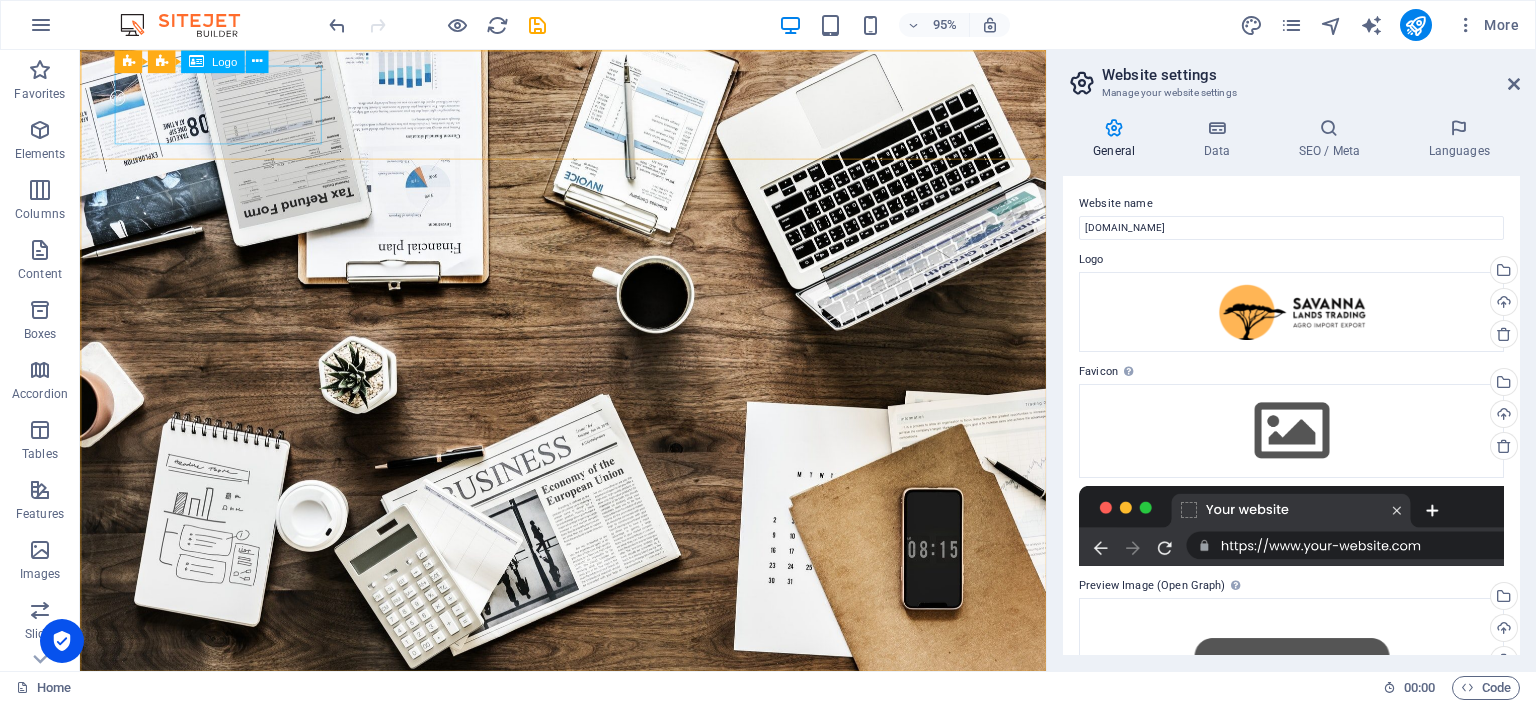 scroll, scrollTop: 0, scrollLeft: 0, axis: both 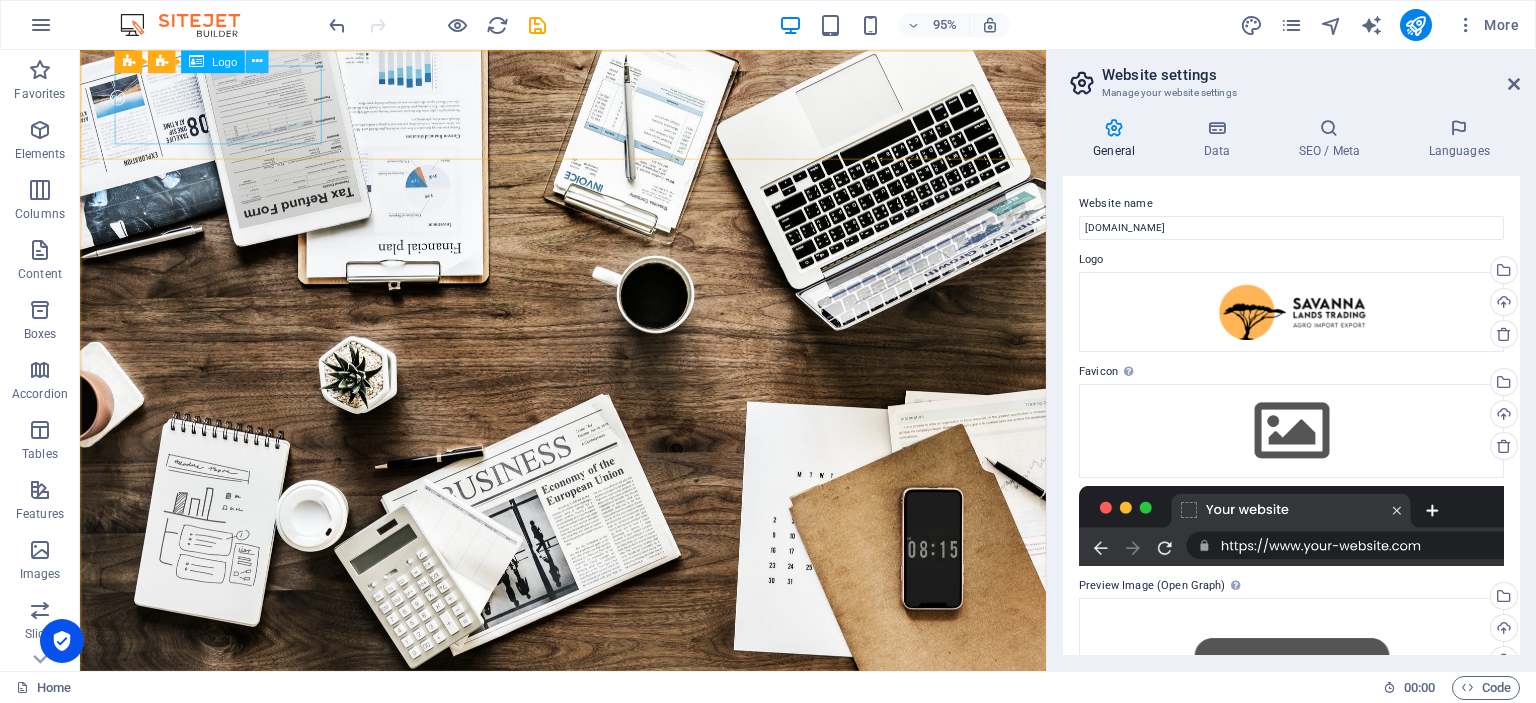 click at bounding box center [257, 61] 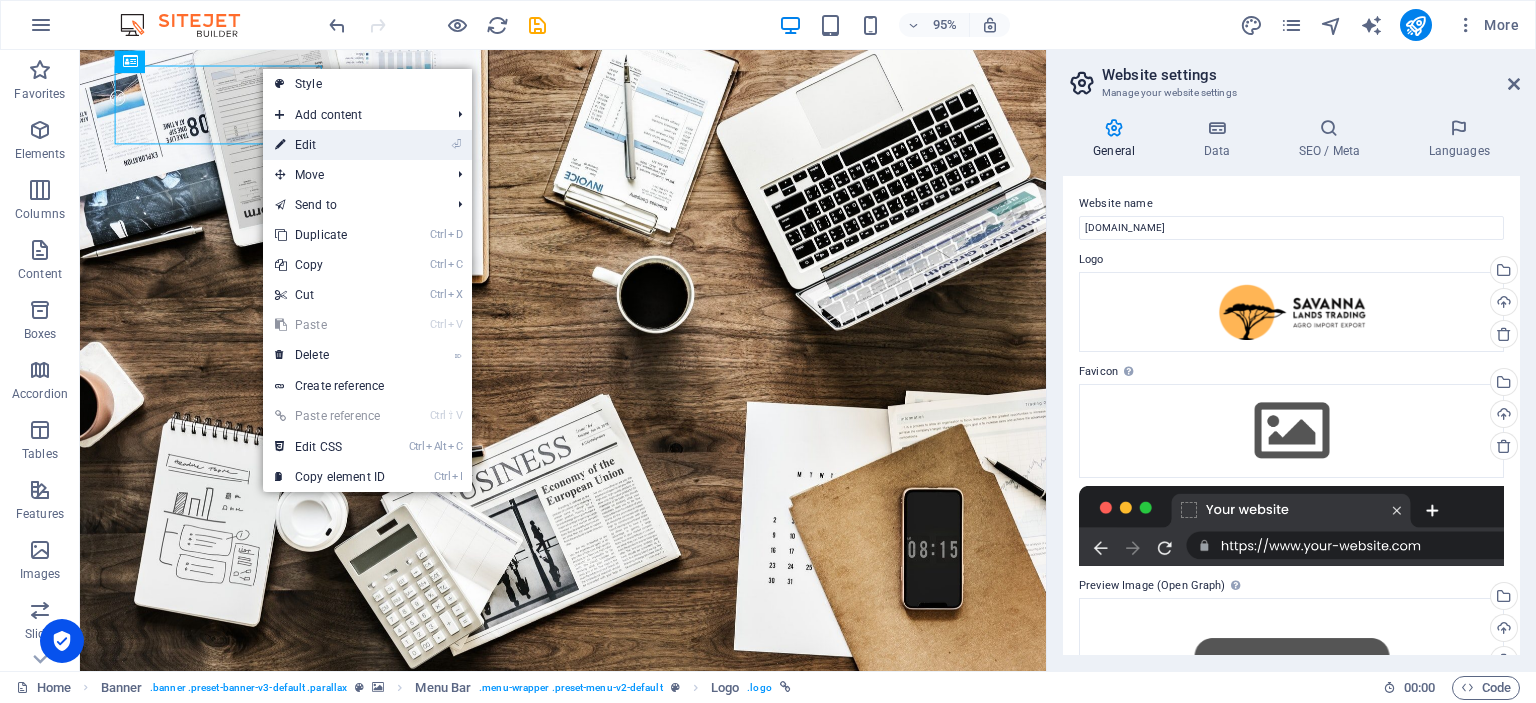 click on "⏎  Edit" at bounding box center (330, 145) 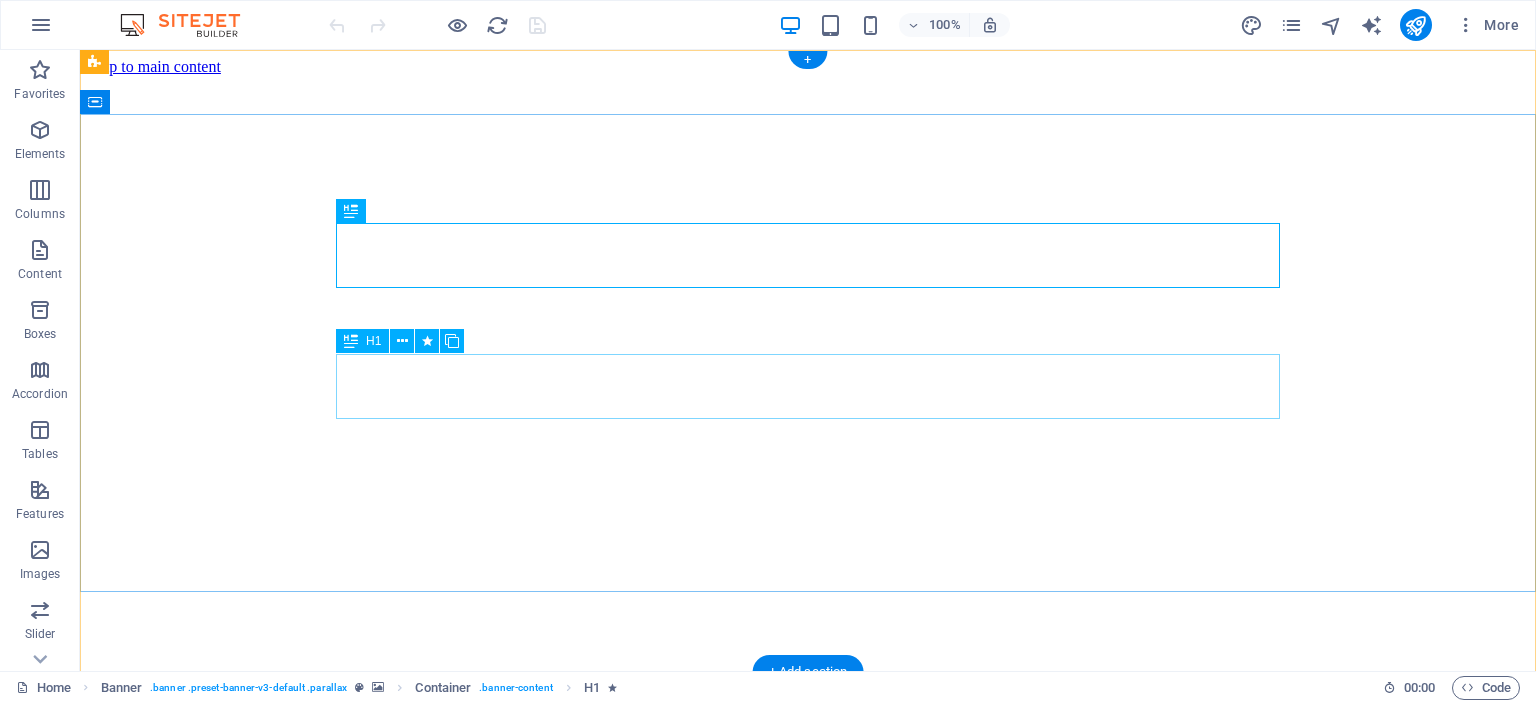 scroll, scrollTop: 0, scrollLeft: 0, axis: both 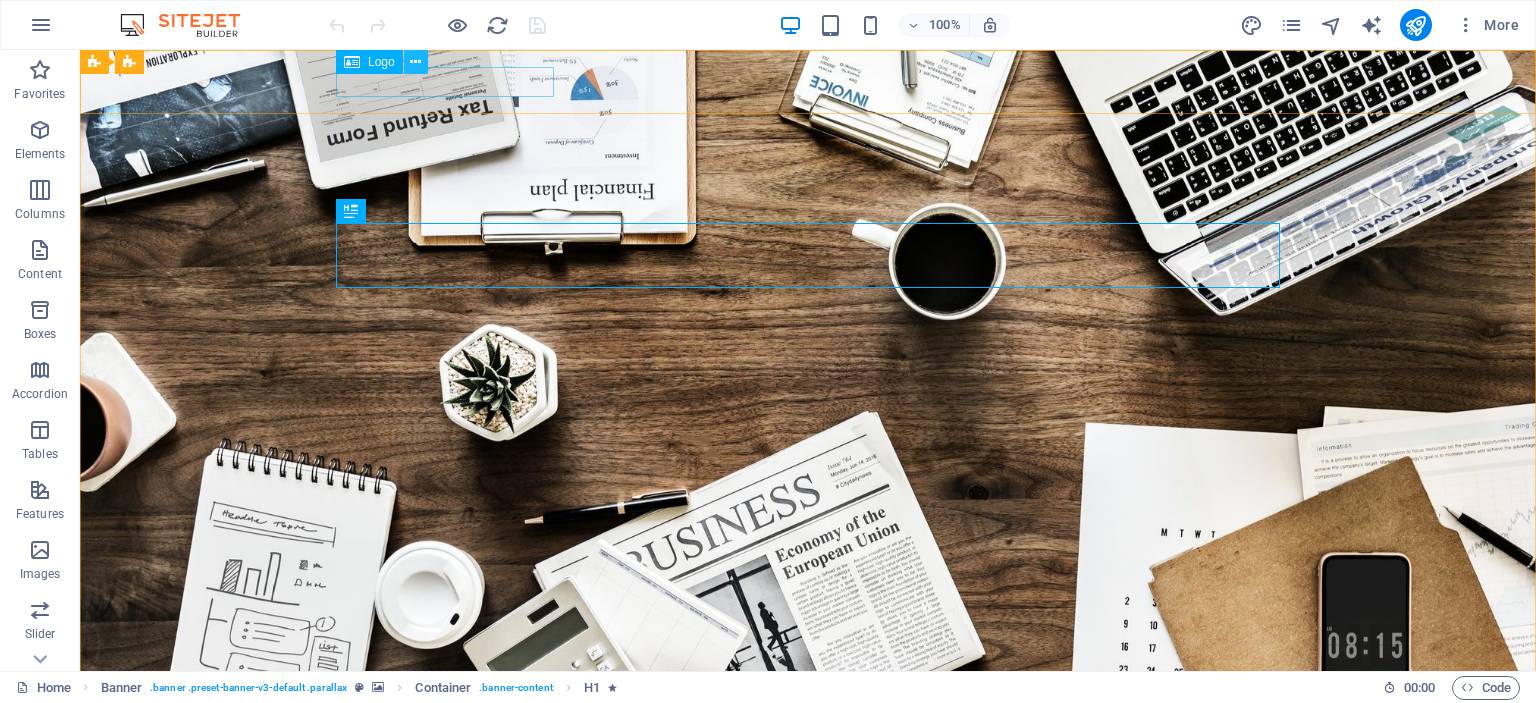 click at bounding box center (415, 62) 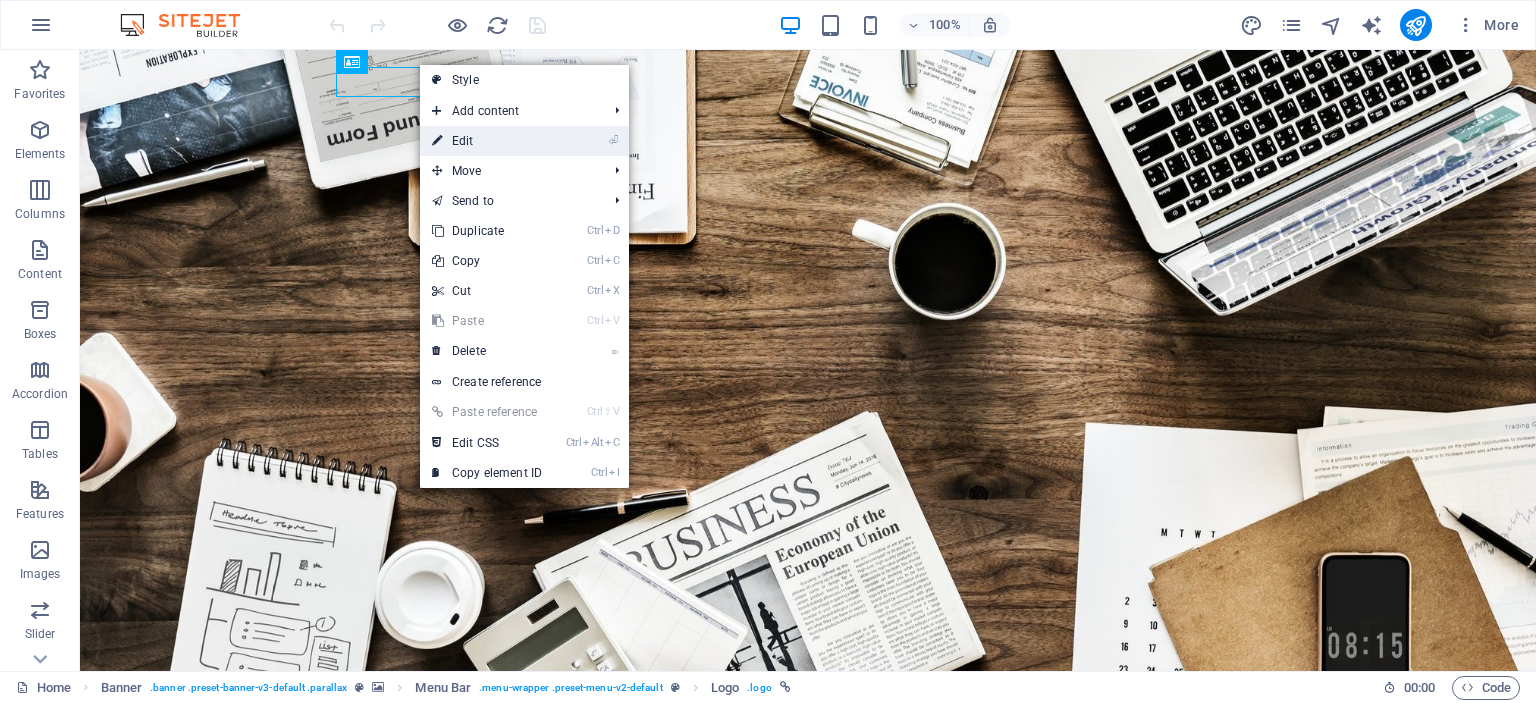 click on "⏎  Edit" at bounding box center (487, 141) 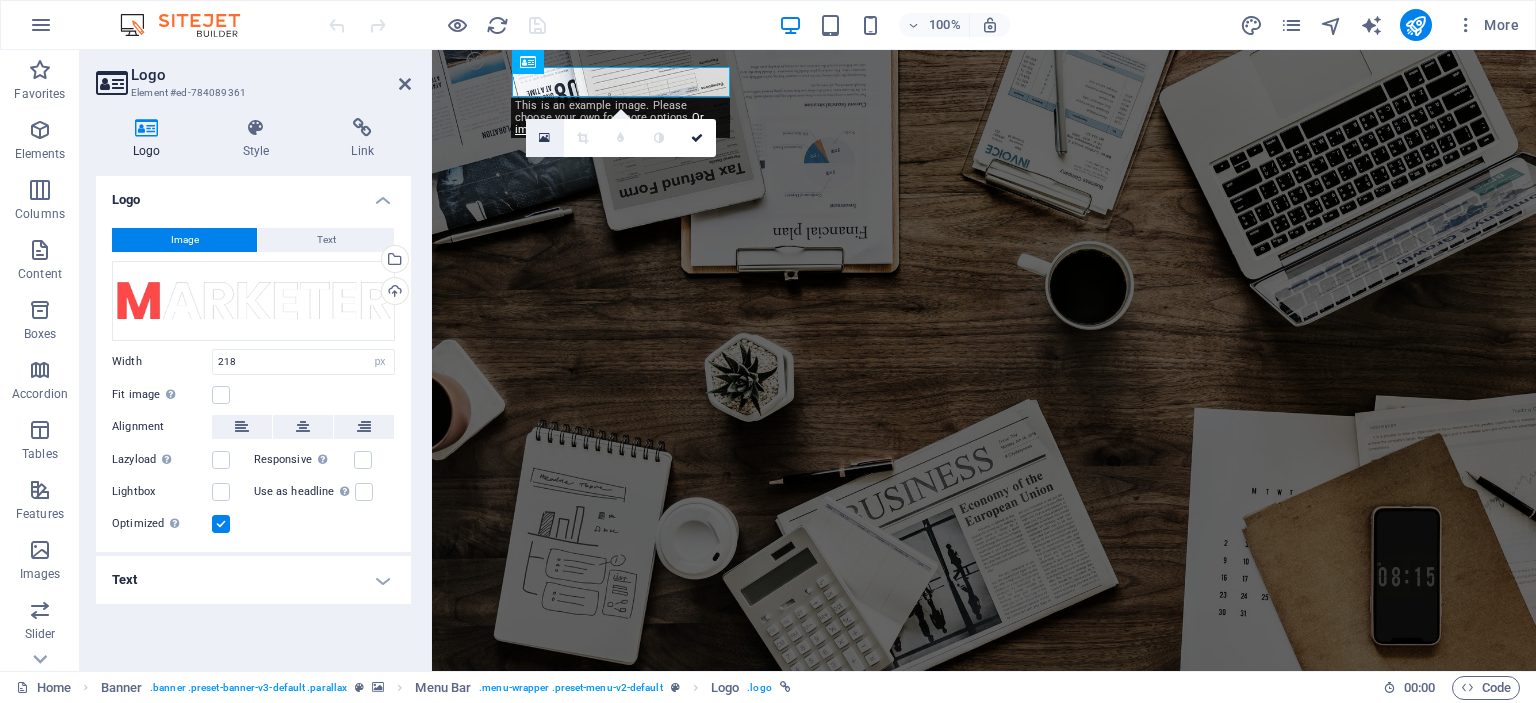 click at bounding box center (545, 138) 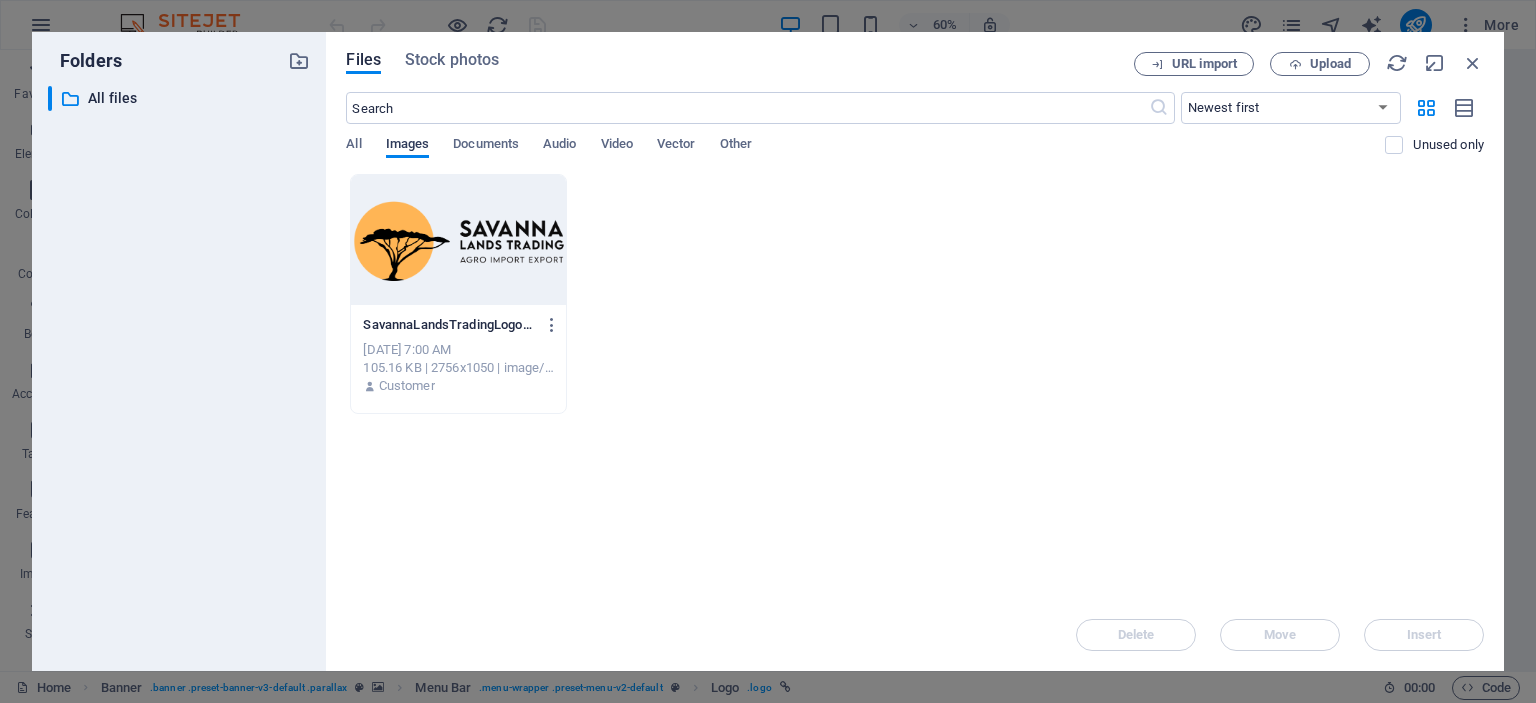 click on "Images" at bounding box center [408, 146] 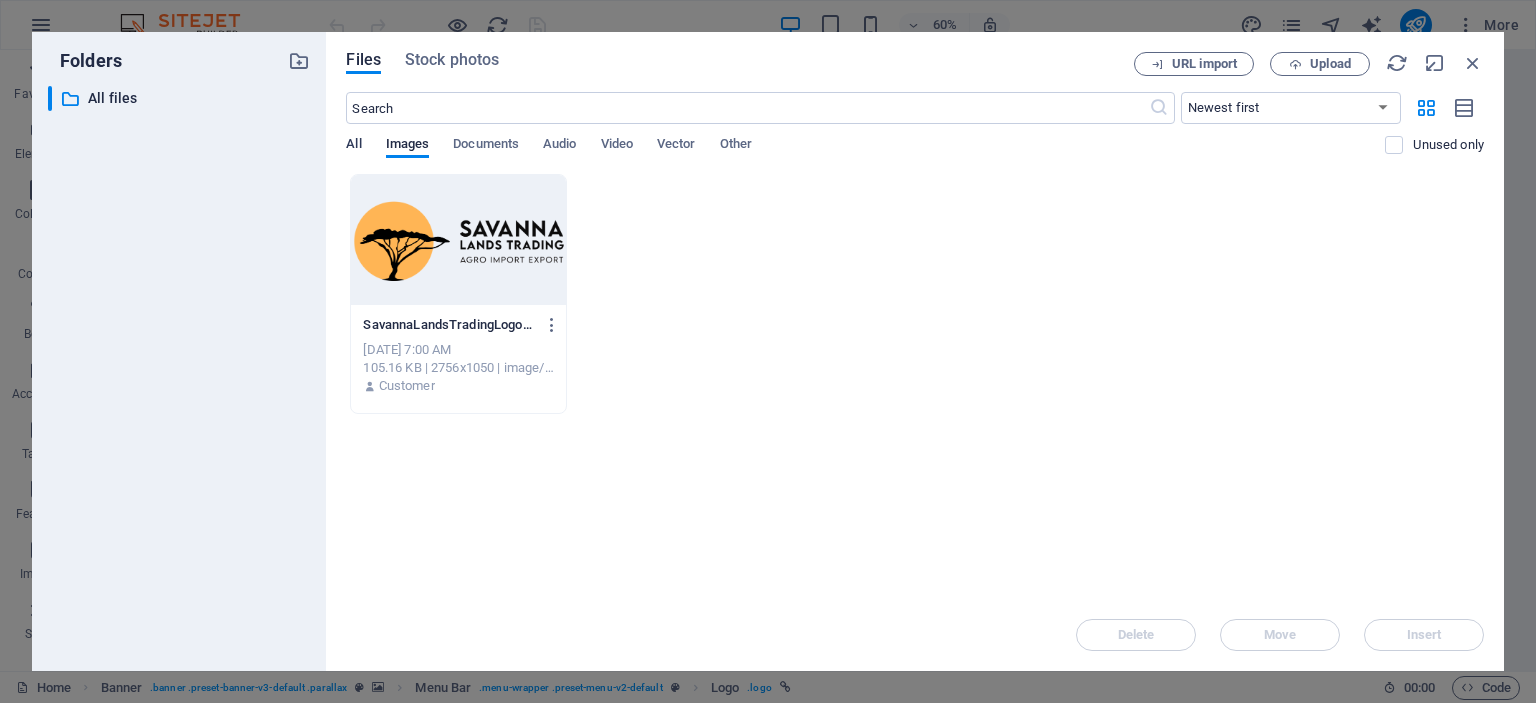 click on "All" at bounding box center [353, 146] 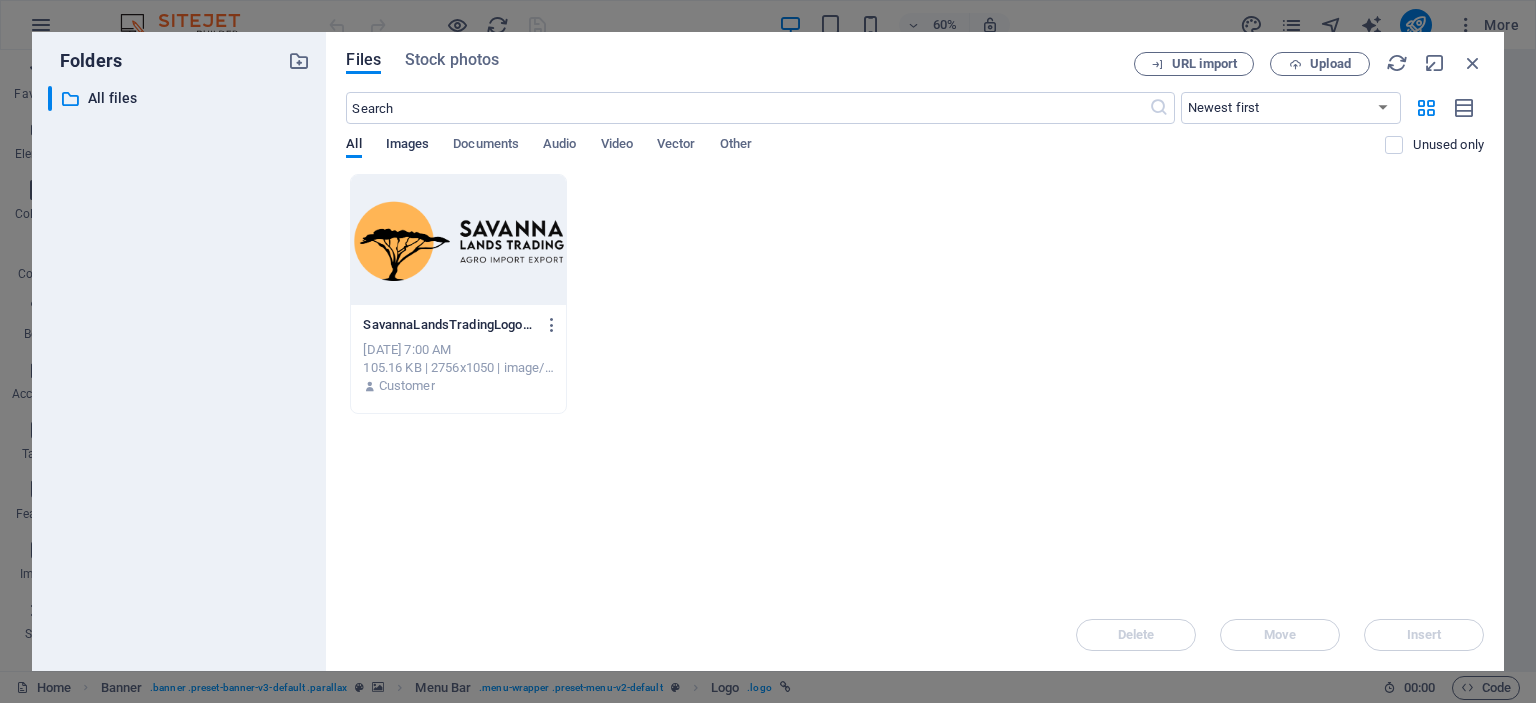 click on "Images" at bounding box center (408, 146) 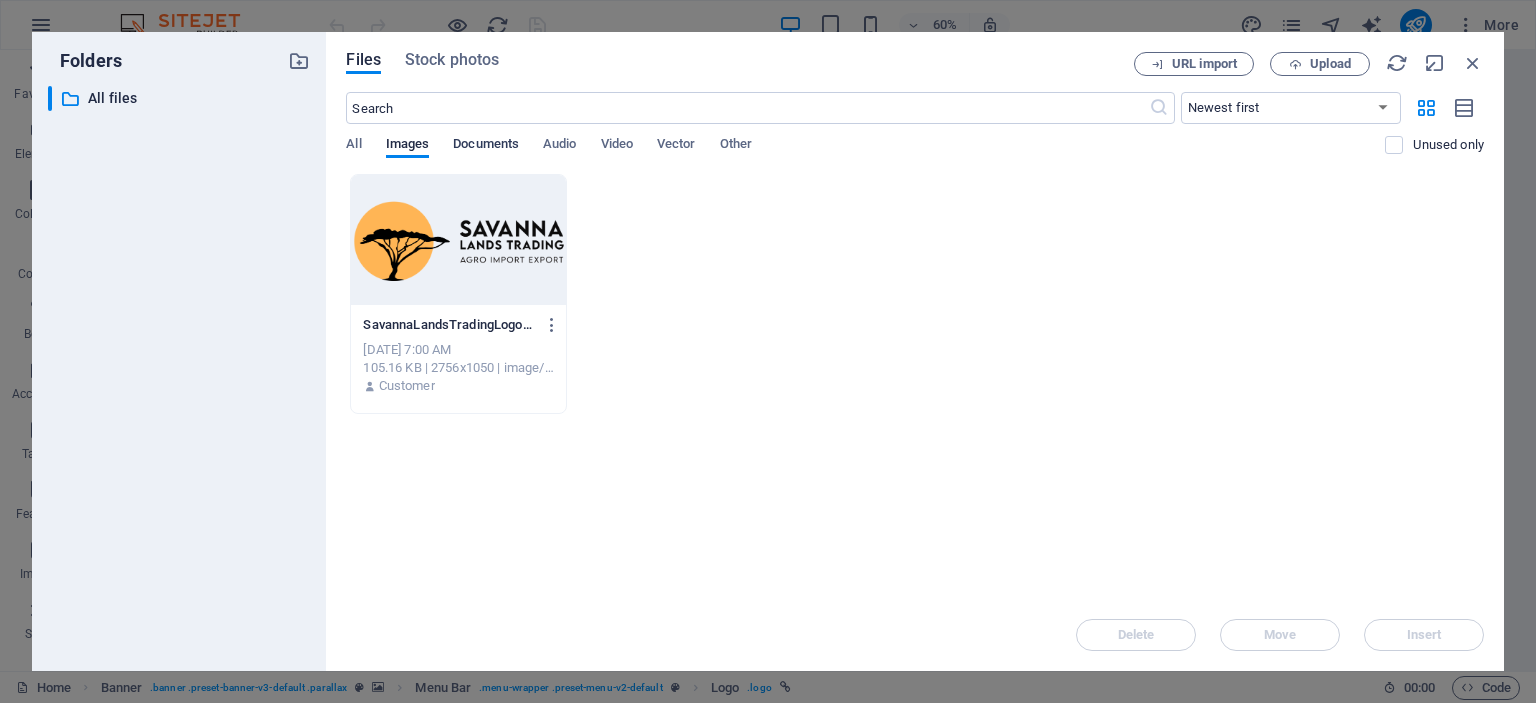 click on "Documents" at bounding box center [486, 146] 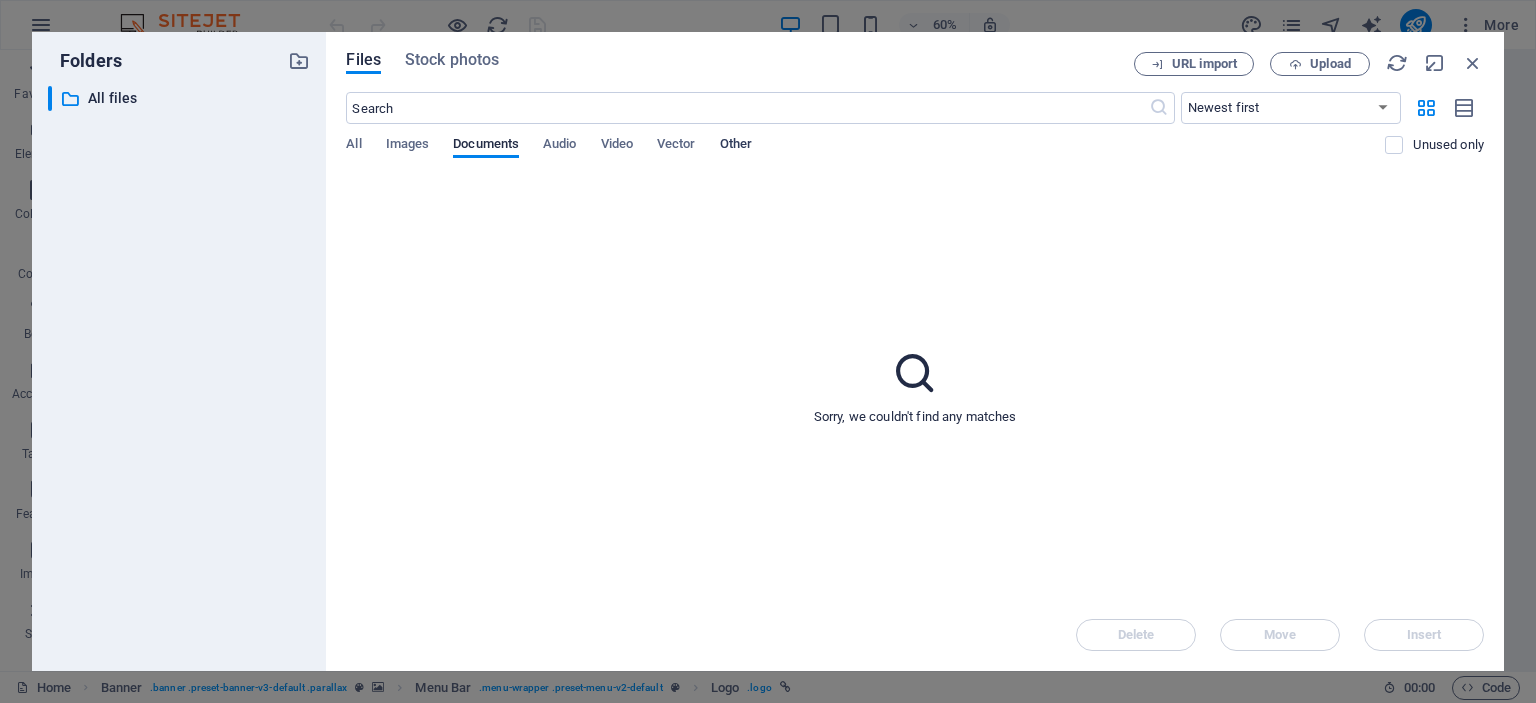 click on "Other" at bounding box center (736, 146) 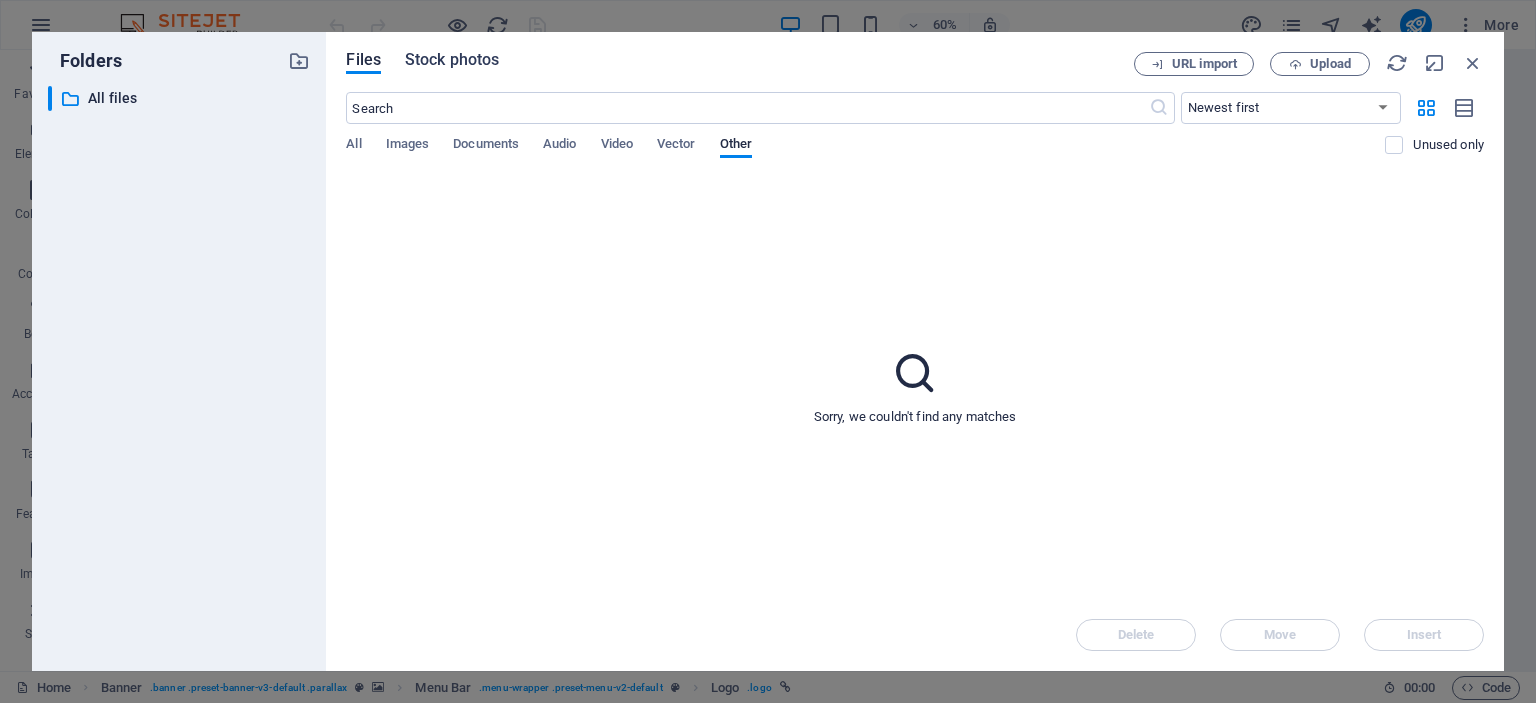 click on "Stock photos" at bounding box center [452, 60] 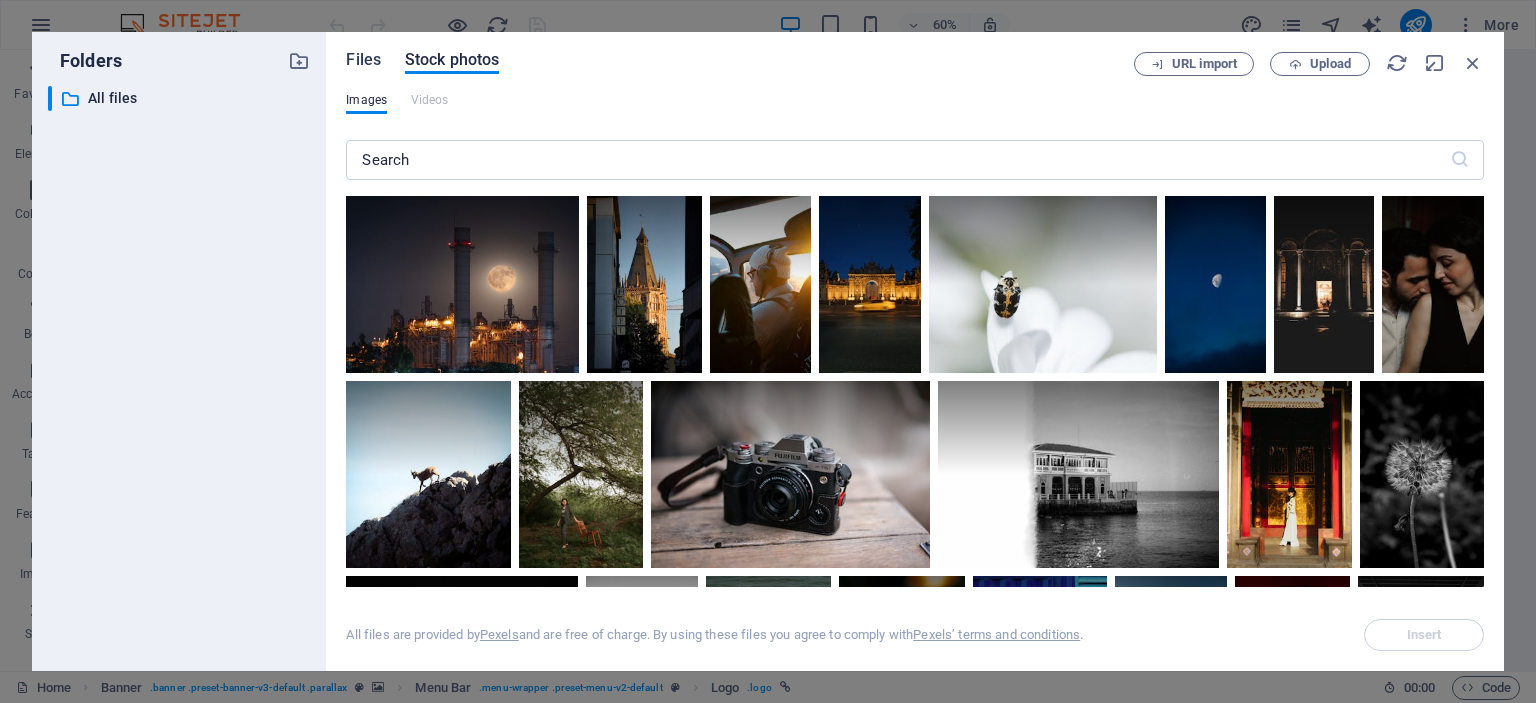 click on "Files" at bounding box center [363, 60] 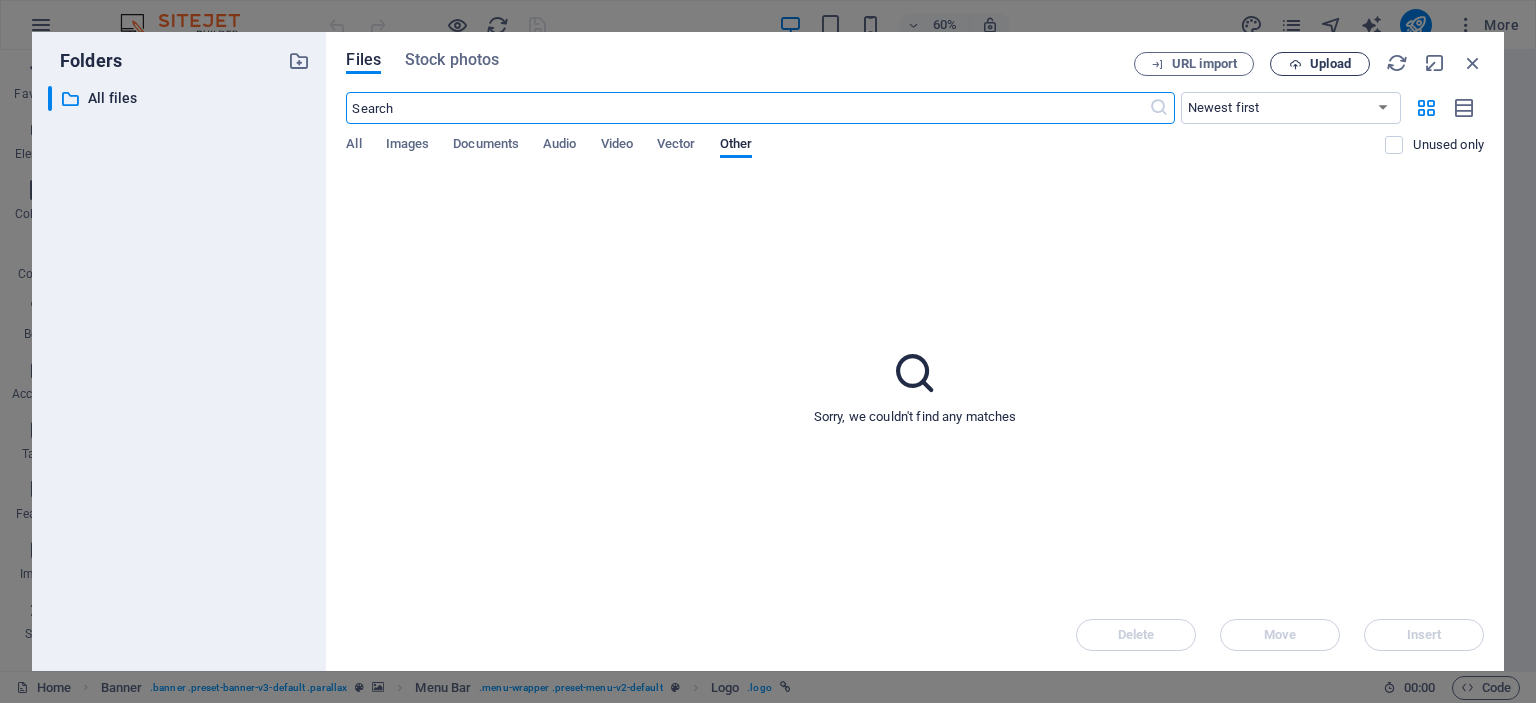 click on "Upload" at bounding box center [1330, 64] 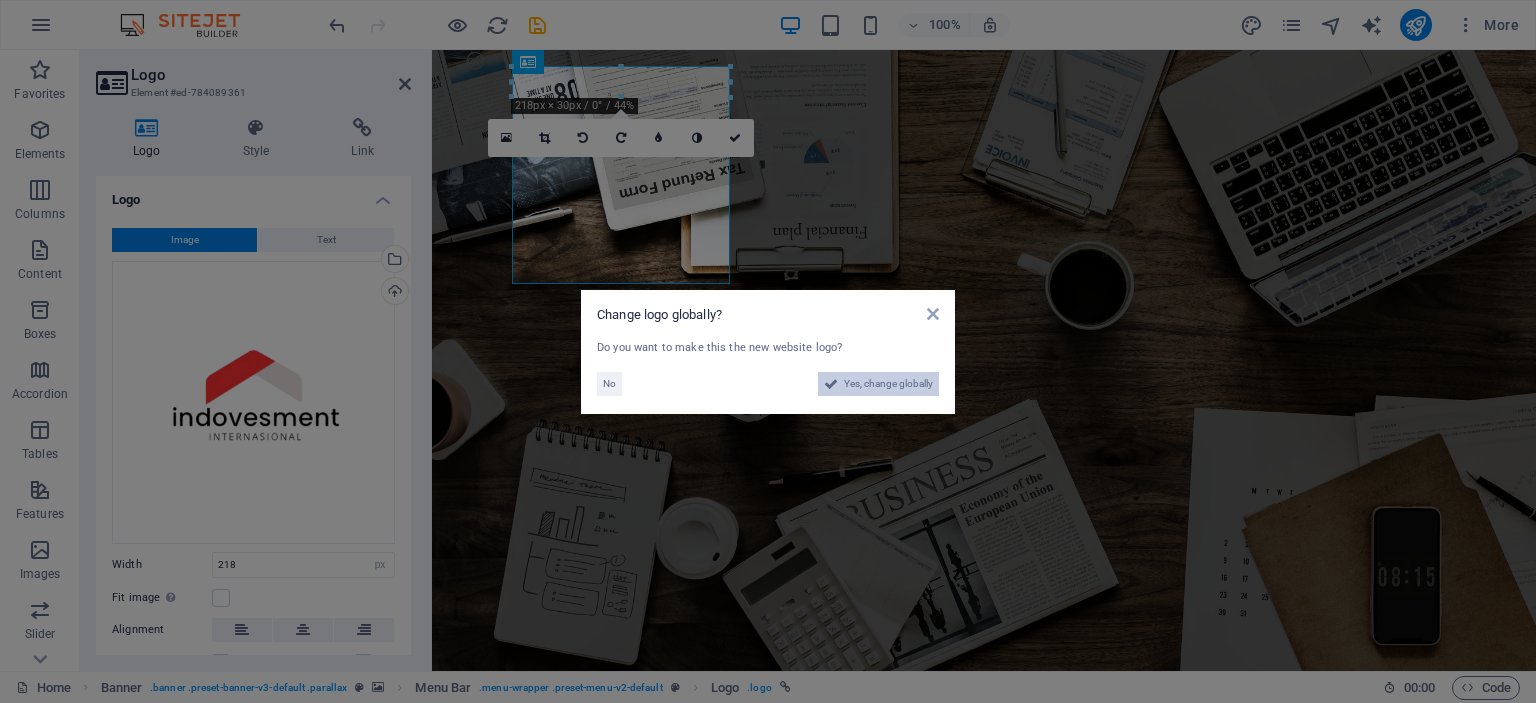 click on "Yes, change globally" at bounding box center [888, 384] 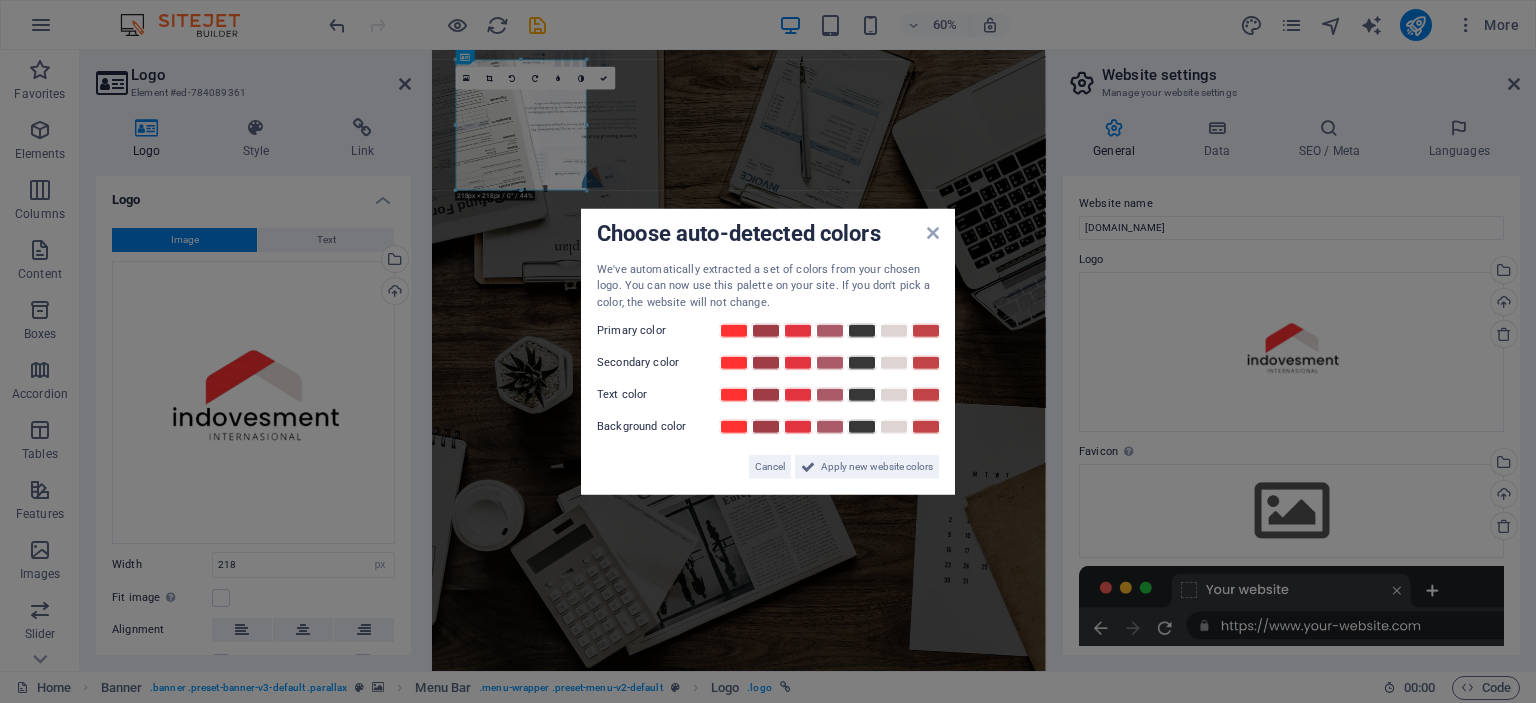 click on "Primary color" at bounding box center (657, 331) 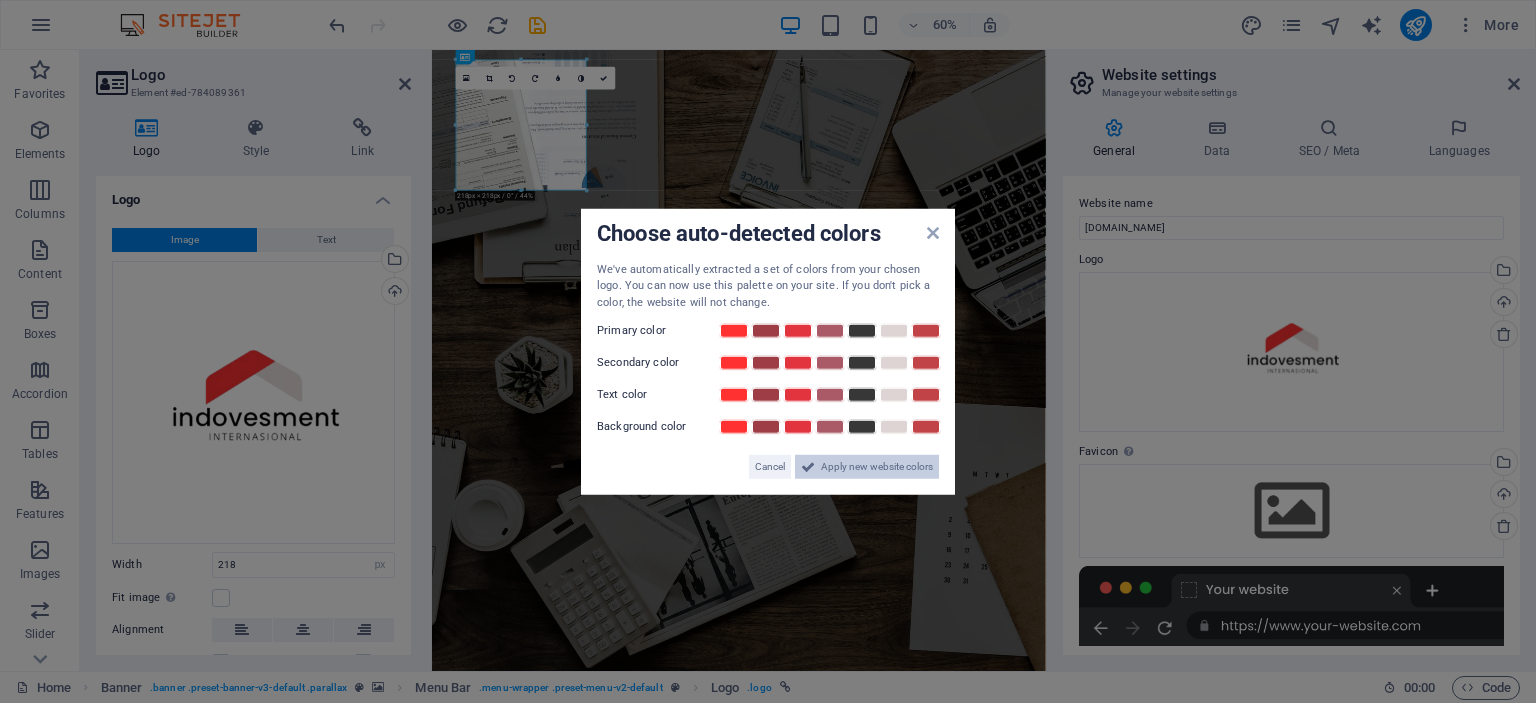 click on "Apply new website colors" at bounding box center (877, 467) 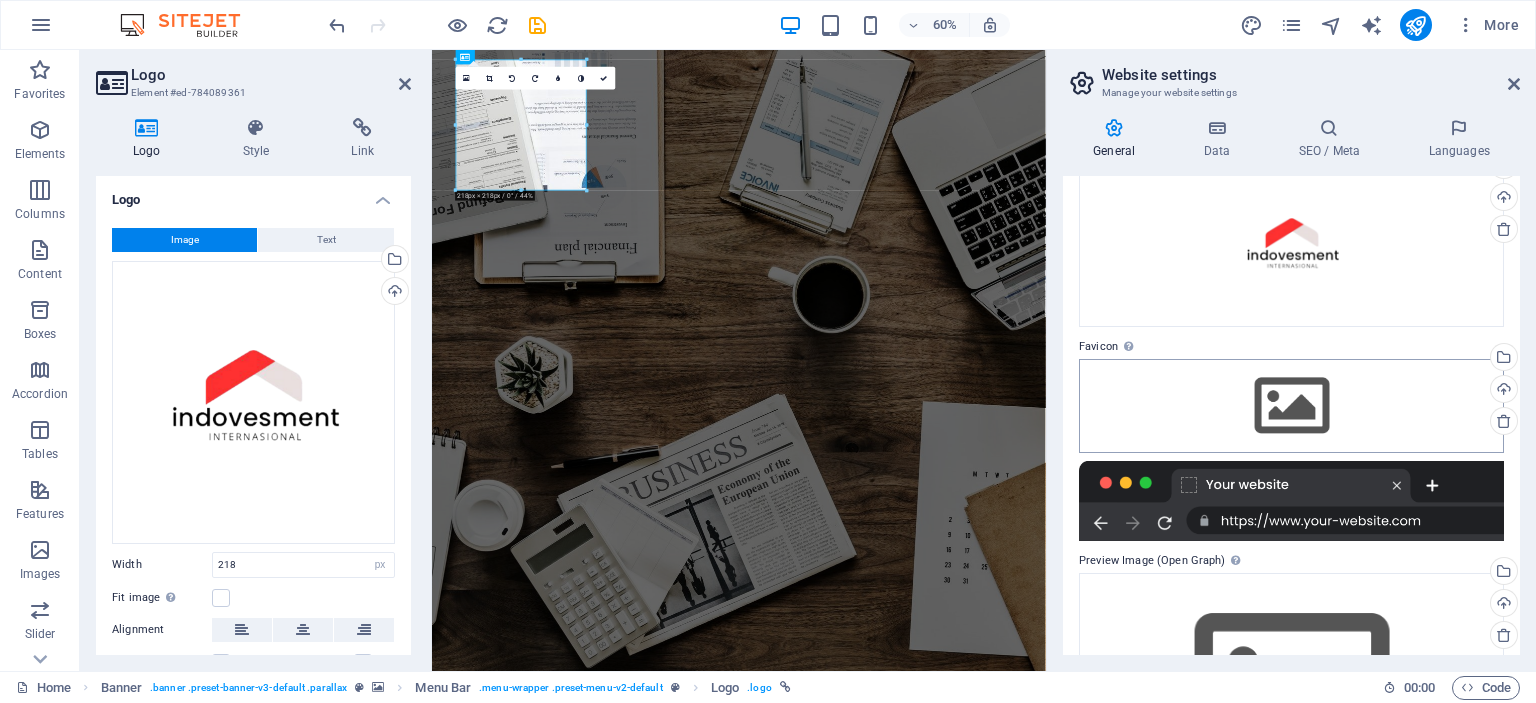scroll, scrollTop: 106, scrollLeft: 0, axis: vertical 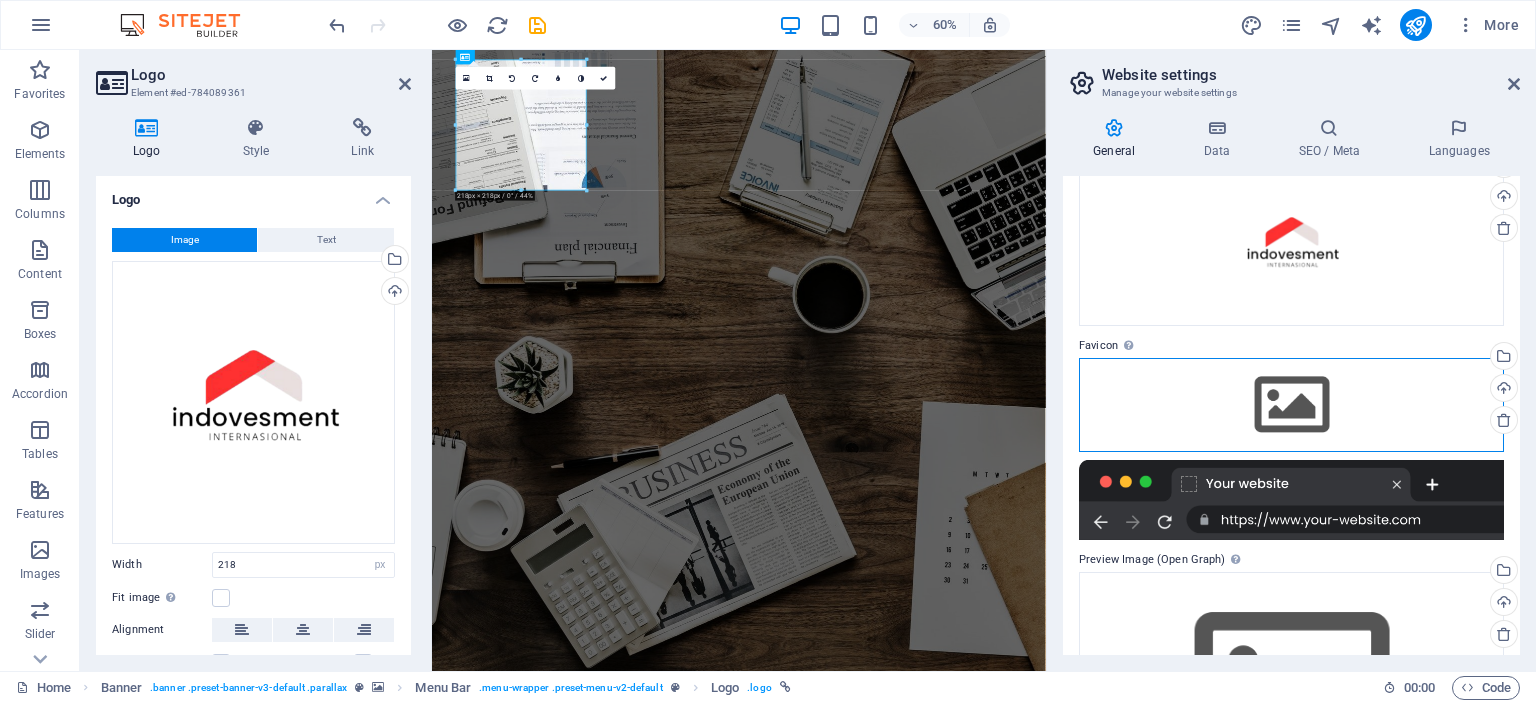 click on "Drag files here, click to choose files or select files from Files or our free stock photos & videos" at bounding box center (1291, 405) 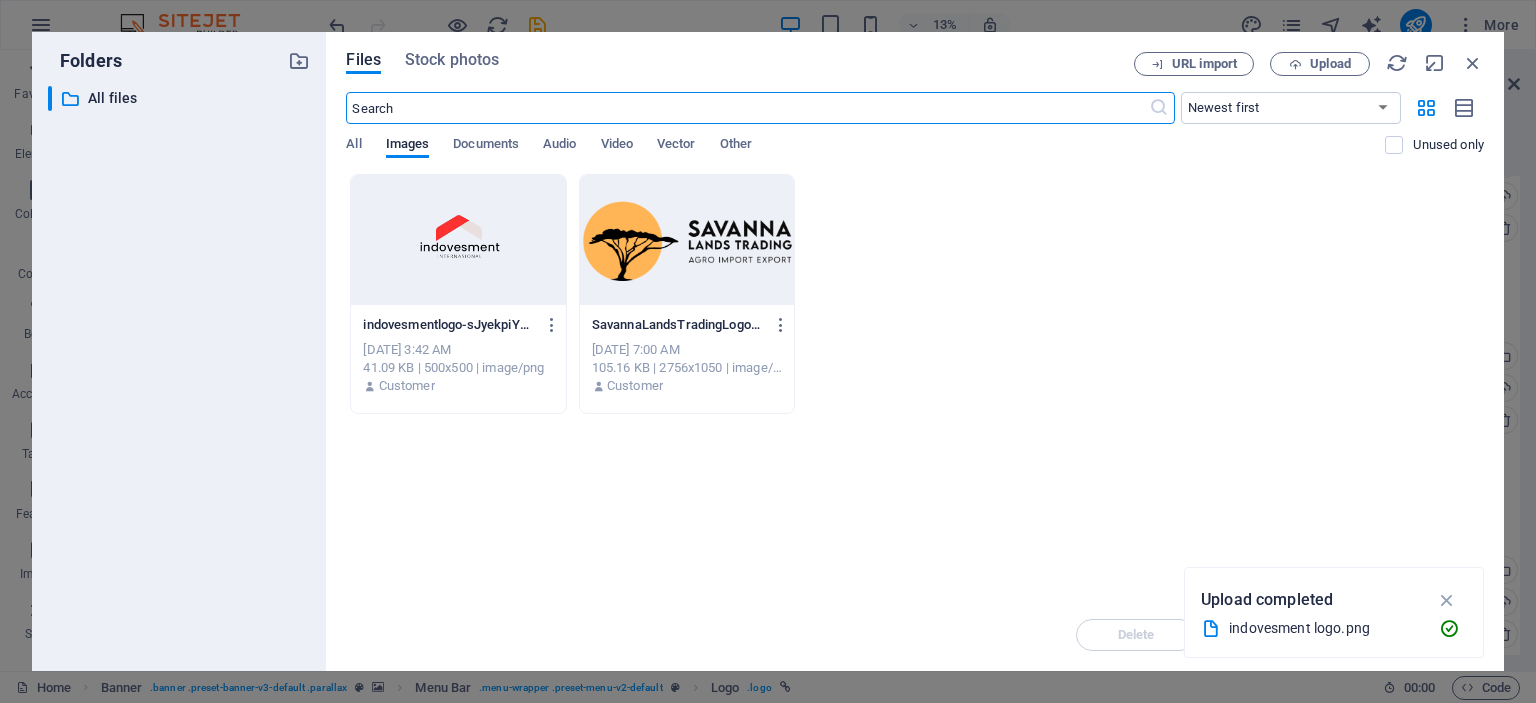 click at bounding box center (458, 240) 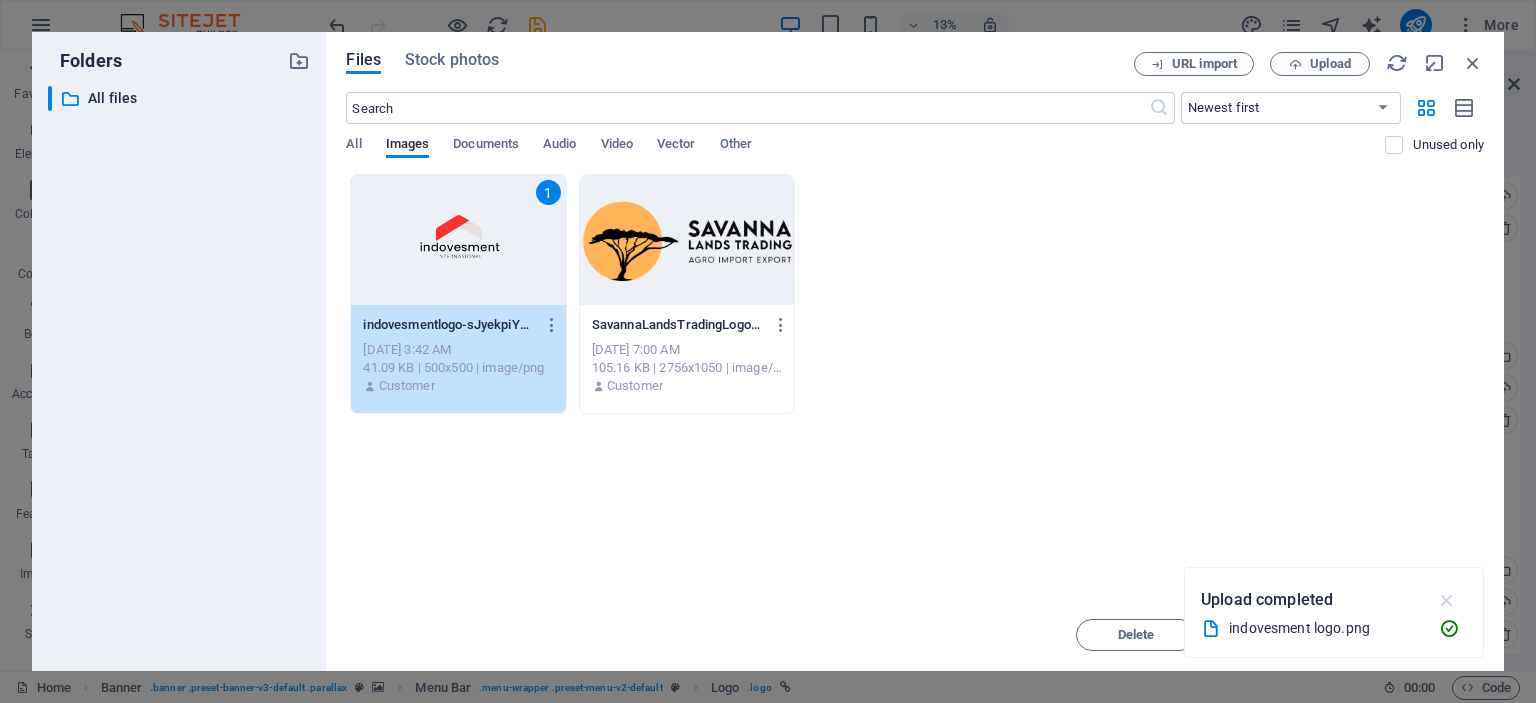 click at bounding box center [1447, 600] 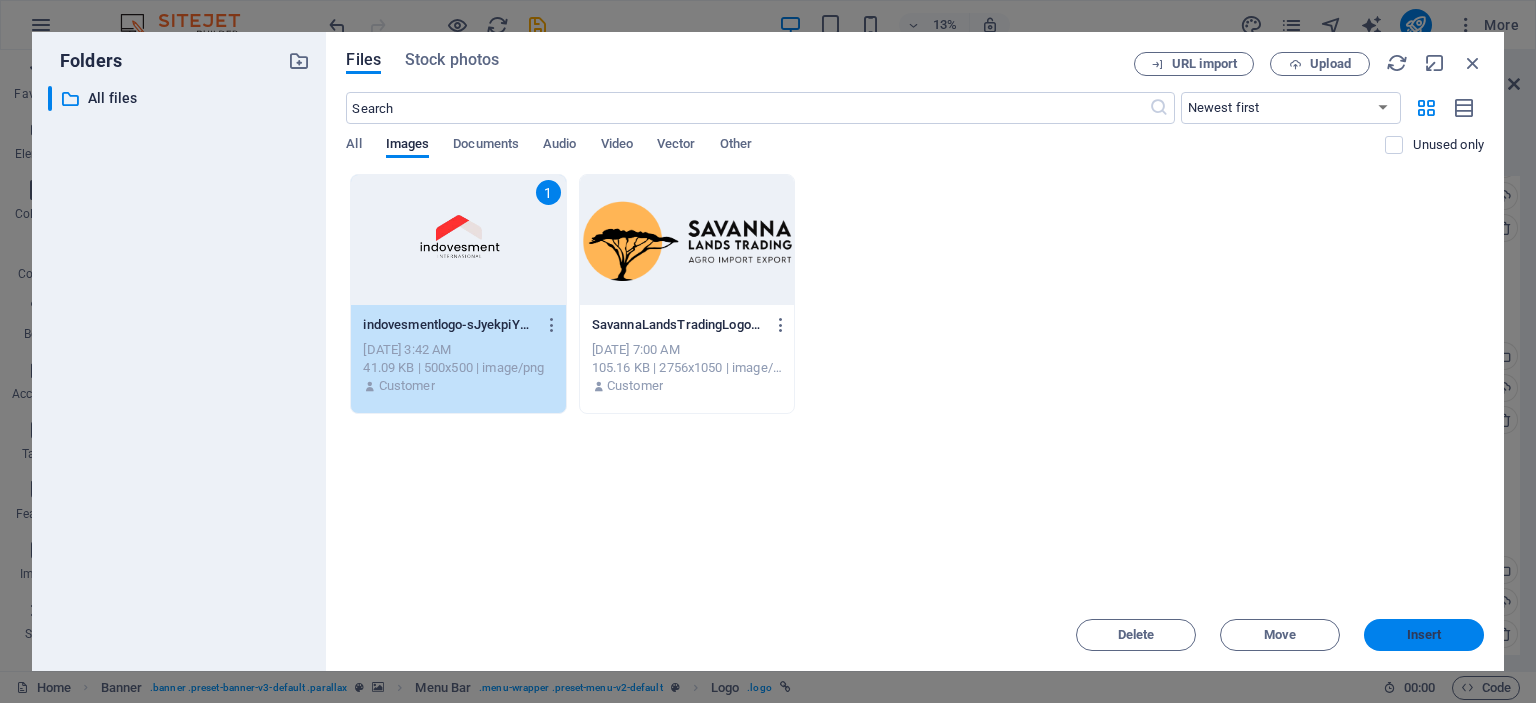 click on "Insert" at bounding box center [1424, 635] 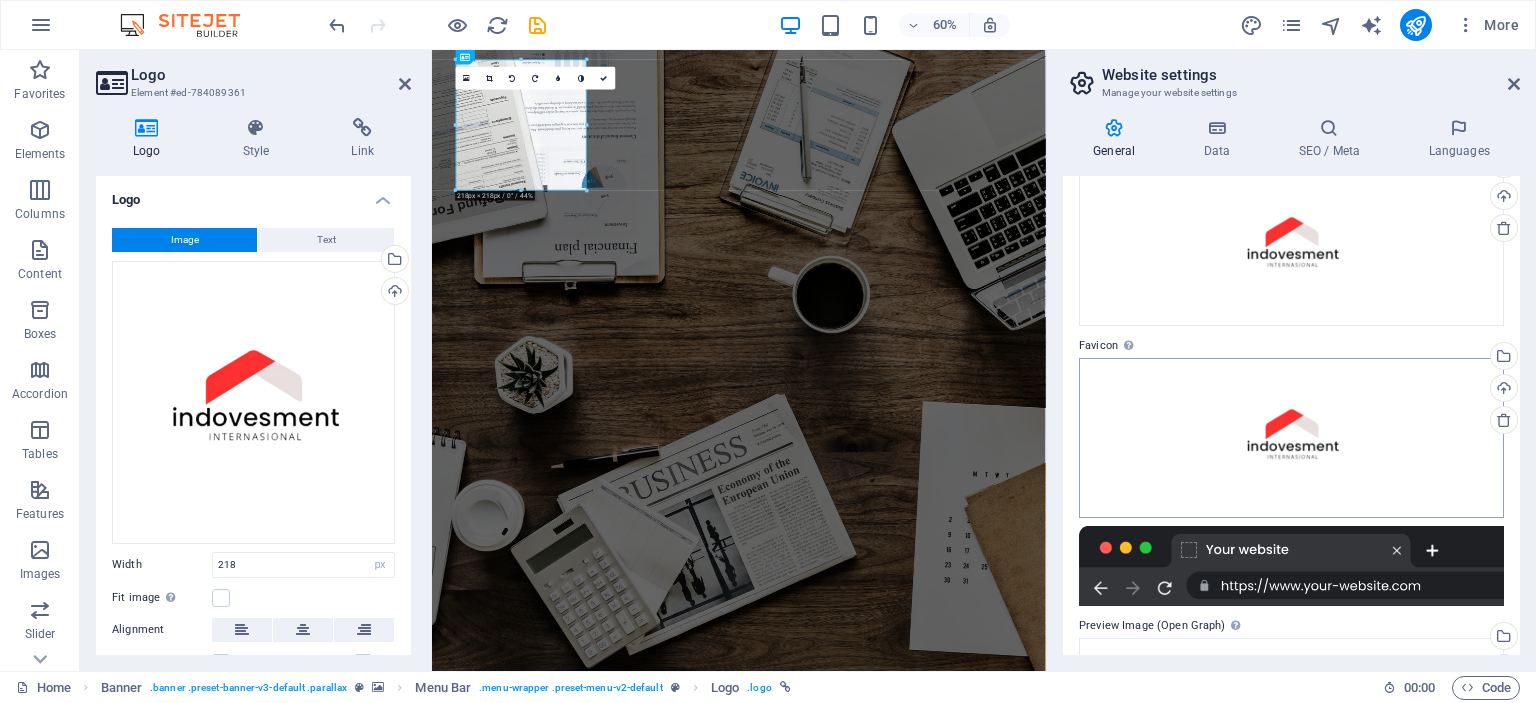 scroll, scrollTop: 334, scrollLeft: 0, axis: vertical 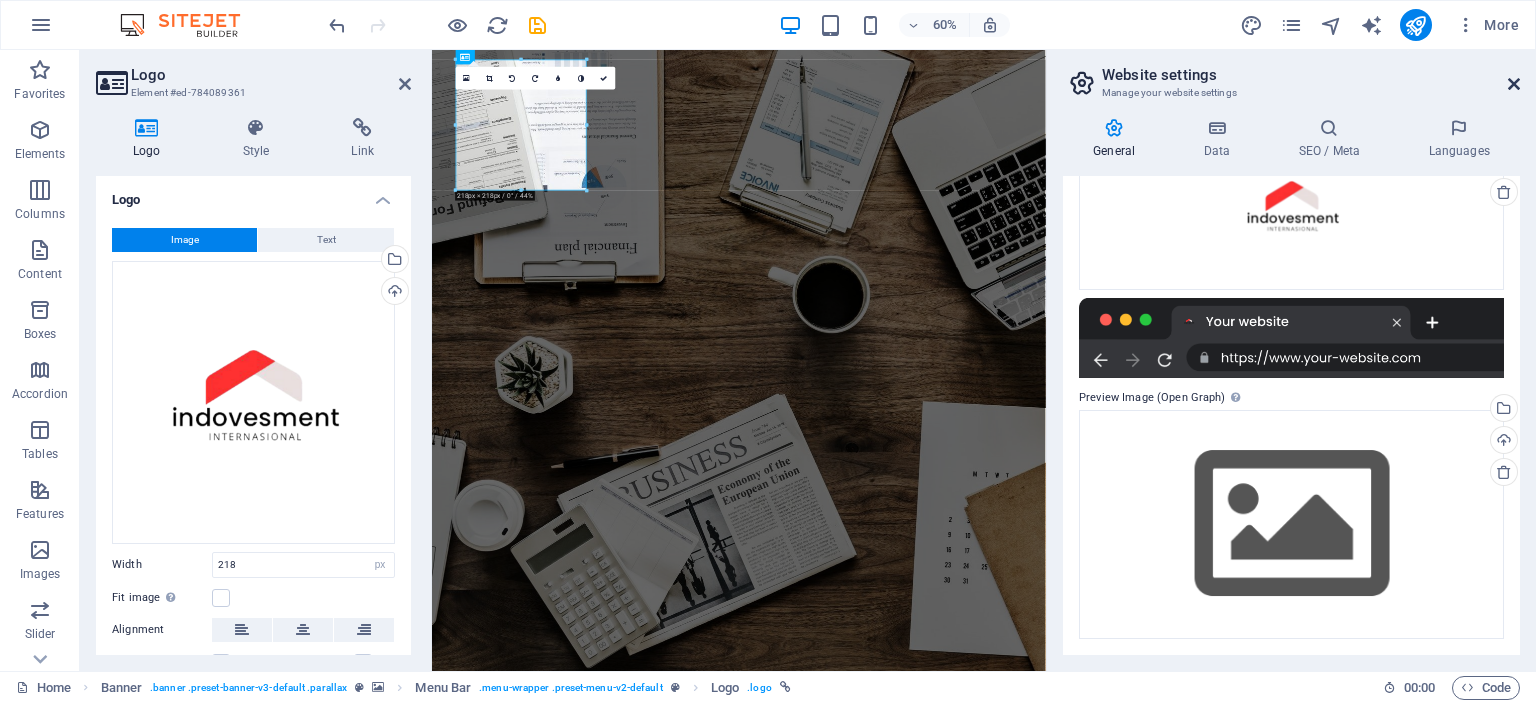 click at bounding box center (1514, 84) 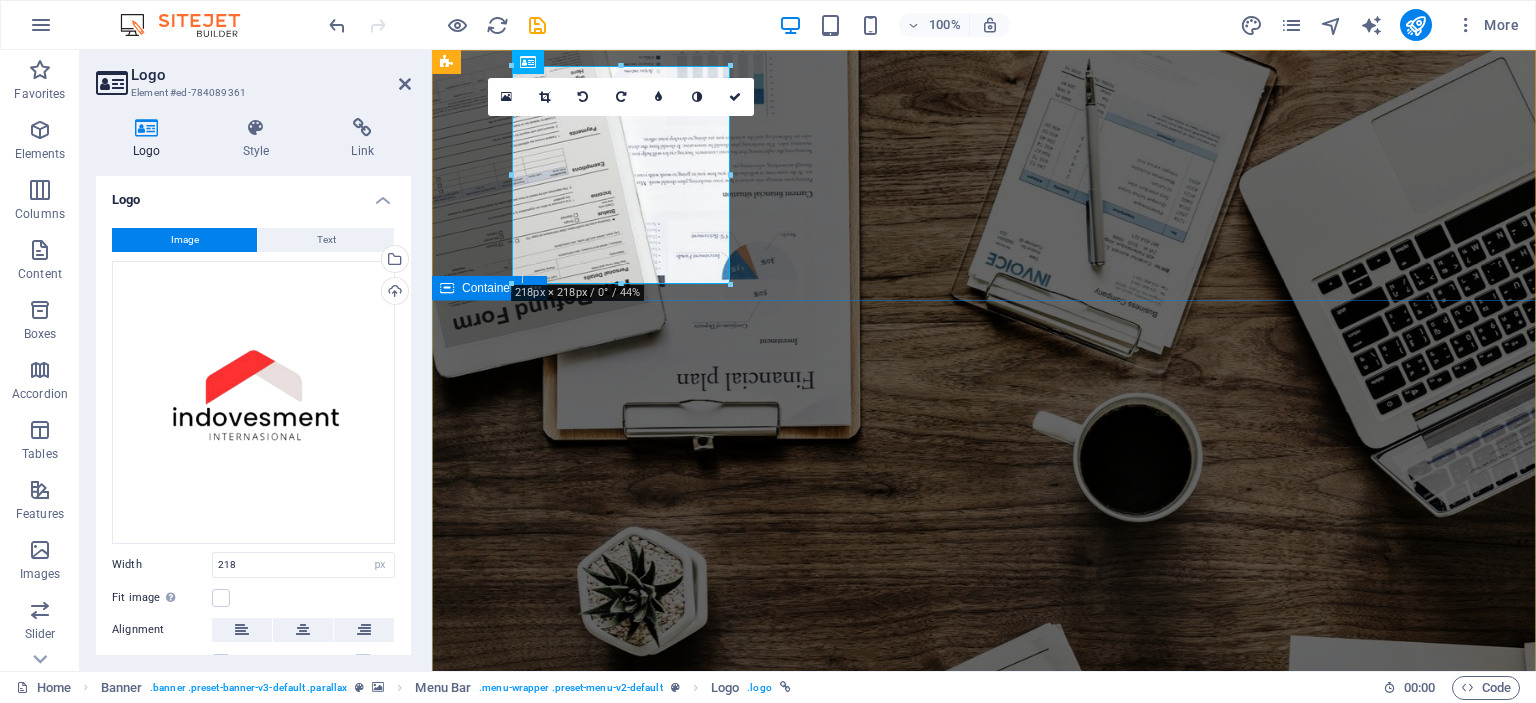 click on "O nline Marketing S OCIAL MEDIA MARKETING R EVIEW & STATISTICS Learn more" at bounding box center [984, 1577] 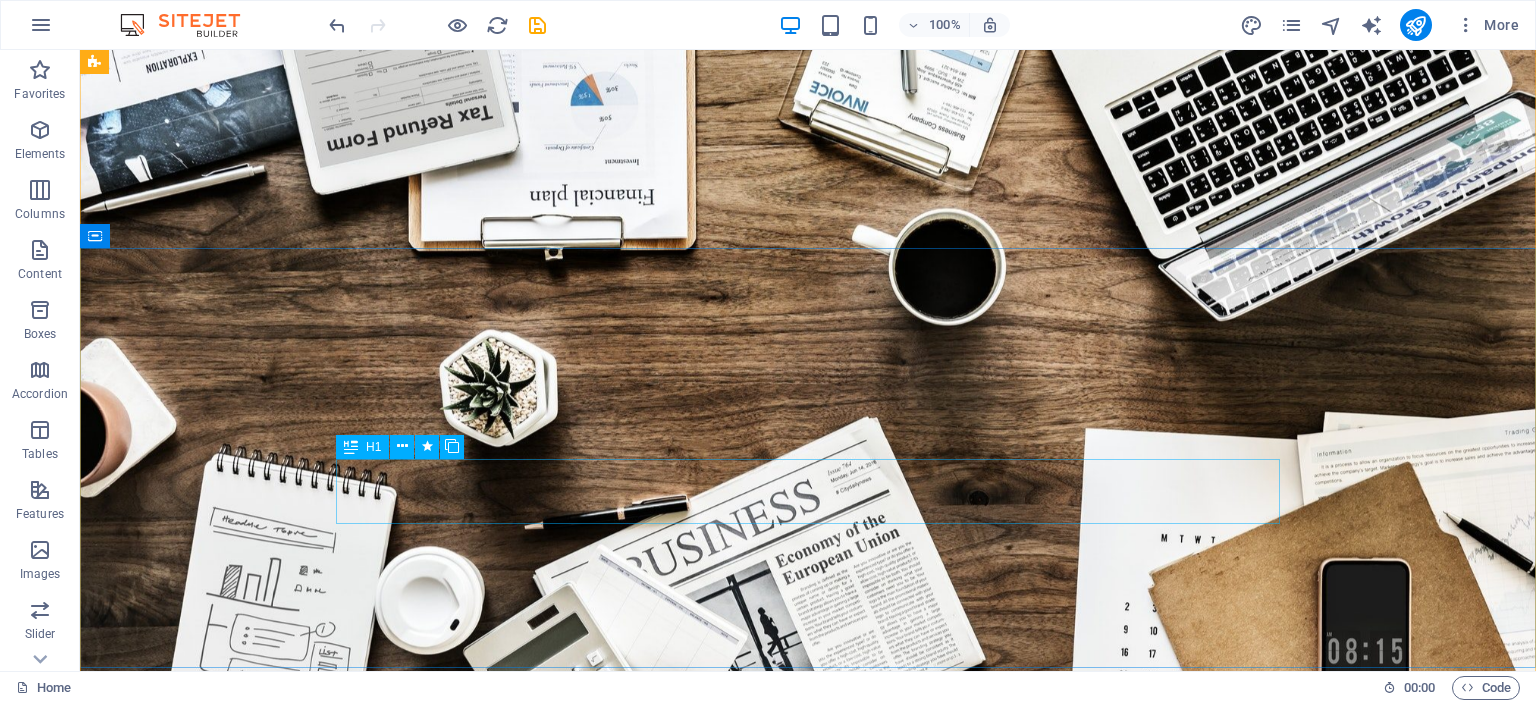 scroll, scrollTop: 52, scrollLeft: 0, axis: vertical 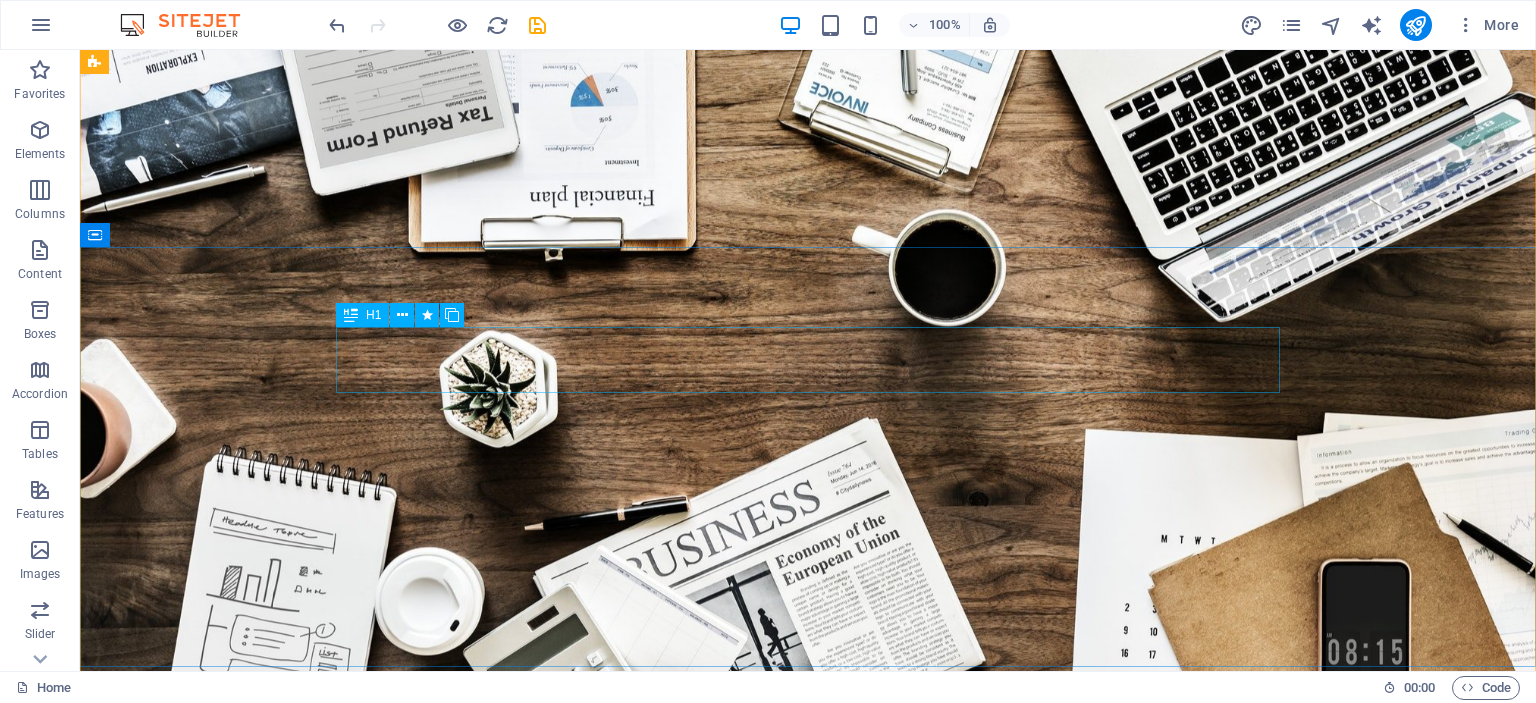 click on "O nline Marketing" at bounding box center (808, 1078) 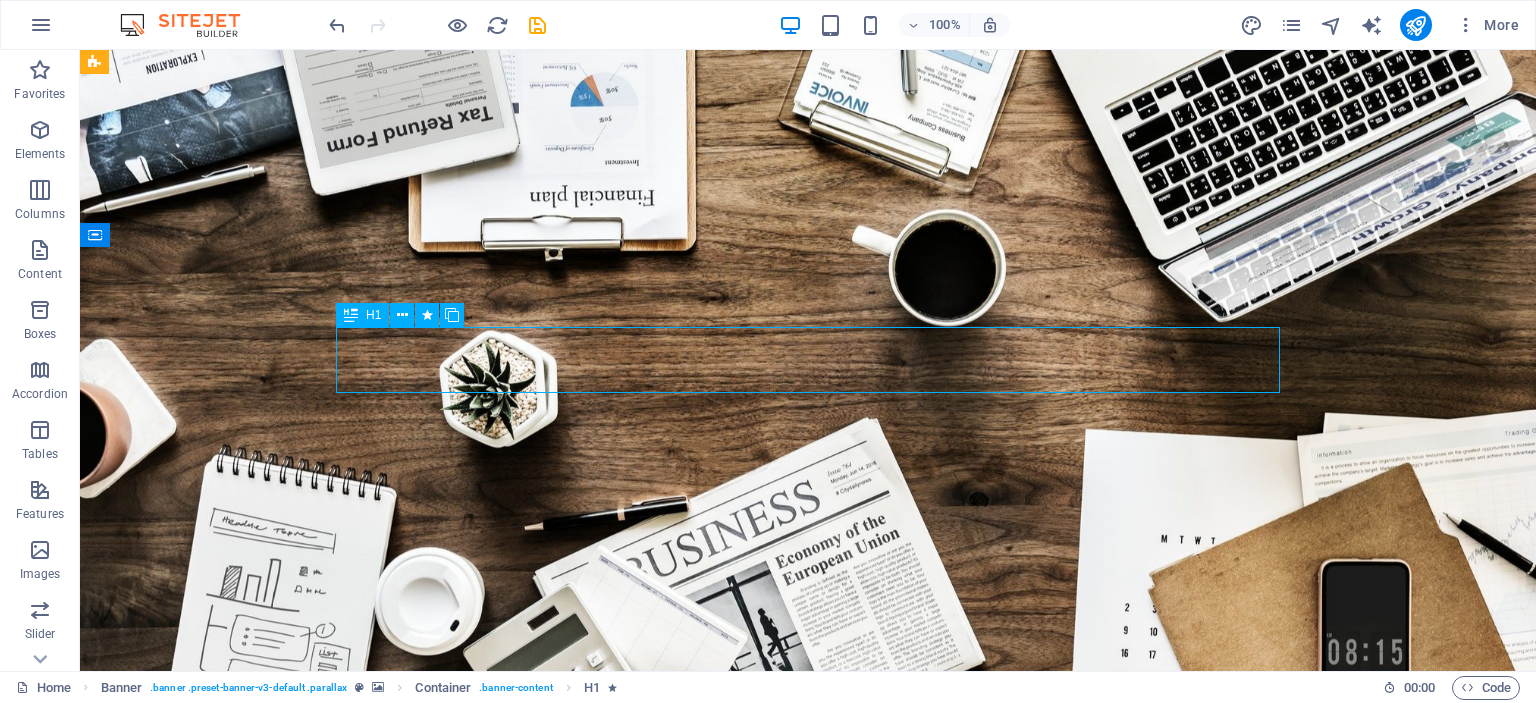 click on "O nline Marketing" at bounding box center (808, 1078) 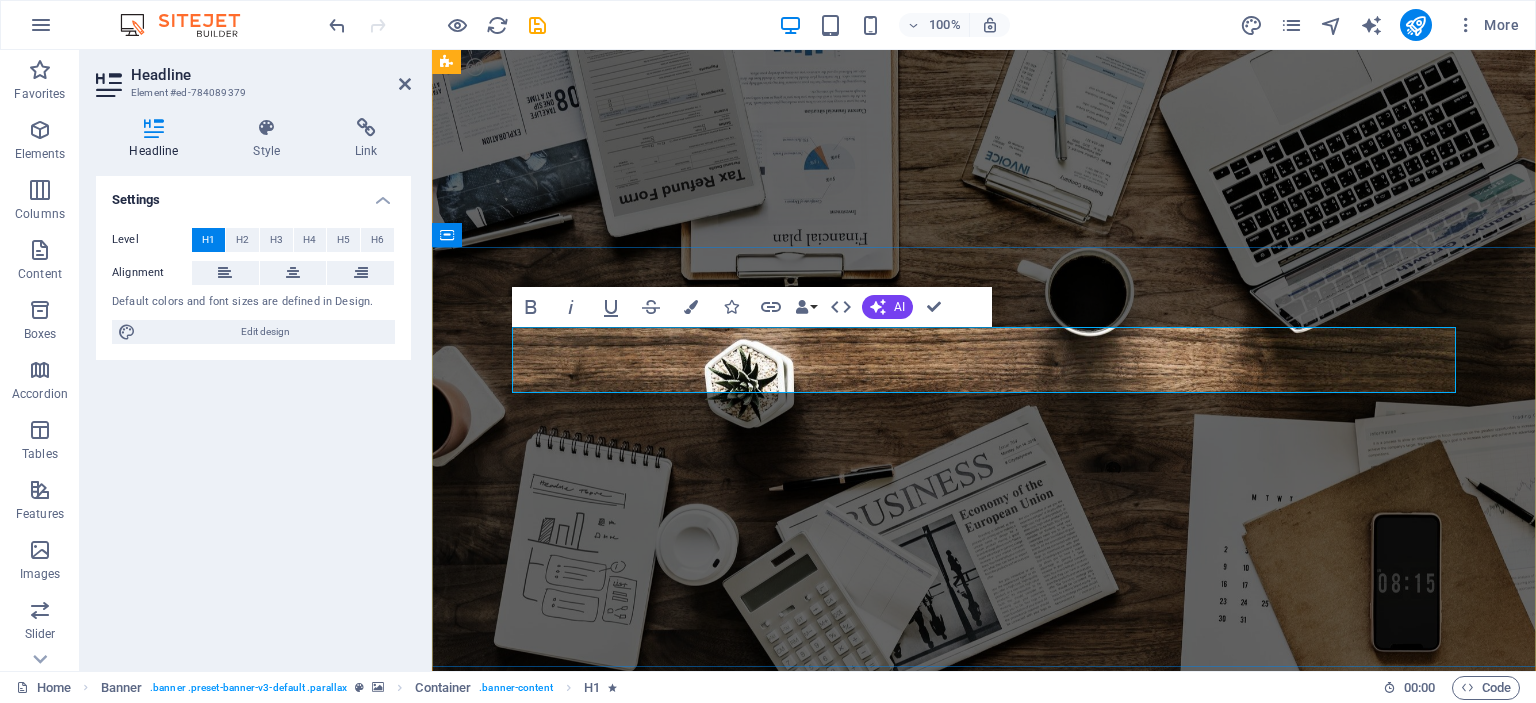 click on "nline Marketing" at bounding box center [797, 1078] 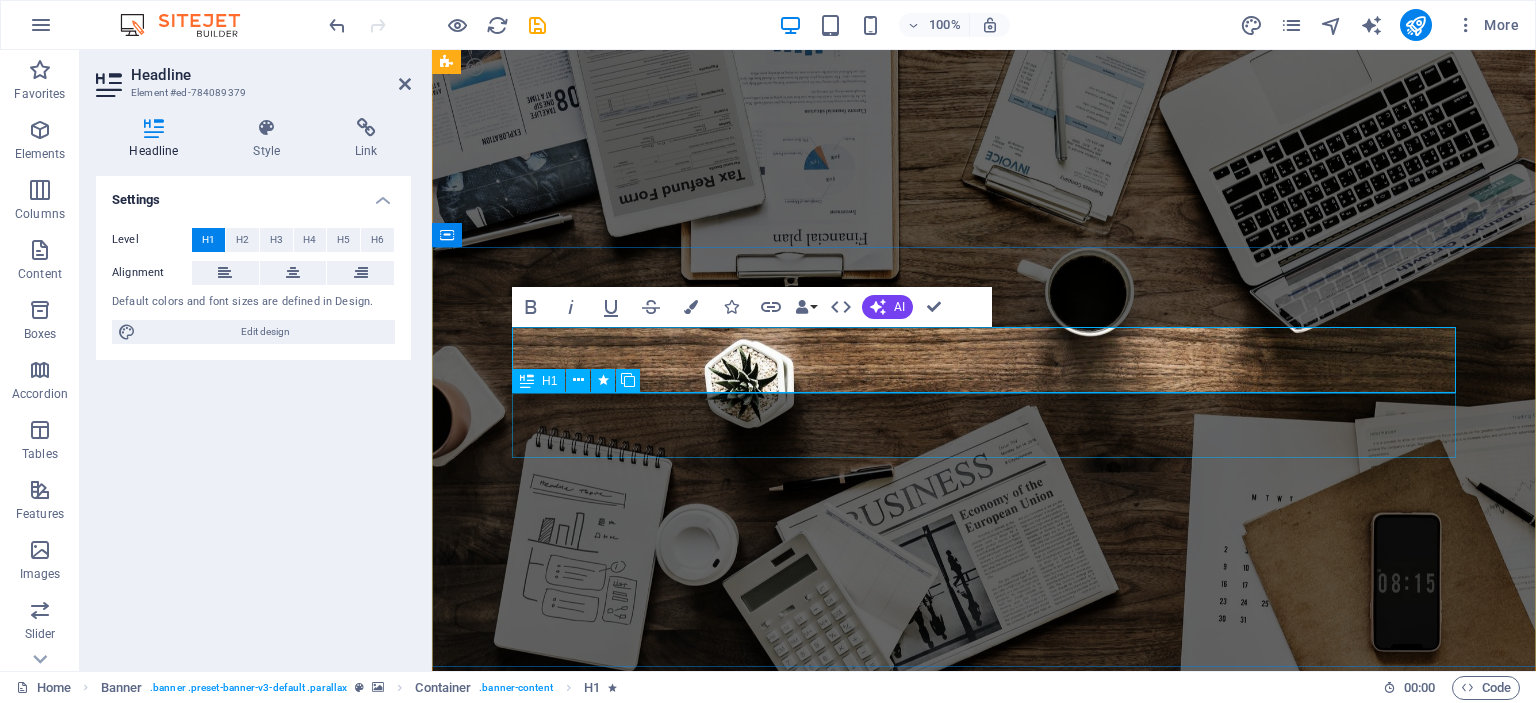 click on "S OCIAL MEDIA MARKETING" at bounding box center (984, 1143) 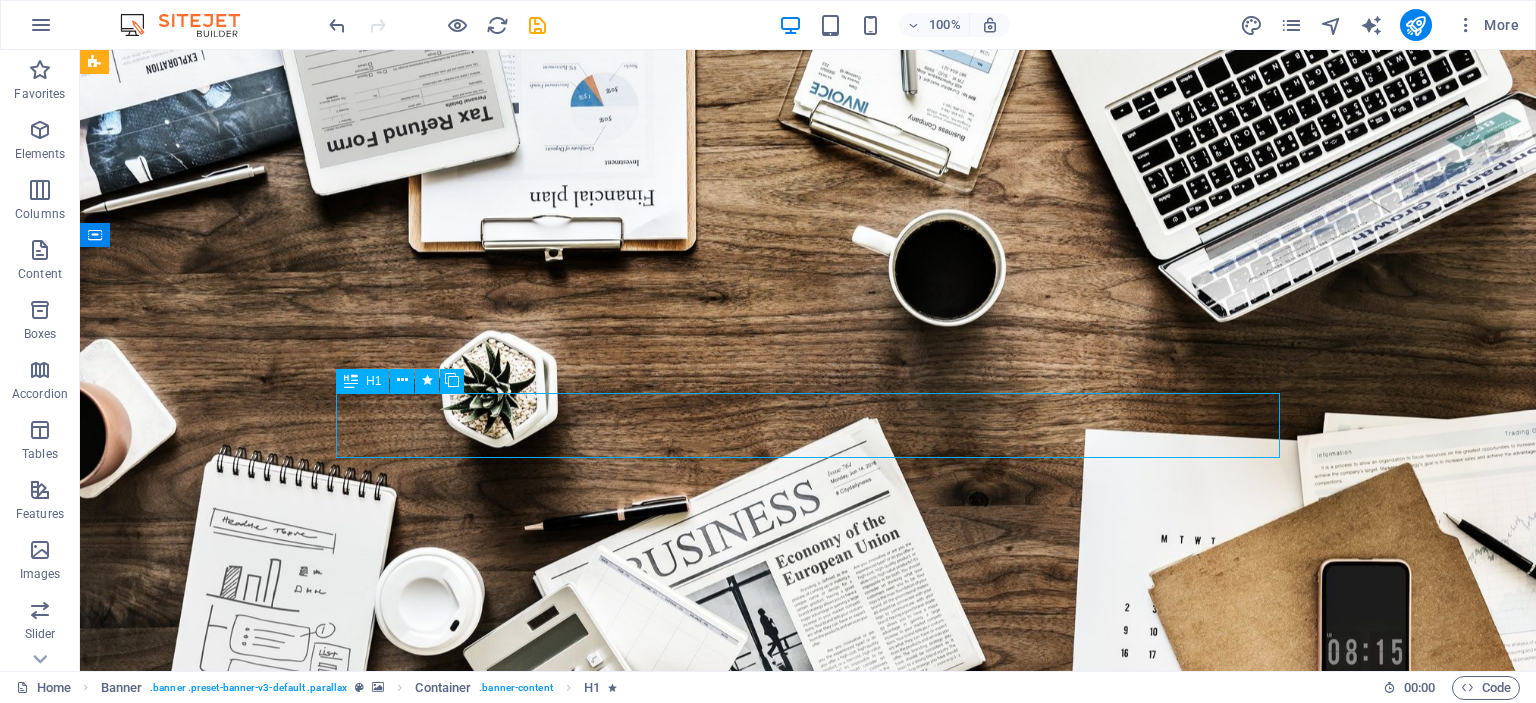 drag, startPoint x: 1054, startPoint y: 430, endPoint x: 874, endPoint y: 430, distance: 180 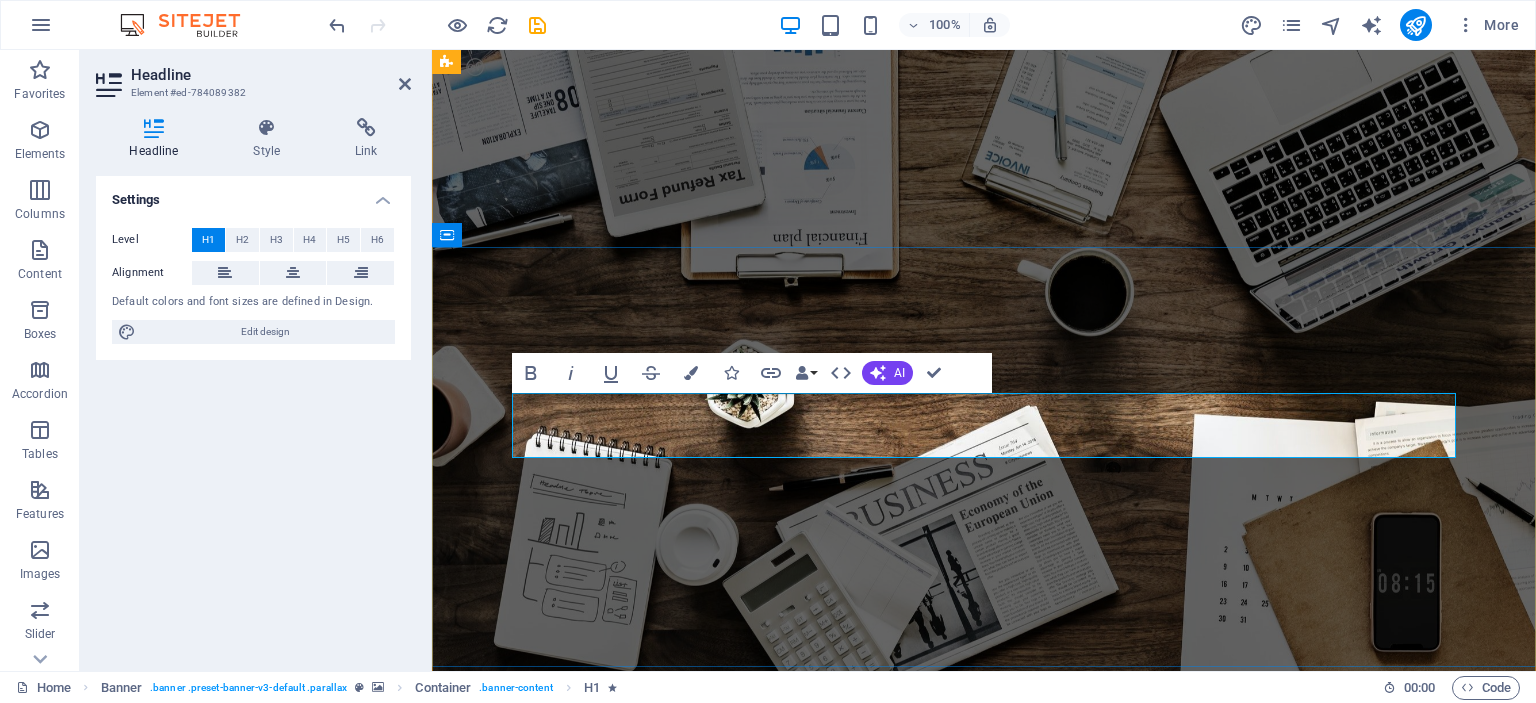 click on "OCIAL MEDIA MARKETING" at bounding box center (888, 1143) 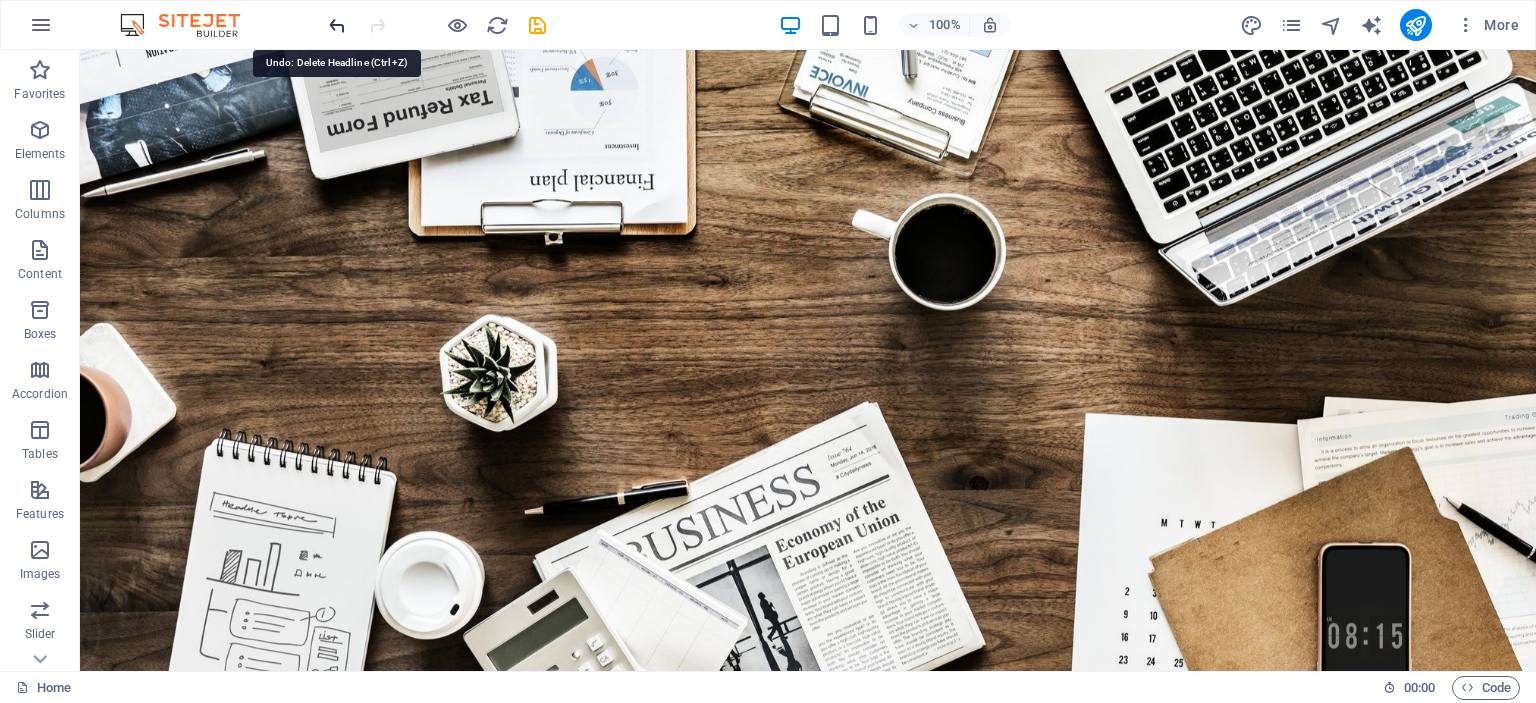 click at bounding box center [337, 25] 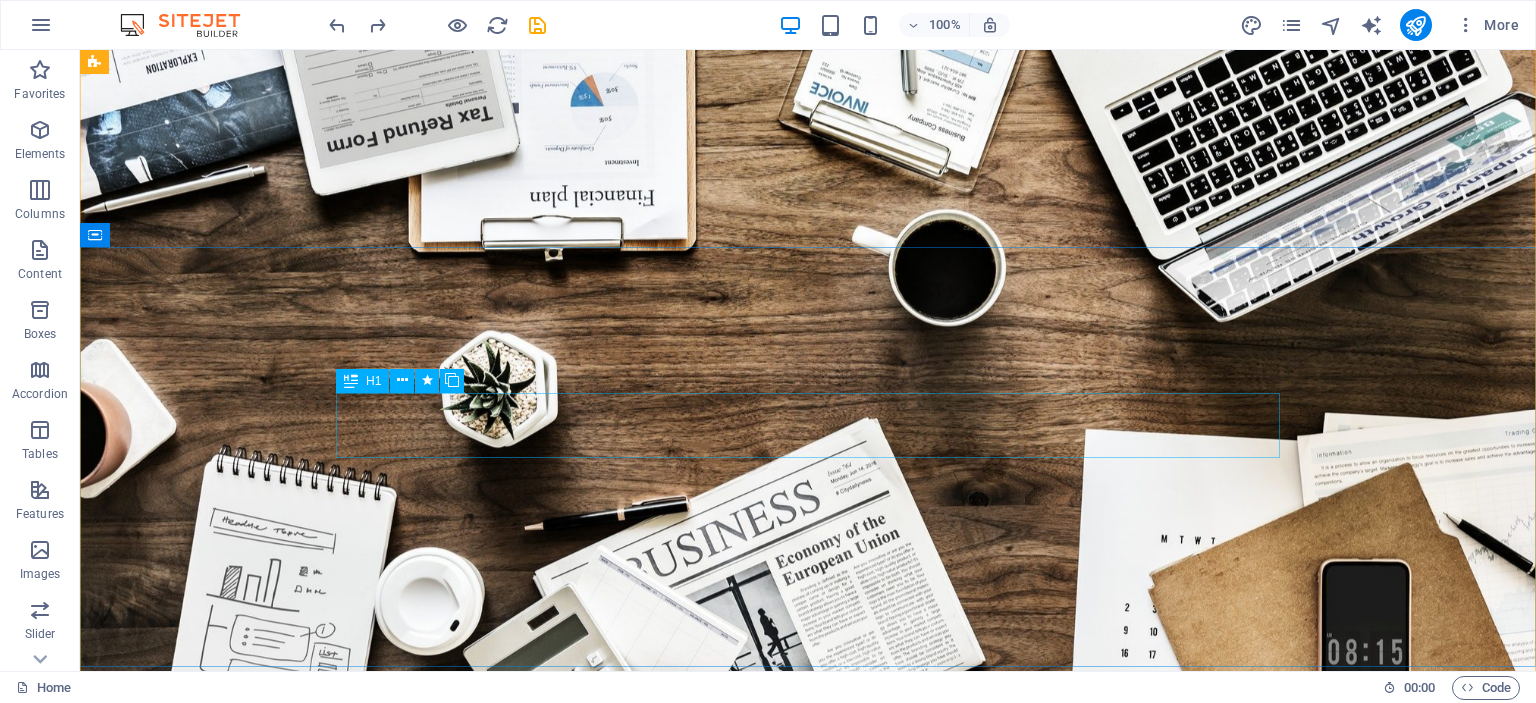 click on "S OCIAL MEDIA MARKETING" at bounding box center (808, 1143) 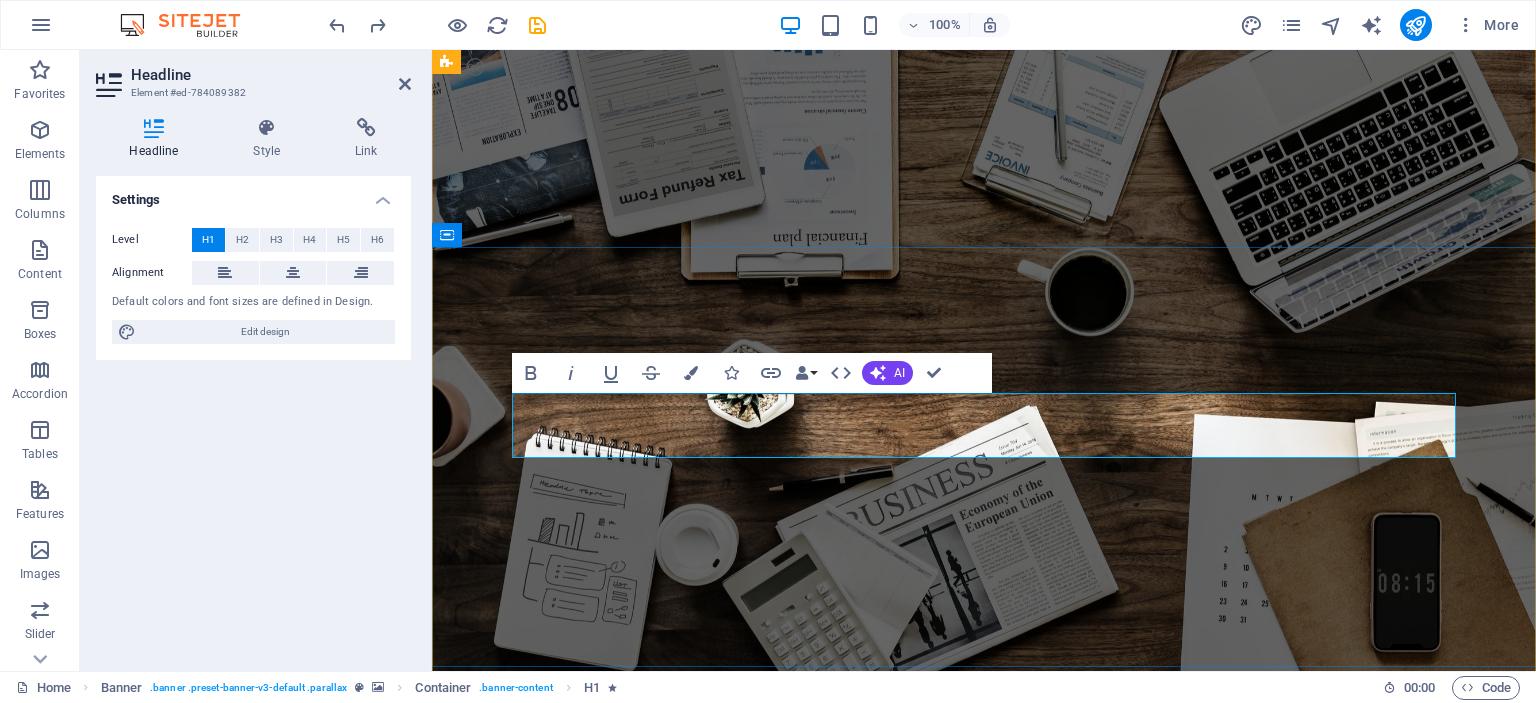 click on "OCIAL MEDIA MARKETING" at bounding box center (888, 1143) 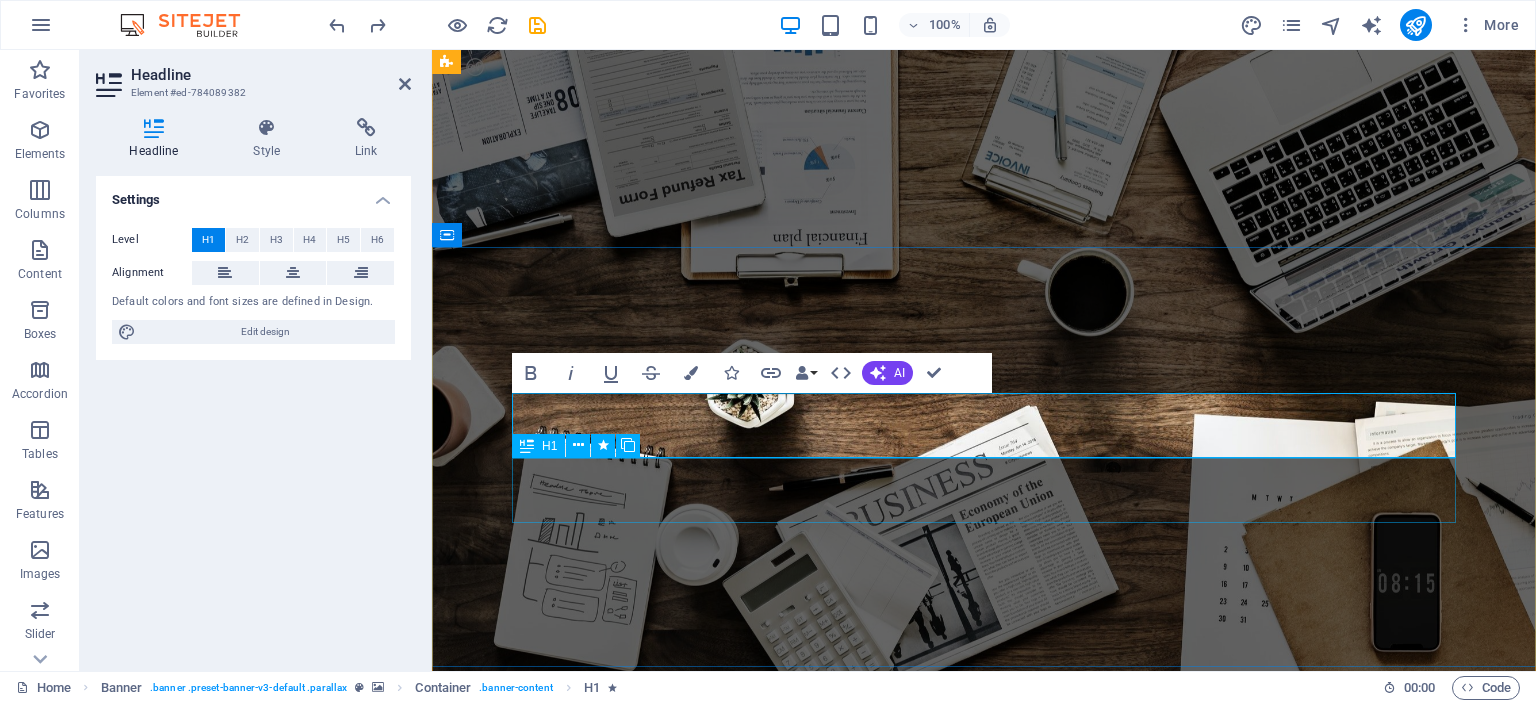 click on "R EVIEW & STATISTICS" at bounding box center (984, 1209) 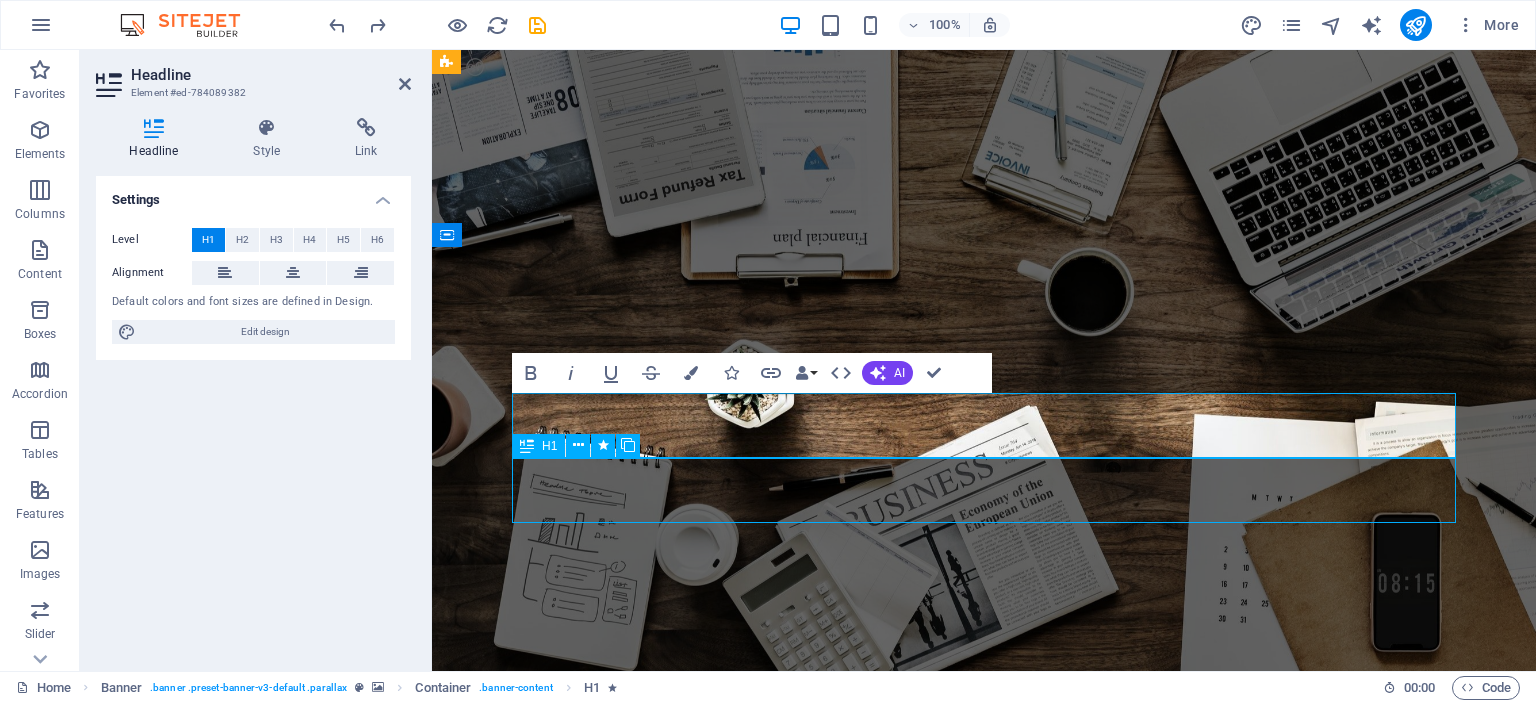 click on "R EVIEW & STATISTICS" at bounding box center (984, 1209) 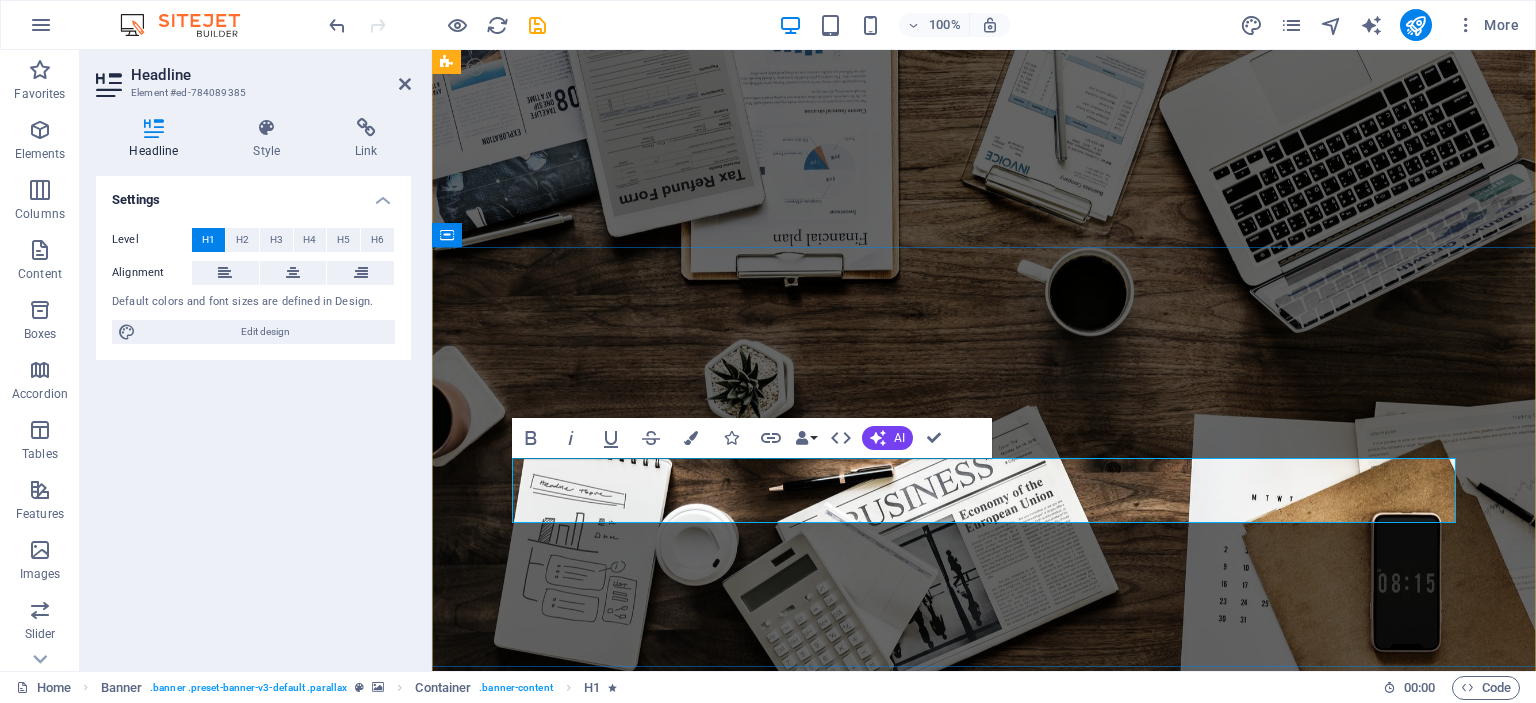 click on "EVIEW & STATISTICS" at bounding box center (821, 1209) 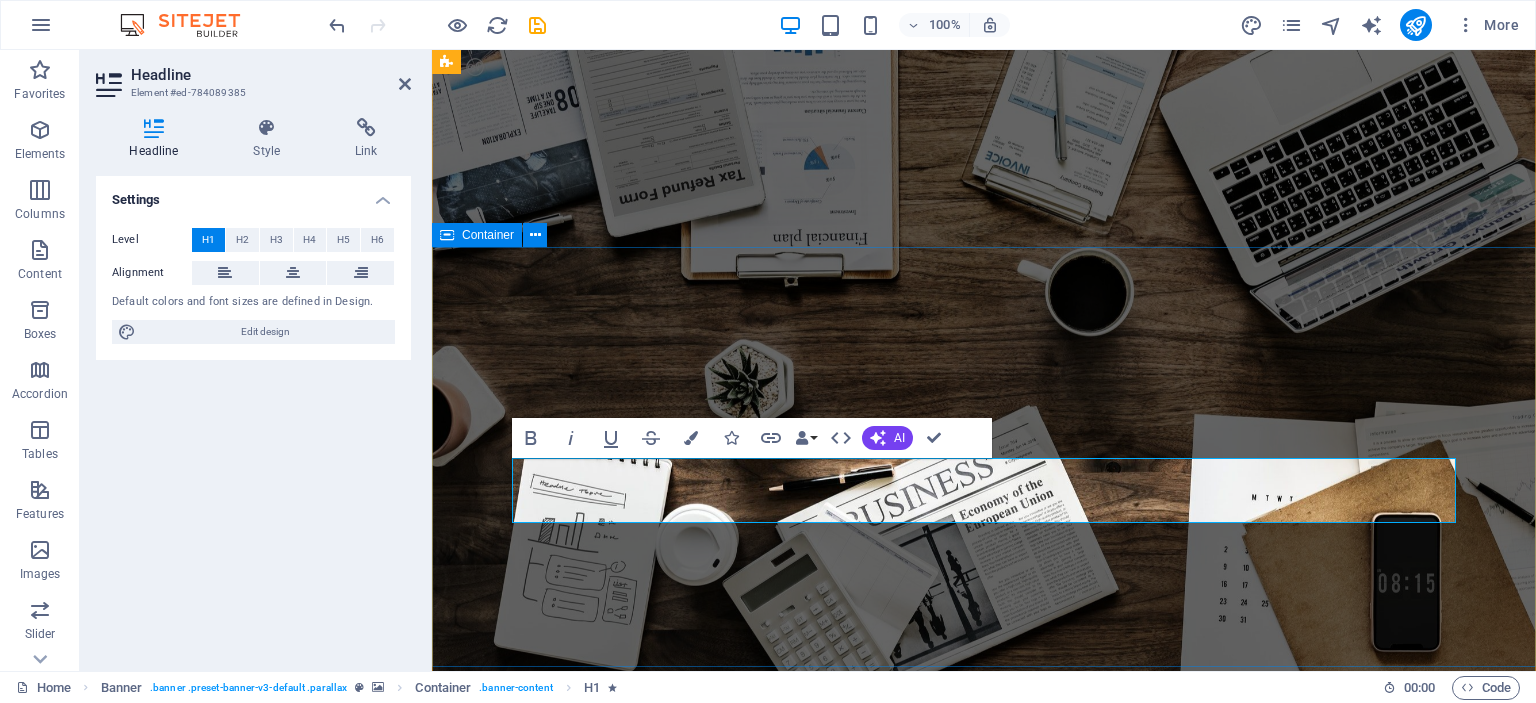 click on "O nline quick services p rices compatitive c communication is superier Learn more" at bounding box center [984, 1176] 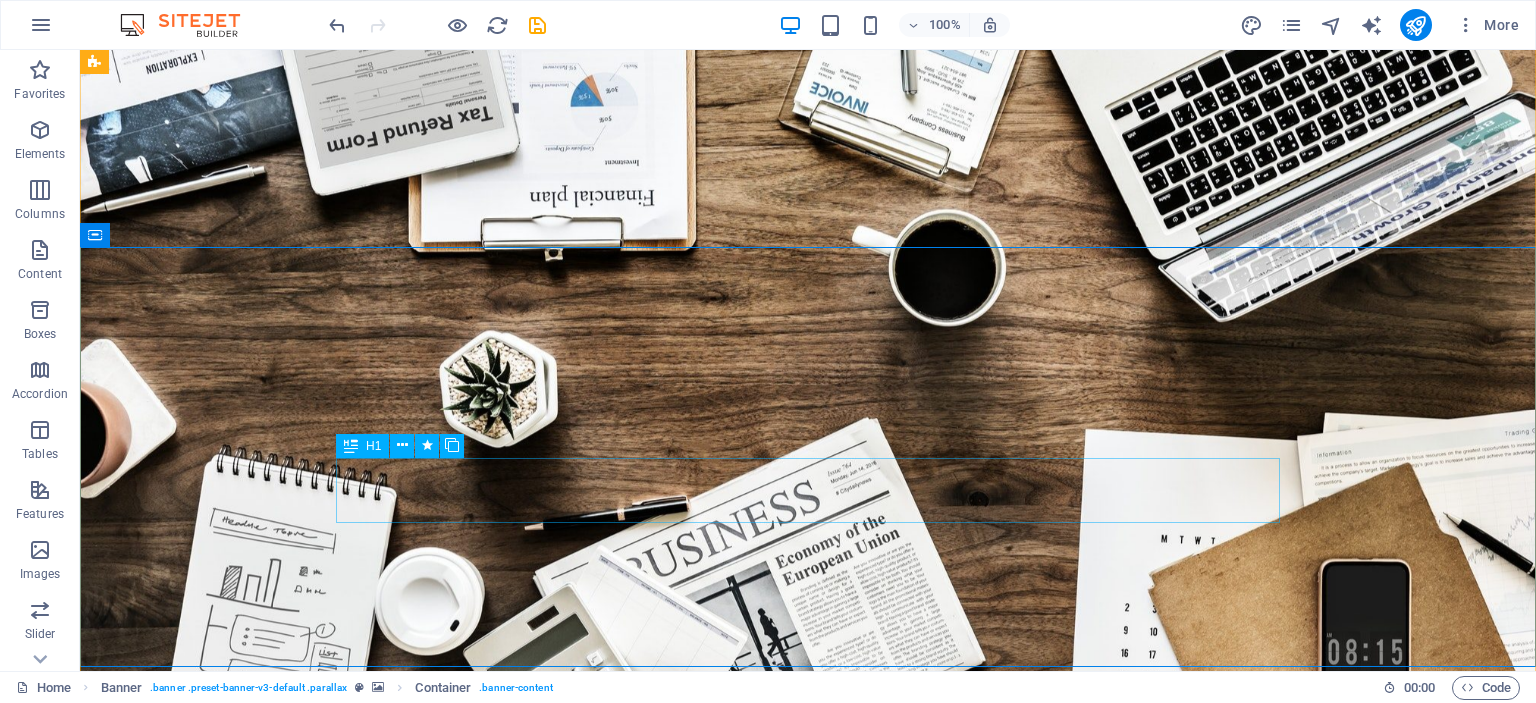 click on "c communication is superier" at bounding box center [808, 1209] 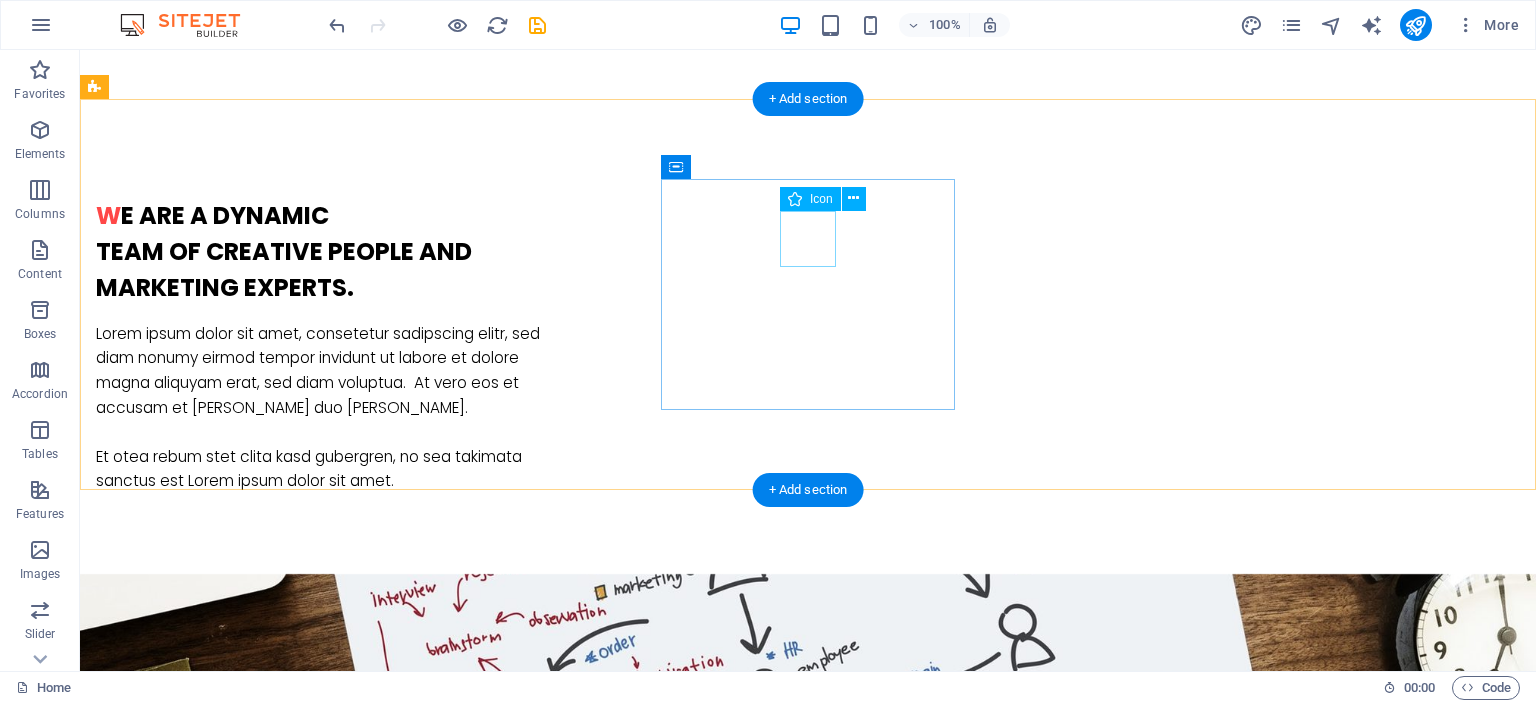 scroll, scrollTop: 1400, scrollLeft: 0, axis: vertical 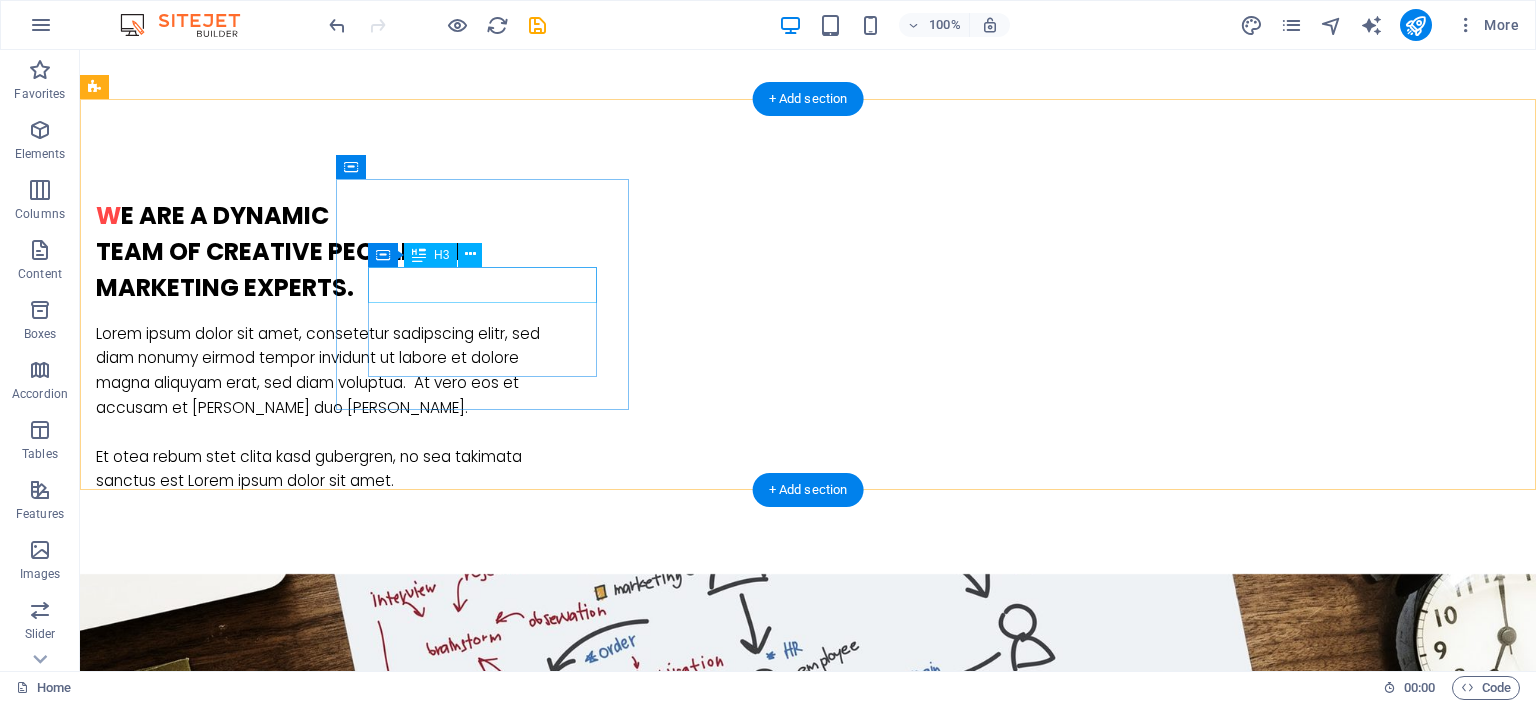 click on "Analytics" at bounding box center [242, 1496] 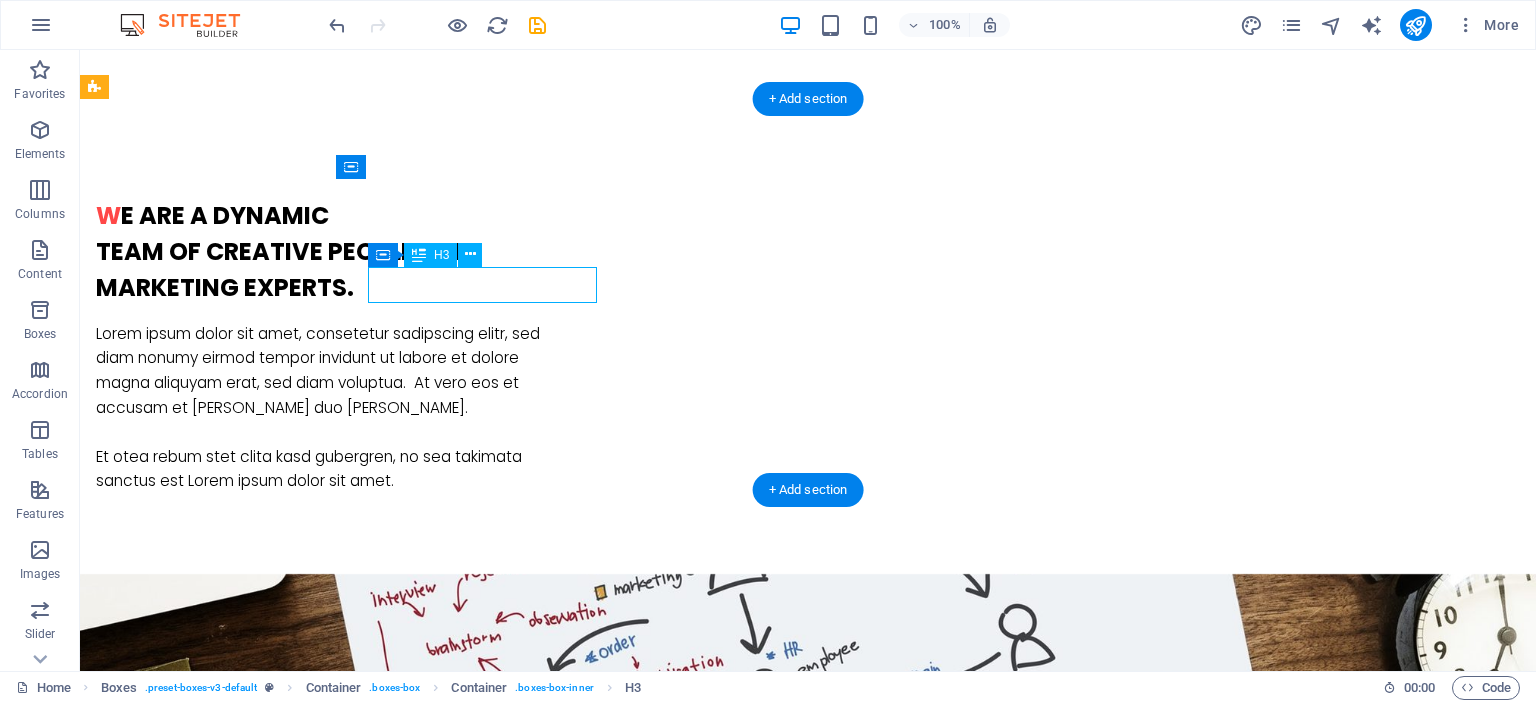 click on "Analytics" at bounding box center (242, 1496) 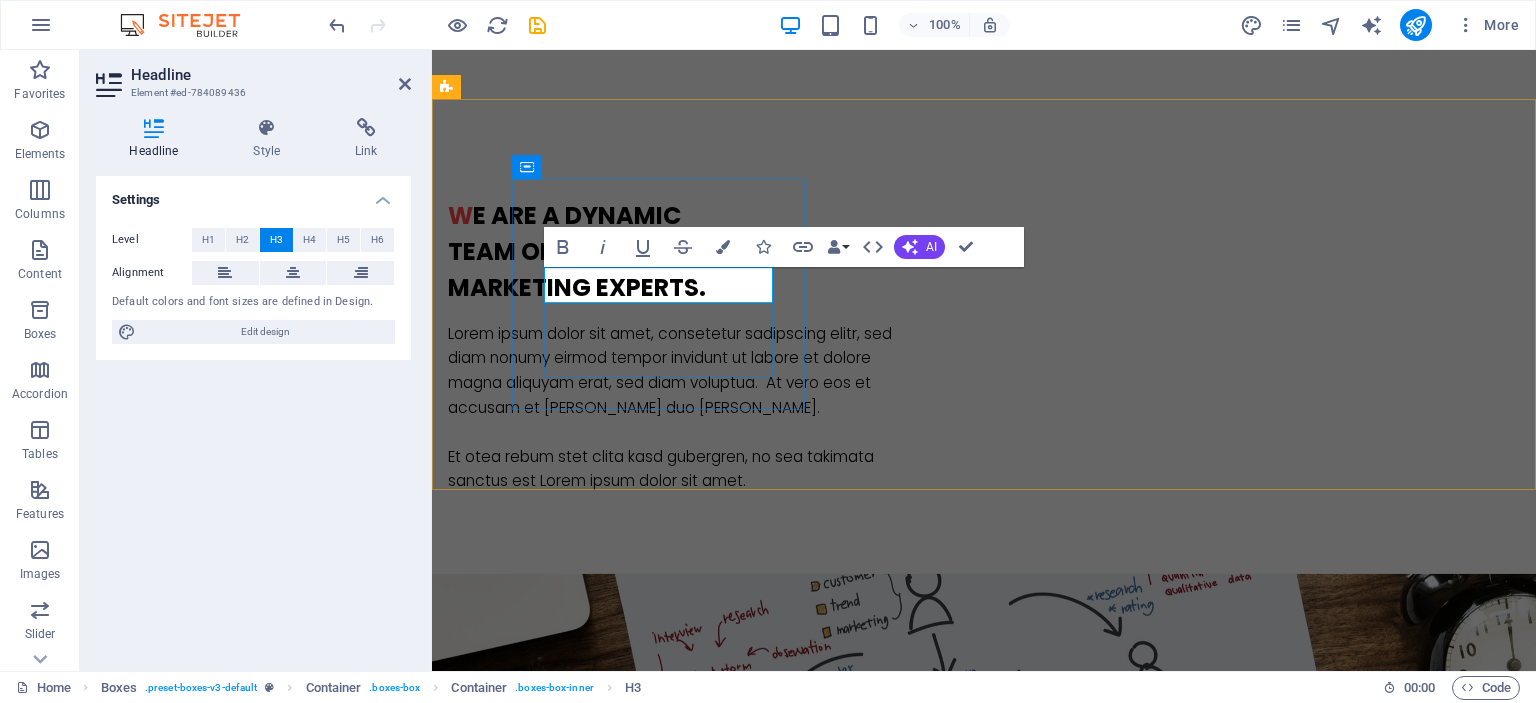 type 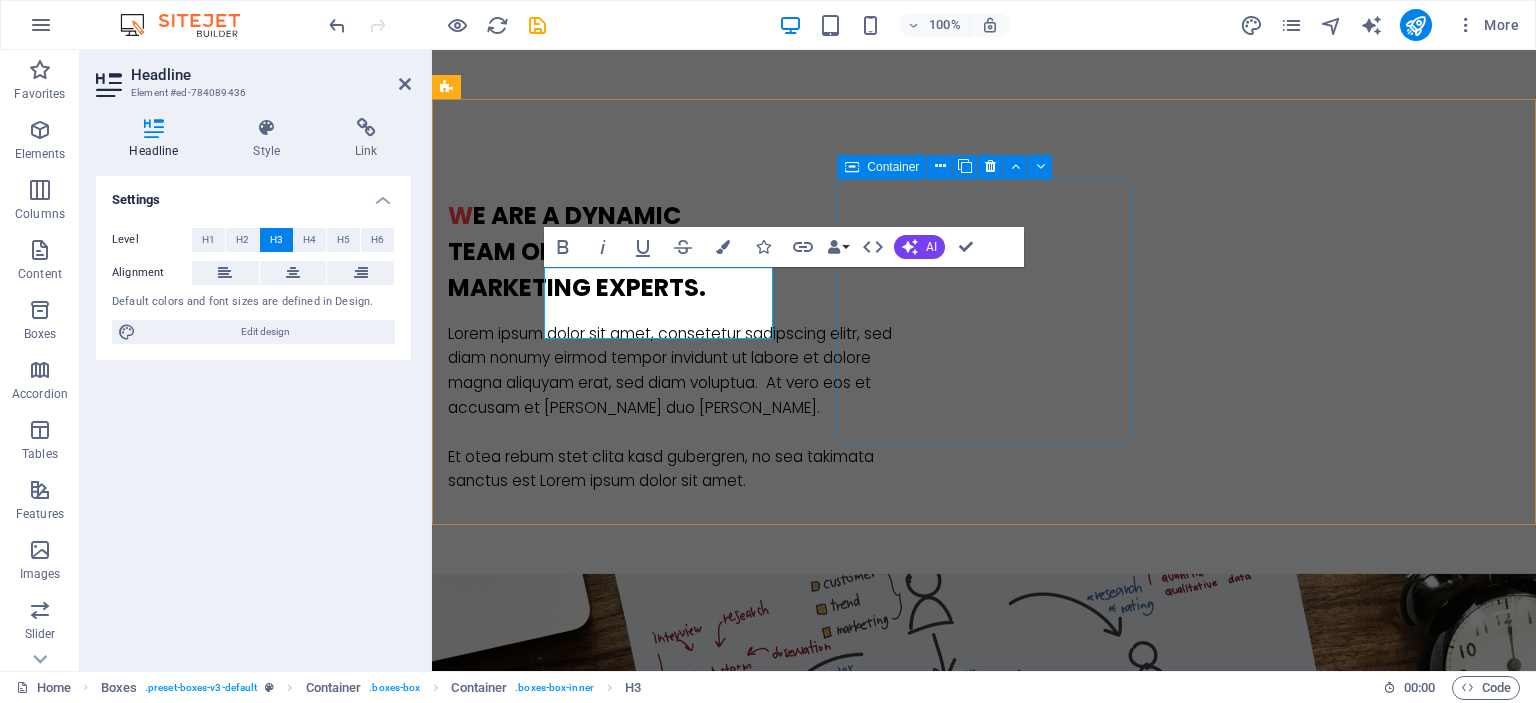 click on "Strategies Lorem ipsum dolor sit amet, consectetur adipisicing elit. Veritatis, dolorem!" at bounding box center (594, 1788) 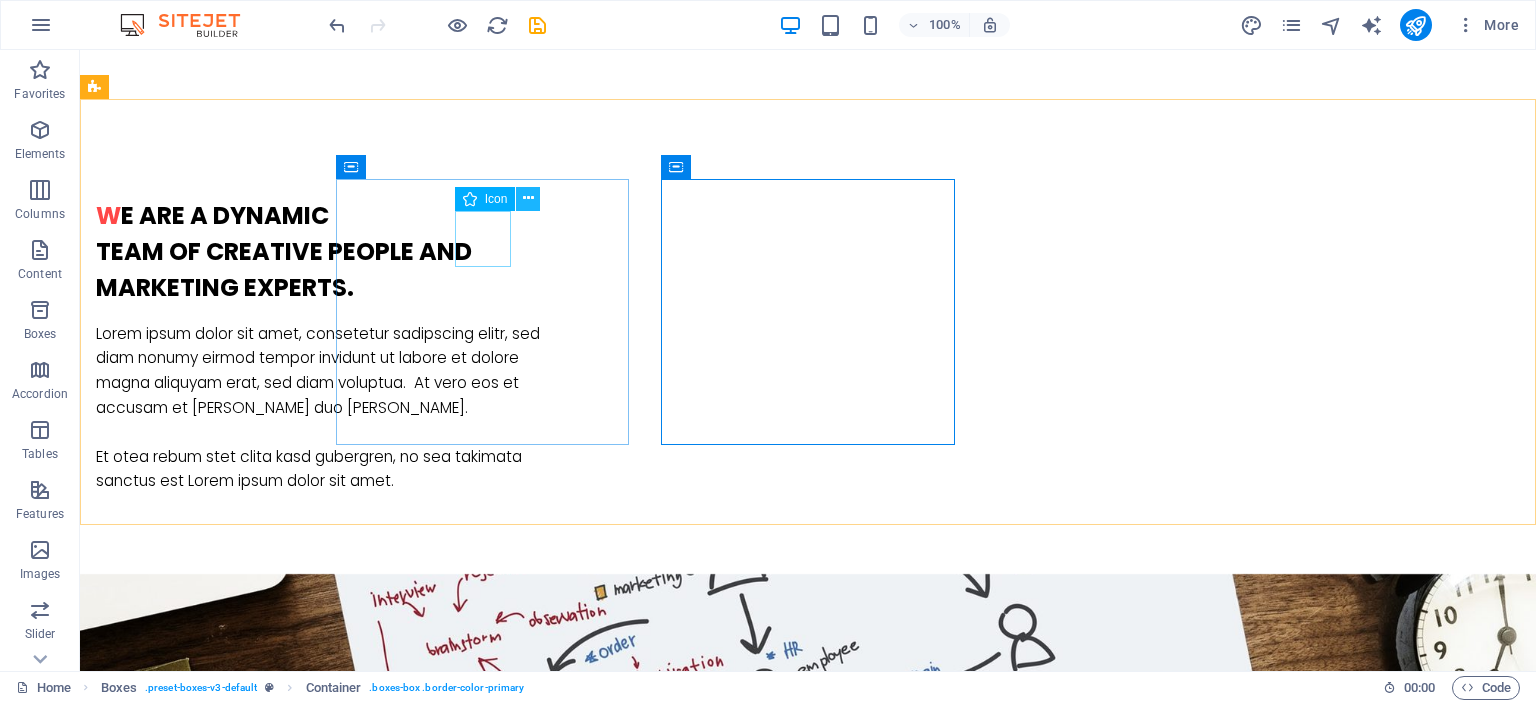 click at bounding box center [528, 199] 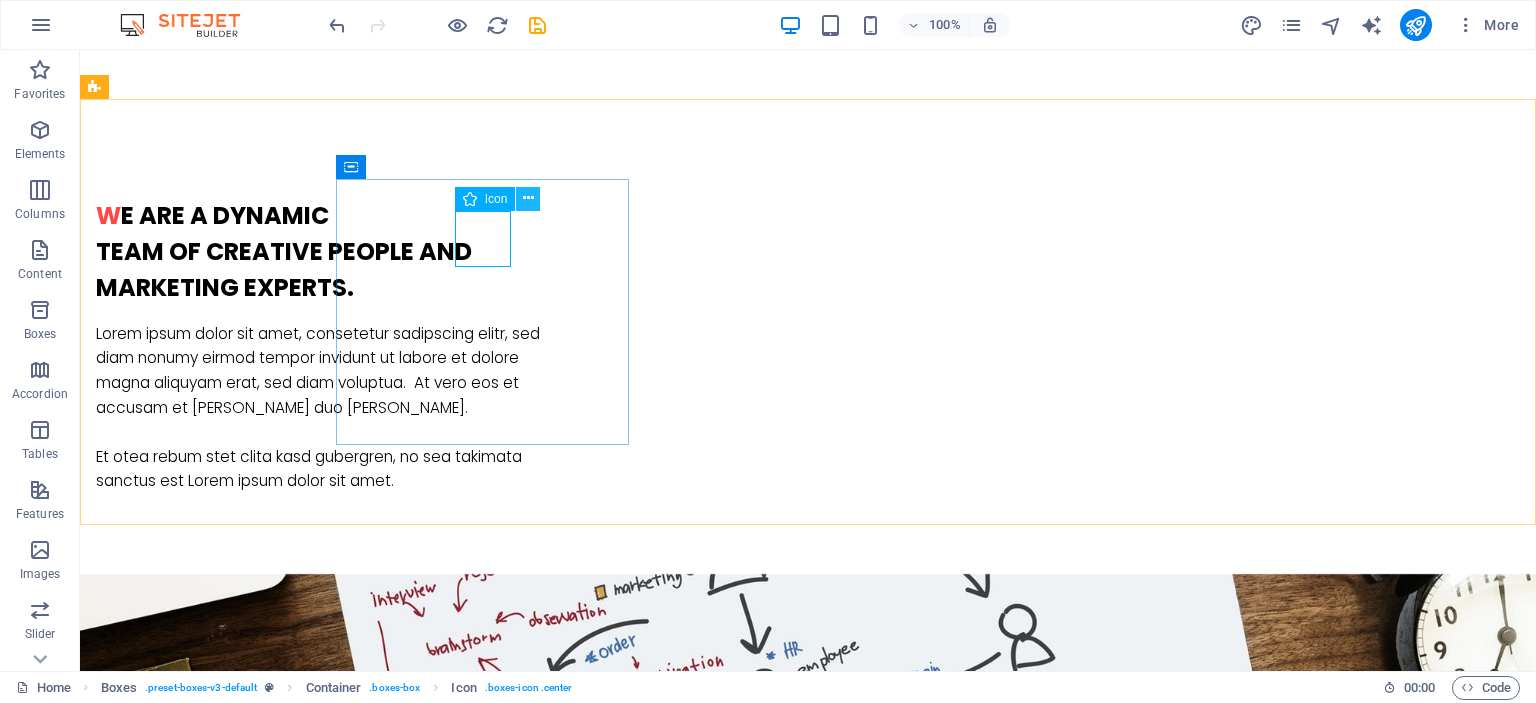 click at bounding box center [528, 198] 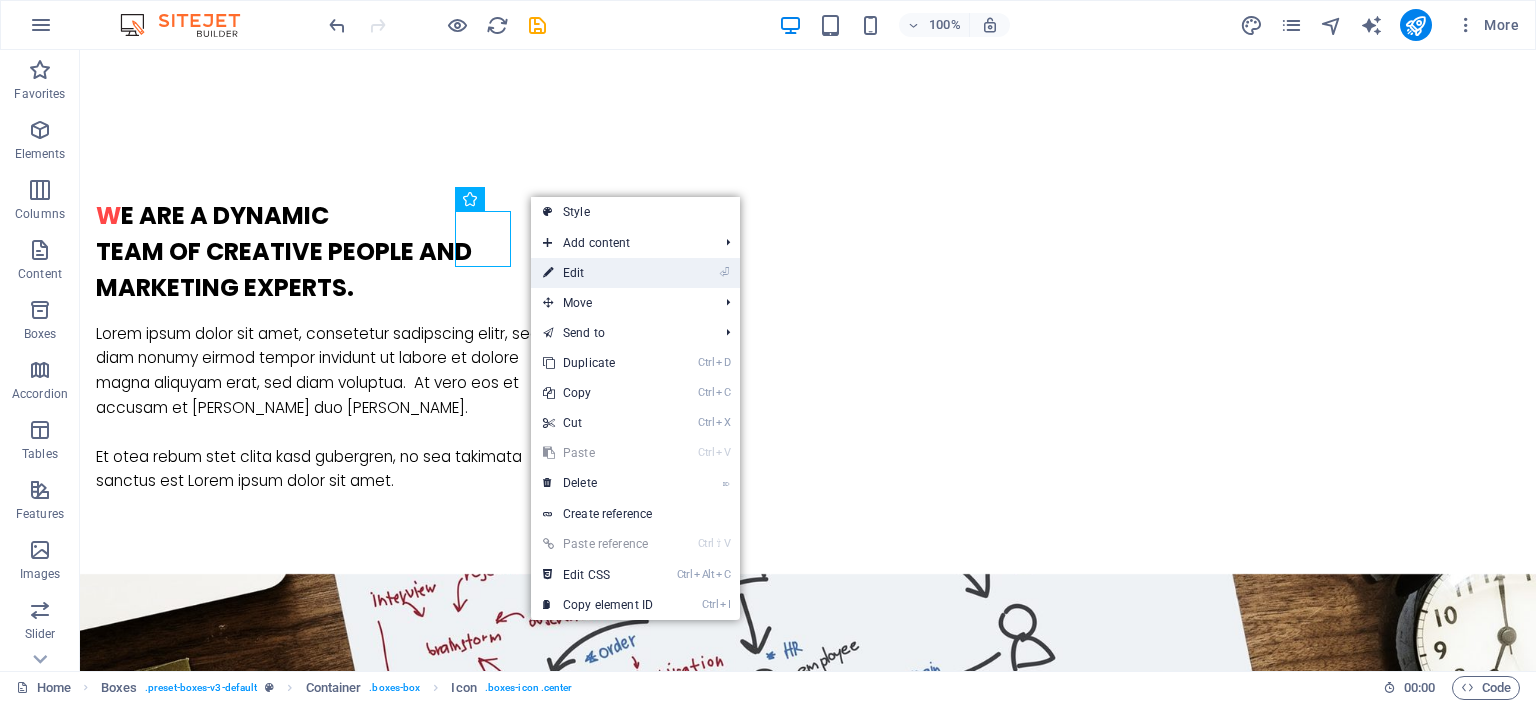click on "⏎  Edit" at bounding box center [598, 273] 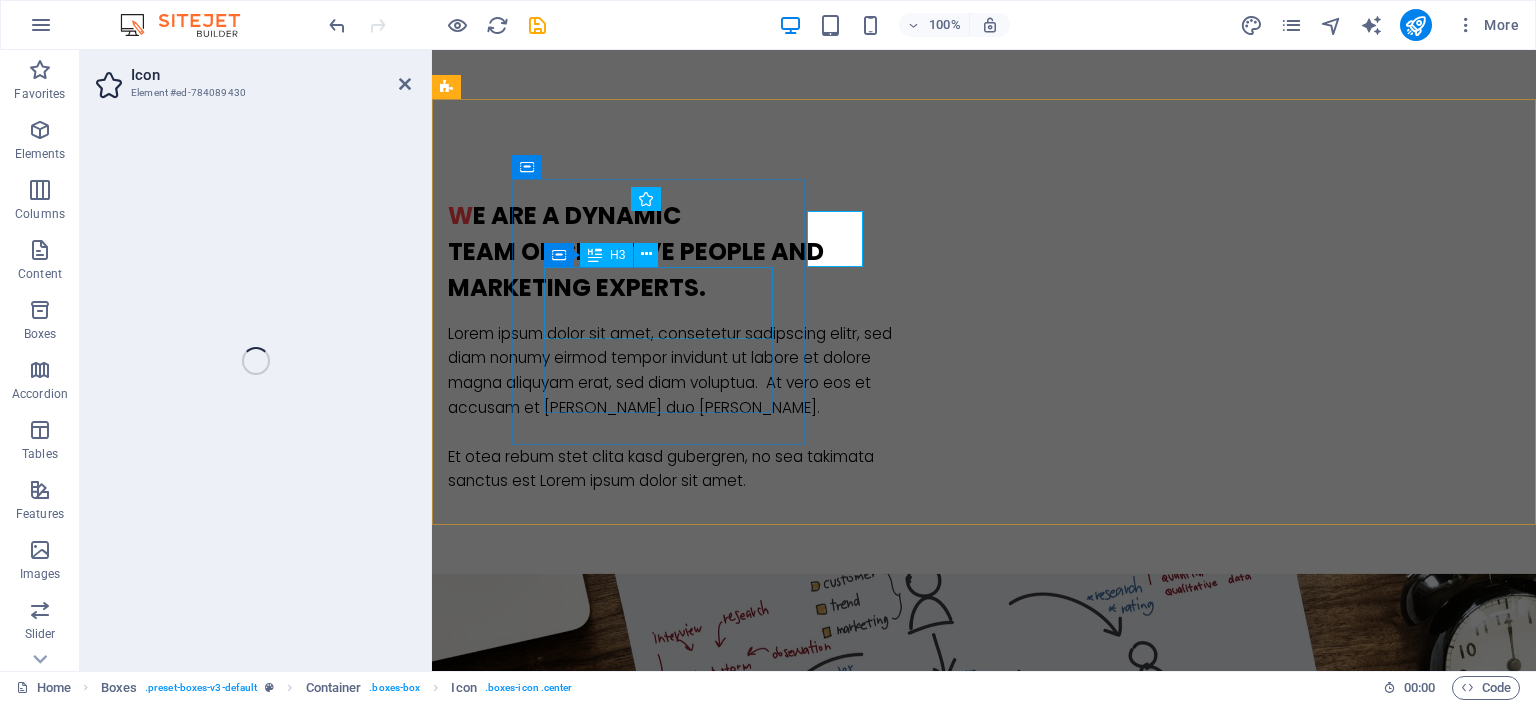 select on "xMidYMid" 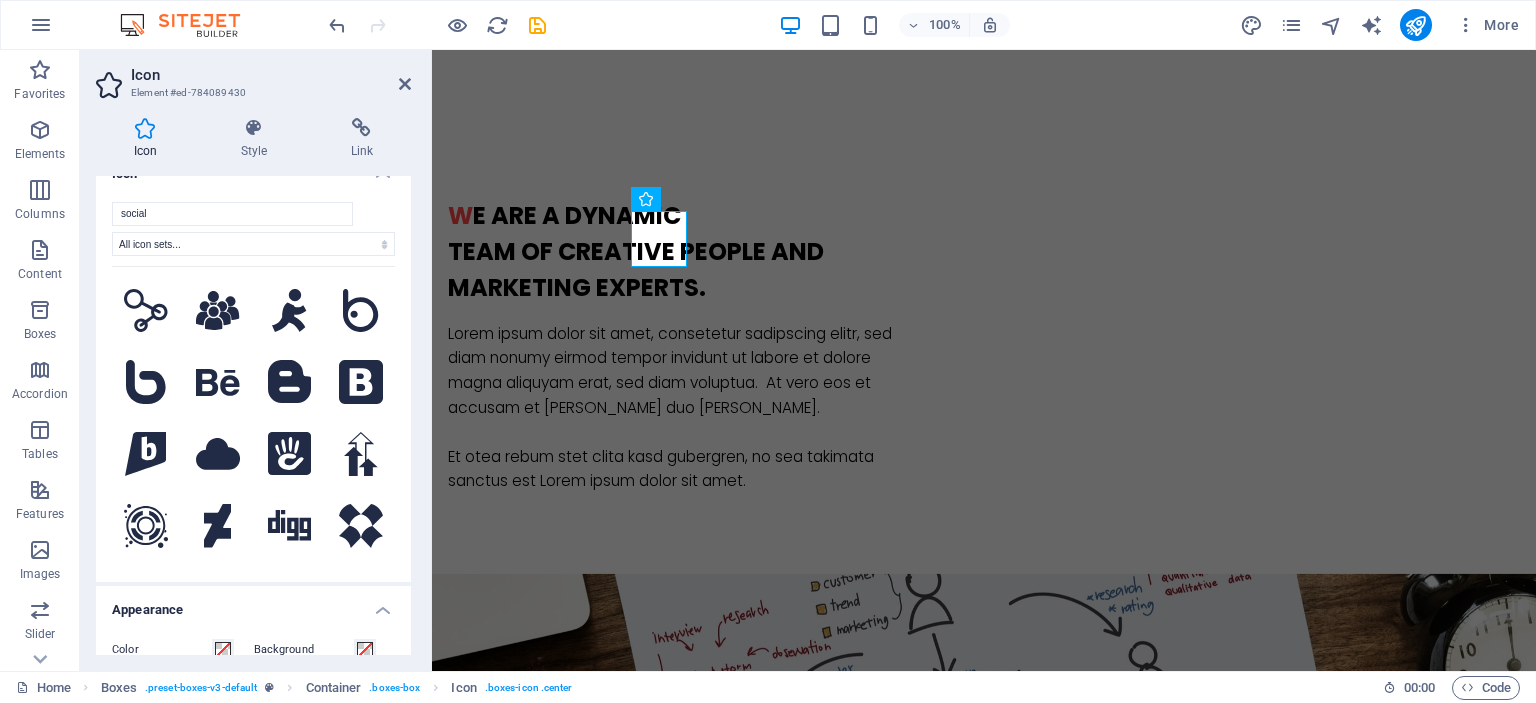 scroll, scrollTop: 0, scrollLeft: 0, axis: both 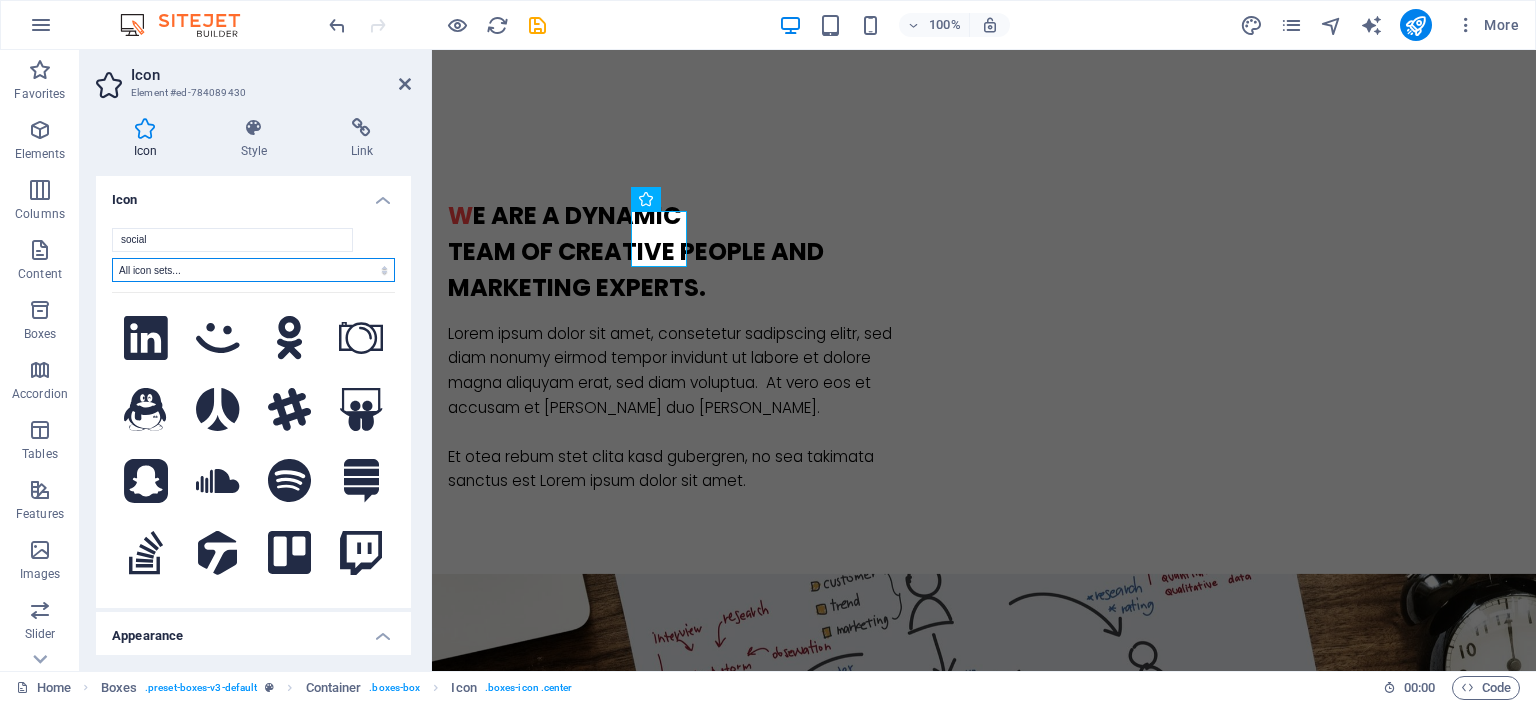 click on "All icon sets... IcoFont Ionicons FontAwesome Brands FontAwesome Duotone FontAwesome Solid FontAwesome Regular FontAwesome Light FontAwesome Thin FontAwesome Sharp Solid FontAwesome Sharp Regular FontAwesome Sharp Light FontAwesome Sharp Thin" at bounding box center [253, 270] 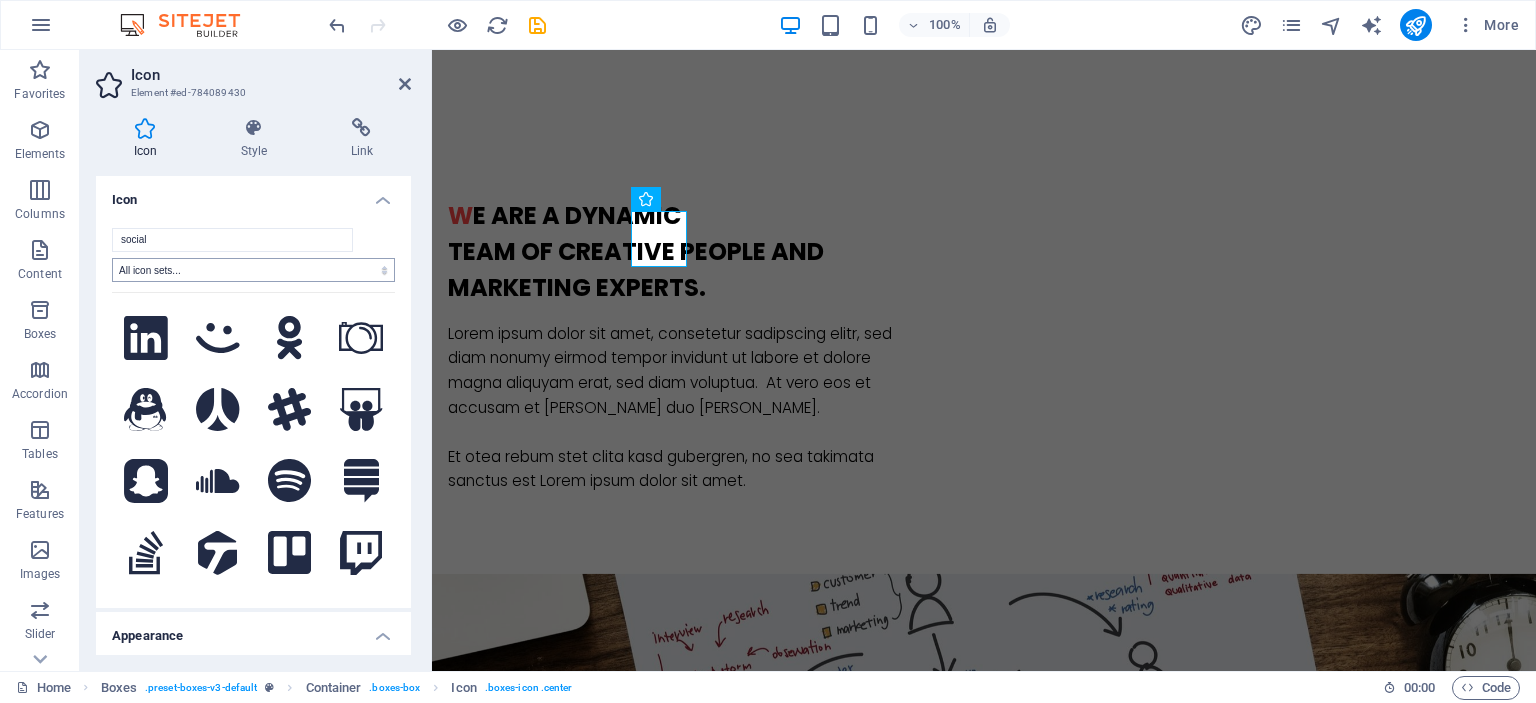 click on "social All icon sets... IcoFont Ionicons FontAwesome Brands FontAwesome Duotone FontAwesome Solid FontAwesome Regular FontAwesome Light FontAwesome Thin FontAwesome Sharp Solid FontAwesome Sharp Regular FontAwesome Sharp Light FontAwesome Sharp Thin" at bounding box center (253, 410) 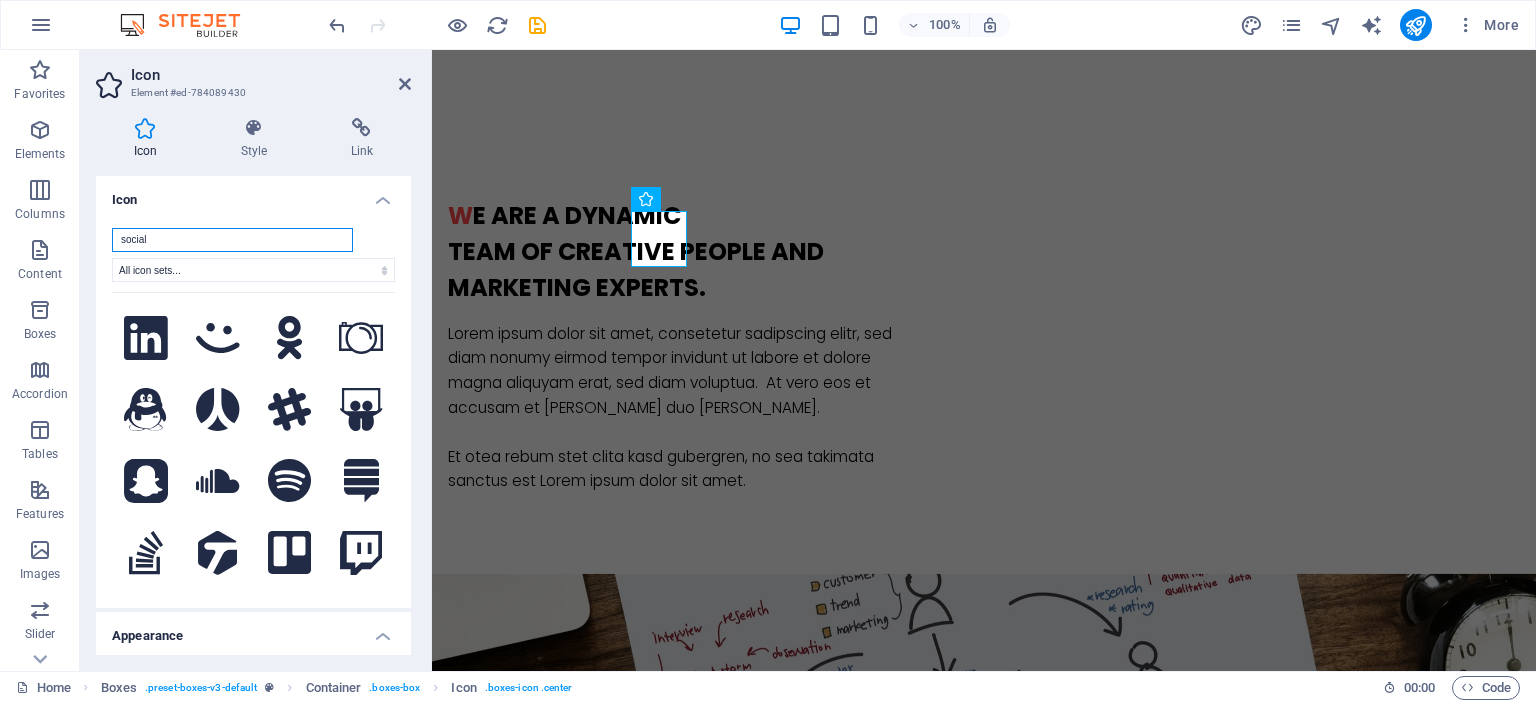 click on "social" at bounding box center [232, 240] 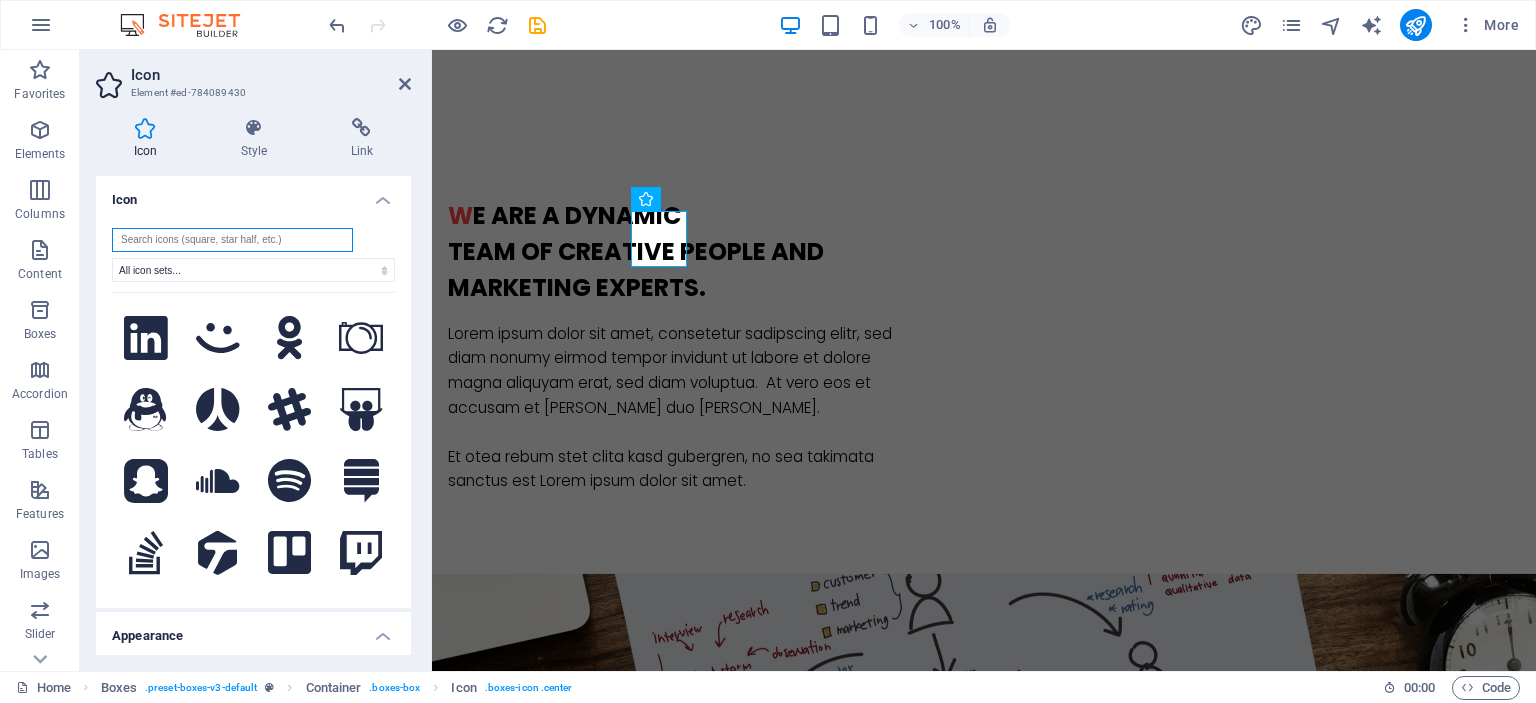scroll, scrollTop: 0, scrollLeft: 0, axis: both 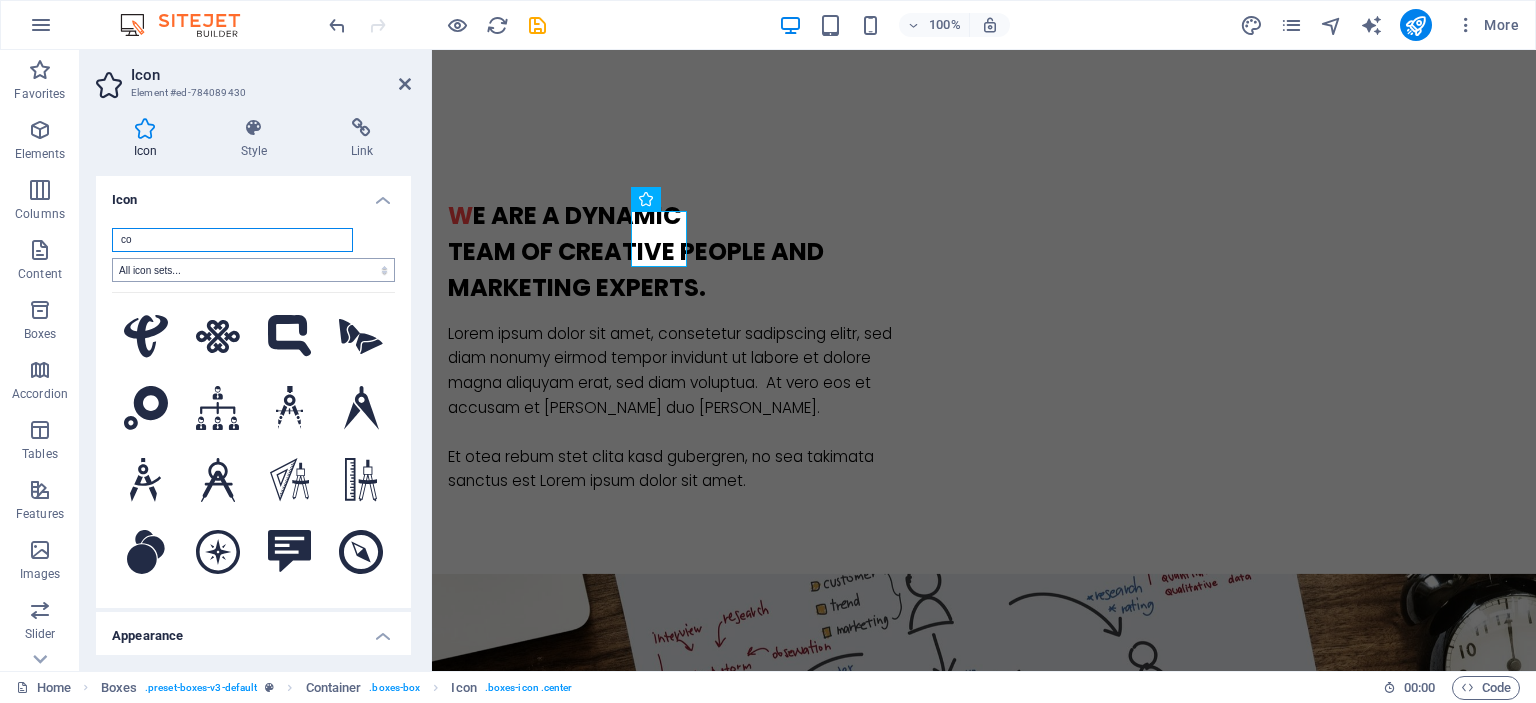 type on "c" 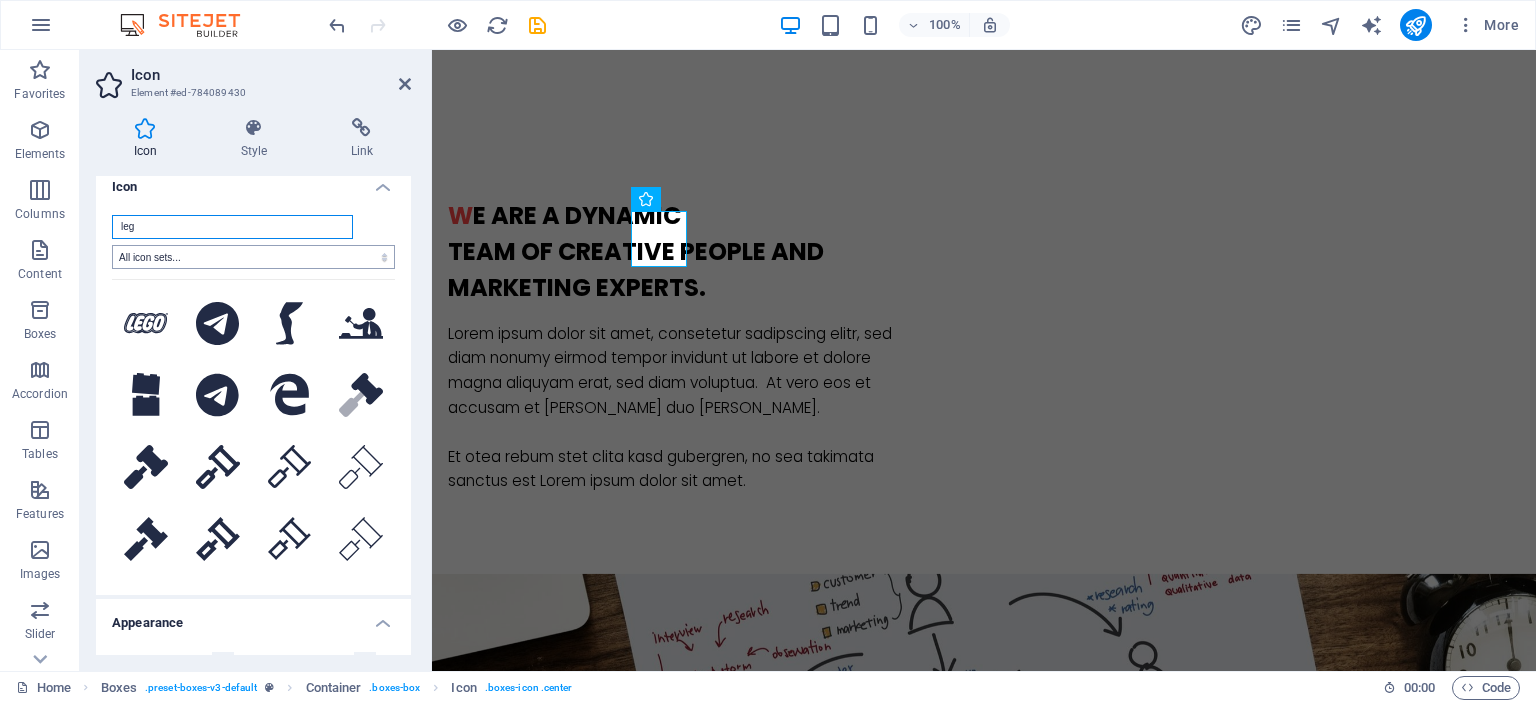 scroll, scrollTop: 5, scrollLeft: 0, axis: vertical 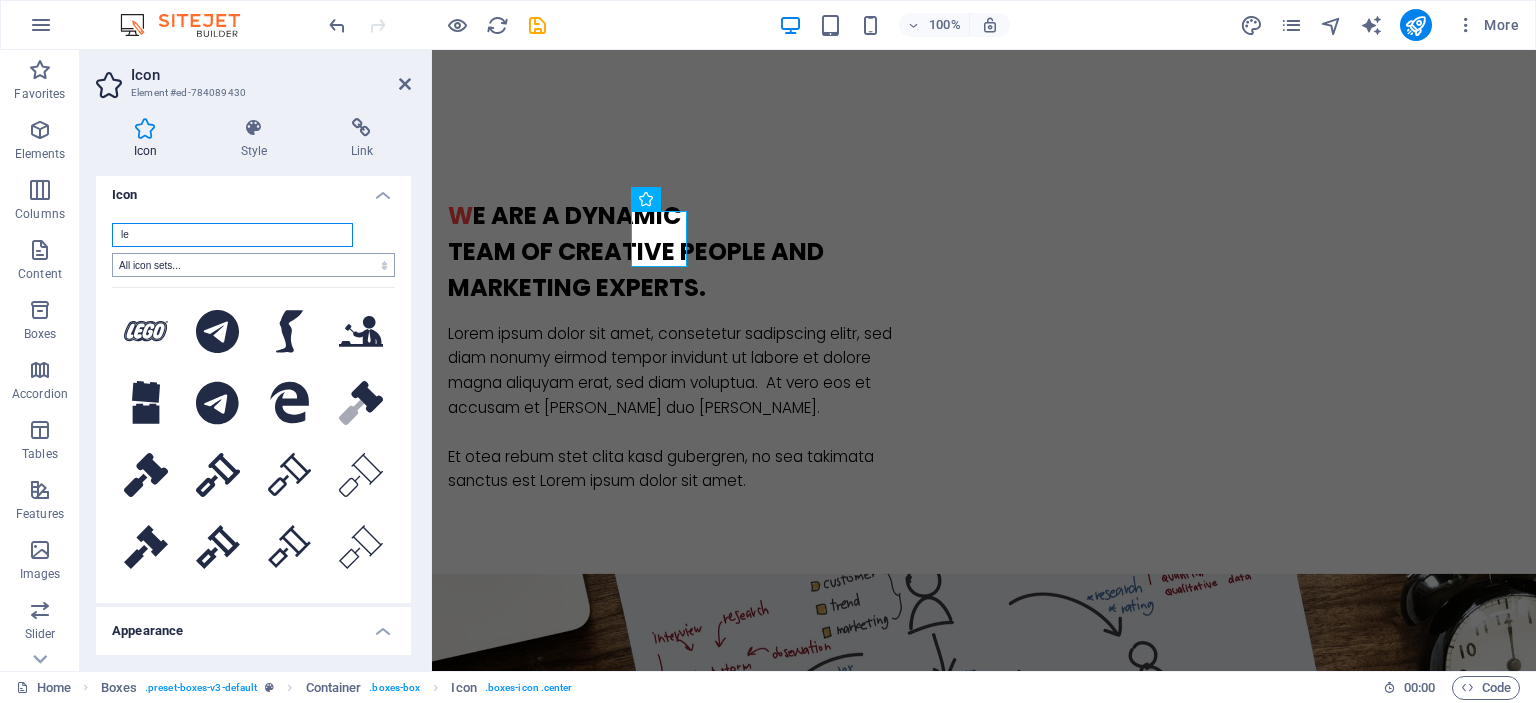 type on "l" 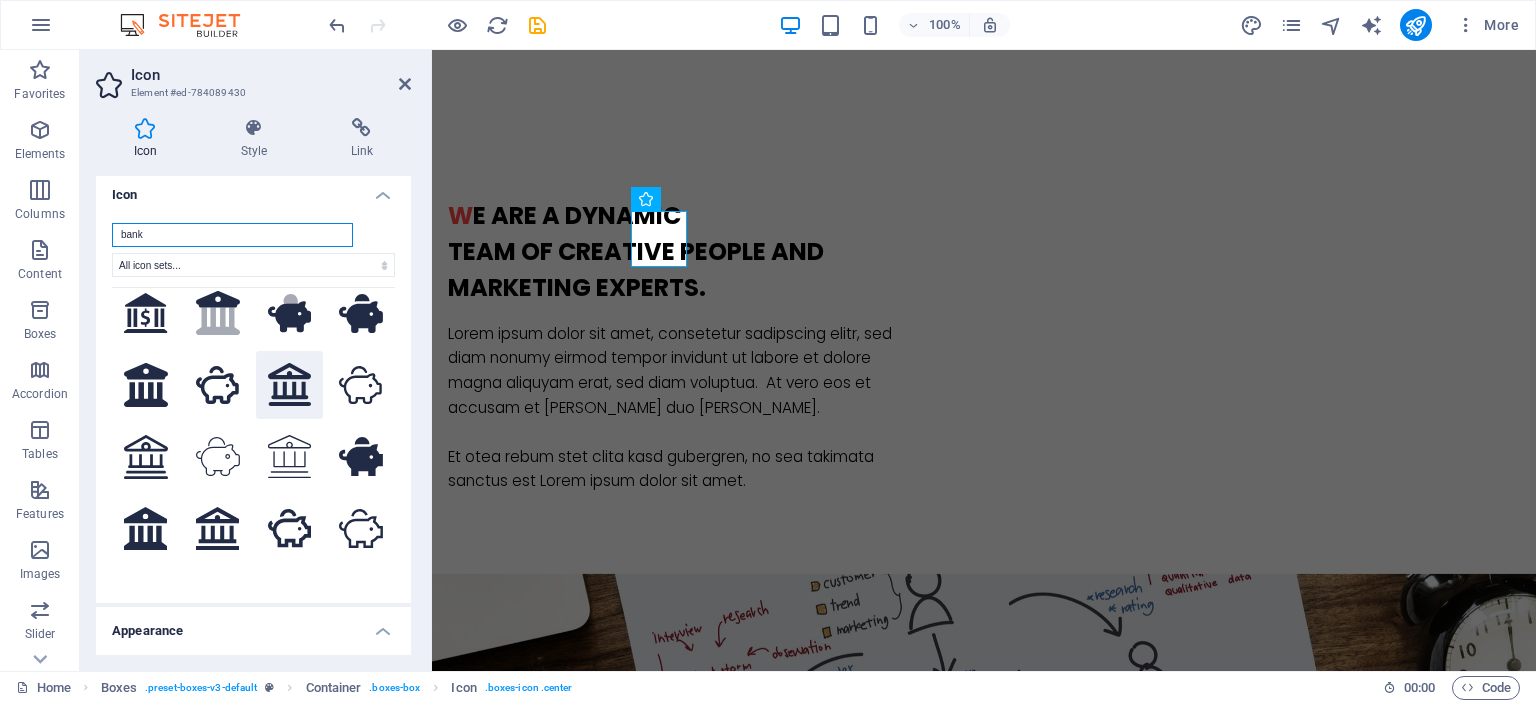 scroll, scrollTop: 148, scrollLeft: 0, axis: vertical 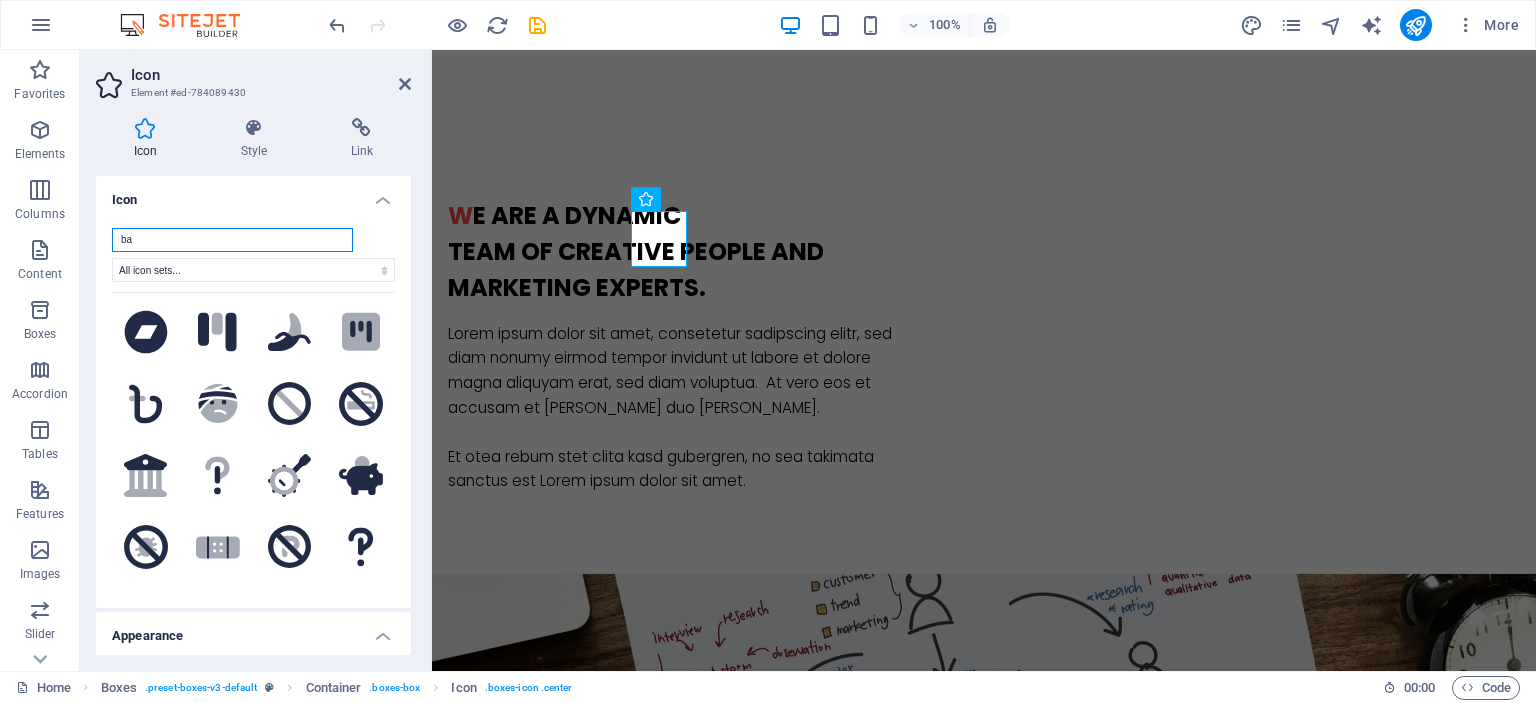 type on "b" 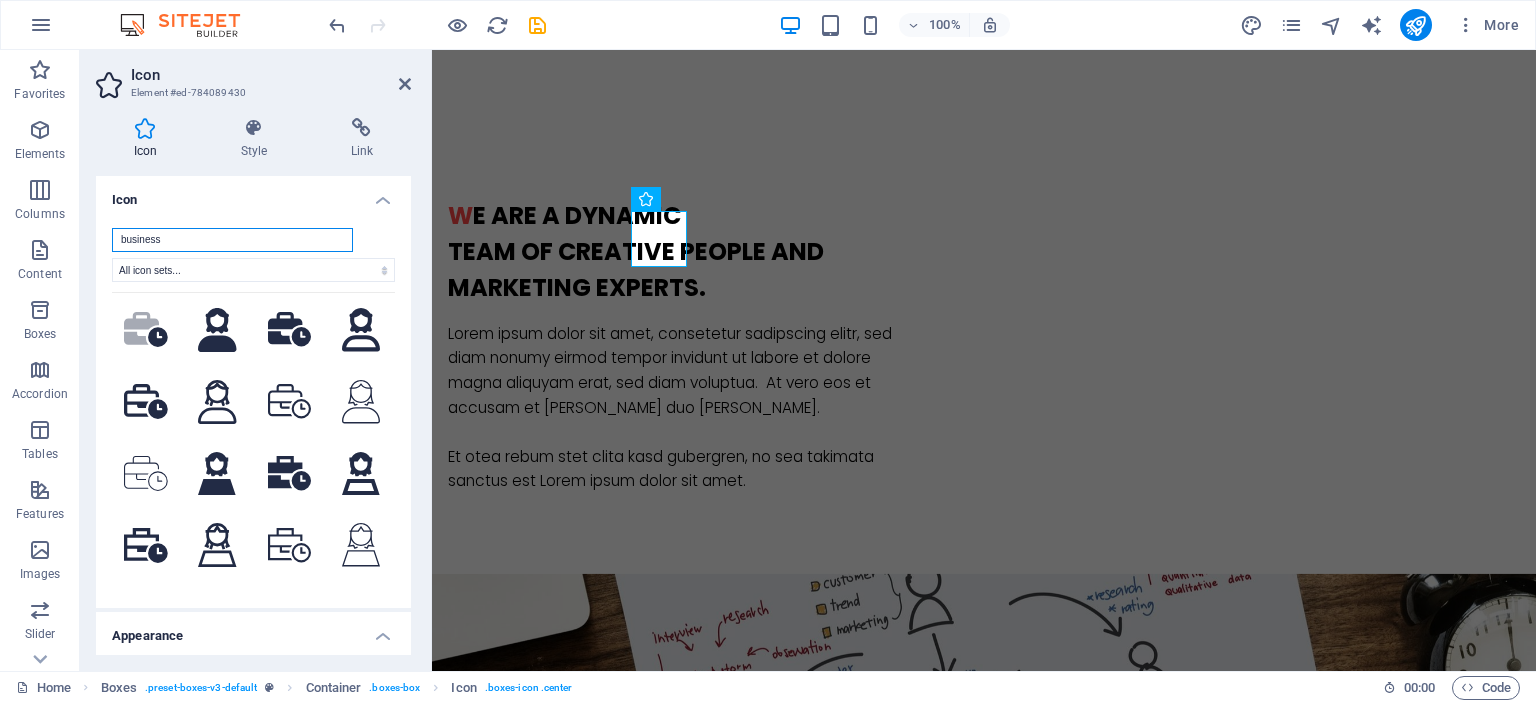 scroll, scrollTop: 219, scrollLeft: 0, axis: vertical 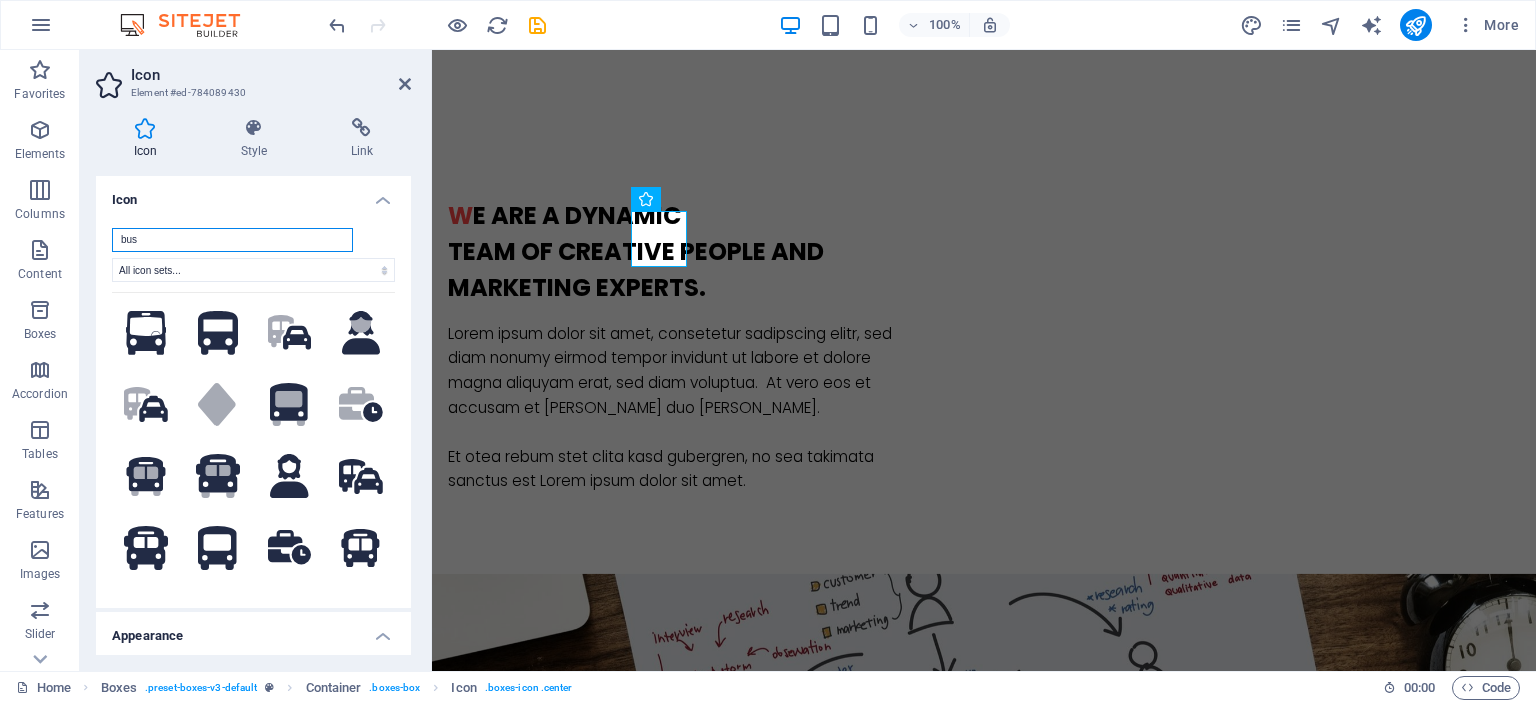 type on "bu" 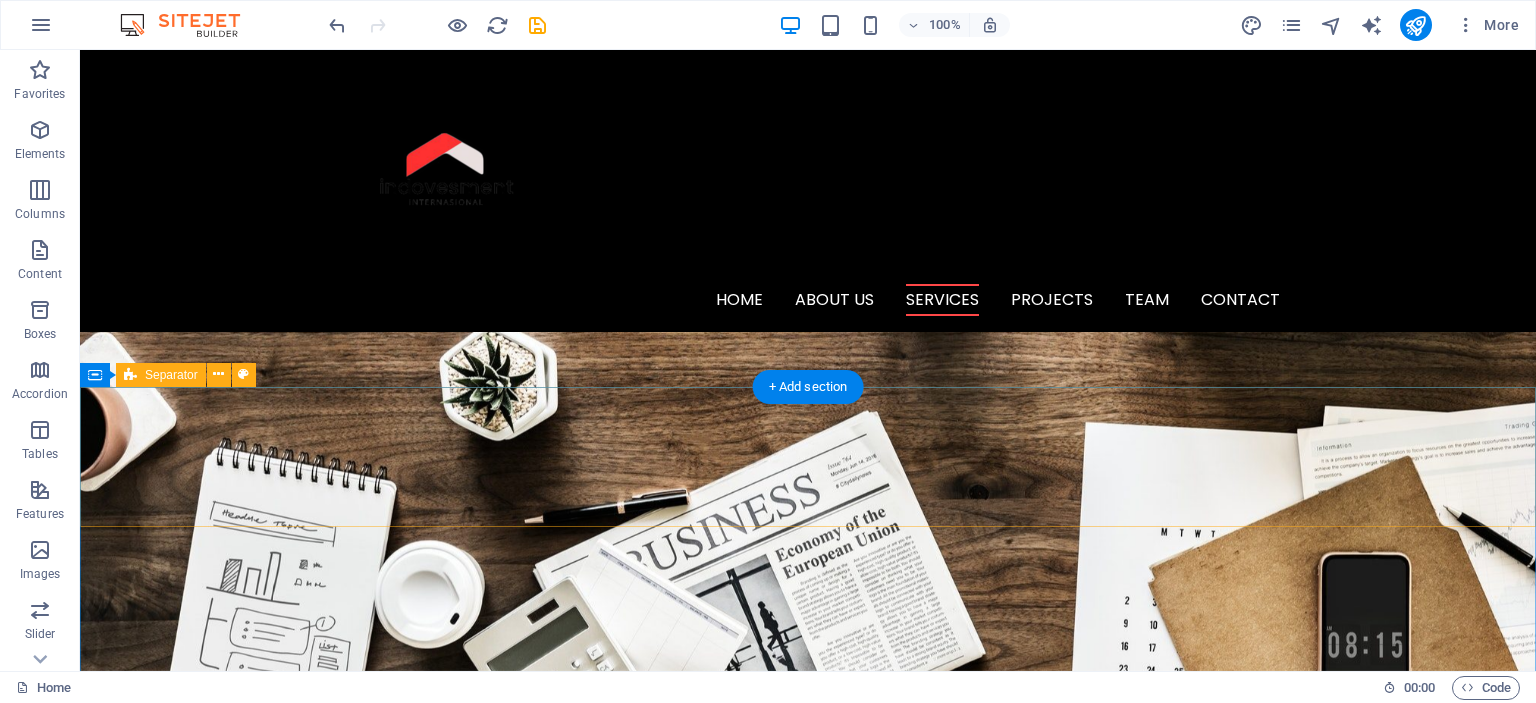 scroll, scrollTop: 1539, scrollLeft: 0, axis: vertical 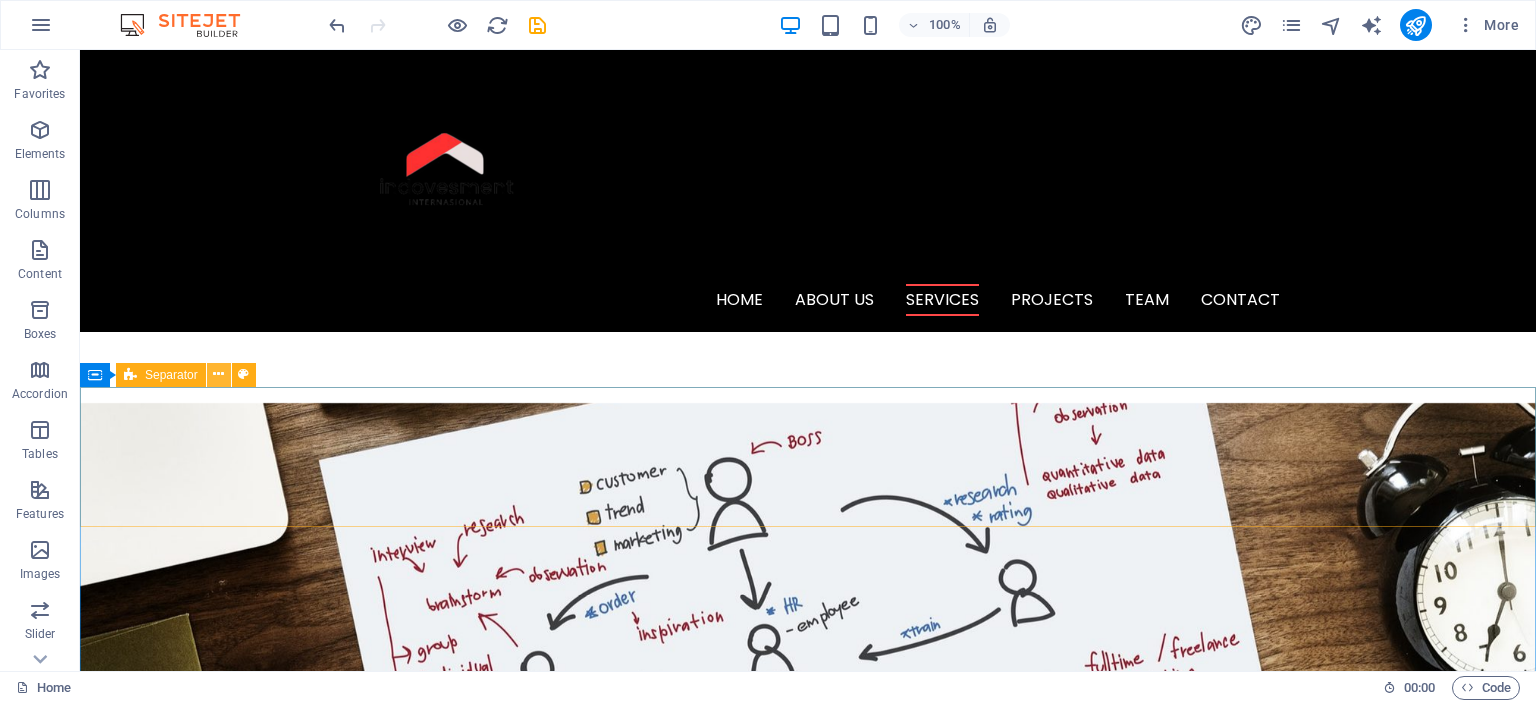 click at bounding box center [219, 375] 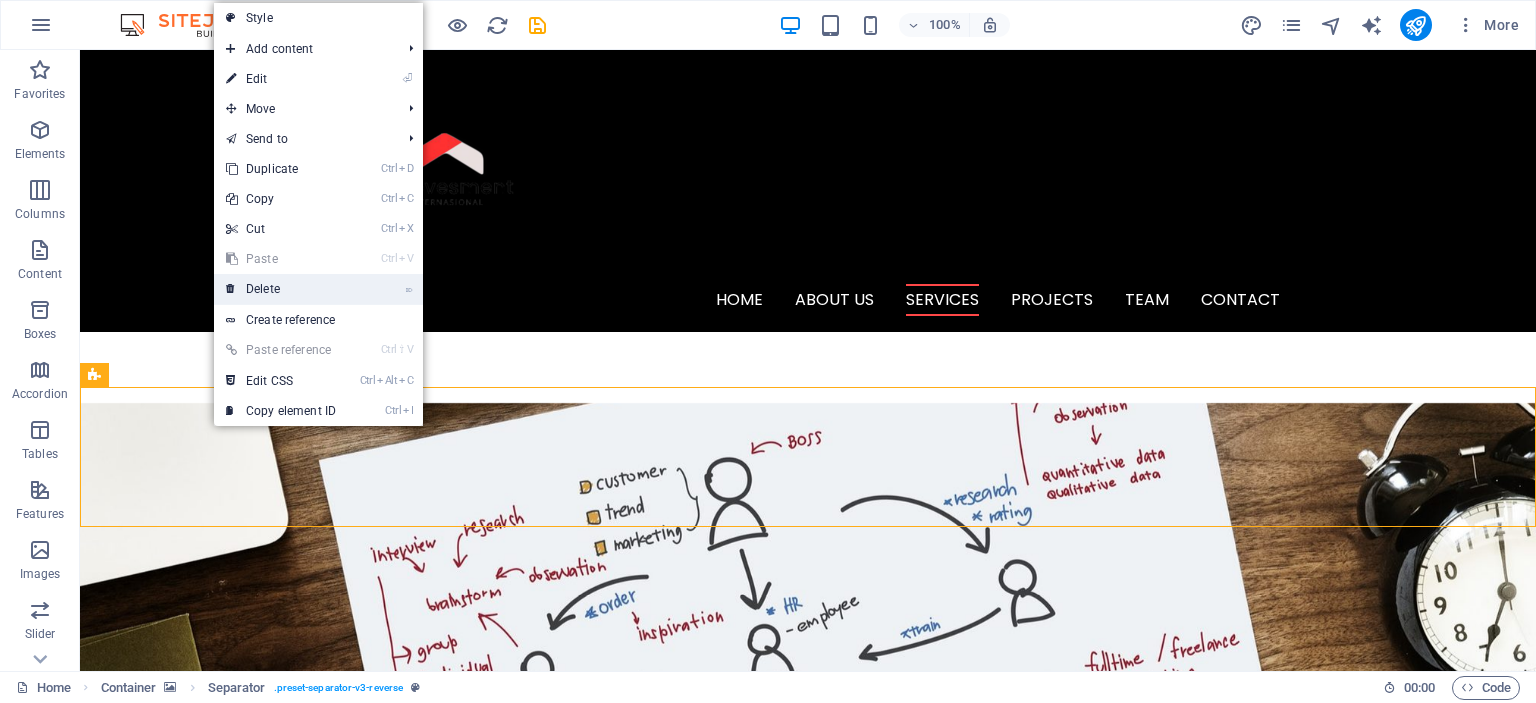 click on "⌦  Delete" at bounding box center (281, 289) 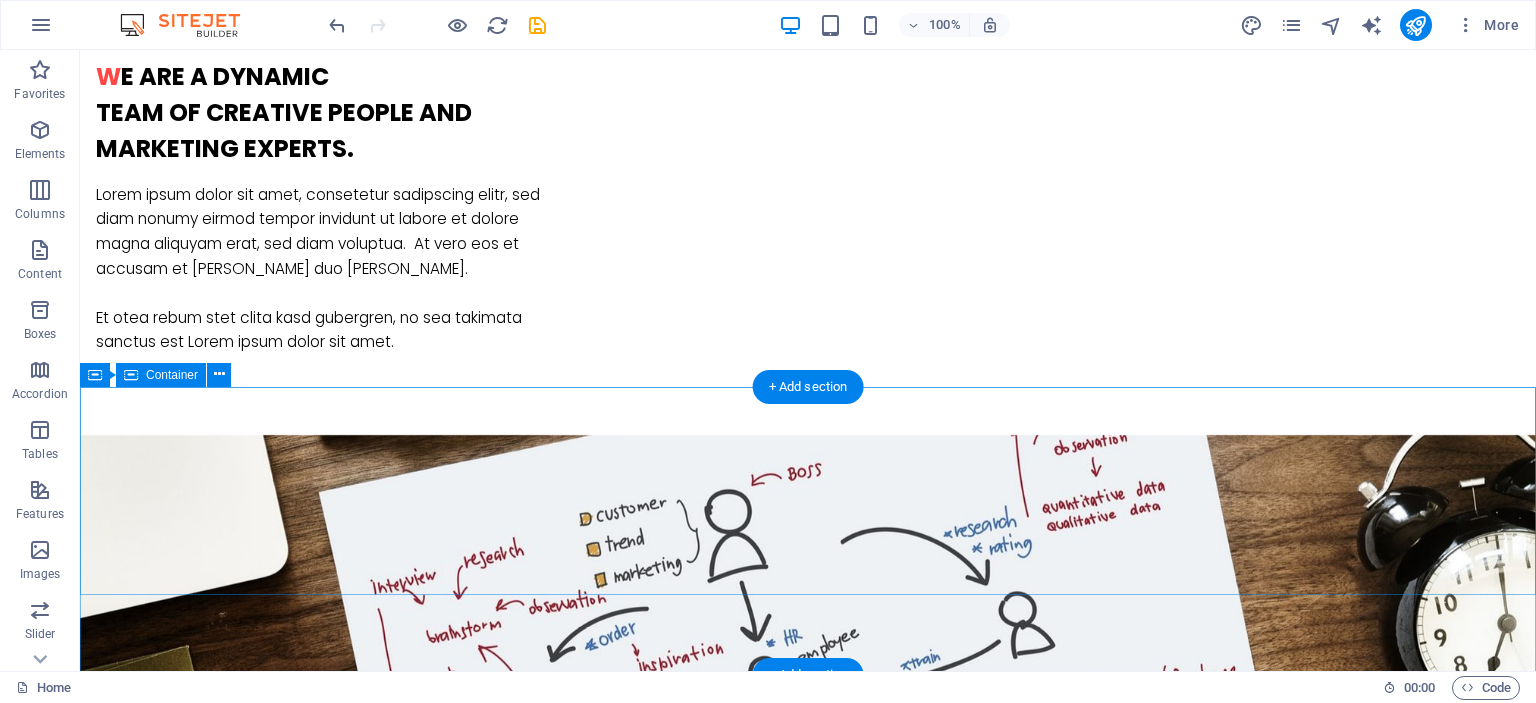 scroll, scrollTop: 1541, scrollLeft: 0, axis: vertical 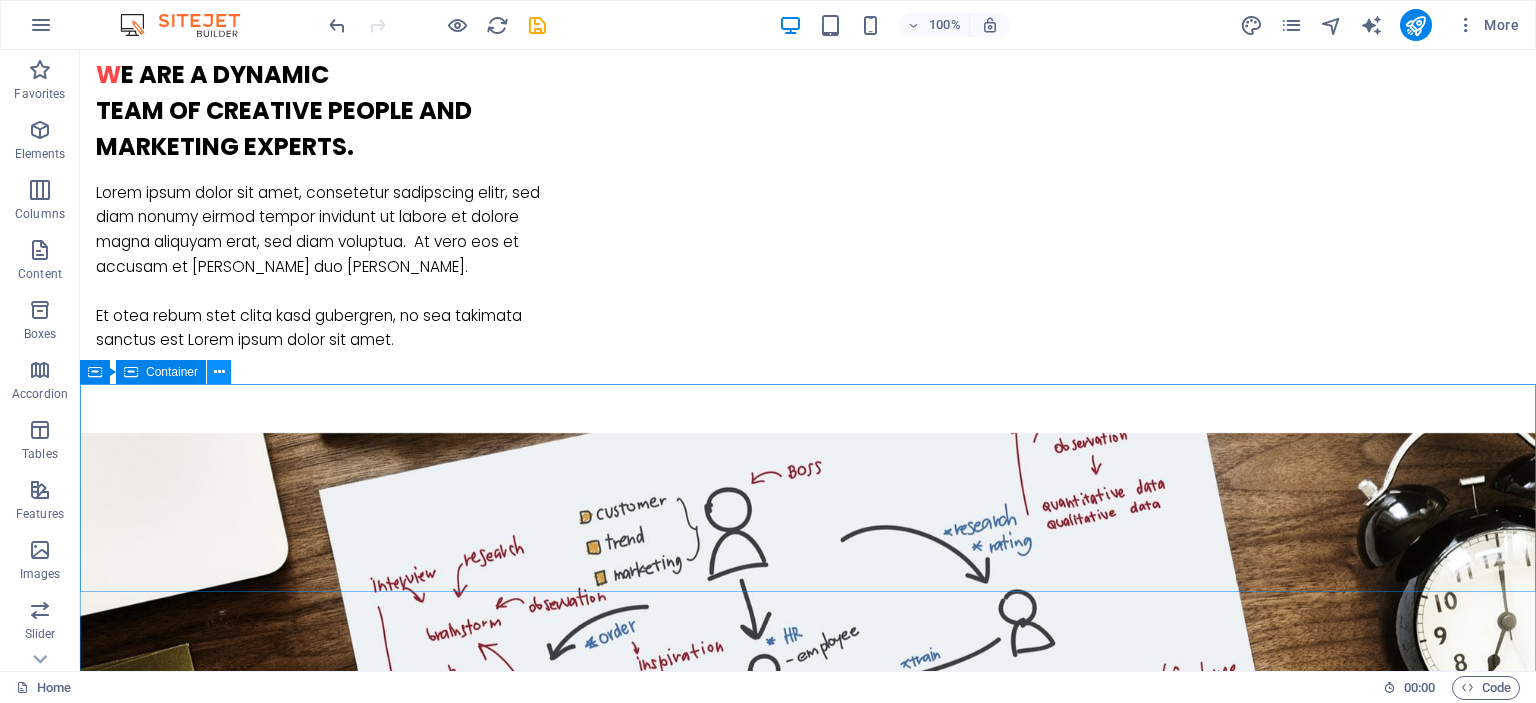 click at bounding box center [219, 372] 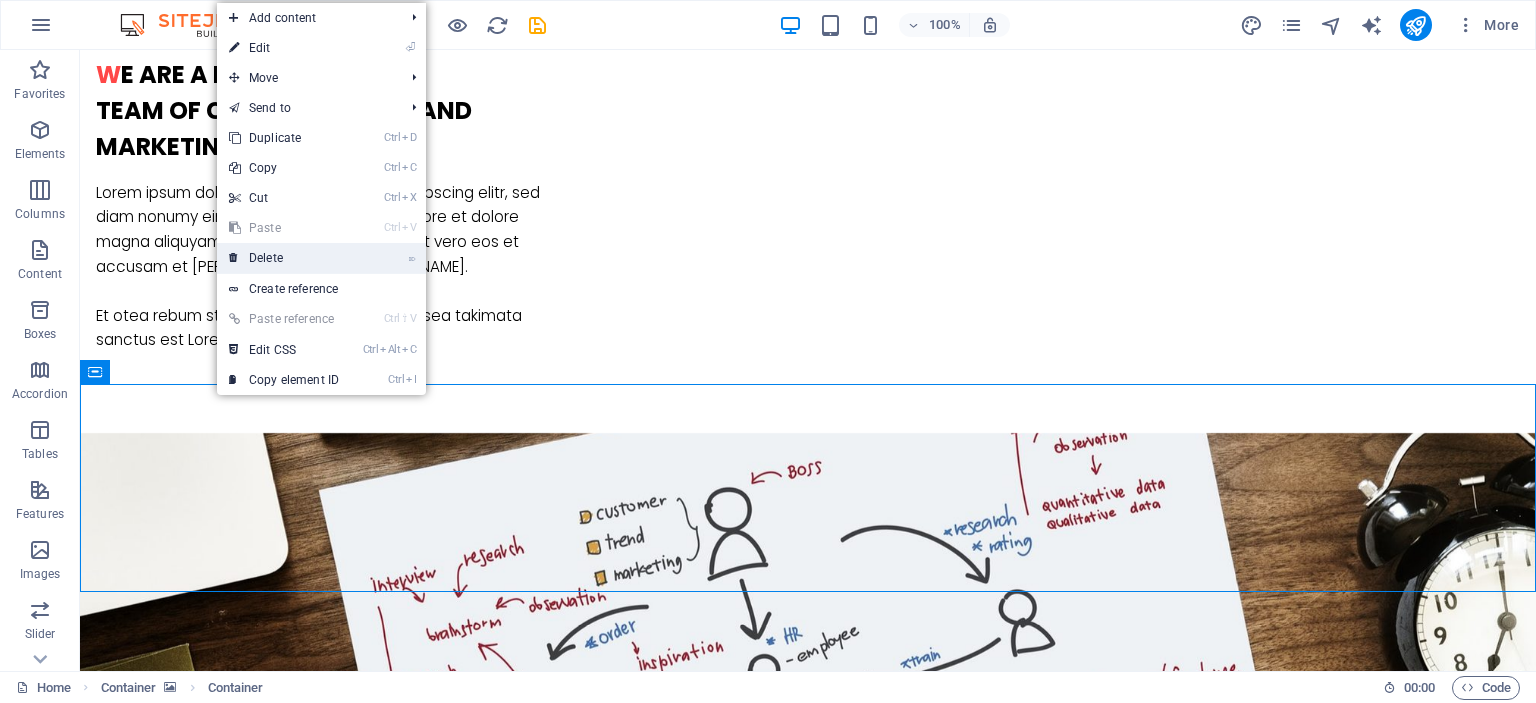 click on "⌦  Delete" at bounding box center (284, 258) 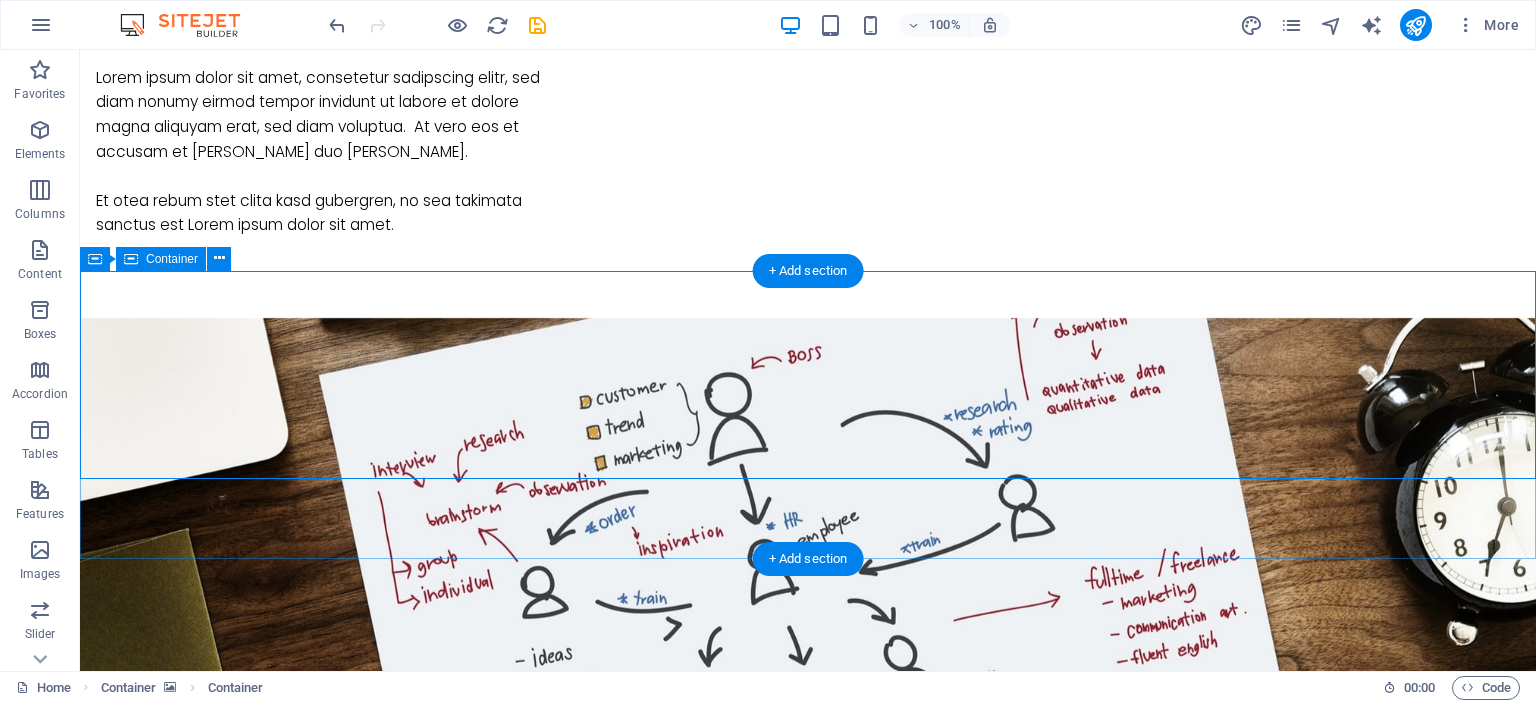 scroll, scrollTop: 1658, scrollLeft: 0, axis: vertical 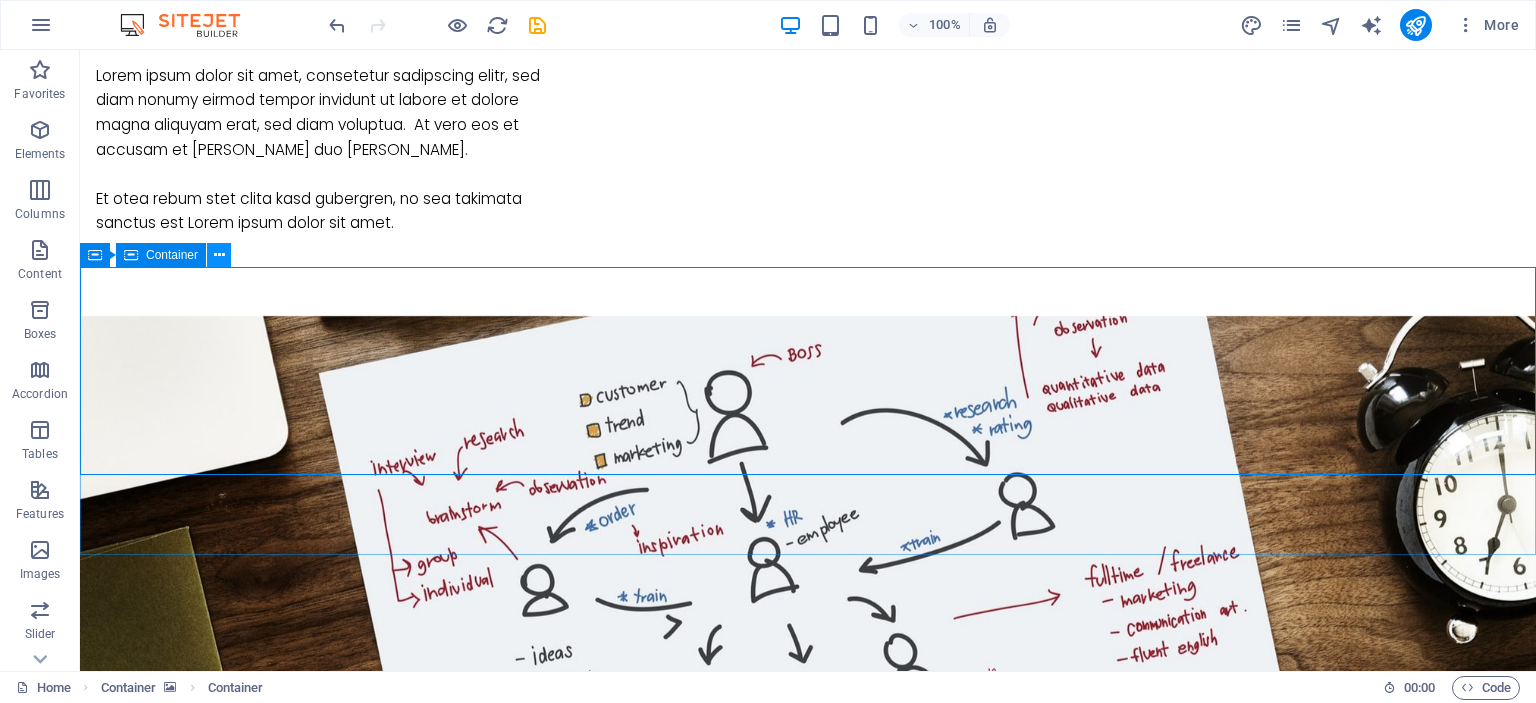 click at bounding box center (219, 255) 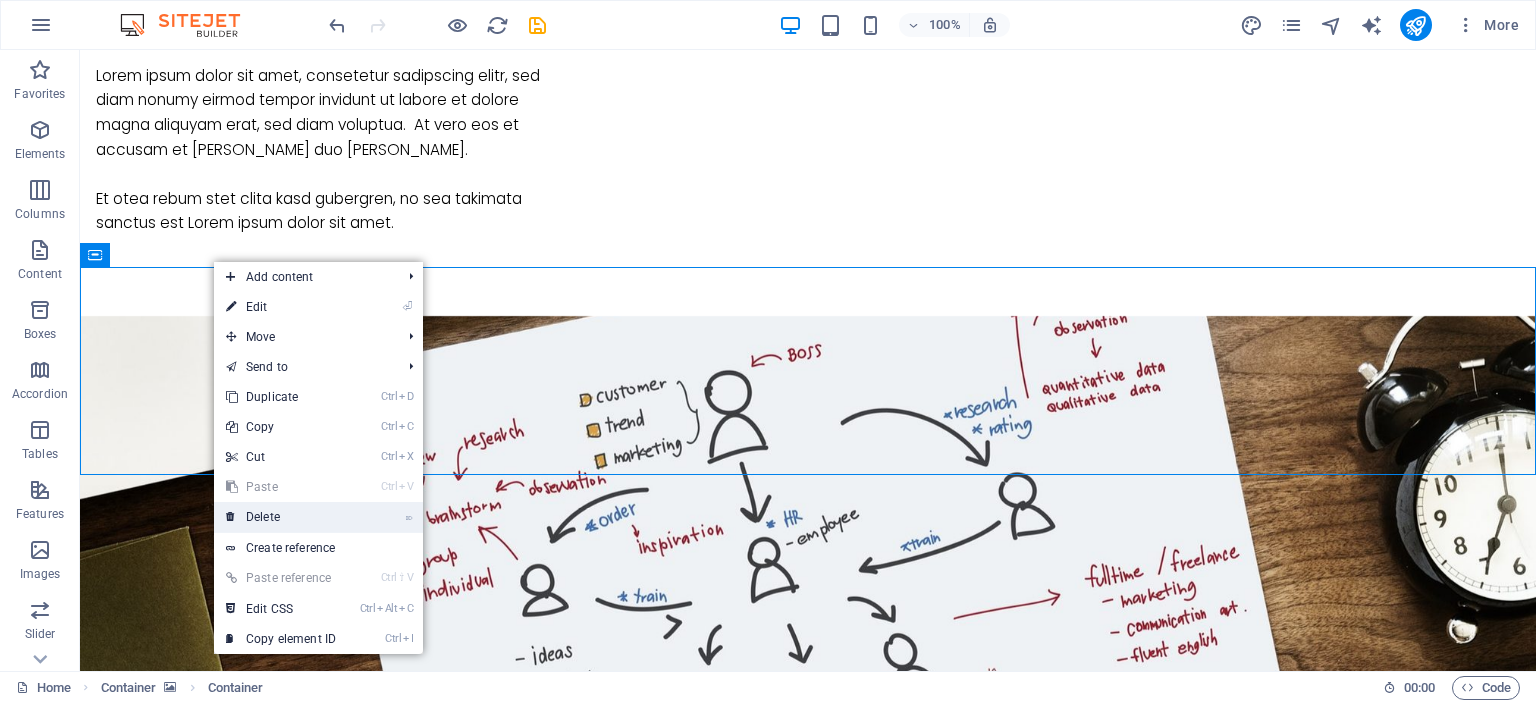 click on "⌦  Delete" at bounding box center (281, 517) 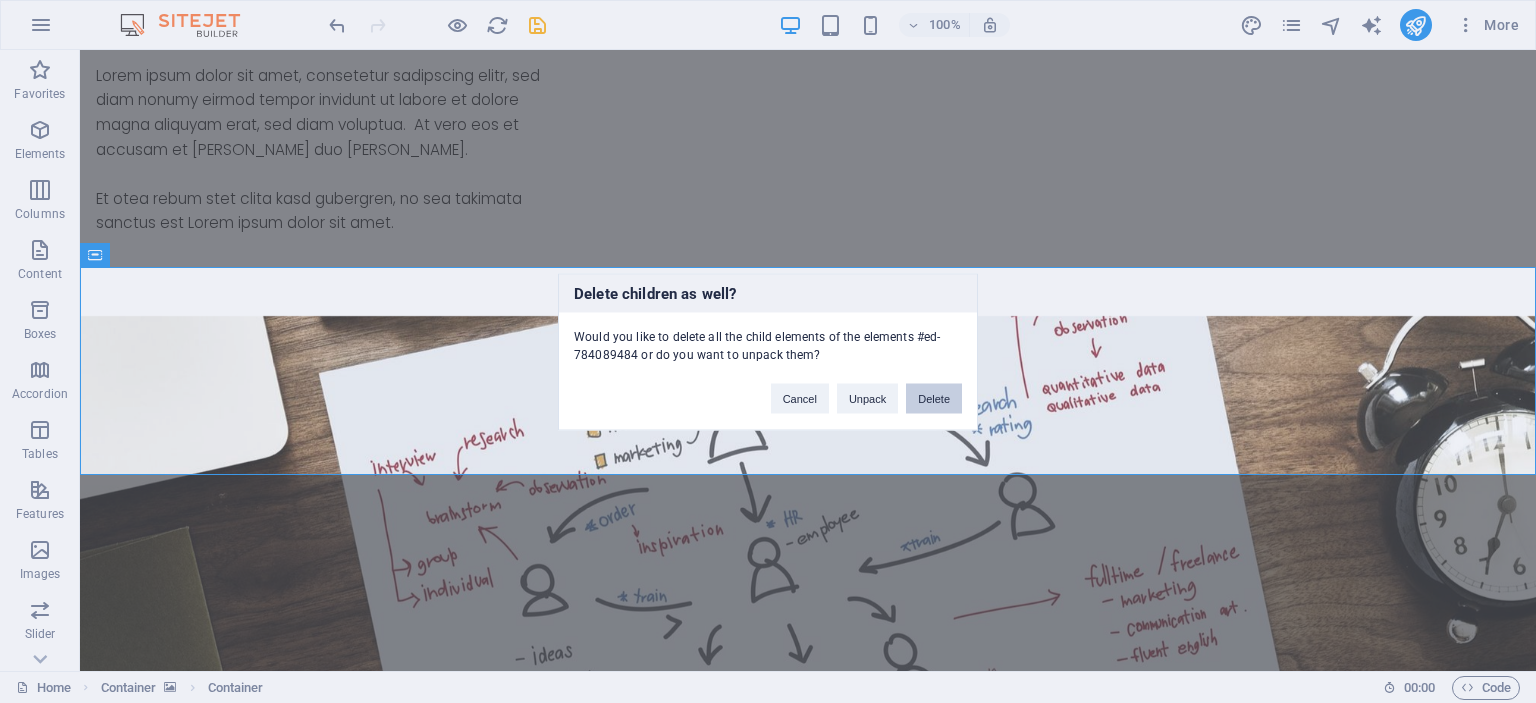 click on "Delete" at bounding box center [934, 398] 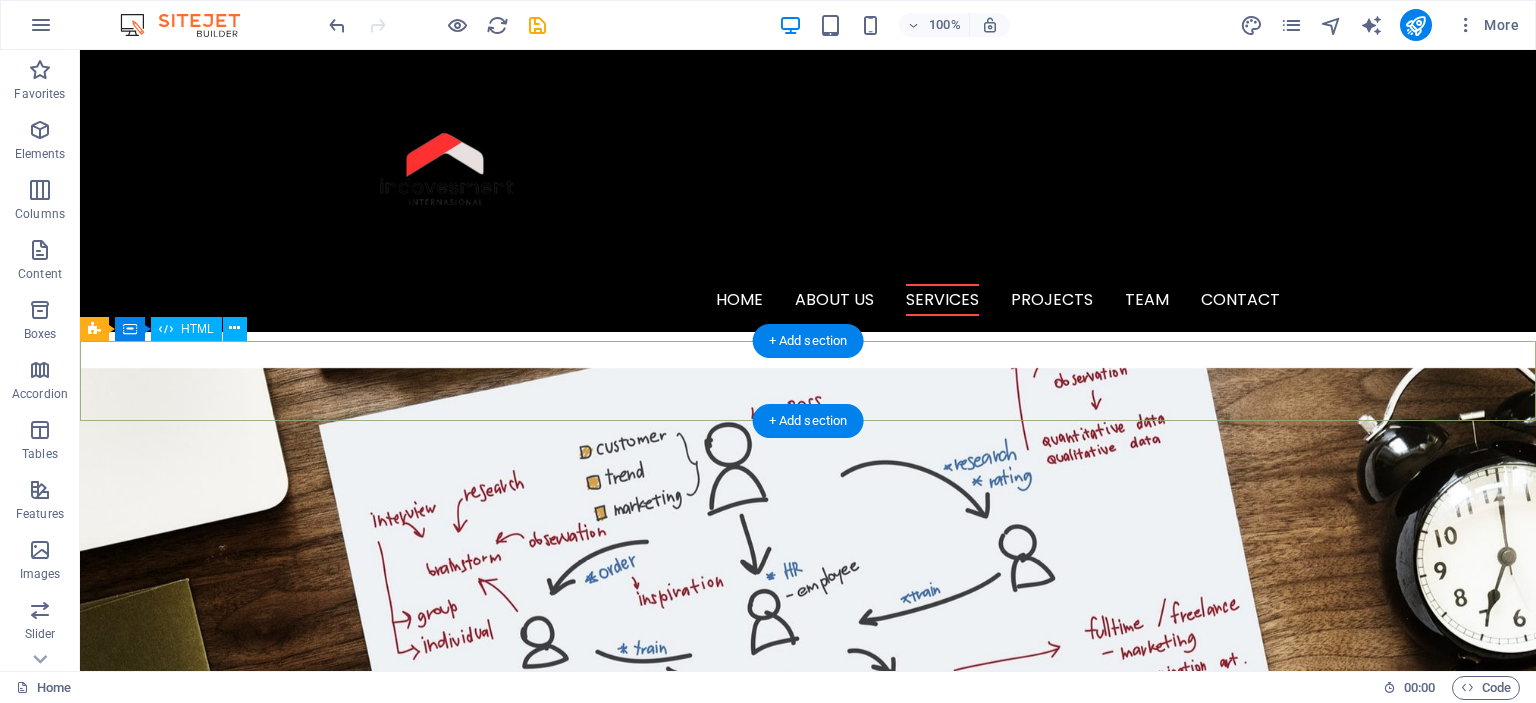 scroll, scrollTop: 1552, scrollLeft: 0, axis: vertical 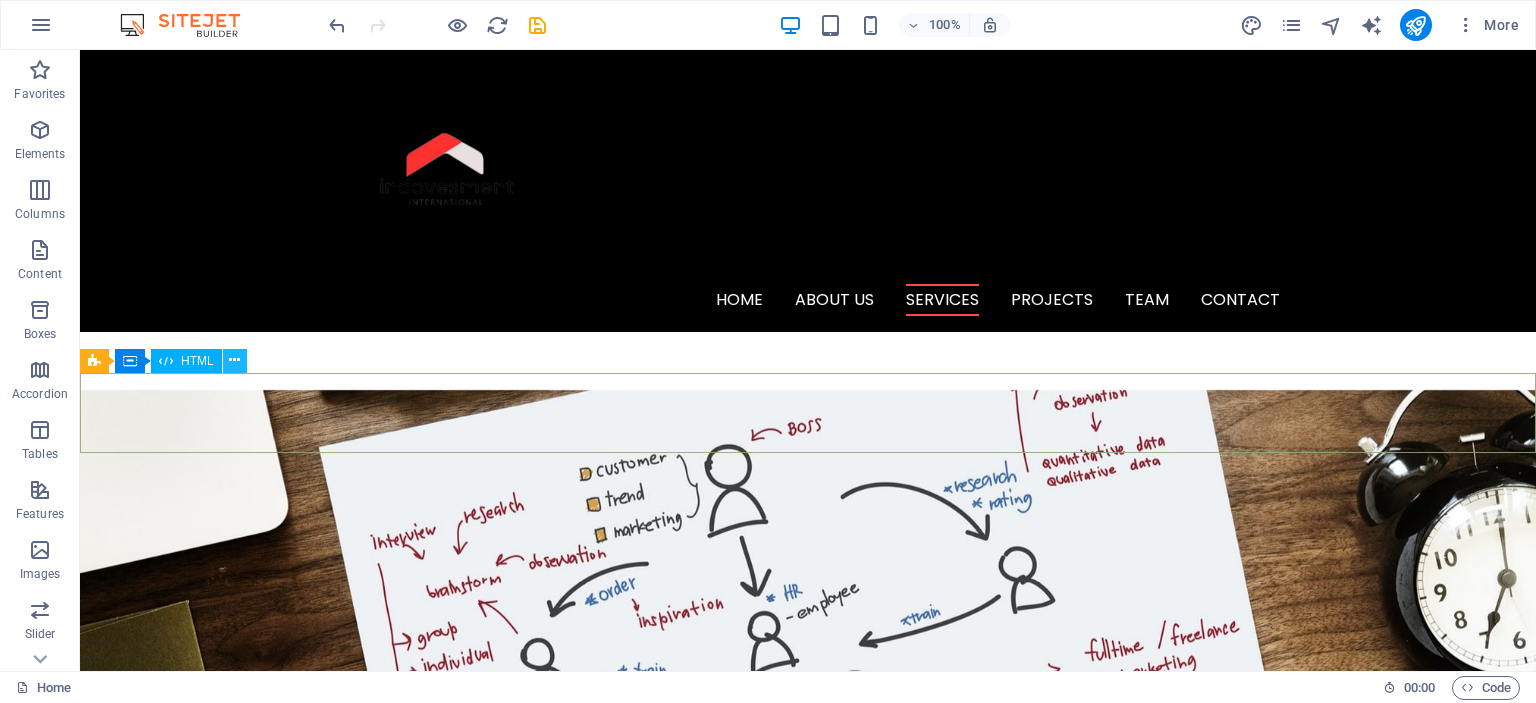 click at bounding box center [234, 360] 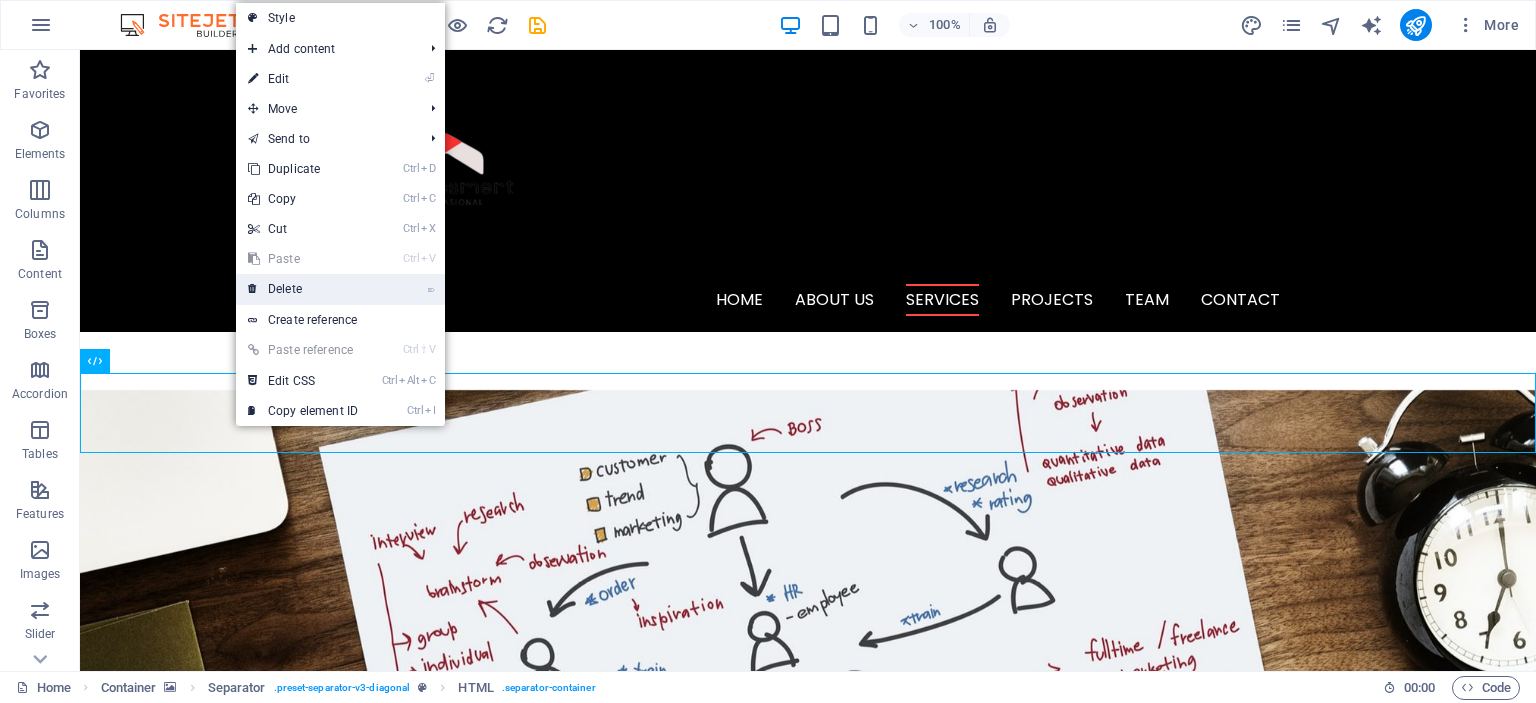 click on "⌦  Delete" at bounding box center (303, 289) 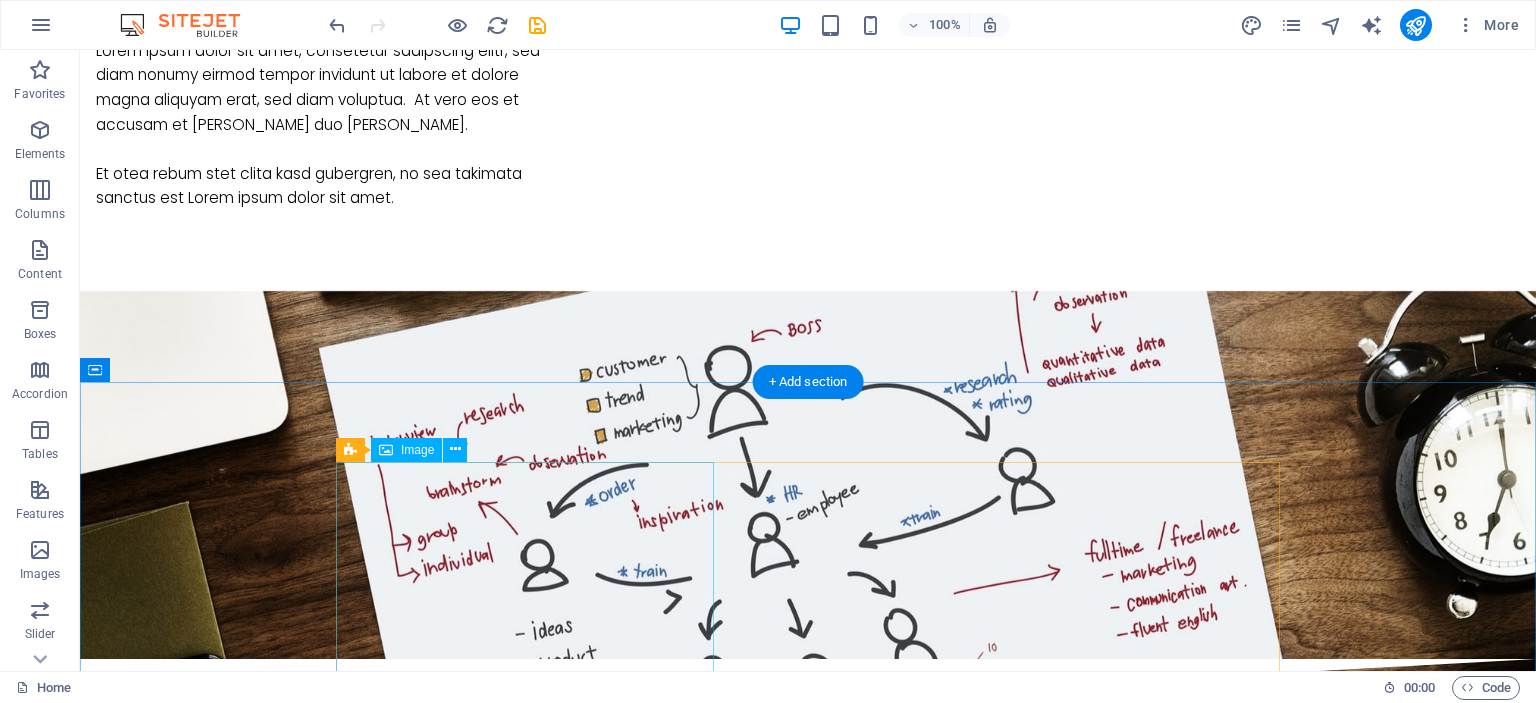 scroll, scrollTop: 1685, scrollLeft: 0, axis: vertical 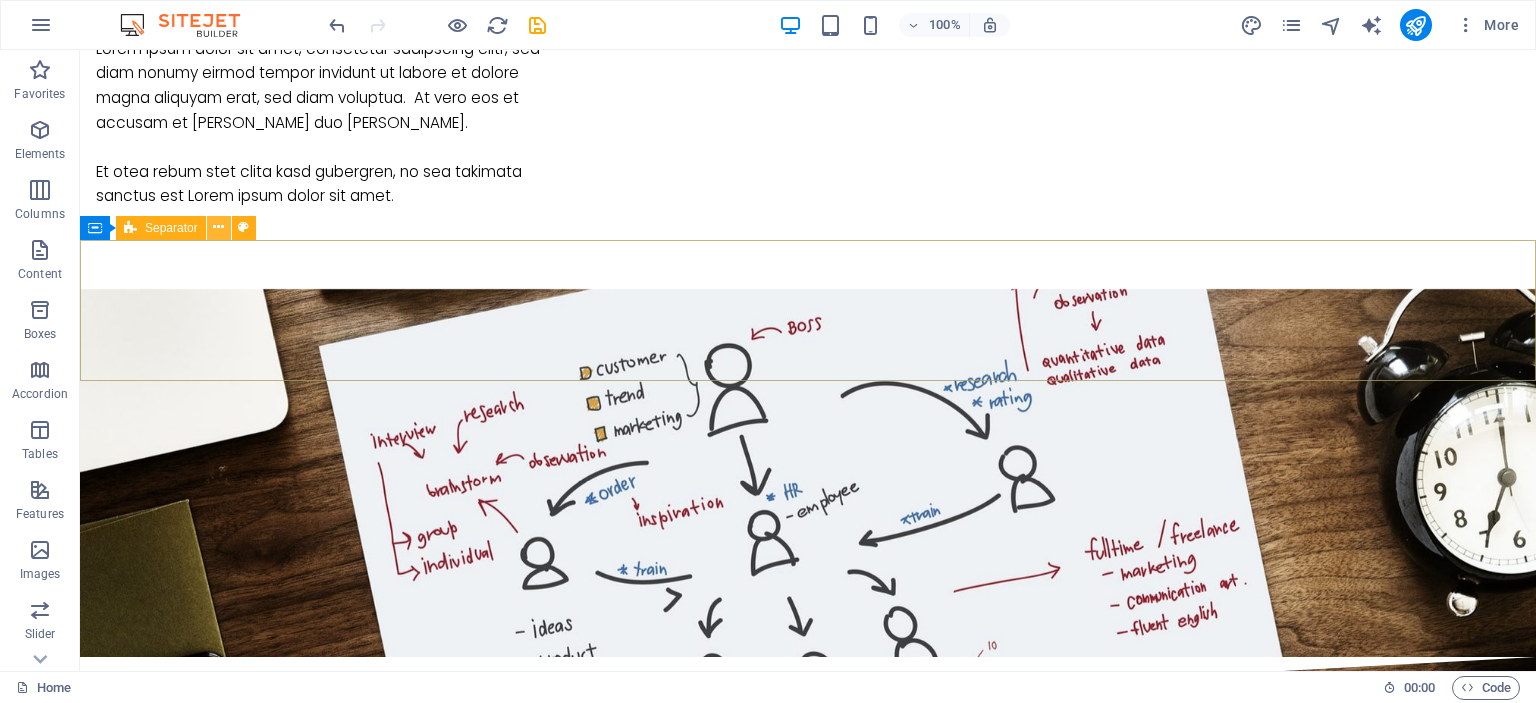 click at bounding box center [218, 227] 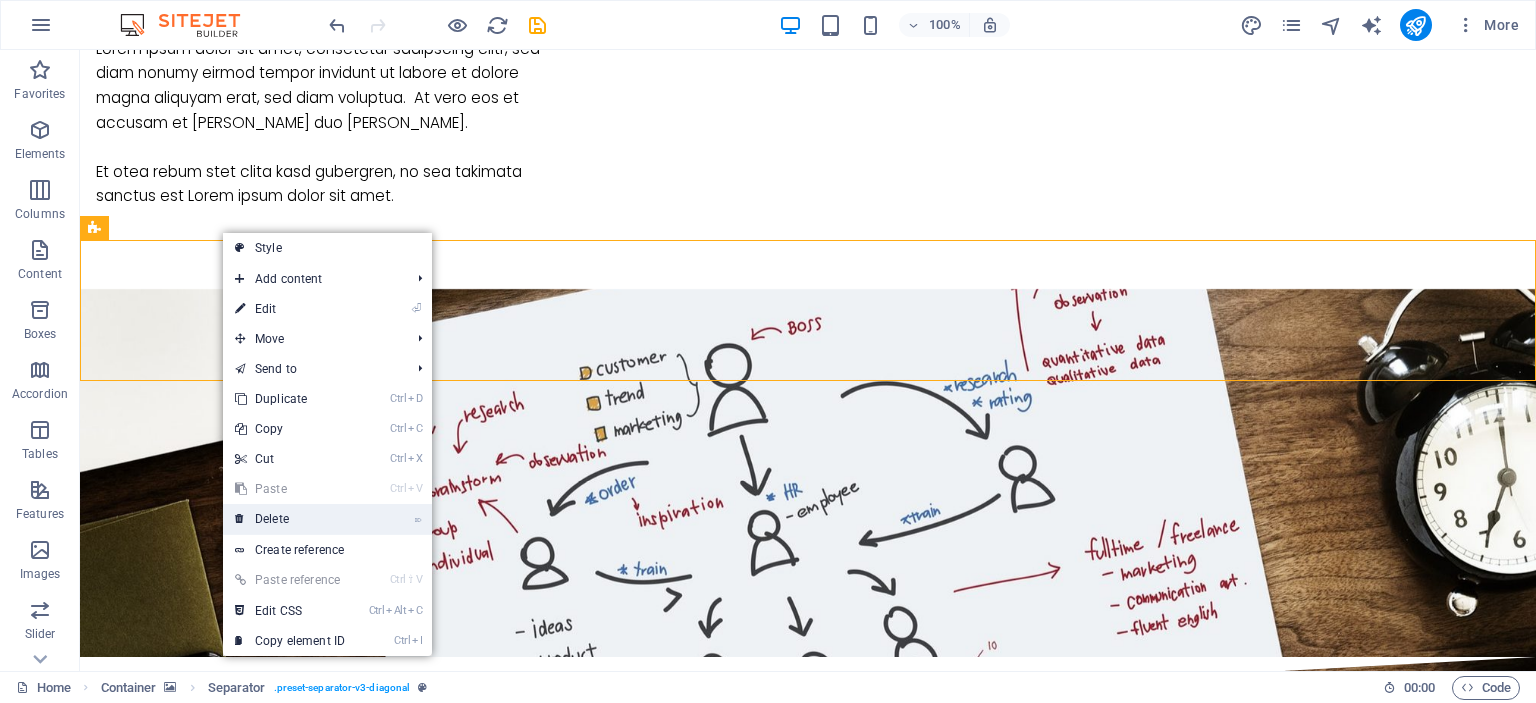 click on "⌦  Delete" at bounding box center [290, 519] 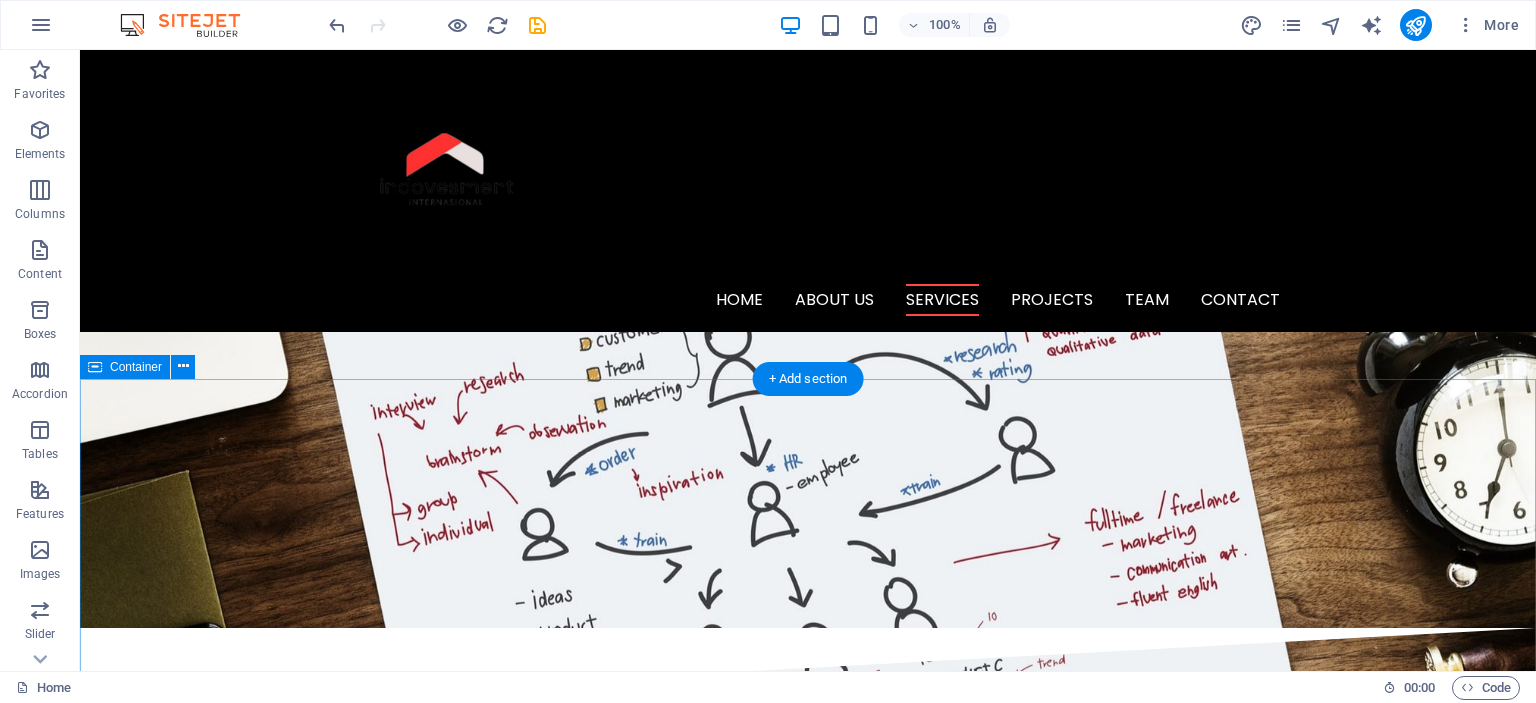 scroll, scrollTop: 1681, scrollLeft: 0, axis: vertical 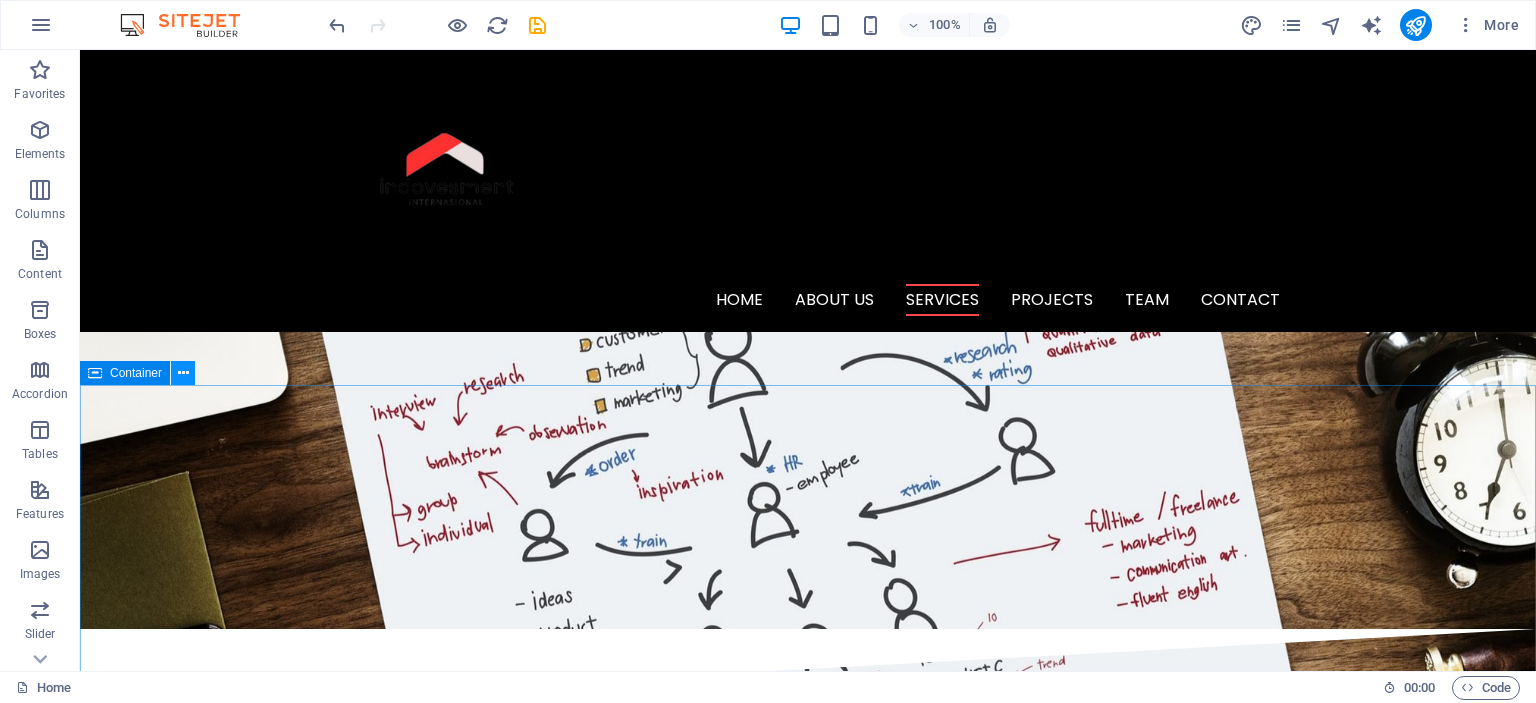 click at bounding box center (183, 373) 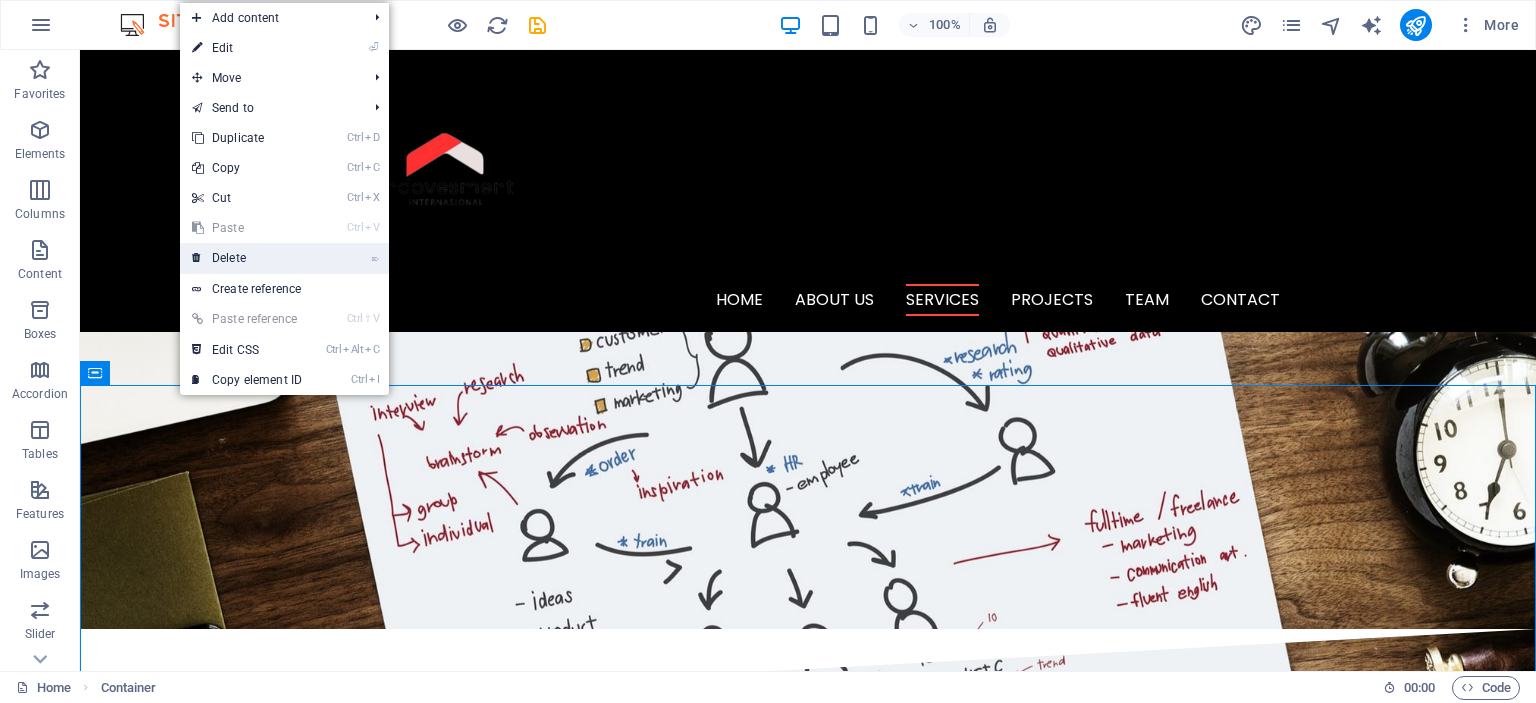 click on "⌦  Delete" at bounding box center (247, 258) 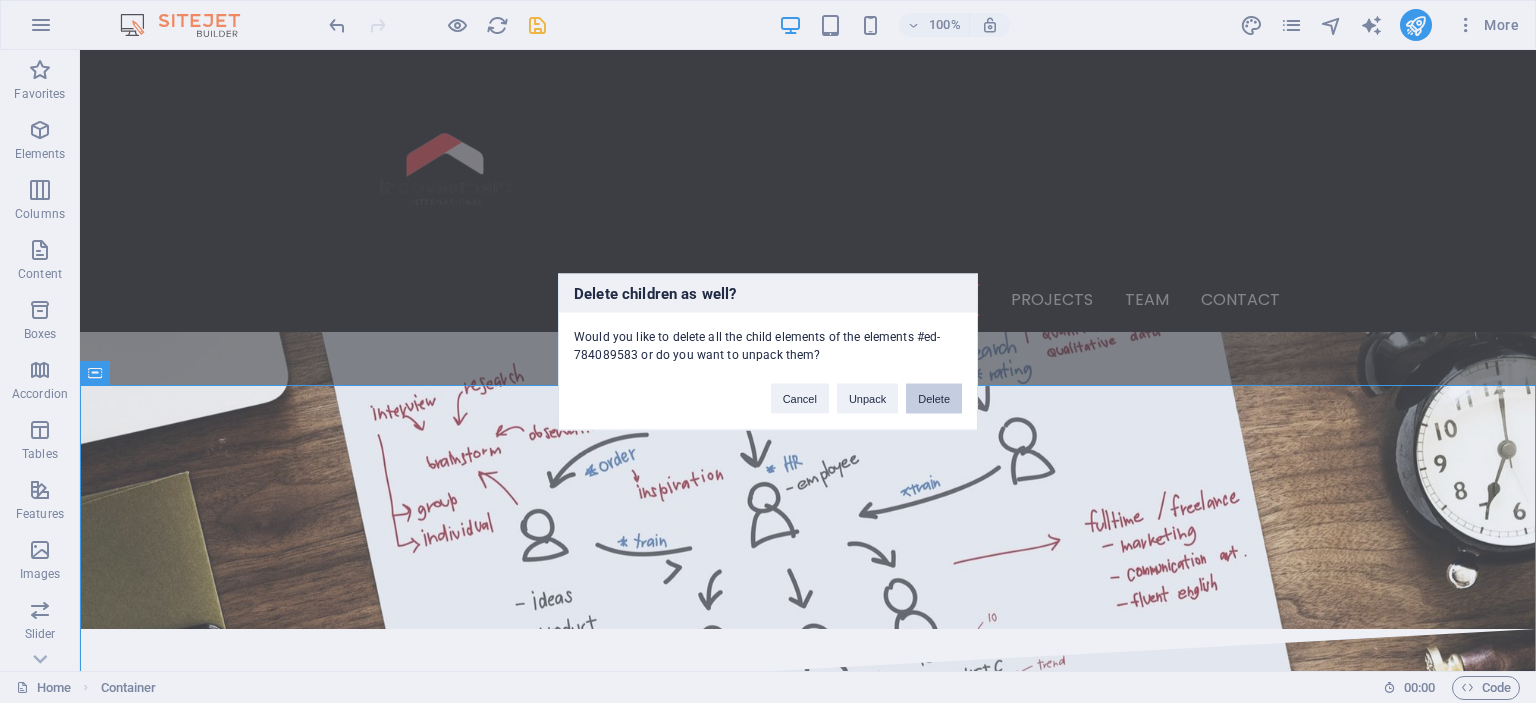 click on "Delete" at bounding box center [934, 398] 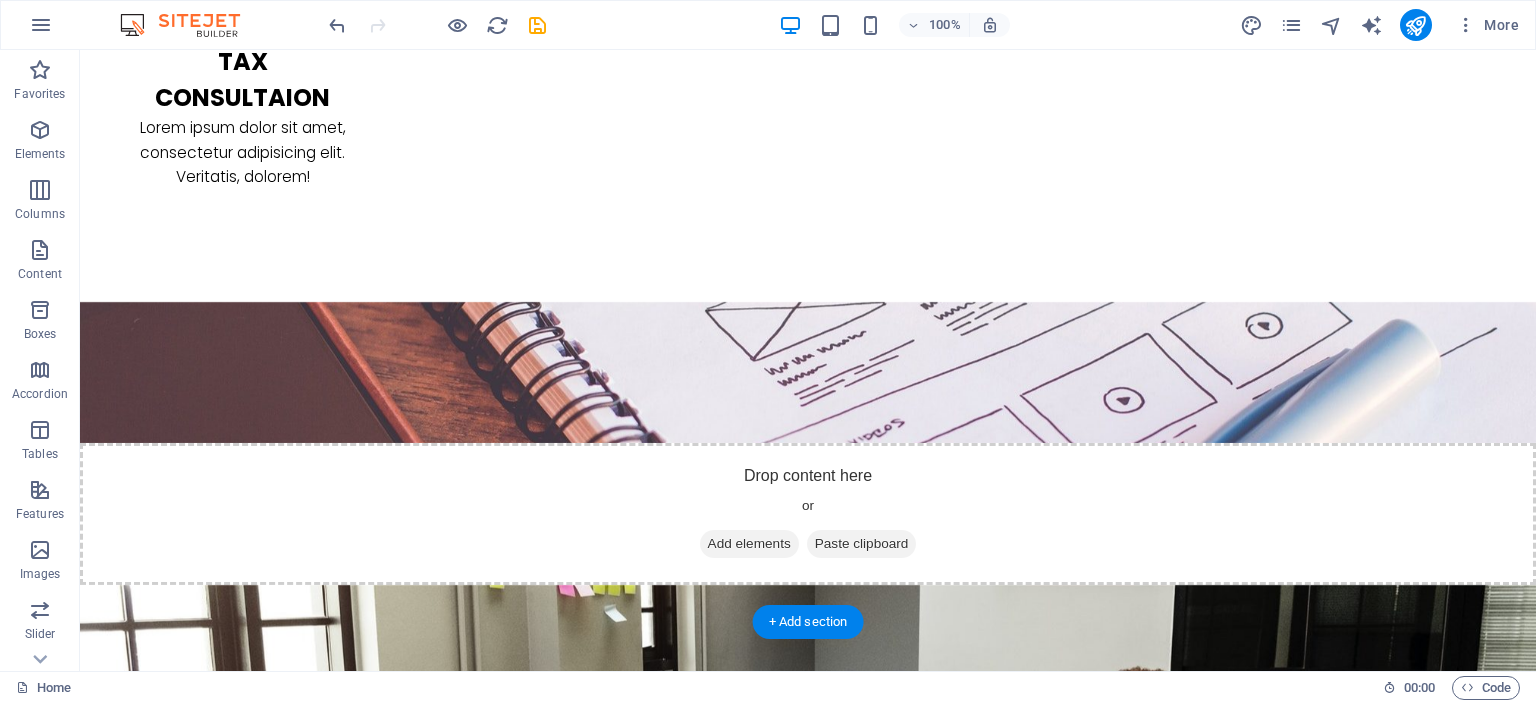 scroll, scrollTop: 3367, scrollLeft: 0, axis: vertical 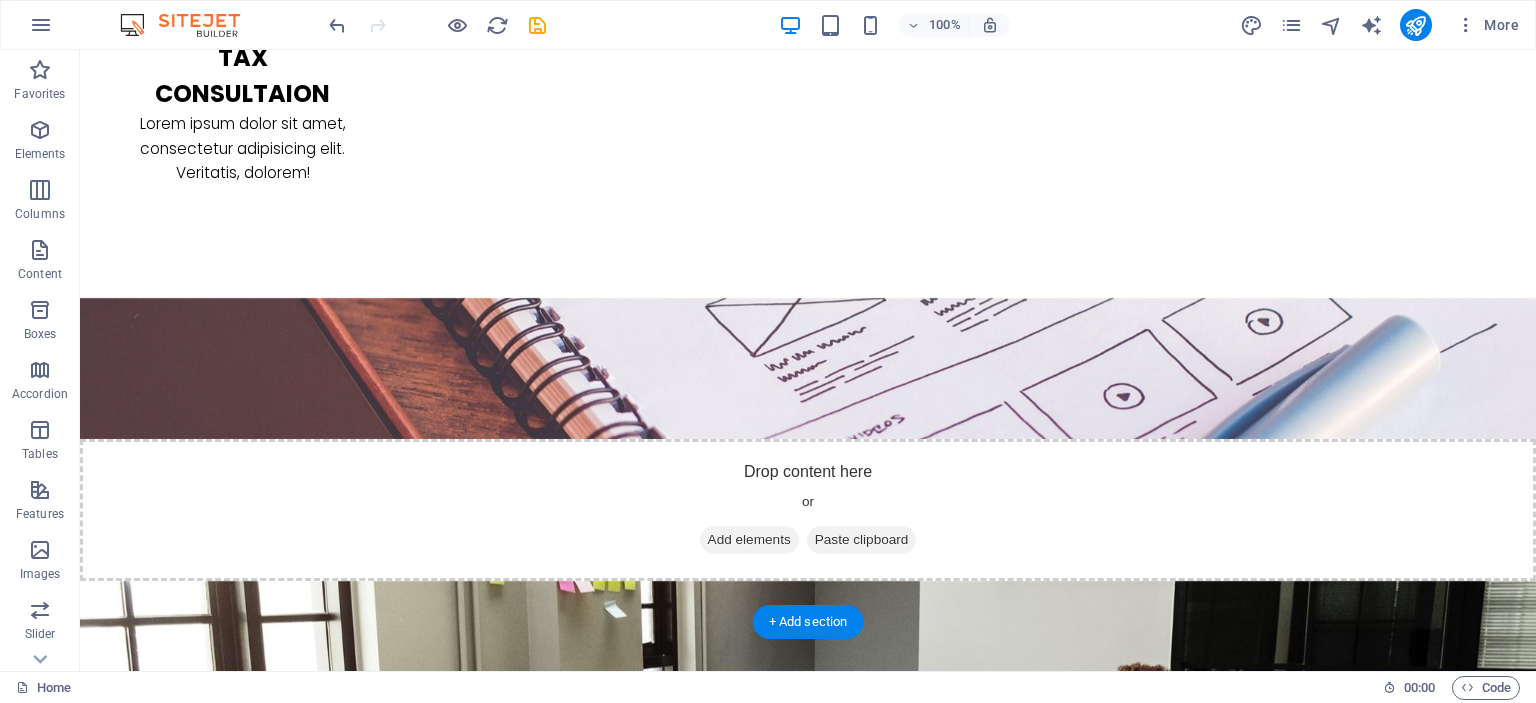 click at bounding box center (324, 4295) 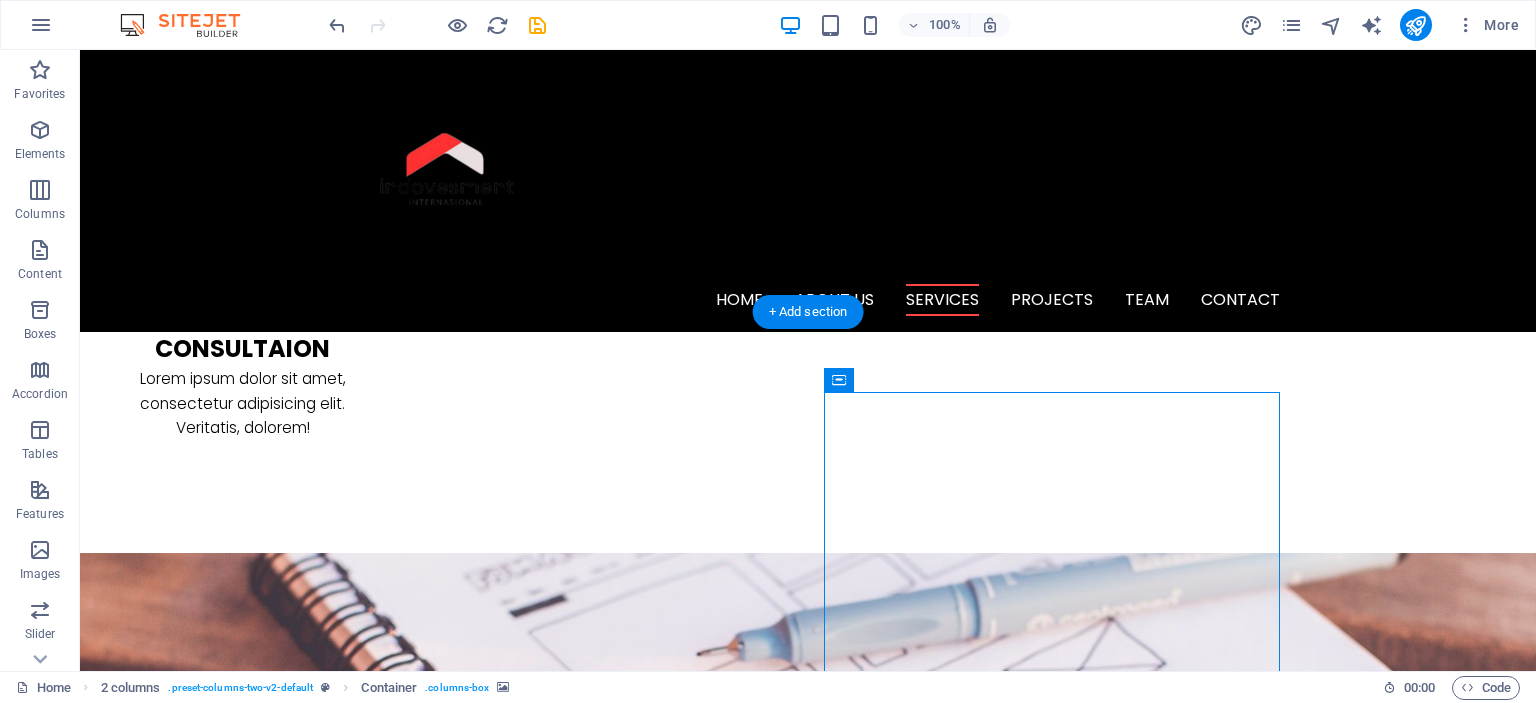 scroll, scrollTop: 3080, scrollLeft: 0, axis: vertical 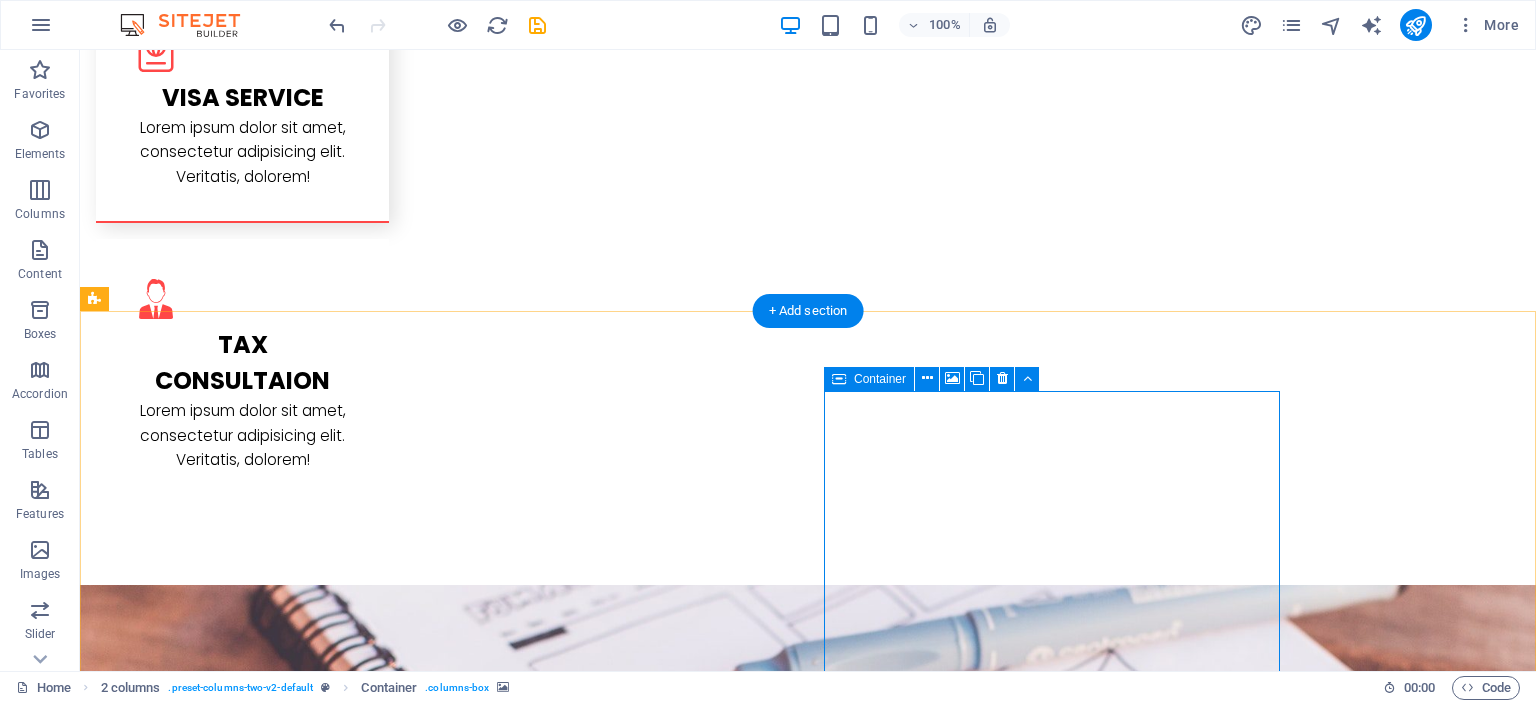 click on "Paste clipboard" at bounding box center [378, 4902] 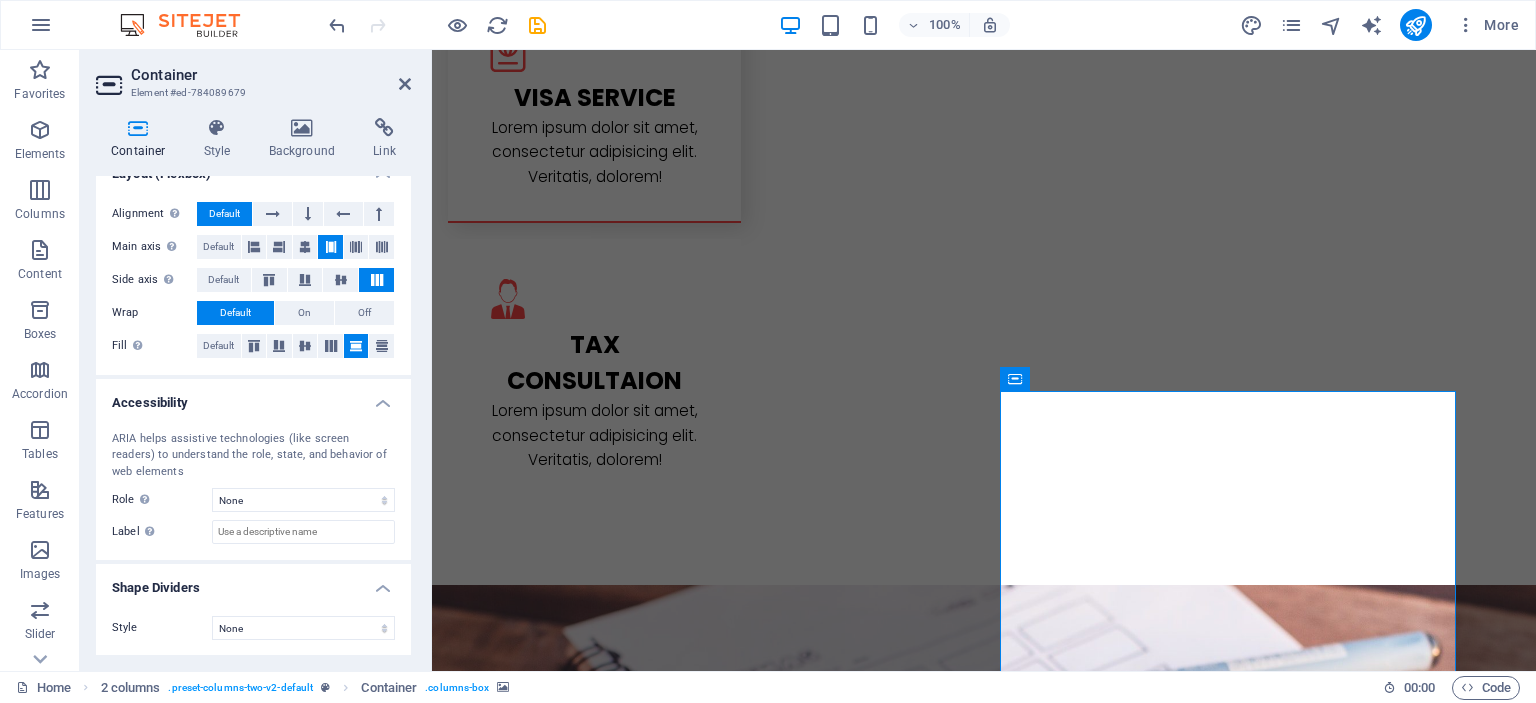 scroll, scrollTop: 0, scrollLeft: 0, axis: both 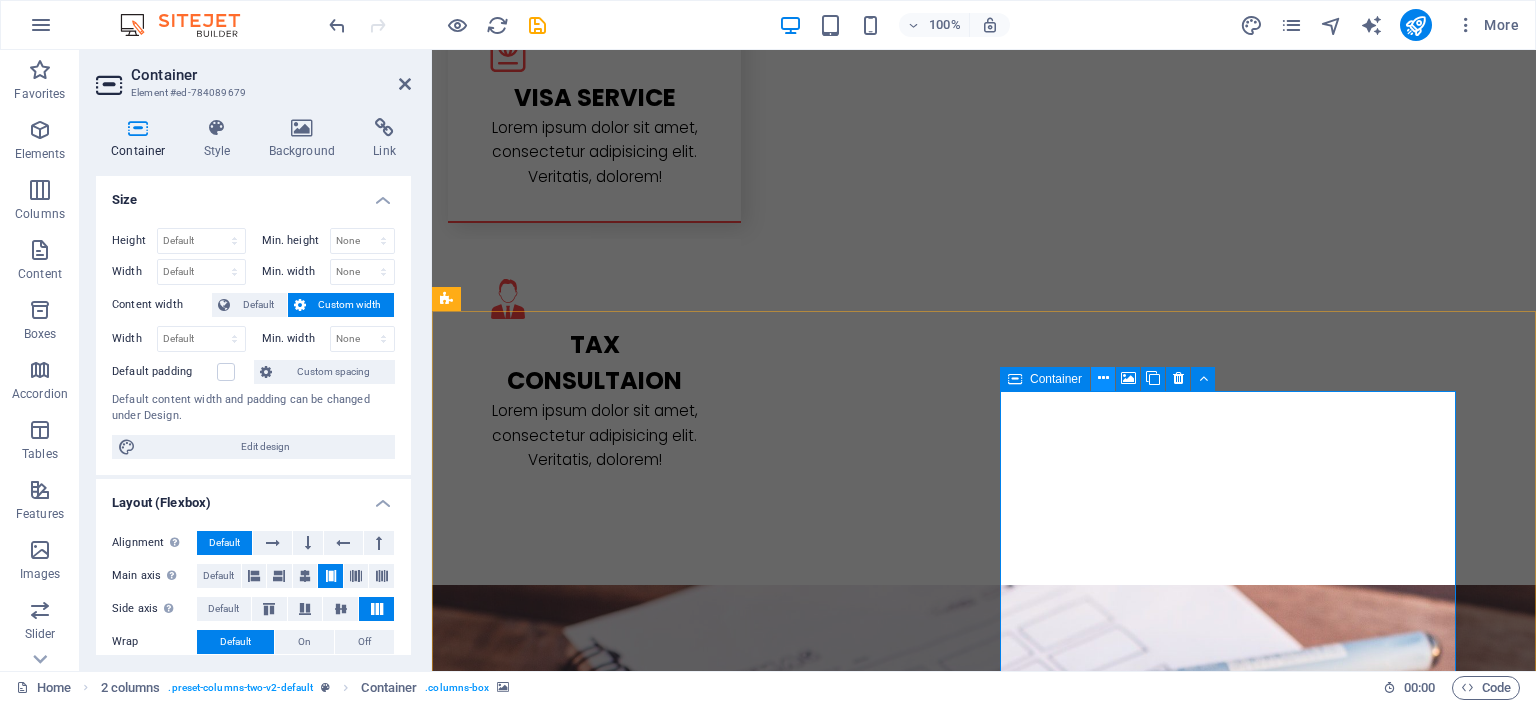 click at bounding box center [1103, 378] 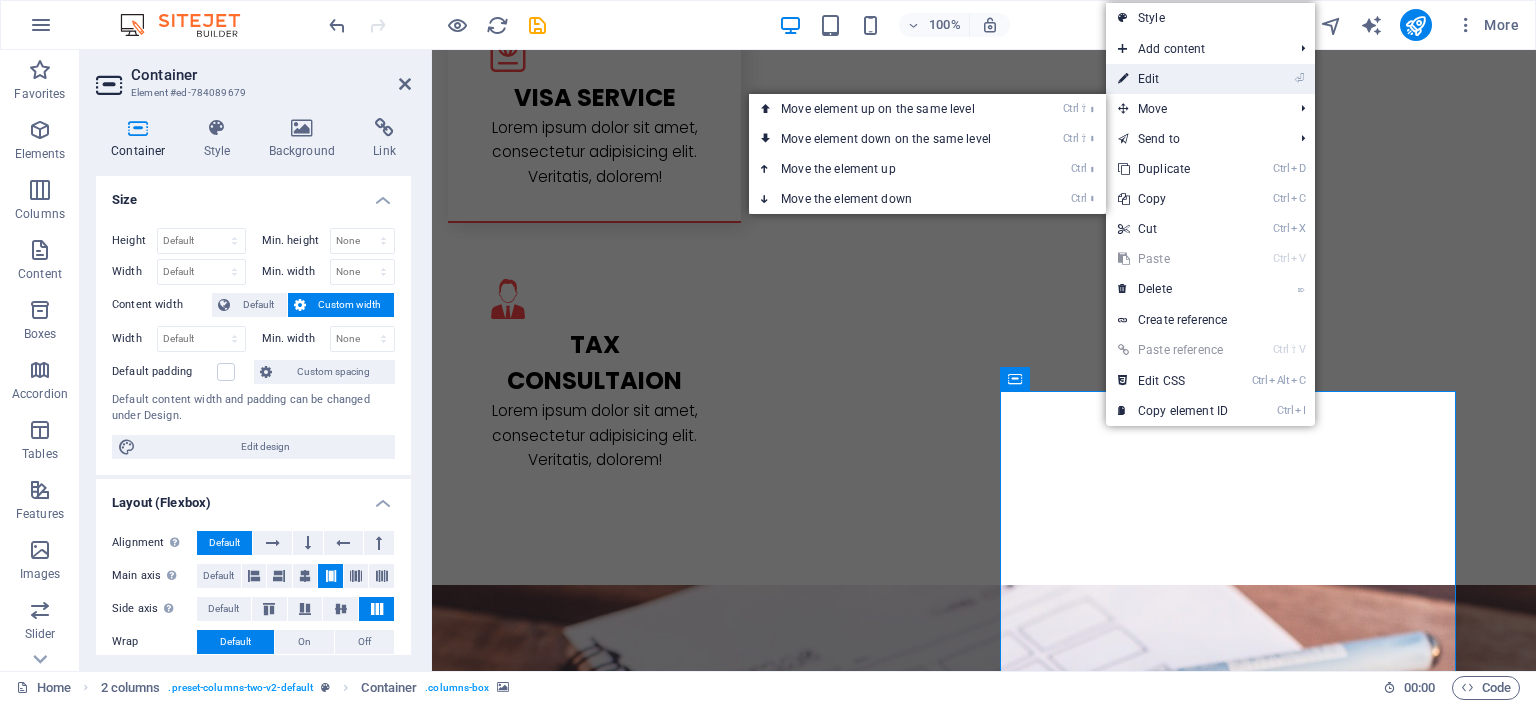 click on "⏎  Edit" at bounding box center (1173, 79) 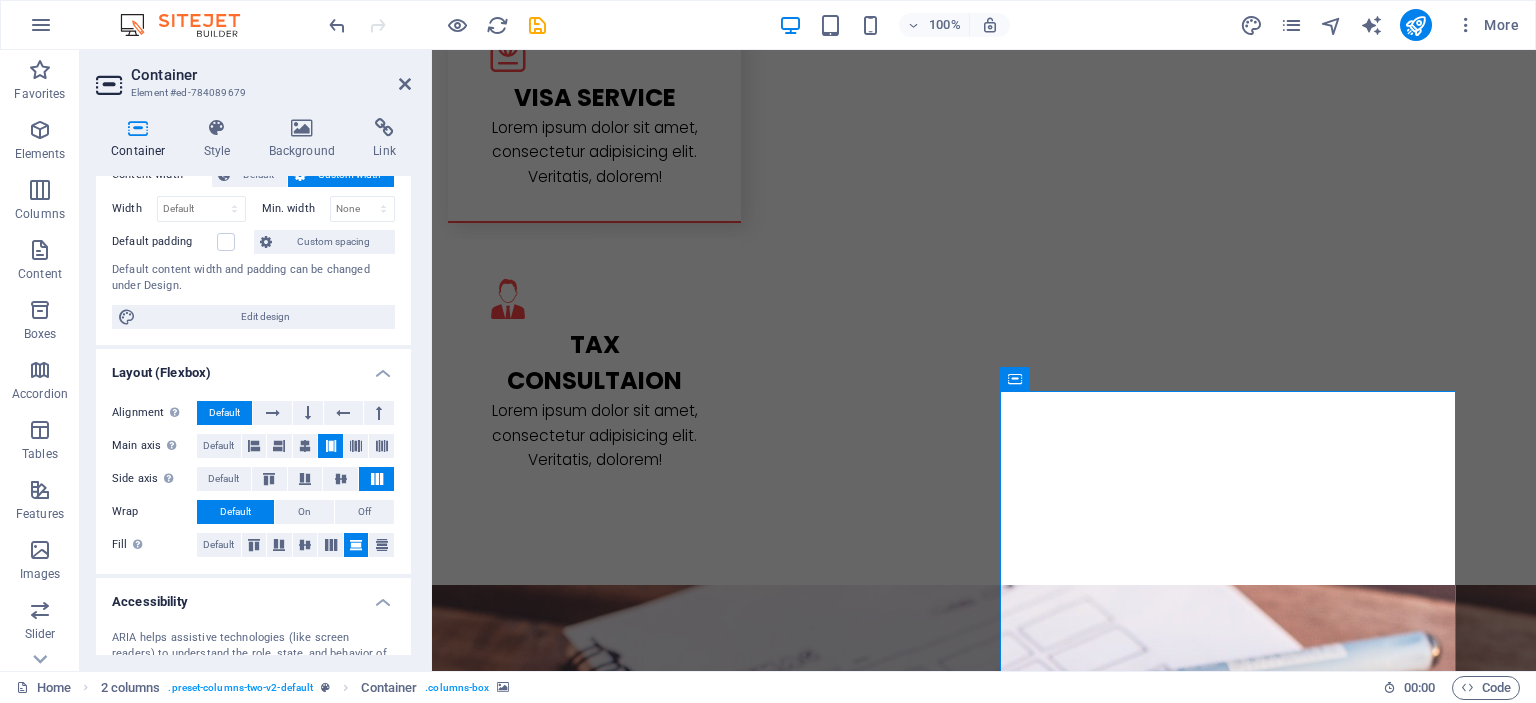 scroll, scrollTop: 126, scrollLeft: 0, axis: vertical 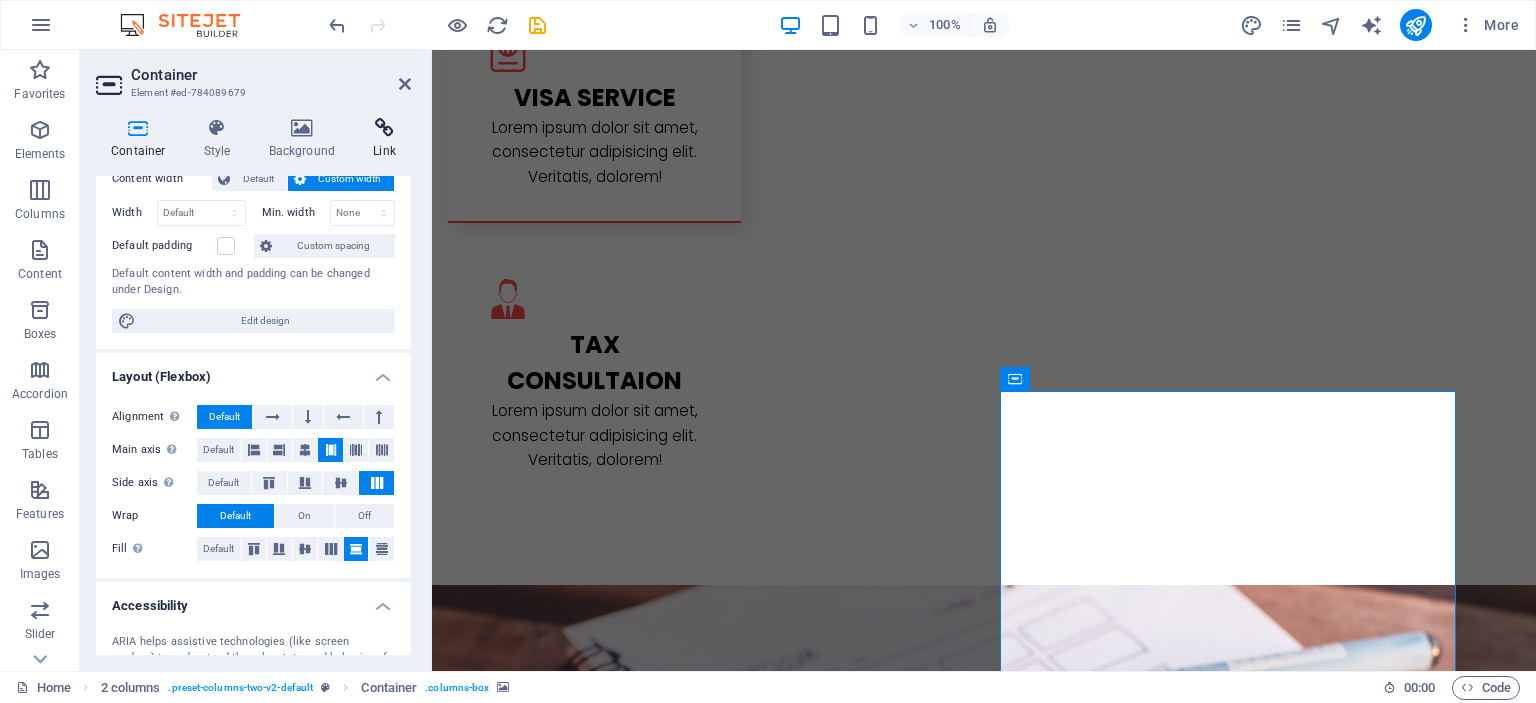 click at bounding box center (384, 128) 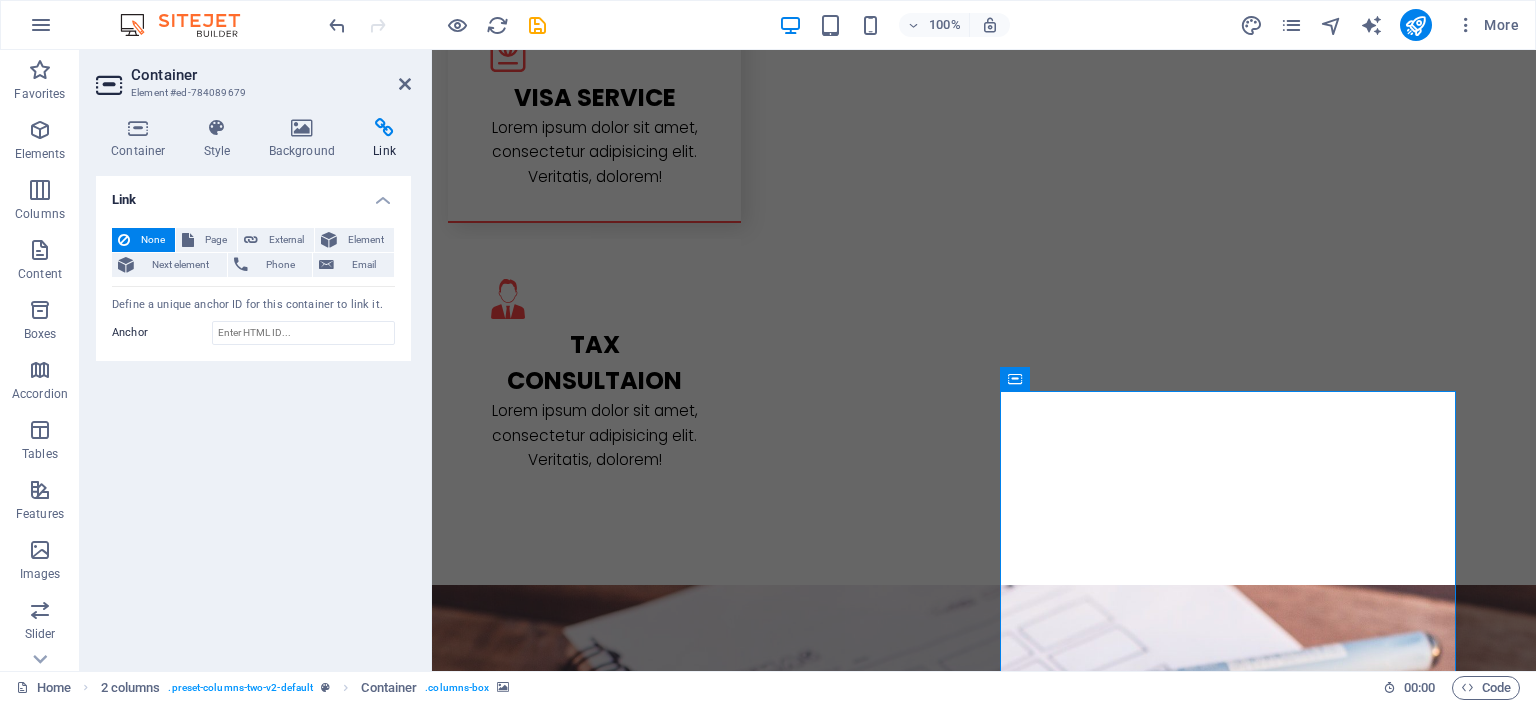 drag, startPoint x: 690, startPoint y: 423, endPoint x: 690, endPoint y: 436, distance: 13 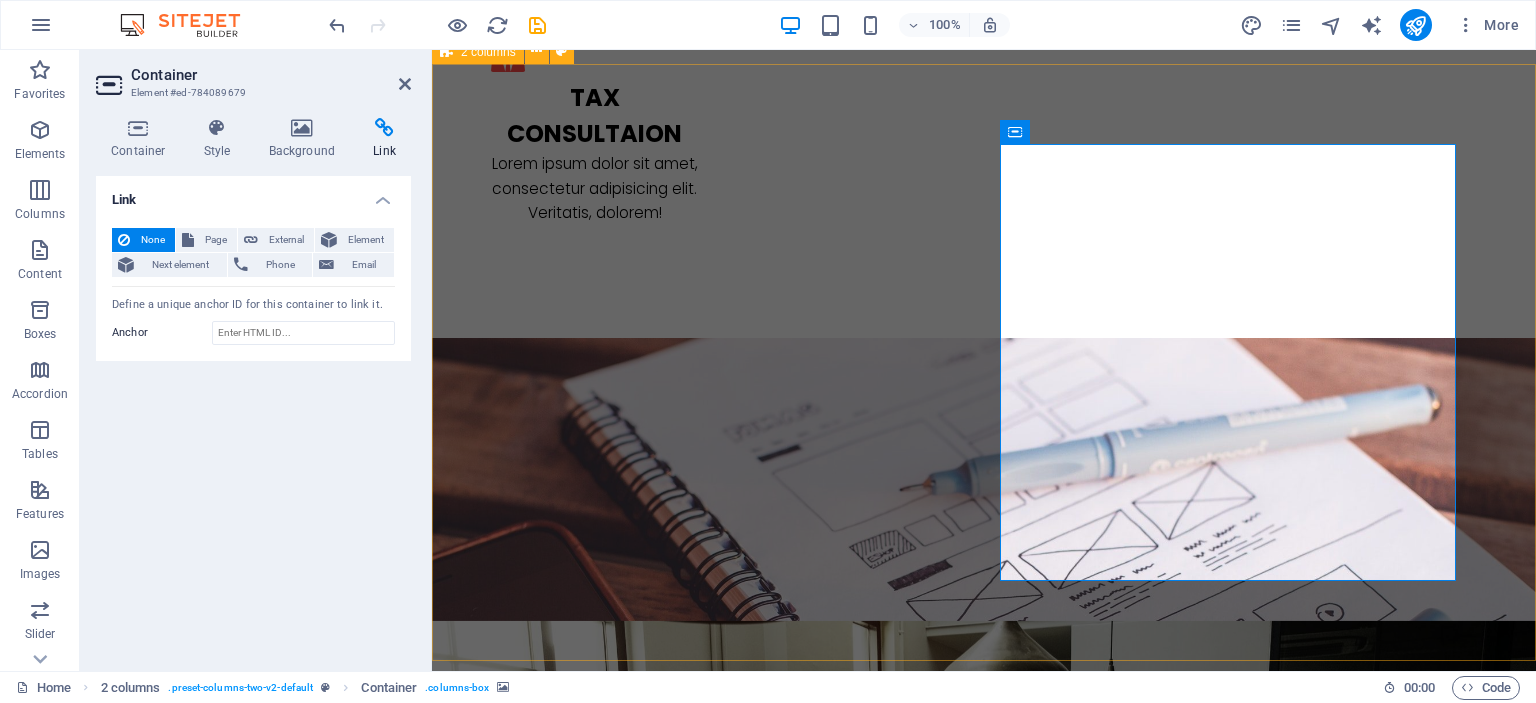 scroll, scrollTop: 3328, scrollLeft: 0, axis: vertical 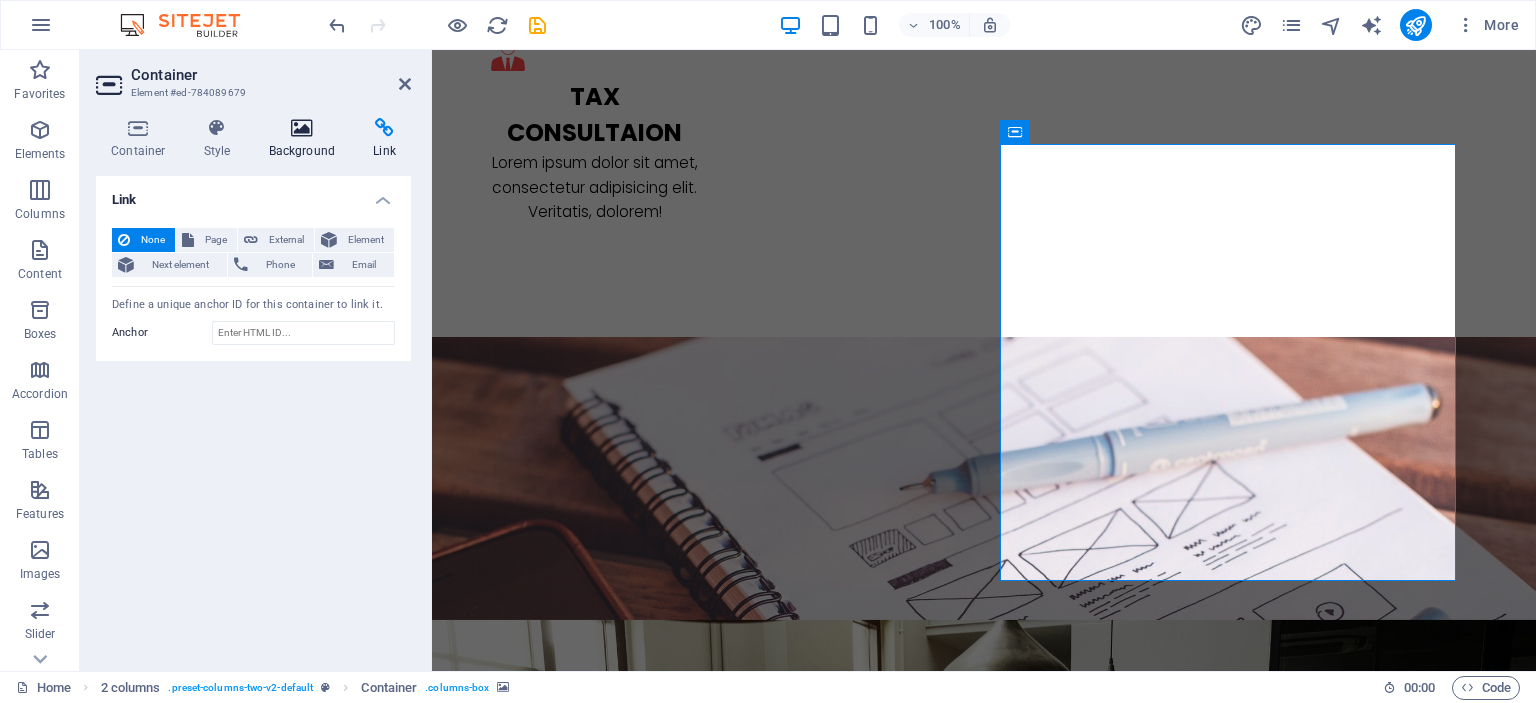 click on "Background" at bounding box center [306, 139] 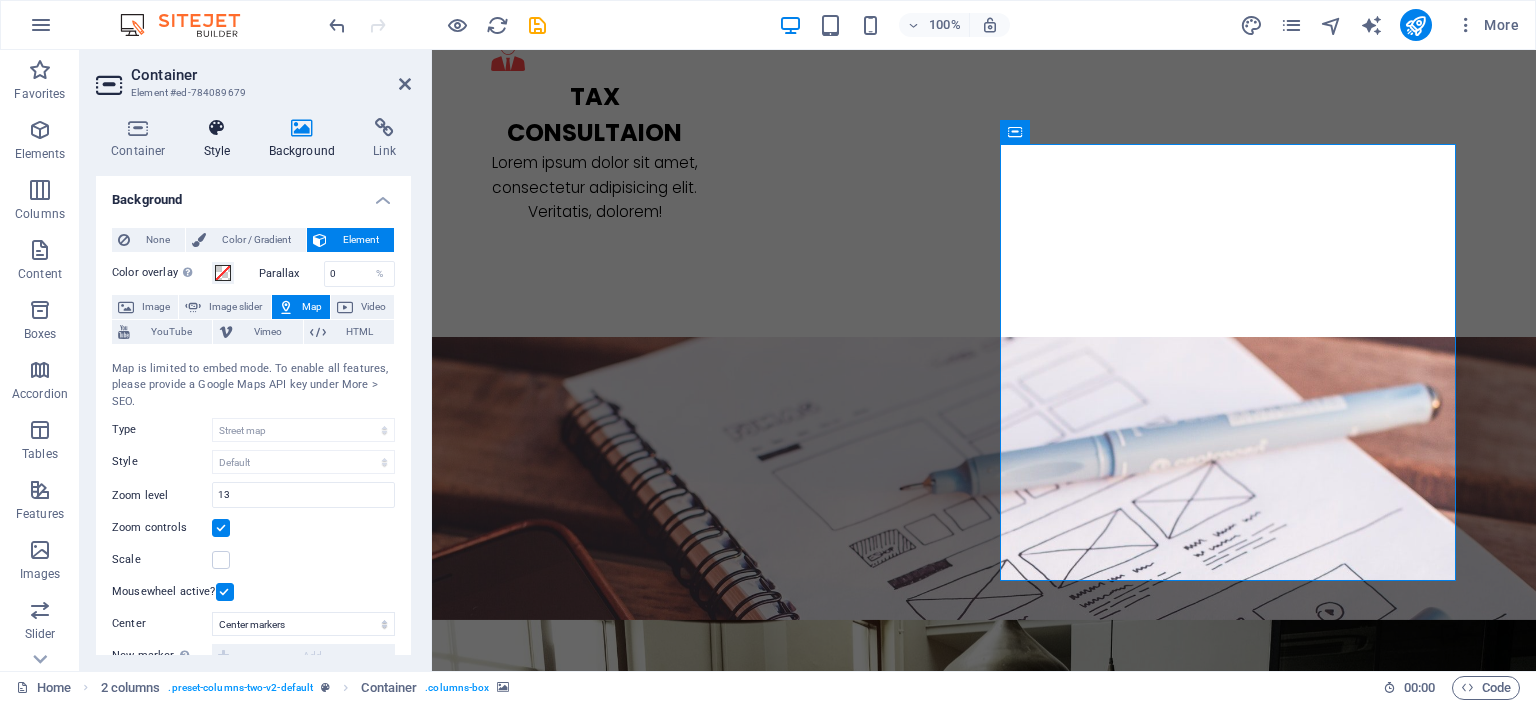 click at bounding box center [217, 128] 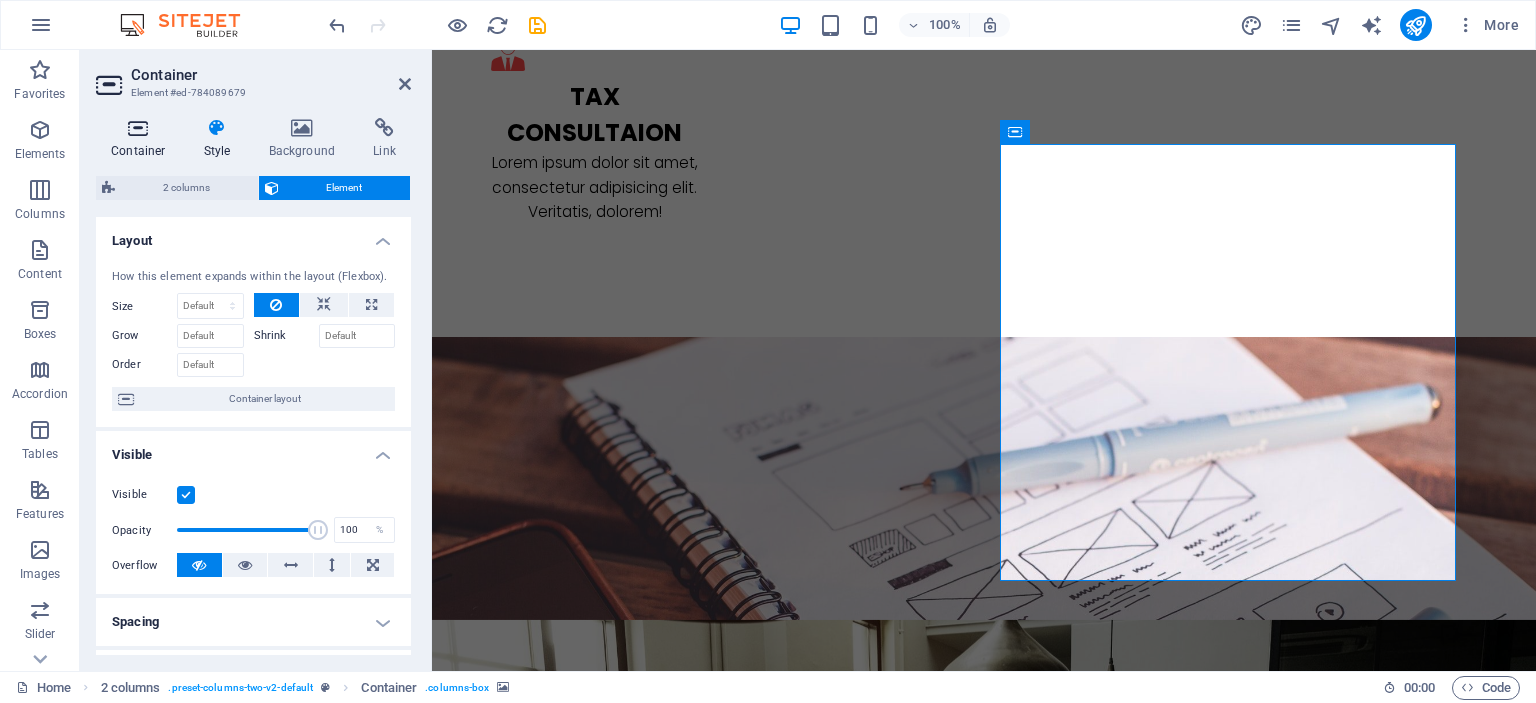 click at bounding box center (138, 128) 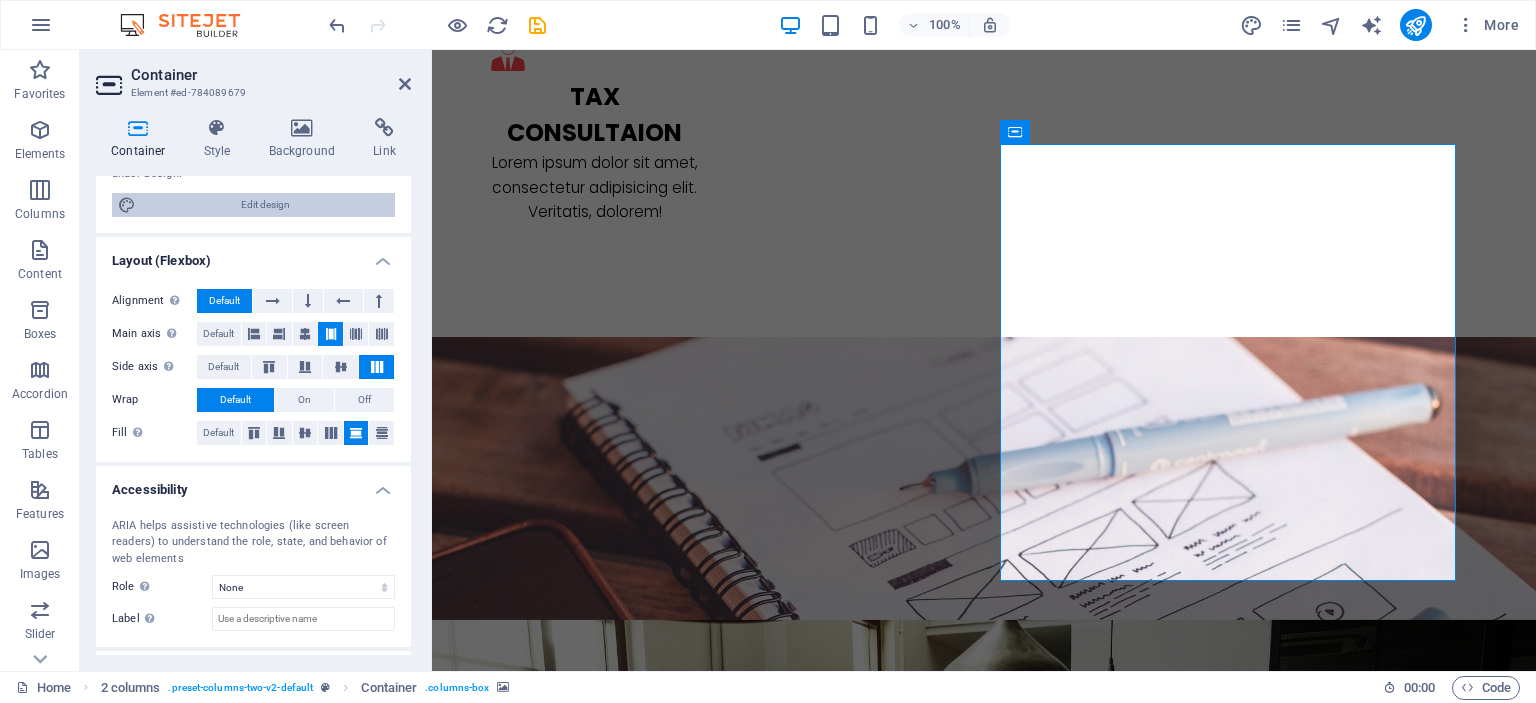 scroll, scrollTop: 329, scrollLeft: 0, axis: vertical 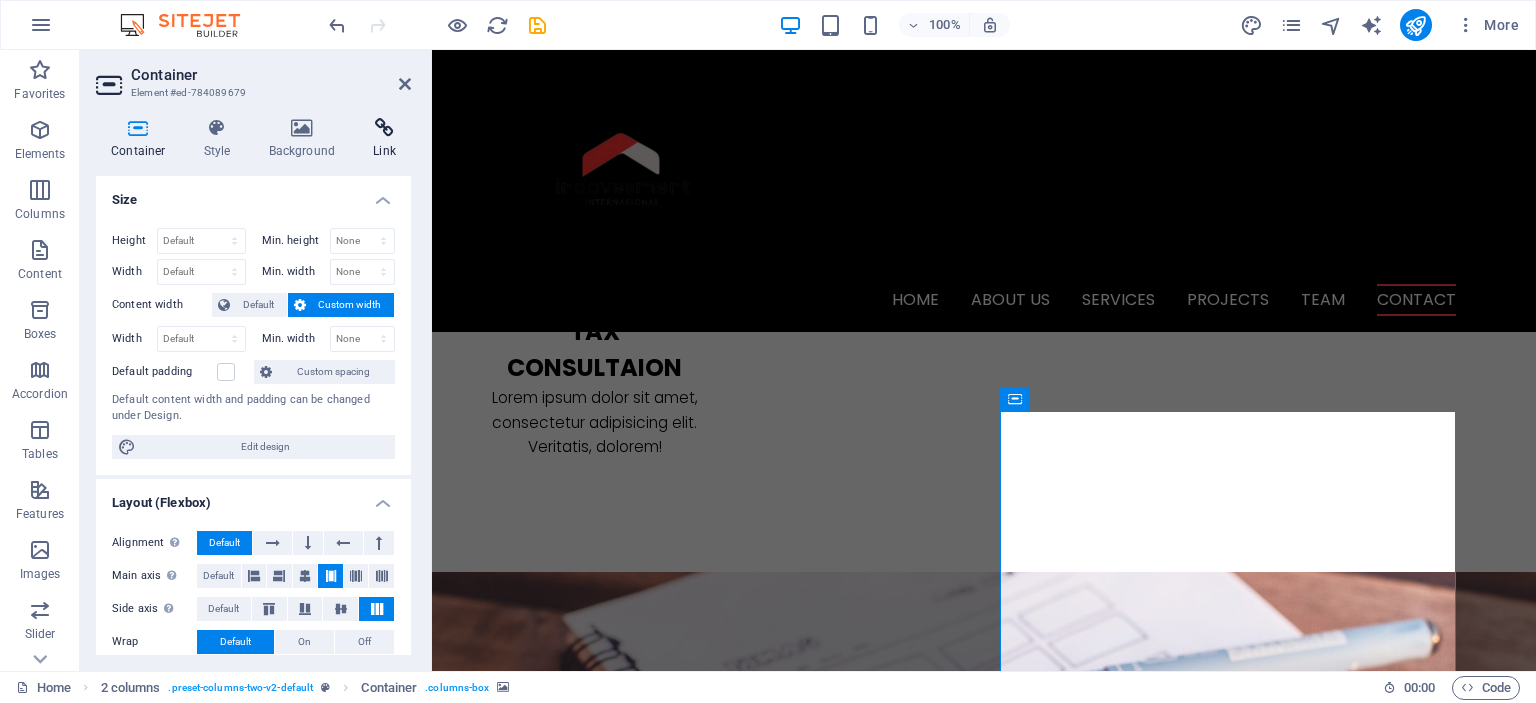 click on "Link" at bounding box center [384, 139] 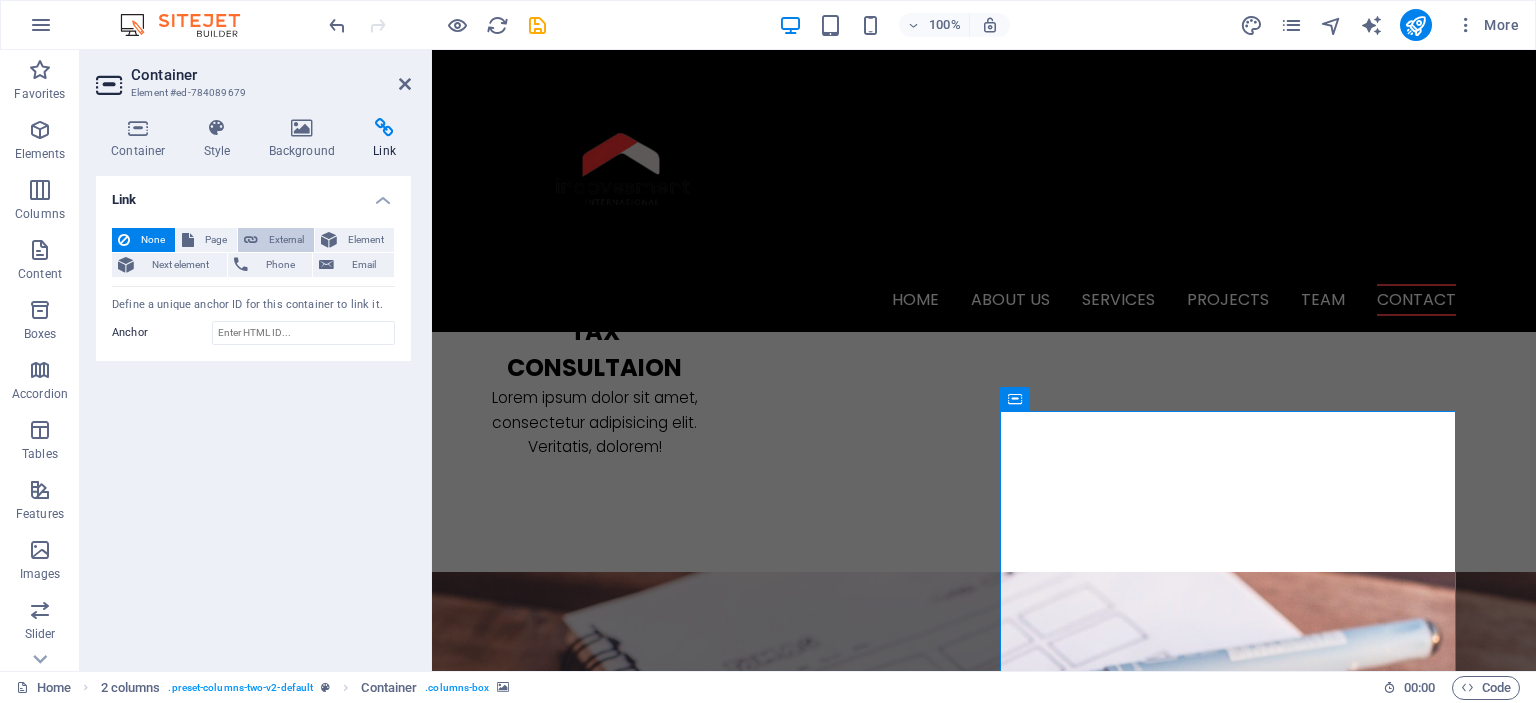 click on "External" at bounding box center [286, 240] 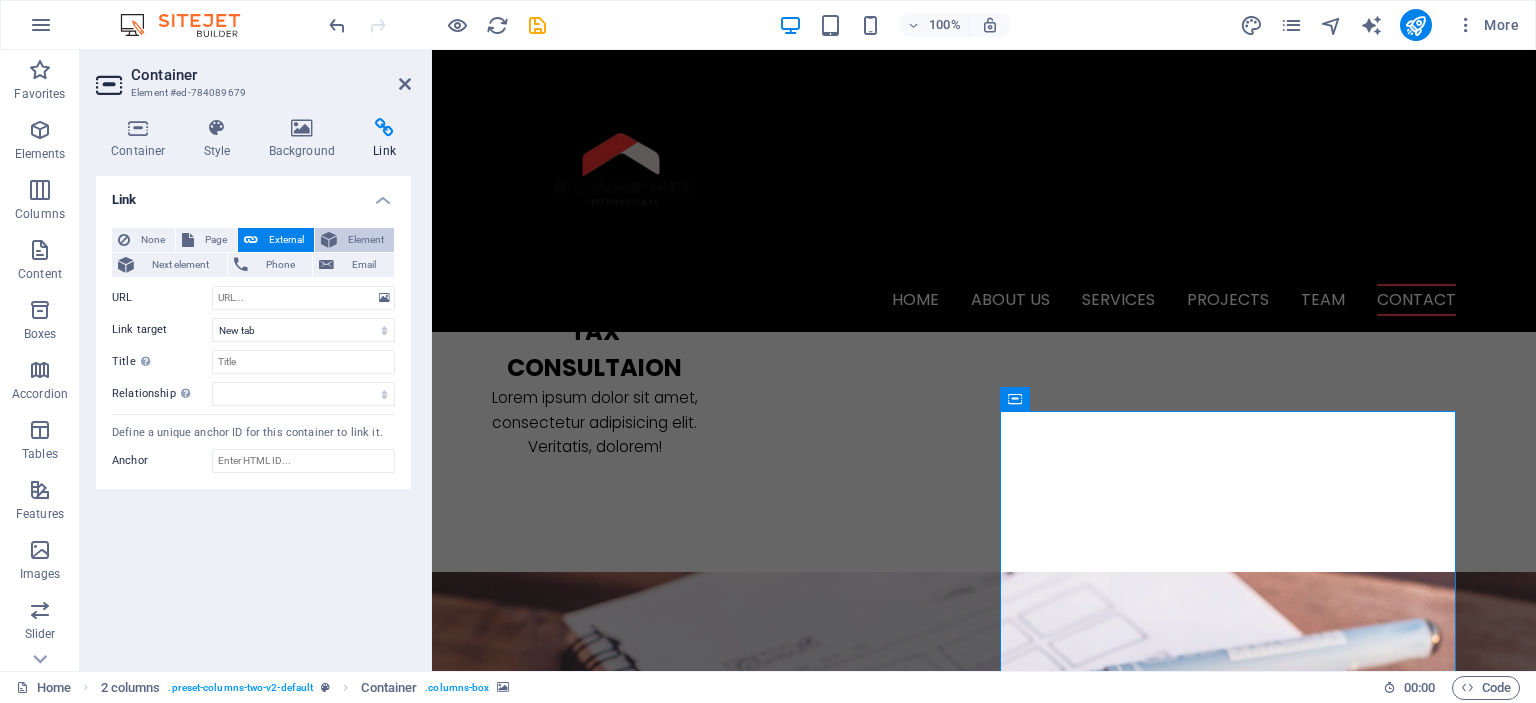 click on "Element" at bounding box center (354, 240) 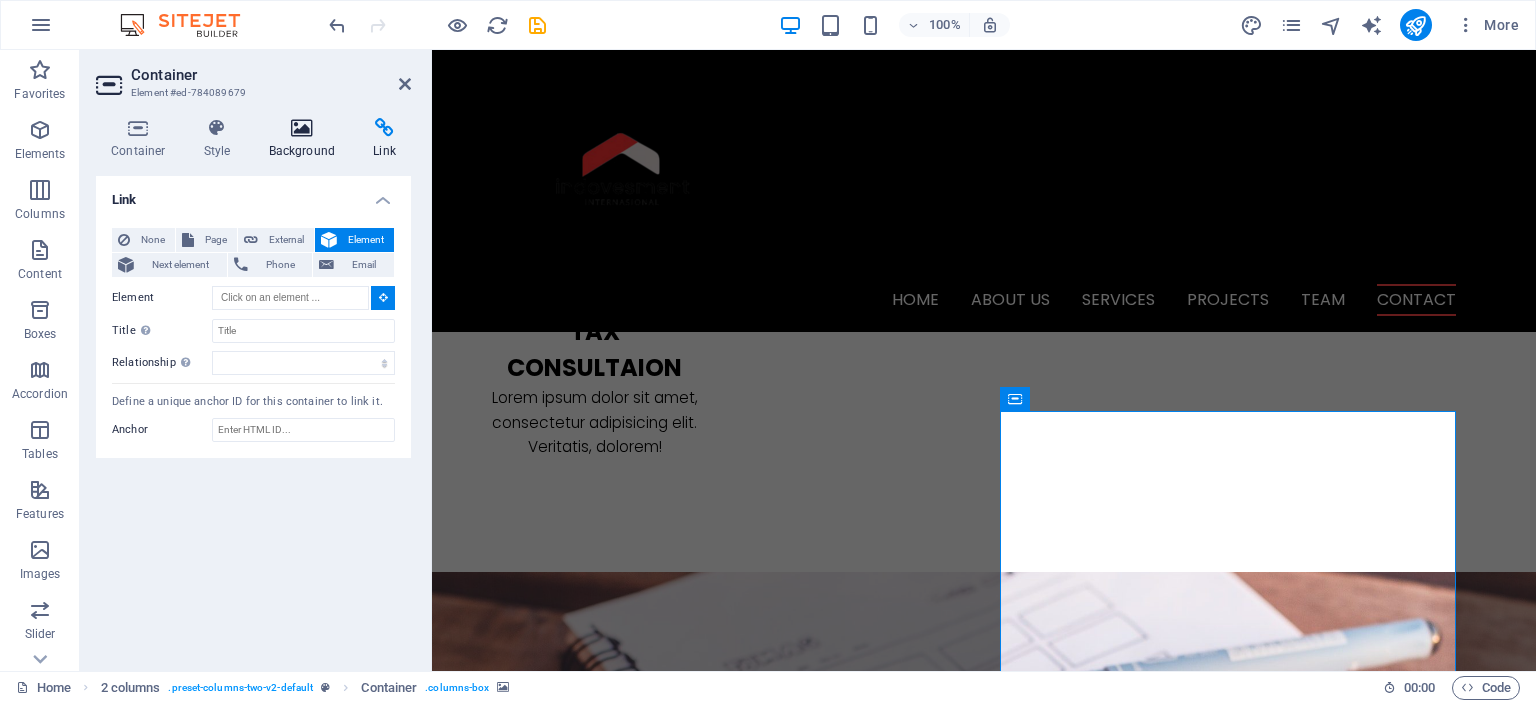 click on "Background" at bounding box center [306, 139] 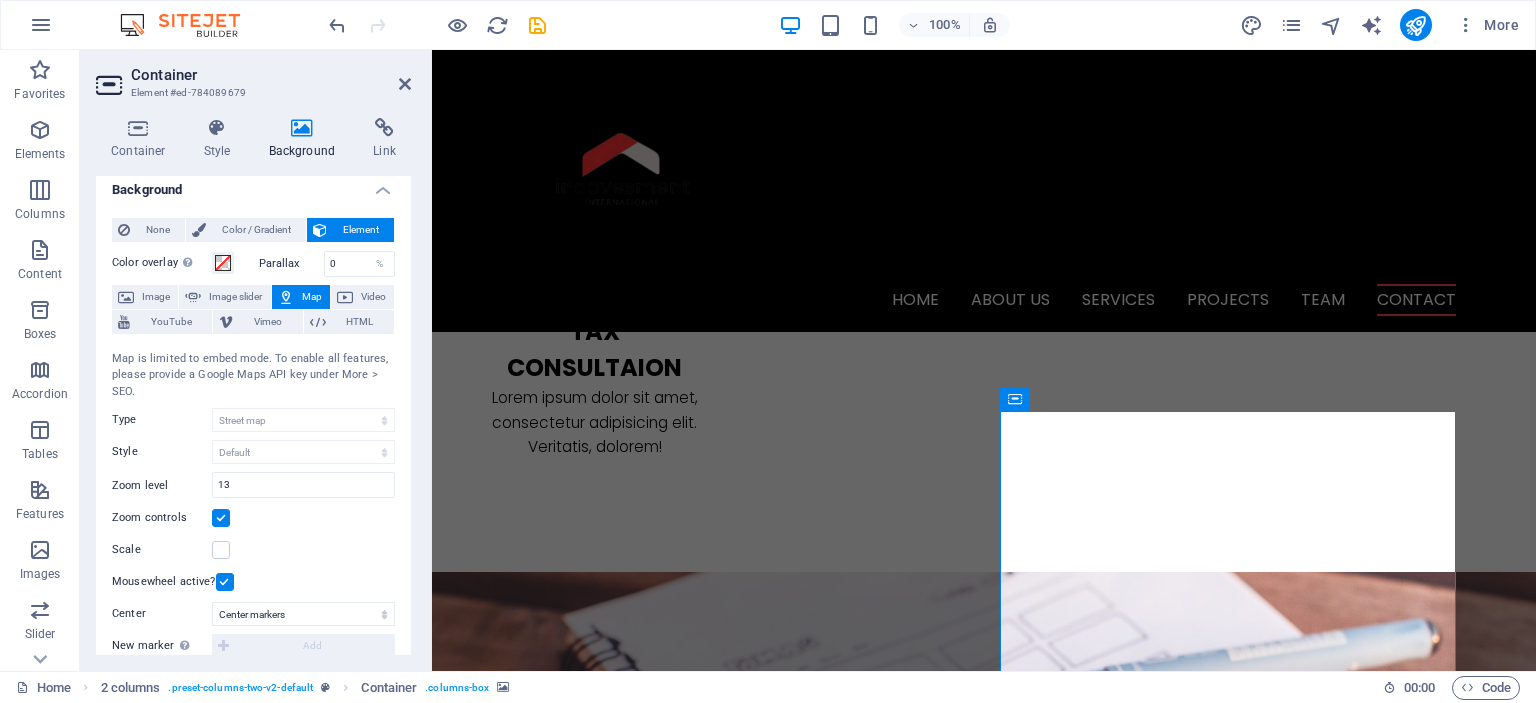 scroll, scrollTop: 12, scrollLeft: 0, axis: vertical 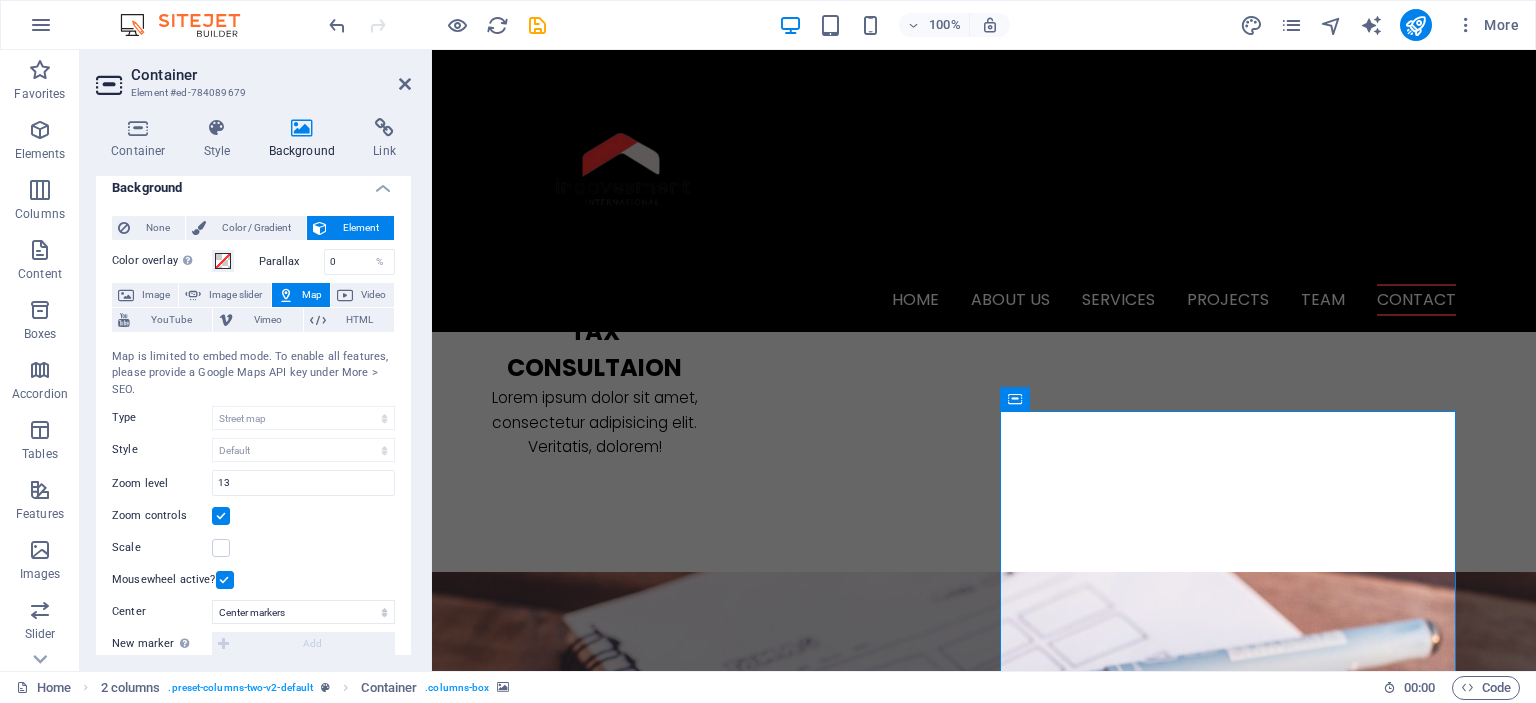 click on "Map" at bounding box center [312, 295] 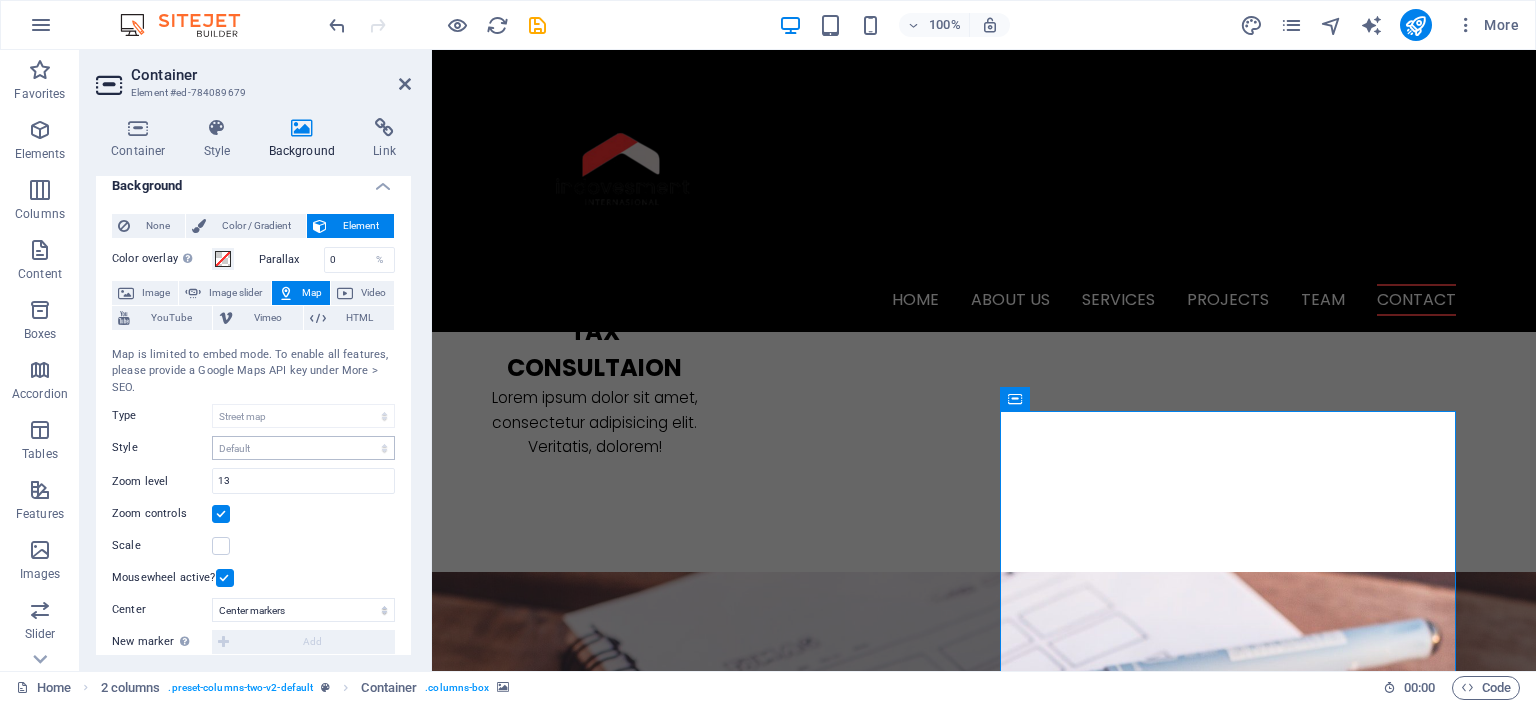 scroll, scrollTop: 0, scrollLeft: 0, axis: both 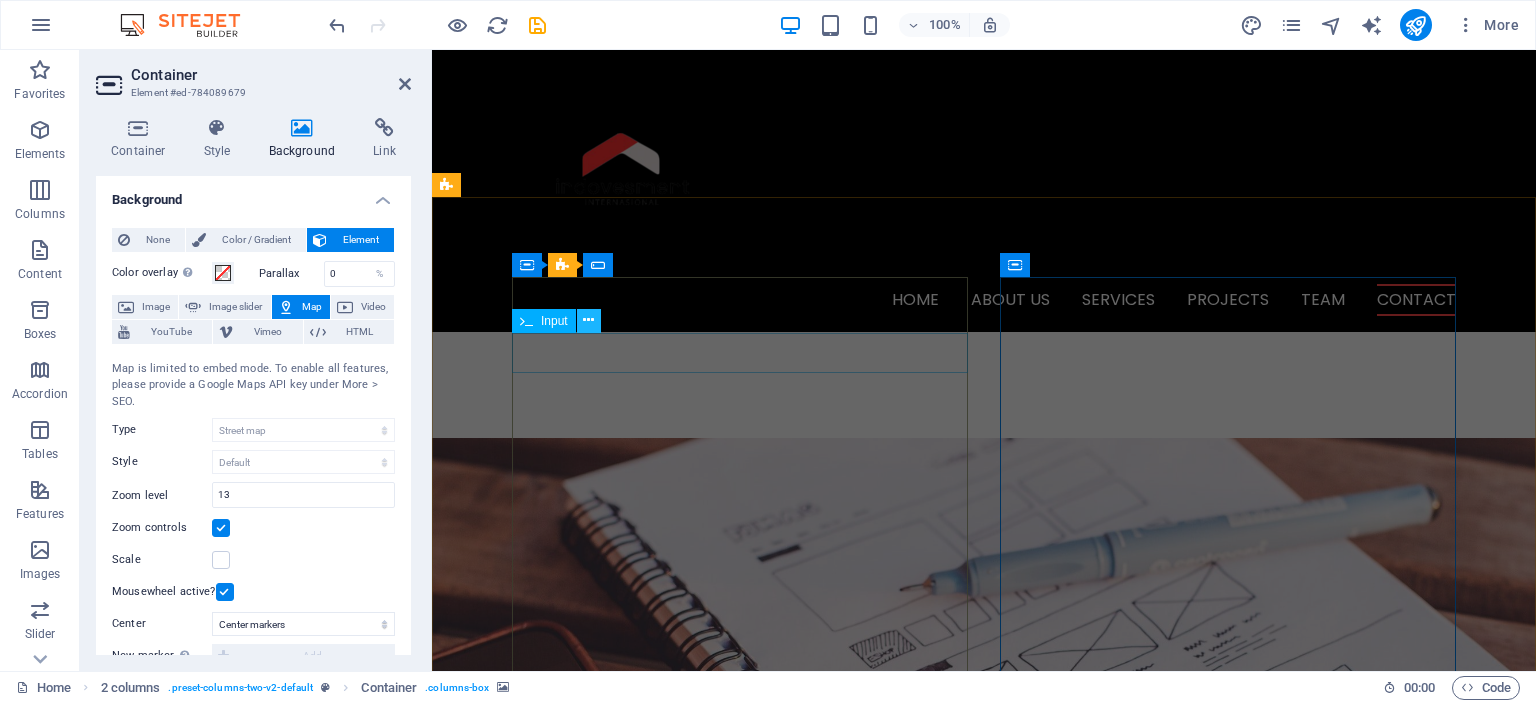click at bounding box center [588, 320] 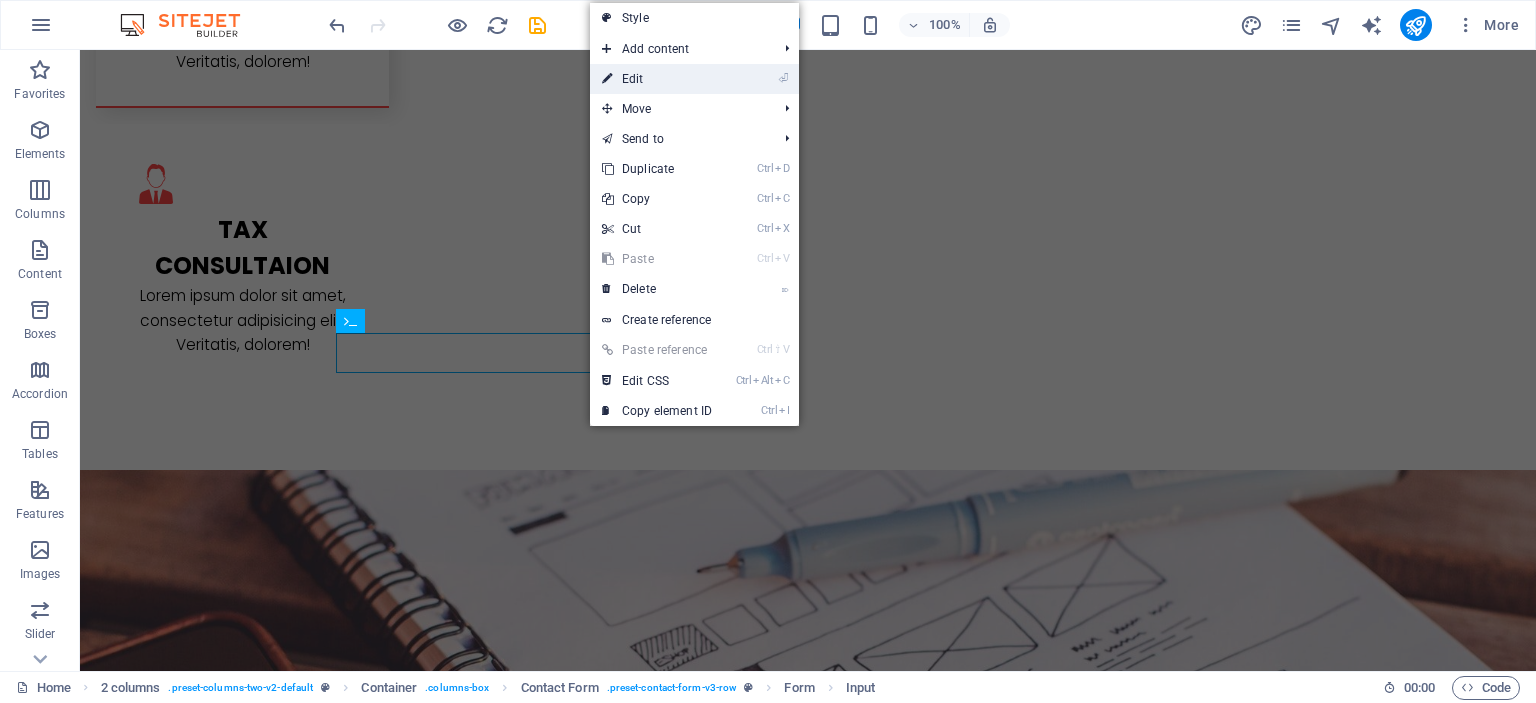 click on "⏎  Edit" at bounding box center [657, 79] 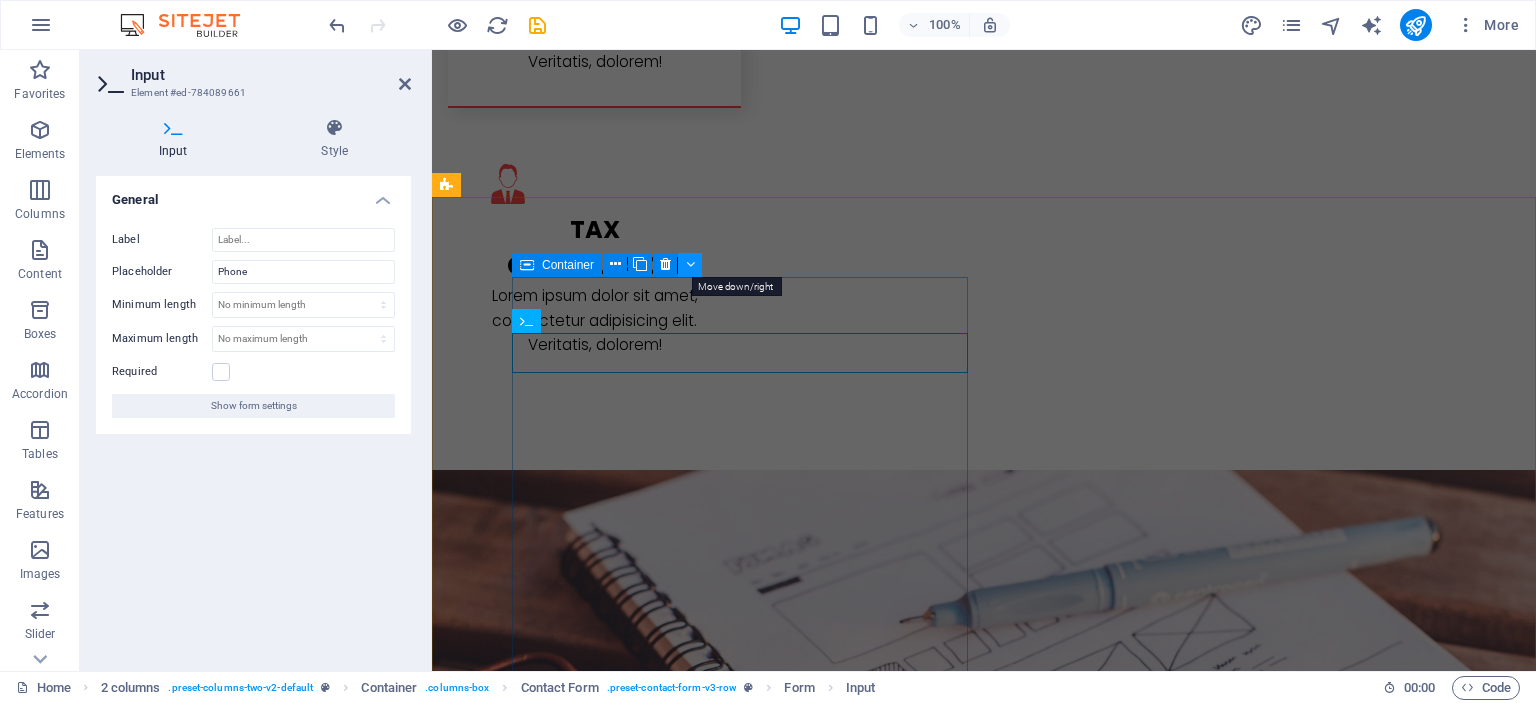 click at bounding box center [690, 264] 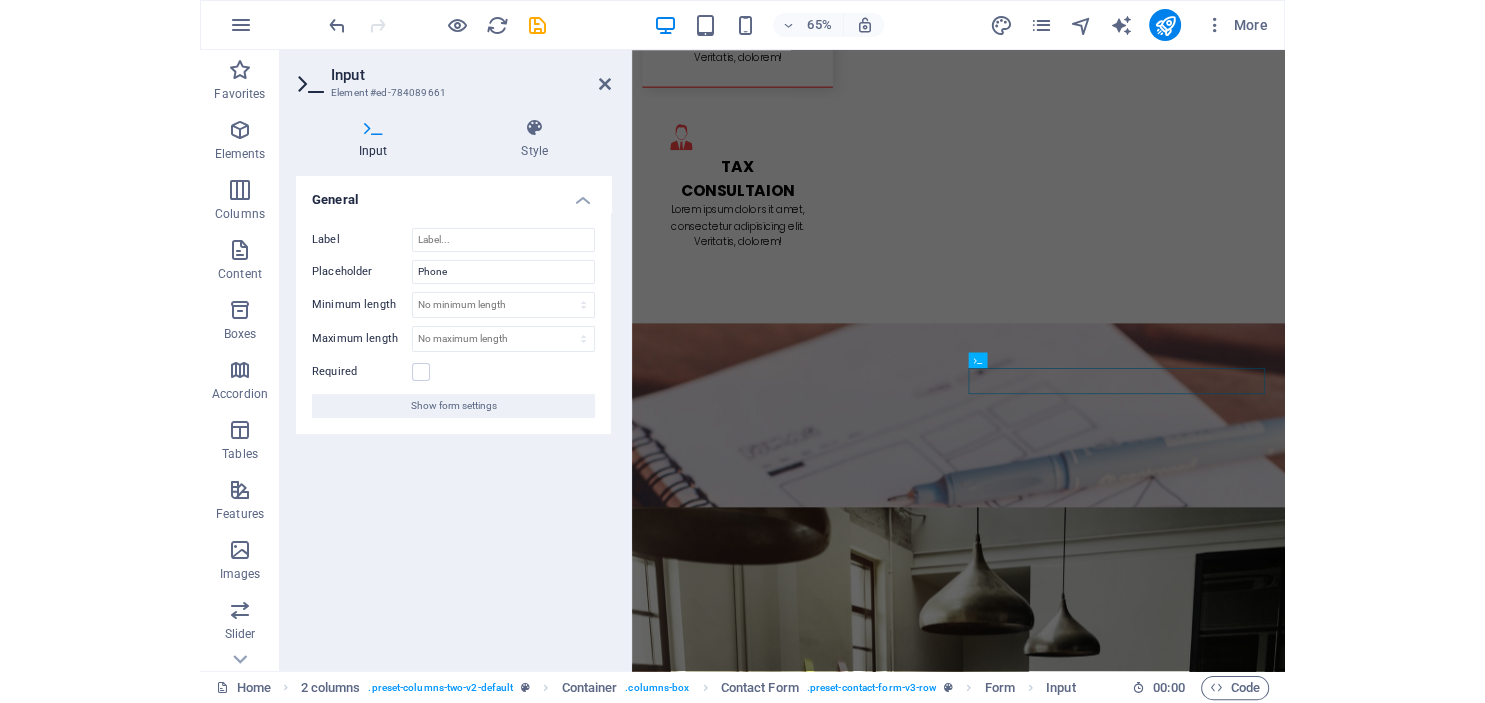 scroll, scrollTop: 2989, scrollLeft: 0, axis: vertical 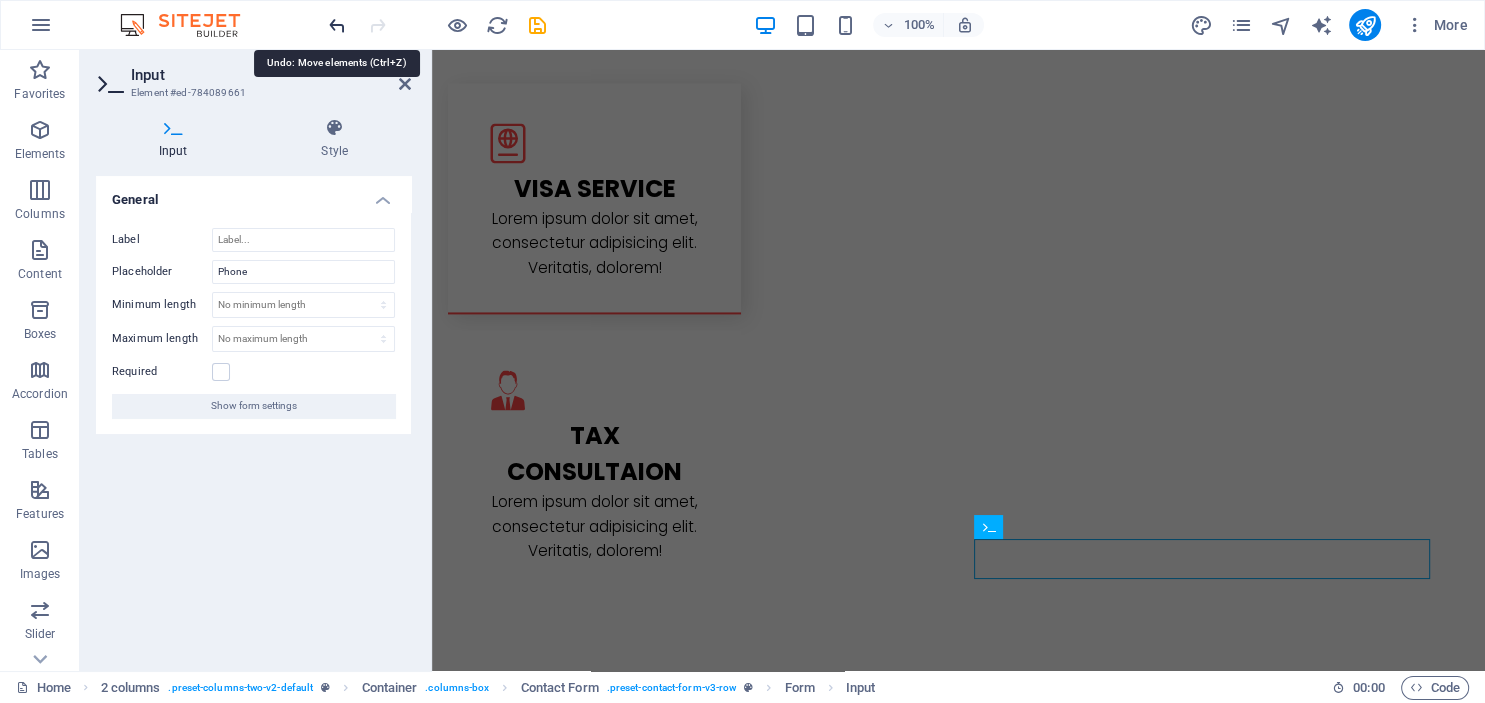 click at bounding box center (337, 25) 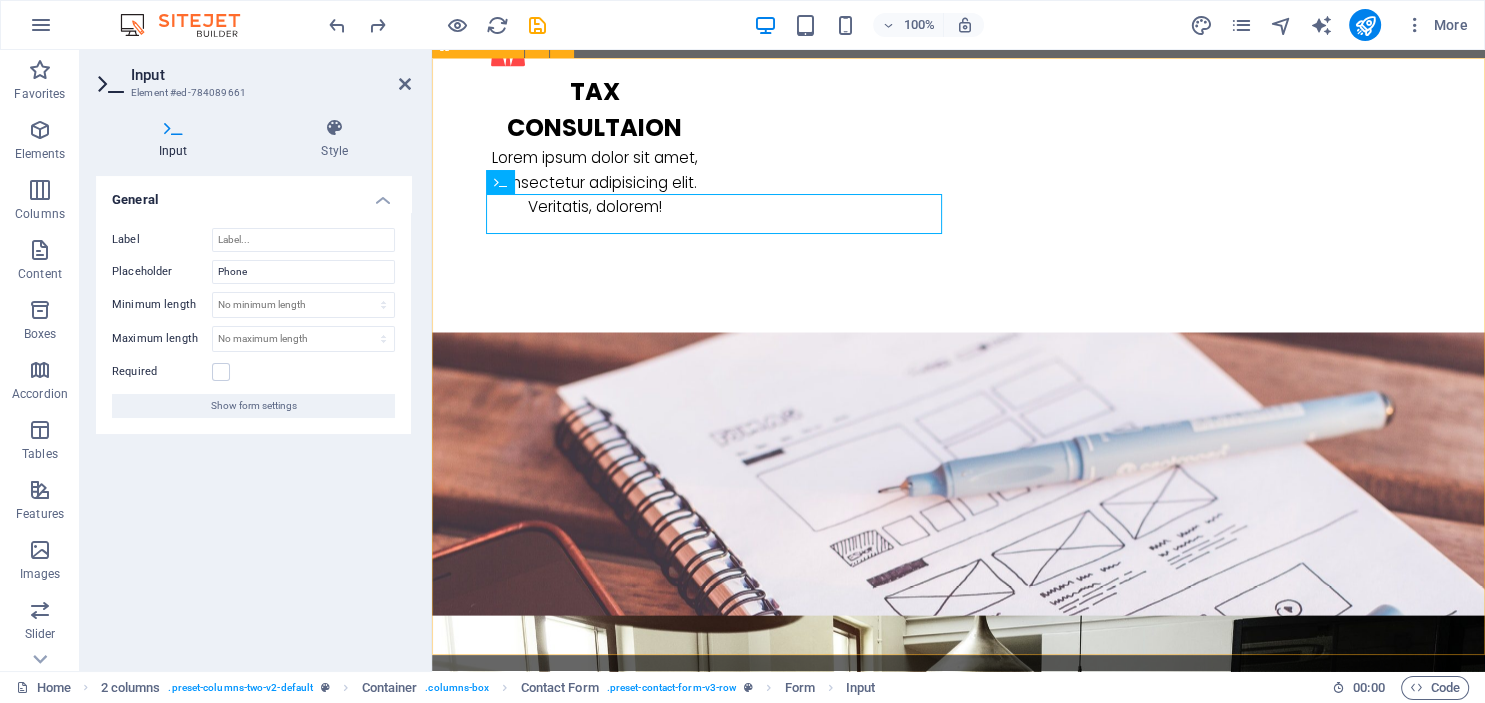scroll, scrollTop: 3335, scrollLeft: 0, axis: vertical 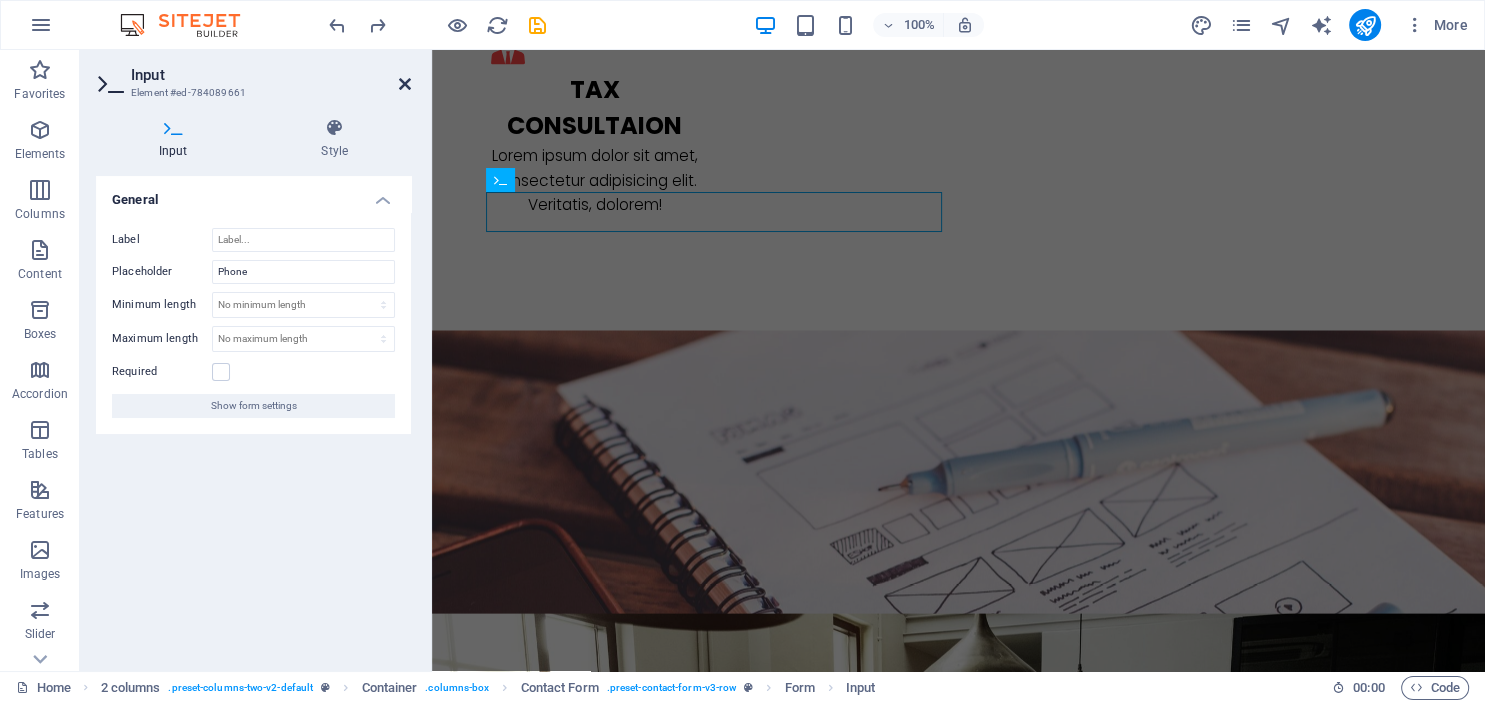 click at bounding box center (405, 84) 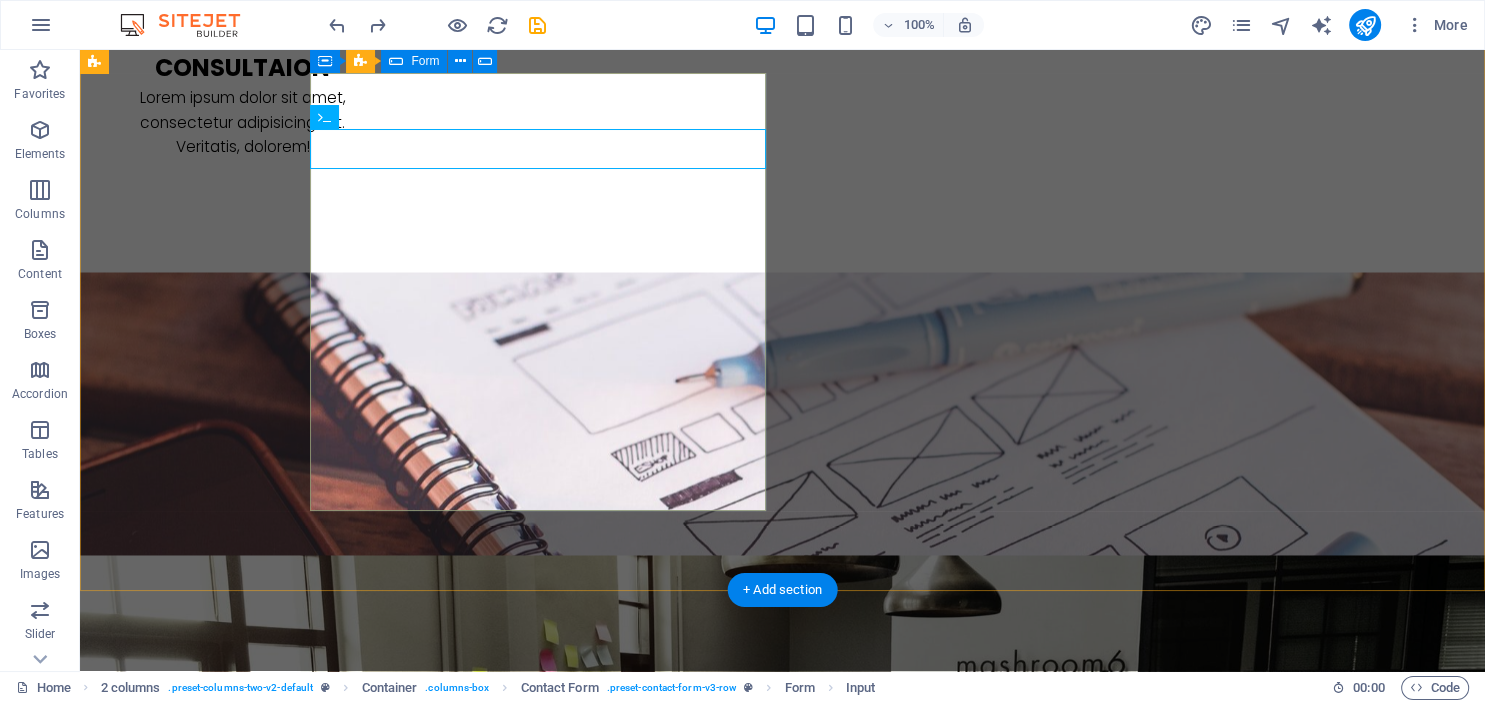 scroll, scrollTop: 3399, scrollLeft: 0, axis: vertical 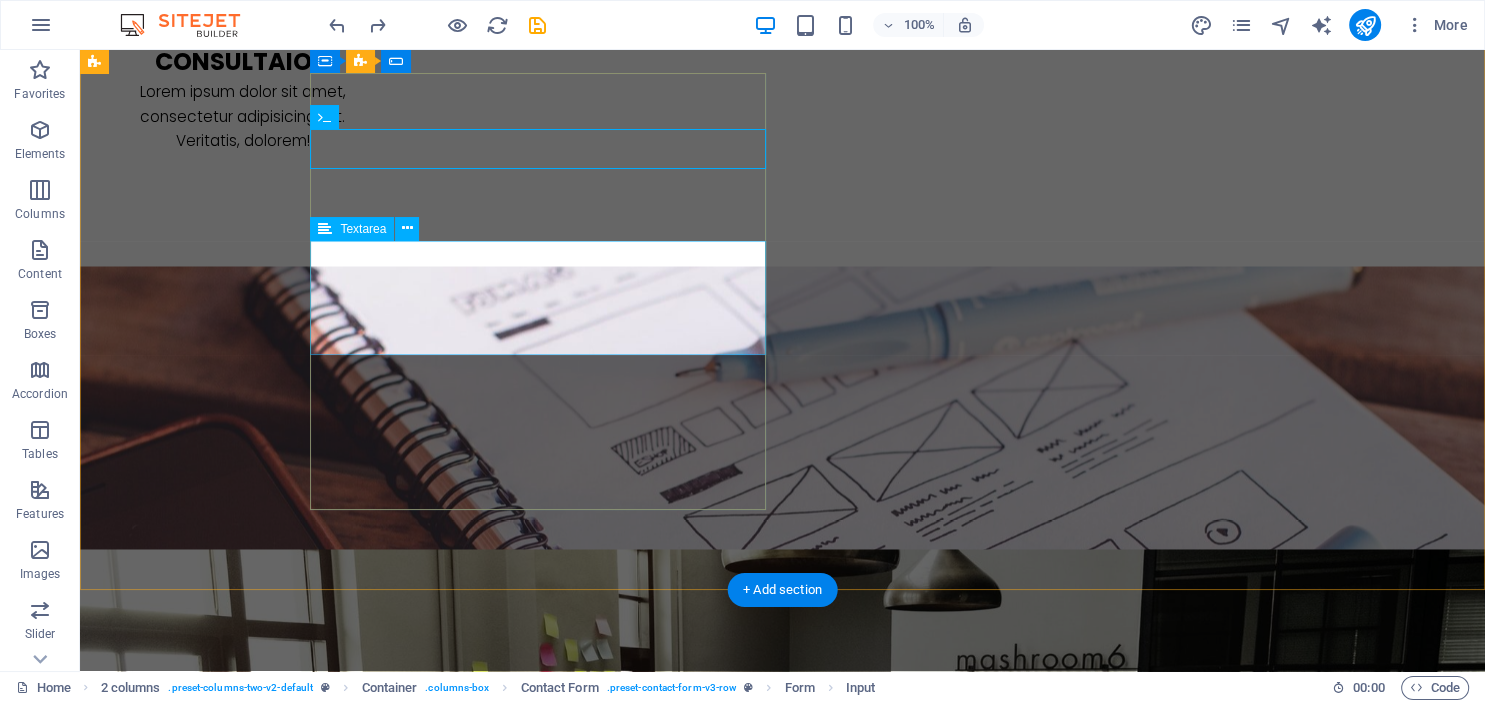 click at bounding box center (324, 3813) 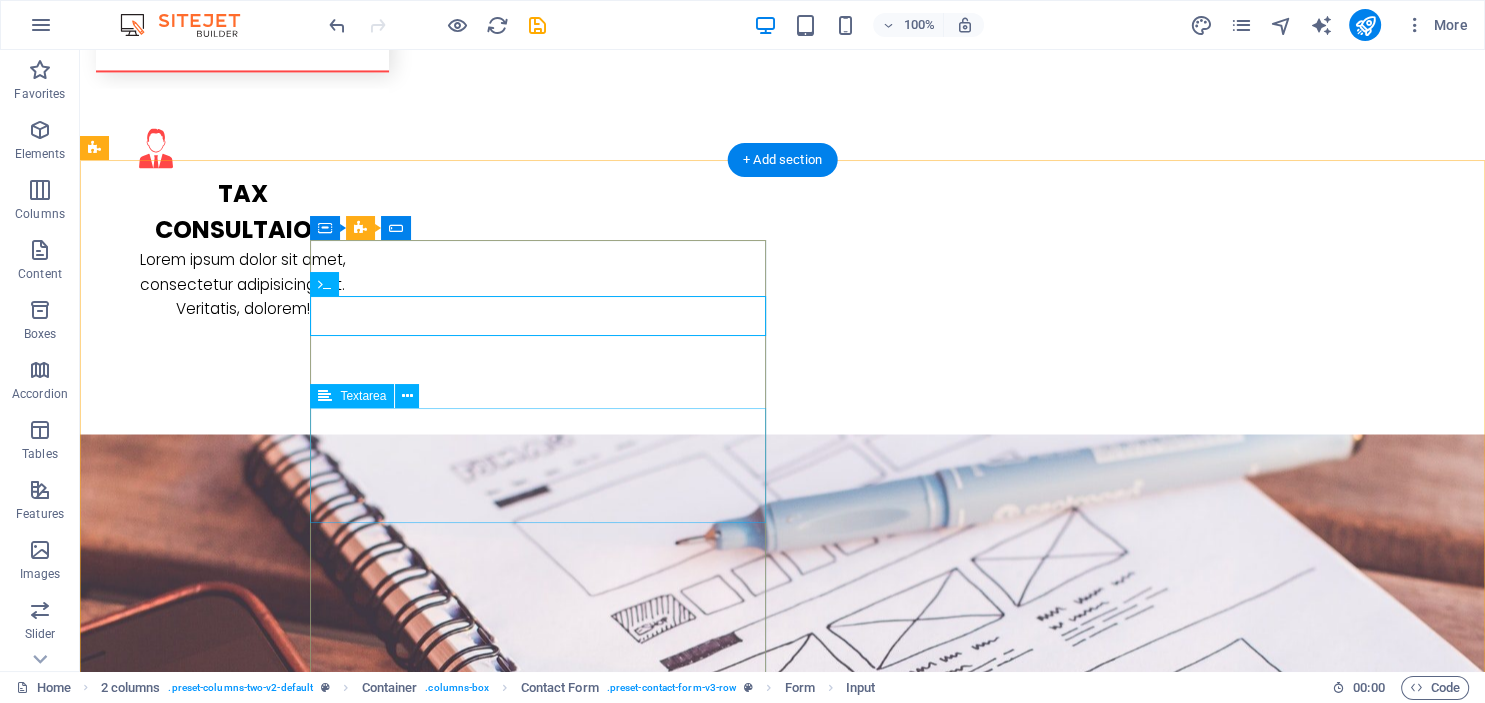 scroll, scrollTop: 3245, scrollLeft: 0, axis: vertical 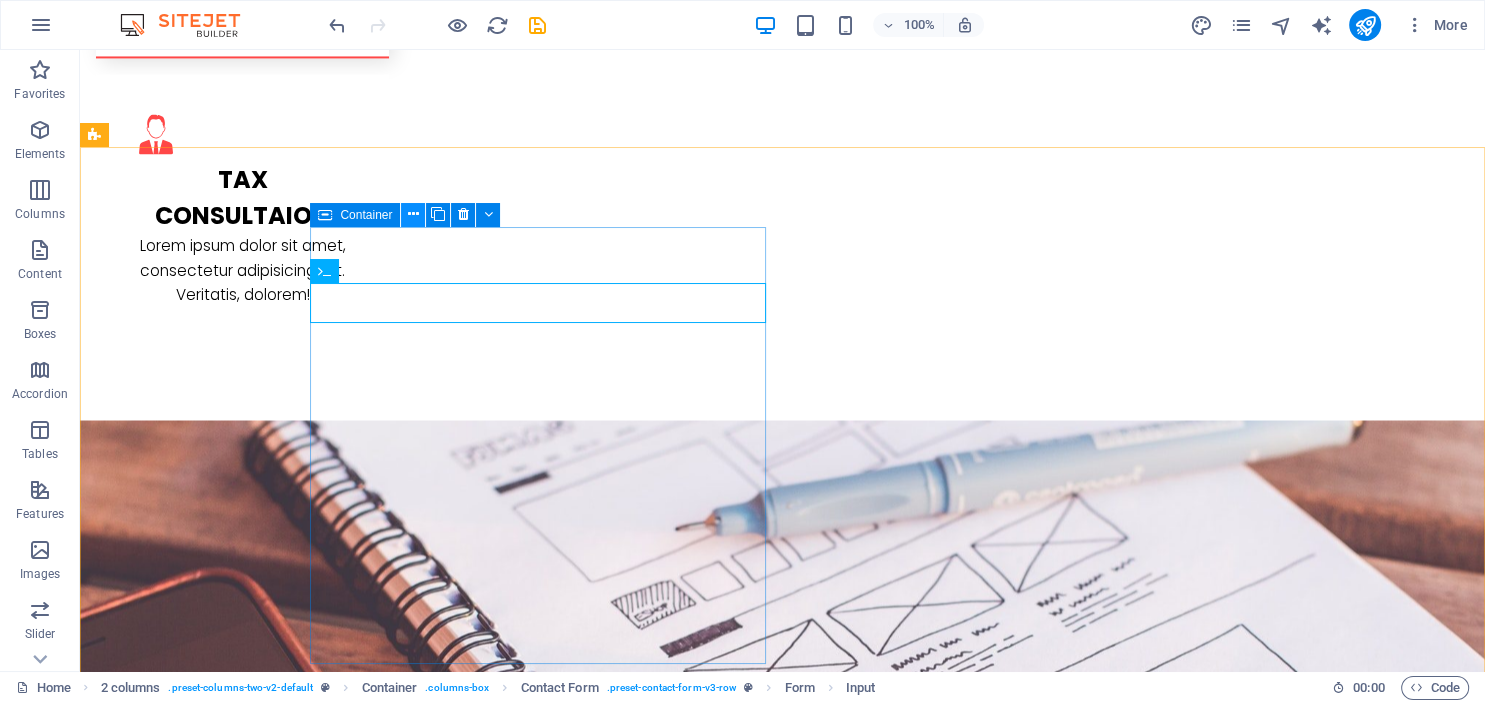 click at bounding box center (413, 214) 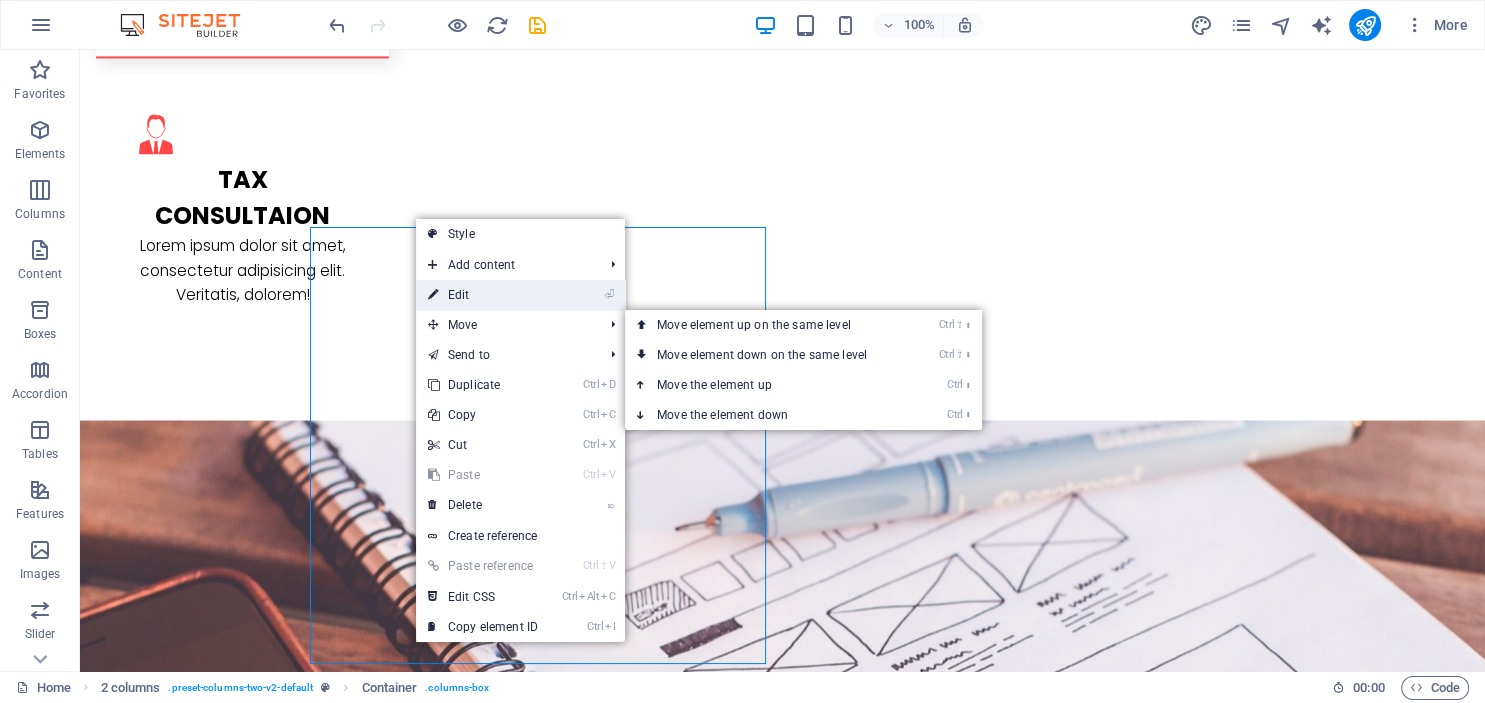 click on "⏎  Edit" at bounding box center [483, 295] 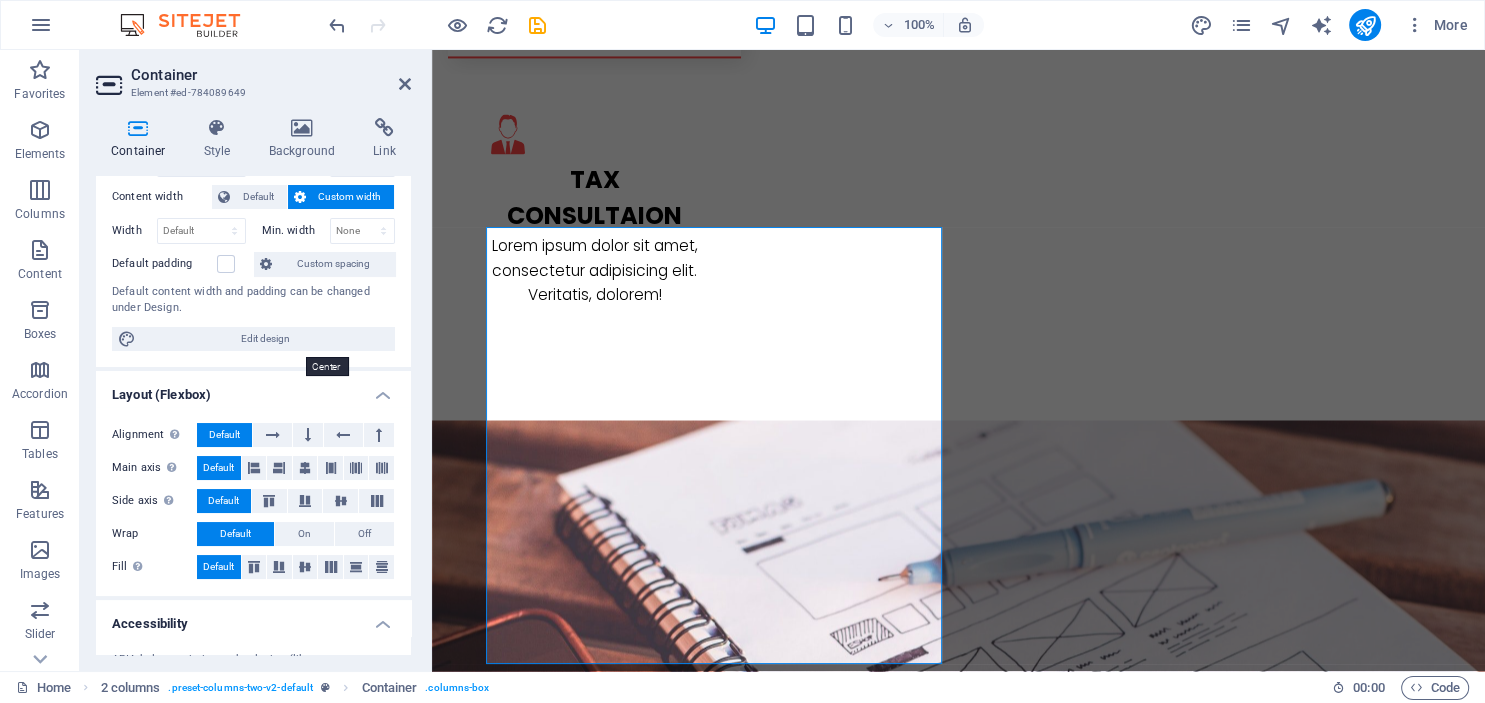 scroll, scrollTop: 0, scrollLeft: 0, axis: both 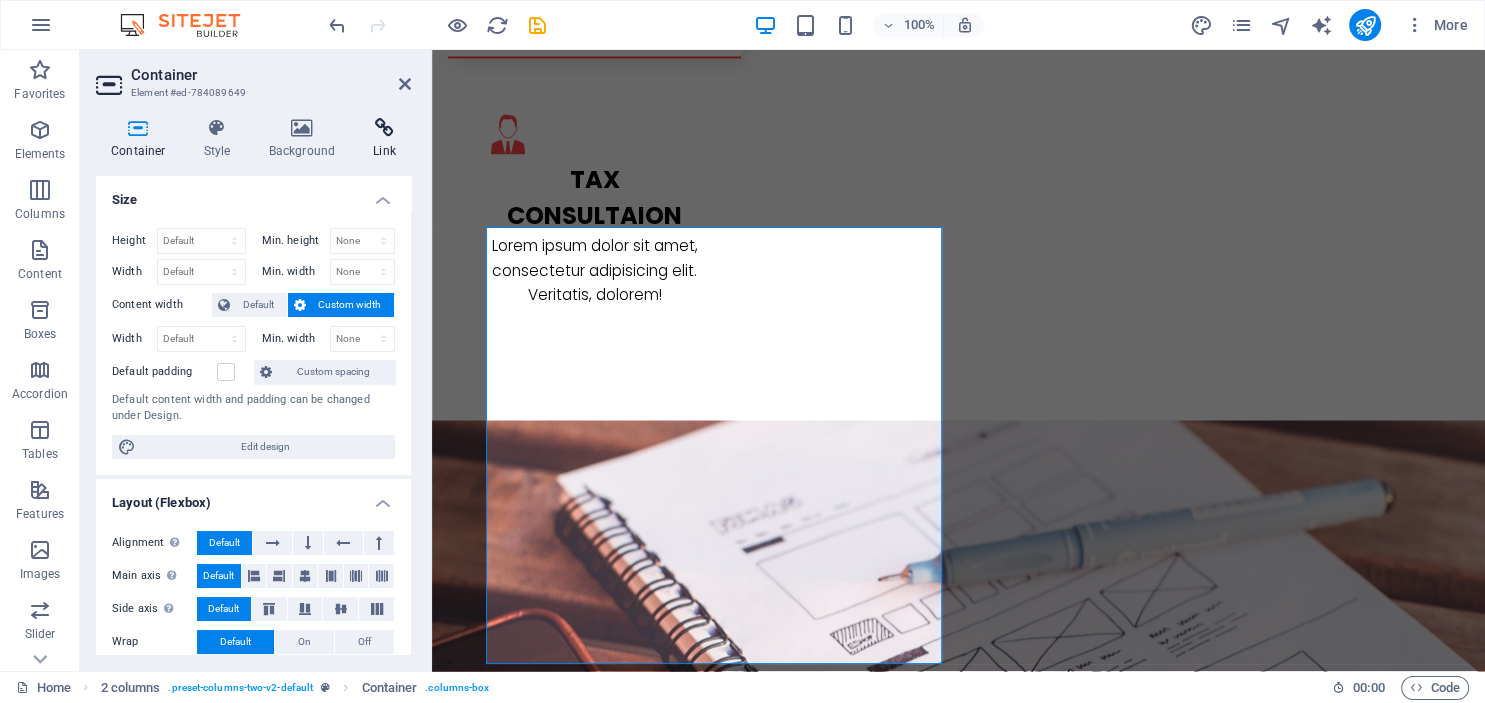 click at bounding box center [384, 128] 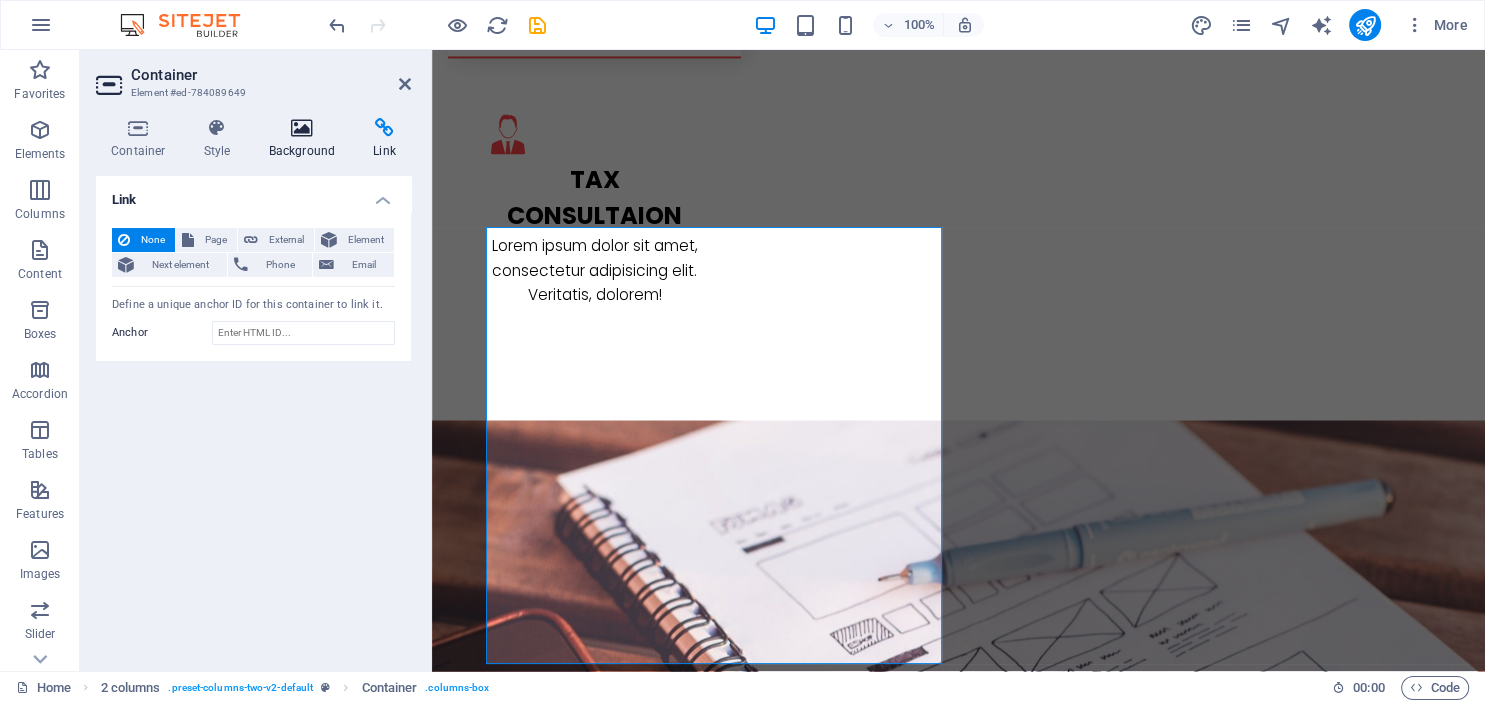 click at bounding box center (302, 128) 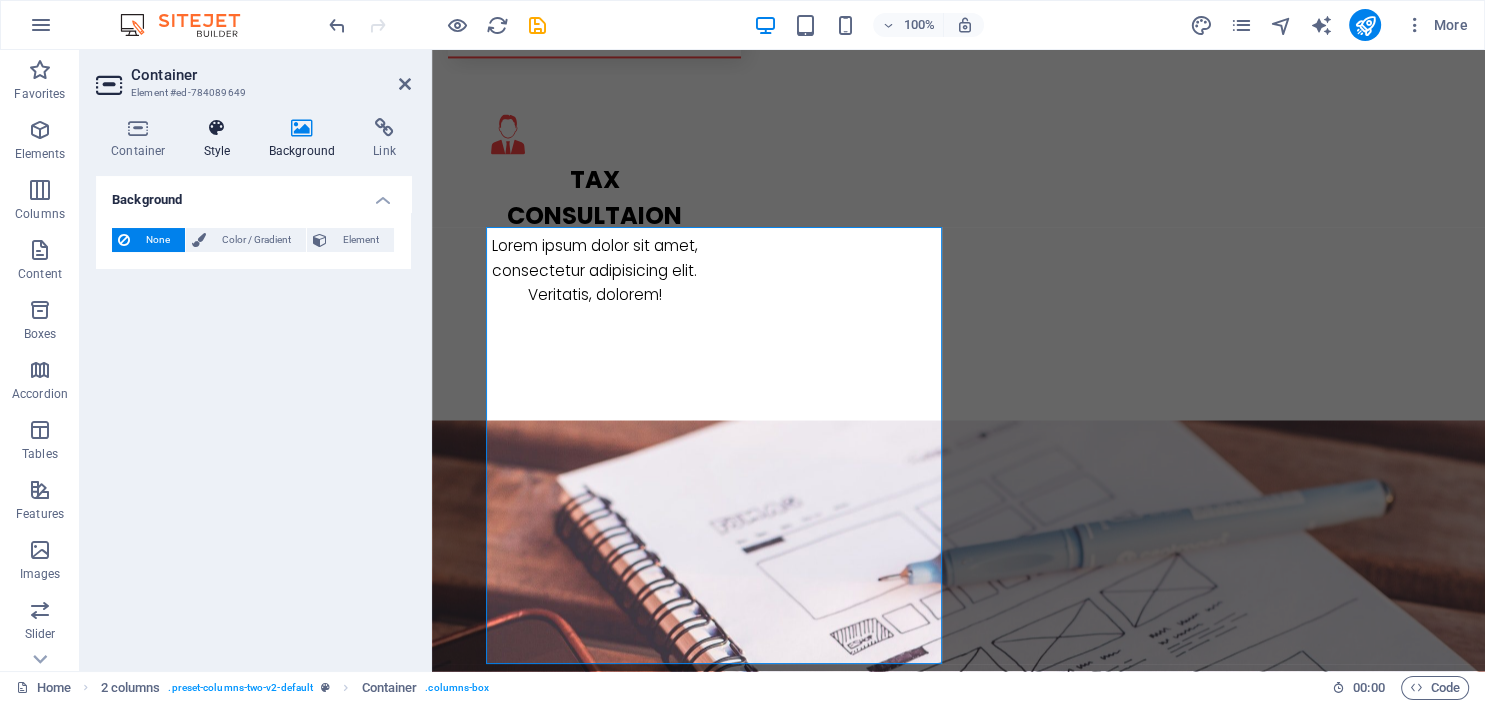 click at bounding box center [217, 128] 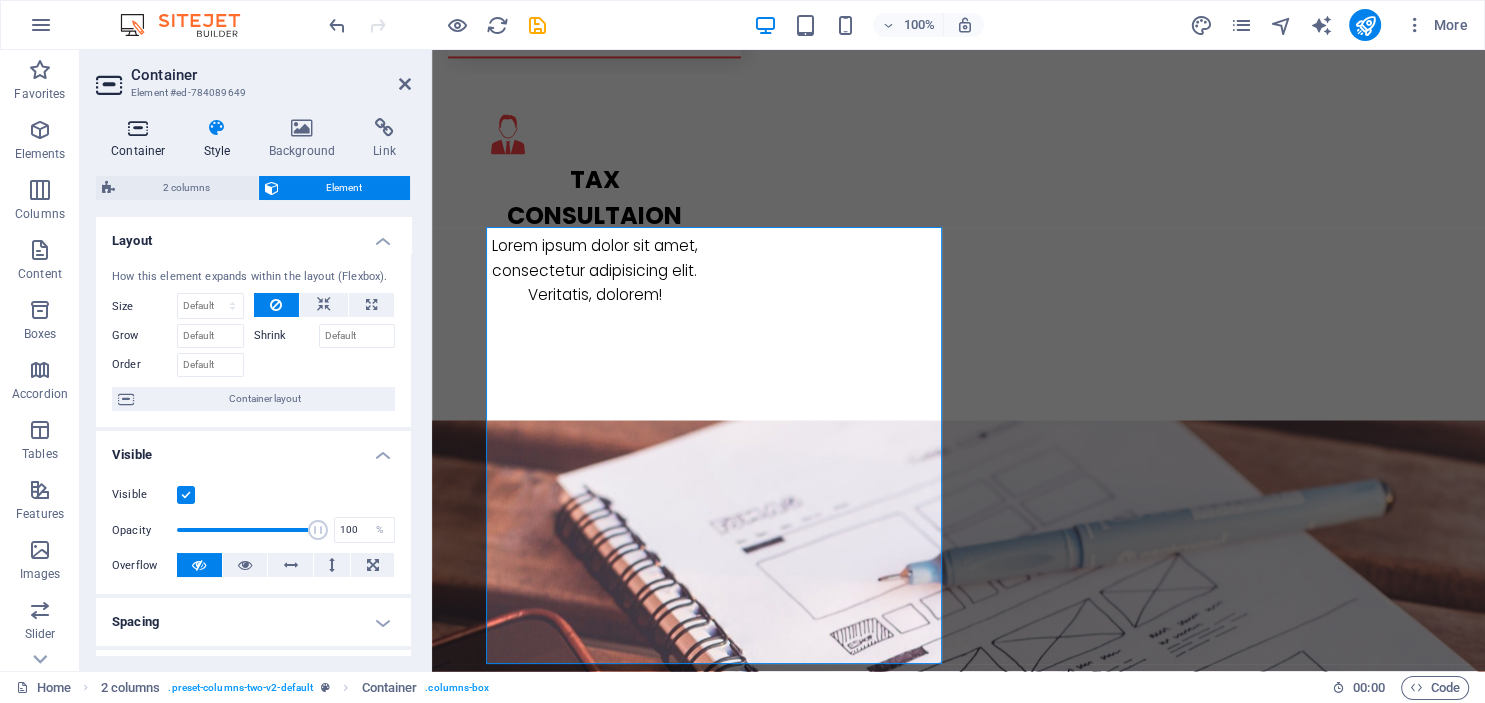 click at bounding box center [138, 128] 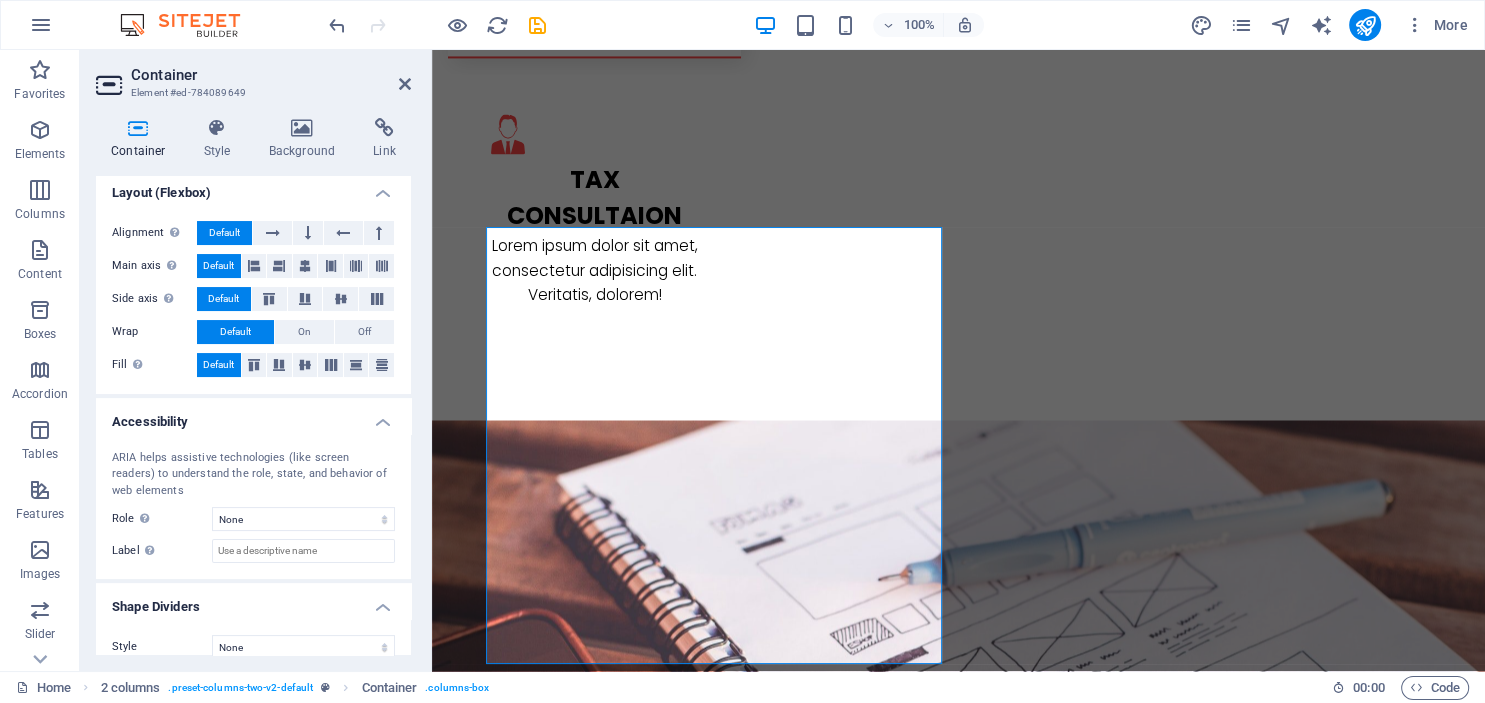 scroll, scrollTop: 329, scrollLeft: 0, axis: vertical 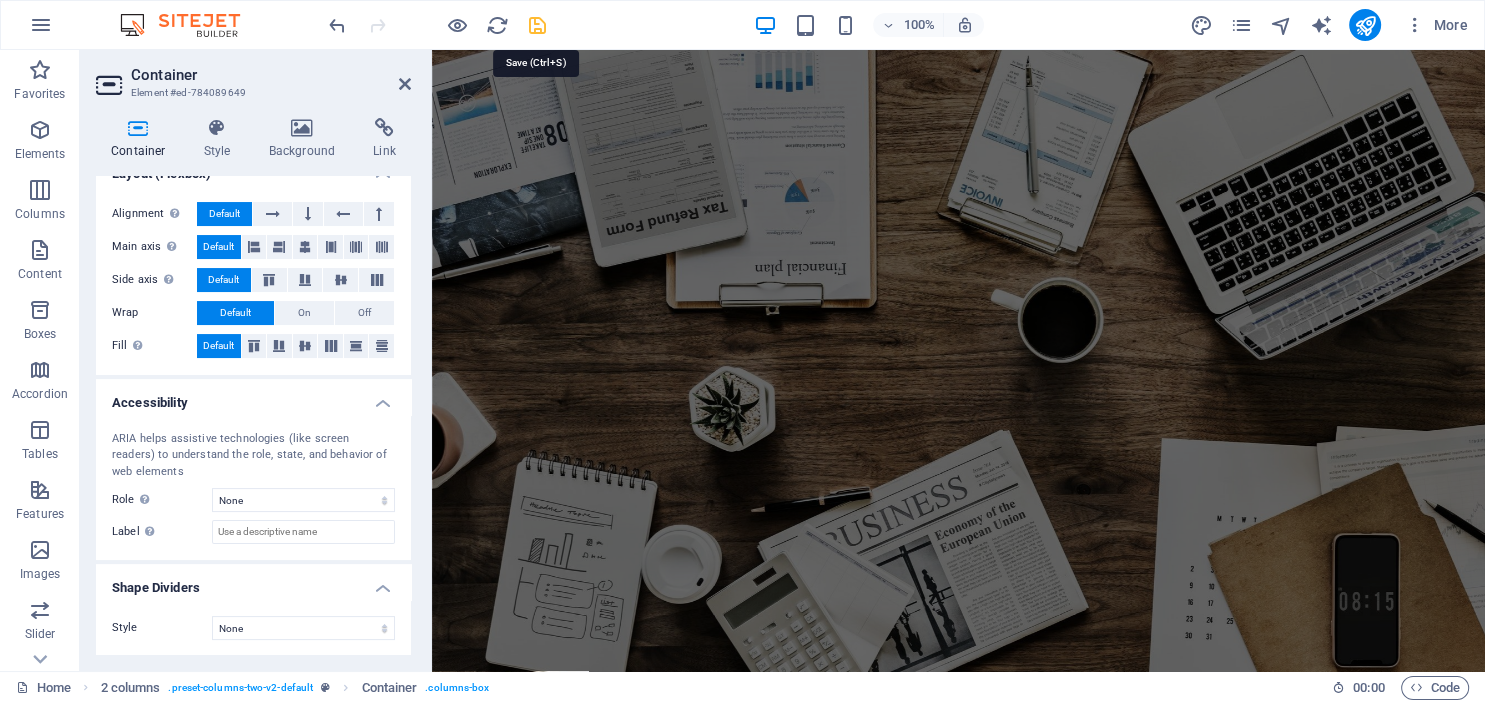 click at bounding box center [537, 25] 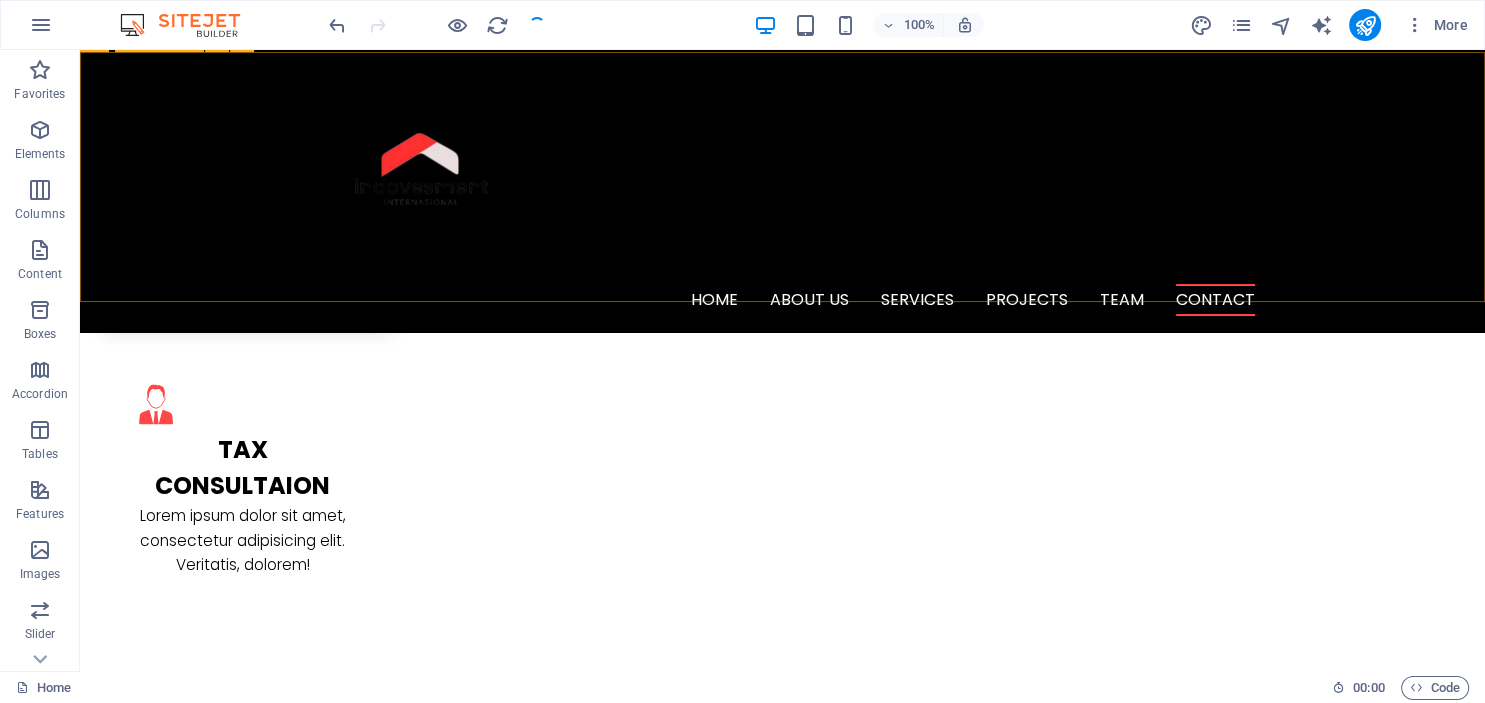 scroll, scrollTop: 2942, scrollLeft: 0, axis: vertical 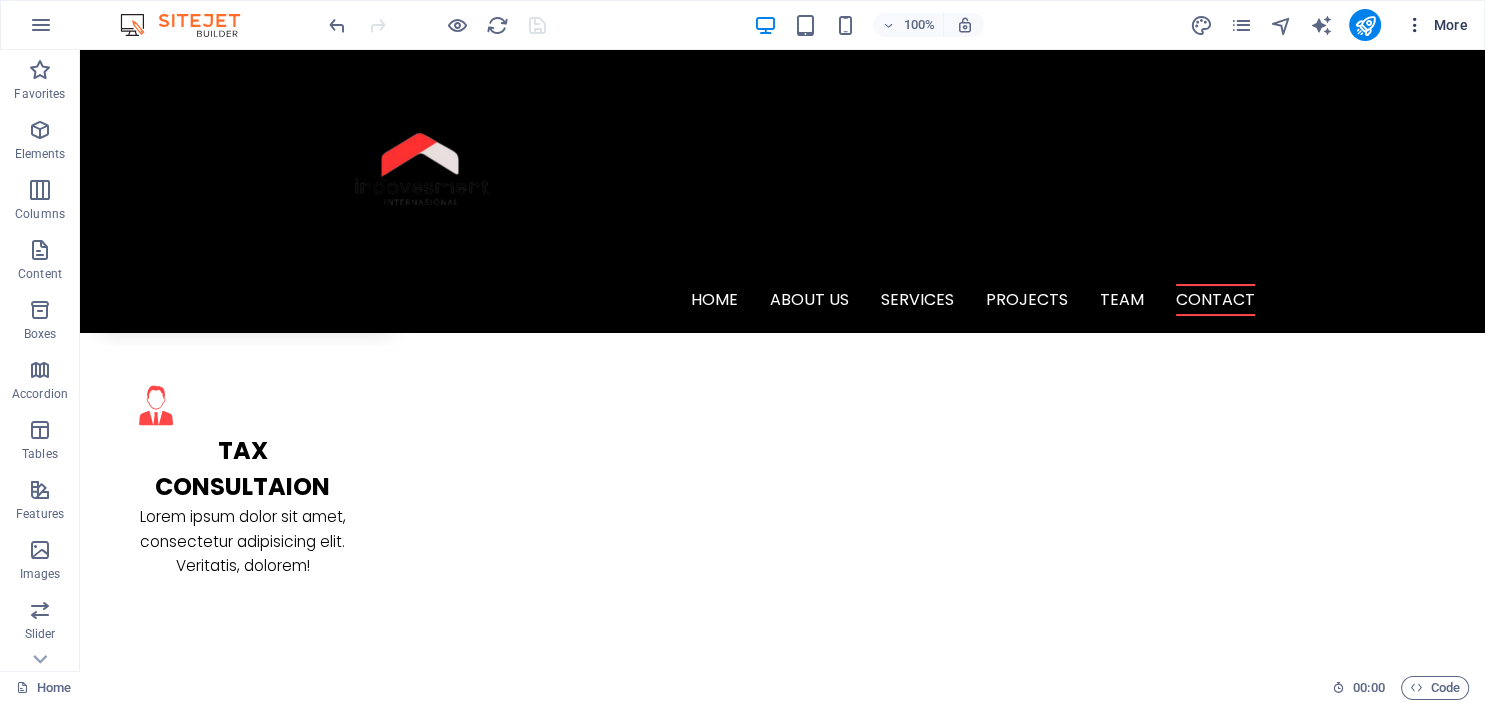 click on "More" at bounding box center (1436, 25) 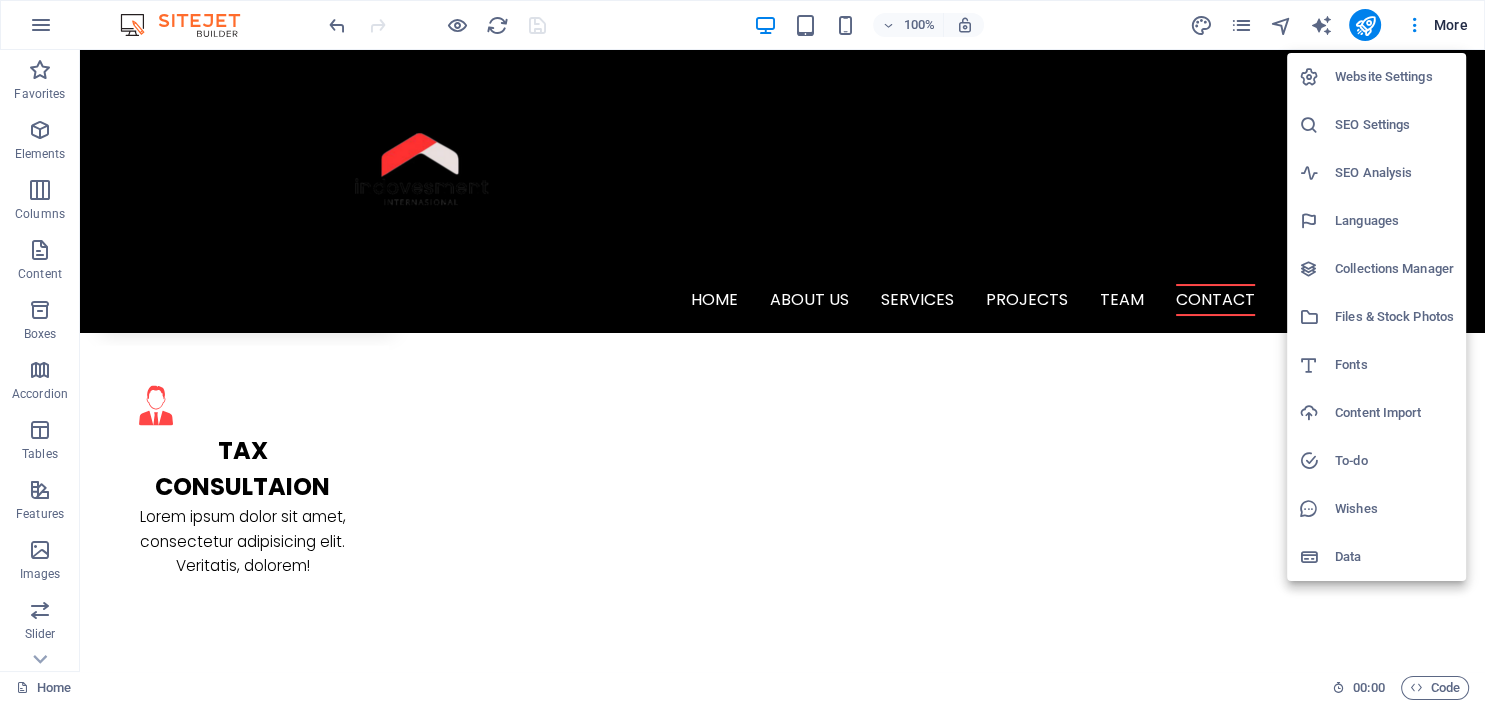 click on "Website Settings" at bounding box center [1394, 77] 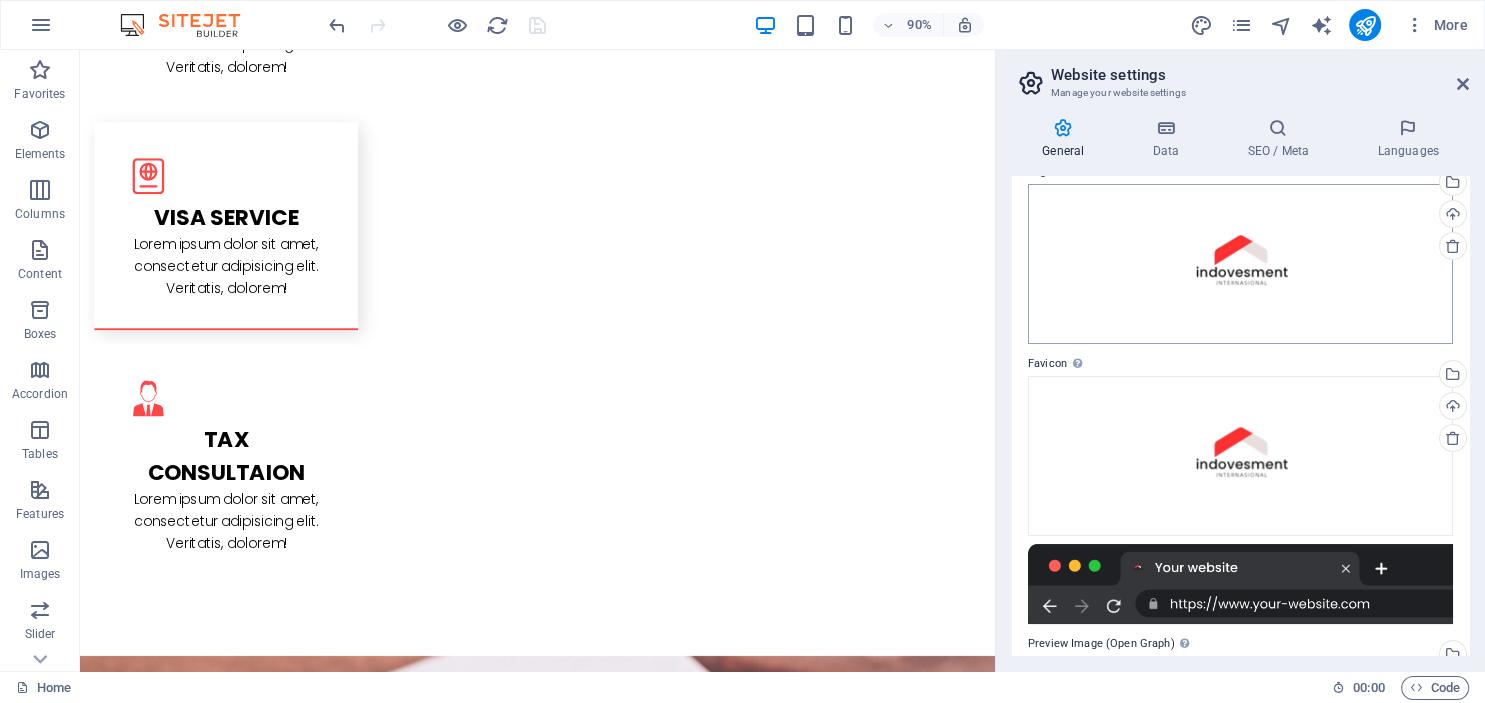 scroll, scrollTop: 0, scrollLeft: 0, axis: both 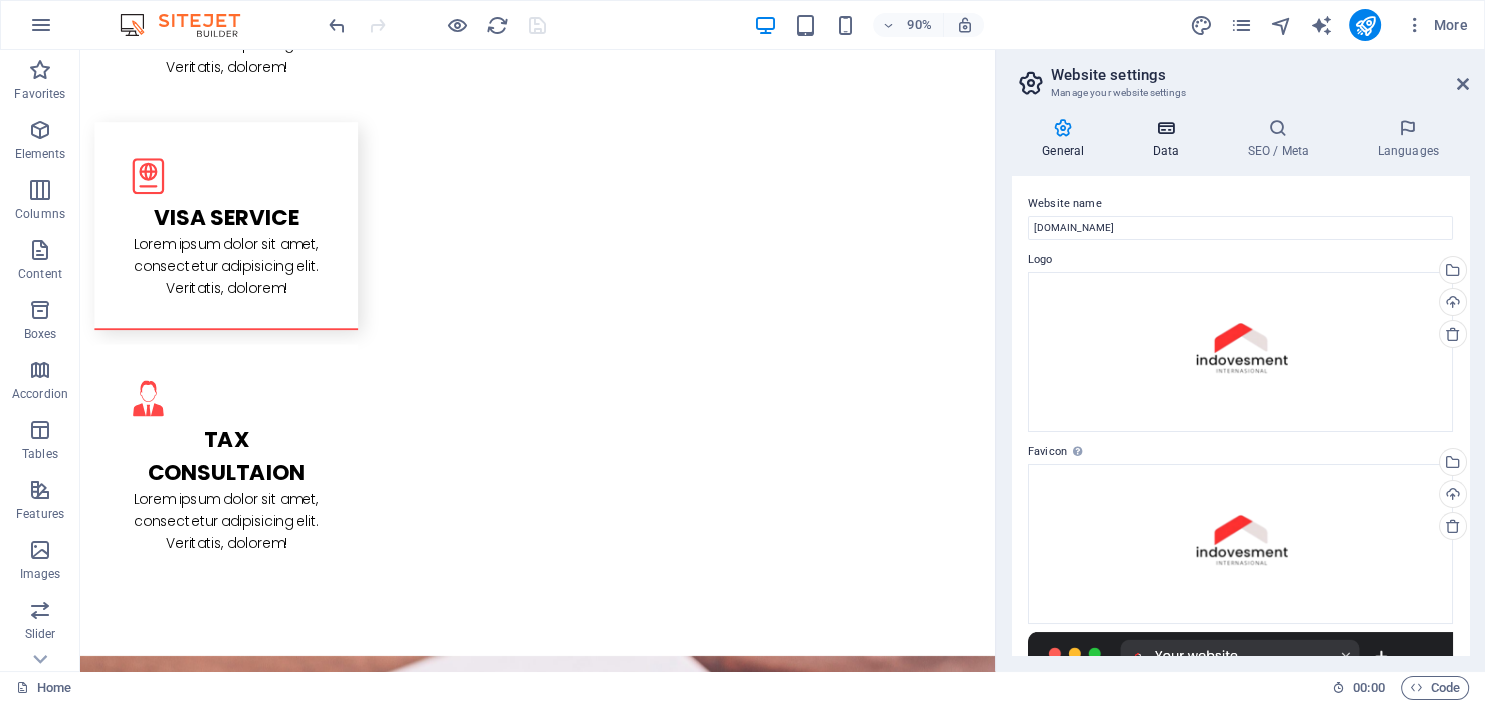 click on "Data" at bounding box center (1169, 139) 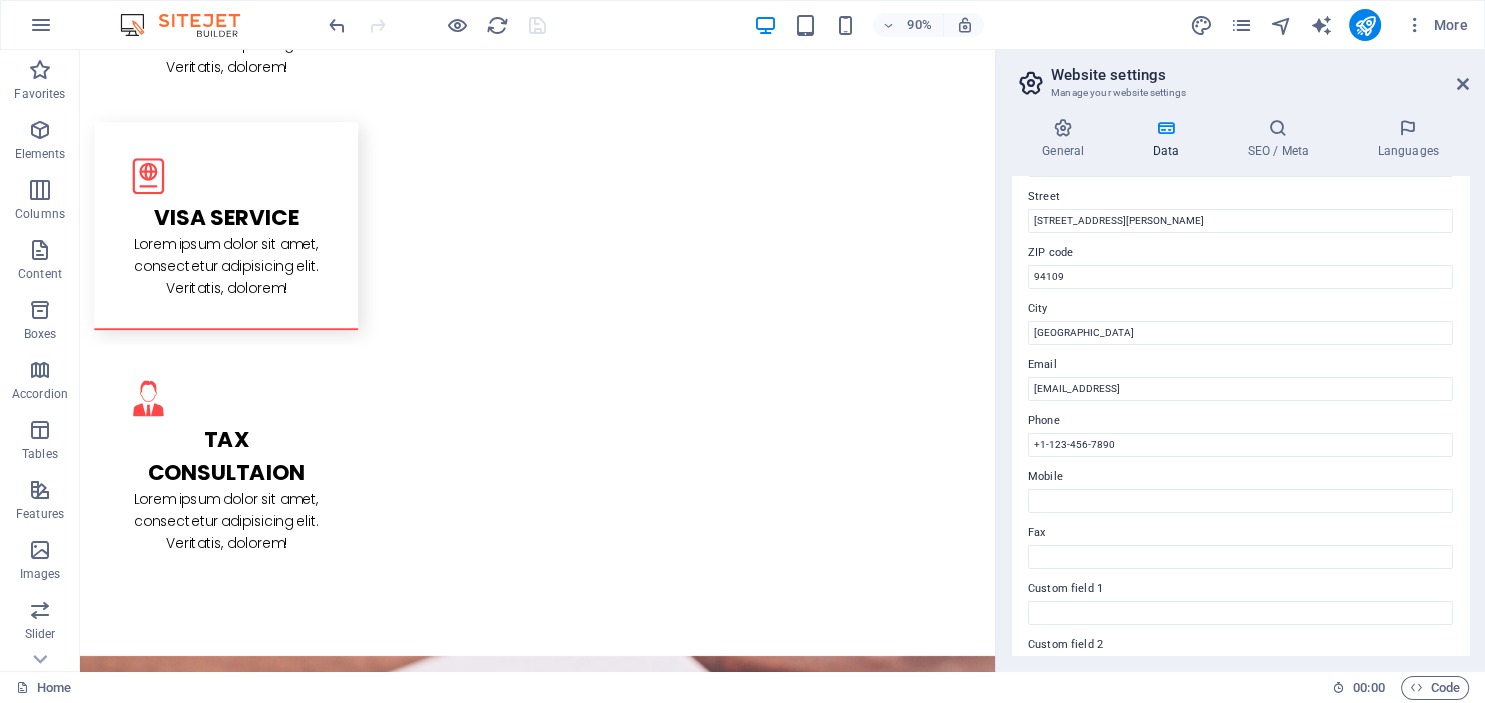 scroll, scrollTop: 217, scrollLeft: 0, axis: vertical 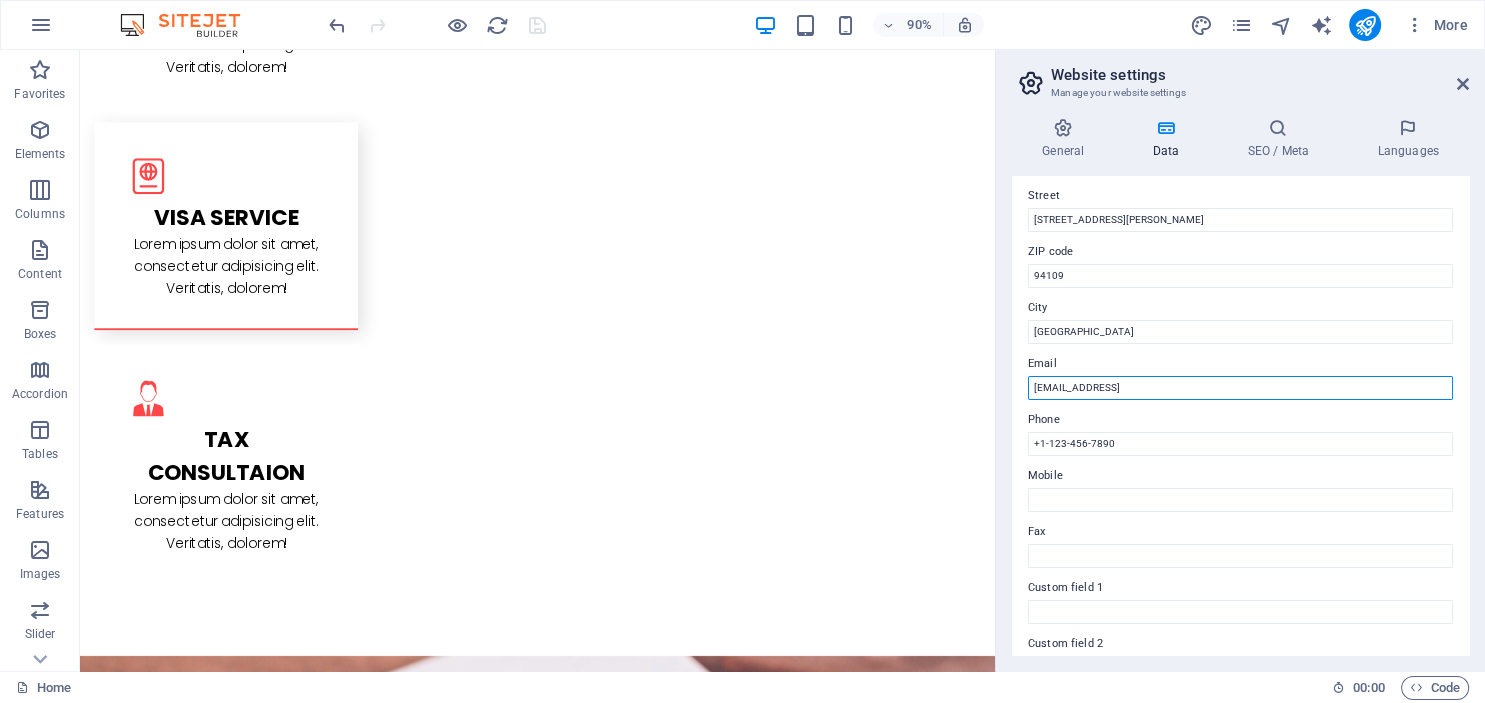 click on "507b183ff4d617d8012ad7101c8b7c@cpanel.local" at bounding box center [1240, 388] 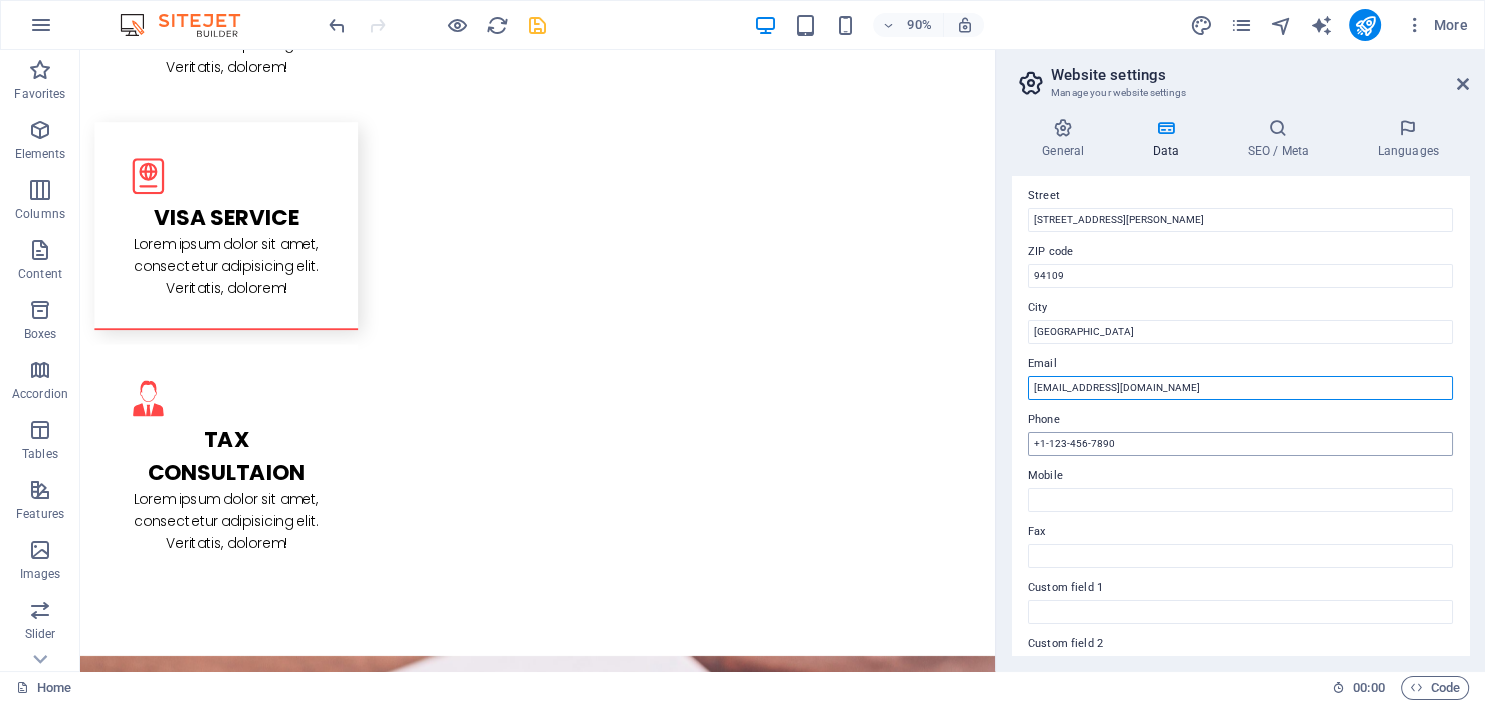 type on "kiki@indovesment.co.id" 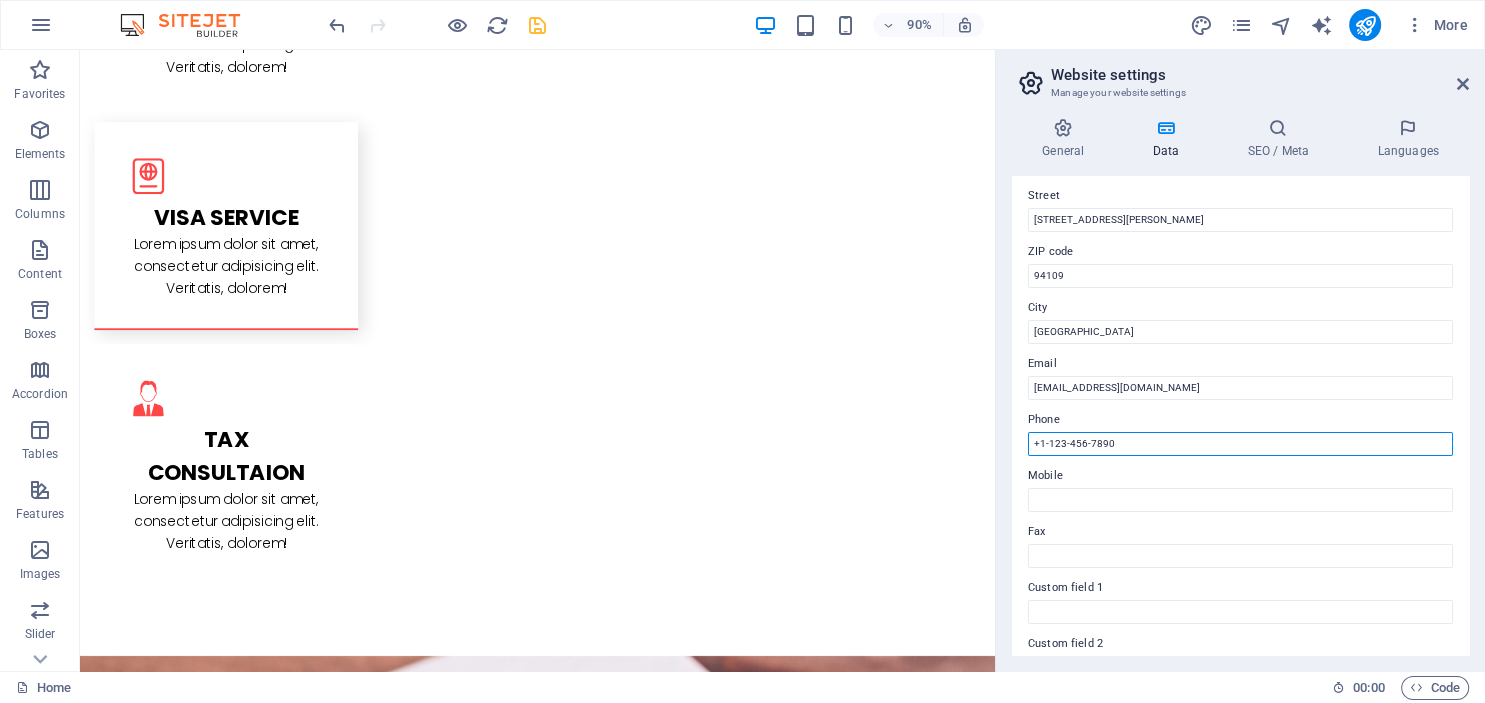 click on "+1-123-456-7890" at bounding box center (1240, 444) 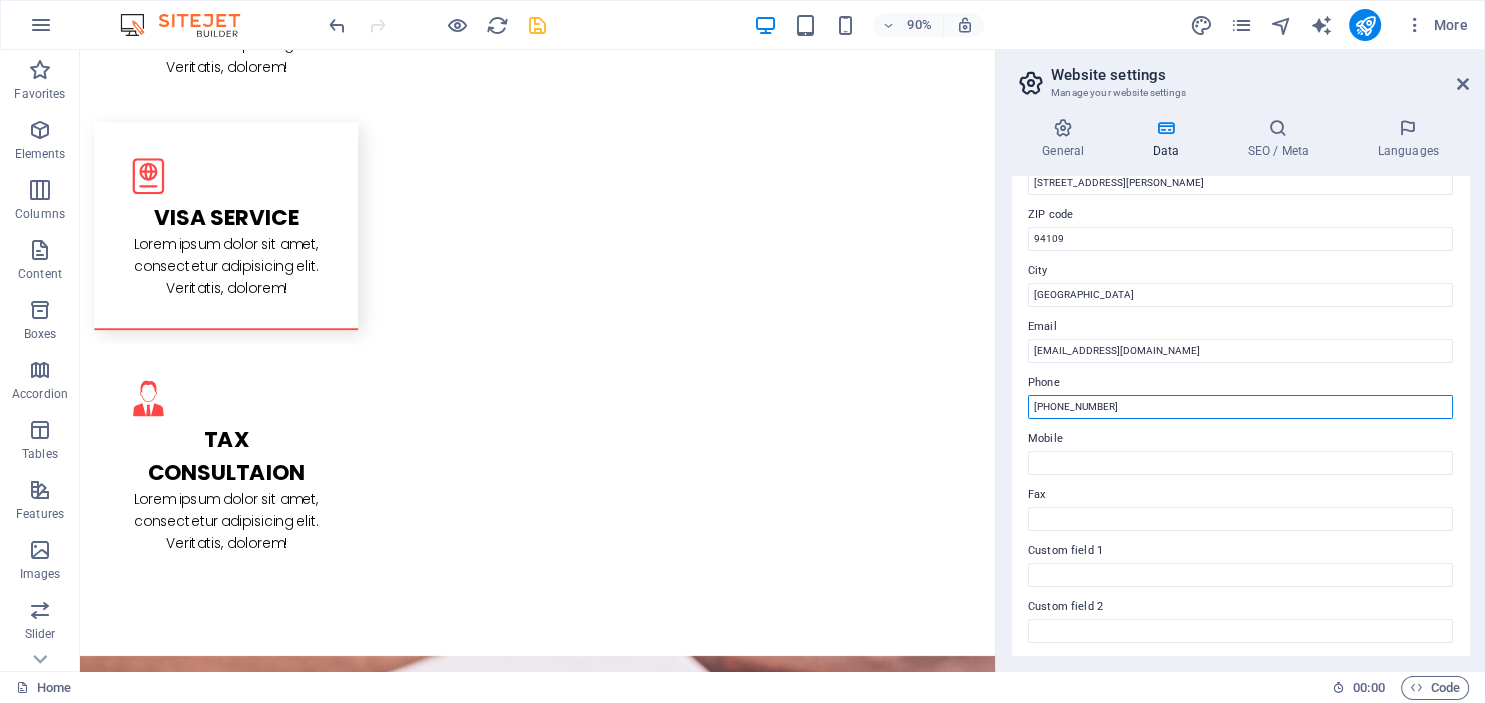 scroll, scrollTop: 0, scrollLeft: 0, axis: both 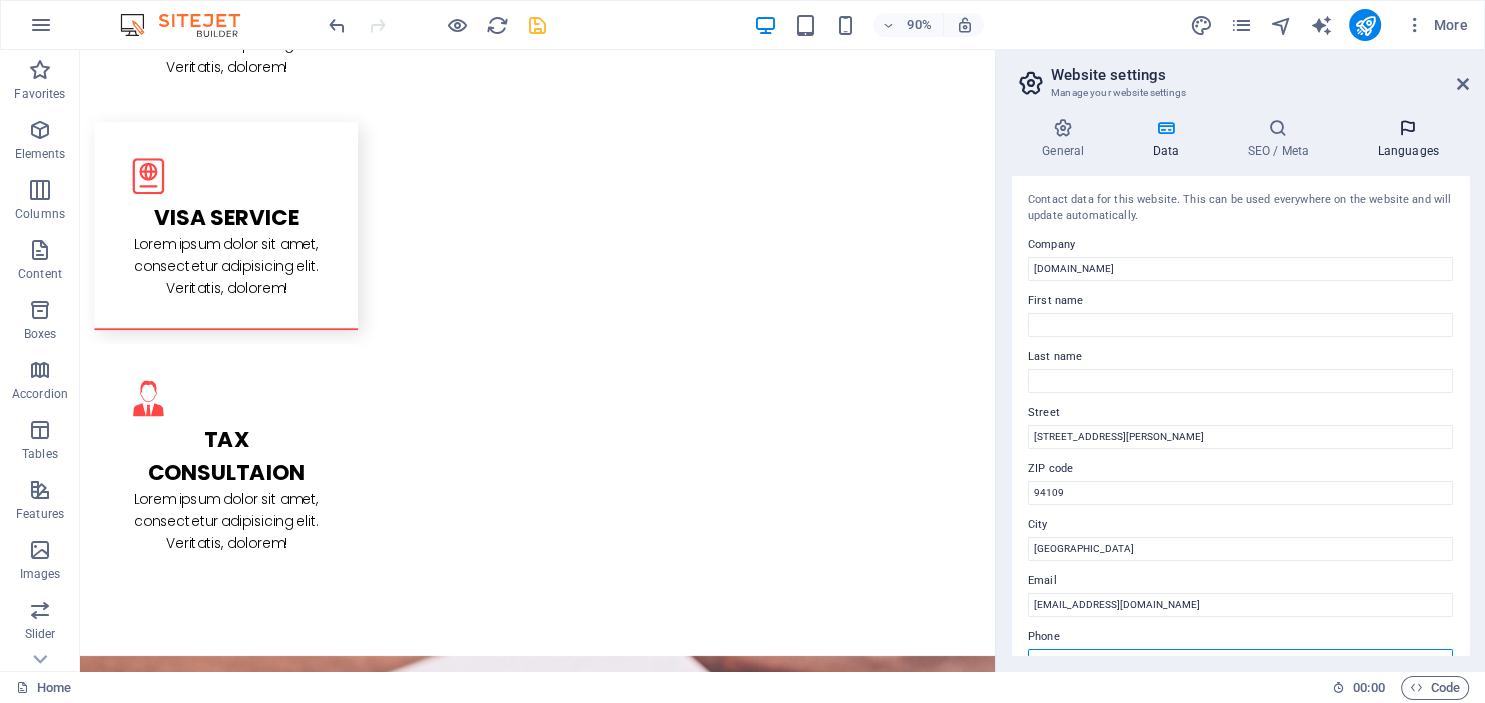 type on "+62 88223880005" 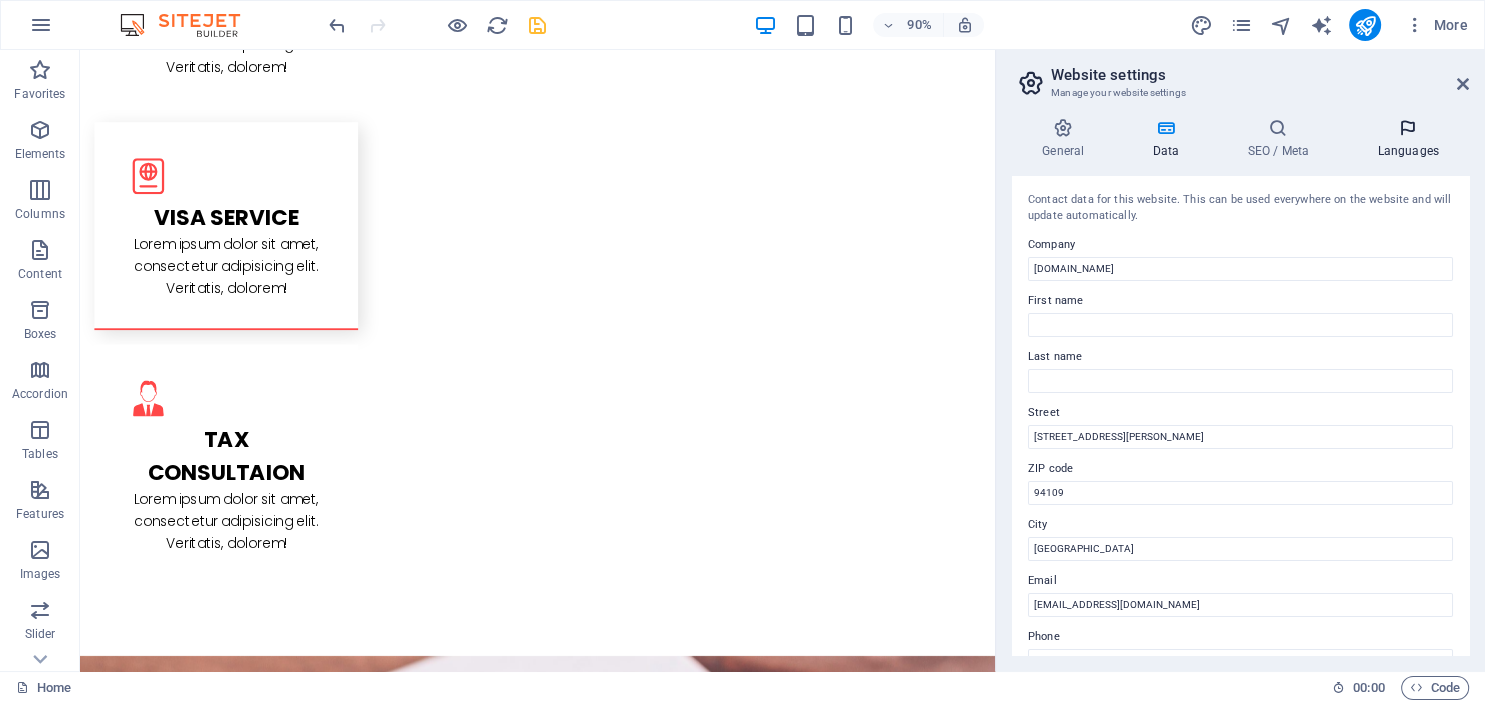 click at bounding box center (1408, 128) 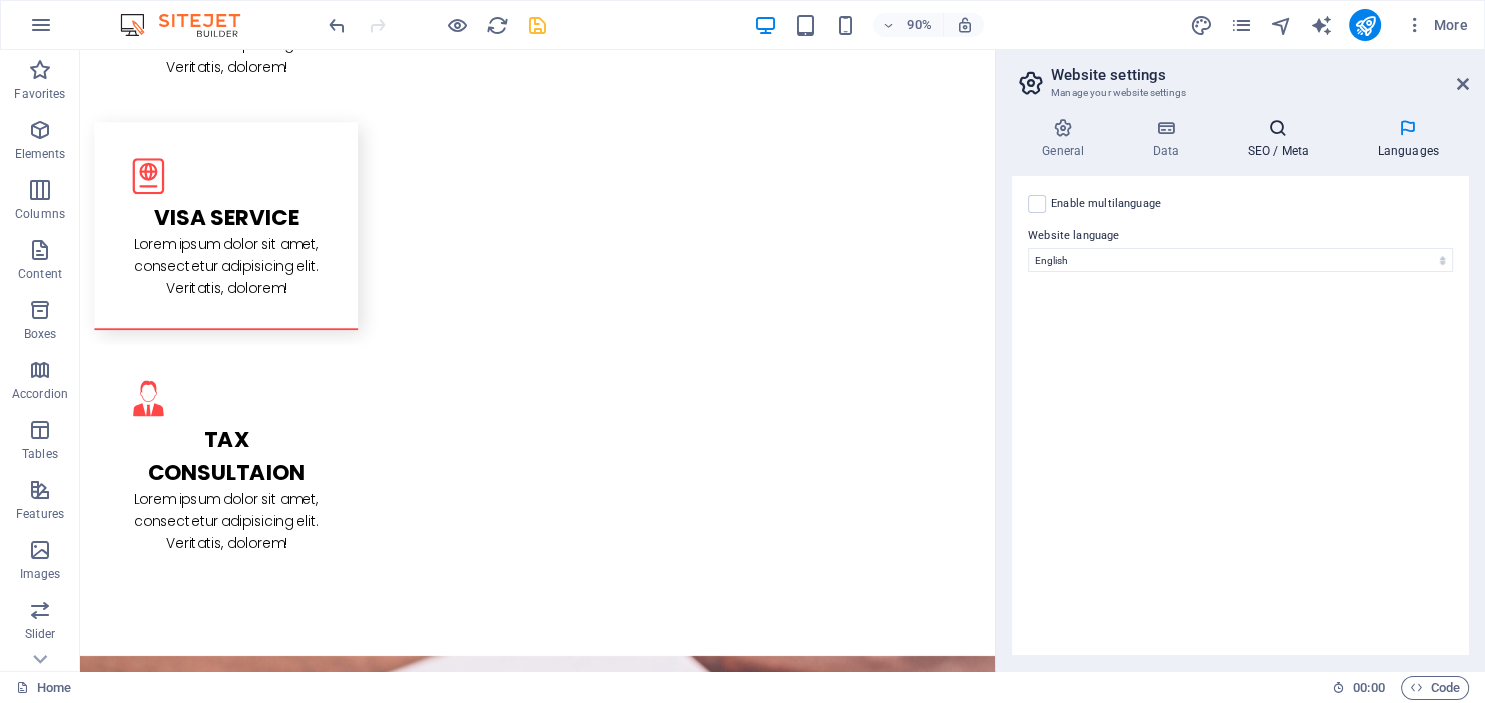 click at bounding box center [1278, 128] 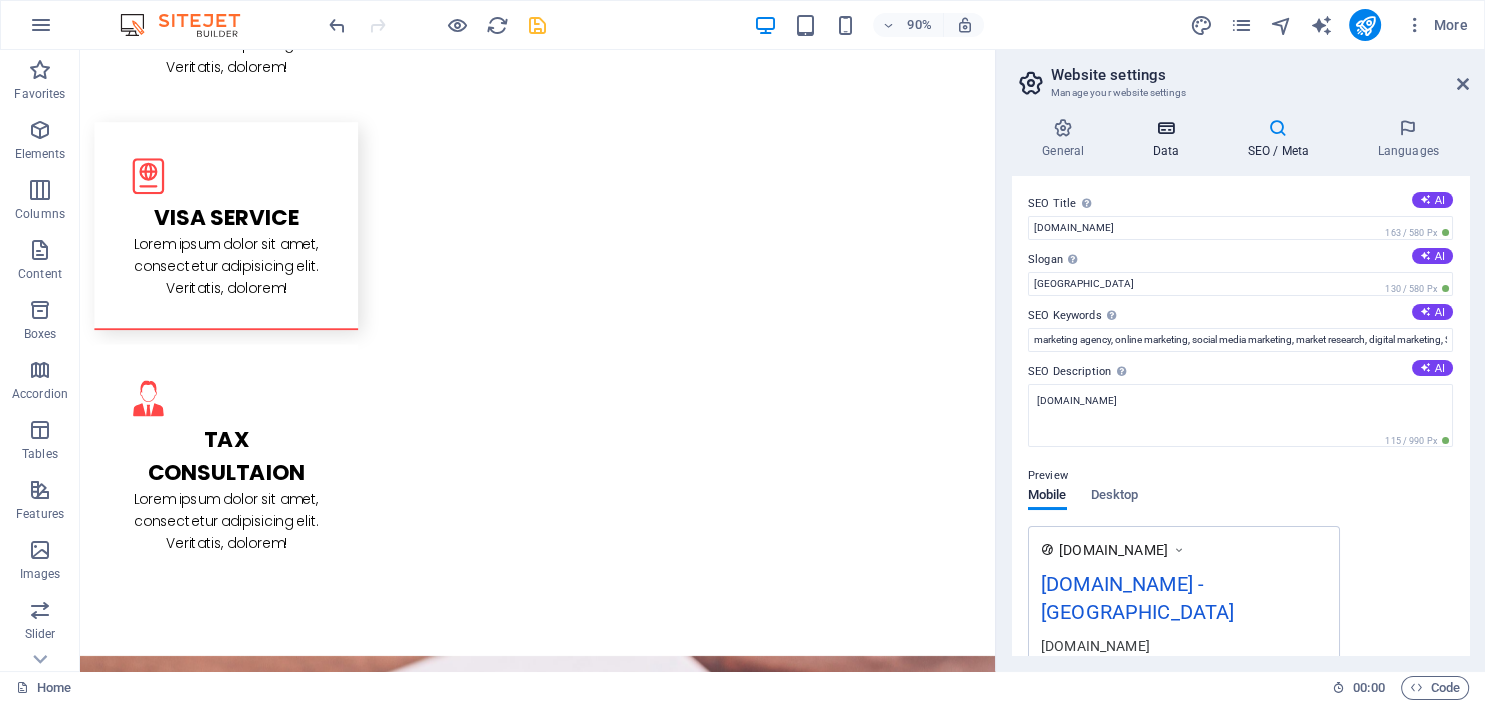 click at bounding box center (1165, 128) 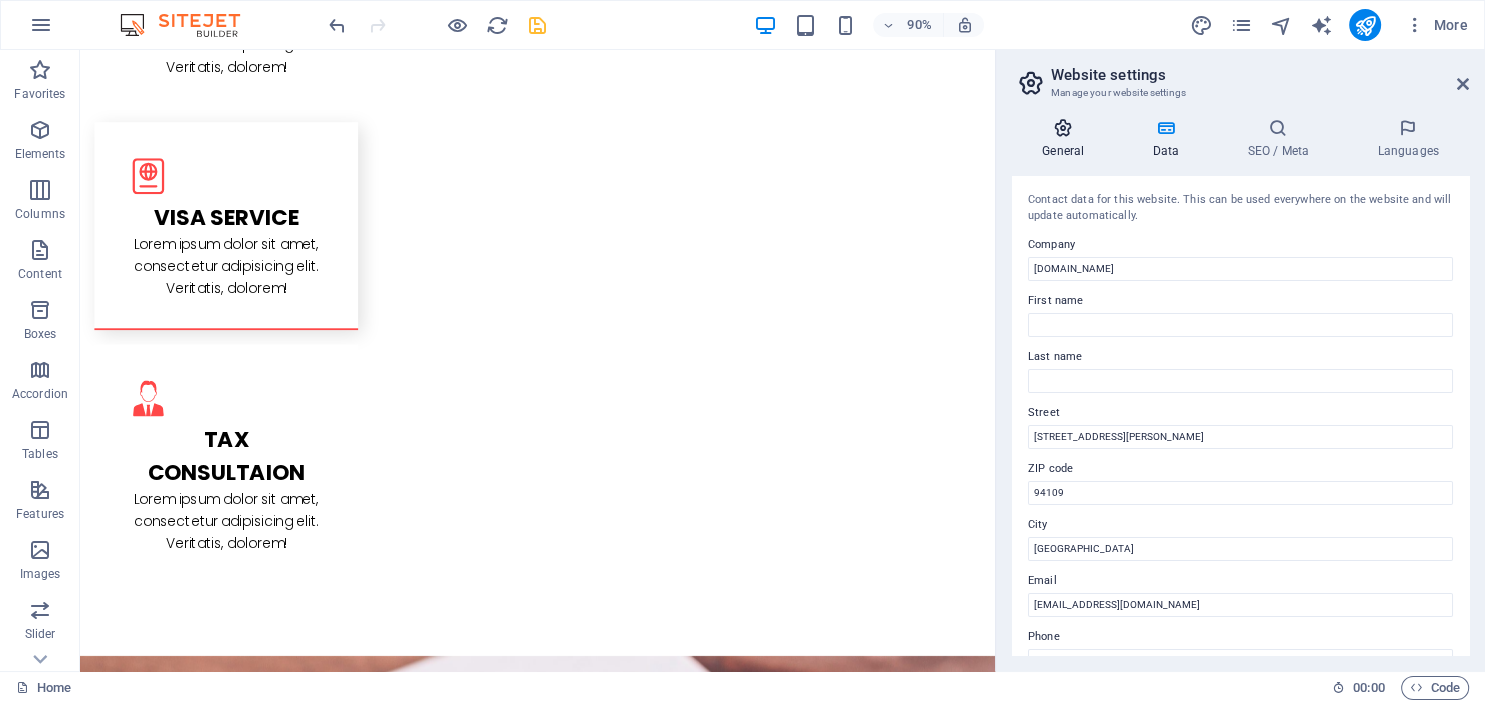 click on "General" at bounding box center [1067, 139] 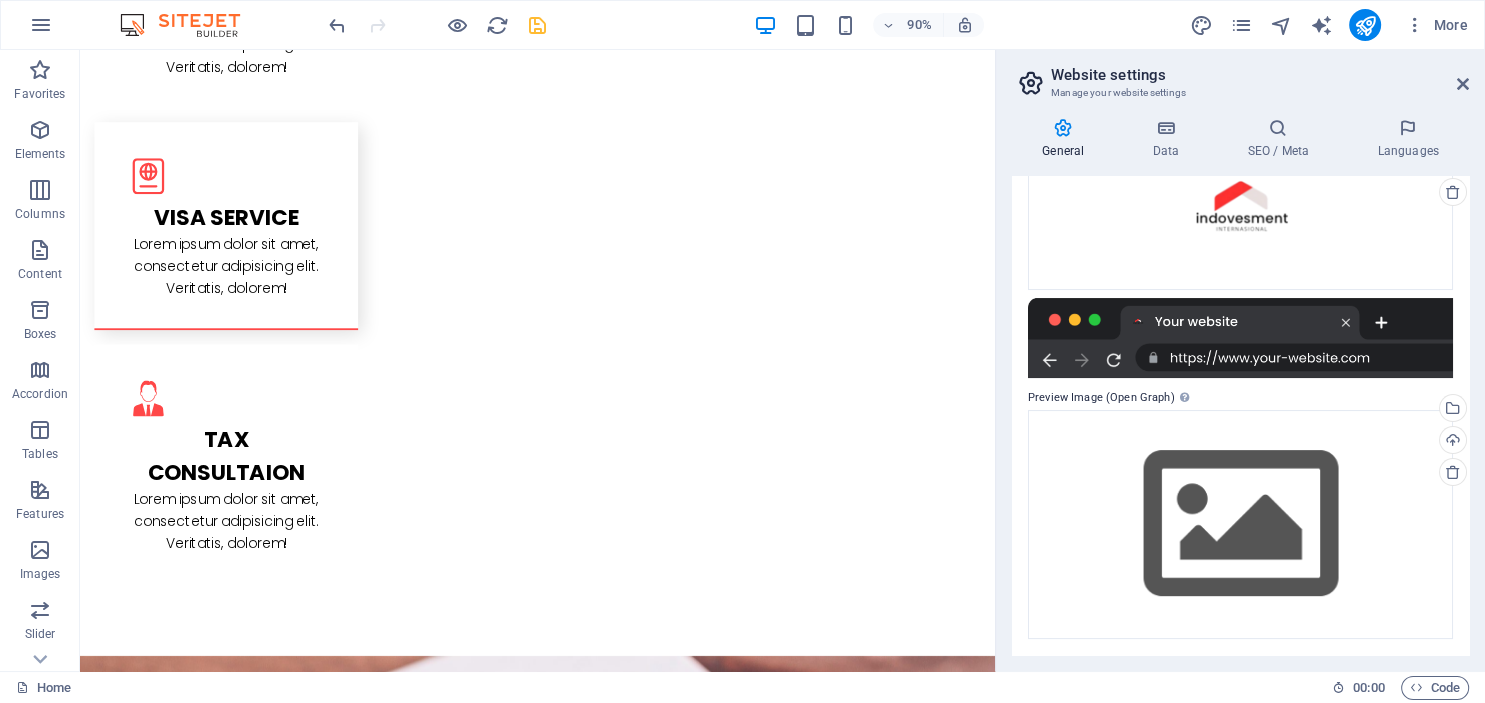 scroll, scrollTop: 0, scrollLeft: 0, axis: both 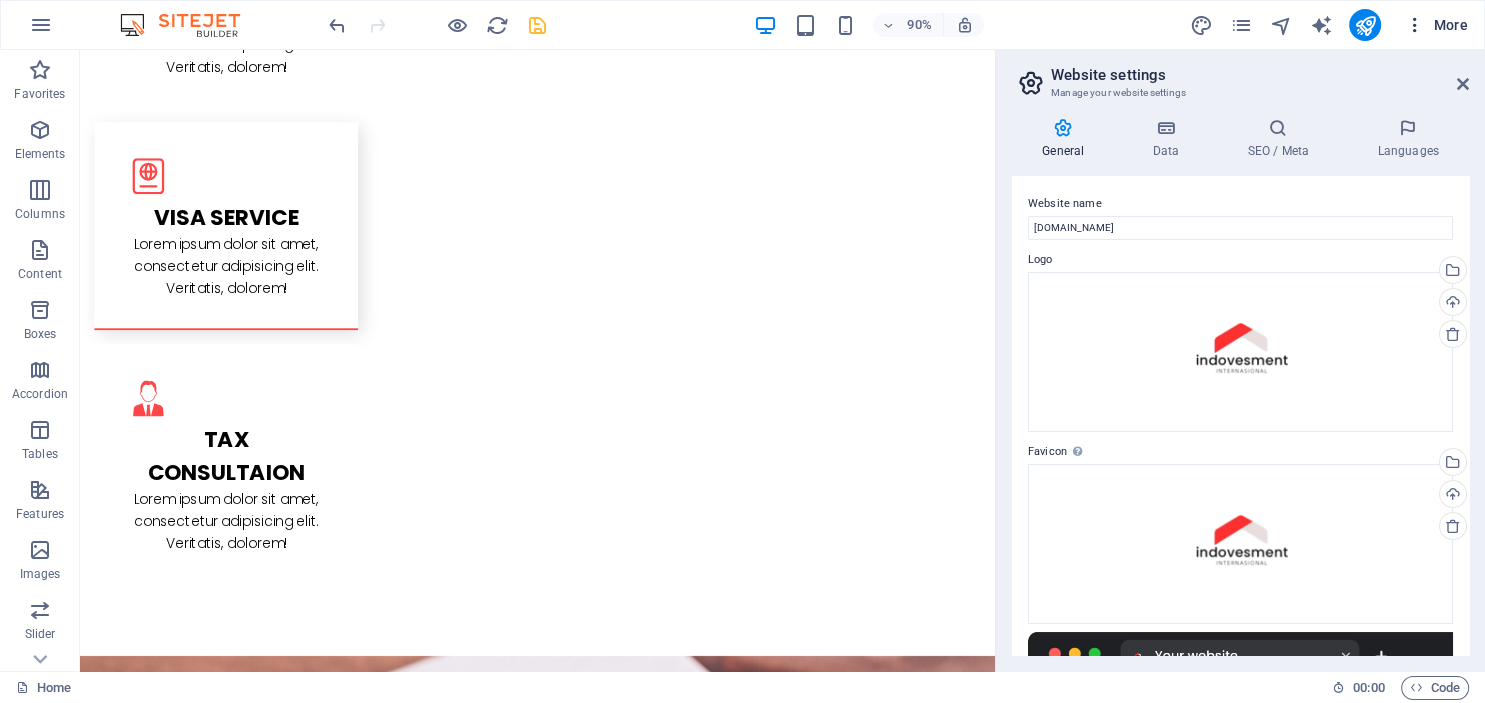 click on "More" at bounding box center (1436, 25) 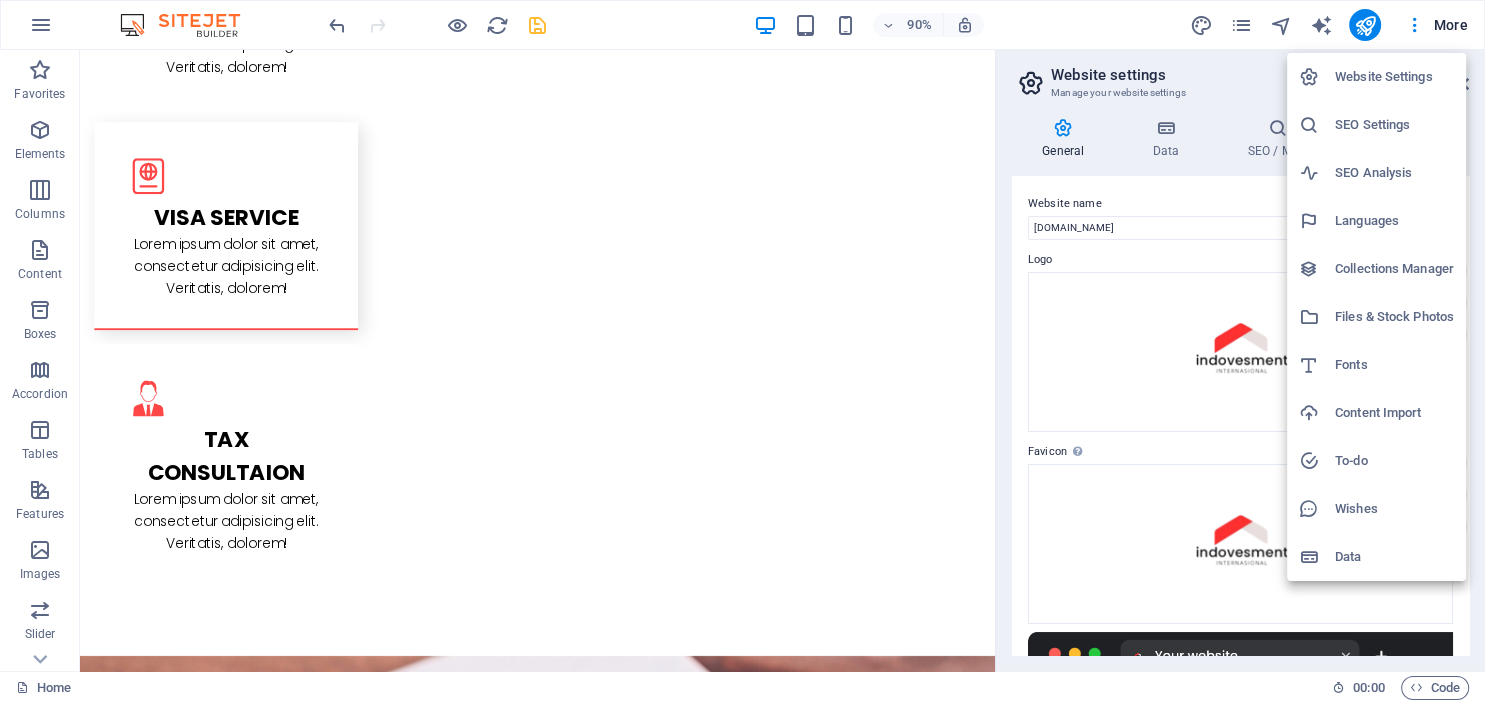 click on "Data" at bounding box center [1394, 557] 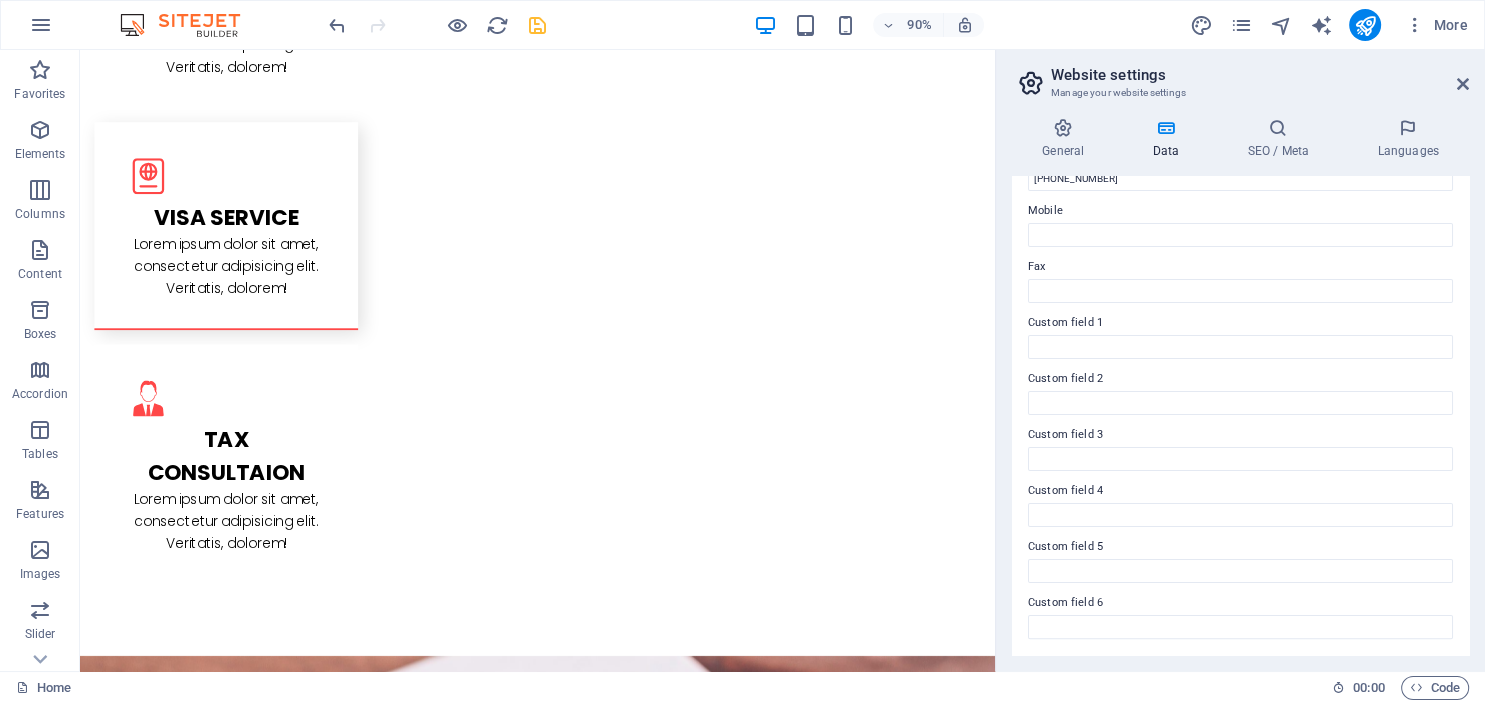 scroll, scrollTop: 0, scrollLeft: 0, axis: both 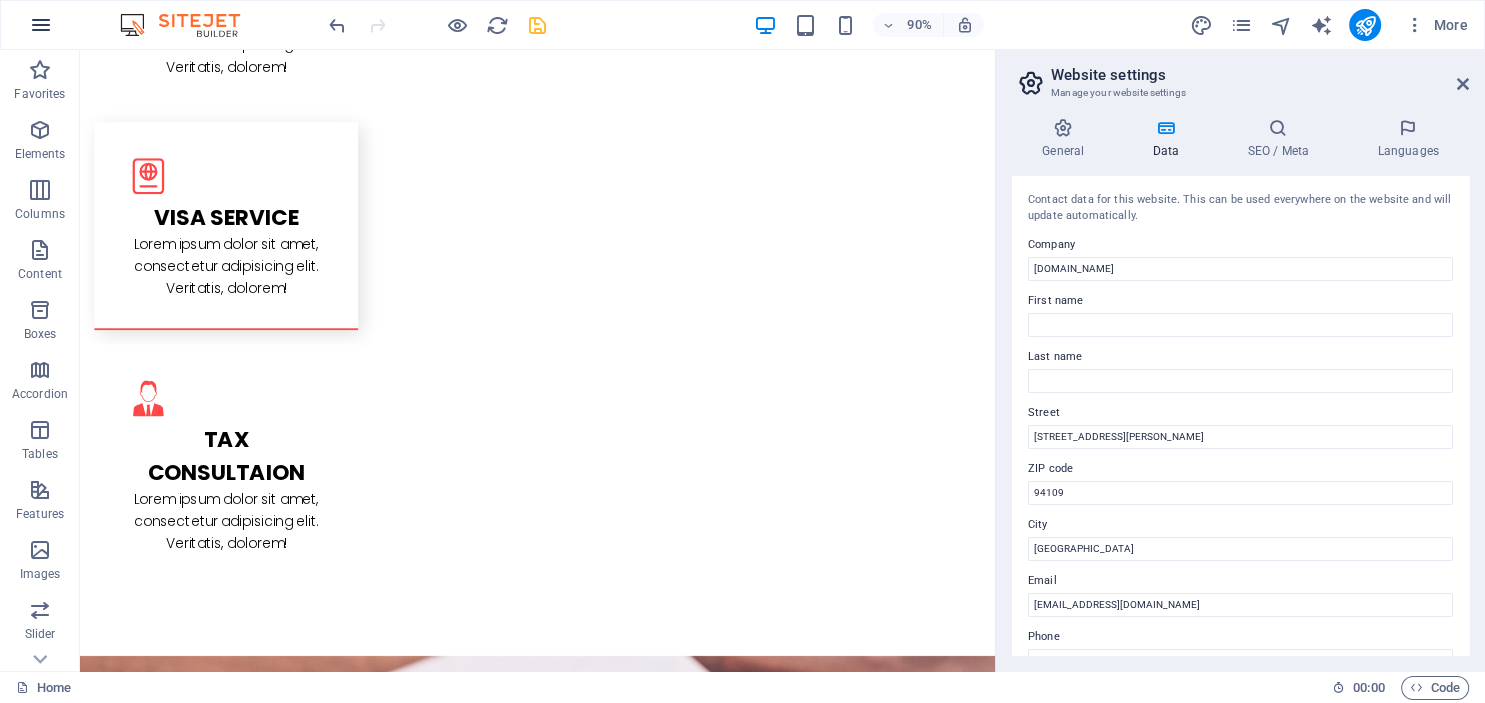 click at bounding box center [41, 25] 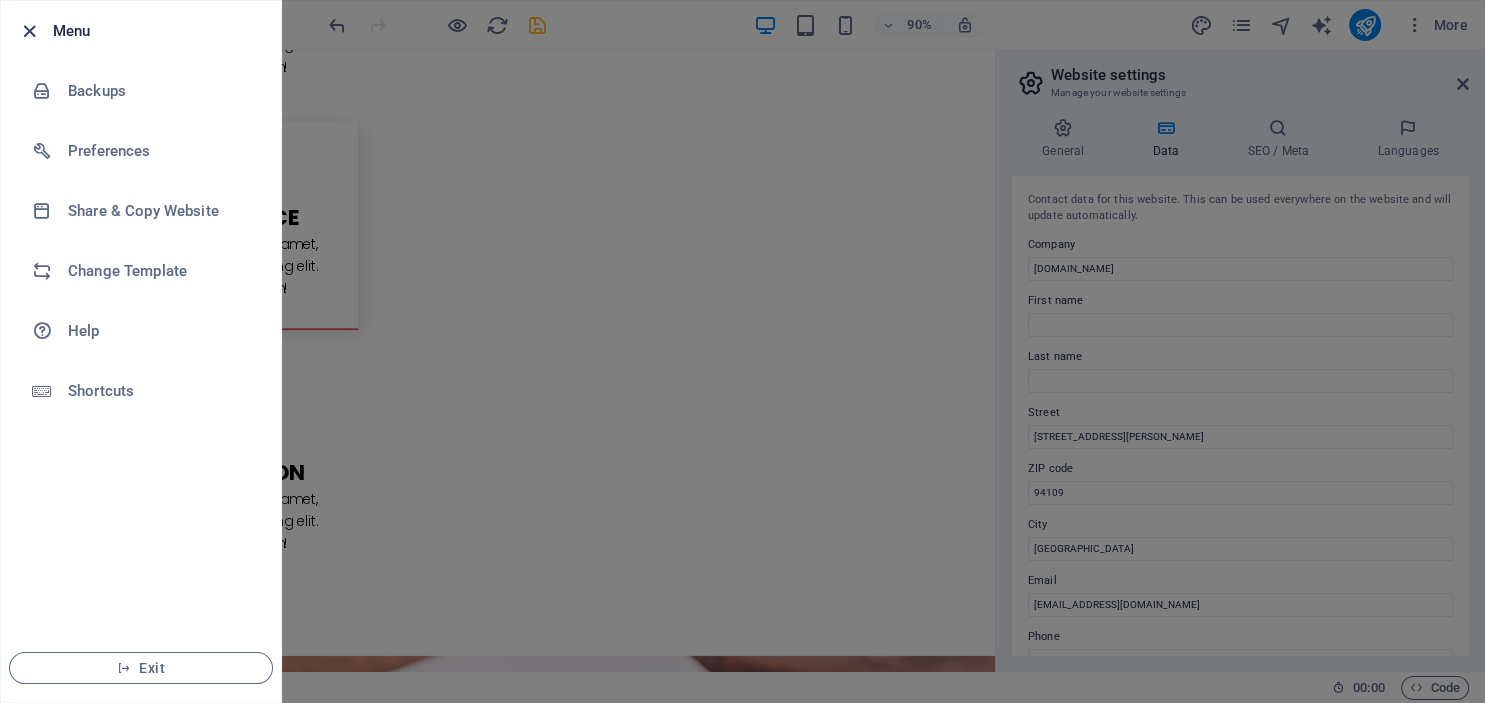 click at bounding box center [29, 31] 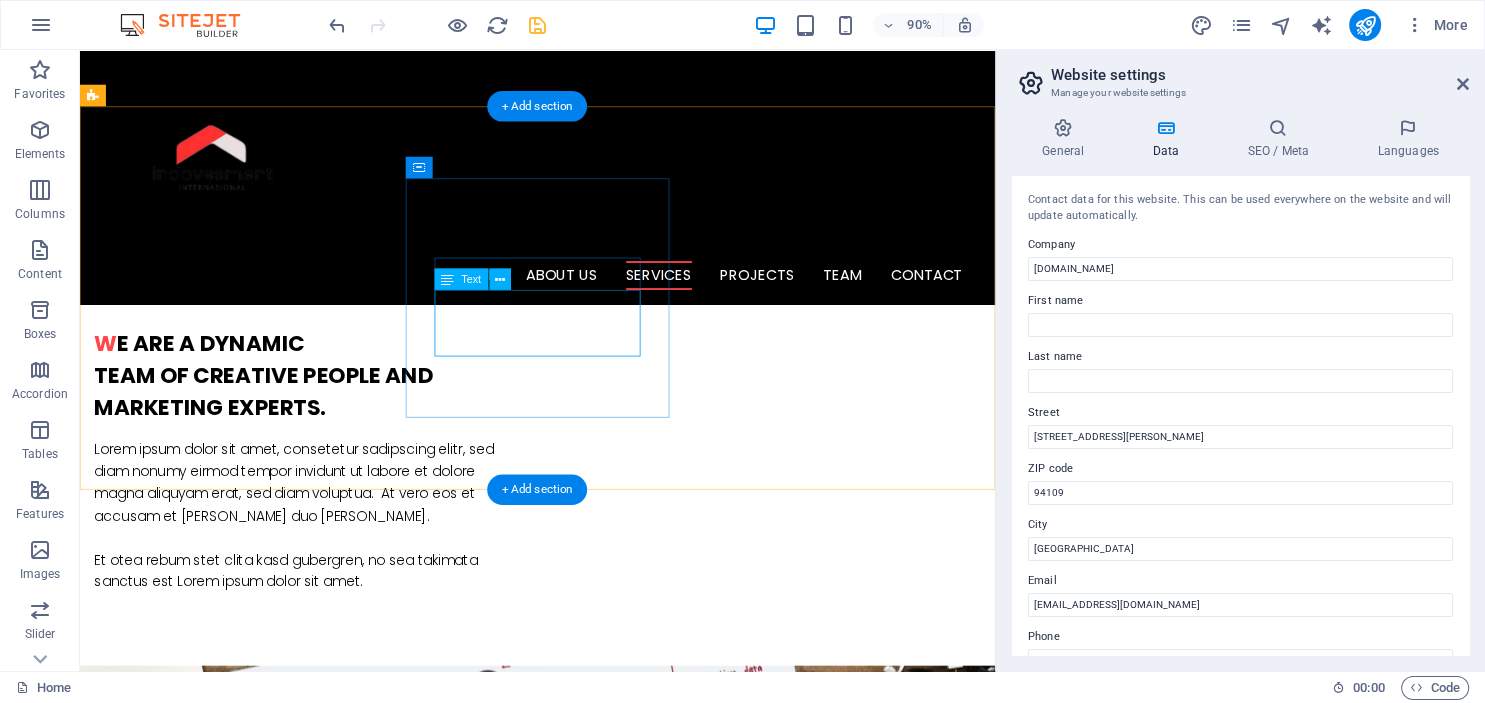 scroll, scrollTop: 1170, scrollLeft: 0, axis: vertical 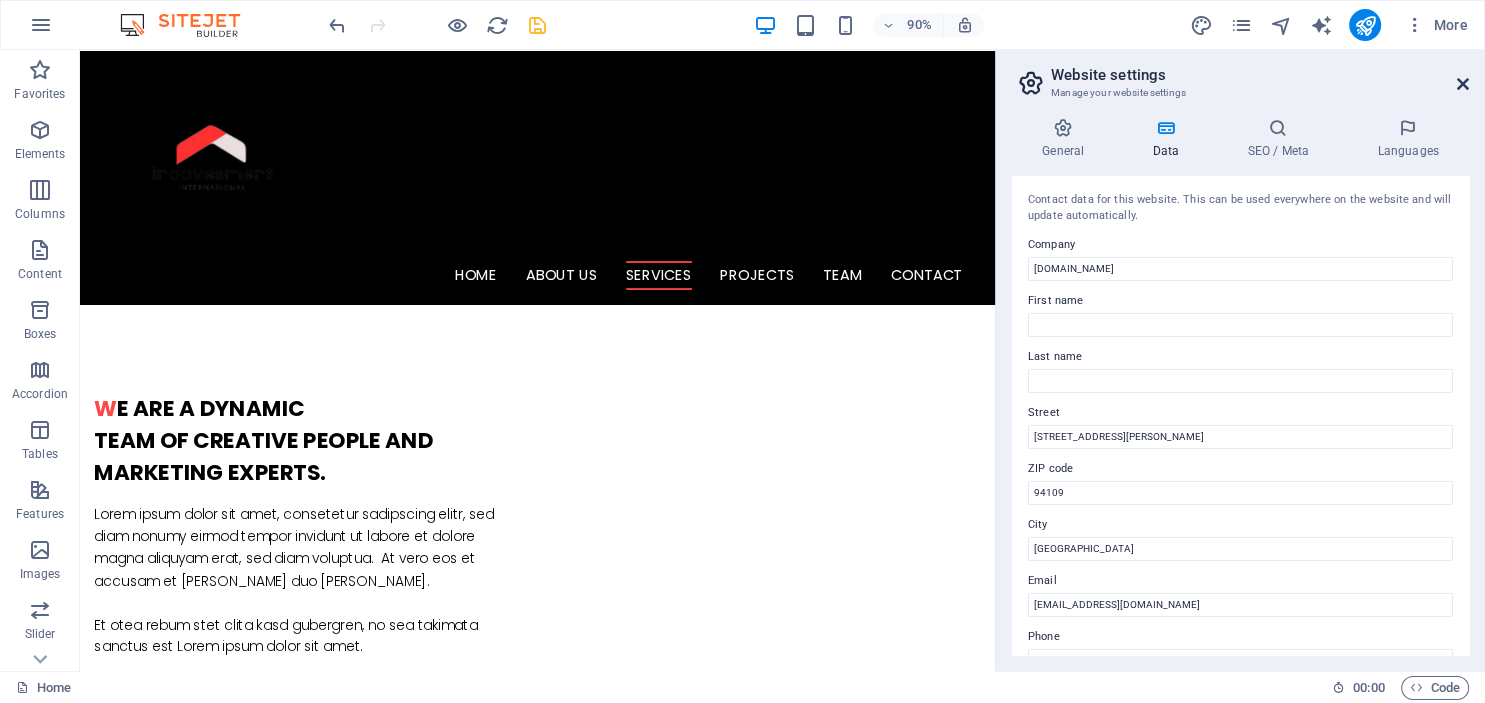 click at bounding box center (1463, 84) 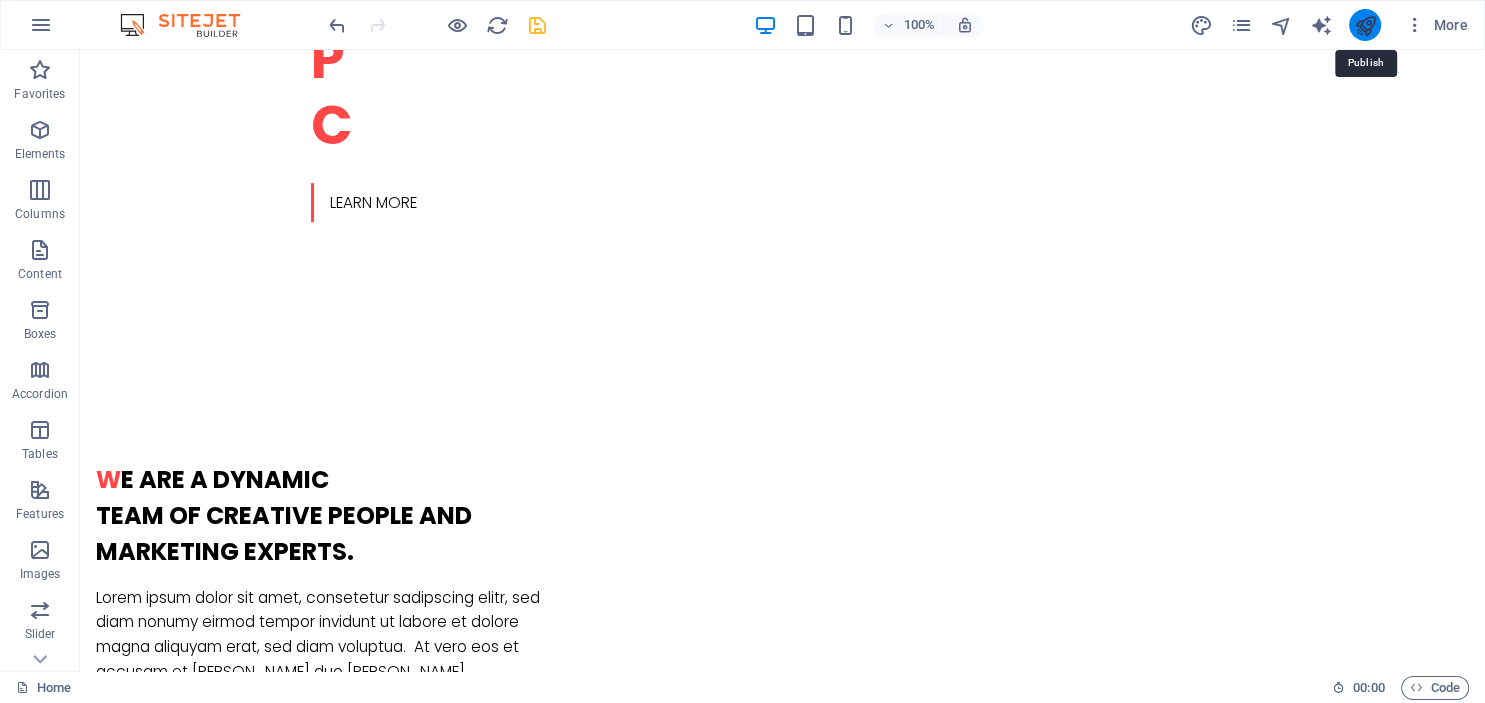 click at bounding box center [1364, 25] 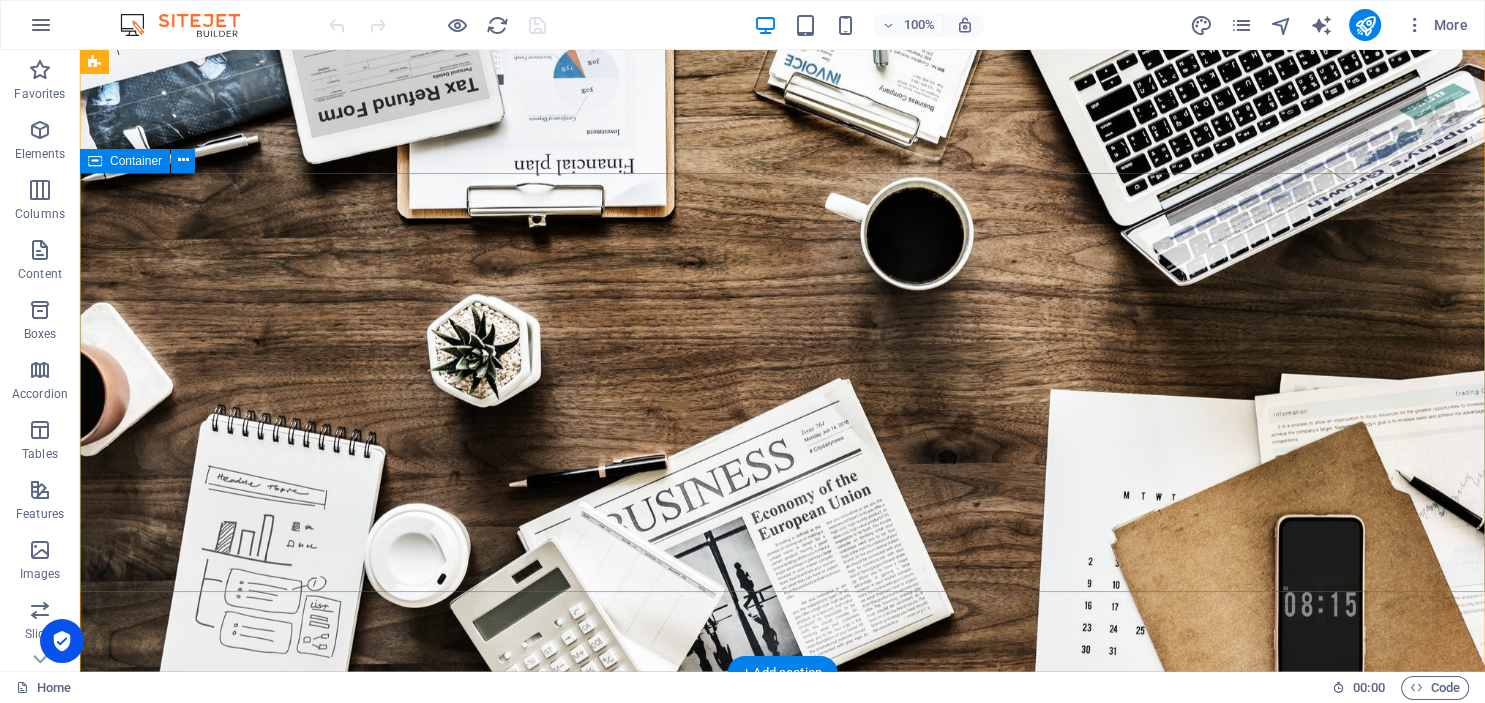 scroll, scrollTop: 0, scrollLeft: 0, axis: both 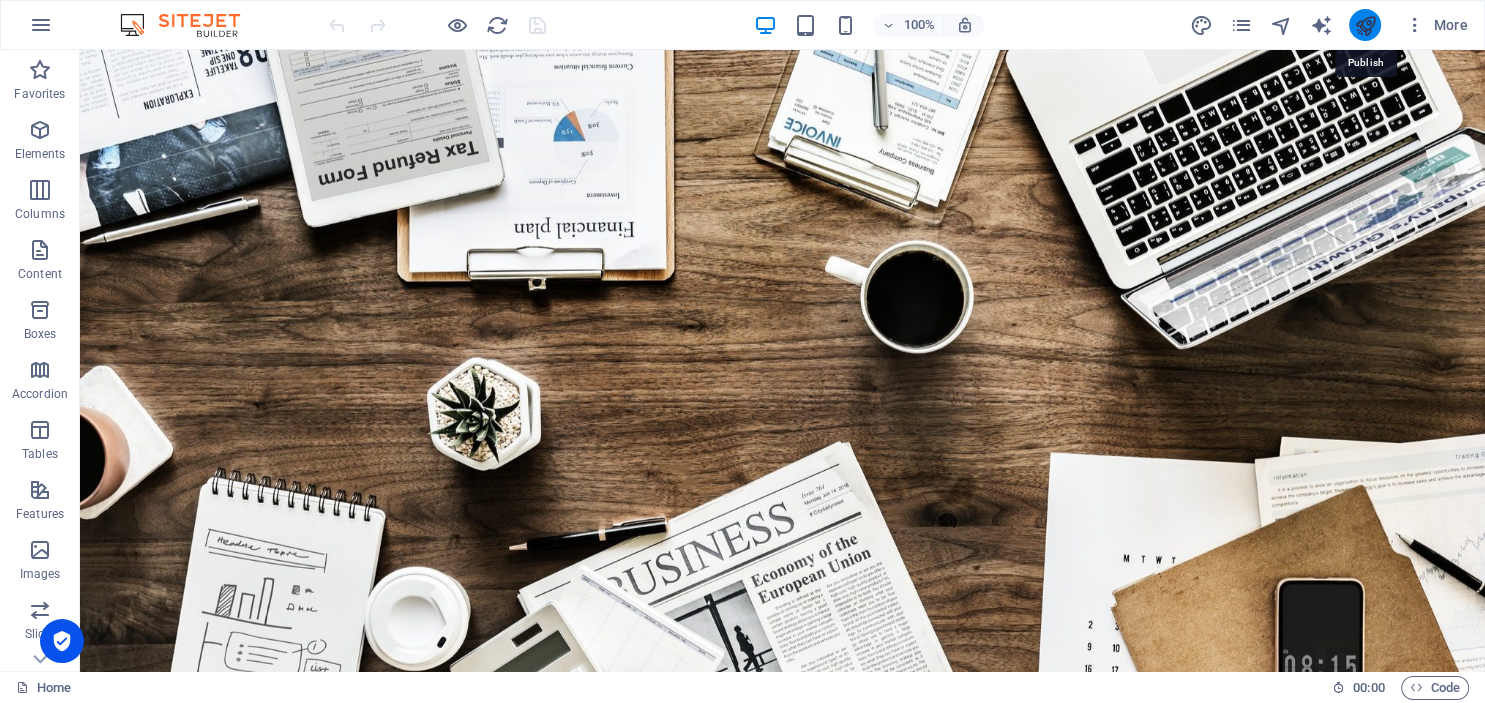 click at bounding box center (1364, 25) 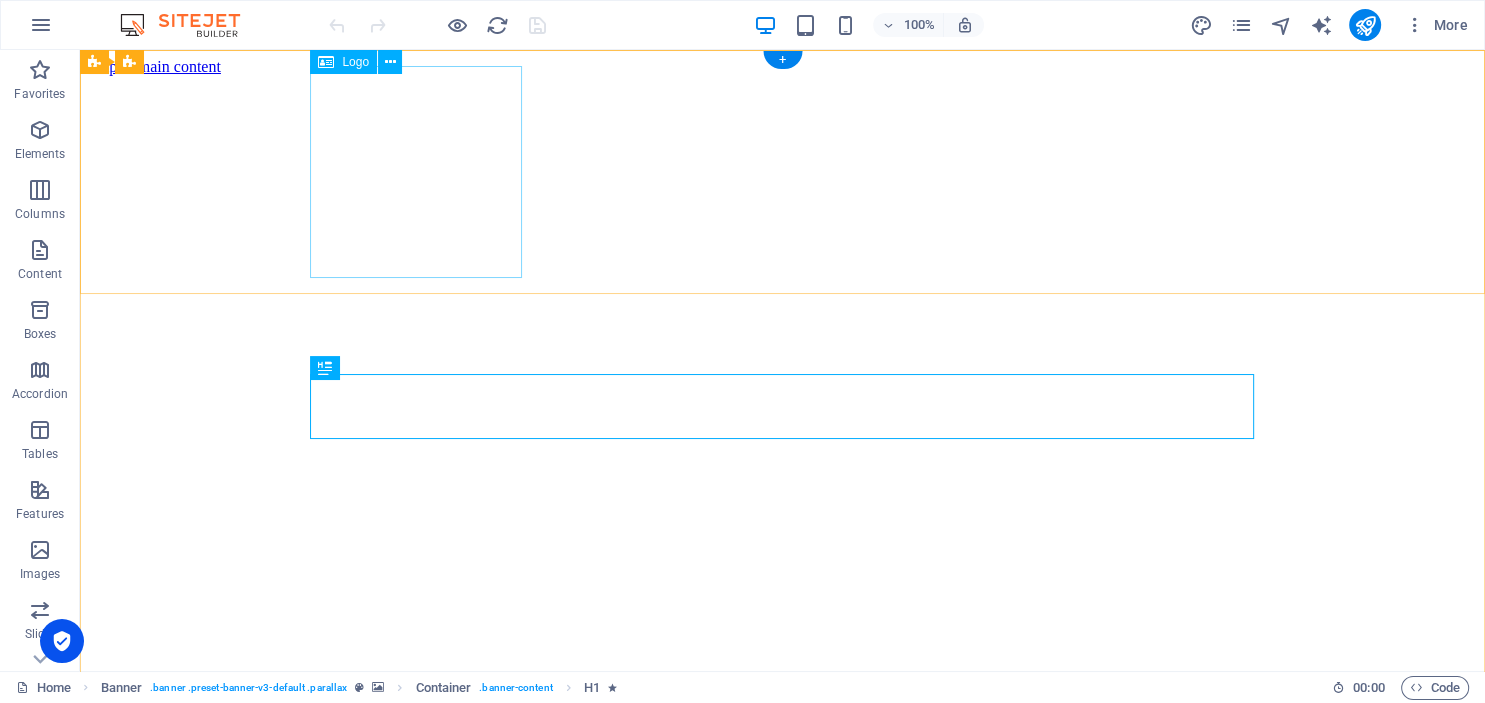 scroll, scrollTop: 0, scrollLeft: 0, axis: both 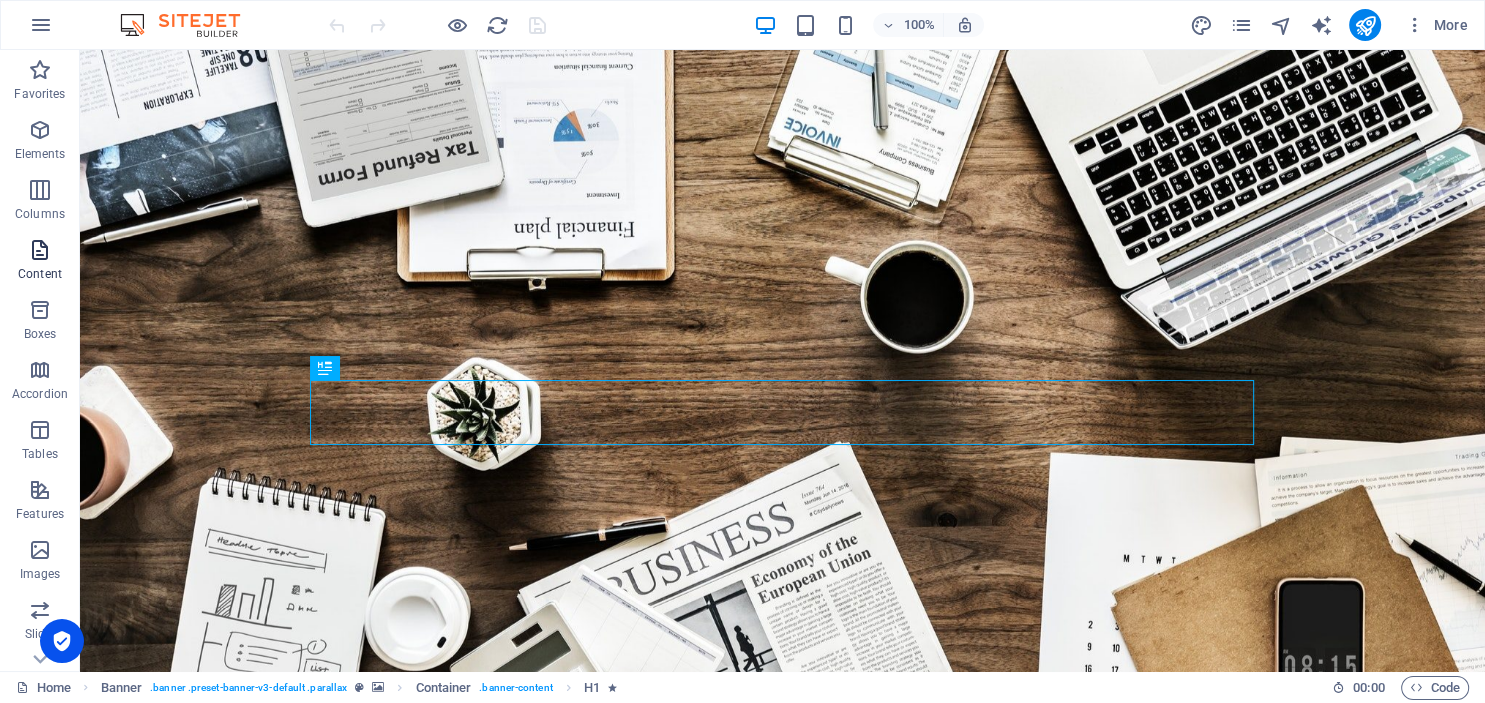 click at bounding box center (40, 250) 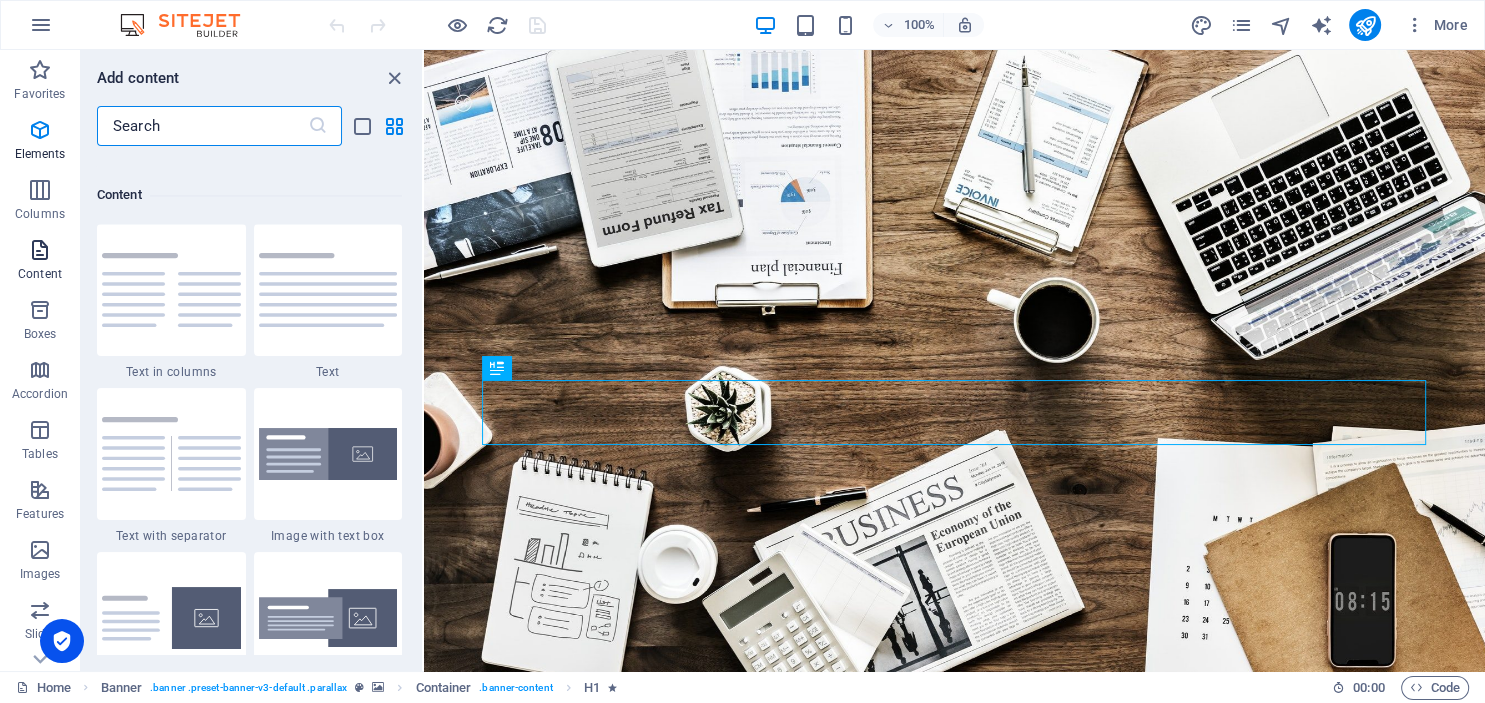 scroll, scrollTop: 3499, scrollLeft: 0, axis: vertical 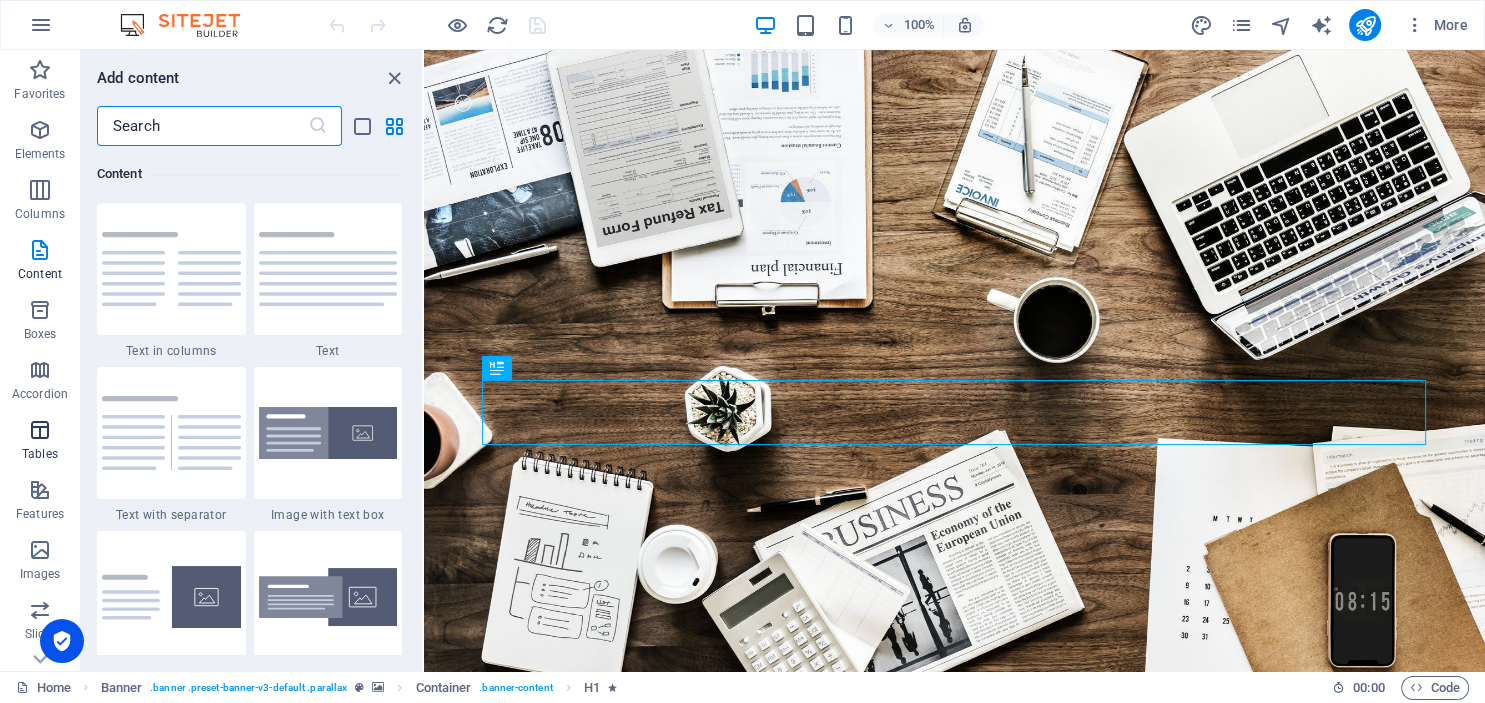 click at bounding box center (40, 430) 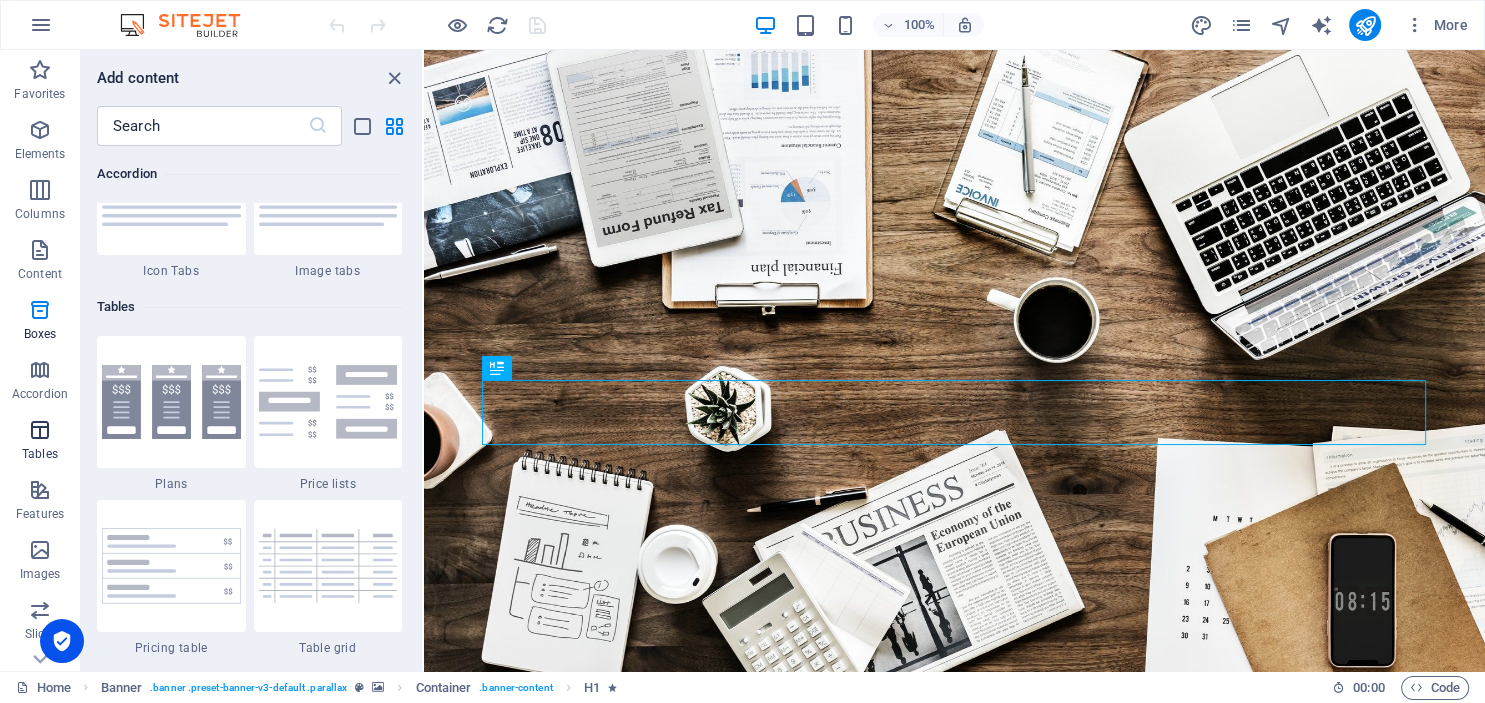 scroll, scrollTop: 6762, scrollLeft: 0, axis: vertical 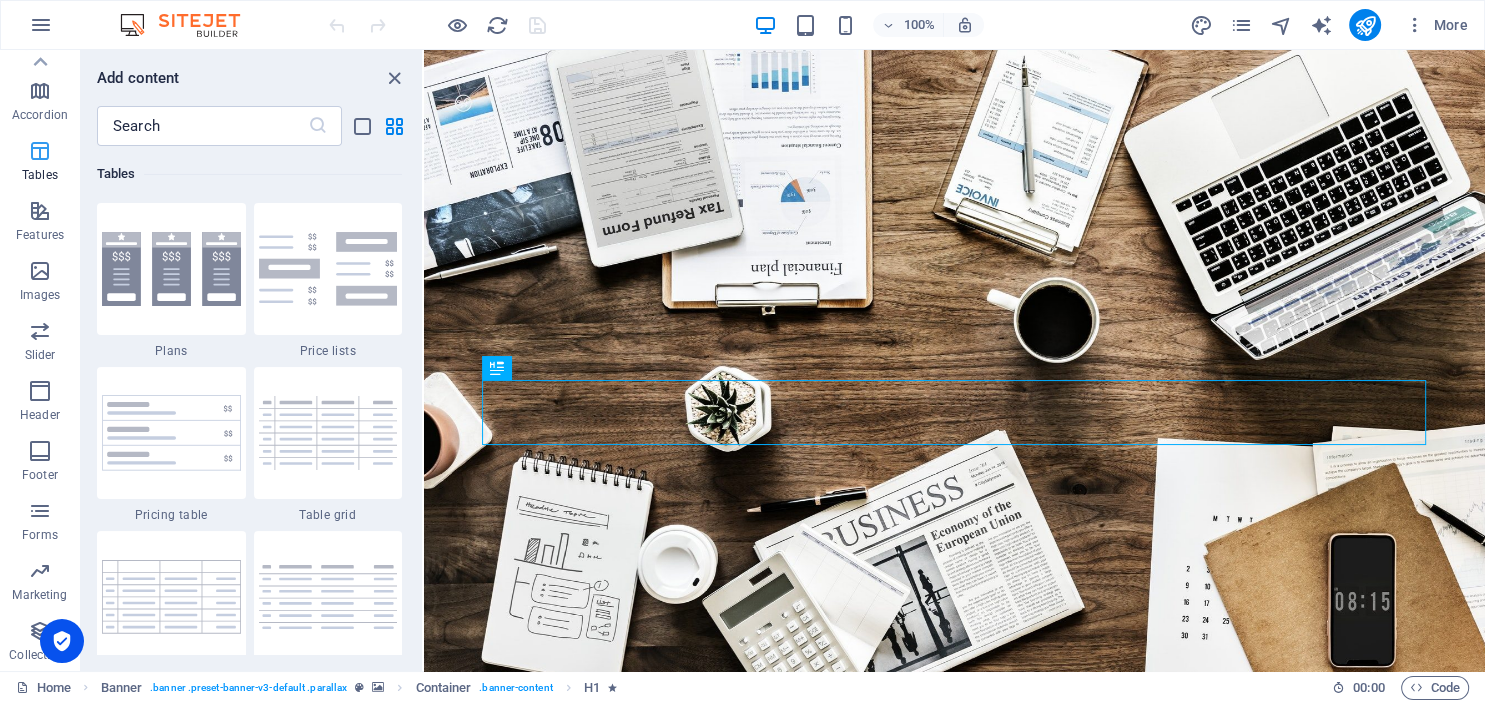 click at bounding box center [40, 451] 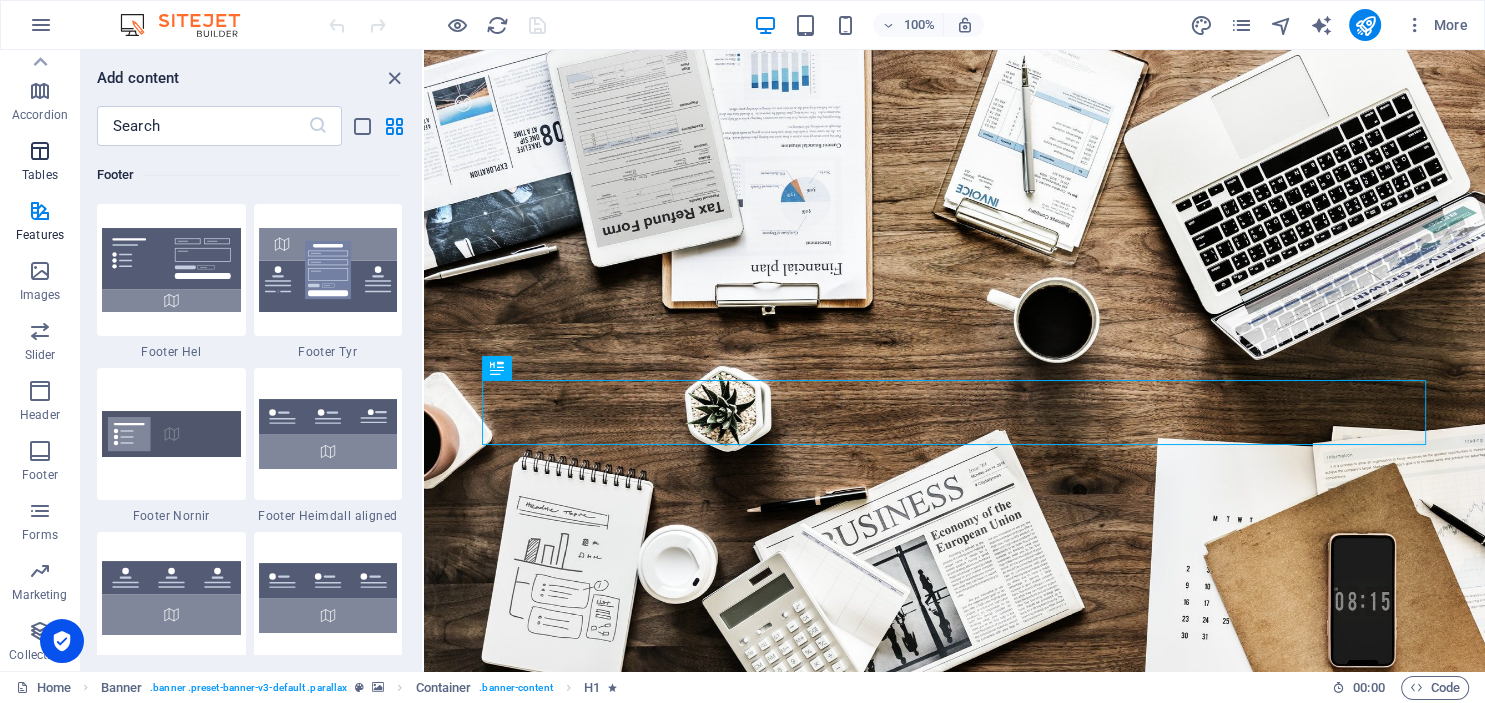 scroll, scrollTop: 13075, scrollLeft: 0, axis: vertical 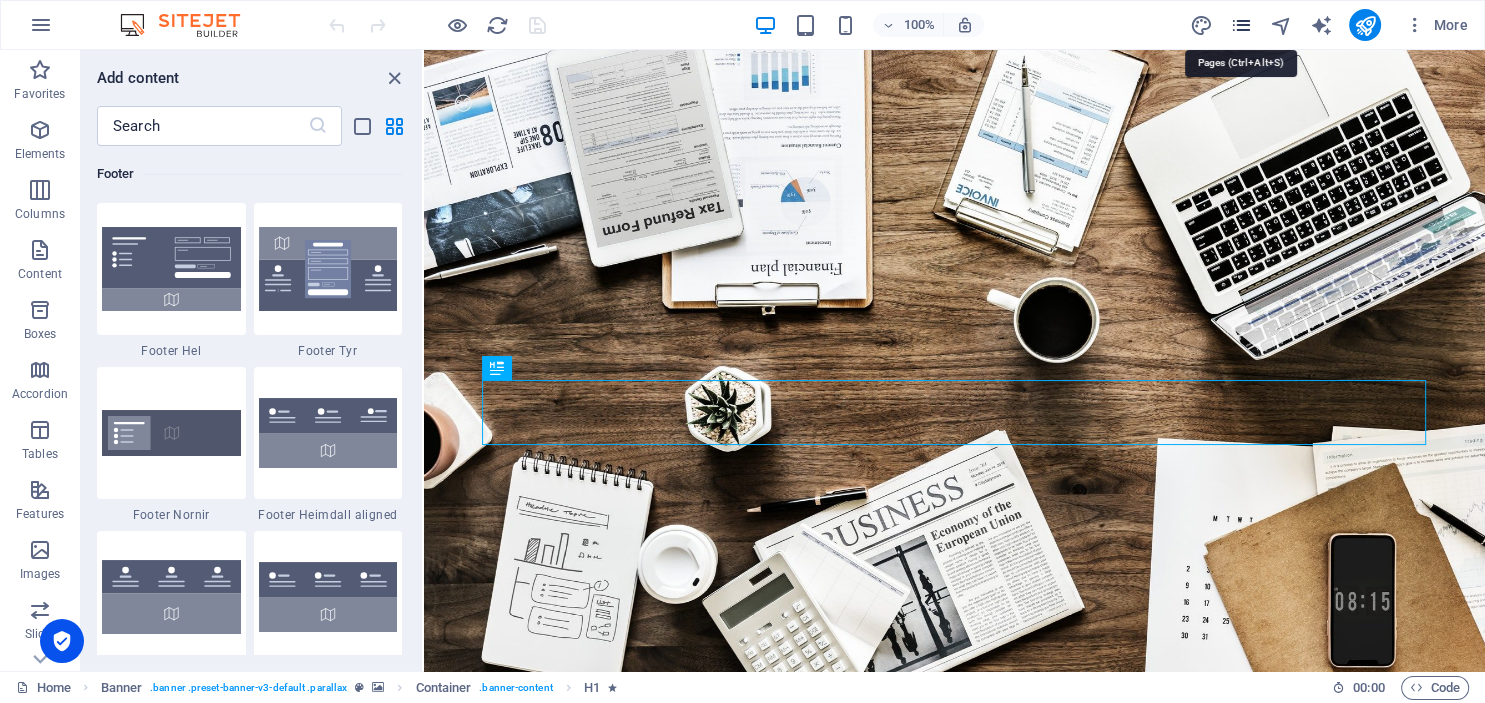 click at bounding box center (1240, 25) 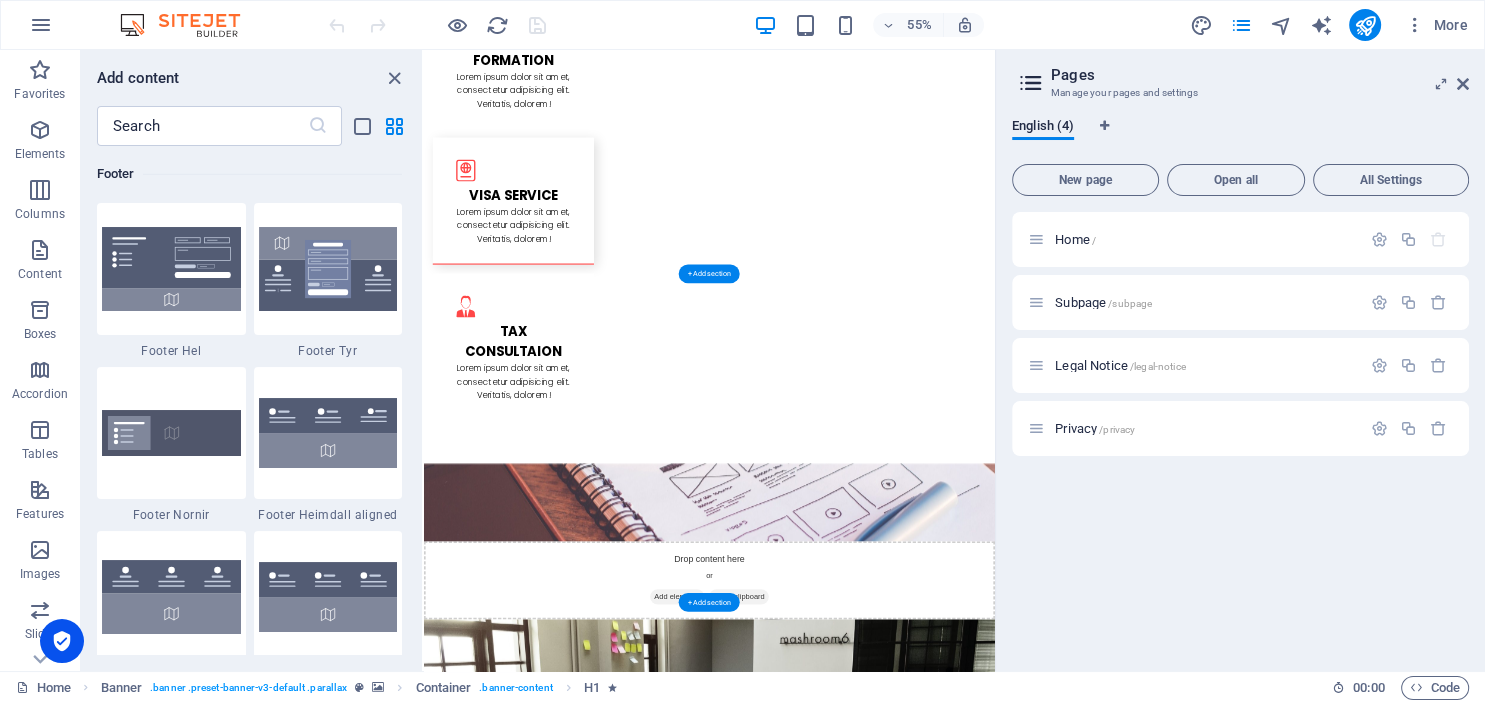 scroll, scrollTop: 3314, scrollLeft: 0, axis: vertical 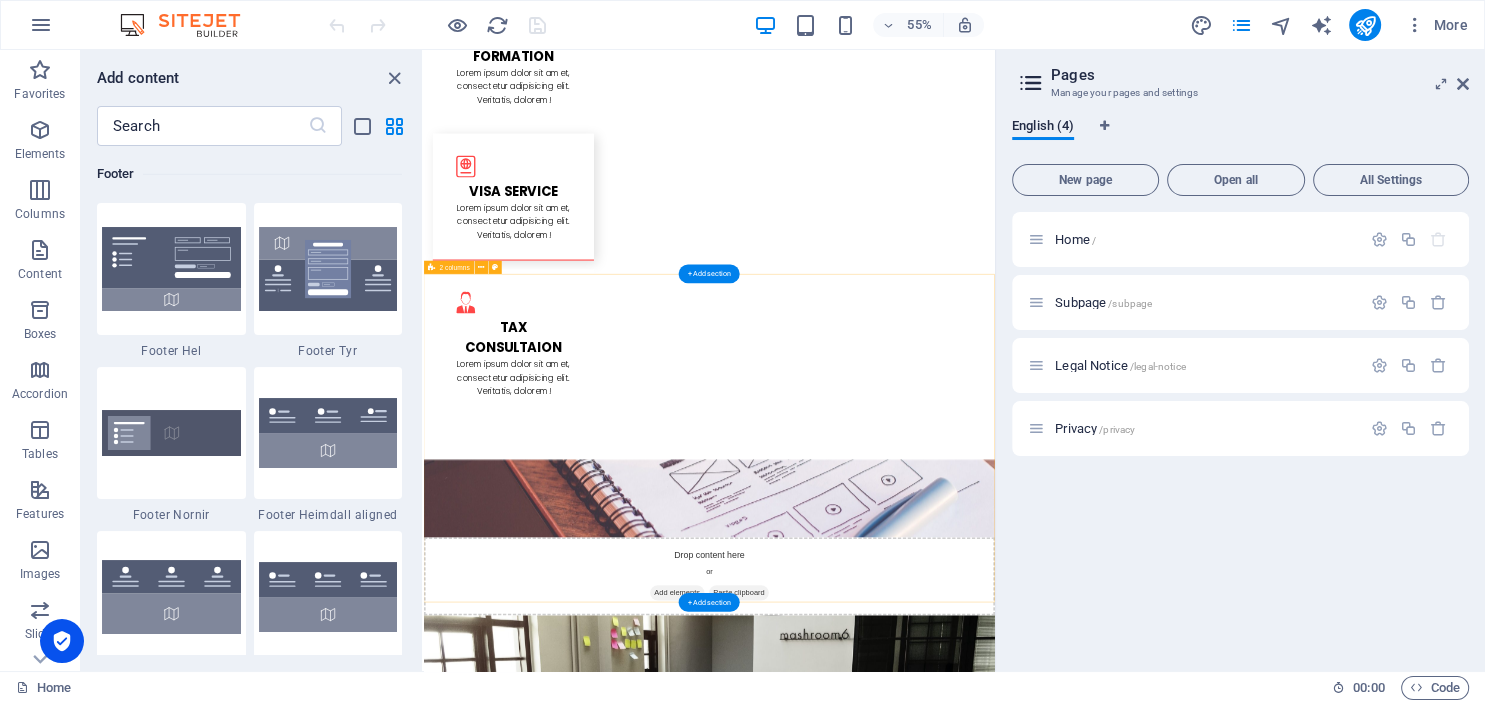 click on "I have read and understand the privacy policy. Nicht lesbar? Neu generieren Submit Drop content here or  Add elements  Paste clipboard" at bounding box center [943, 4632] 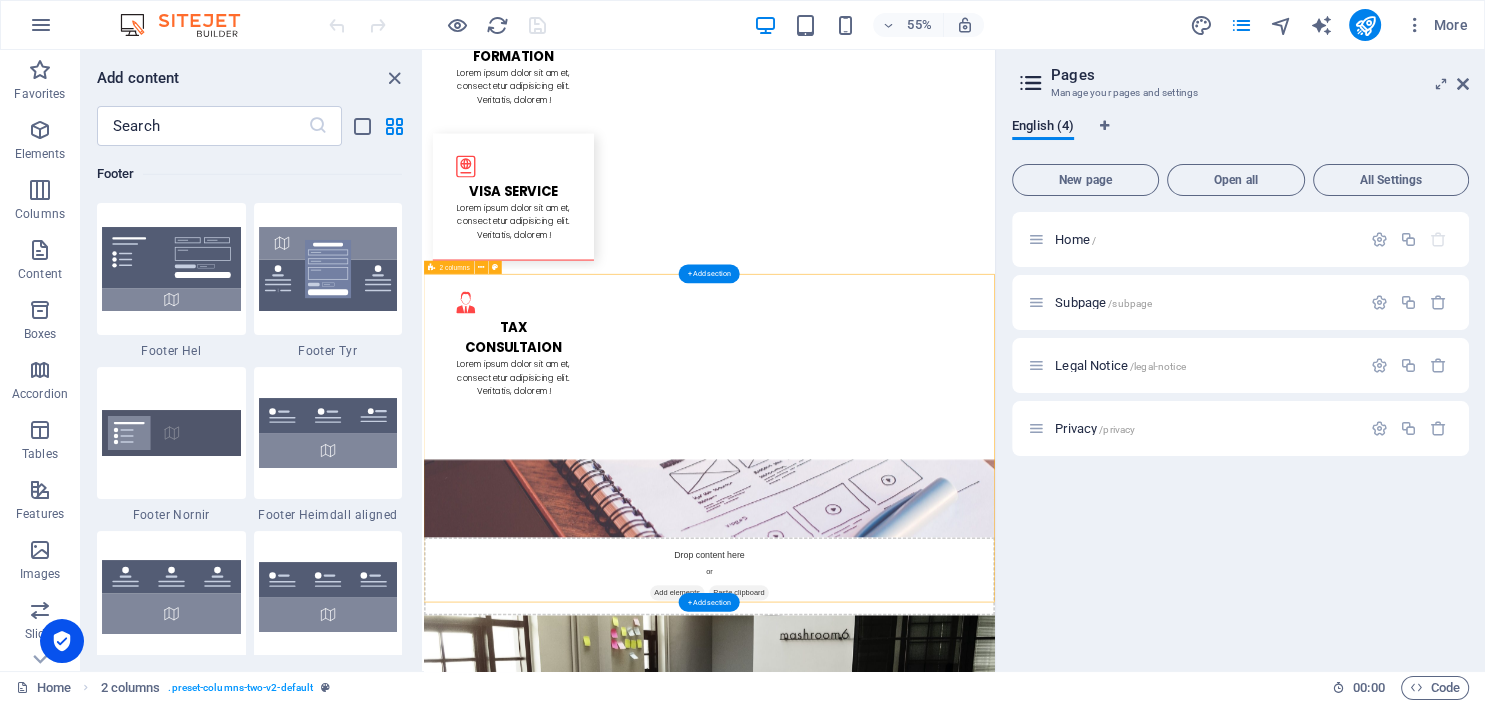 click at bounding box center [668, 4792] 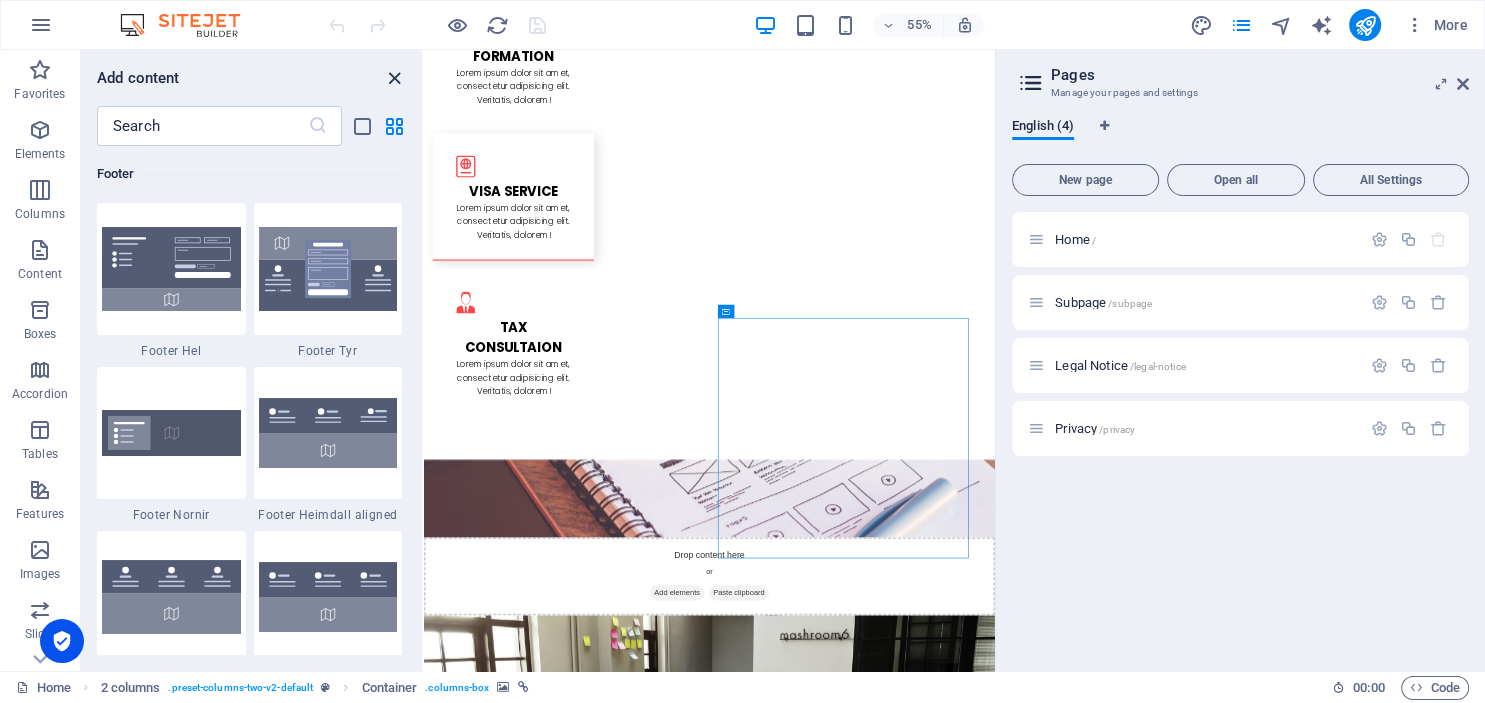 click at bounding box center (394, 78) 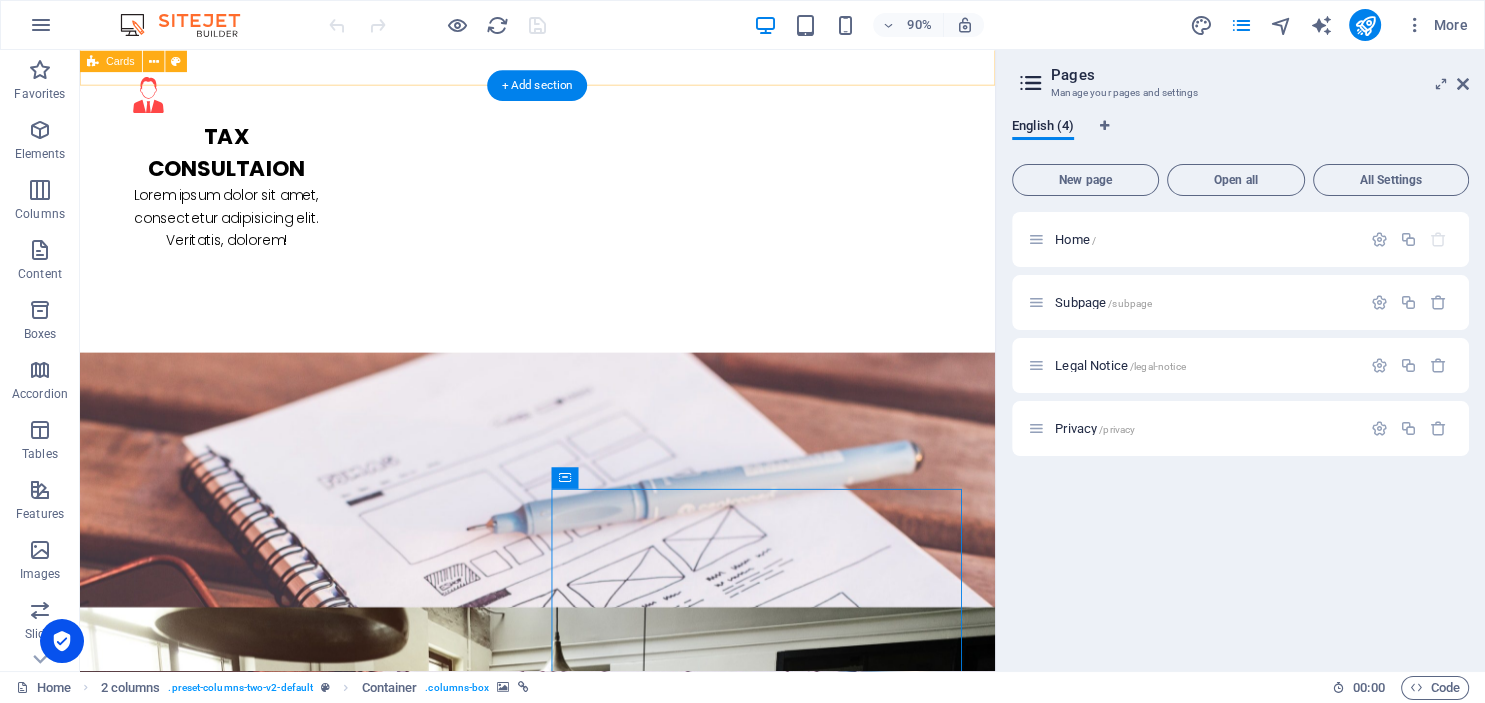 scroll, scrollTop: 2935, scrollLeft: 0, axis: vertical 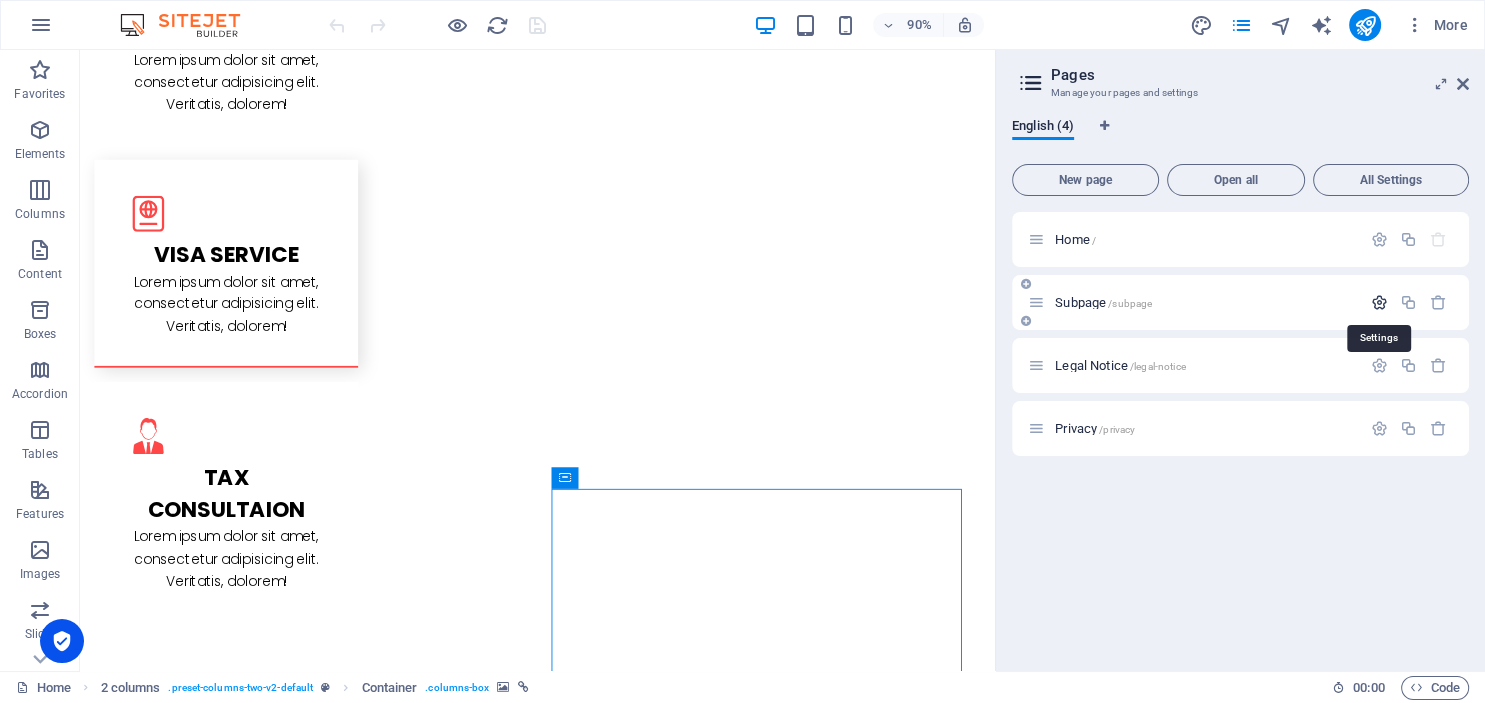 click at bounding box center [1379, 302] 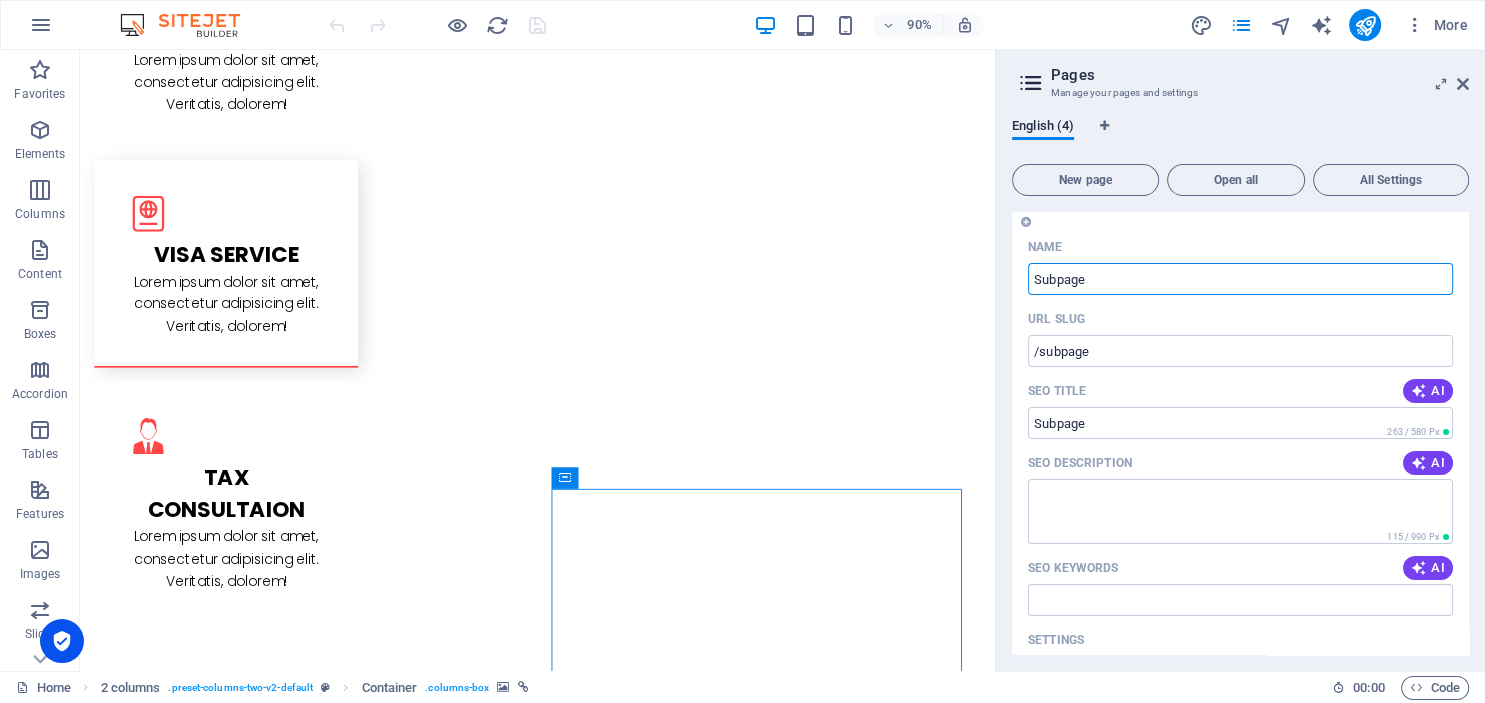 scroll, scrollTop: 0, scrollLeft: 0, axis: both 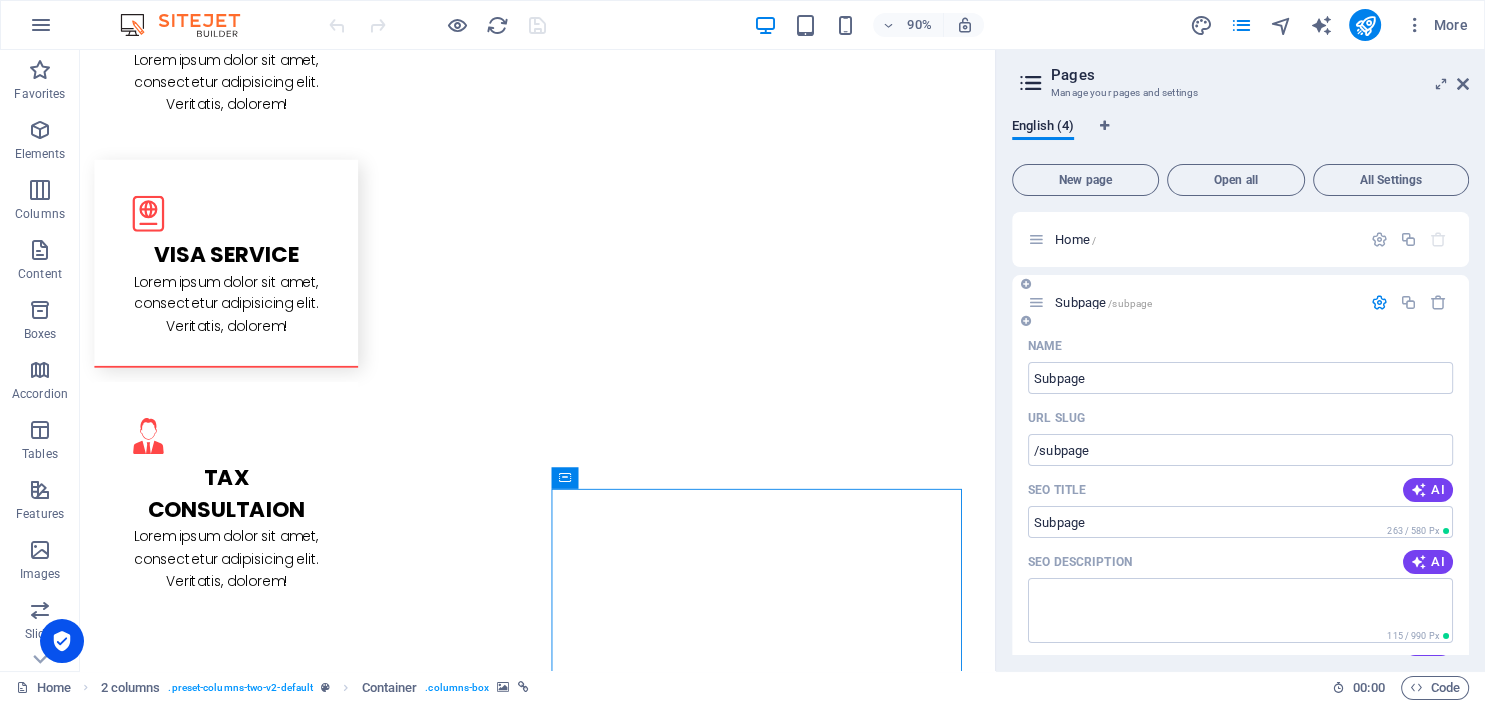 click at bounding box center [1379, 302] 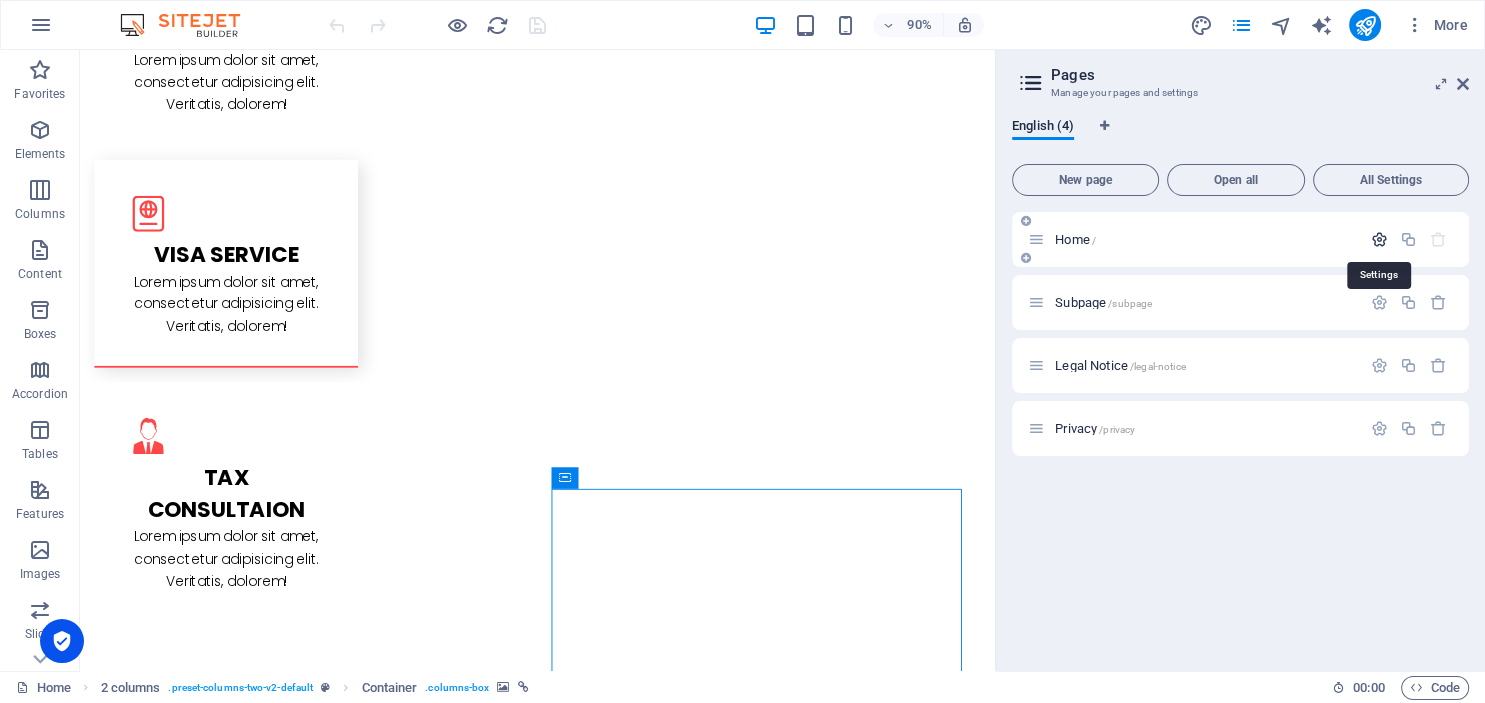 click at bounding box center (1379, 239) 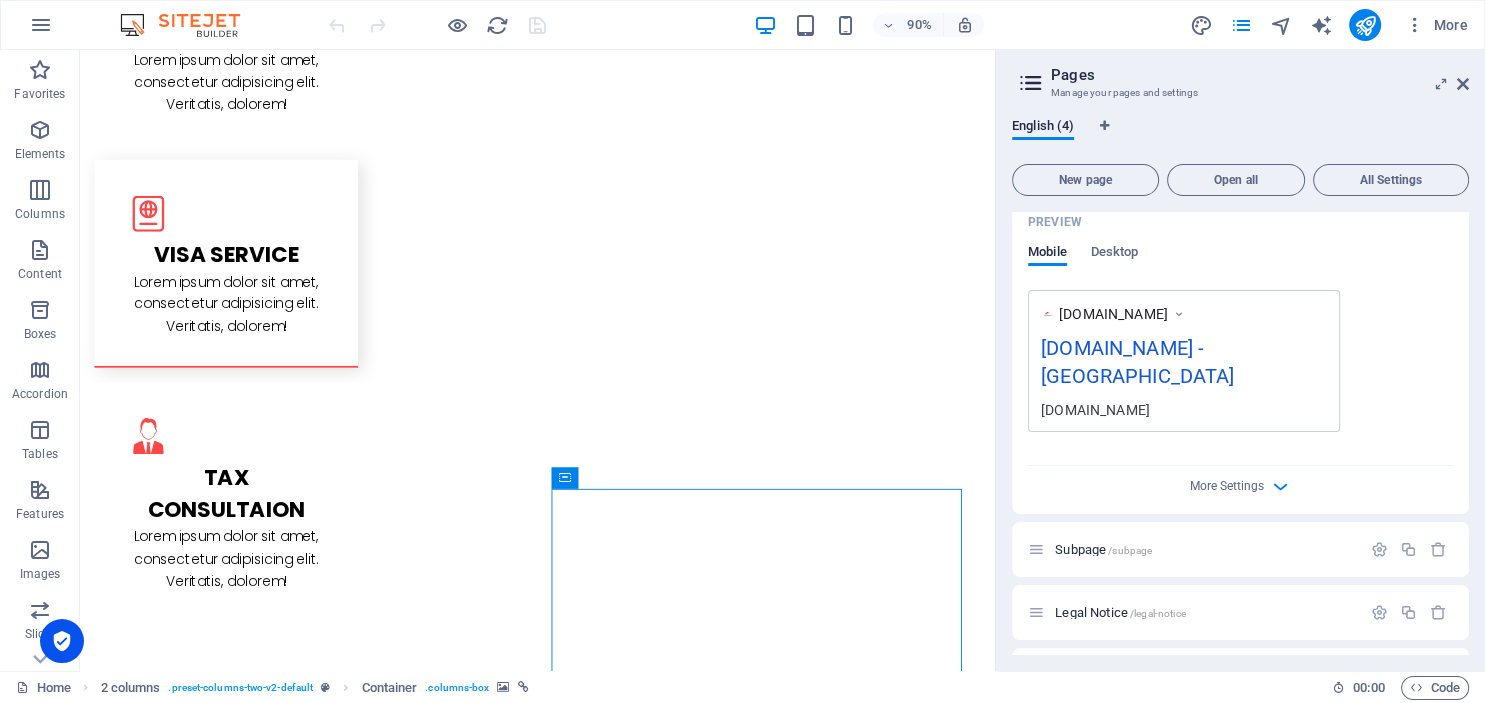 scroll, scrollTop: 582, scrollLeft: 0, axis: vertical 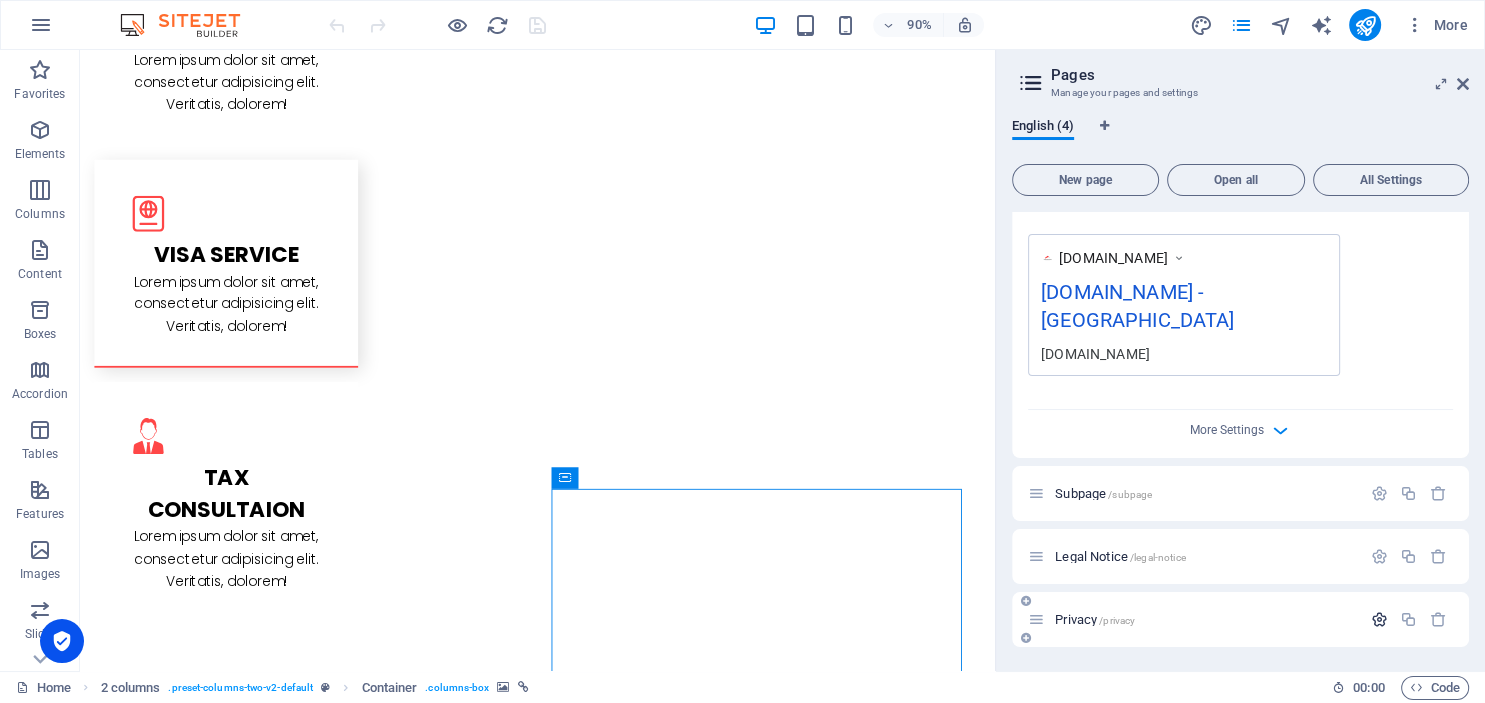 click at bounding box center [1379, 619] 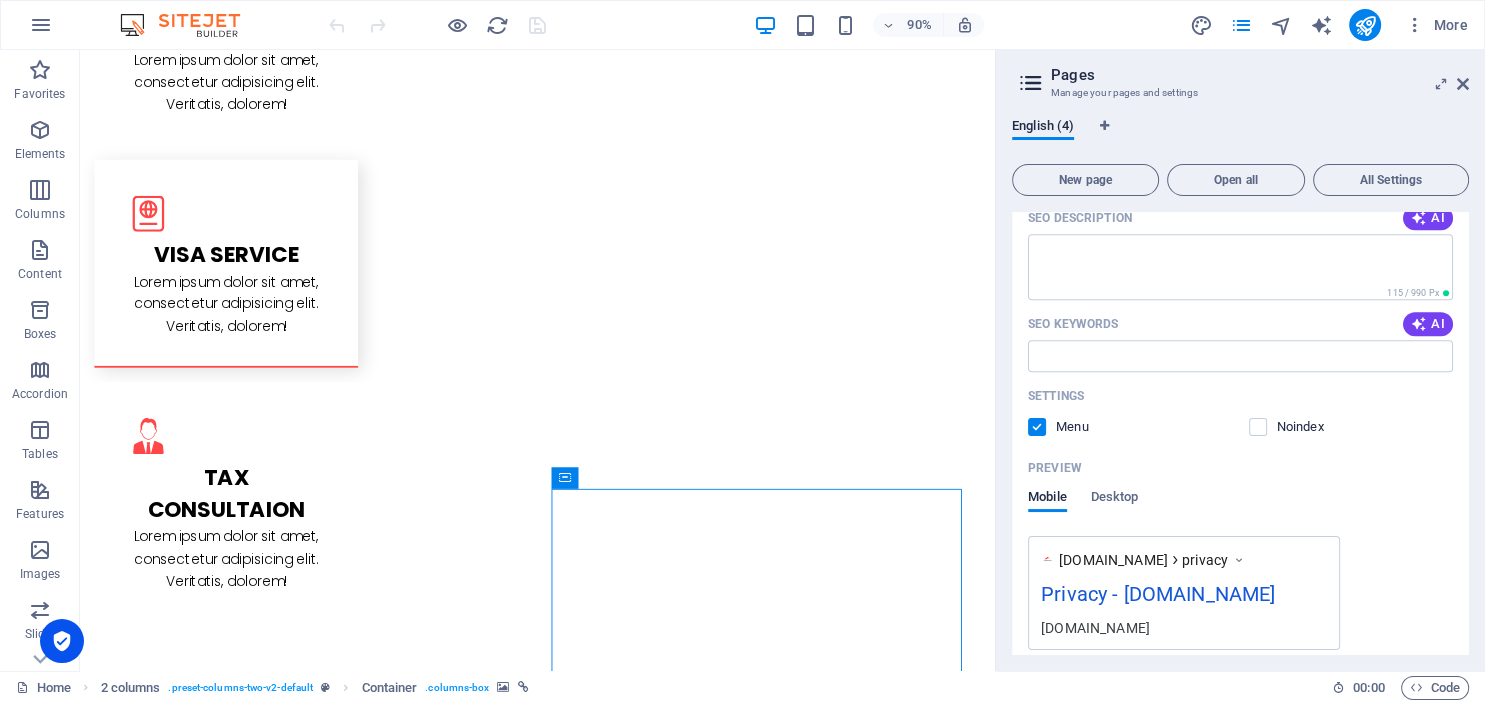 scroll, scrollTop: 1327, scrollLeft: 0, axis: vertical 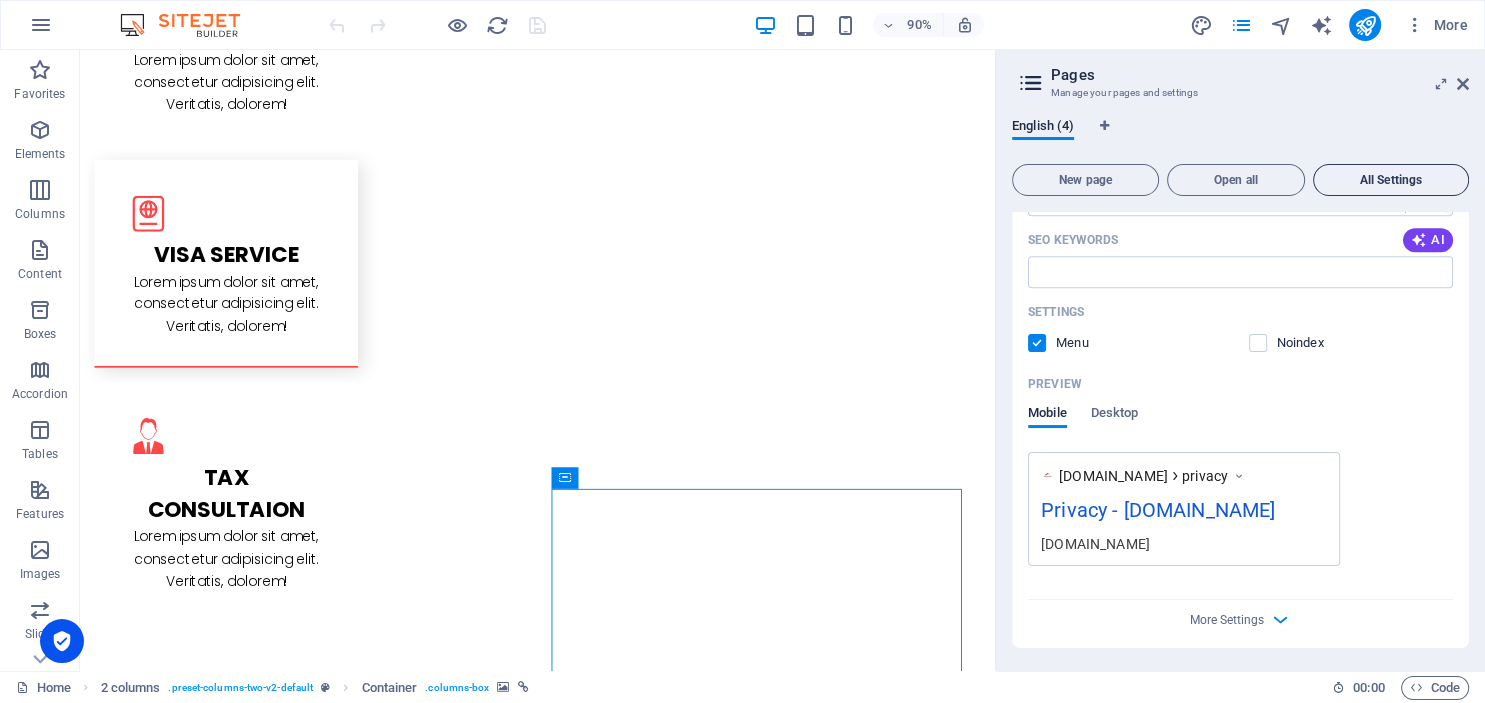 click on "All Settings" at bounding box center (1391, 180) 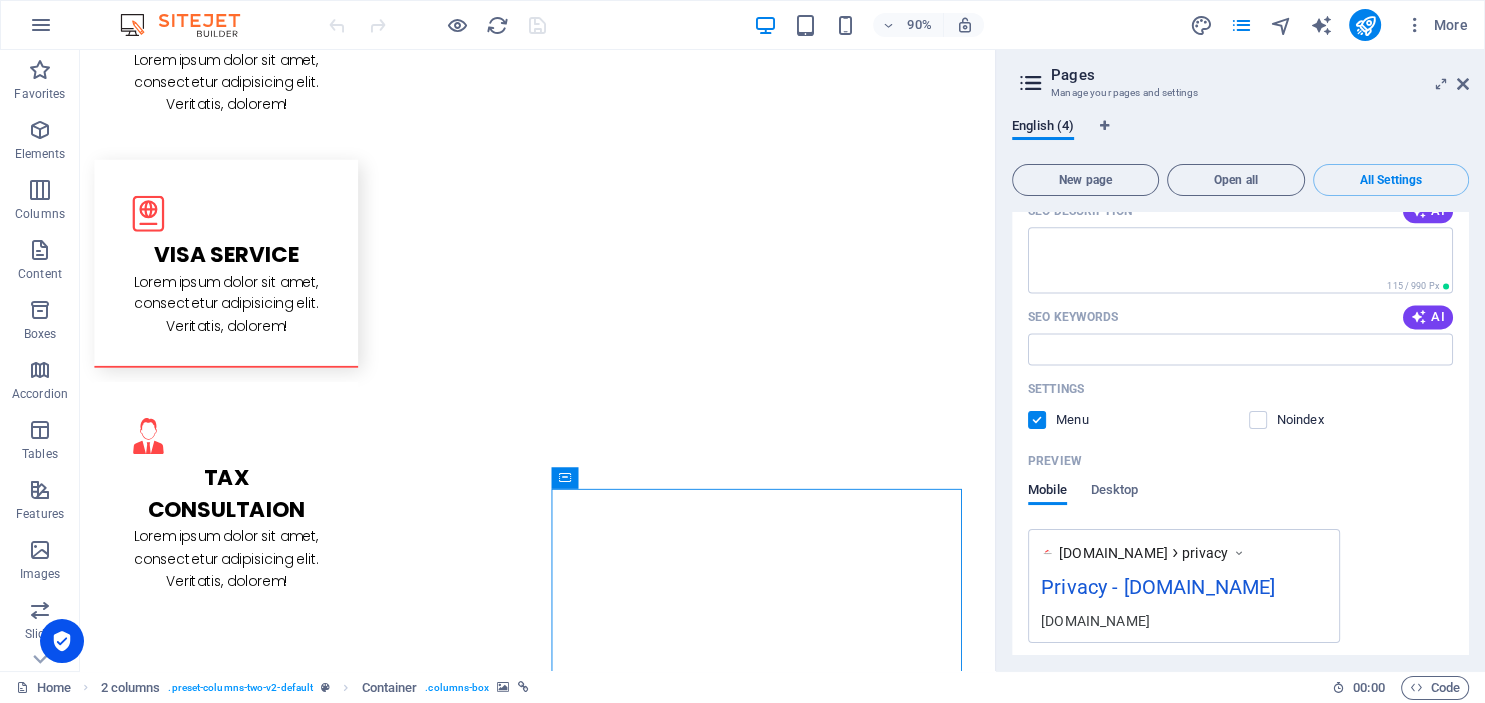 scroll, scrollTop: 2845, scrollLeft: 0, axis: vertical 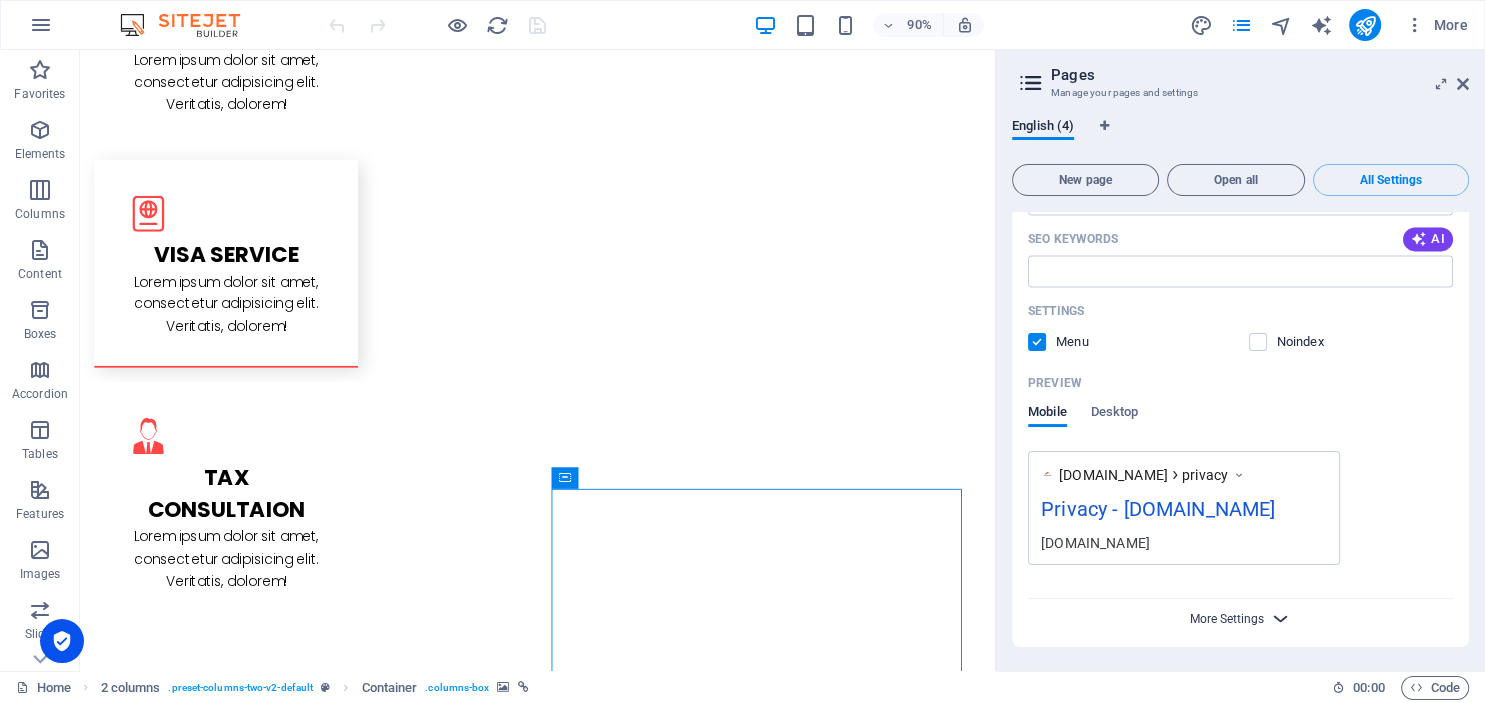 click on "More Settings" at bounding box center (1227, 619) 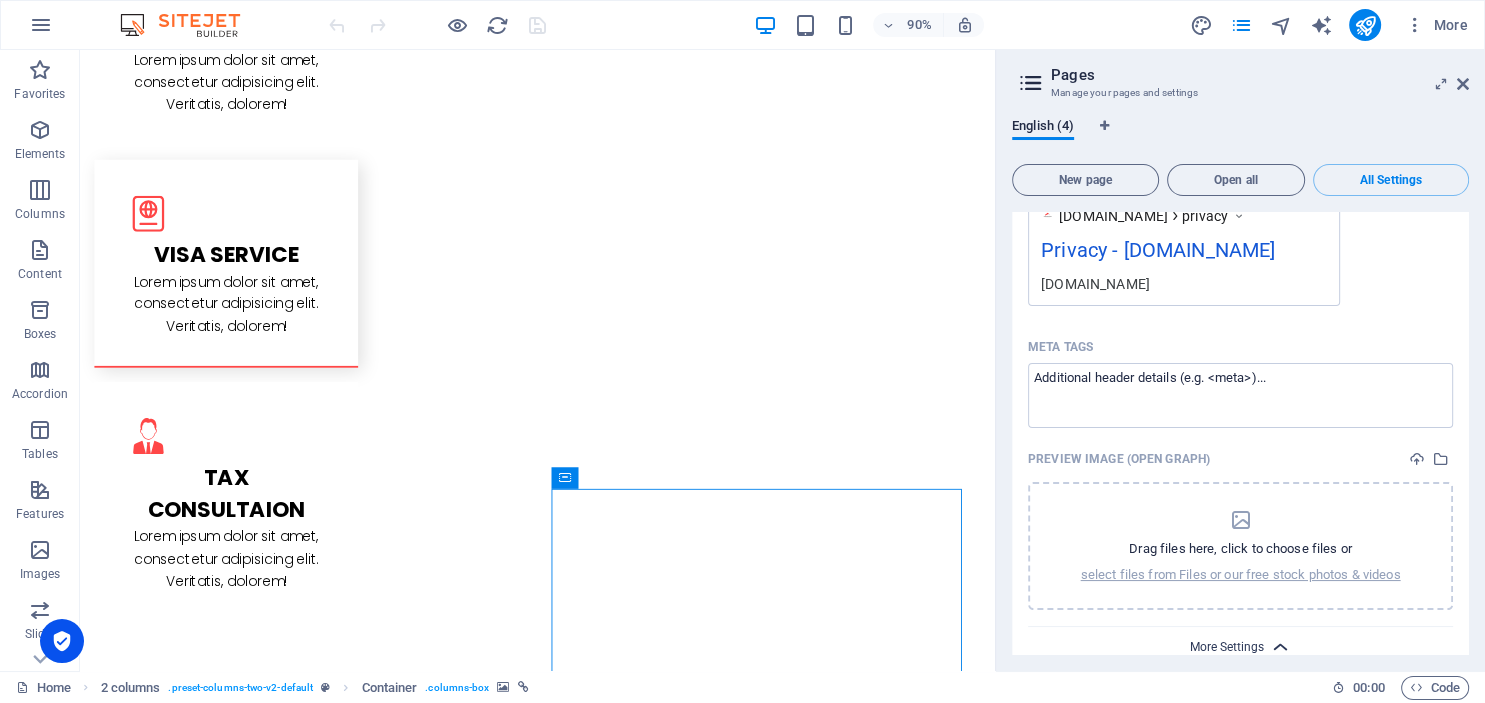 scroll, scrollTop: 3132, scrollLeft: 0, axis: vertical 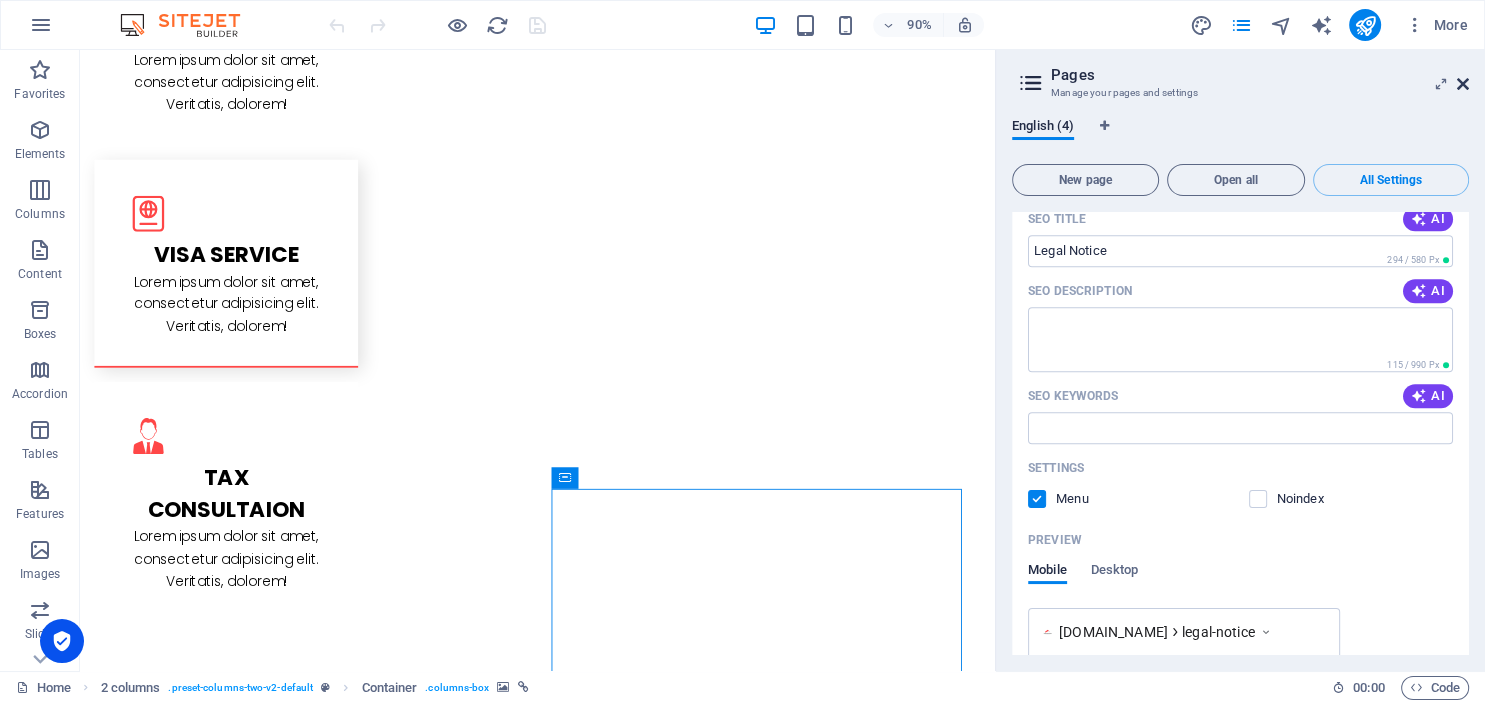 click at bounding box center [1463, 84] 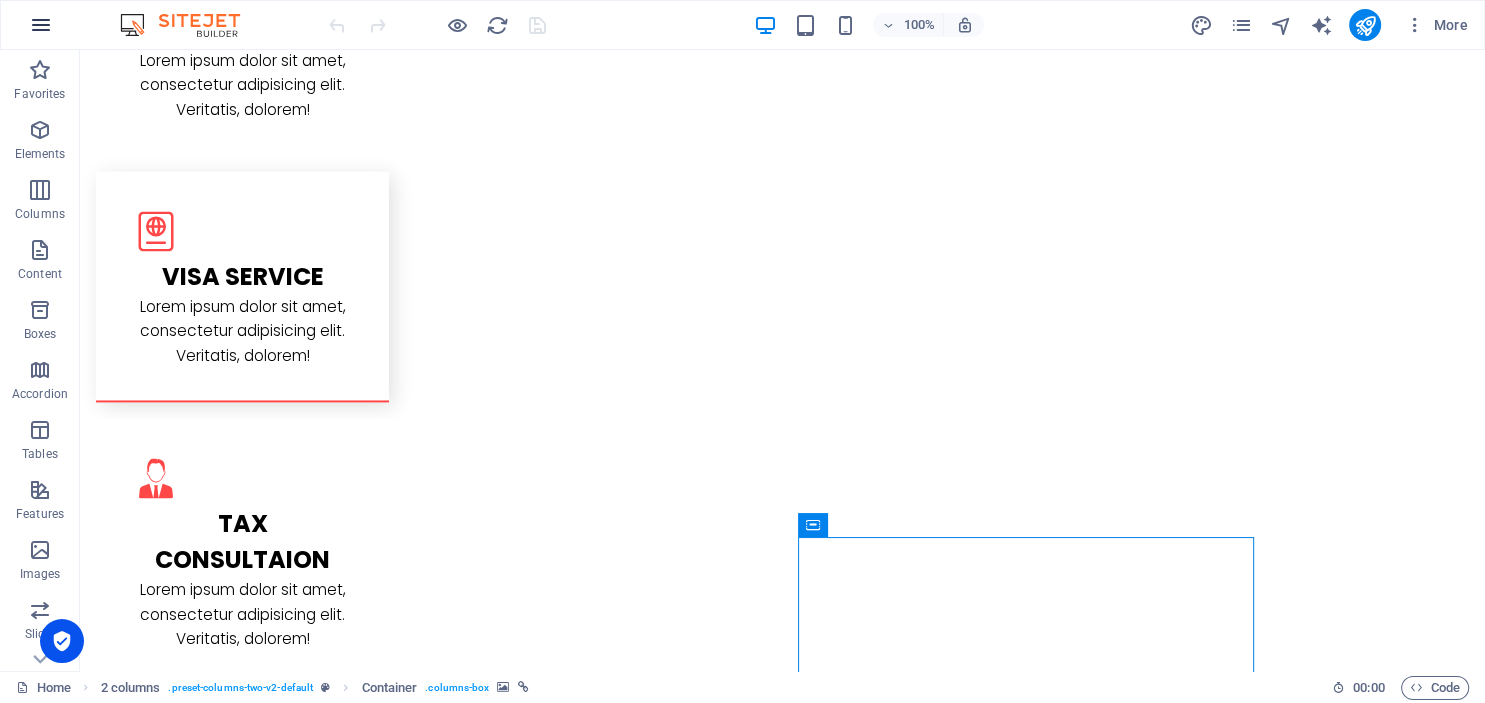 click at bounding box center [41, 25] 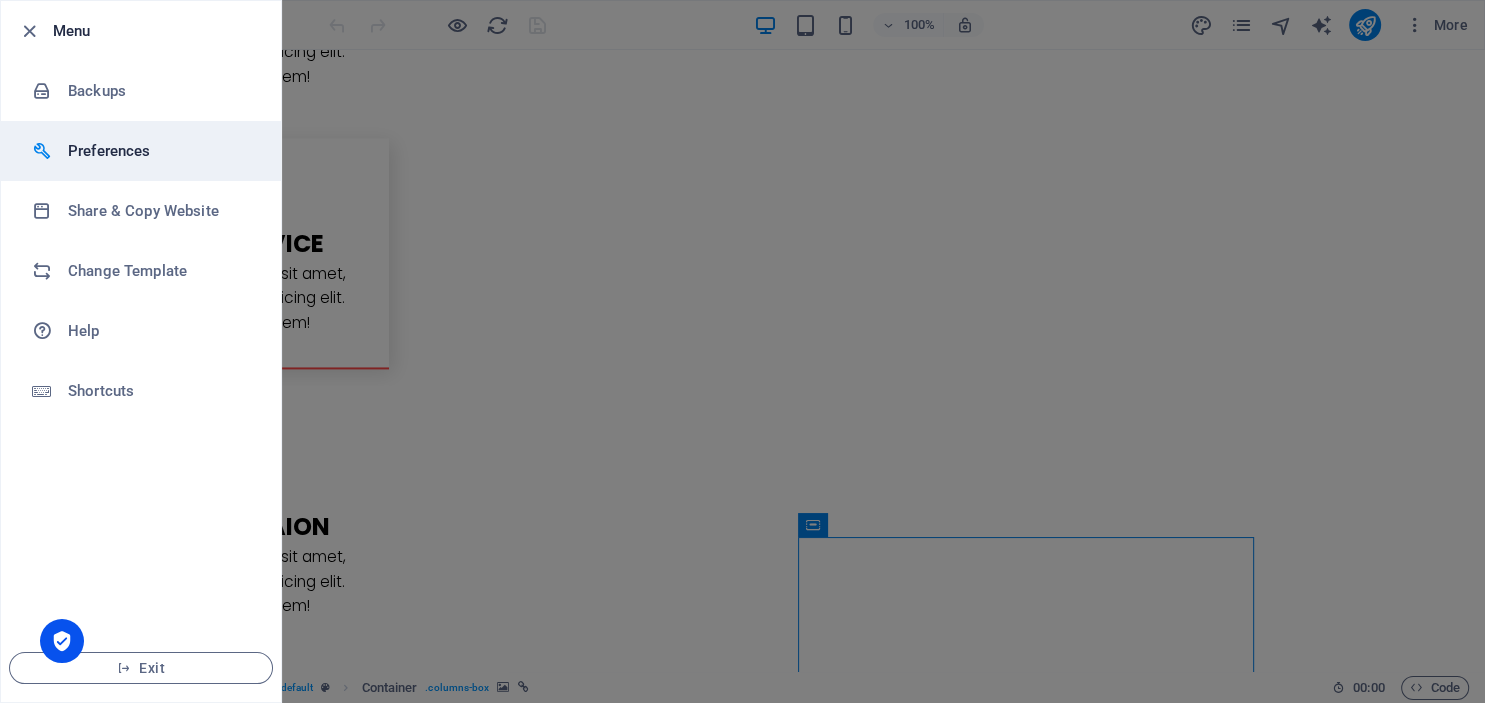 click on "Preferences" at bounding box center [160, 151] 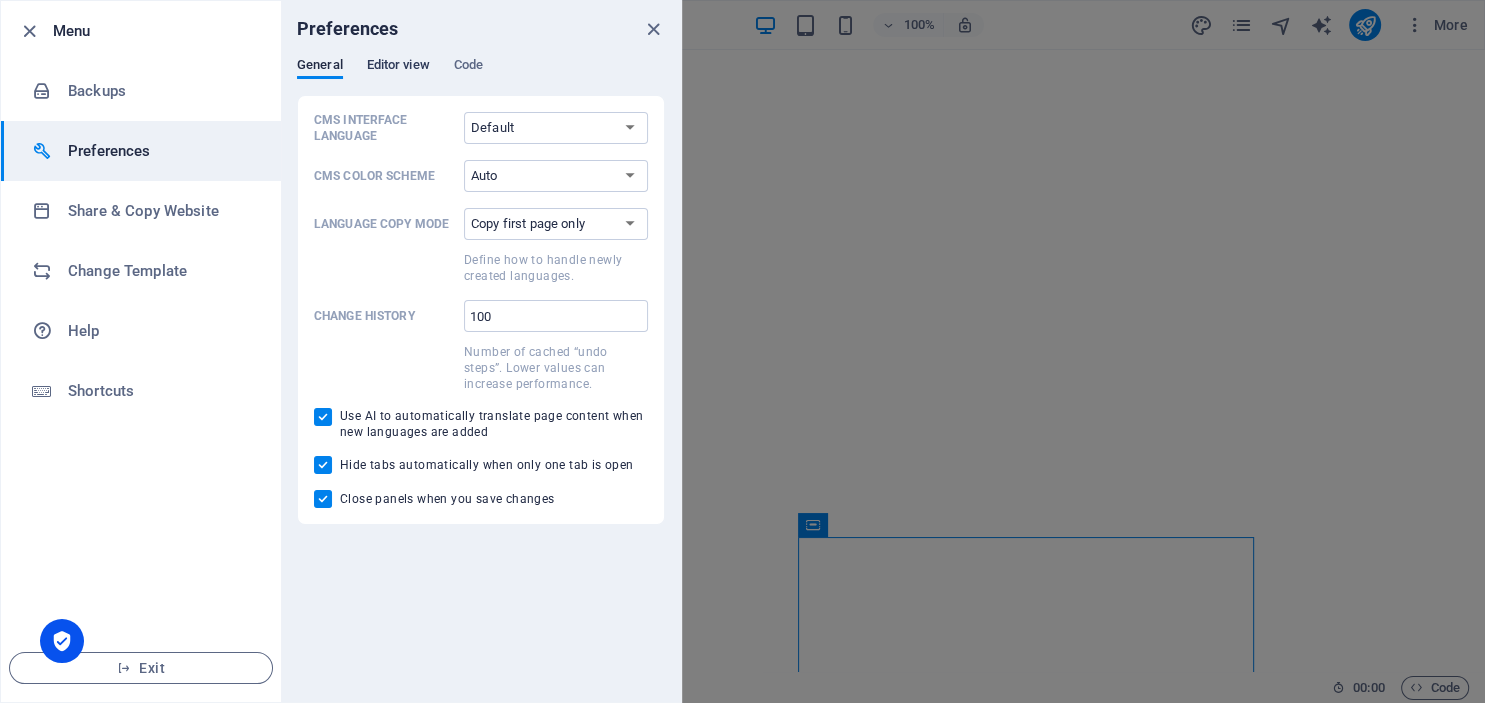 click on "Editor view" at bounding box center [398, 67] 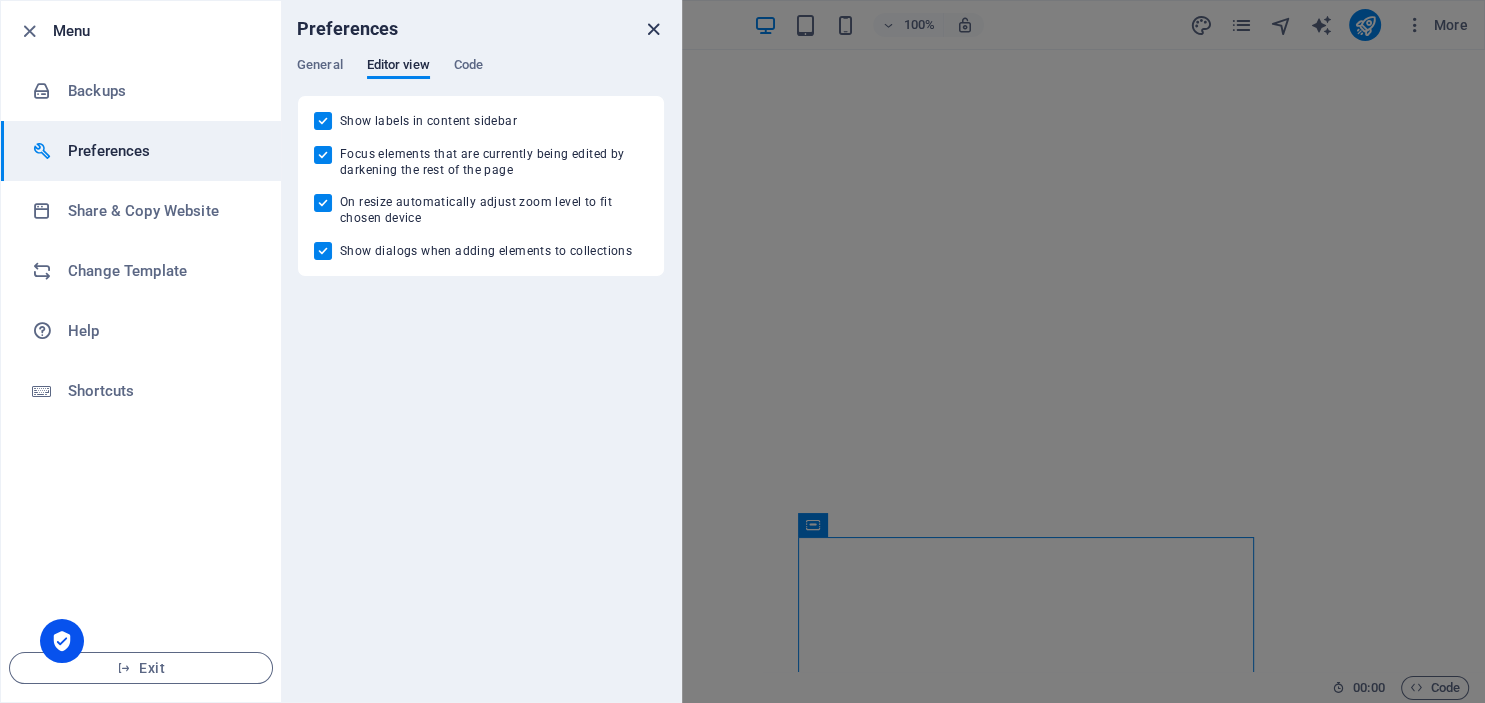 click at bounding box center (653, 29) 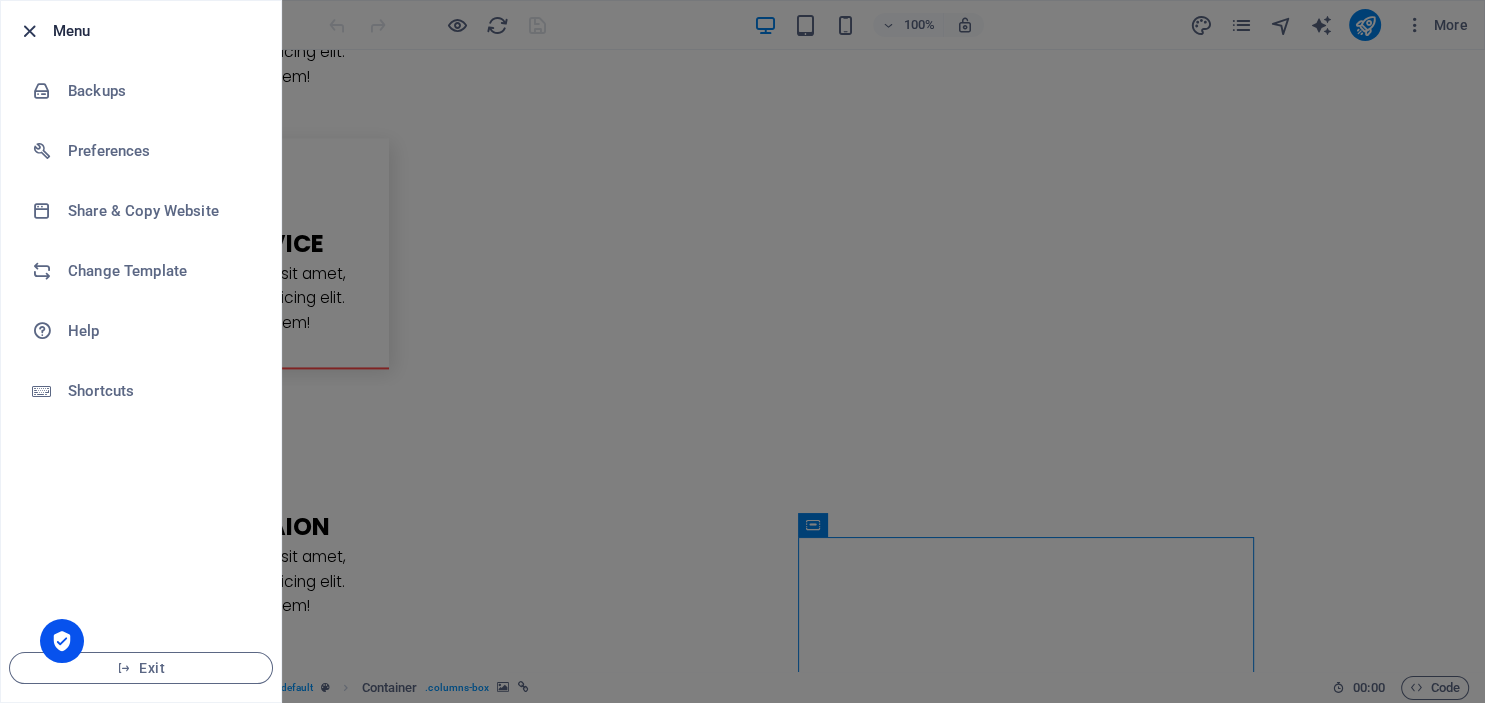 click at bounding box center (29, 31) 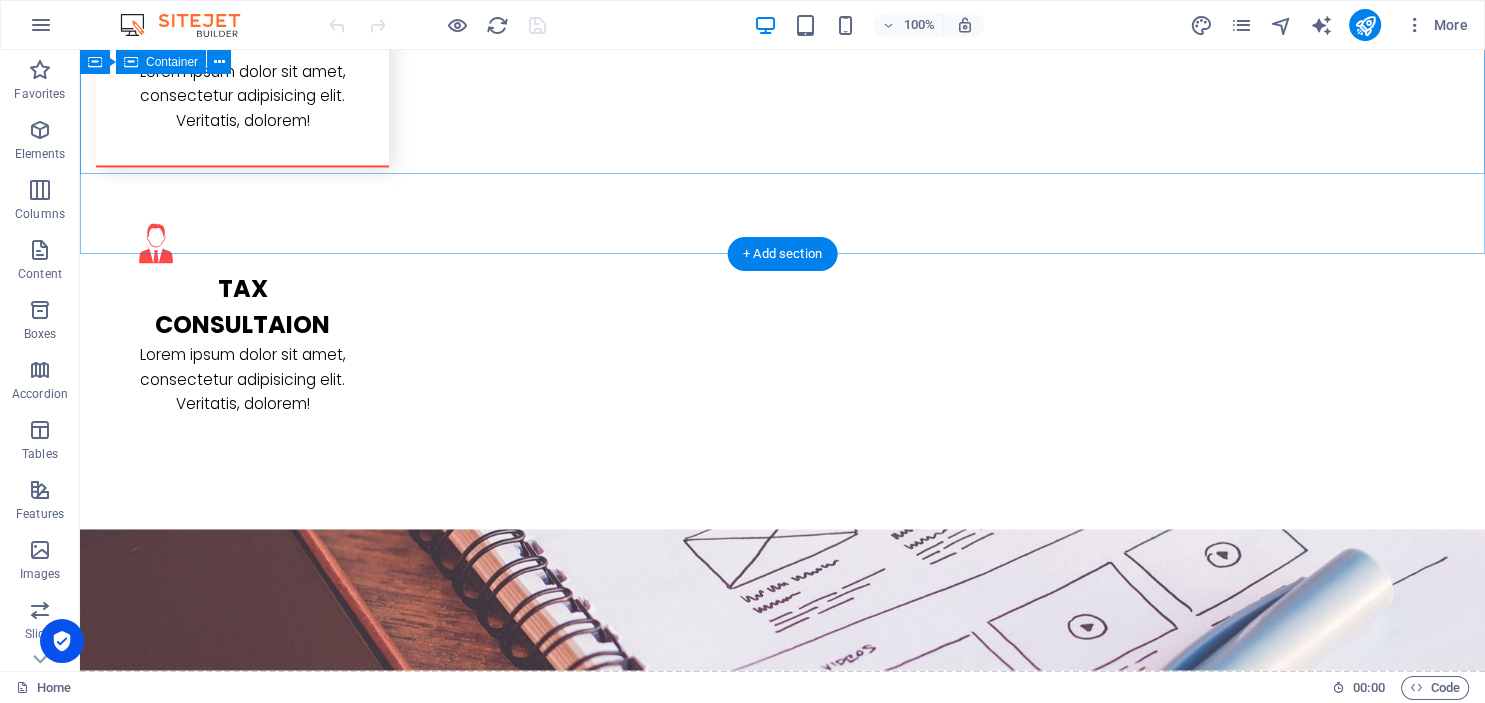 scroll, scrollTop: 3148, scrollLeft: 0, axis: vertical 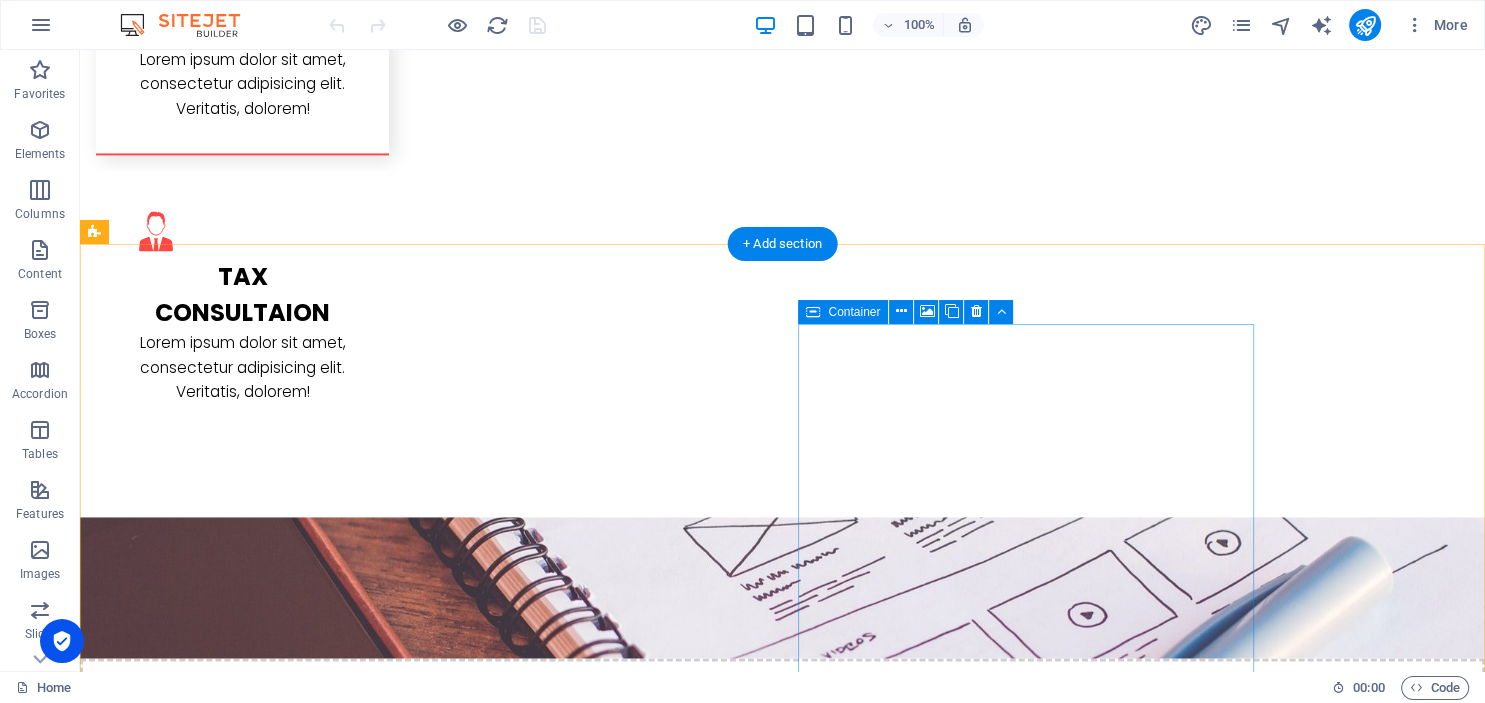 click on "Drop content here or  Add elements  Paste clipboard" at bounding box center [324, 4804] 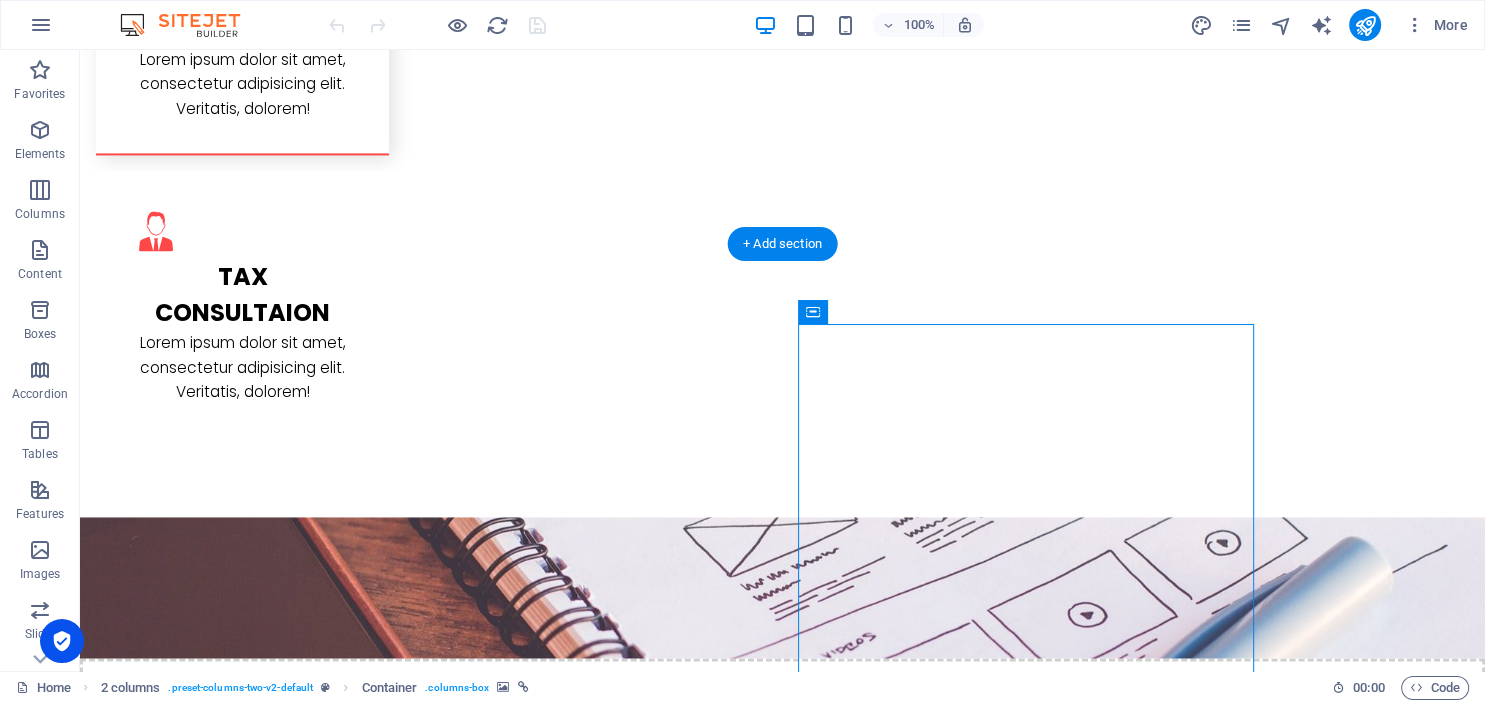 click at bounding box center [324, 4514] 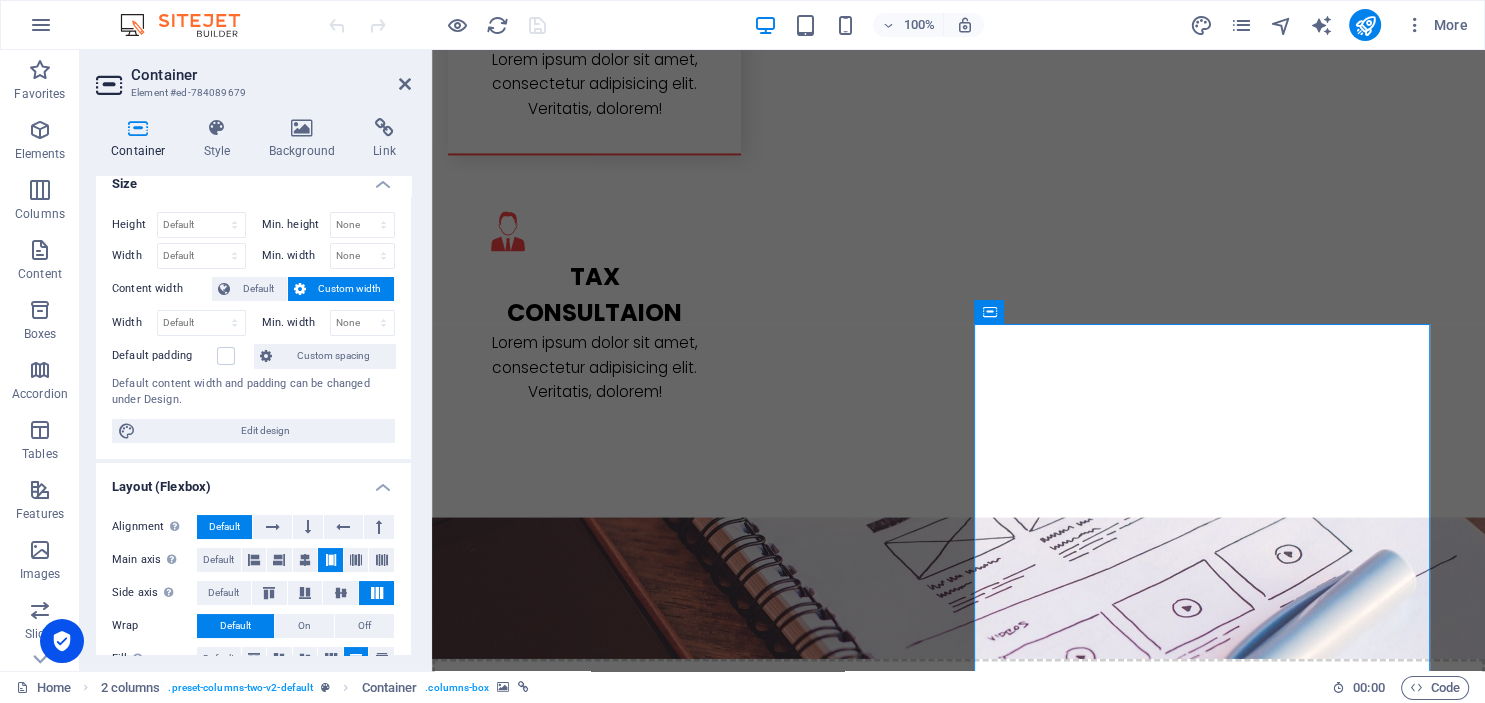 scroll, scrollTop: 0, scrollLeft: 0, axis: both 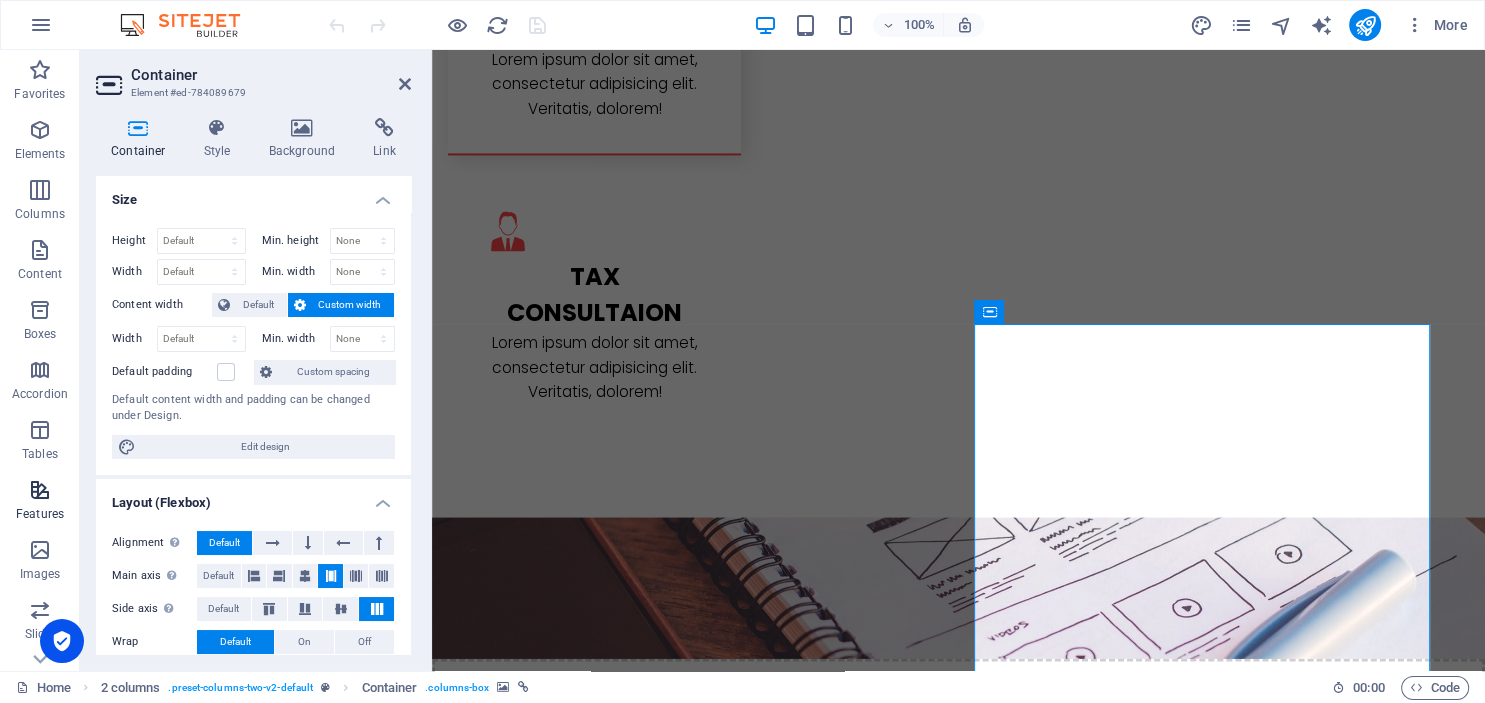 click at bounding box center (40, 490) 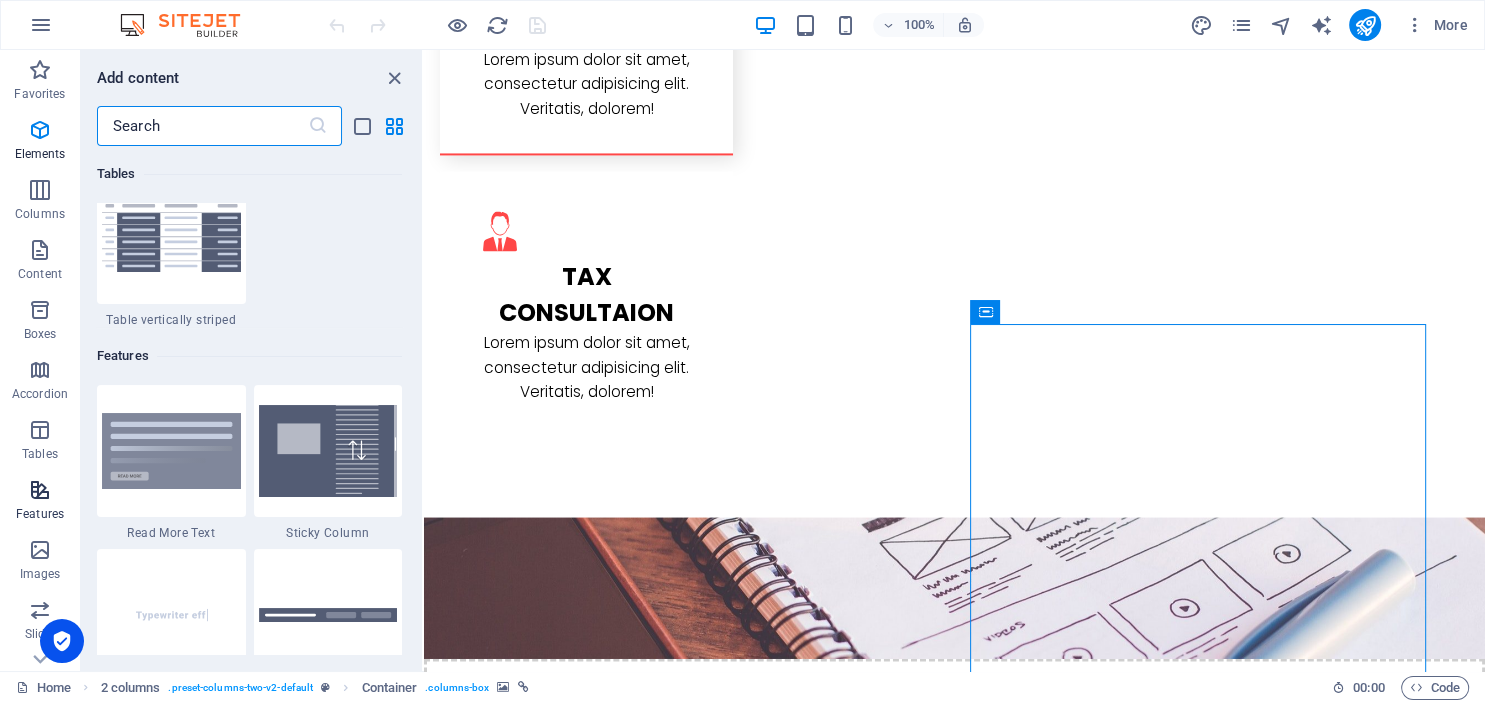 scroll, scrollTop: 7631, scrollLeft: 0, axis: vertical 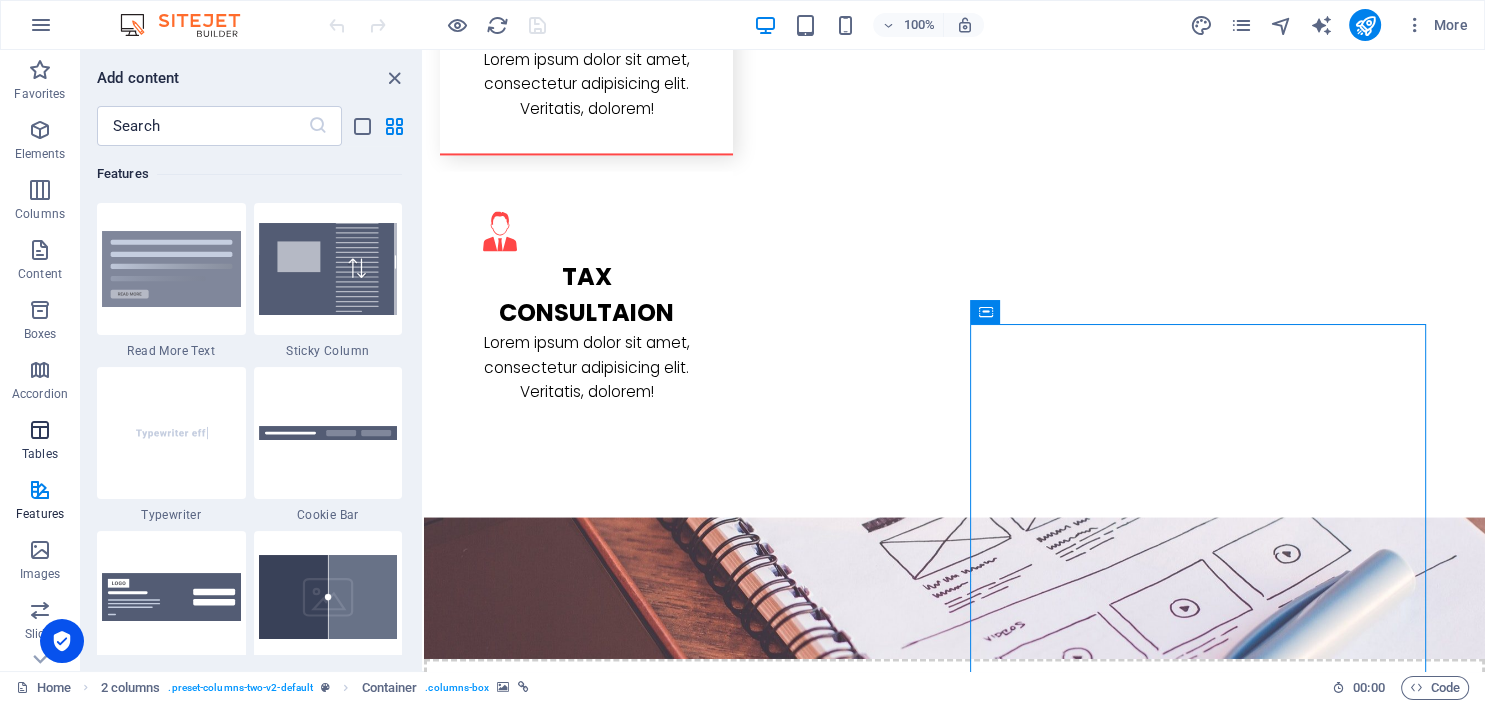 click at bounding box center [40, 430] 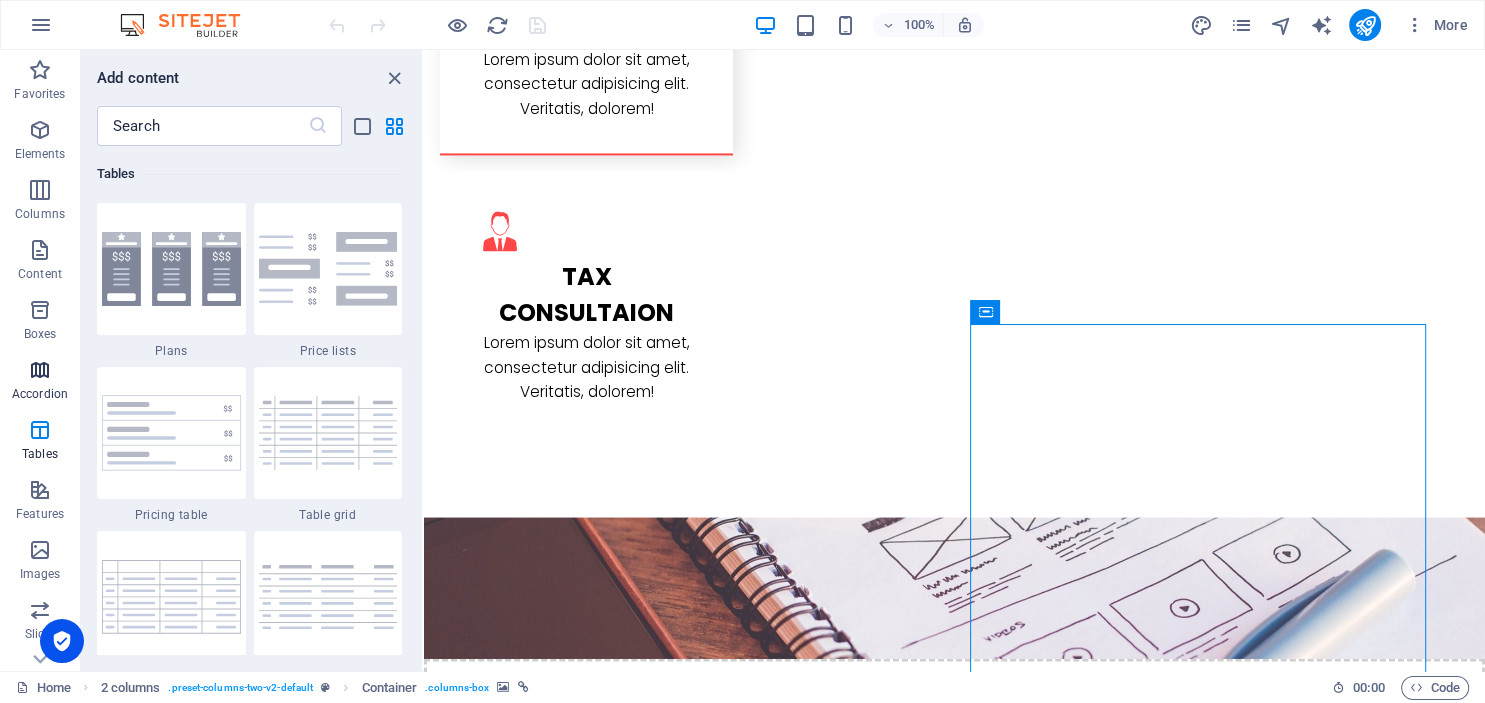 click at bounding box center [40, 370] 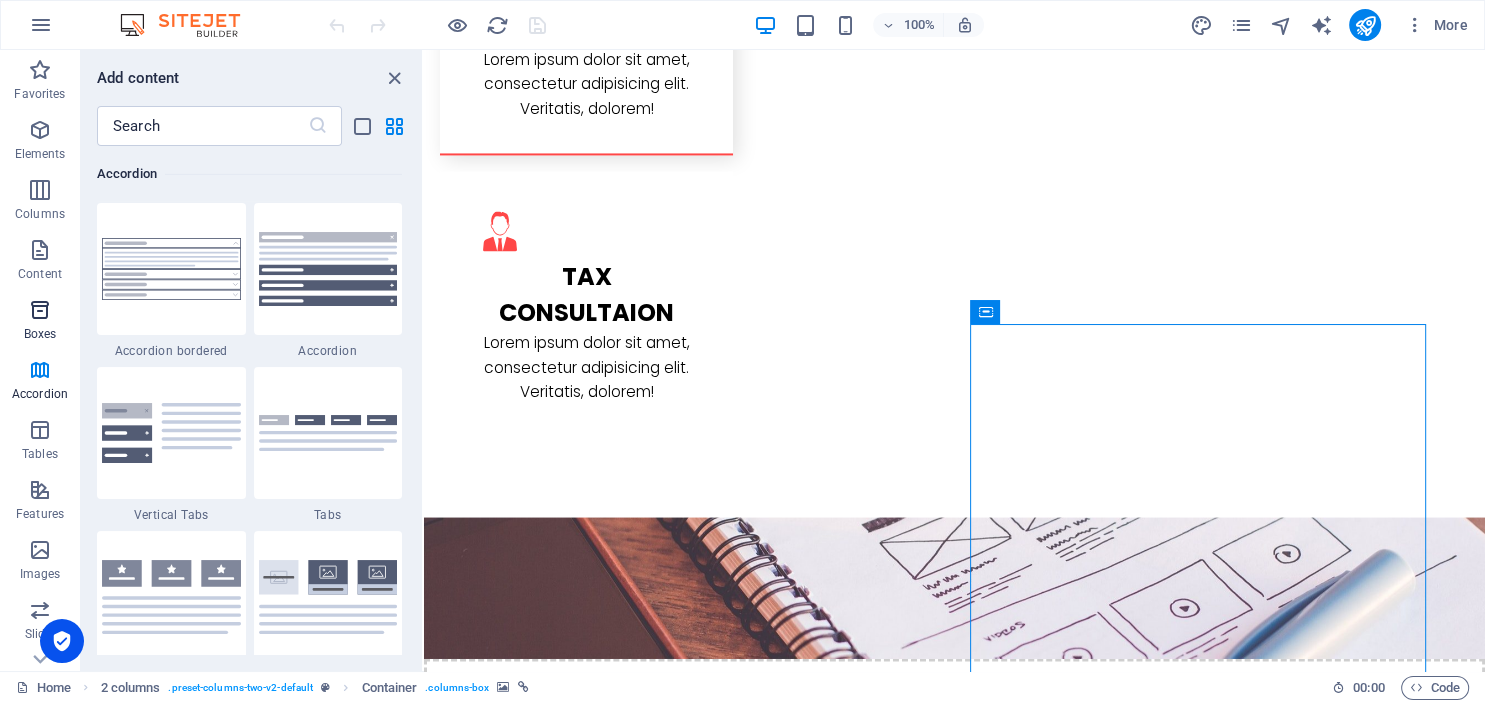 click on "Boxes" at bounding box center (40, 322) 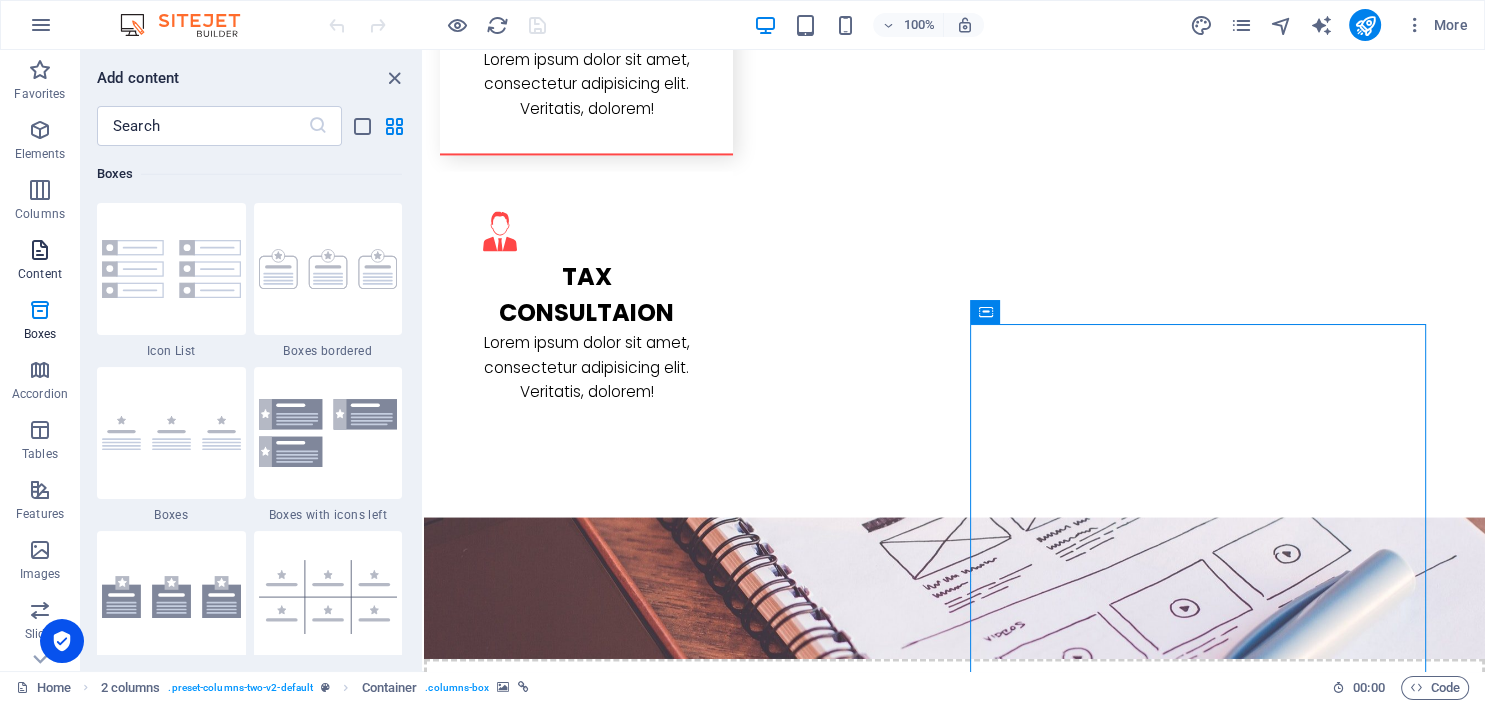 click on "Content" at bounding box center [40, 262] 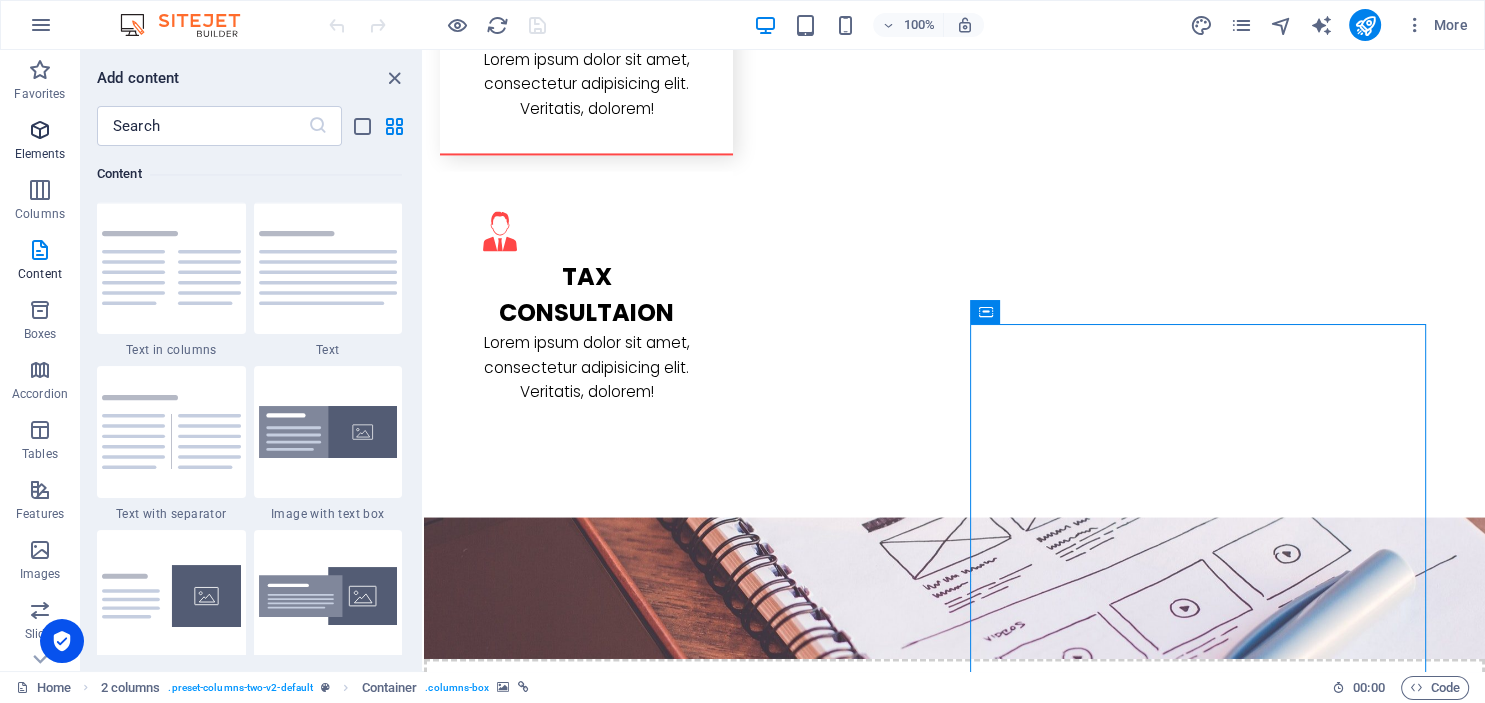 scroll, scrollTop: 3499, scrollLeft: 0, axis: vertical 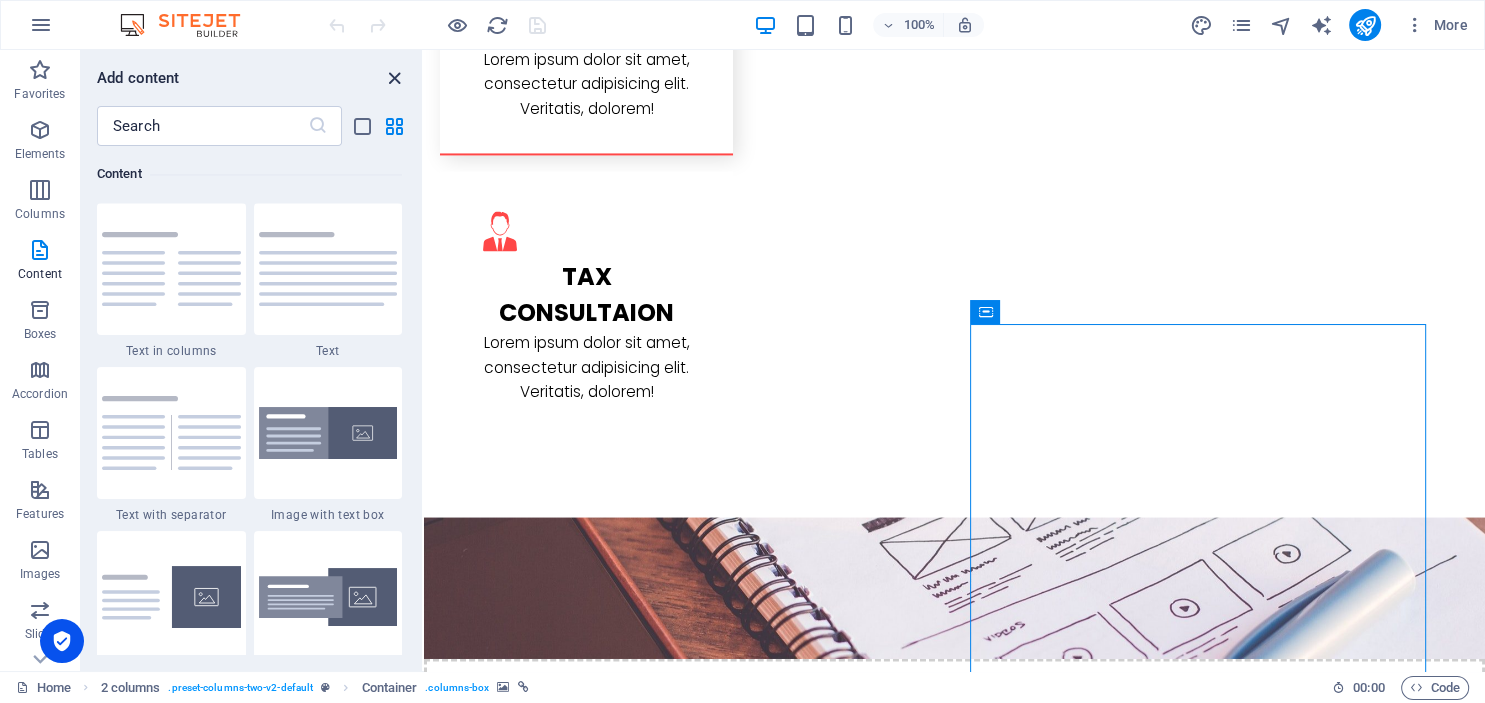 click at bounding box center (394, 78) 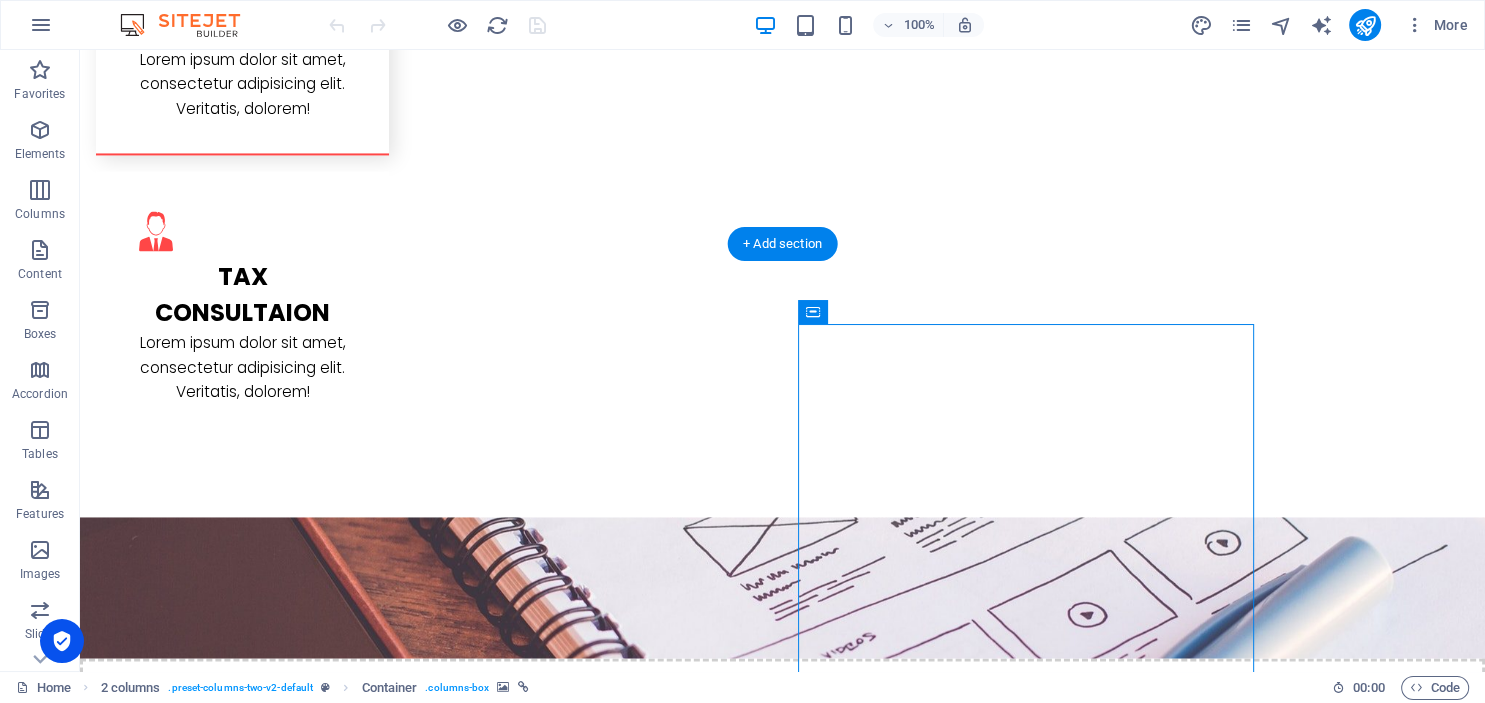 click at bounding box center [324, 4514] 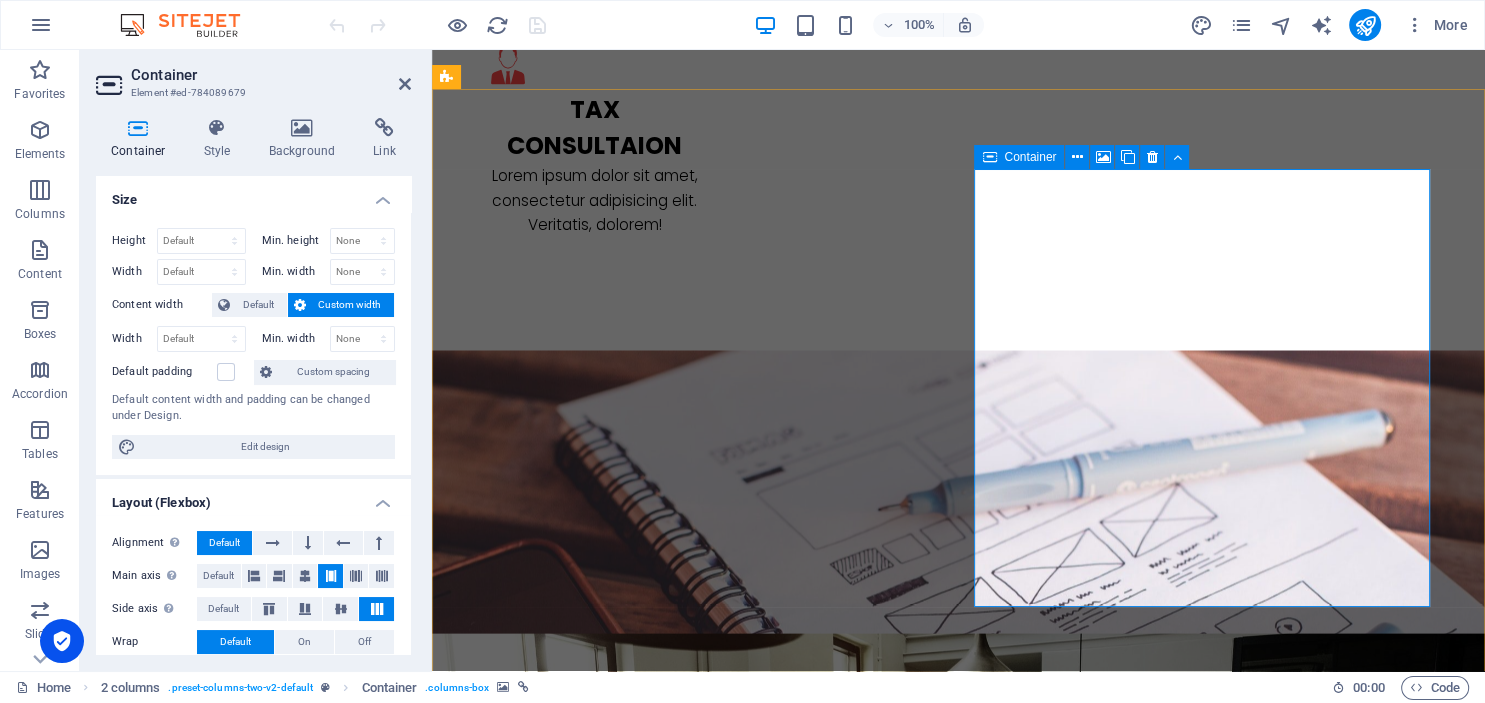 scroll, scrollTop: 3316, scrollLeft: 0, axis: vertical 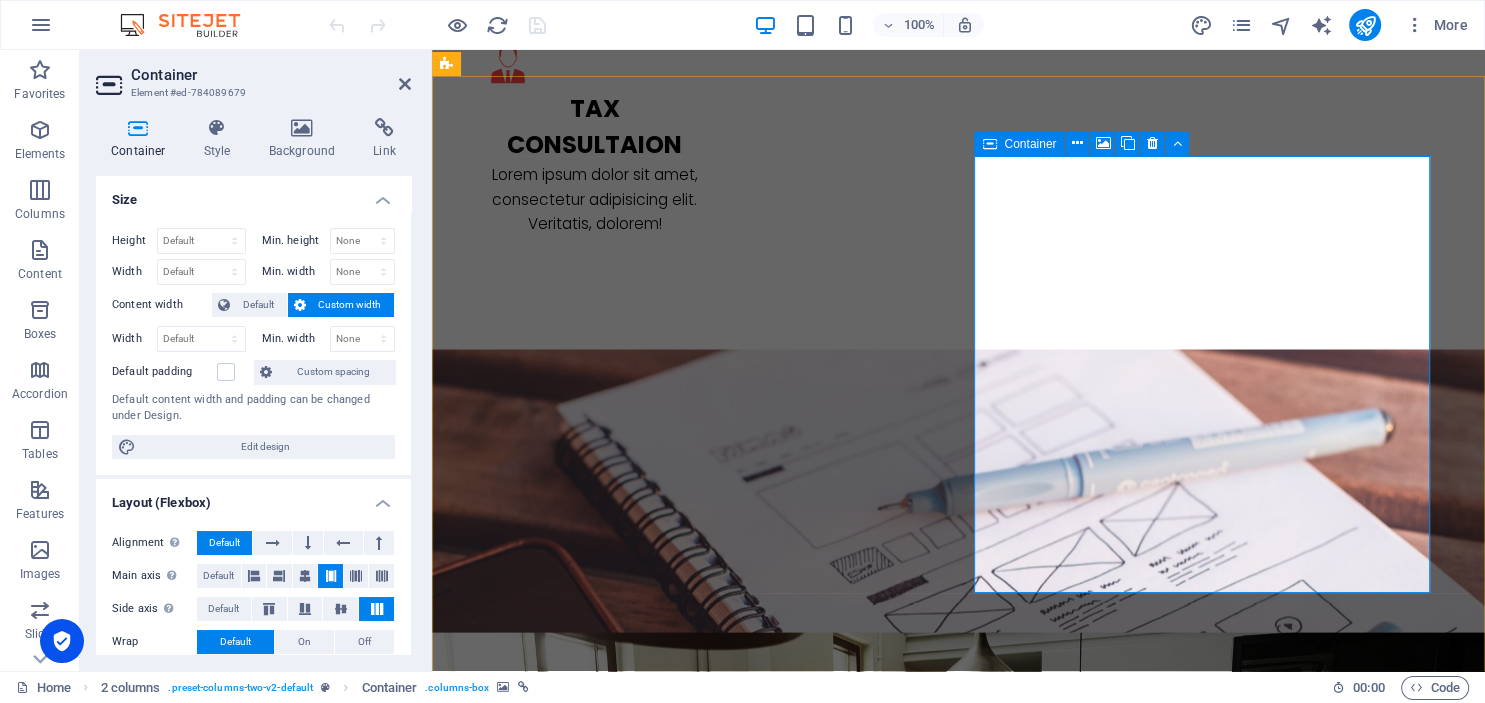 click on "Drop content here or  Add elements  Paste clipboard" at bounding box center [676, 4636] 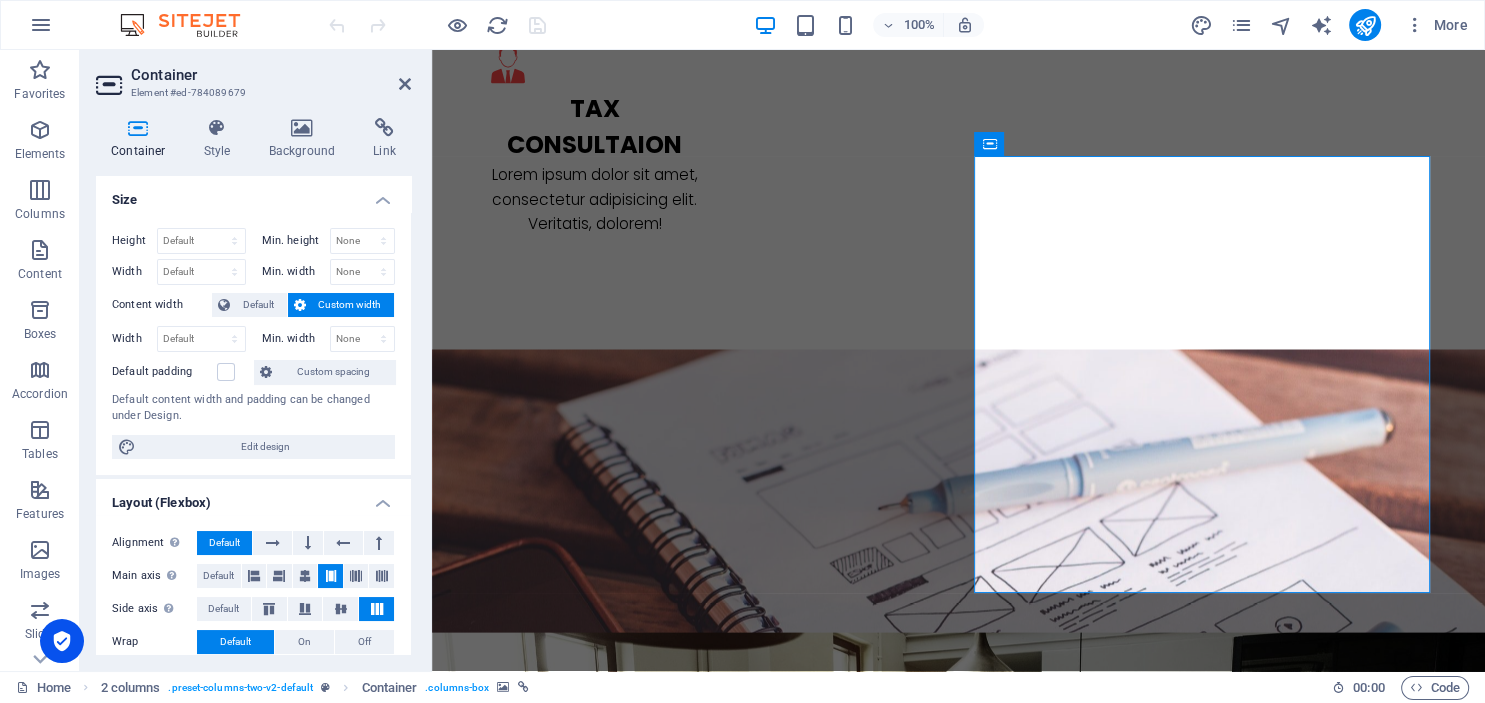 click at bounding box center [676, 4346] 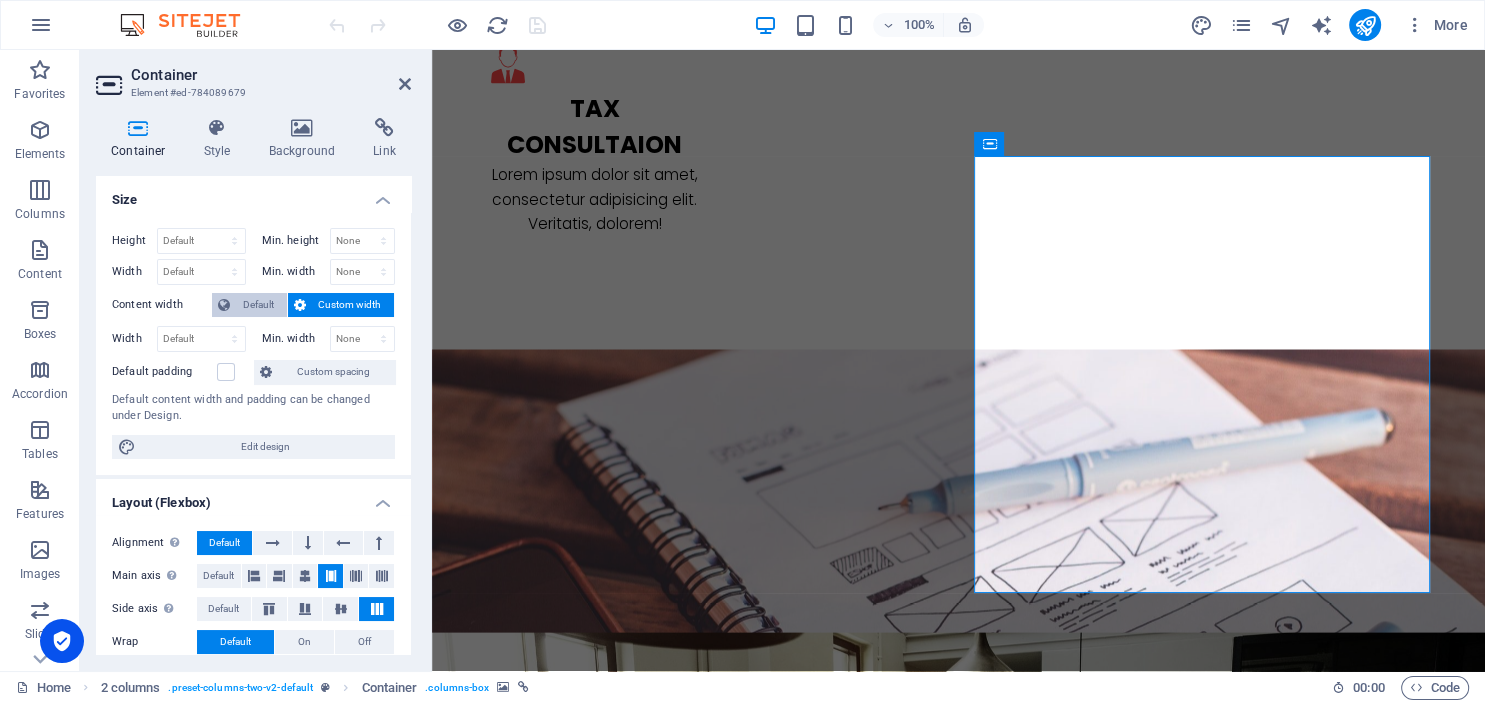 scroll, scrollTop: 329, scrollLeft: 0, axis: vertical 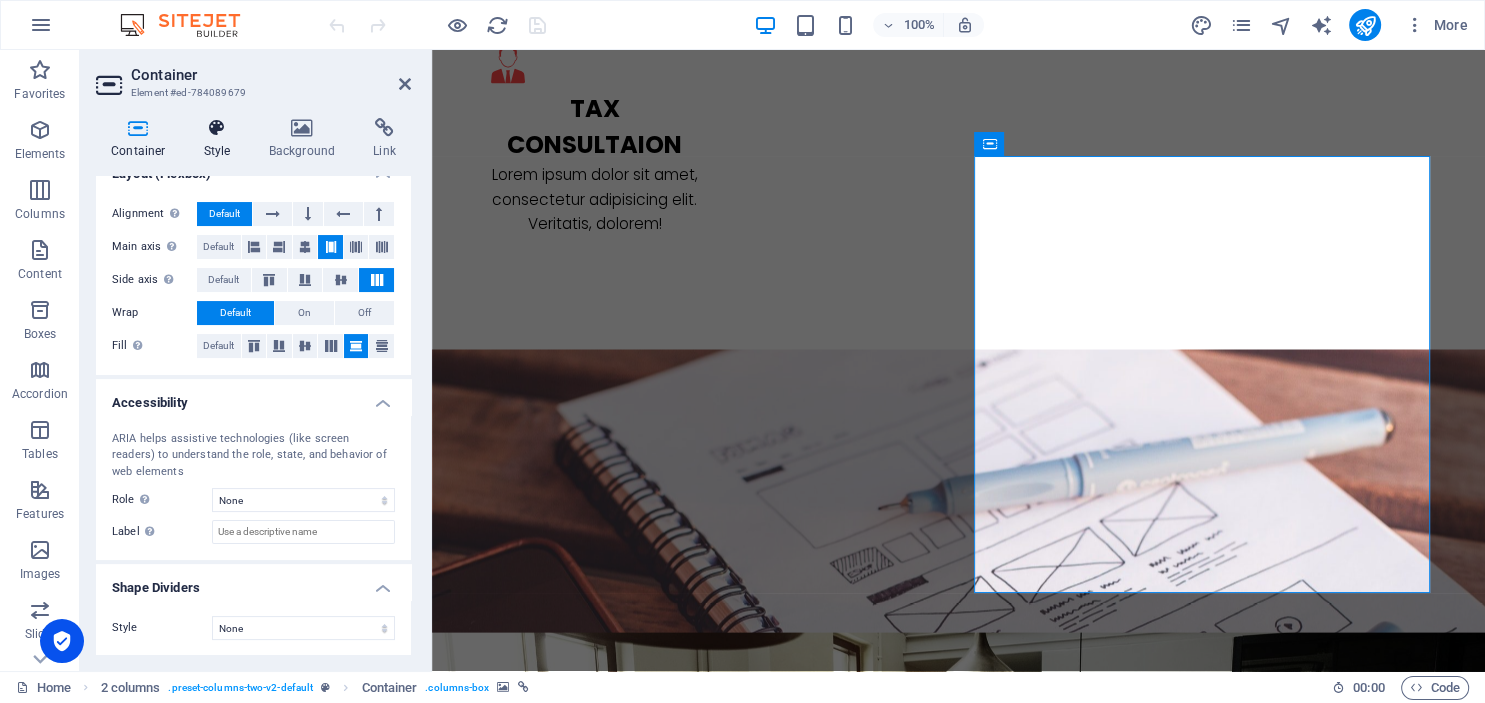 click at bounding box center (217, 128) 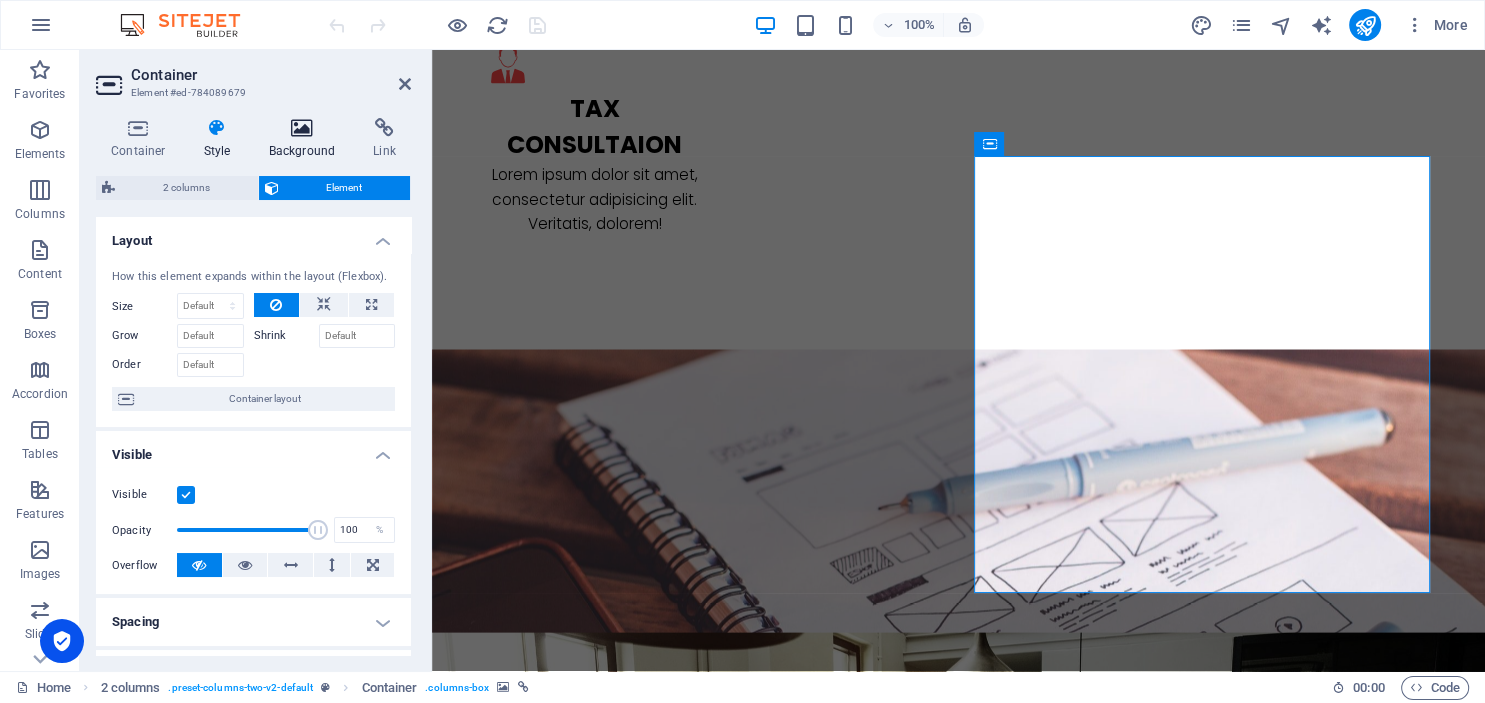 click at bounding box center (302, 128) 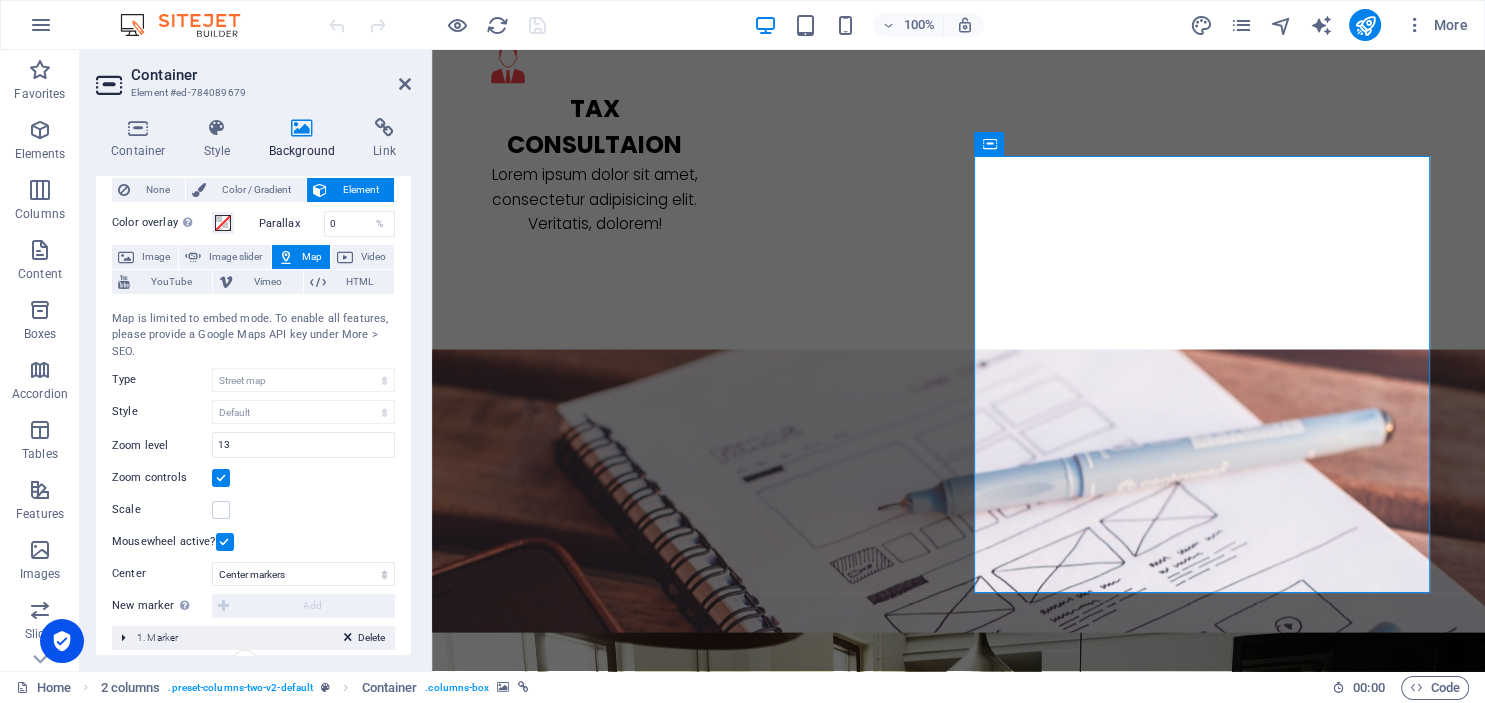 scroll, scrollTop: 0, scrollLeft: 0, axis: both 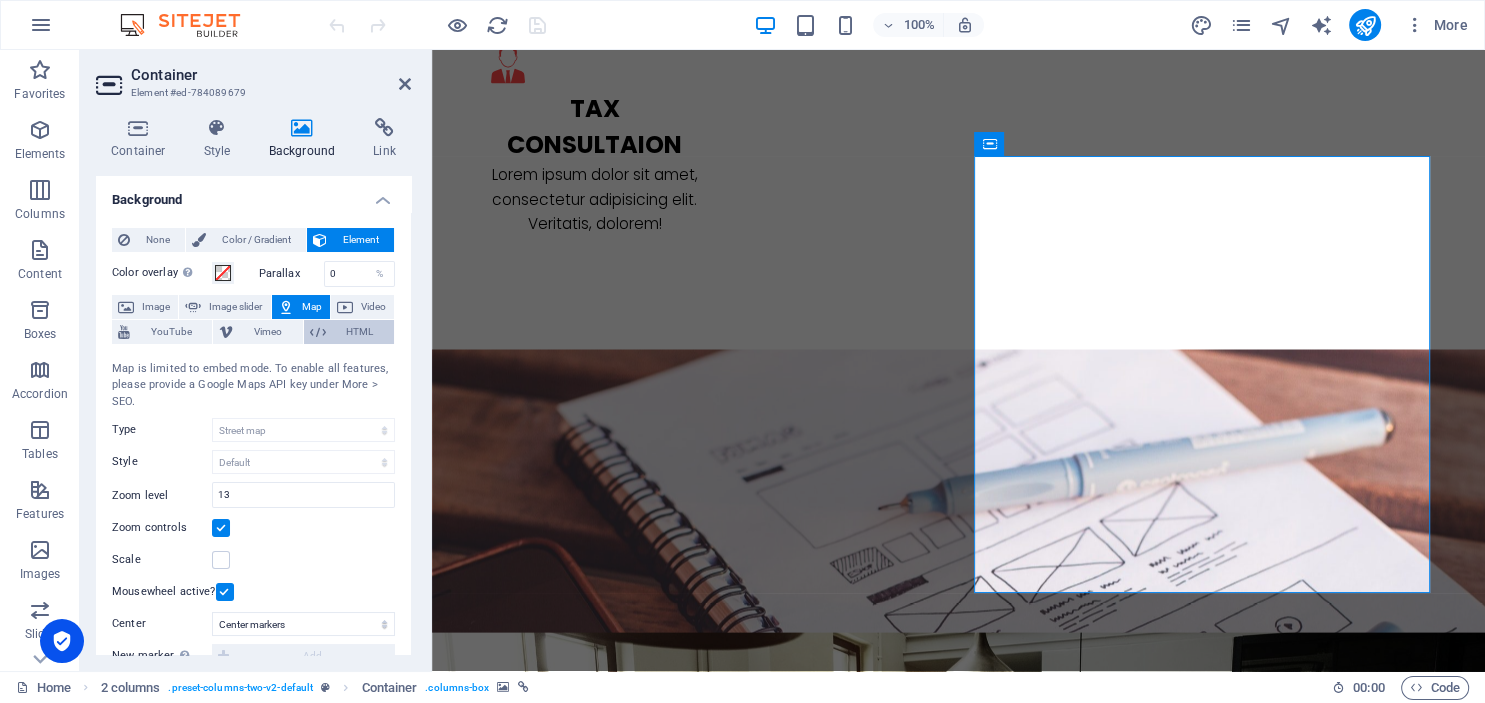 click on "HTML" at bounding box center (360, 332) 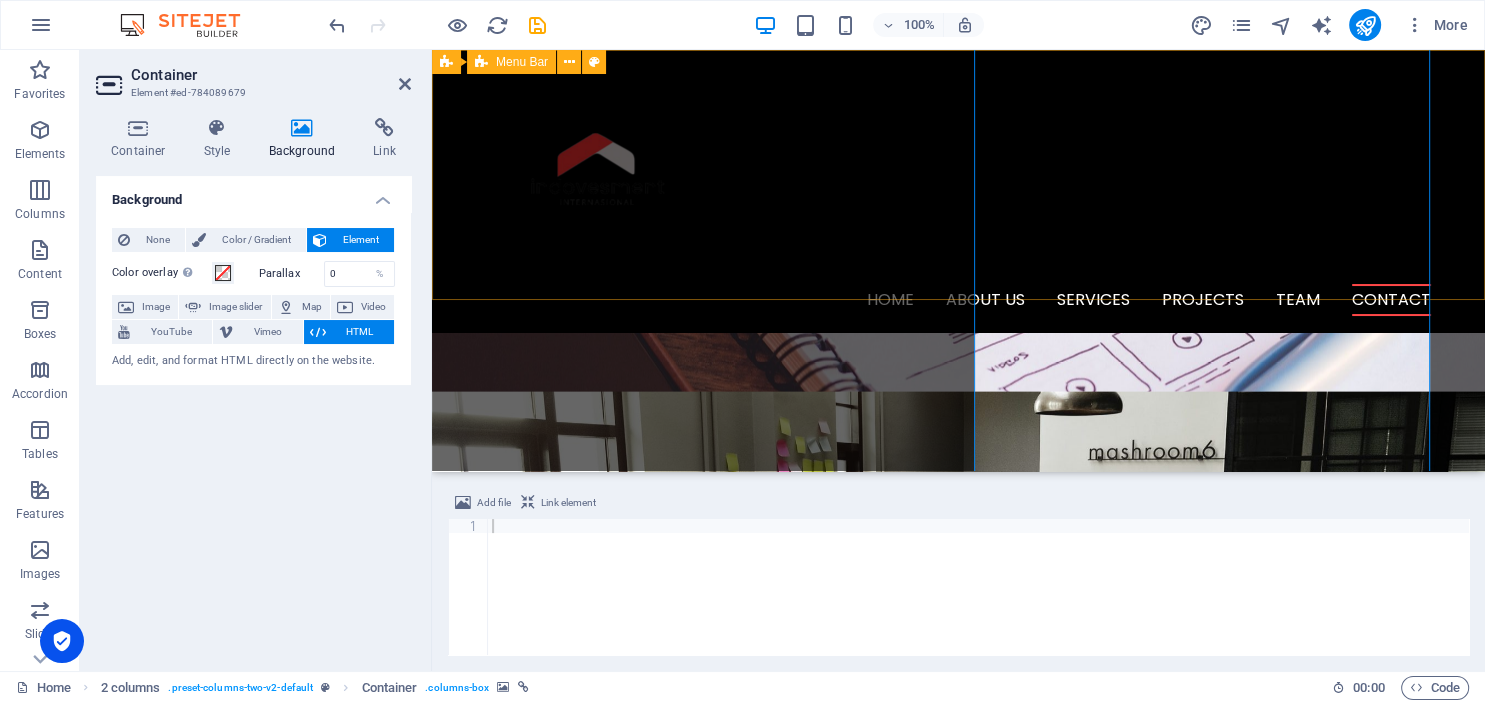 scroll, scrollTop: 3424, scrollLeft: 0, axis: vertical 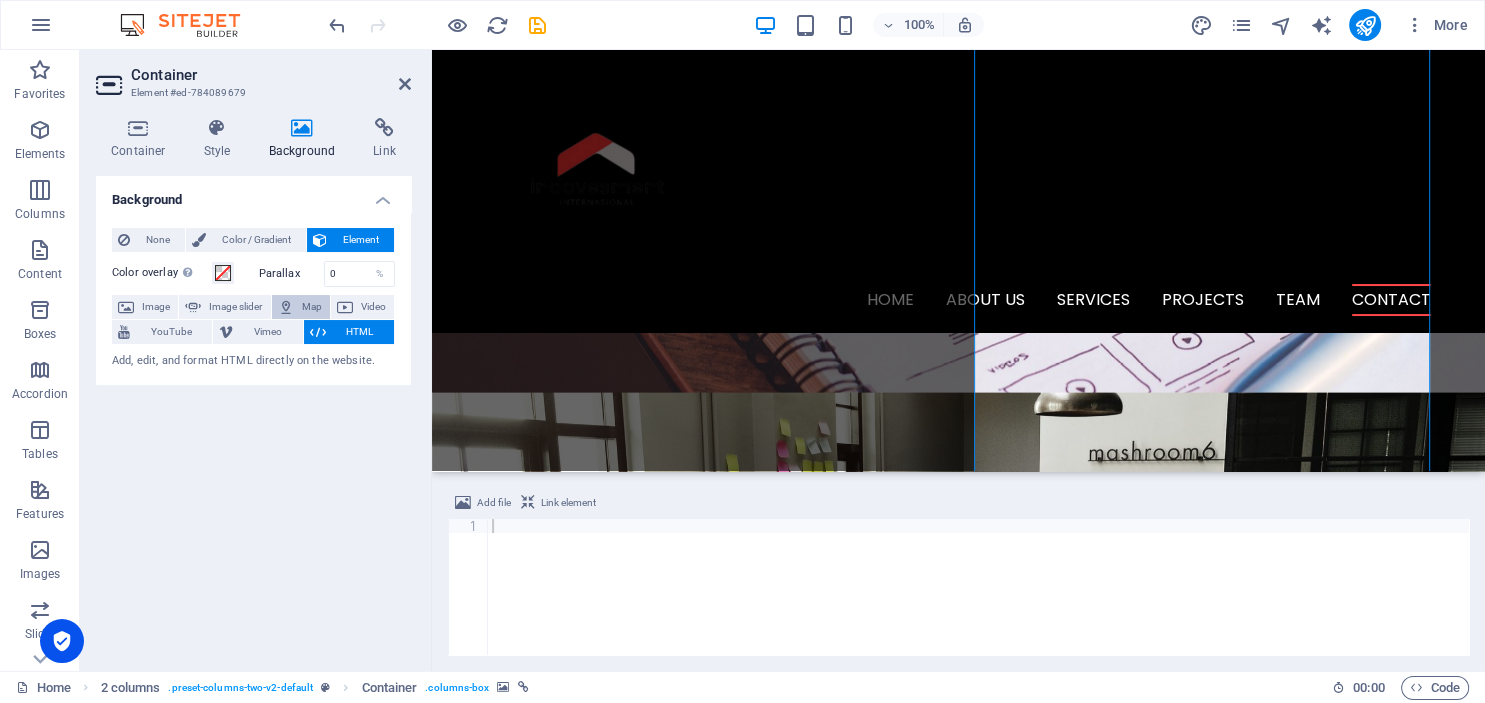 click on "Map" at bounding box center (312, 307) 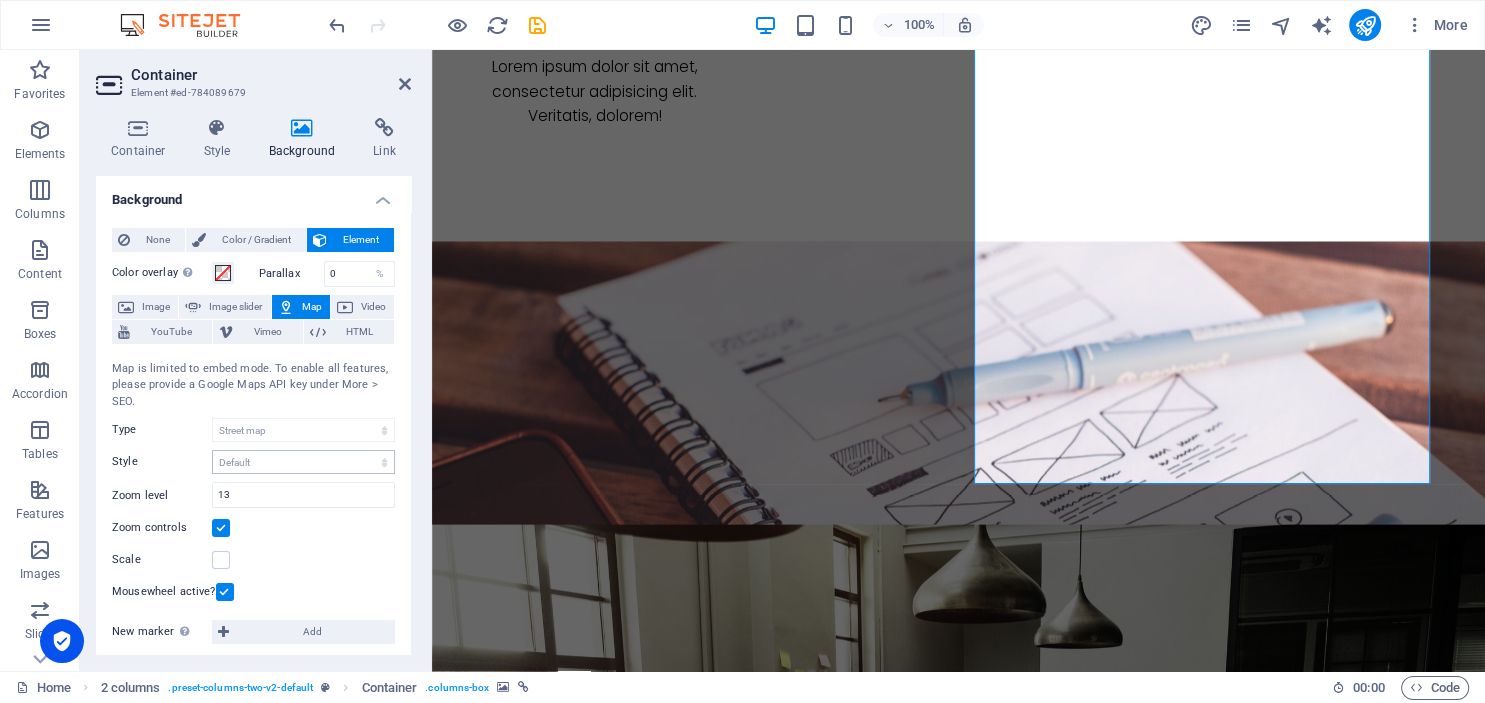 scroll, scrollTop: 12, scrollLeft: 0, axis: vertical 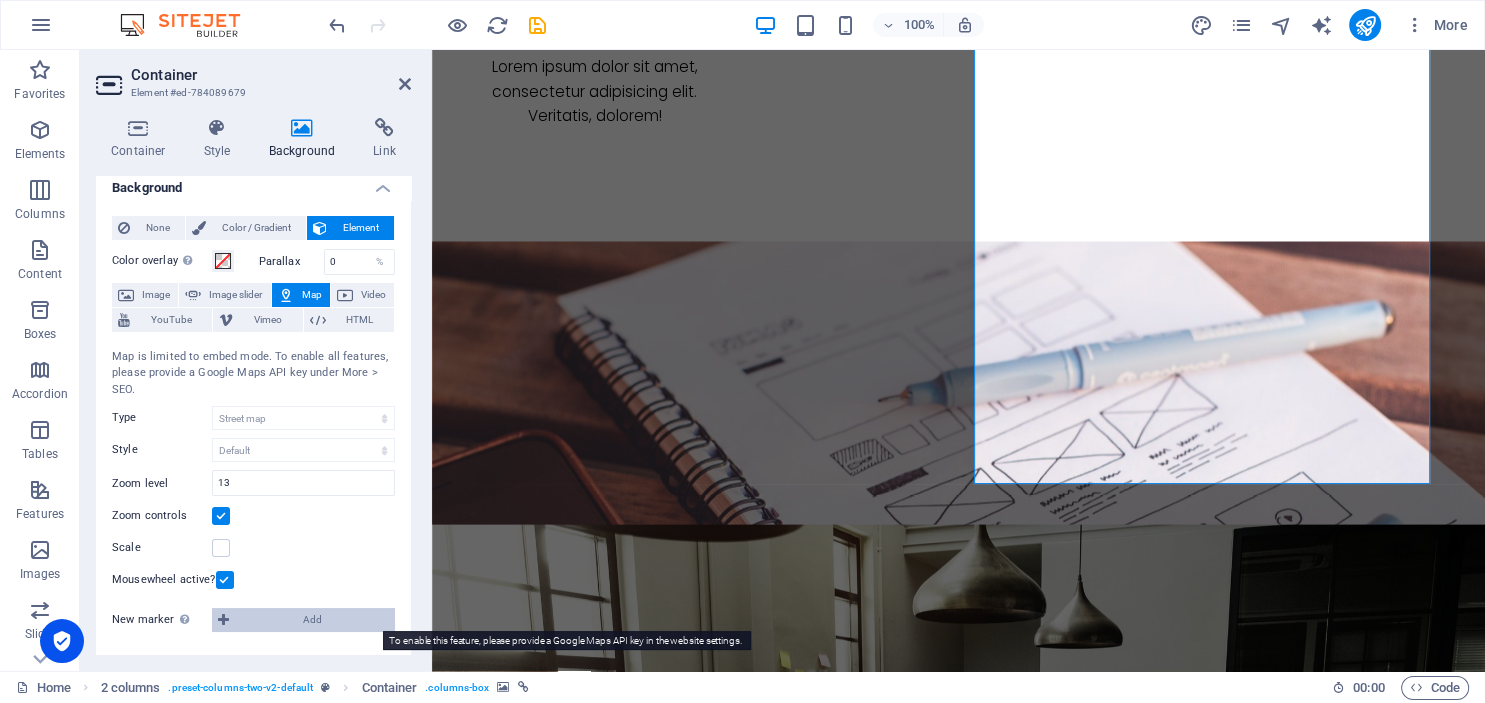 click on "Add" at bounding box center [312, 620] 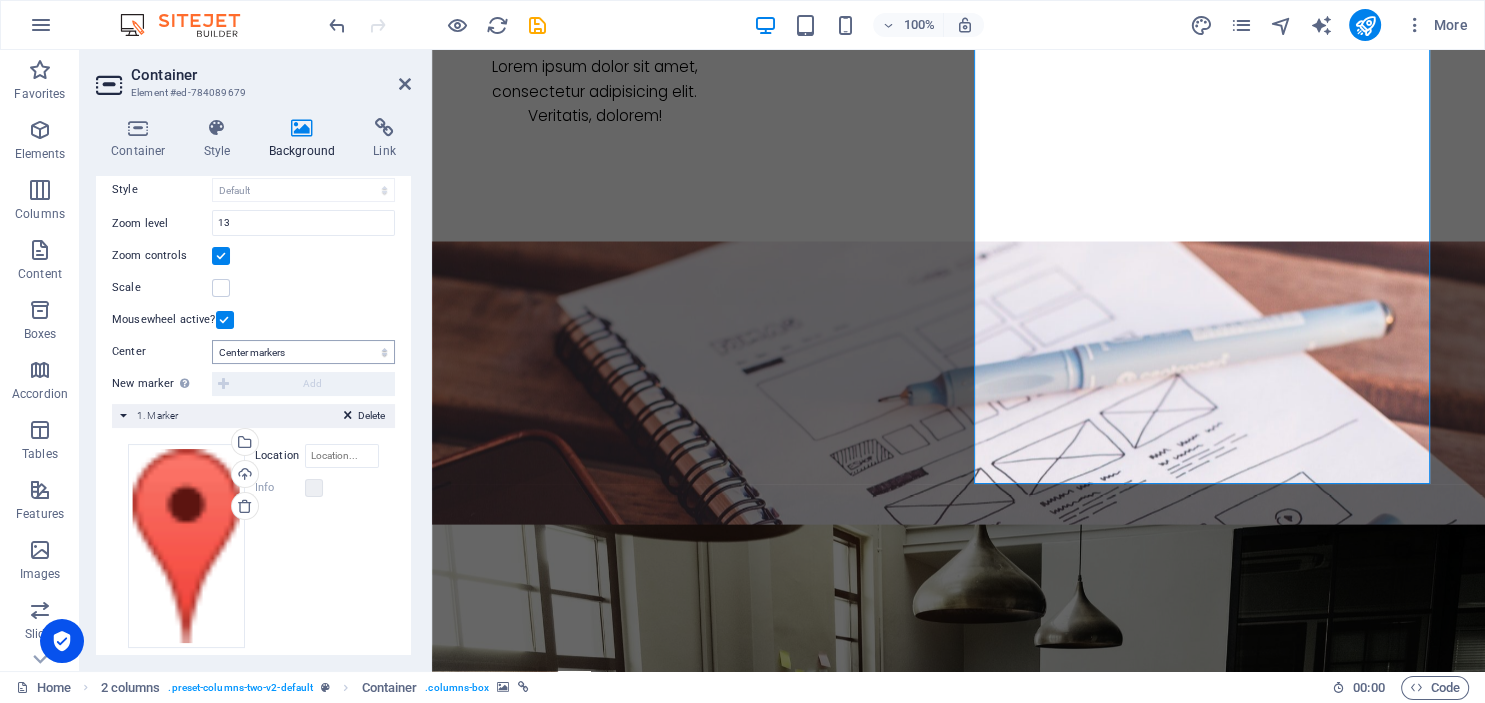 scroll, scrollTop: 294, scrollLeft: 0, axis: vertical 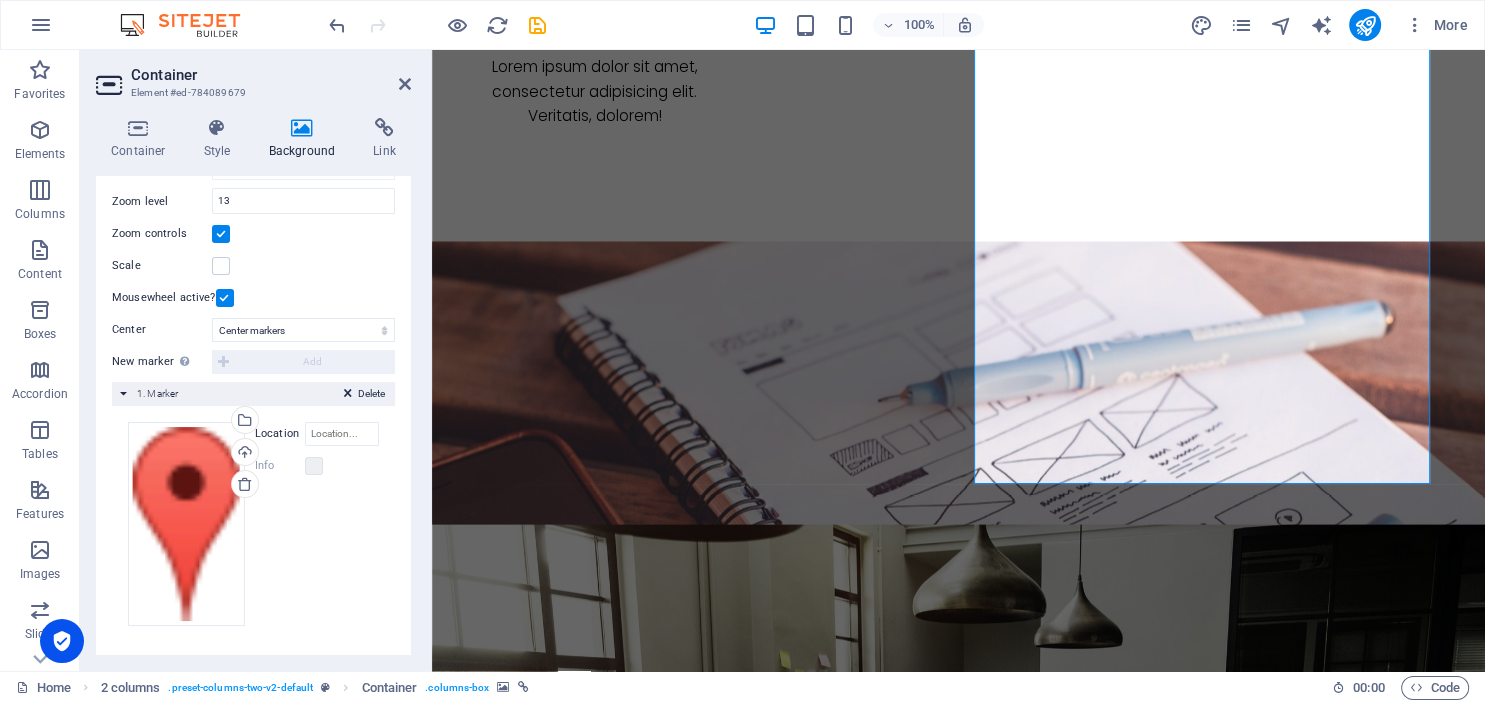 click on "Delete" at bounding box center [364, 394] 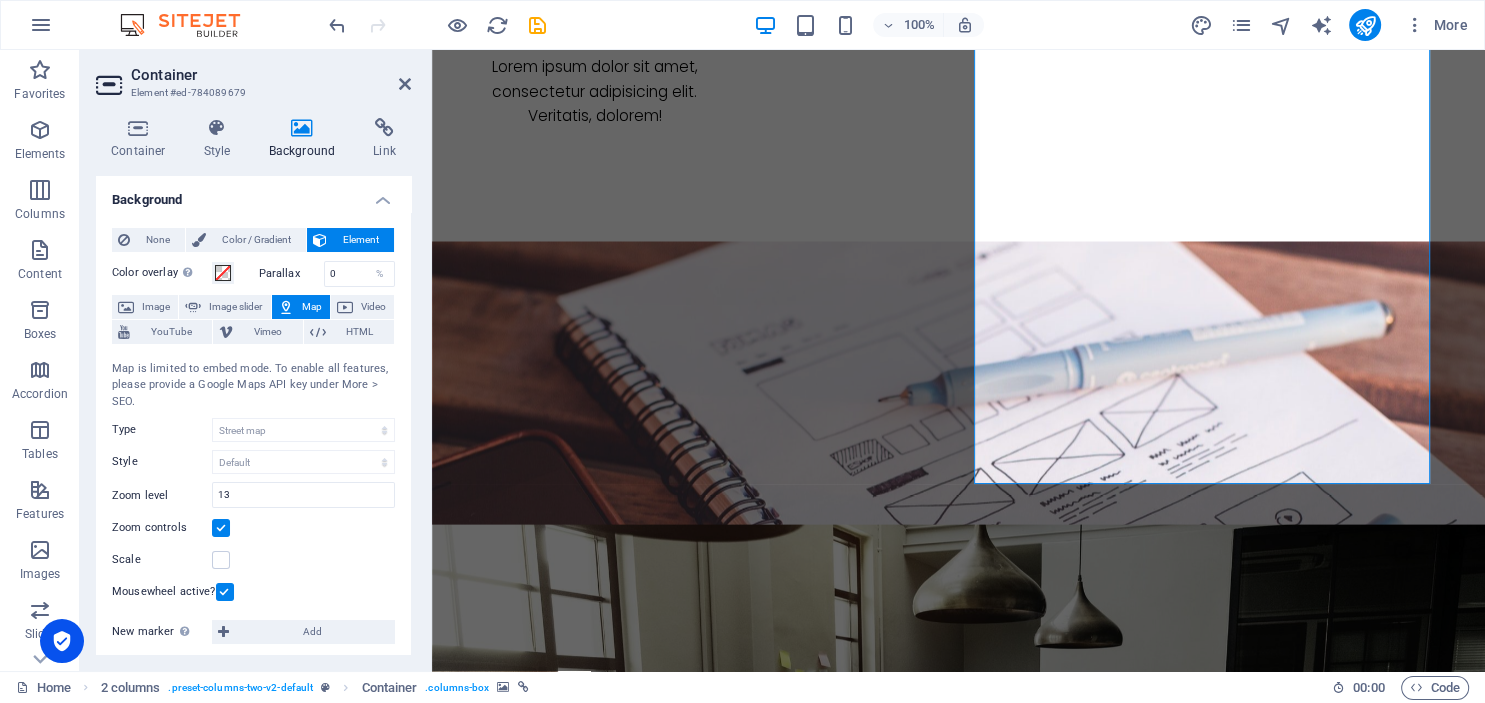 scroll, scrollTop: 12, scrollLeft: 0, axis: vertical 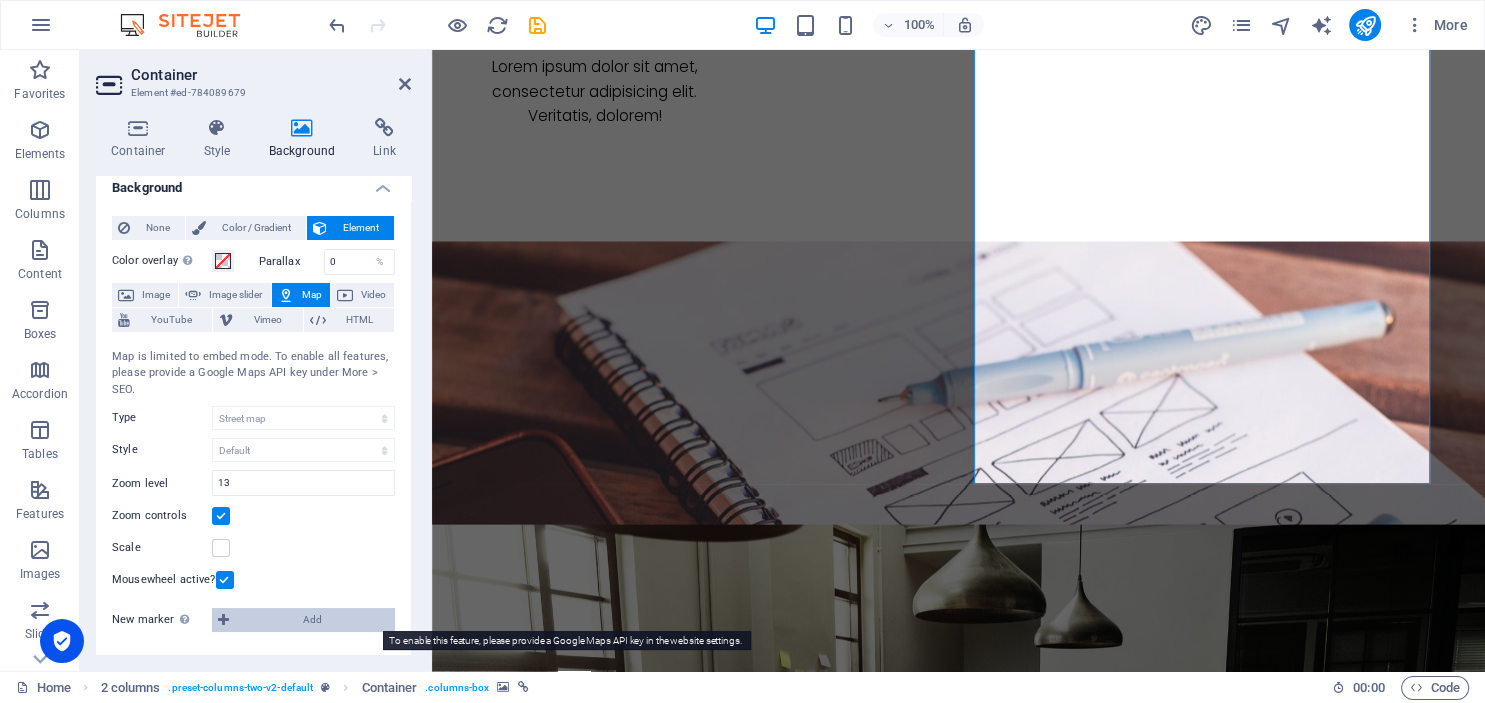 click on "Add" at bounding box center (312, 620) 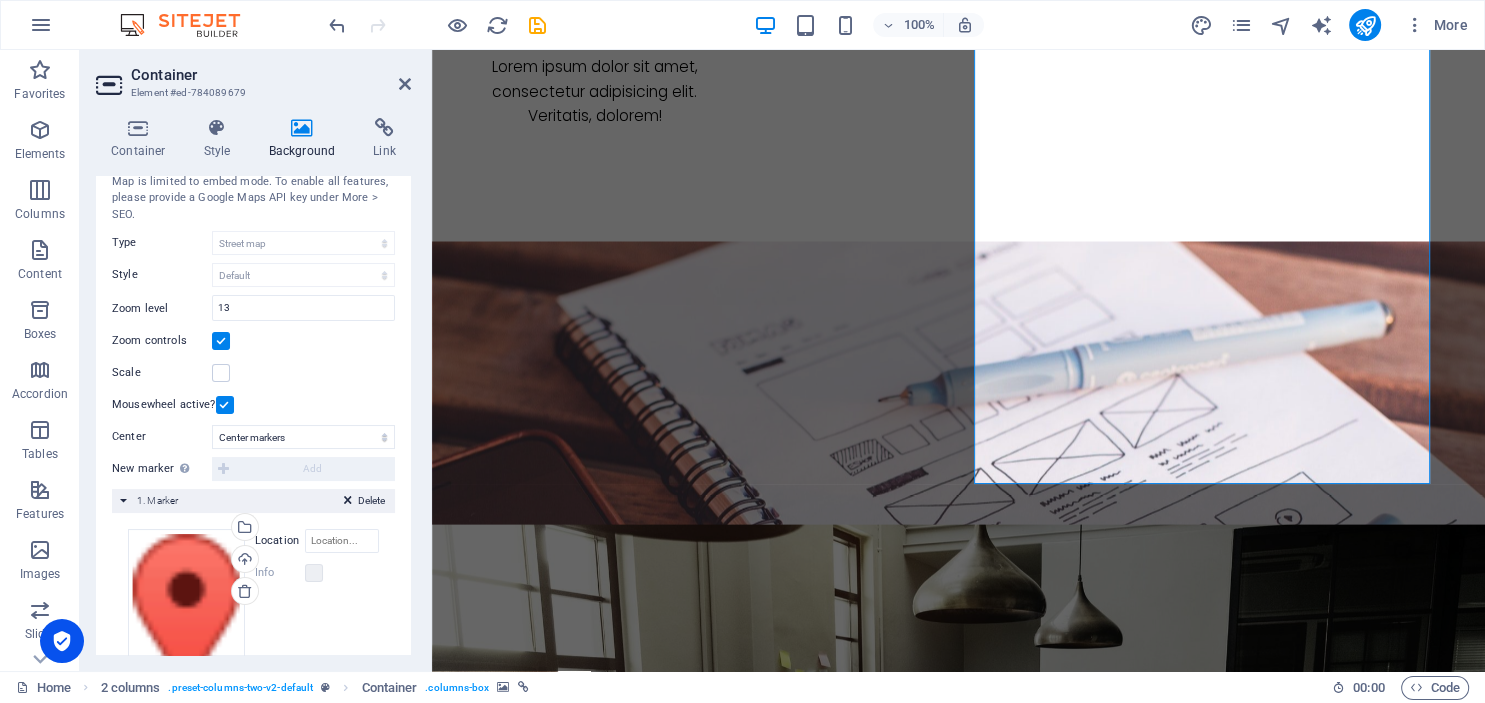 scroll, scrollTop: 230, scrollLeft: 0, axis: vertical 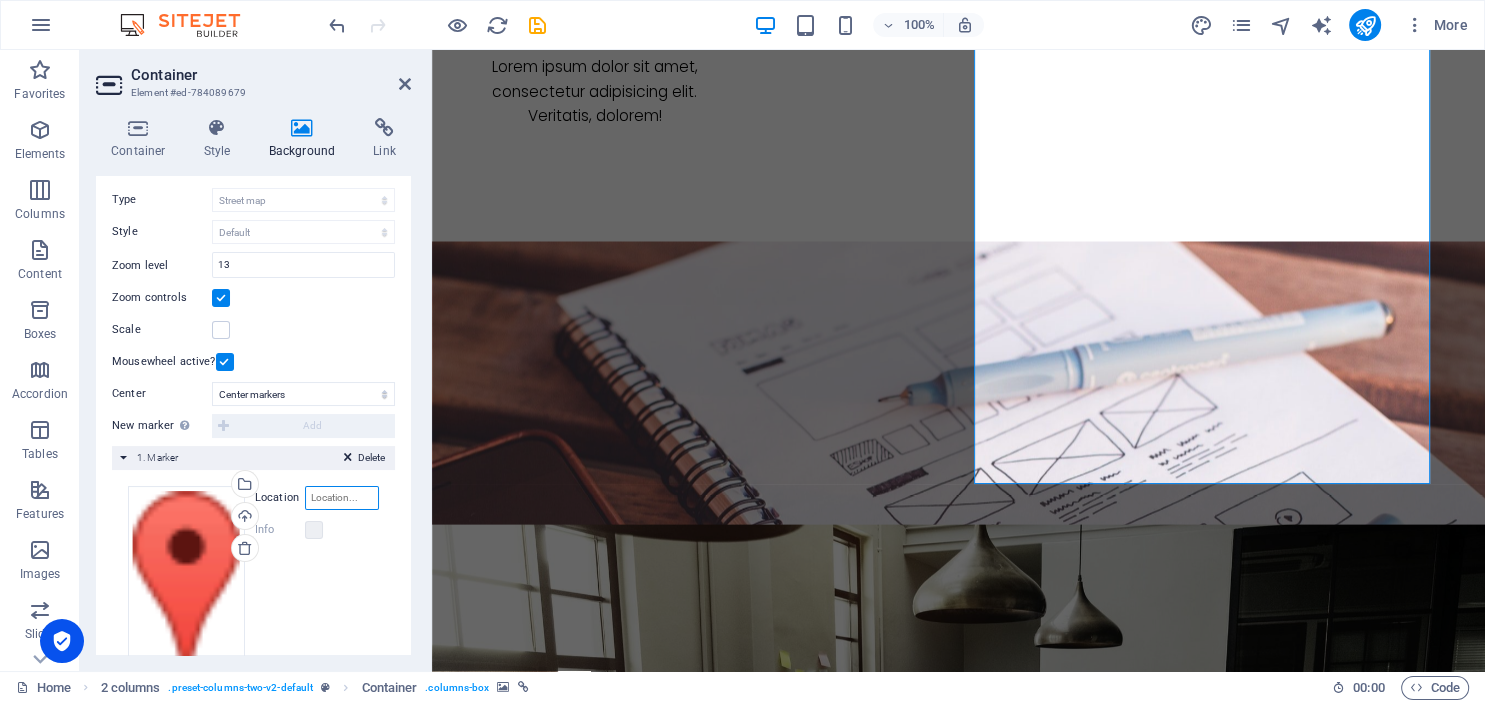 click on "Location" at bounding box center [342, 498] 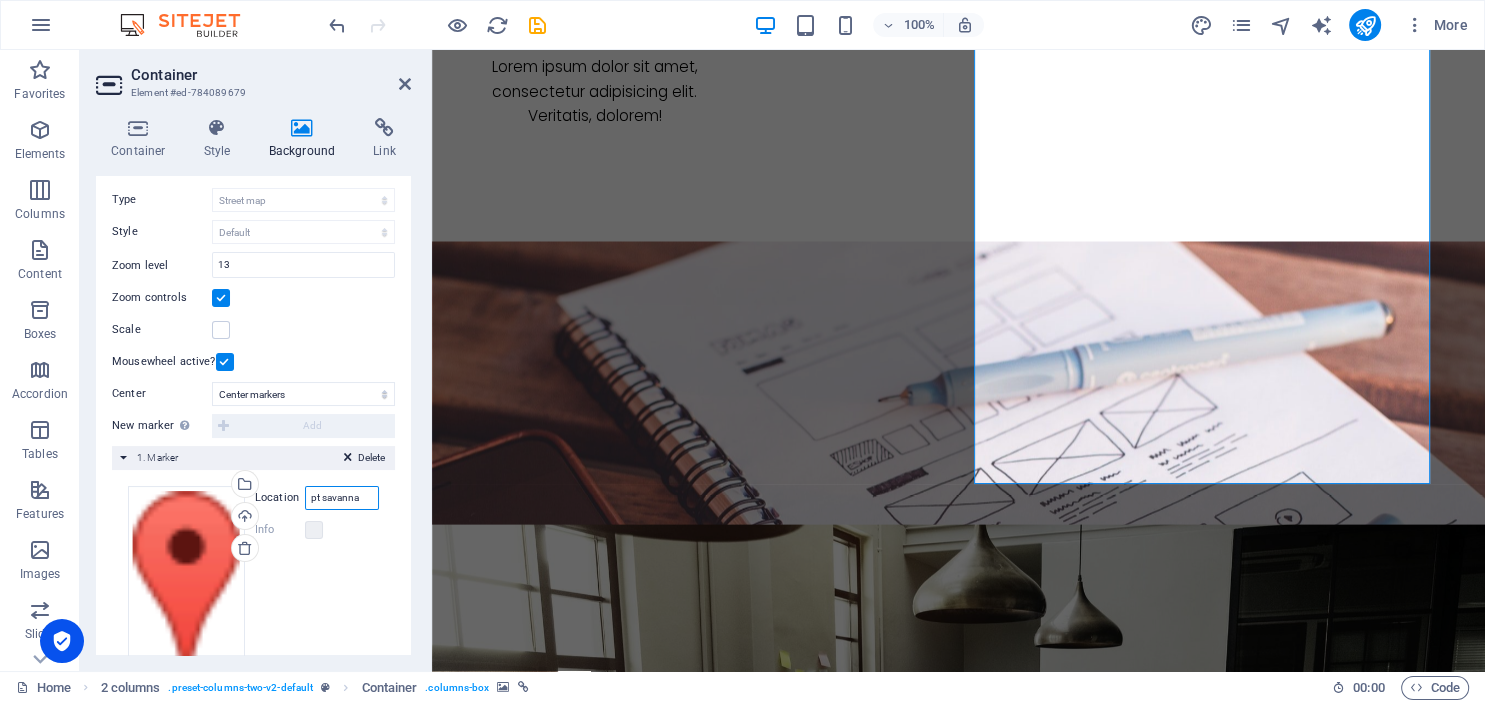 type on "pt savanna" 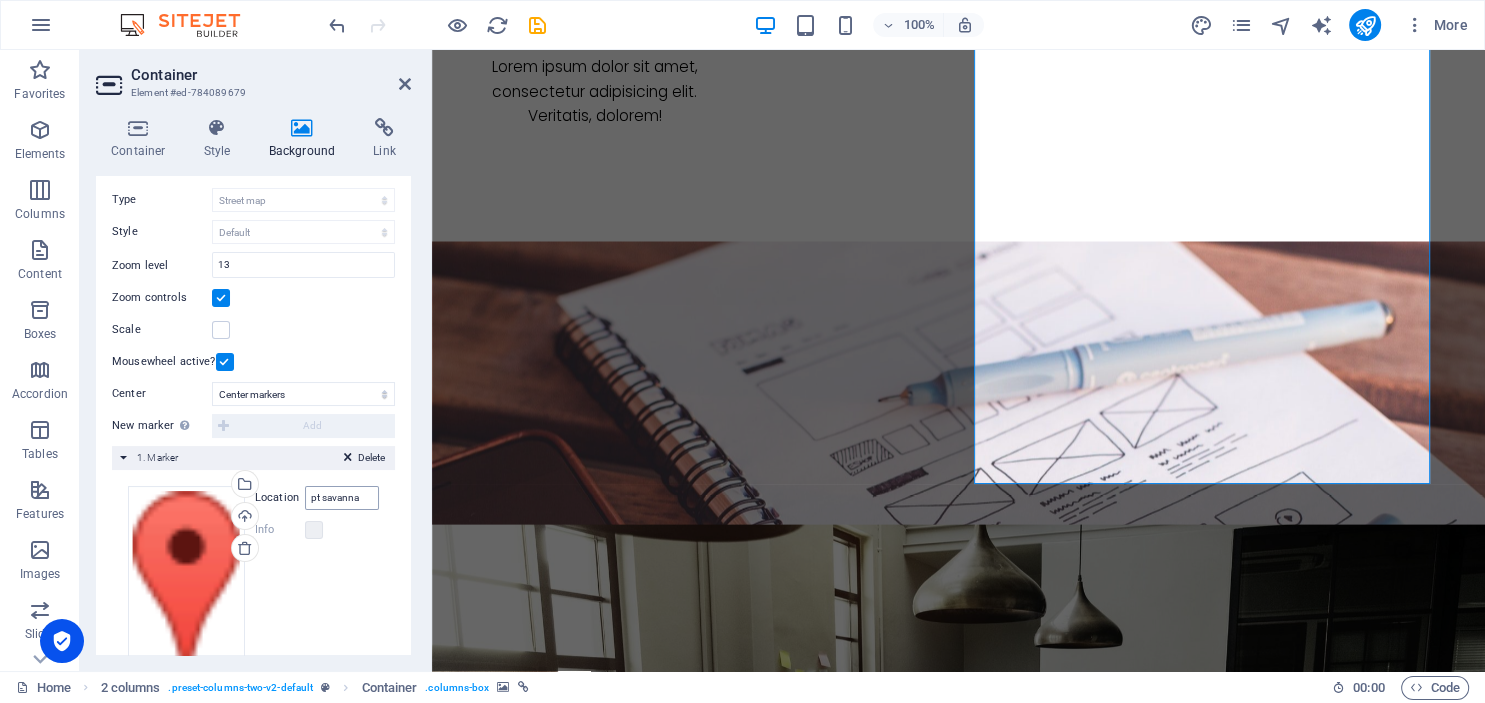 scroll, scrollTop: 294, scrollLeft: 0, axis: vertical 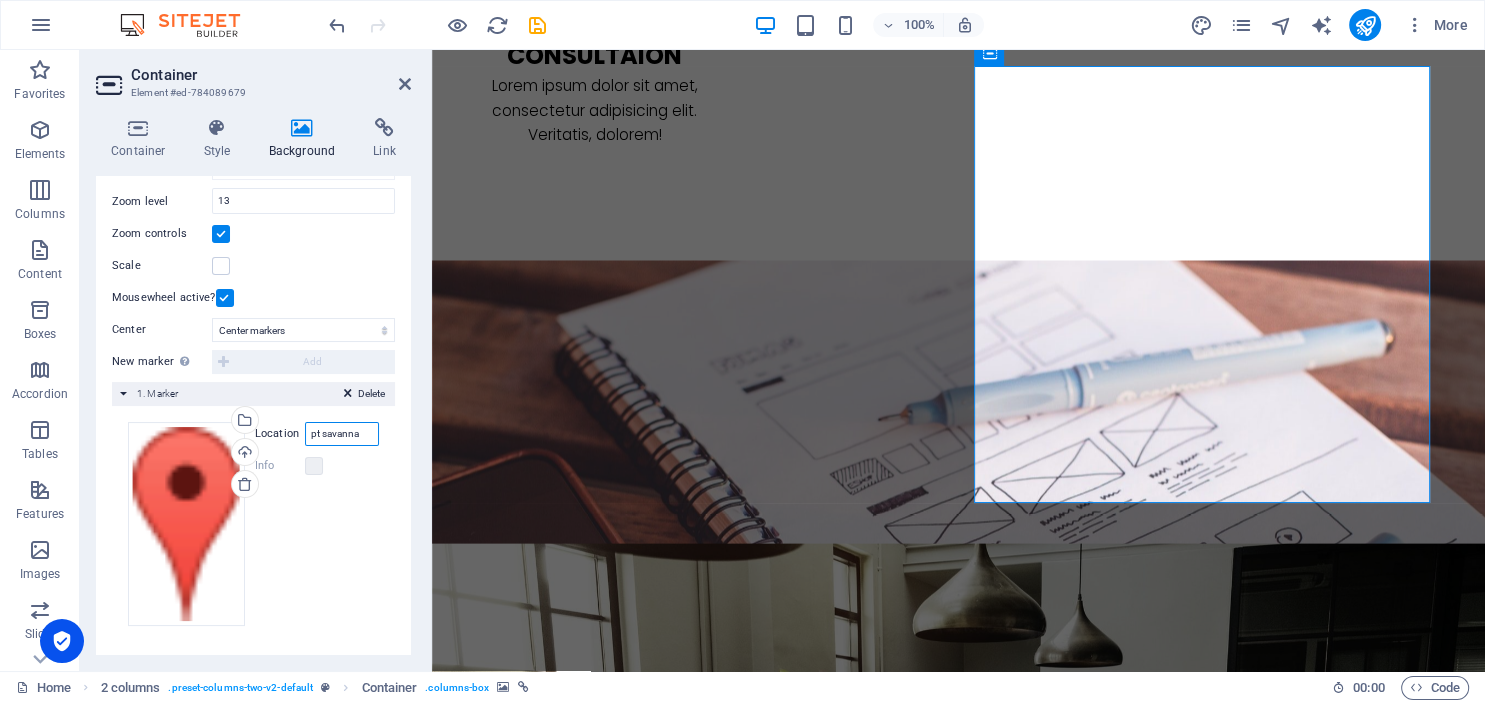 click on "pt savanna" at bounding box center [342, 434] 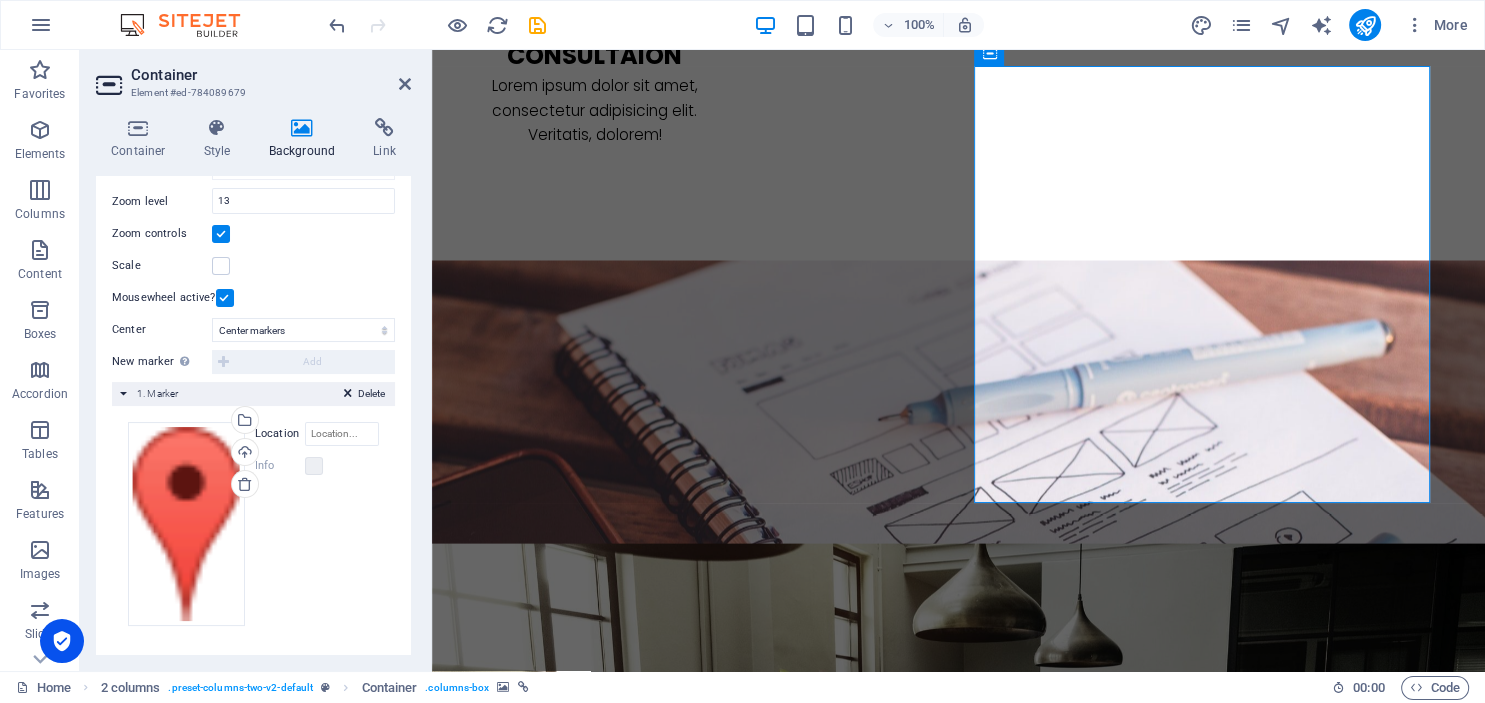 click on "Drag files here, click to choose files or select files from Files or our free stock photos & videos Select files from the file manager, stock photos, or upload file(s) Upload Location Width auto px Info Opened? Headline SEO Description Paragraph Format Normal Heading 1 Heading 2 Heading 3 Heading 4 Heading 5 Heading 6 Code Font Family Arial Georgia Impact Tahoma Times New Roman Verdana Font Size 8 9 10 11 12 14 18 24 30 36 48 60 72 96 Bold Italic Underline Strikethrough Colors Icons Align Left Align Center Align Right Align Justify Unordered List Ordered List Insert Link Clear Formatting HTML" at bounding box center [253, 524] 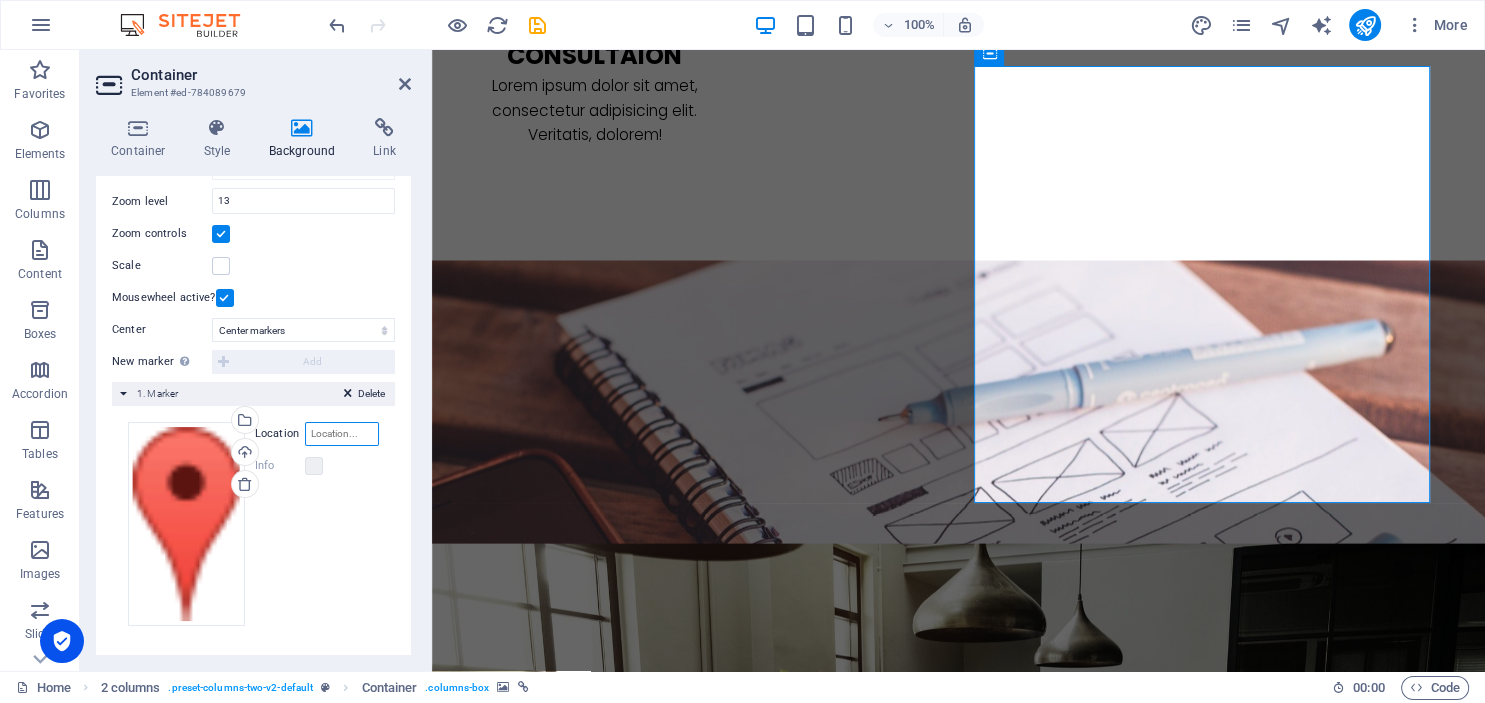 click on "Location" at bounding box center [342, 434] 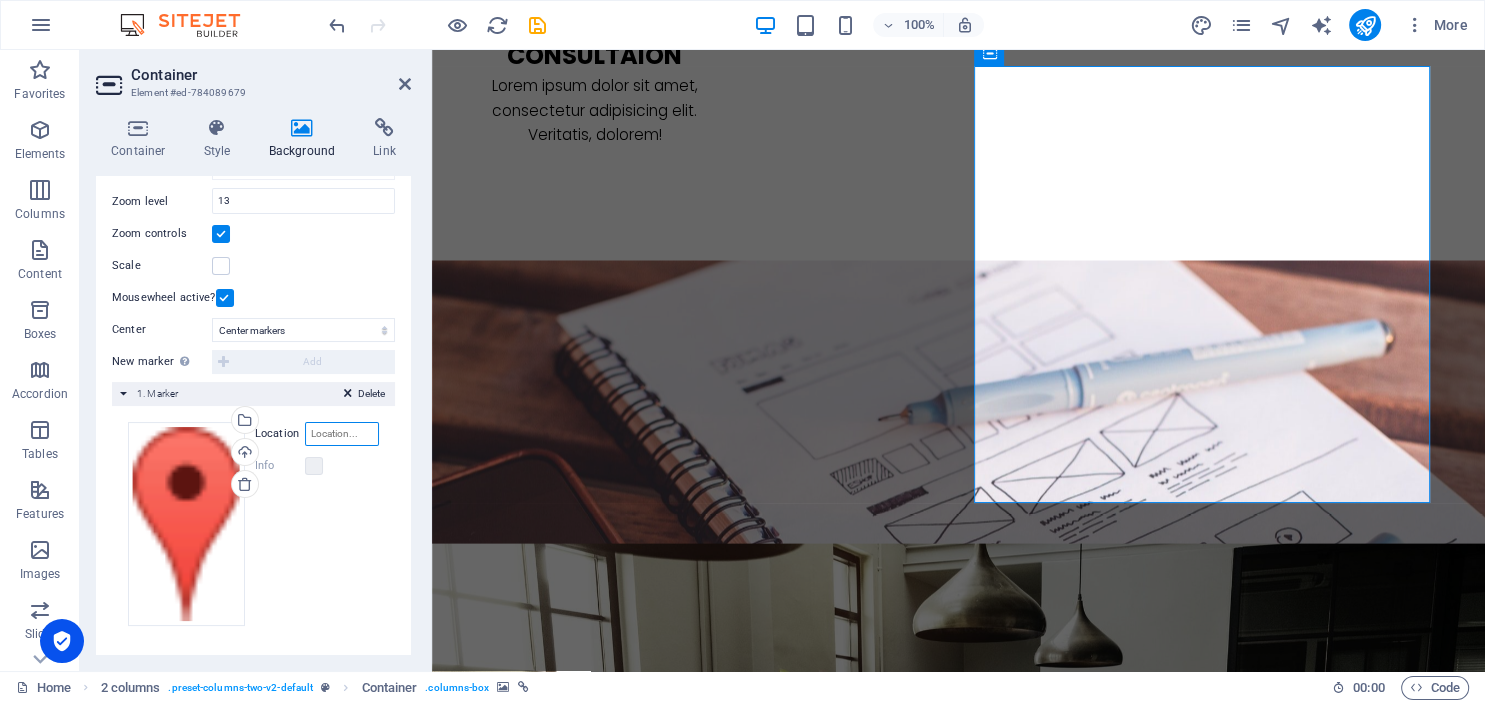 paste on "The Mansion Bougenville Tower Fontana Zona 2, Jl. Trembesi lt. 50 BF50C2, East Pademangan, Pademangan, North Jakarta City, Jakarta 14410, Indonesia" 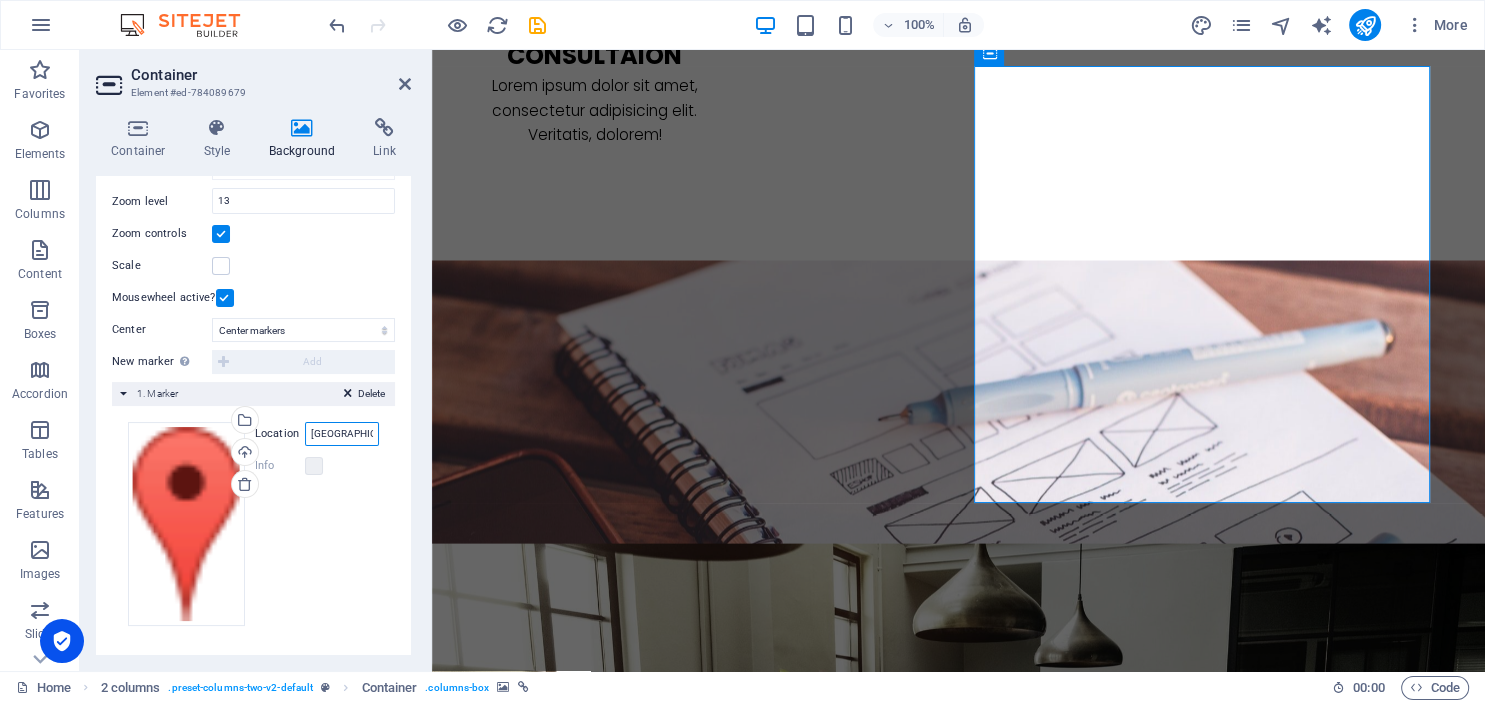 scroll, scrollTop: 0, scrollLeft: 621, axis: horizontal 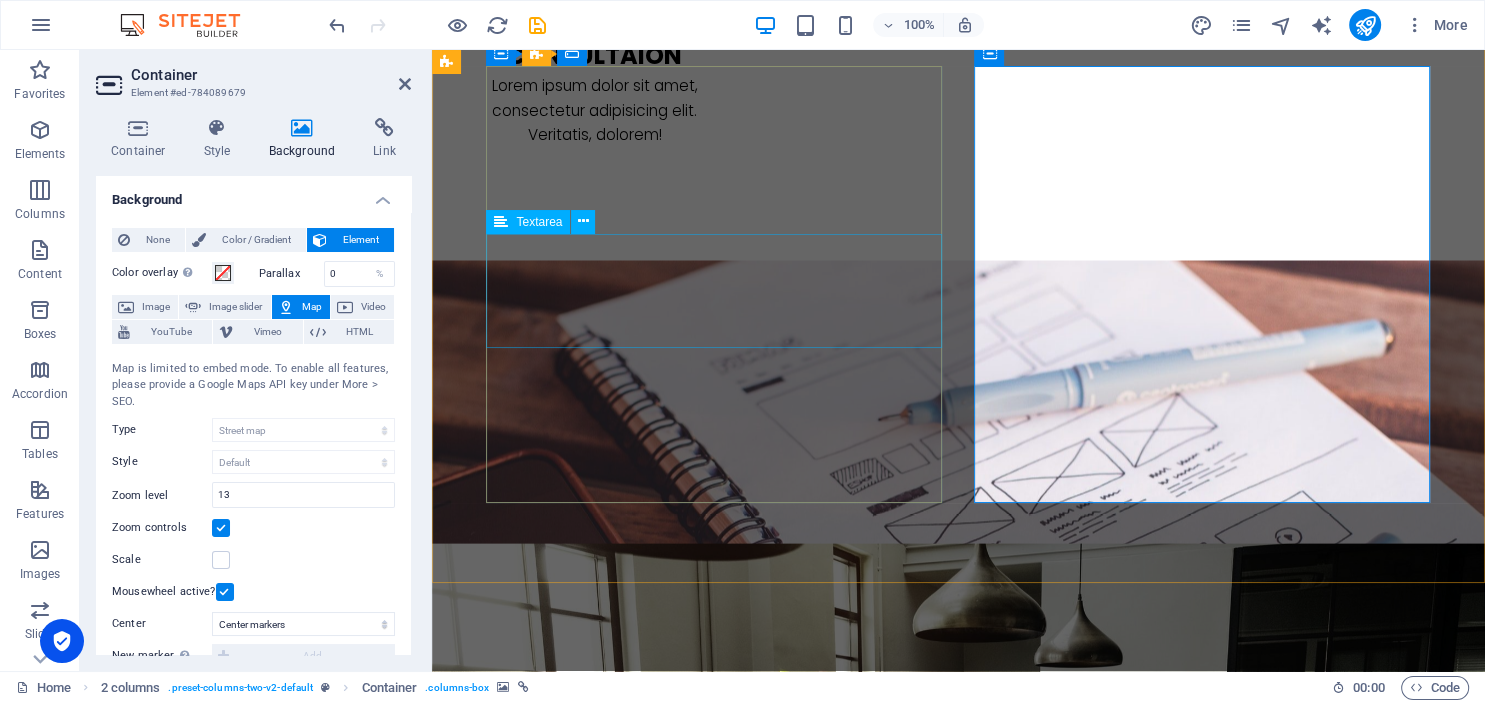 type on "The Mansion Bougenville Tower Fontana Zona 2, Jl. Trembesi lt. 50 BF50C2, East Pademangan, Pademangan, North Jakarta City, Jakarta 14410, Indonesia" 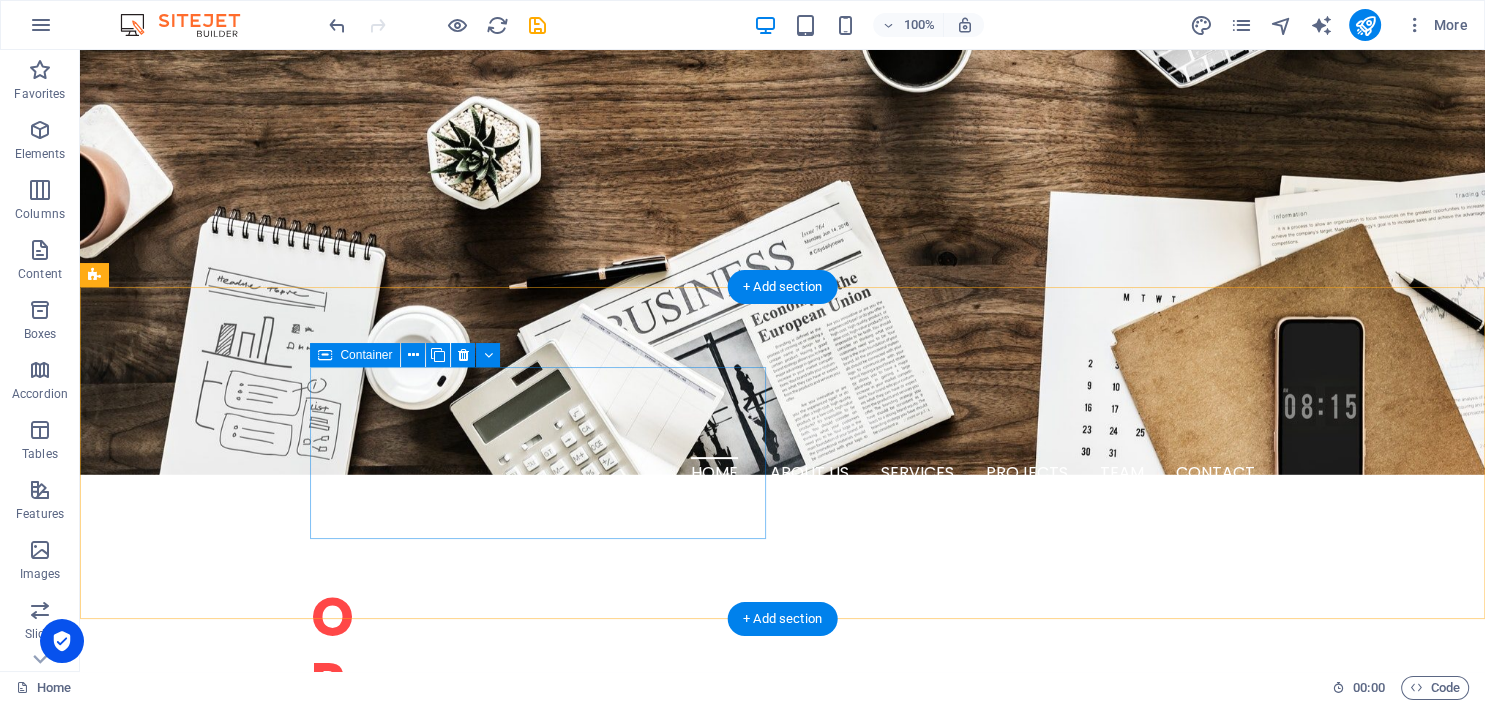 scroll, scrollTop: 514, scrollLeft: 0, axis: vertical 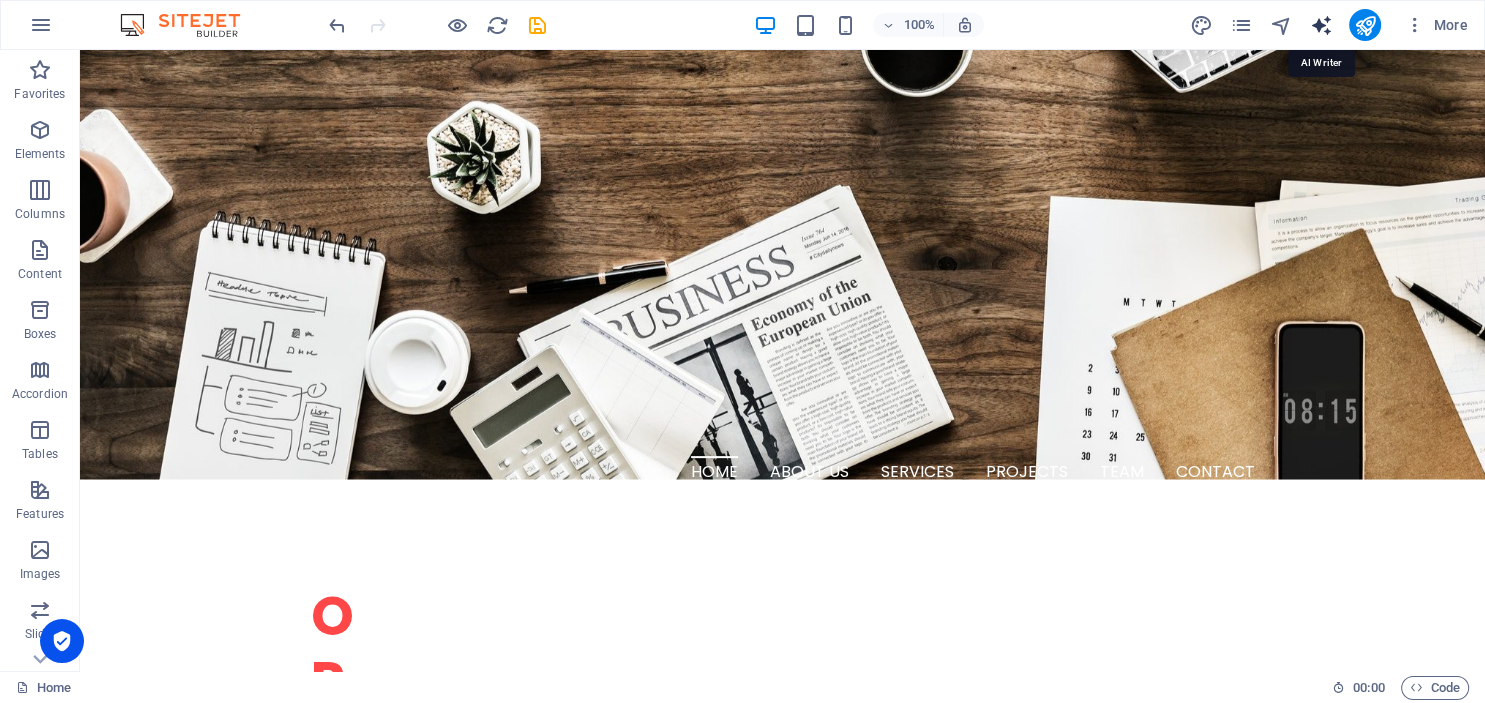 click at bounding box center (1320, 25) 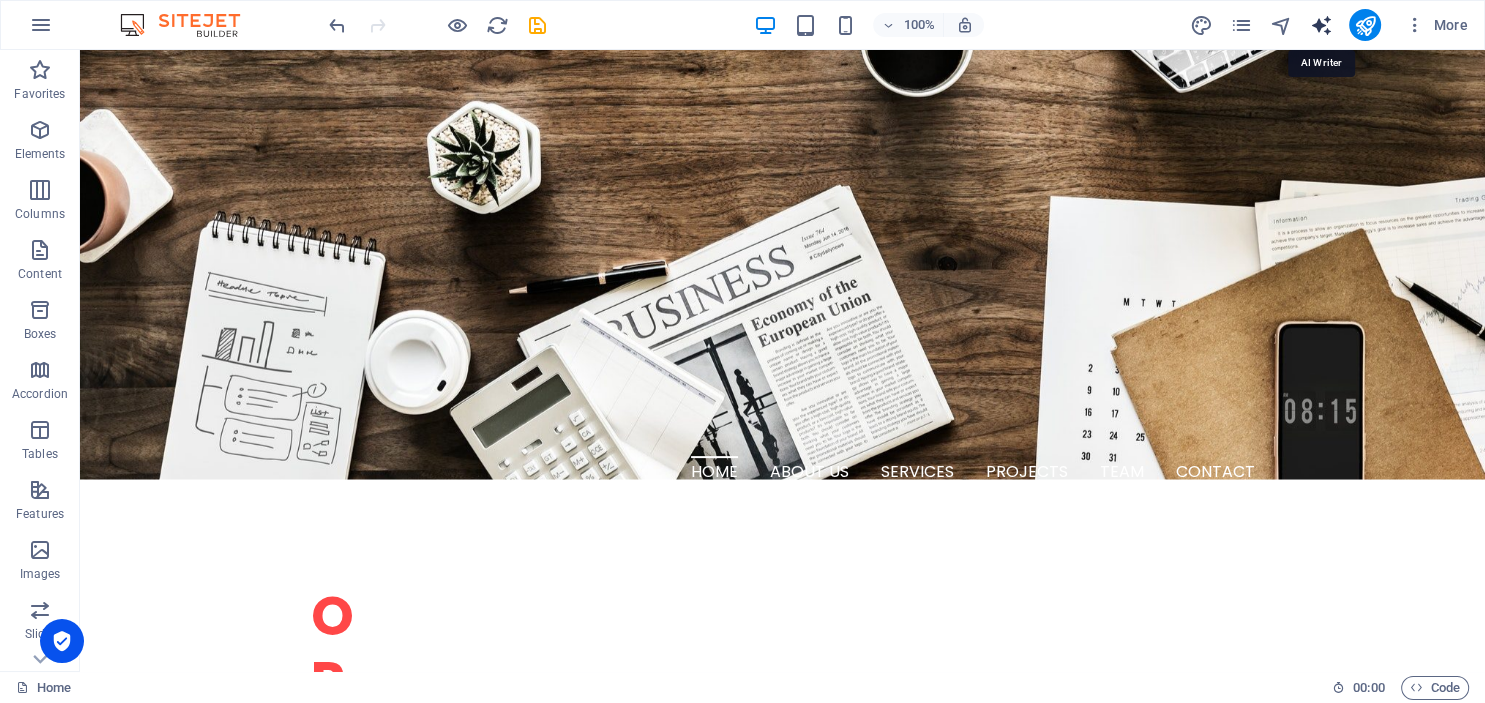select on "English" 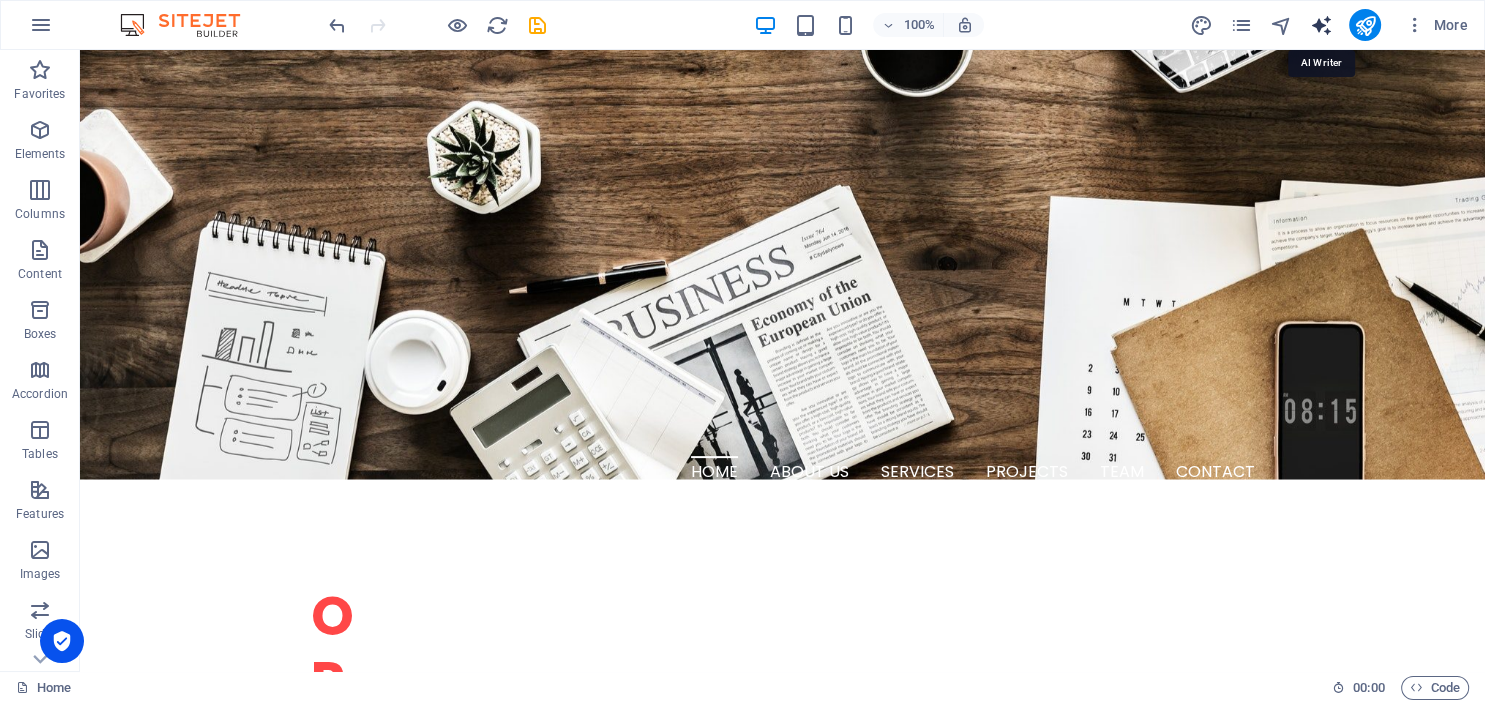 select on "English" 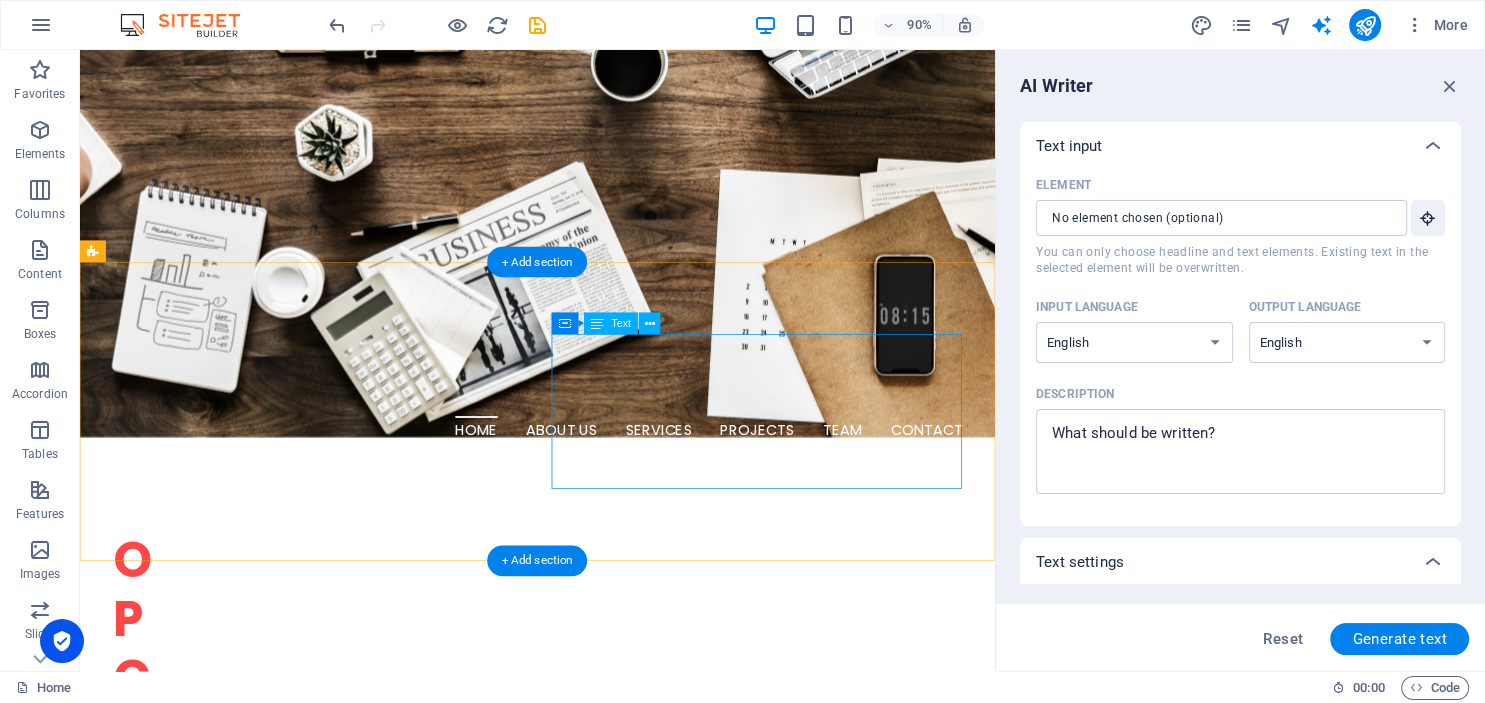 click on "Lorem ipsum dolor sit amet, consetetur sadipscing elitr, sed diam nonumy eirmod tempor invidunt ut labore et dolore magna aliquyam erat, sed diam voluptua.  At vero eos et accusam et justo duo dolores. Et otea rebum stet clita kasd gubergren, no sea takimata sanctus est Lorem ipsum dolor sit amet." at bounding box center [324, 1294] 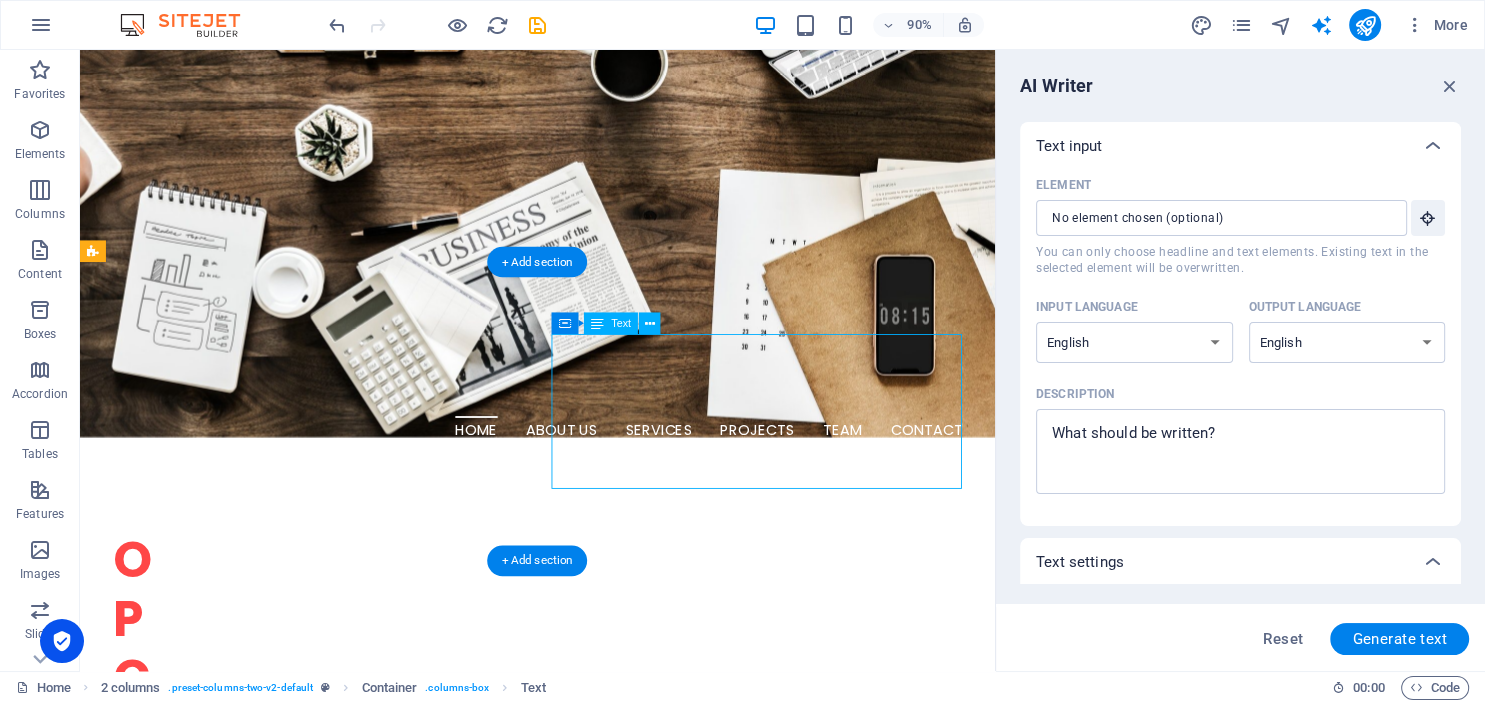 click on "Lorem ipsum dolor sit amet, consetetur sadipscing elitr, sed diam nonumy eirmod tempor invidunt ut labore et dolore magna aliquyam erat, sed diam voluptua.  At vero eos et accusam et justo duo dolores. Et otea rebum stet clita kasd gubergren, no sea takimata sanctus est Lorem ipsum dolor sit amet." at bounding box center [324, 1294] 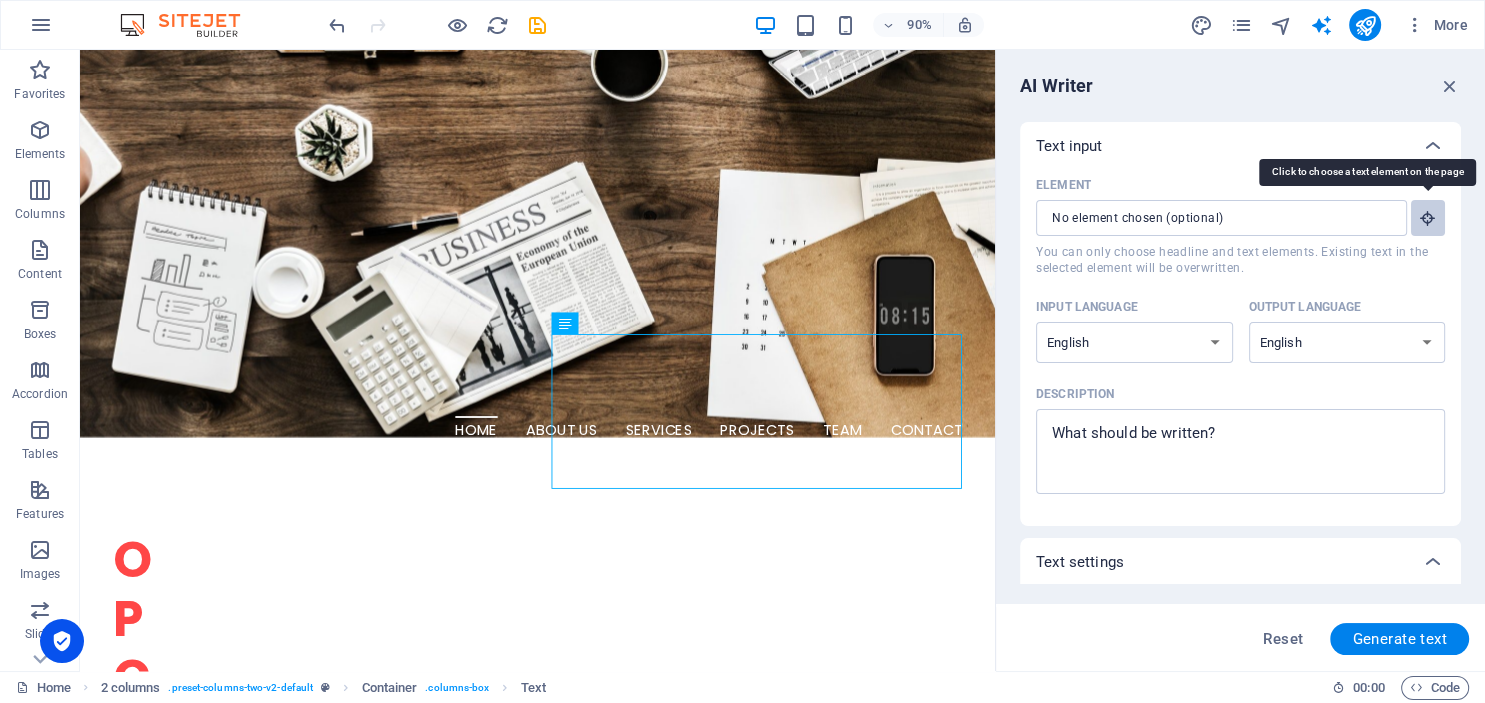 click at bounding box center (1428, 218) 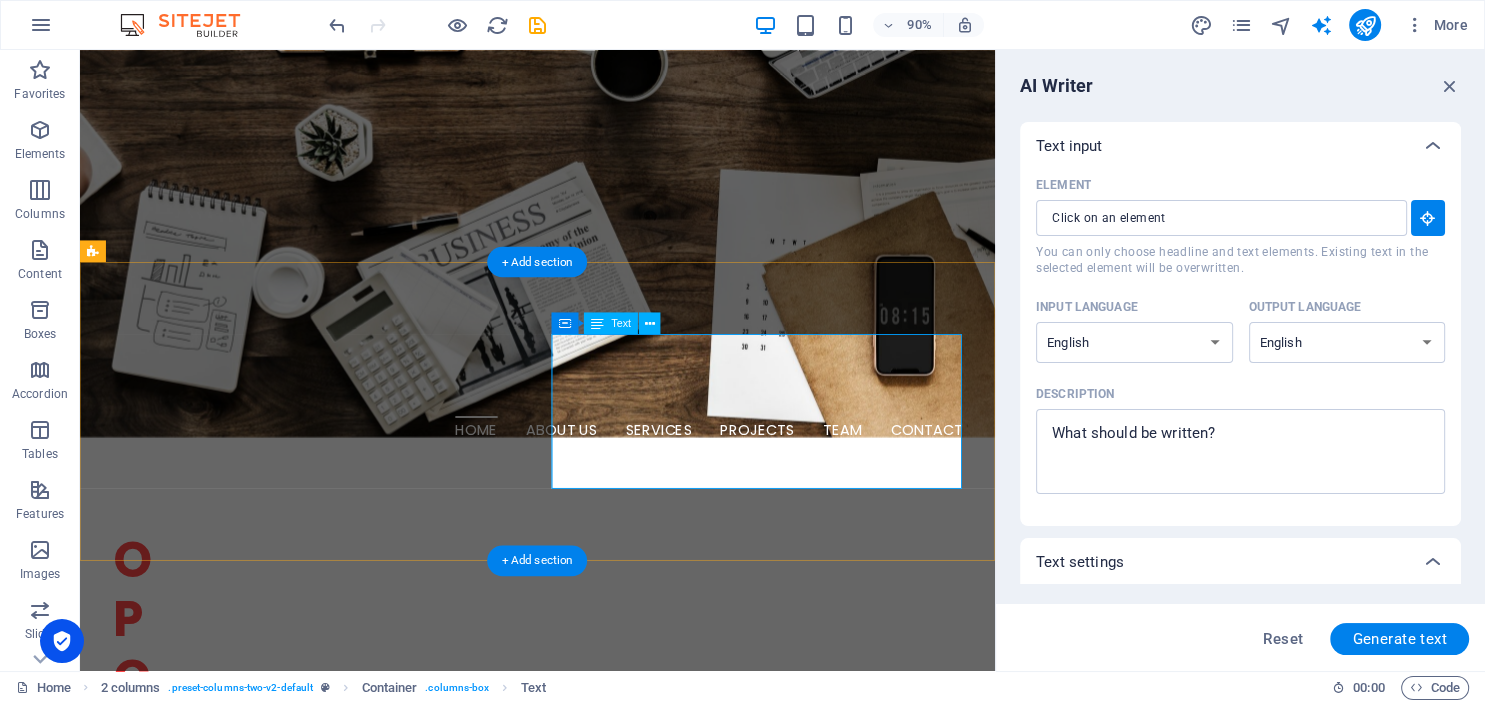 click on "Lorem ipsum dolor sit amet, consetetur sadipscing elitr, sed diam nonumy eirmod tempor invidunt ut labore et dolore magna aliquyam erat, sed diam voluptua.  At vero eos et accusam et justo duo dolores. Et otea rebum stet clita kasd gubergren, no sea takimata sanctus est Lorem ipsum dolor sit amet." at bounding box center [324, 1294] 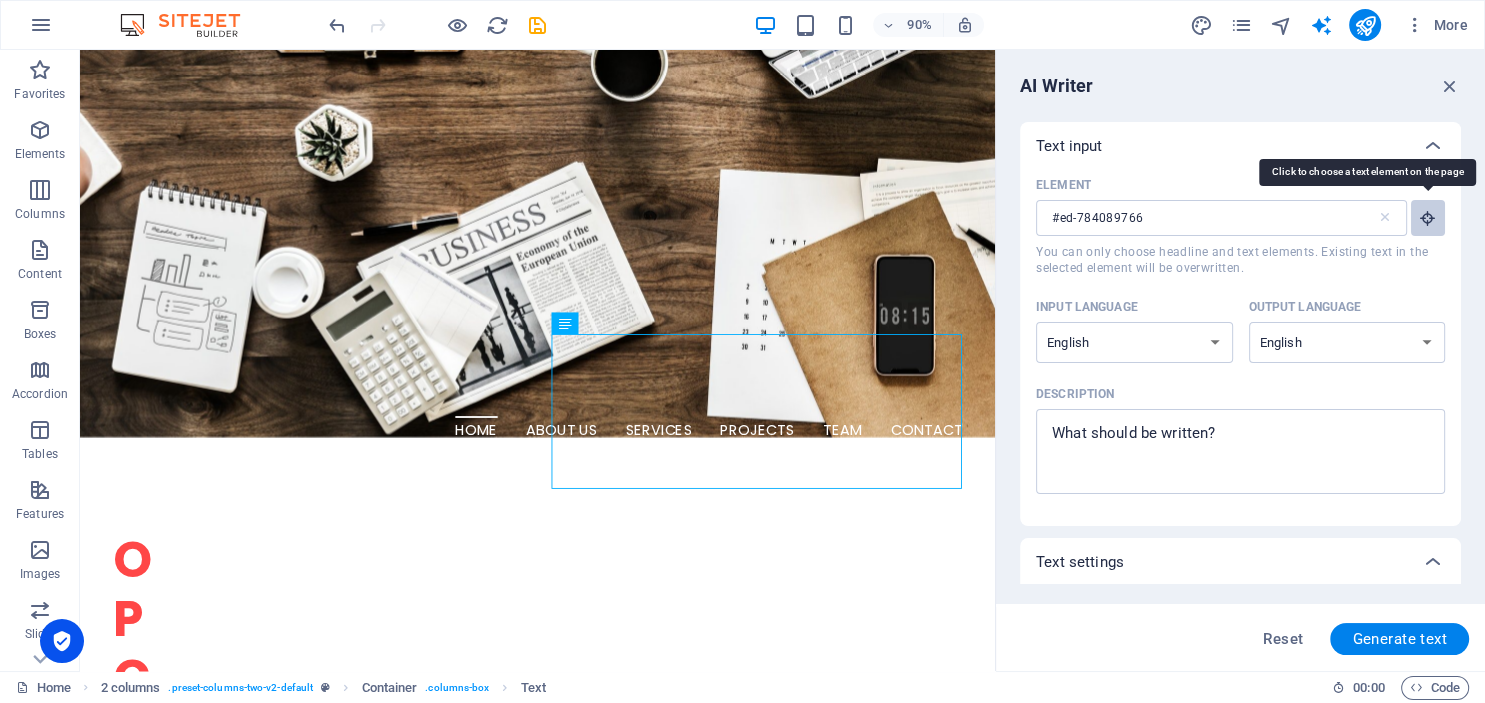 click at bounding box center [1428, 218] 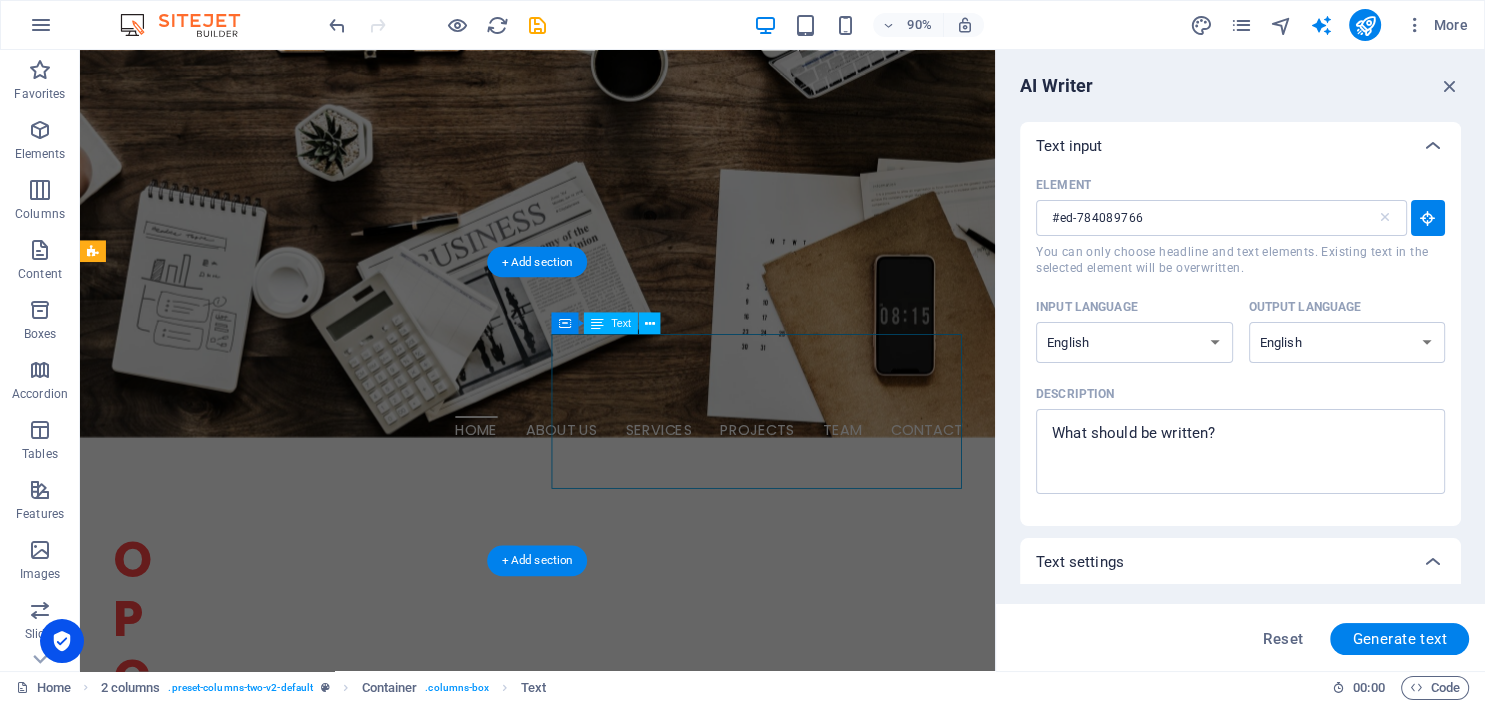 drag, startPoint x: 1052, startPoint y: 368, endPoint x: 891, endPoint y: 482, distance: 197.27393 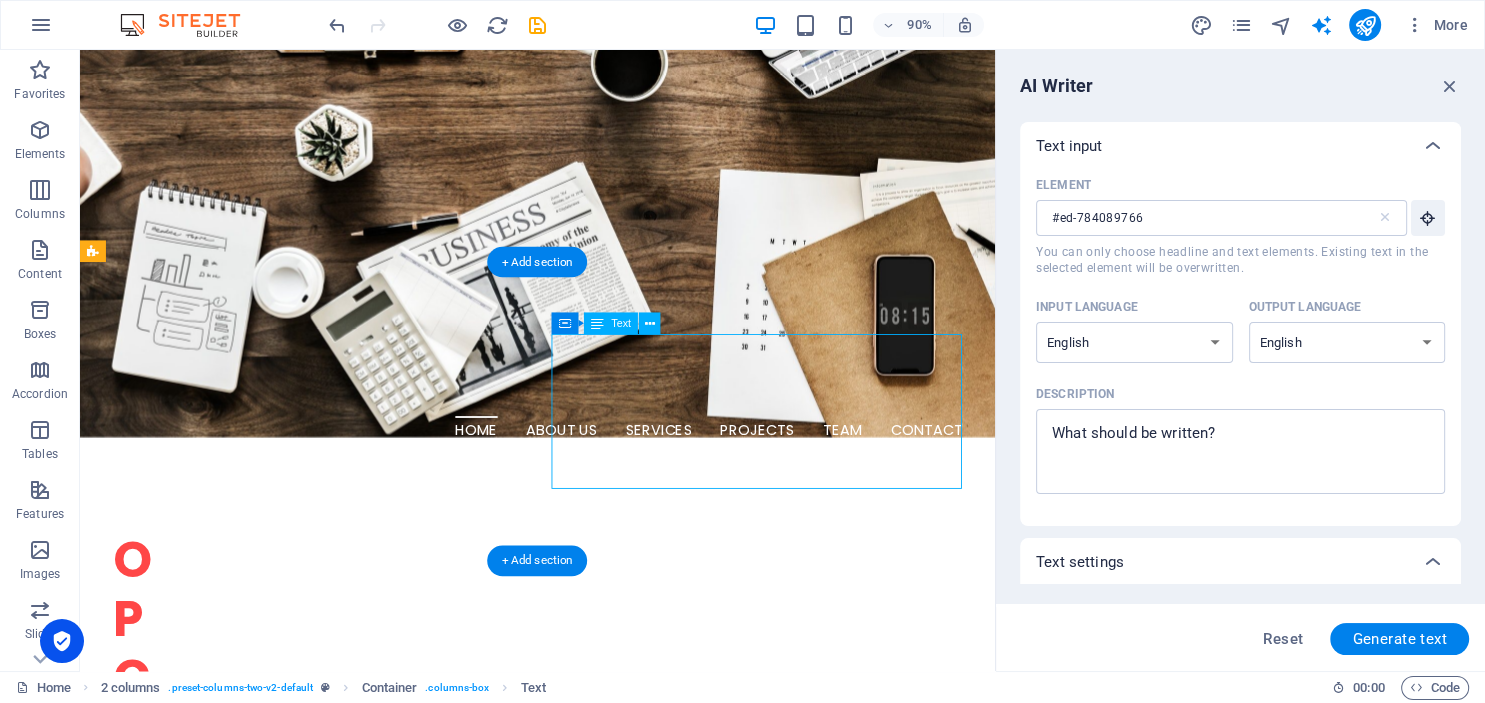 click on "Lorem ipsum dolor sit amet, consetetur sadipscing elitr, sed diam nonumy eirmod tempor invidunt ut labore et dolore magna aliquyam erat, sed diam voluptua.  At vero eos et accusam et justo duo dolores. Et otea rebum stet clita kasd gubergren, no sea takimata sanctus est Lorem ipsum dolor sit amet." at bounding box center (324, 1294) 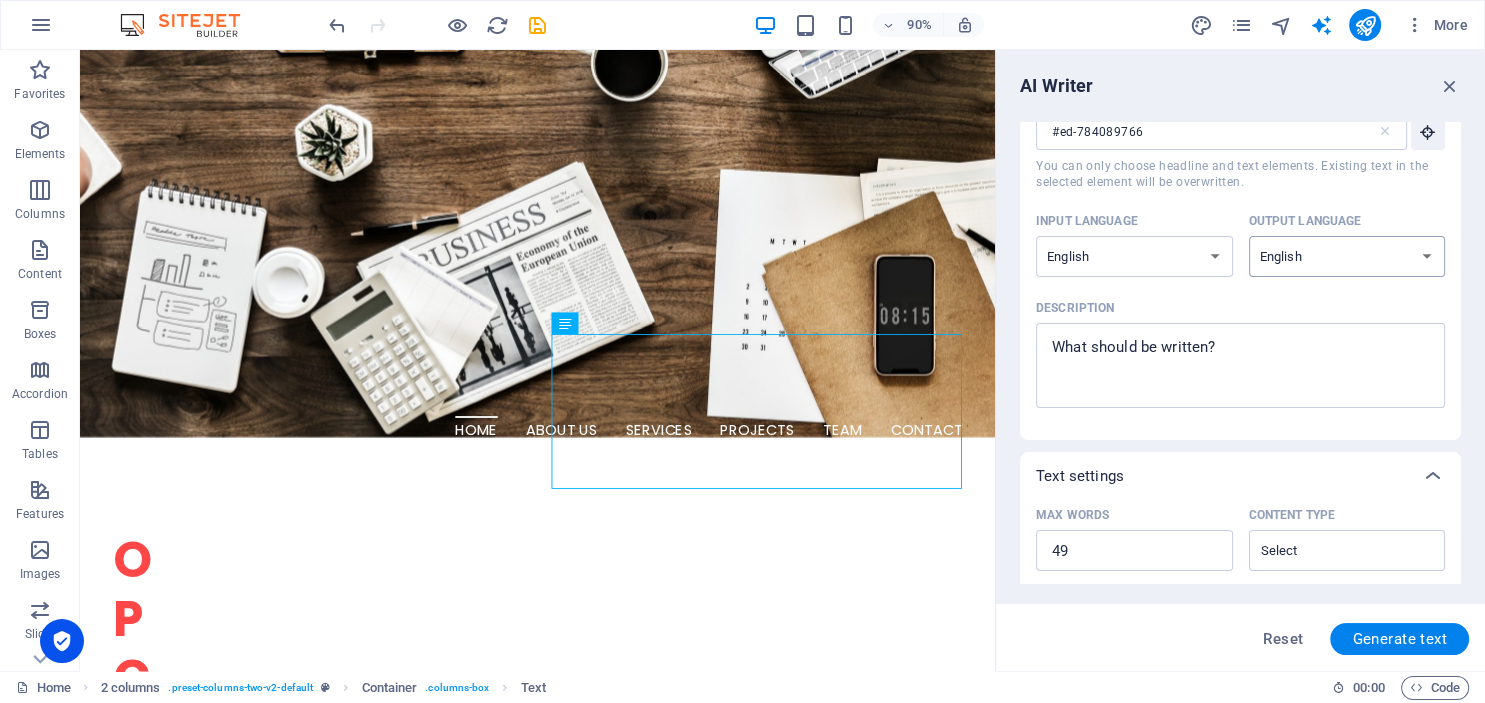 scroll, scrollTop: 86, scrollLeft: 0, axis: vertical 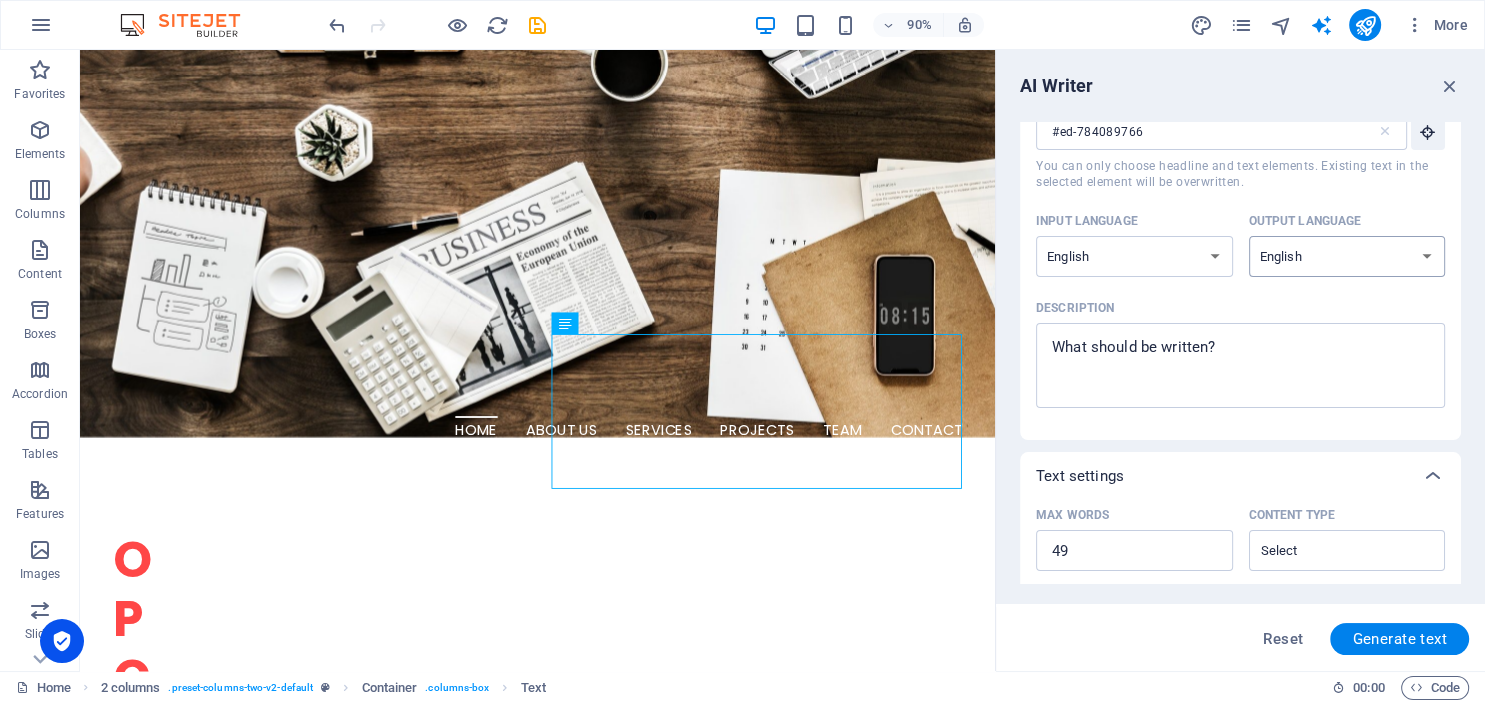 type on "x" 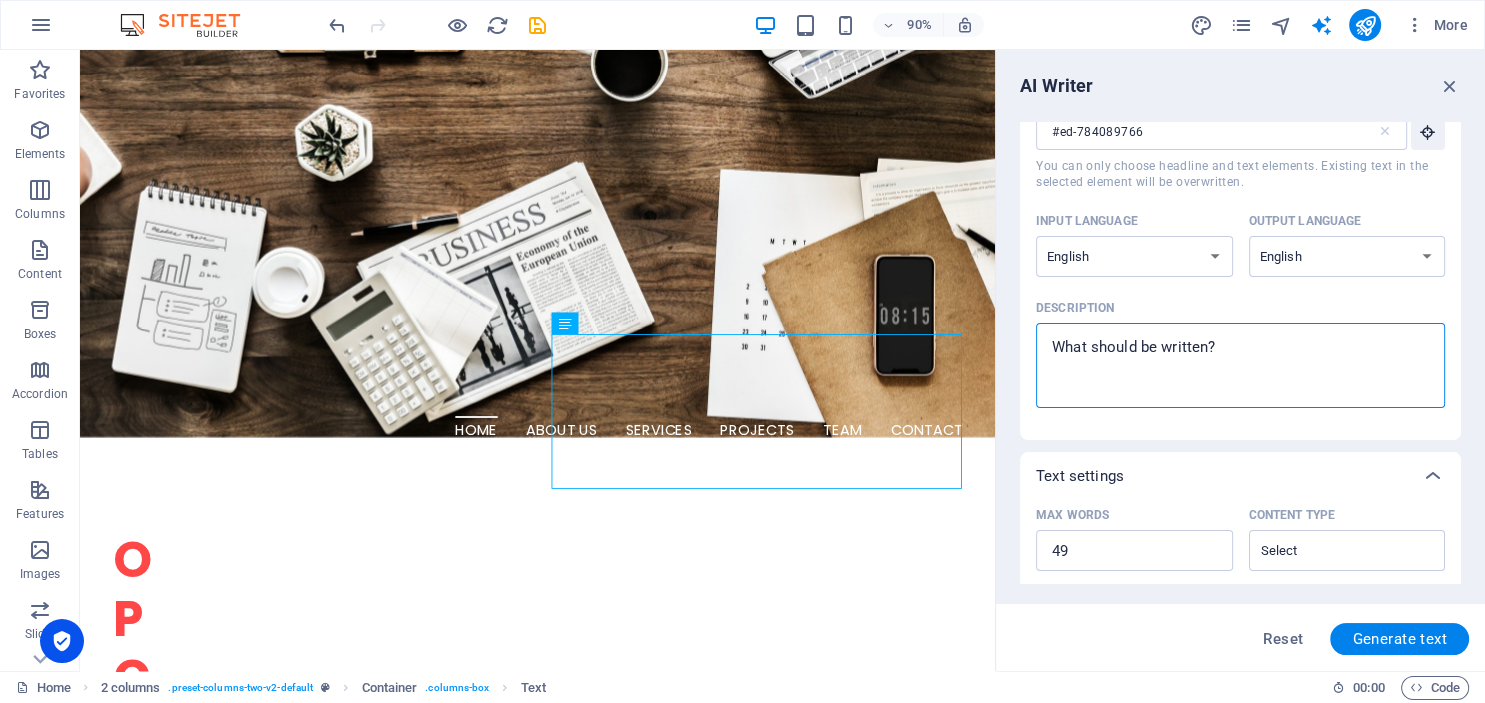 drag, startPoint x: 1260, startPoint y: 354, endPoint x: 1098, endPoint y: 331, distance: 163.62457 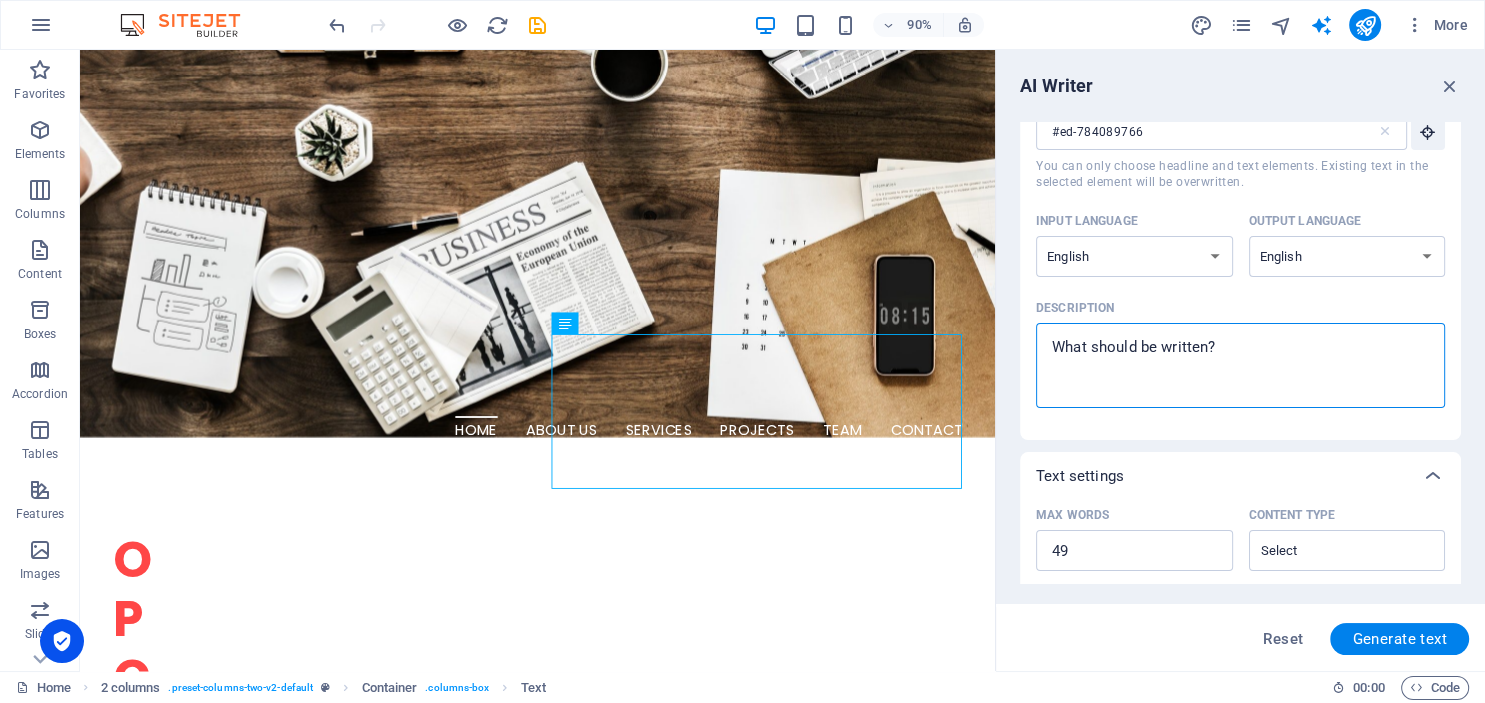 drag, startPoint x: 1052, startPoint y: 346, endPoint x: 1231, endPoint y: 347, distance: 179.00279 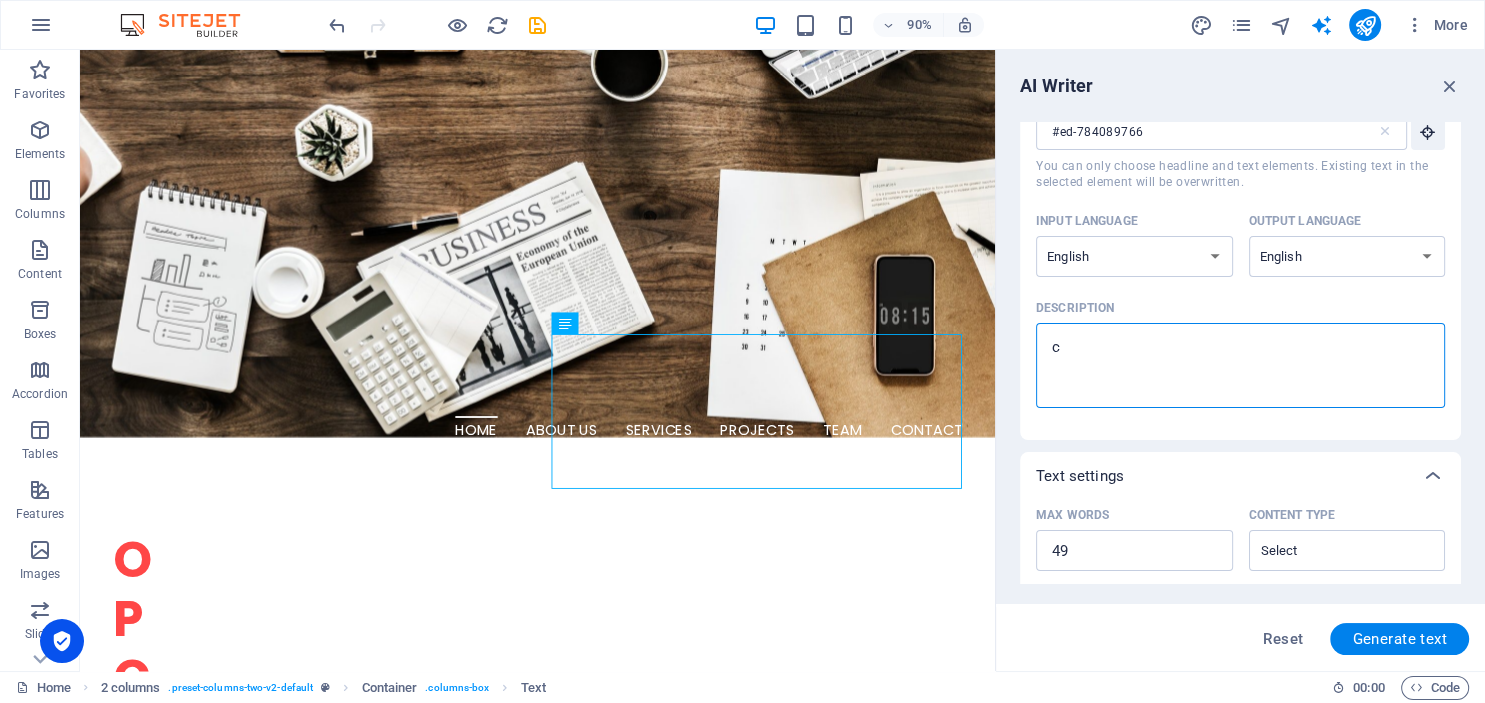 type on "co" 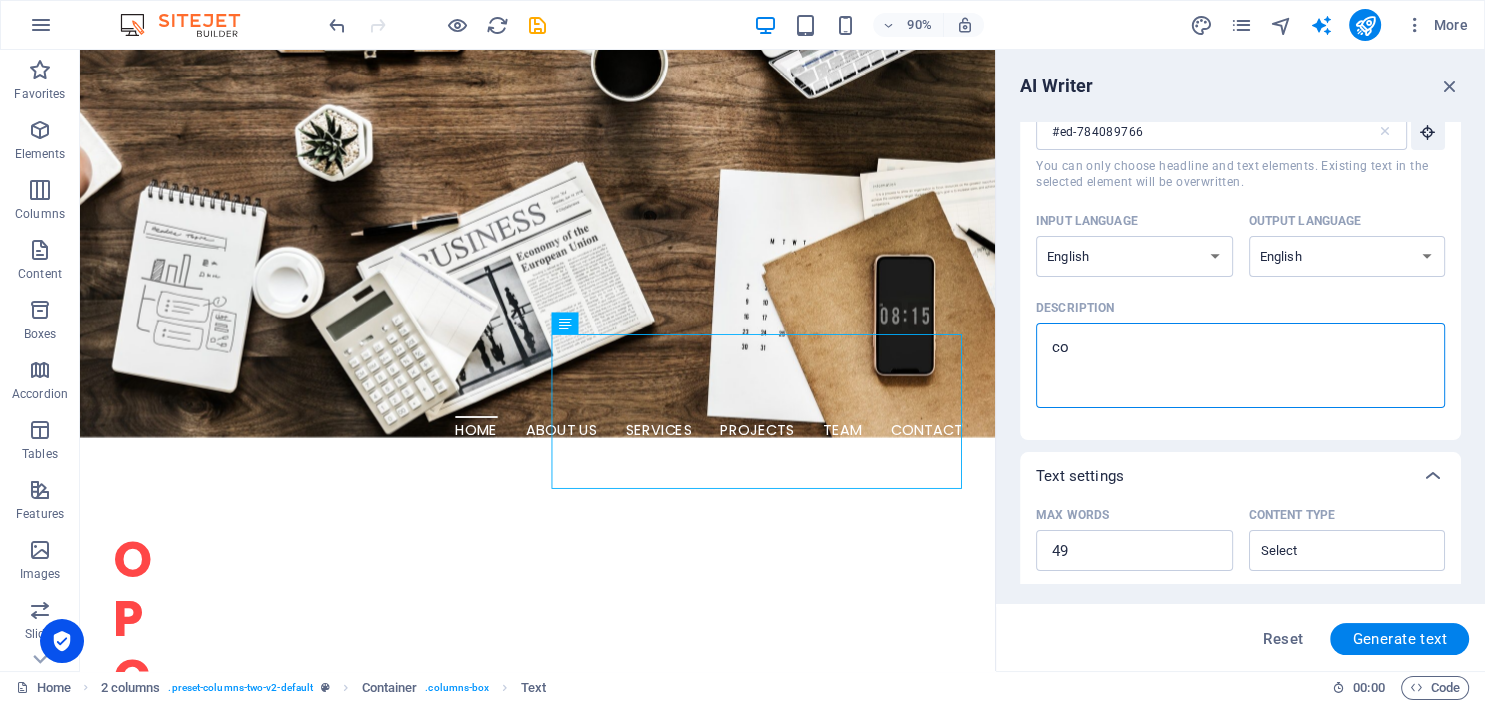 type on "com" 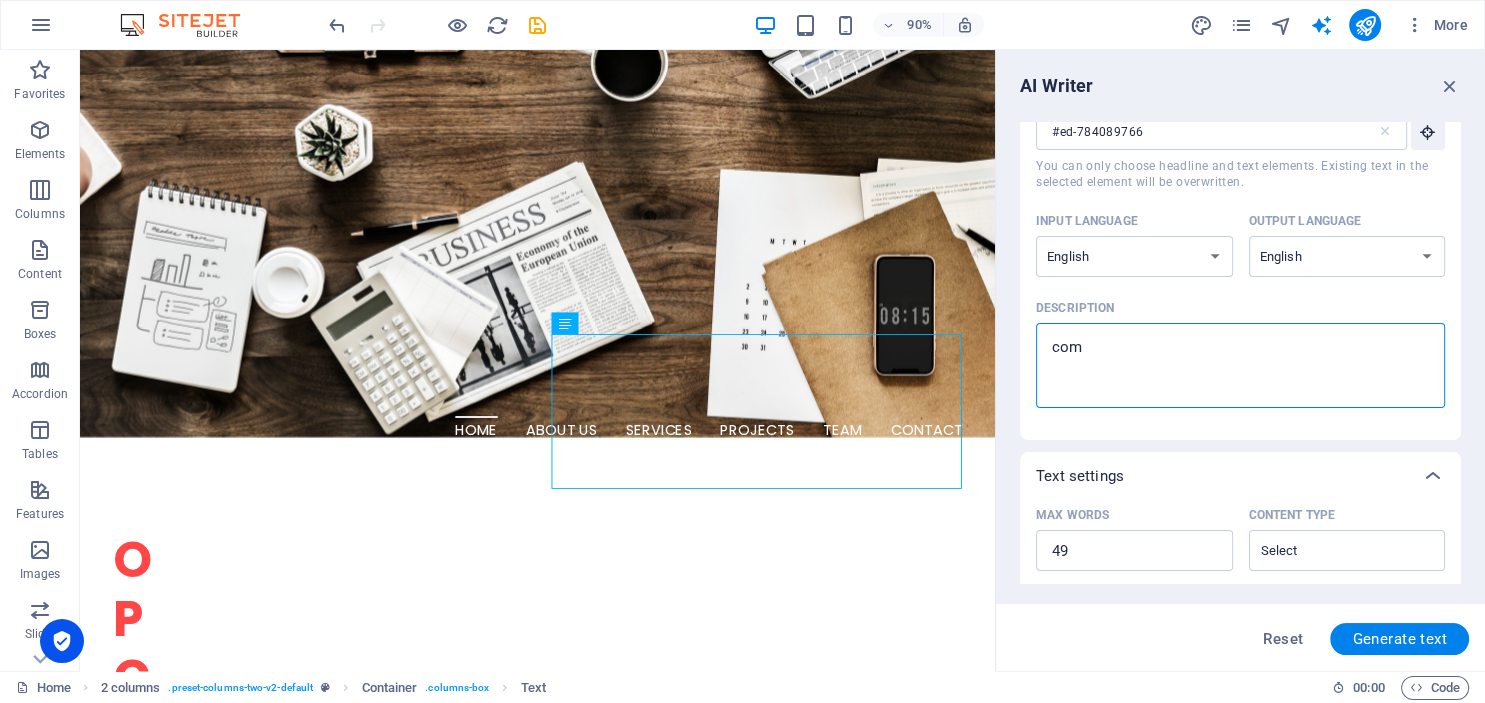 type on "comp" 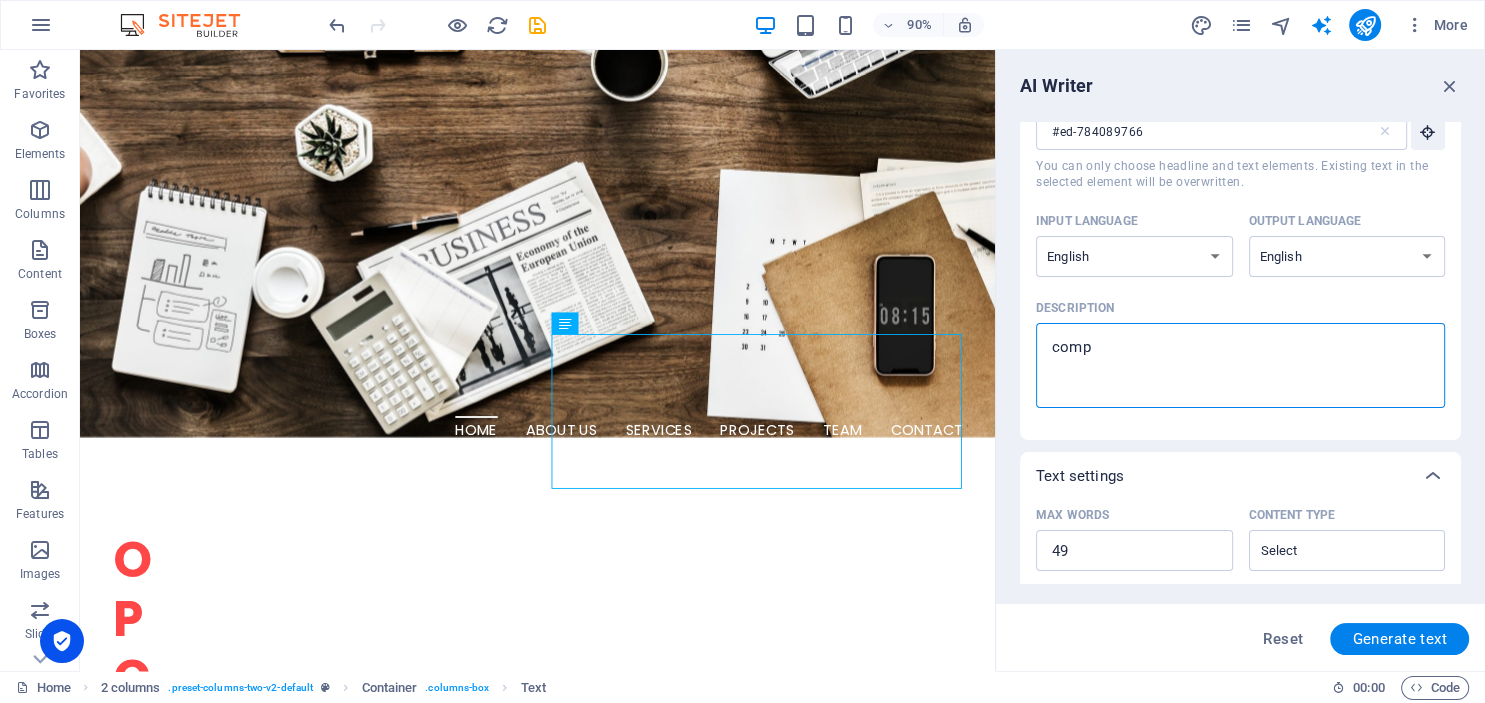 type on "compa" 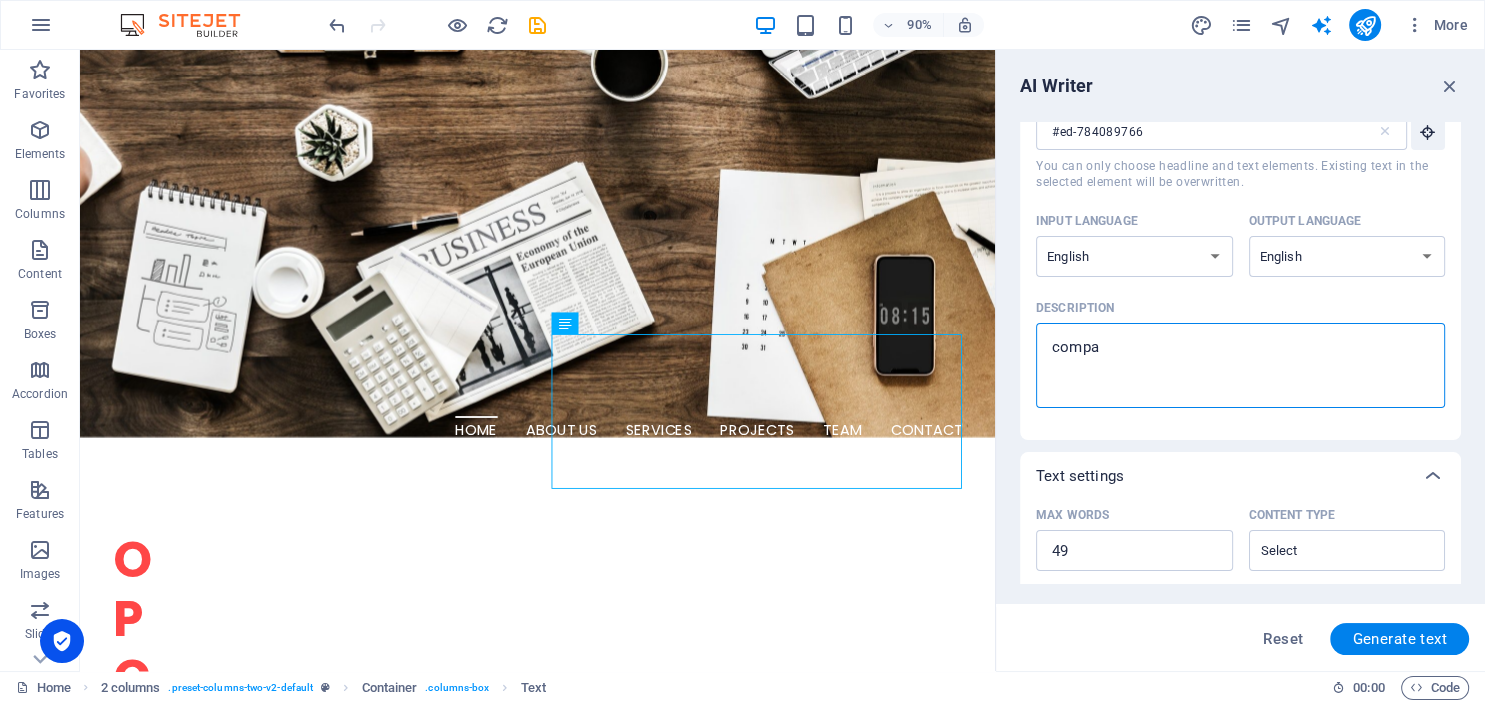 type on "compan" 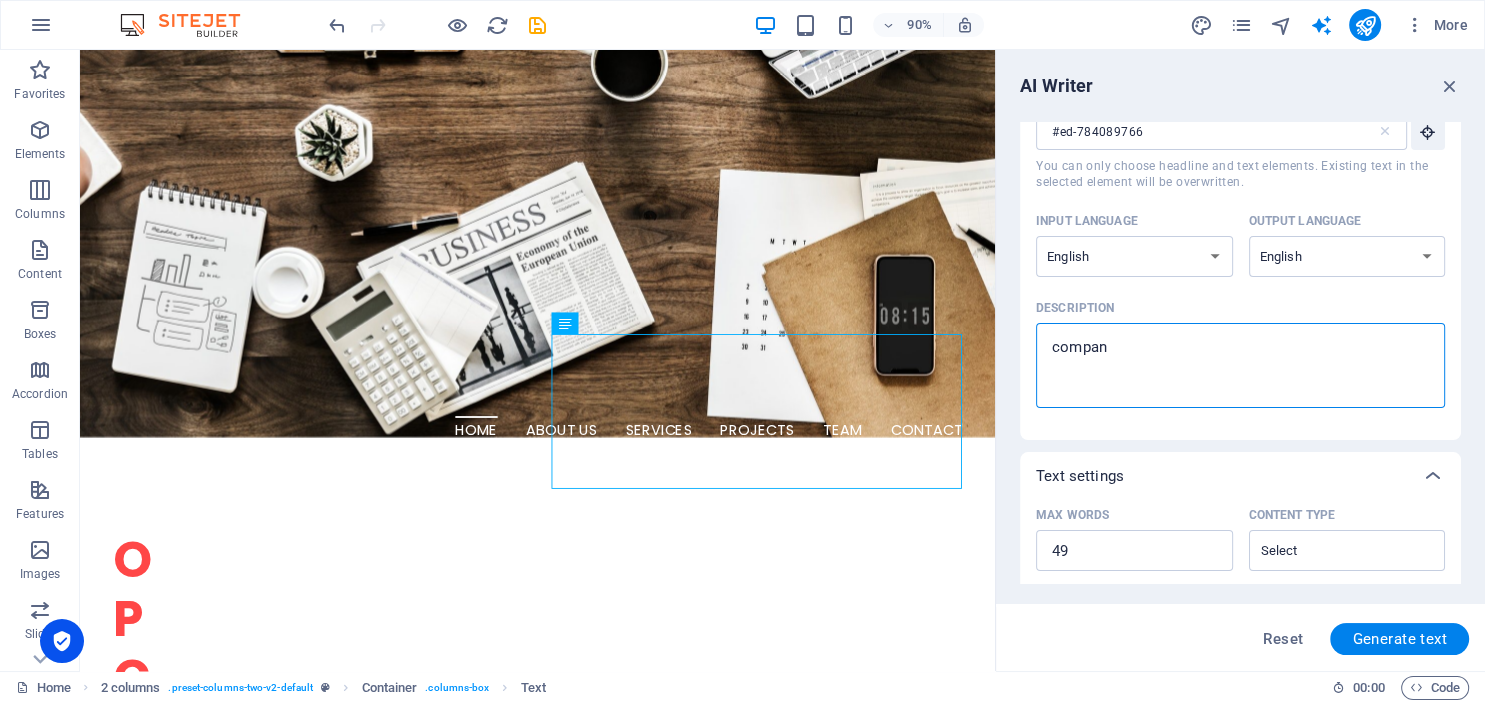 type on "company" 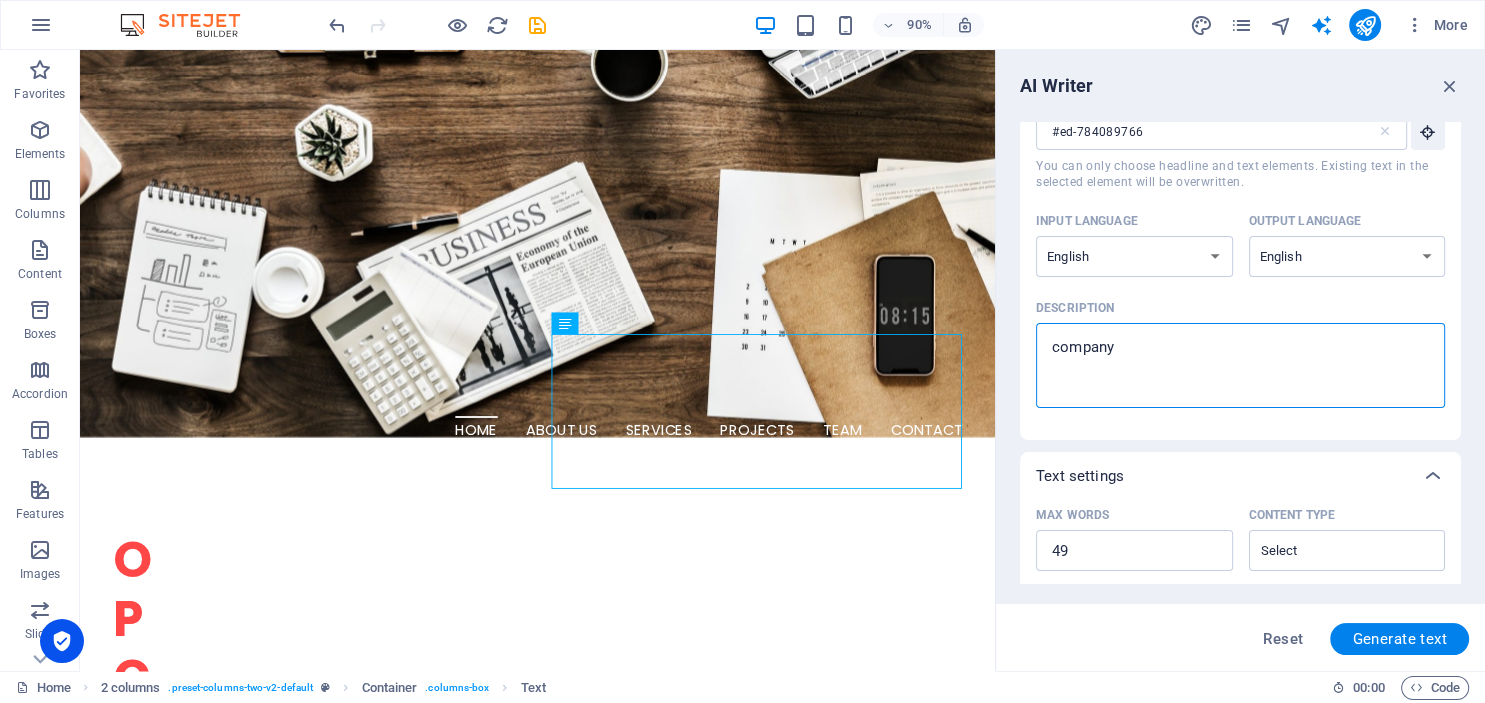 type on "company" 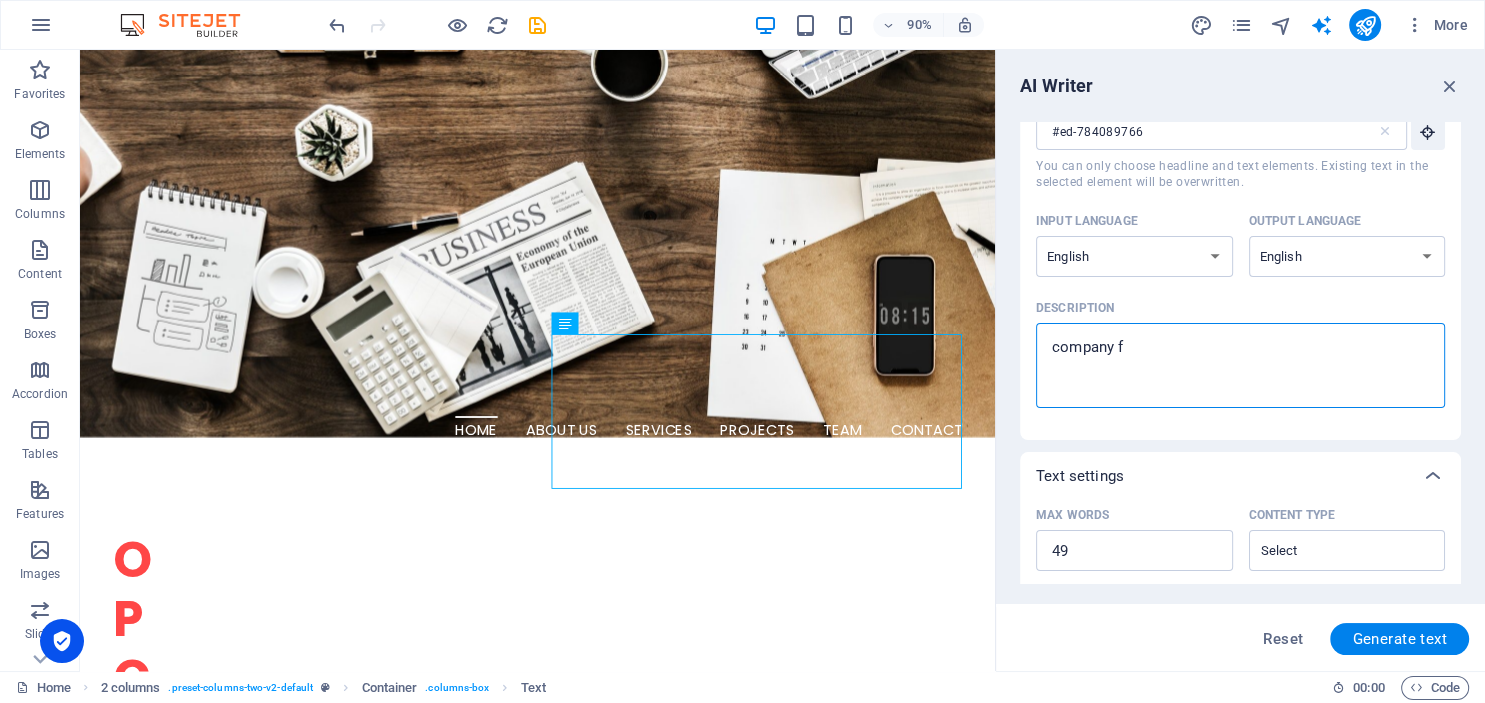 type on "company fo" 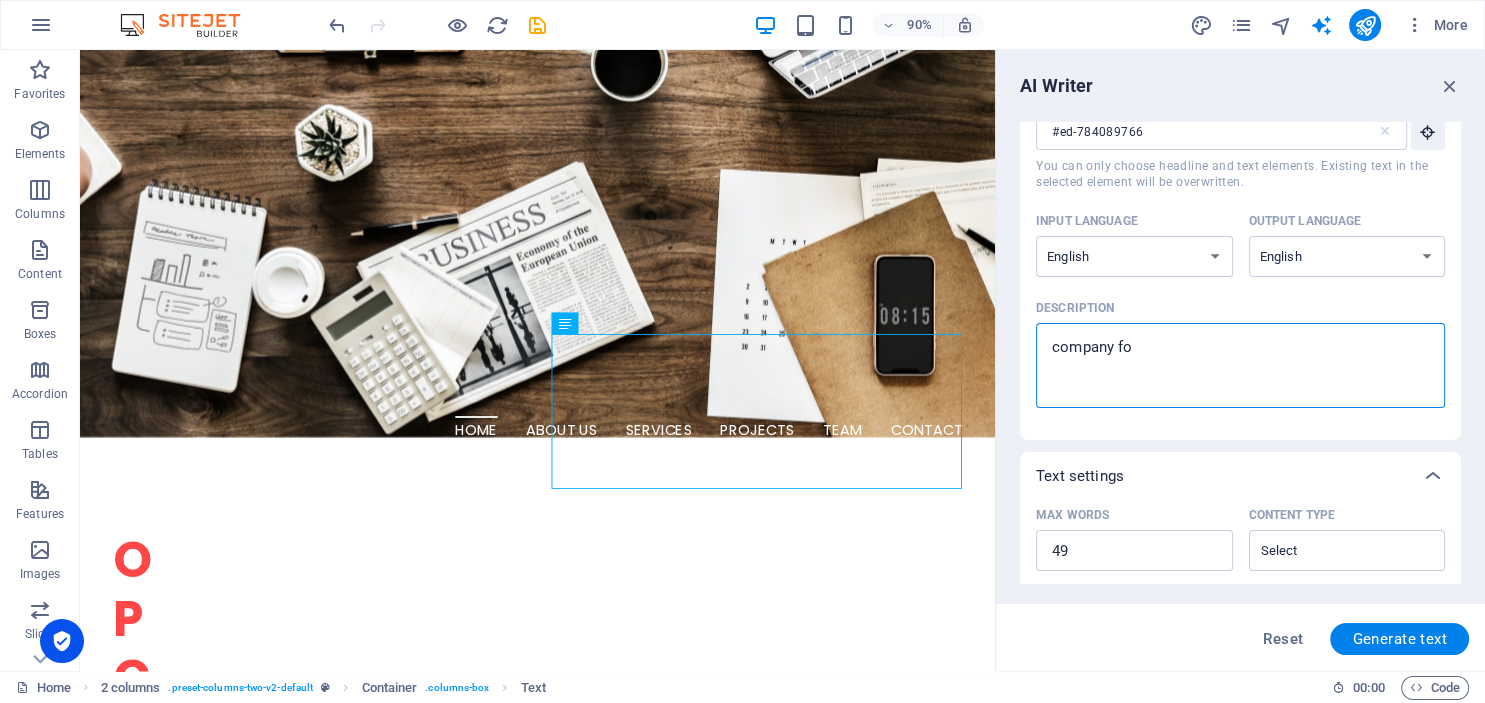 type on "company for" 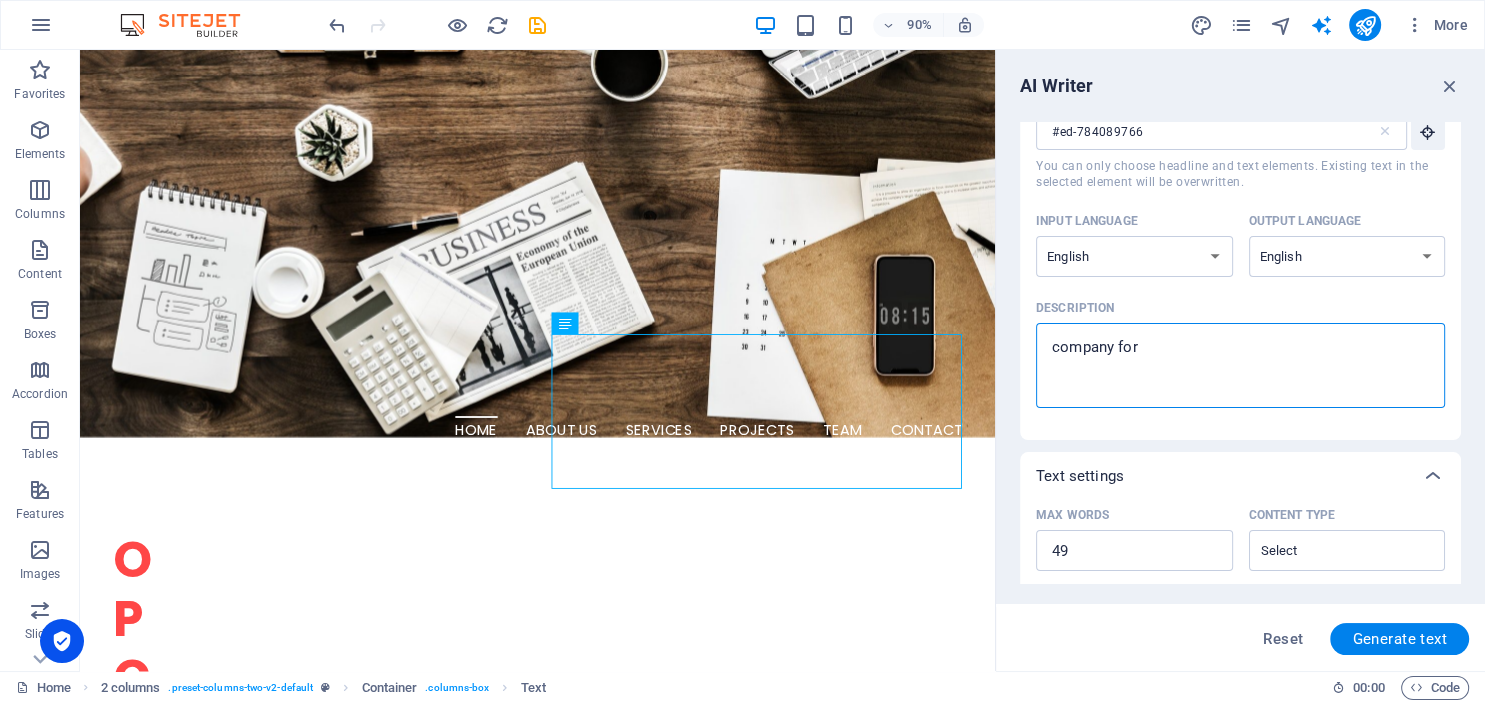 type on "company form" 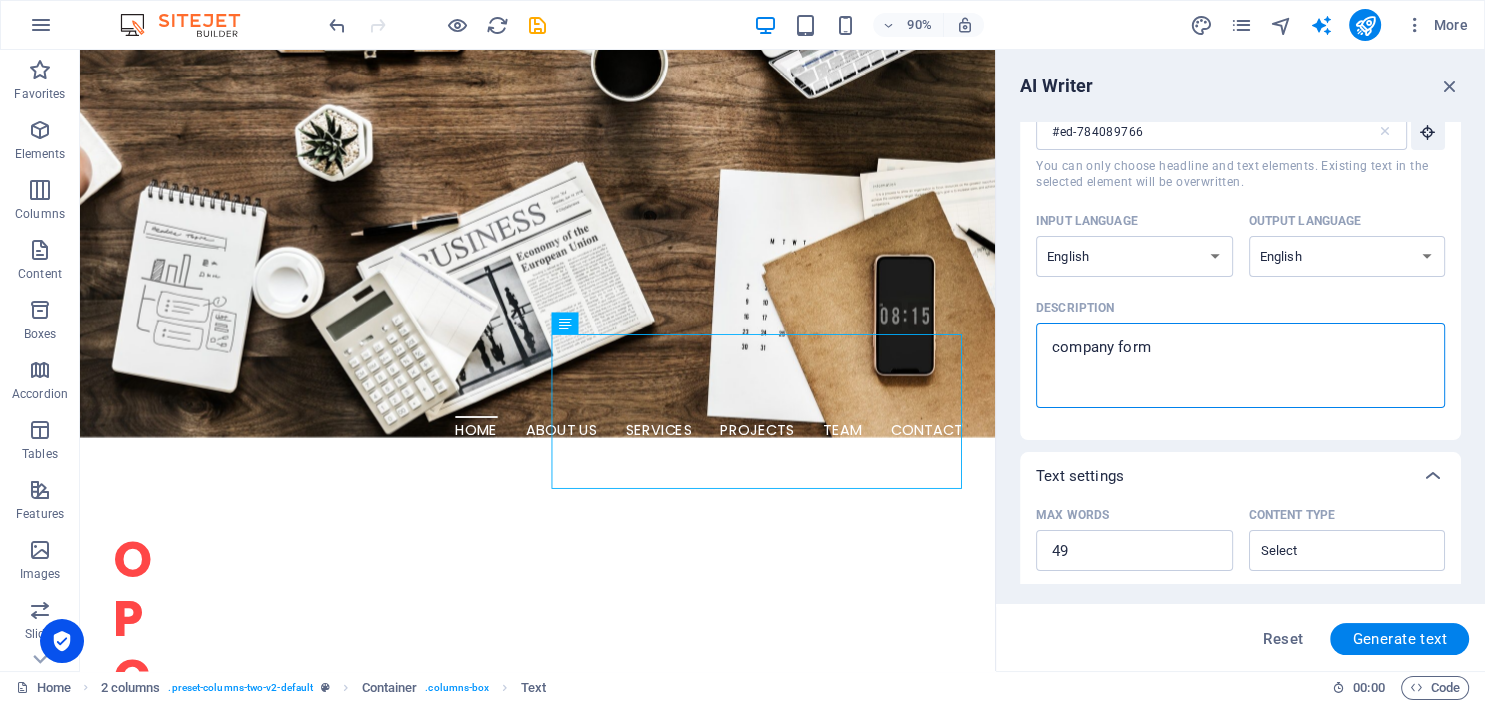 type on "company forma" 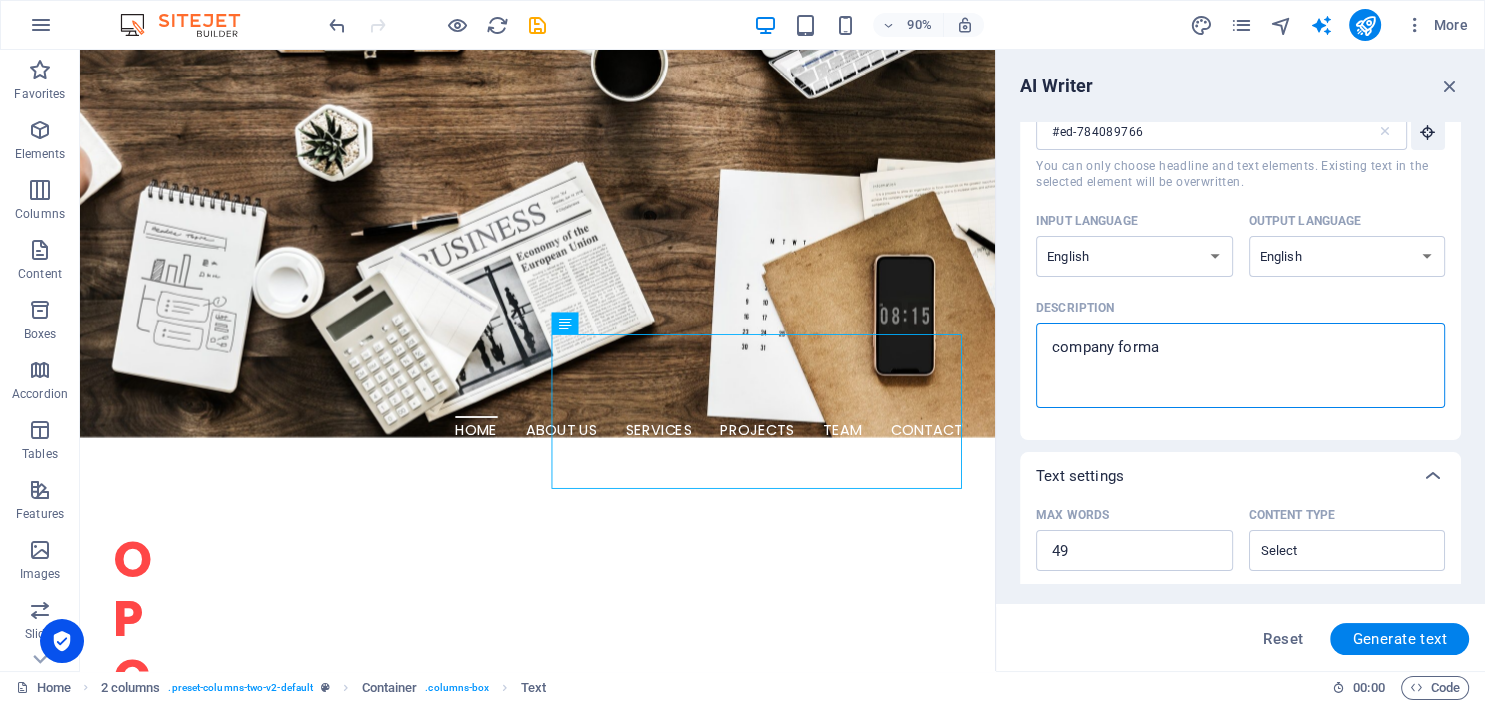 type on "company format" 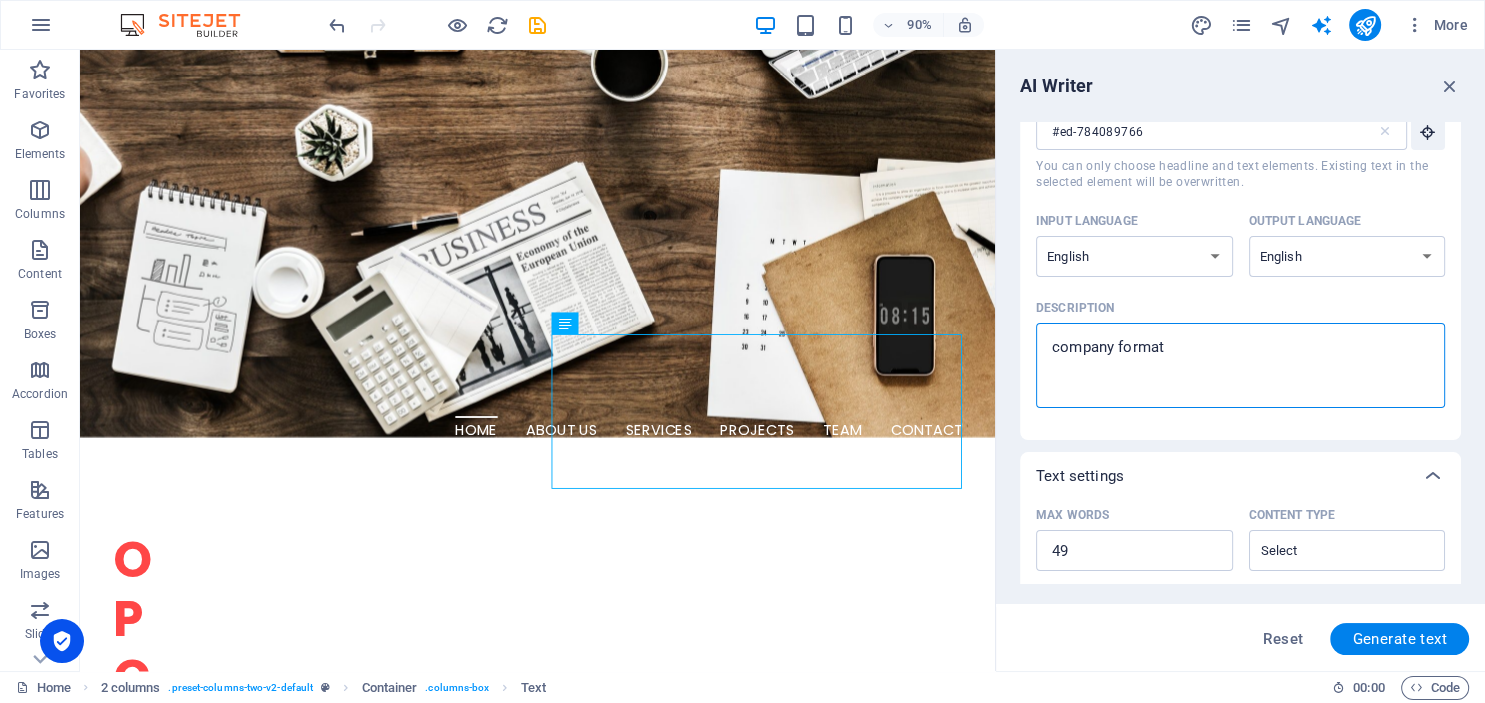 type on "company formati" 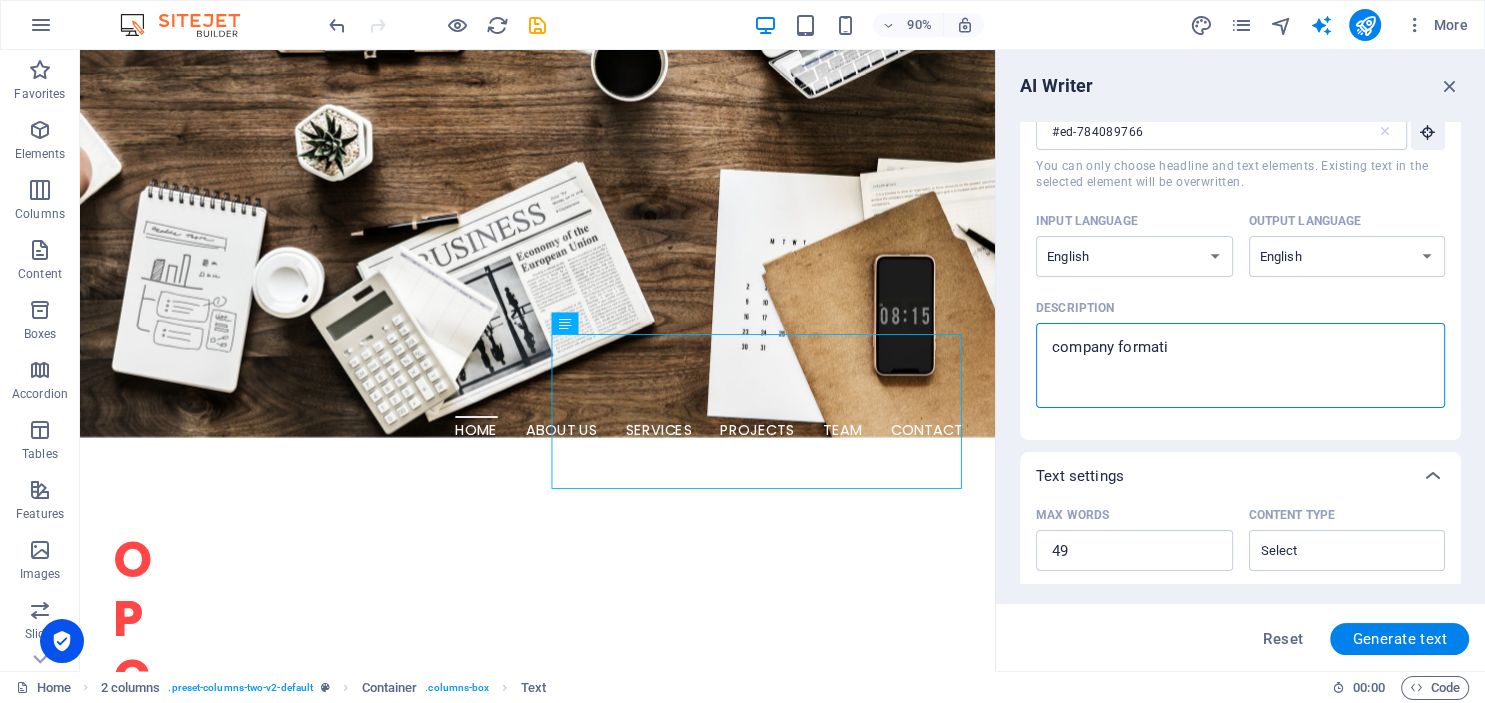 type on "company formatio" 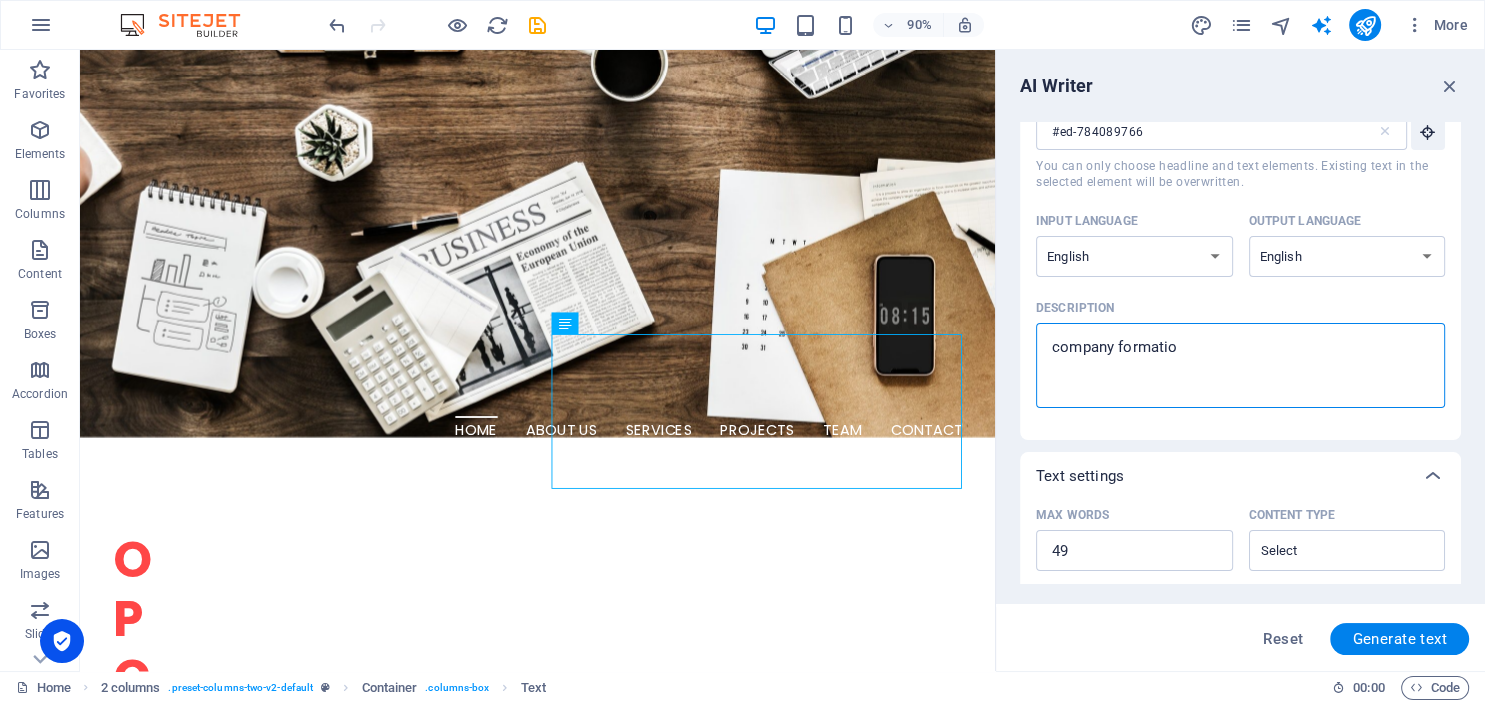type on "company formation" 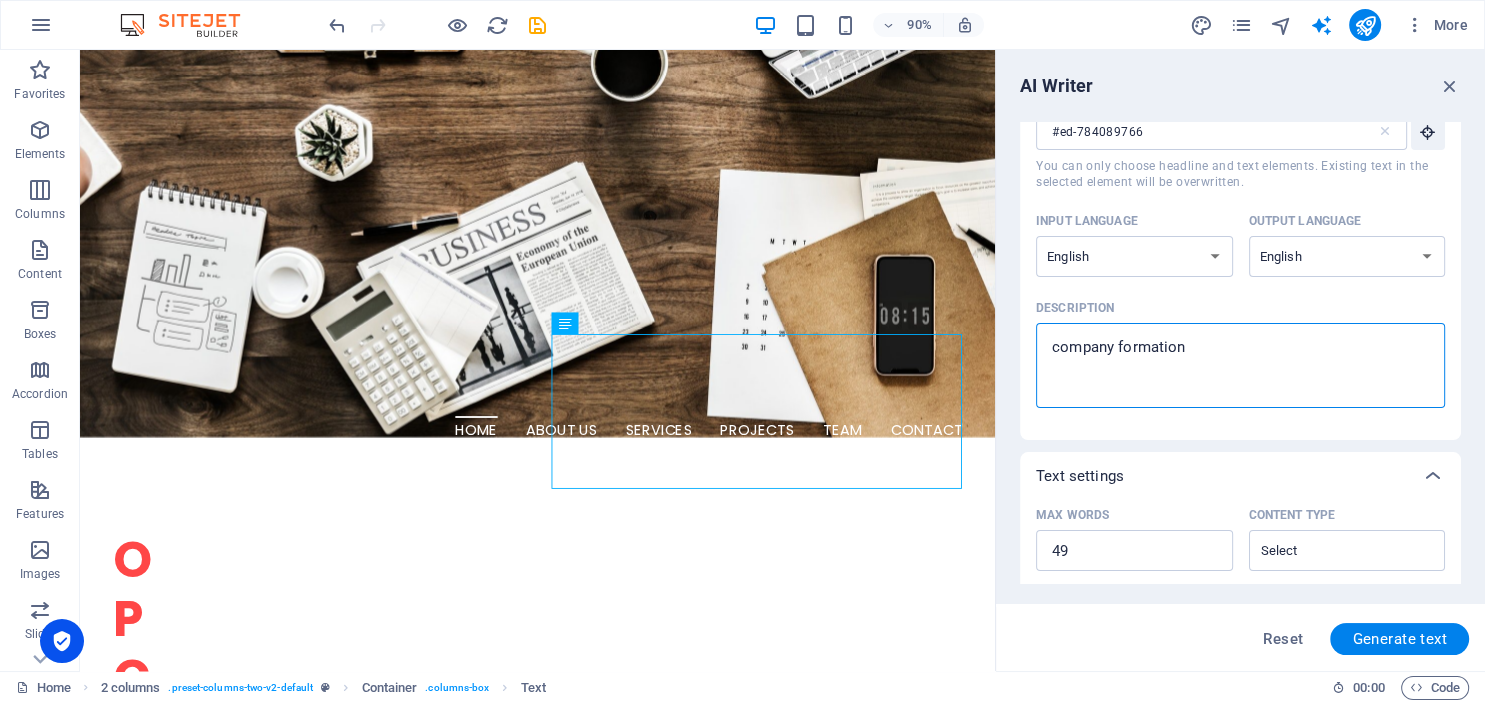 type on "company formation" 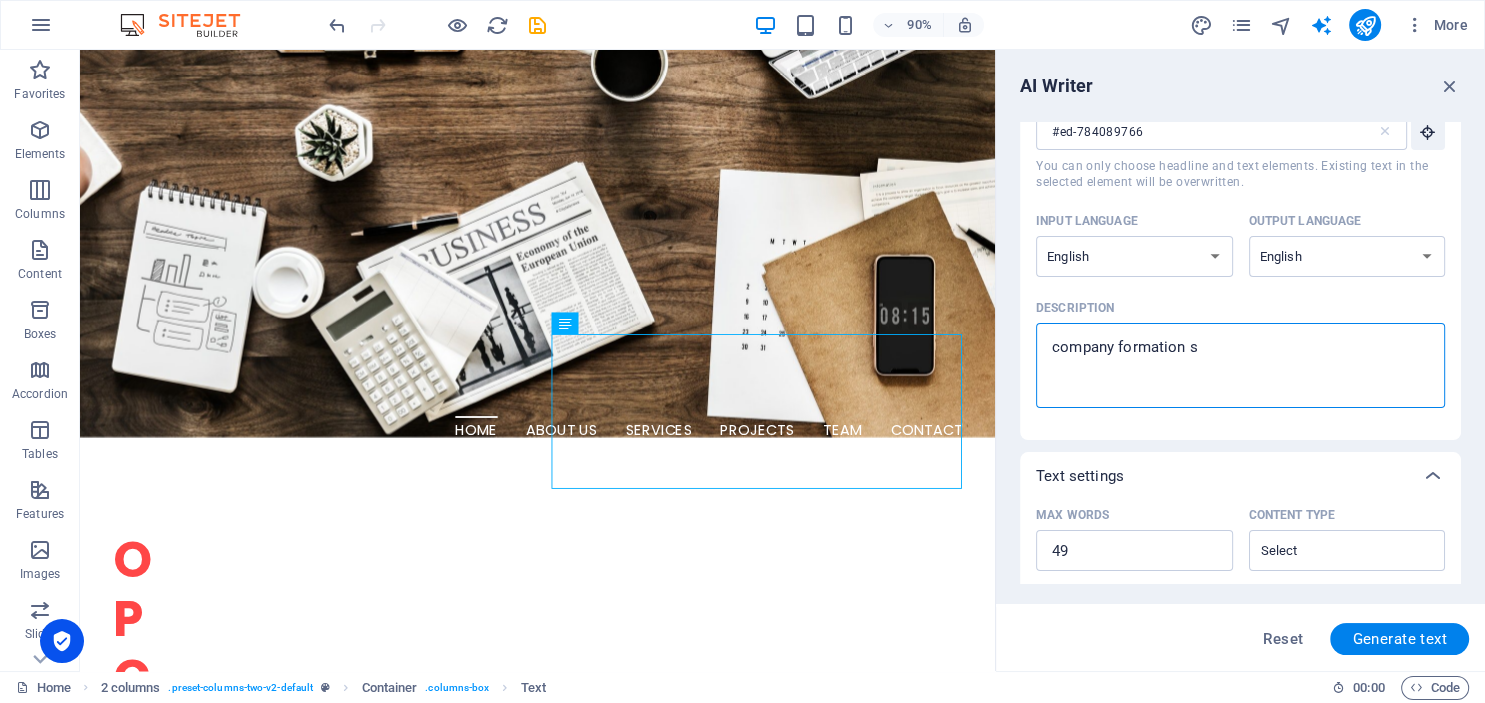 type on "company formation se" 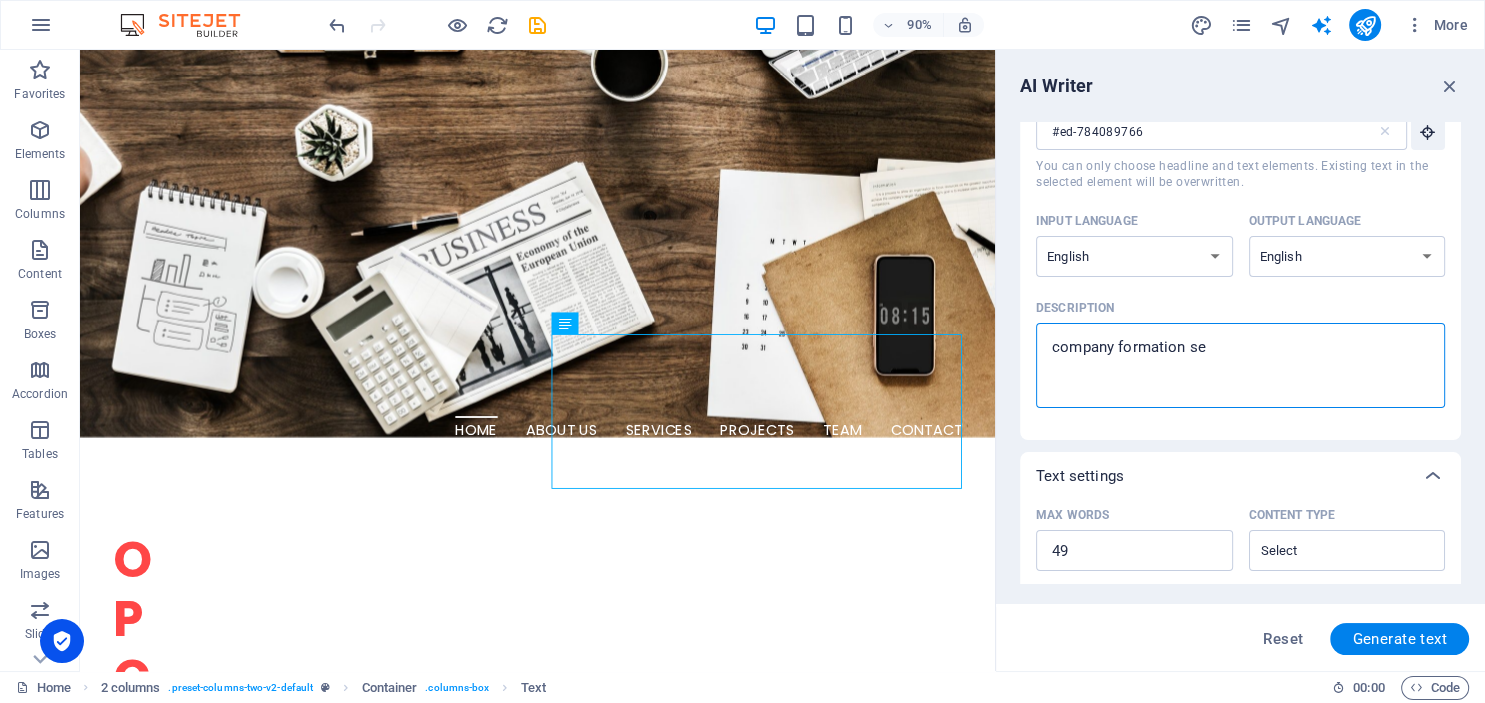 type on "company formation ser" 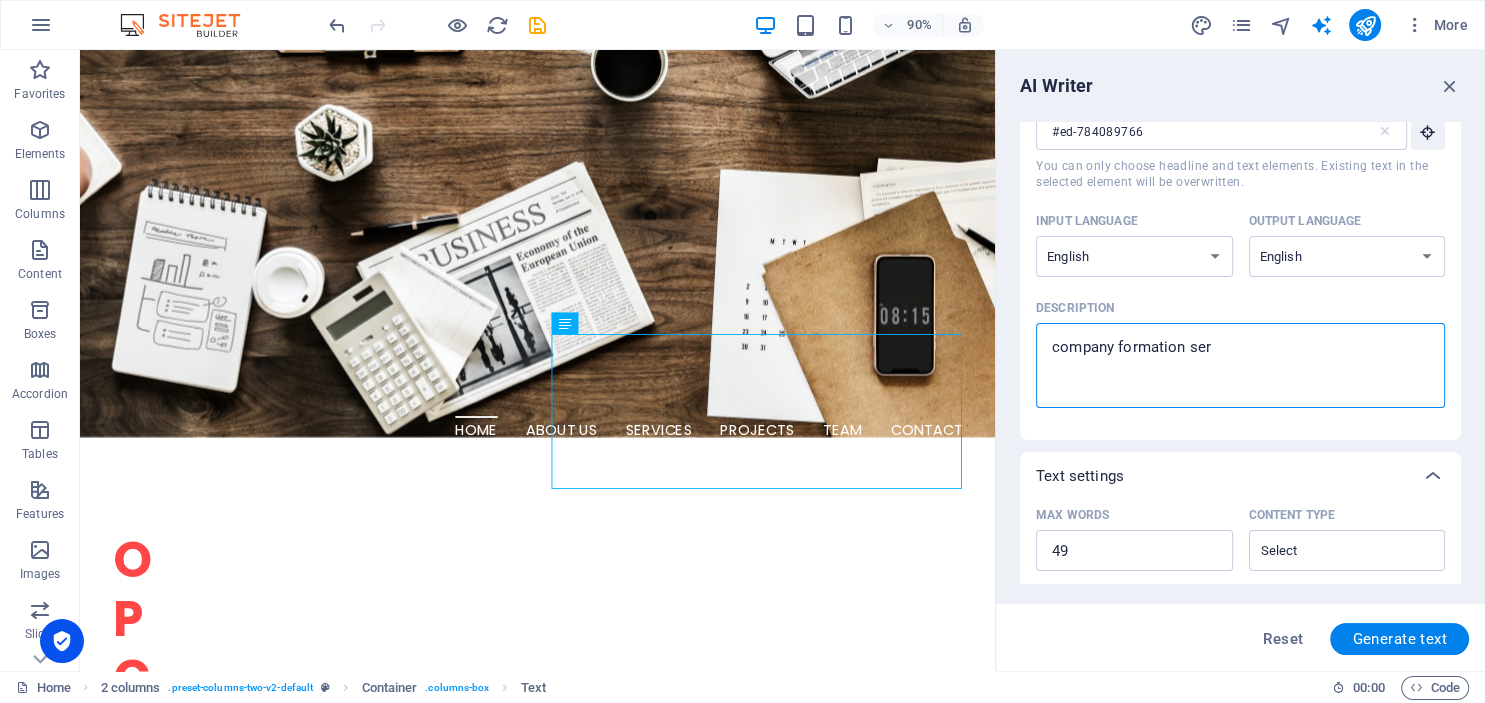 type on "company formation serv" 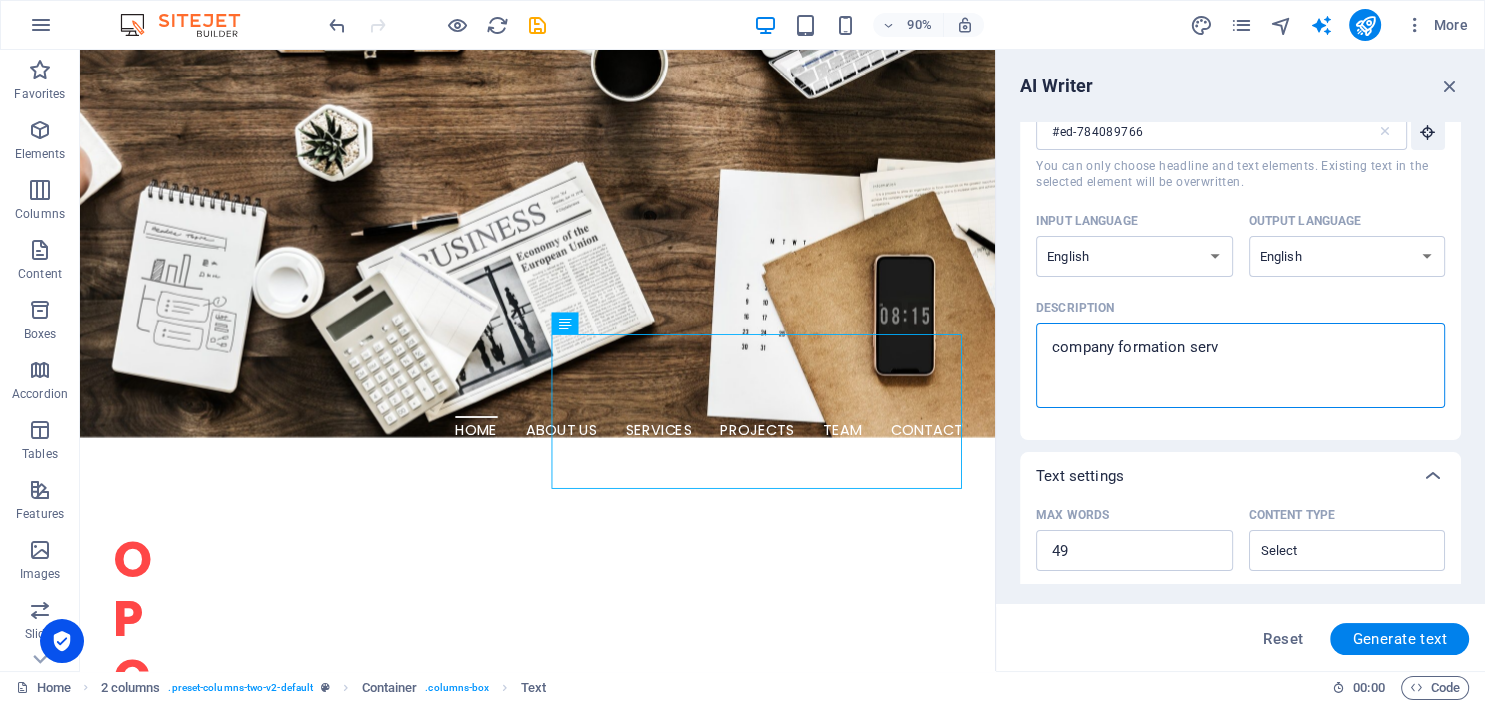 type on "company formation servi" 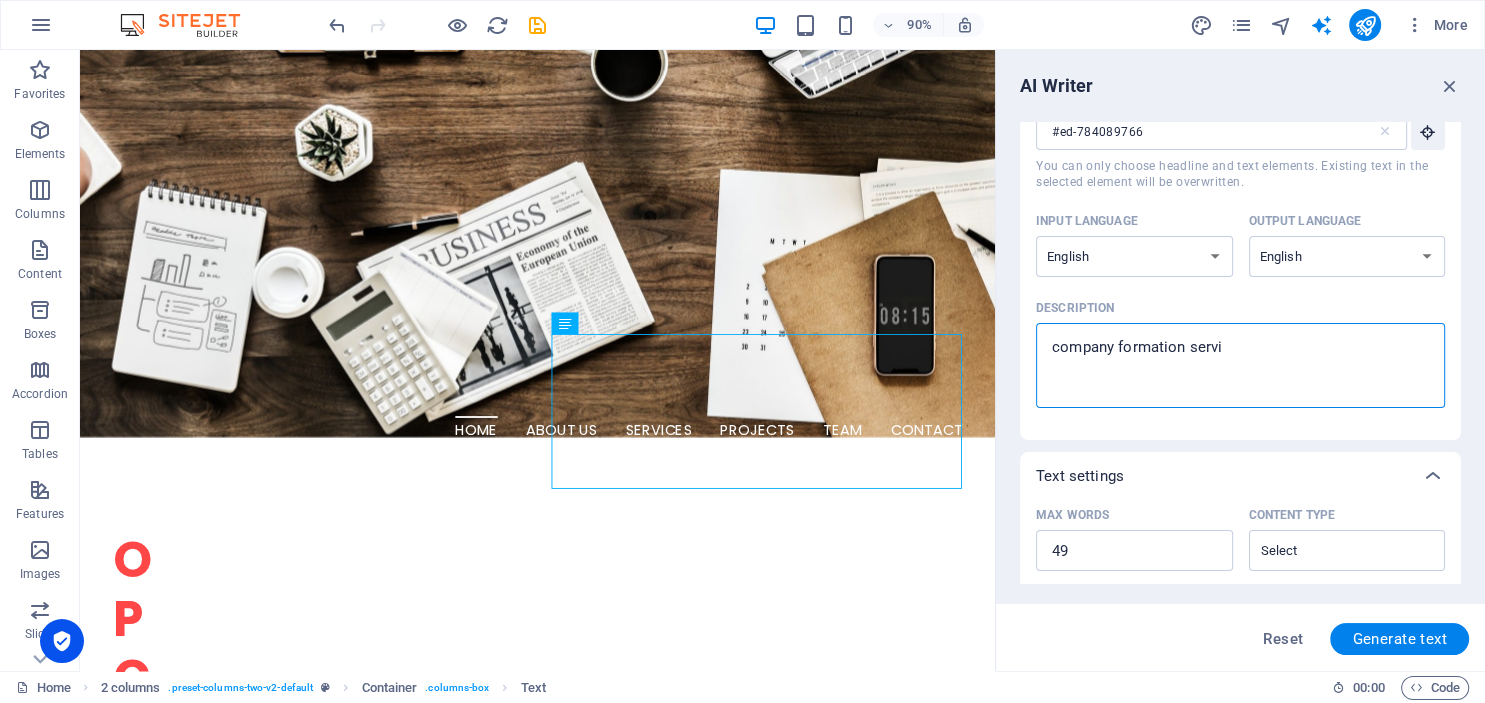 type on "company formation servic" 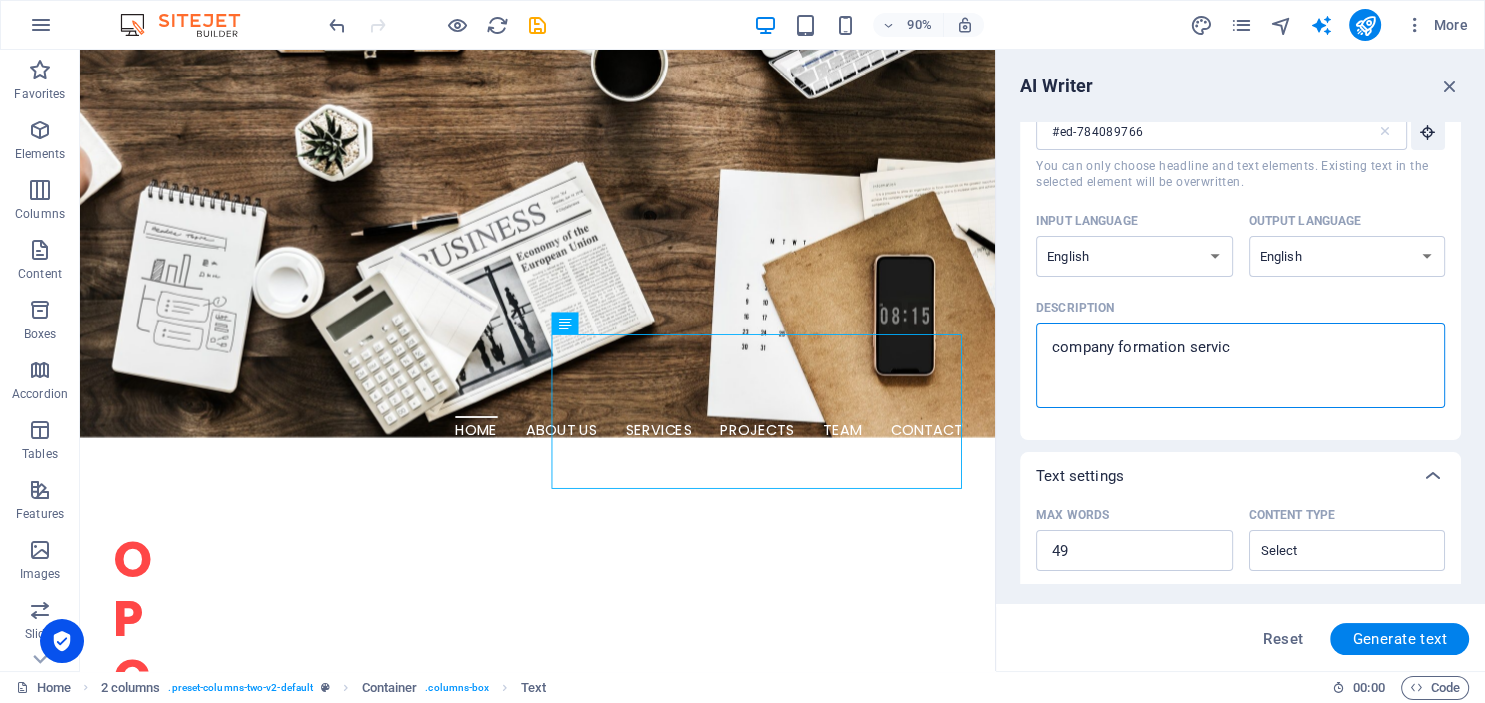 type on "company formation service" 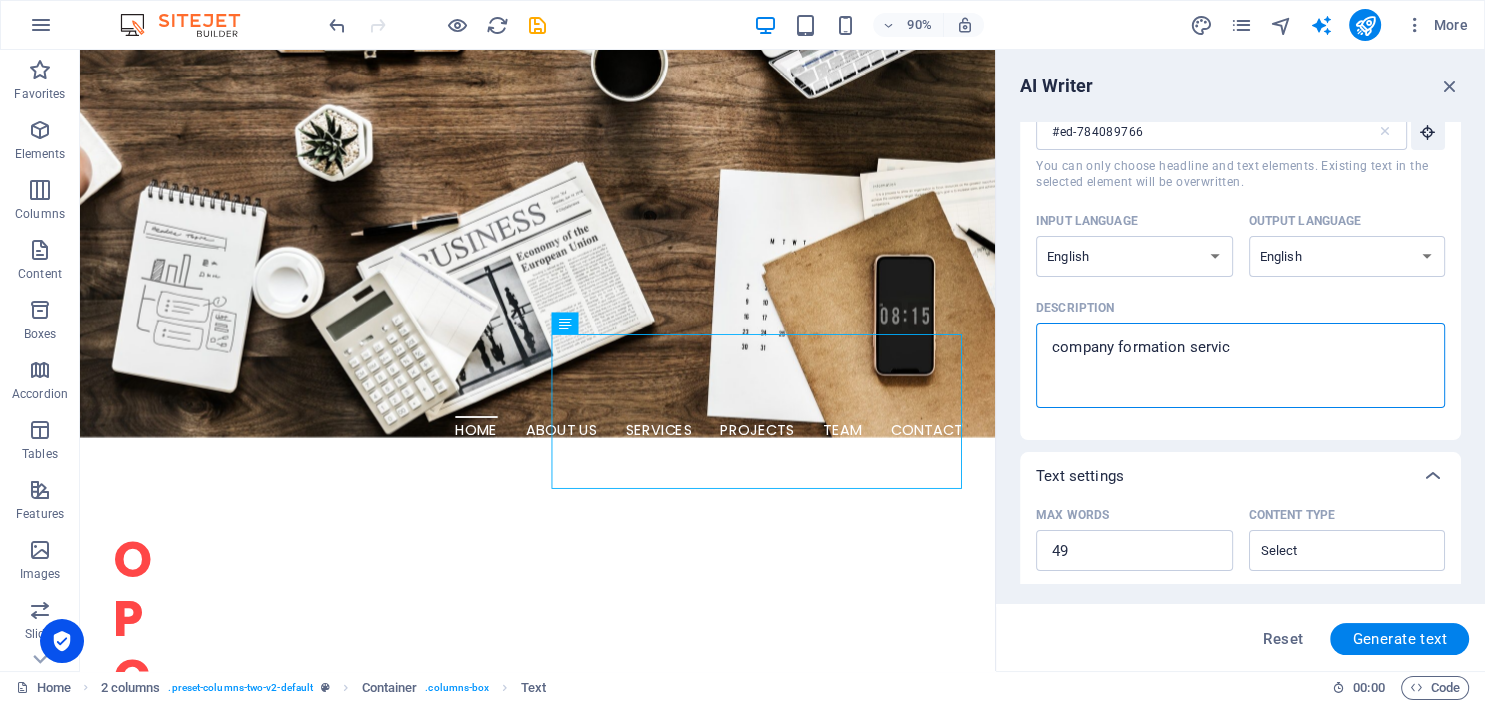 type on "x" 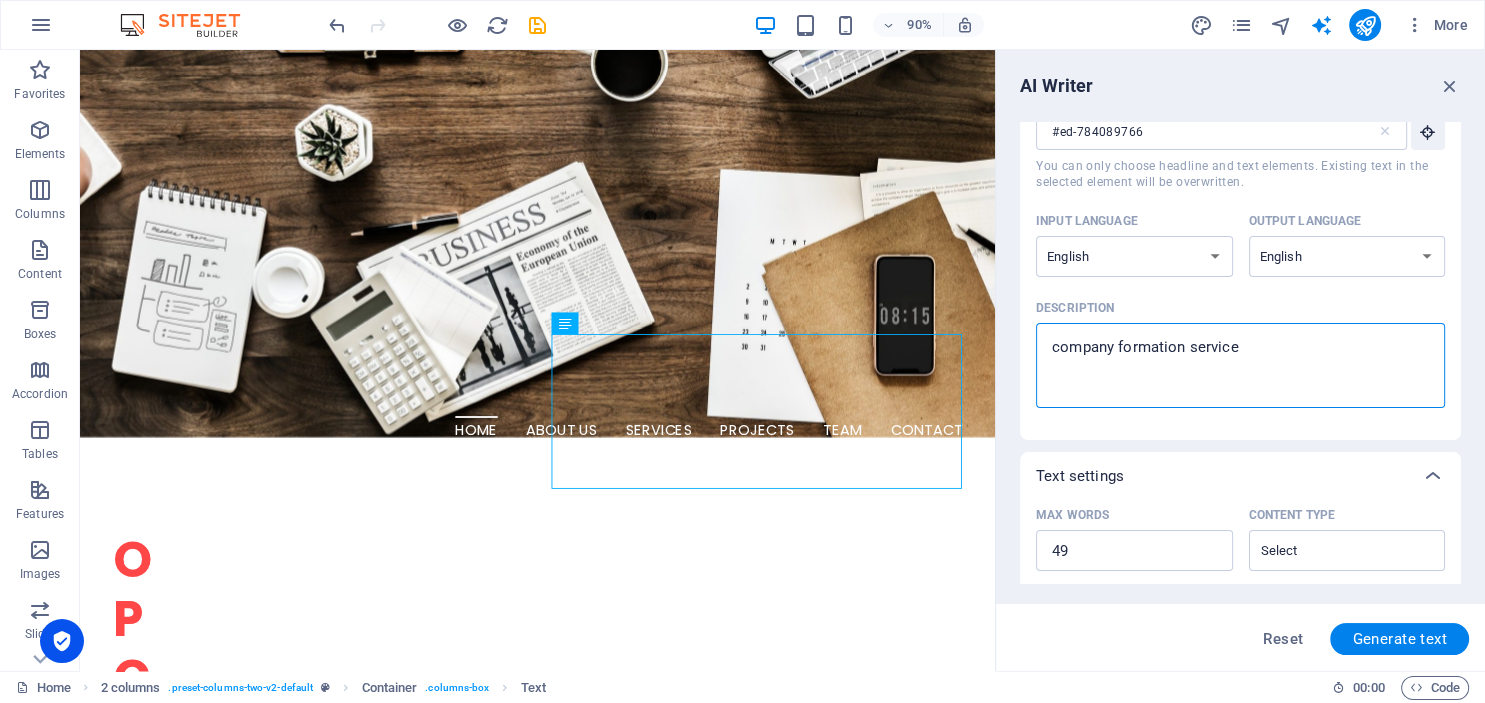 click on "company formation service" at bounding box center [1240, 365] 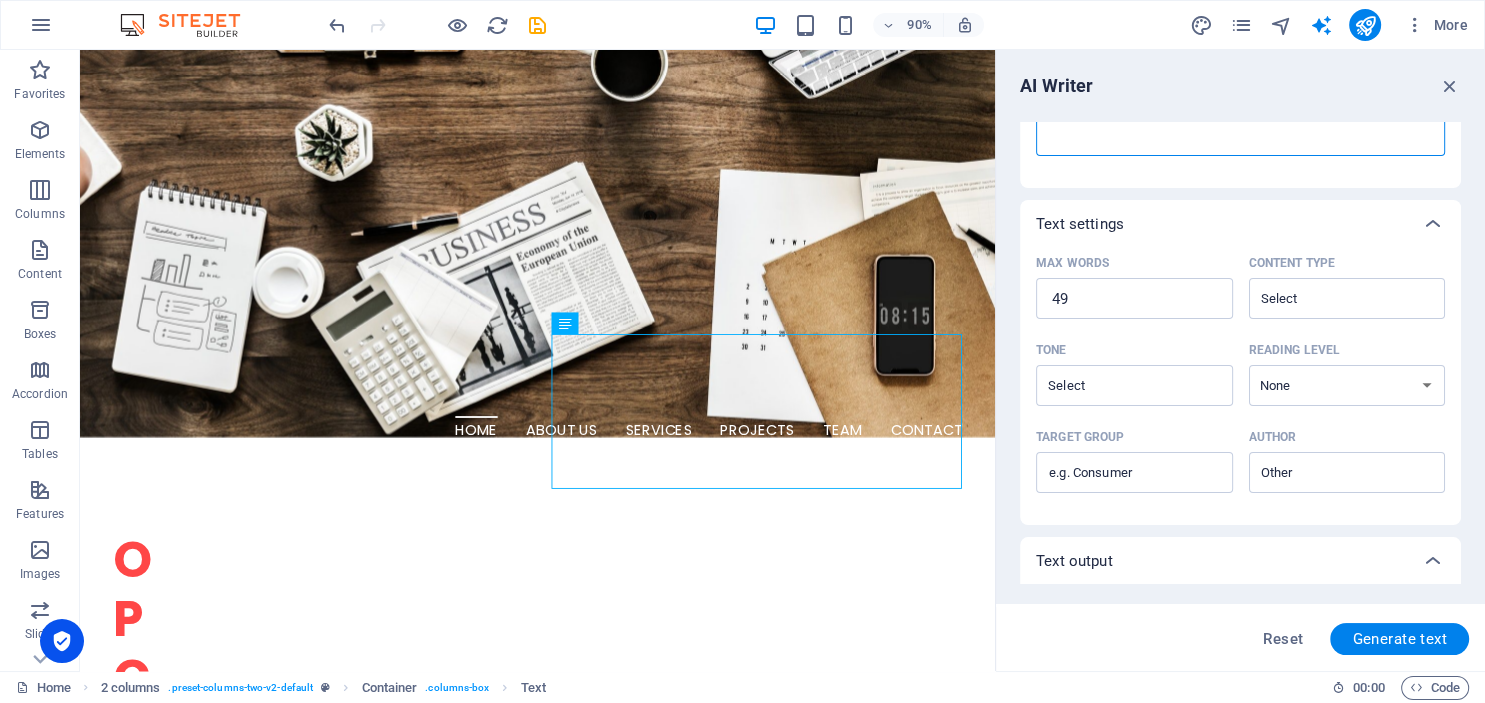 scroll, scrollTop: 453, scrollLeft: 0, axis: vertical 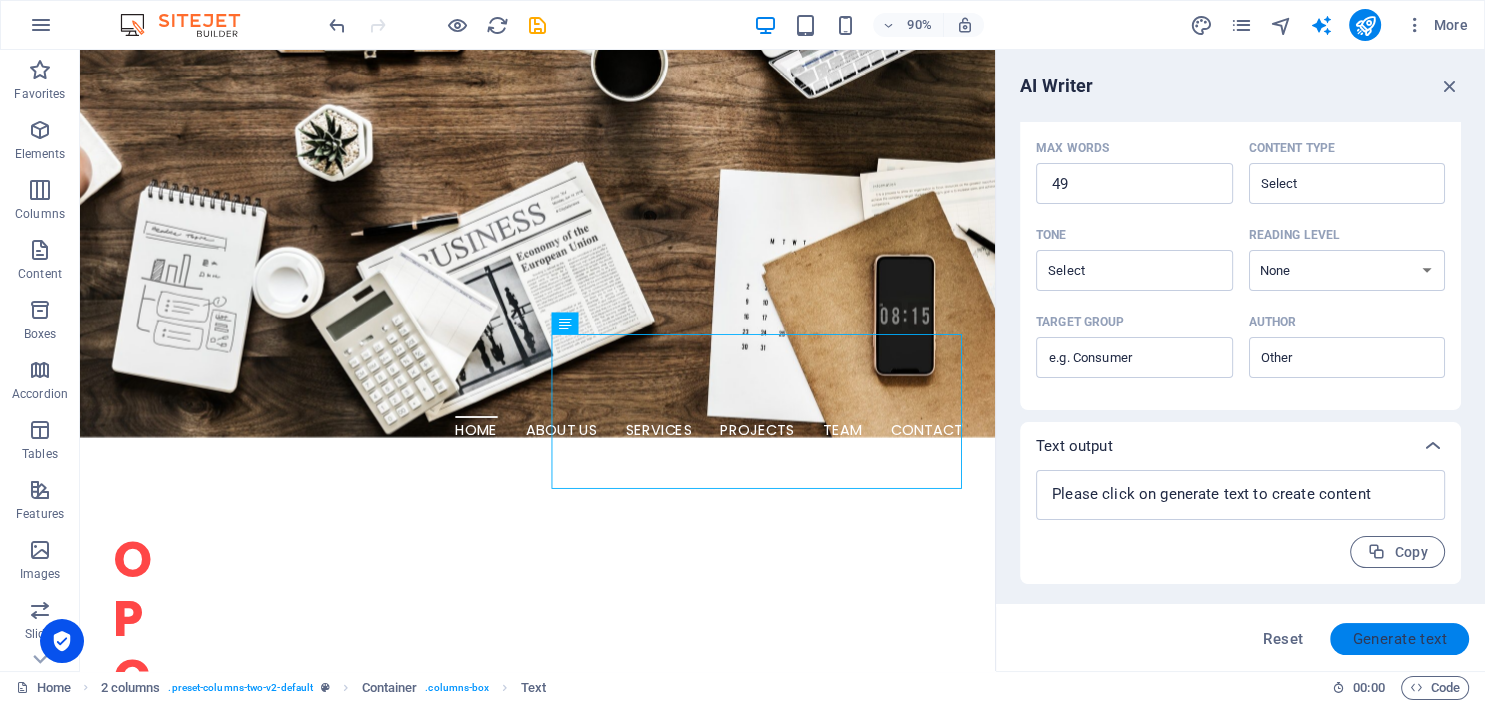 type on "company formation service" 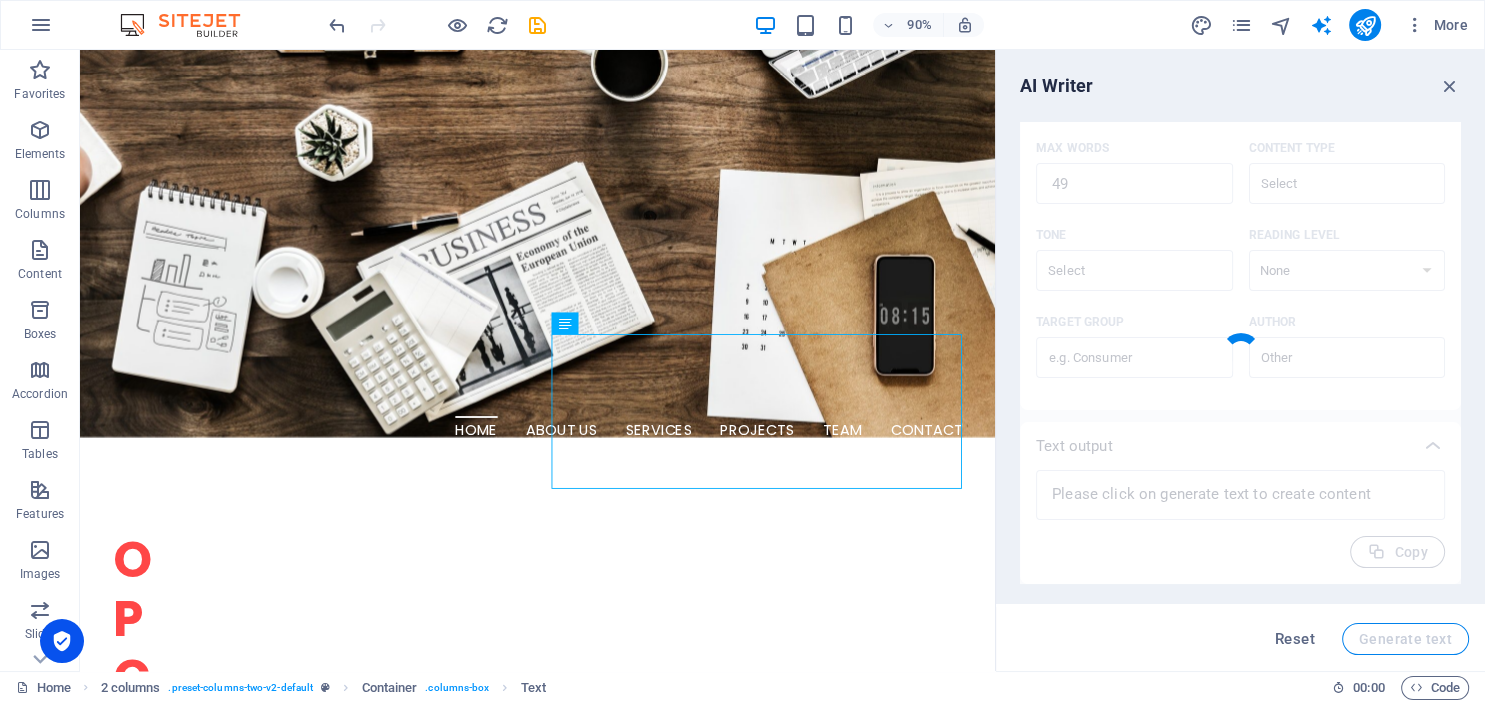 type on "x" 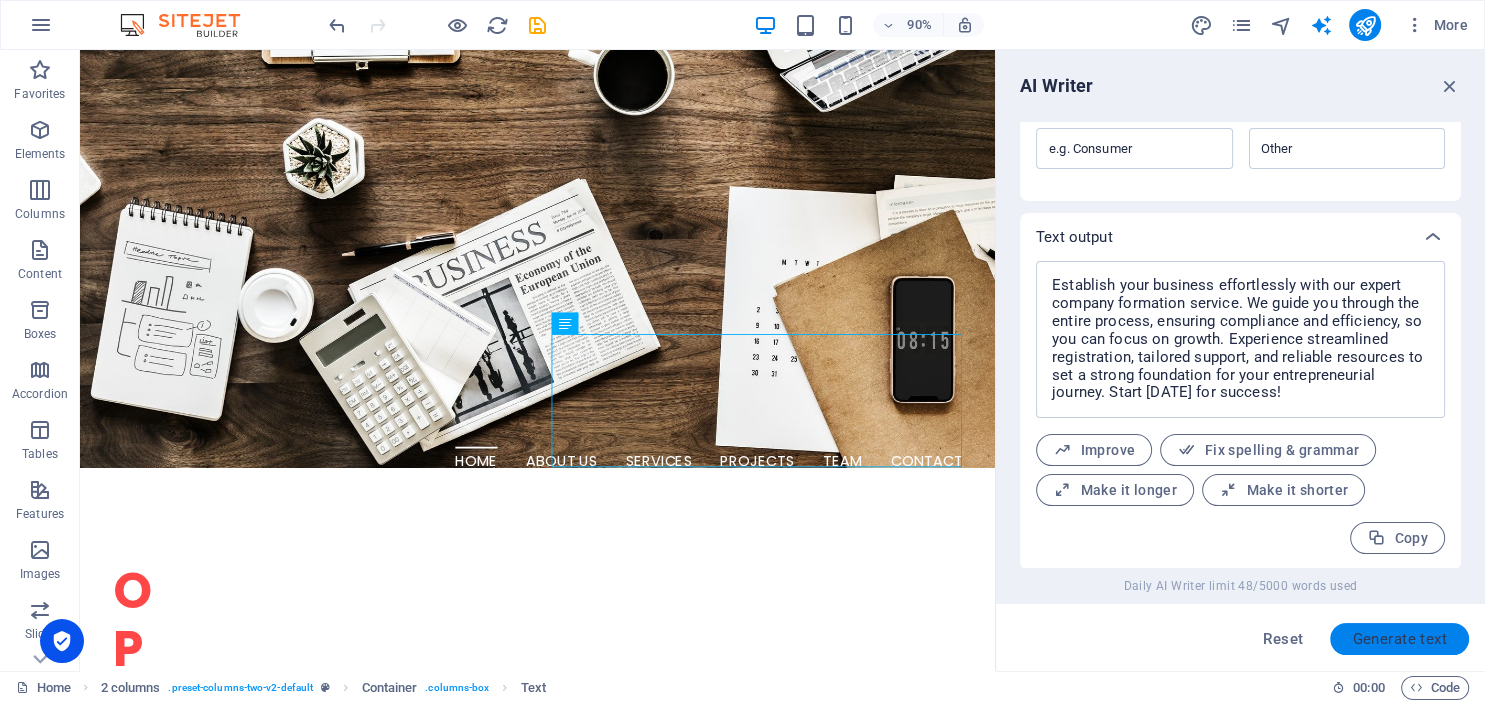 scroll, scrollTop: 664, scrollLeft: 0, axis: vertical 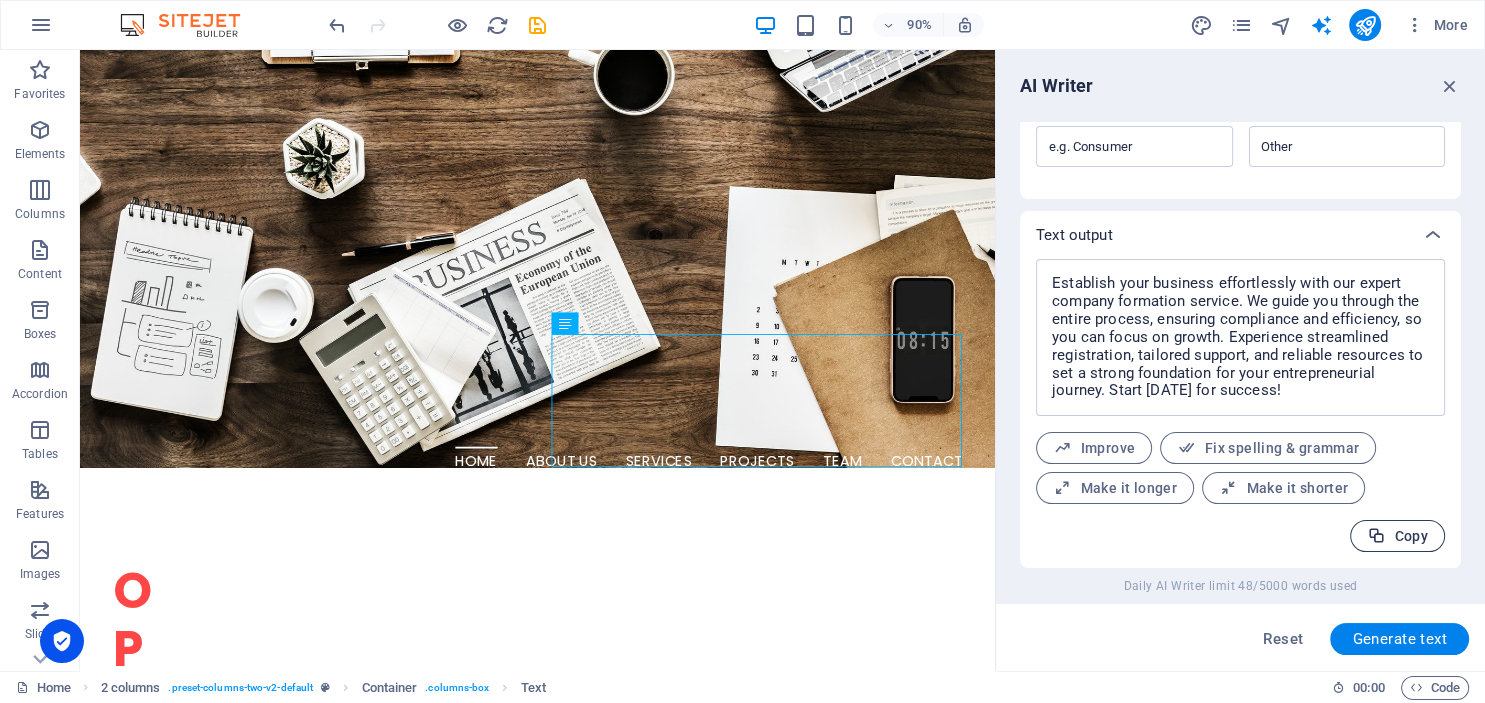 click on "Copy" at bounding box center [1397, 536] 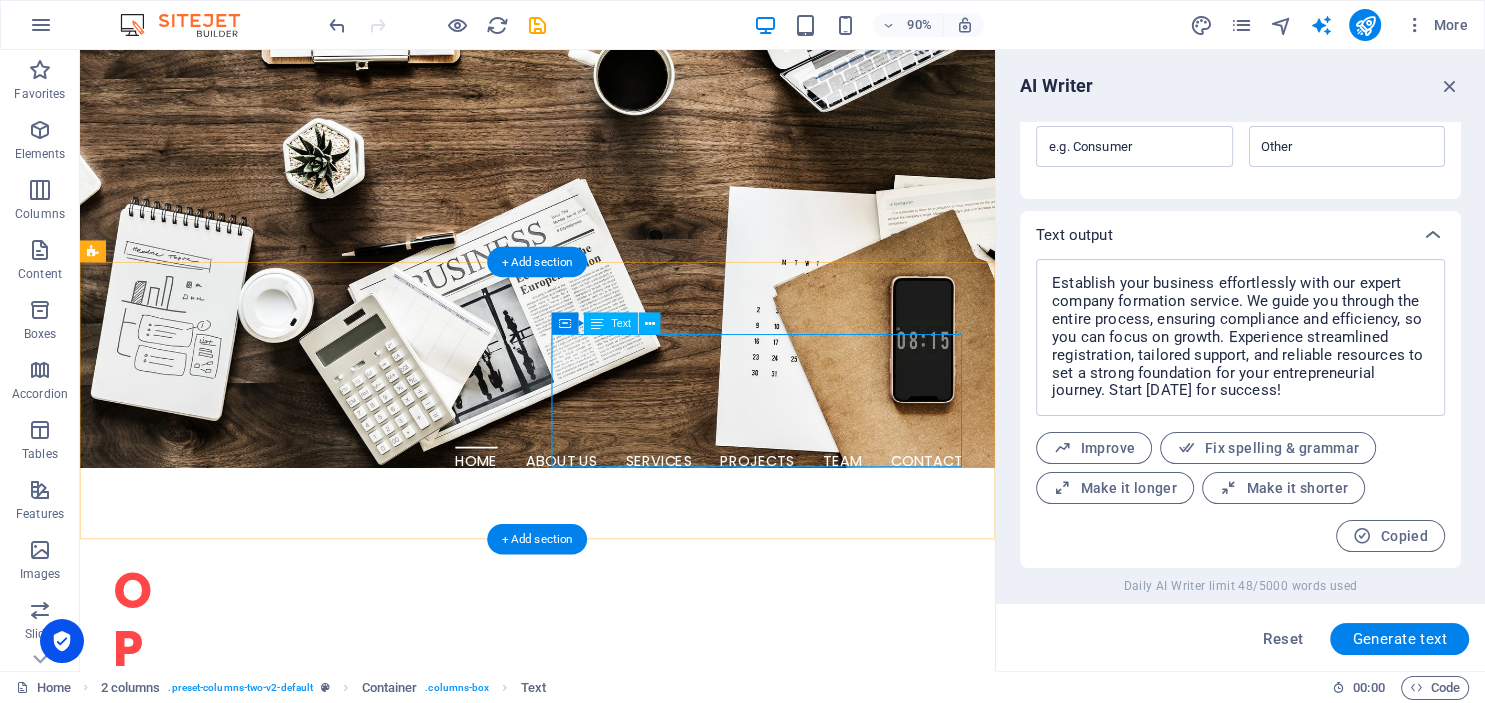 click on "Establish your business effortlessly with our expert company formation service. We guide you through the entire process, ensuring compliance and efficiency, so you can focus on growth. Experience streamlined registration, tailored support, and reliable resources to set a strong foundation for your entrepreneurial journey. Start [DATE] for success!" at bounding box center (324, 1315) 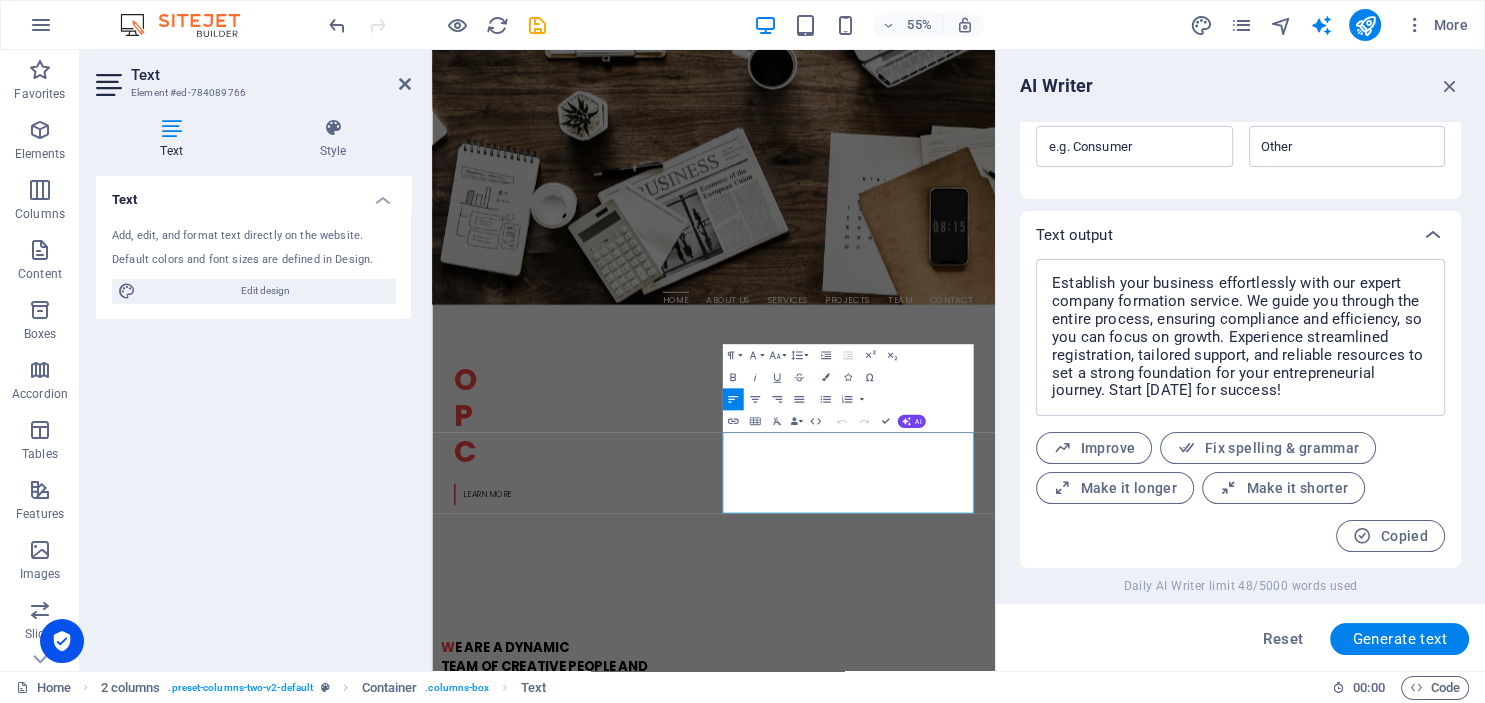click at bounding box center [171, 128] 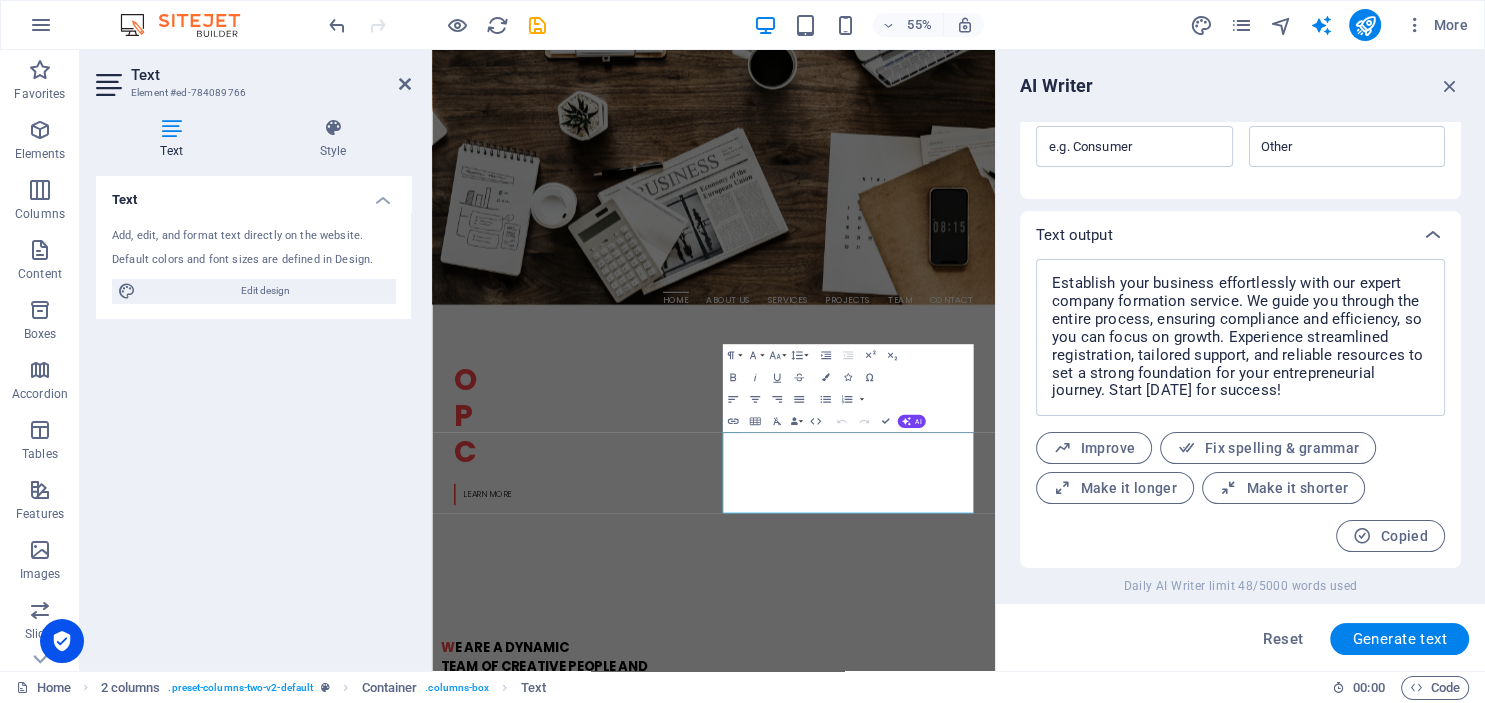 click on "Add, edit, and format text directly on the website." at bounding box center (253, 236) 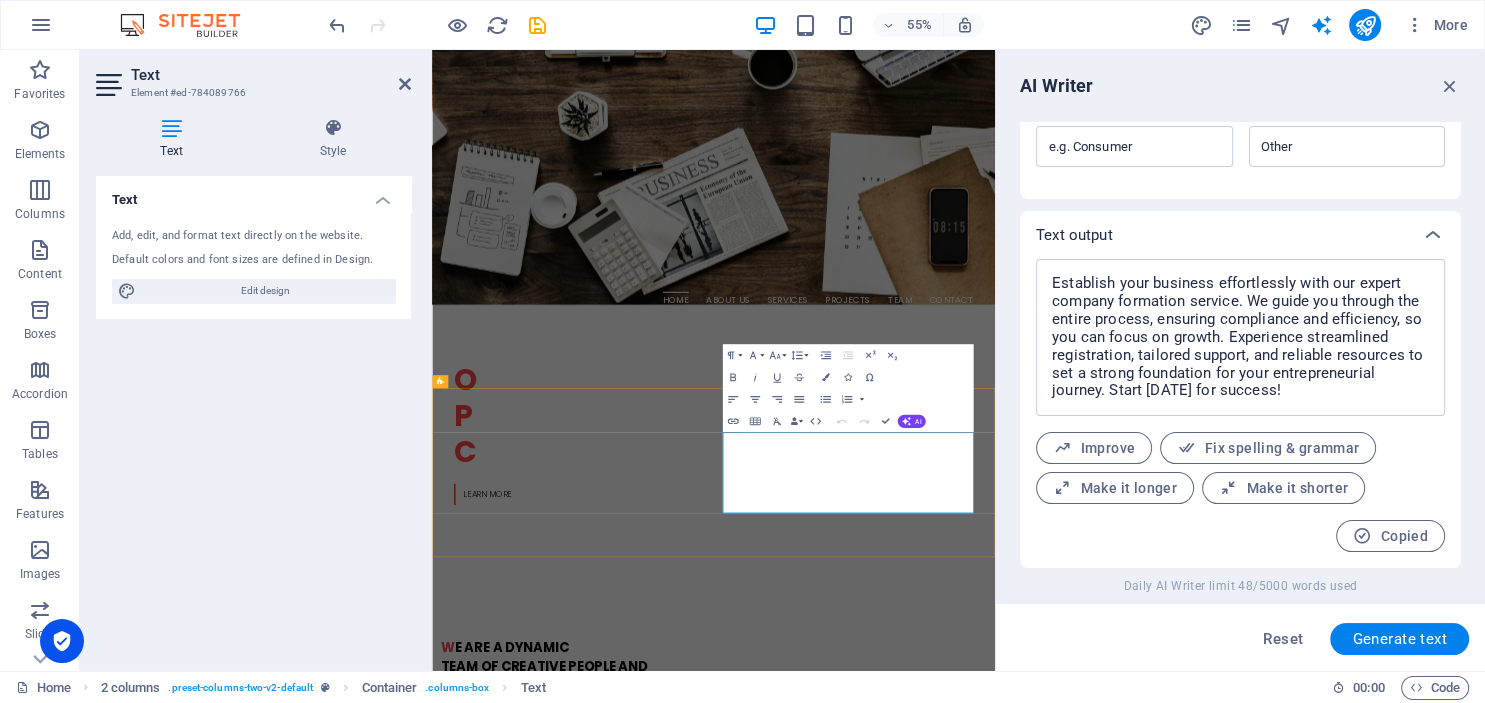 click on "Establish your business effortlessly with our expert company formation service. We guide you through the entire process, ensuring compliance and efficiency, so you can focus on growth. Experience streamlined registration, tailored support, and reliable resources to set a strong foundation for your entrepreneurial journey. Start [DATE] for success!" at bounding box center (676, 1315) 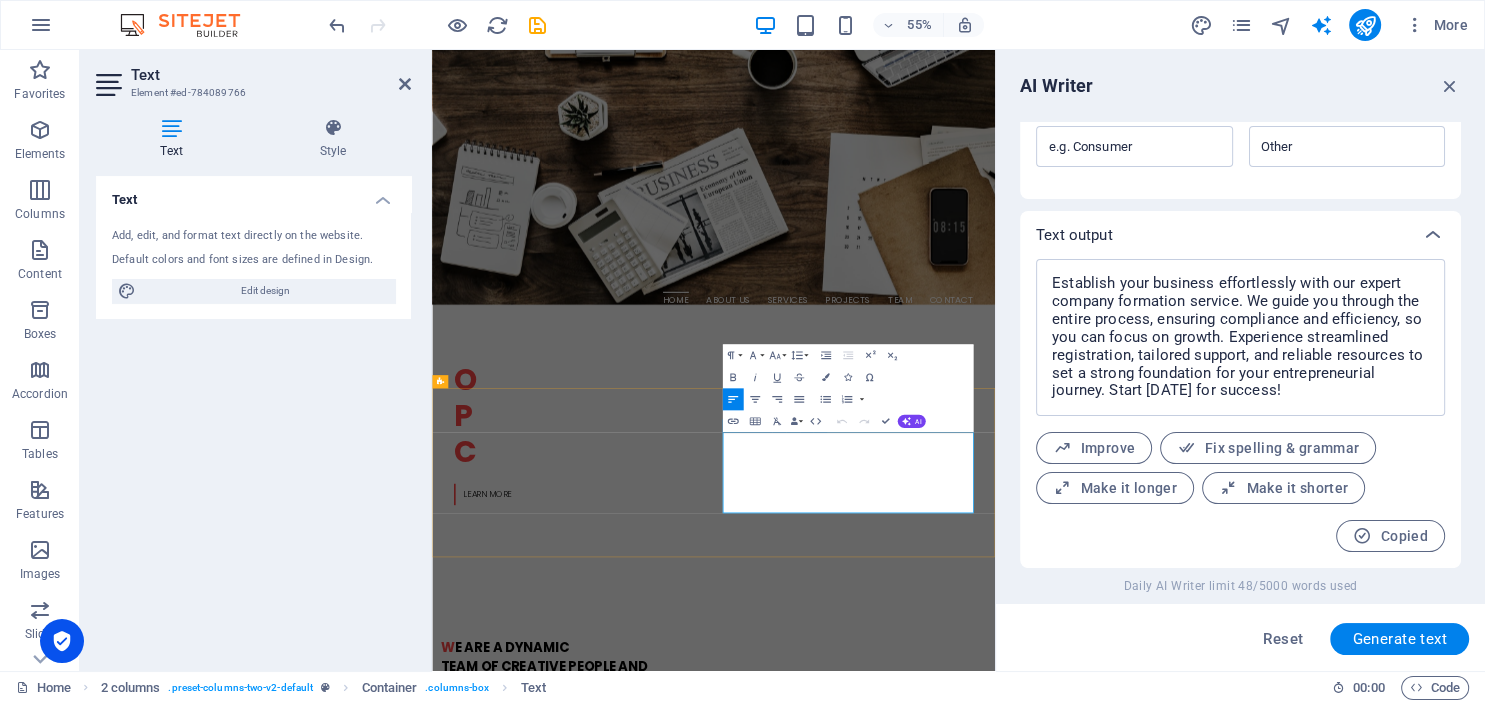 drag, startPoint x: 1396, startPoint y: 878, endPoint x: 956, endPoint y: 763, distance: 454.78018 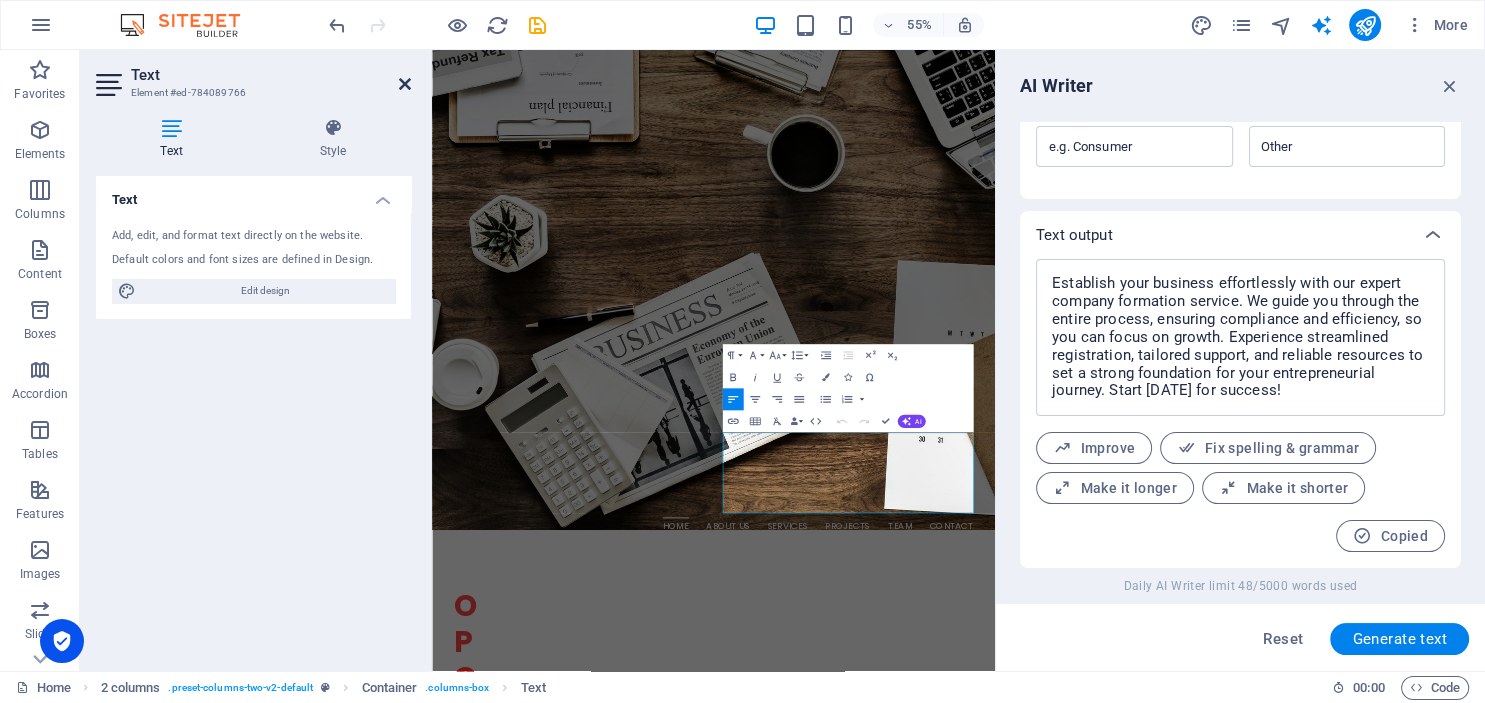 click at bounding box center (405, 84) 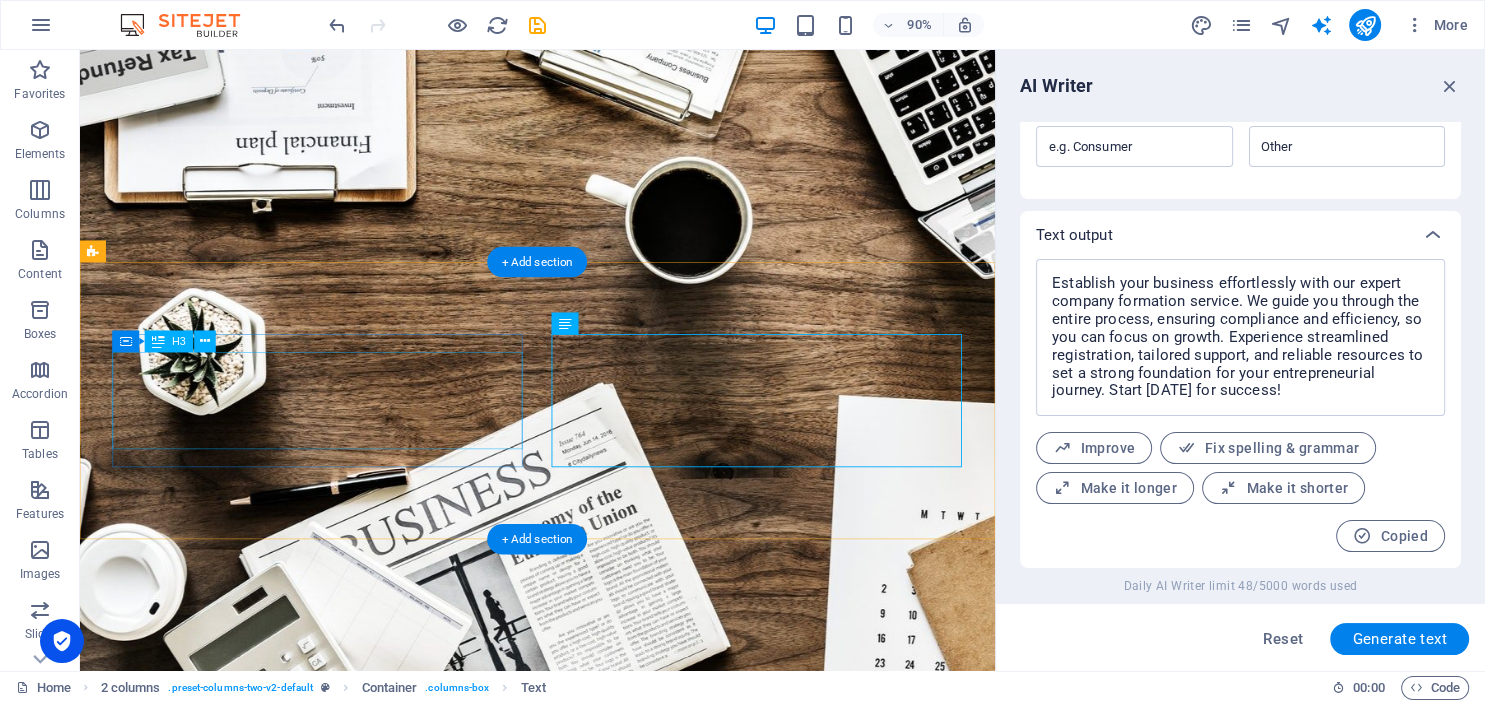 click on "W e are a dynamic team of creative people and Marketing Experts." at bounding box center (324, 1582) 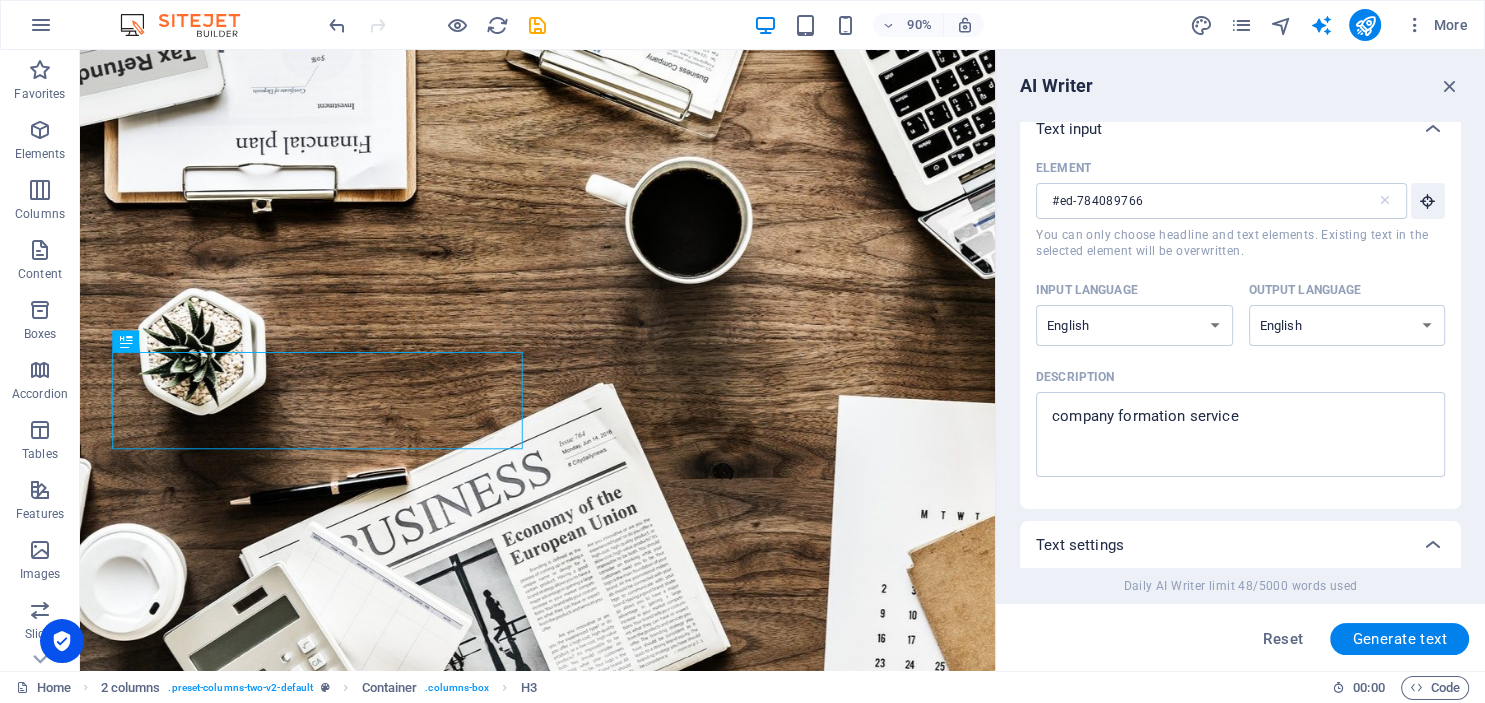 scroll, scrollTop: 3, scrollLeft: 0, axis: vertical 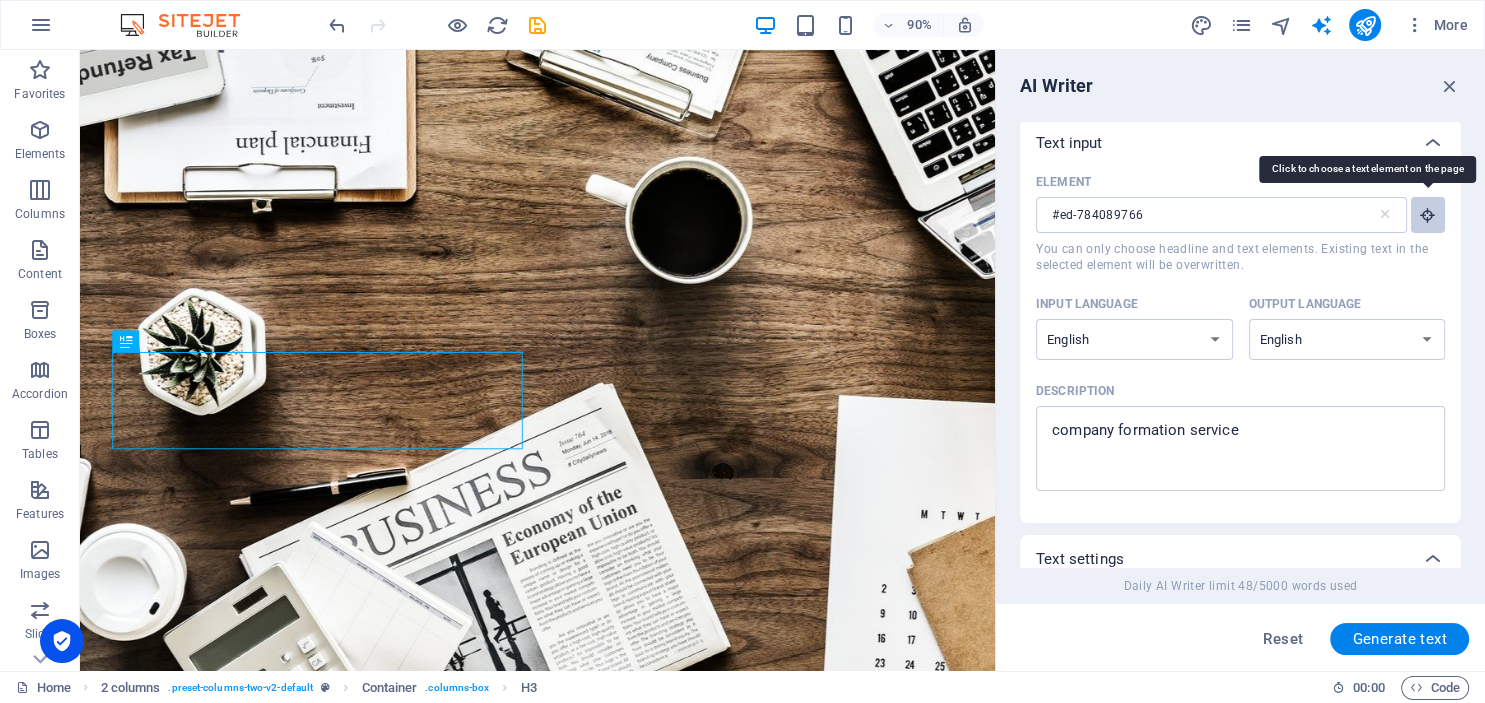 click at bounding box center (1428, 215) 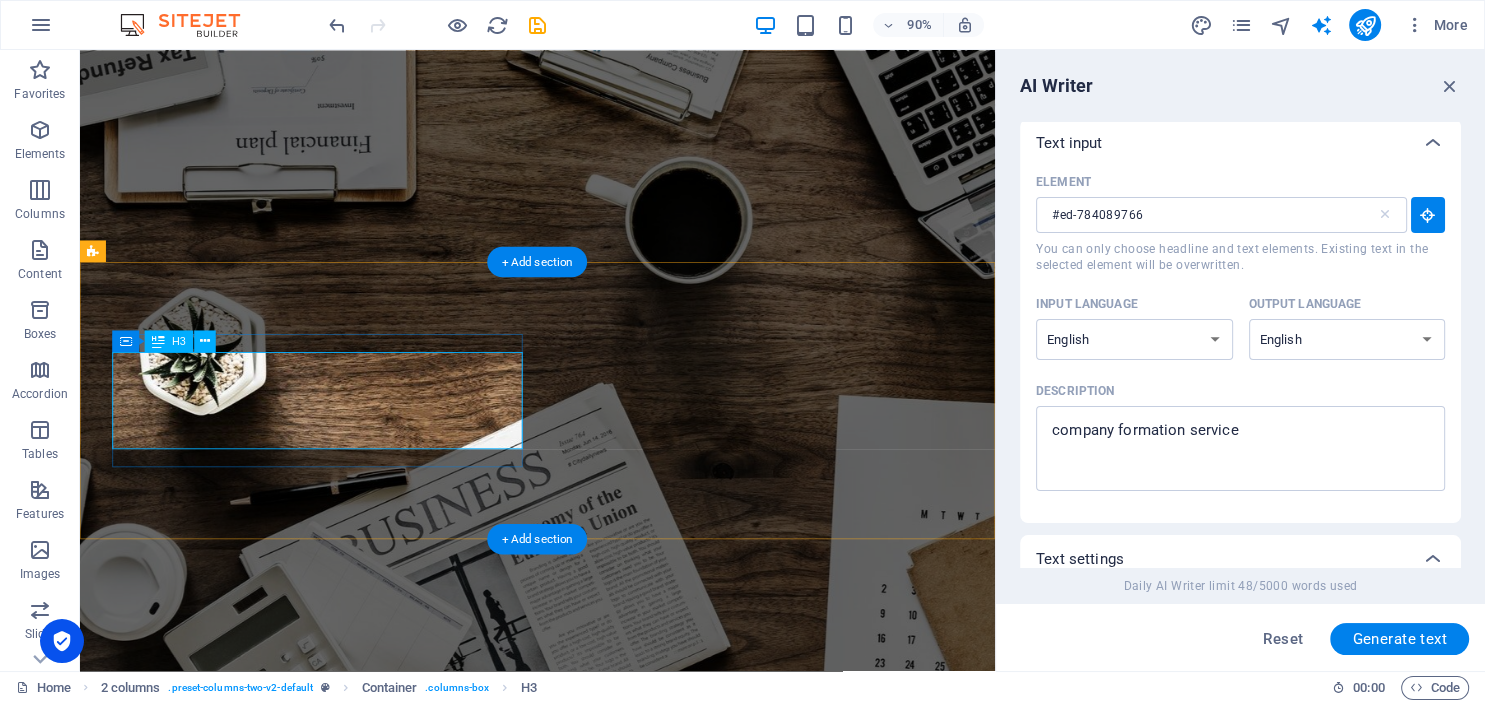 click on "W e are a dynamic team of creative people and Marketing Experts." at bounding box center (324, 1582) 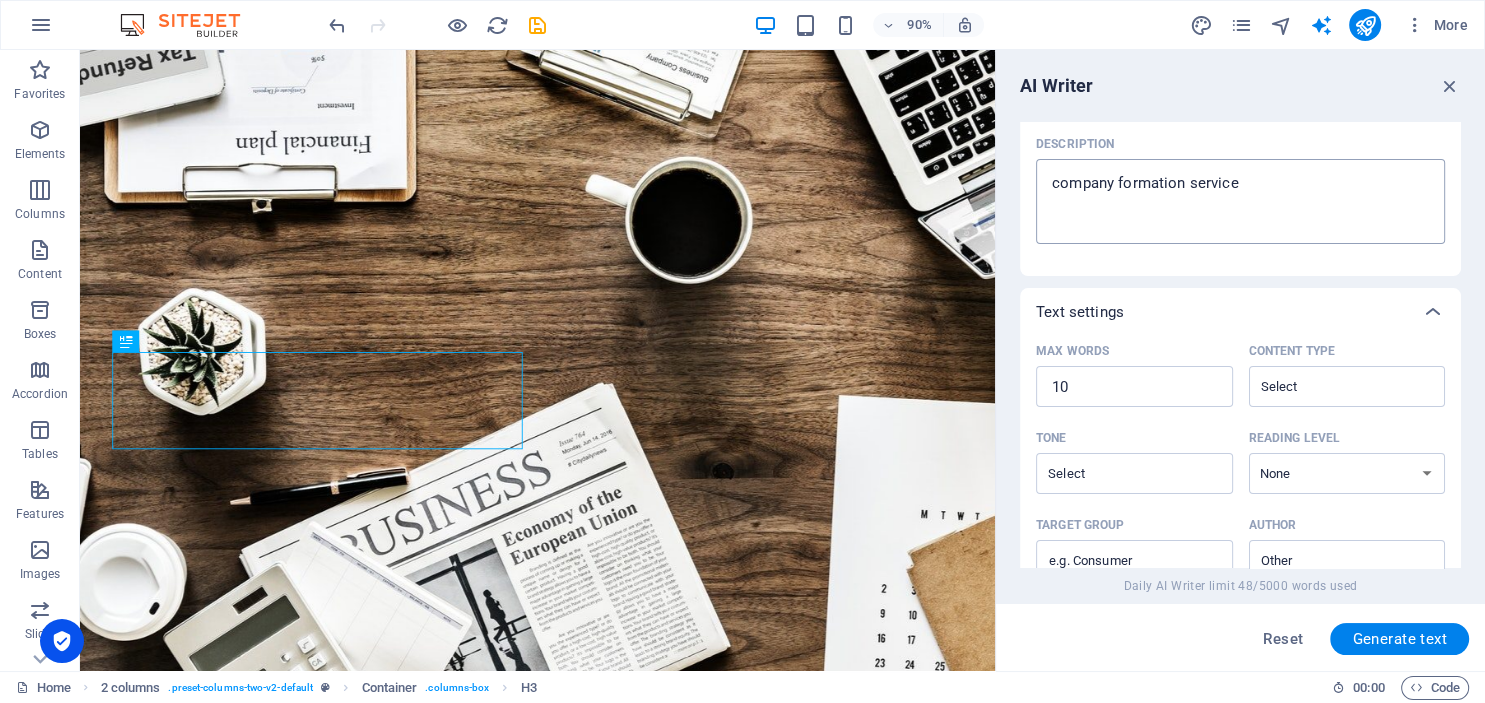 scroll, scrollTop: 250, scrollLeft: 0, axis: vertical 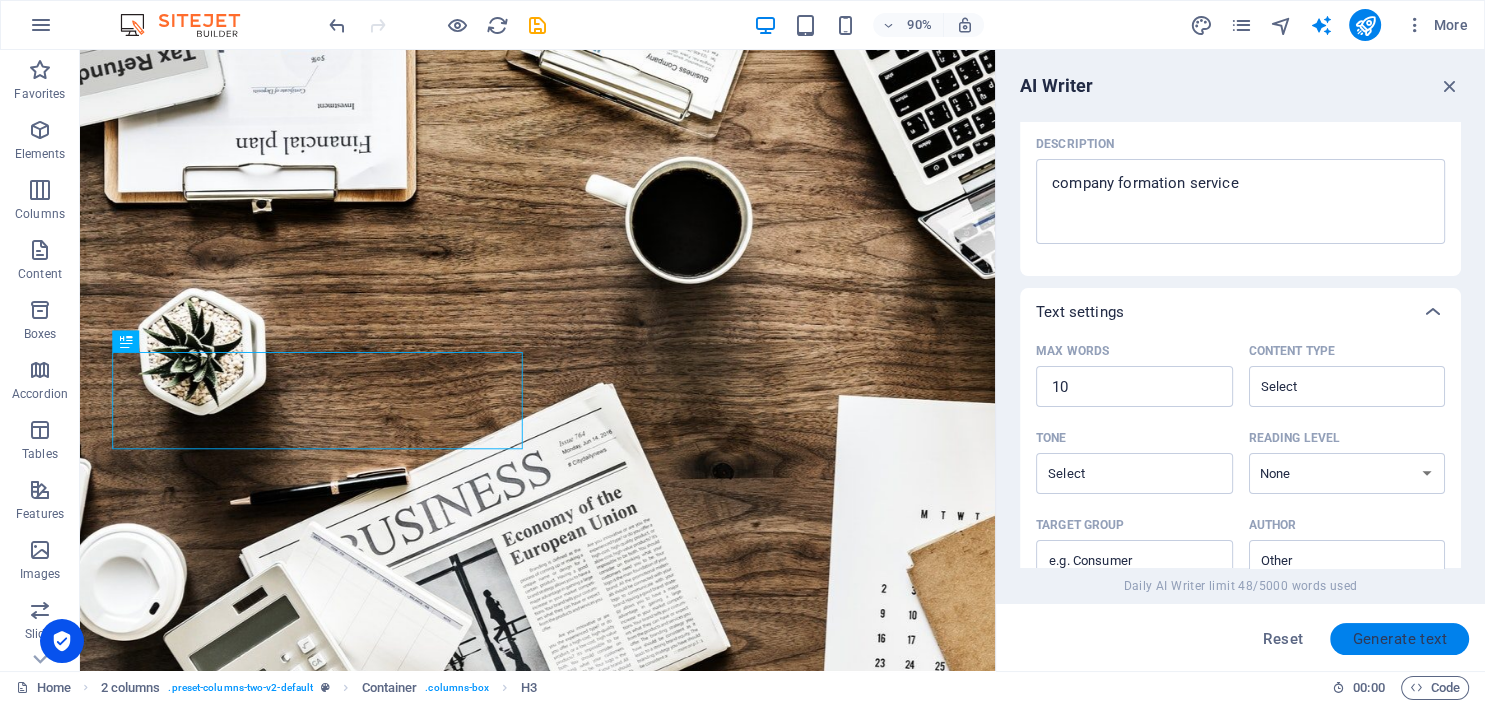 click on "Generate text" at bounding box center [1399, 639] 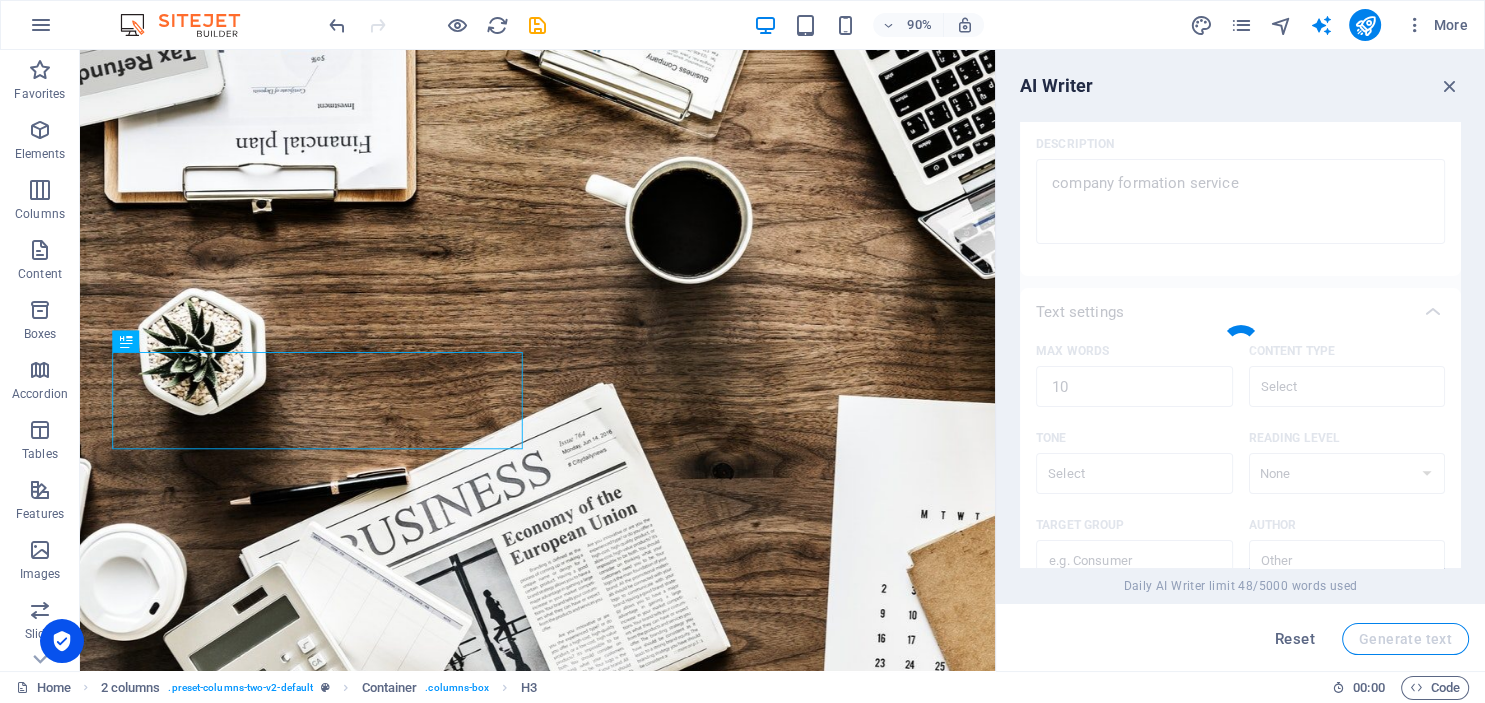 type on "x" 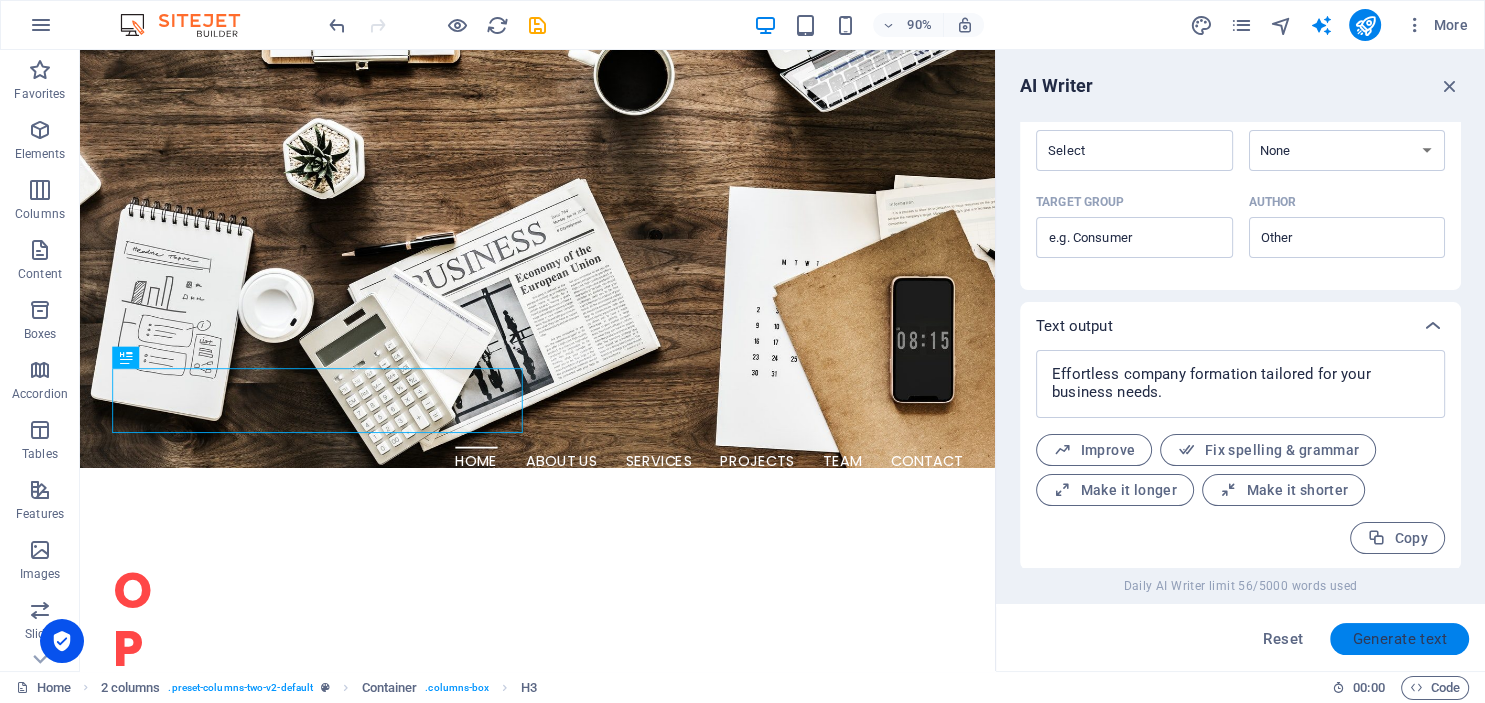 scroll, scrollTop: 574, scrollLeft: 0, axis: vertical 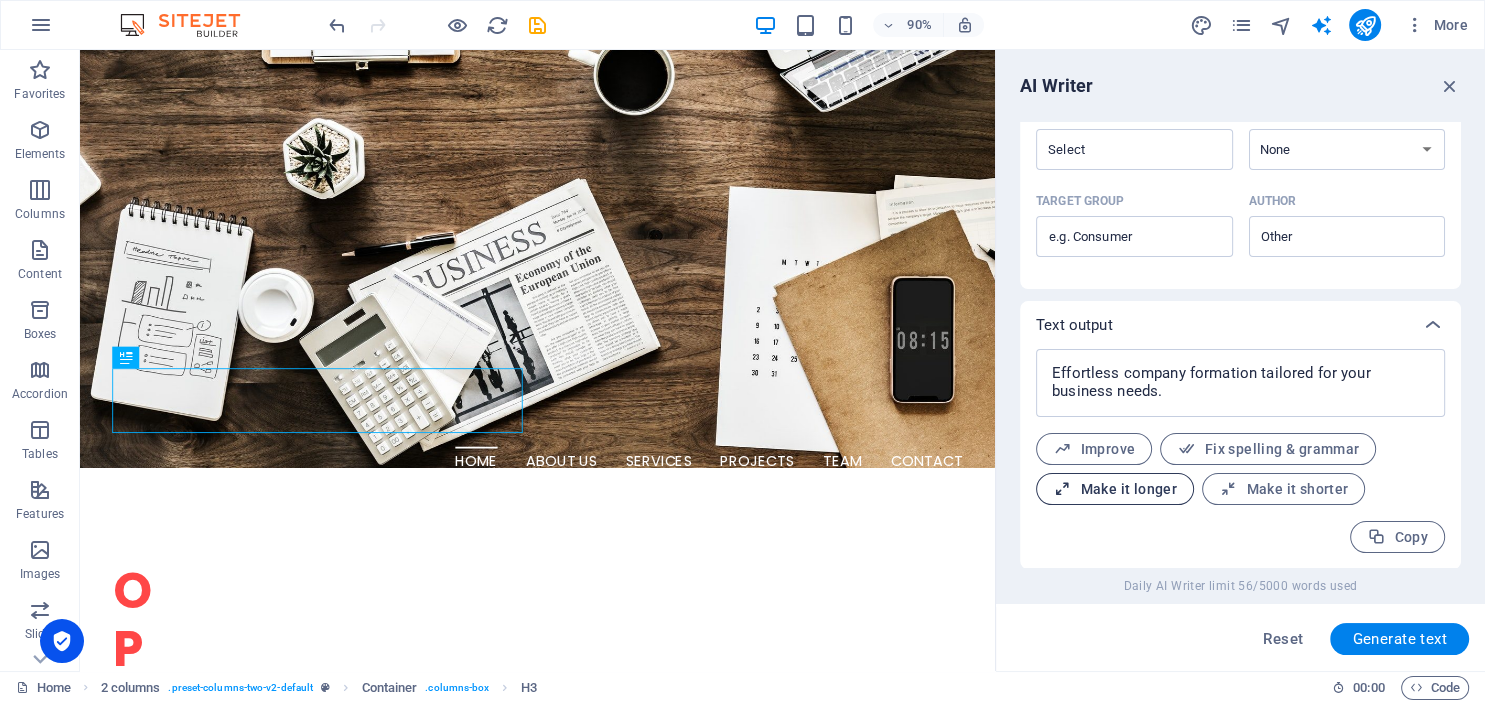 click on "Make it longer" at bounding box center (1115, 489) 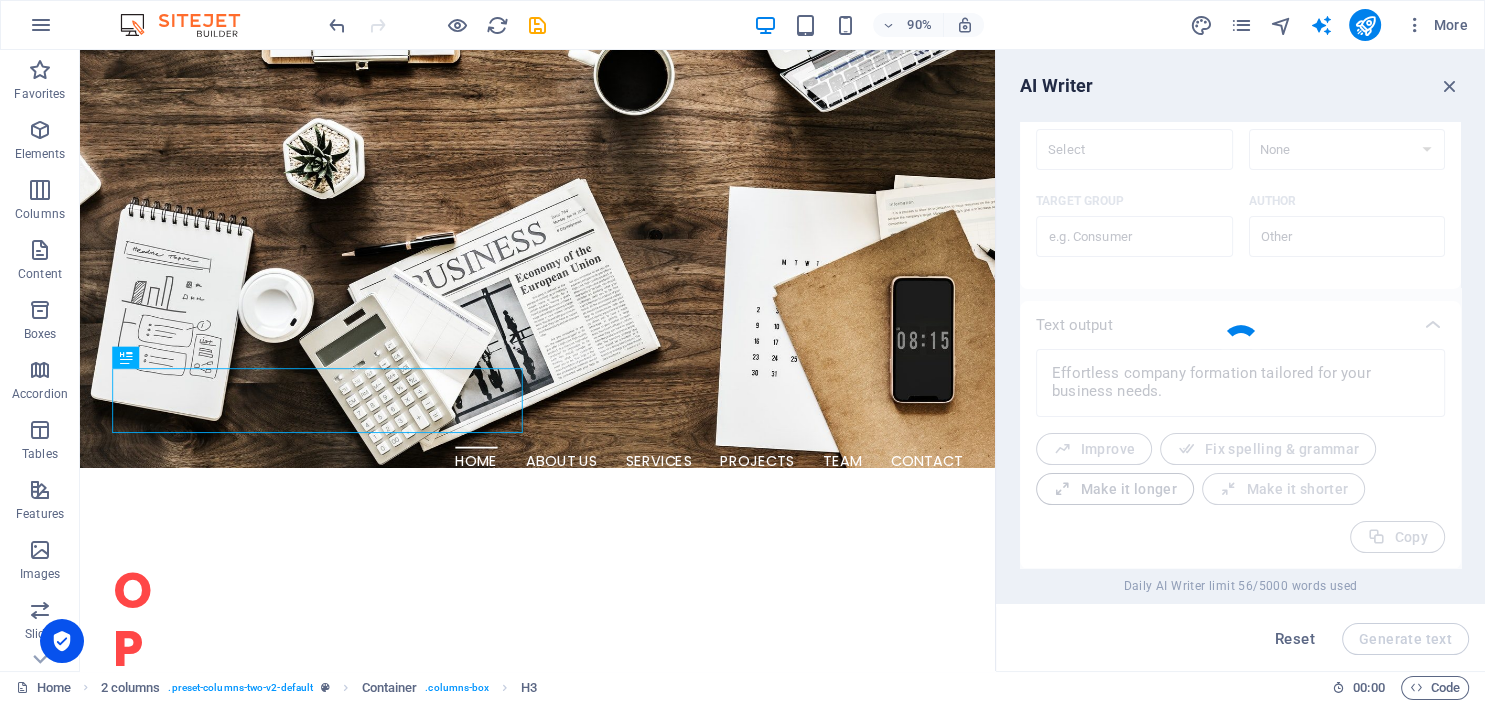 type on "x" 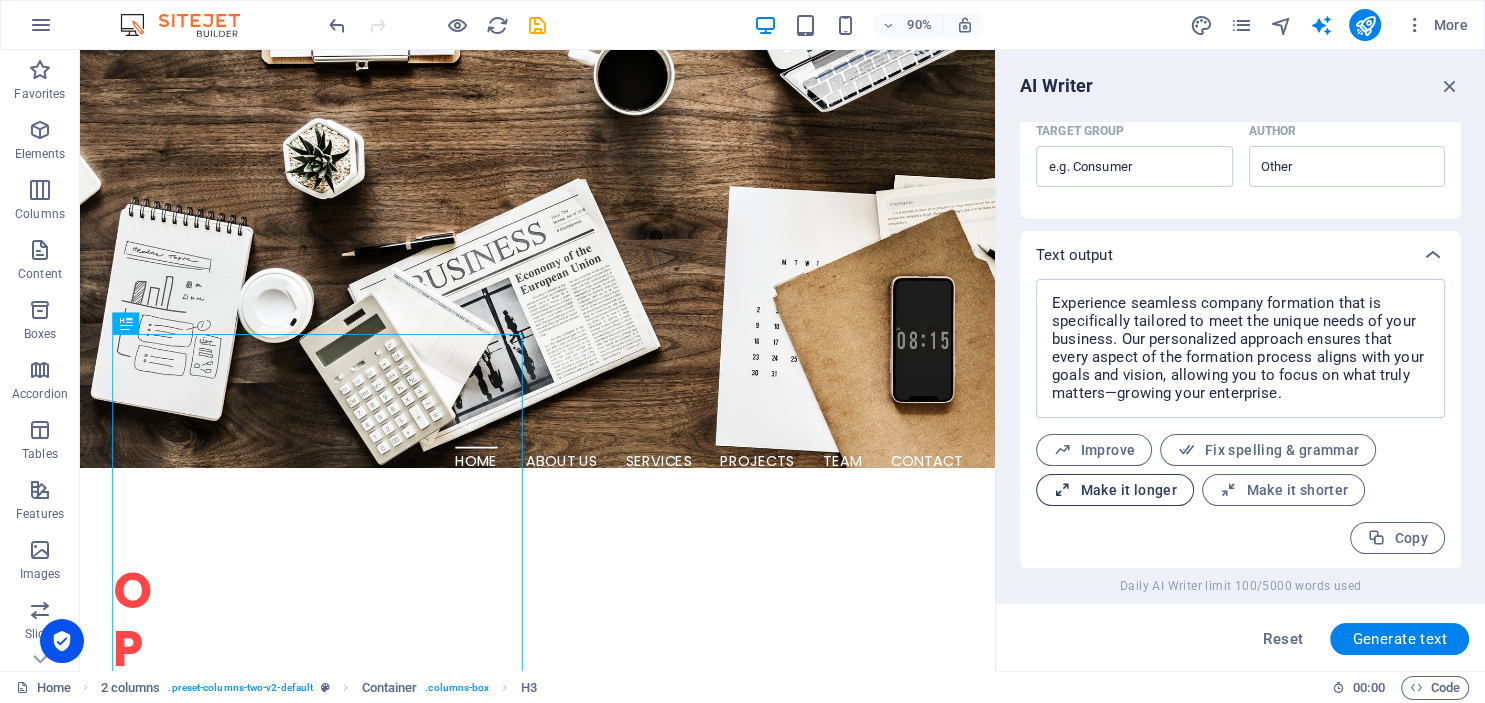 scroll, scrollTop: 646, scrollLeft: 0, axis: vertical 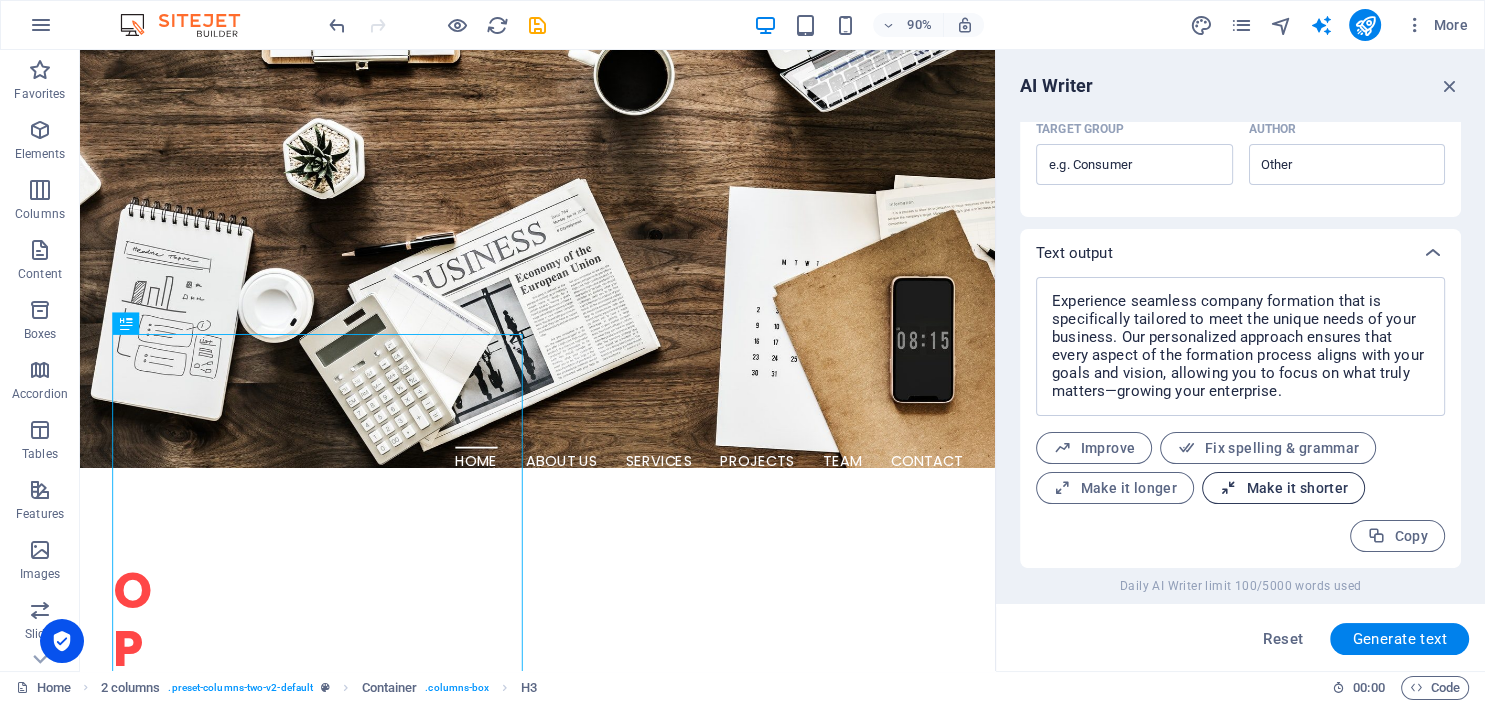 click on "Make it shorter" at bounding box center [1283, 488] 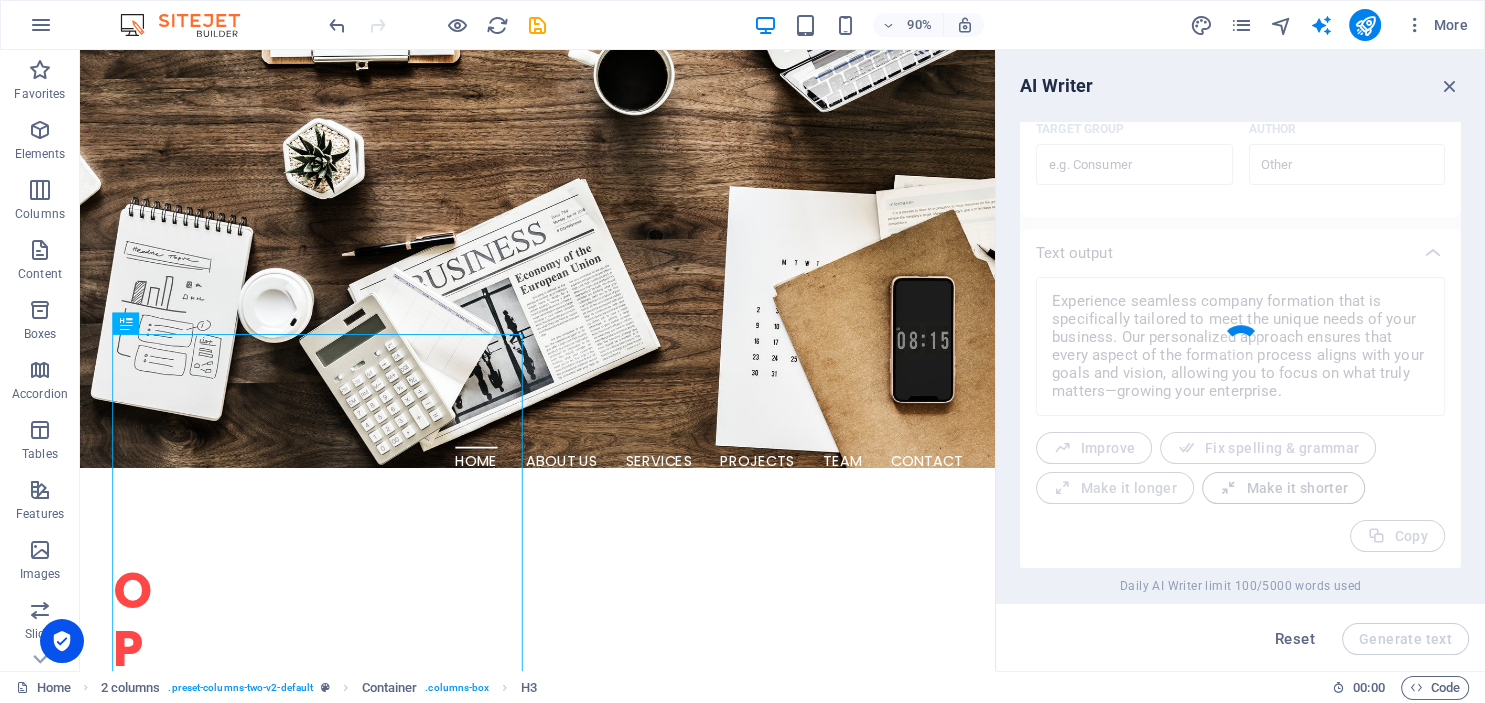 type on "x" 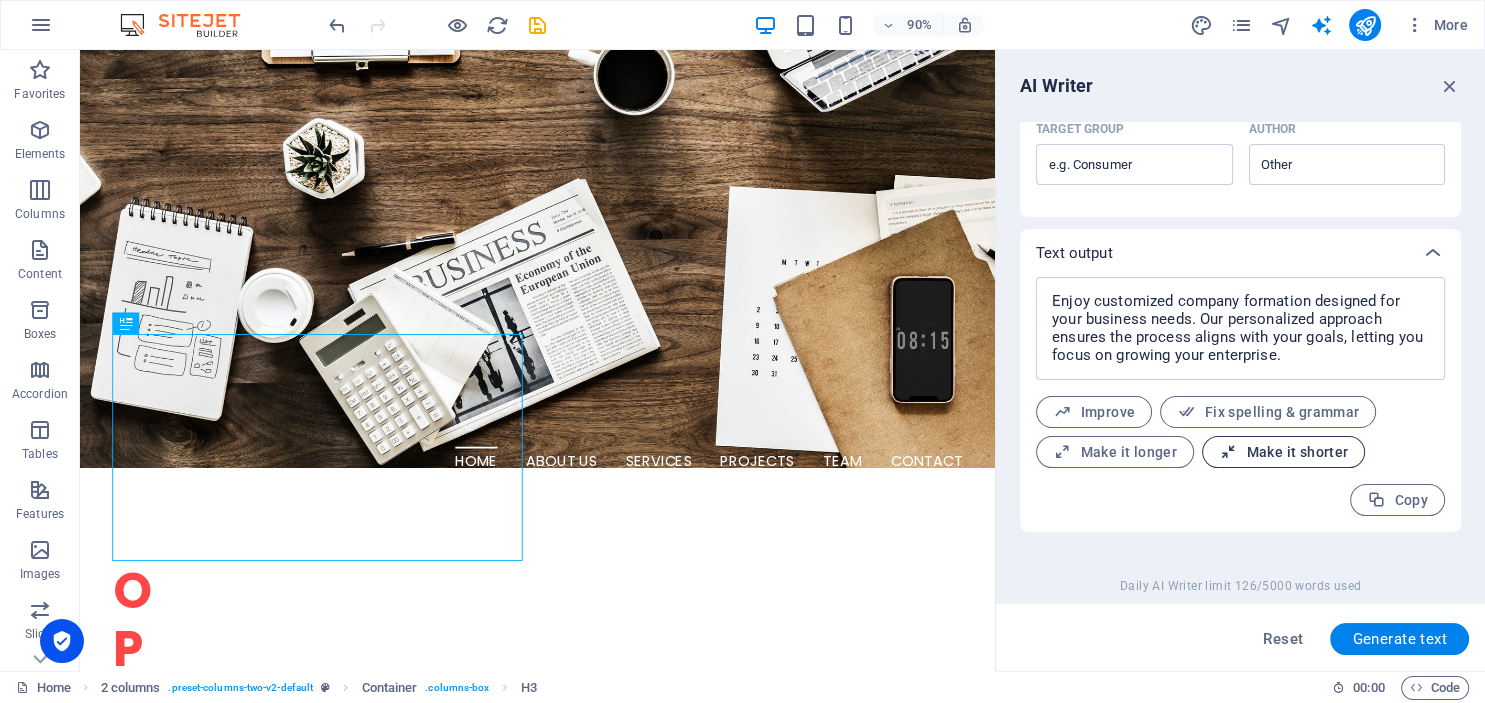 scroll, scrollTop: 646, scrollLeft: 0, axis: vertical 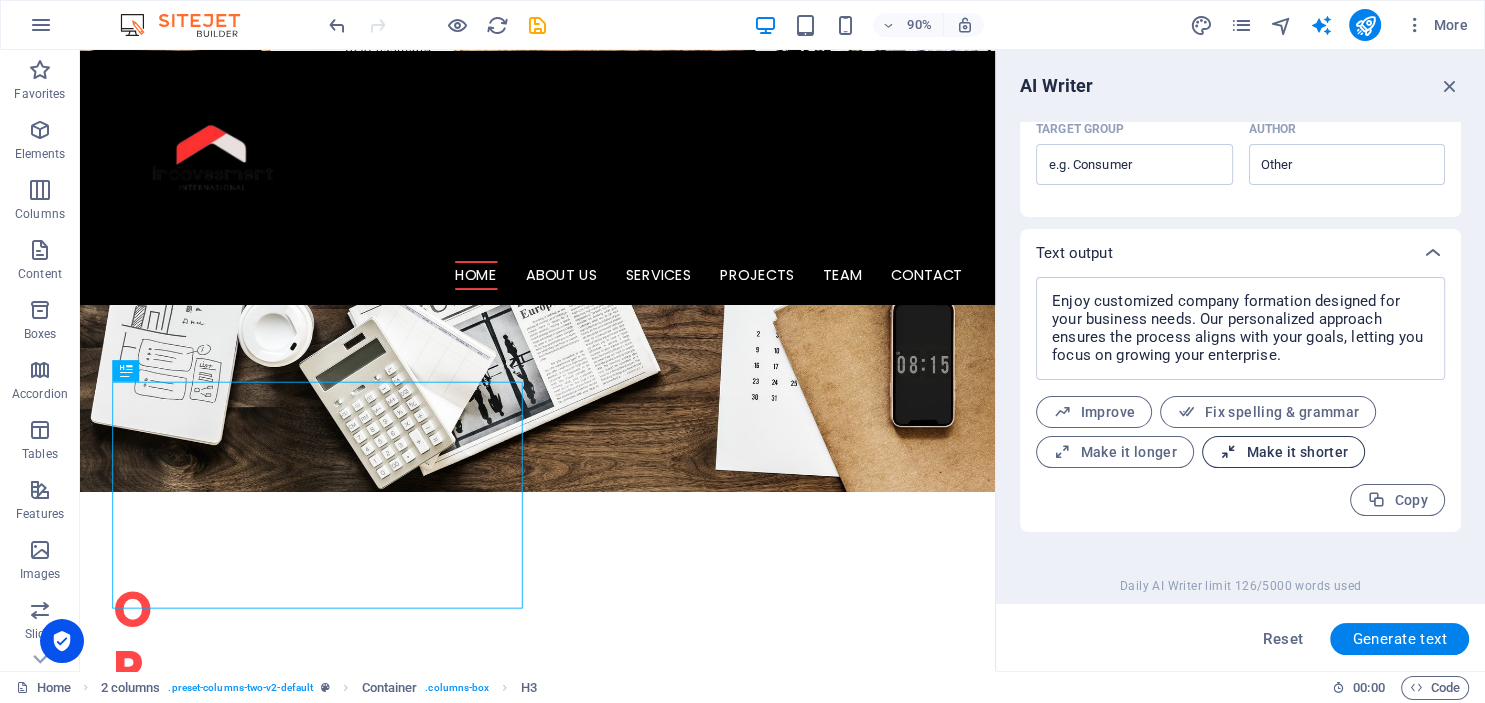 click on "Make it shorter" at bounding box center (1283, 452) 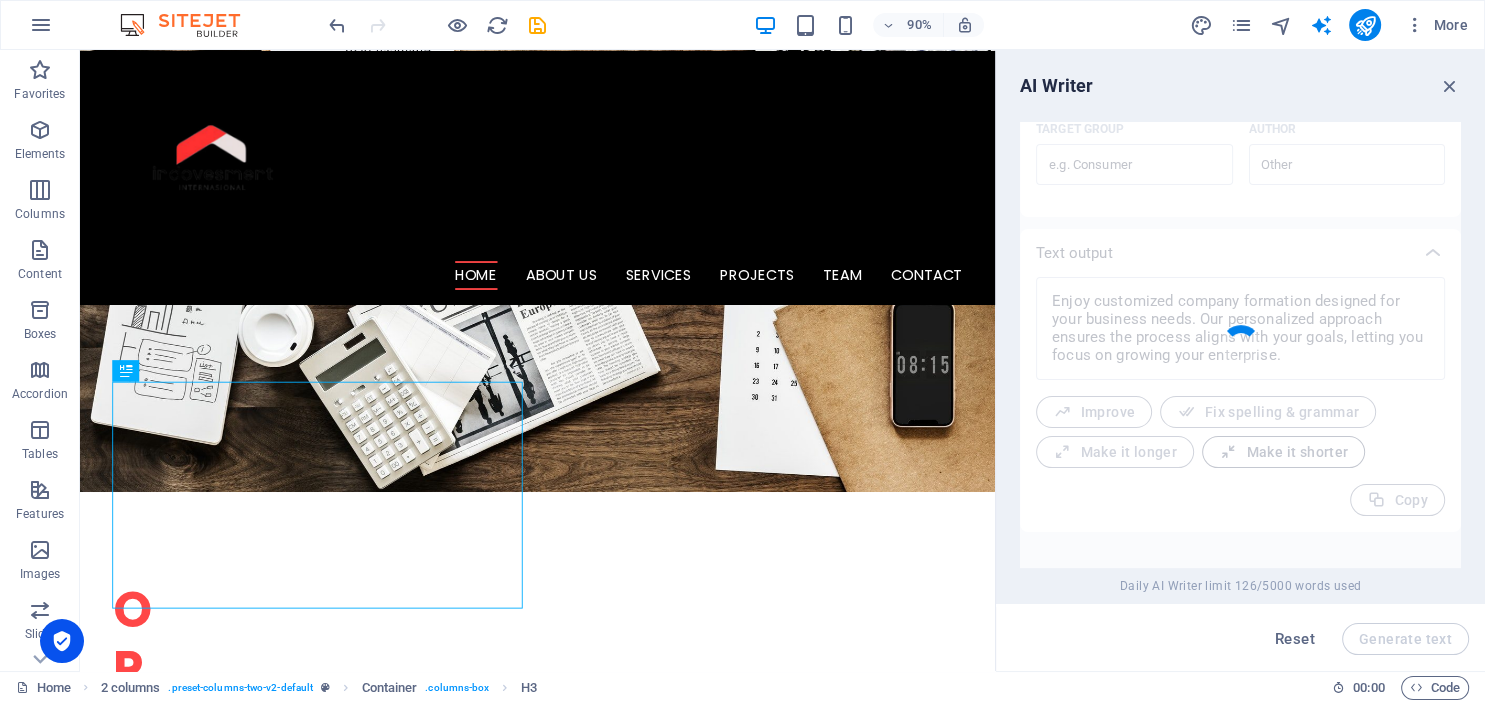 type on "x" 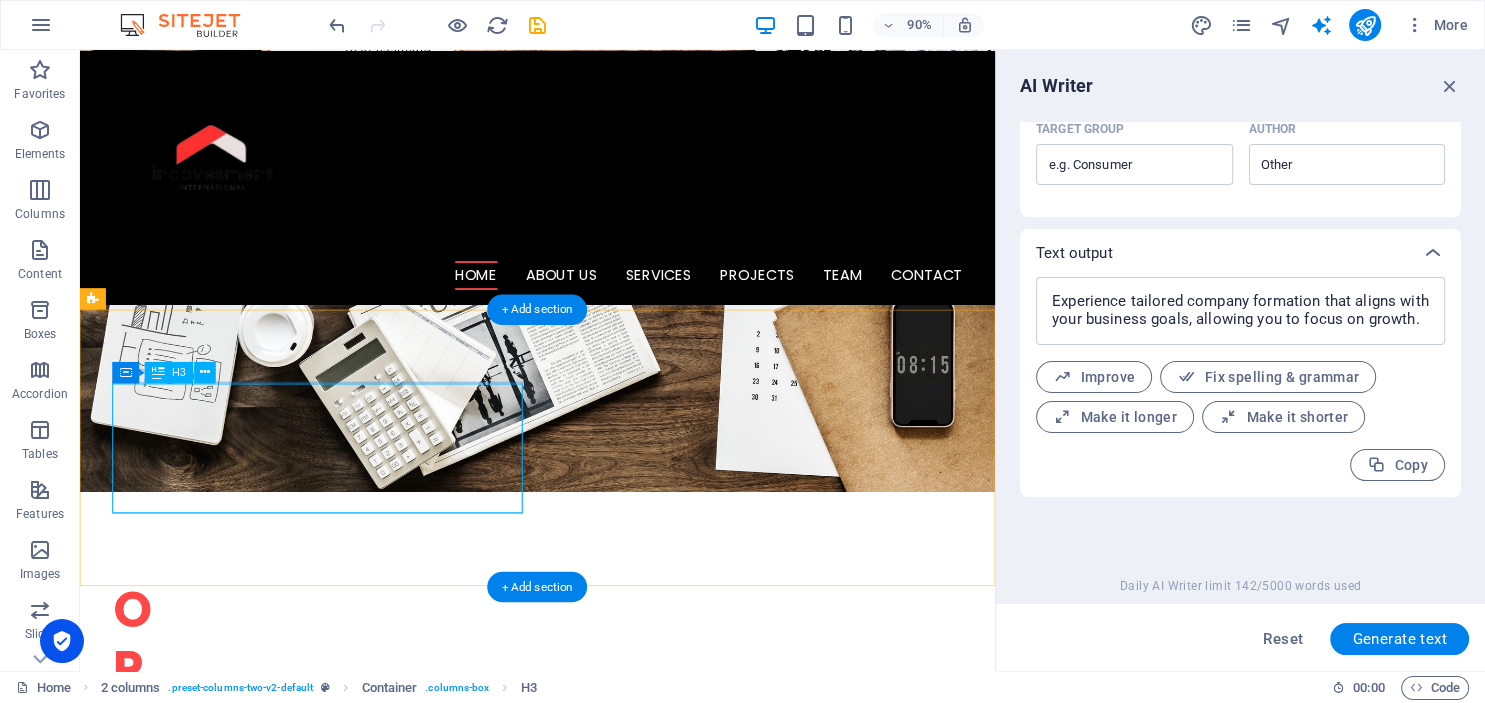 click on "Experience tailored company formation that aligns with your business goals, allowing you to focus on growth." at bounding box center [324, 1211] 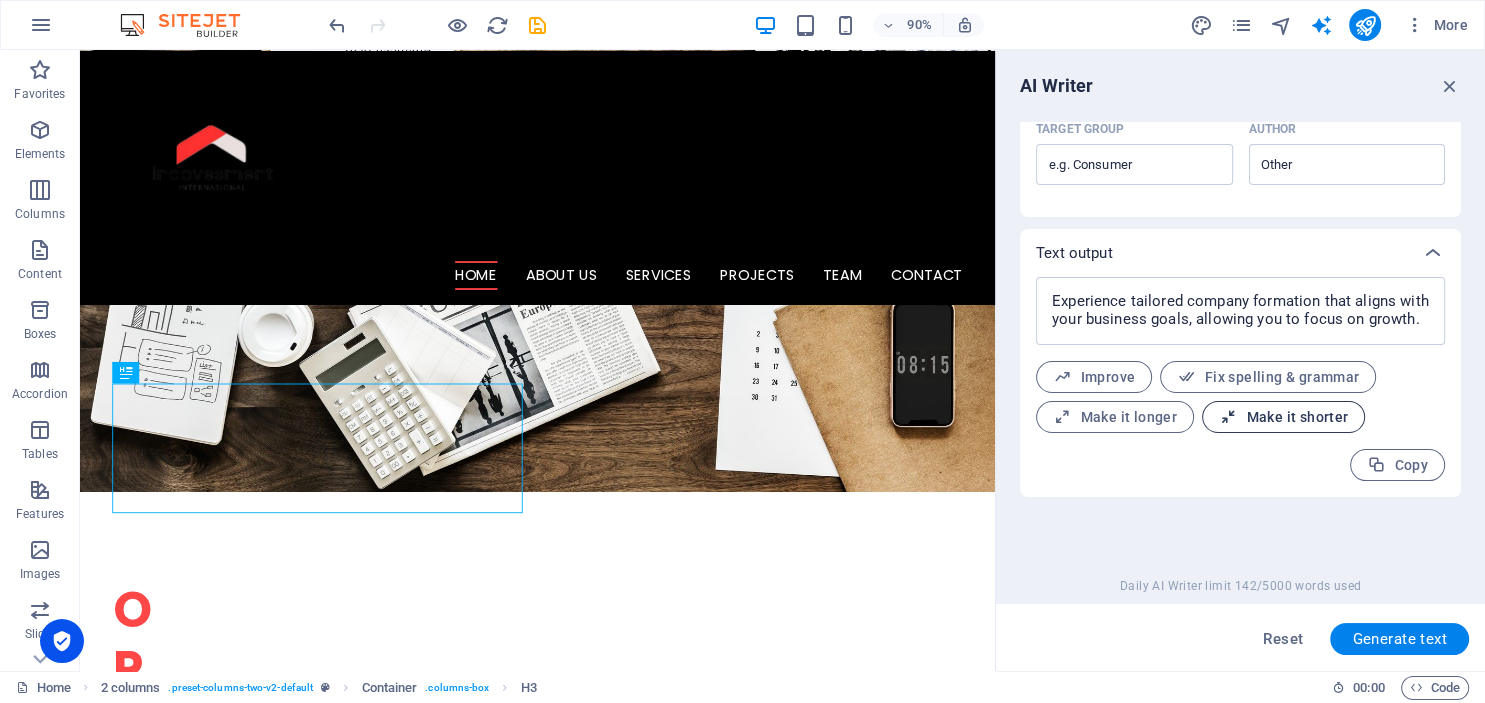 click on "Make it shorter" at bounding box center [1283, 417] 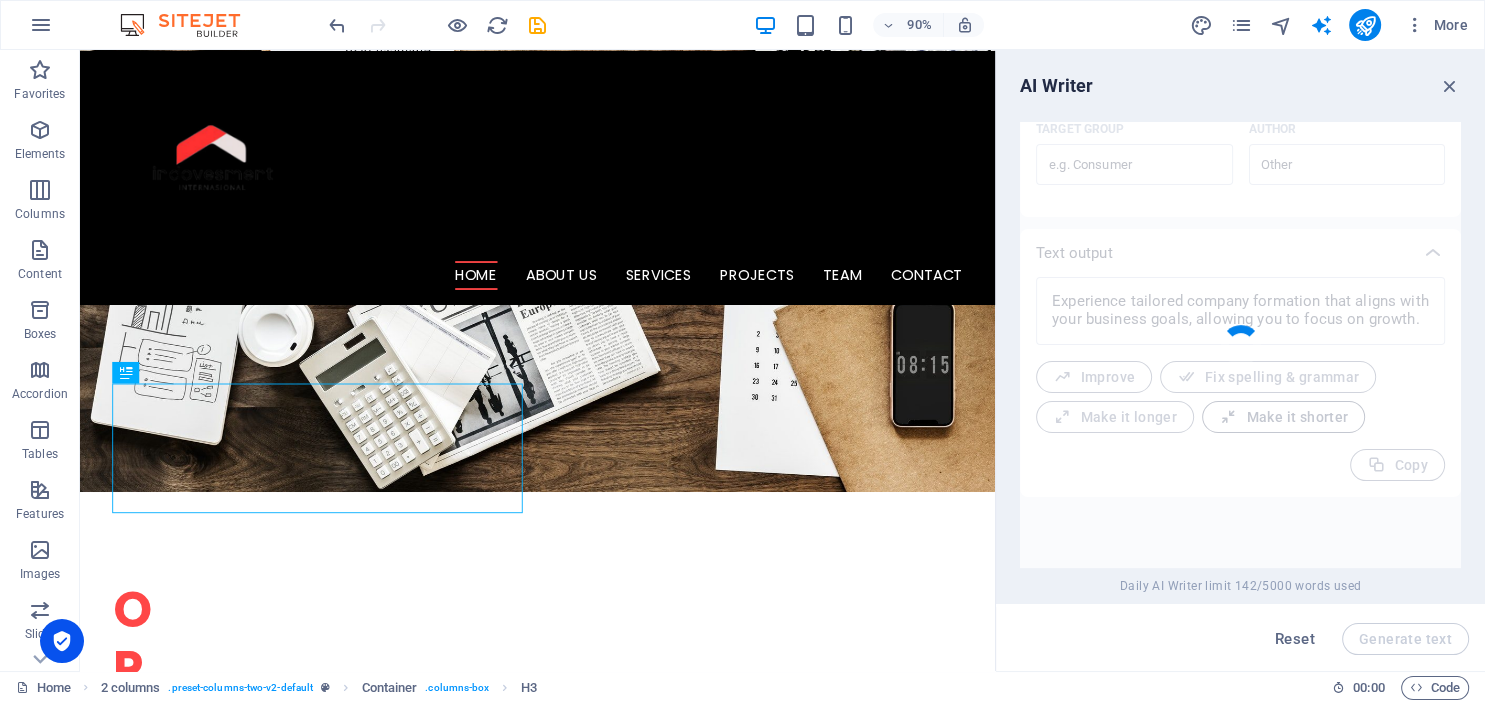 type on "x" 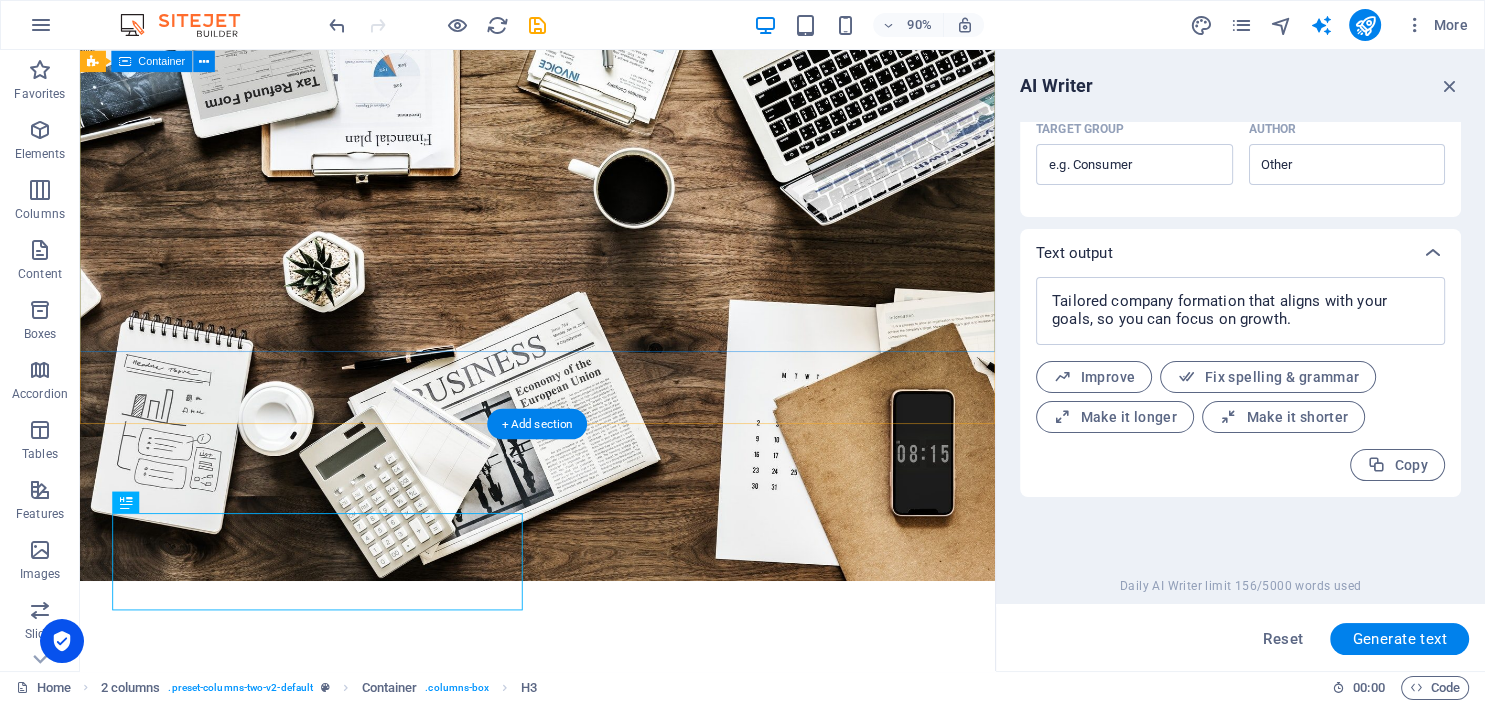 scroll, scrollTop: 339, scrollLeft: 0, axis: vertical 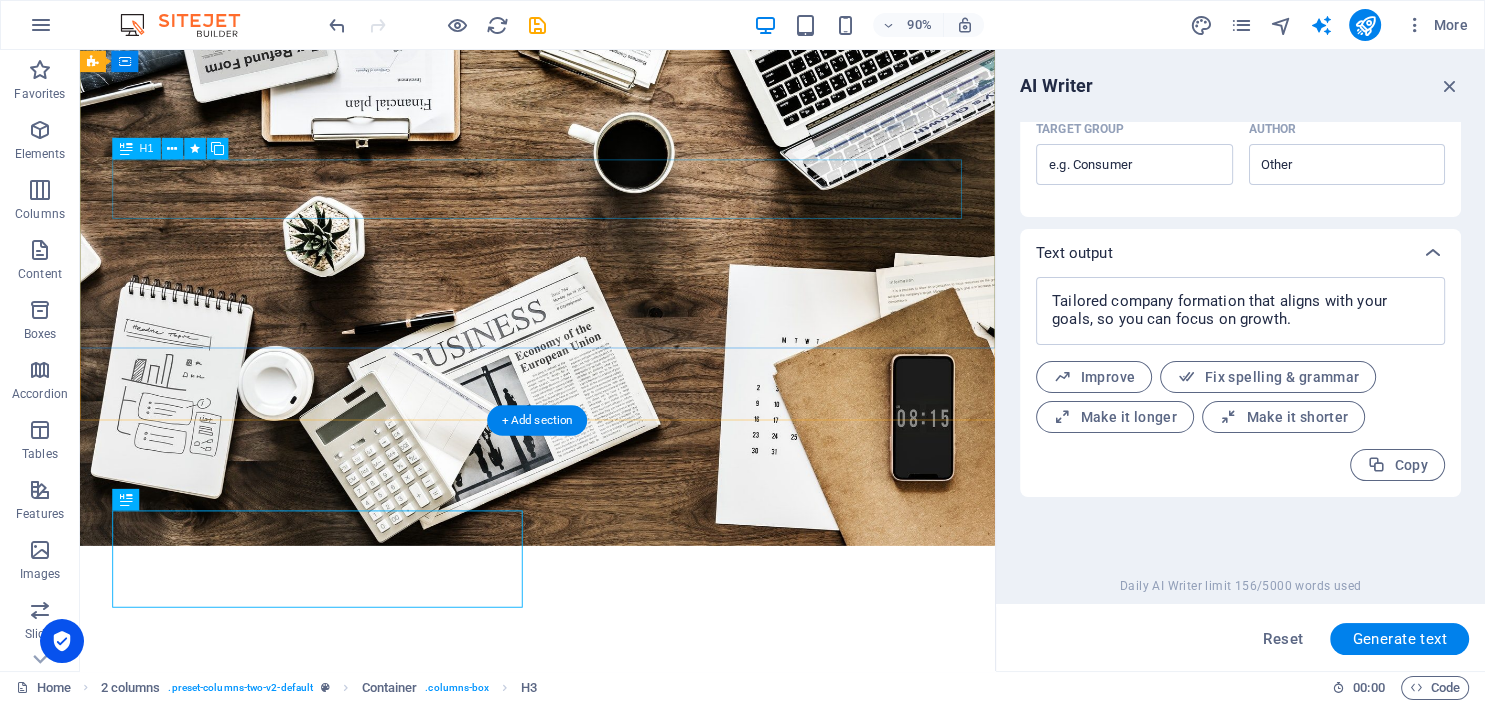 click on "c communication is superier" at bounding box center (589, 956) 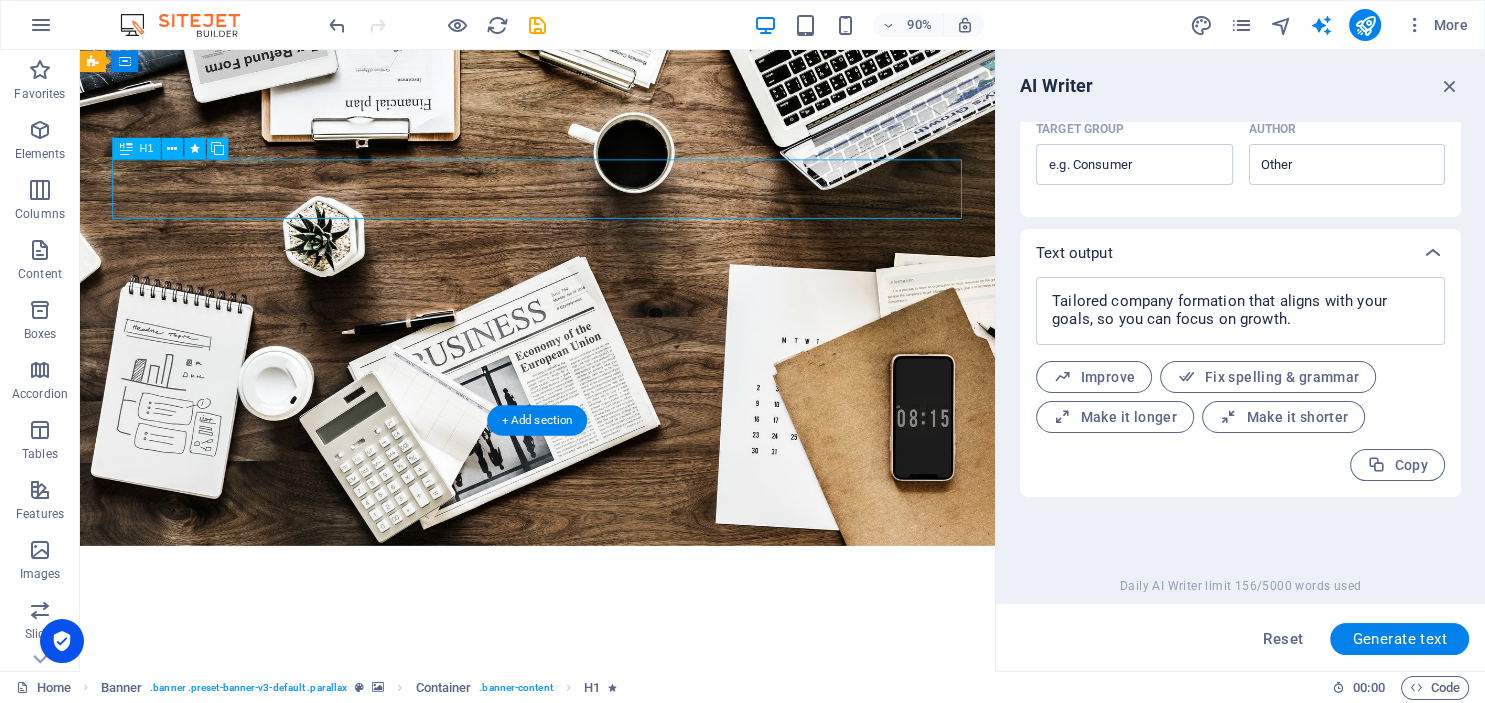 click on "c communication is superier" at bounding box center [589, 956] 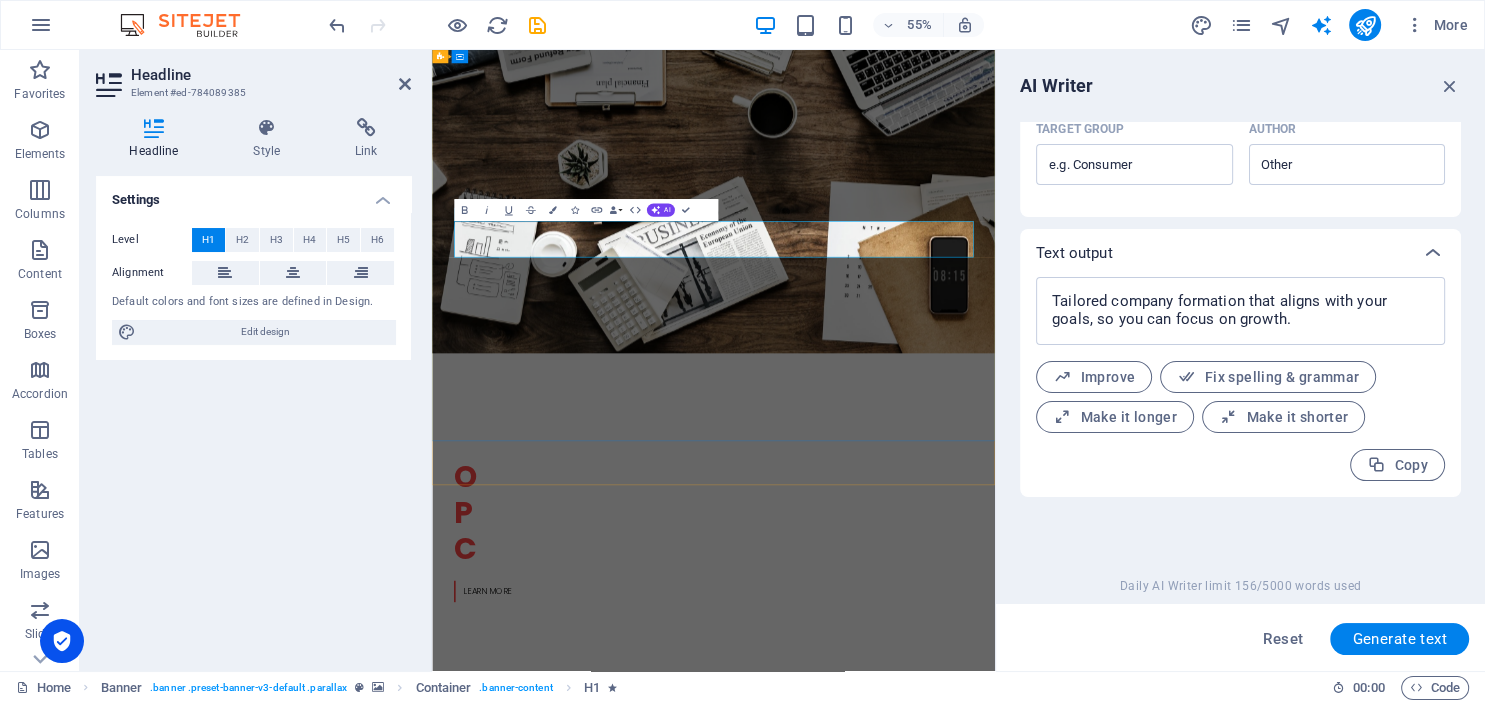click on "communication is superier" at bounding box center [920, 956] 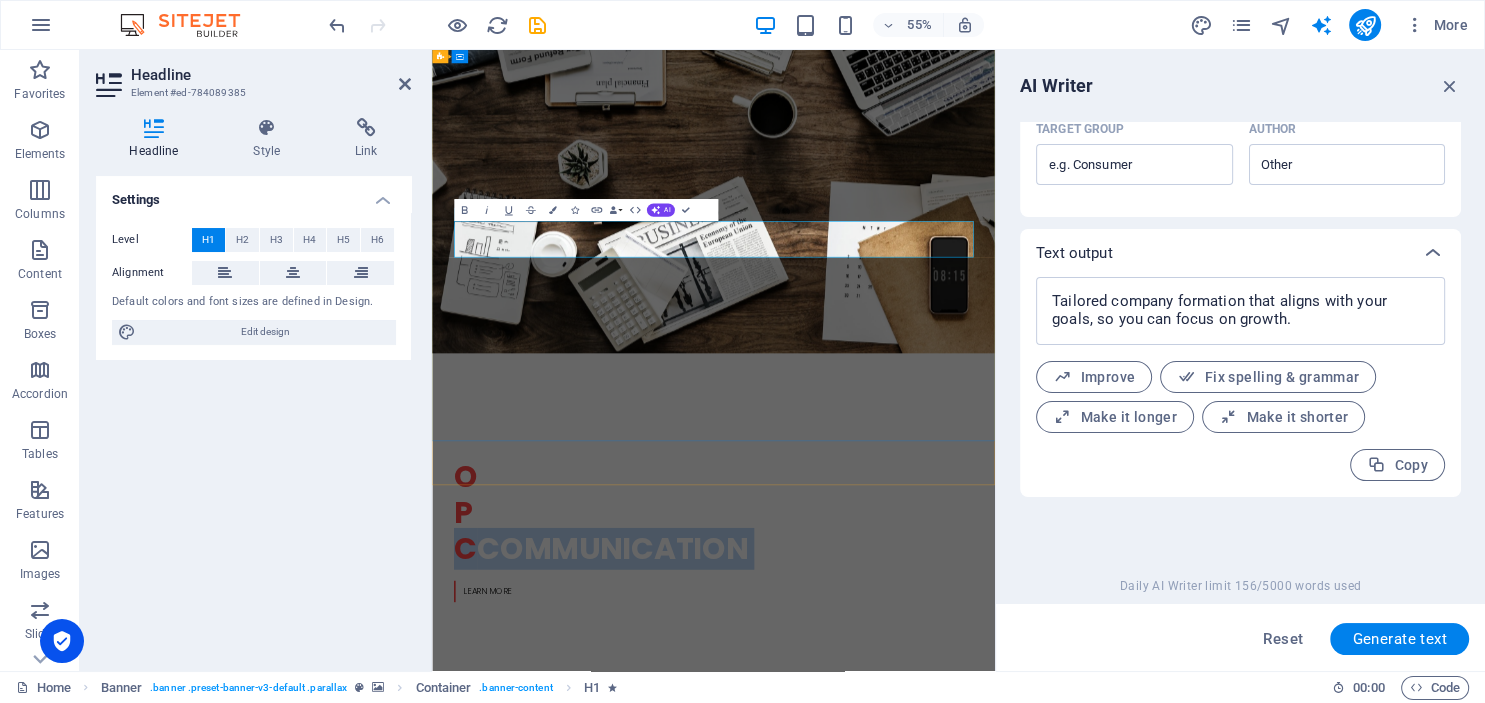 click on "communication is superier" at bounding box center [920, 956] 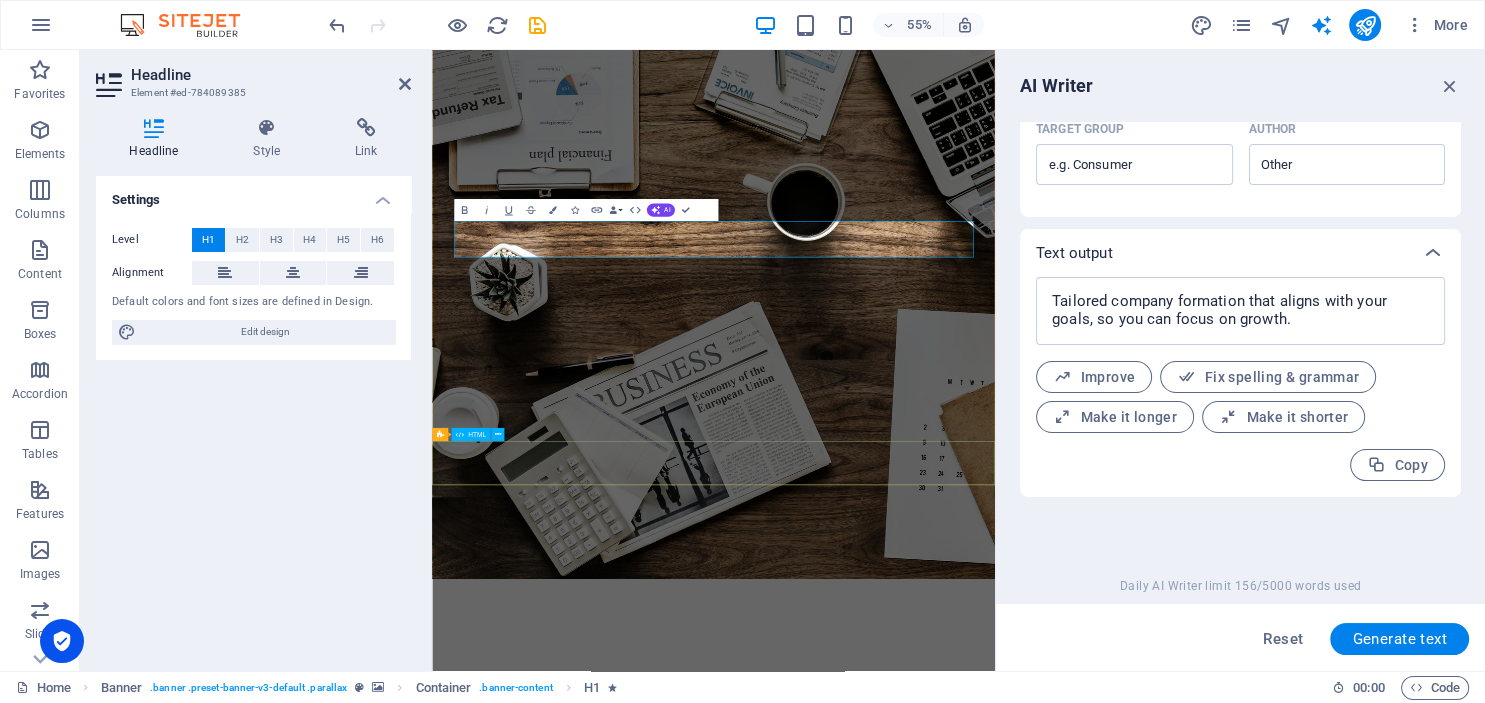 click at bounding box center [944, 1583] 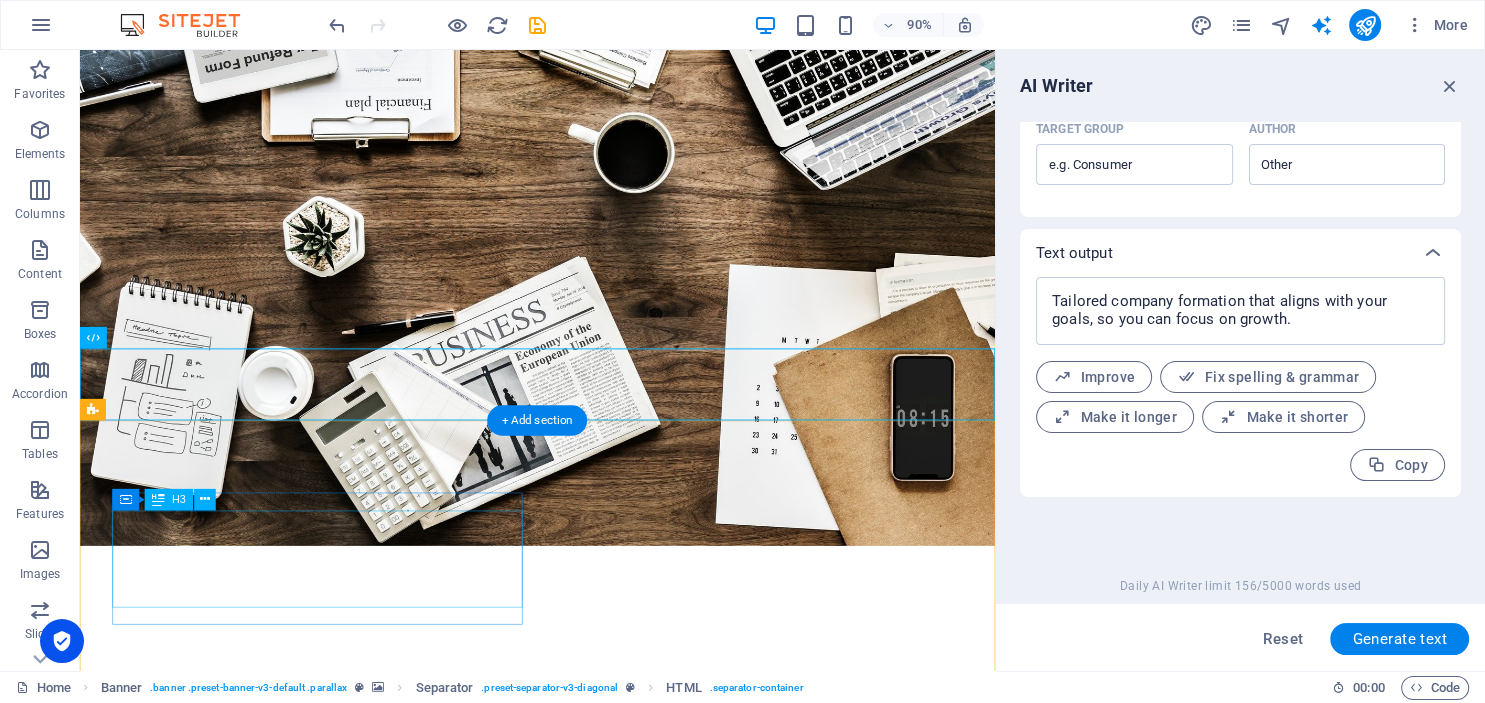 click on "Tailored company formation that aligns with your goals, so you can focus on growth." at bounding box center (324, 1347) 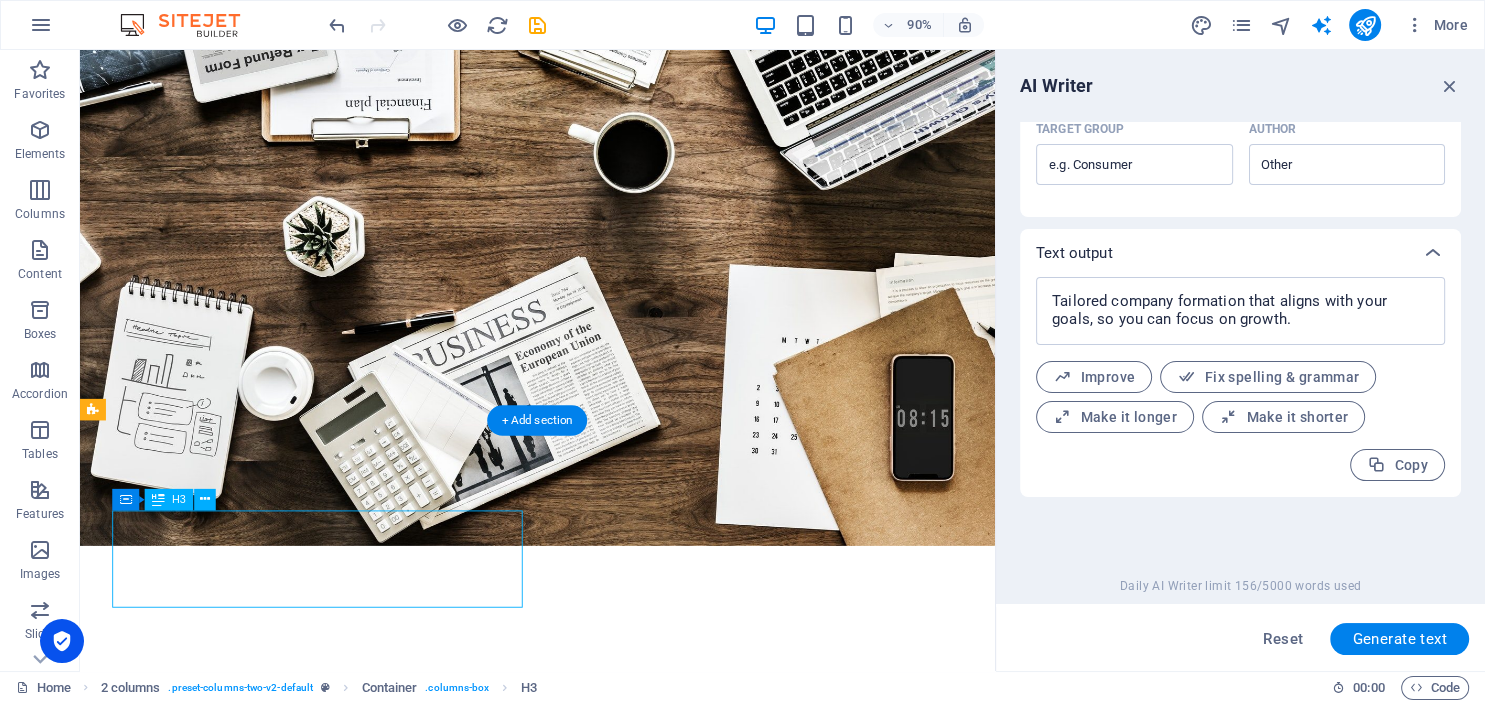 click on "Tailored company formation that aligns with your goals, so you can focus on growth." at bounding box center [324, 1347] 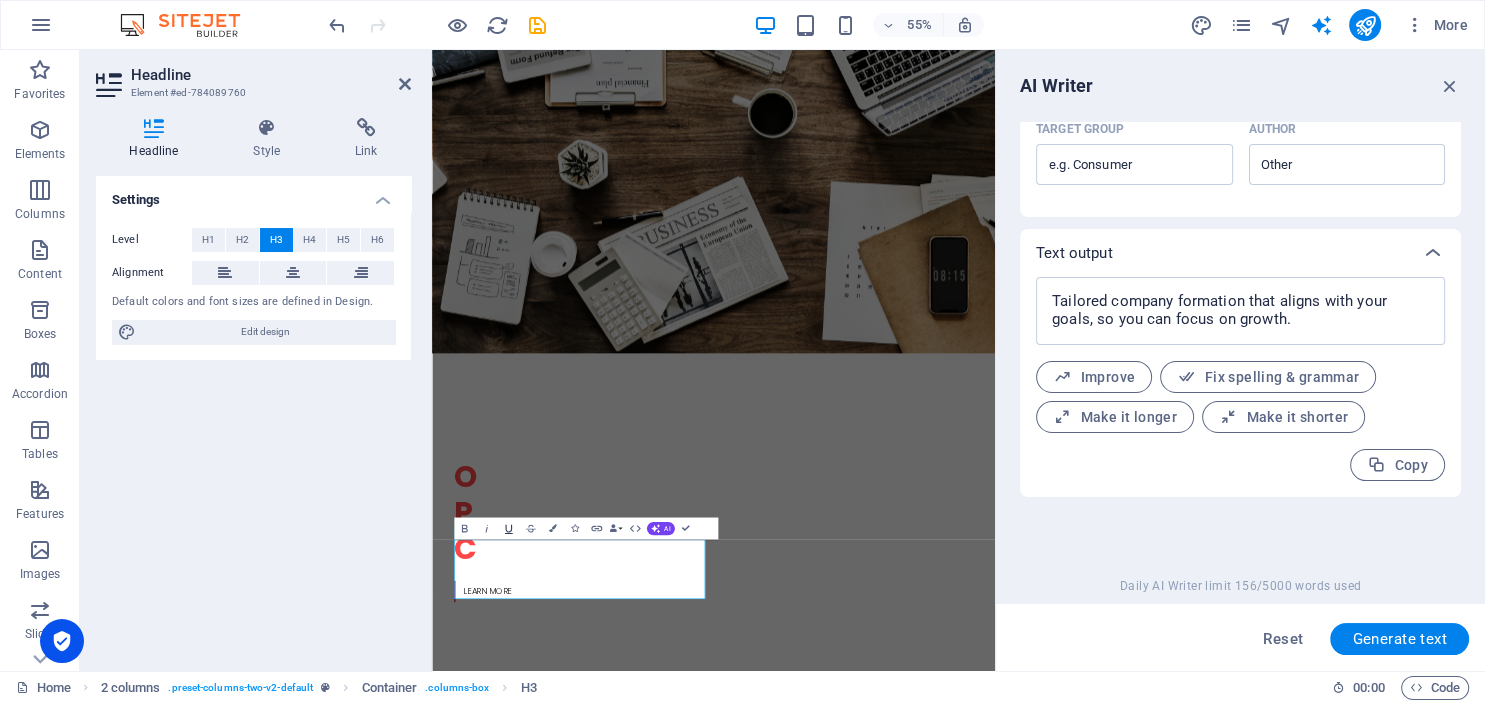 type on "#ed-784089760" 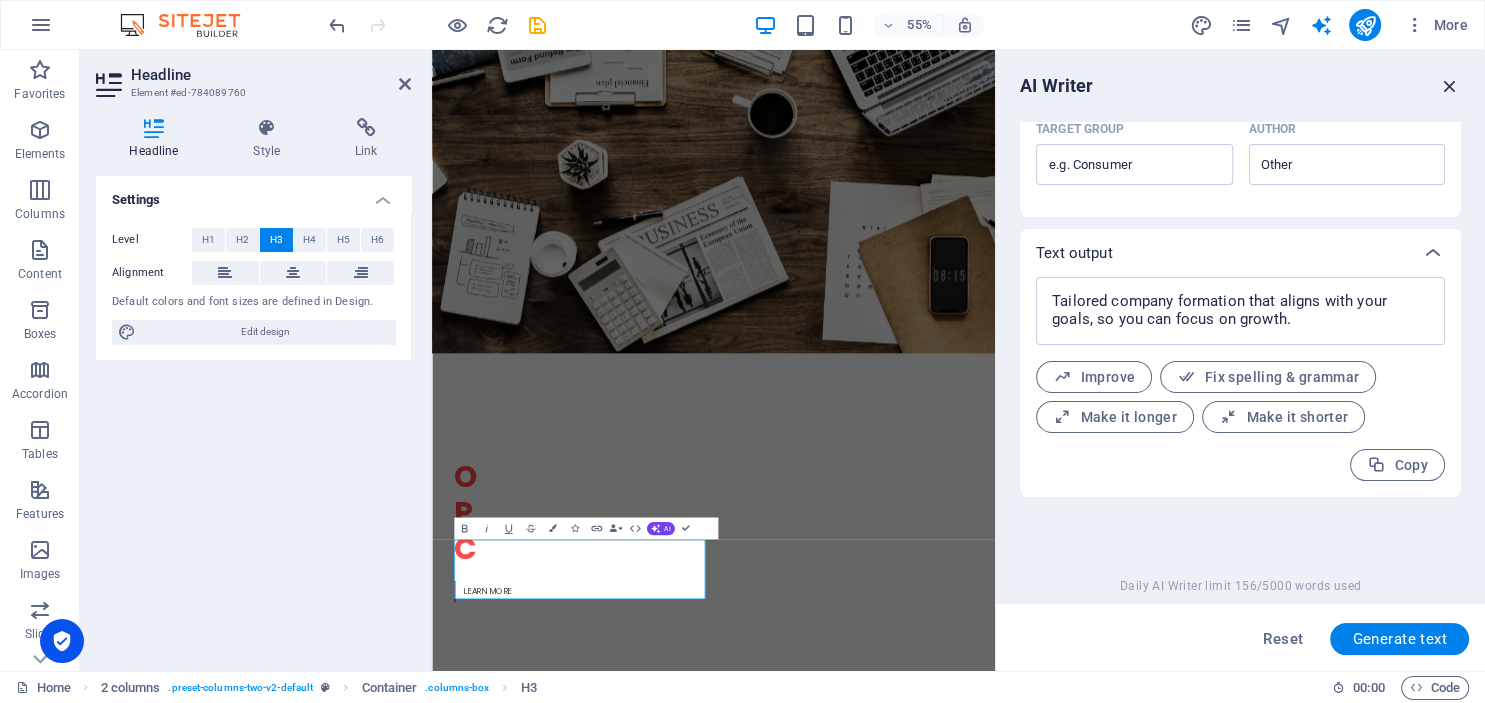 click at bounding box center (1450, 86) 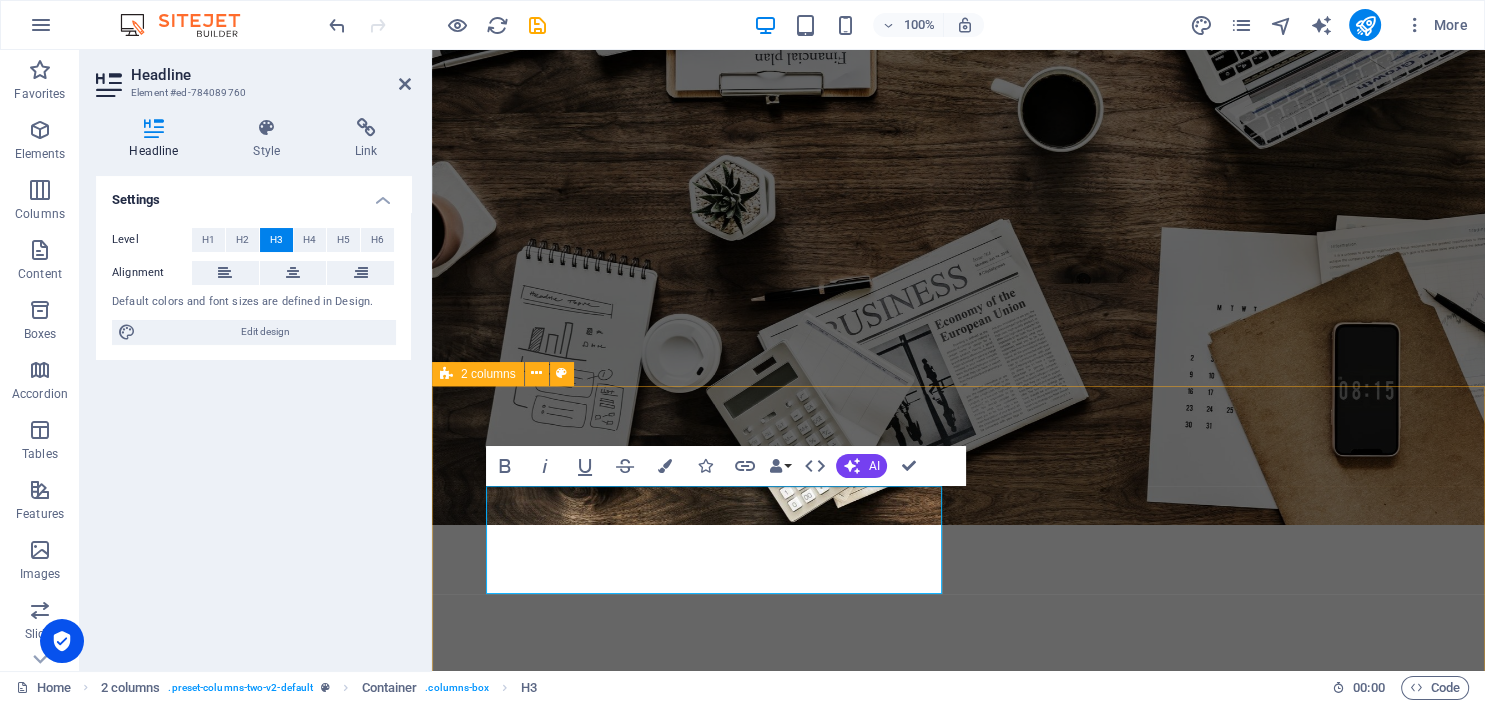scroll, scrollTop: 428, scrollLeft: 0, axis: vertical 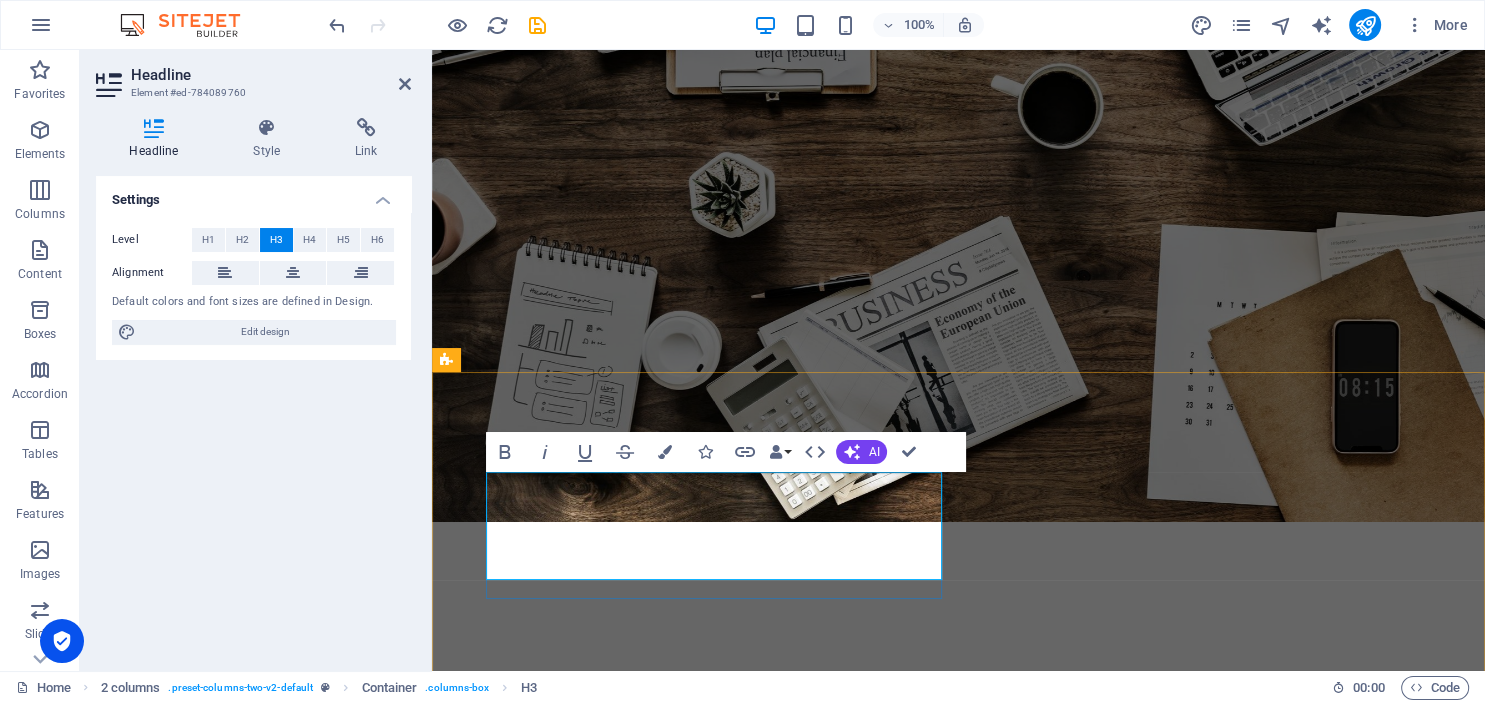 click on "Tailored company formation that aligns with your goals, so you can focus on growth." at bounding box center [676, 1224] 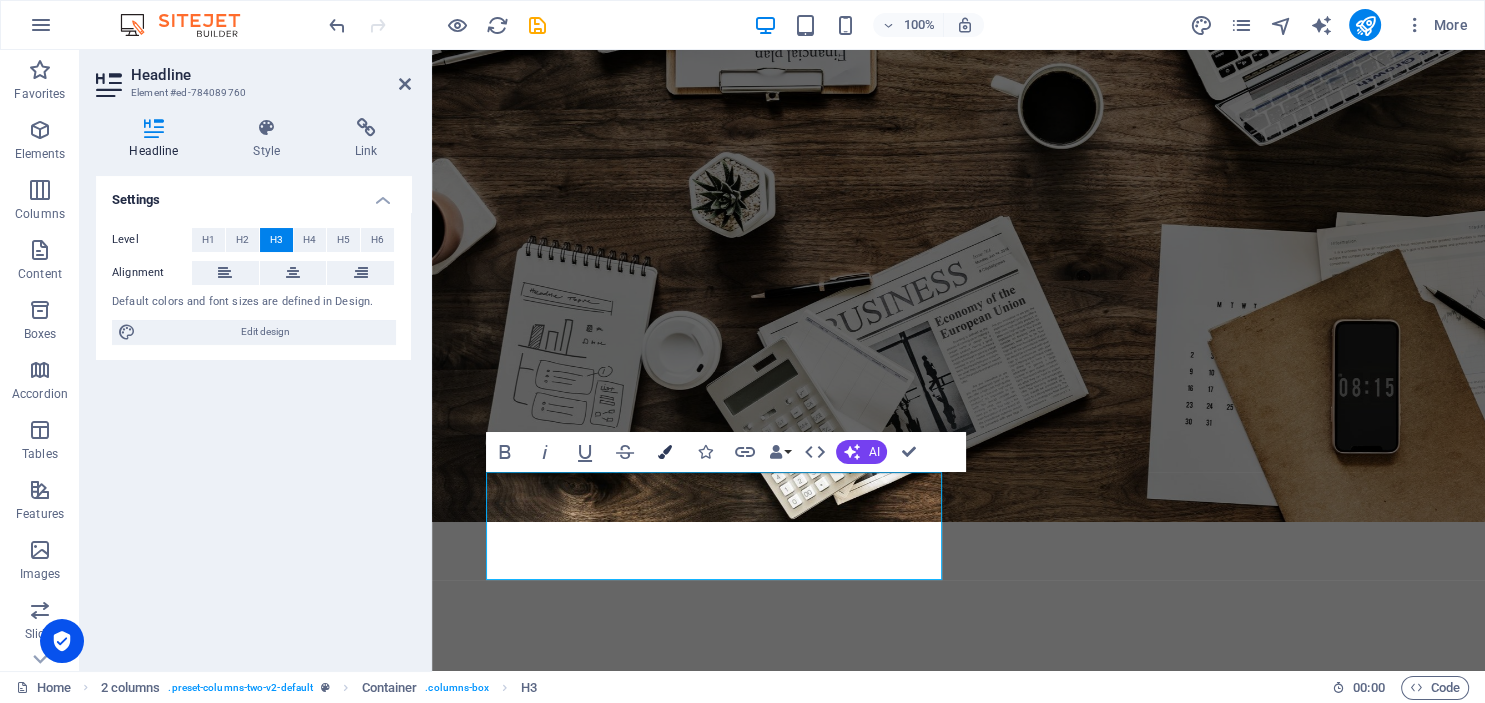 click at bounding box center [665, 452] 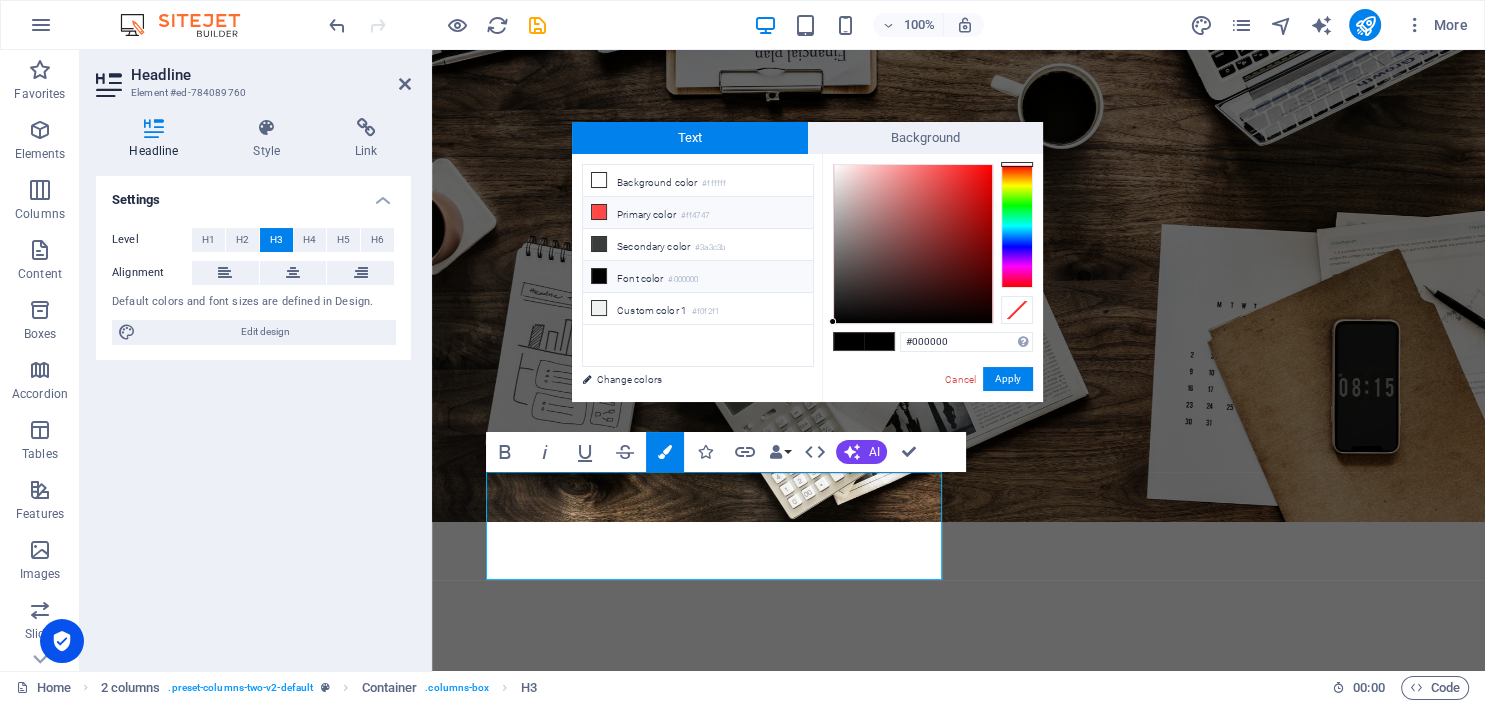 click at bounding box center (599, 212) 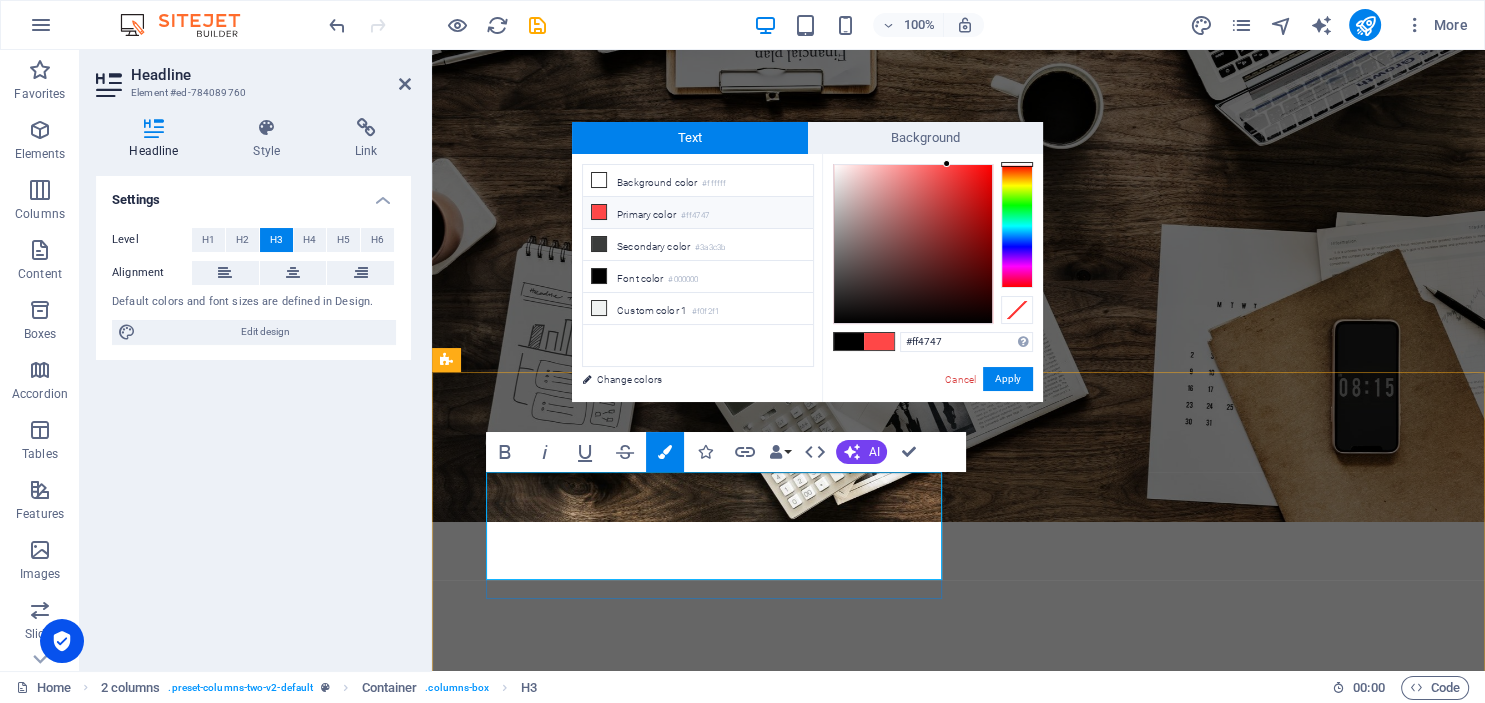click on "Tailored company formation that aligns with your goals, so you can focus on growth." at bounding box center [676, 1224] 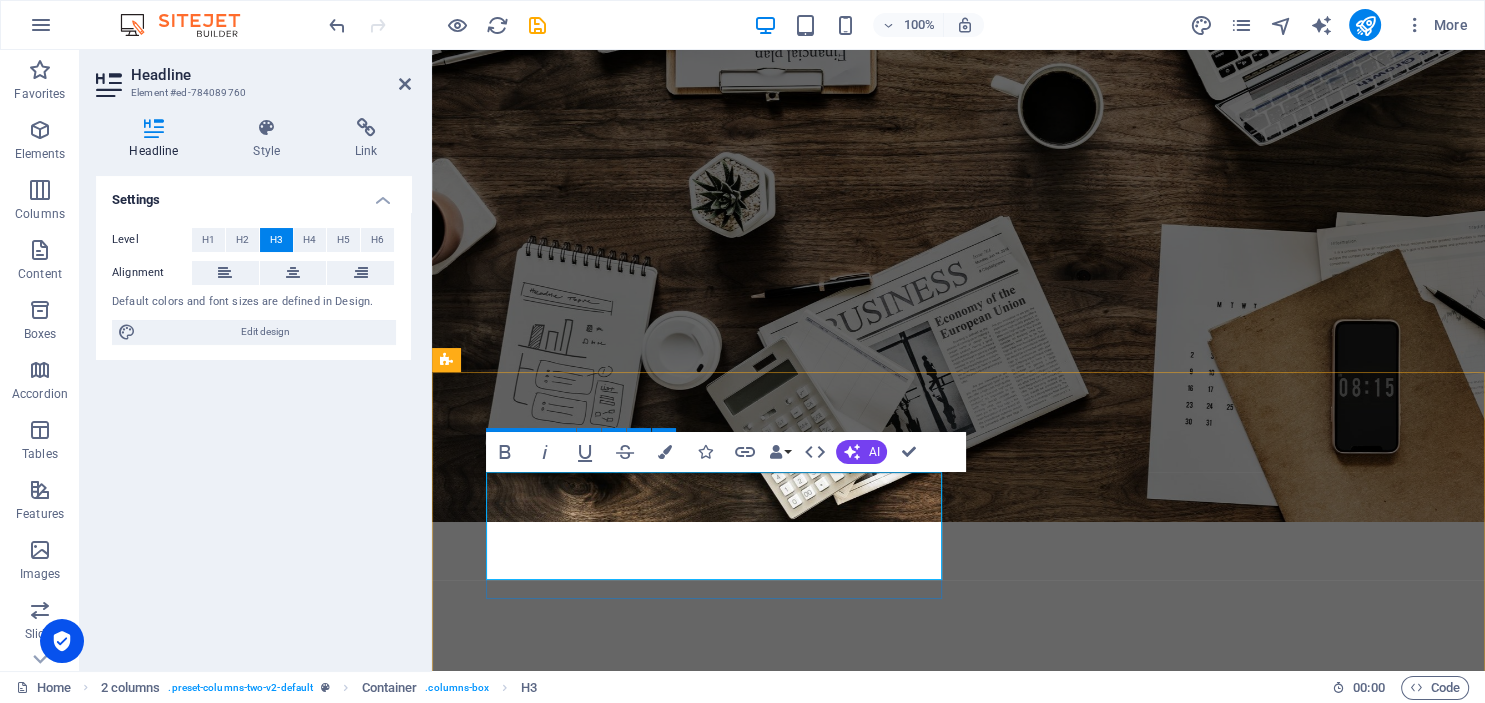 drag, startPoint x: 503, startPoint y: 485, endPoint x: 485, endPoint y: 487, distance: 18.110771 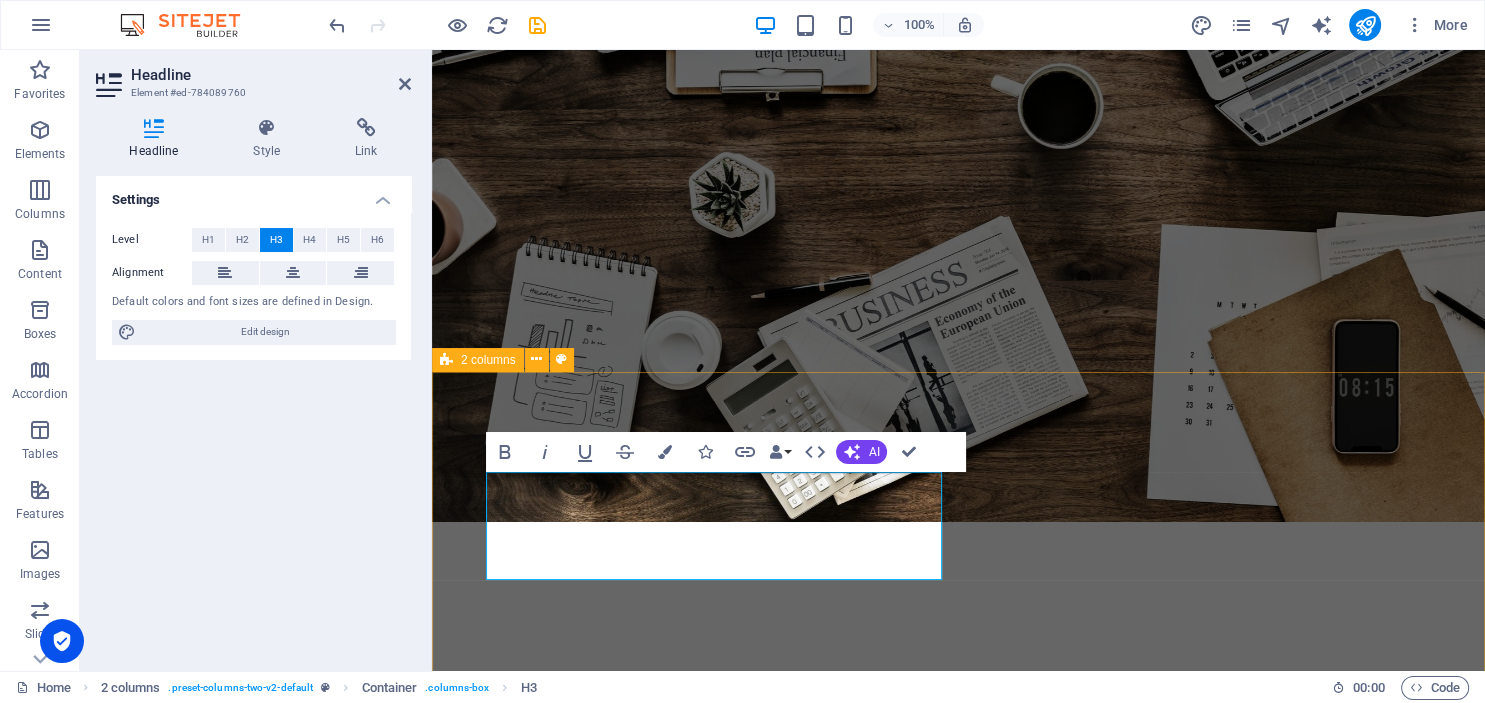 type 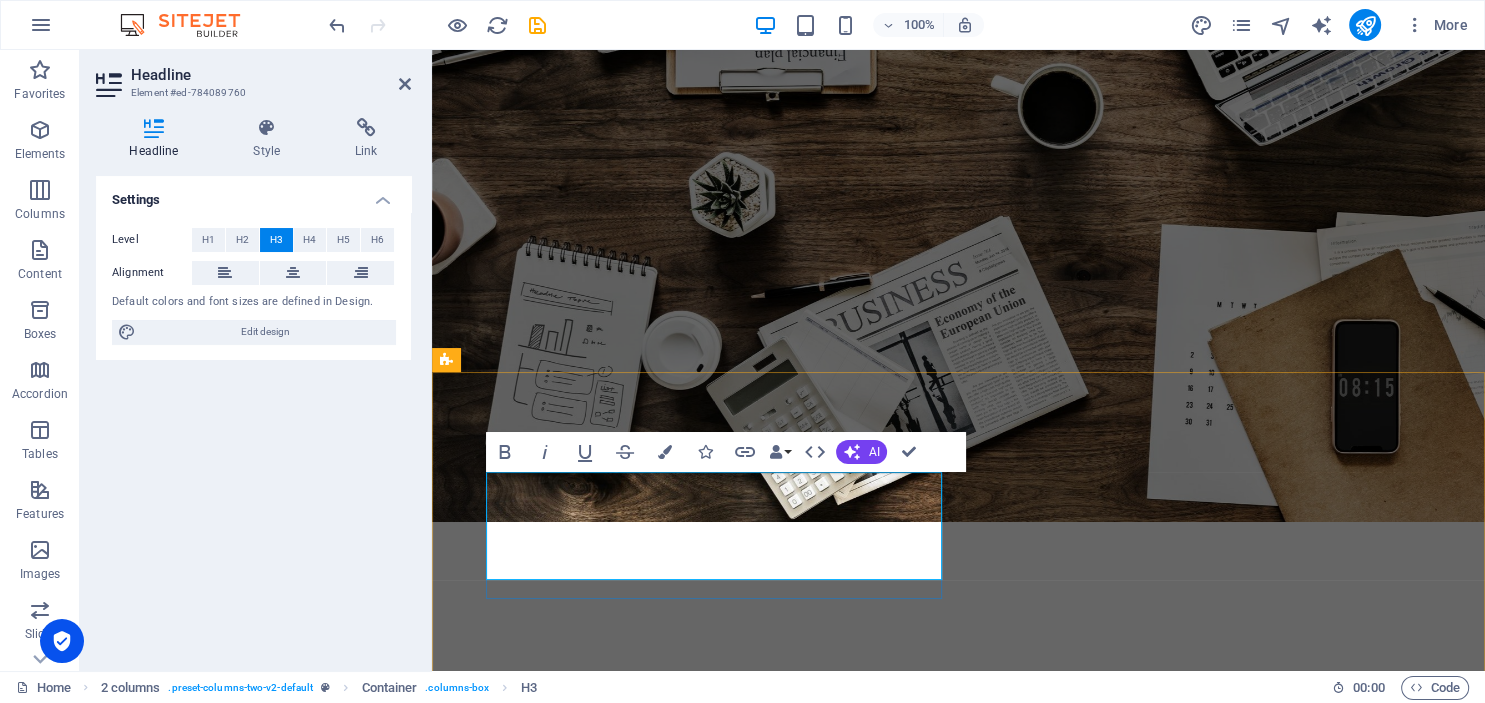 drag, startPoint x: 499, startPoint y: 486, endPoint x: 488, endPoint y: 488, distance: 11.18034 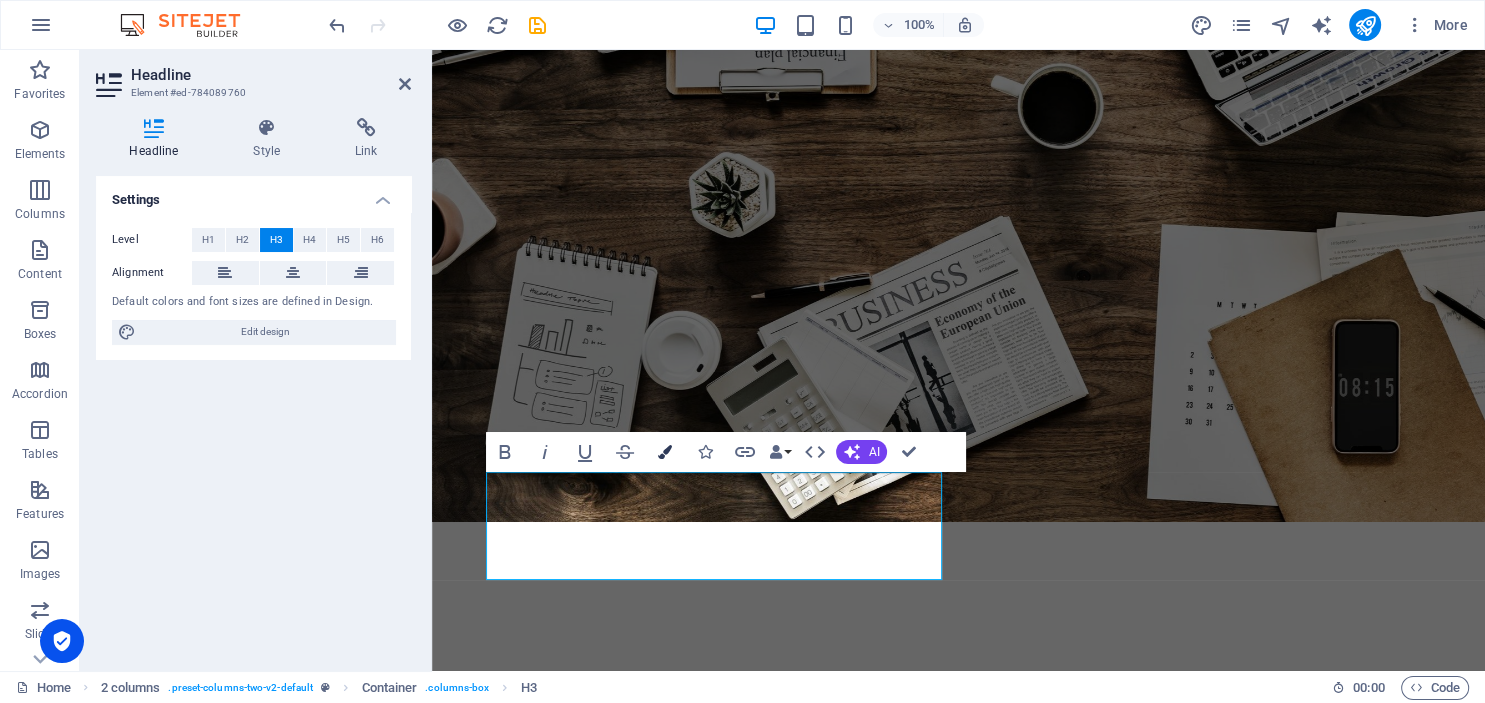 click at bounding box center (665, 452) 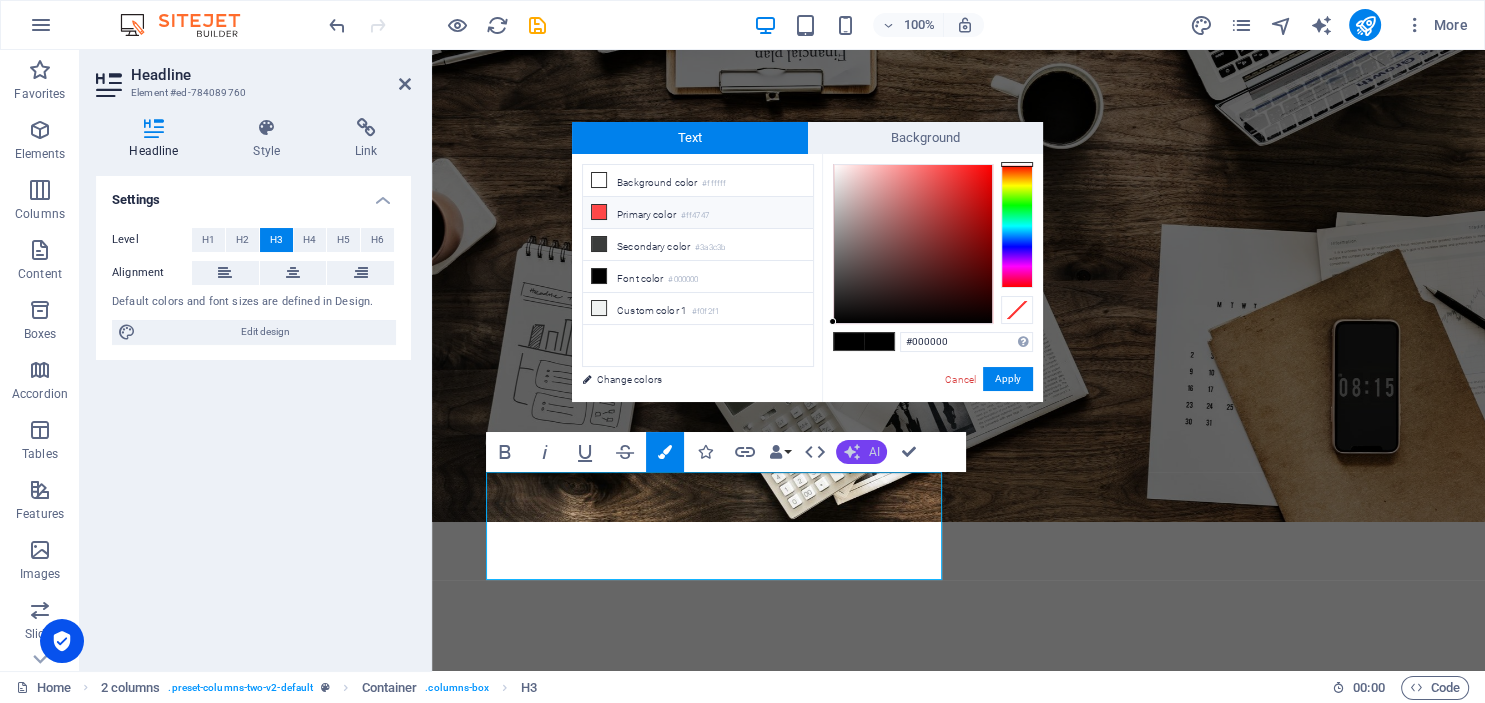 click 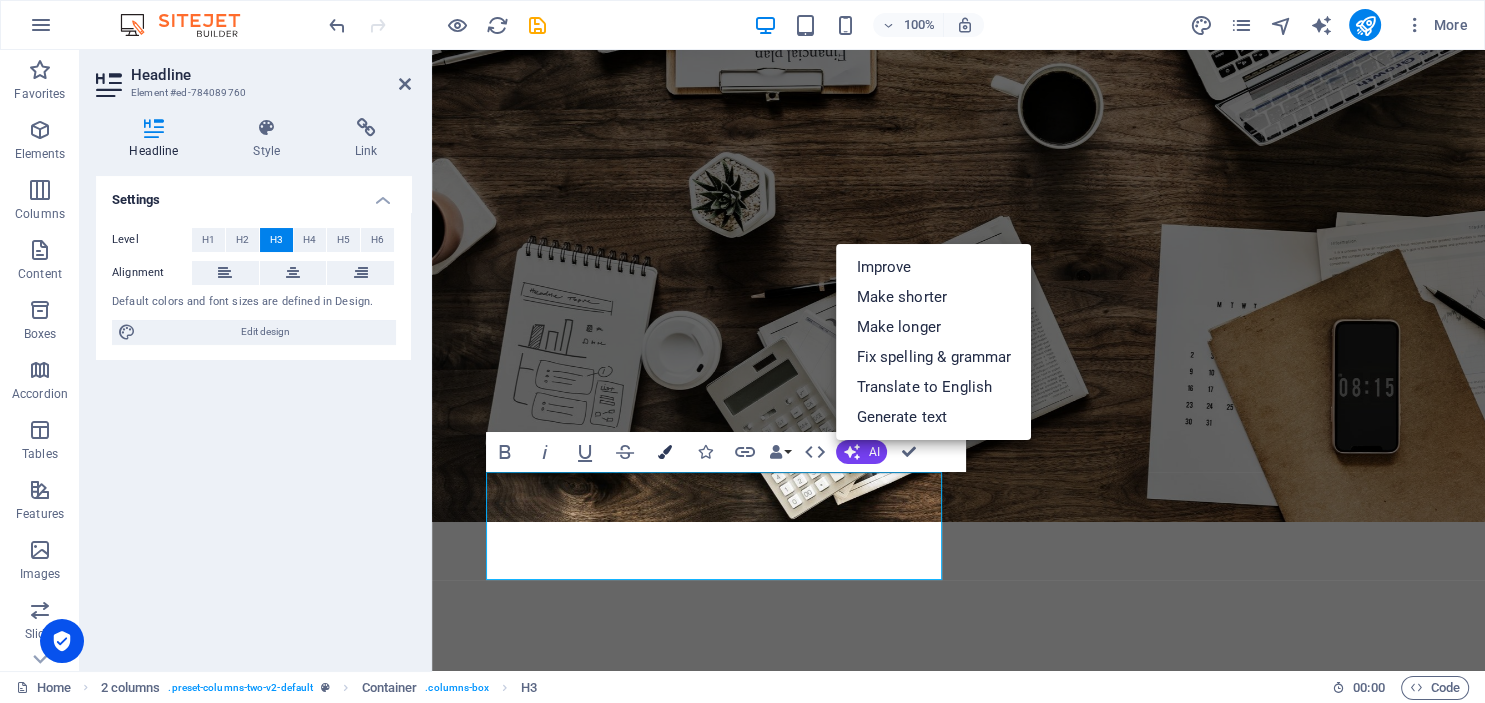 click on "Colors" at bounding box center (665, 452) 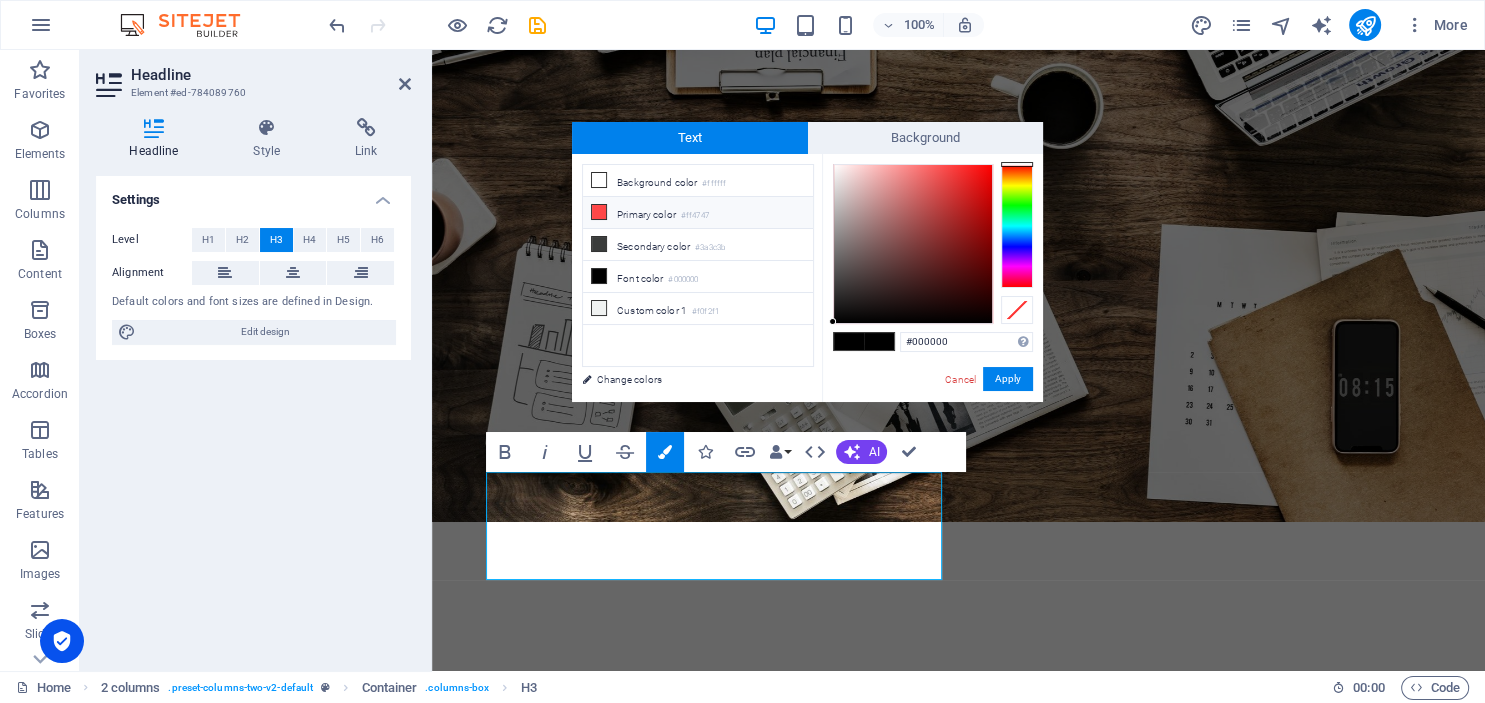 click at bounding box center [599, 212] 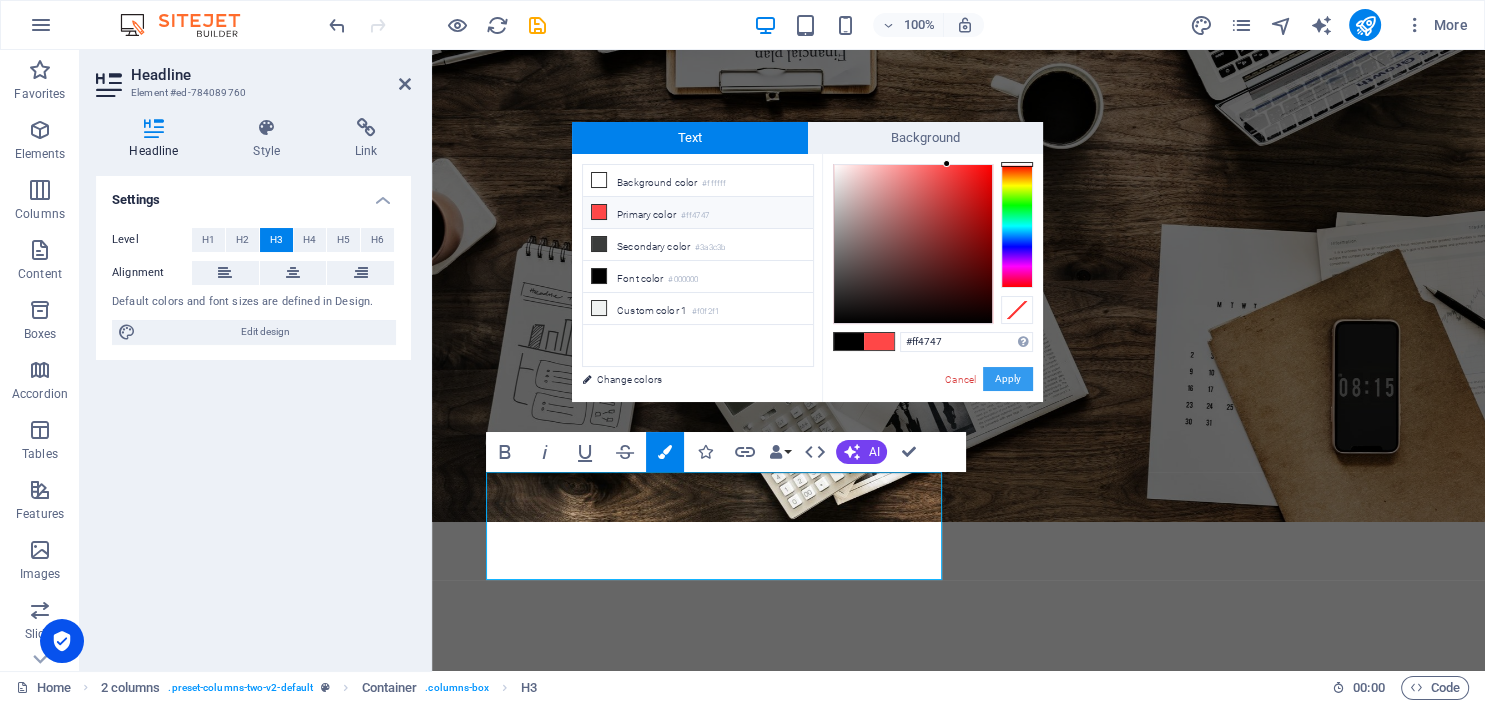 click on "Apply" at bounding box center [1008, 379] 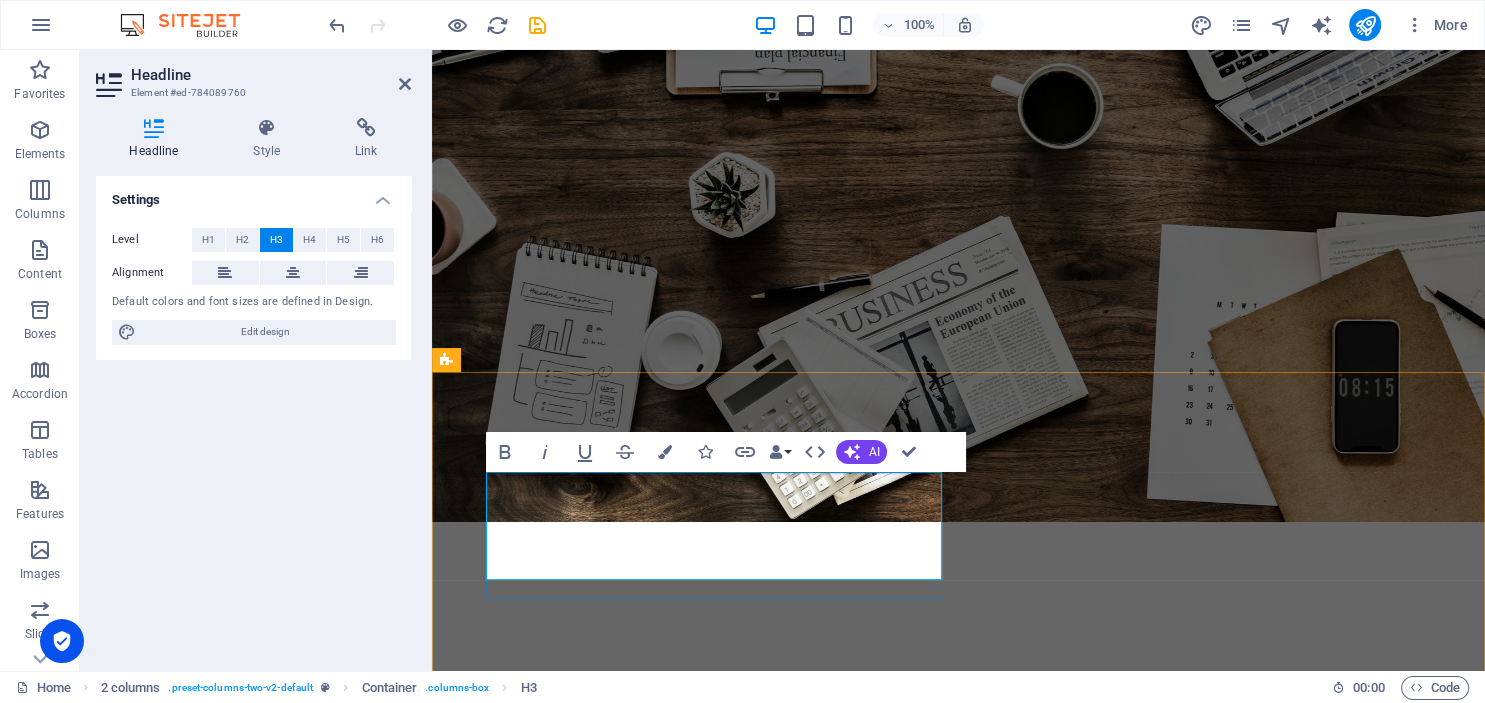click on "T ailored company formation that aligns with your goals, so you can focus on growth." at bounding box center (676, 1224) 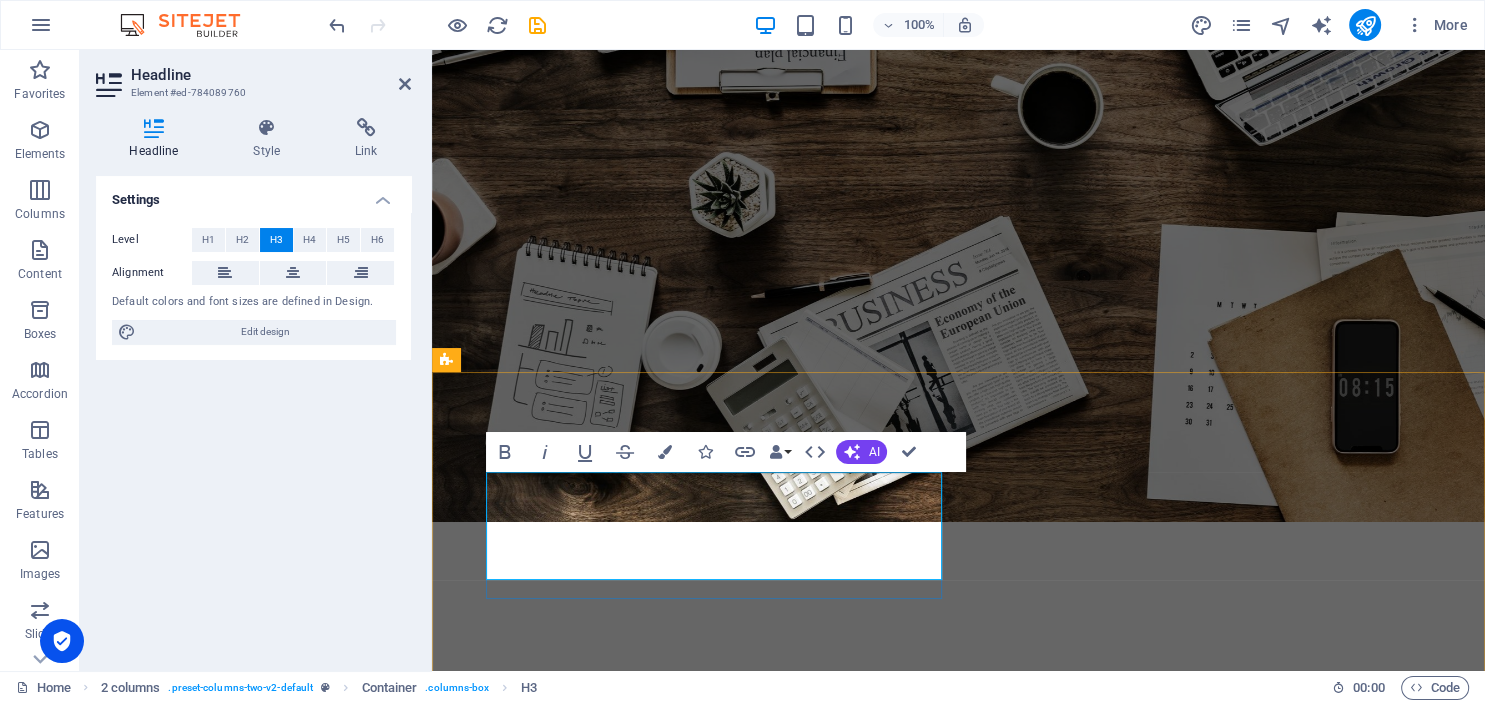 click on "T ailored company formation that aligns with your goals, so you can focus on growth." at bounding box center (676, 1224) 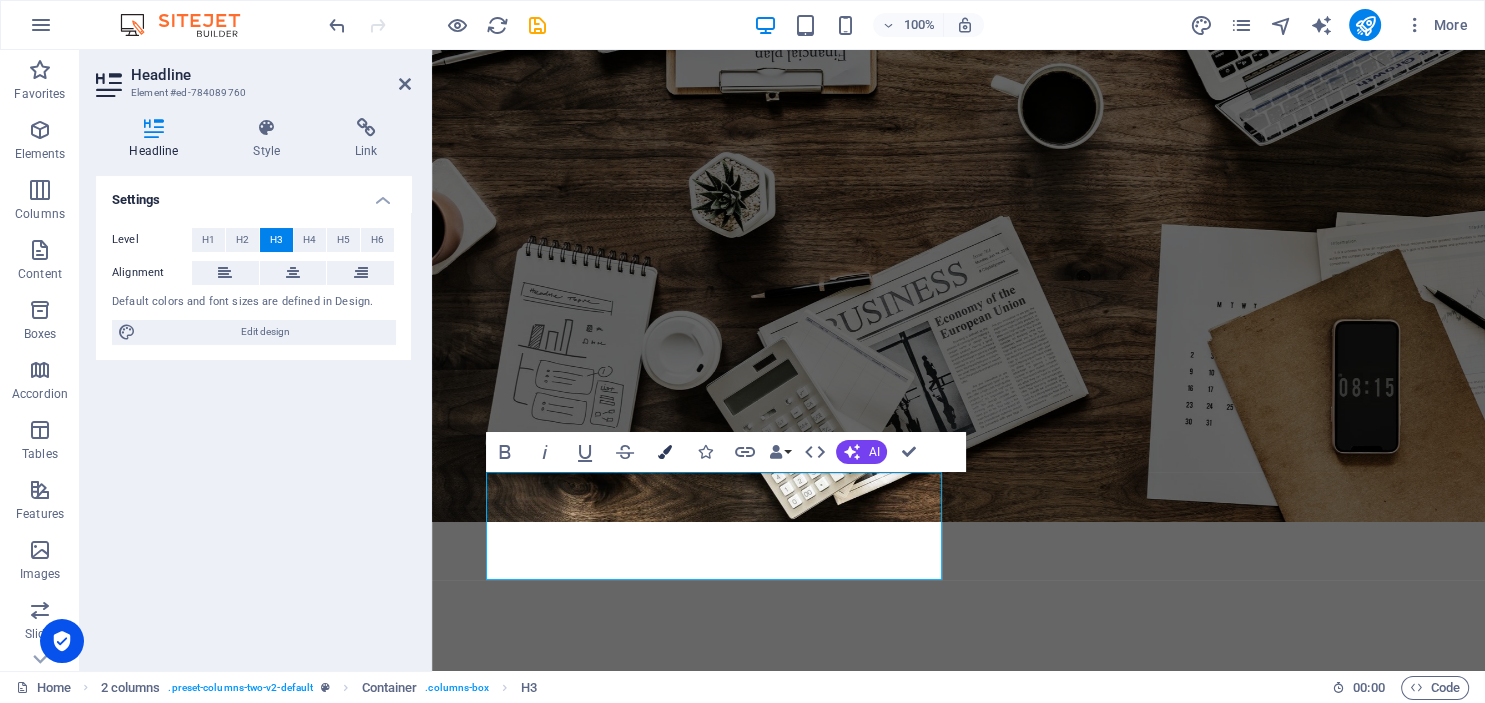 click at bounding box center [665, 452] 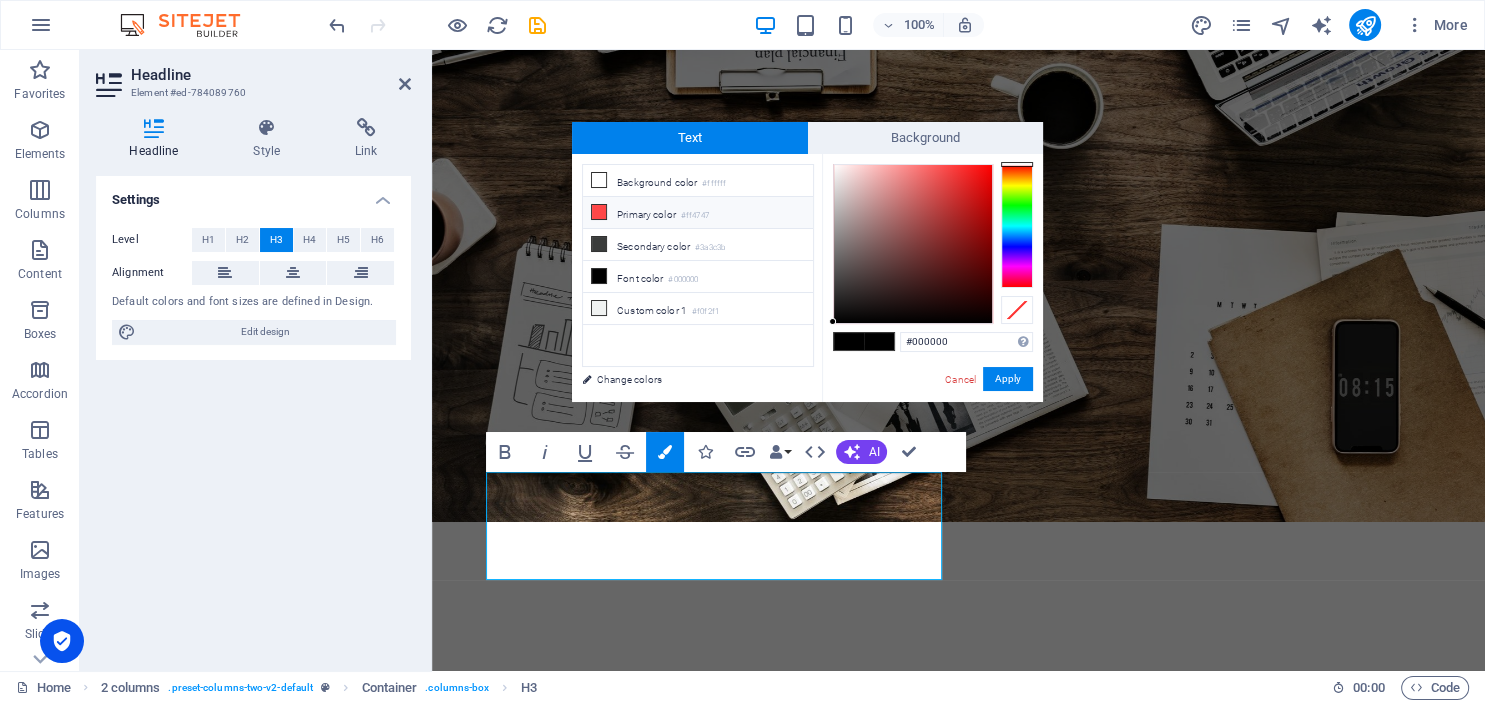 click on "Primary color
#ff4747" at bounding box center (698, 213) 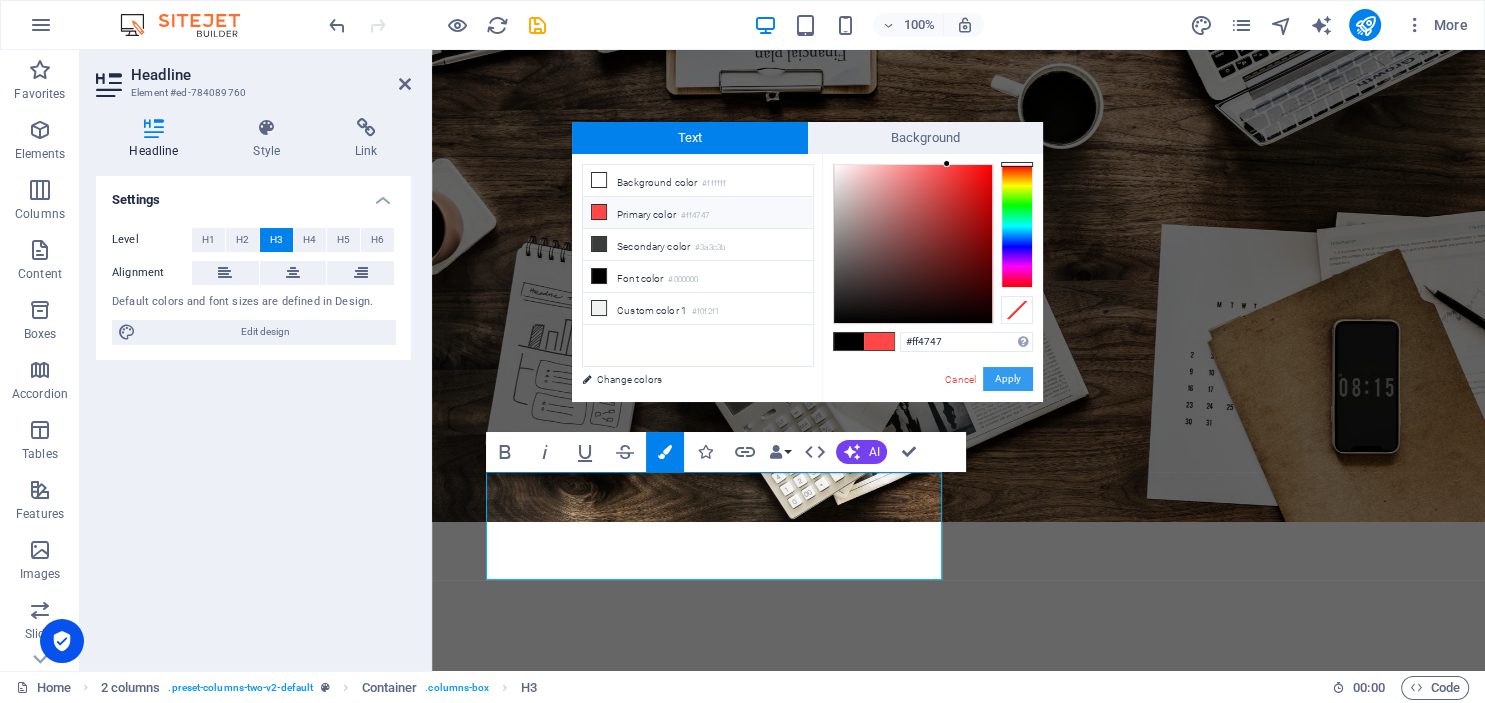 click on "Apply" at bounding box center (1008, 379) 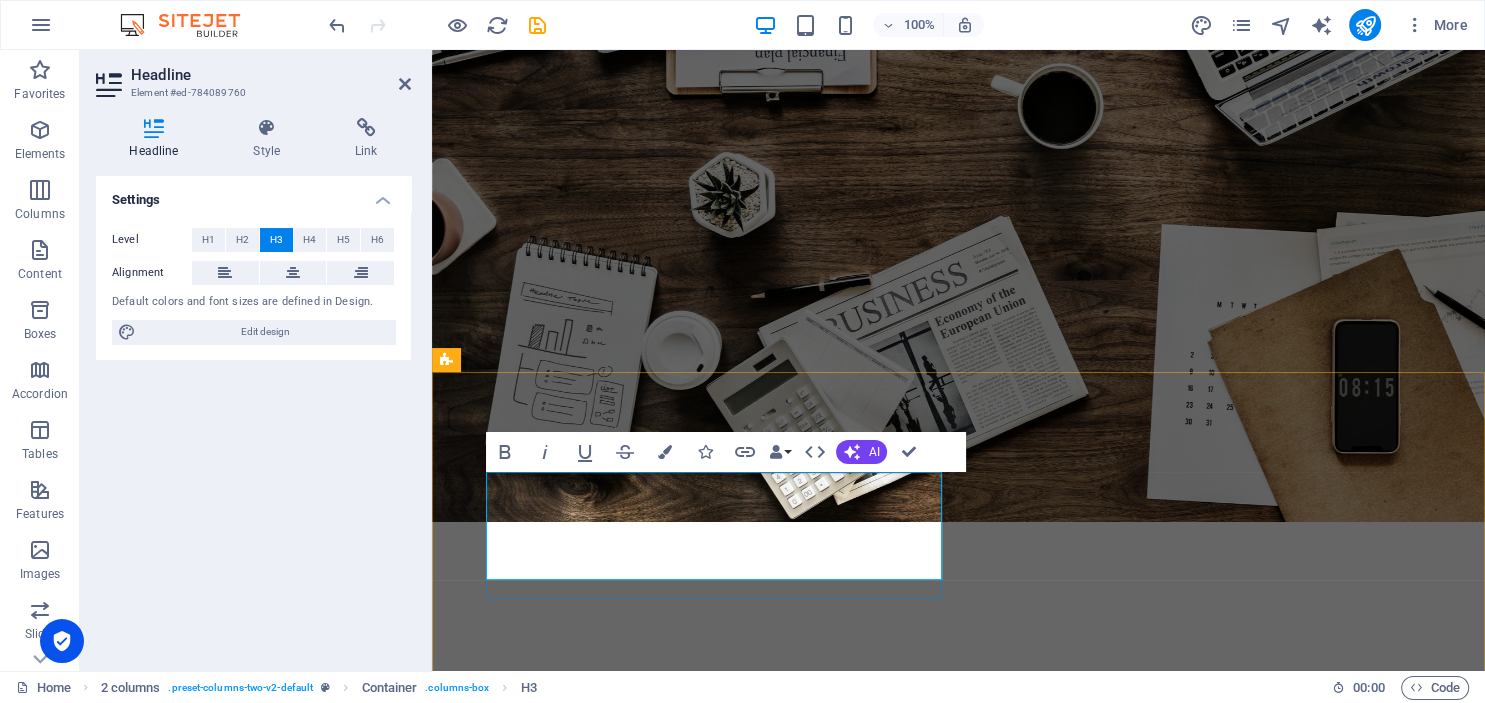 click on "T ailored company formation ​ t ​hat aligns with your goals, so you can focus on growth." at bounding box center [676, 1224] 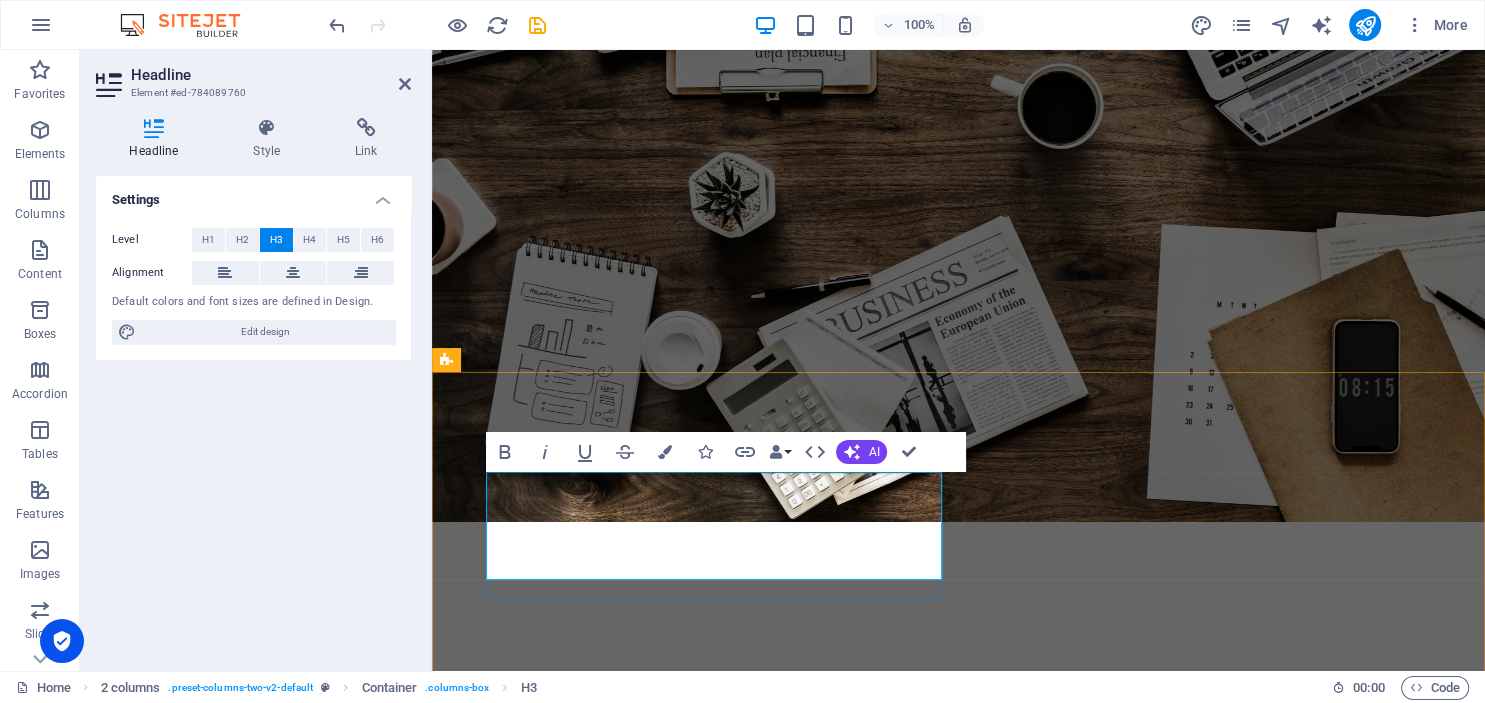 click on "T ailored company formation ​ t ​hat aligns with your goals, so you can focus on growth." at bounding box center (676, 1224) 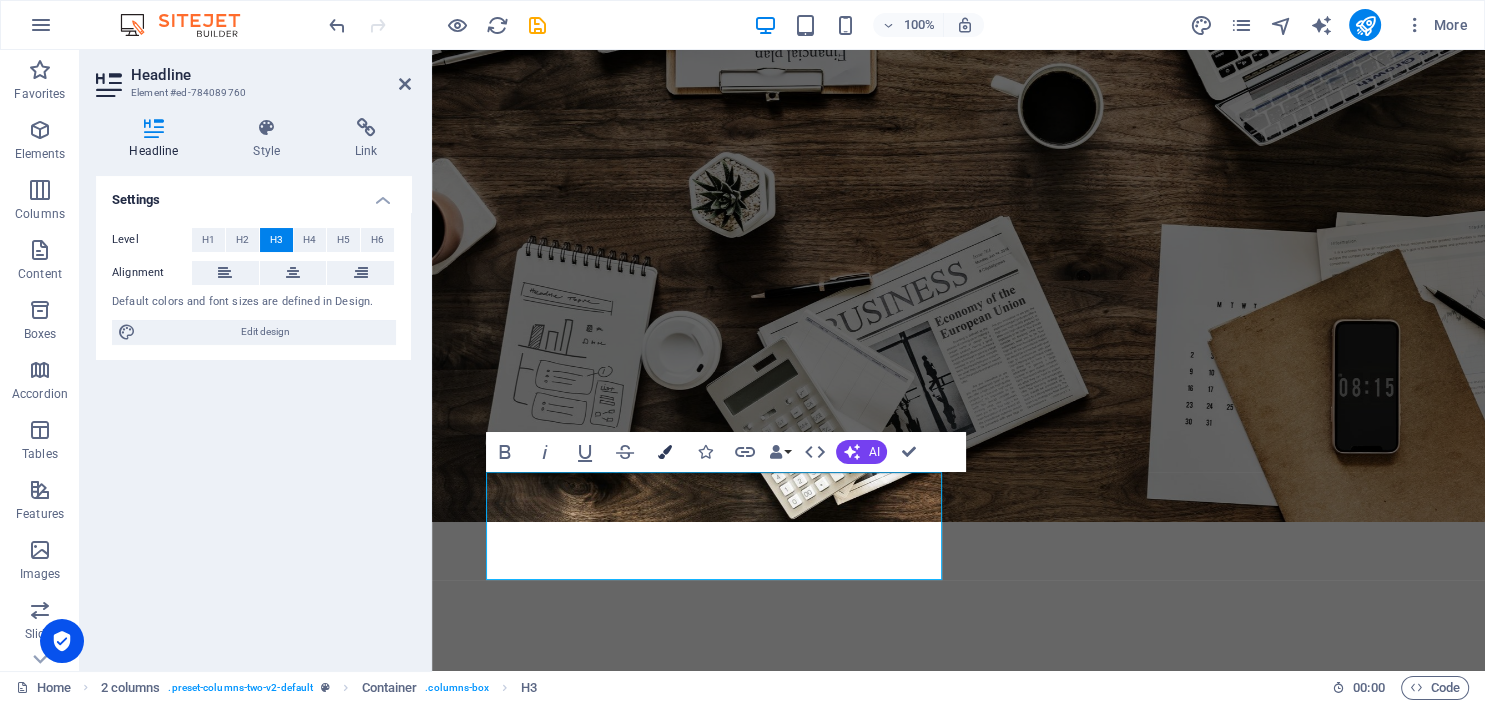 click at bounding box center [665, 452] 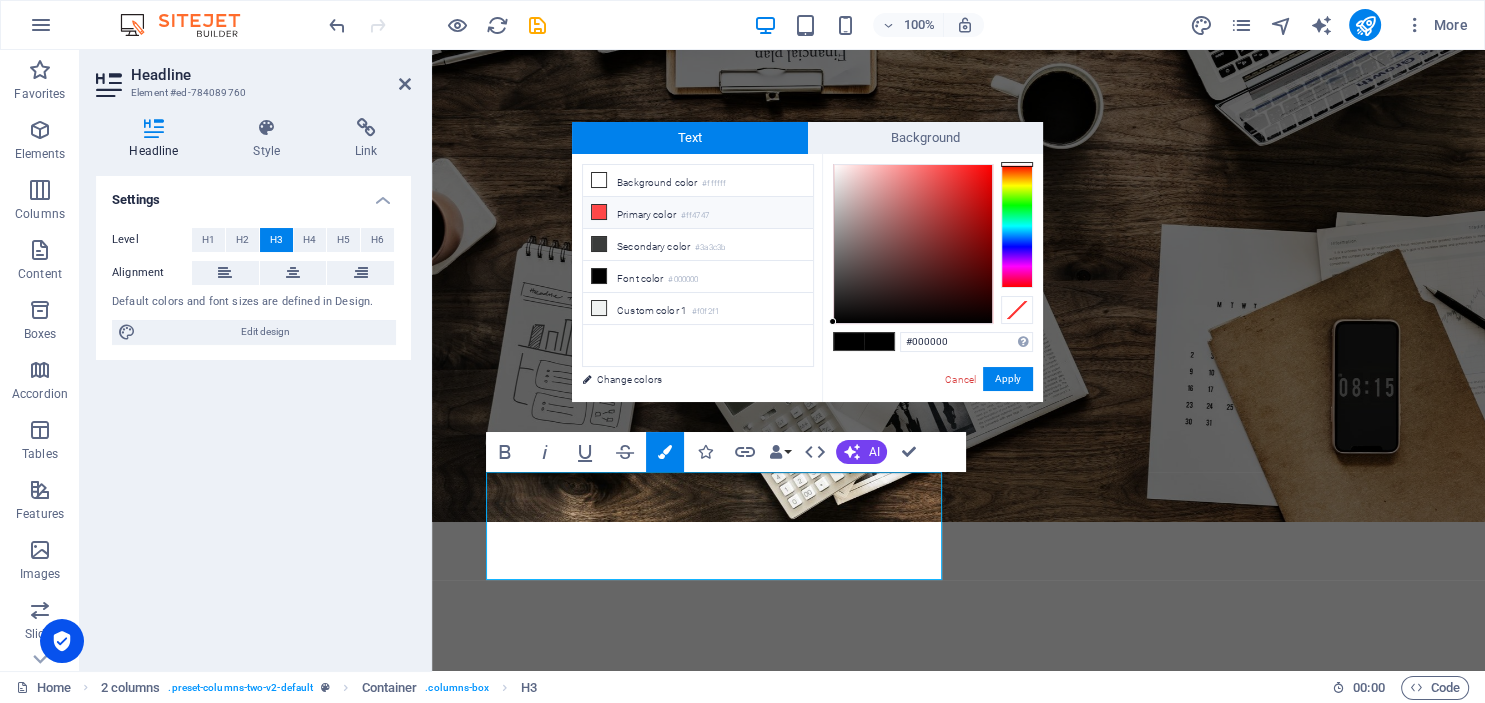 click on "Primary color
#ff4747" at bounding box center [698, 213] 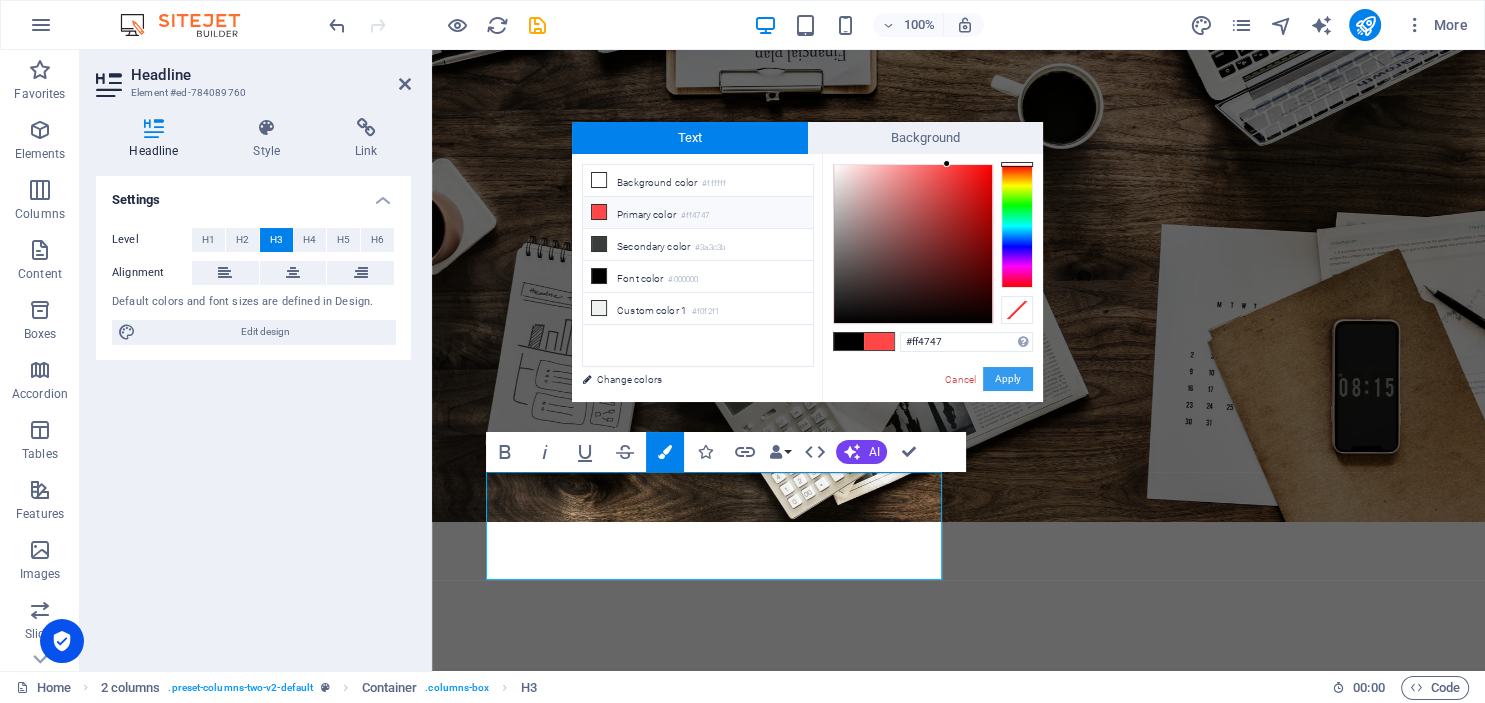 click on "Apply" at bounding box center (1008, 379) 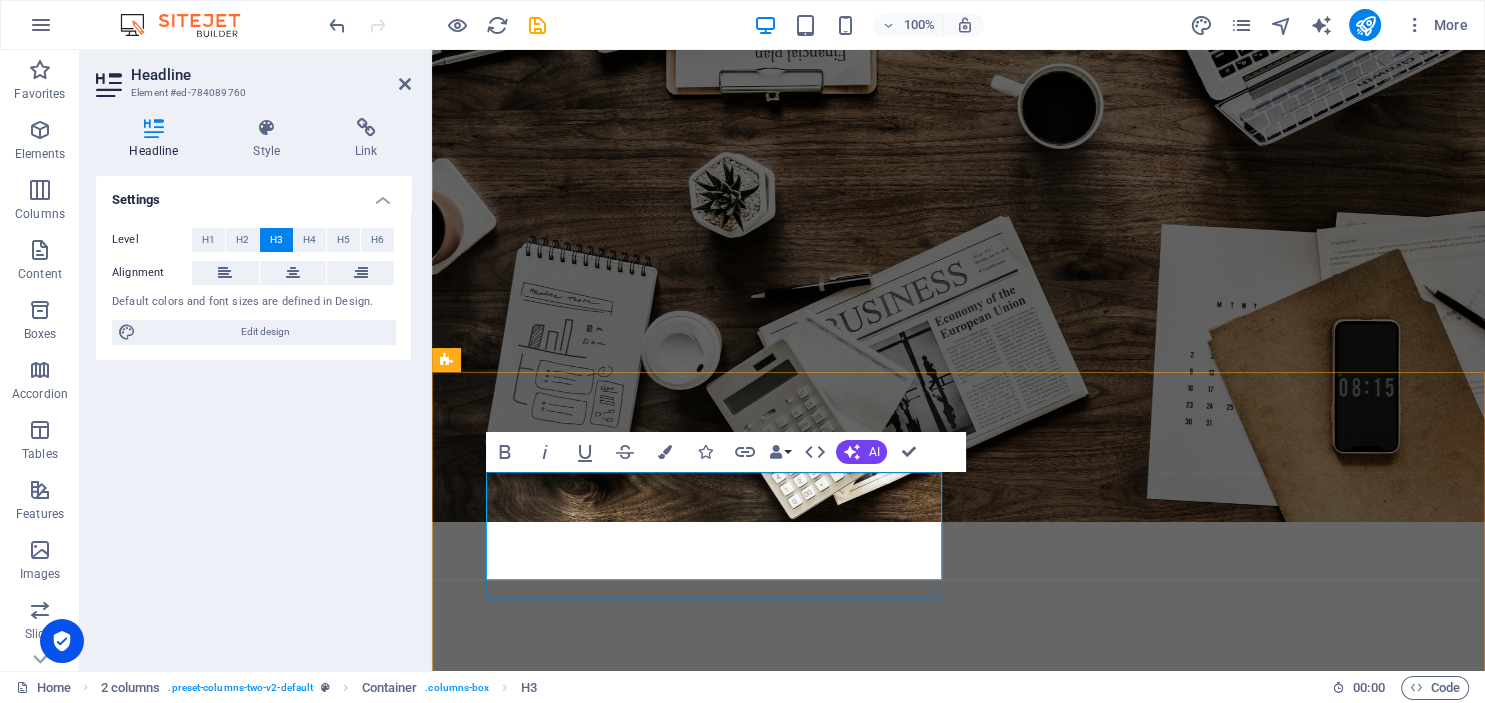 click on "T ailored company formation  ‌ t hat aligns with your goals, so ​ y ​ou can focus on growth." at bounding box center (676, 1224) 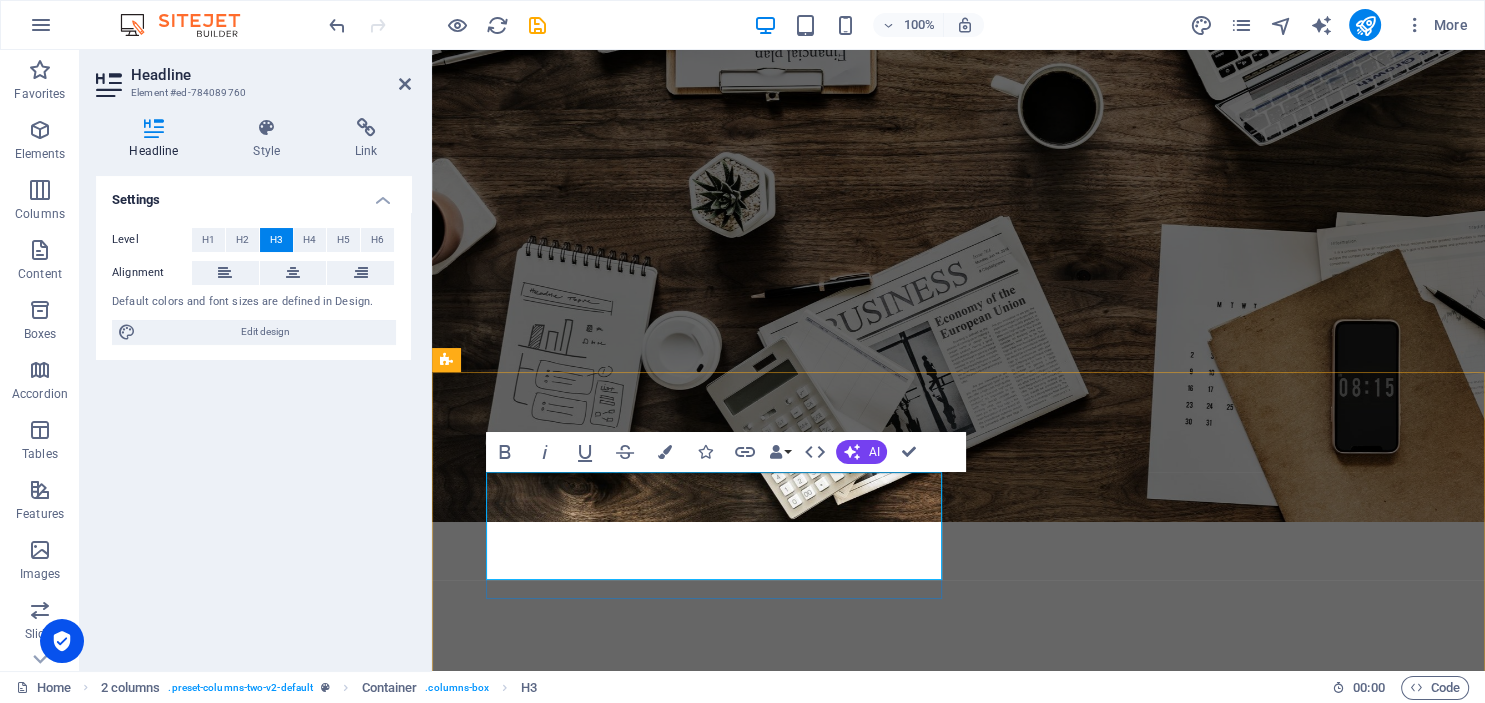 click on "y" at bounding box center (893, 1223) 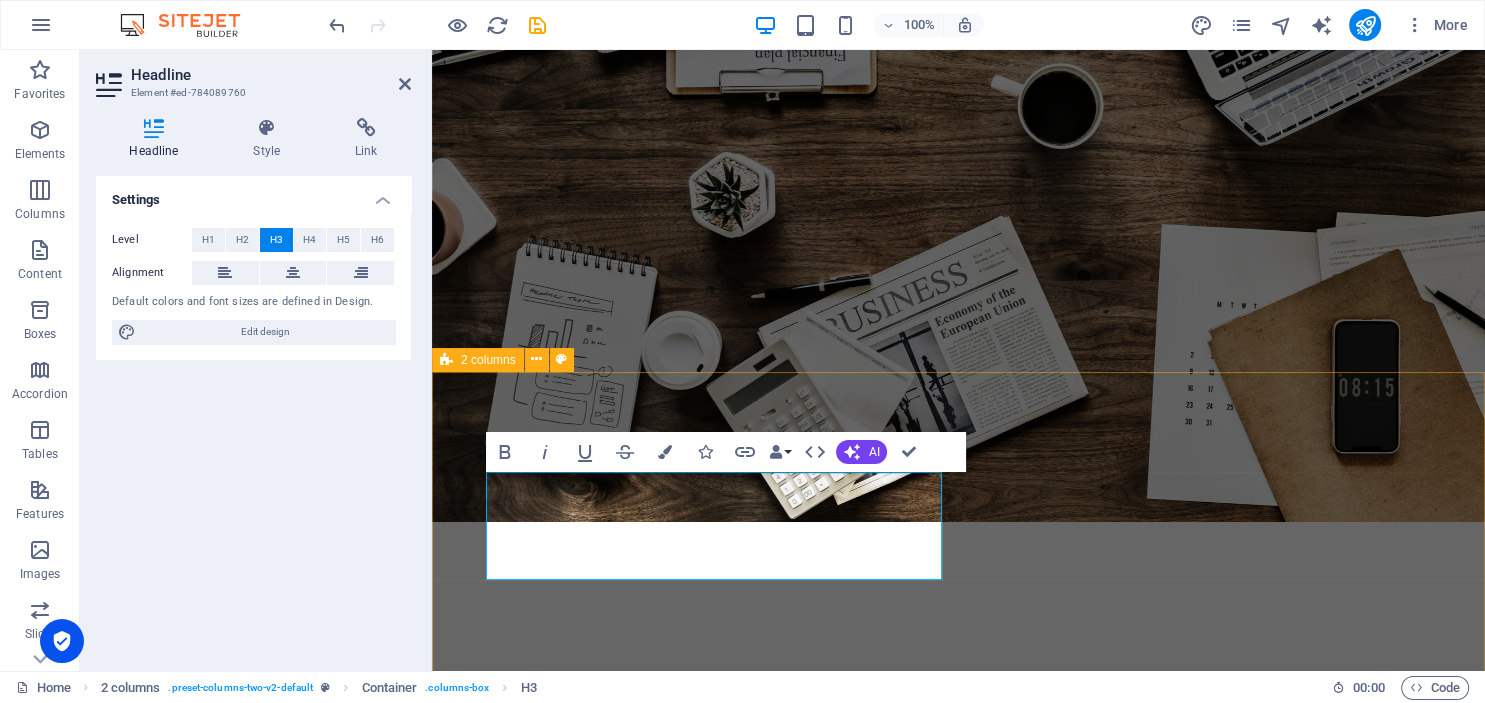 click on "T ailored company formation  ‌ t hat aligns with your goals, so ​ ‌y ​ou can focus on growth. Establish your business effortlessly with our expert company formation service. We guide you through the entire process, ensuring compliance and efficiency, so you can focus on growth. Experience streamlined registration, tailored support, and reliable resources to set a strong foundation for your entrepreneurial journey. Start today for success!" at bounding box center (958, 1305) 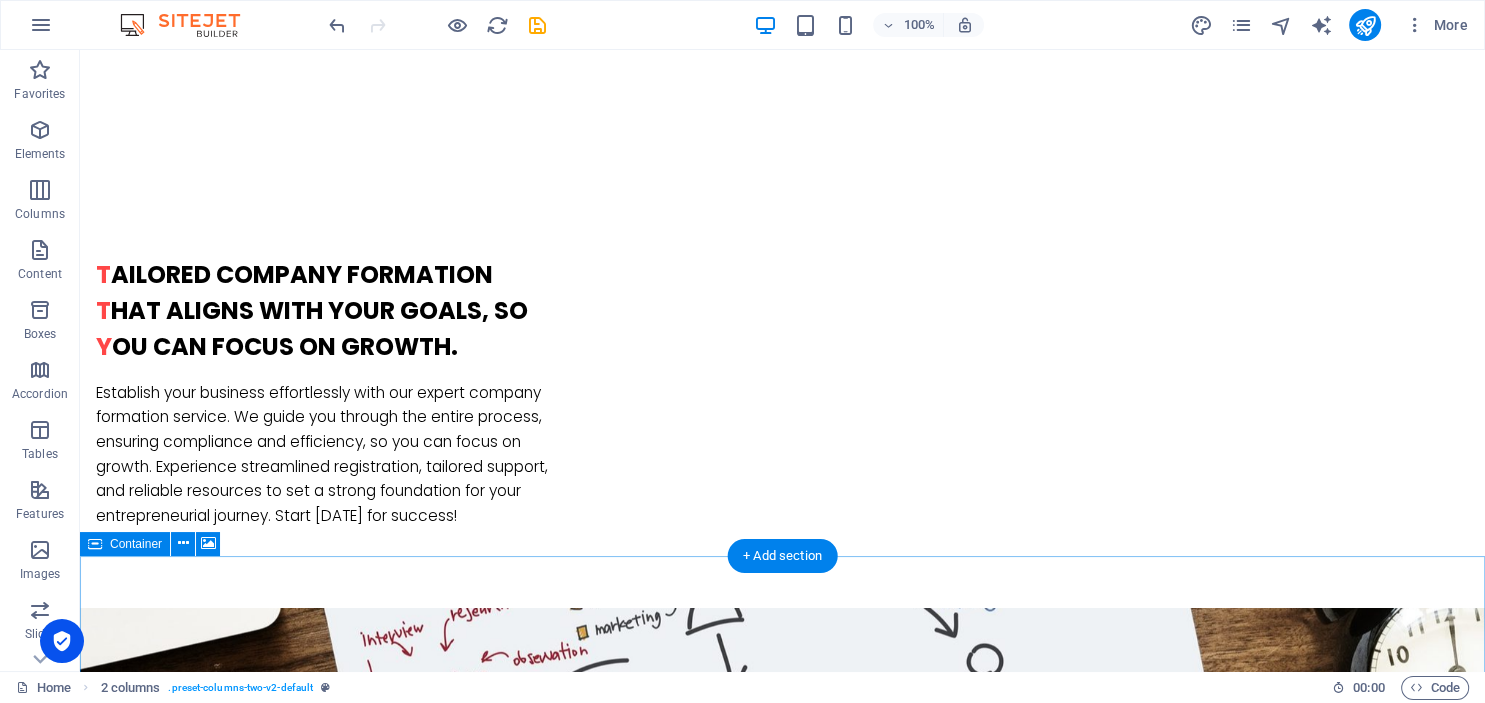 scroll, scrollTop: 1345, scrollLeft: 0, axis: vertical 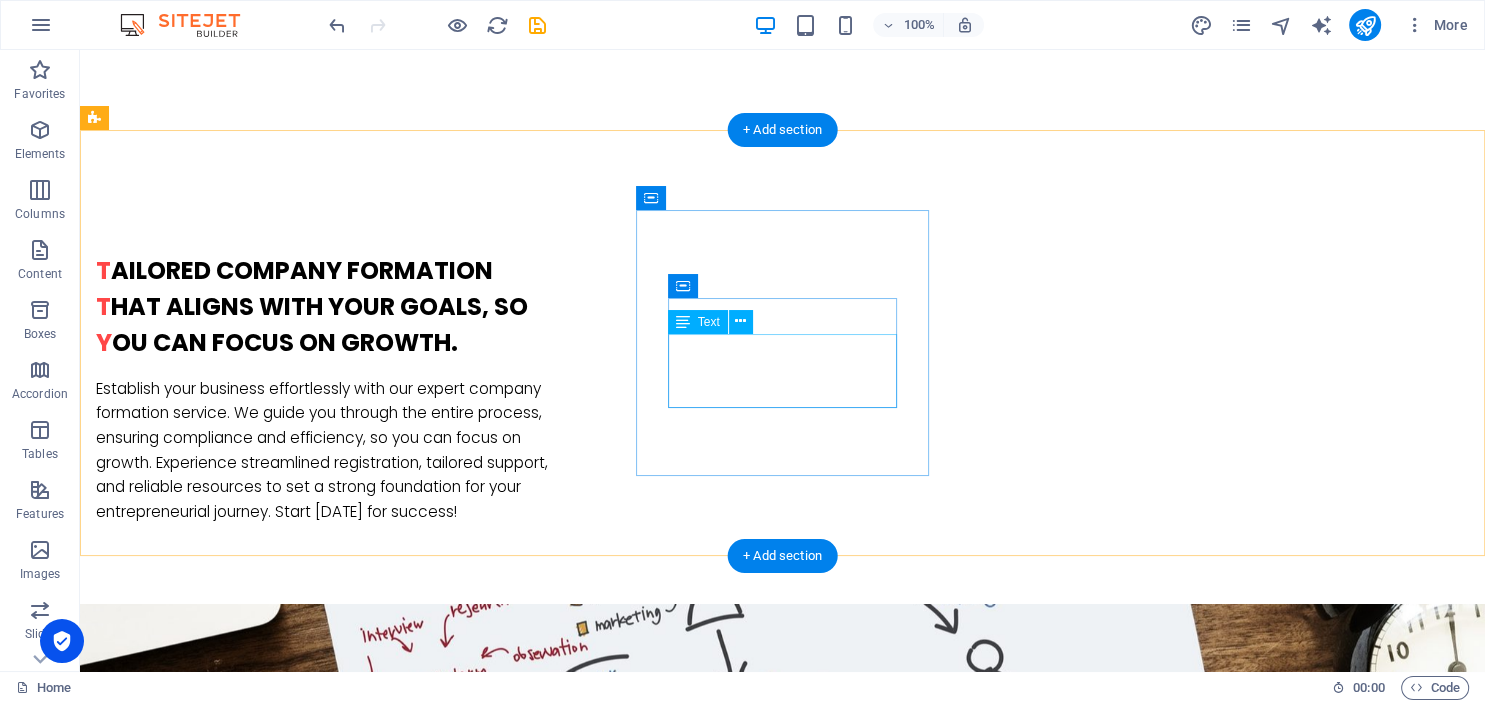click on "Lorem ipsum dolor sit amet, consectetur adipisicing elit. Veritatis, dolorem!" at bounding box center [242, 1863] 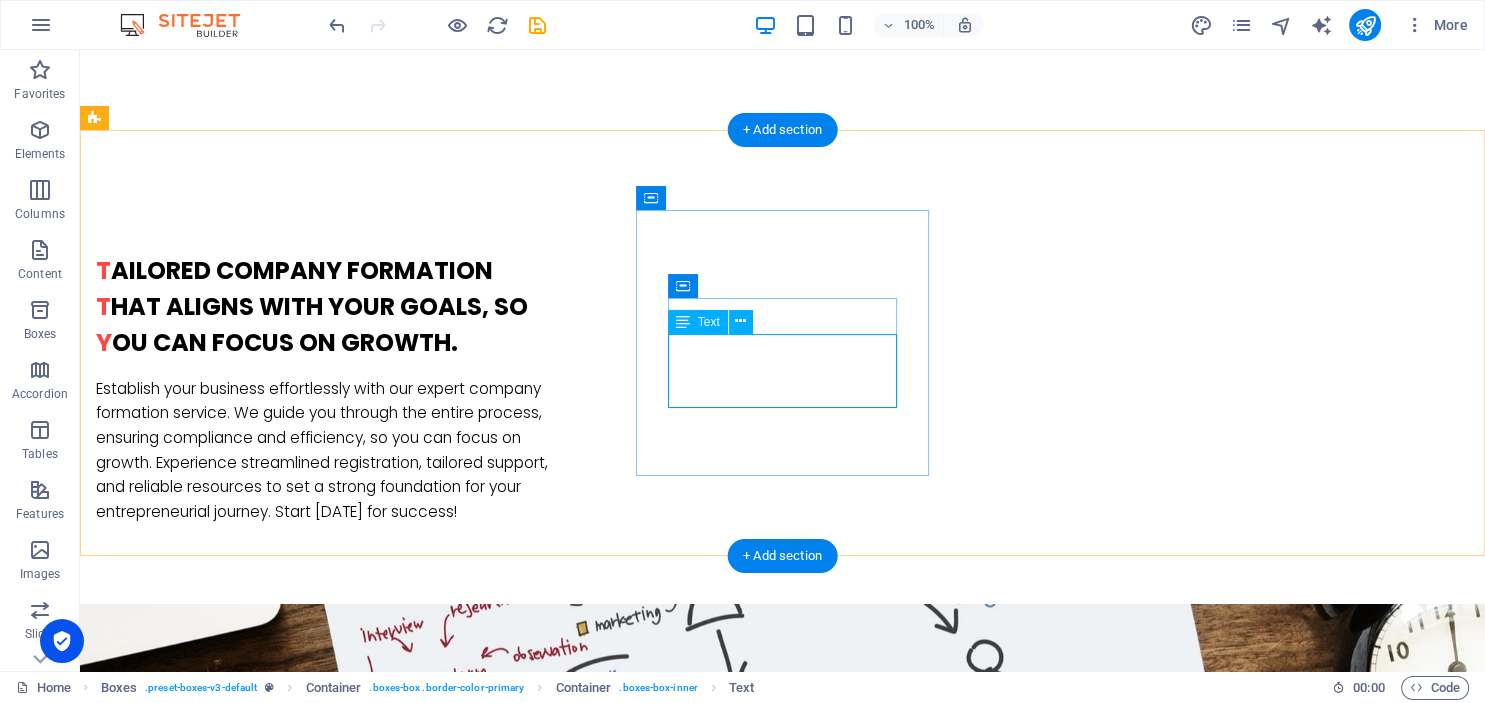 click on "Lorem ipsum dolor sit amet, consectetur adipisicing elit. Veritatis, dolorem!" at bounding box center [242, 1863] 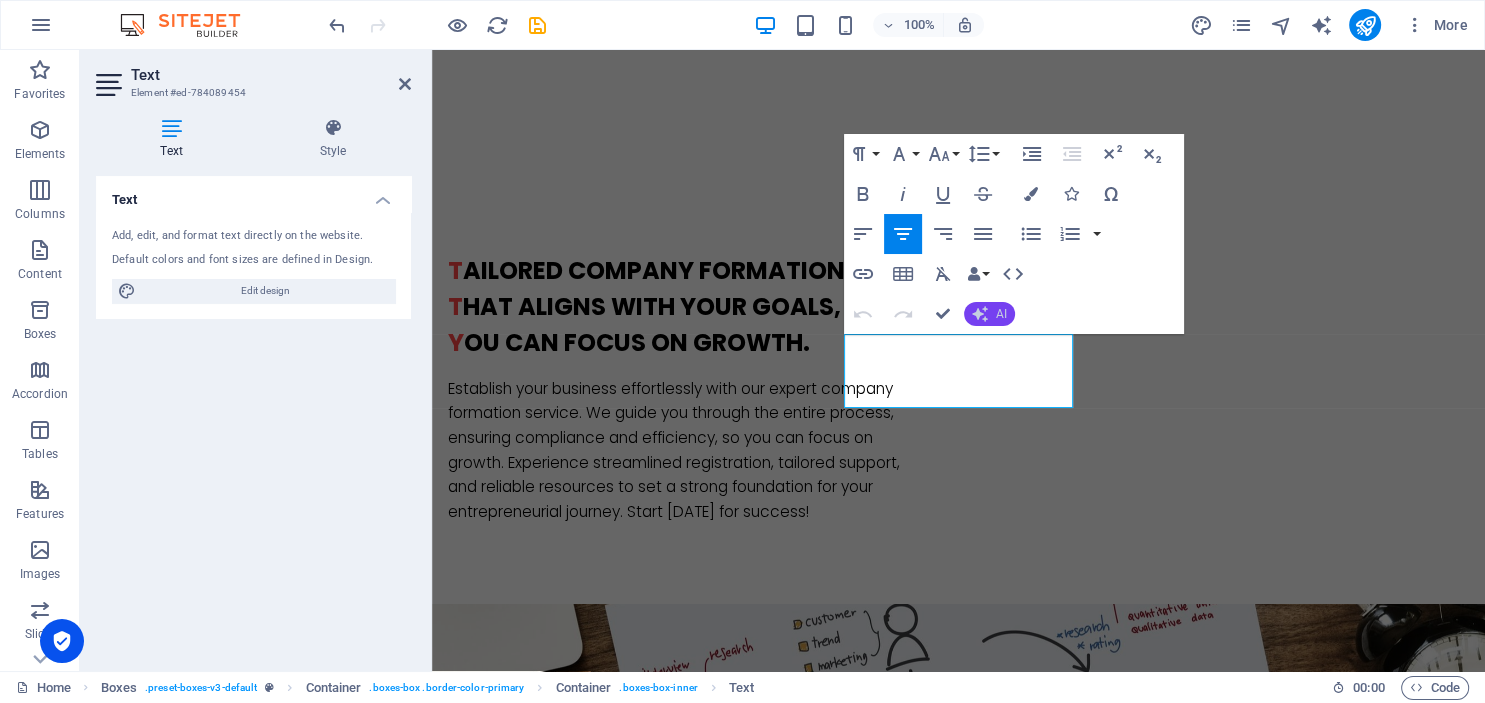 click on "AI" at bounding box center [989, 314] 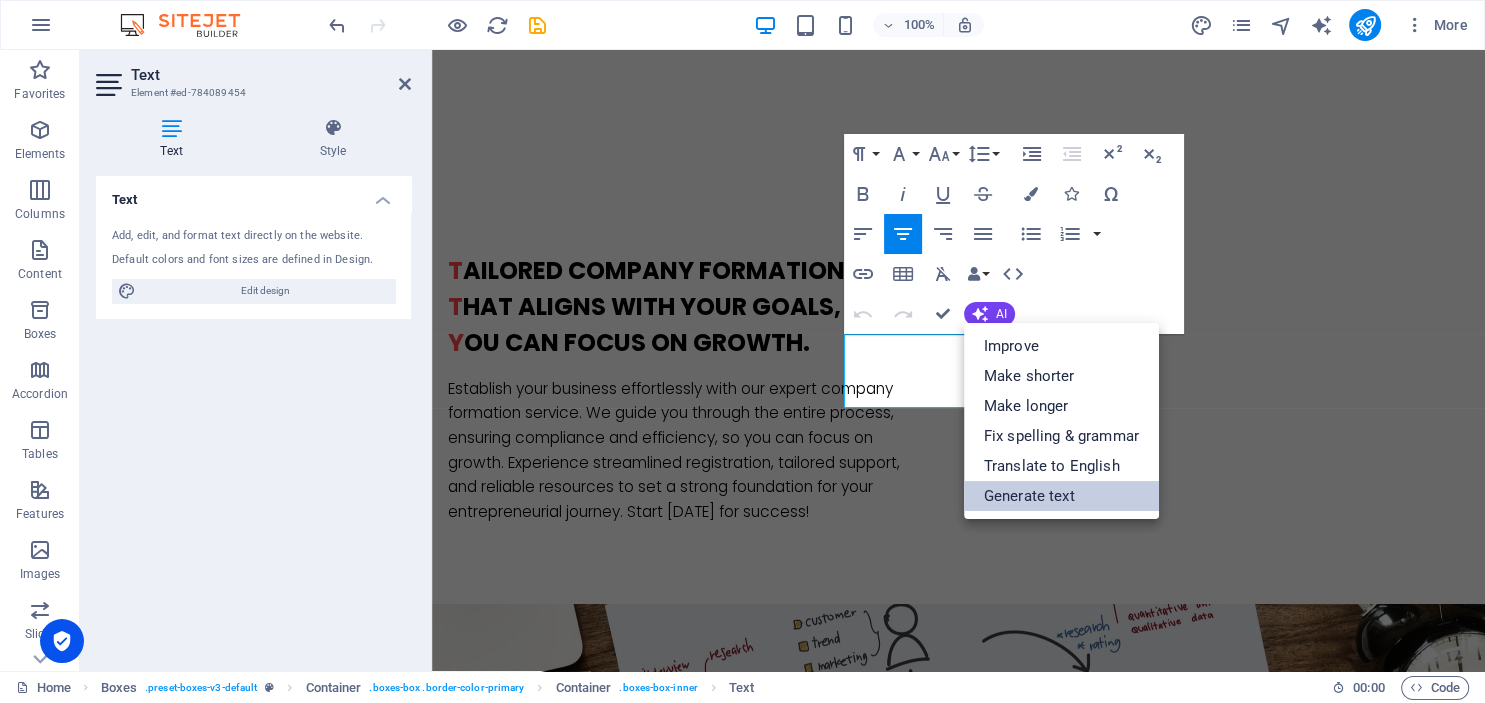 click on "Generate text" at bounding box center (1061, 496) 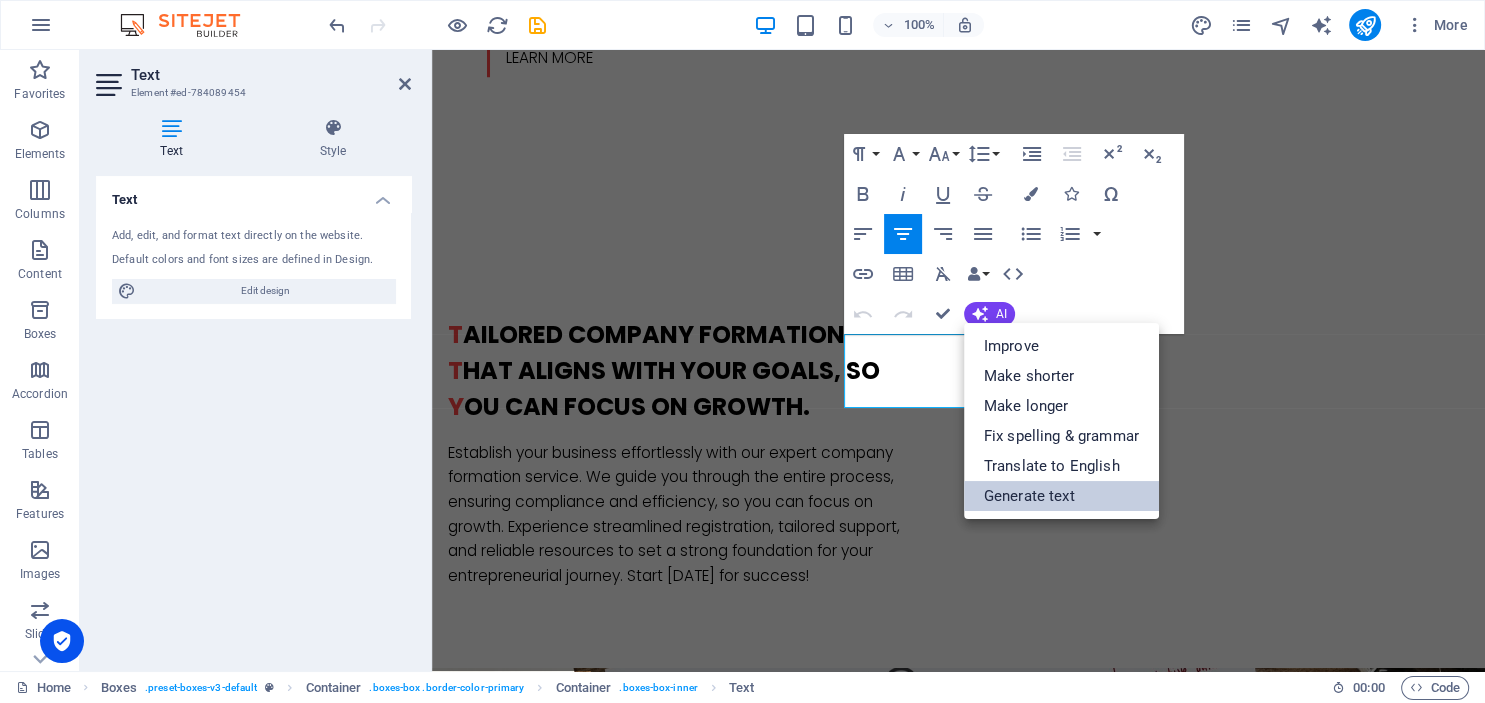 select on "English" 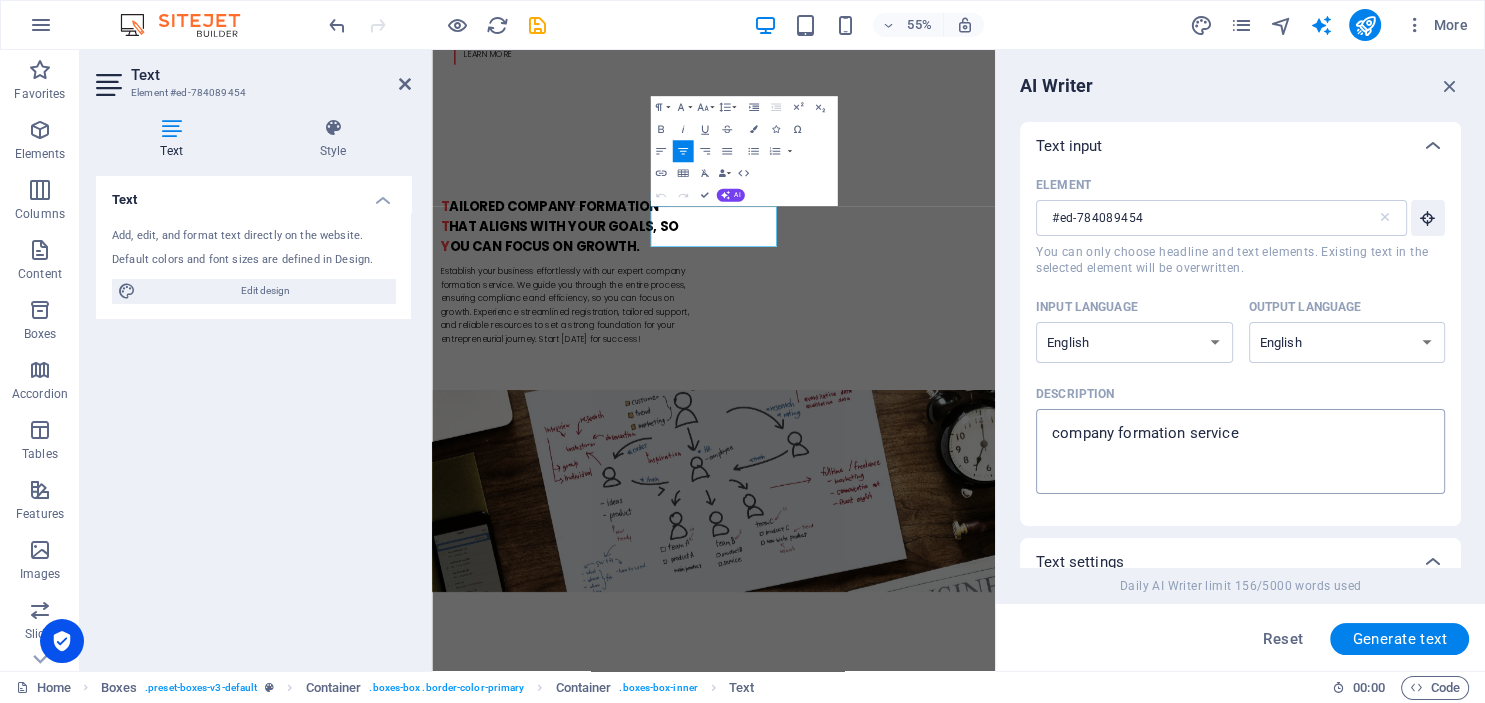 type on "x" 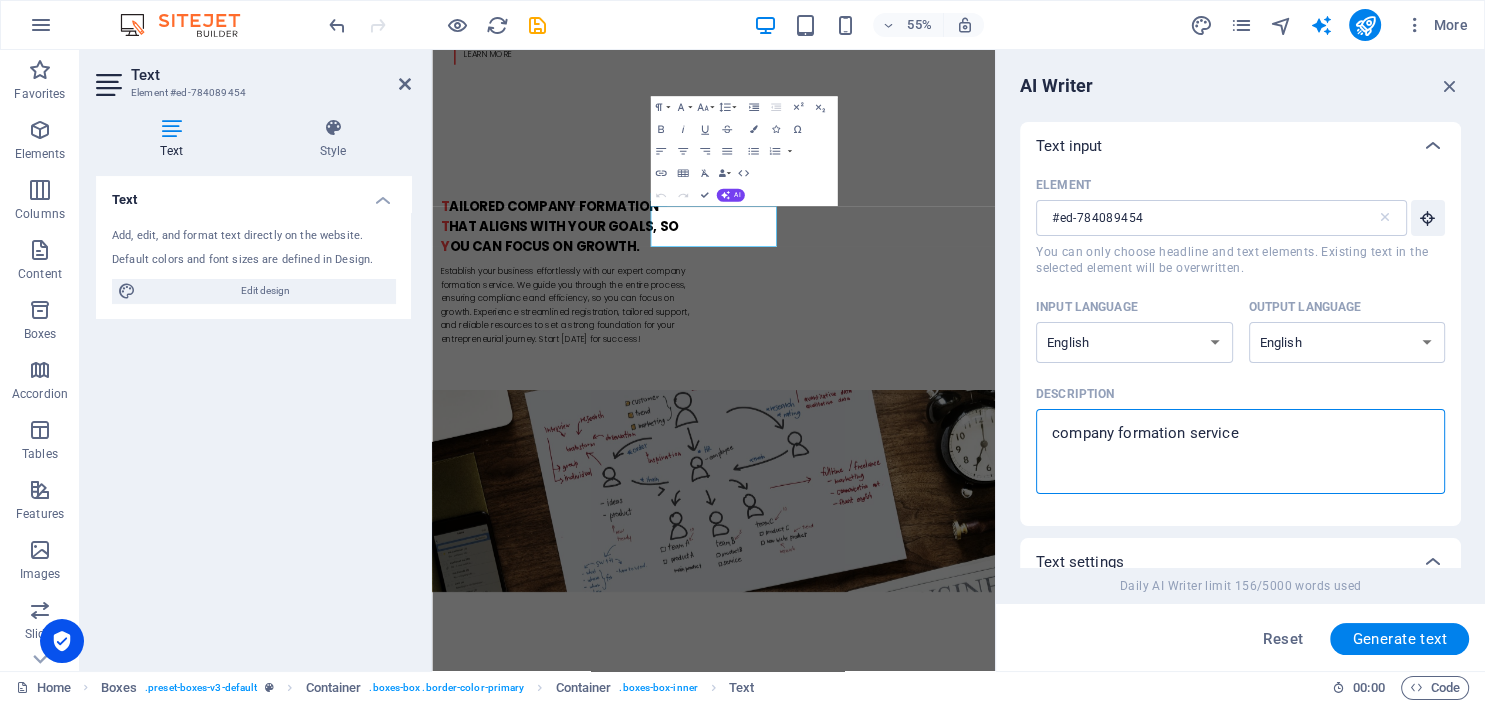 drag, startPoint x: 1183, startPoint y: 433, endPoint x: 1040, endPoint y: 437, distance: 143.05594 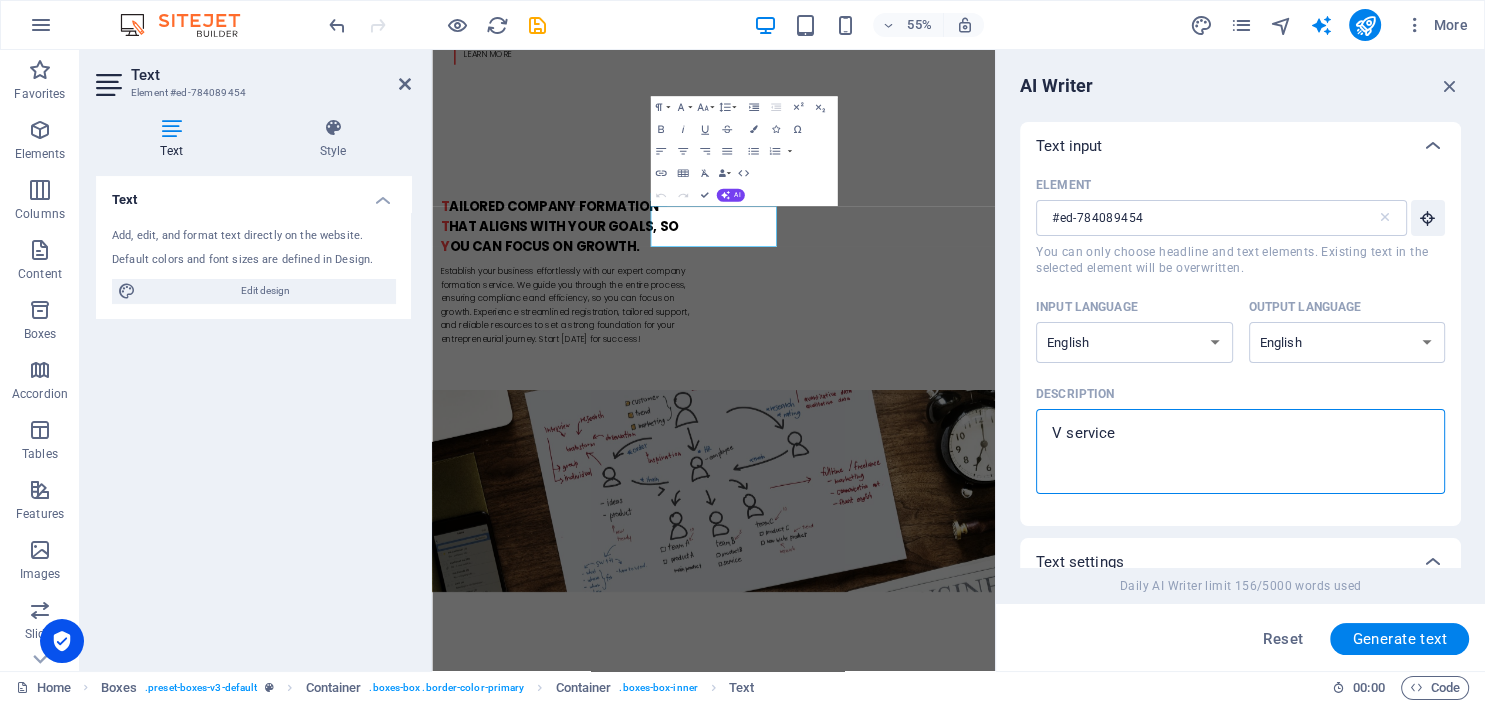 type on "VI service" 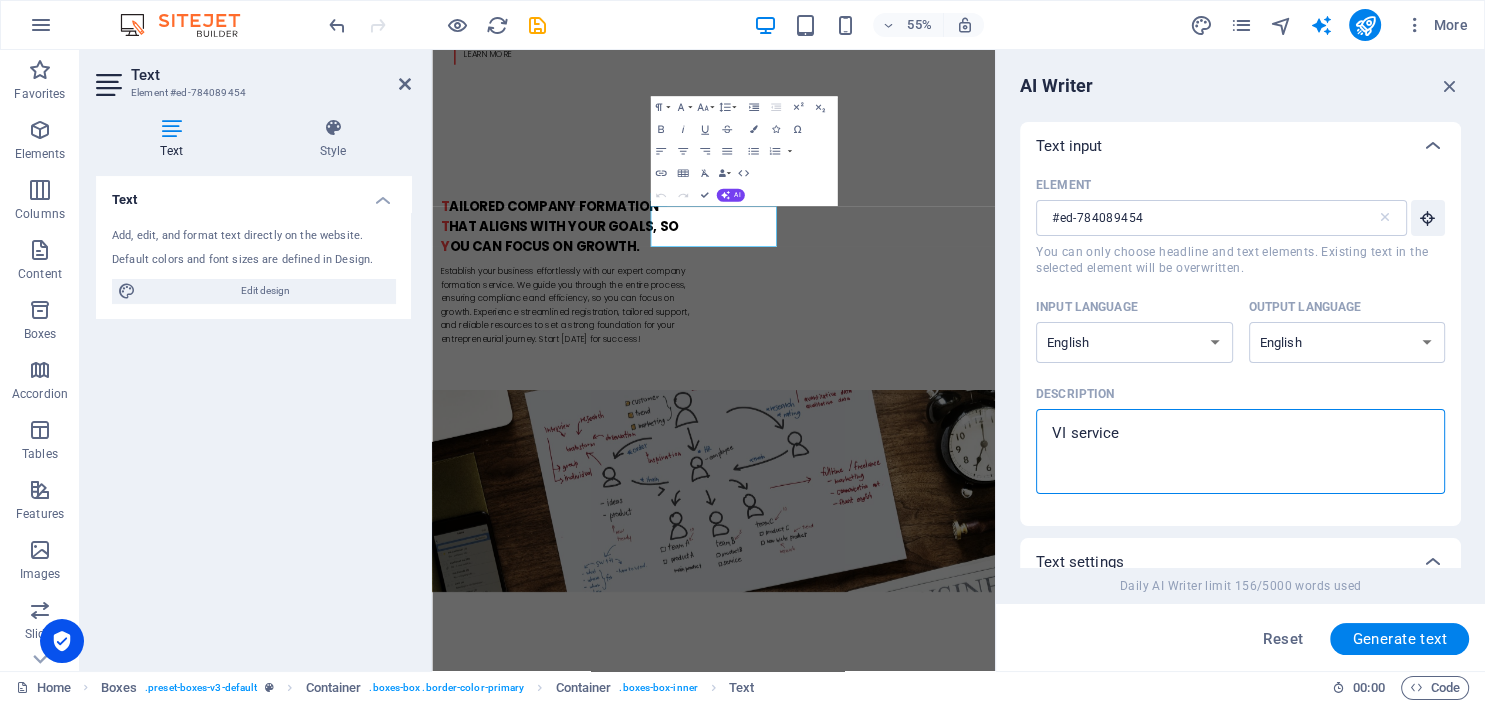 type on "VIS service" 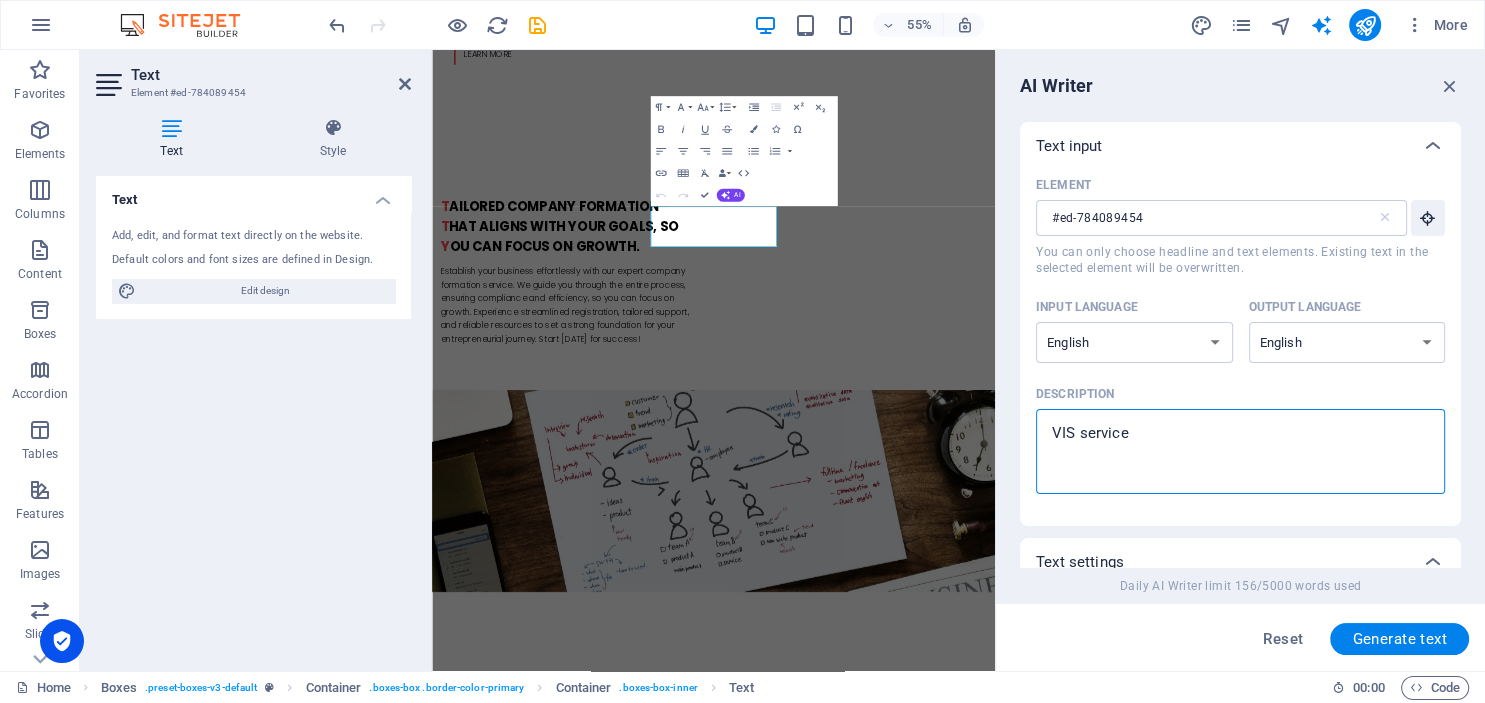 type on "VISA service" 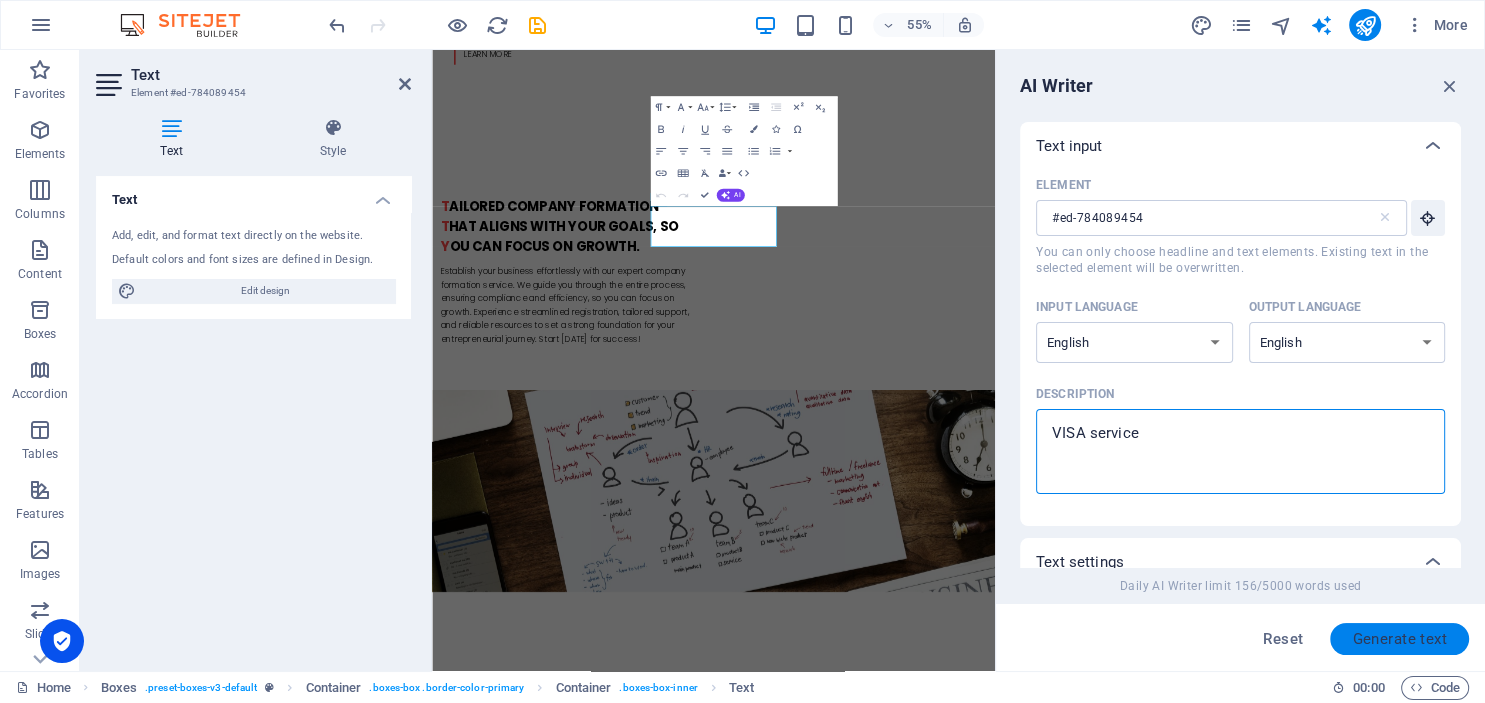 type on "VISA service" 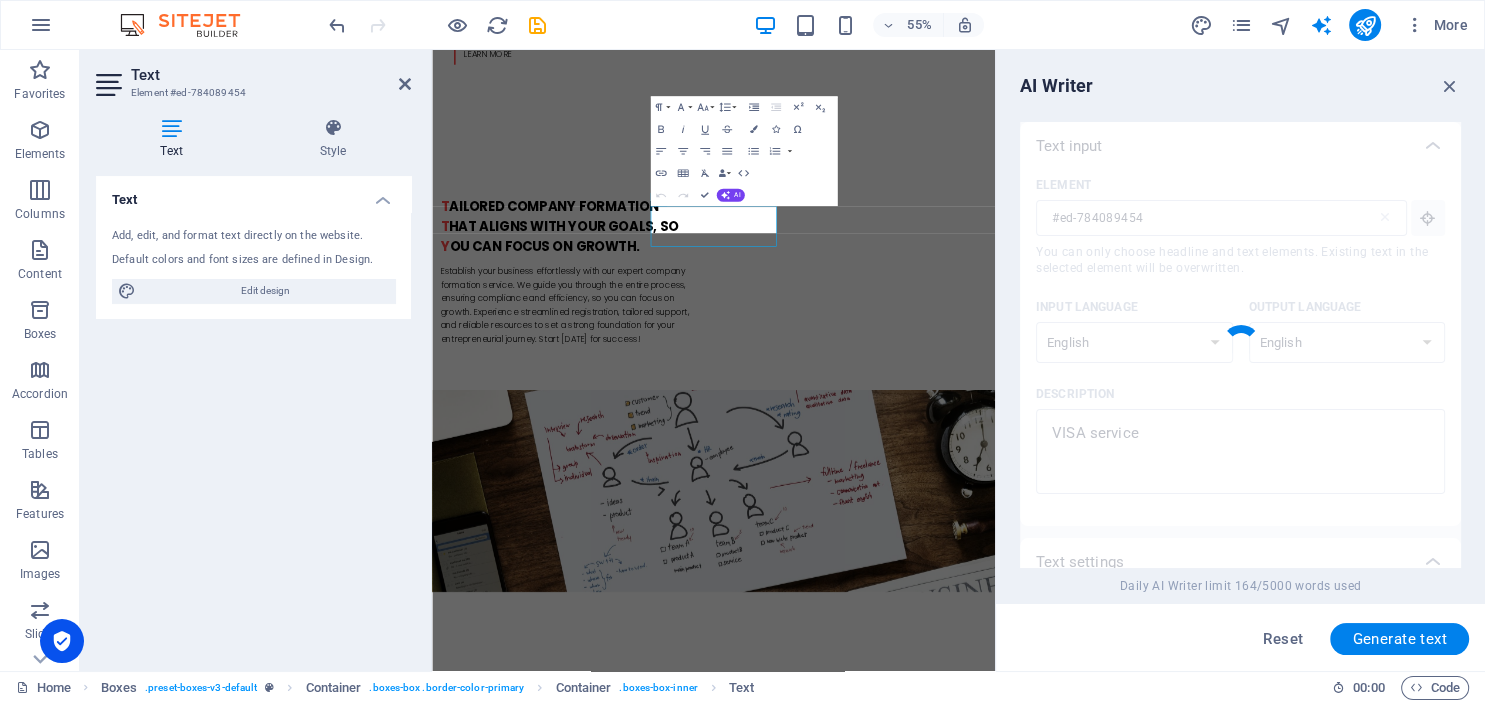 type on "x" 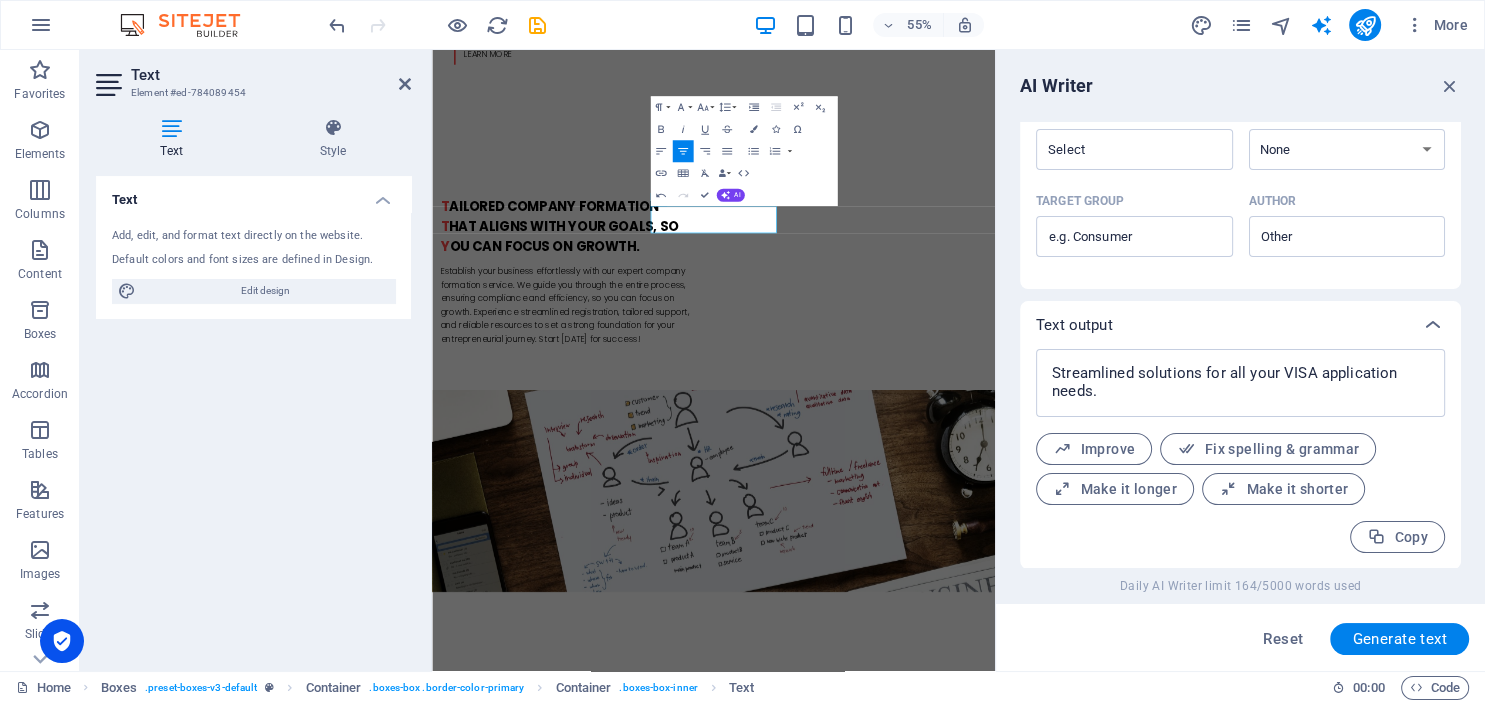 scroll, scrollTop: 574, scrollLeft: 0, axis: vertical 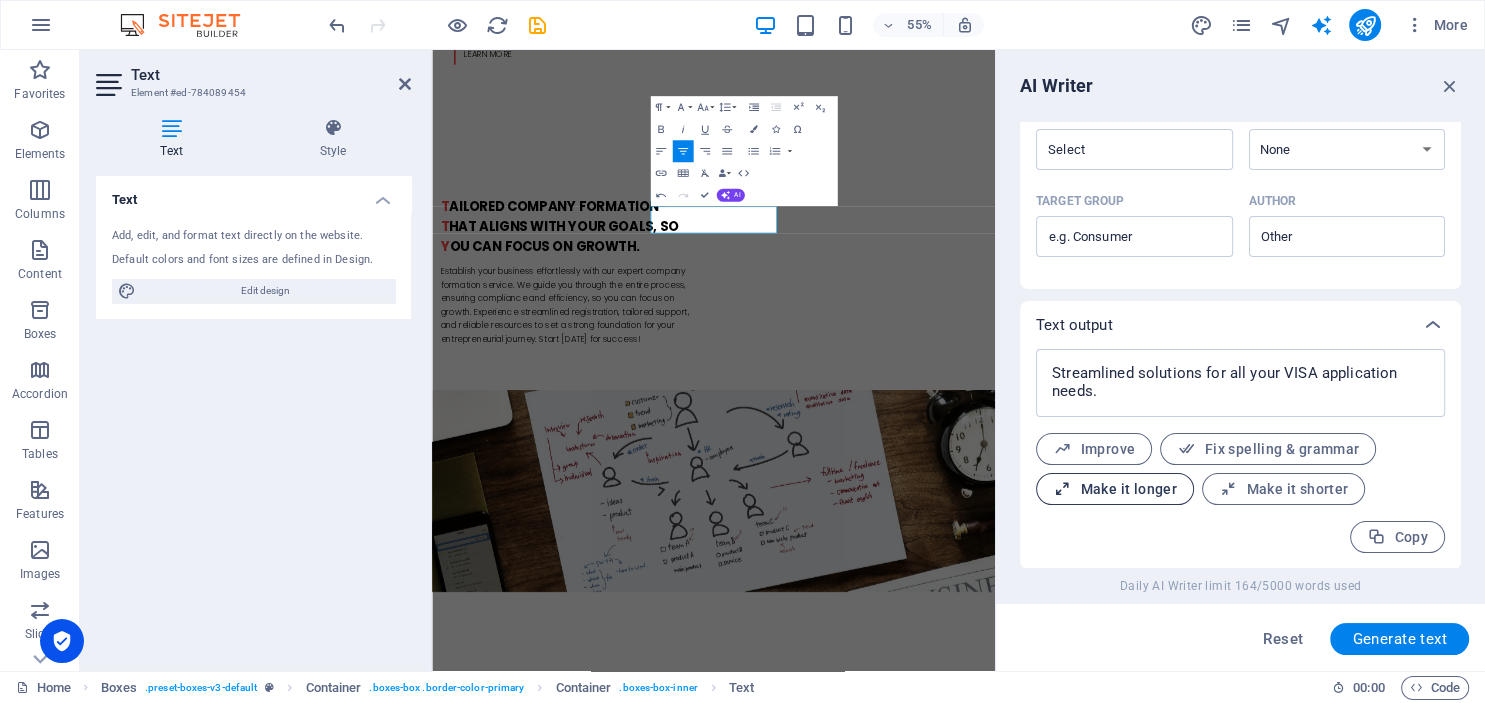 click on "Make it longer" at bounding box center [1115, 489] 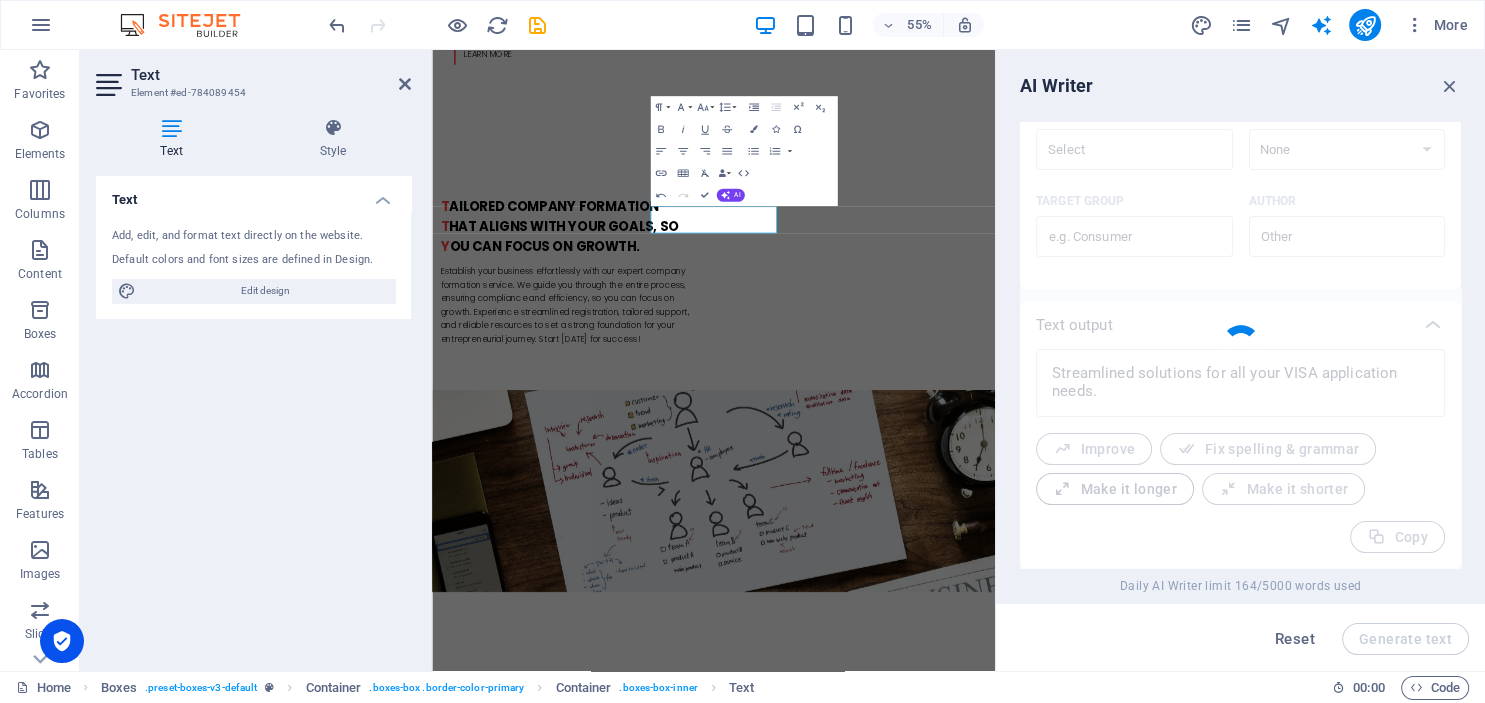 type on "x" 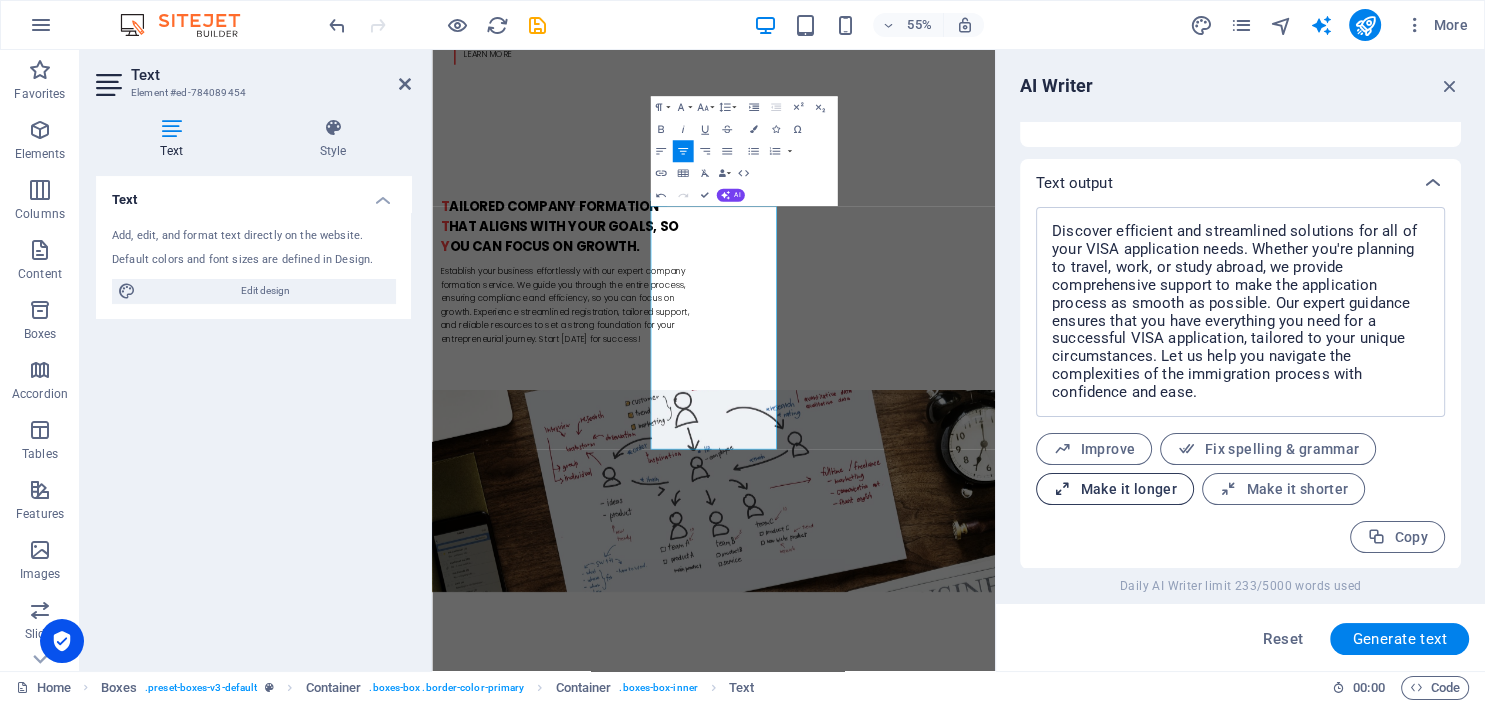 scroll, scrollTop: 717, scrollLeft: 0, axis: vertical 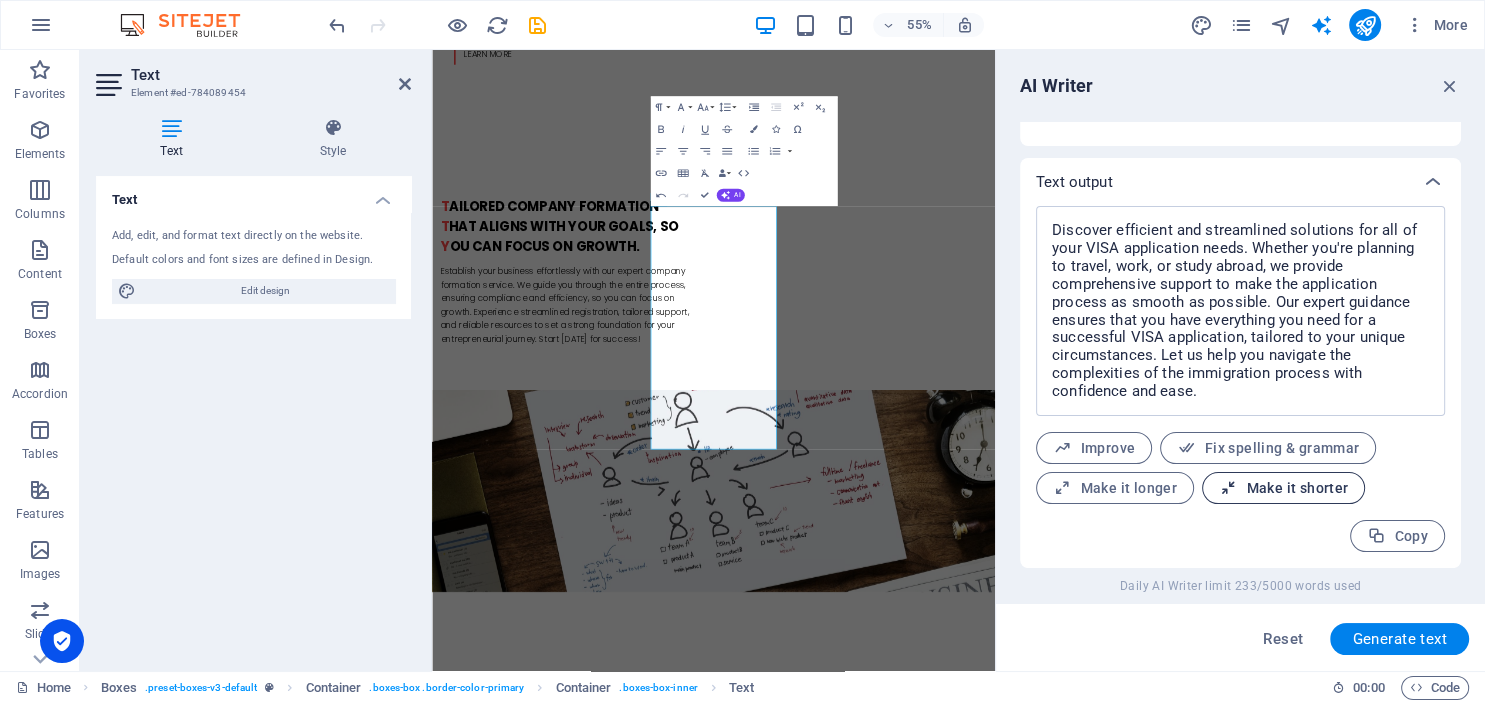 click on "Make it shorter" at bounding box center [1283, 488] 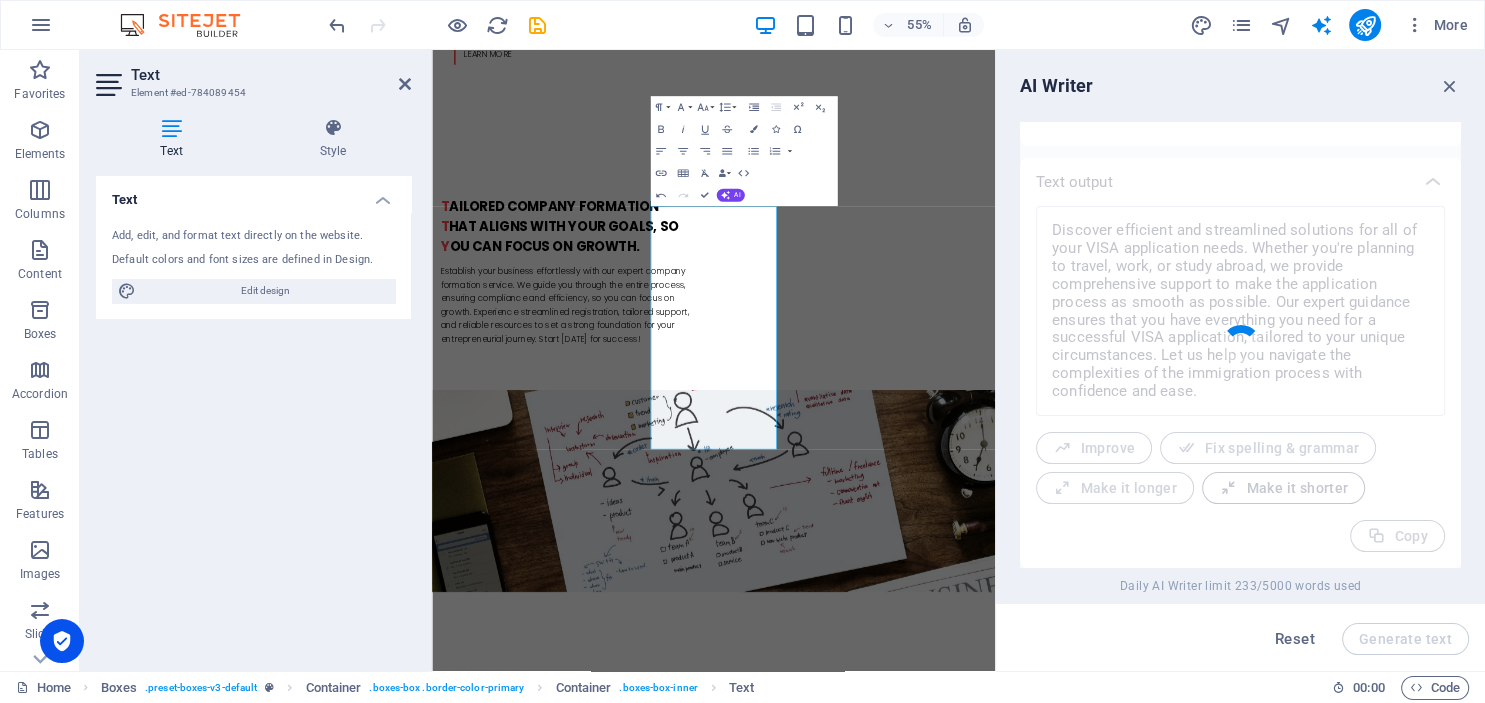 type on "x" 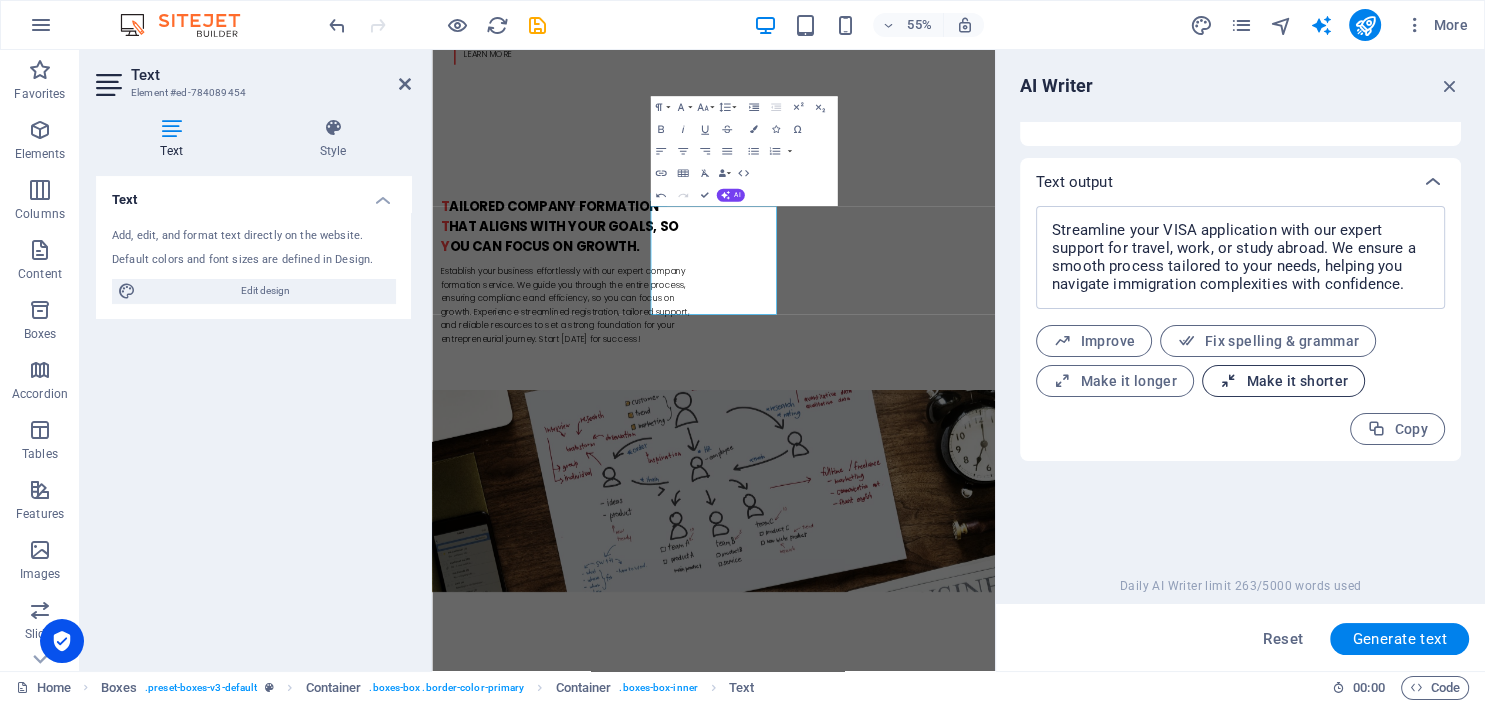 click on "Make it shorter" at bounding box center (1283, 381) 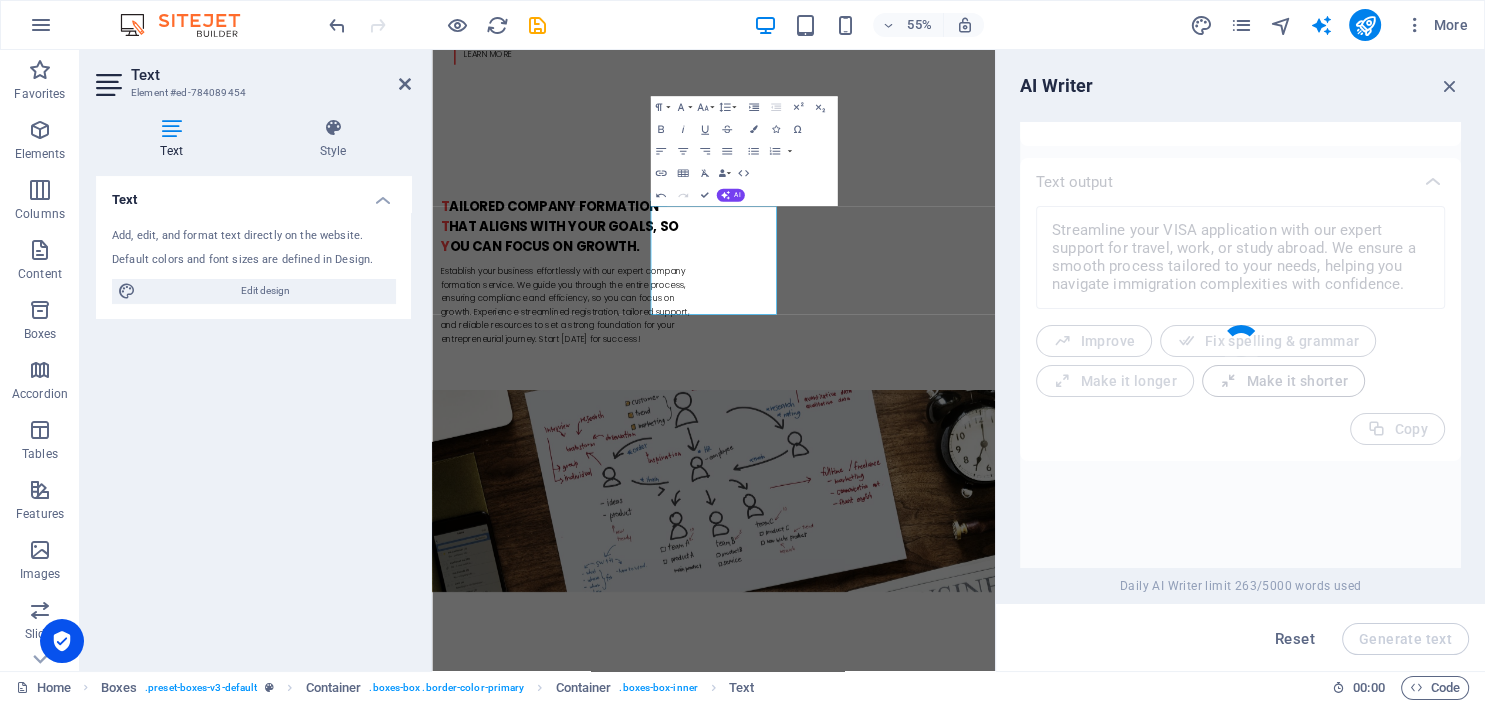 type on "x" 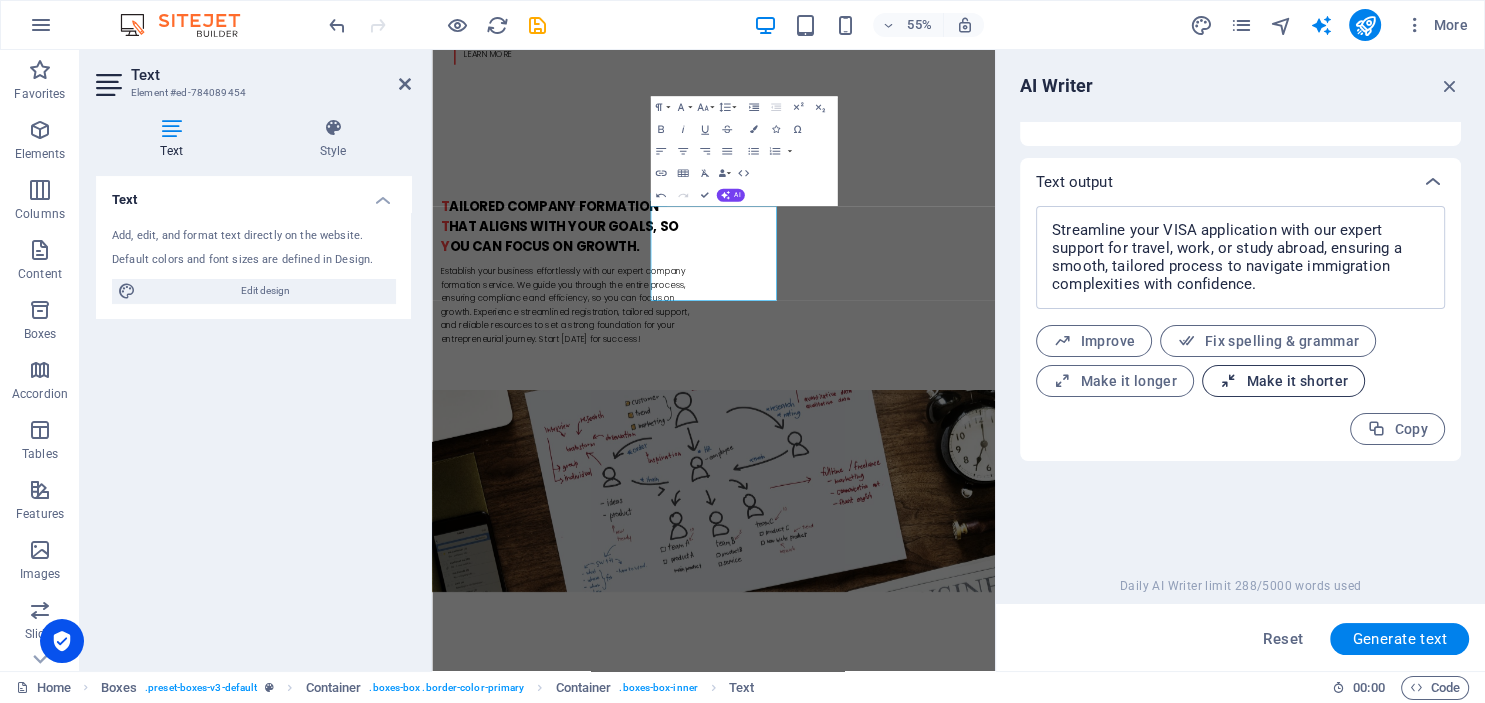 click on "Make it shorter" at bounding box center (1283, 381) 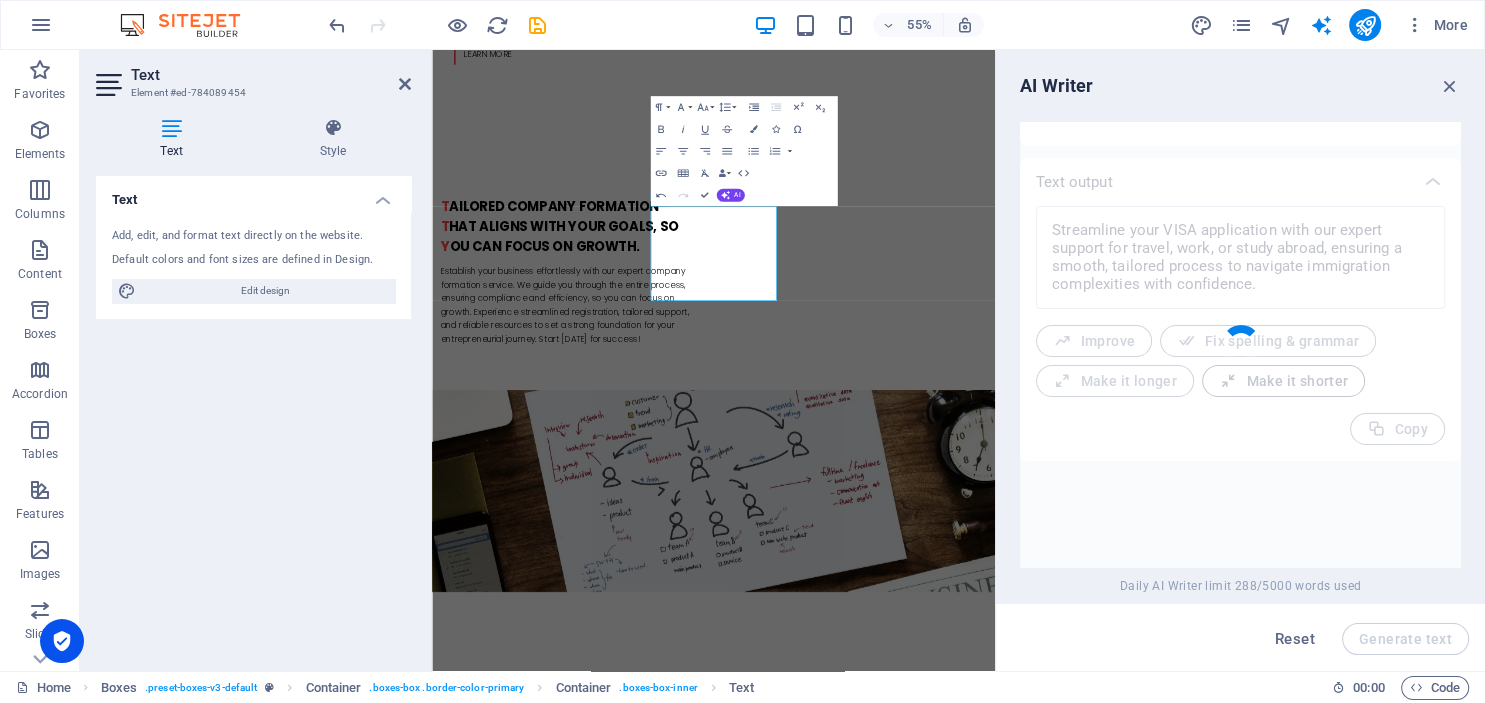 type on "x" 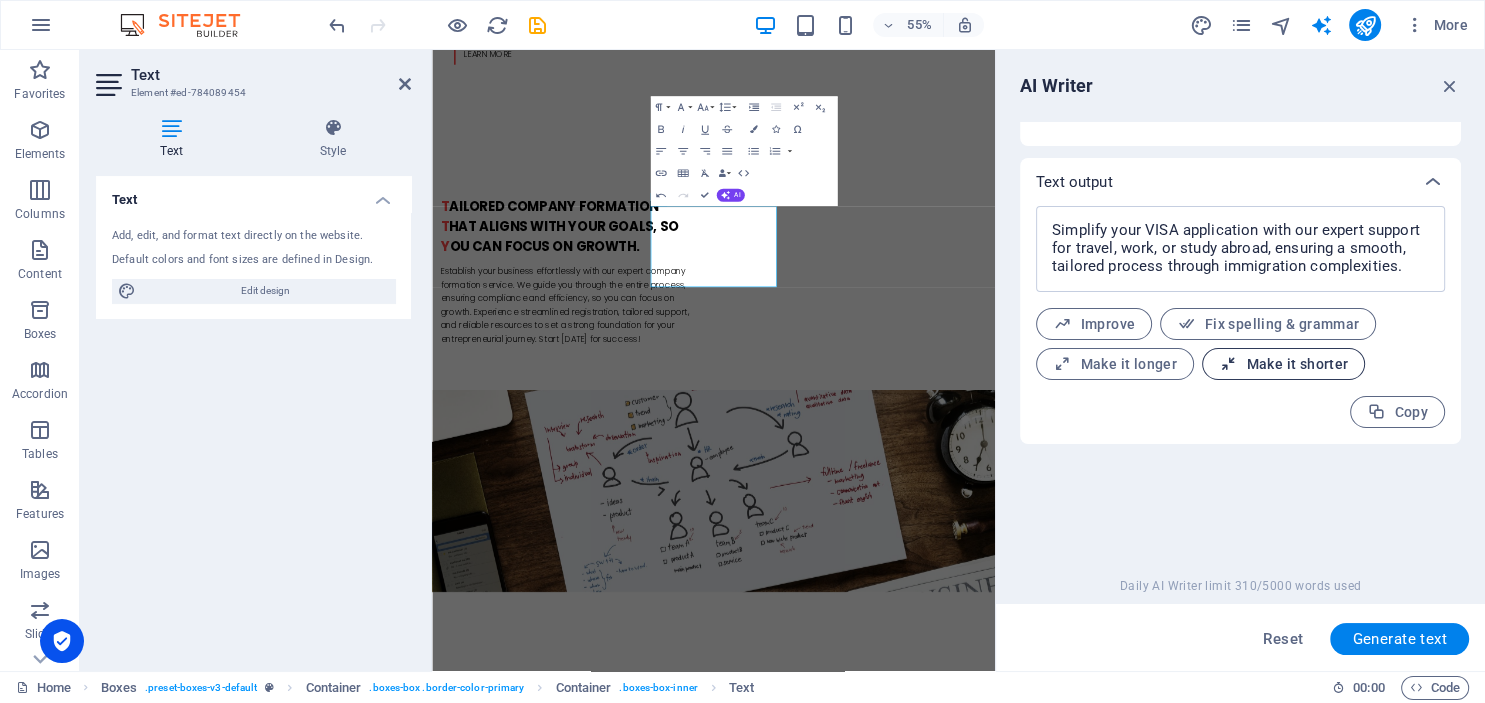 click on "Make it shorter" at bounding box center (1283, 364) 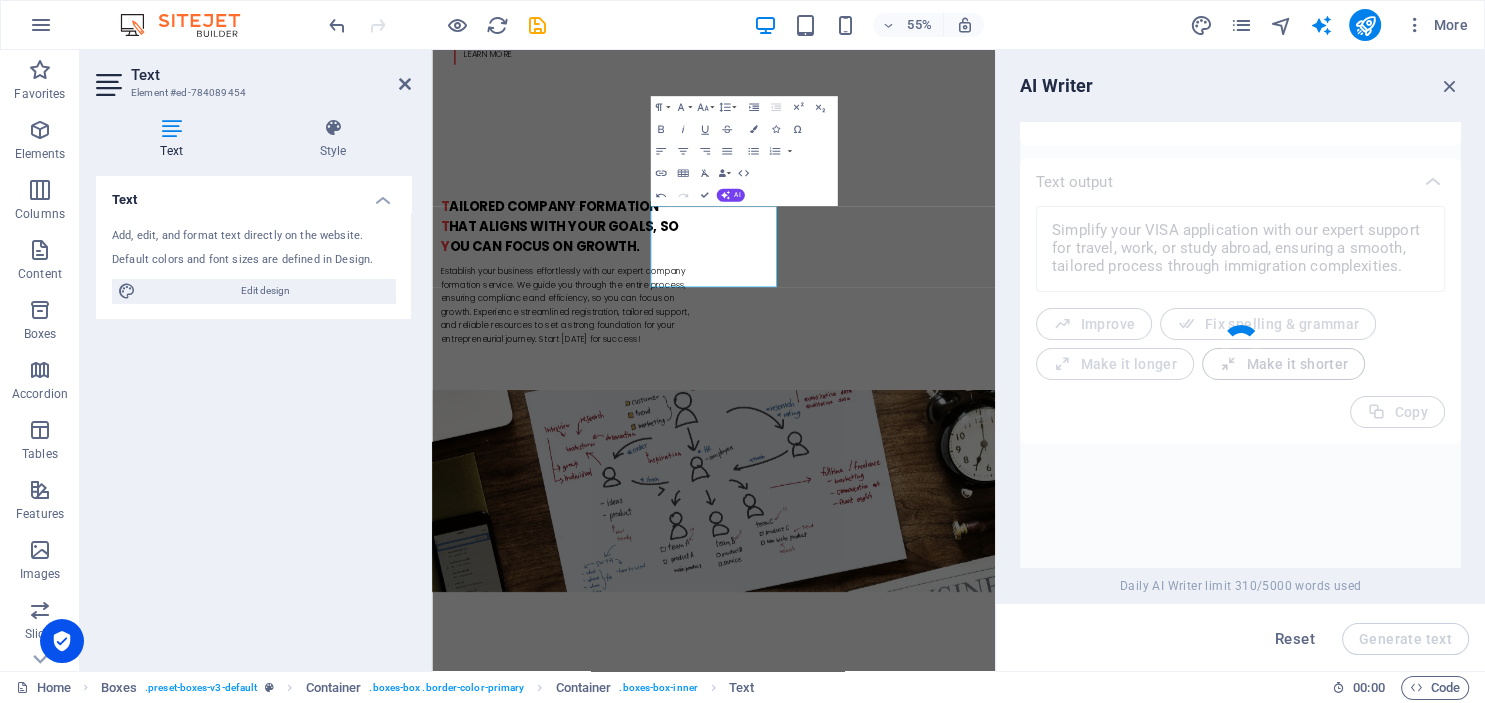type on "x" 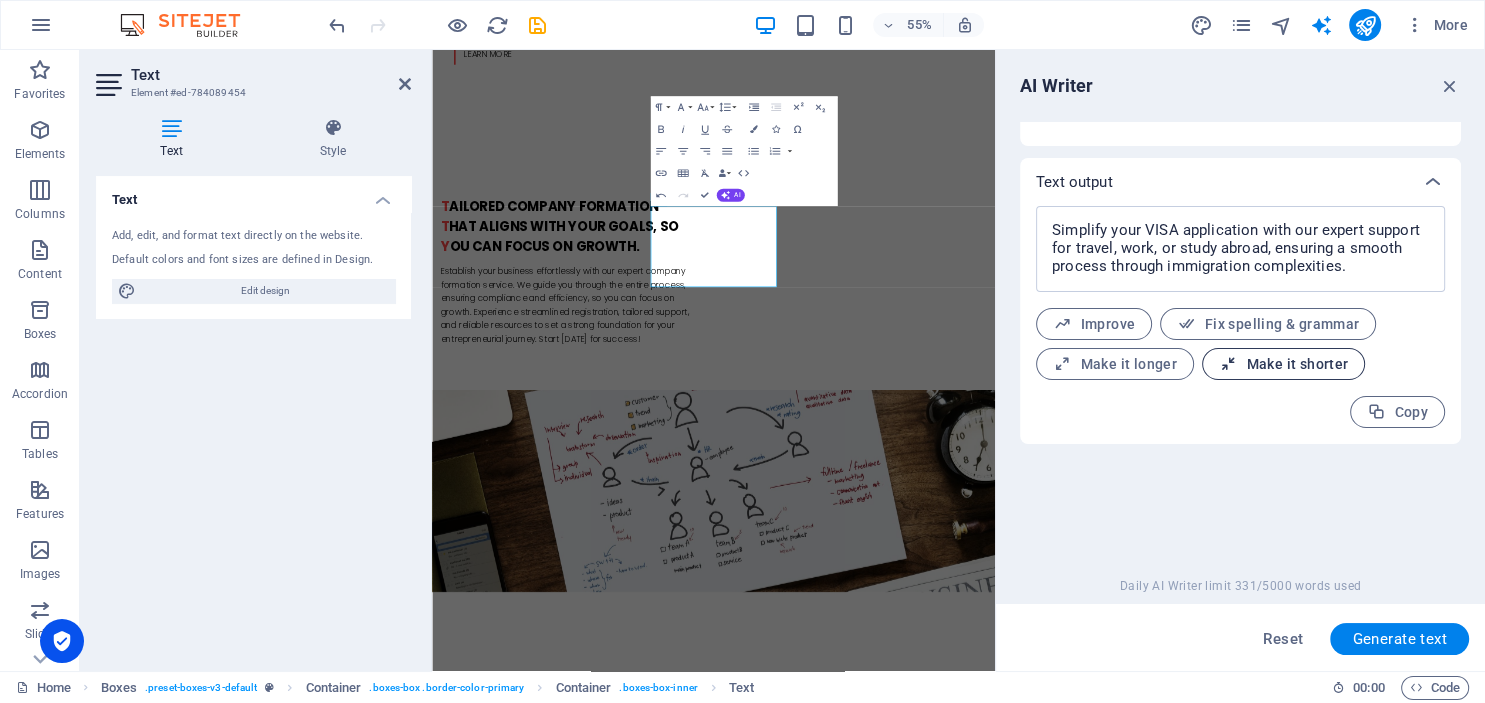 click on "Make it shorter" at bounding box center [1283, 364] 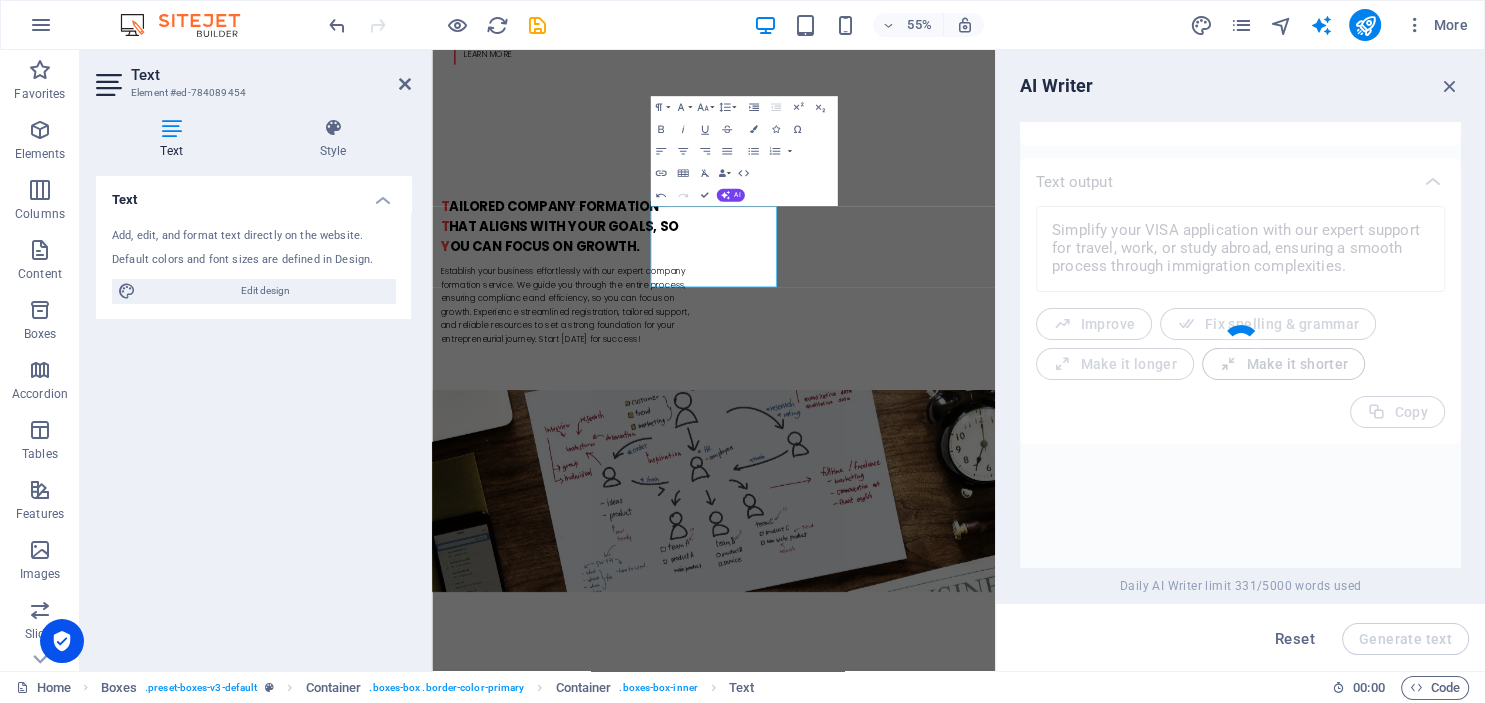 type on "x" 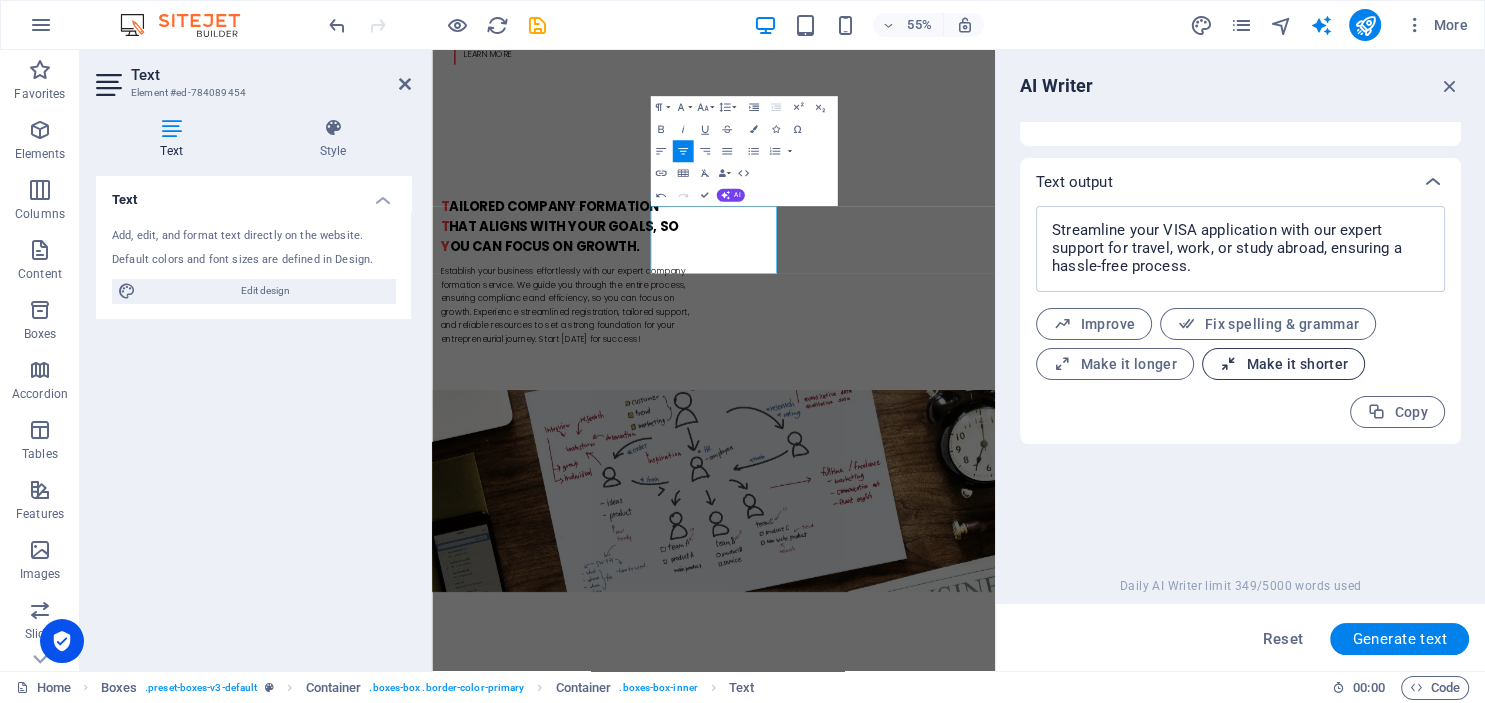 click on "Make it shorter" at bounding box center [1283, 364] 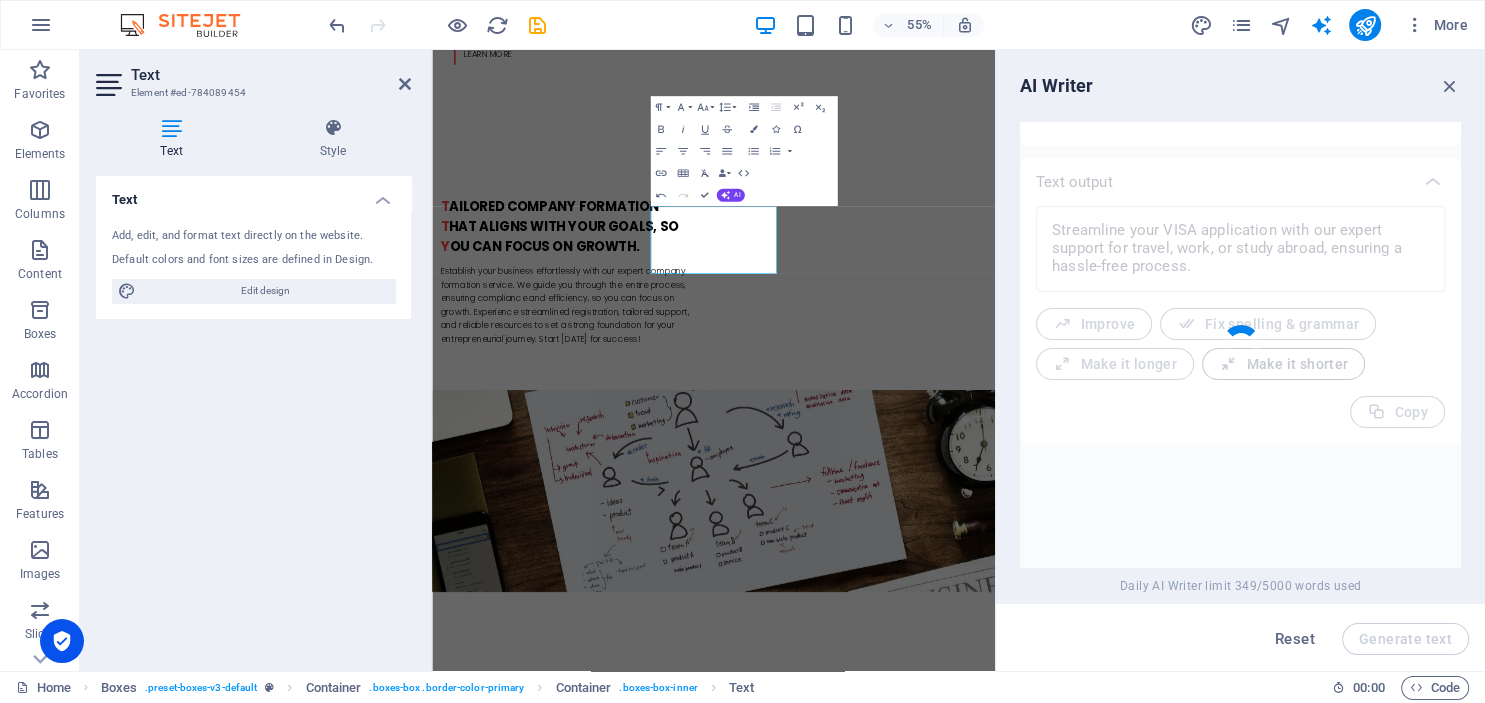 type on "x" 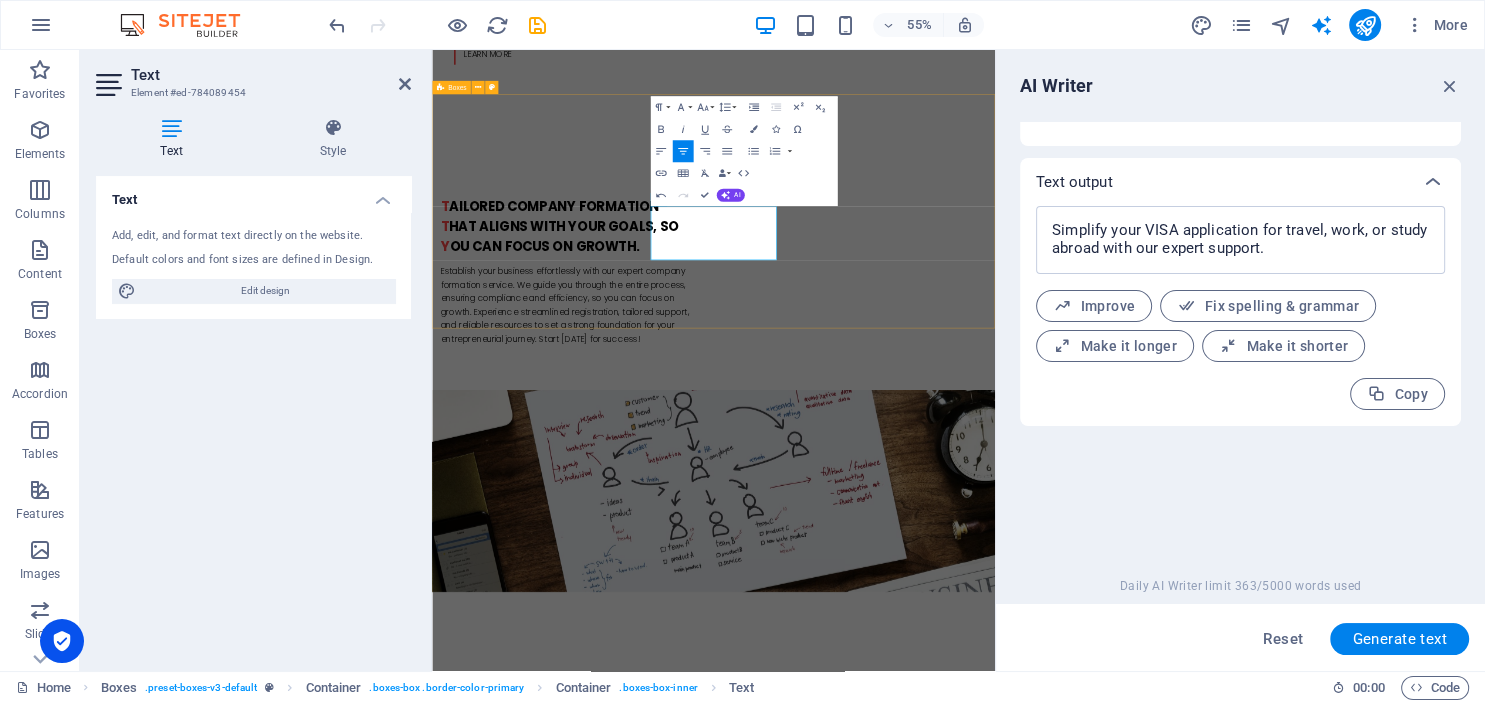 click on "company formation Lorem ipsum dolor sit amet, consectetur adipisicing elit. Veritatis, dolorem! visa service Simplify your VISA application for travel, work, or study abroad with our expert support. tax consultaion Lorem ipsum dolor sit amet, consectetur adipisicing elit. Veritatis, dolorem!" at bounding box center (944, 1894) 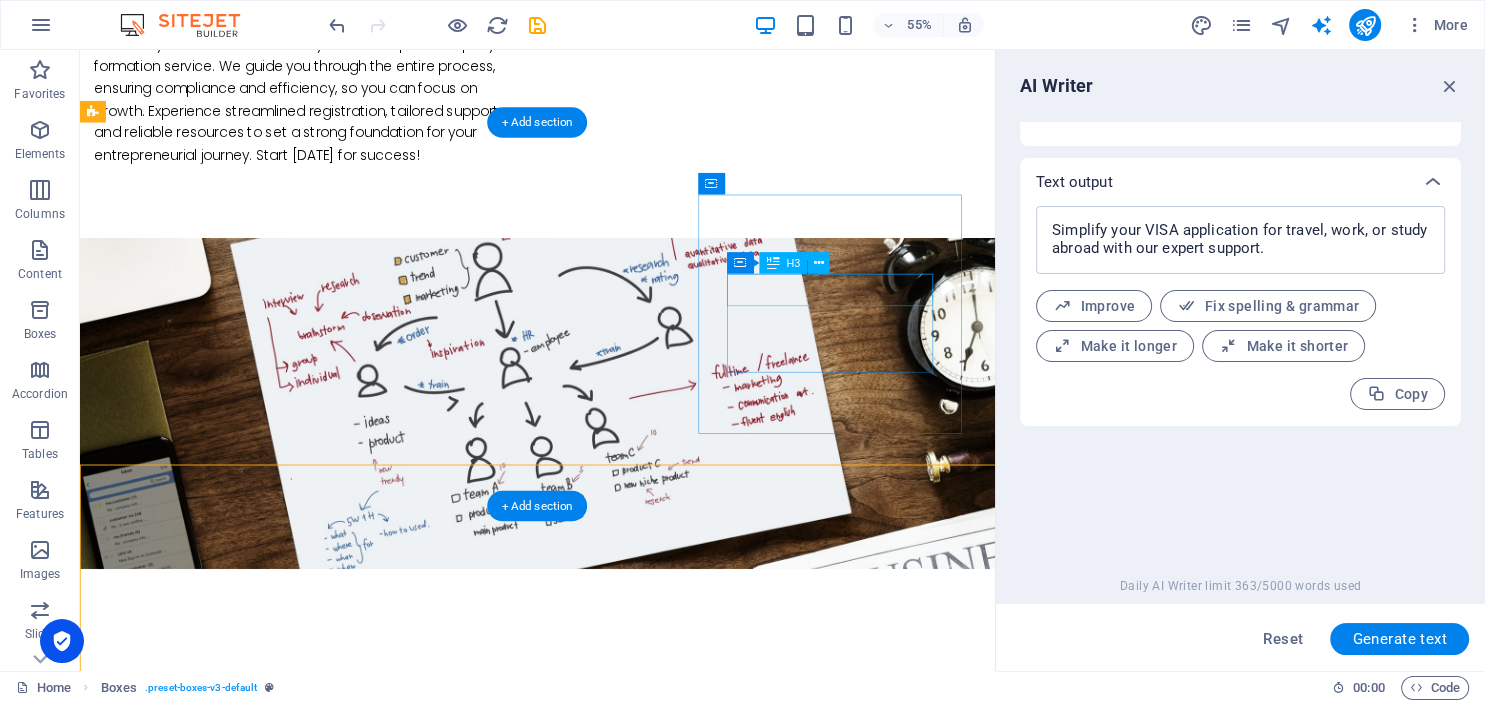 scroll, scrollTop: 1345, scrollLeft: 0, axis: vertical 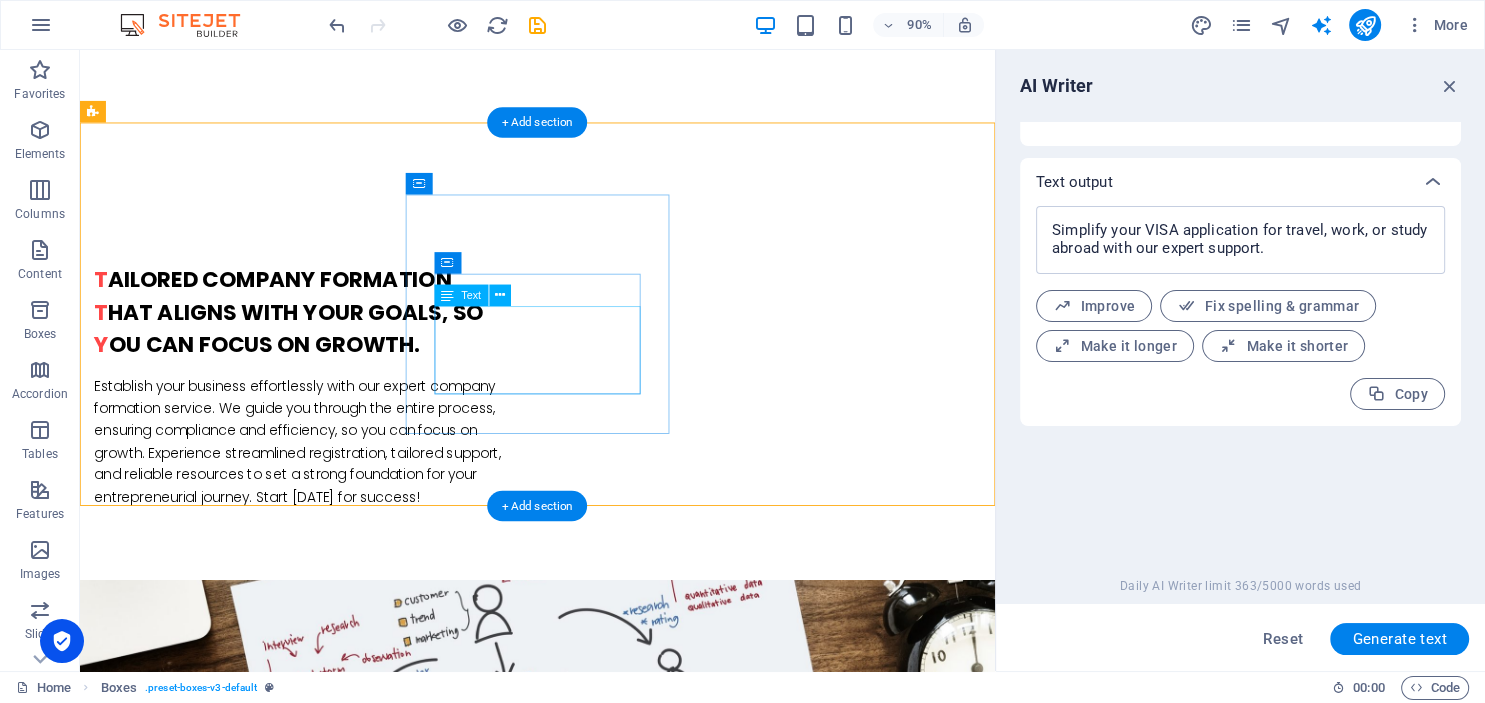 click on "Simplify your VISA application for travel, work, or study abroad with our expert support." at bounding box center (242, 1909) 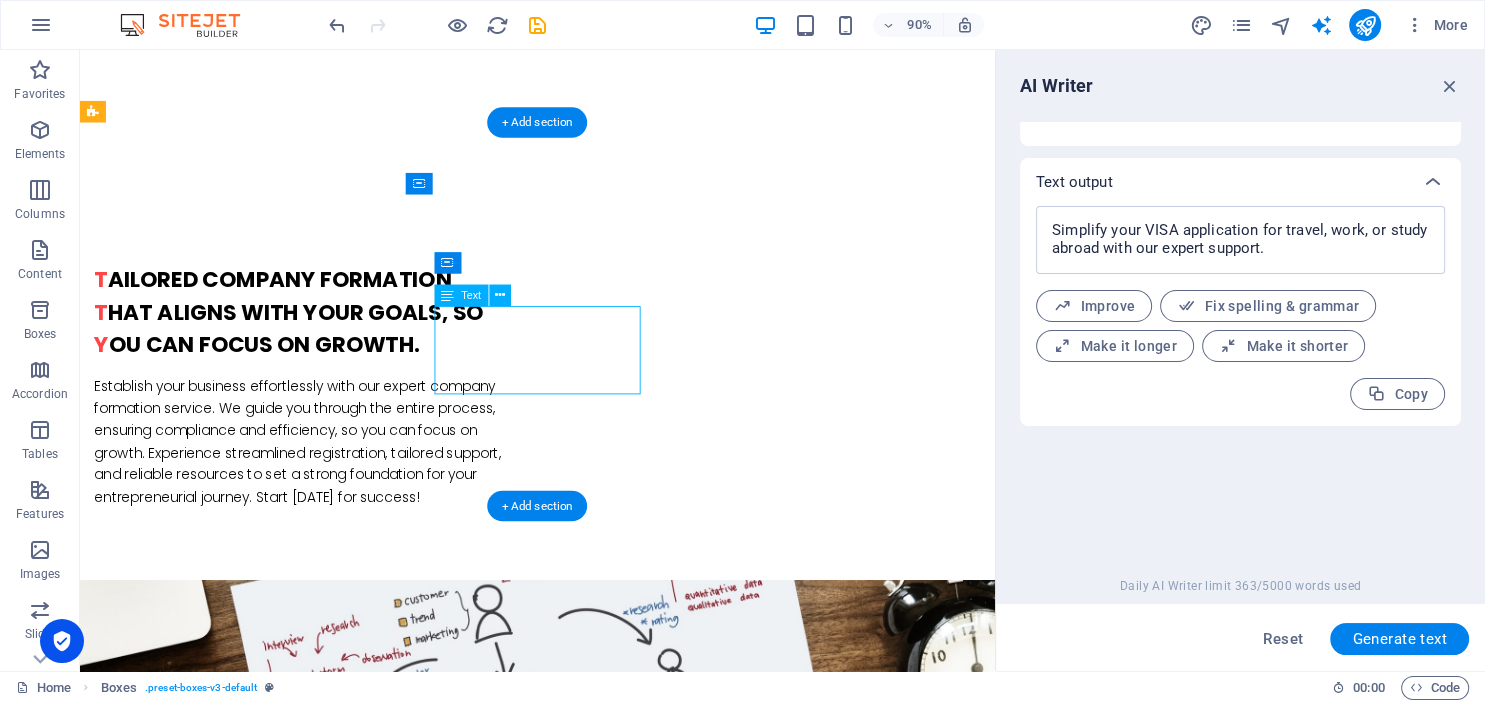 click on "Simplify your VISA application for travel, work, or study abroad with our expert support." at bounding box center (242, 1909) 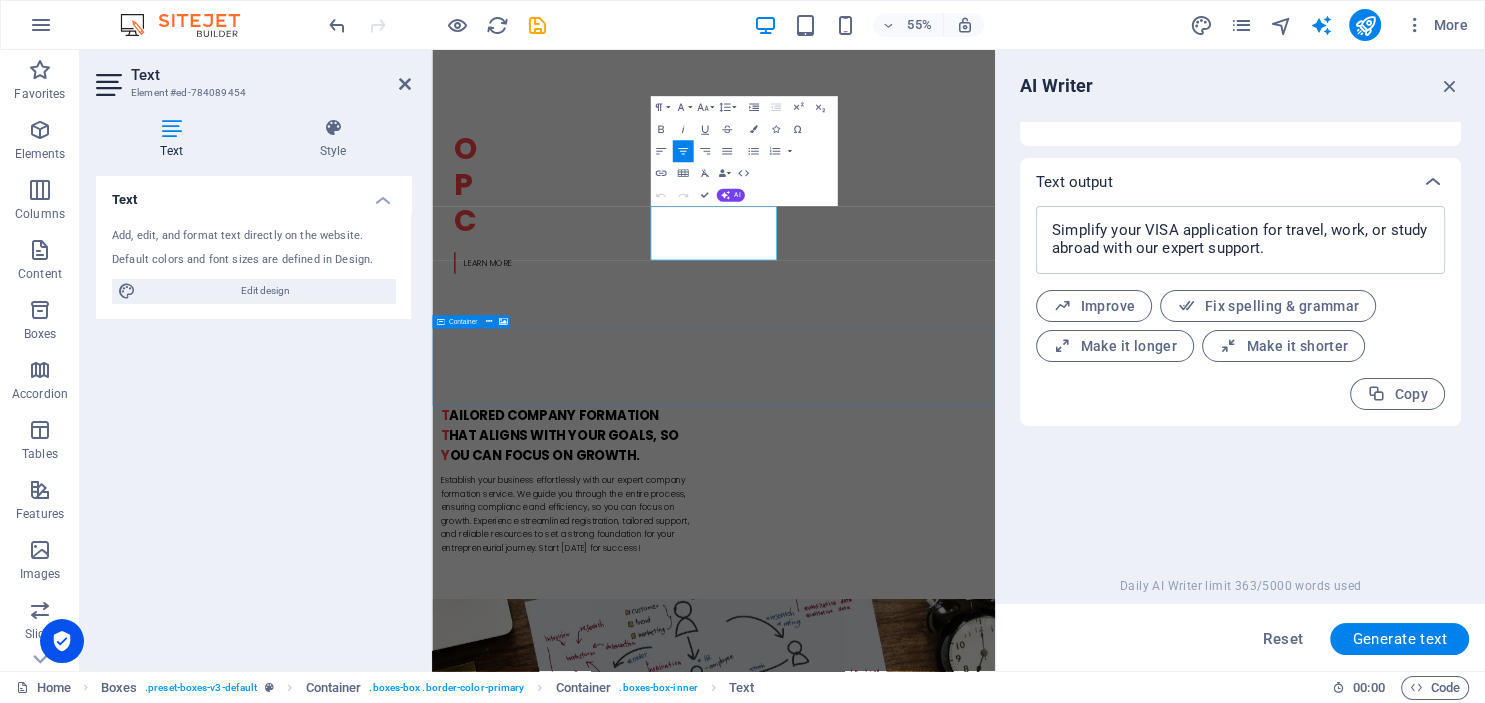 scroll, scrollTop: 1725, scrollLeft: 0, axis: vertical 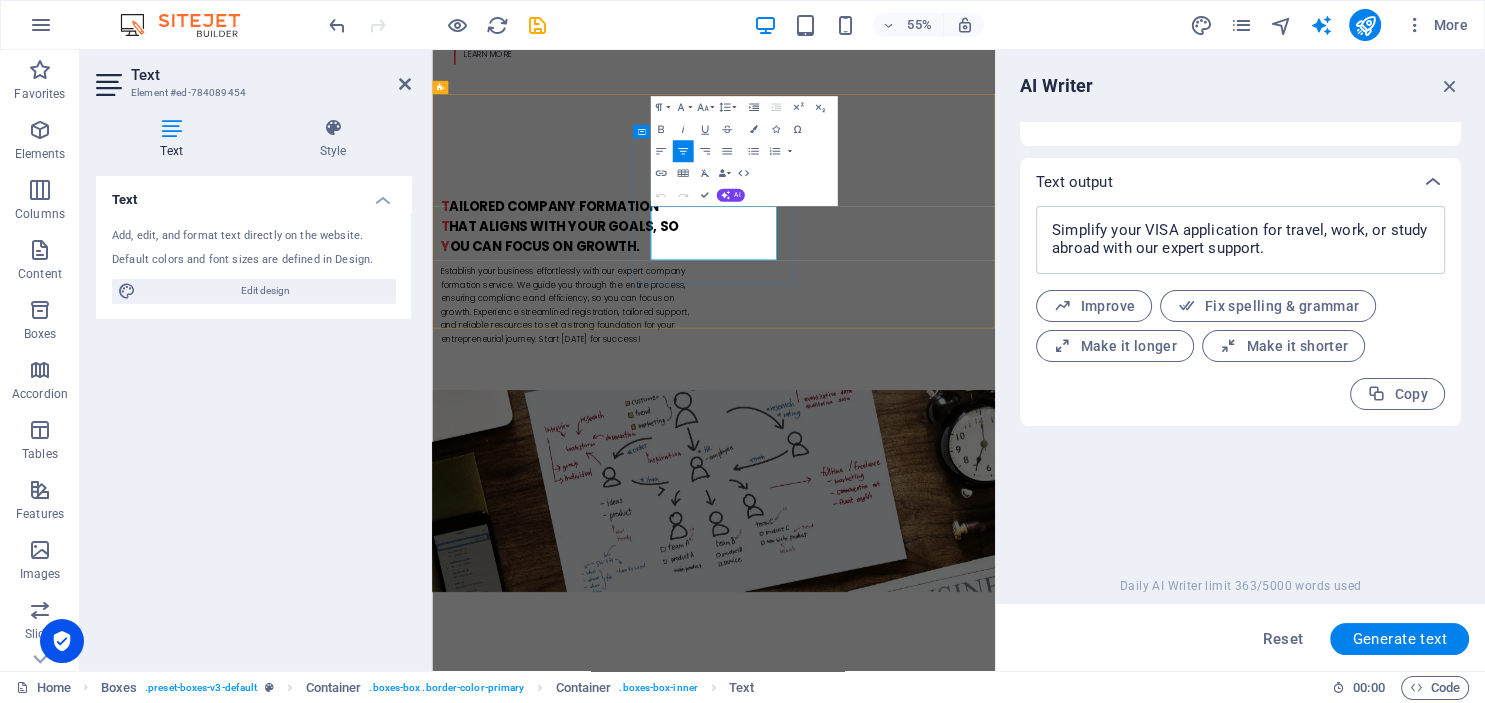 drag, startPoint x: 1033, startPoint y: 371, endPoint x: 992, endPoint y: 377, distance: 41.4367 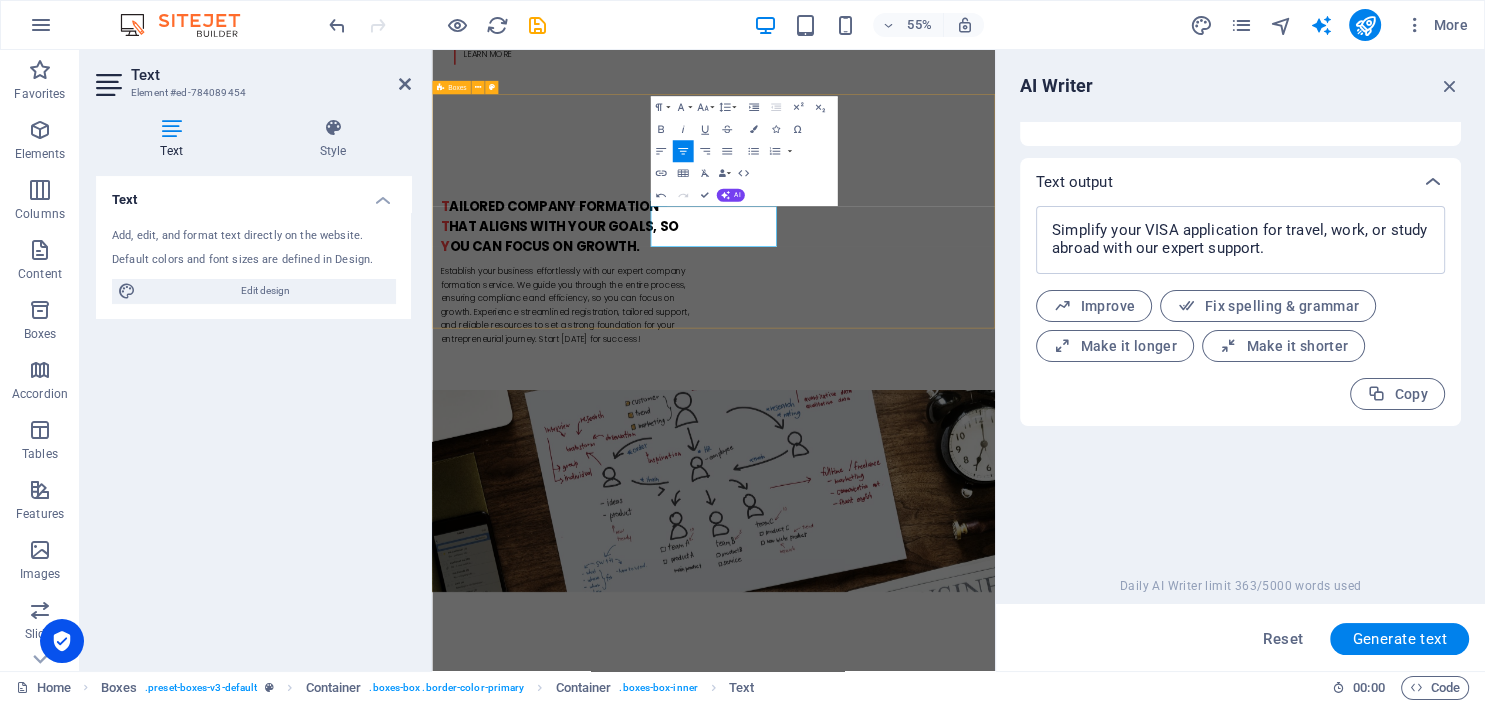 click on "company formation Lorem ipsum dolor sit amet, consectetur adipisicing elit. Veritatis, dolorem! visa service Simplify your VISA application for travel, work, or abroad with our expert support. tax consultaion Lorem ipsum dolor sit amet, consectetur adipisicing elit. Veritatis, dolorem!" at bounding box center (944, 1881) 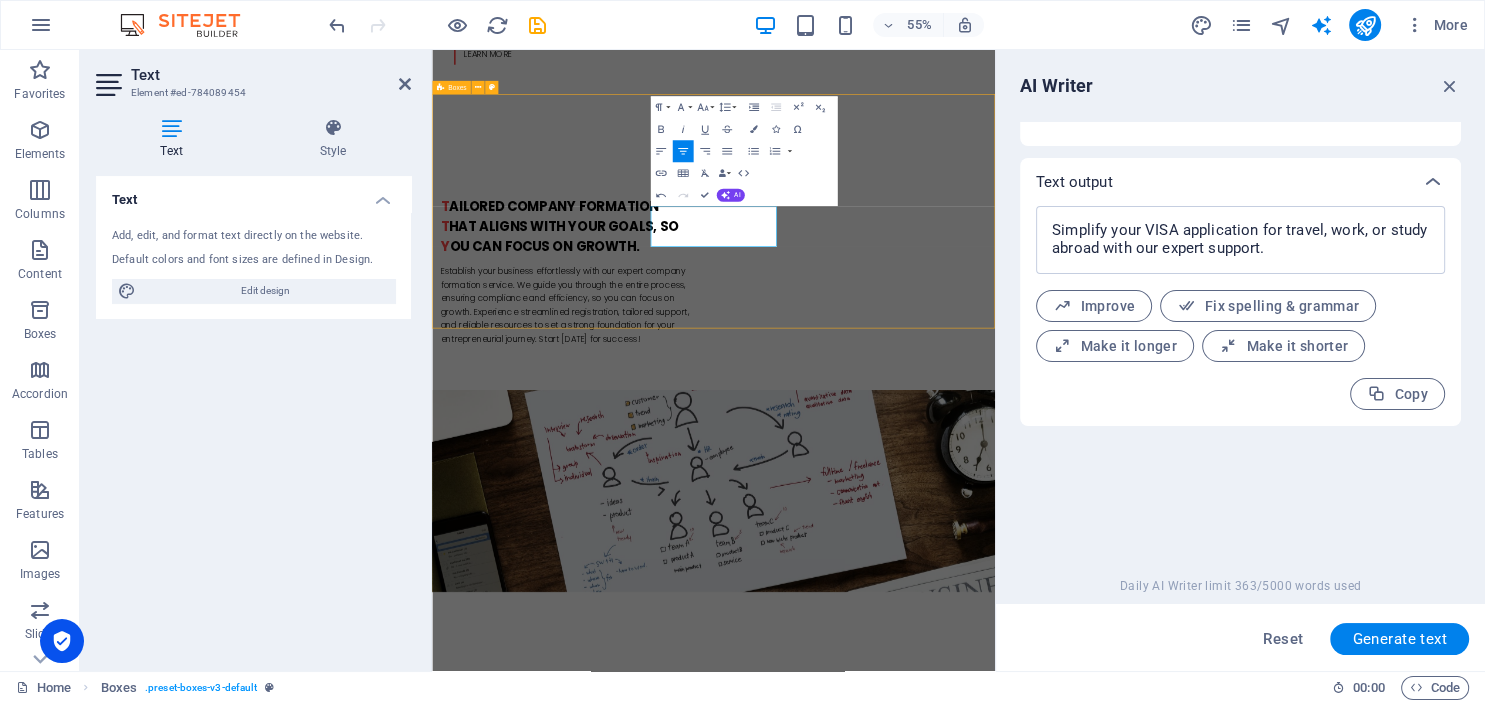 scroll, scrollTop: 1345, scrollLeft: 0, axis: vertical 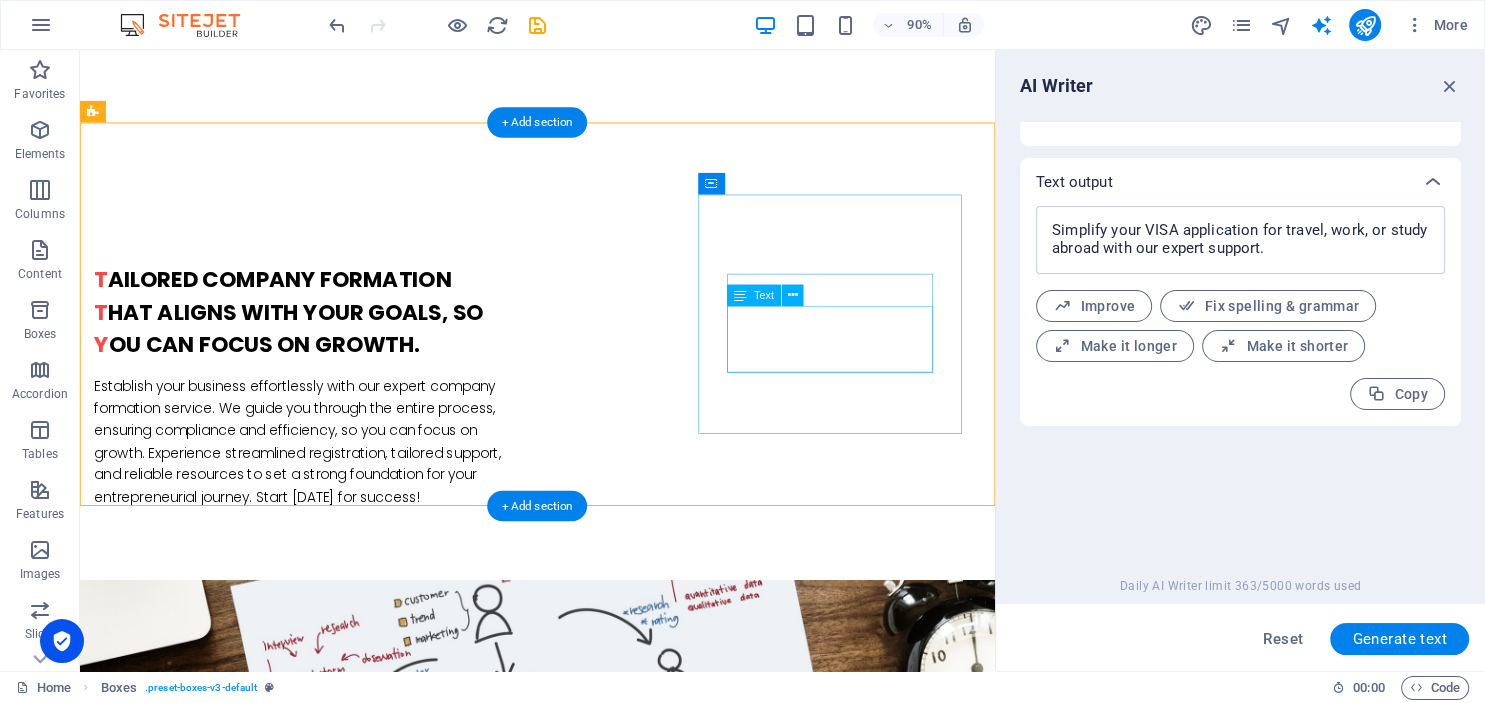 click on "Lorem ipsum dolor sit amet, consectetur adipisicing elit. Veritatis, dolorem!" at bounding box center [242, 2181] 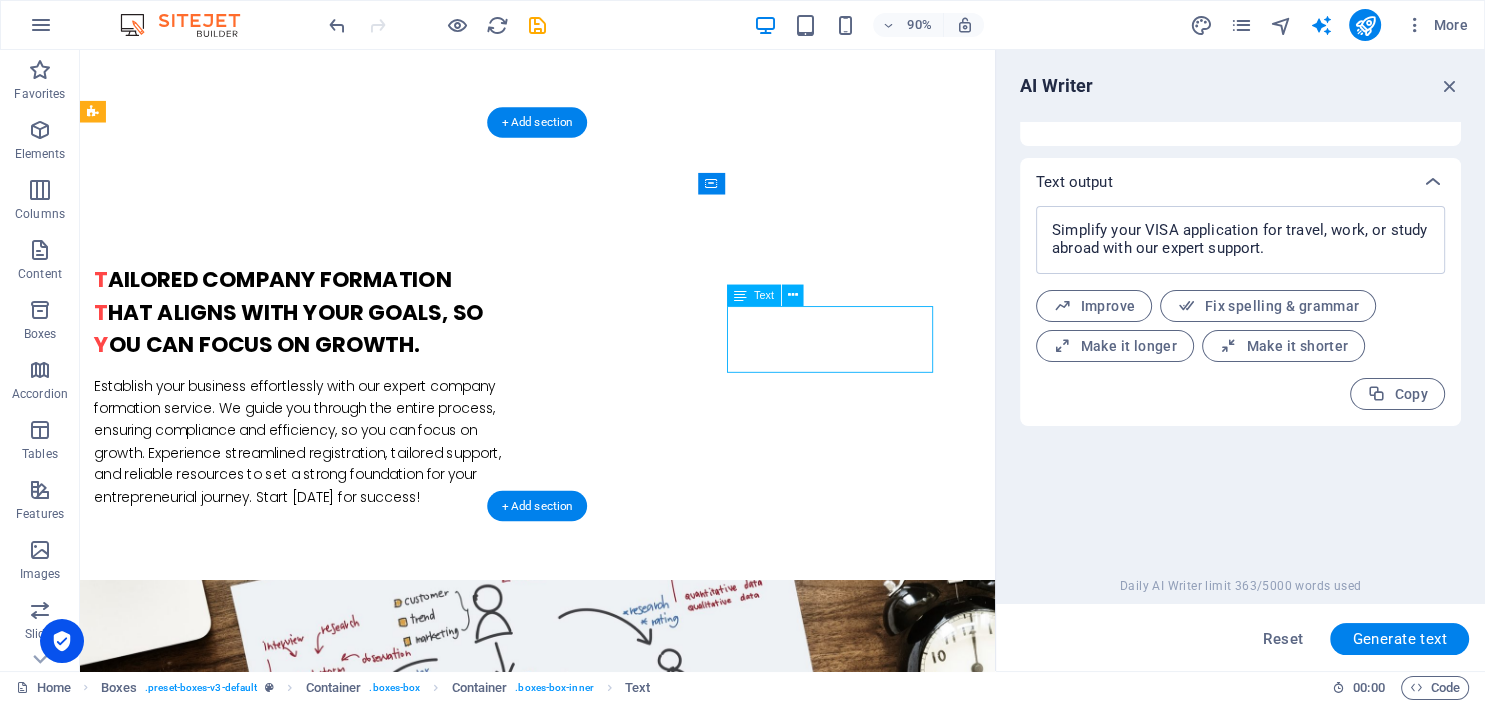click on "Lorem ipsum dolor sit amet, consectetur adipisicing elit. Veritatis, dolorem!" at bounding box center [242, 2181] 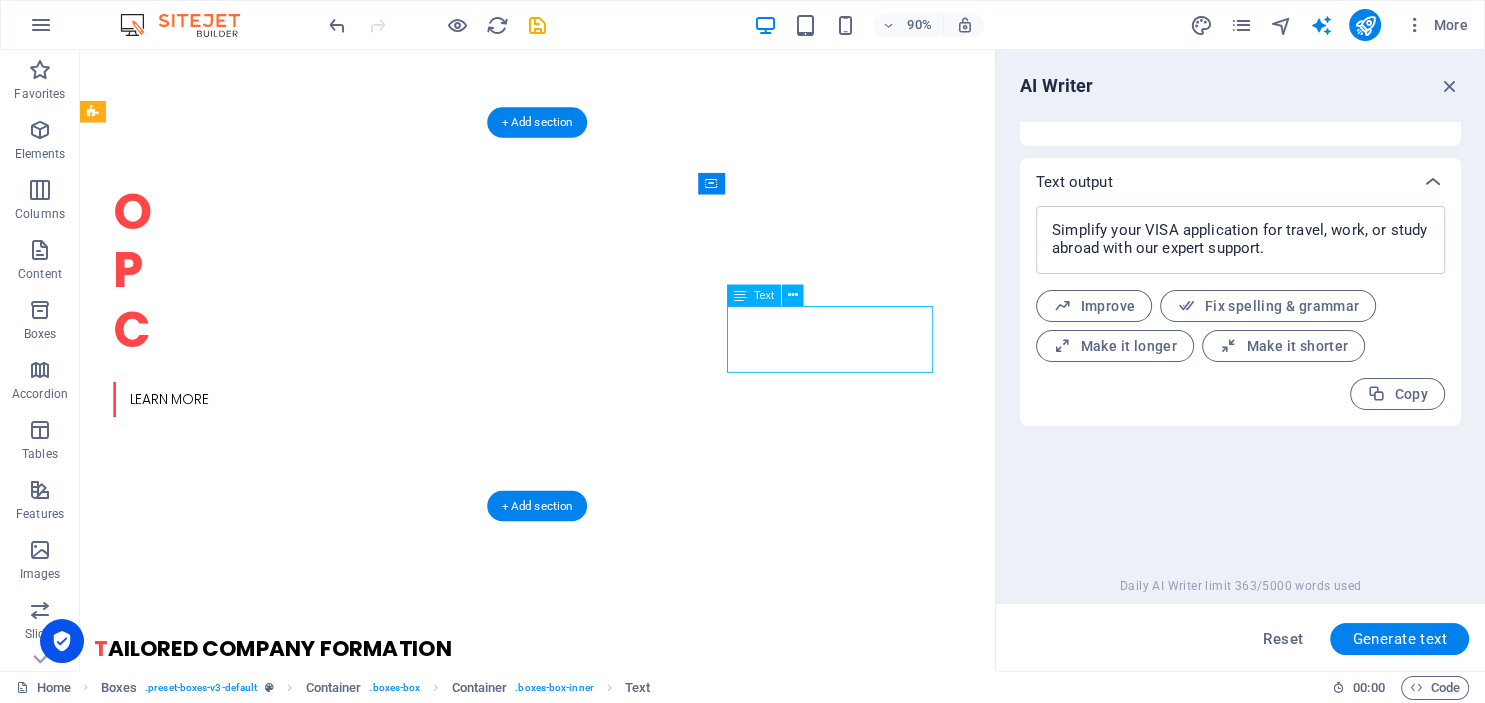 type on "#ed-784089469" 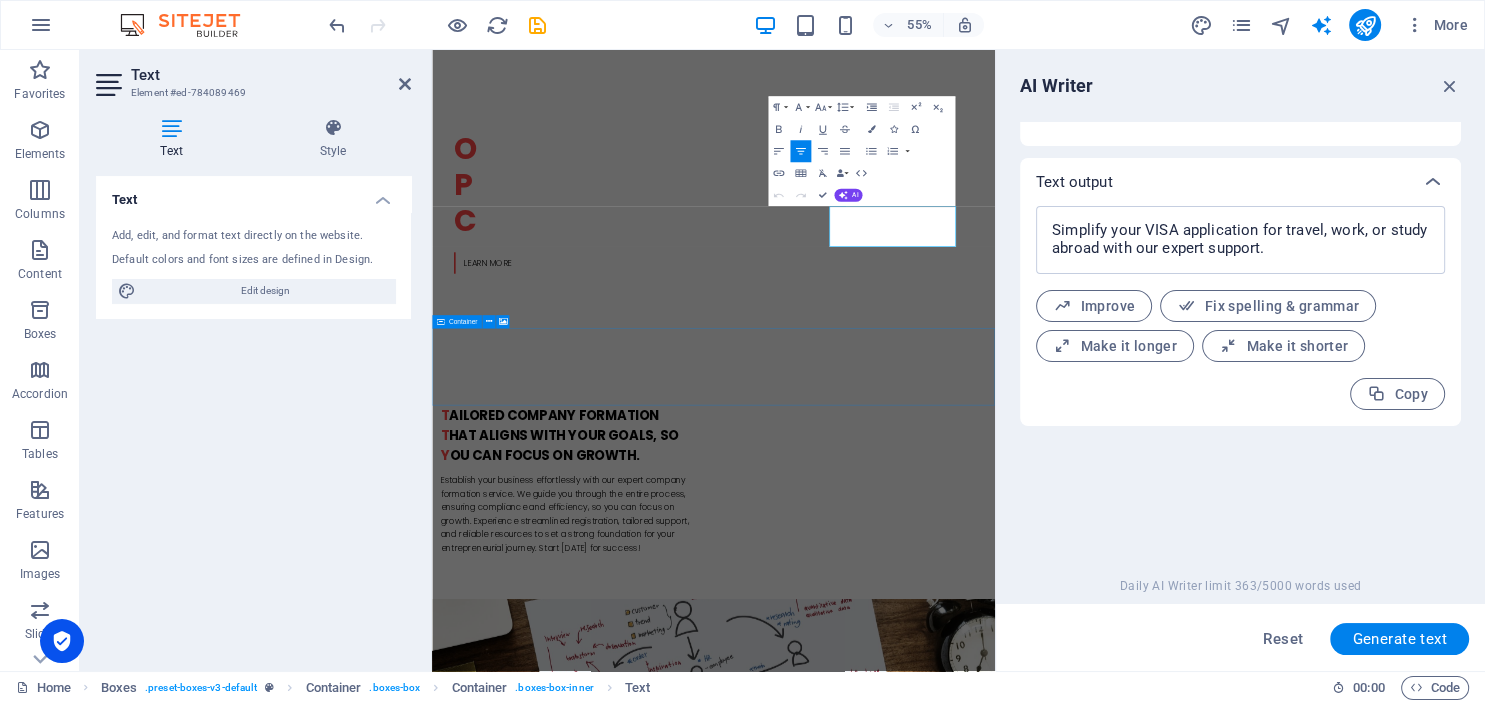 scroll, scrollTop: 1725, scrollLeft: 0, axis: vertical 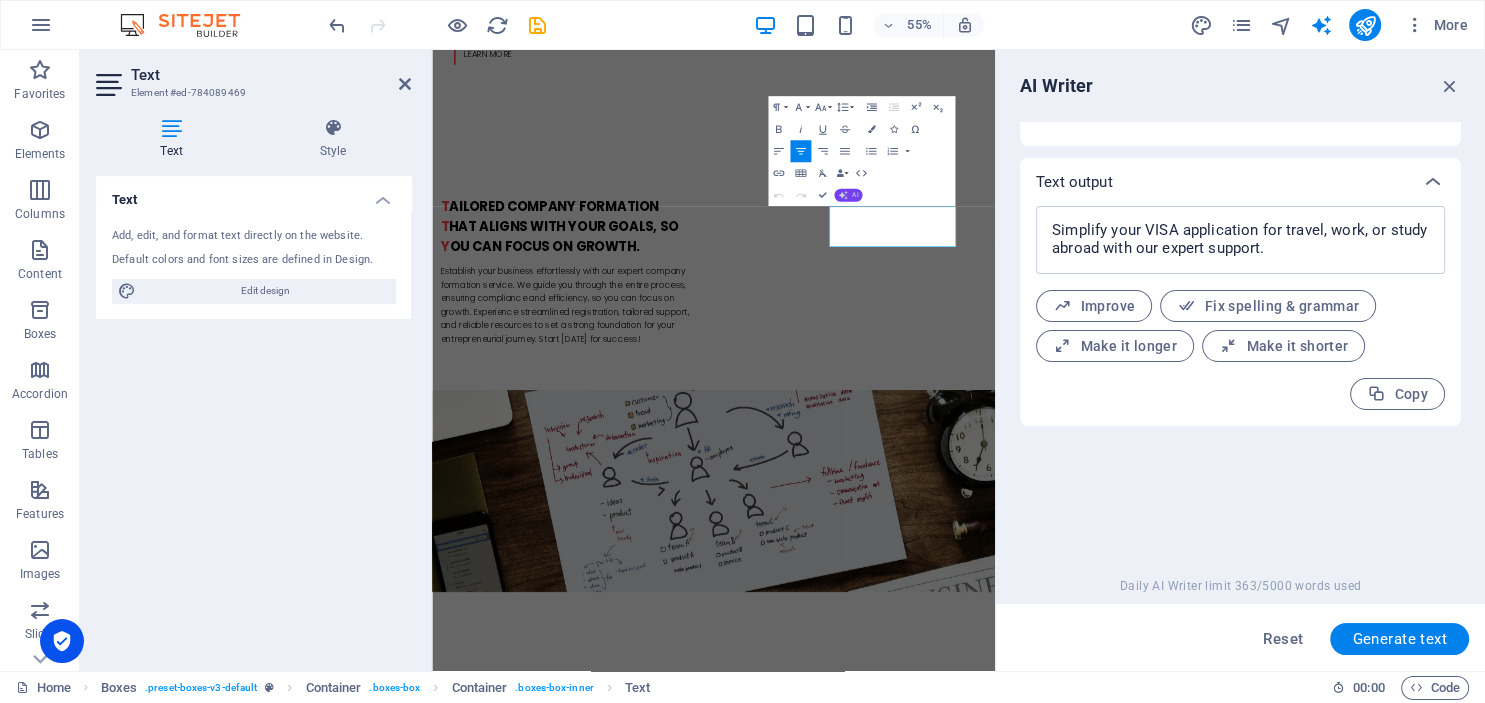 click 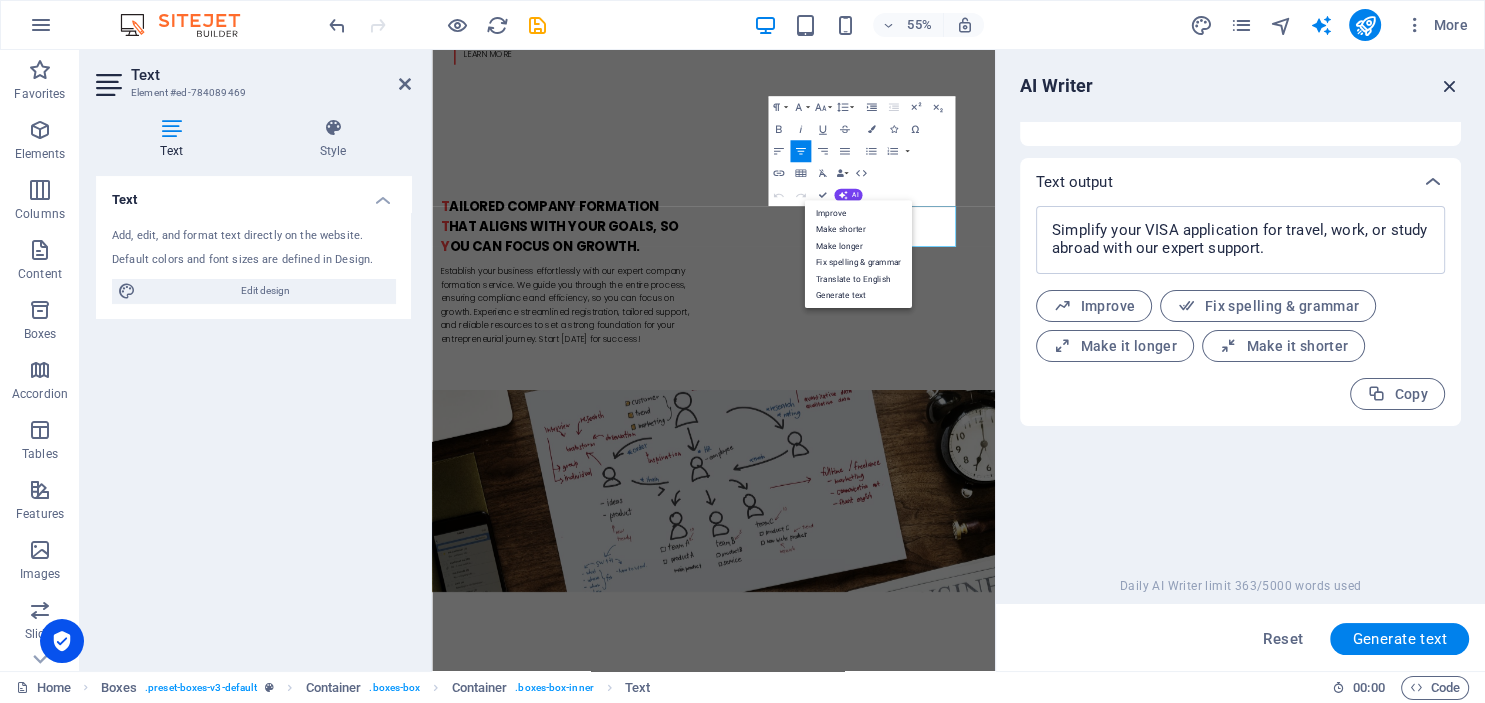 click at bounding box center [1450, 86] 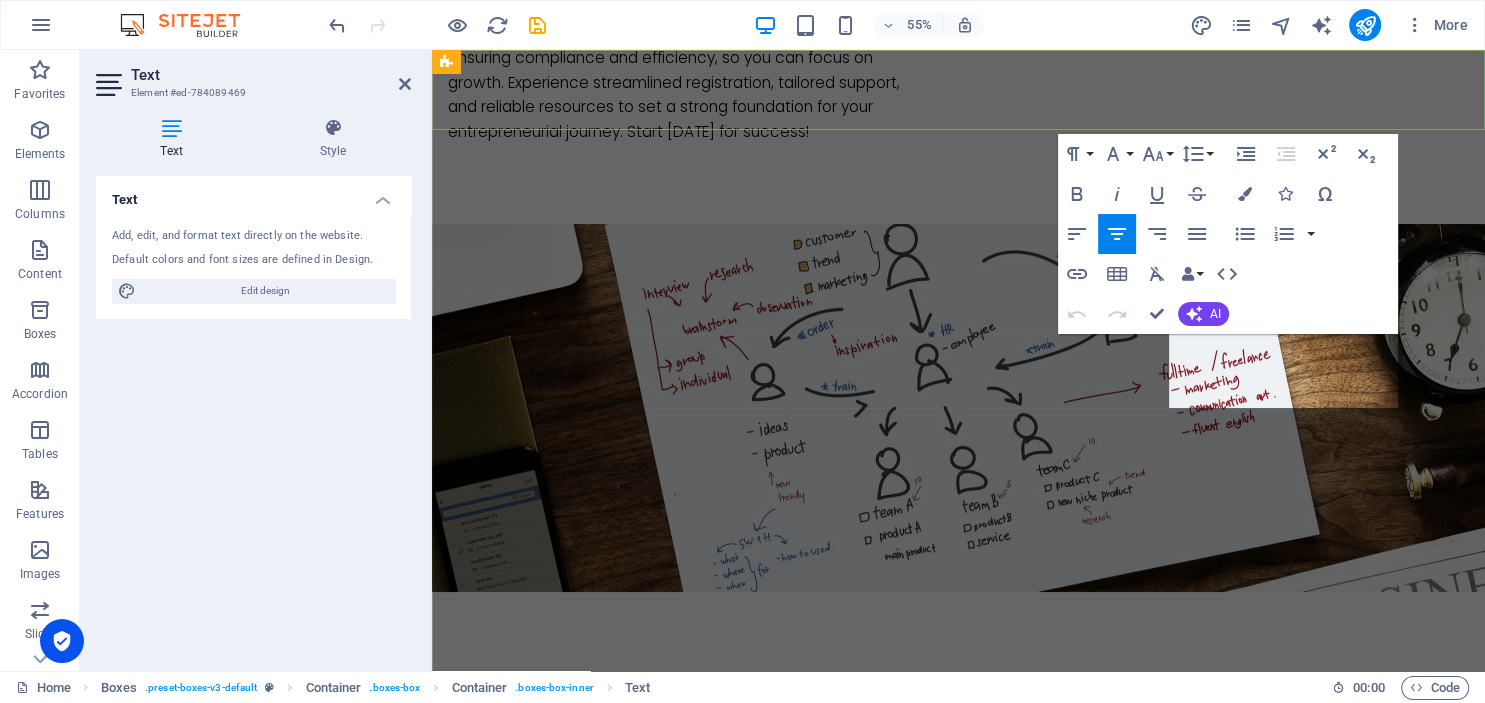 scroll, scrollTop: 1345, scrollLeft: 0, axis: vertical 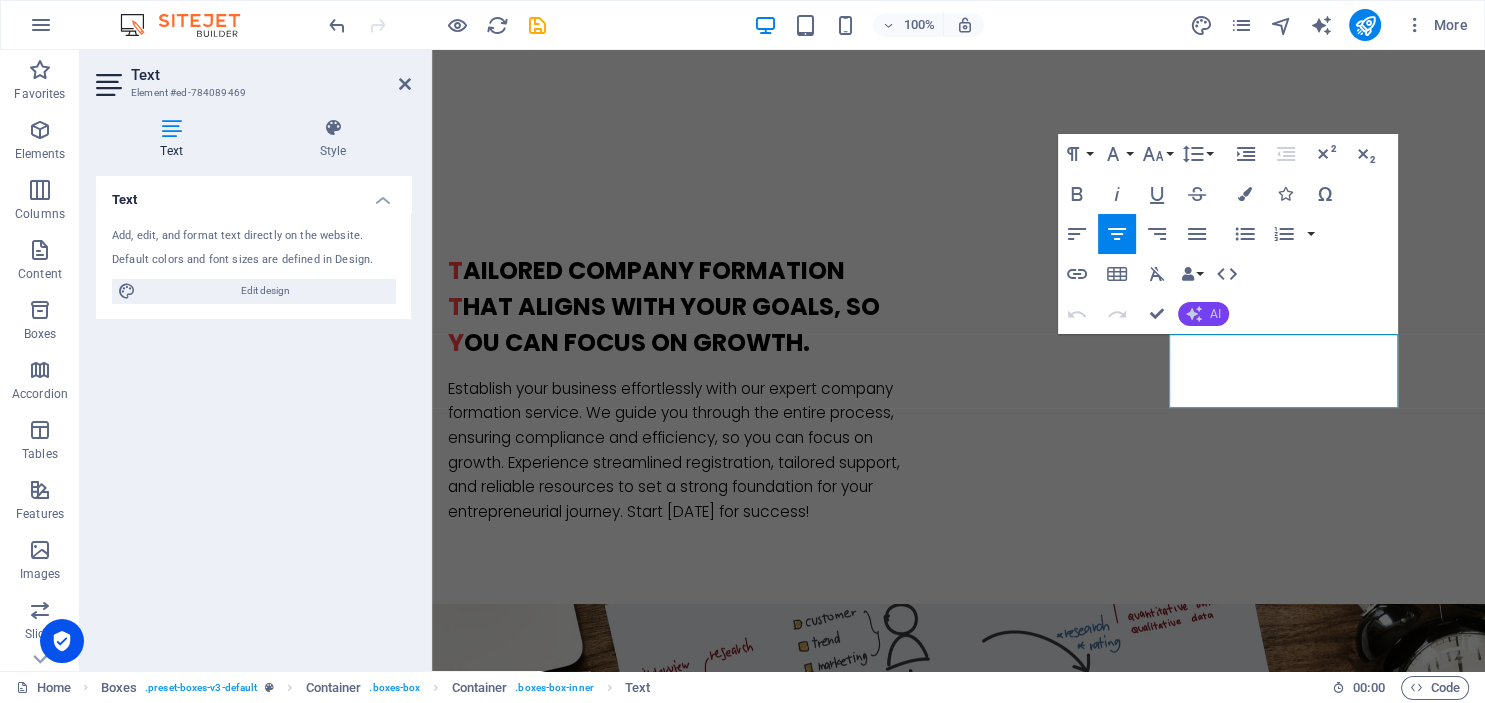 click on "AI" at bounding box center [1215, 314] 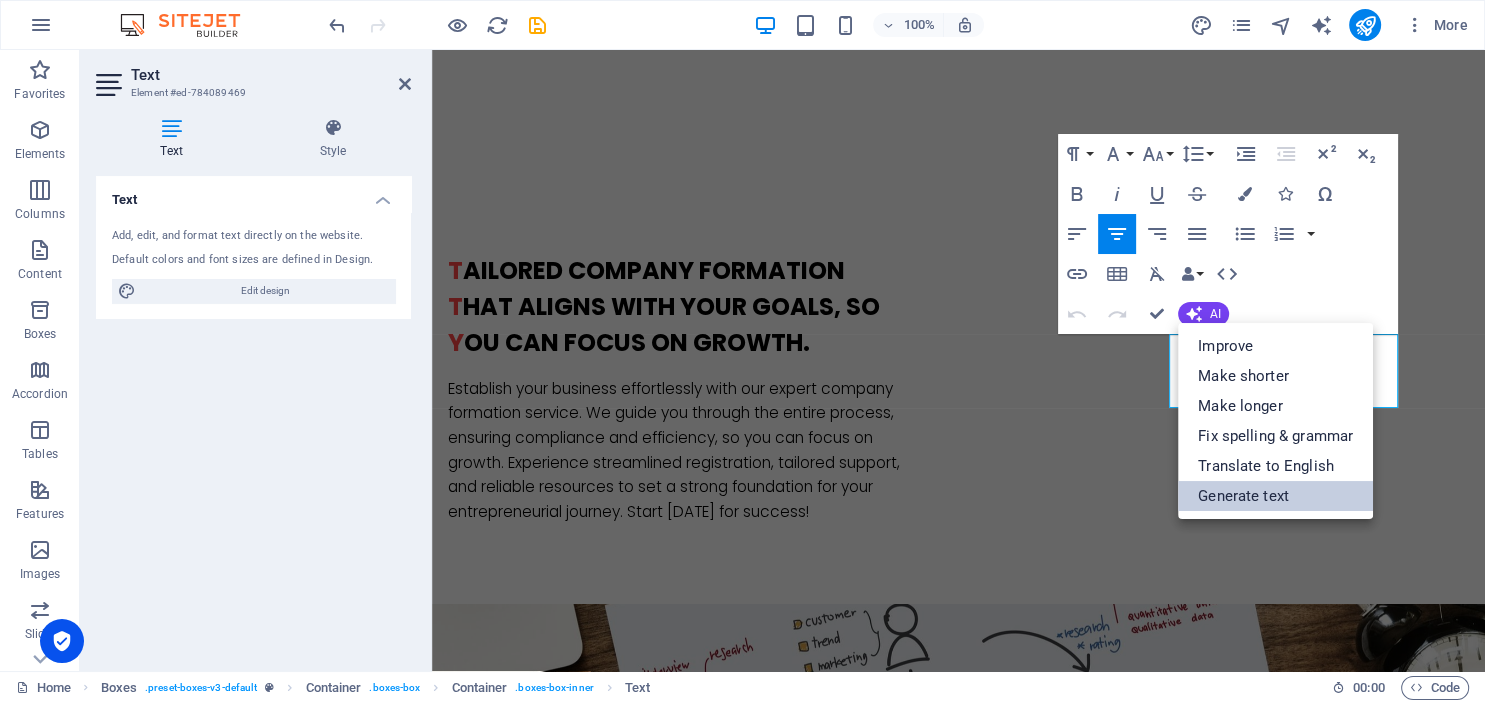 click on "Generate text" at bounding box center [1275, 496] 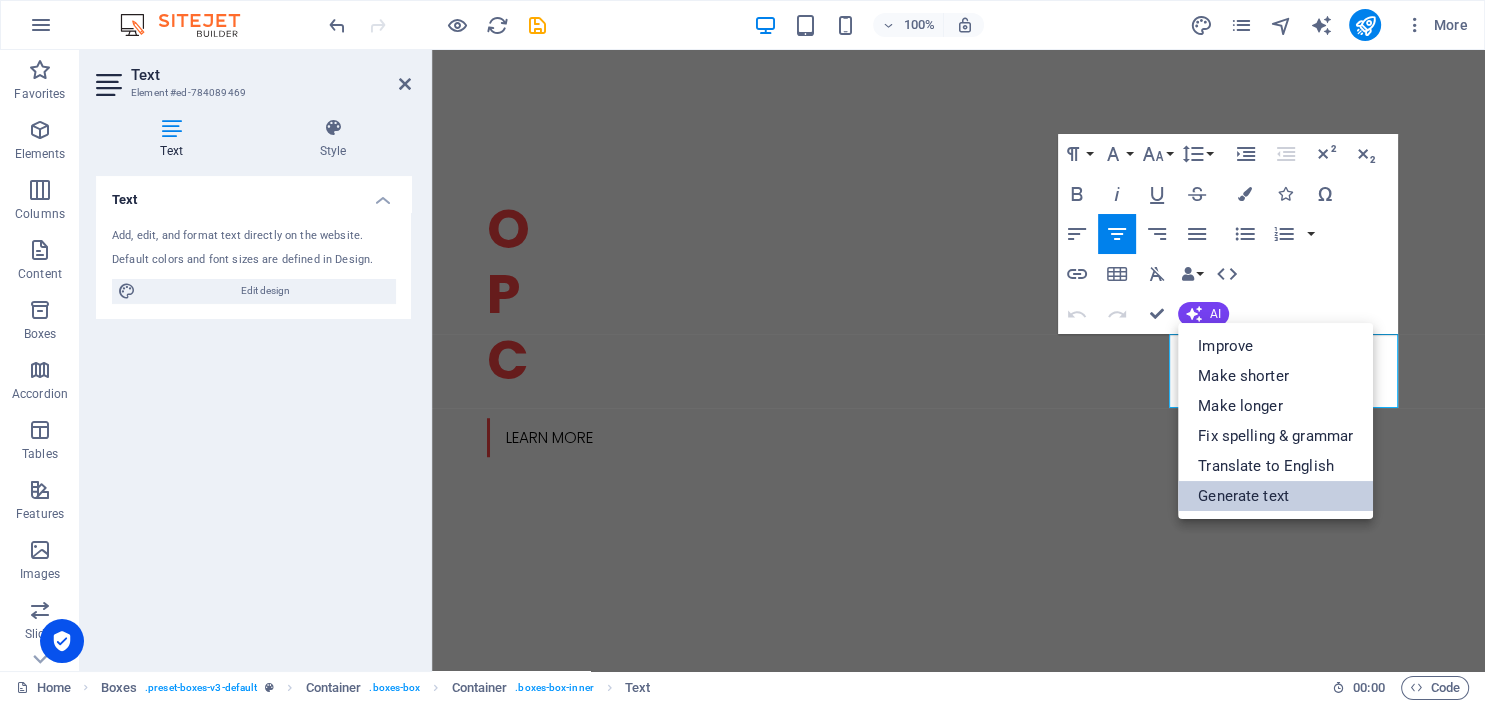 select on "English" 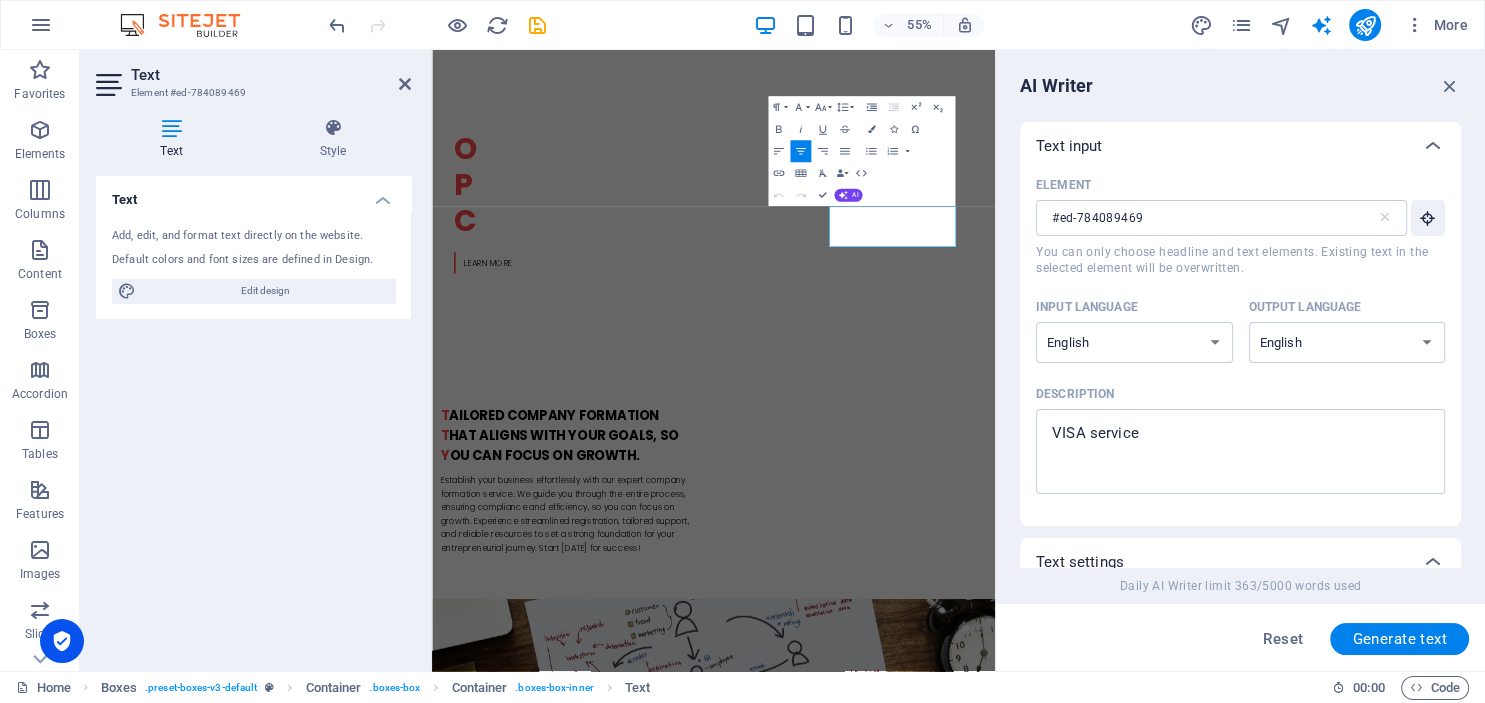 scroll, scrollTop: 1725, scrollLeft: 0, axis: vertical 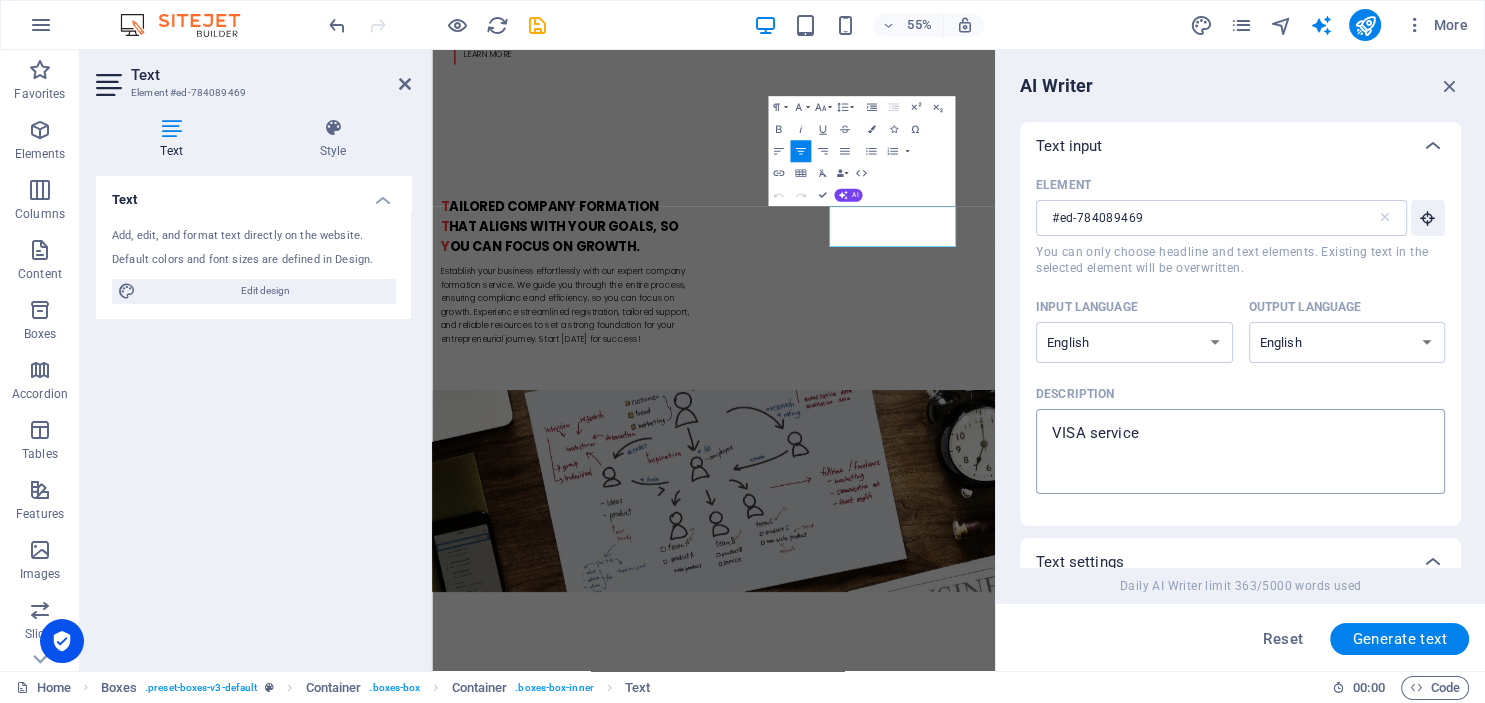 type on "x" 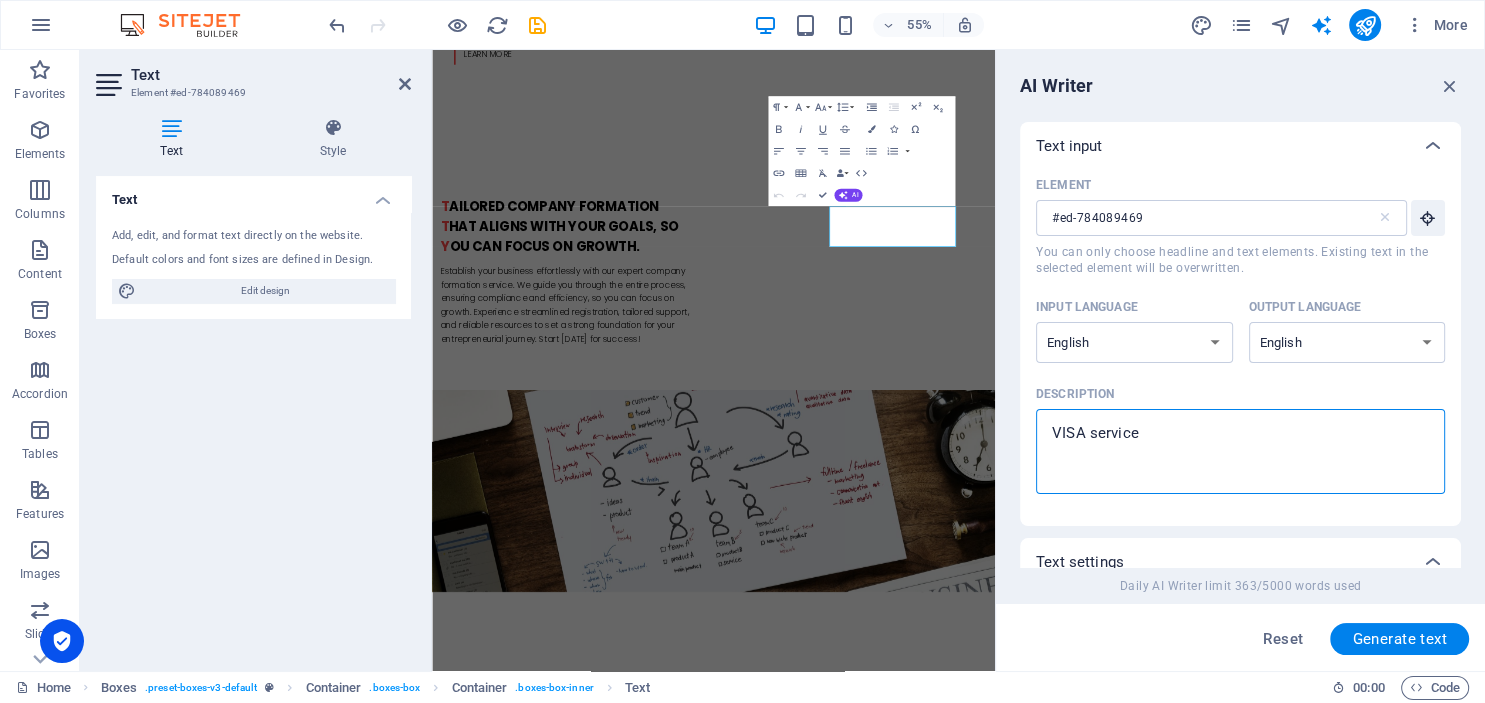 drag, startPoint x: 1139, startPoint y: 437, endPoint x: 1020, endPoint y: 437, distance: 119 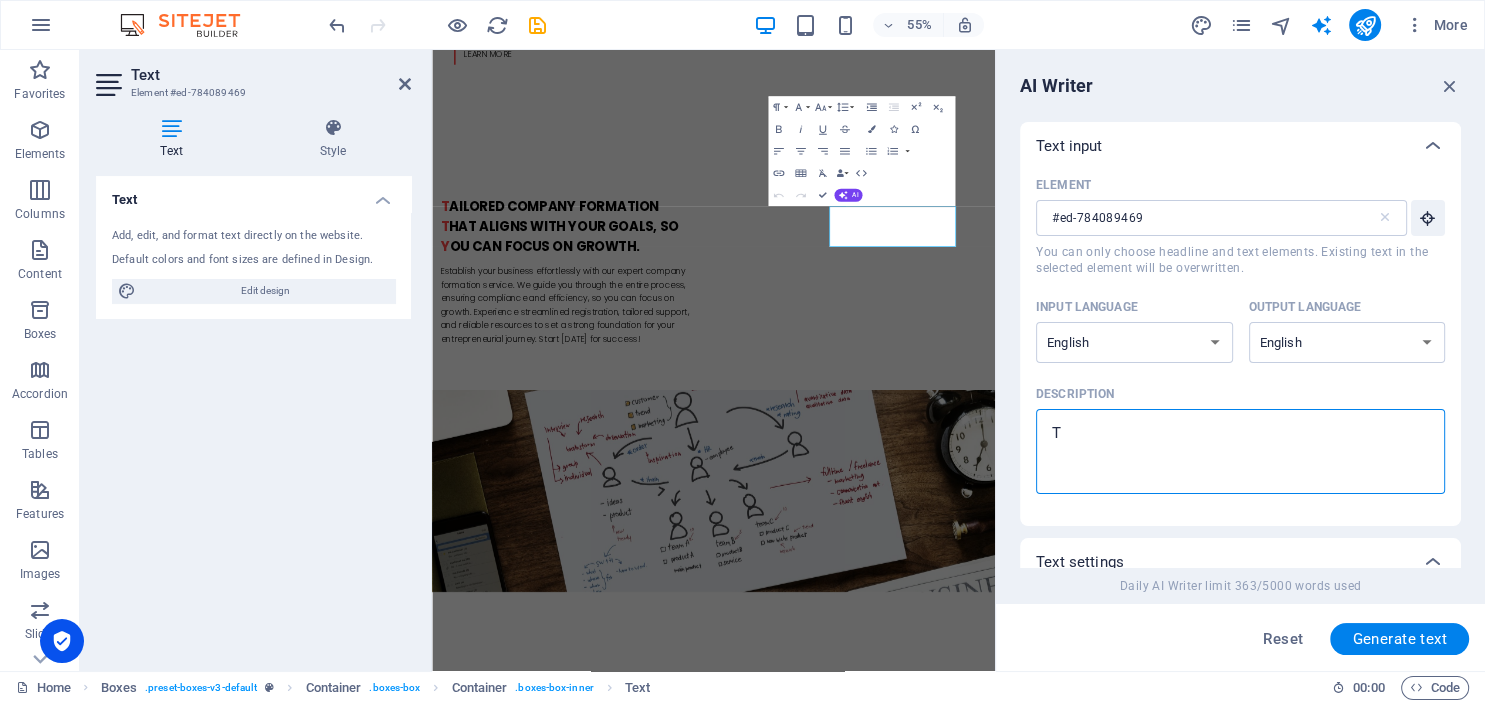 type on "TA" 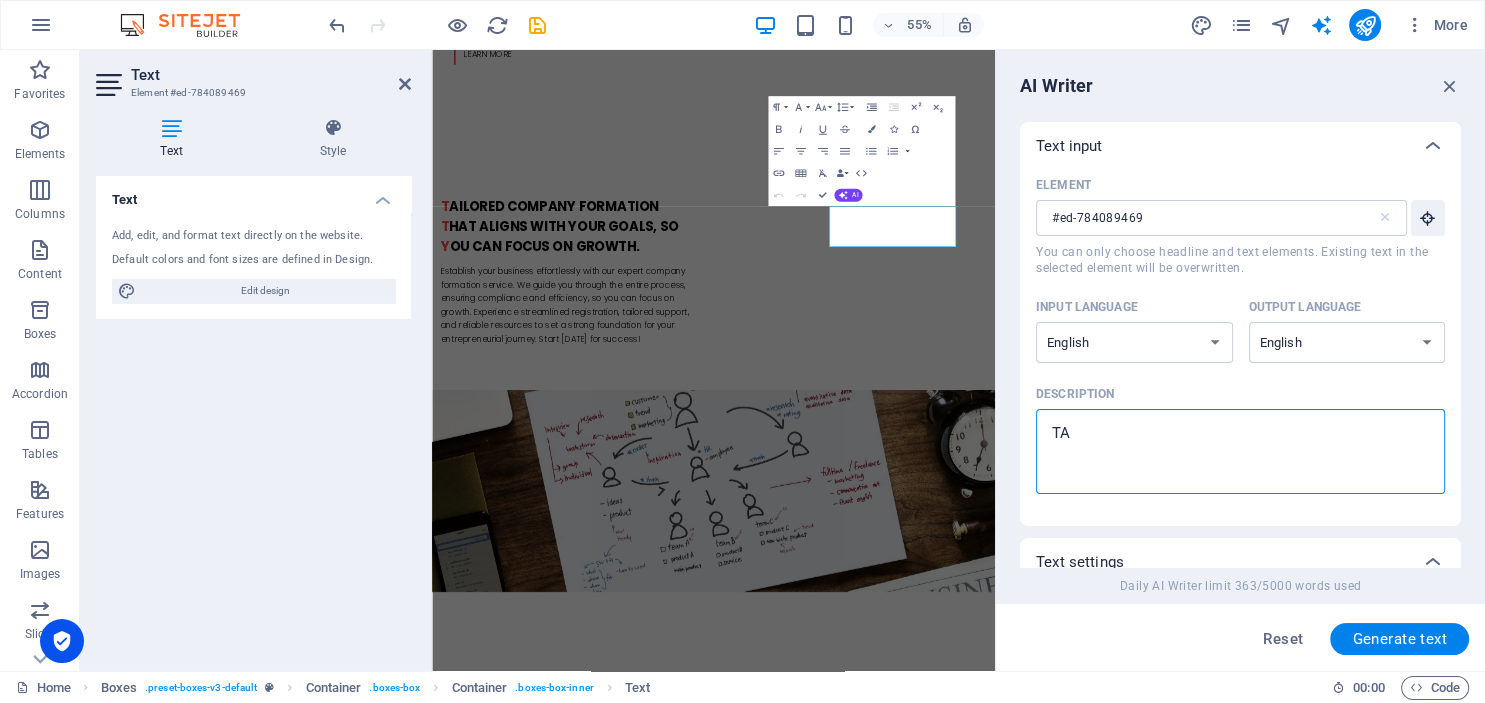 type on "TAX" 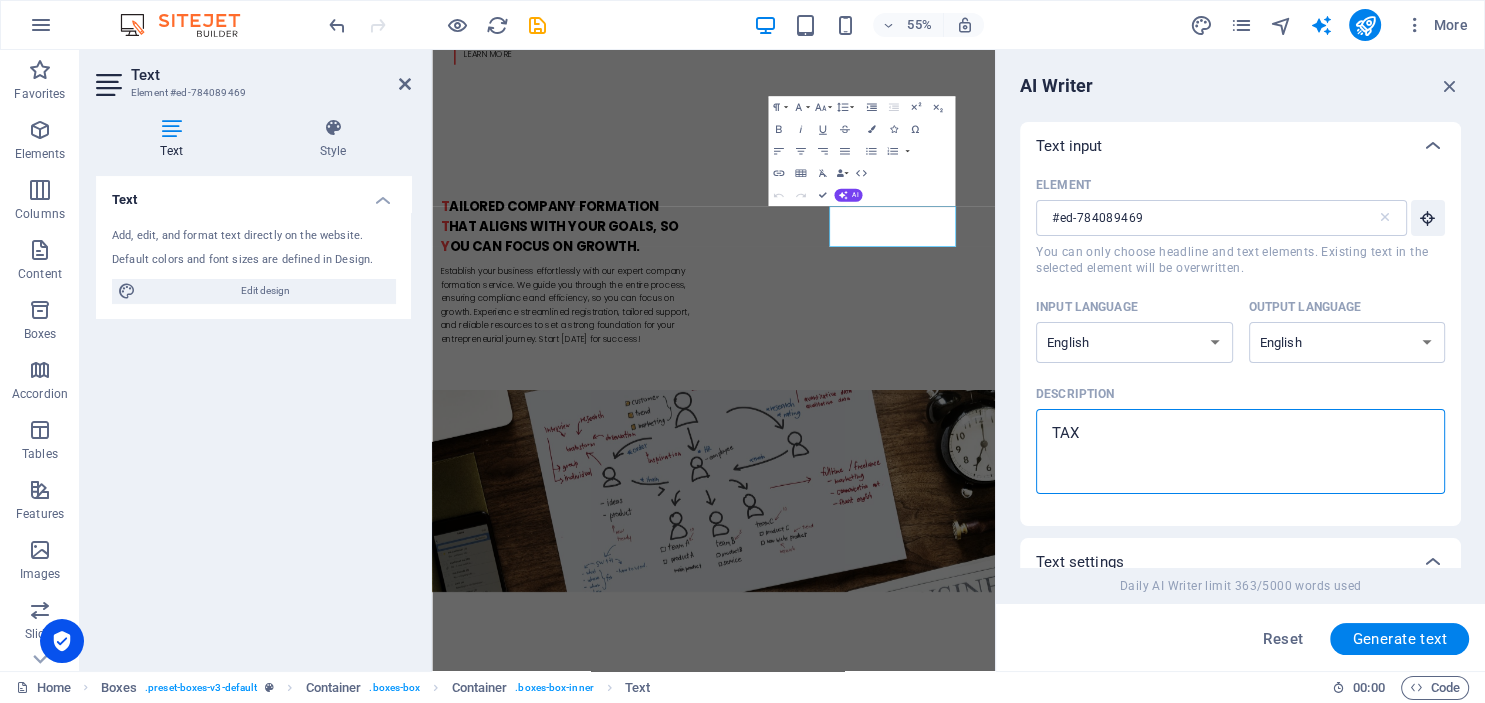type on "TAX" 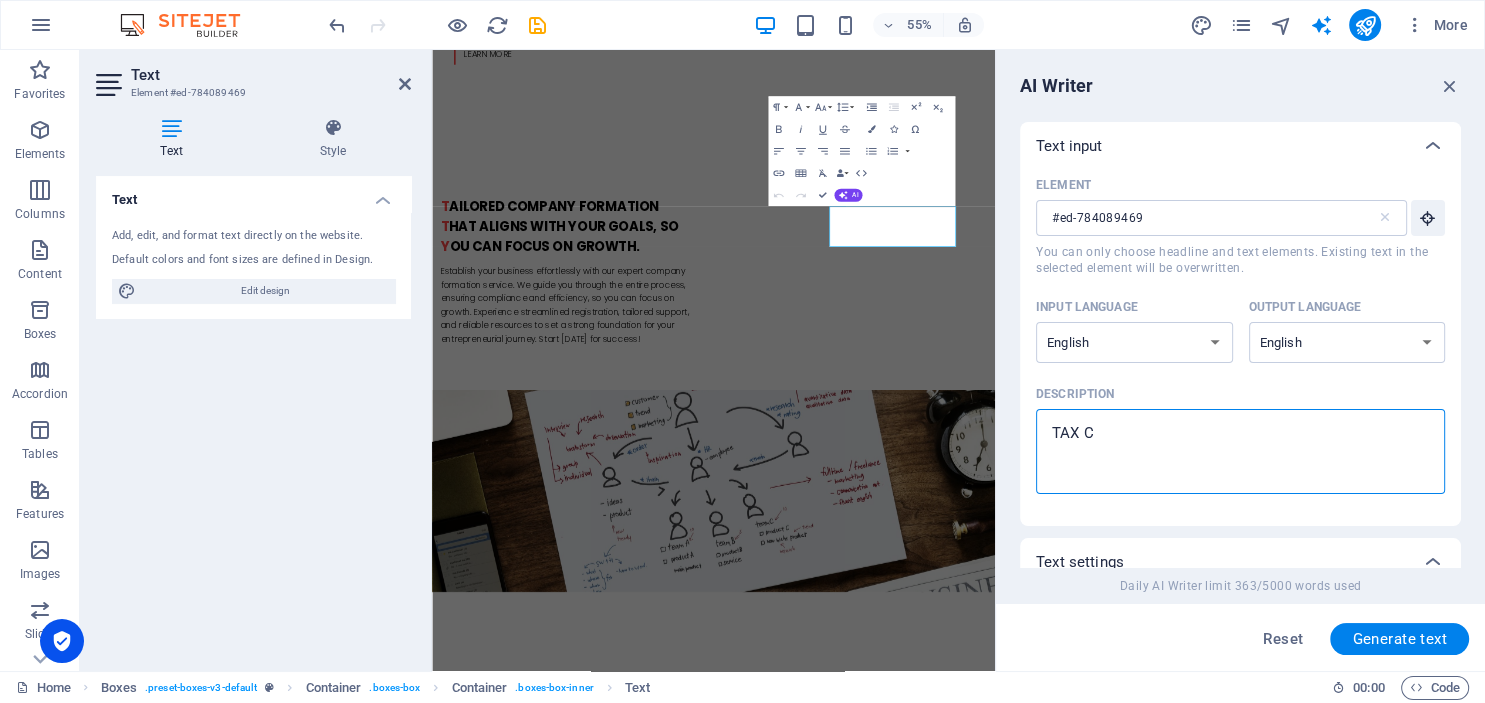 type on "TAX CO" 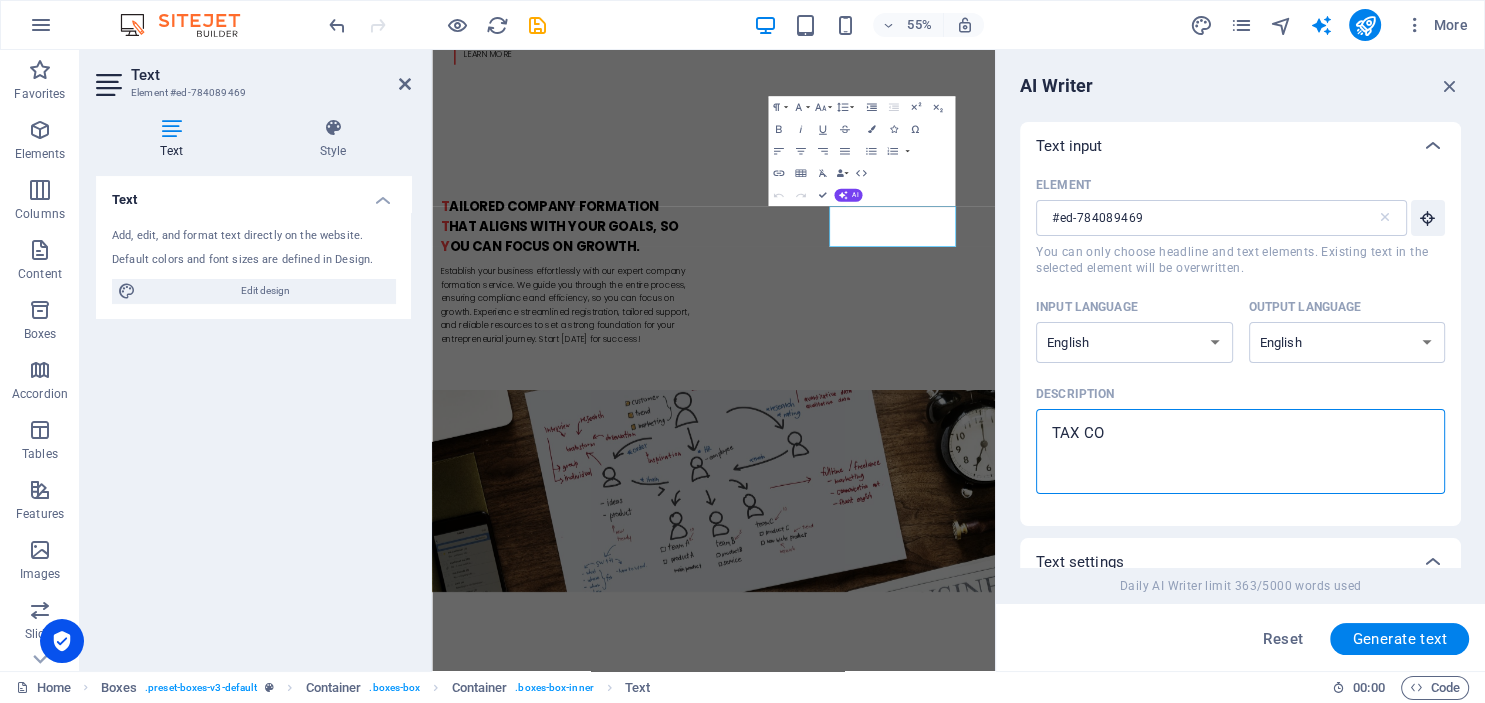 type on "TAX COC" 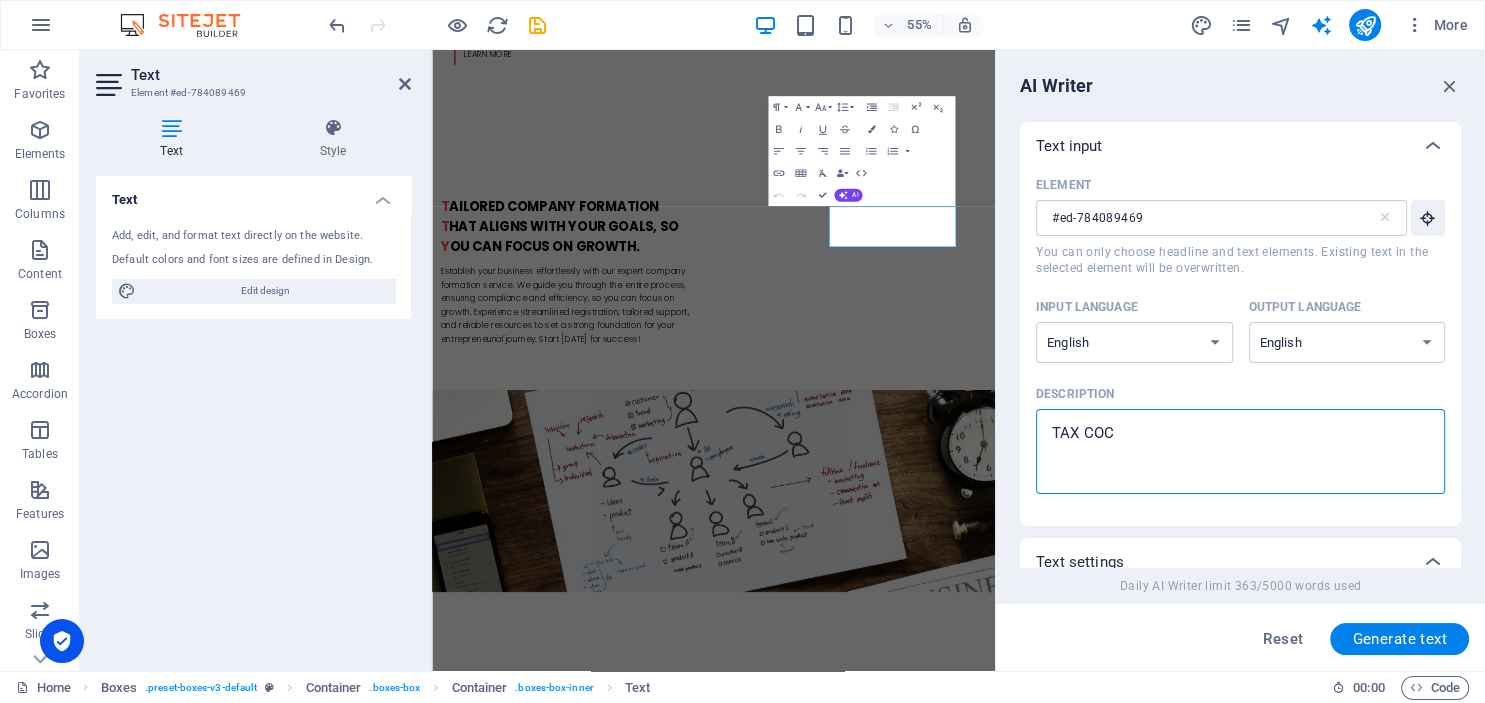 type on "TAX CO" 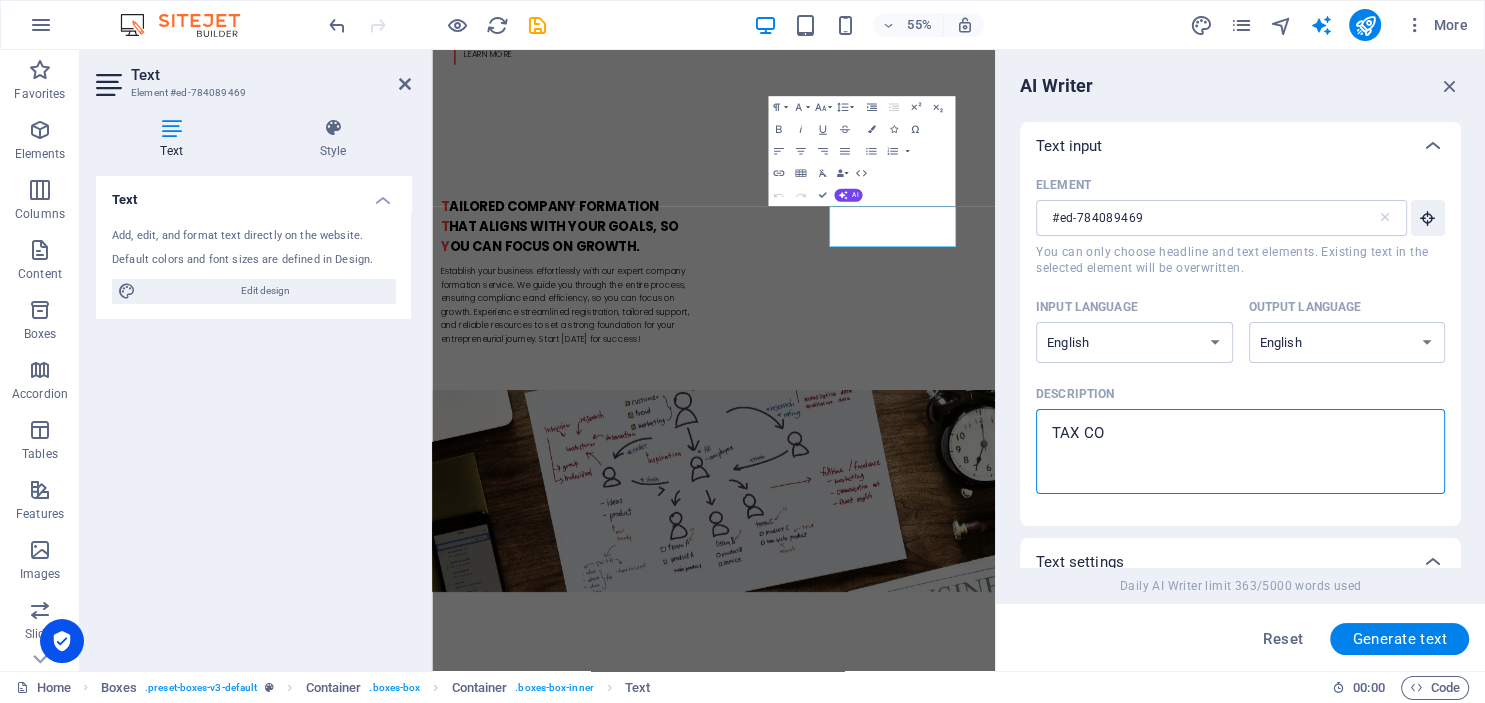 type on "TAX CON" 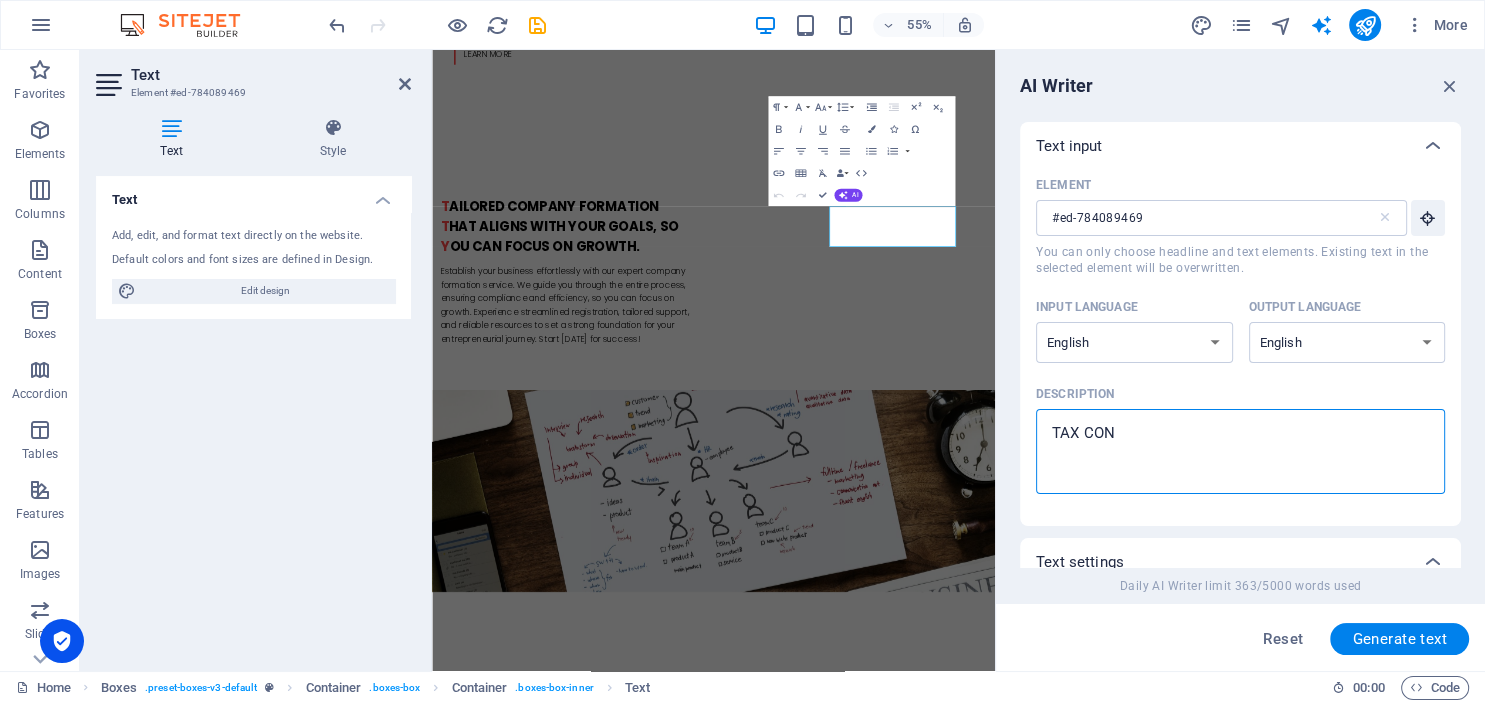 type on "TAX CONS" 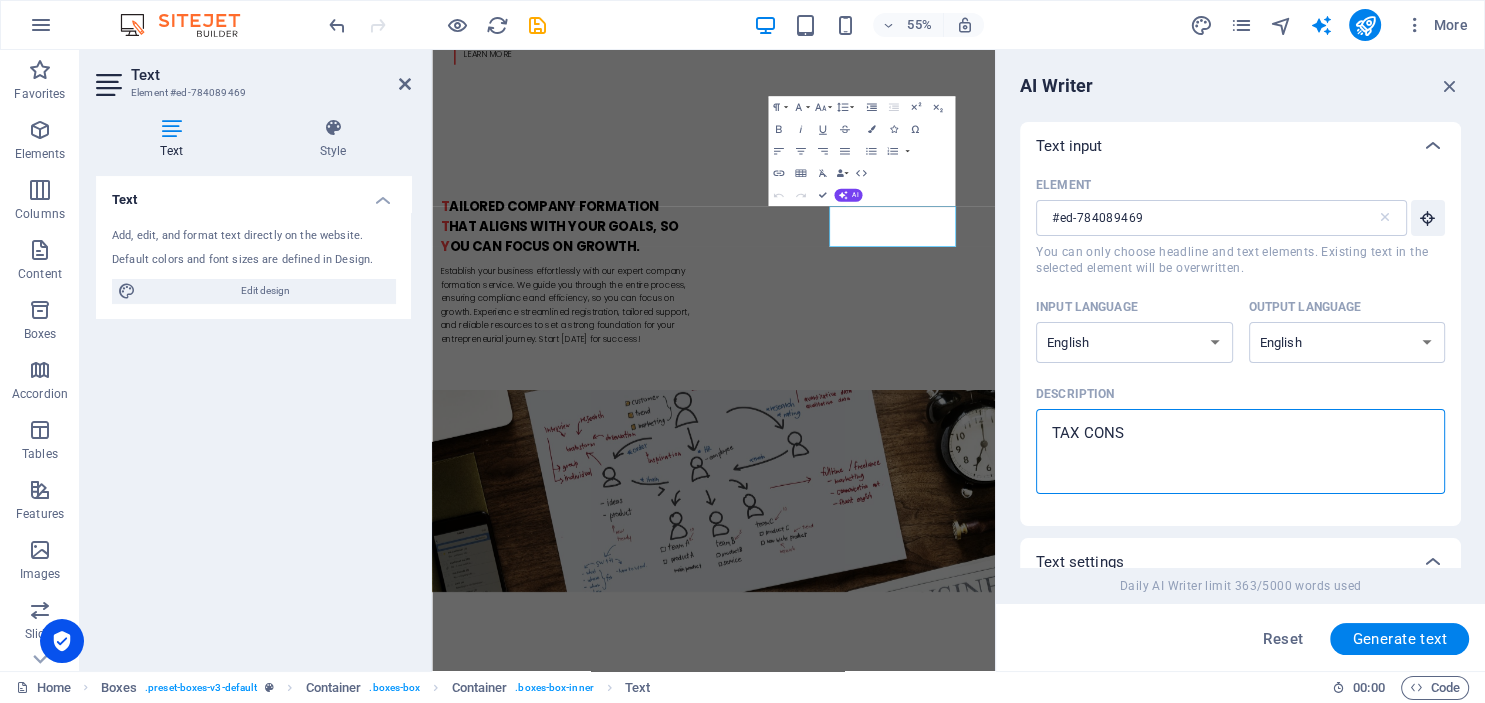 type on "TAX CONSY" 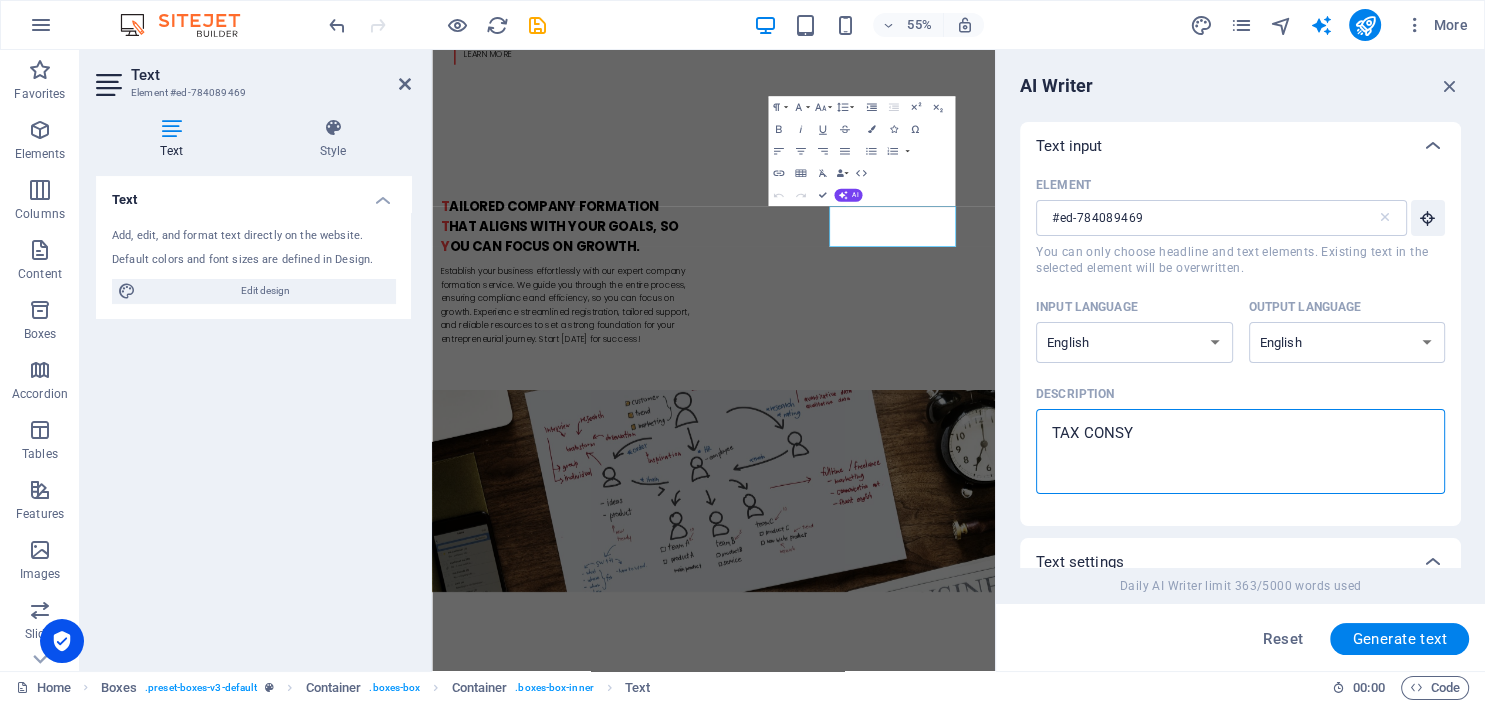 type on "TAX CONS" 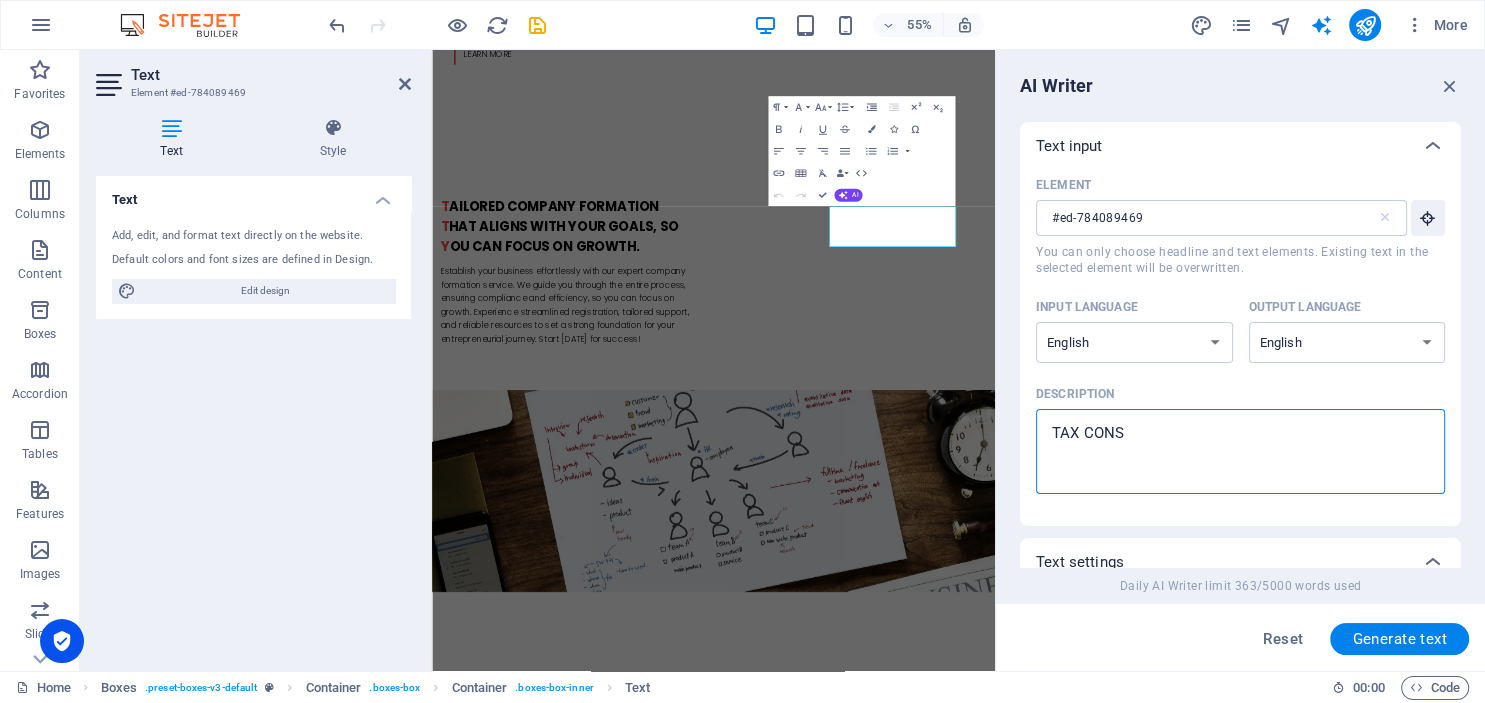 type on "TAX CONSU" 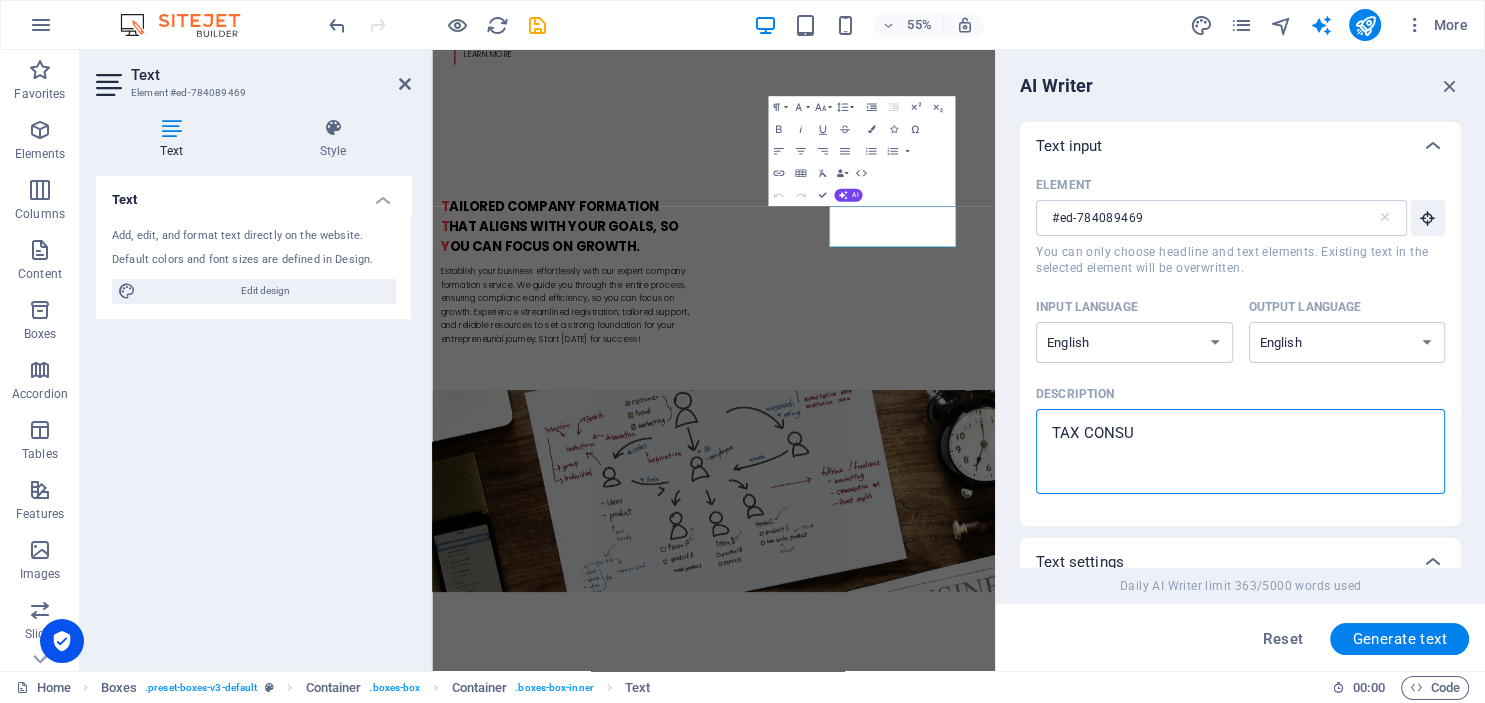 type on "TAX CONSUL" 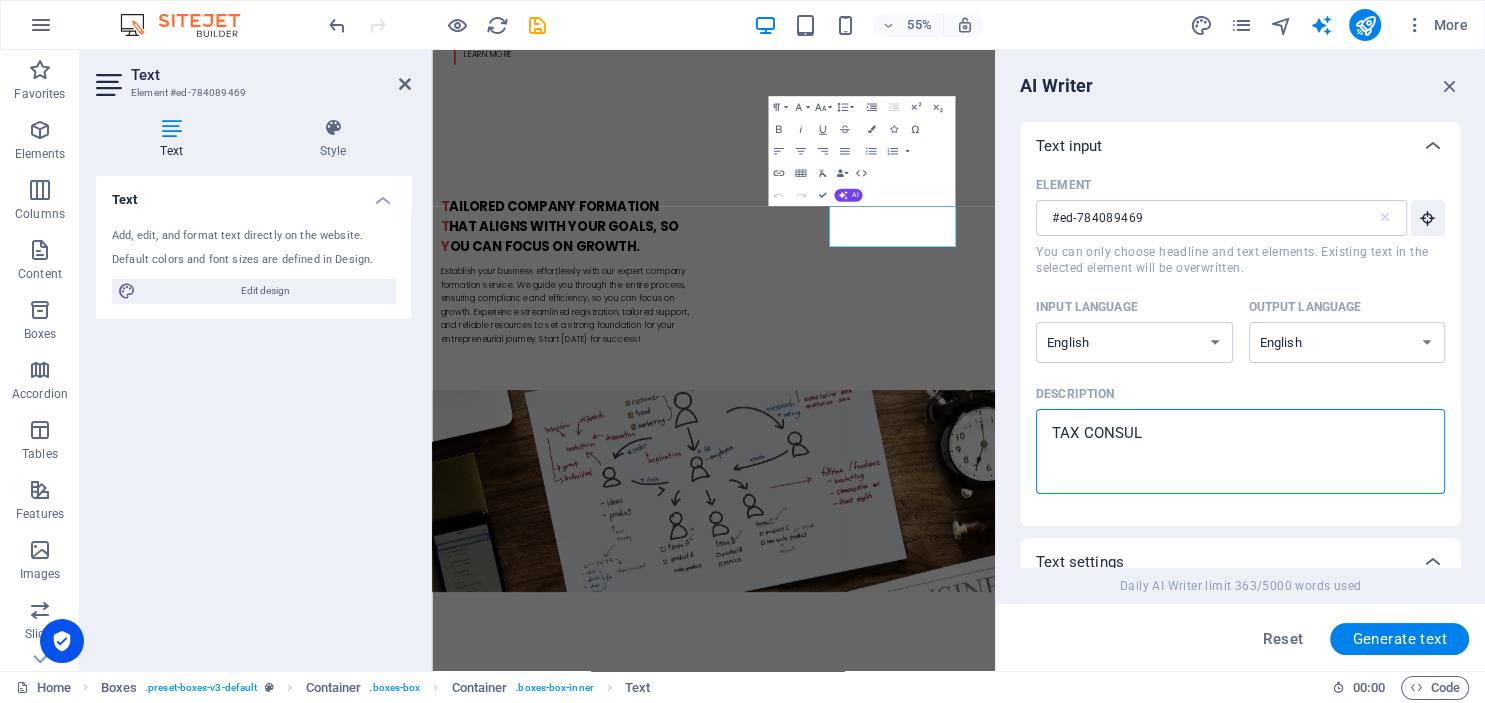 type on "TAX CONSULT" 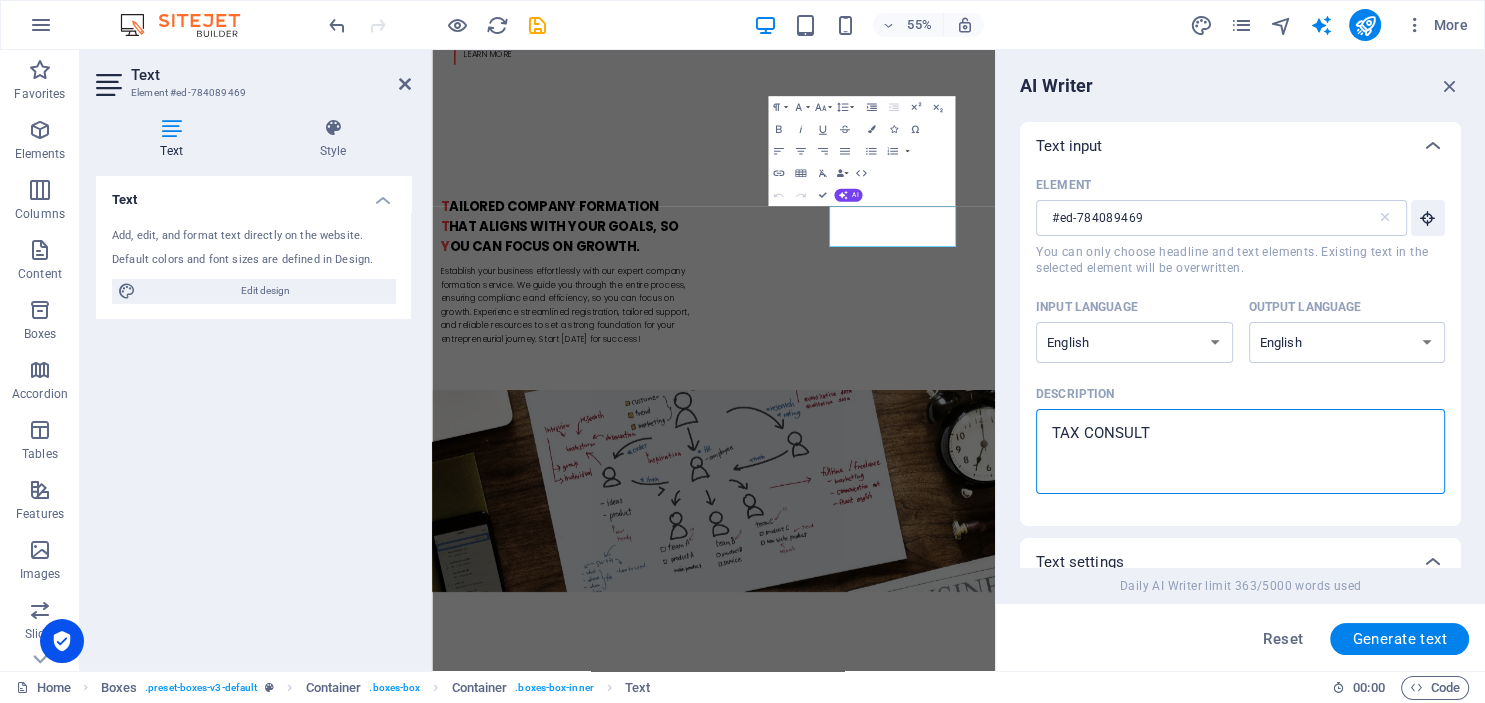 type on "TAX CONSULTA" 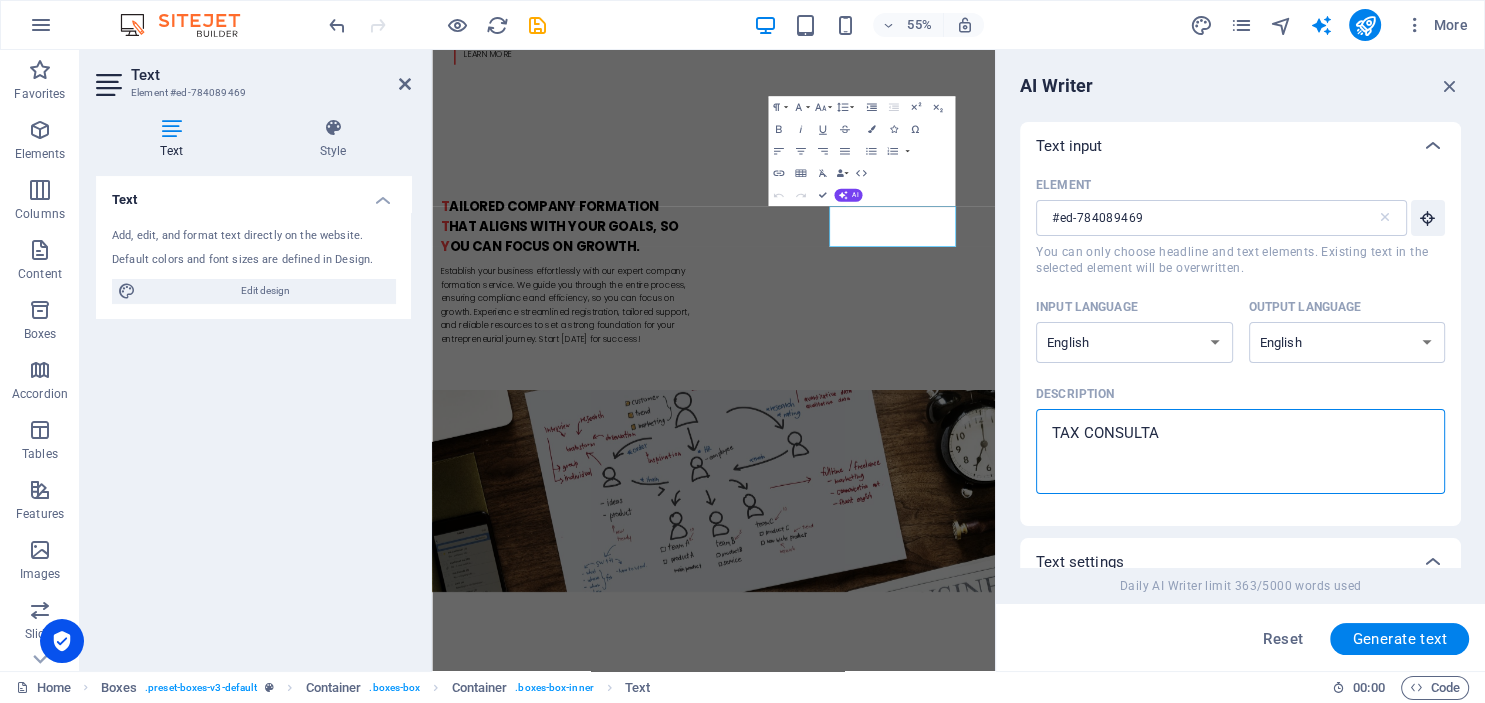 type on "TAX CONSULTAT" 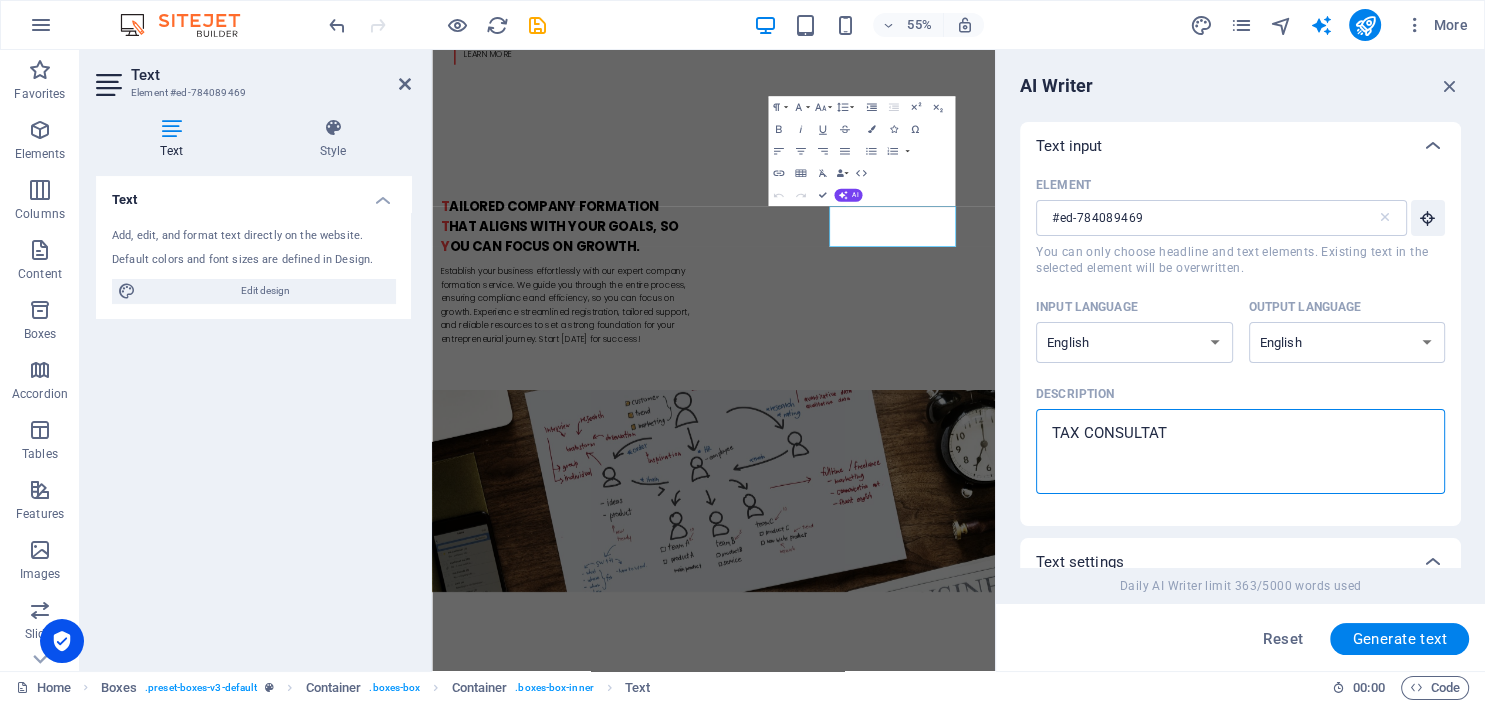 type on "TAX CONSULTATI" 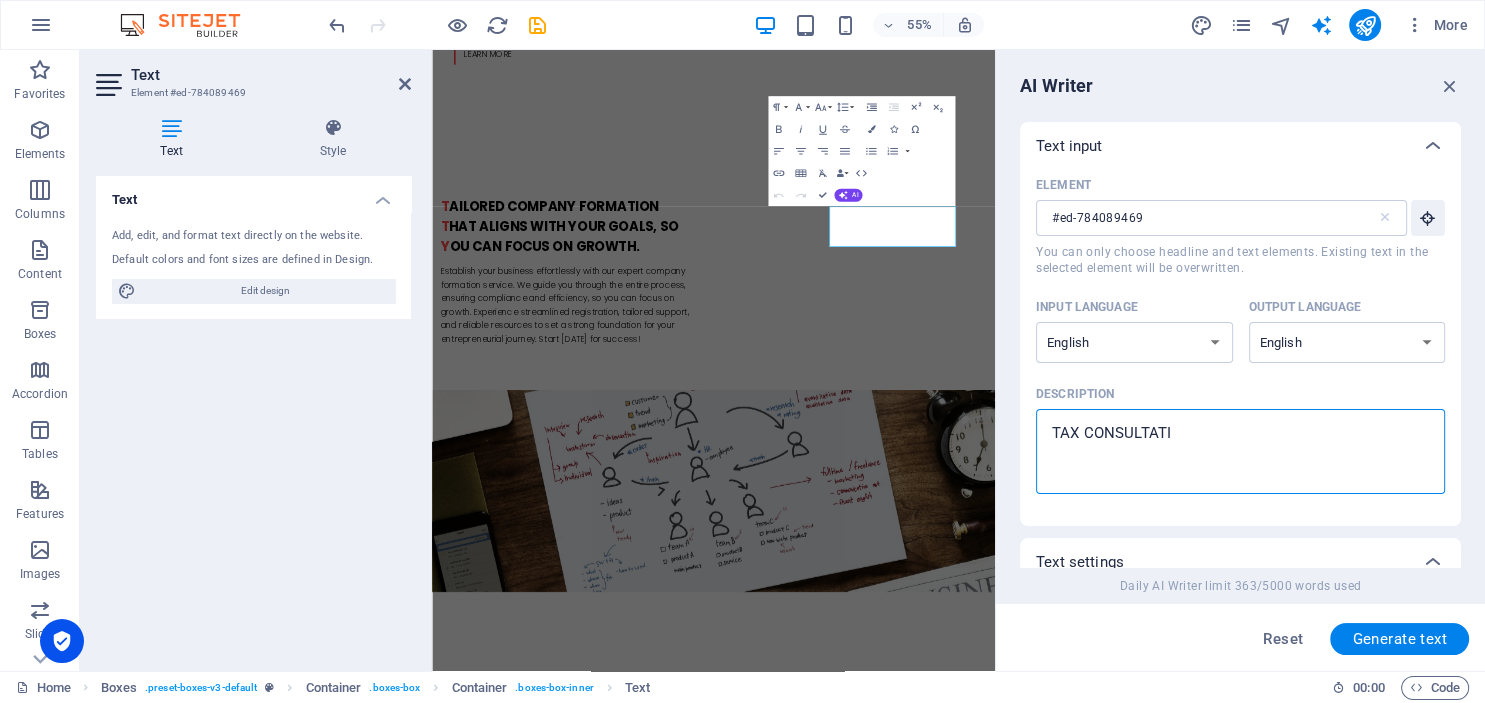 type on "TAX CONSULTATIO" 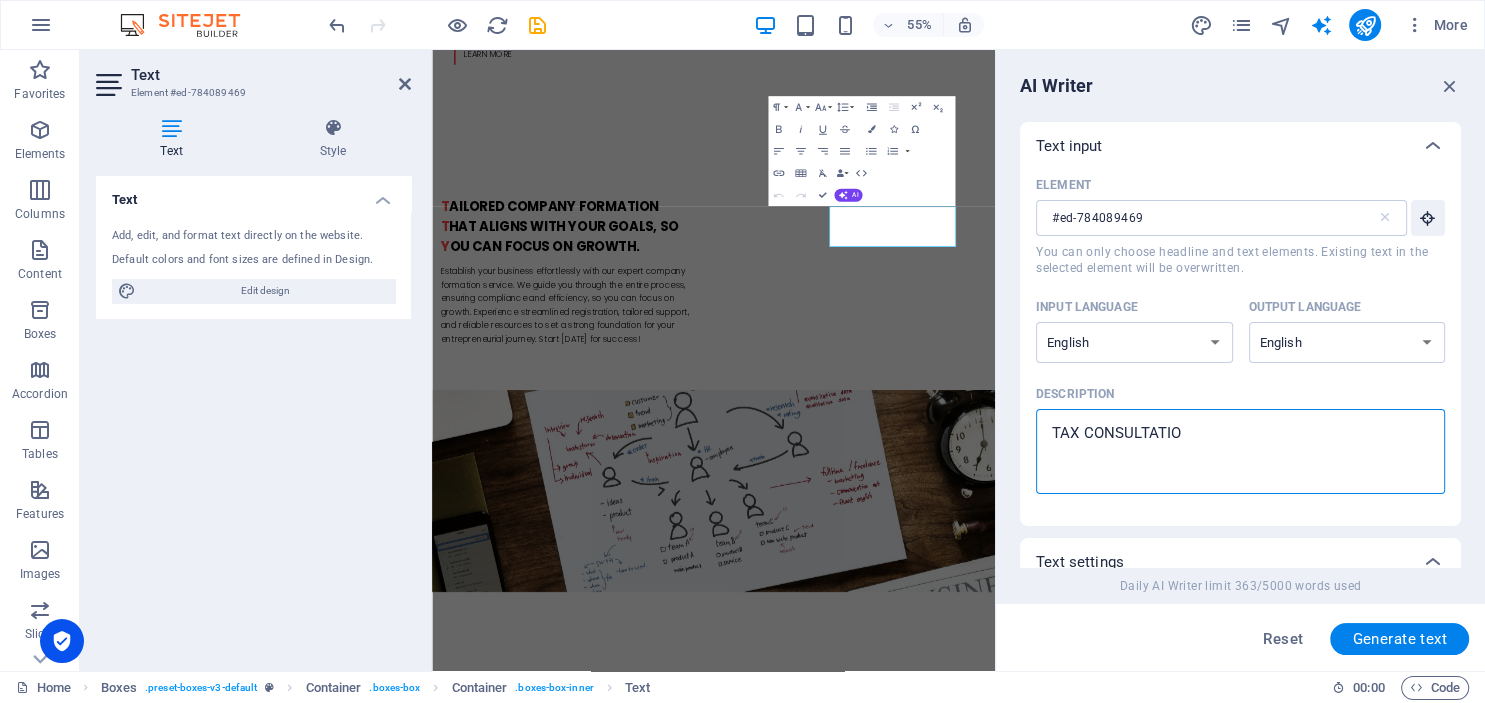 type on "TAX CONSULTATION" 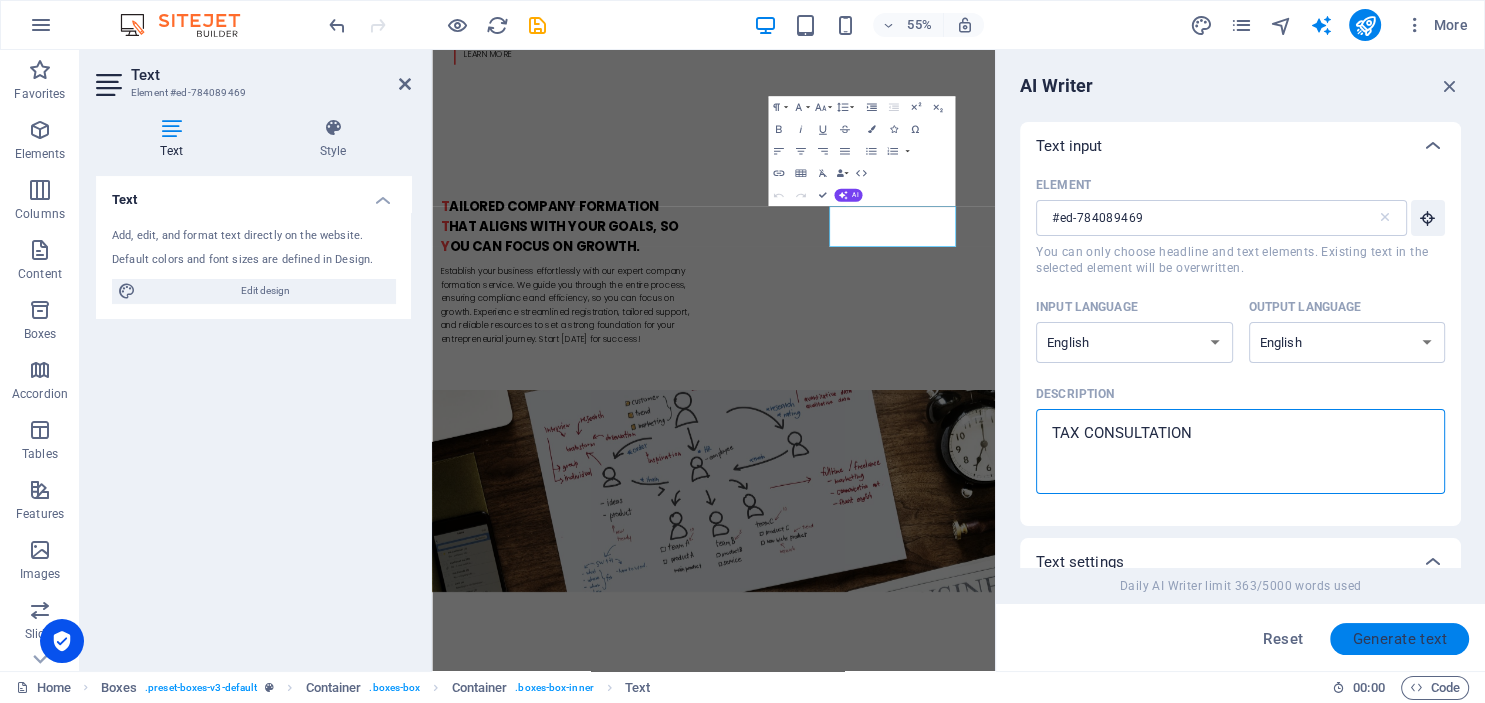 type on "TAX CONSULTATION" 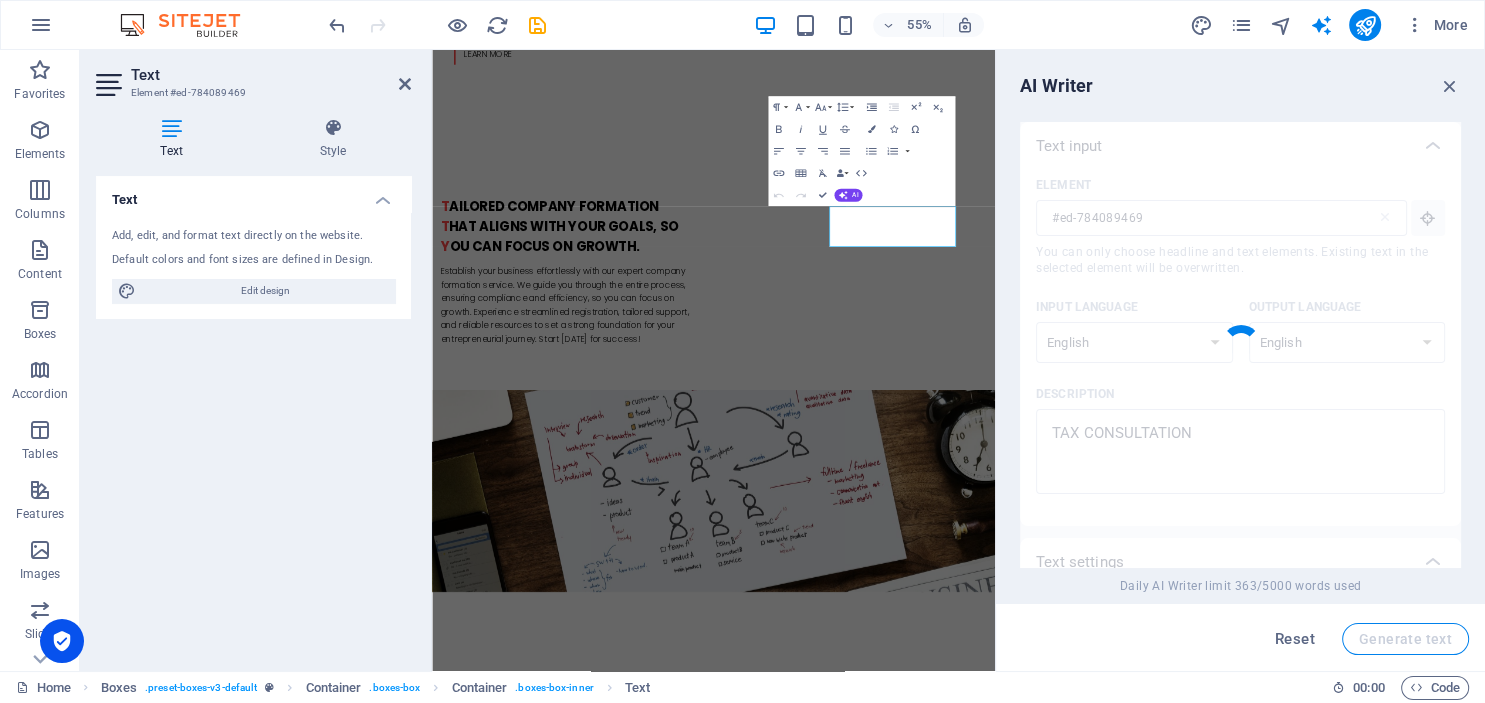 type 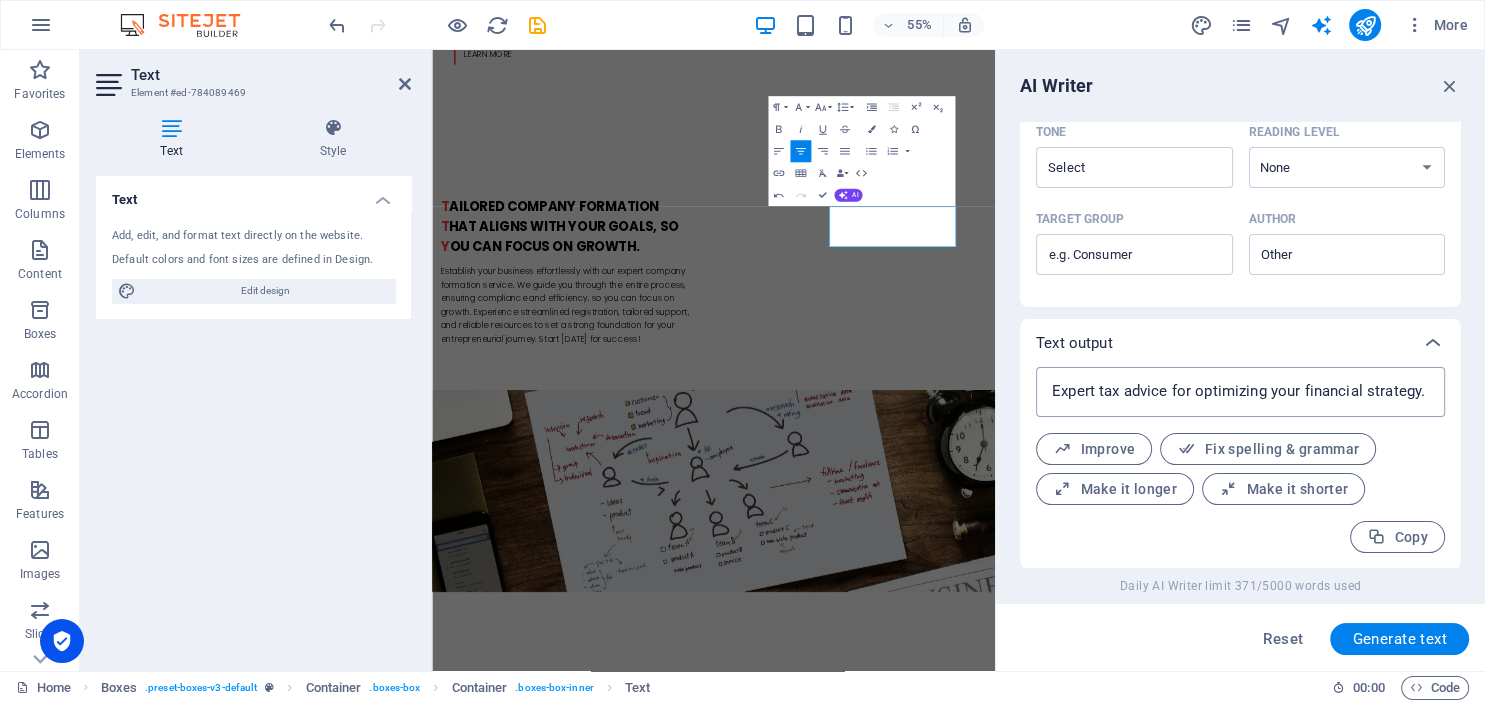 scroll, scrollTop: 557, scrollLeft: 0, axis: vertical 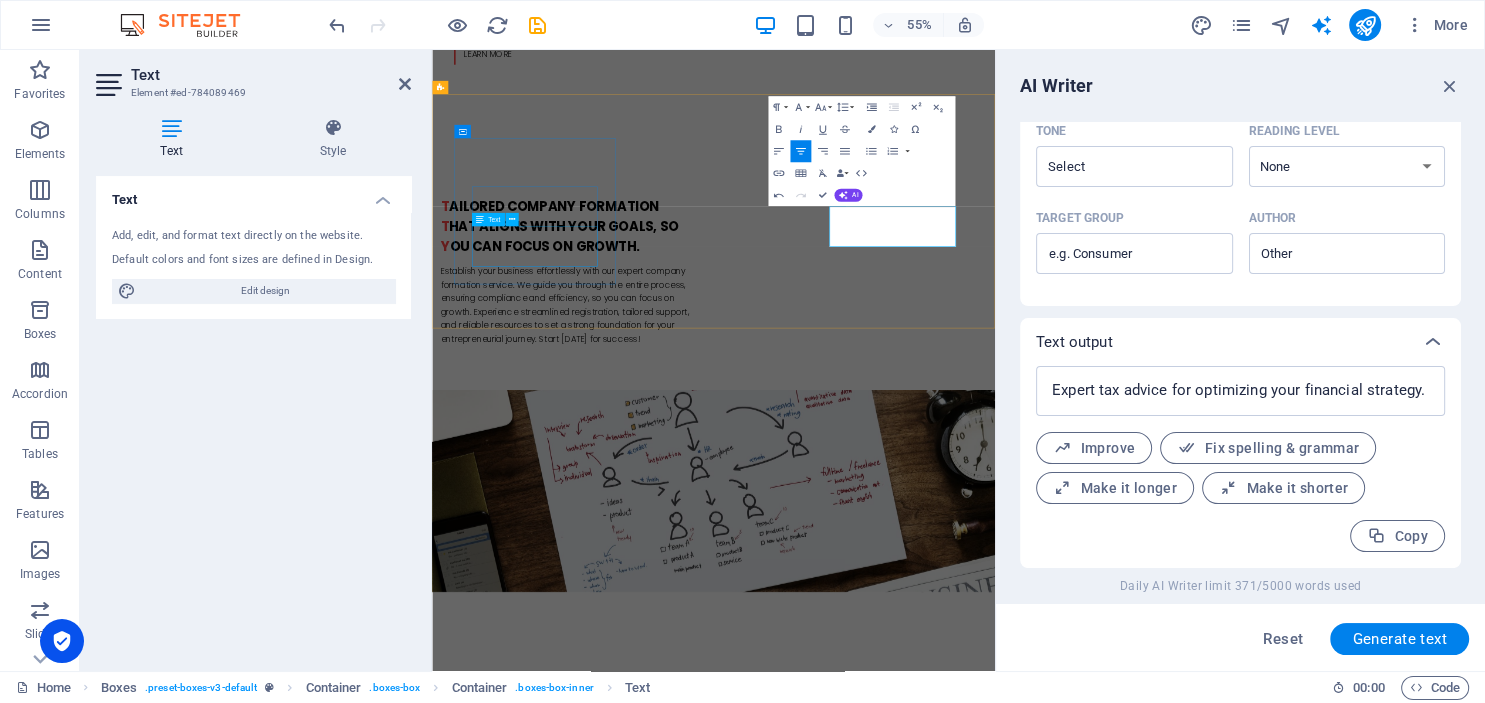 click on "Lorem ipsum dolor sit amet, consectetur adipisicing elit. Veritatis, dolorem!" at bounding box center (594, 1681) 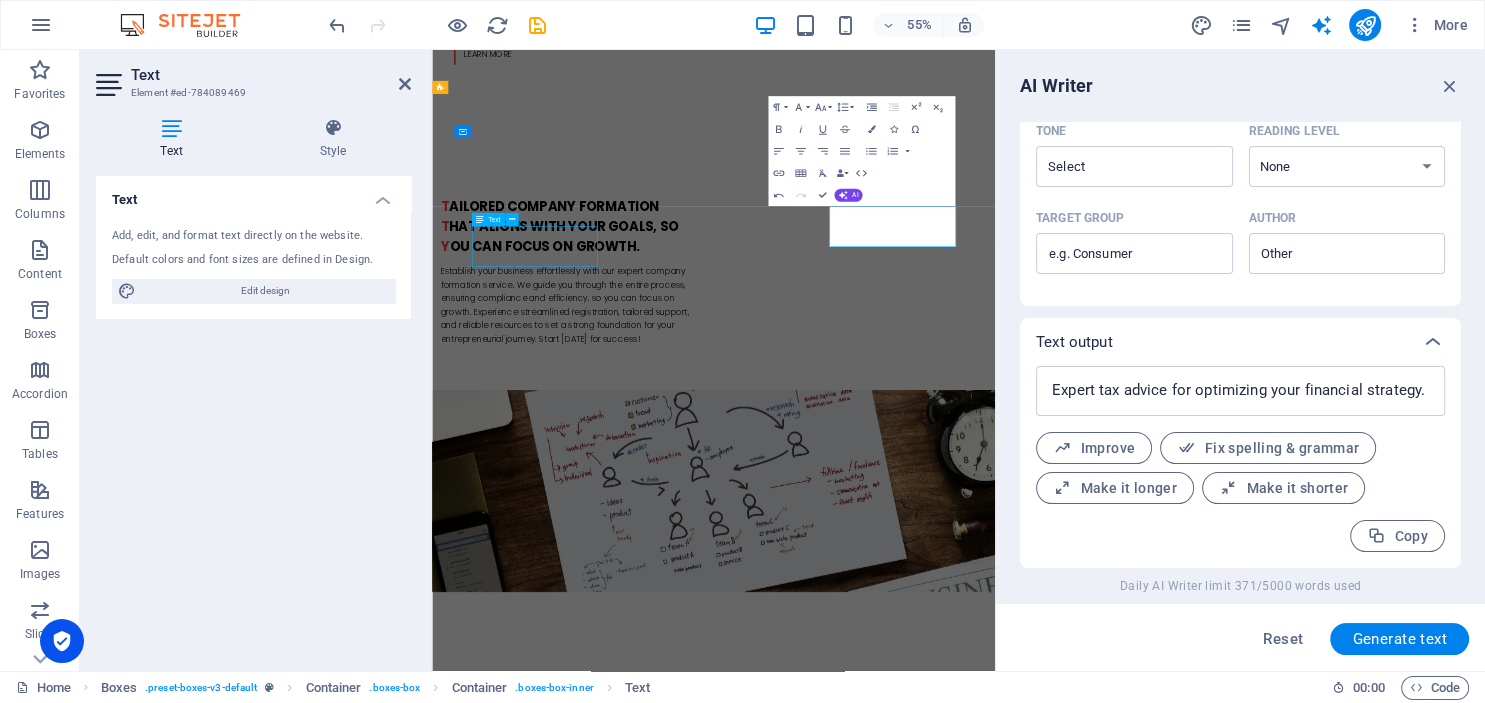 scroll, scrollTop: 1345, scrollLeft: 0, axis: vertical 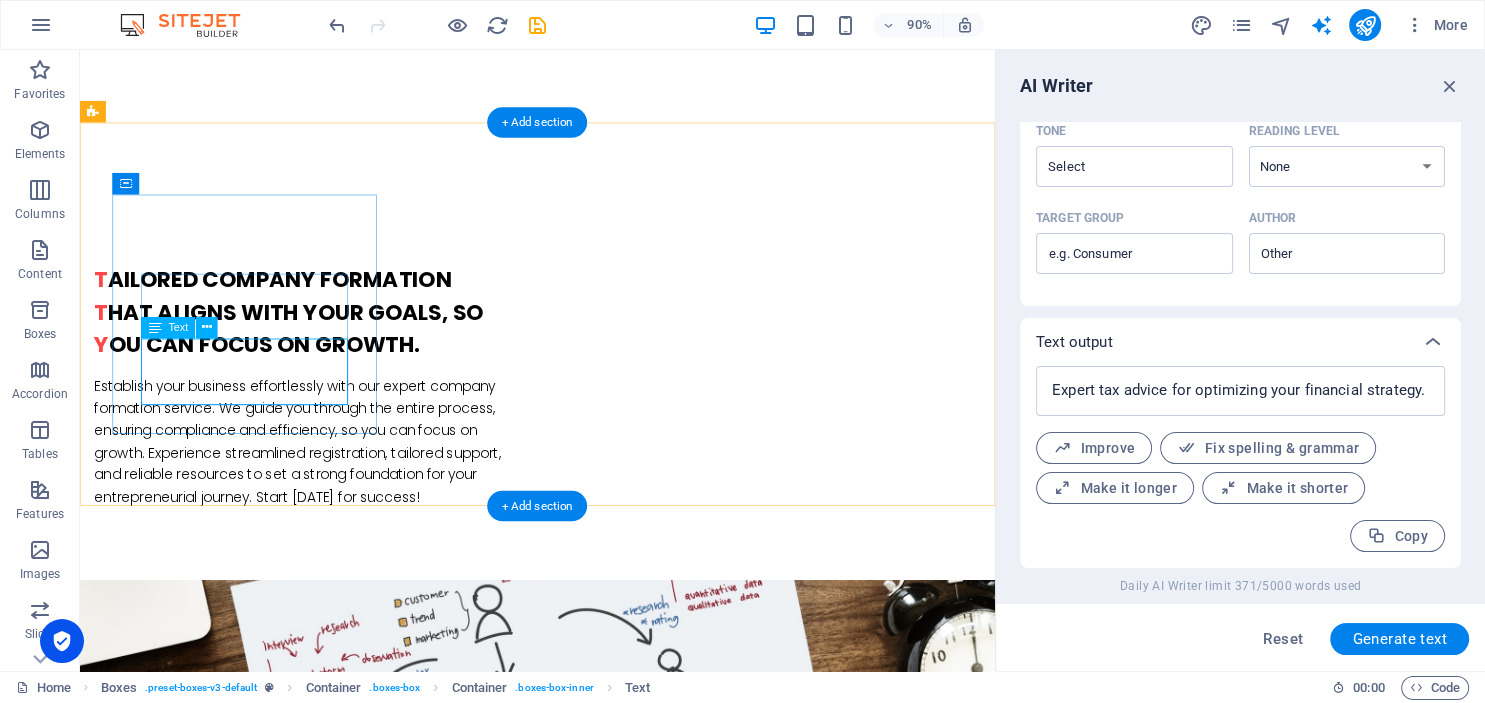 click on "Lorem ipsum dolor sit amet, consectetur adipisicing elit. Veritatis, dolorem!" at bounding box center [242, 1651] 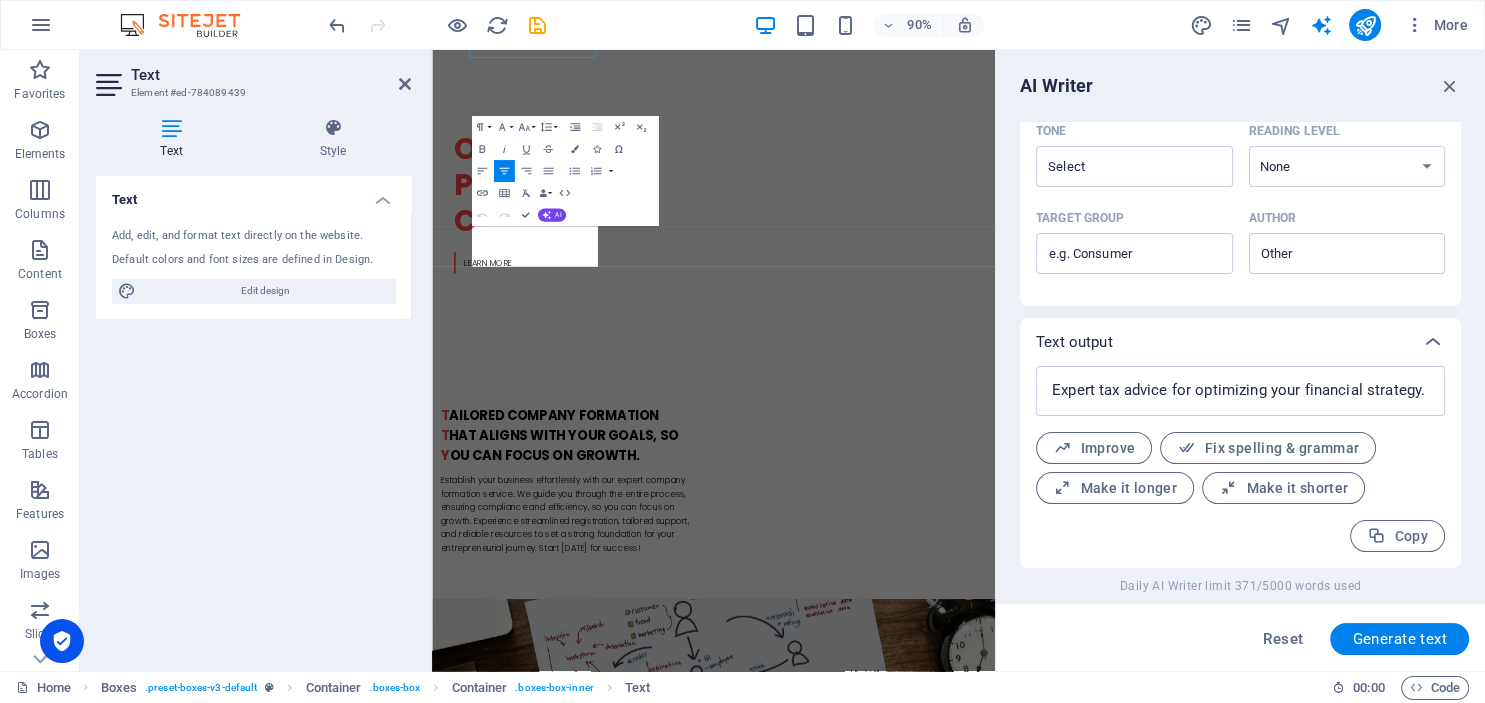 scroll, scrollTop: 1725, scrollLeft: 0, axis: vertical 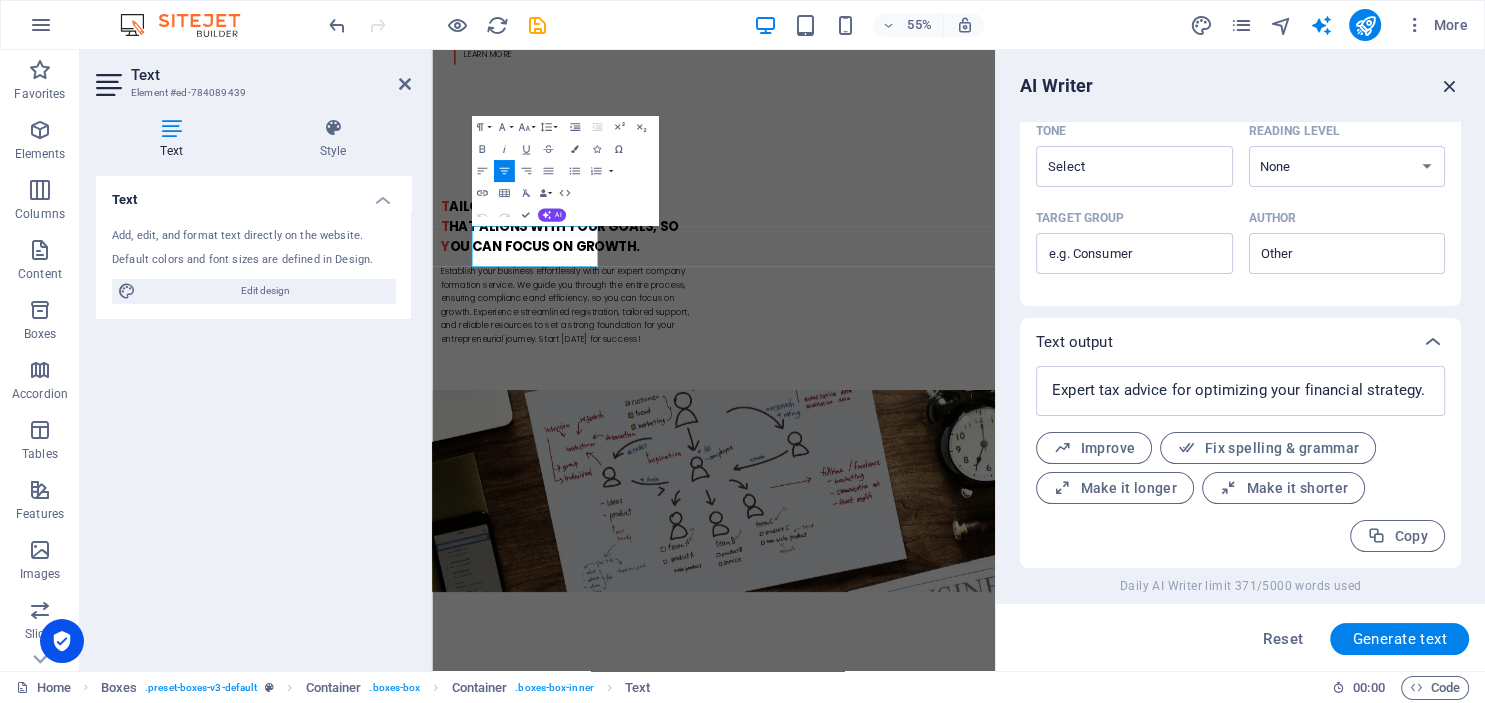 click at bounding box center [1450, 86] 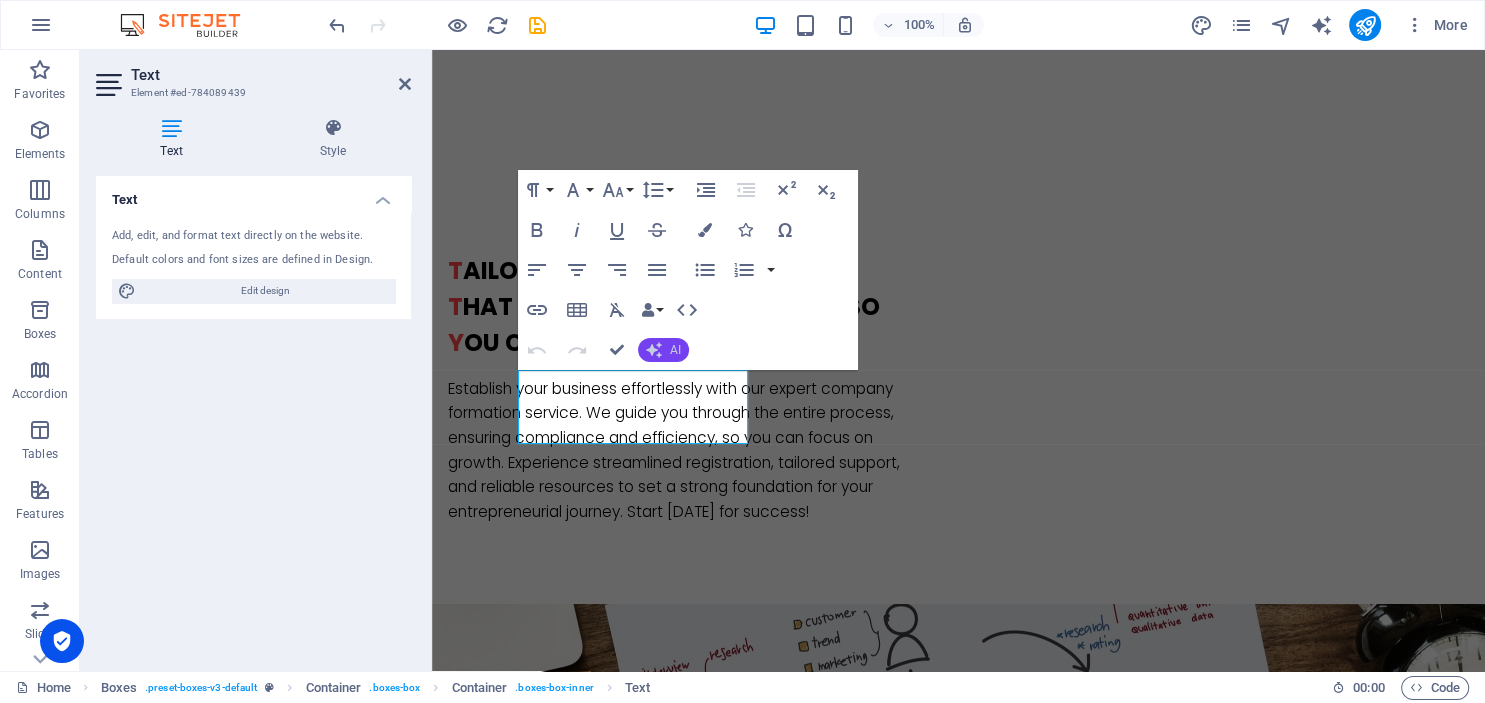 click 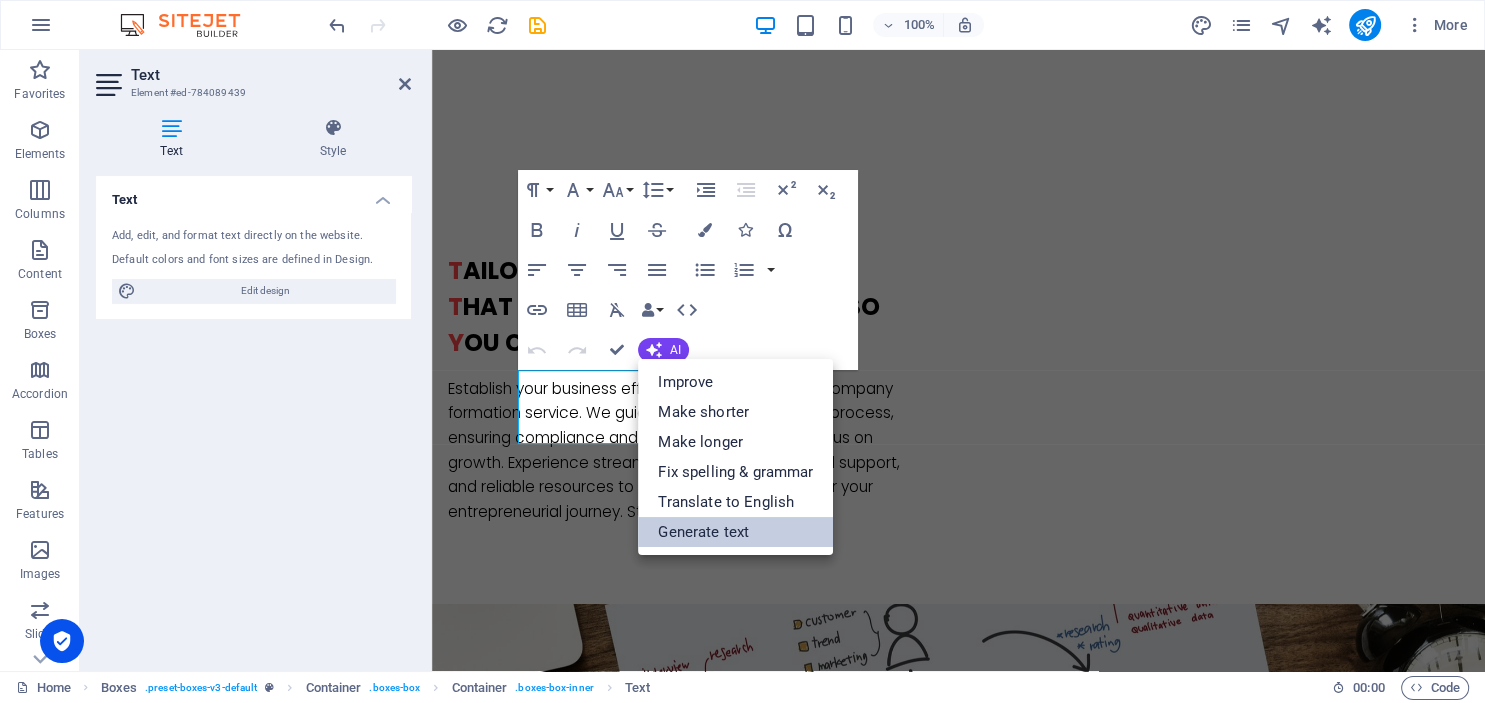 click on "Generate text" at bounding box center (735, 532) 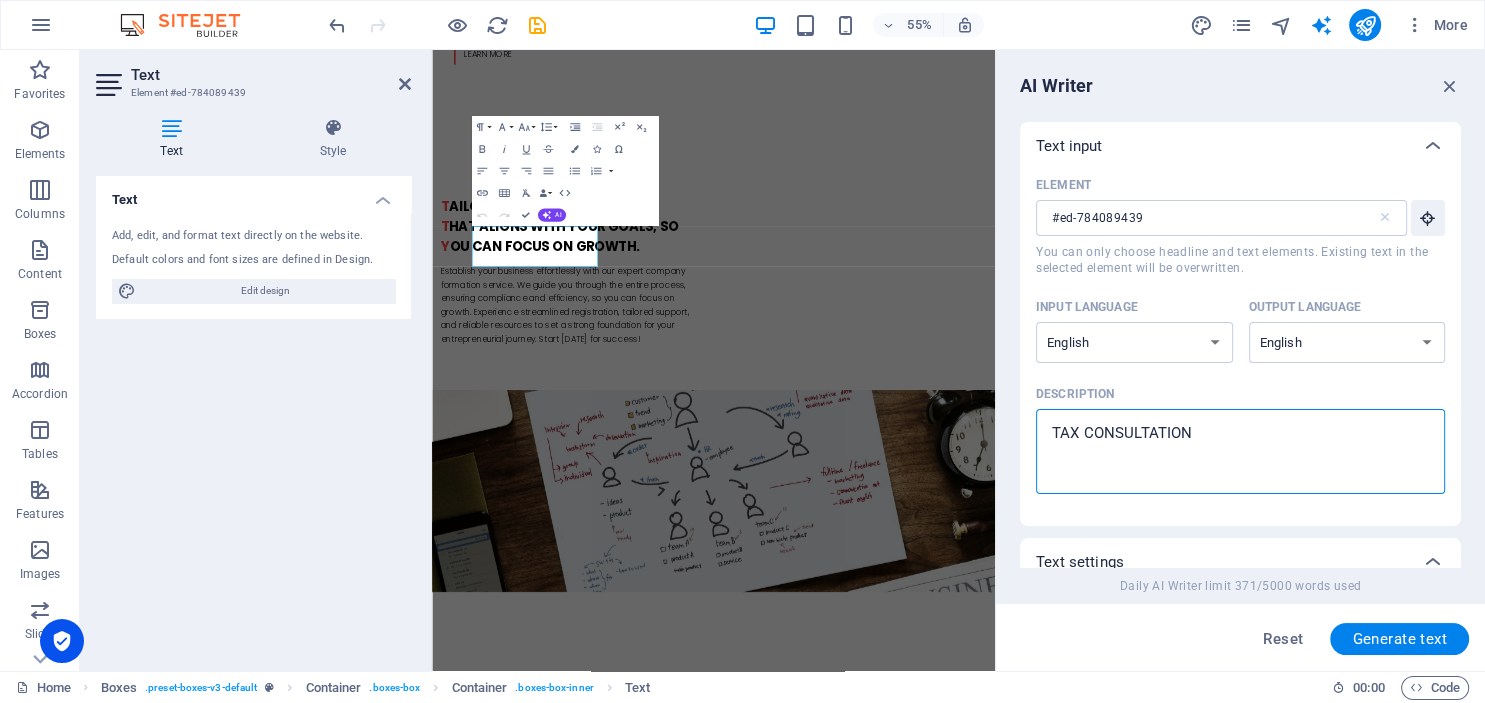 drag, startPoint x: 1221, startPoint y: 443, endPoint x: 1073, endPoint y: 435, distance: 148.21606 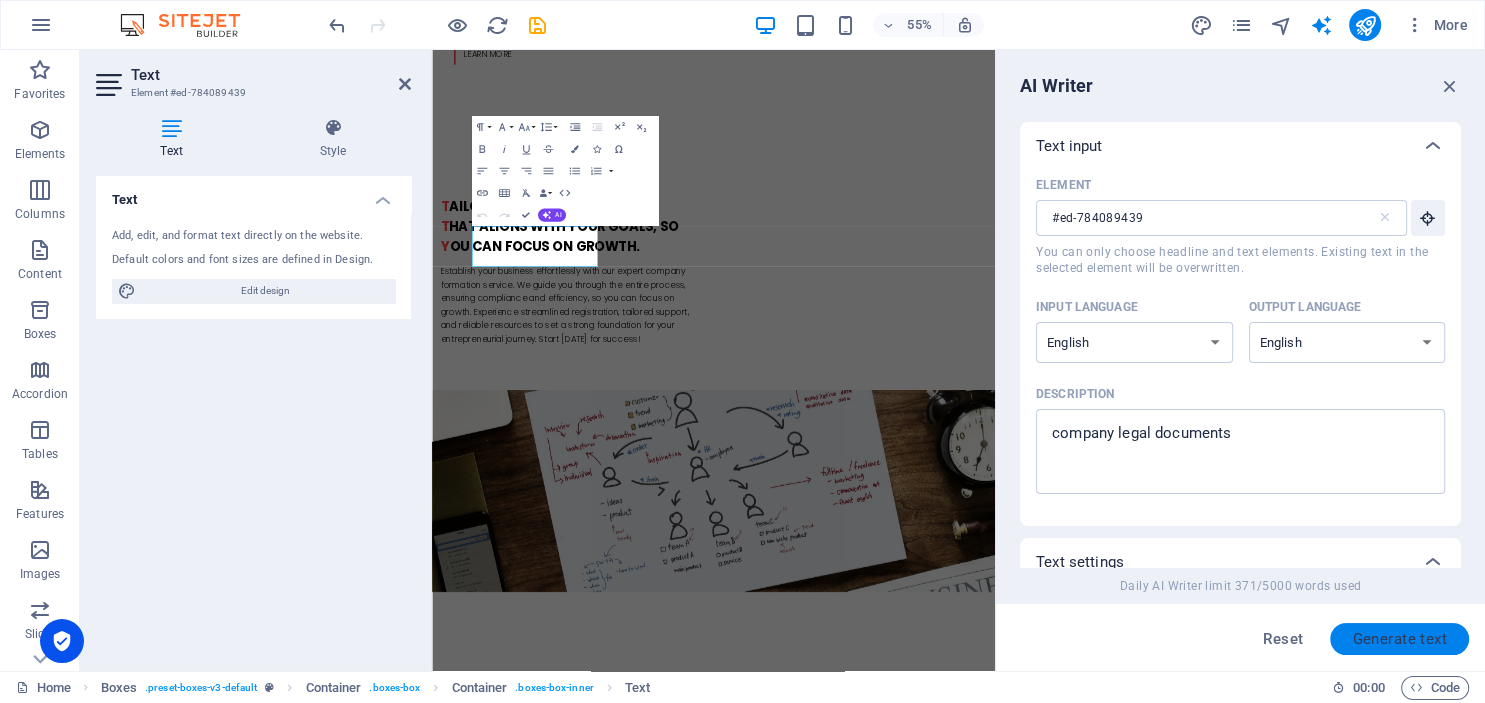 click on "Generate text" at bounding box center [1399, 639] 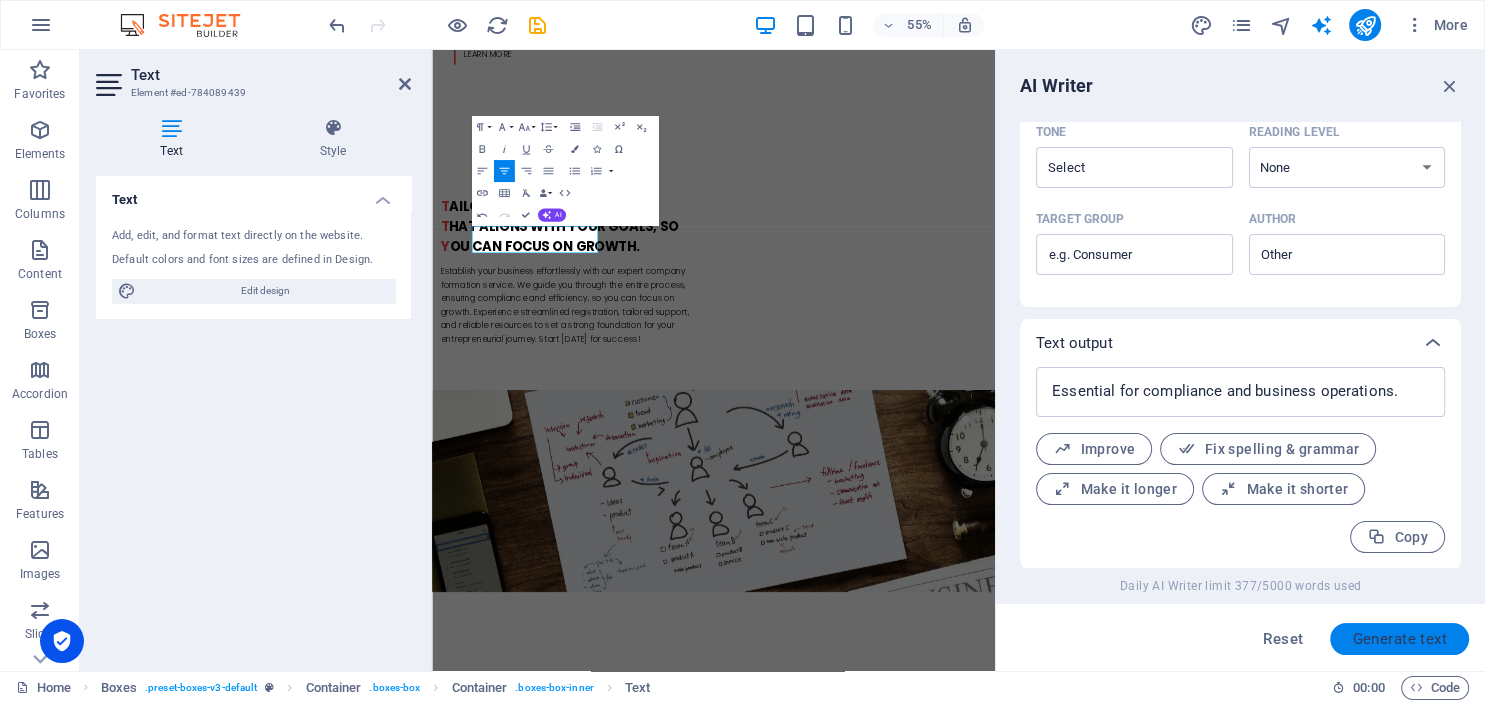 scroll, scrollTop: 557, scrollLeft: 0, axis: vertical 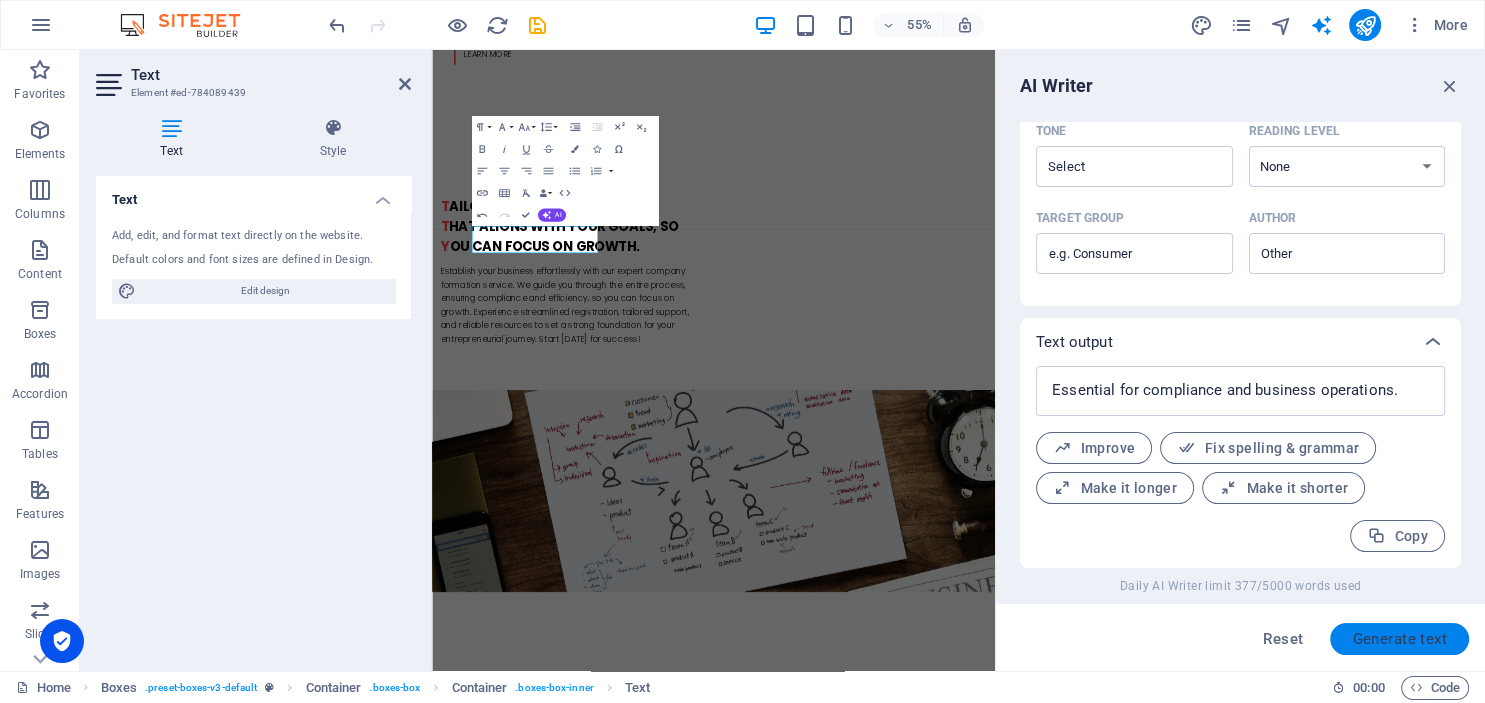 click on "Generate text" at bounding box center [1399, 639] 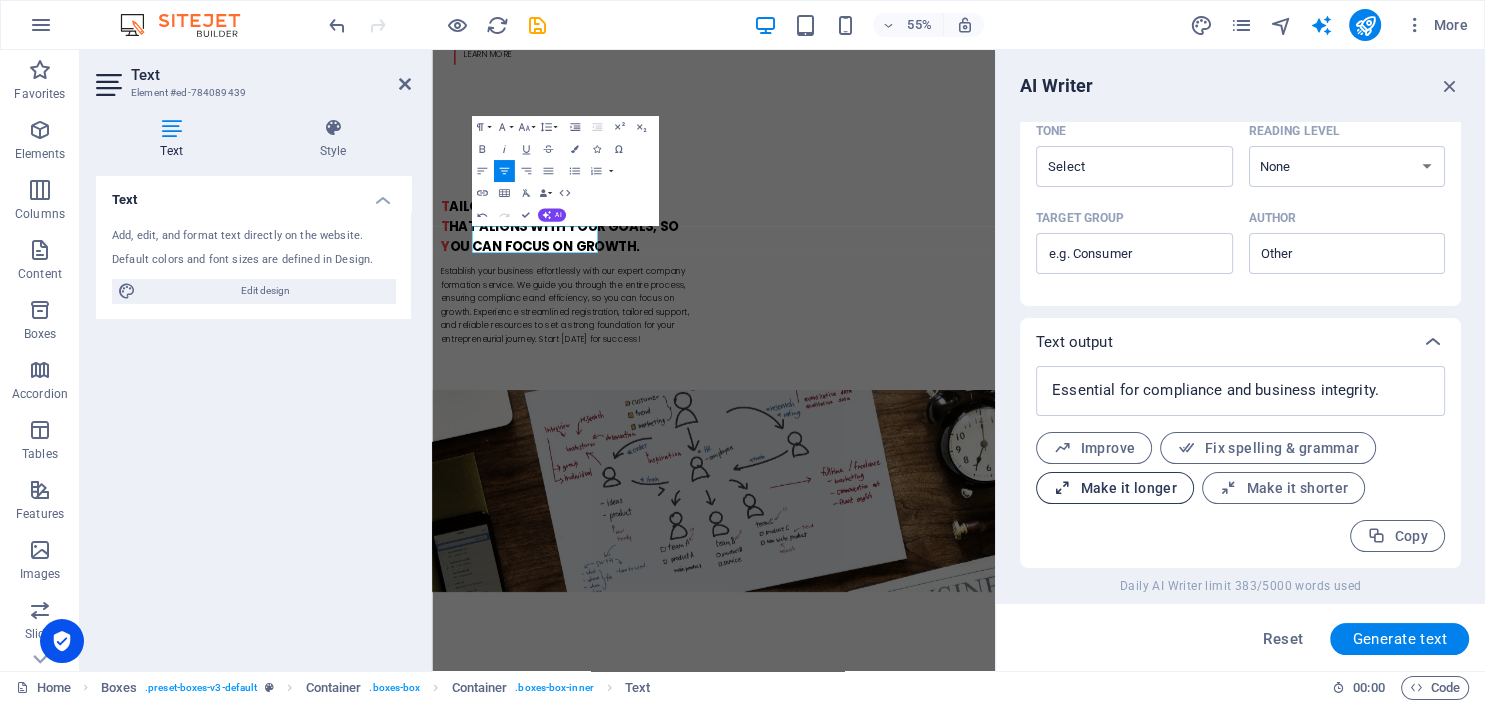 click on "Make it longer" at bounding box center [1115, 488] 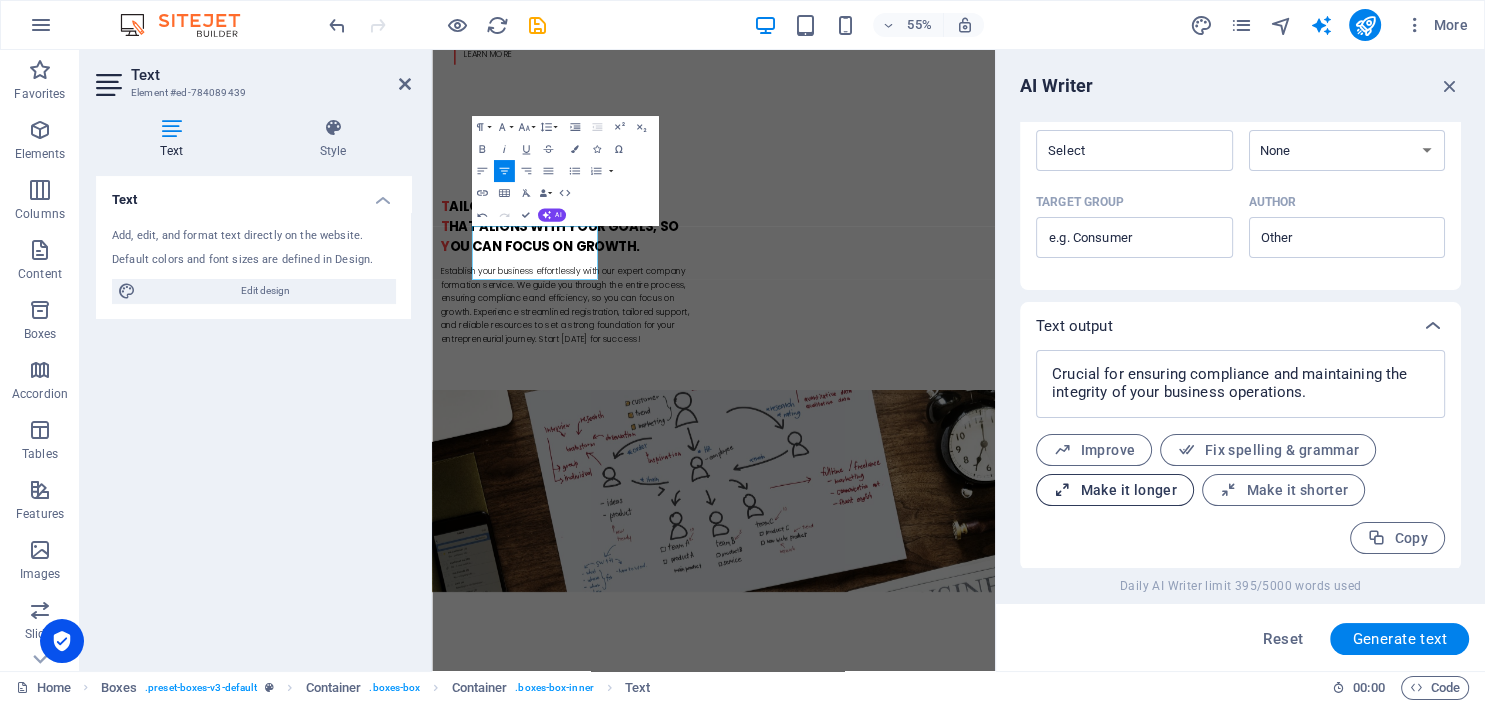 scroll, scrollTop: 574, scrollLeft: 0, axis: vertical 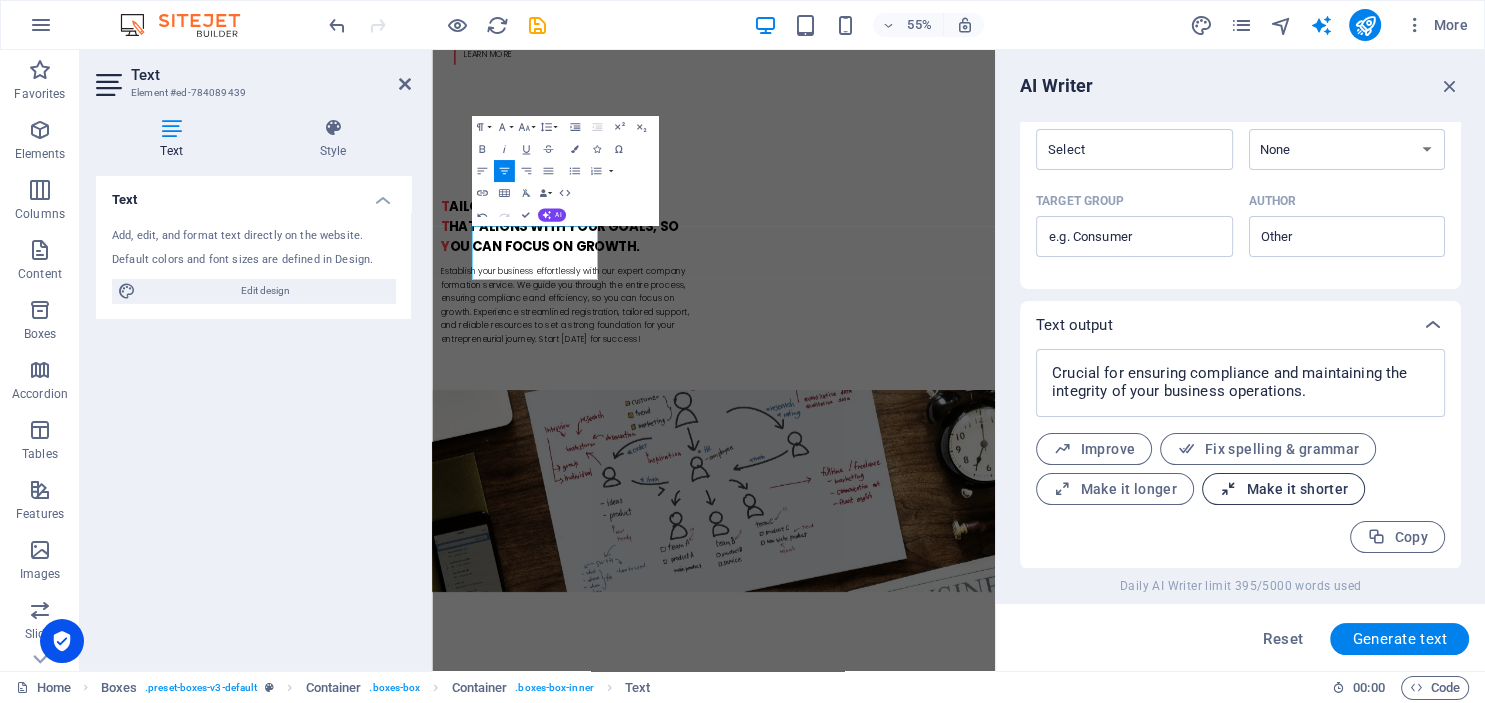 click on "Make it shorter" at bounding box center [1283, 489] 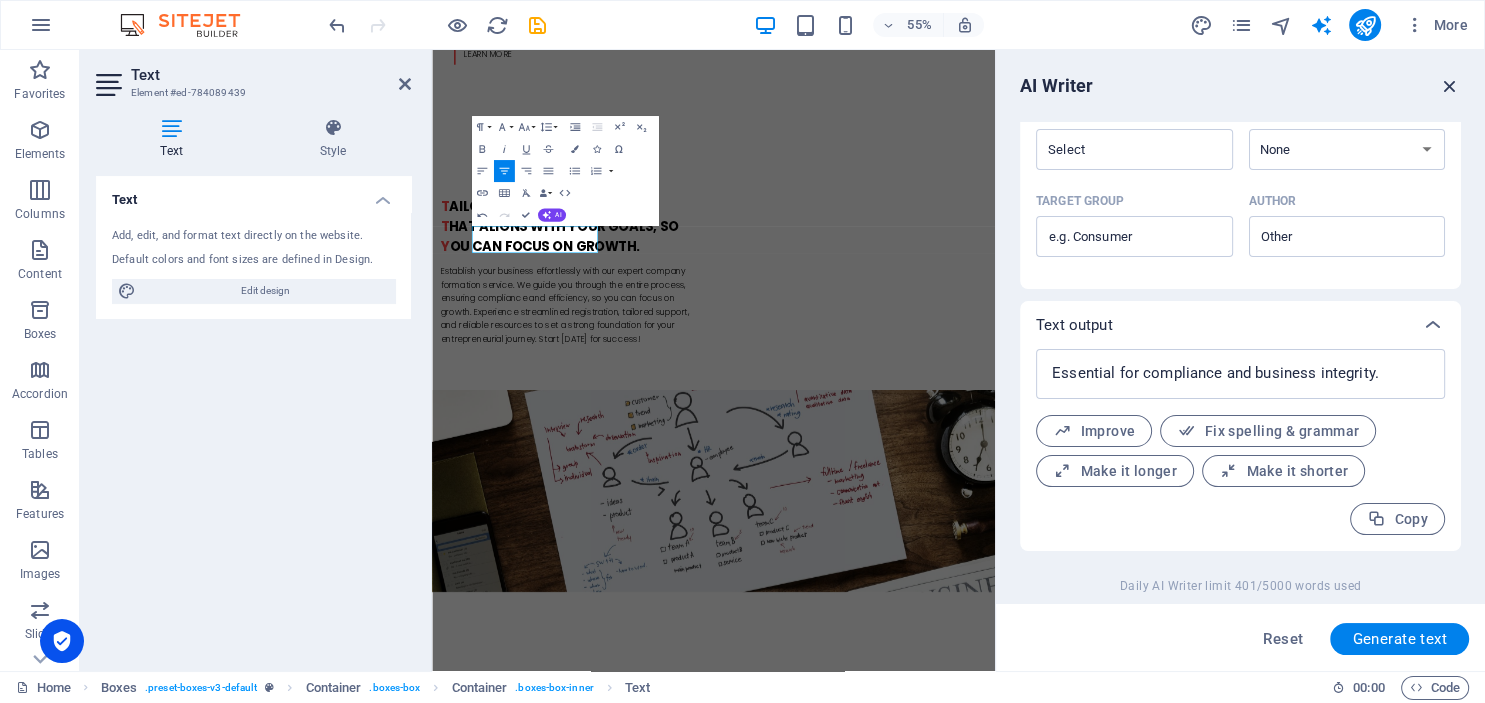 click at bounding box center [1450, 86] 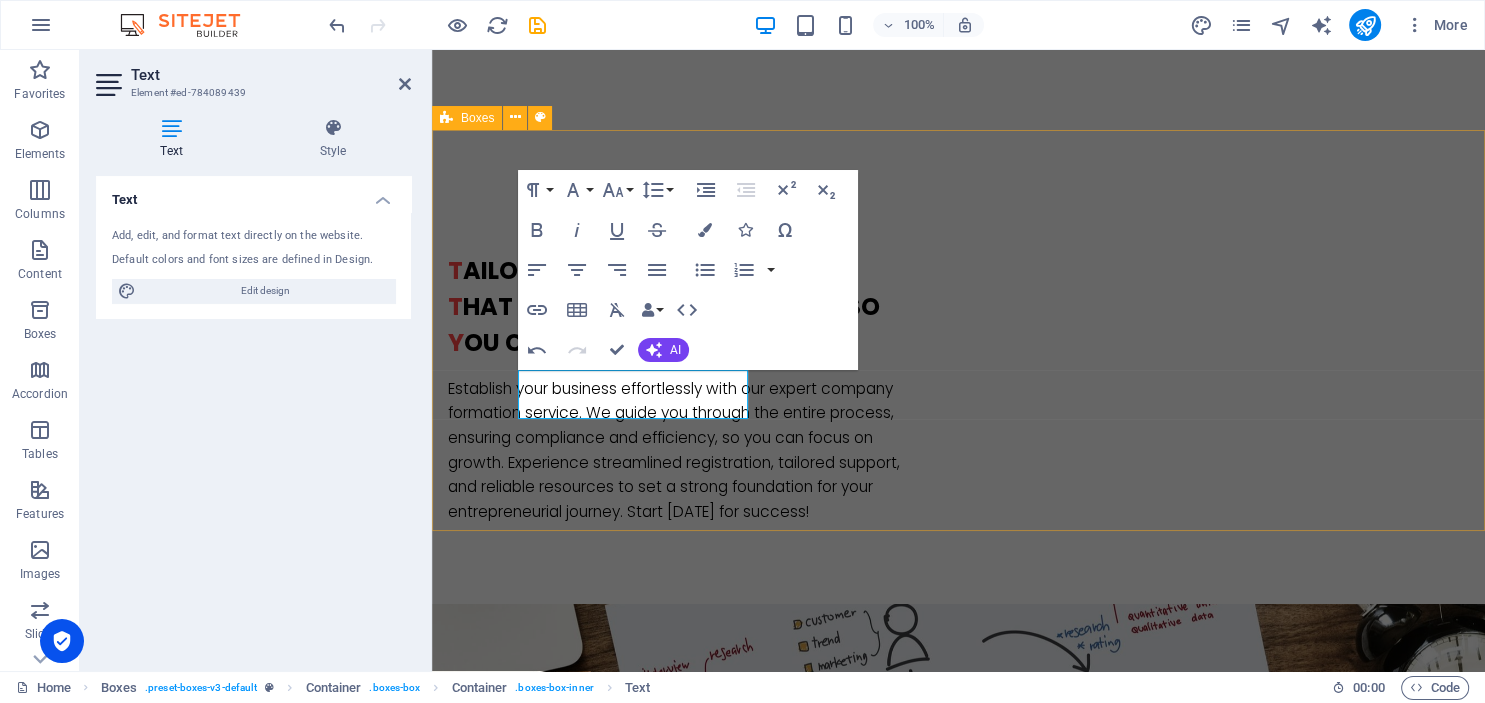 click on "company formation Essential for compliance and business integrity. visa service Simplify your VISA application for travel, work, or abroad with our expert support. tax consultaion Expert tax advice for optimizing your financial strategy." at bounding box center [958, 1805] 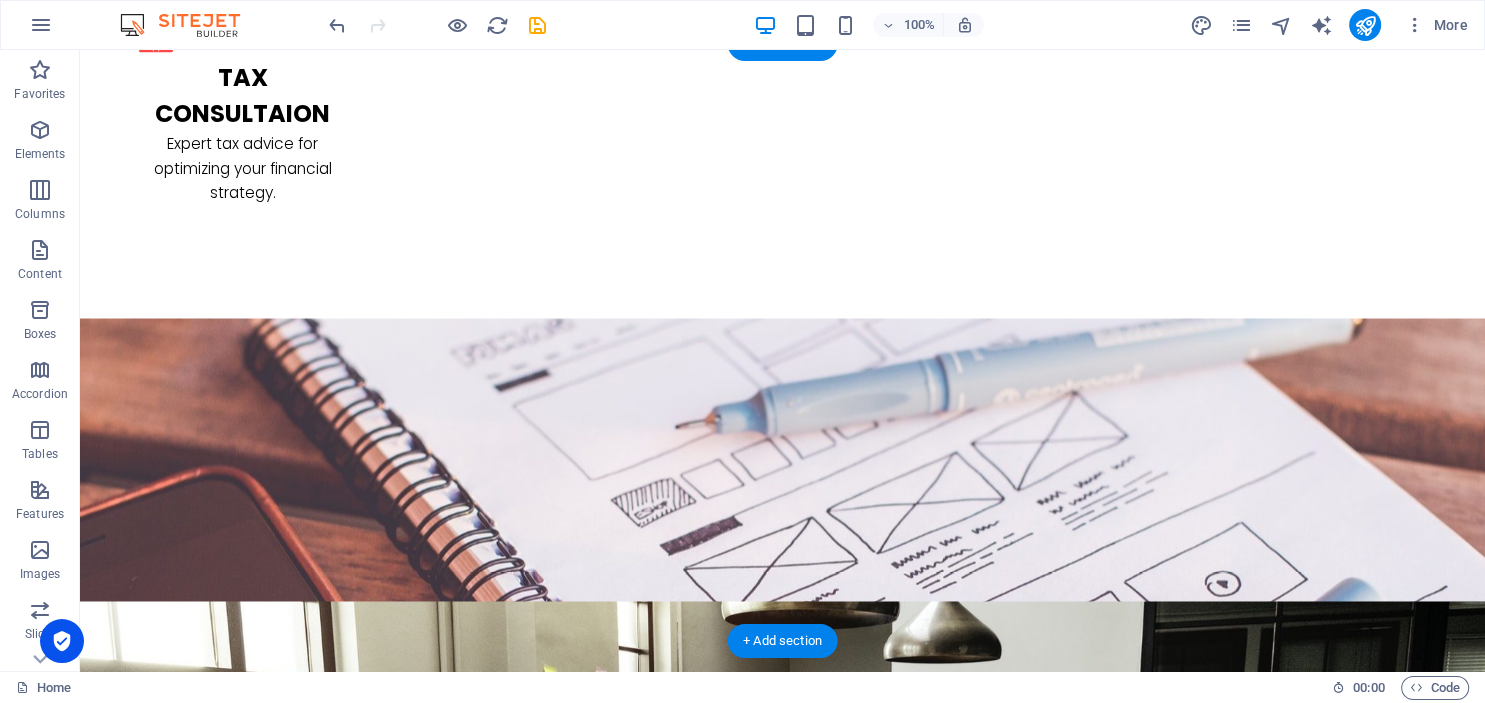 scroll, scrollTop: 3299, scrollLeft: 0, axis: vertical 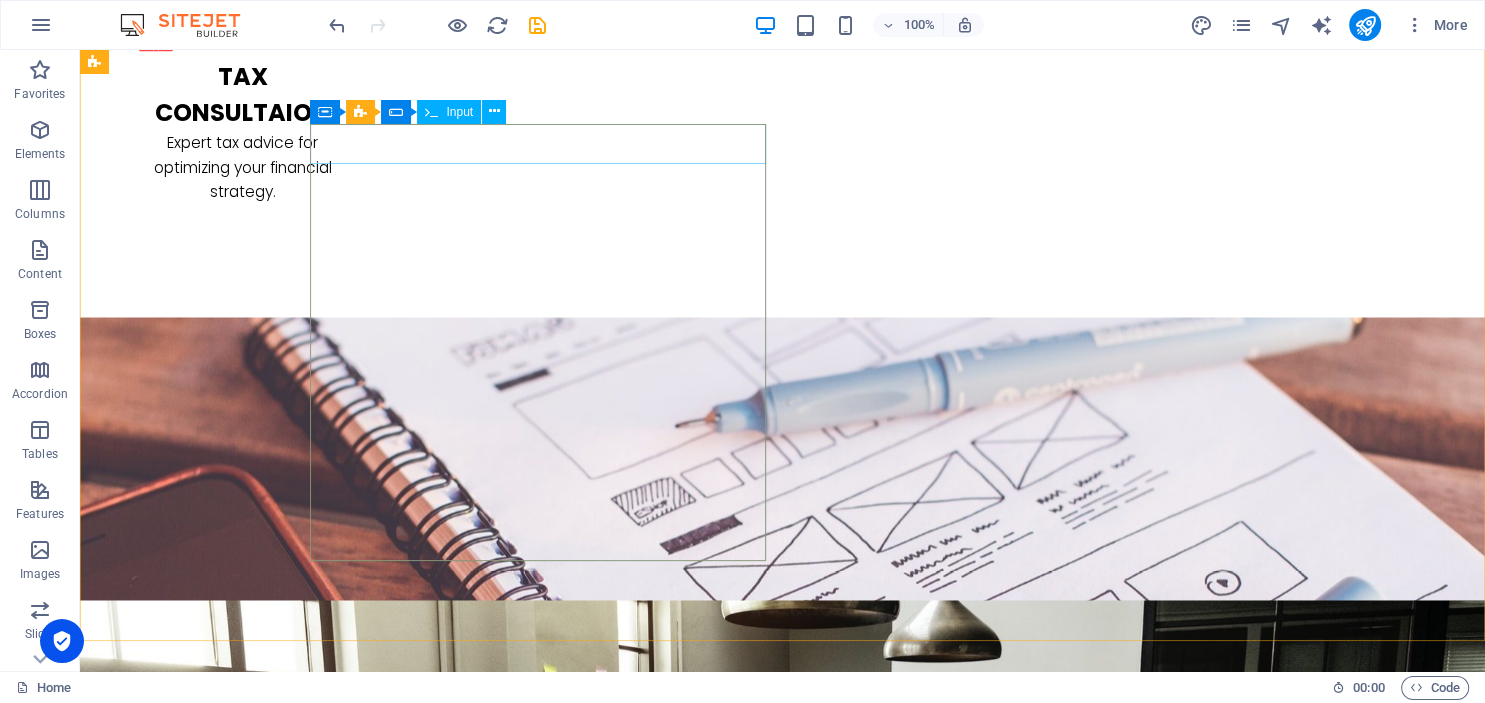 click on "Input" at bounding box center (459, 112) 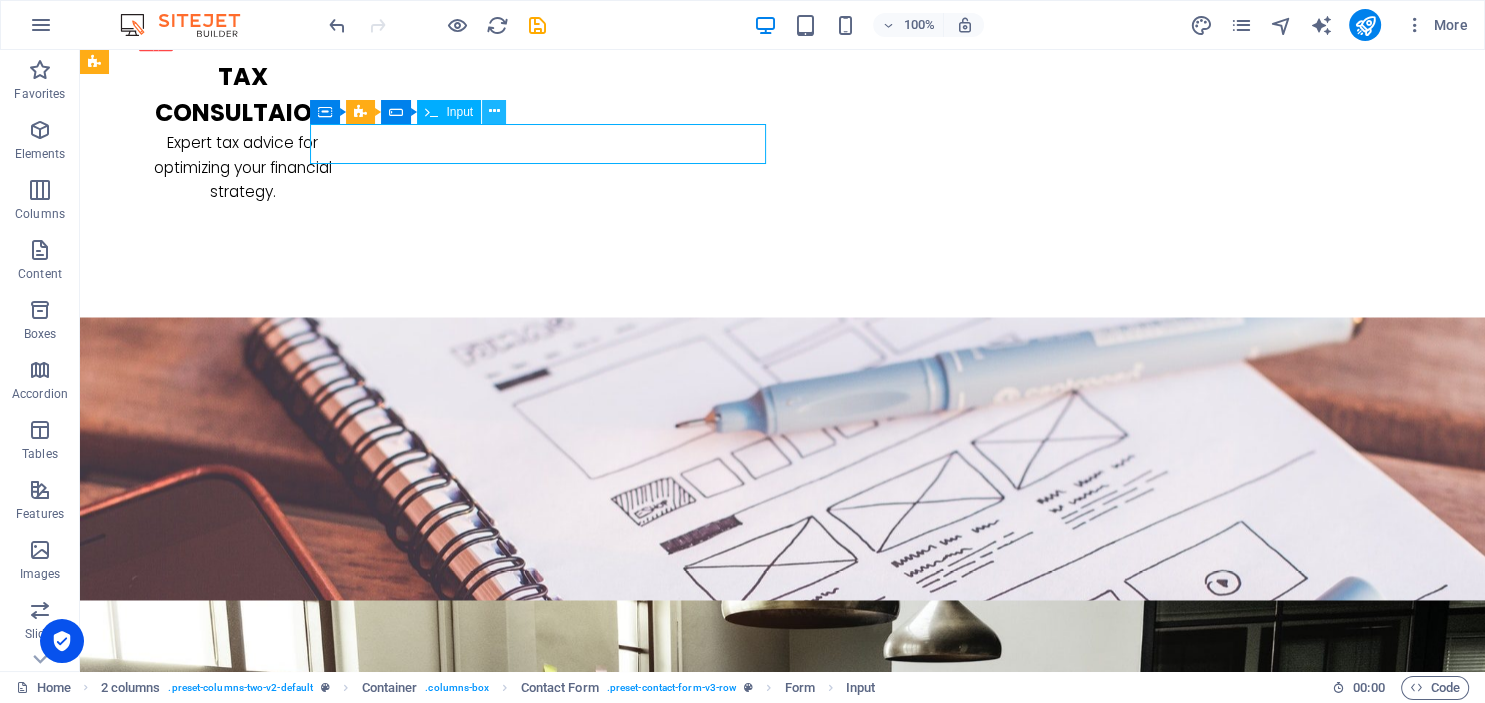 click at bounding box center (494, 111) 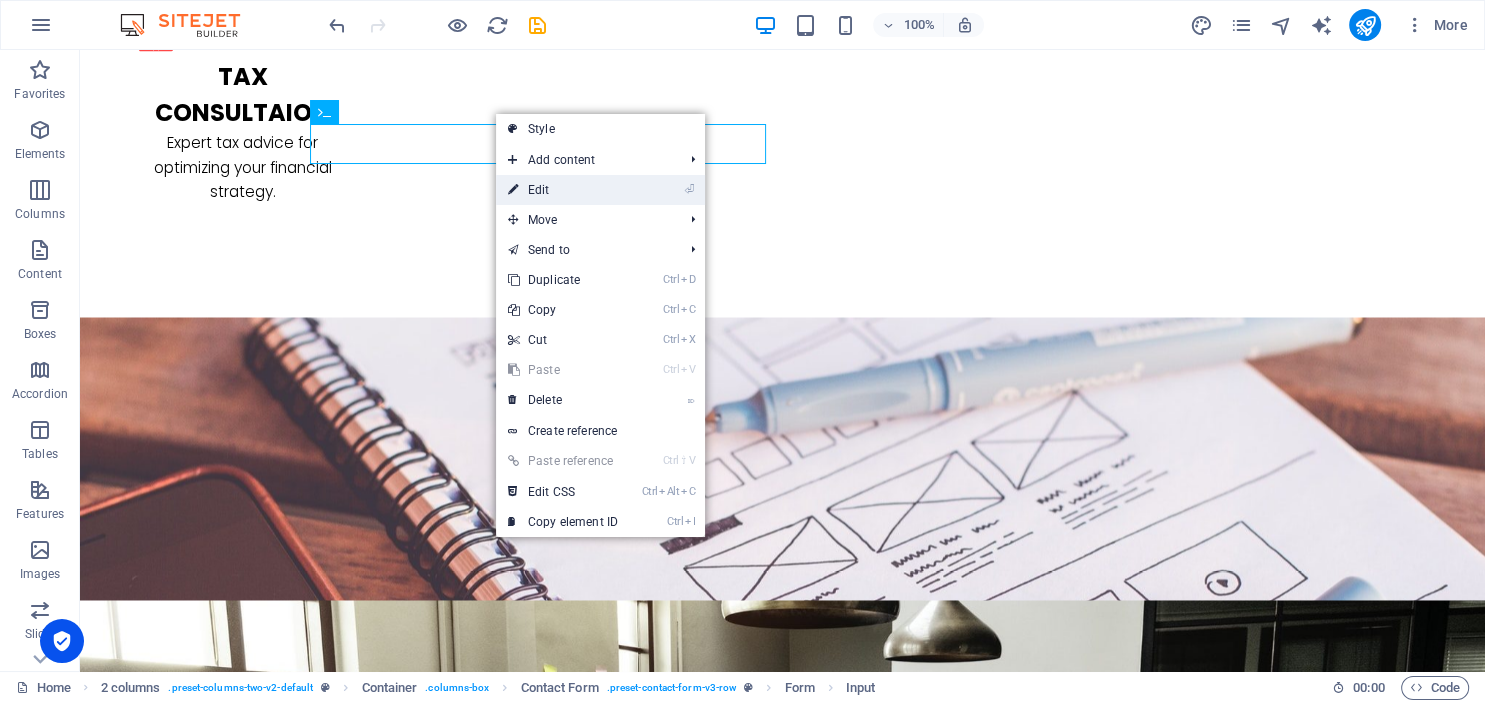click on "⏎  Edit" at bounding box center (563, 190) 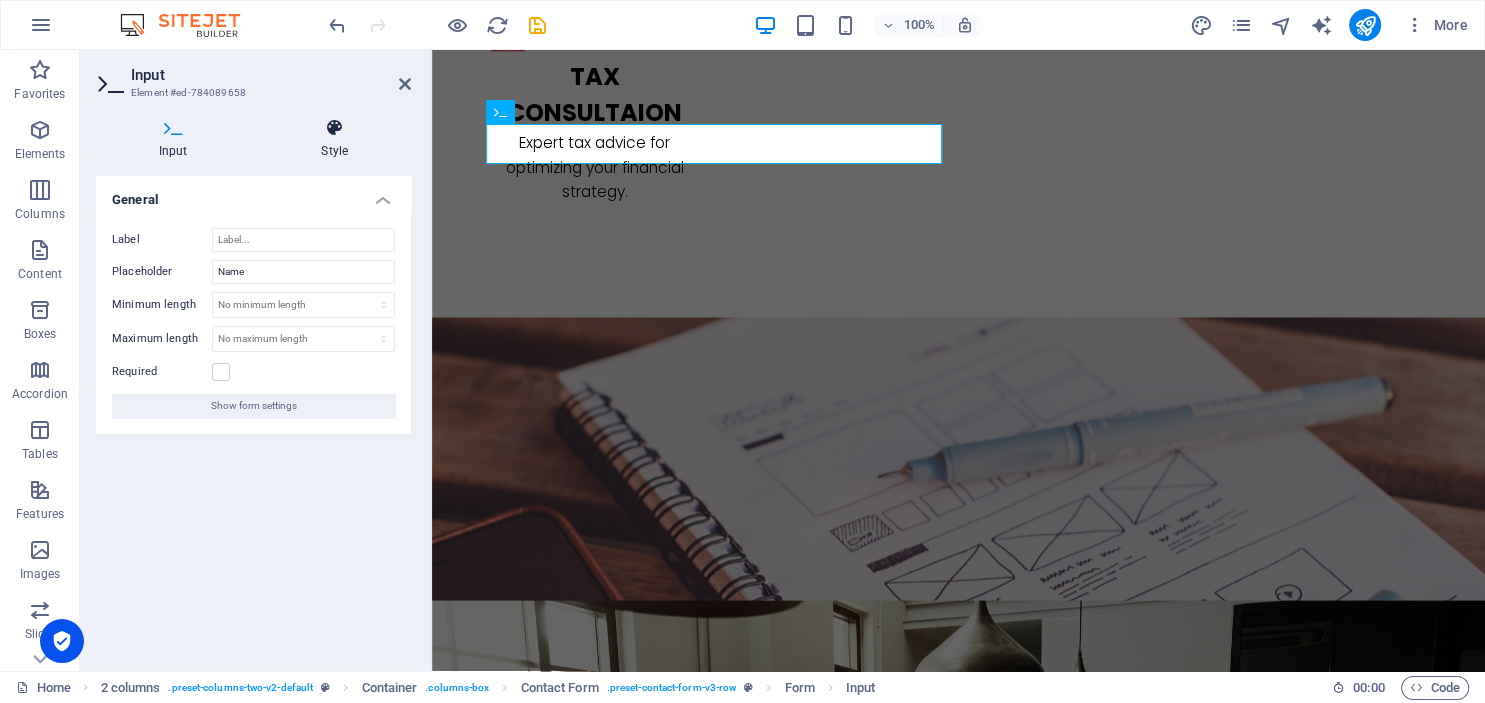 click at bounding box center (335, 128) 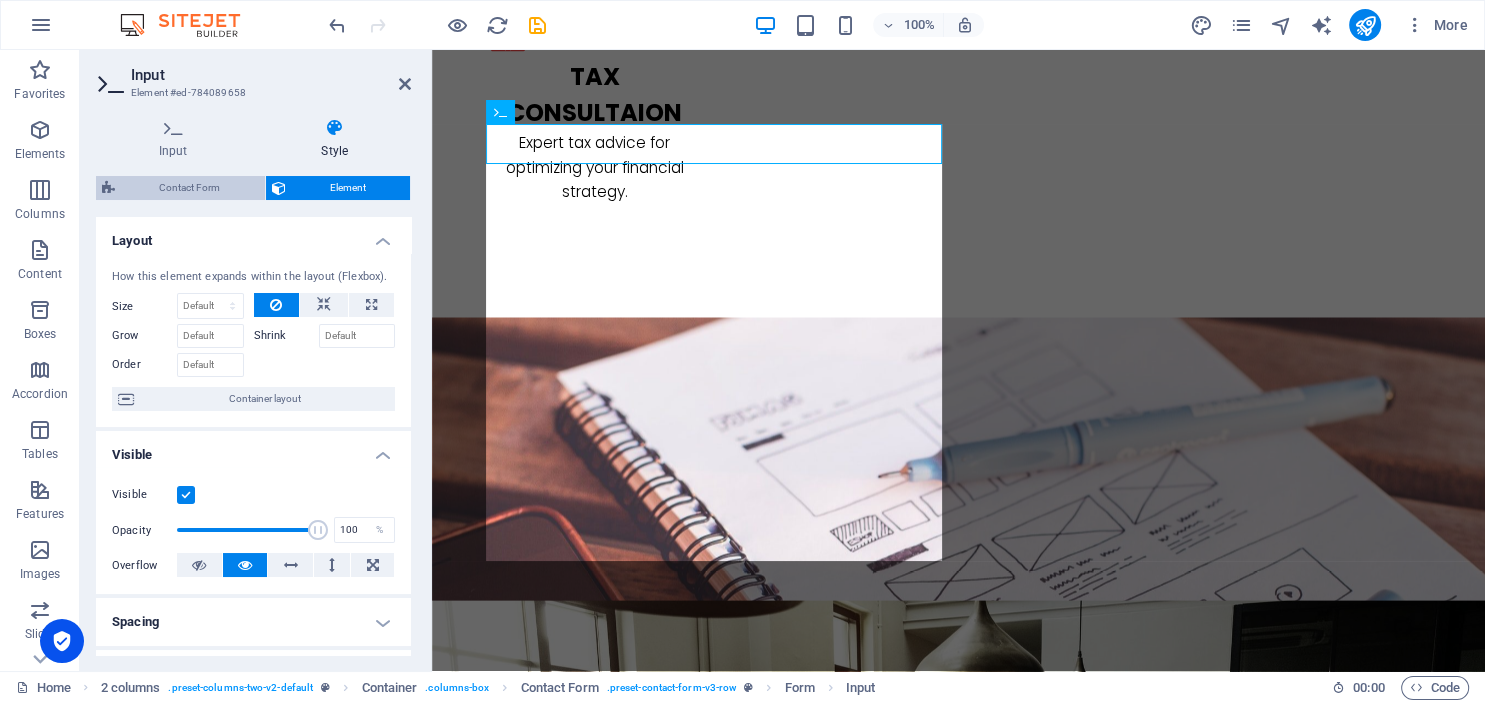 click on "Contact Form" at bounding box center (190, 188) 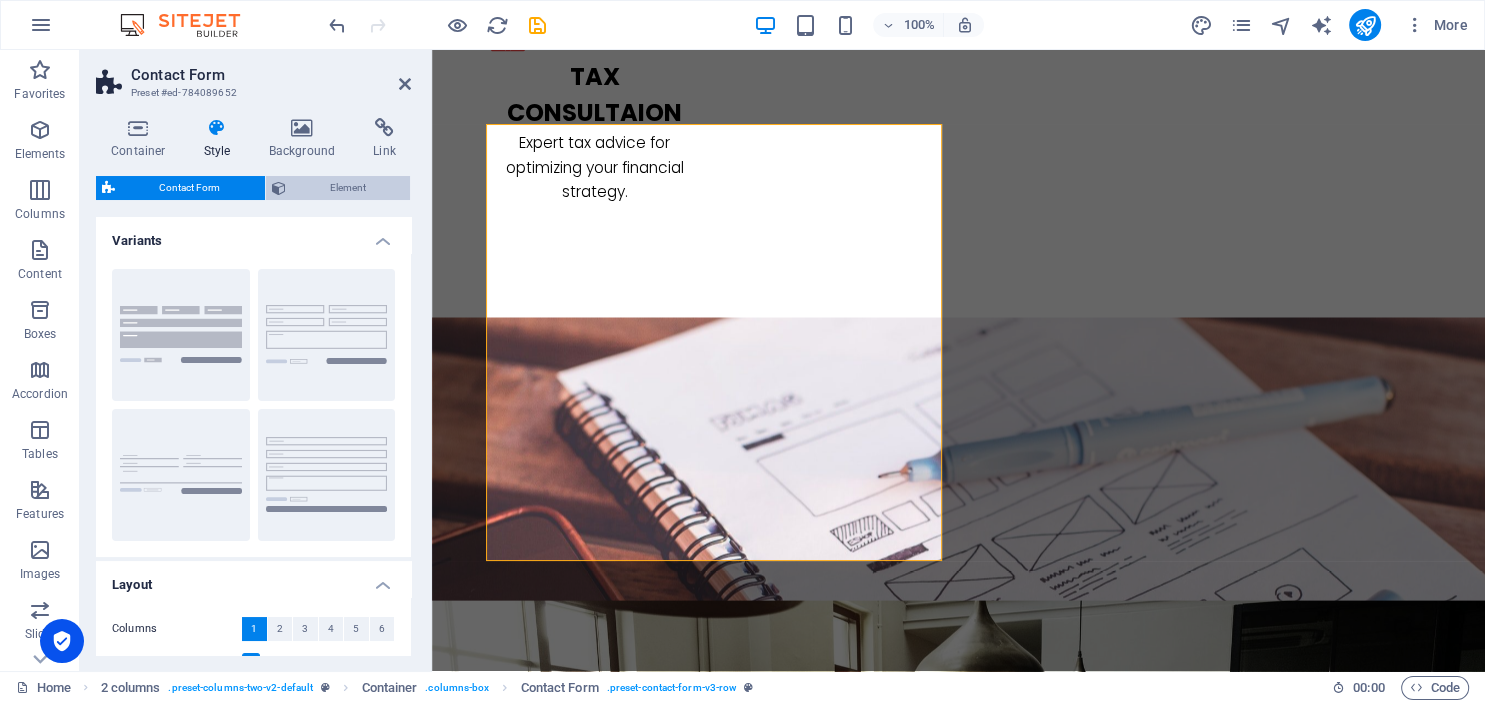 click on "Element" at bounding box center (348, 188) 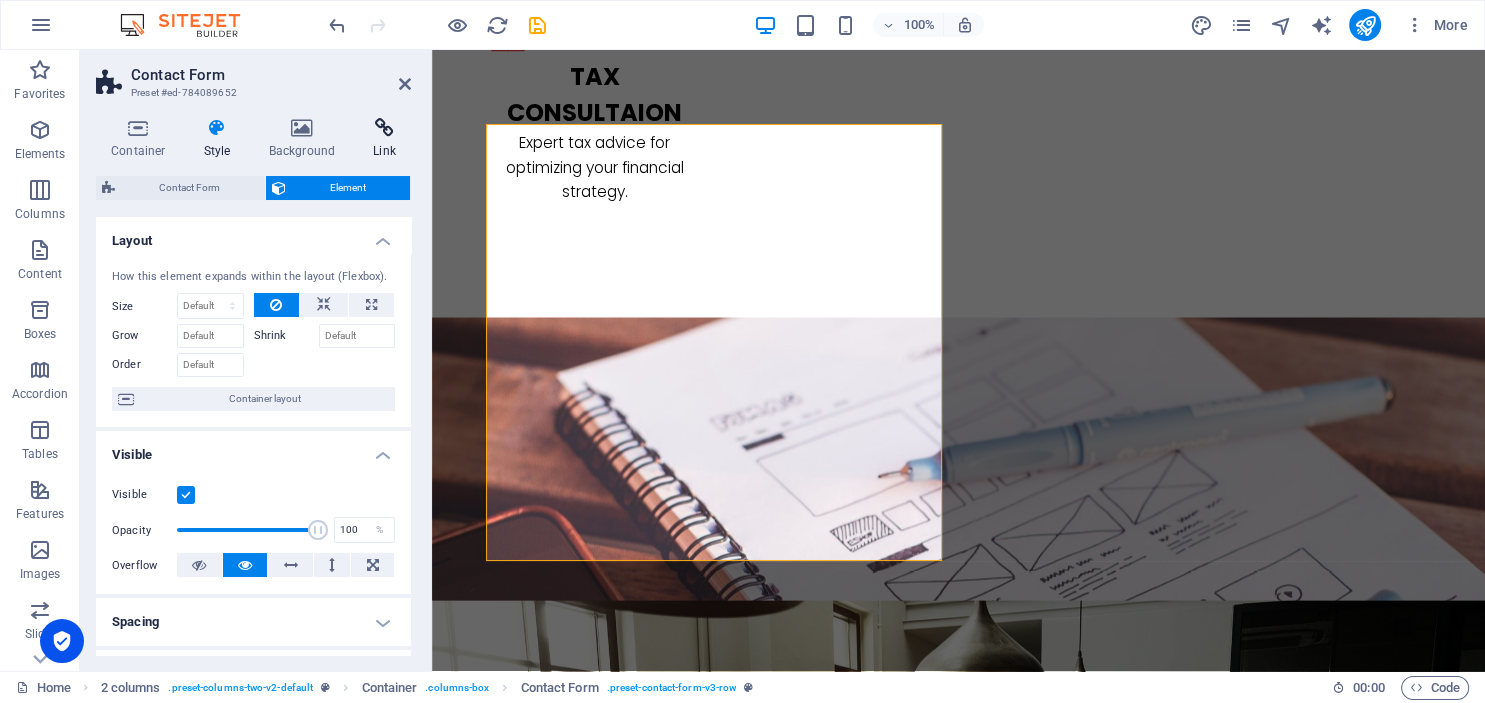 click at bounding box center (384, 128) 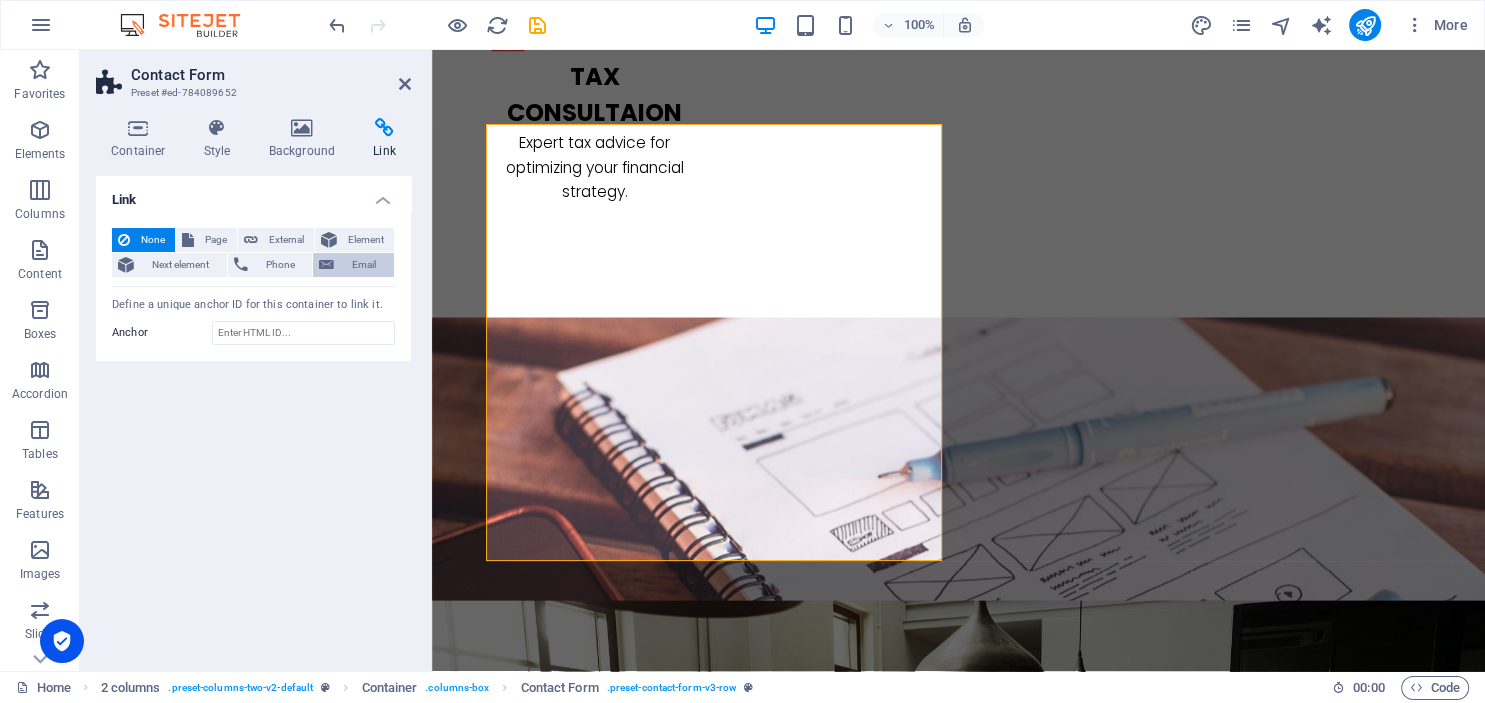 click on "Email" at bounding box center (353, 265) 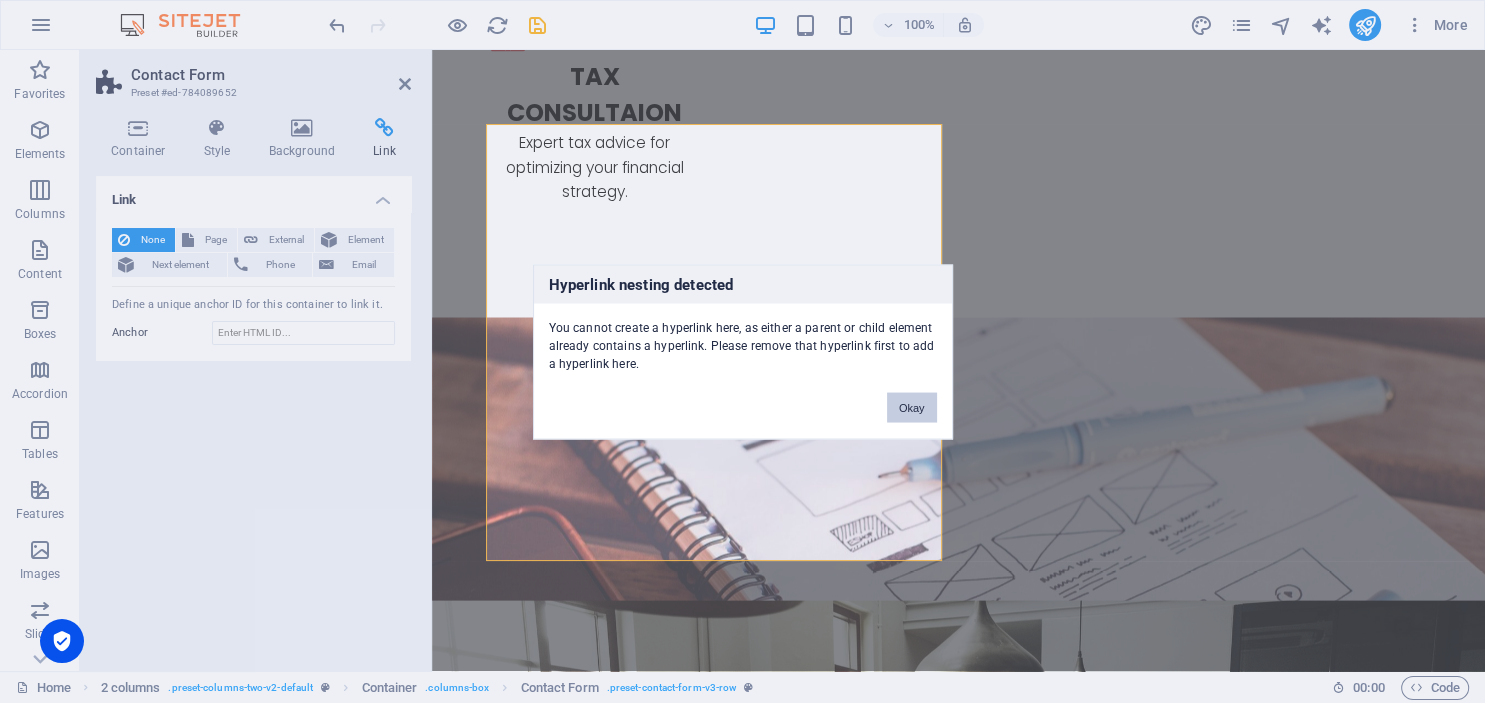 click on "Okay" at bounding box center [912, 407] 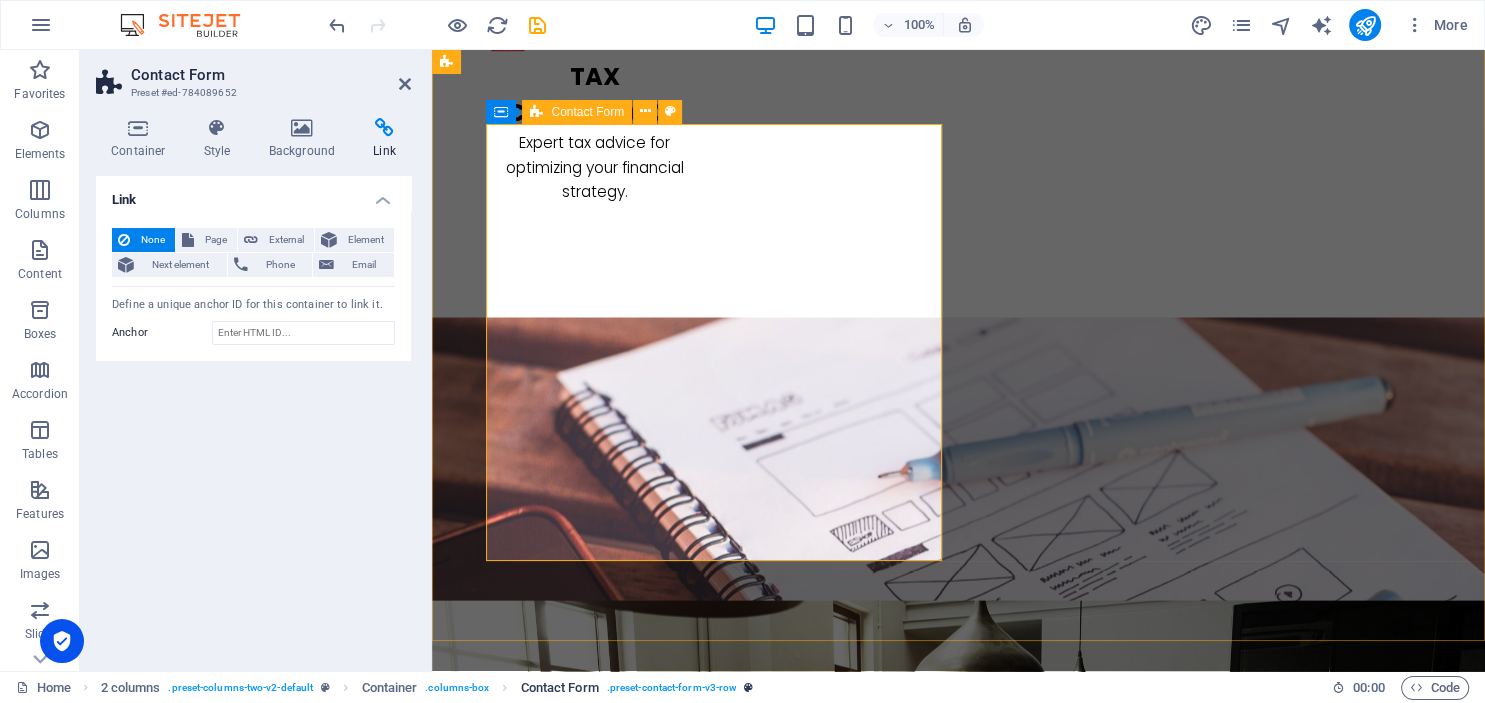 click on ". preset-contact-form-v3-row" at bounding box center (672, 688) 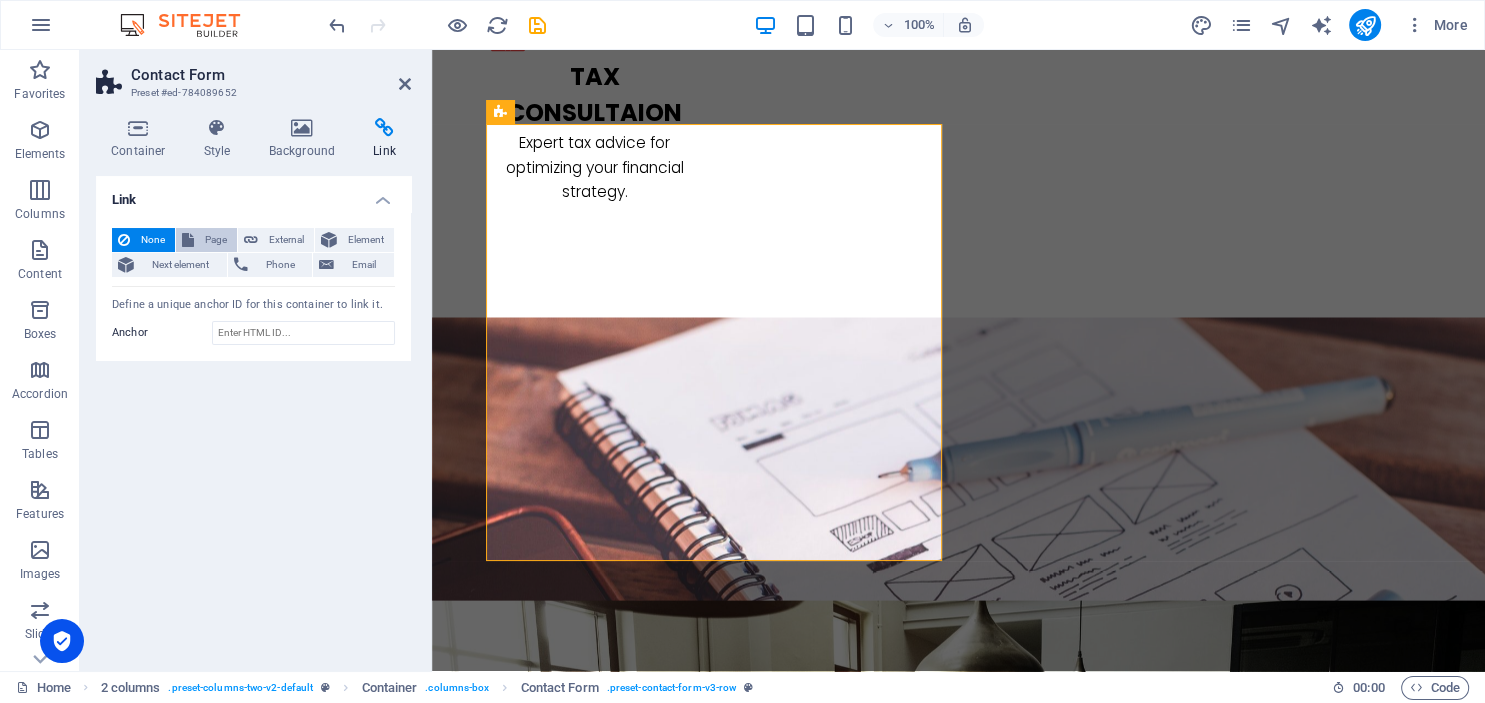 click on "Page" at bounding box center [215, 240] 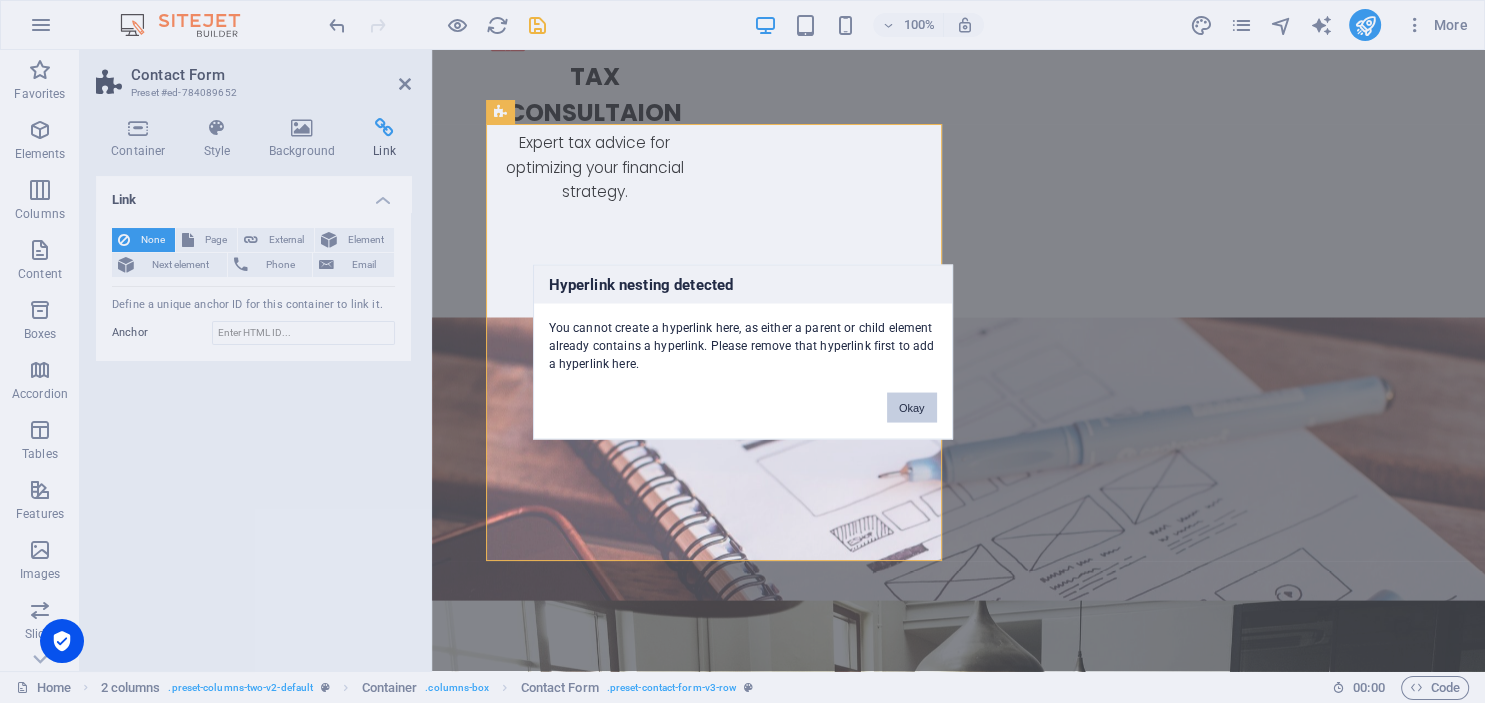 click on "Okay" at bounding box center (912, 407) 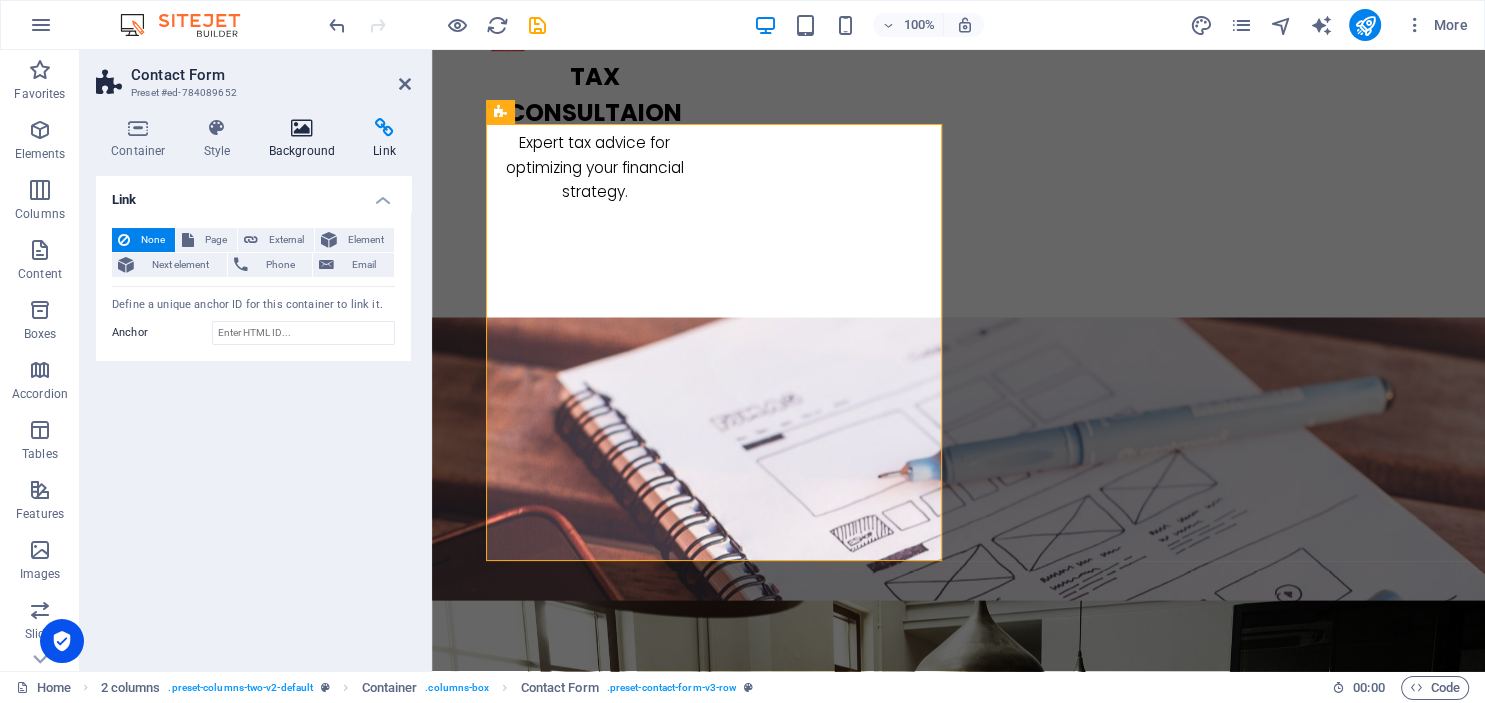 click on "Background" at bounding box center (306, 139) 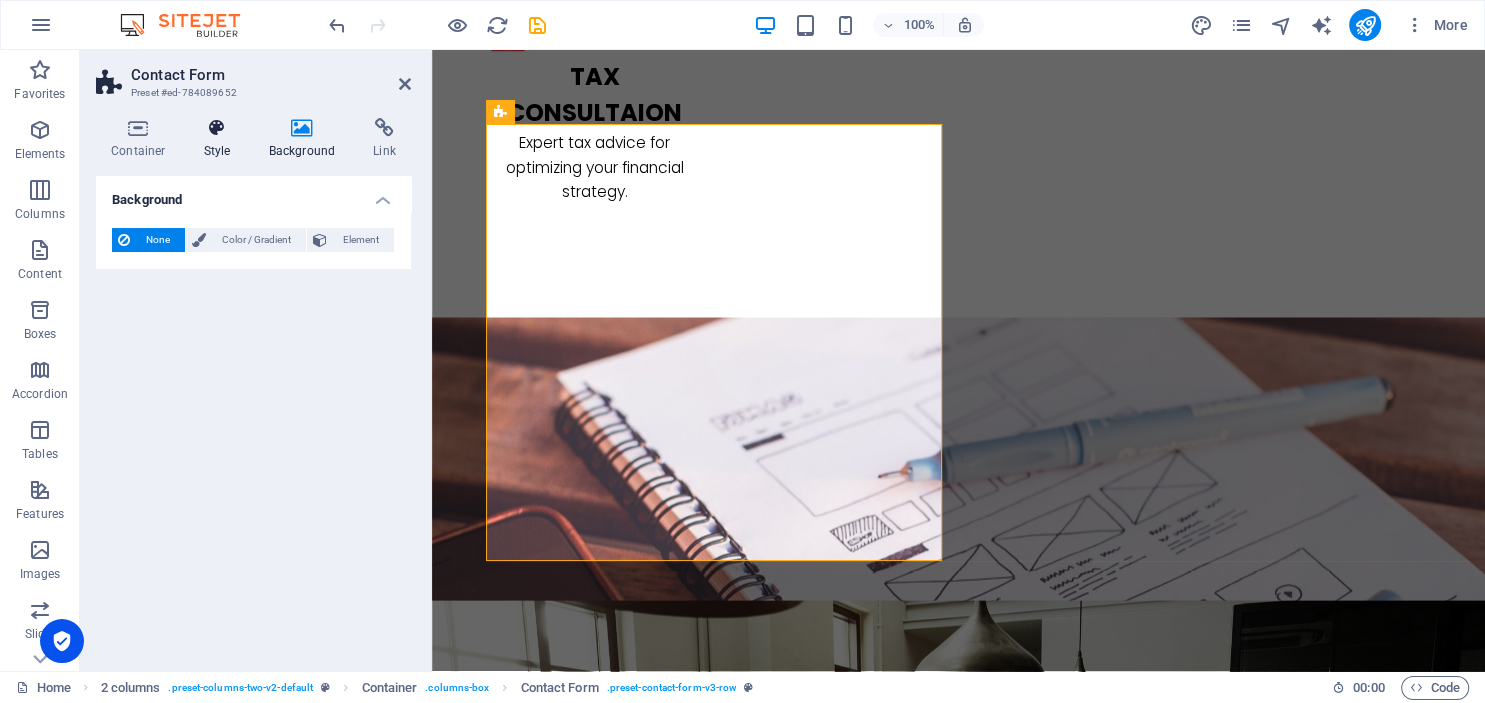 click at bounding box center [217, 128] 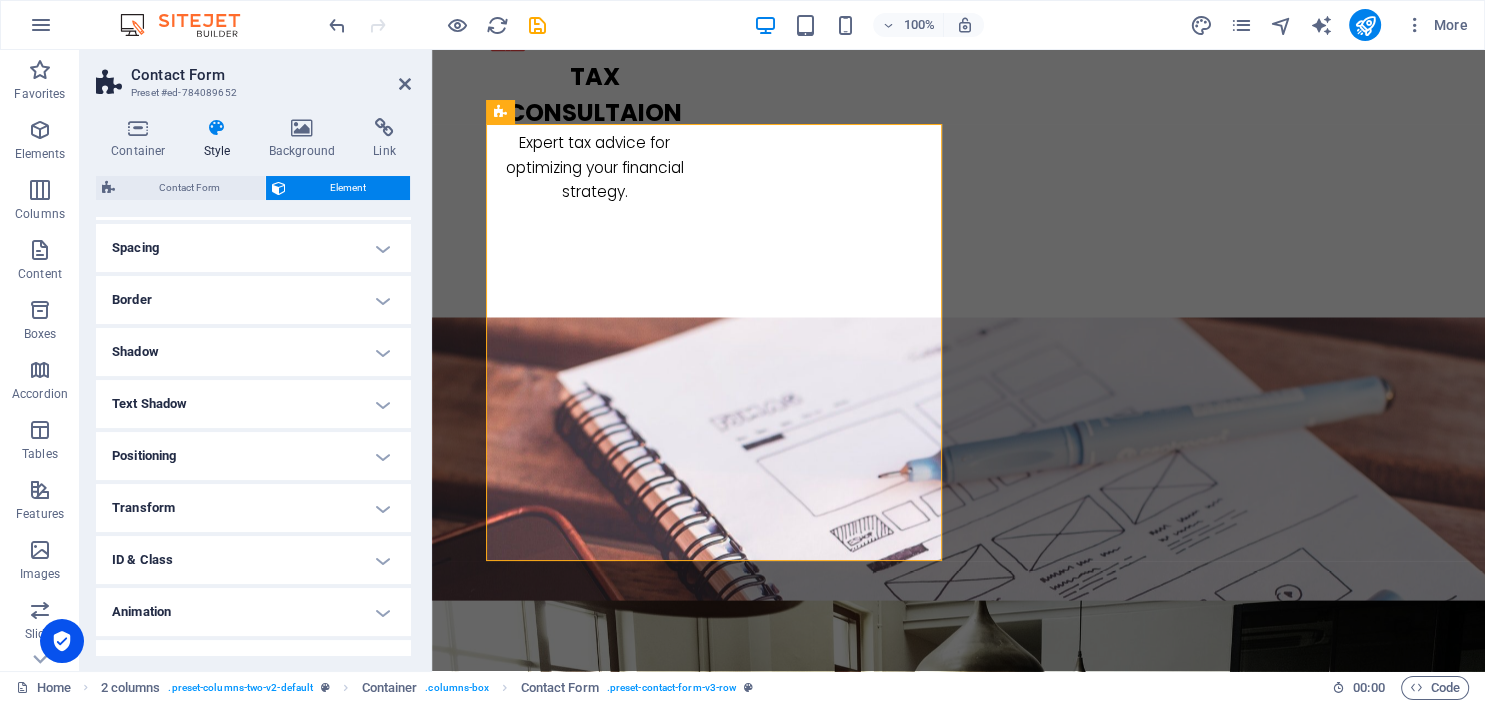 scroll, scrollTop: 406, scrollLeft: 0, axis: vertical 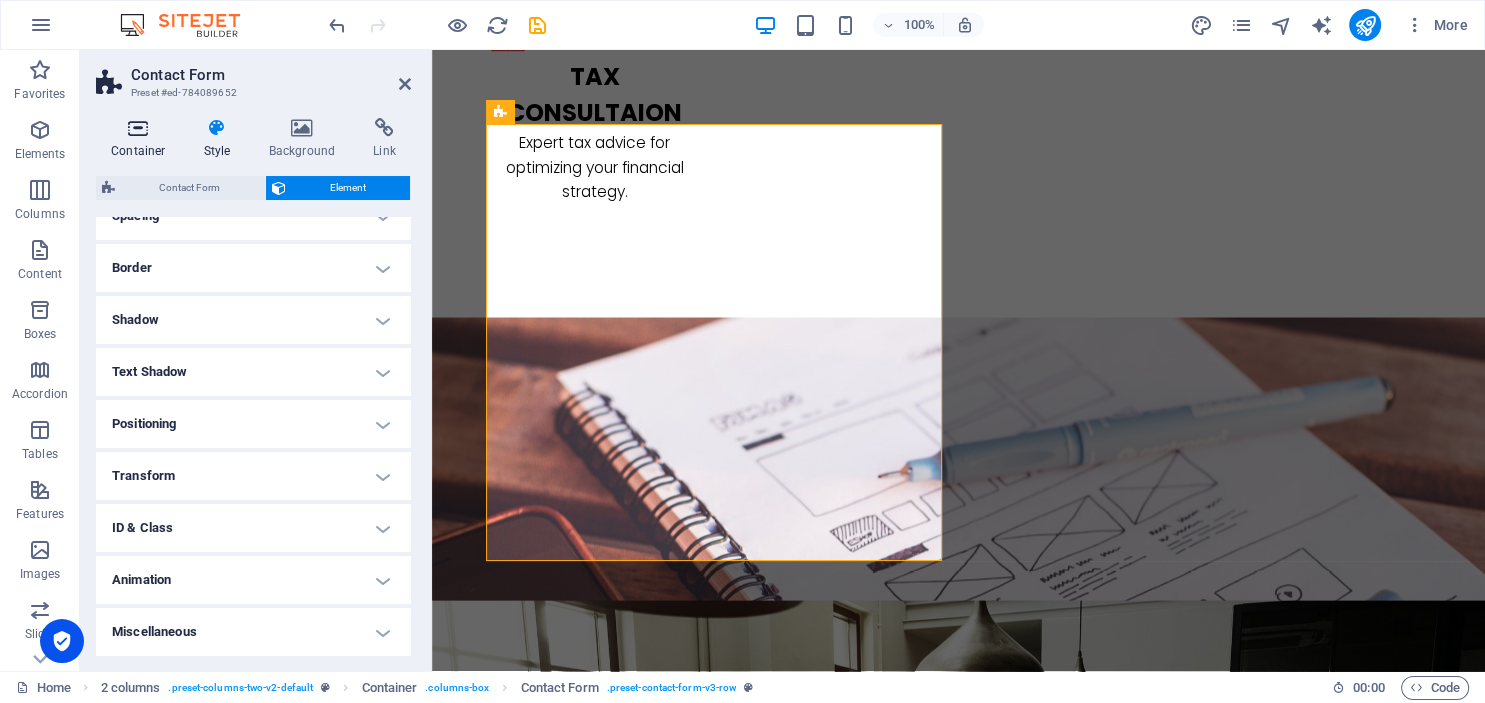 click on "Container" at bounding box center [142, 139] 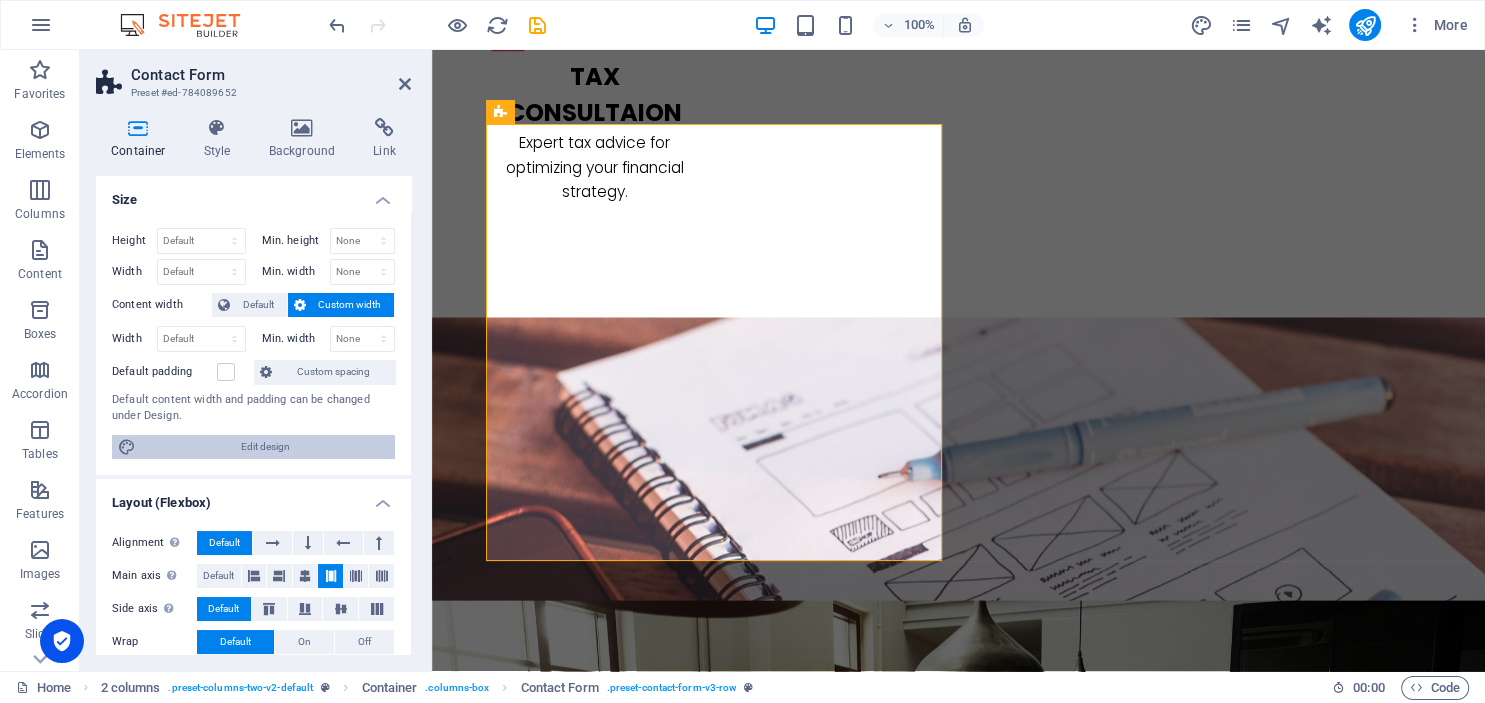 scroll, scrollTop: 329, scrollLeft: 0, axis: vertical 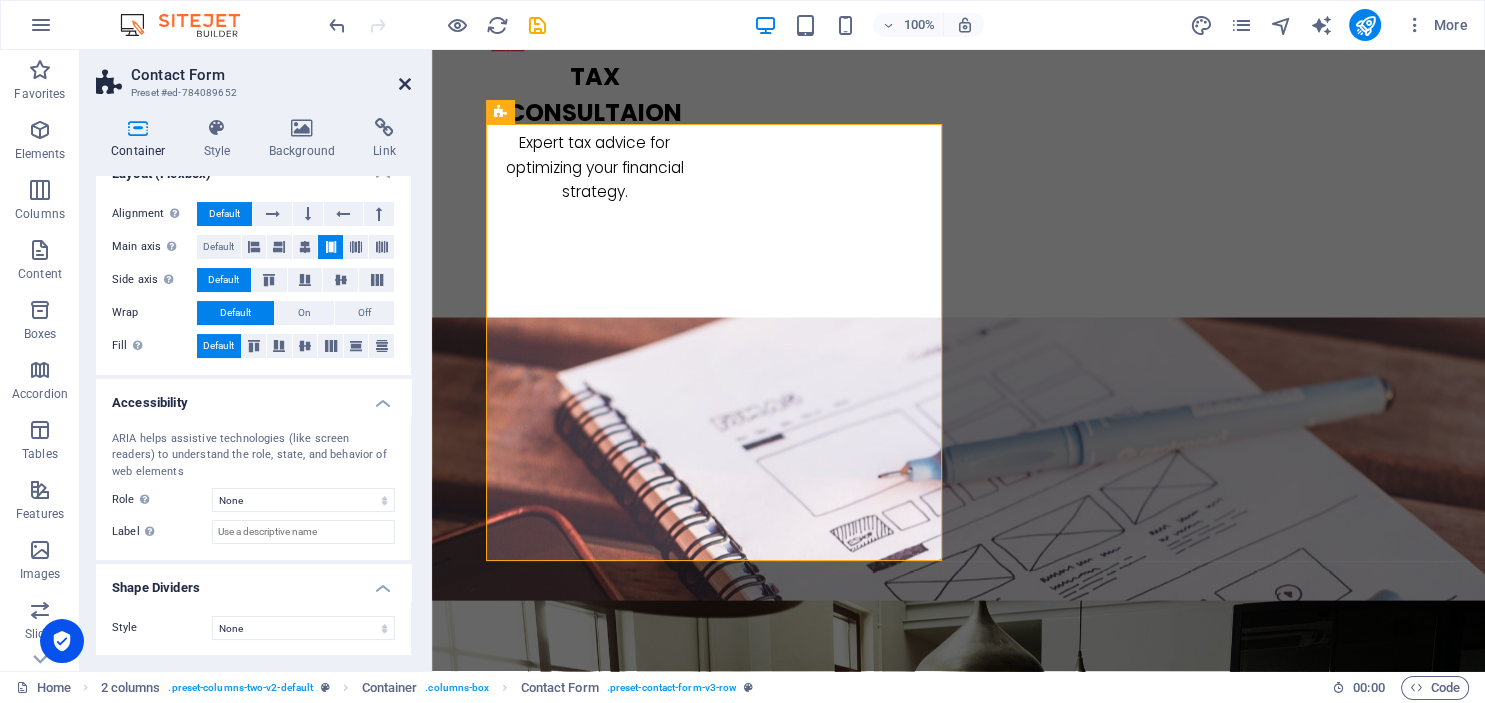 click at bounding box center (405, 84) 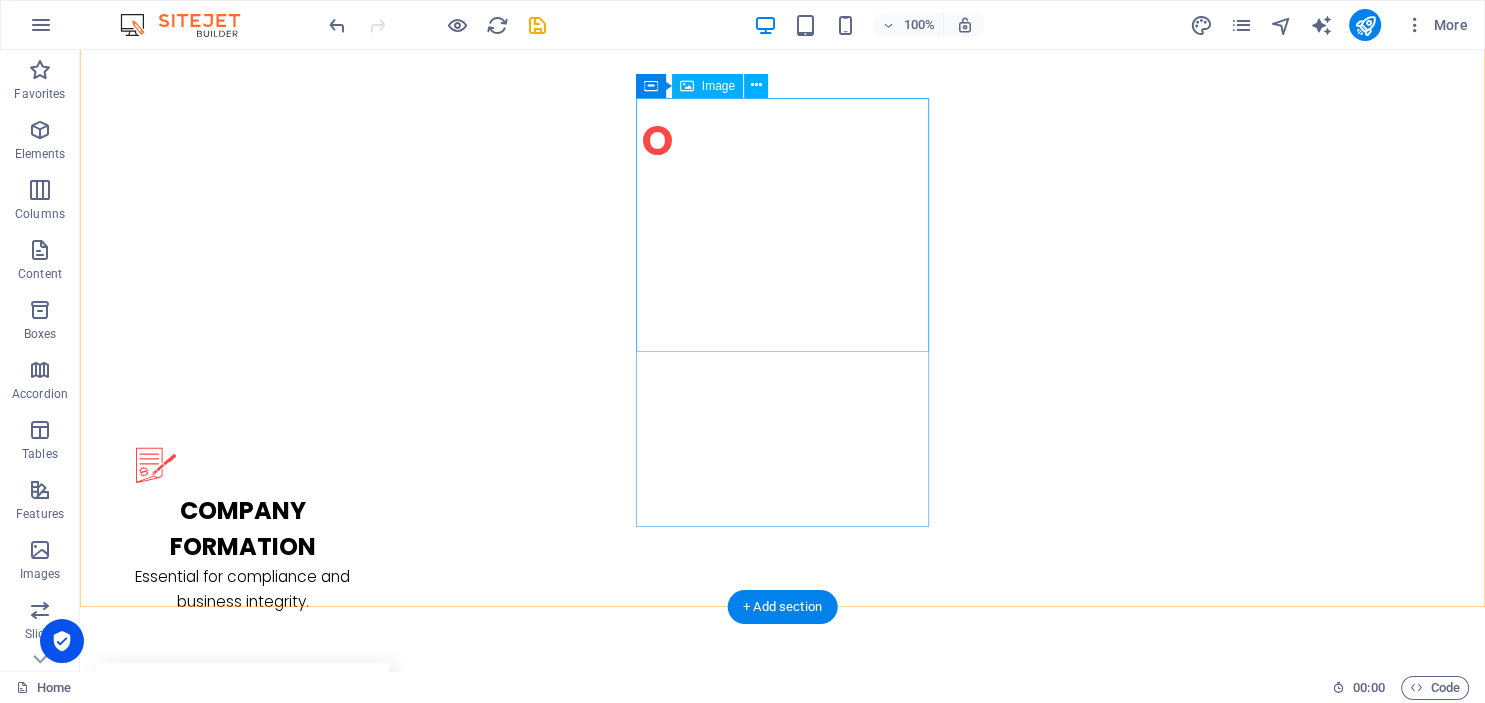 scroll, scrollTop: 2369, scrollLeft: 0, axis: vertical 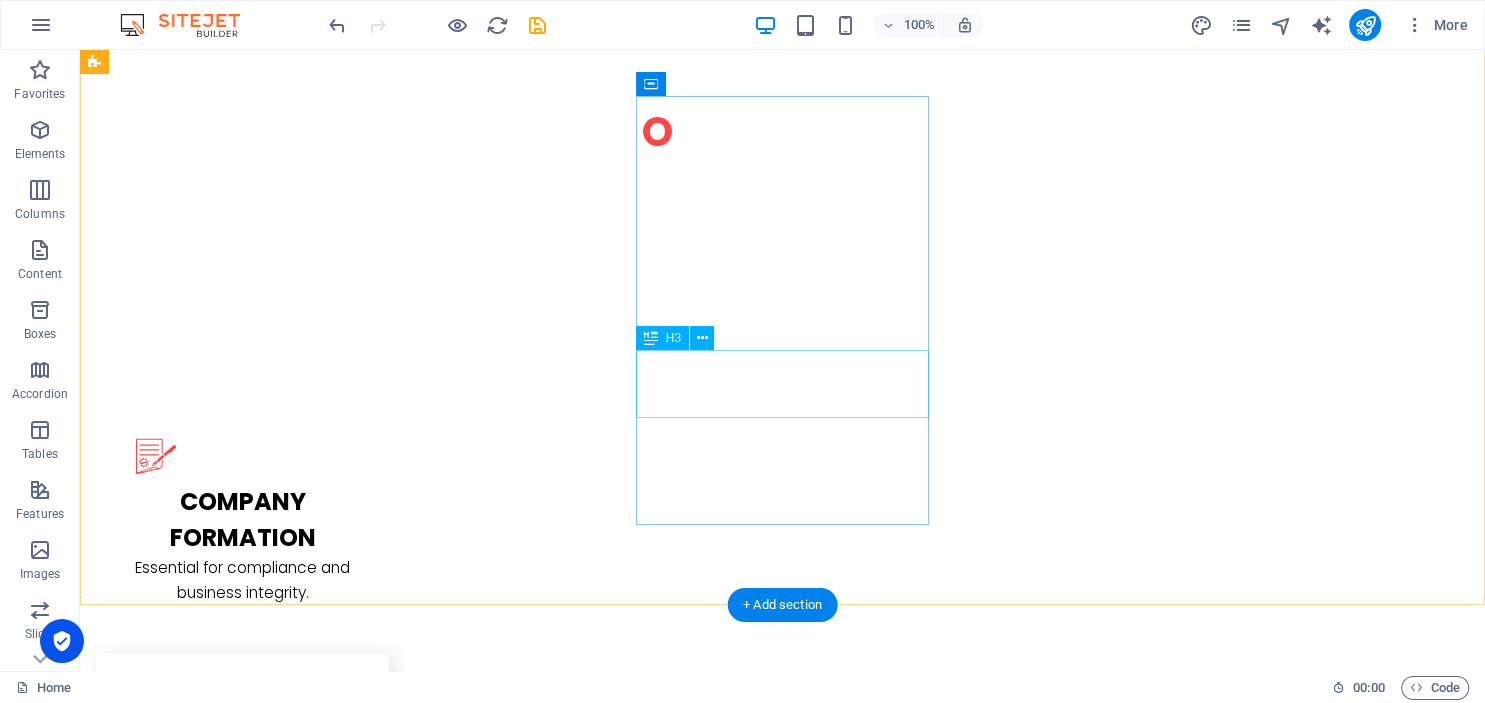 click on "Melissa Doe" at bounding box center (242, 3079) 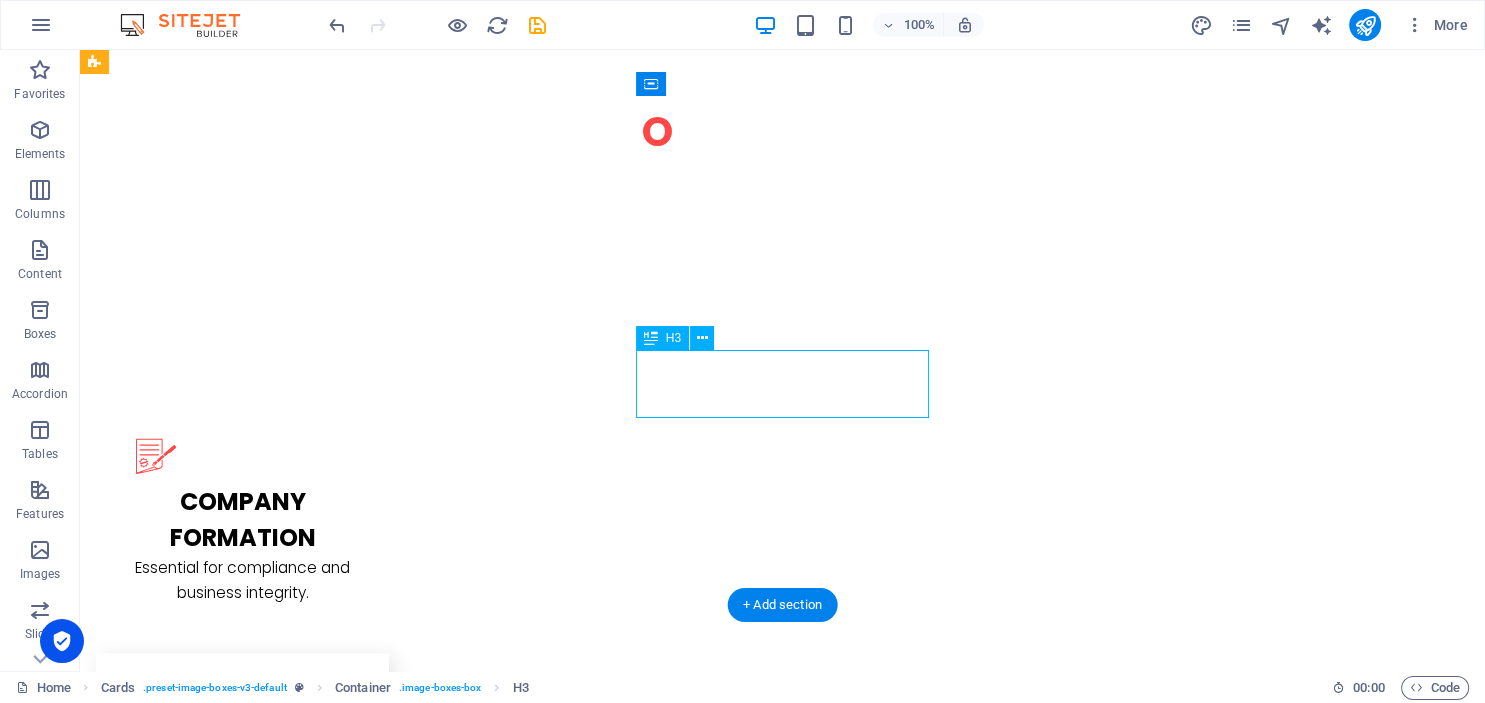 click on "Melissa Doe" at bounding box center [242, 3079] 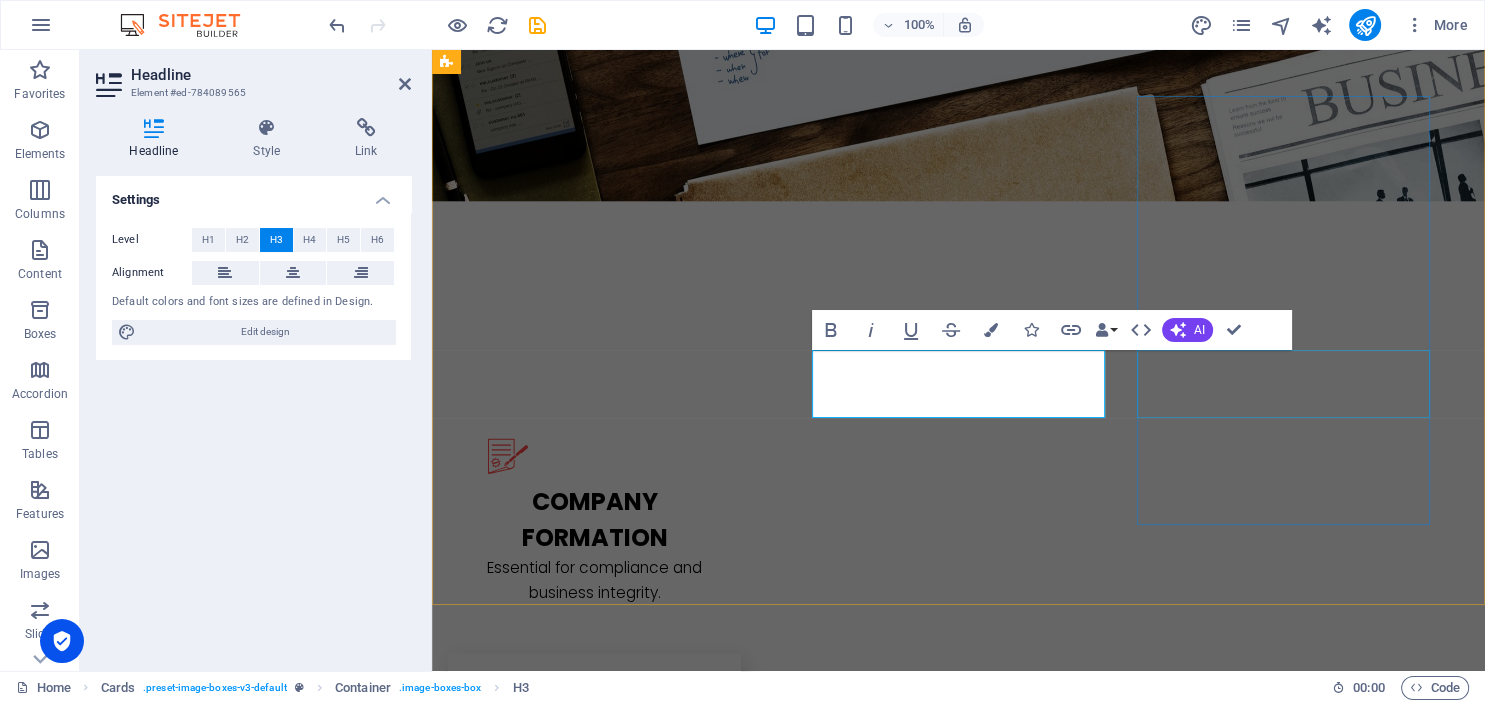 click on "Alex Samok" at bounding box center [594, 3525] 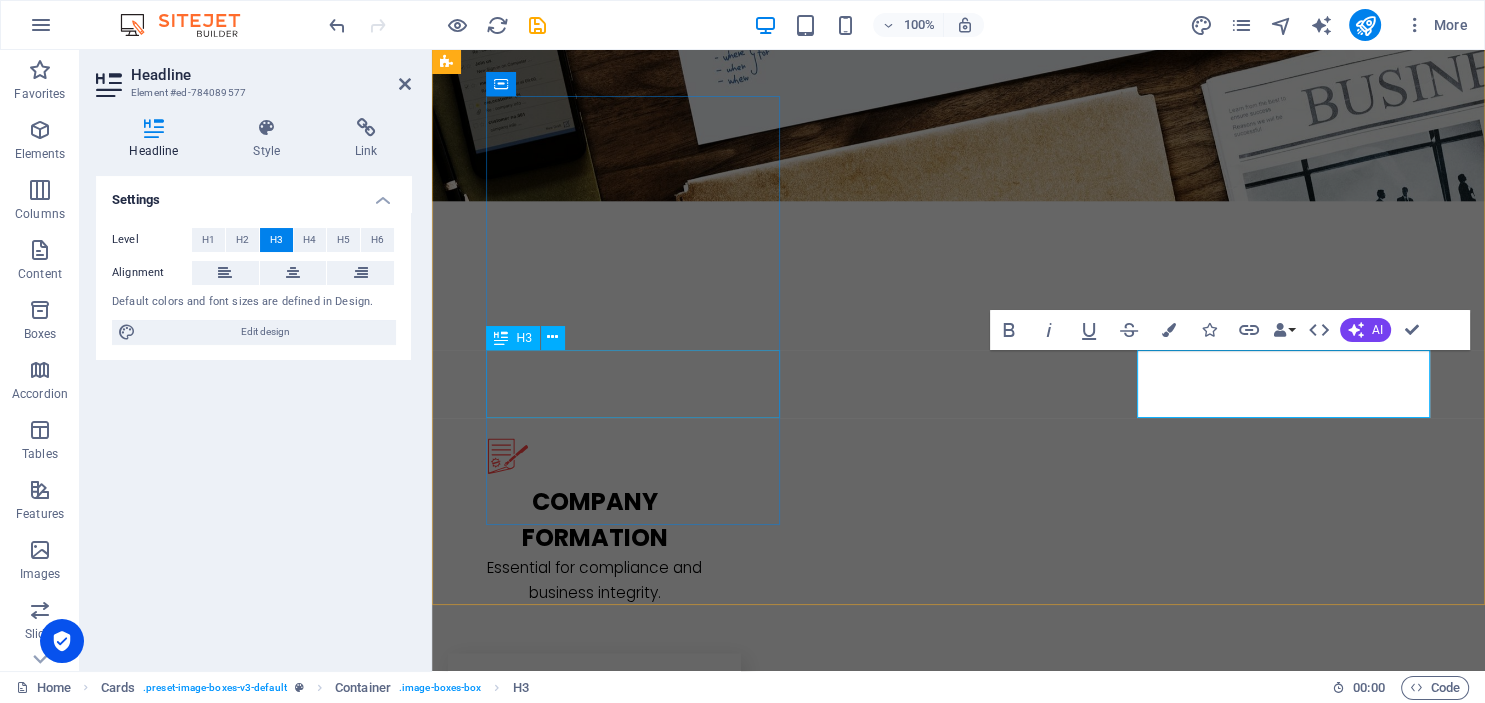 click on "Thomas Green" at bounding box center (594, 2634) 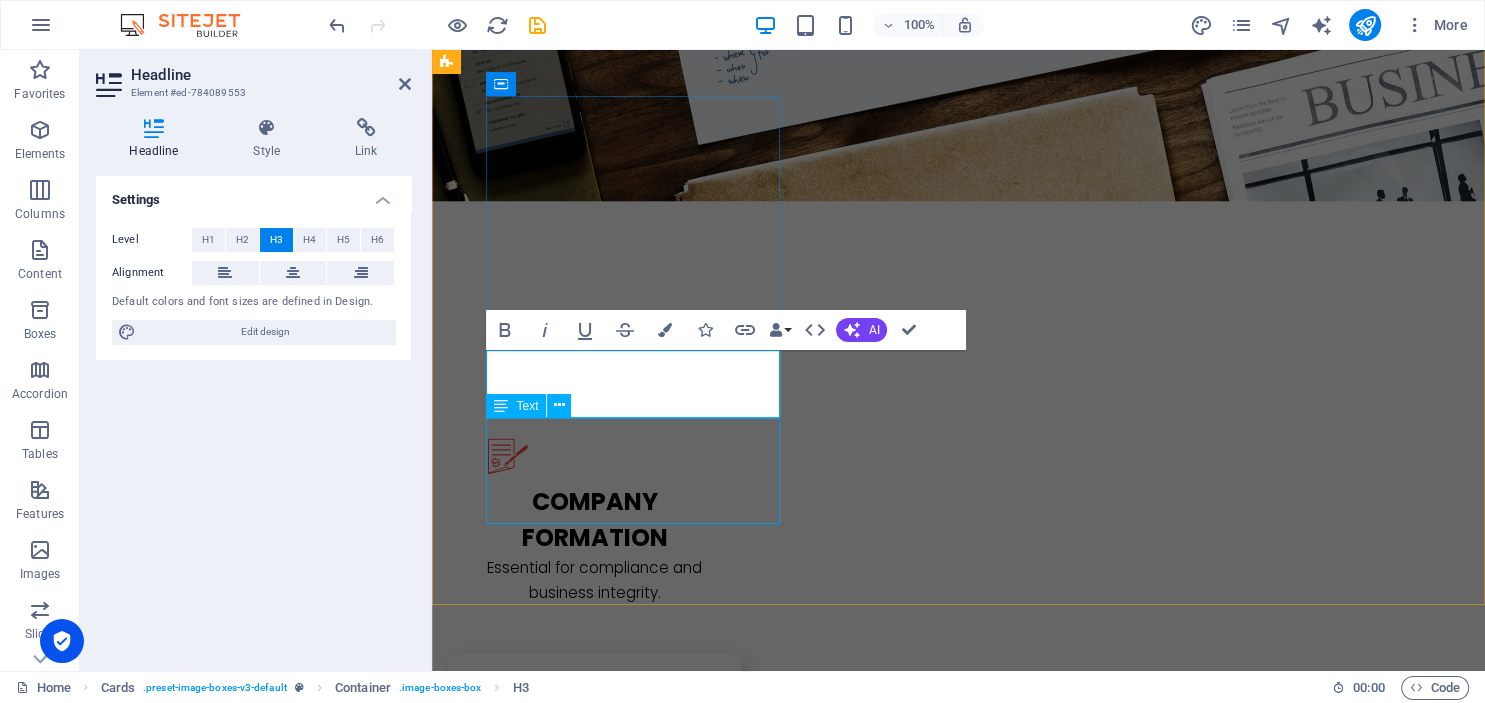 click on "Lorem ipsum dolor sit amet, consectetur adipisicing elit. Veritatis, dolorem!" at bounding box center (594, 2721) 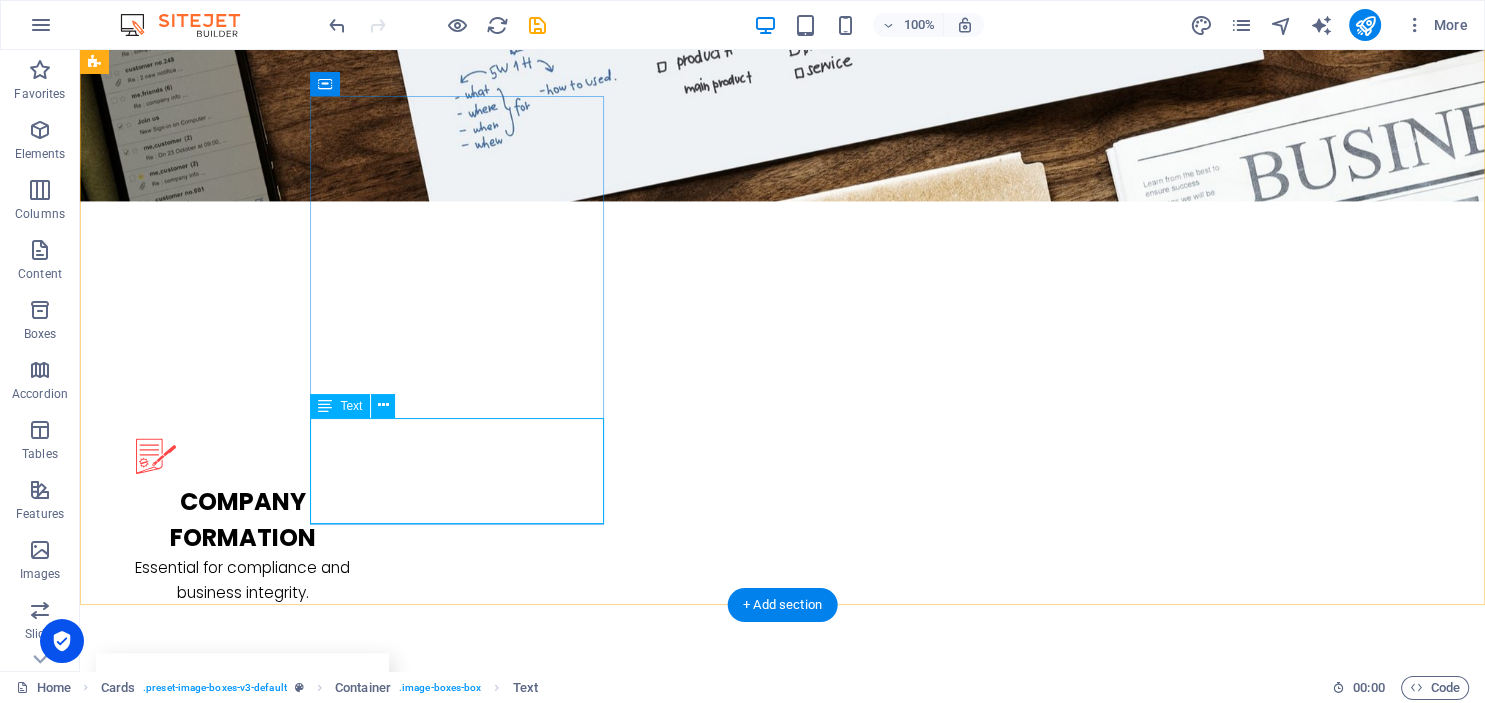 click on "Lorem ipsum dolor sit amet, consectetur adipisicing elit. Veritatis, dolorem!" at bounding box center [242, 2721] 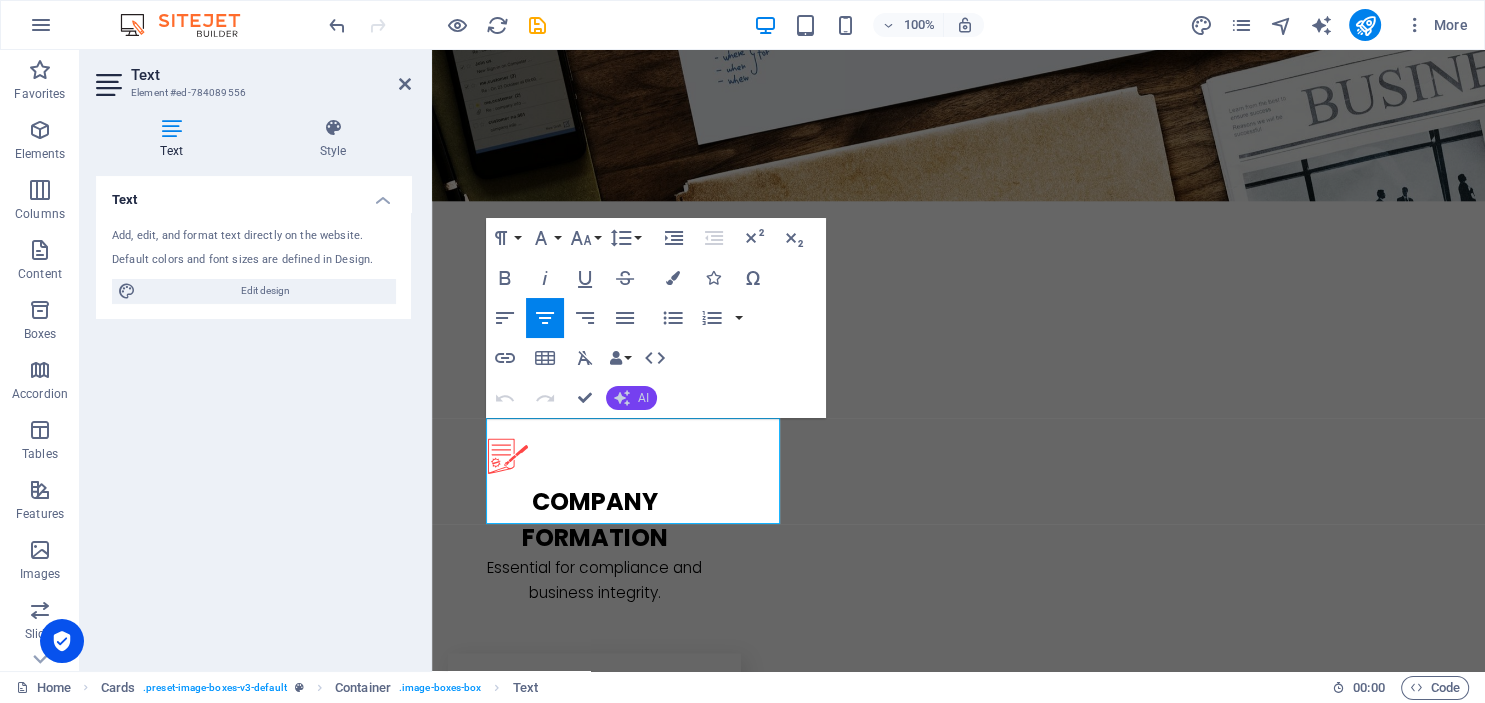 click 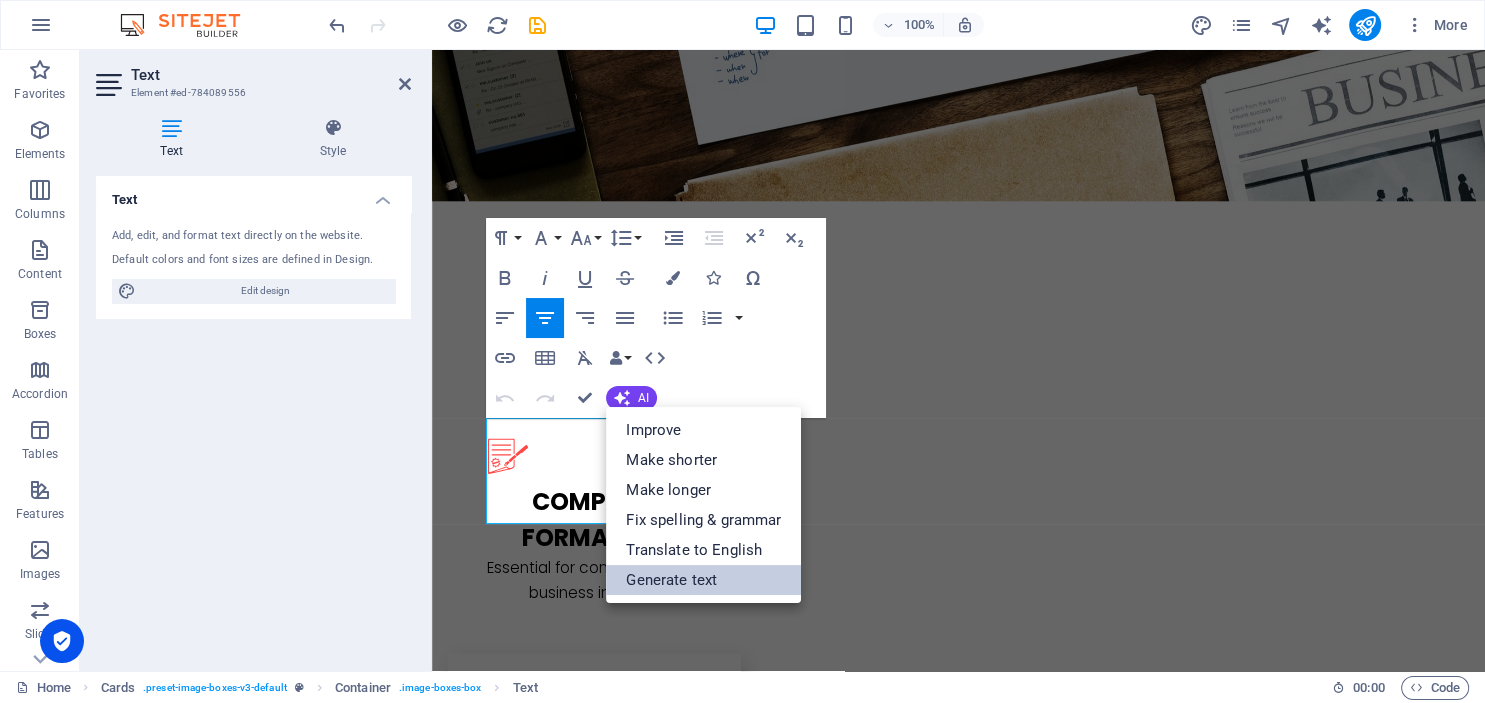 click on "Generate text" at bounding box center [703, 580] 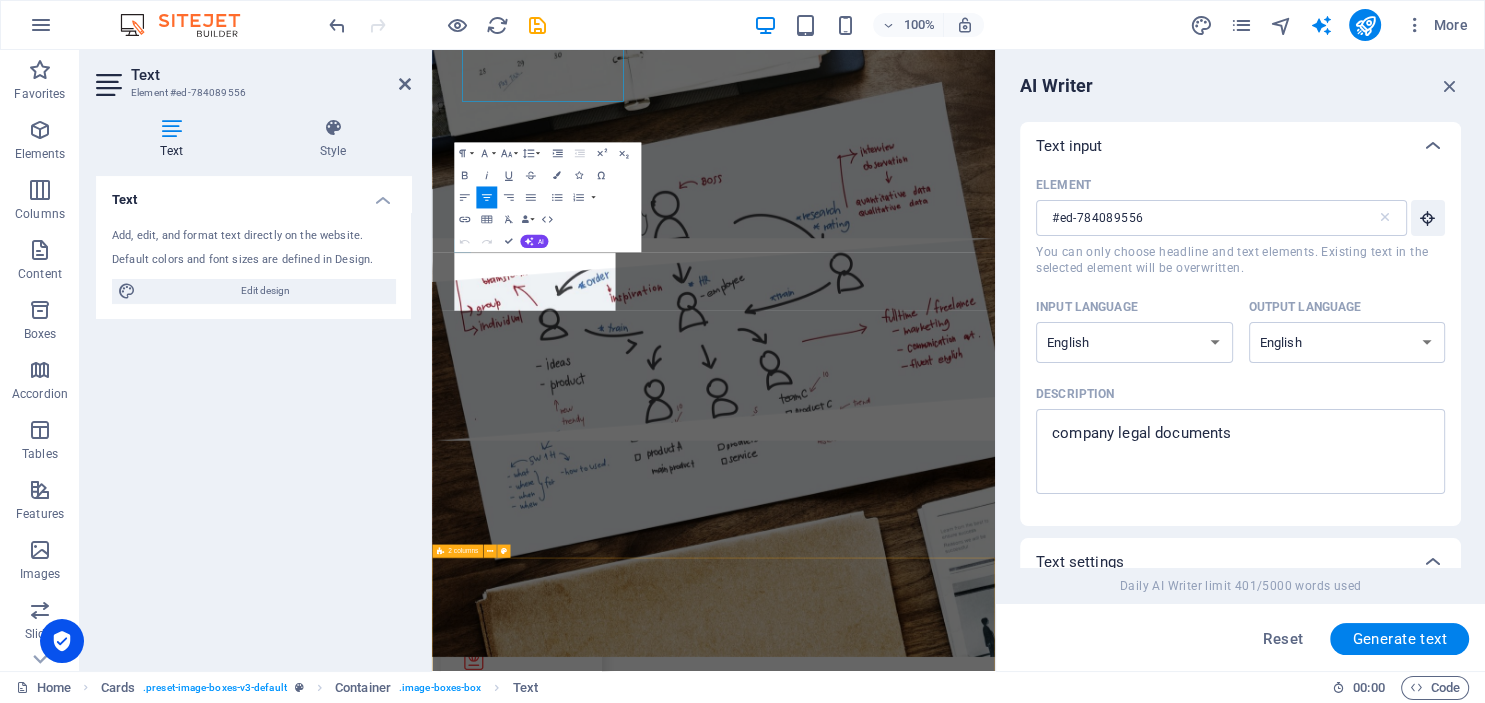 scroll, scrollTop: 2749, scrollLeft: 0, axis: vertical 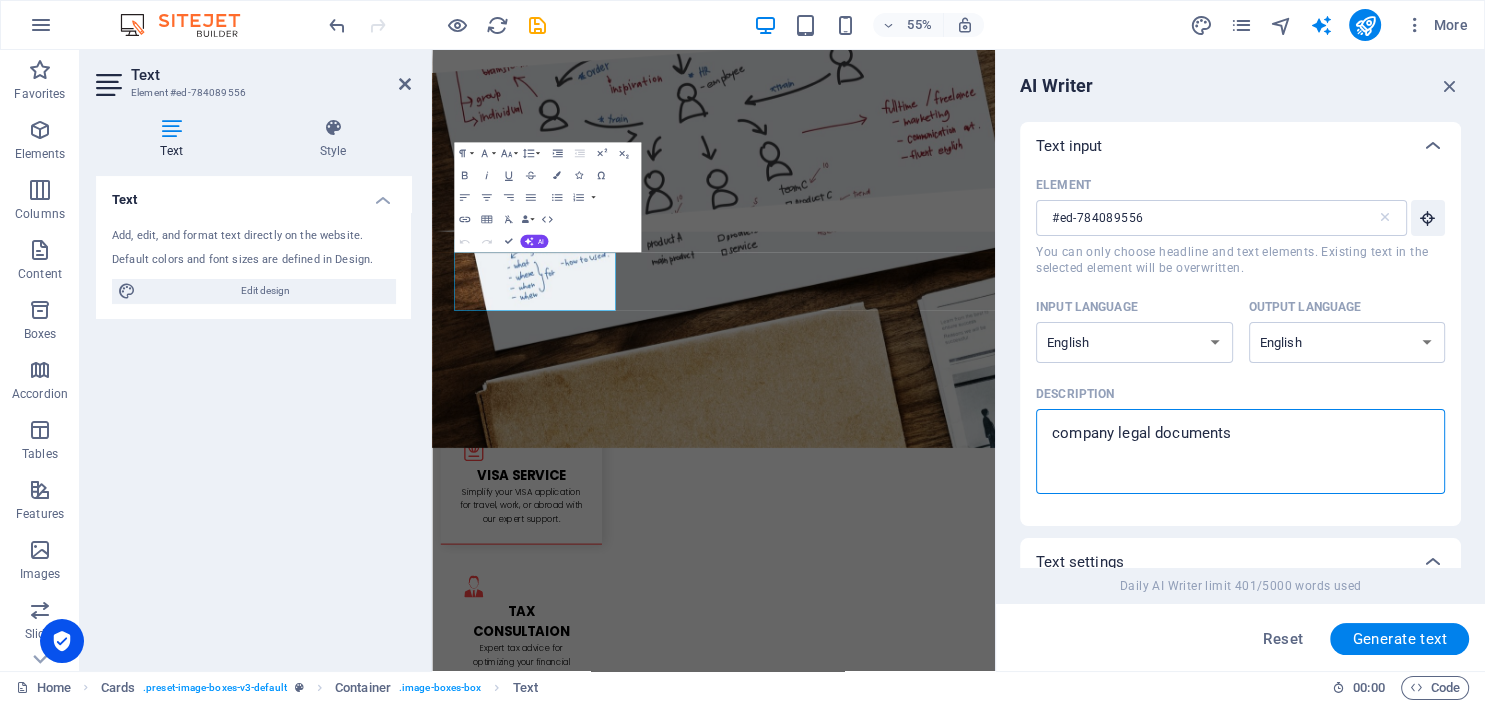 drag, startPoint x: 1672, startPoint y: 486, endPoint x: 1450, endPoint y: 765, distance: 356.54593 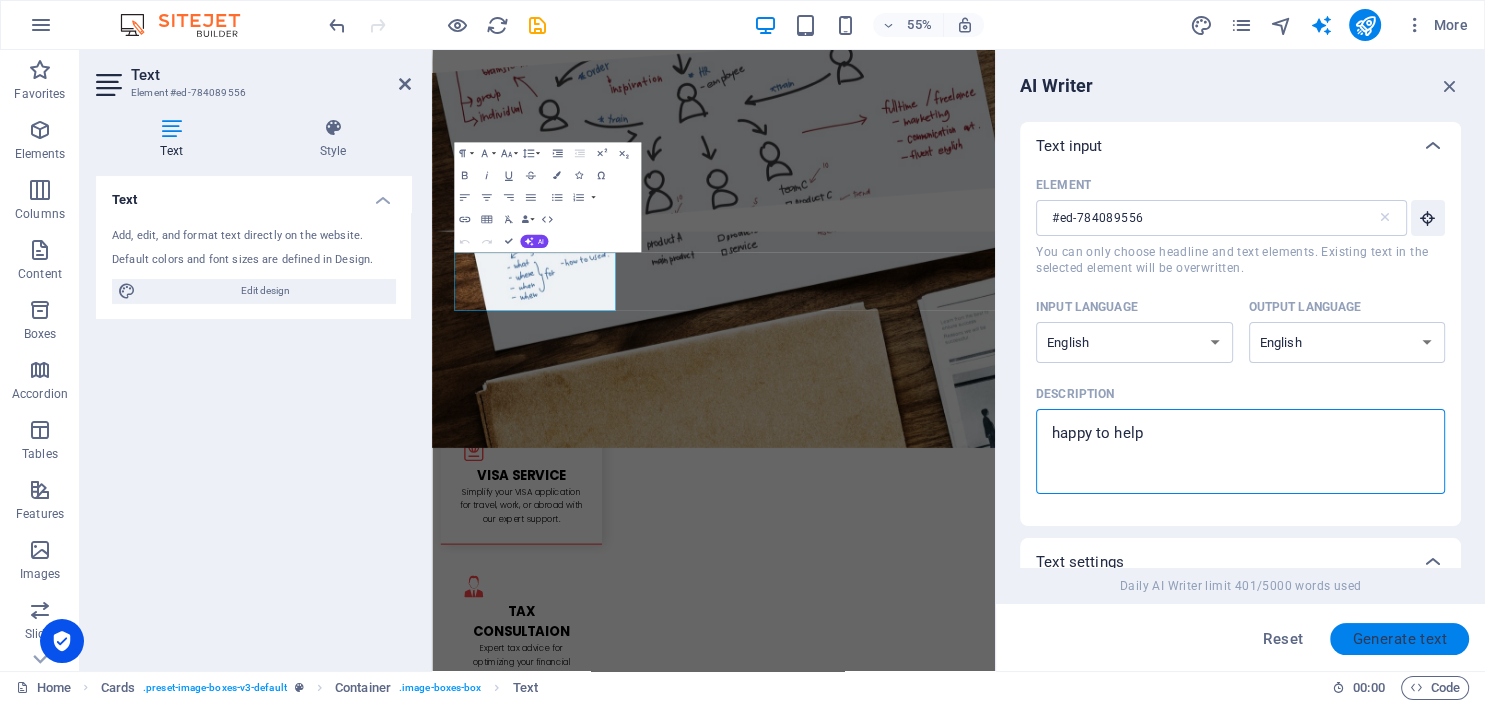 click on "Generate text" at bounding box center (1399, 639) 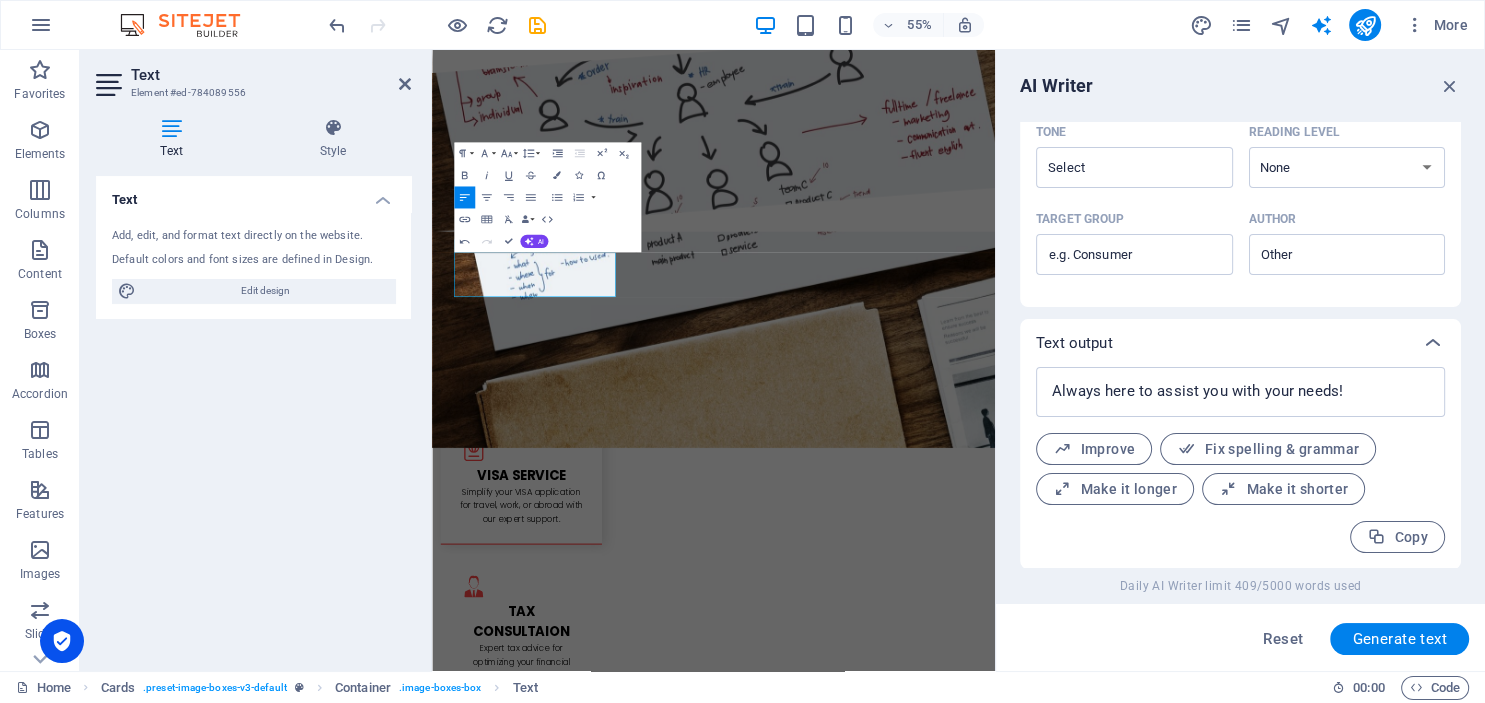 scroll, scrollTop: 557, scrollLeft: 0, axis: vertical 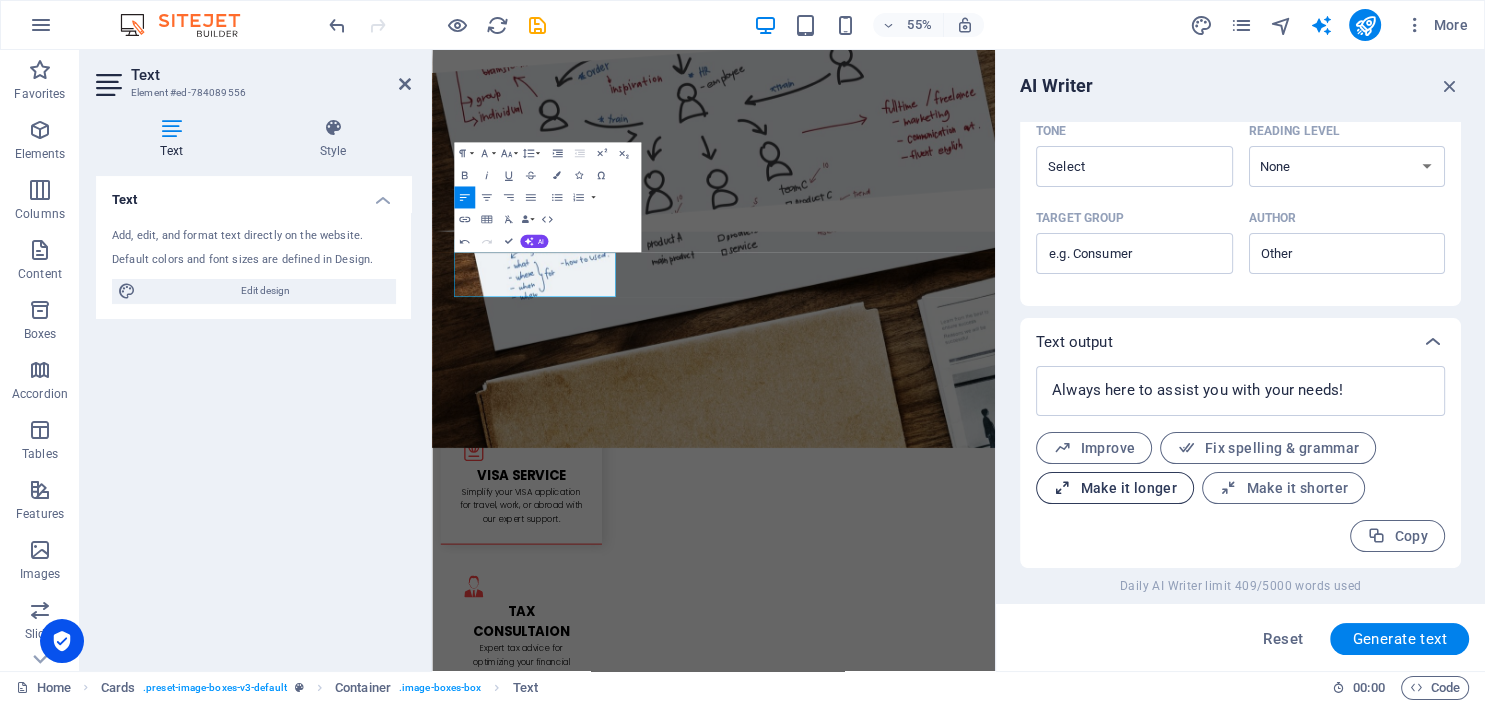 click on "Make it longer" at bounding box center [1115, 488] 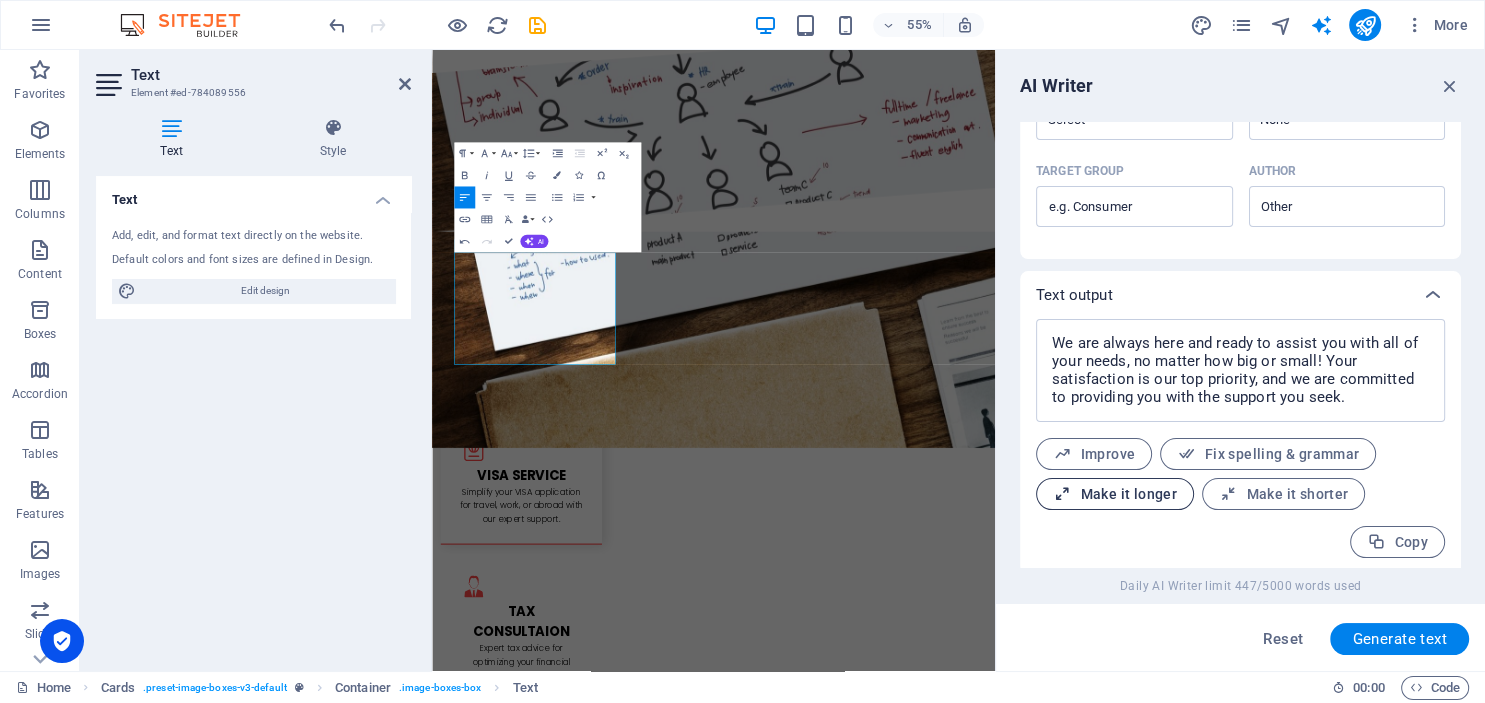scroll, scrollTop: 610, scrollLeft: 0, axis: vertical 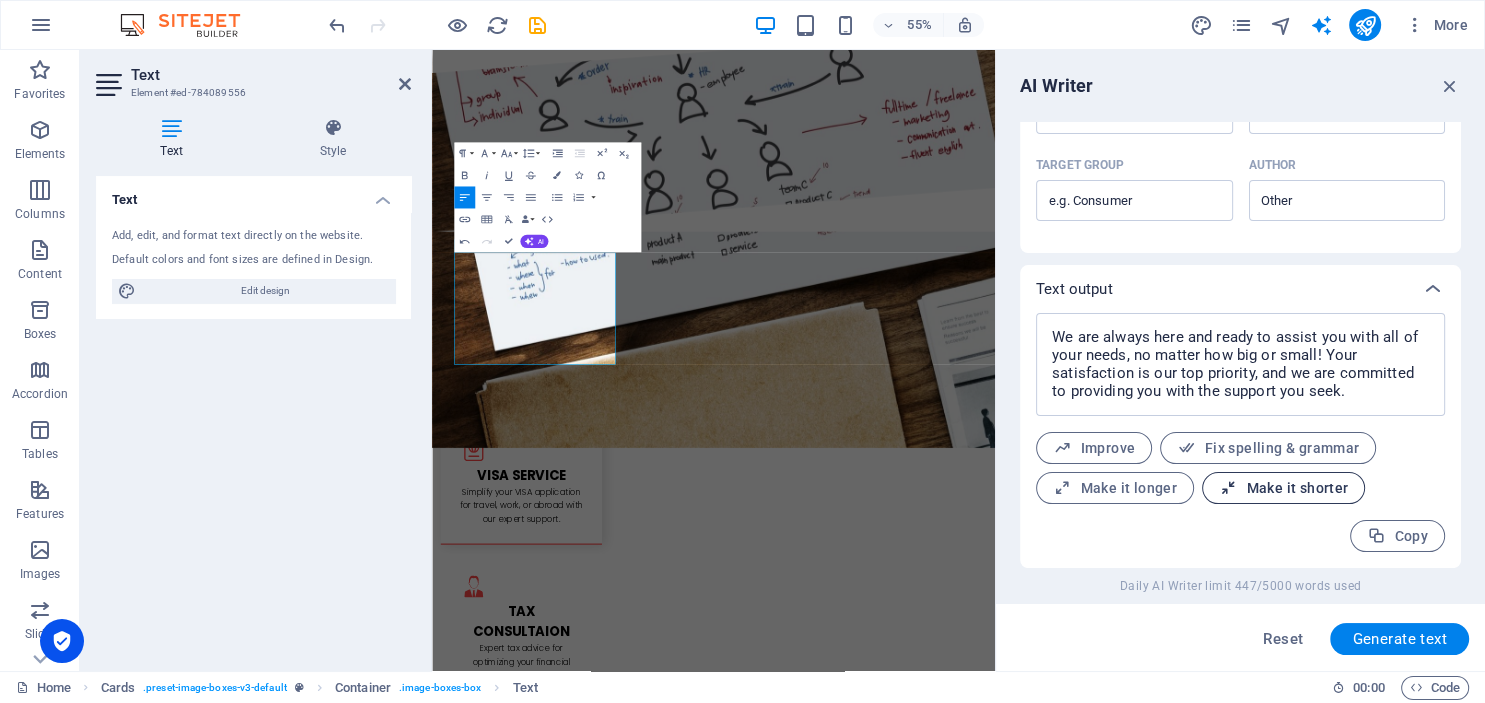 click on "Make it shorter" at bounding box center [1283, 488] 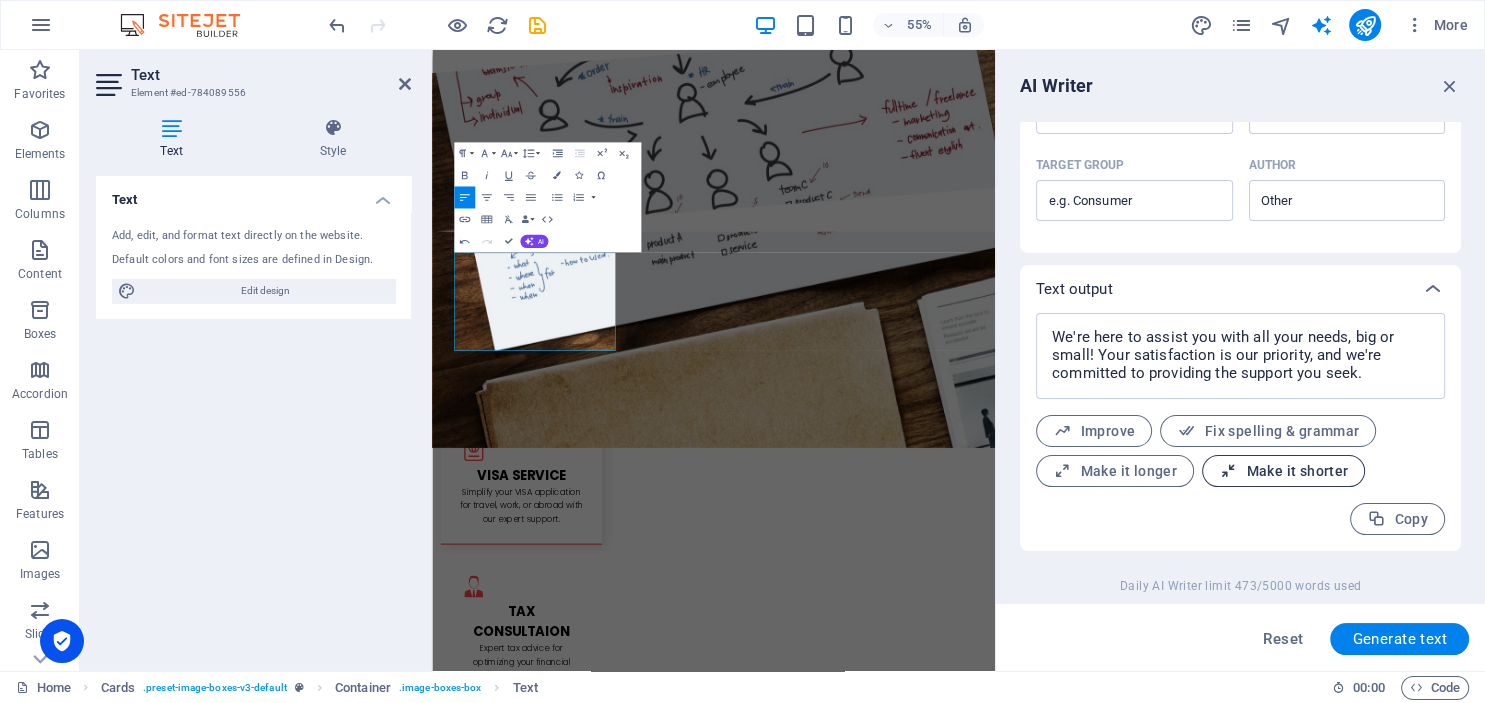 scroll, scrollTop: 610, scrollLeft: 0, axis: vertical 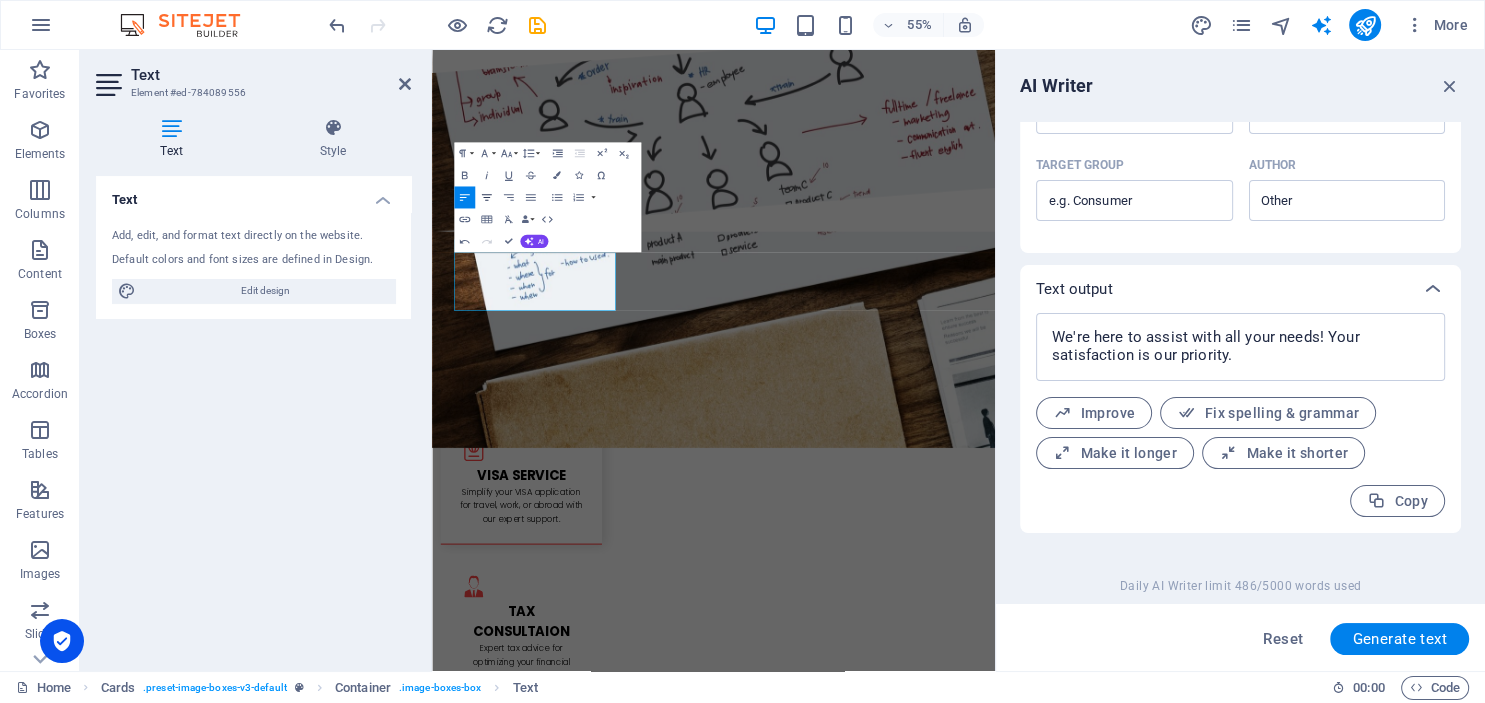 click 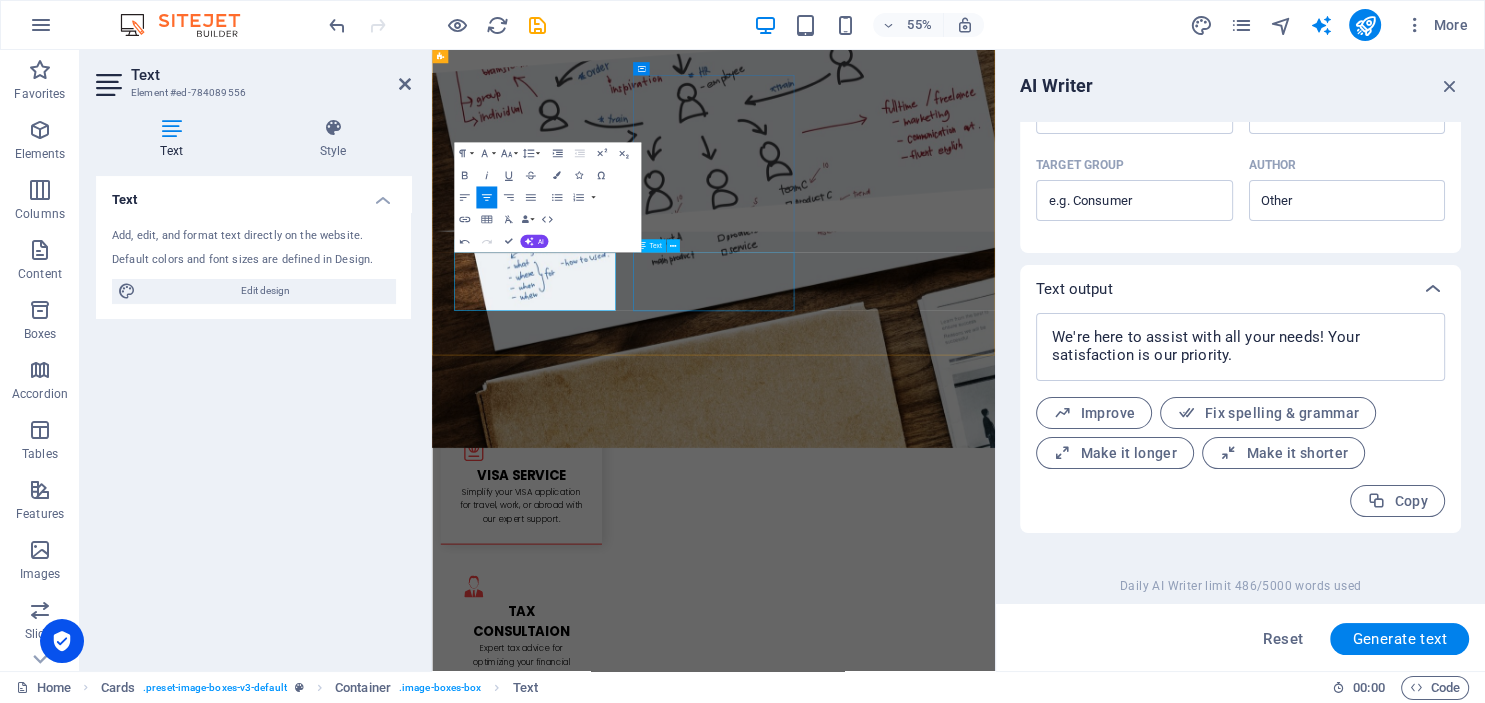 click on "Lorem ipsum dolor sit amet, consectetur adipisicing elit. Veritatis, dolorem!" at bounding box center [594, 3230] 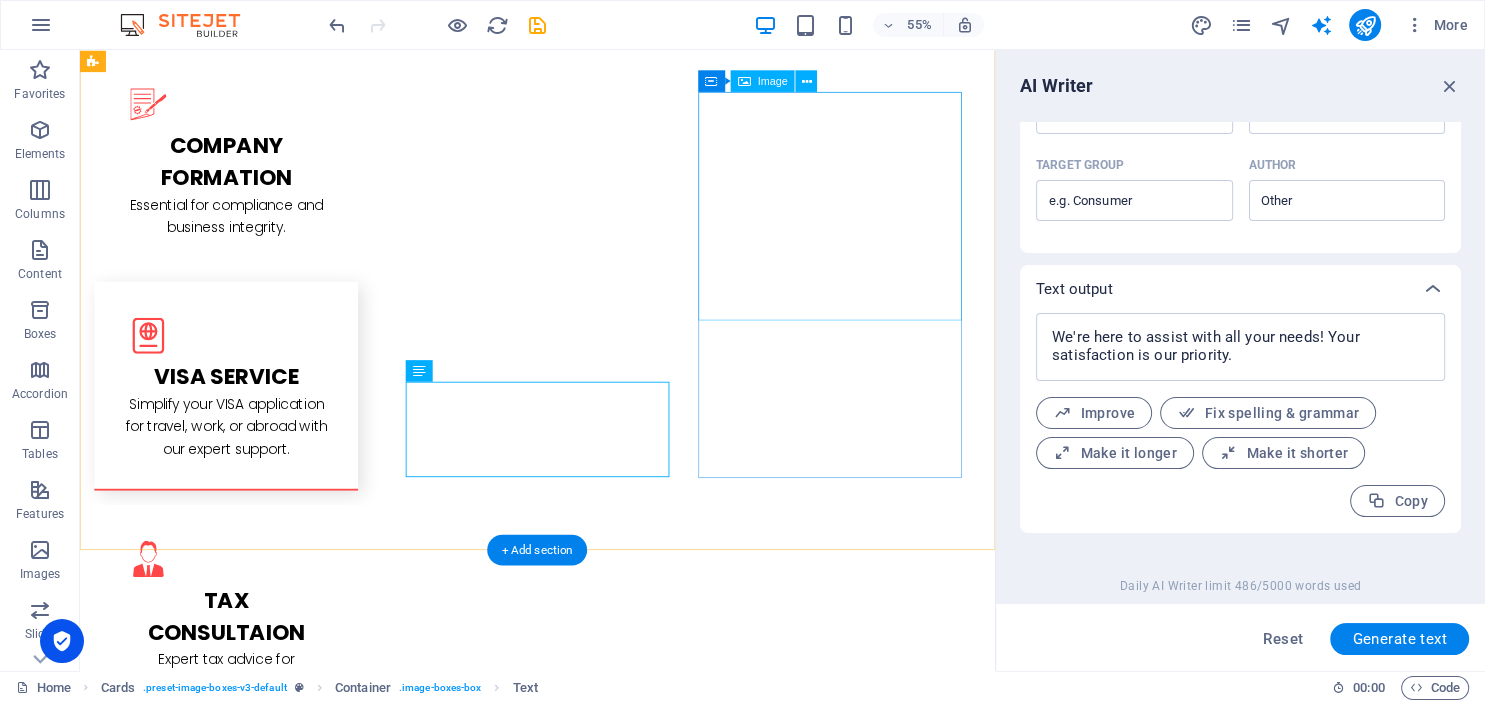 scroll, scrollTop: 2369, scrollLeft: 0, axis: vertical 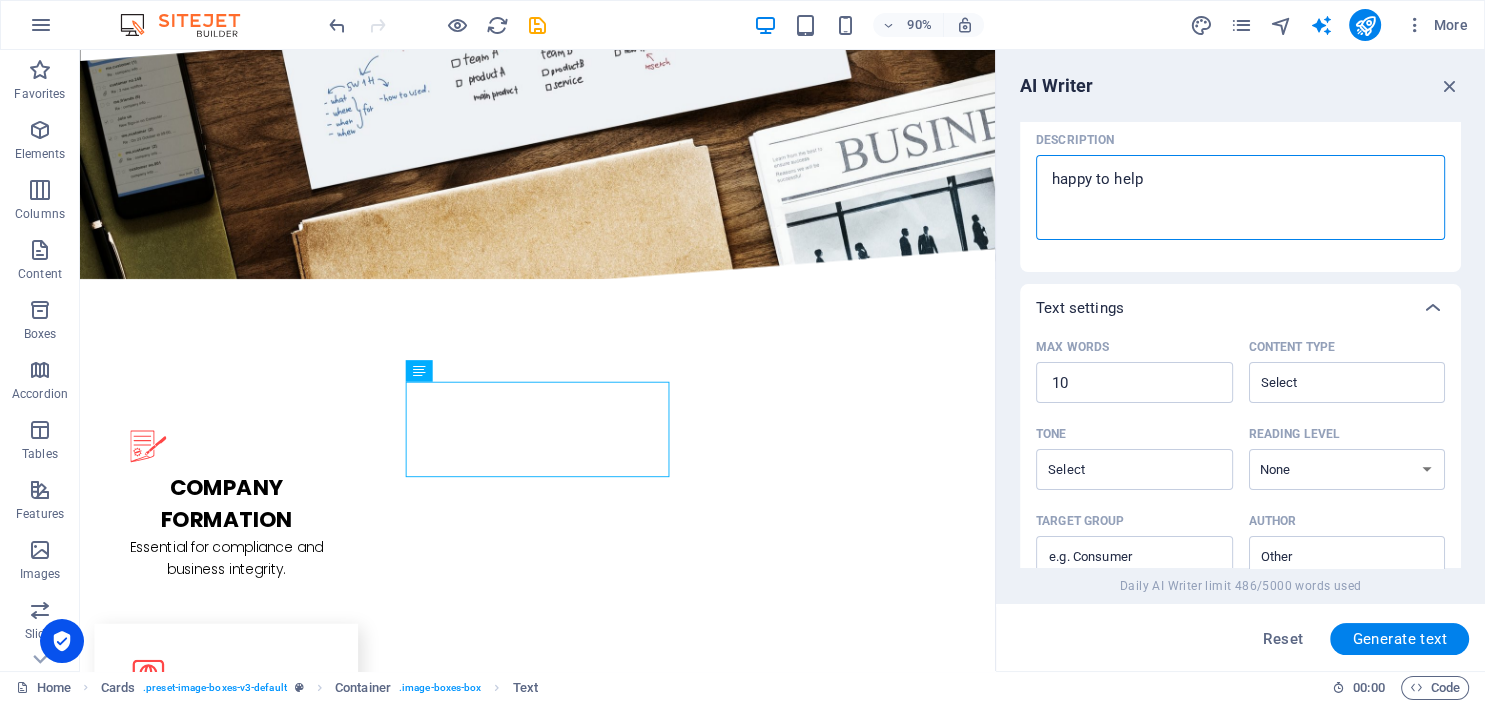 drag, startPoint x: 1162, startPoint y: 172, endPoint x: 1040, endPoint y: 182, distance: 122.40915 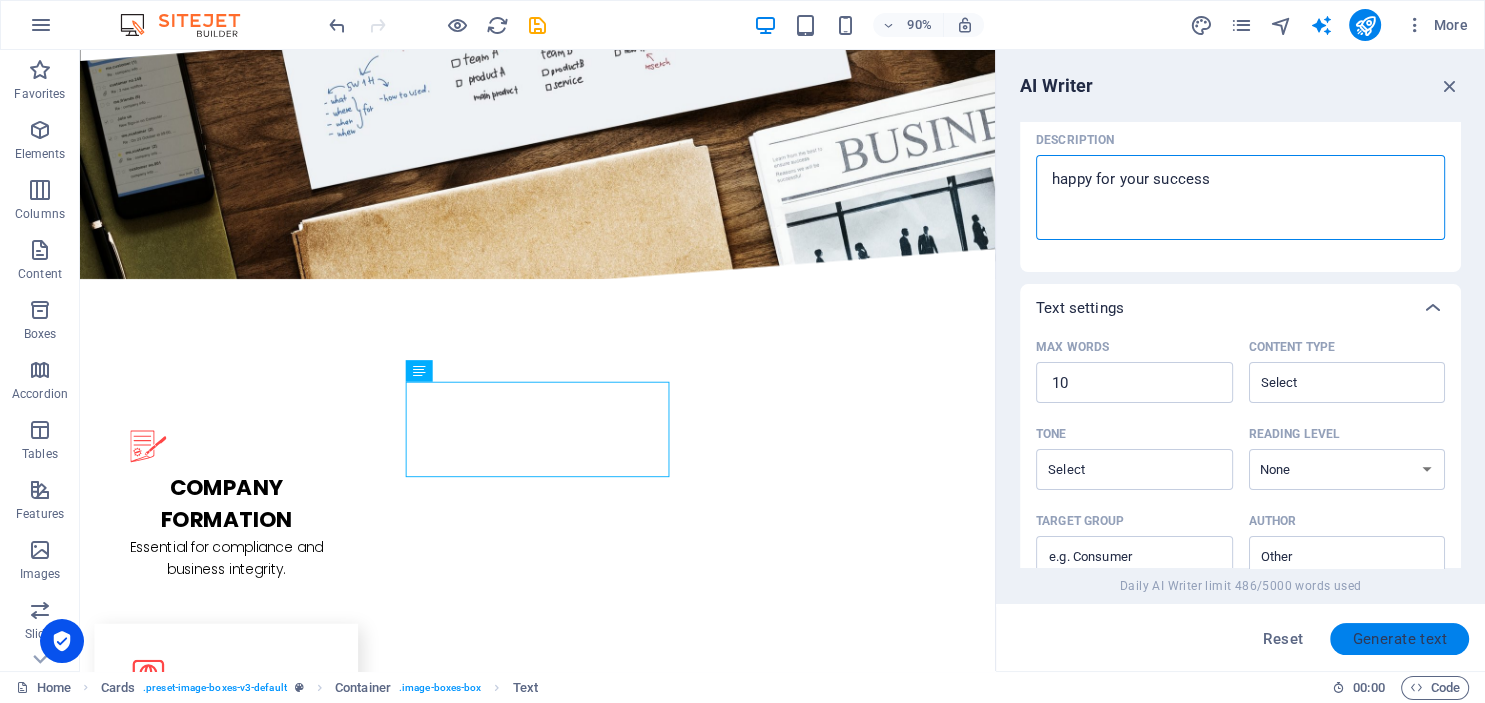 click on "Generate text" at bounding box center [1399, 639] 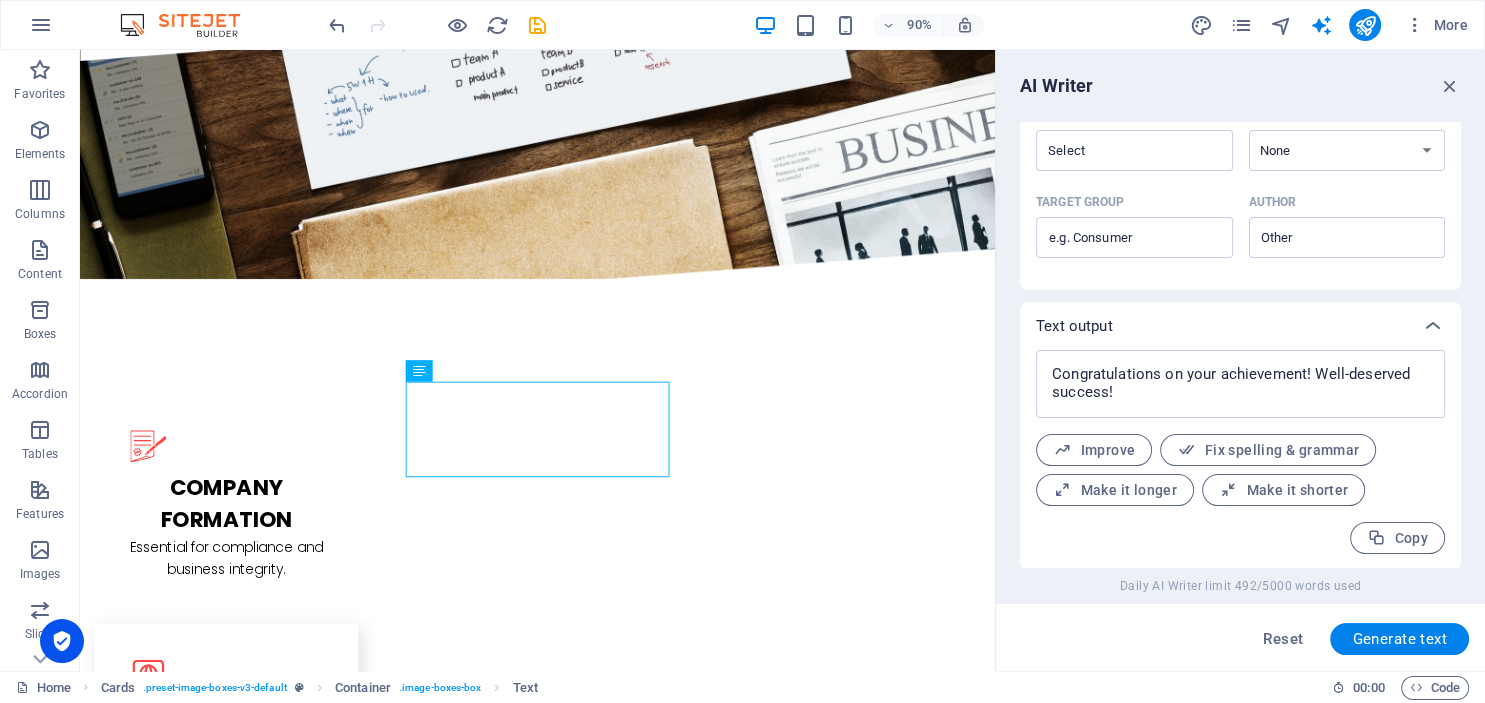 scroll, scrollTop: 574, scrollLeft: 0, axis: vertical 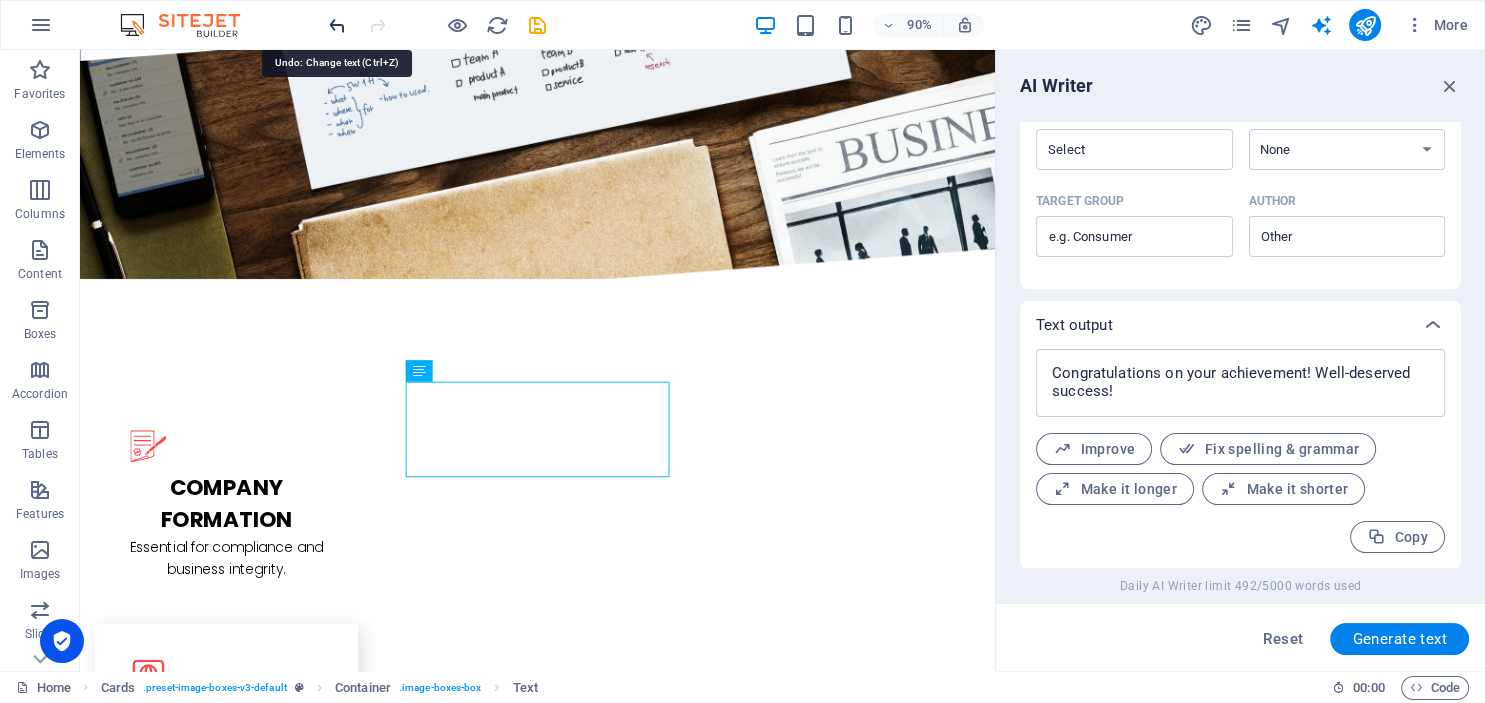 click at bounding box center (337, 25) 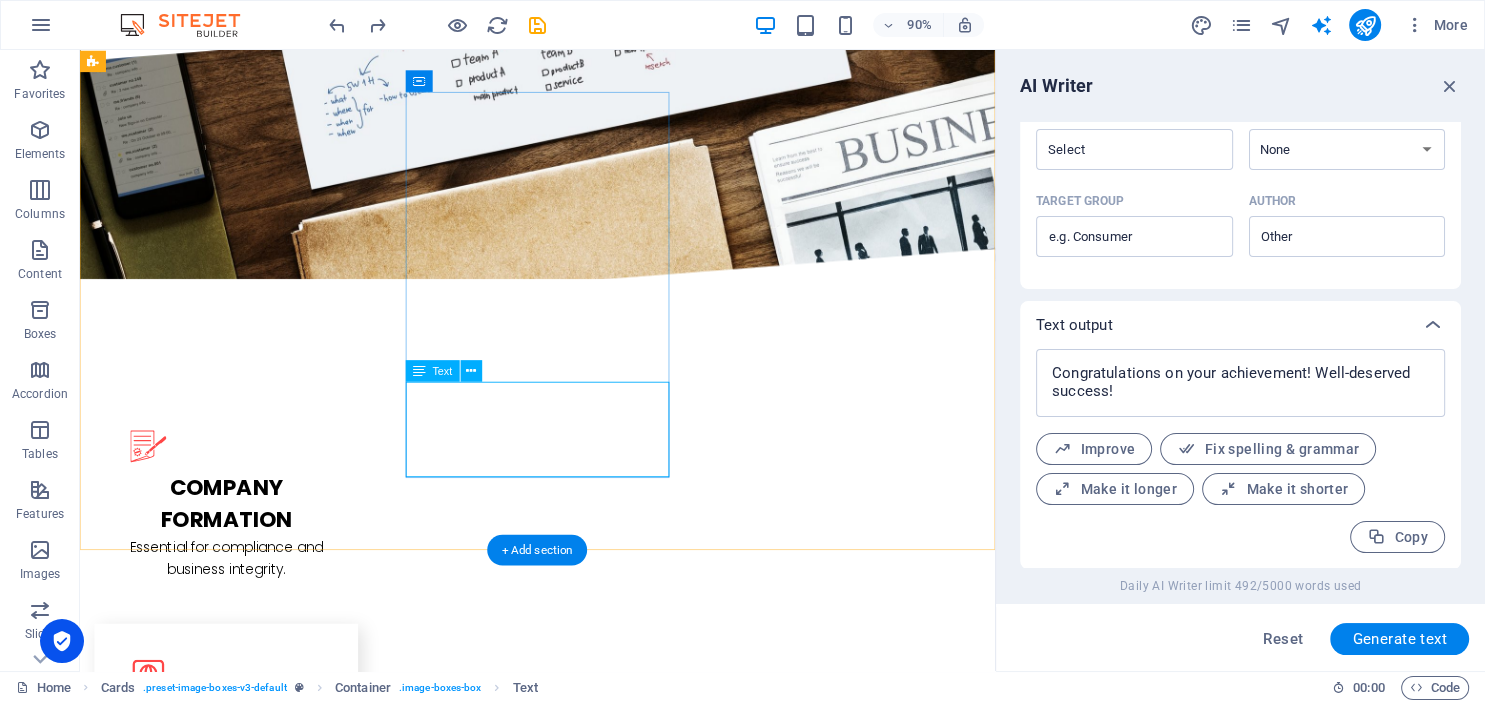 click on "Lorem ipsum dolor sit amet, consectetur adipisicing elit. Veritatis, dolorem!" at bounding box center (242, 3200) 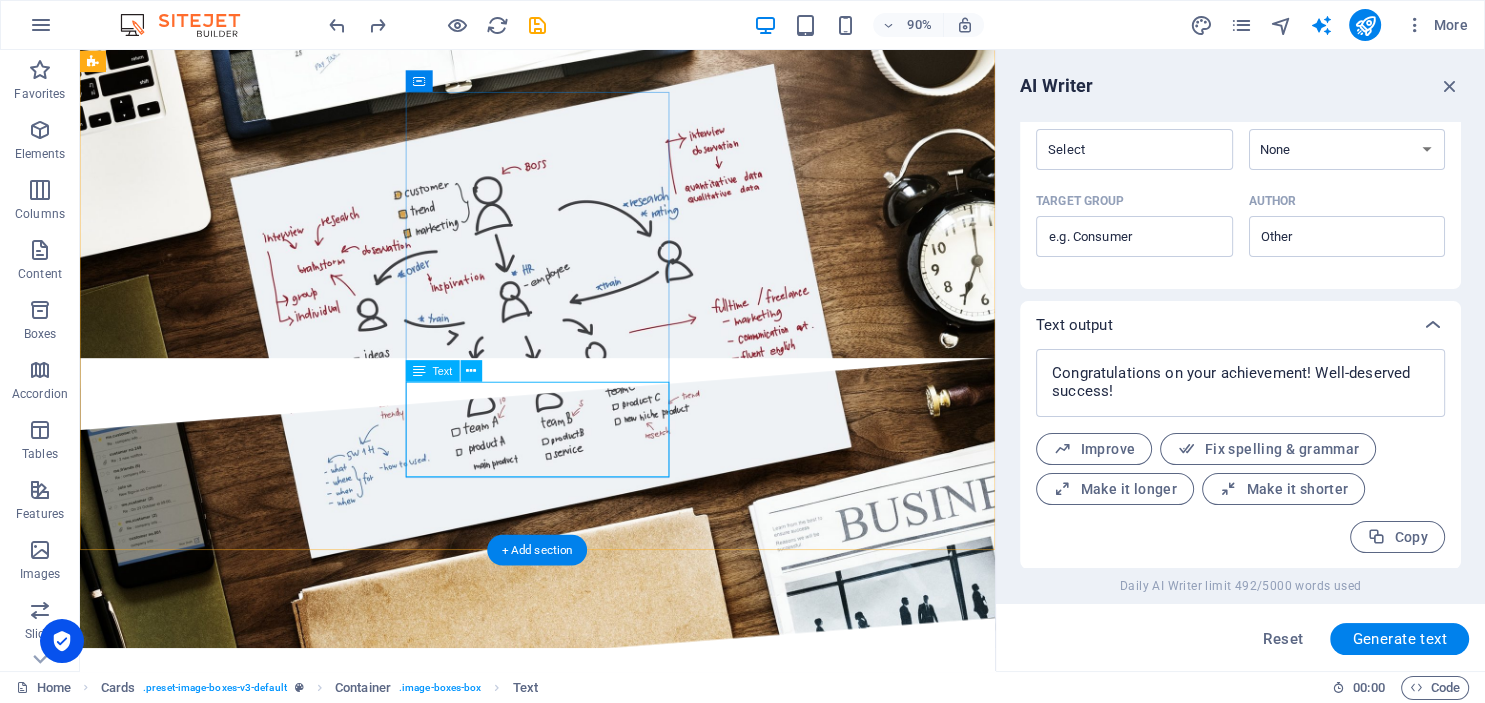 scroll, scrollTop: 2749, scrollLeft: 0, axis: vertical 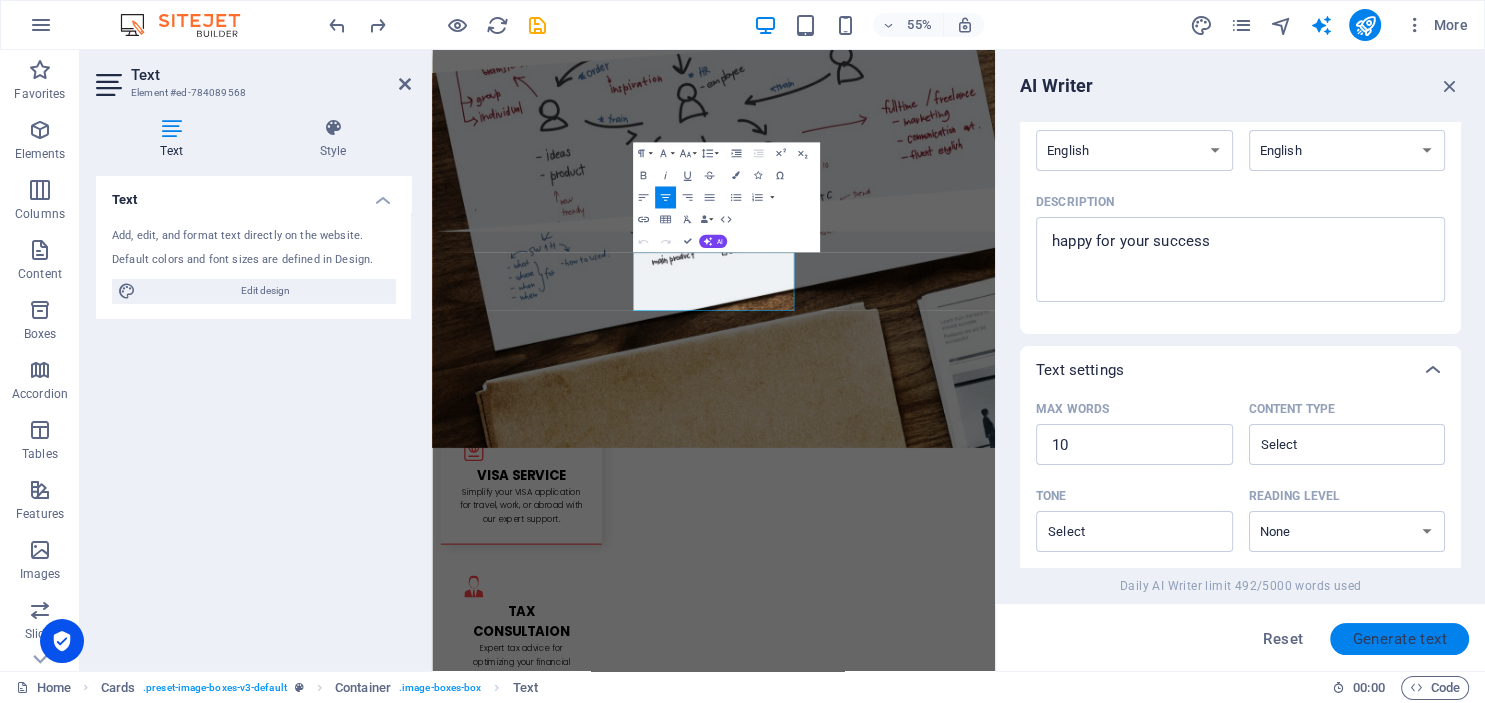 click on "Generate text" at bounding box center [1399, 639] 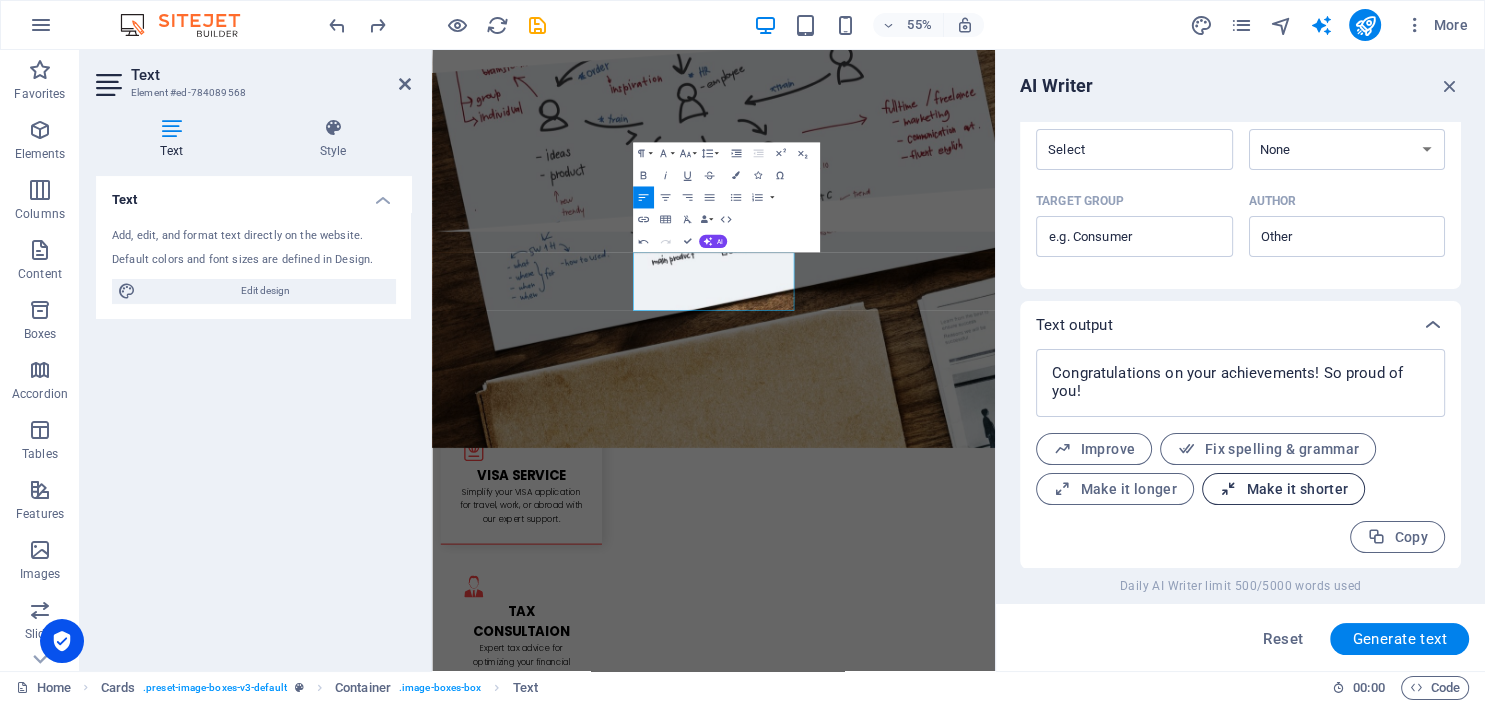 scroll, scrollTop: 574, scrollLeft: 0, axis: vertical 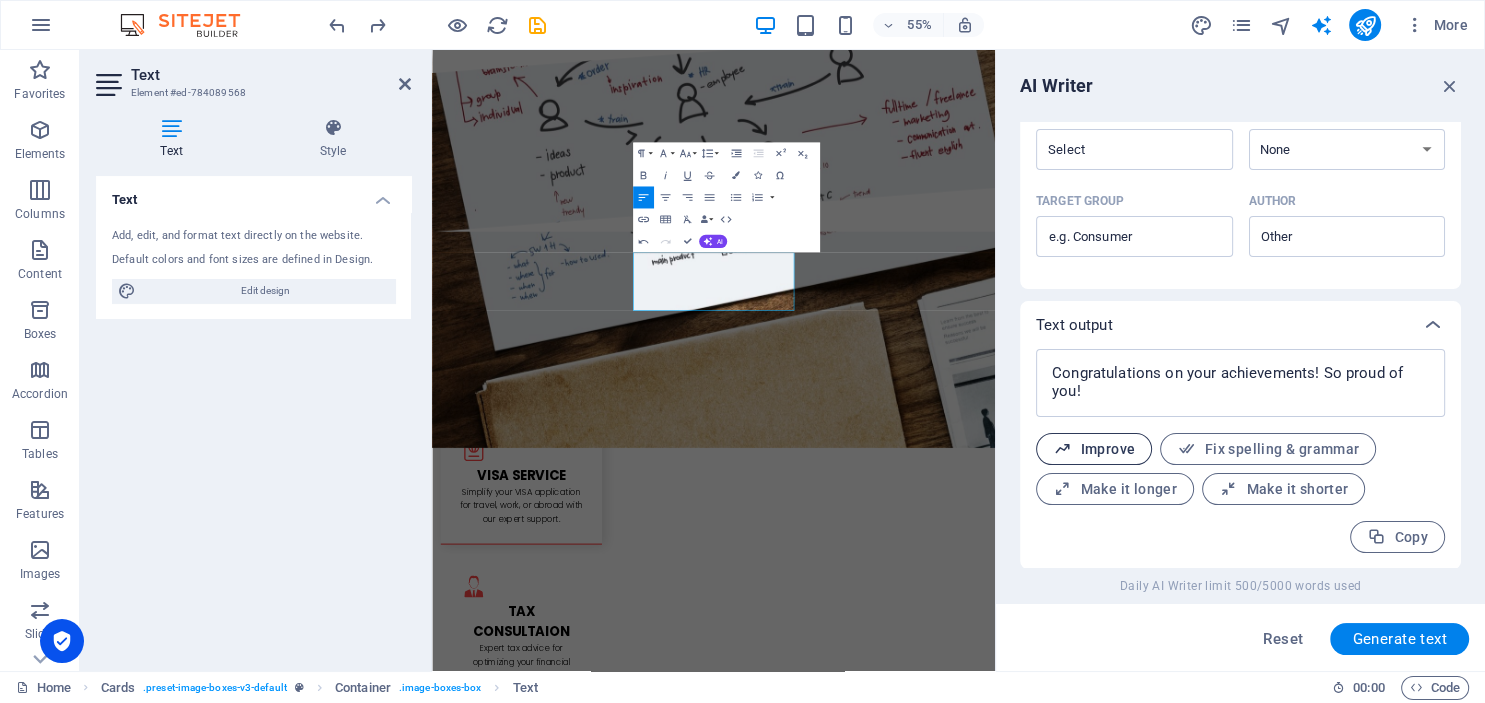 click on "Improve" at bounding box center [1094, 449] 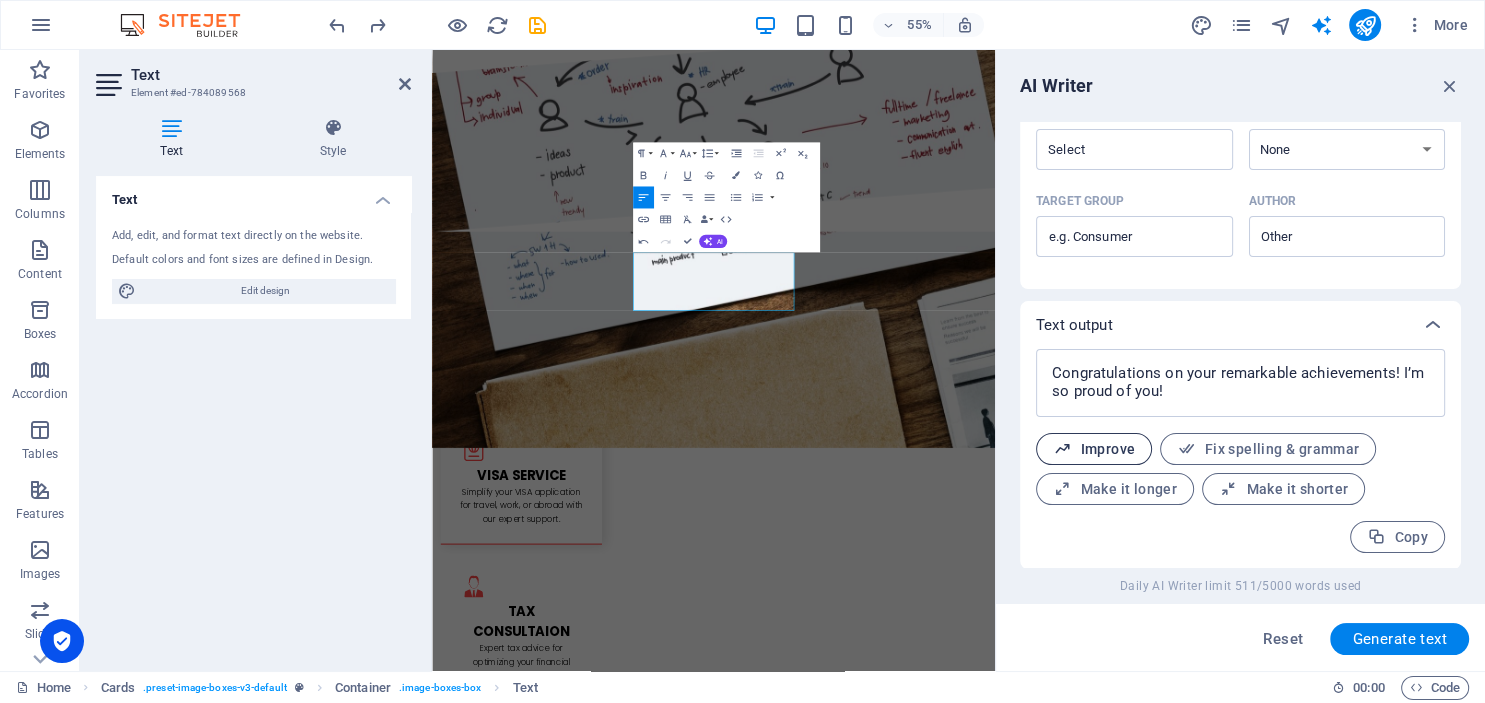 click on "Improve" at bounding box center [1094, 449] 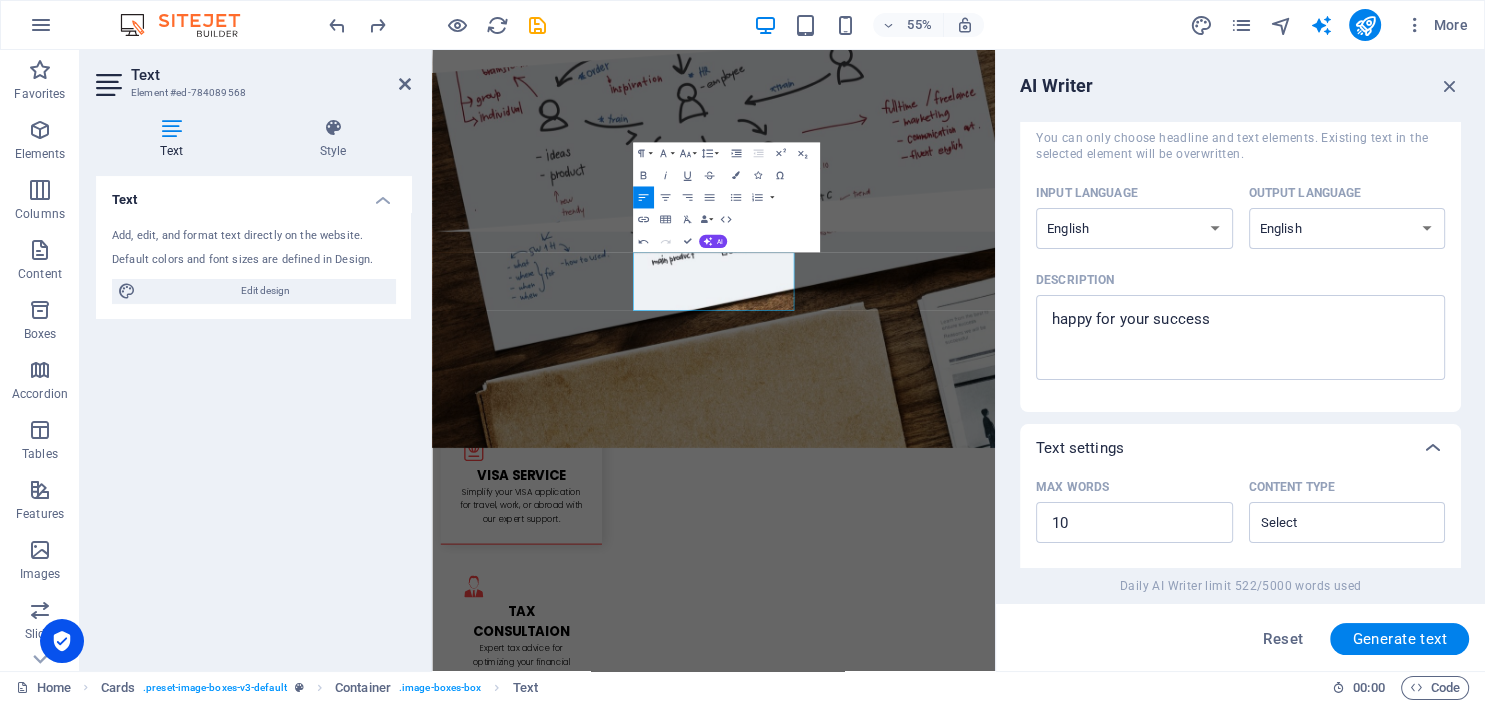 scroll, scrollTop: 103, scrollLeft: 0, axis: vertical 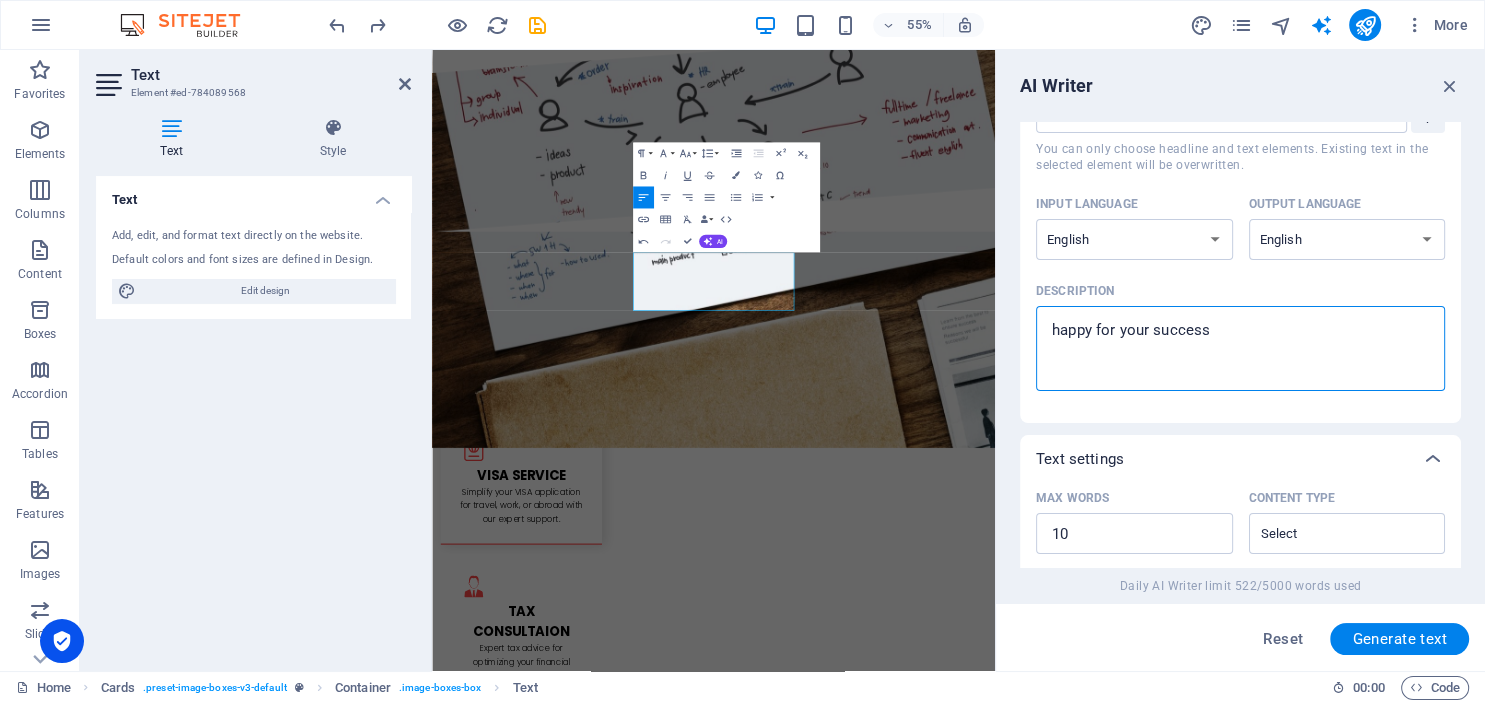click on "happy for your success" at bounding box center [1240, 348] 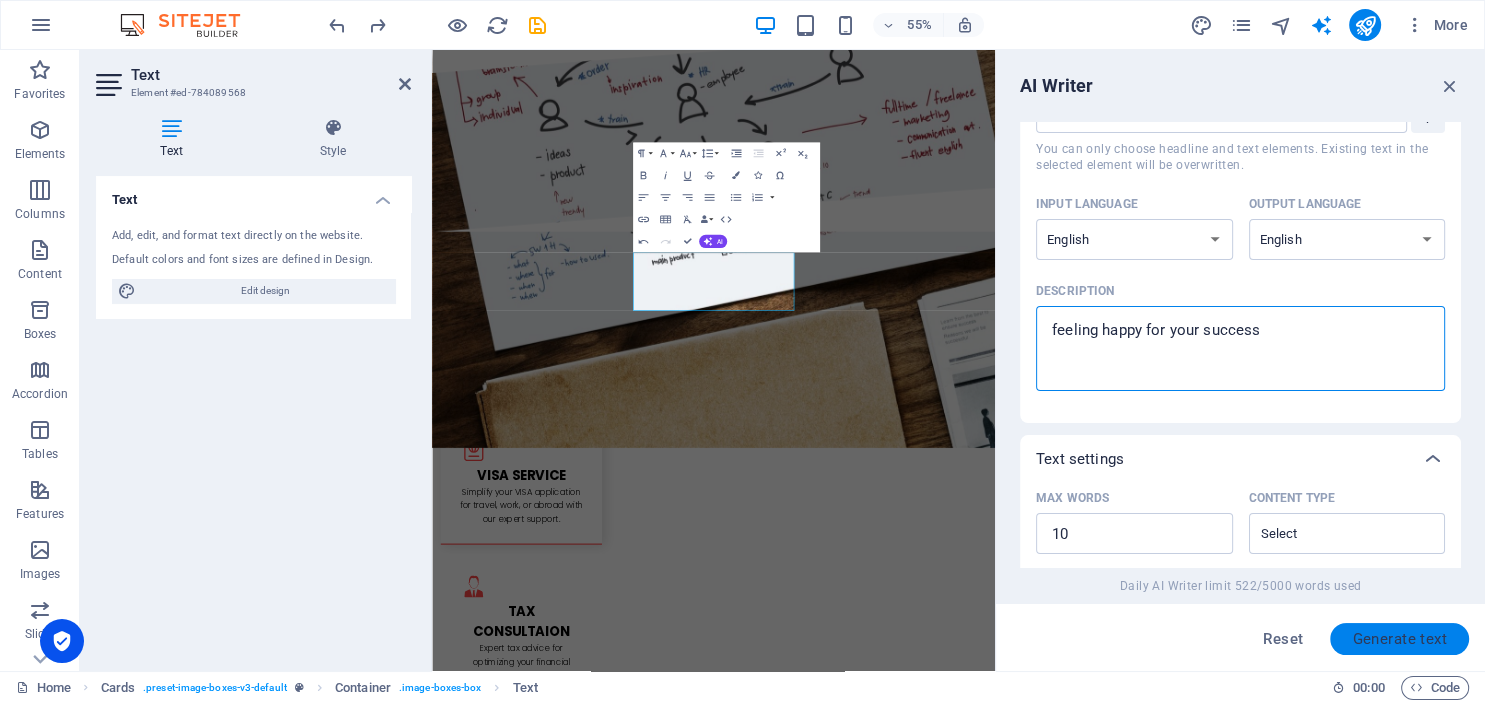 click on "Generate text" at bounding box center [1399, 639] 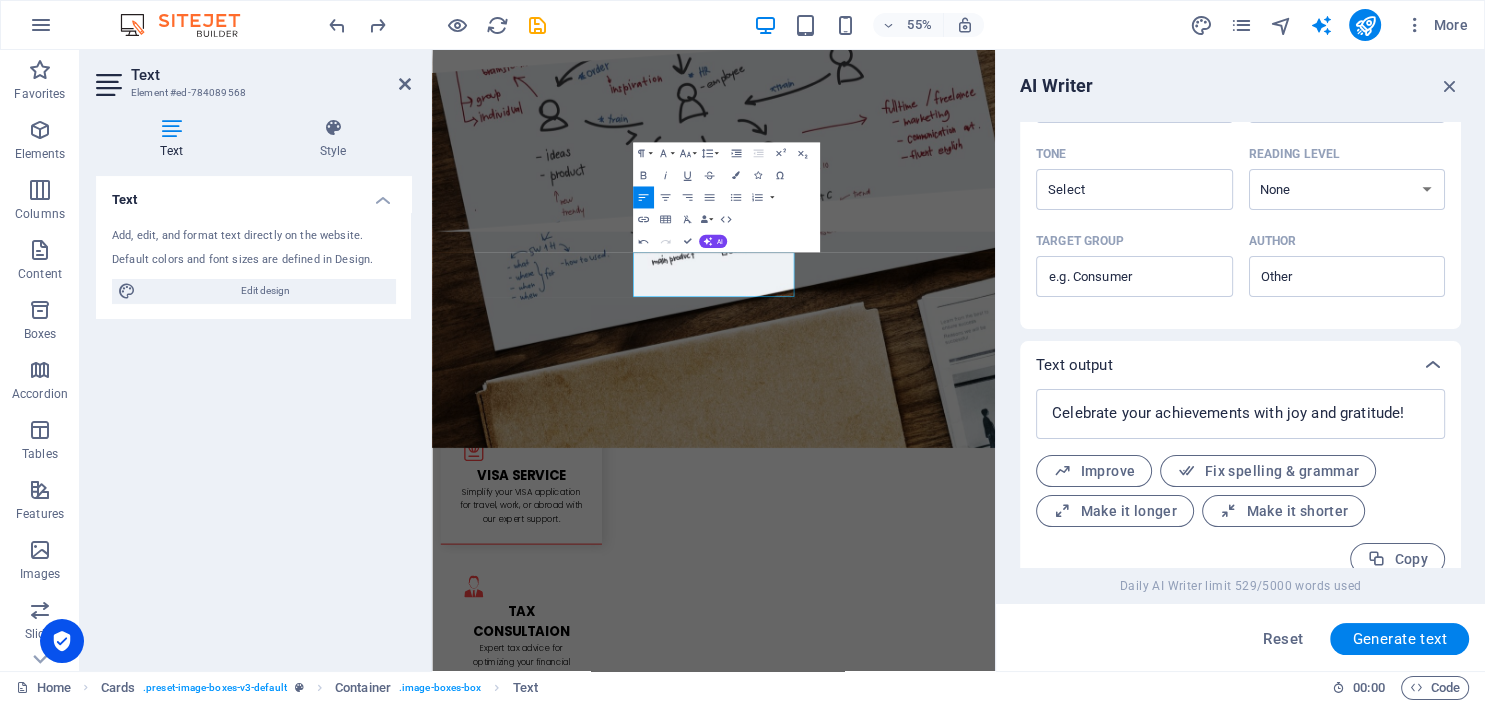 scroll, scrollTop: 534, scrollLeft: 0, axis: vertical 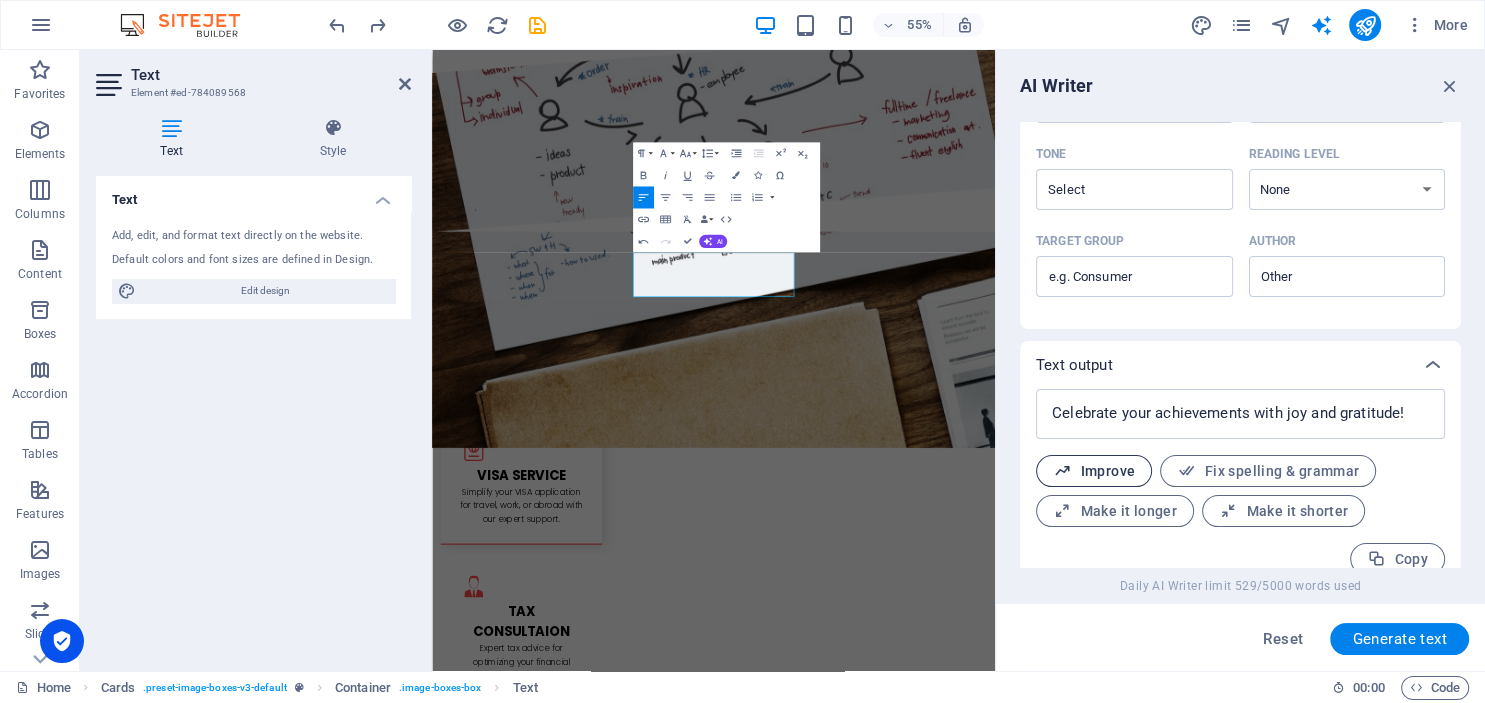 click on "Improve" at bounding box center [1094, 471] 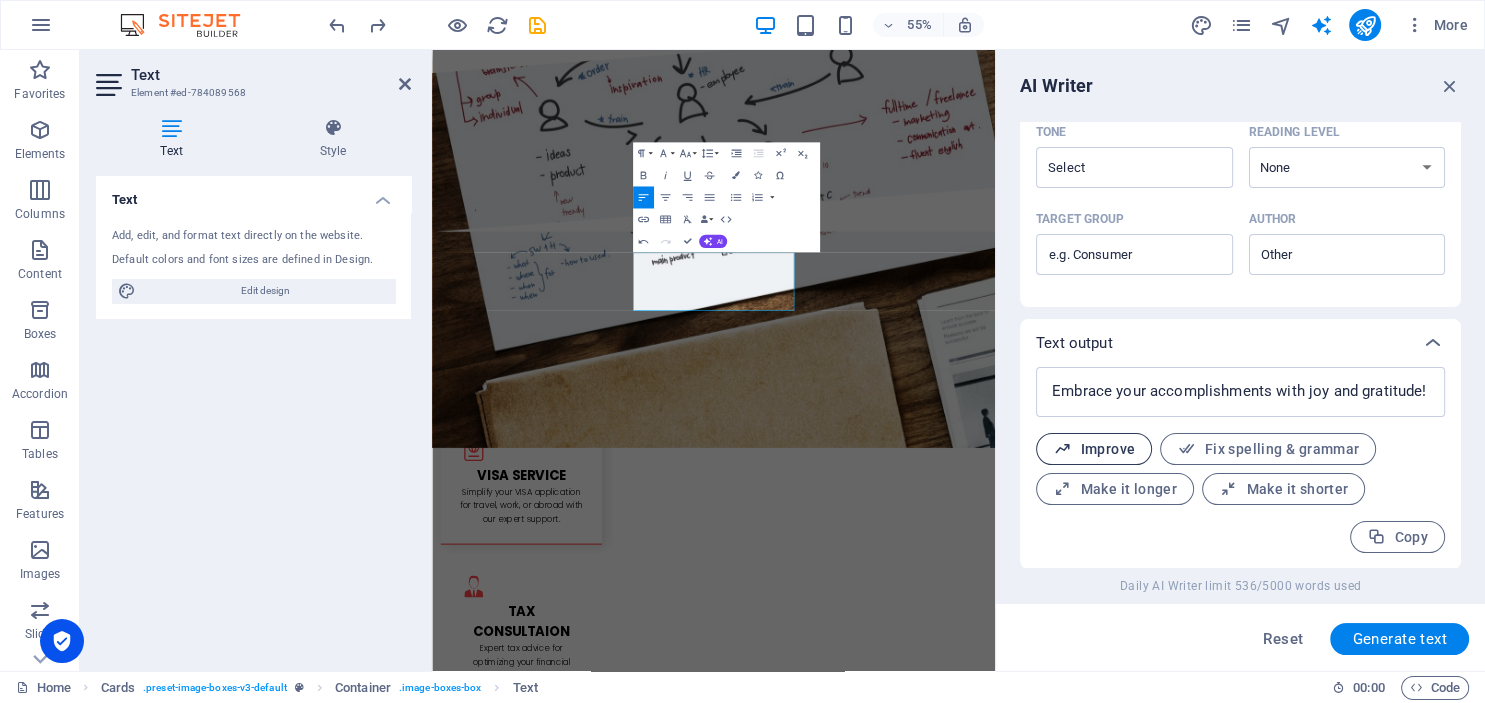scroll, scrollTop: 557, scrollLeft: 0, axis: vertical 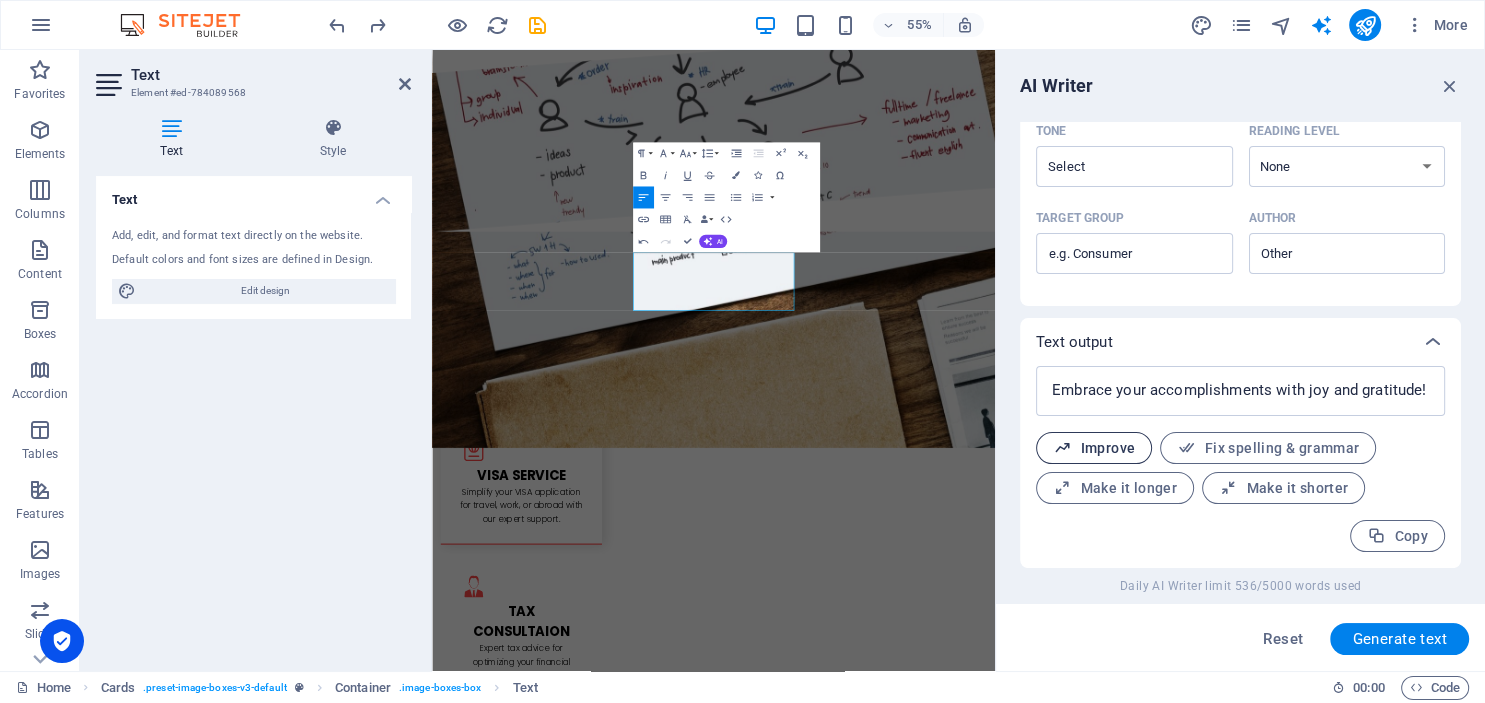 click on "Improve" at bounding box center (1094, 448) 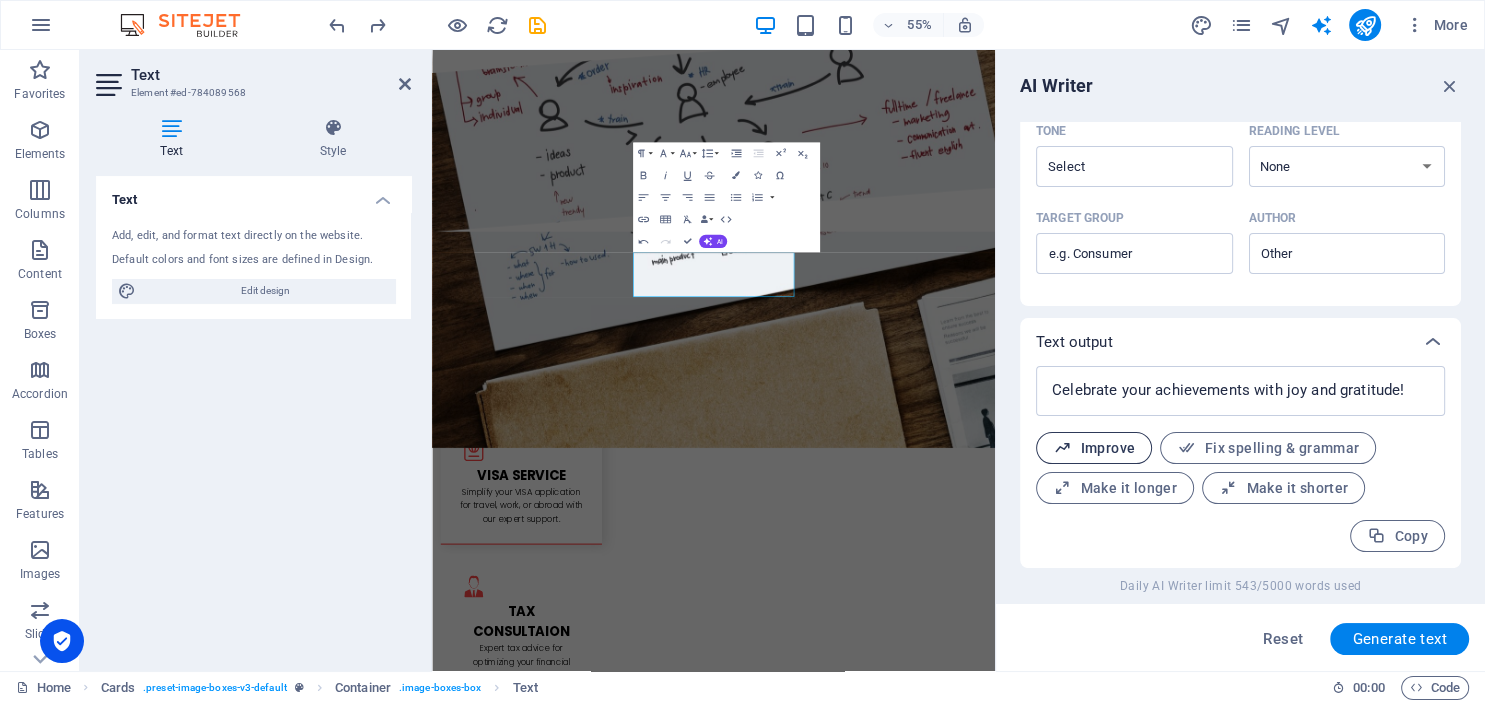 click on "Improve" at bounding box center [1094, 448] 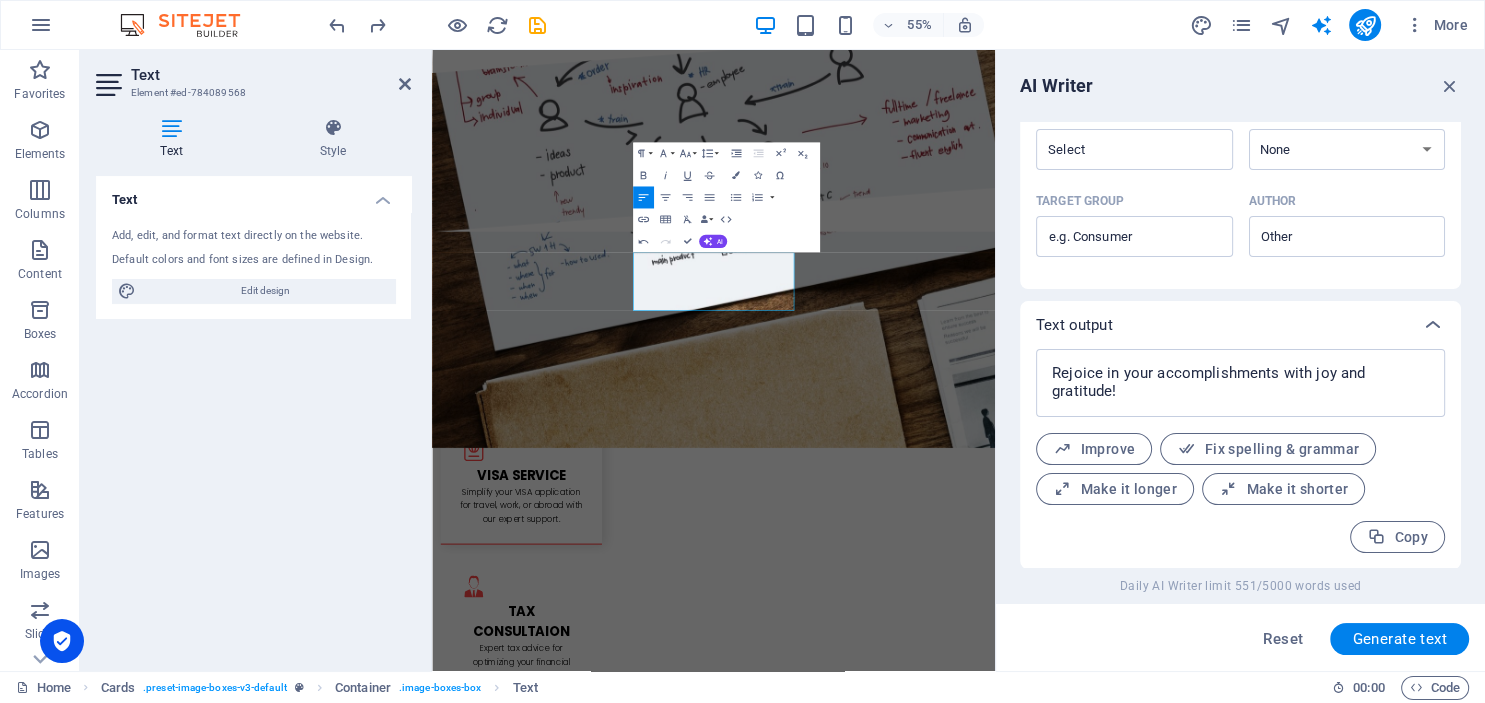 scroll, scrollTop: 574, scrollLeft: 0, axis: vertical 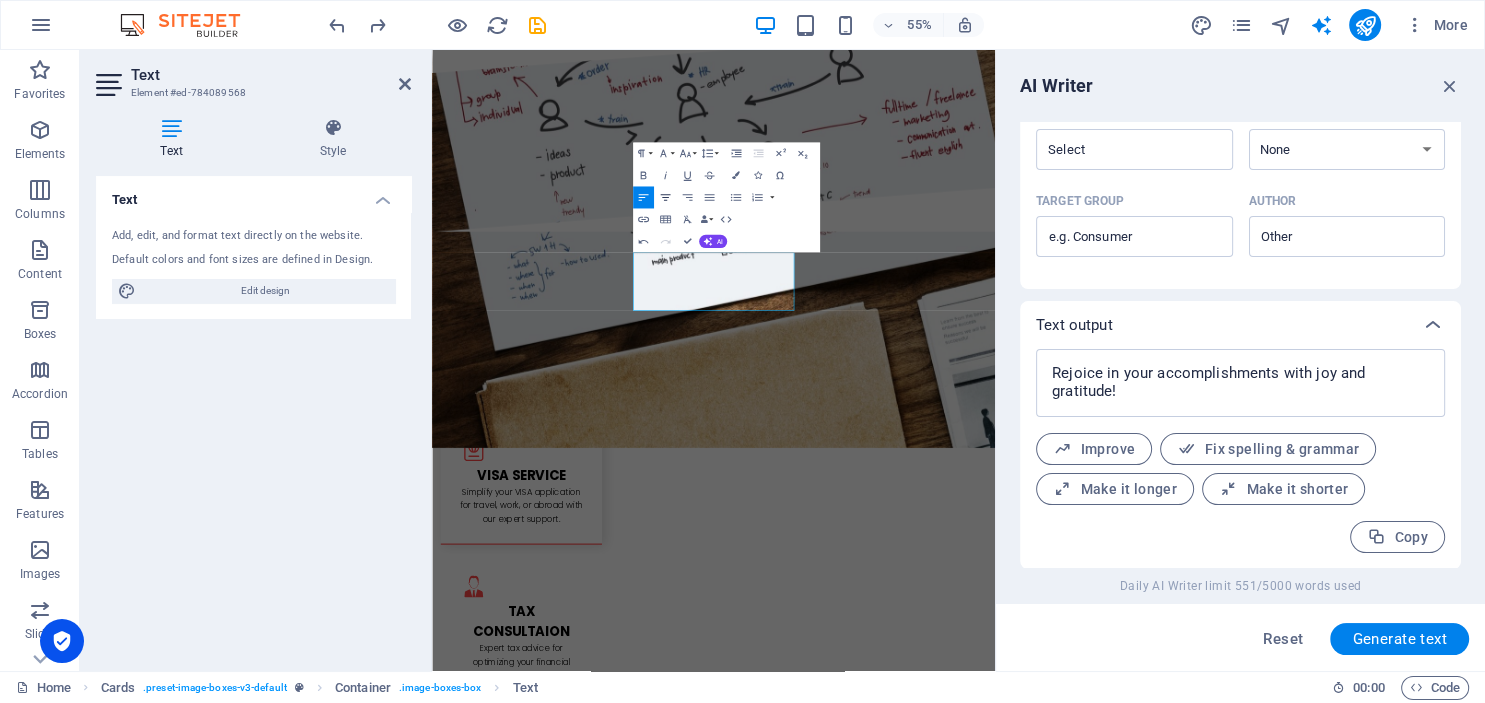click 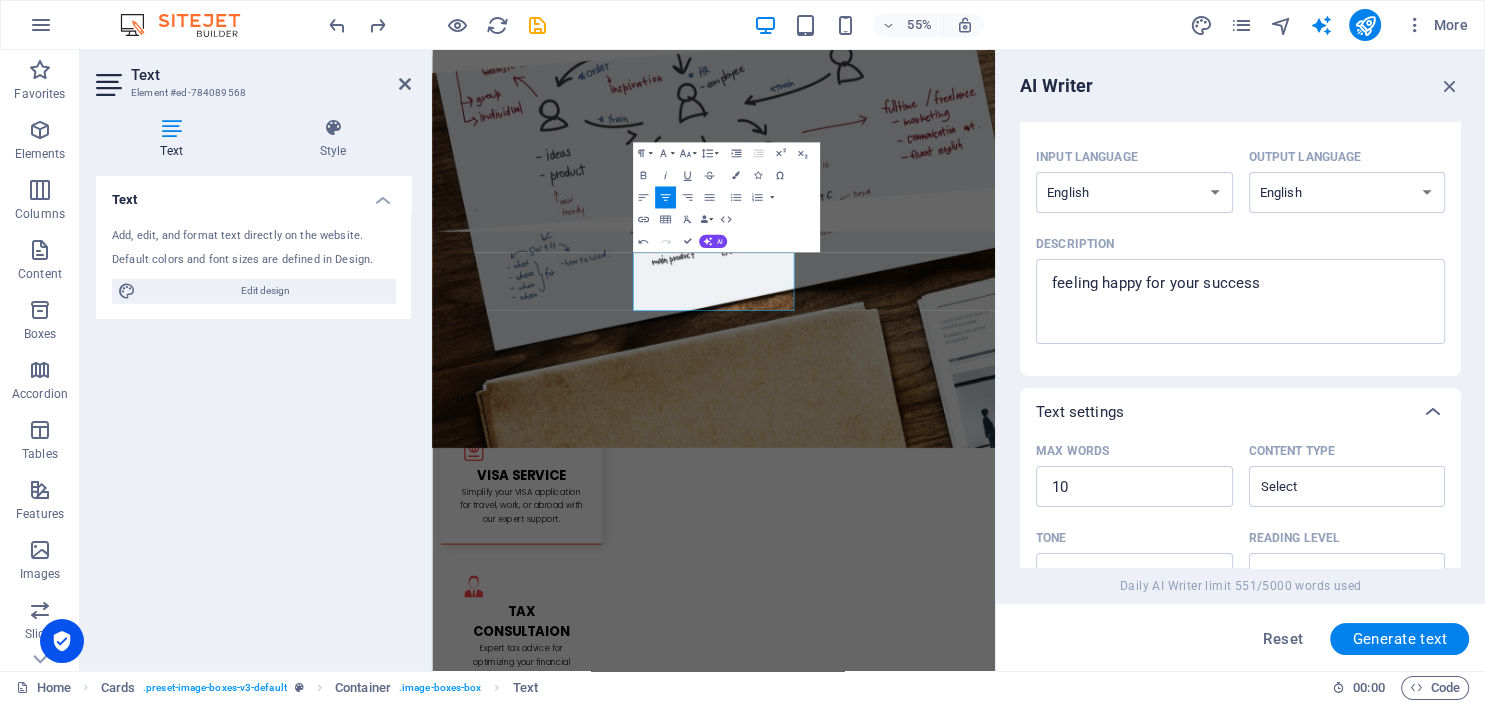 scroll, scrollTop: 149, scrollLeft: 0, axis: vertical 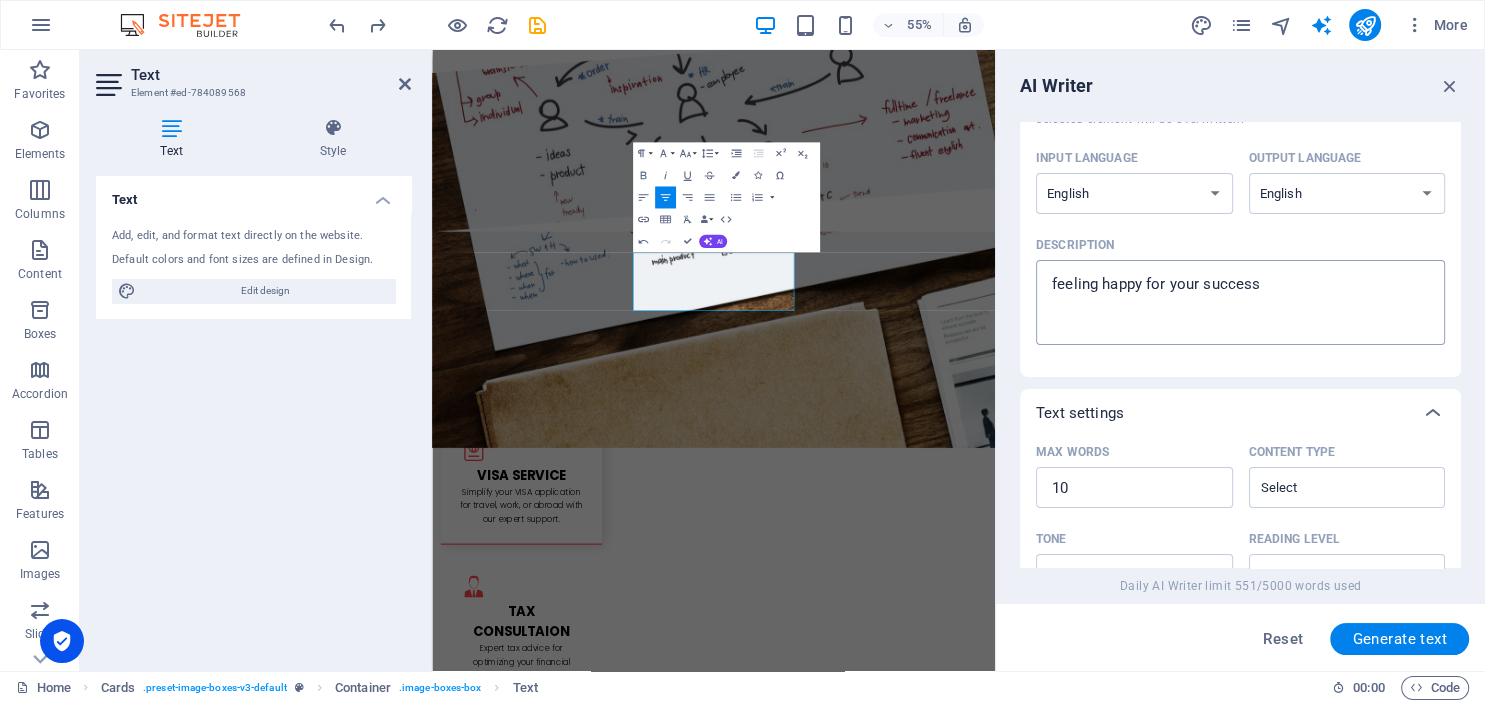 click on "feeling happy for your success" at bounding box center (1240, 302) 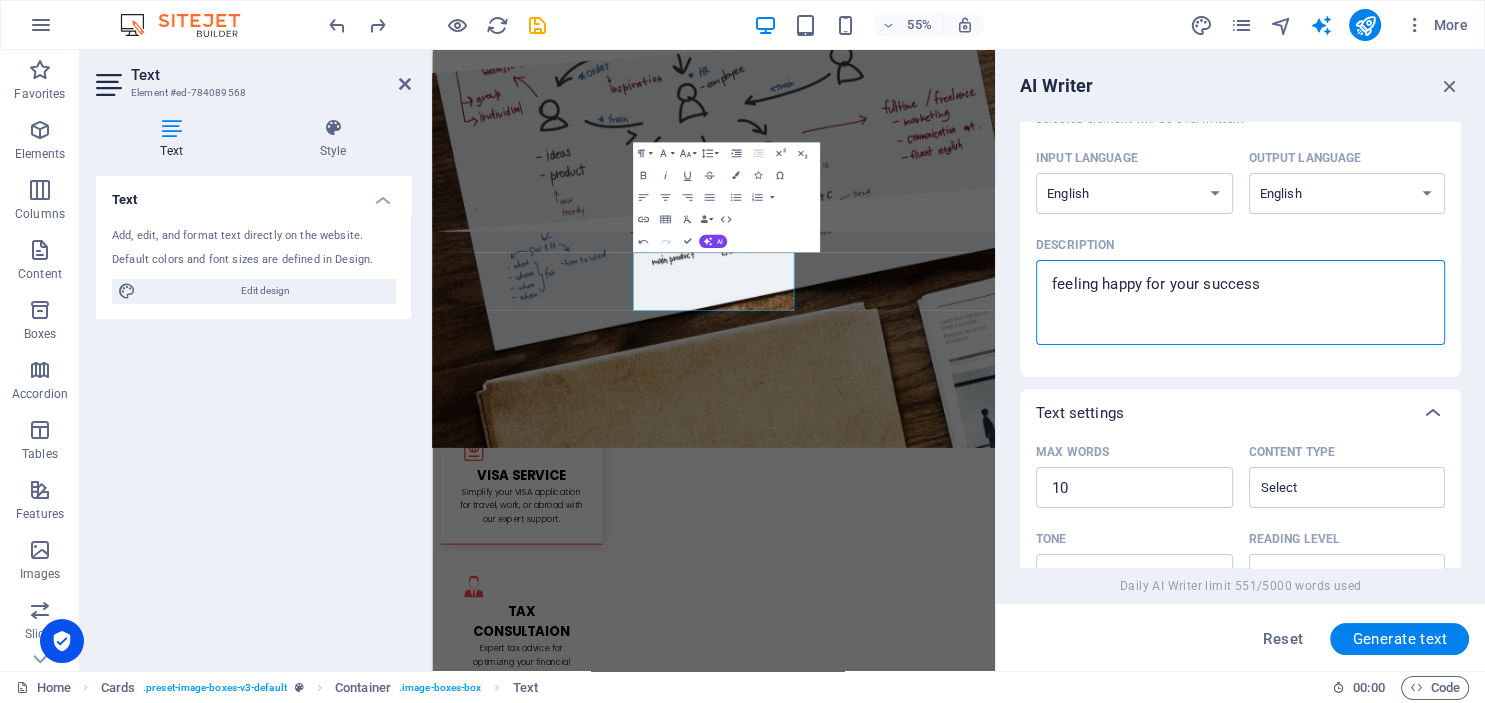 drag, startPoint x: 1098, startPoint y: 288, endPoint x: 1033, endPoint y: 284, distance: 65.12296 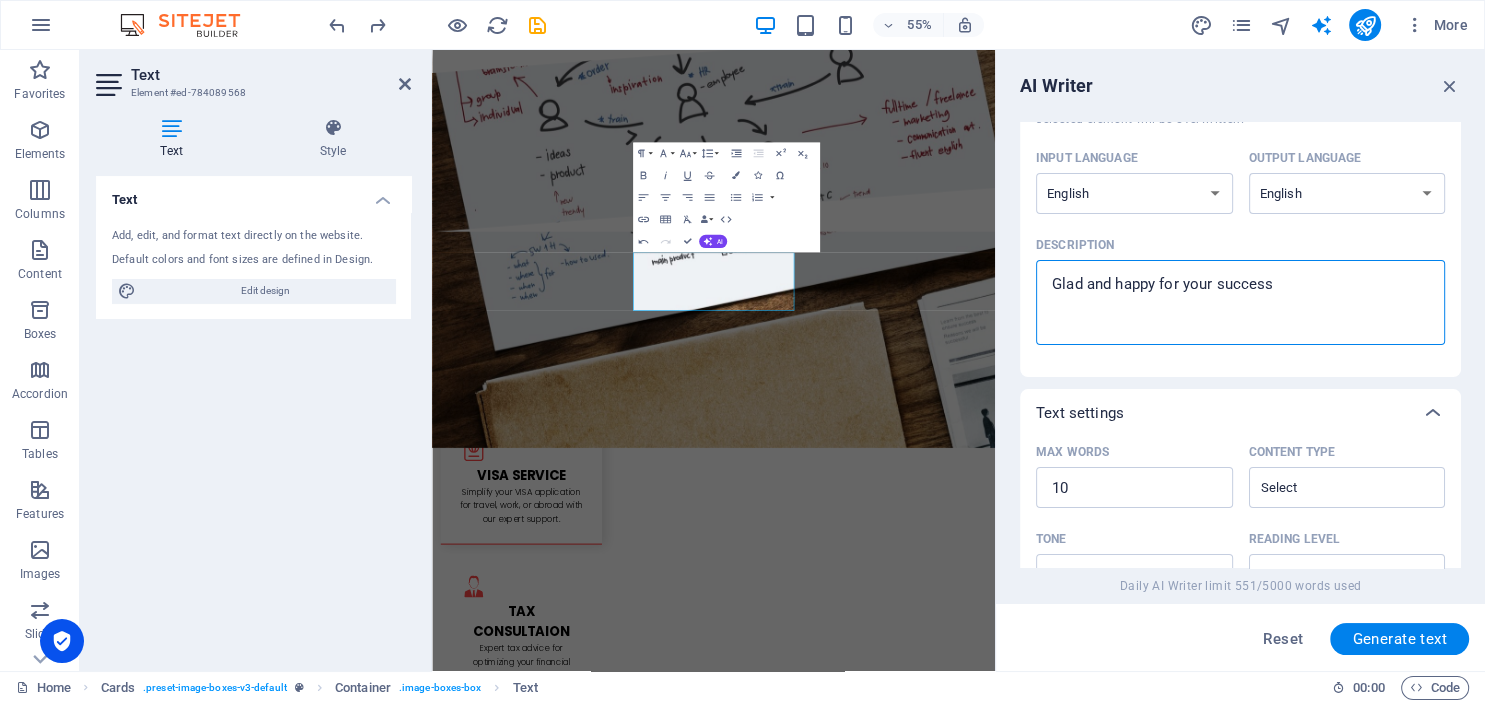 drag, startPoint x: 1279, startPoint y: 283, endPoint x: 1162, endPoint y: 288, distance: 117.10679 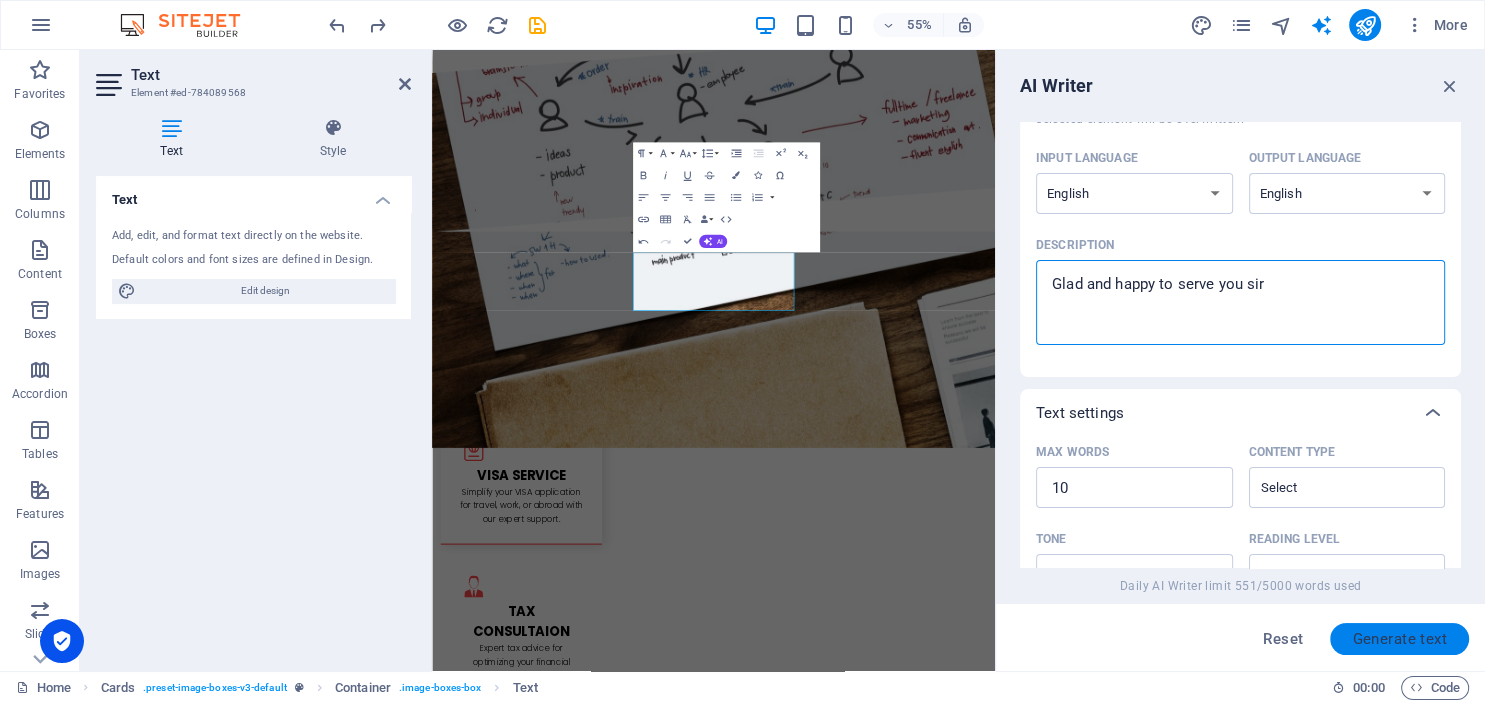 click on "Generate text" at bounding box center (1399, 639) 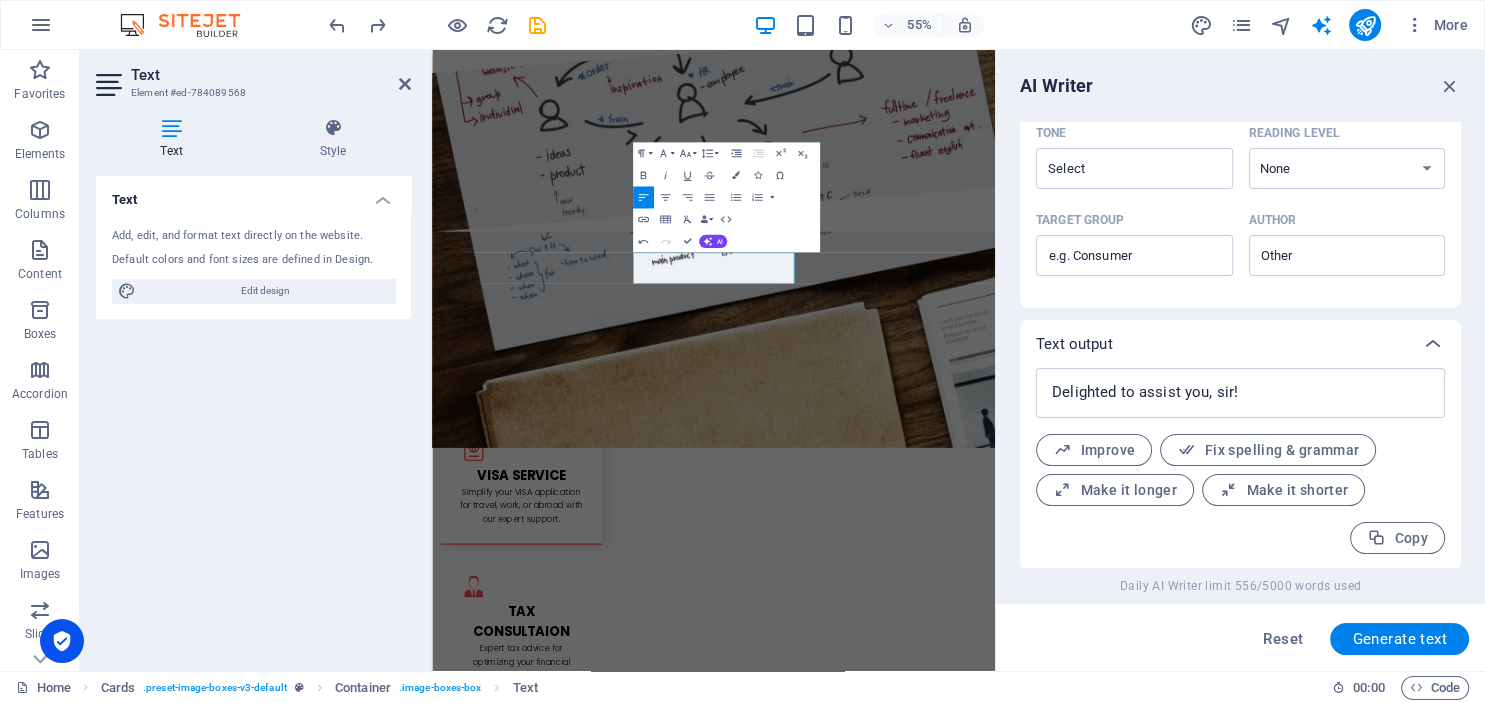 scroll, scrollTop: 557, scrollLeft: 0, axis: vertical 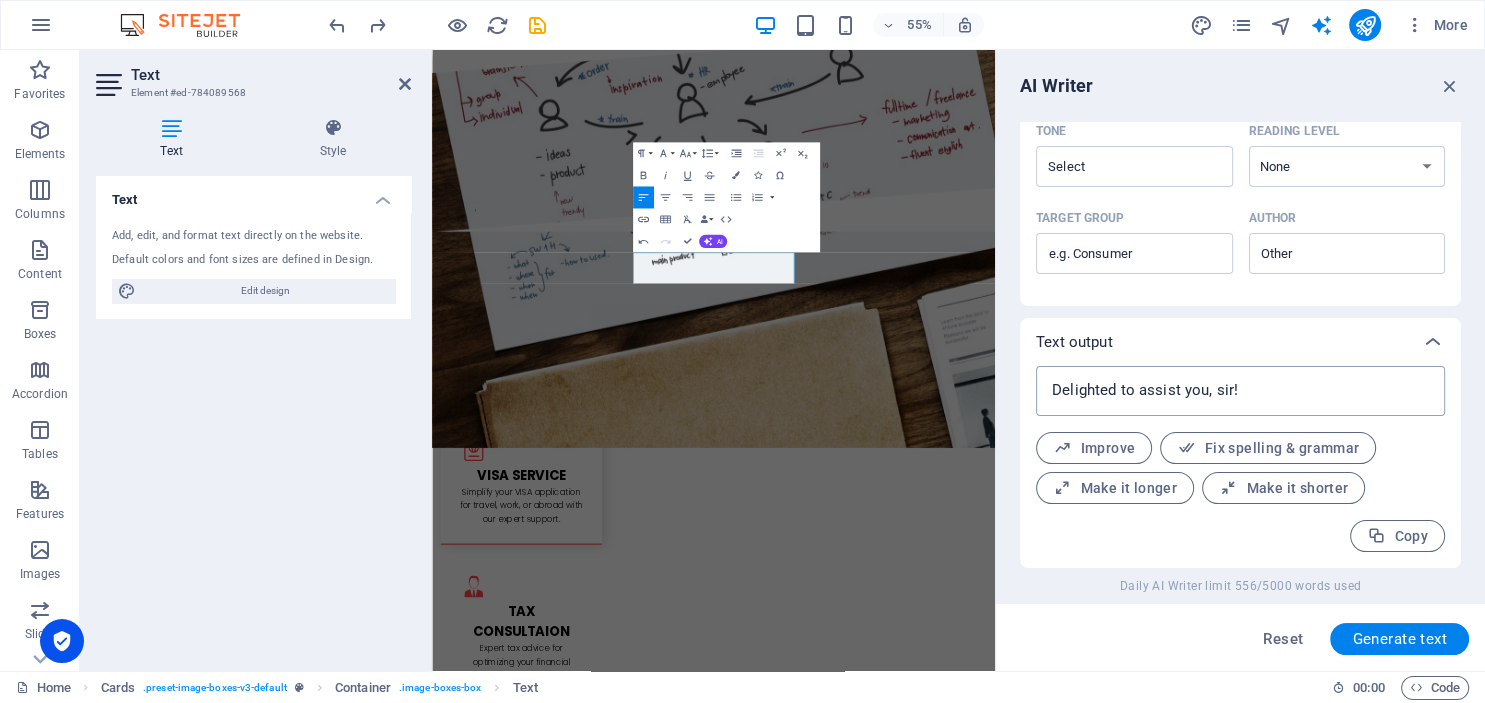 click on "Delighted to assist you, sir!" at bounding box center [1240, 391] 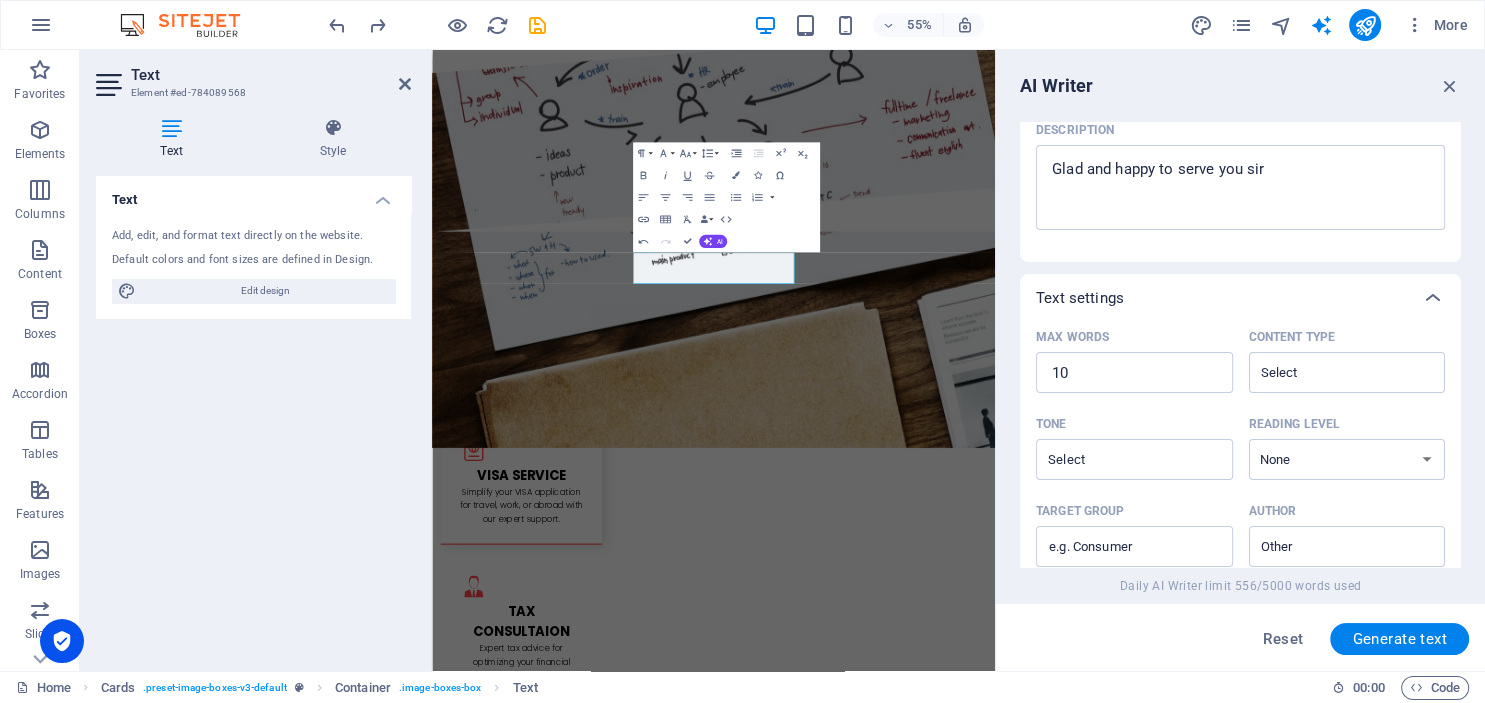 scroll, scrollTop: 263, scrollLeft: 0, axis: vertical 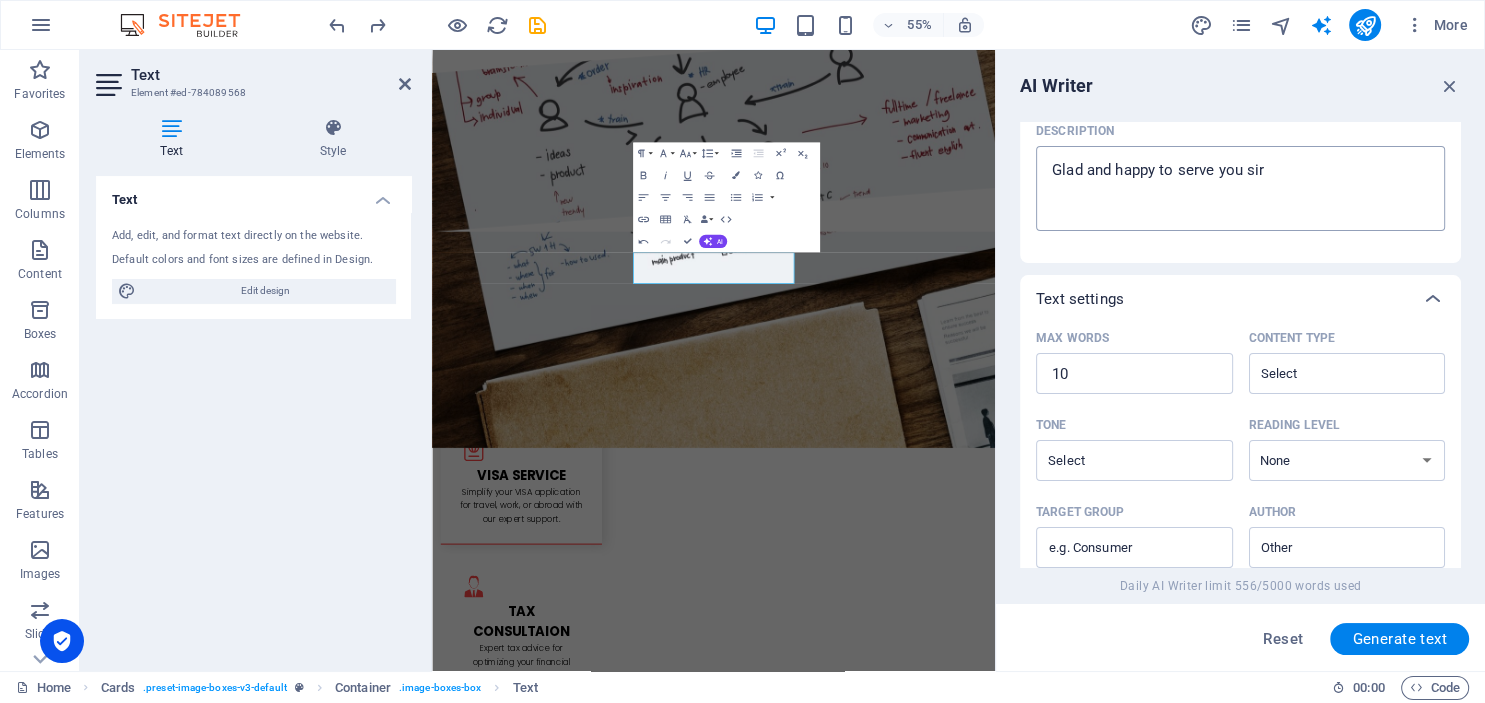 click on "Glad and happy to serve you sir" at bounding box center (1240, 188) 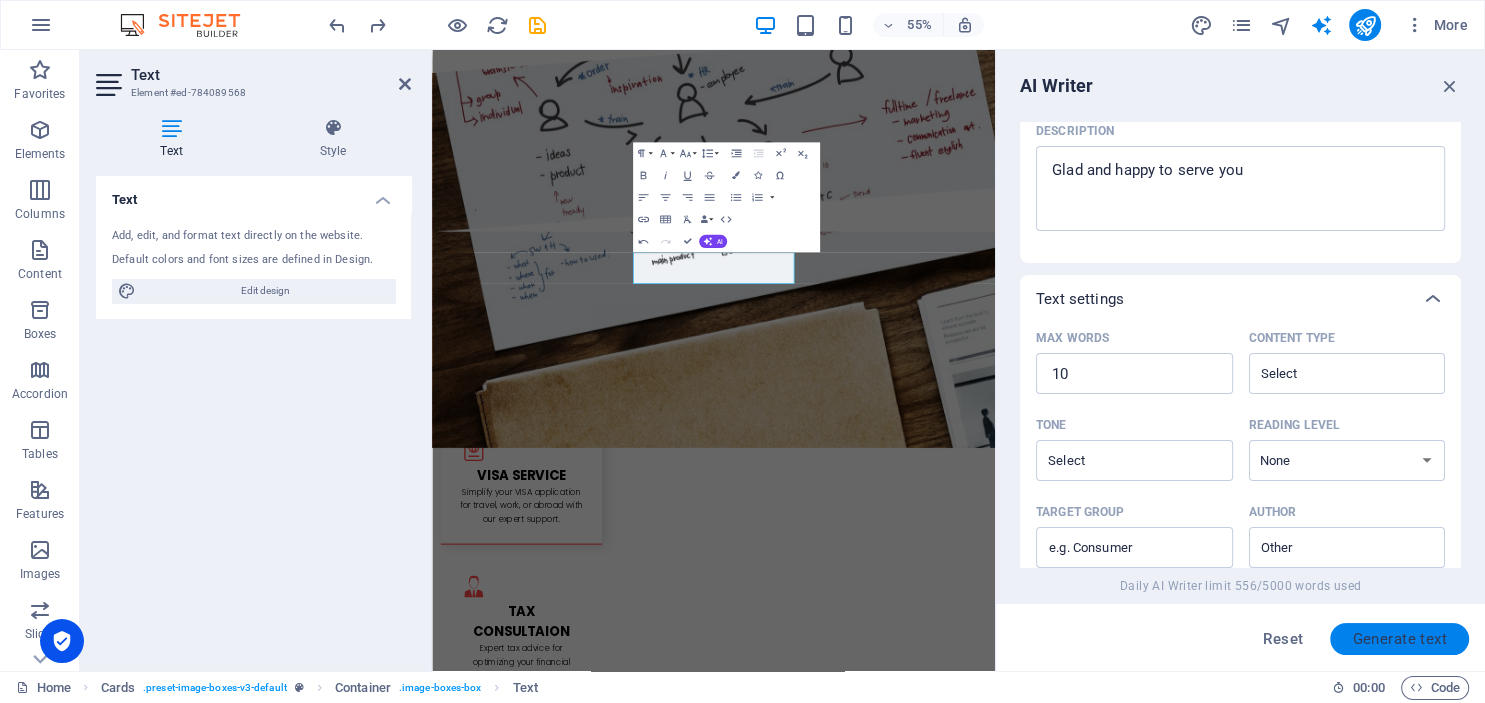 click on "Generate text" at bounding box center (1399, 639) 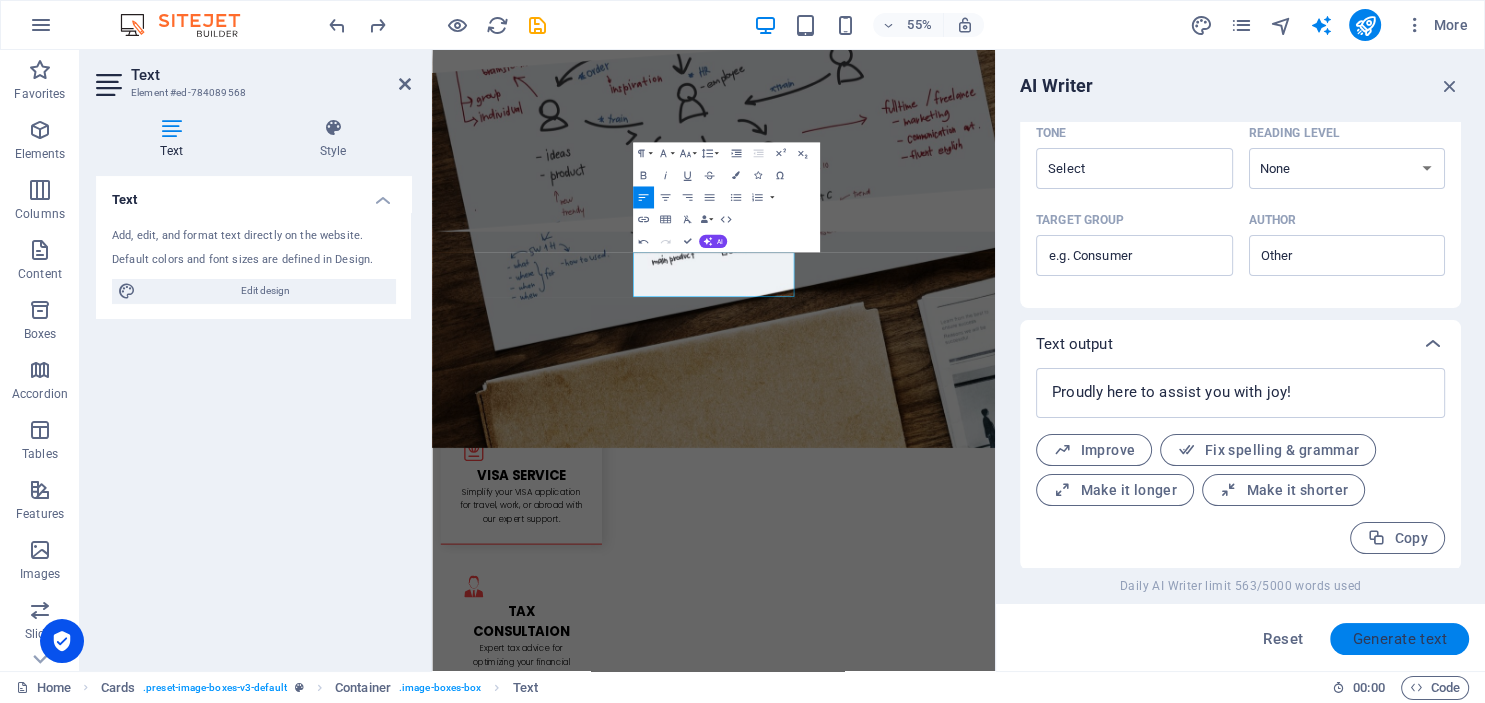 scroll, scrollTop: 557, scrollLeft: 0, axis: vertical 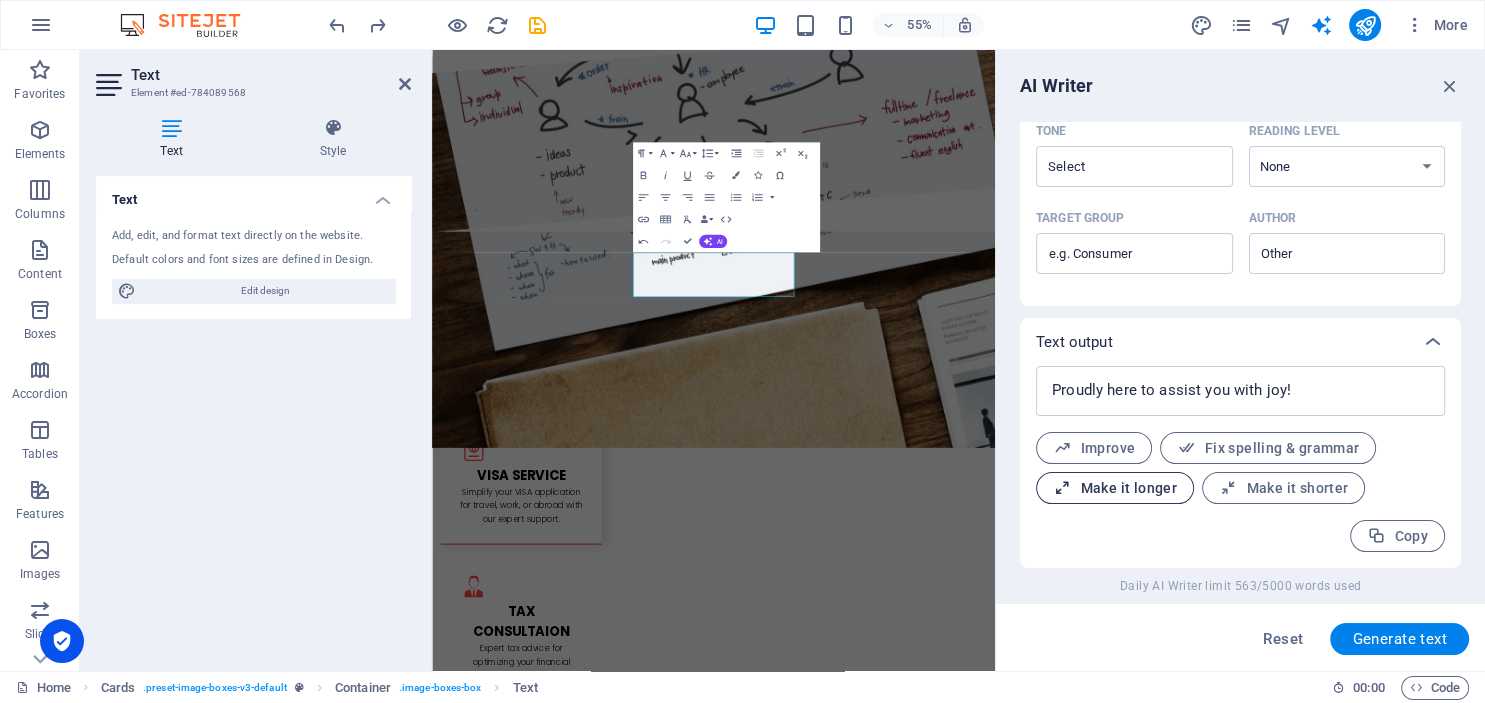 click on "Make it longer" at bounding box center [1115, 488] 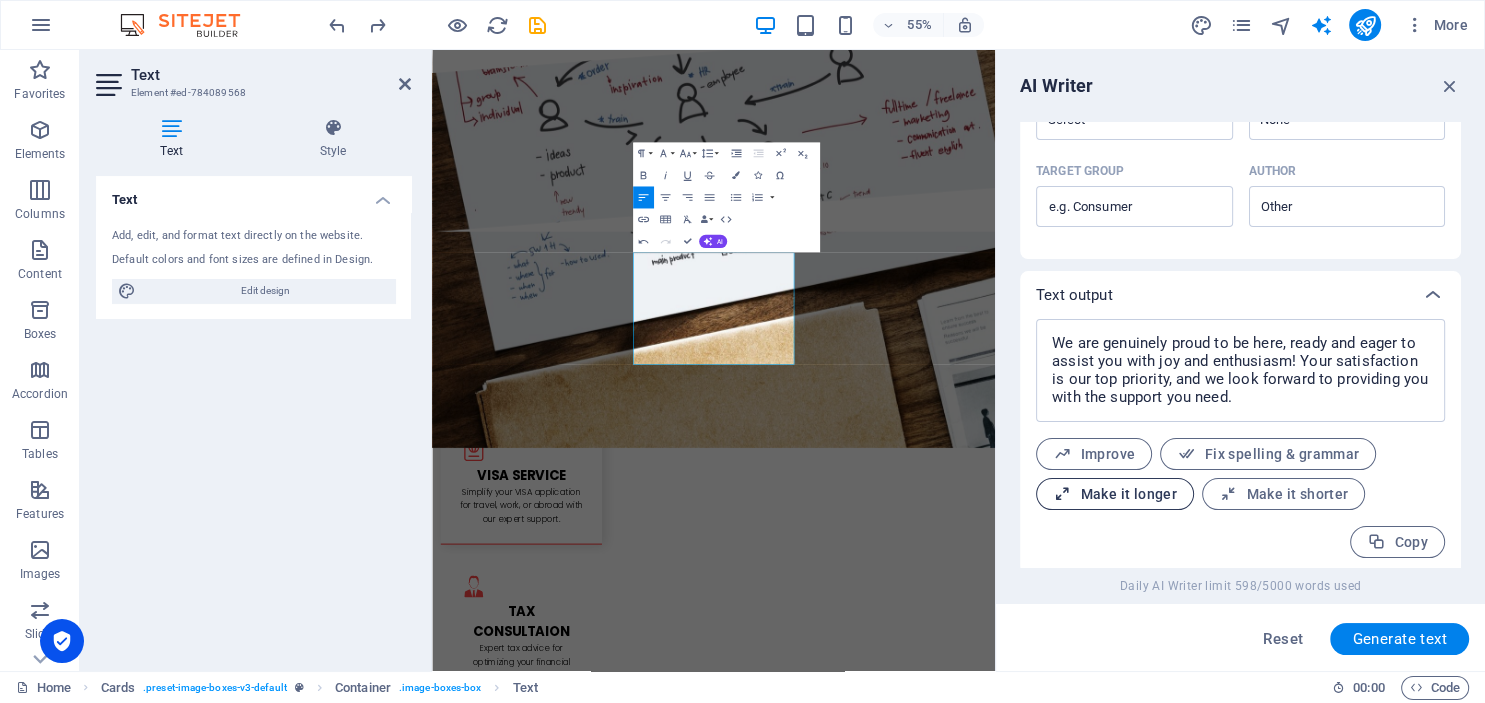 scroll, scrollTop: 610, scrollLeft: 0, axis: vertical 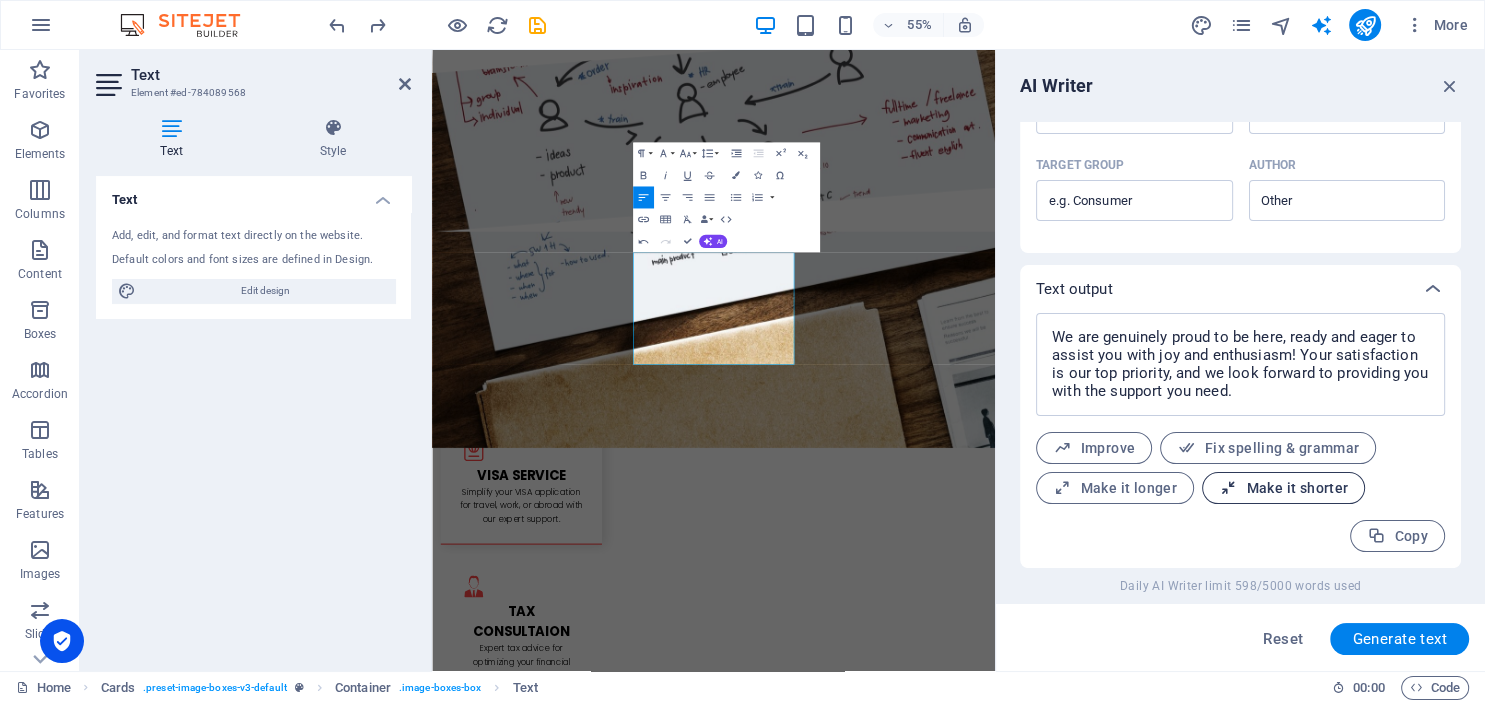 click on "Make it shorter" at bounding box center [1283, 488] 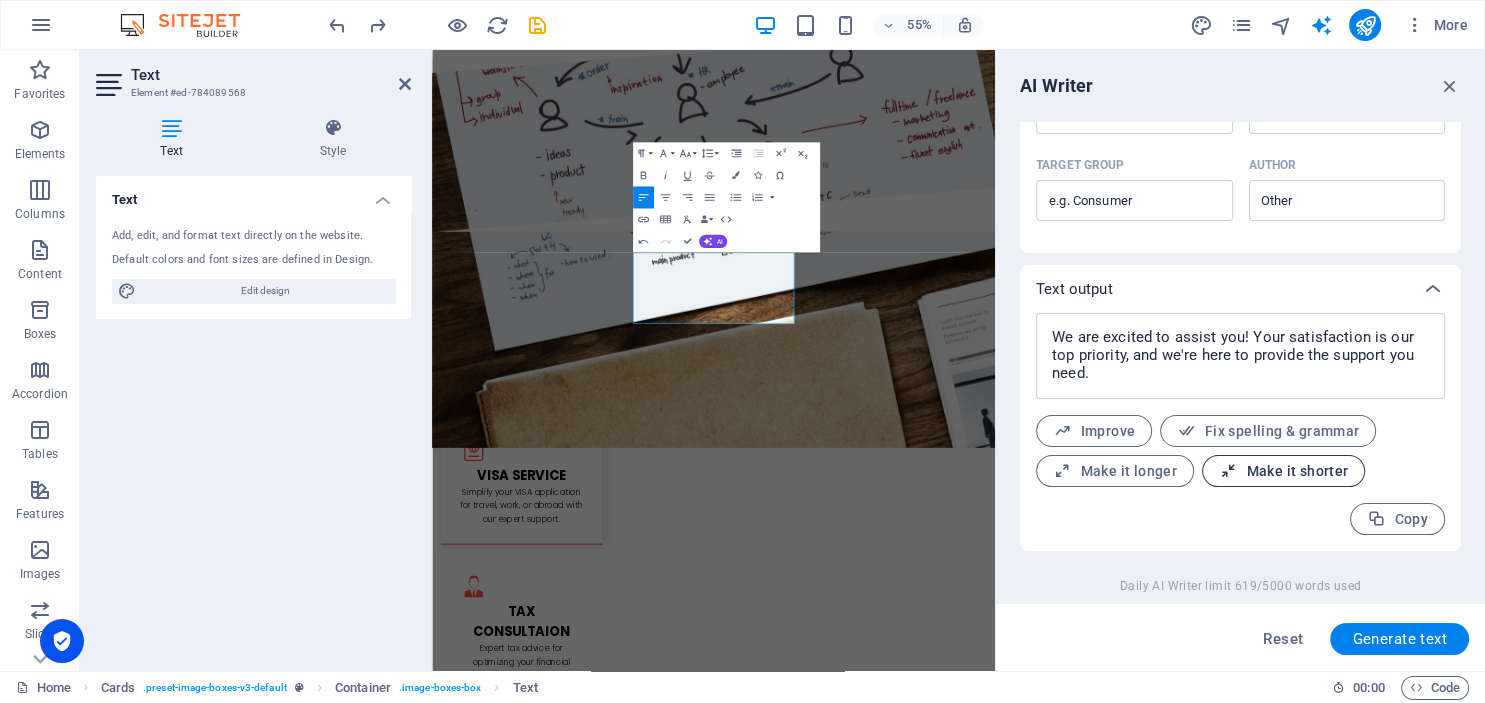 scroll, scrollTop: 610, scrollLeft: 0, axis: vertical 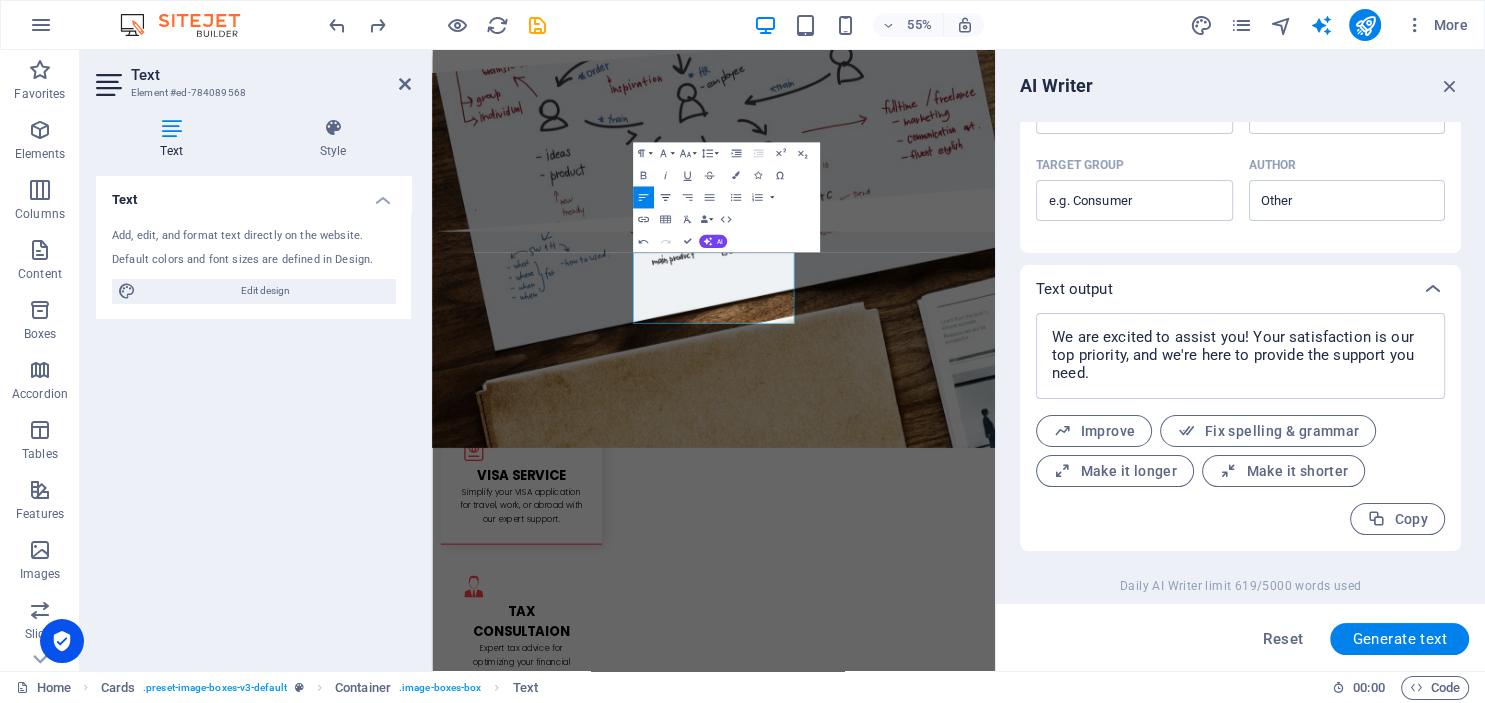 click on "Align Center" at bounding box center (665, 197) 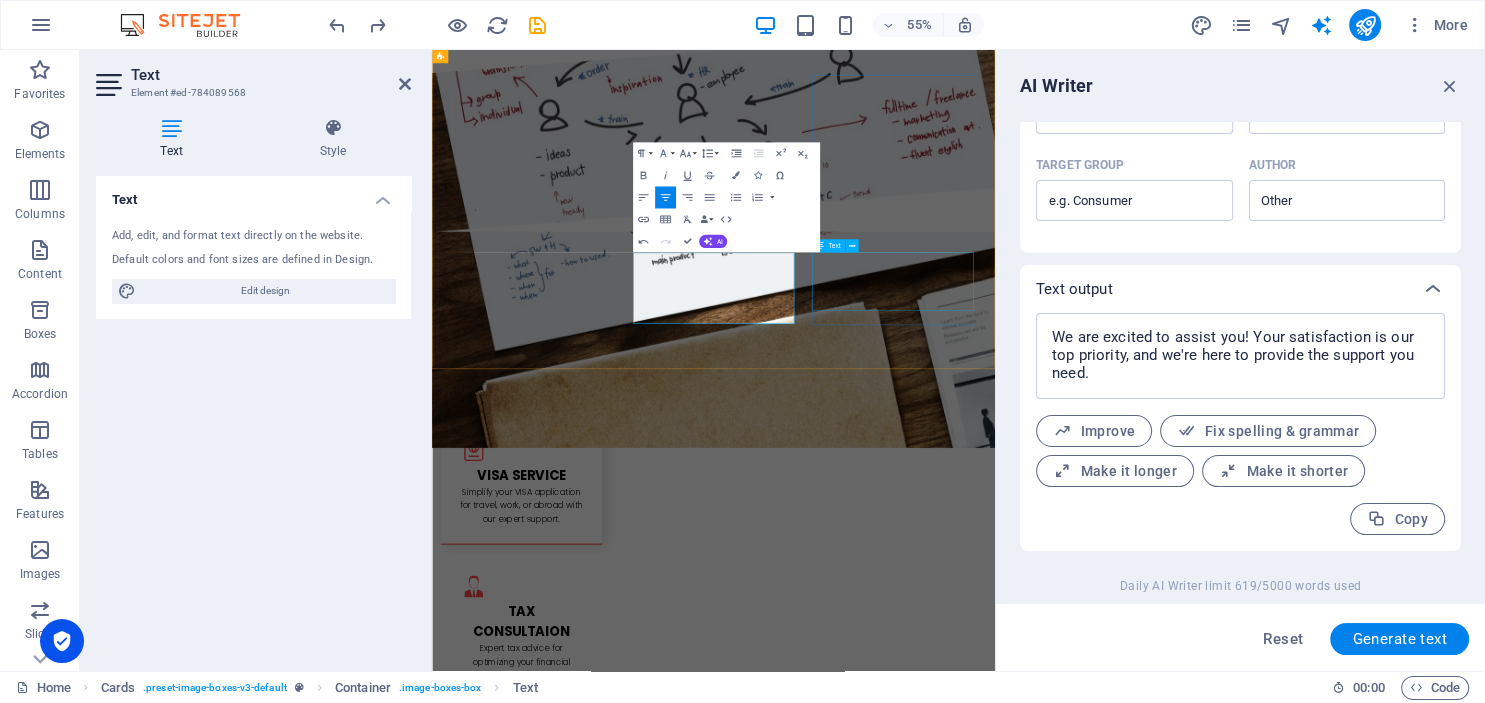 click on "Lorem ipsum dolor sit amet, consectetur adipisicing elit. Veritatis, dolorem!" at bounding box center (594, 3701) 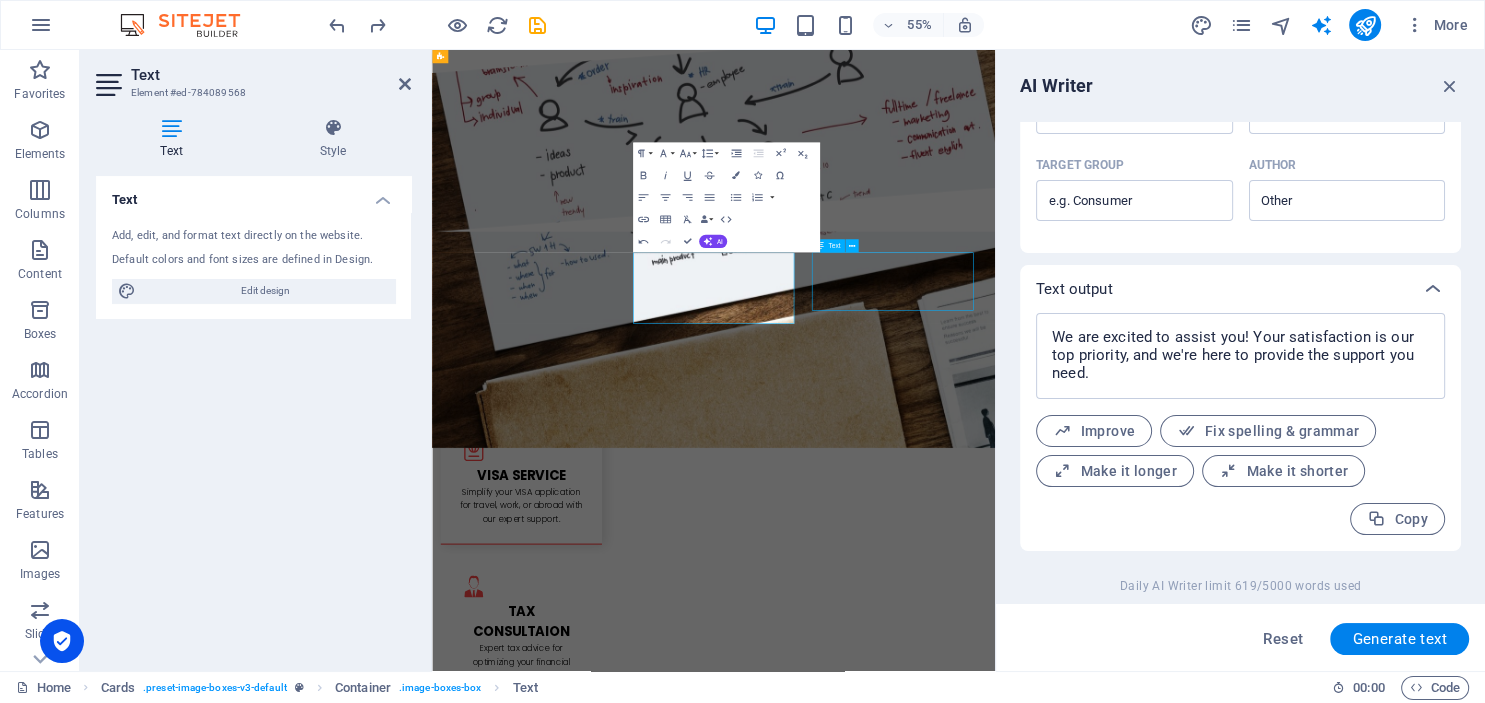 scroll, scrollTop: 2369, scrollLeft: 0, axis: vertical 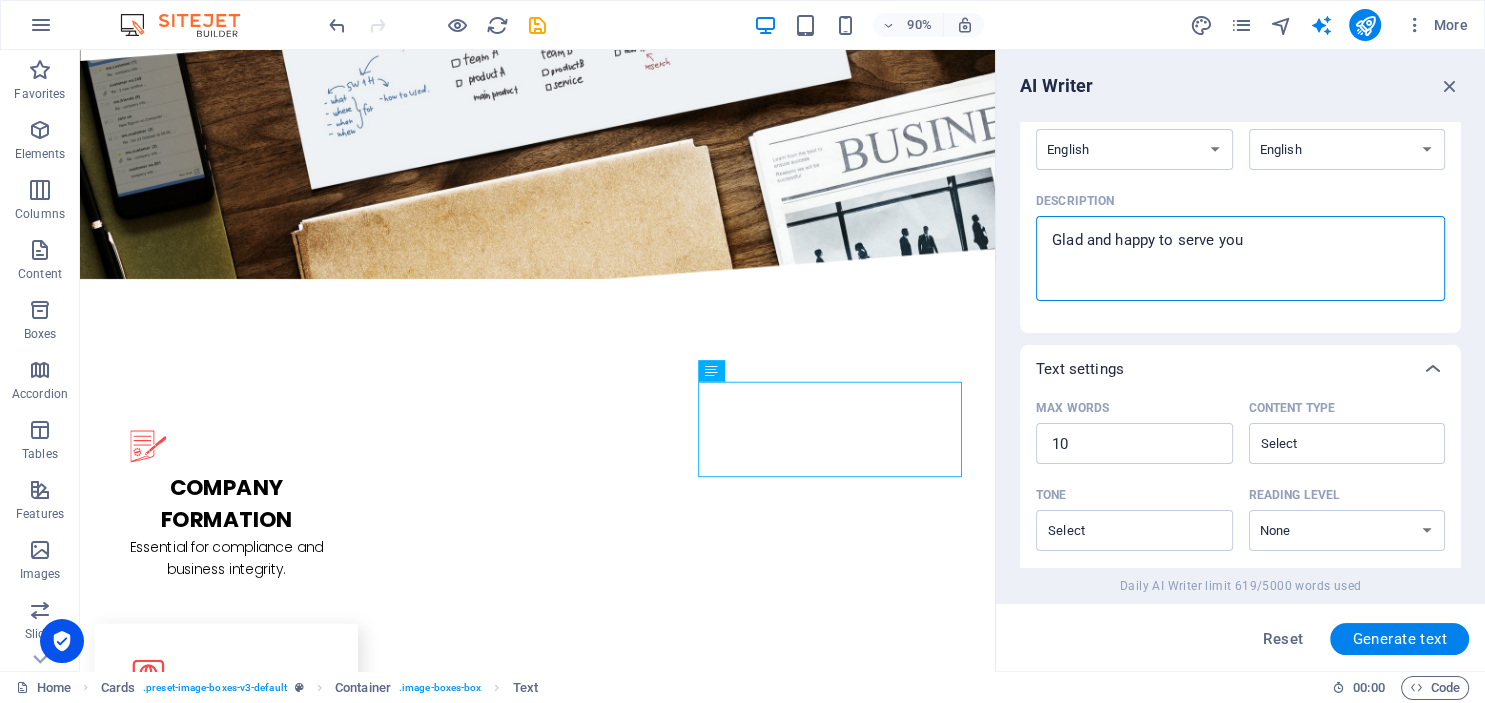 drag, startPoint x: 1258, startPoint y: 243, endPoint x: 1025, endPoint y: 228, distance: 233.48233 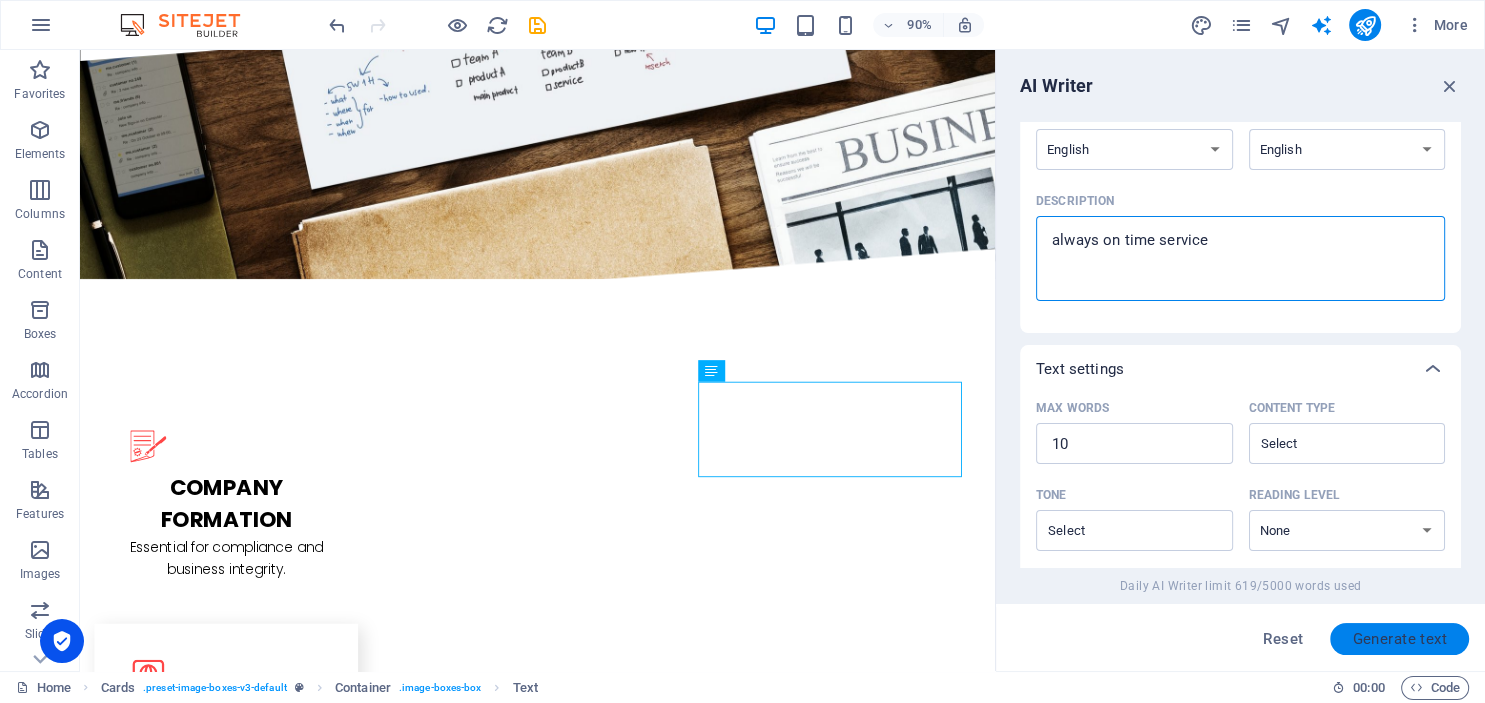 click on "Generate text" at bounding box center (1399, 639) 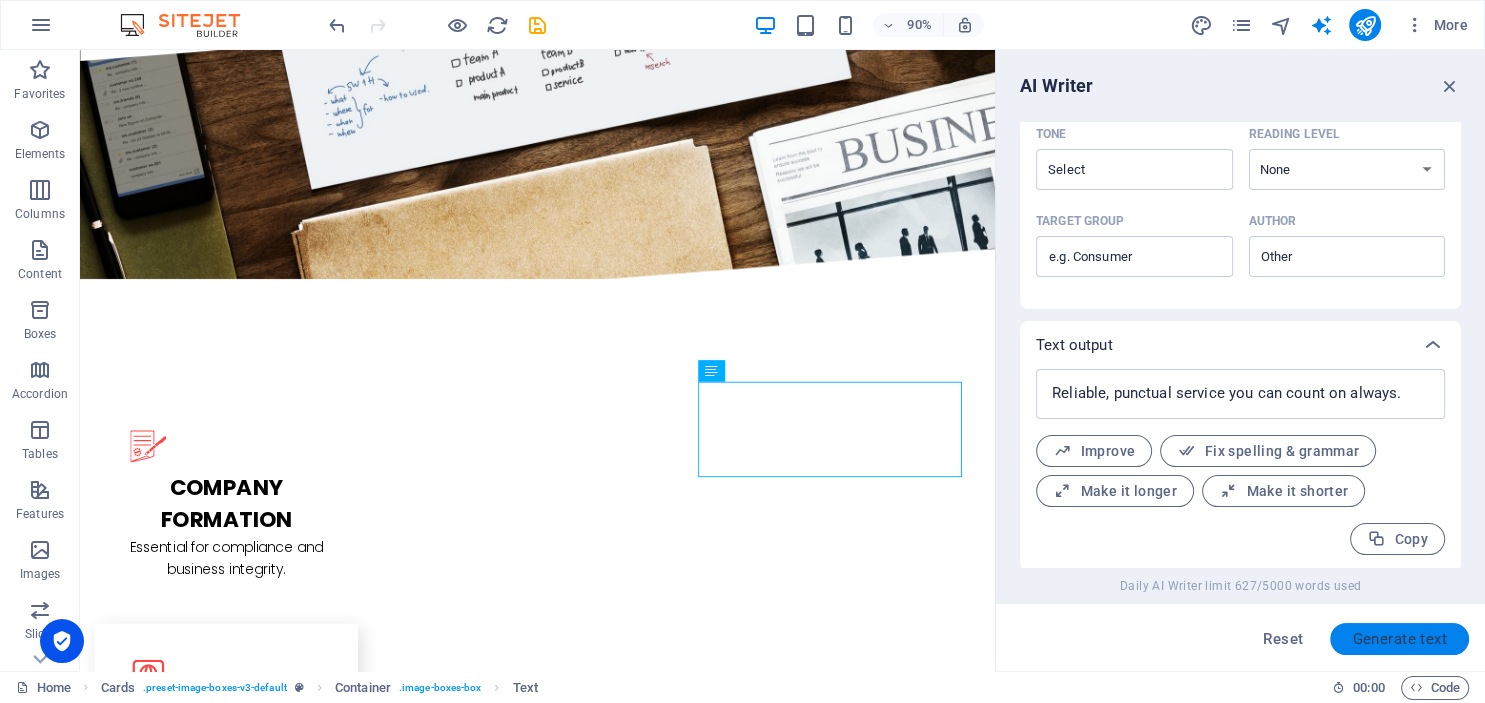 scroll, scrollTop: 557, scrollLeft: 0, axis: vertical 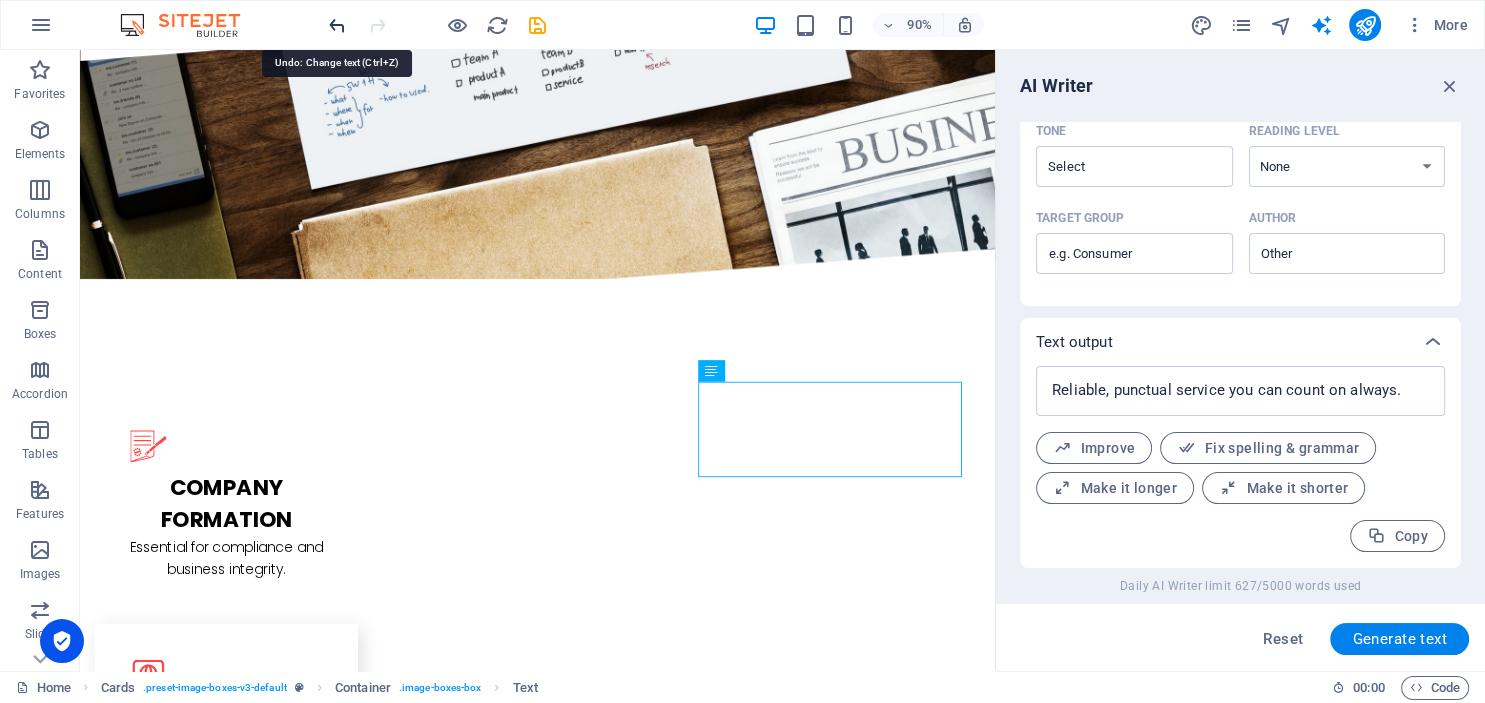 click at bounding box center [337, 25] 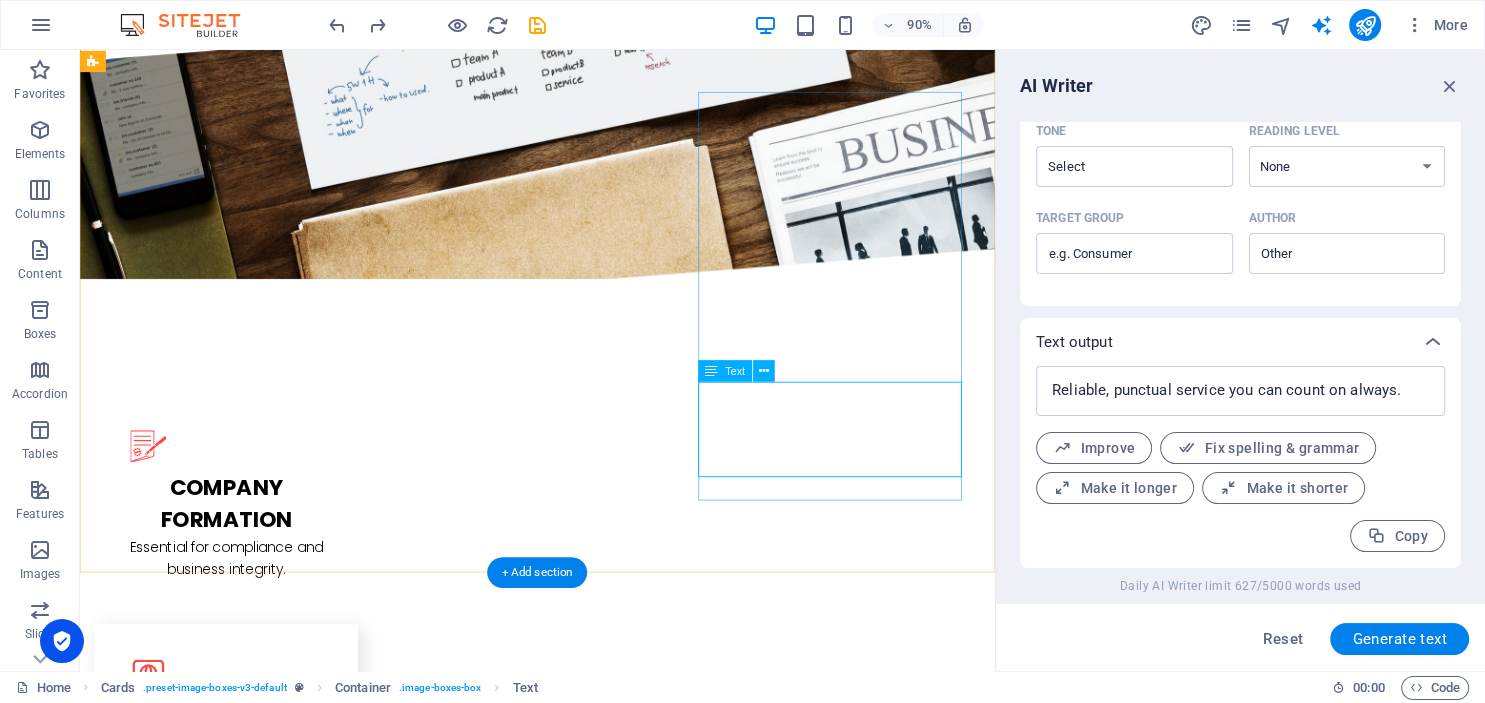 click on "Lorem ipsum dolor sit amet, consectetur adipisicing elit. Veritatis, dolorem!" at bounding box center (242, 3671) 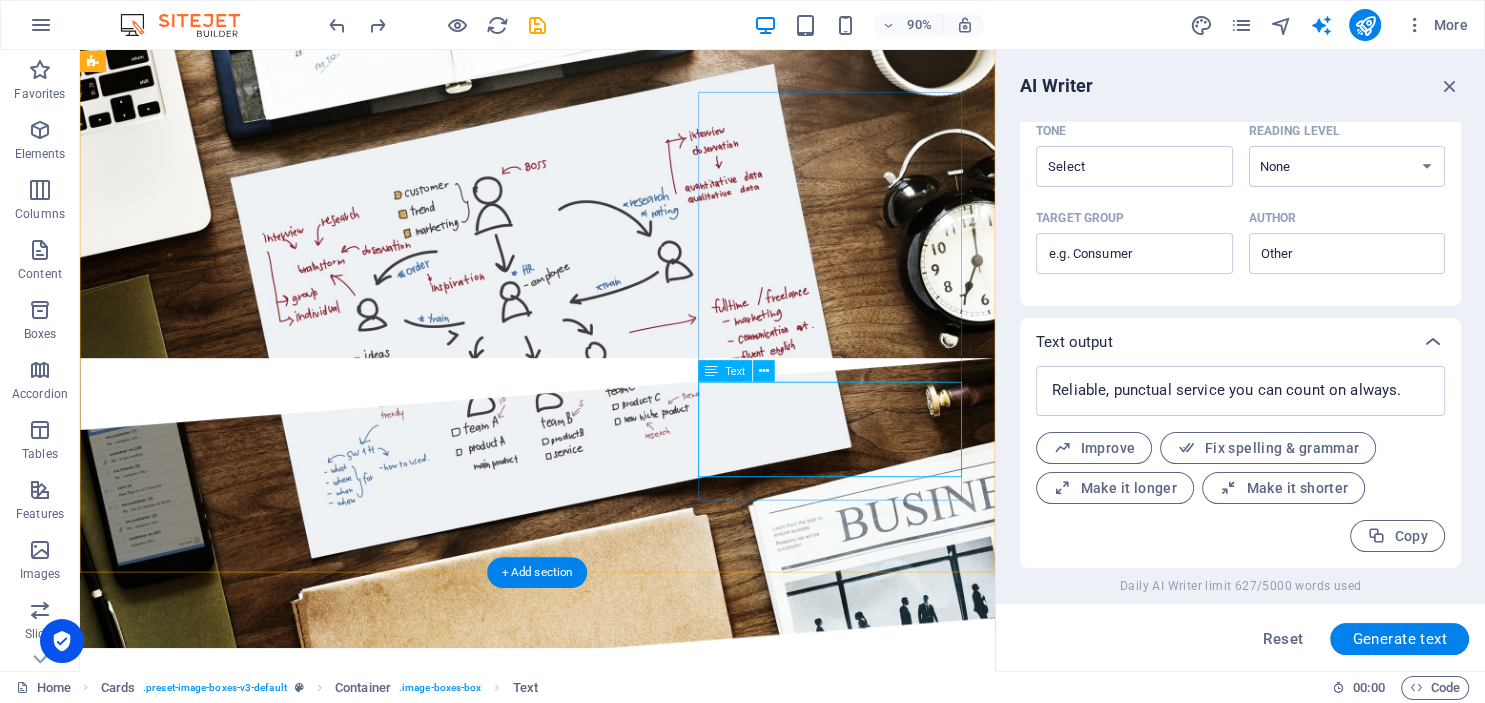scroll, scrollTop: 2749, scrollLeft: 0, axis: vertical 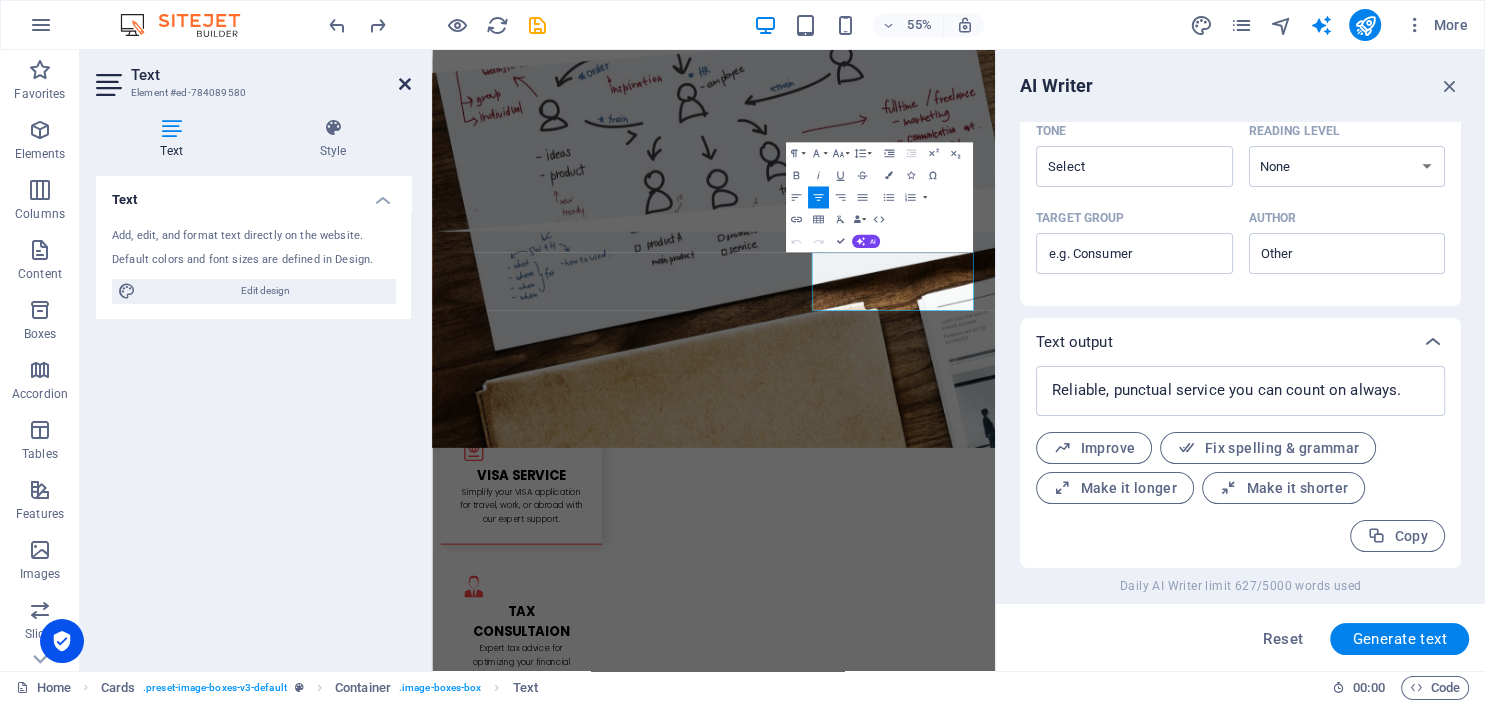 click at bounding box center (405, 84) 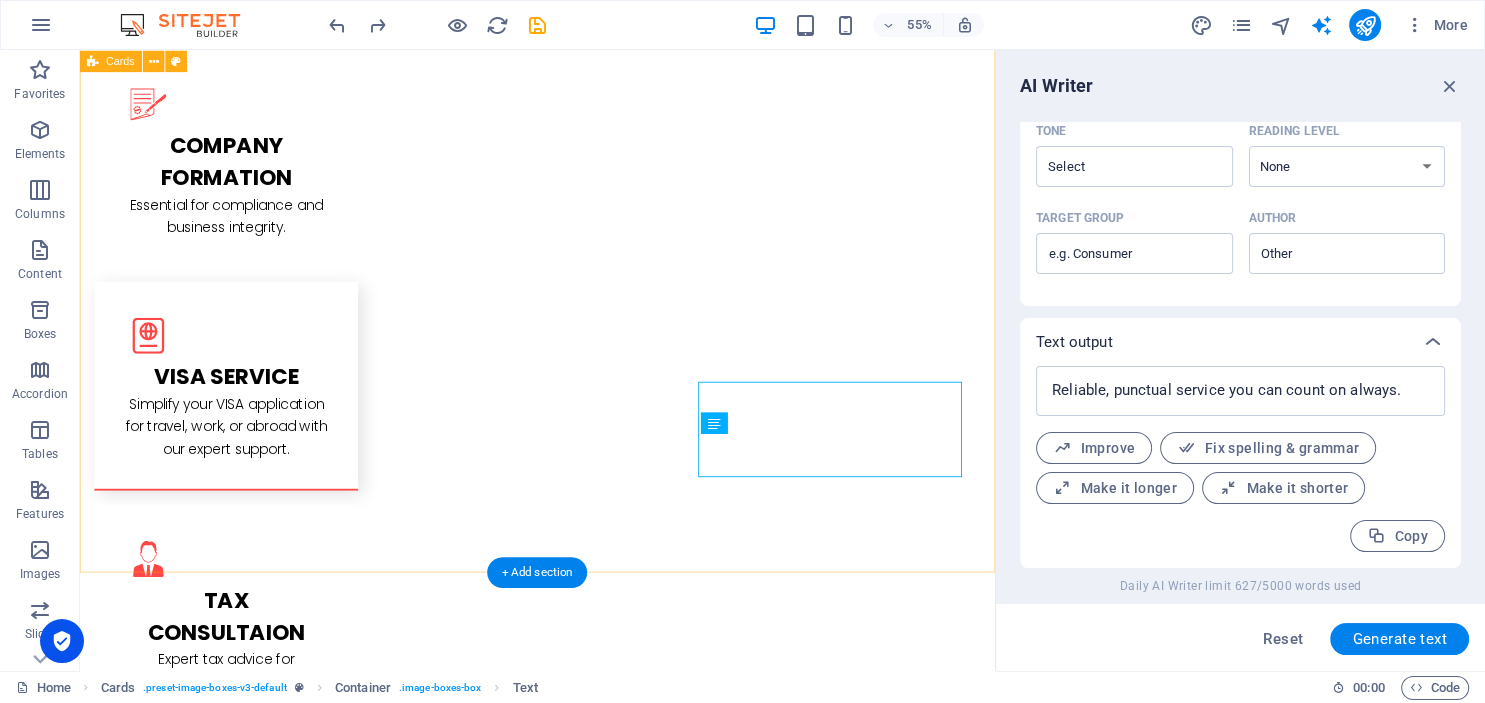 scroll, scrollTop: 2369, scrollLeft: 0, axis: vertical 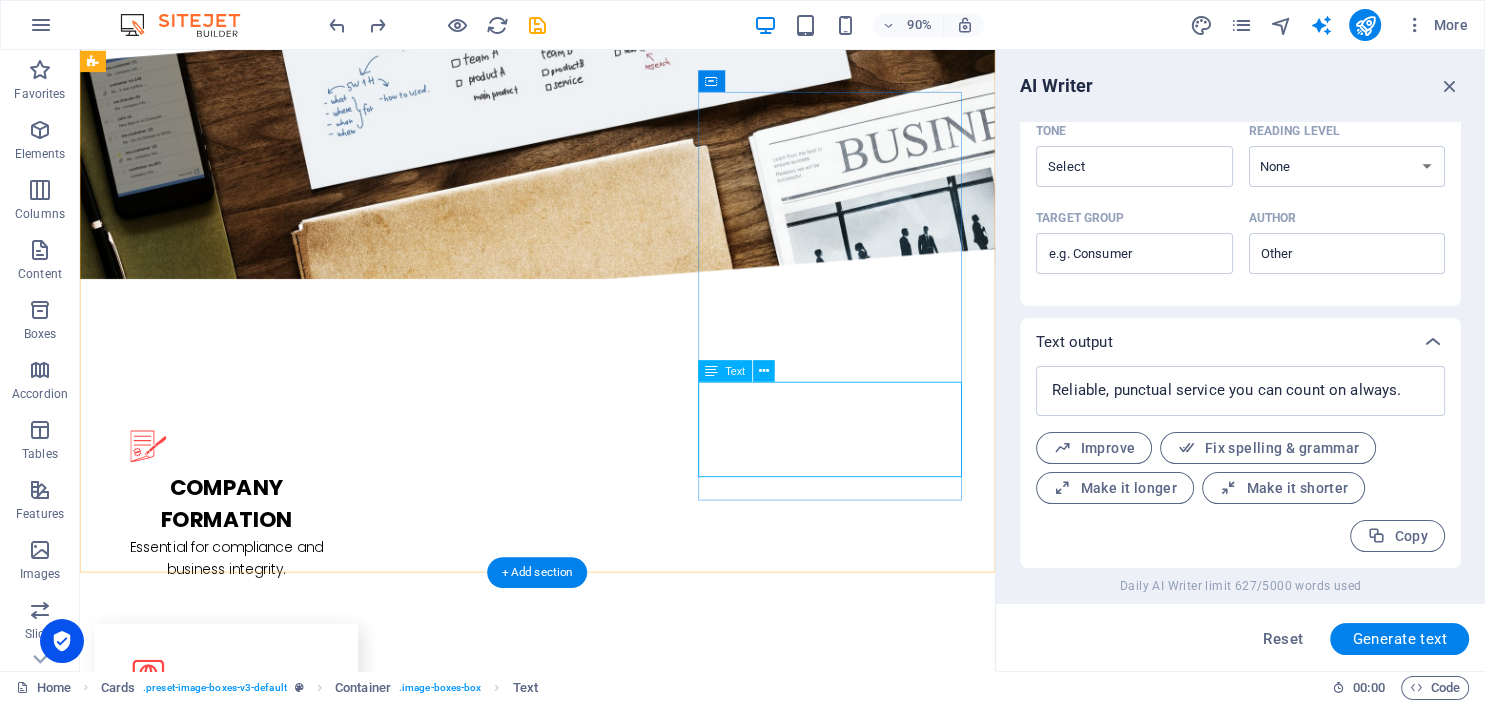 click on "Lorem ipsum dolor sit amet, consectetur adipisicing elit. Veritatis, dolorem!" at bounding box center (242, 3671) 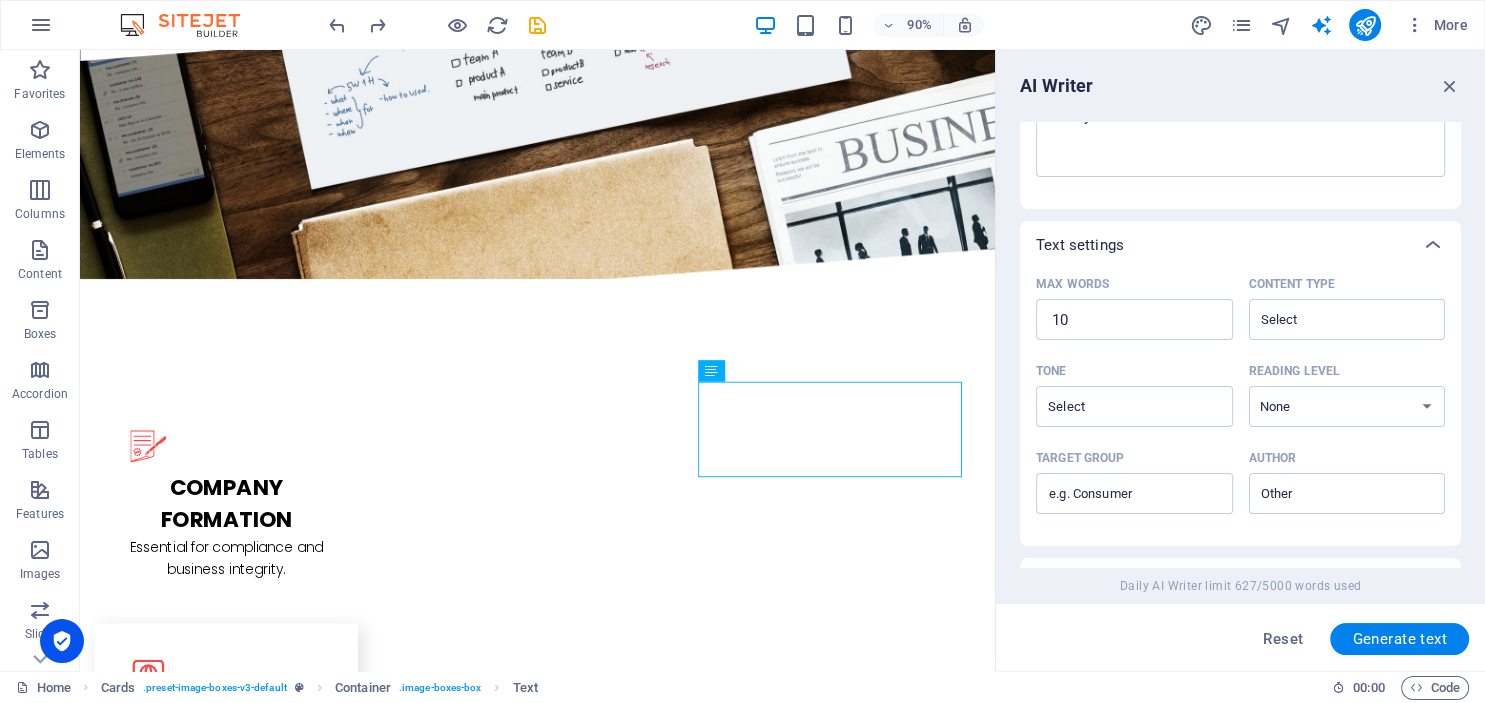 scroll, scrollTop: 291, scrollLeft: 0, axis: vertical 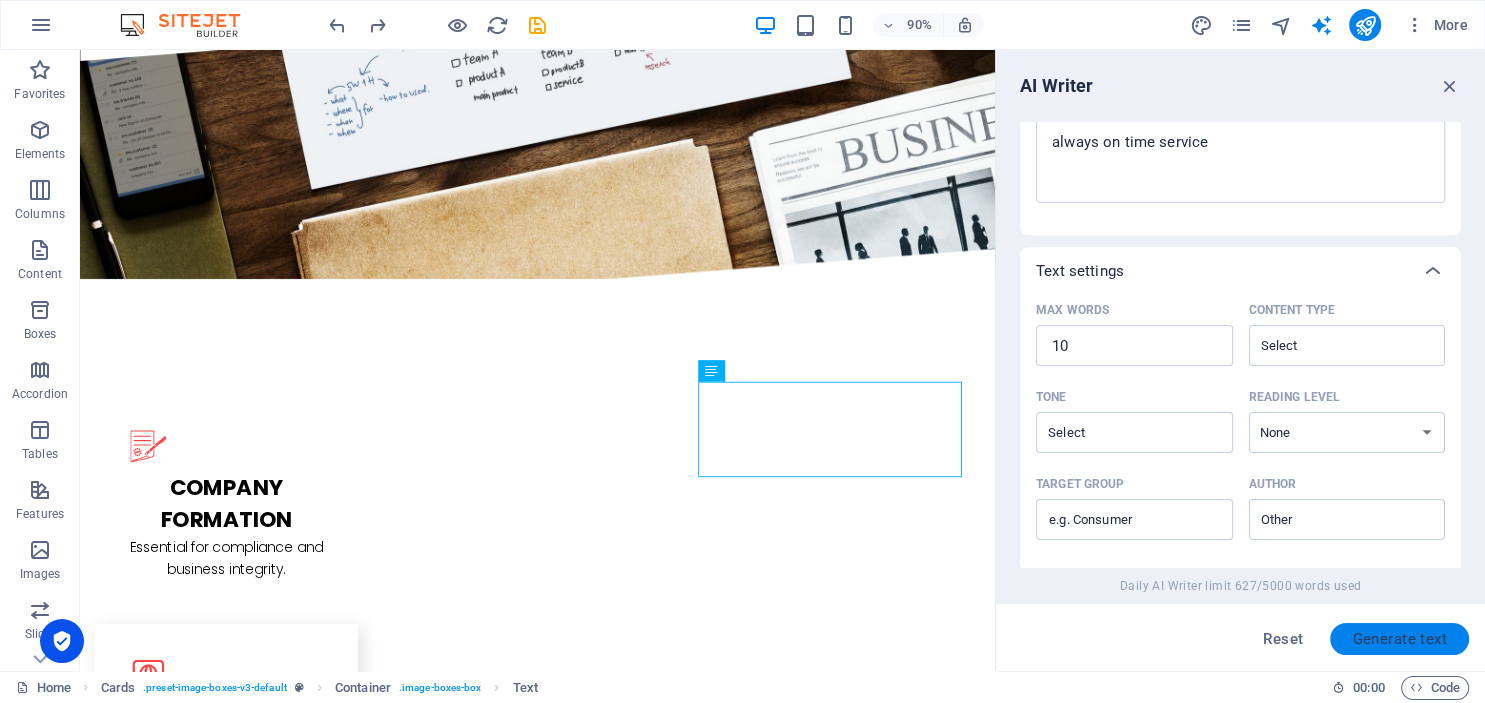 click on "Generate text" at bounding box center (1399, 639) 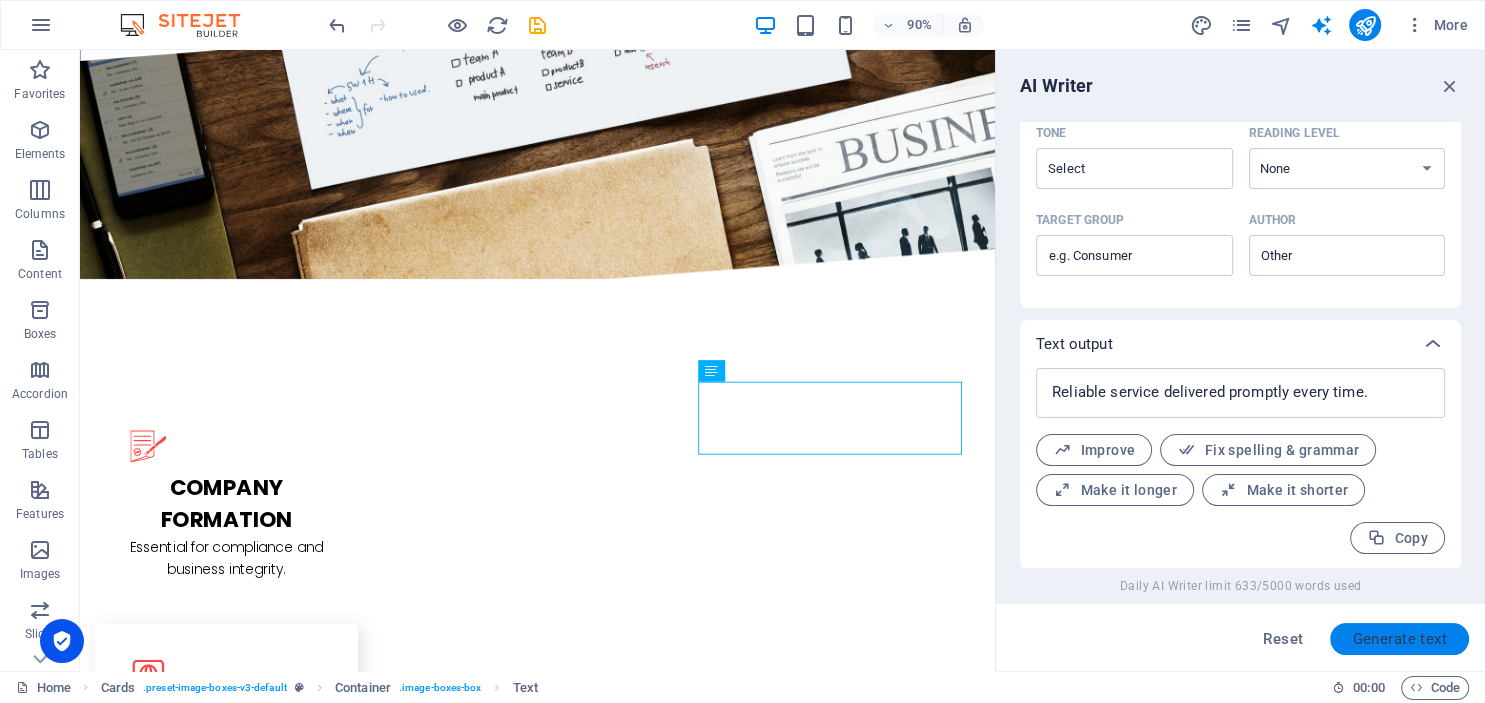 scroll, scrollTop: 557, scrollLeft: 0, axis: vertical 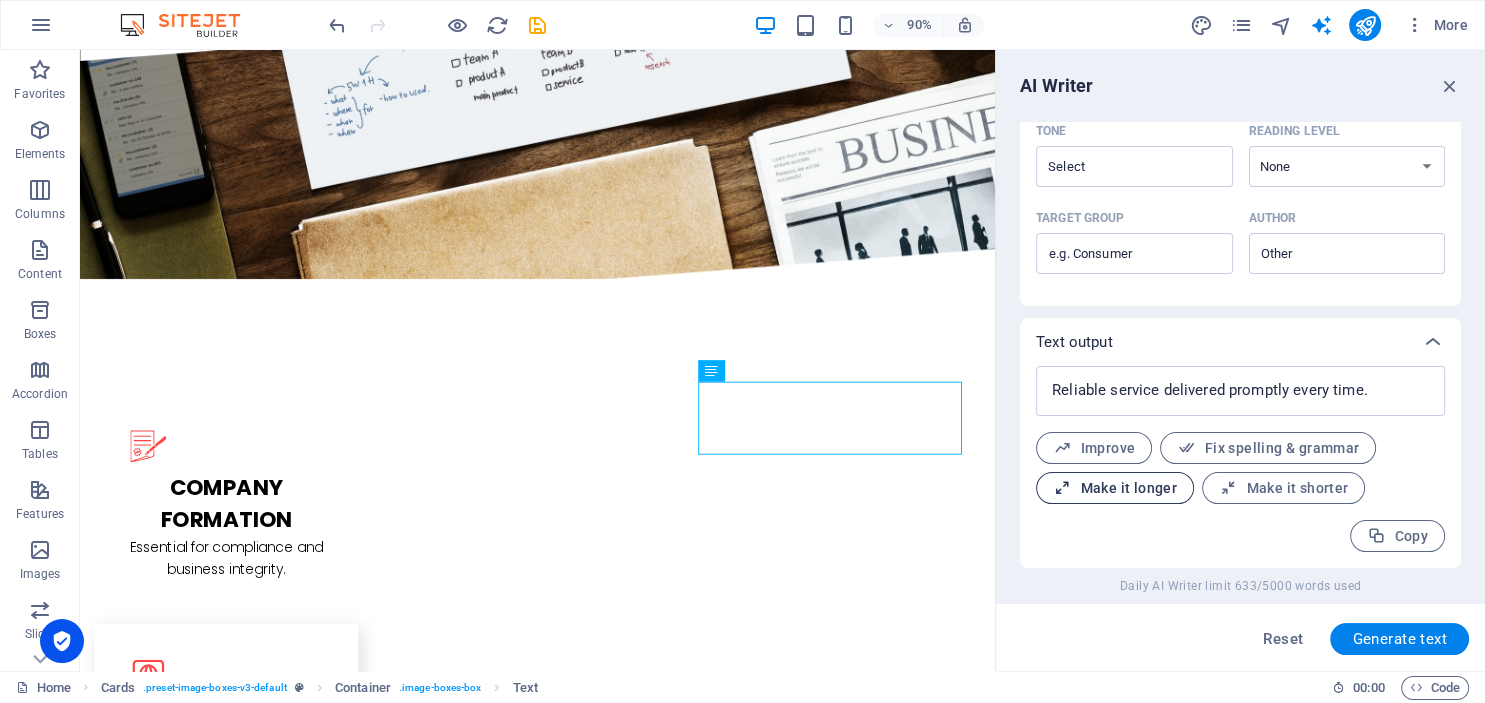 click on "Make it longer" at bounding box center [1115, 488] 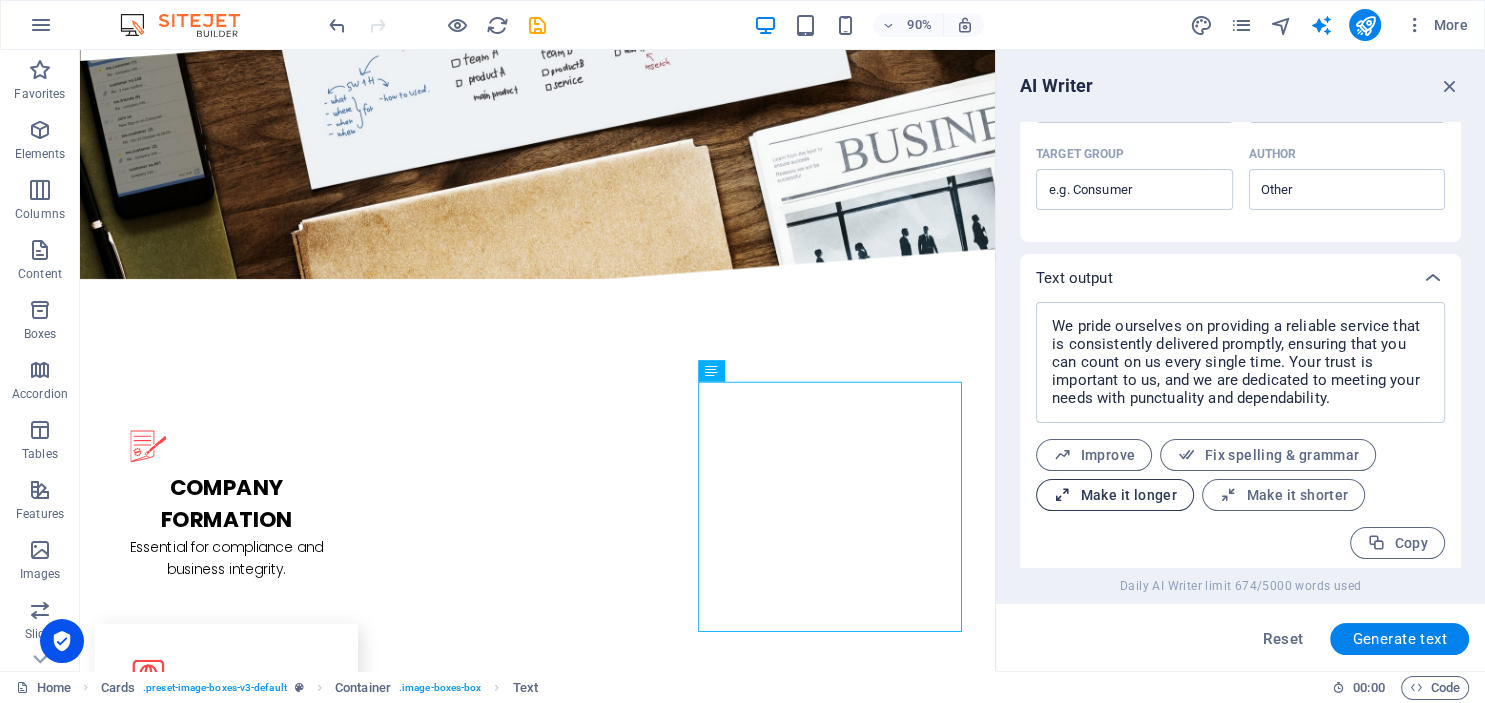 scroll, scrollTop: 628, scrollLeft: 0, axis: vertical 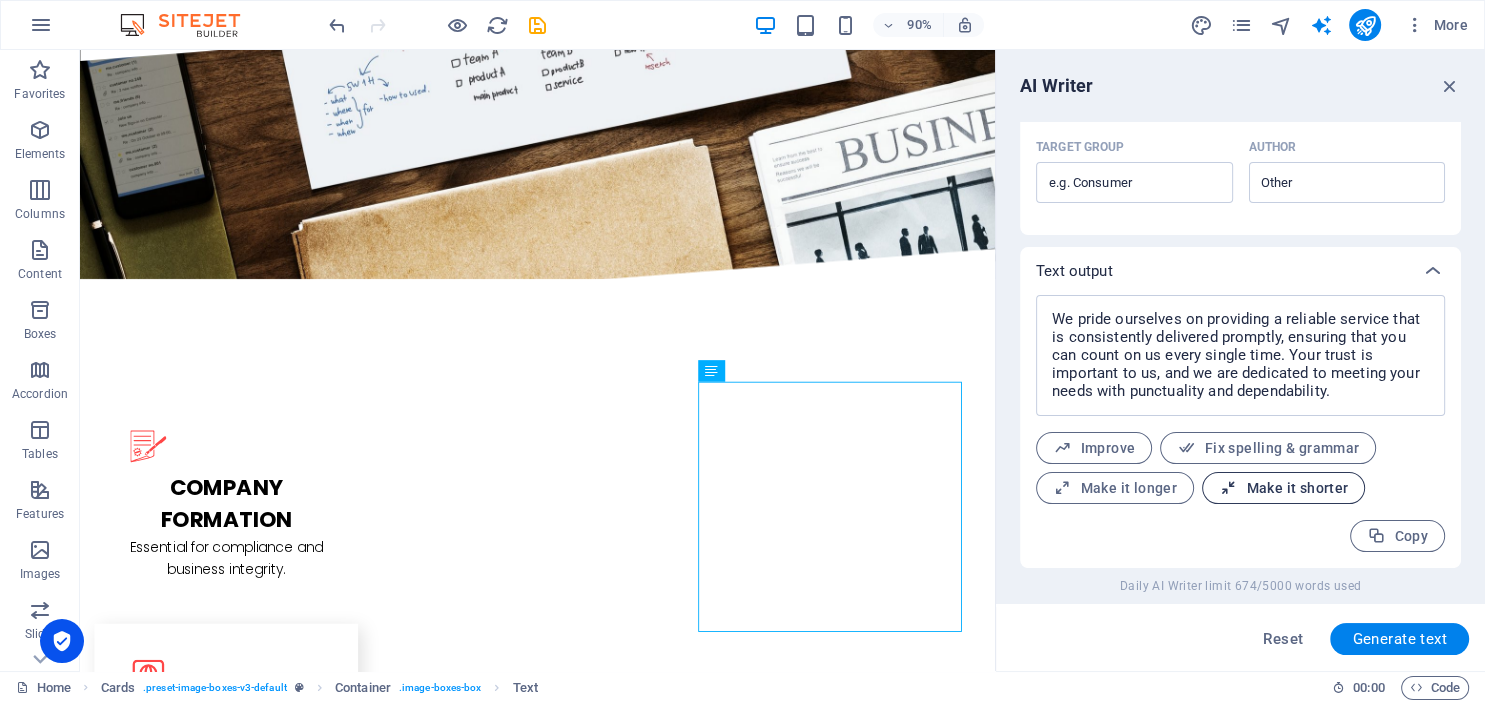 click on "Make it shorter" at bounding box center [1283, 488] 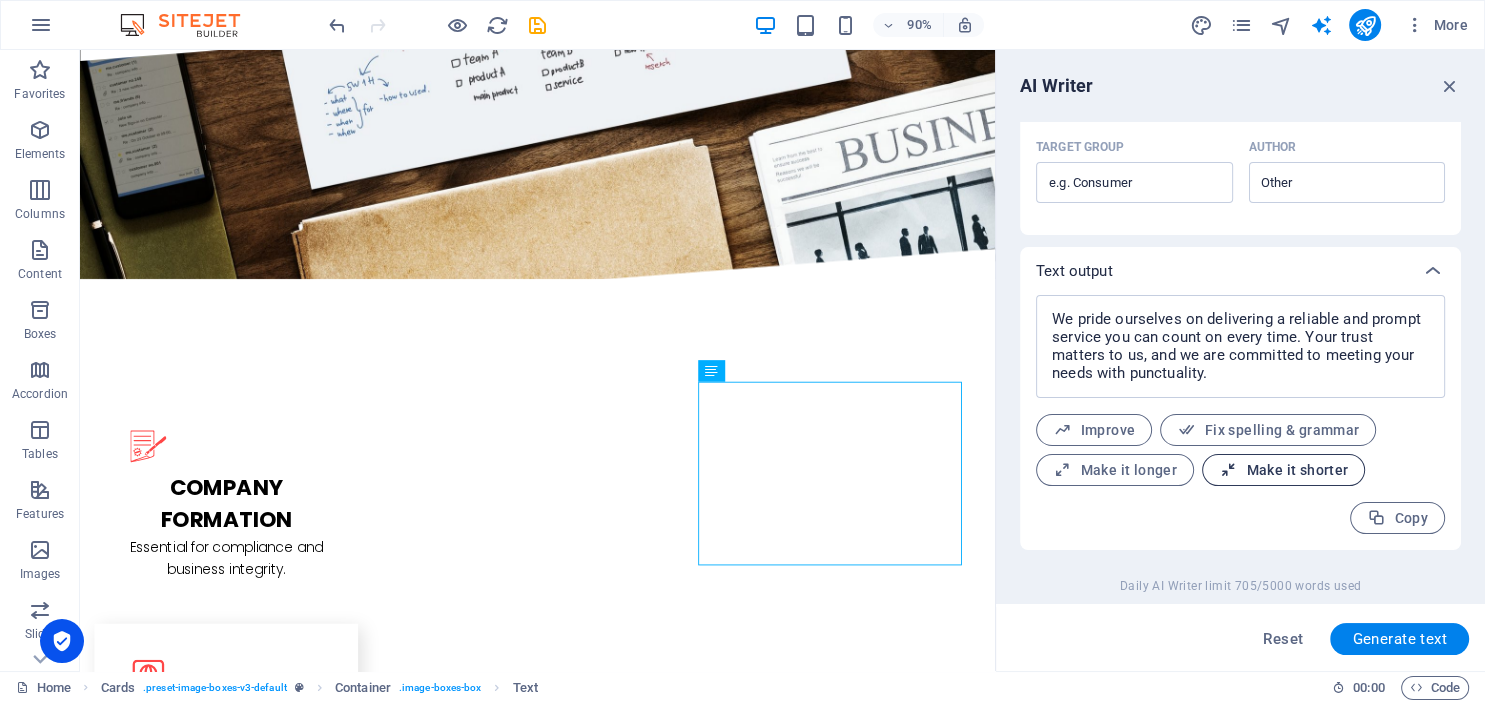 click on "Make it shorter" at bounding box center (1283, 470) 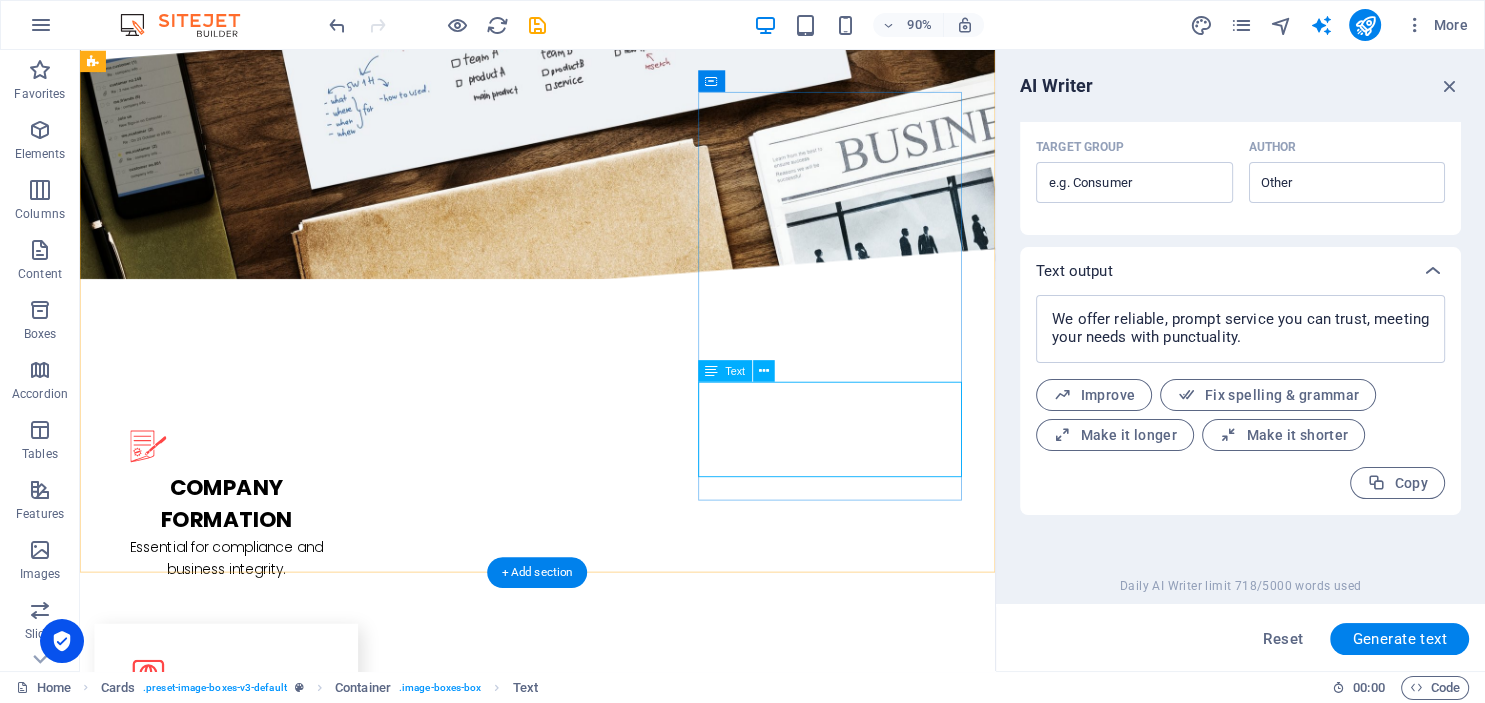 click on "We offer reliable, prompt service you can trust, meeting your needs with punctuality." at bounding box center [242, 3671] 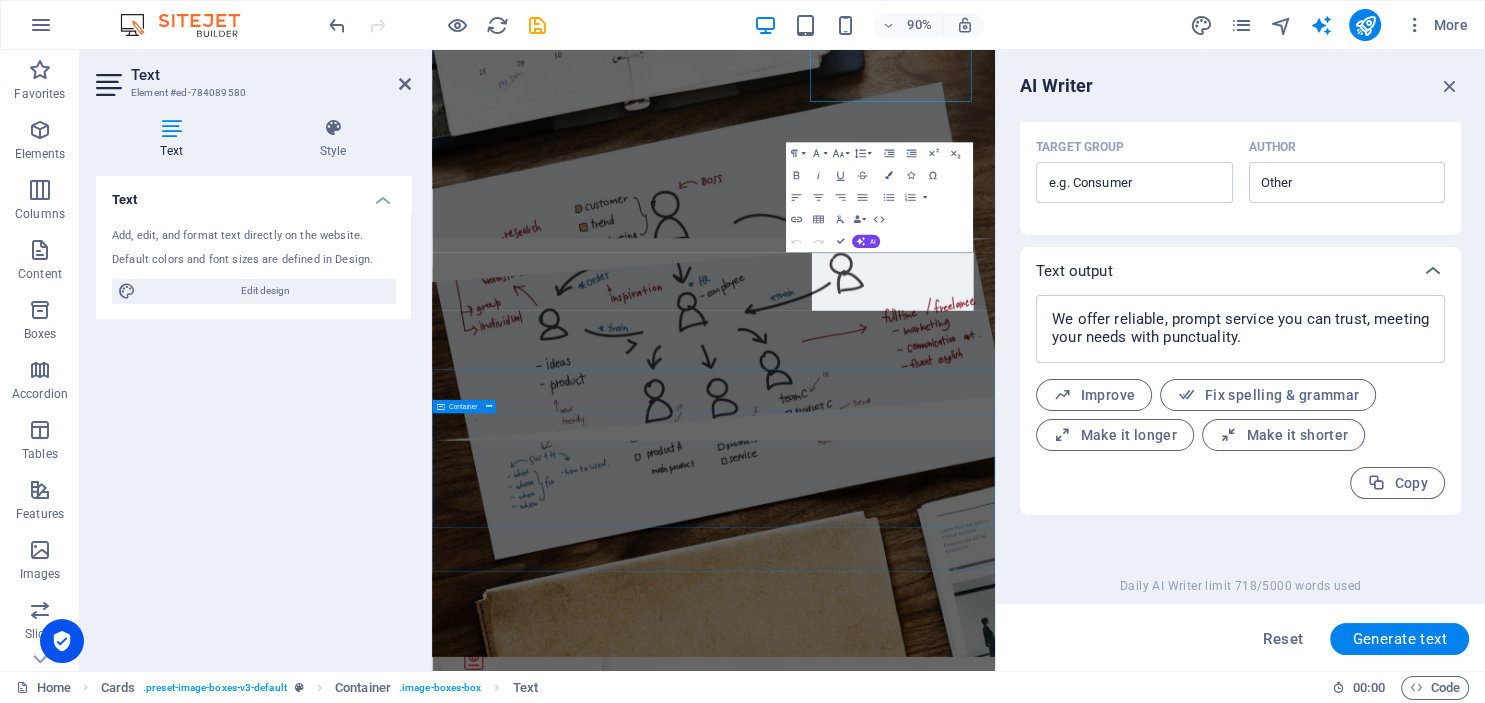 scroll, scrollTop: 2749, scrollLeft: 0, axis: vertical 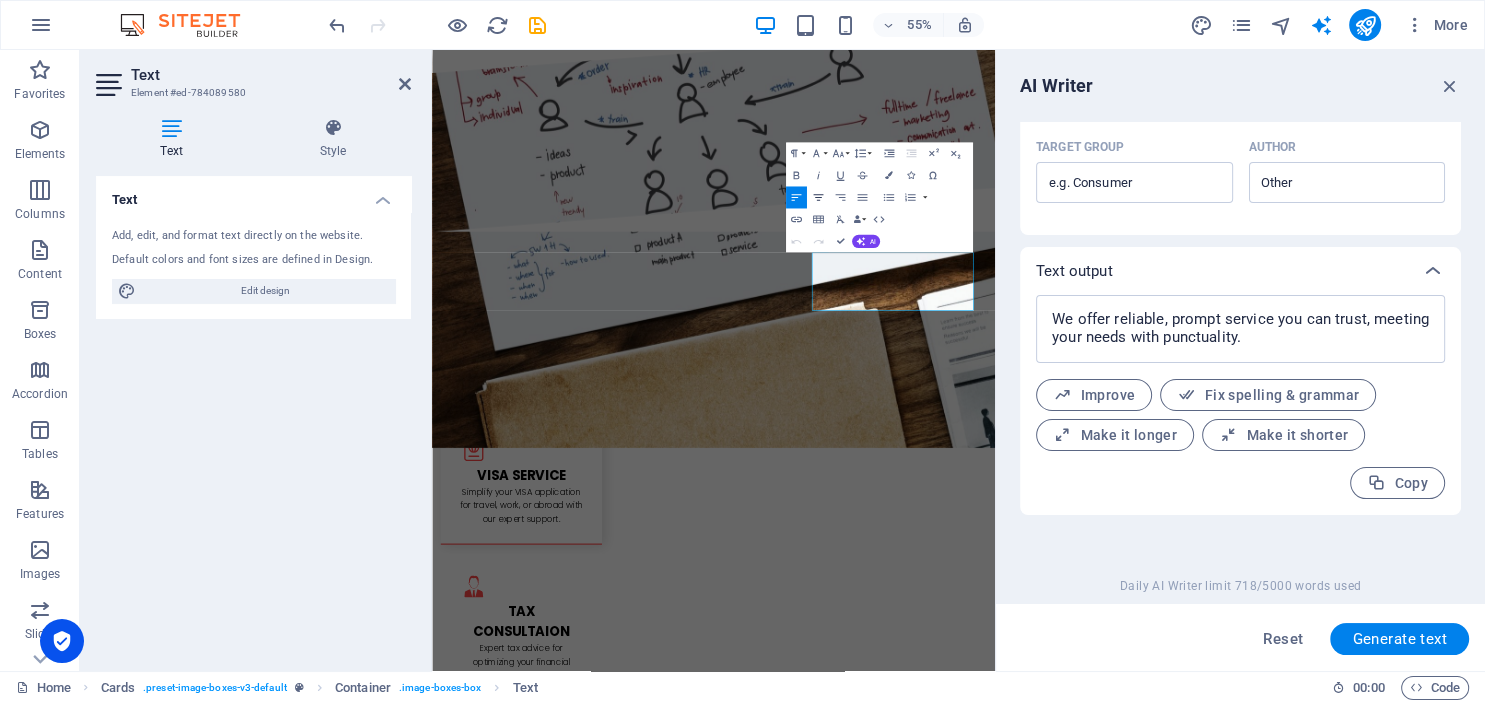 click 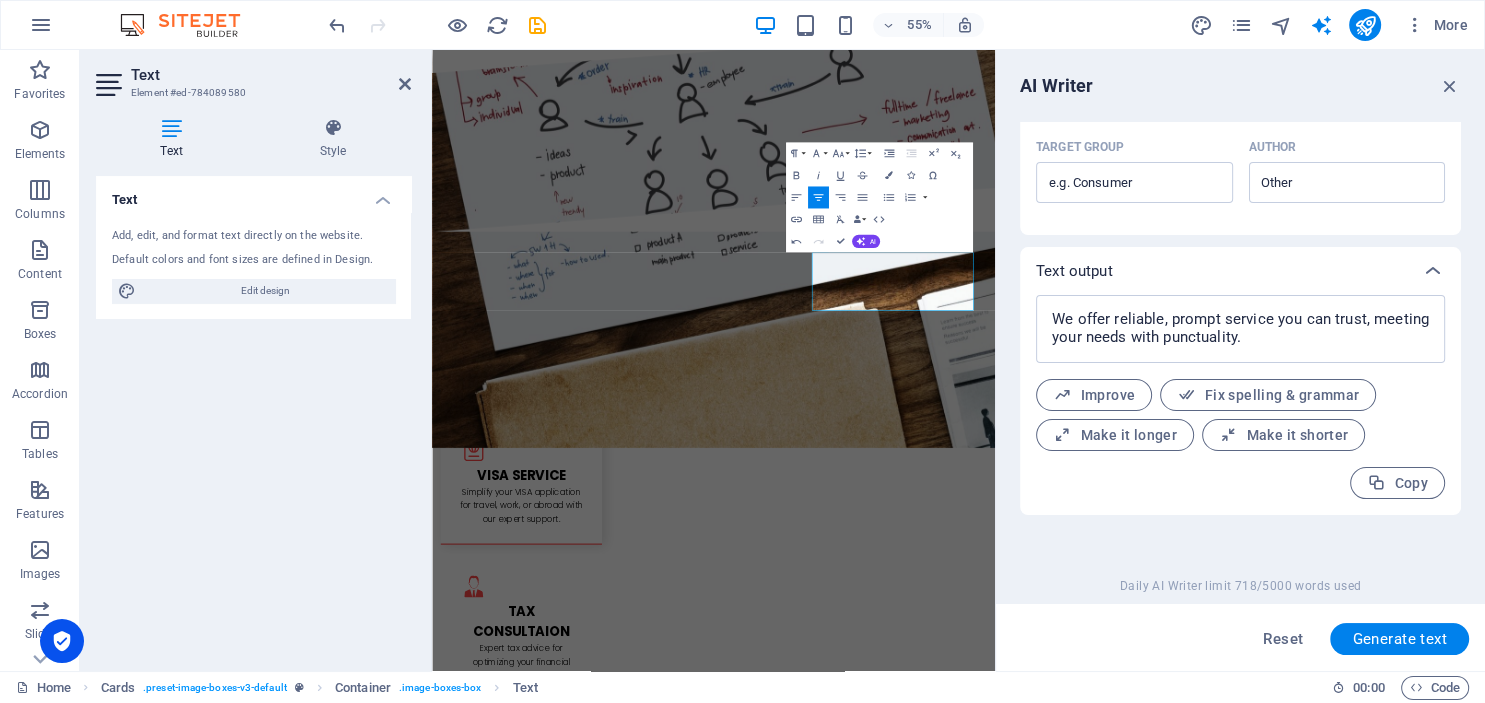 click on "We offer reliable, prompt service you can trust, meeting your needs with punctuality. x ​ Improve Fix spelling & grammar Make it longer Make it shorter Copy" at bounding box center (1240, 405) 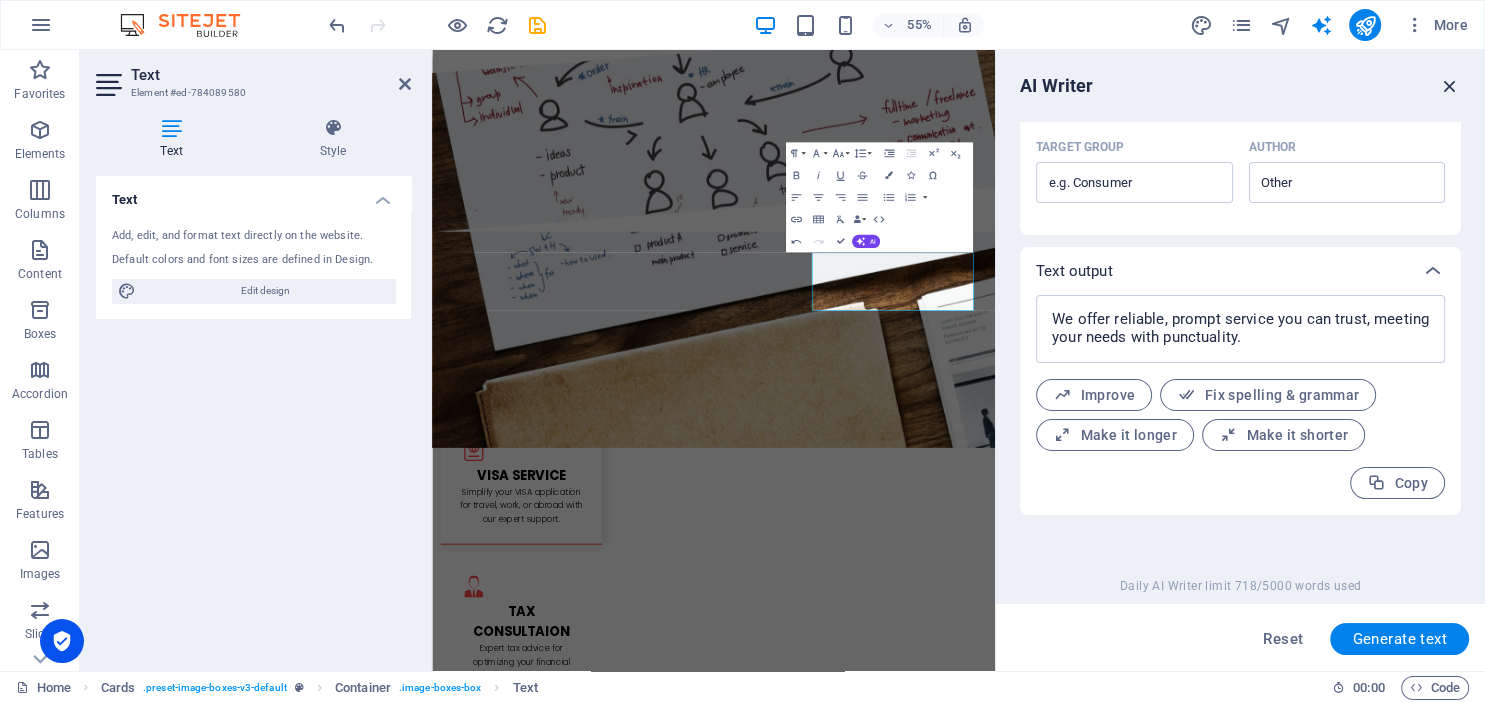 click at bounding box center [1450, 86] 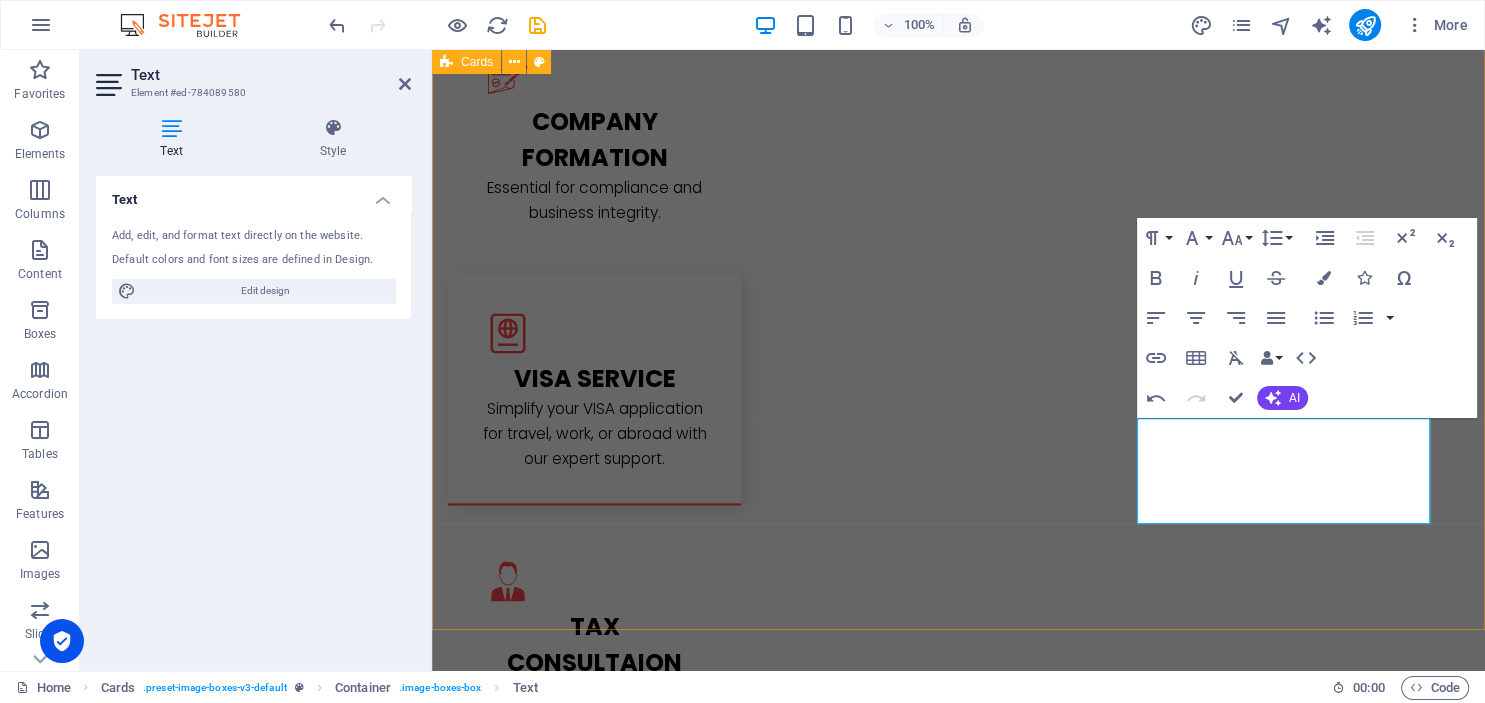 scroll, scrollTop: 2369, scrollLeft: 0, axis: vertical 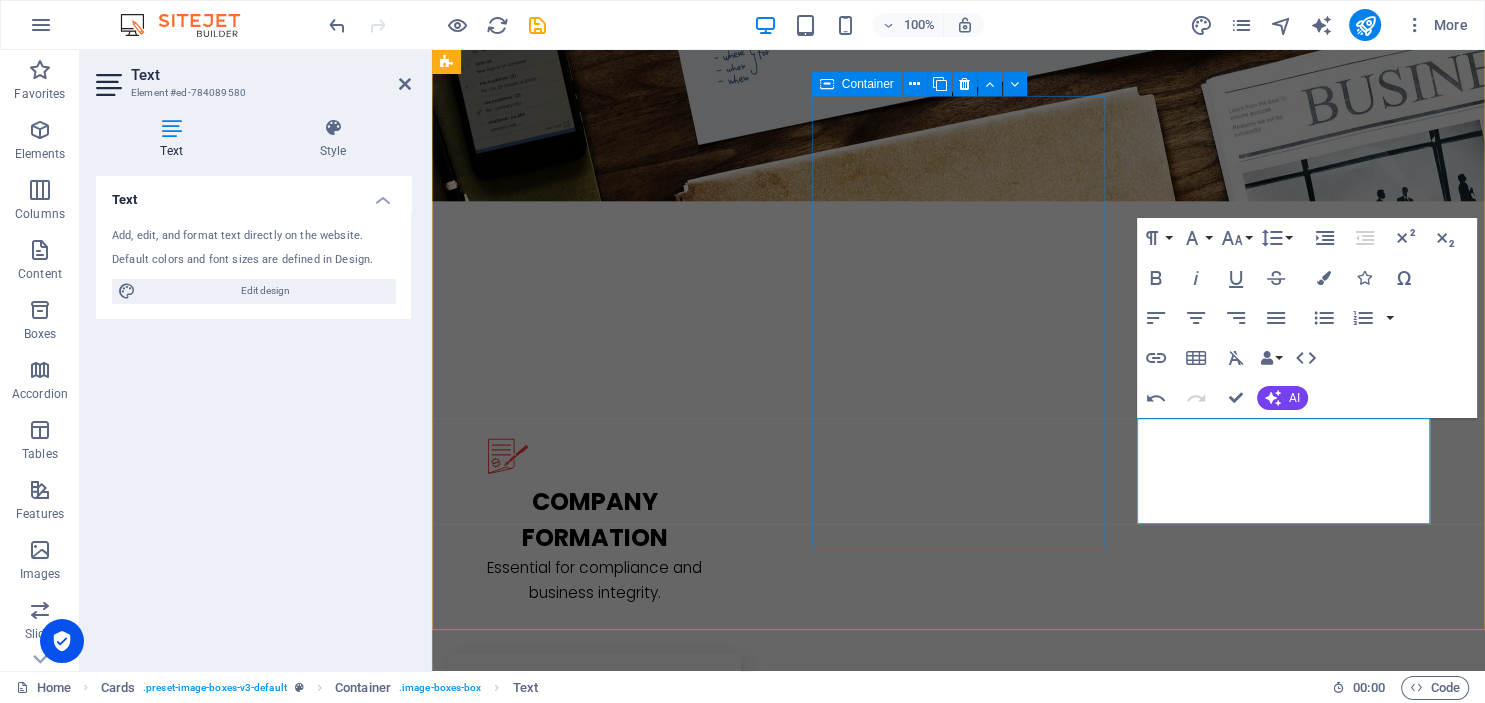 click on "kiki yuliana We are excited to assist you! Your satisfaction is our top priority, and we're here to provide the support you need." at bounding box center [594, 3018] 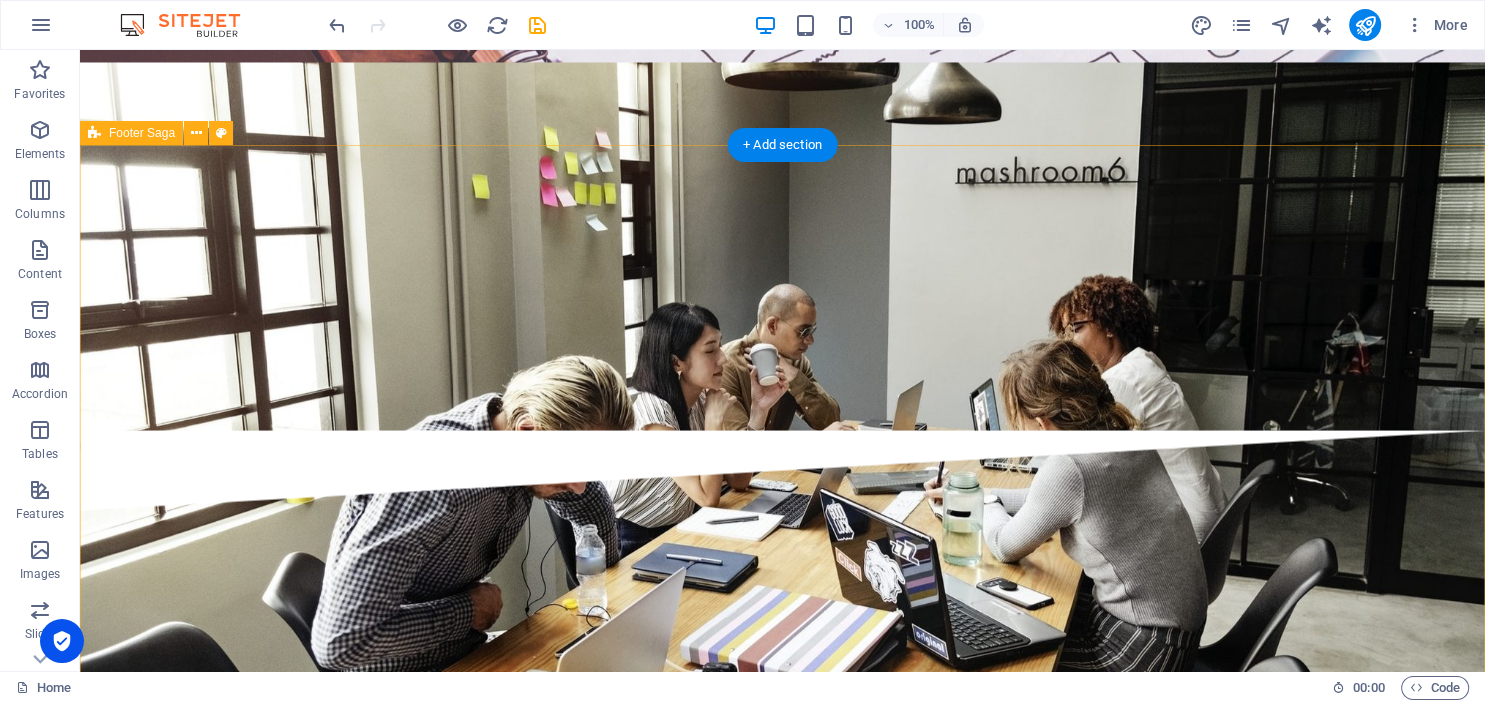 scroll, scrollTop: 3921, scrollLeft: 0, axis: vertical 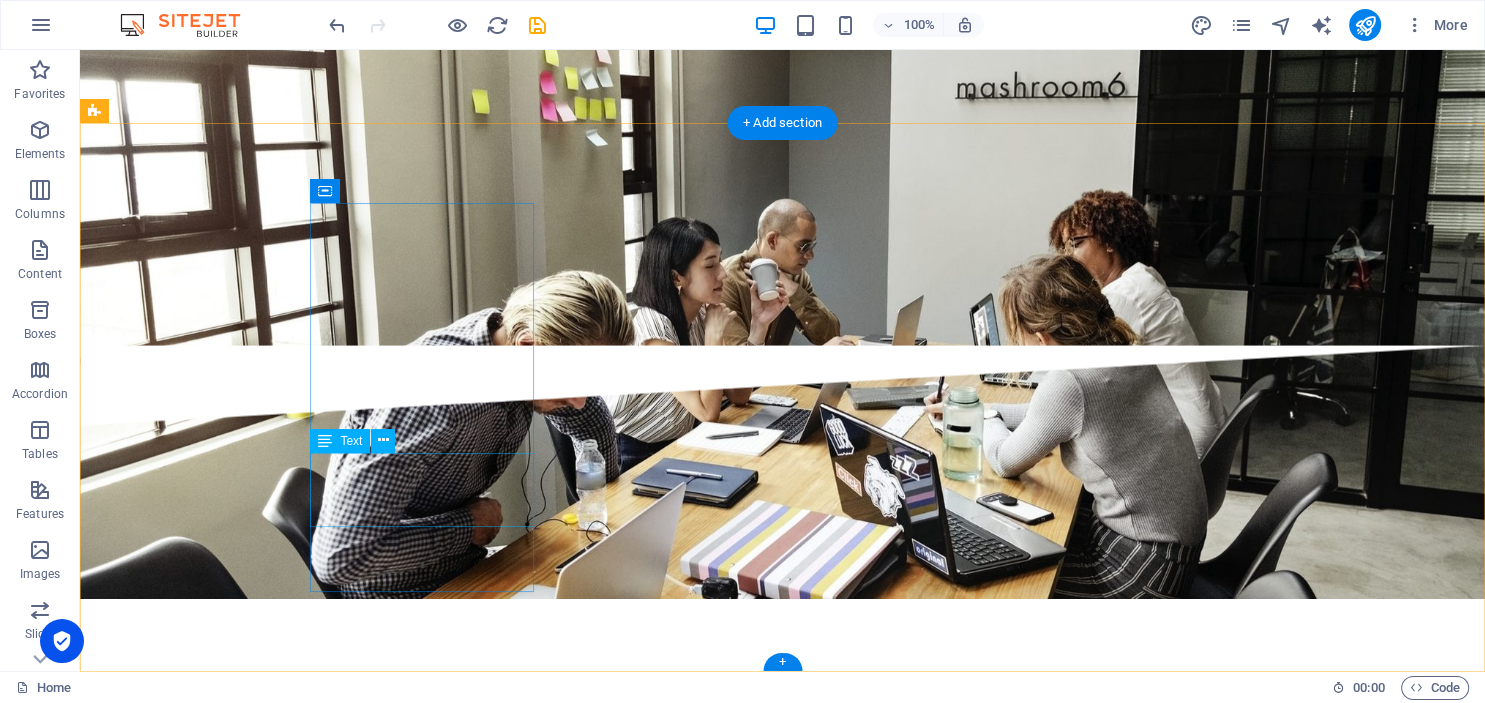 click on "San Francisco" at bounding box center (175, 4904) 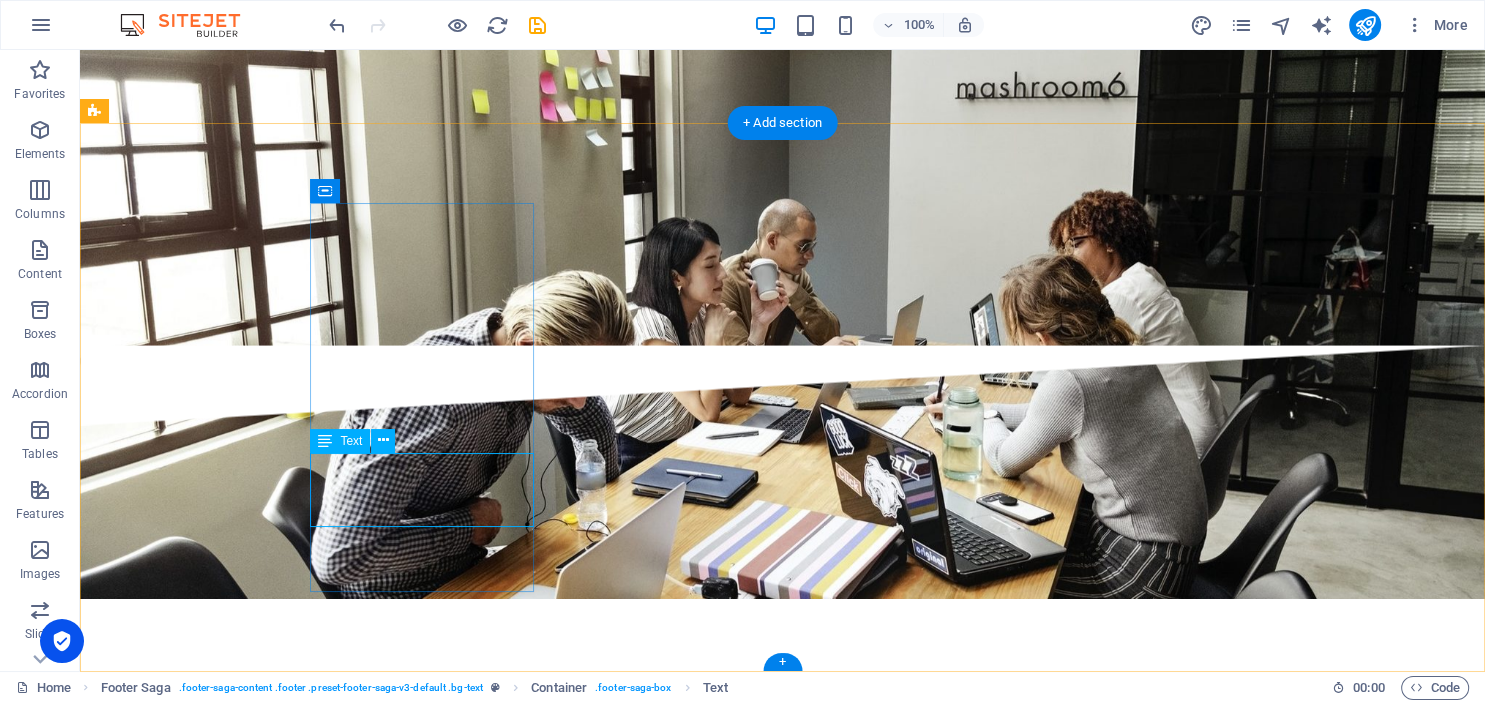 drag, startPoint x: 418, startPoint y: 463, endPoint x: 311, endPoint y: 470, distance: 107.22873 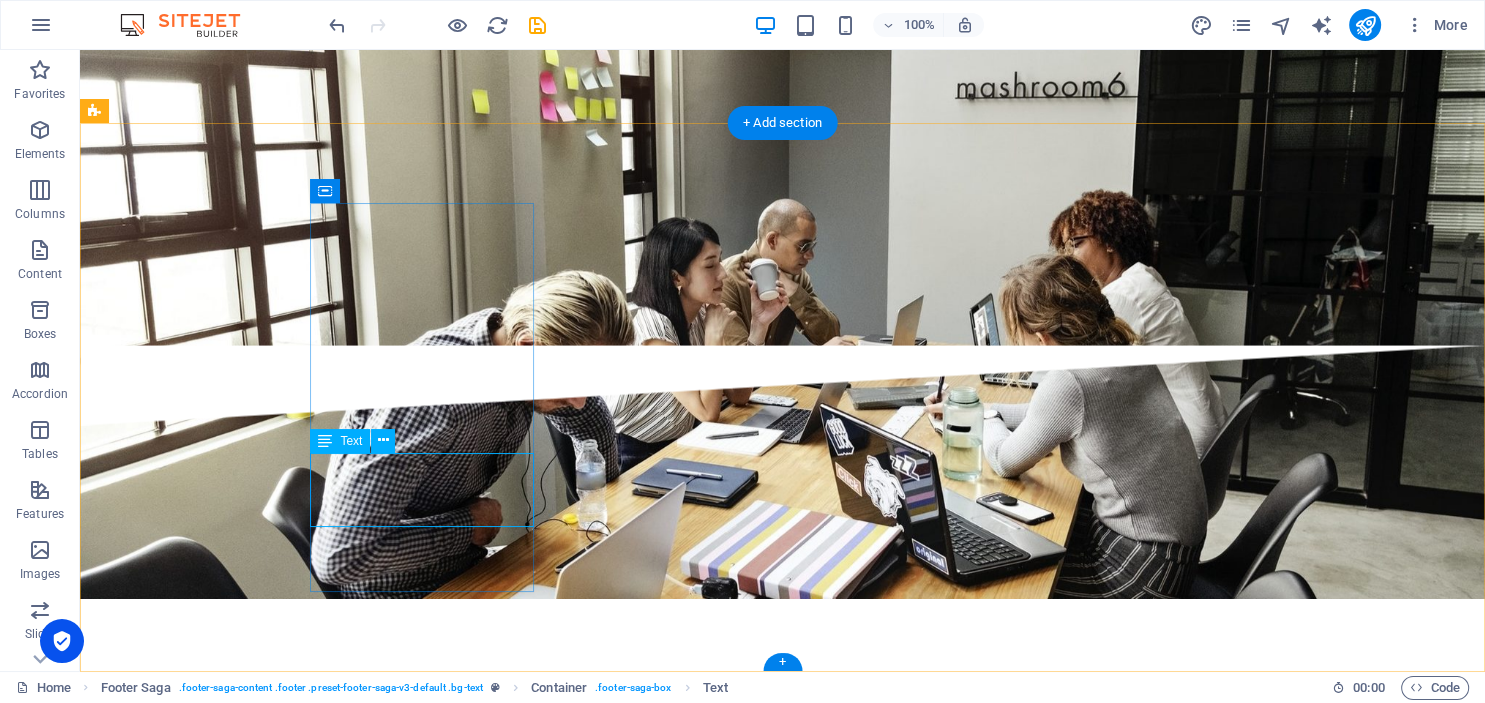click on "1119 Geary Blvd" at bounding box center (164, 4868) 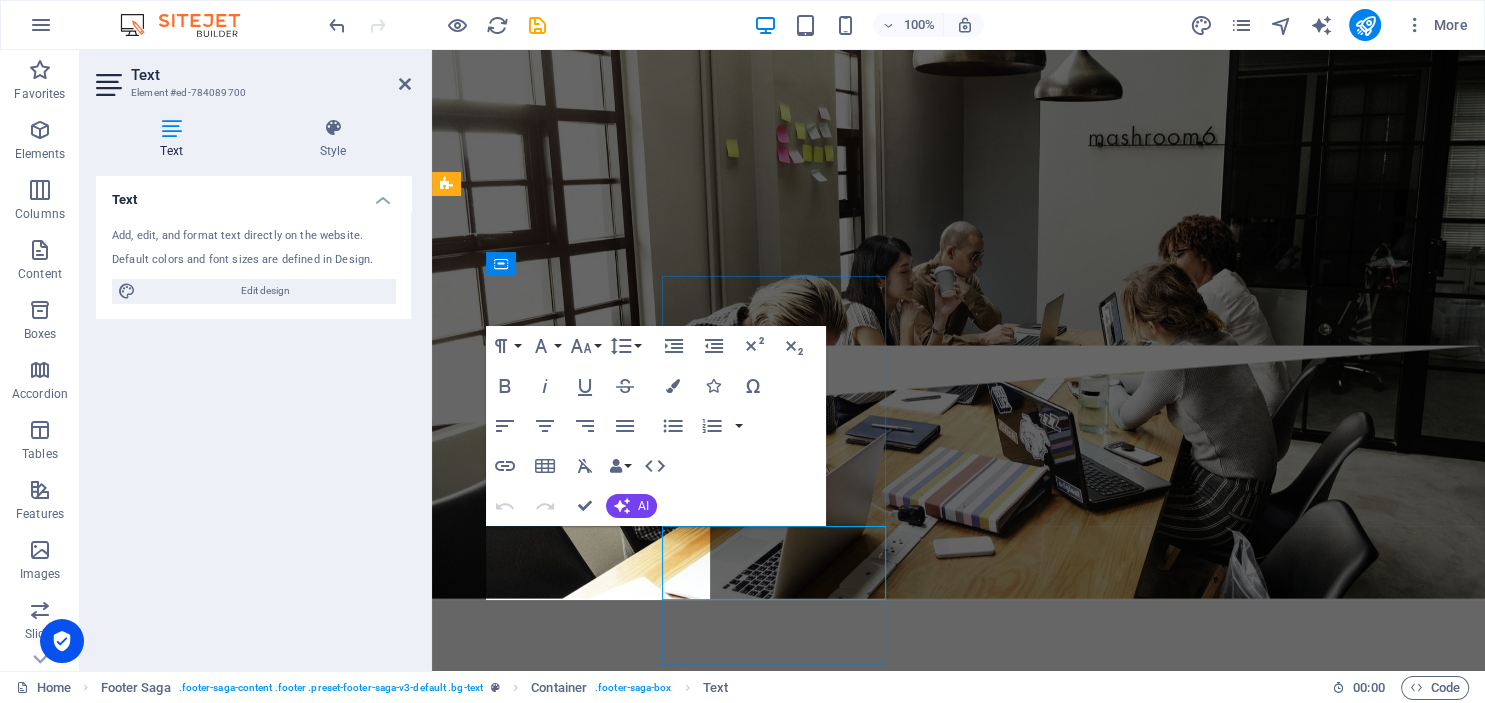 scroll, scrollTop: 3848, scrollLeft: 0, axis: vertical 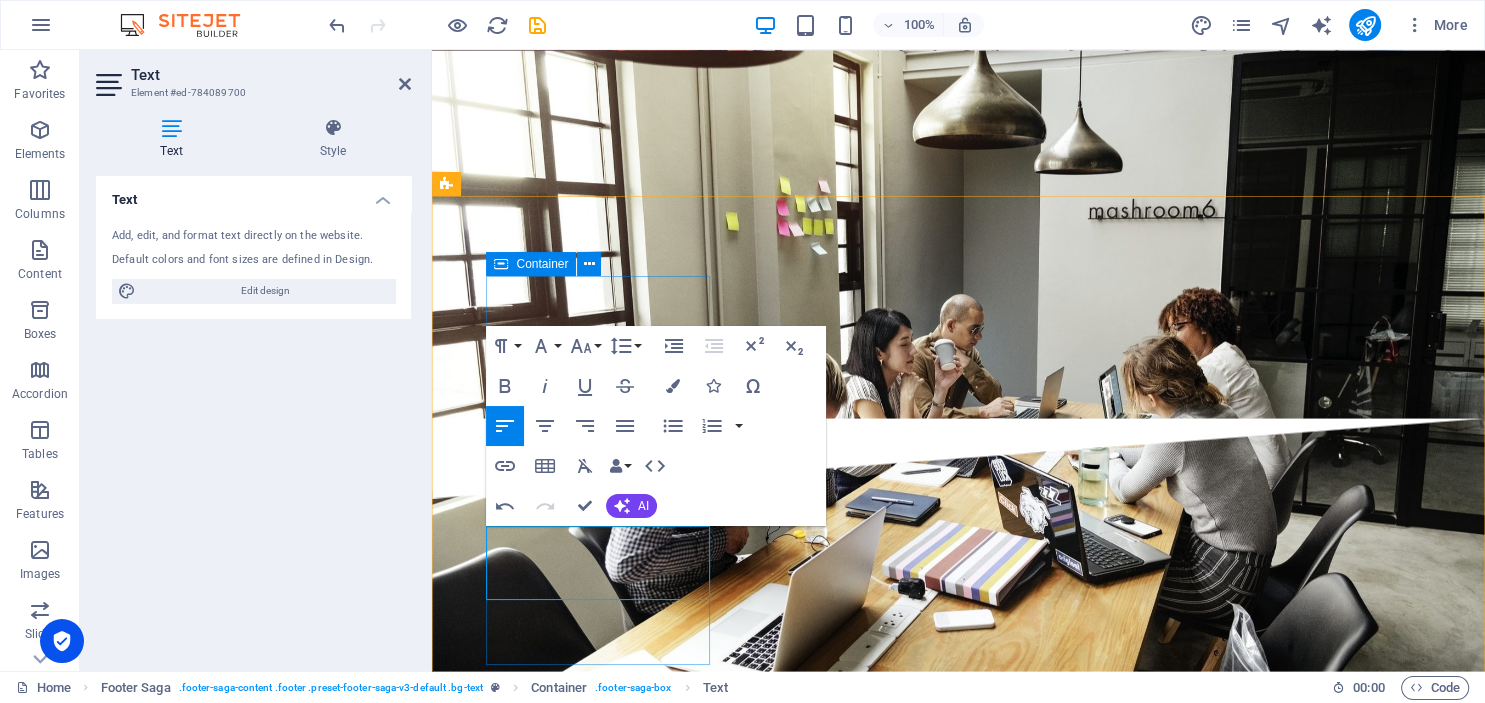 drag, startPoint x: 533, startPoint y: 536, endPoint x: 482, endPoint y: 538, distance: 51.0392 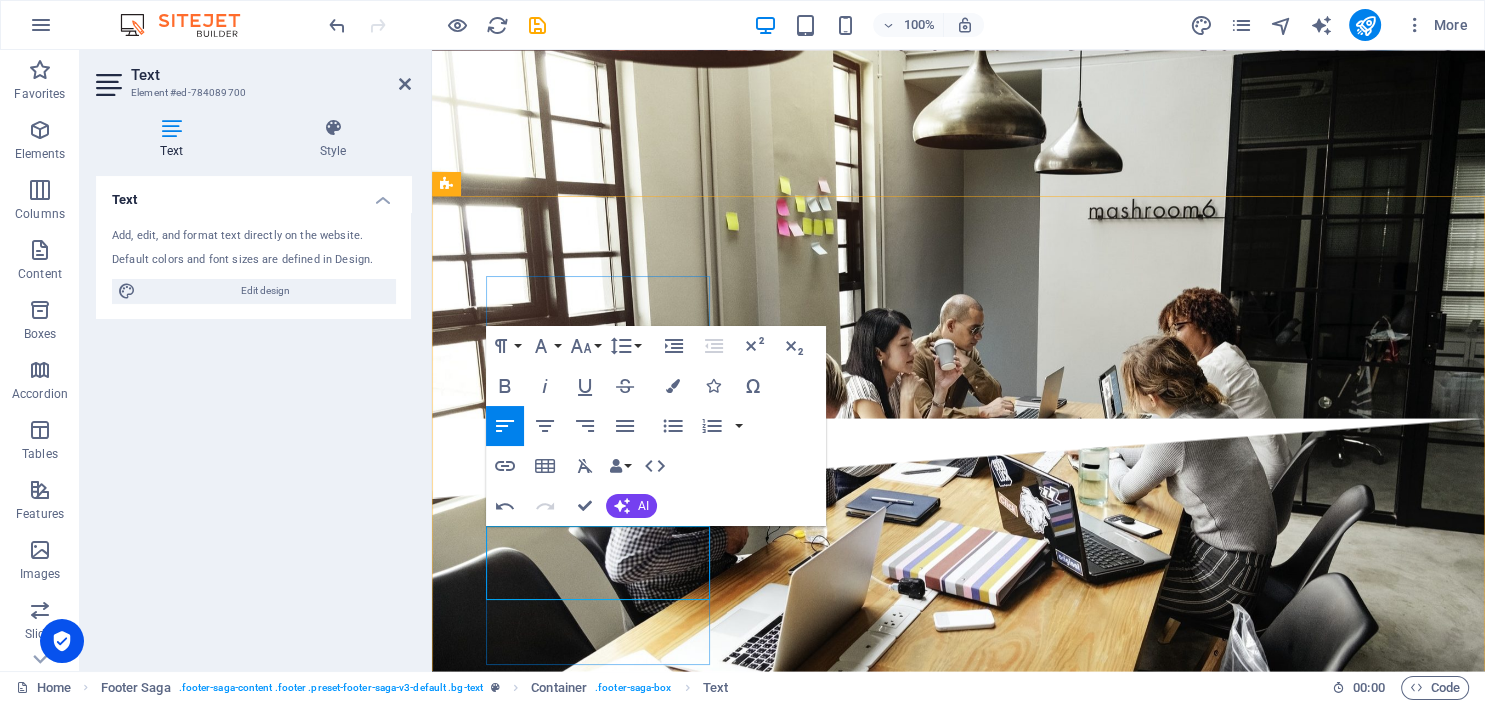 click on "San Francisco" at bounding box center (527, 4952) 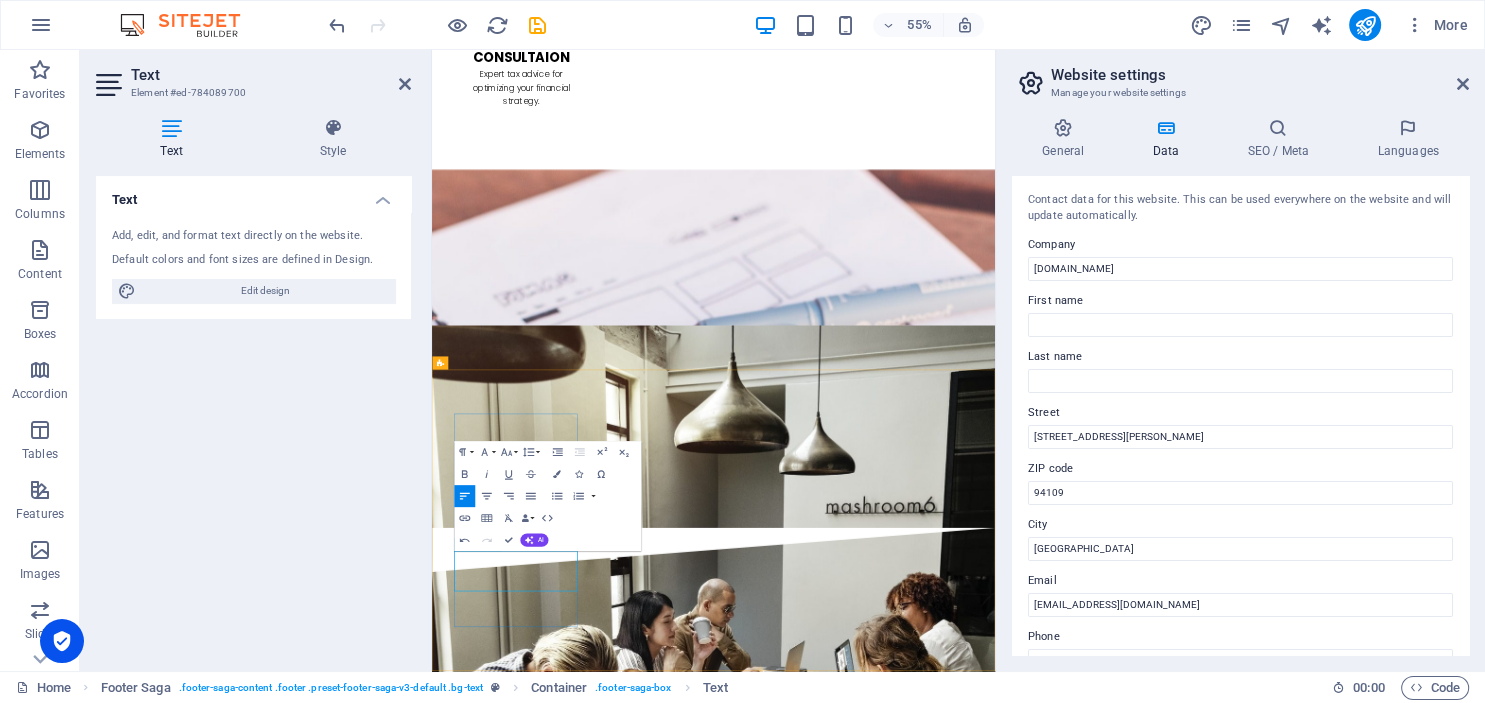 drag, startPoint x: 567, startPoint y: 1002, endPoint x: 473, endPoint y: 1001, distance: 94.00532 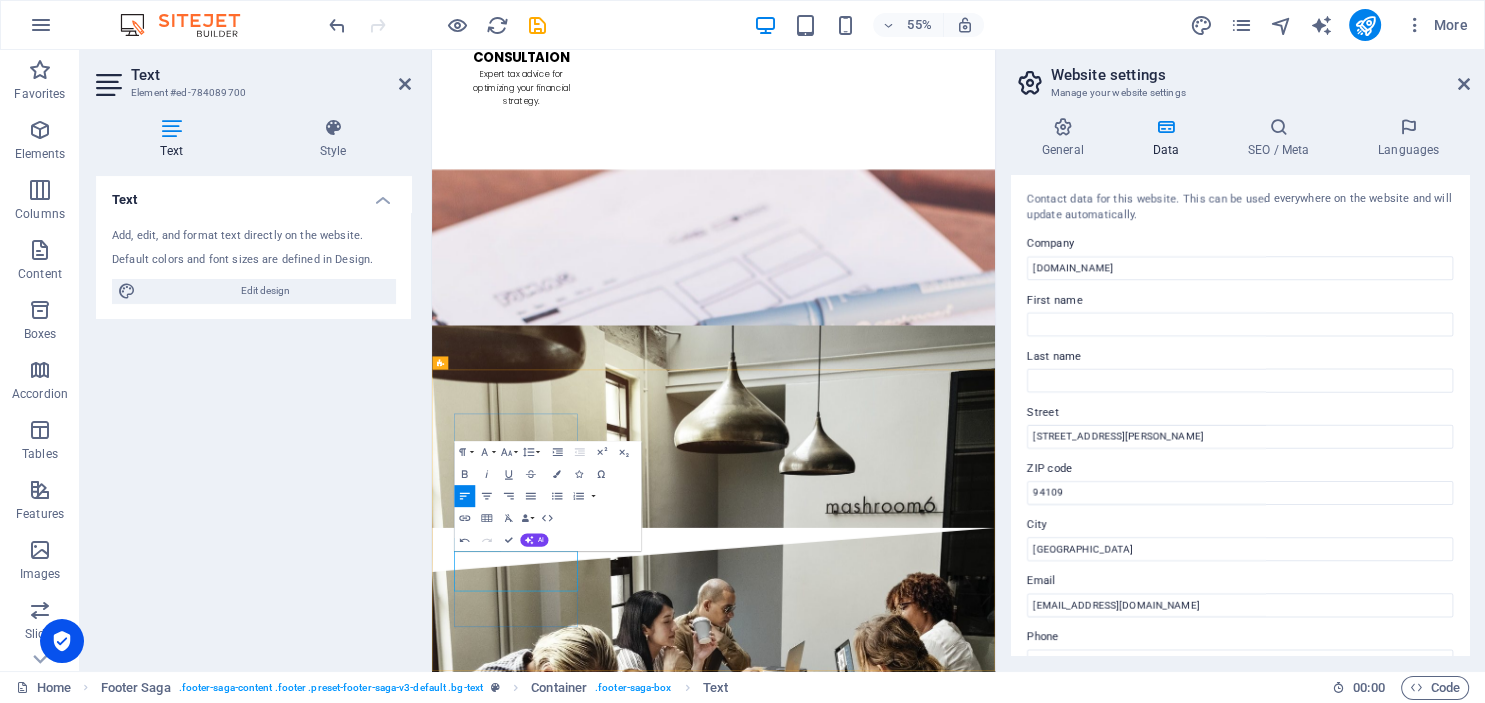 click on "San Francisco" at bounding box center (527, 5451) 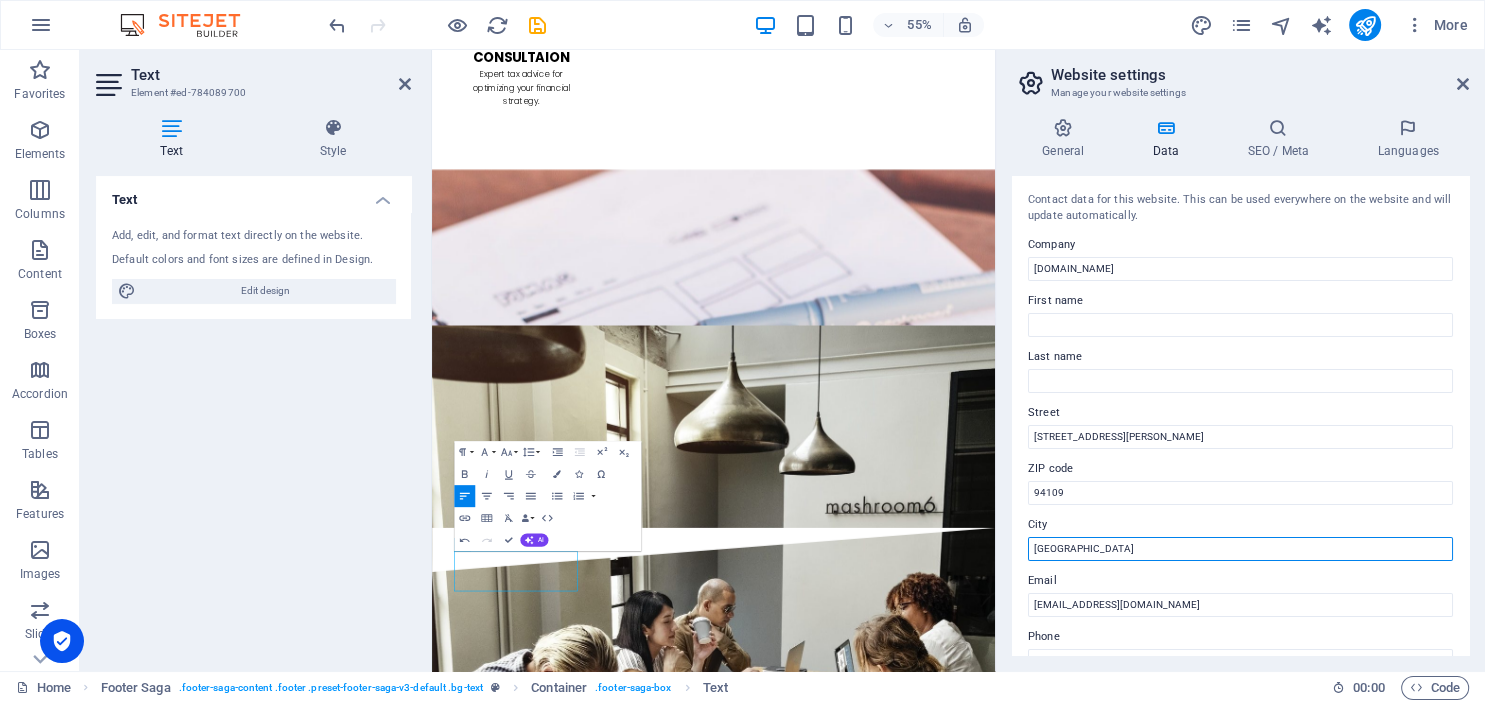 drag, startPoint x: 1125, startPoint y: 549, endPoint x: 1022, endPoint y: 546, distance: 103.04368 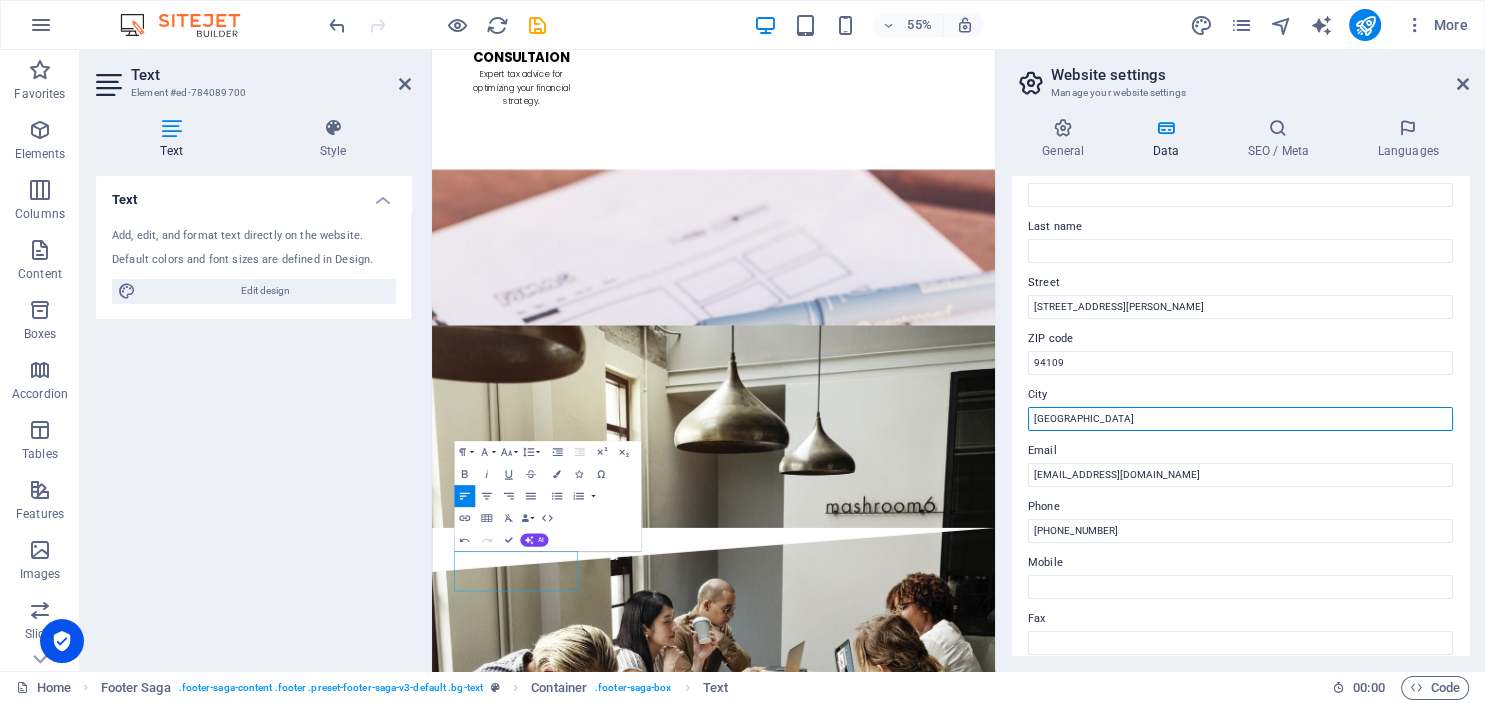 scroll, scrollTop: 131, scrollLeft: 0, axis: vertical 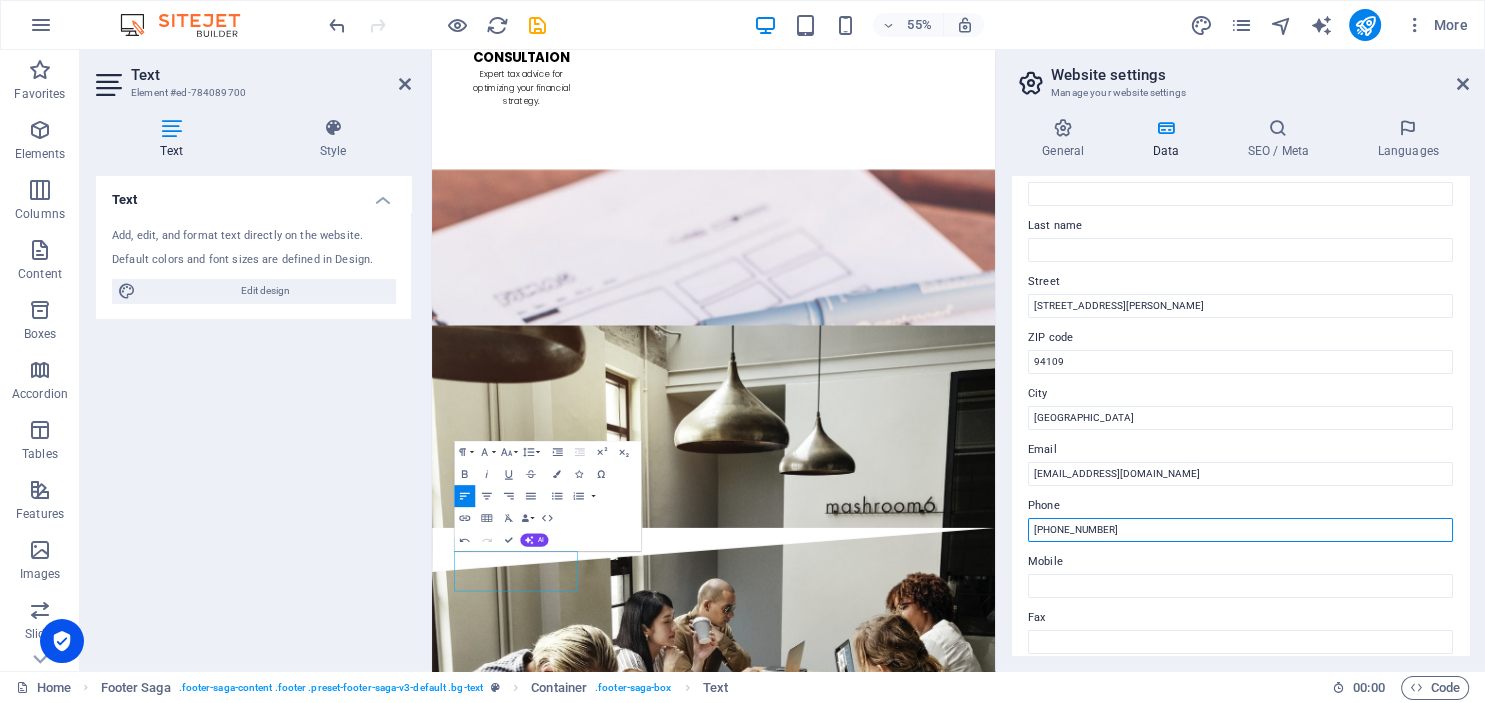 drag, startPoint x: 1134, startPoint y: 530, endPoint x: 989, endPoint y: 526, distance: 145.05516 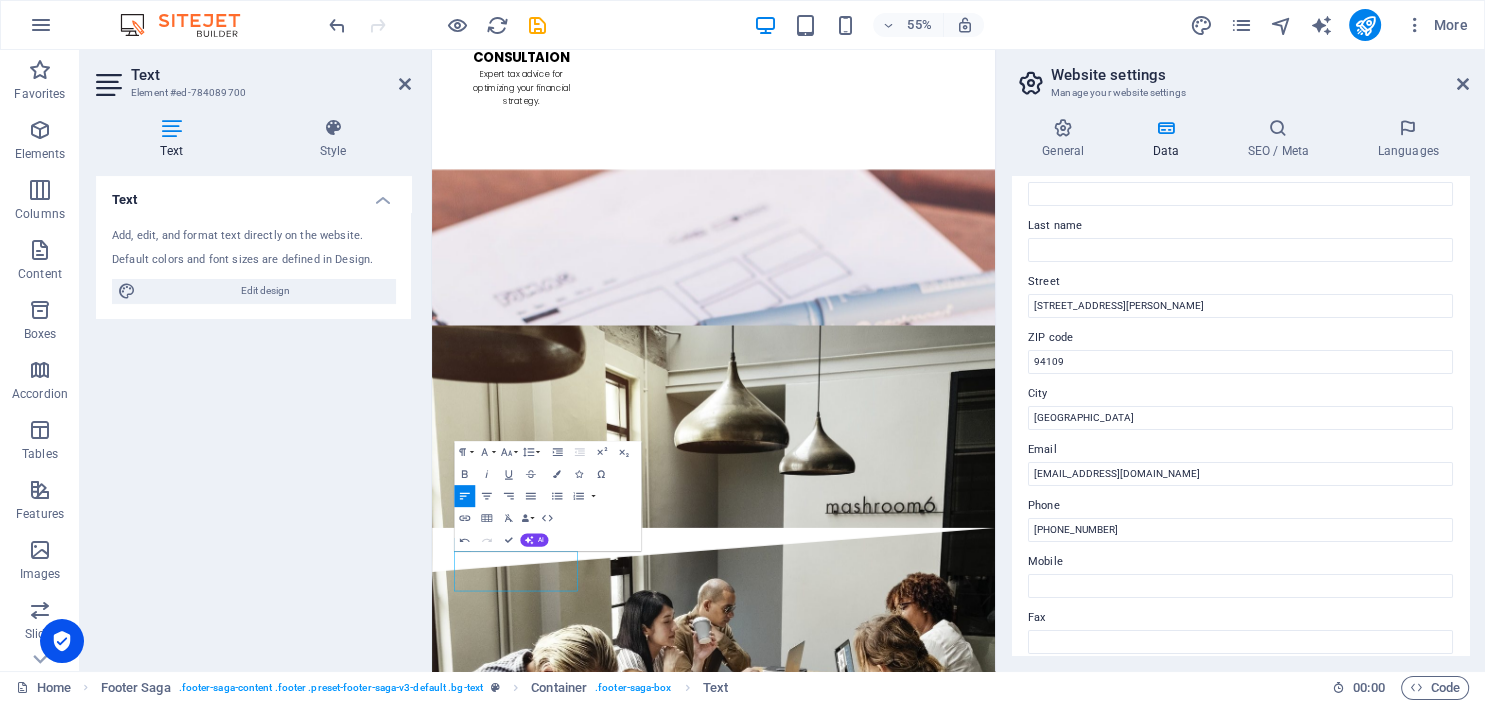 click on "Mobile" at bounding box center (1240, 562) 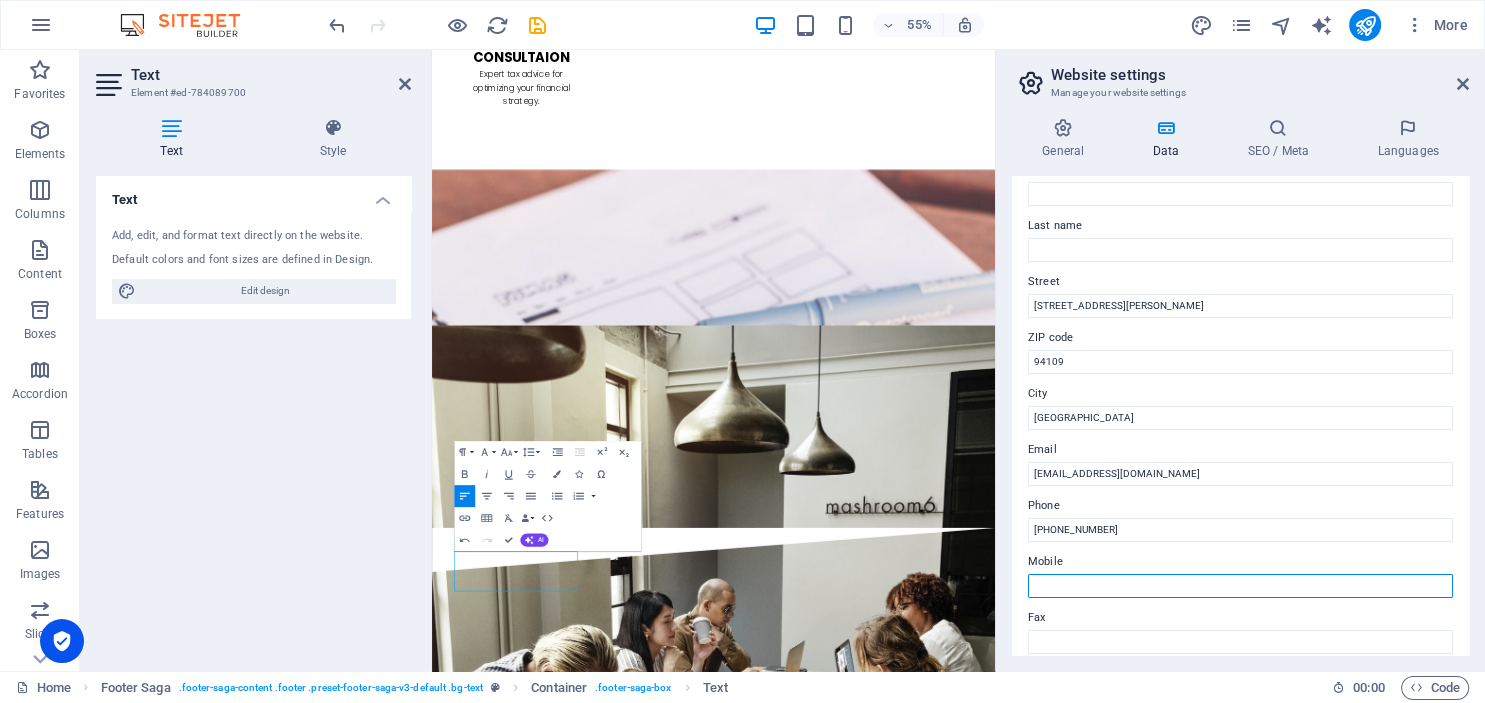 click on "Mobile" at bounding box center [1240, 586] 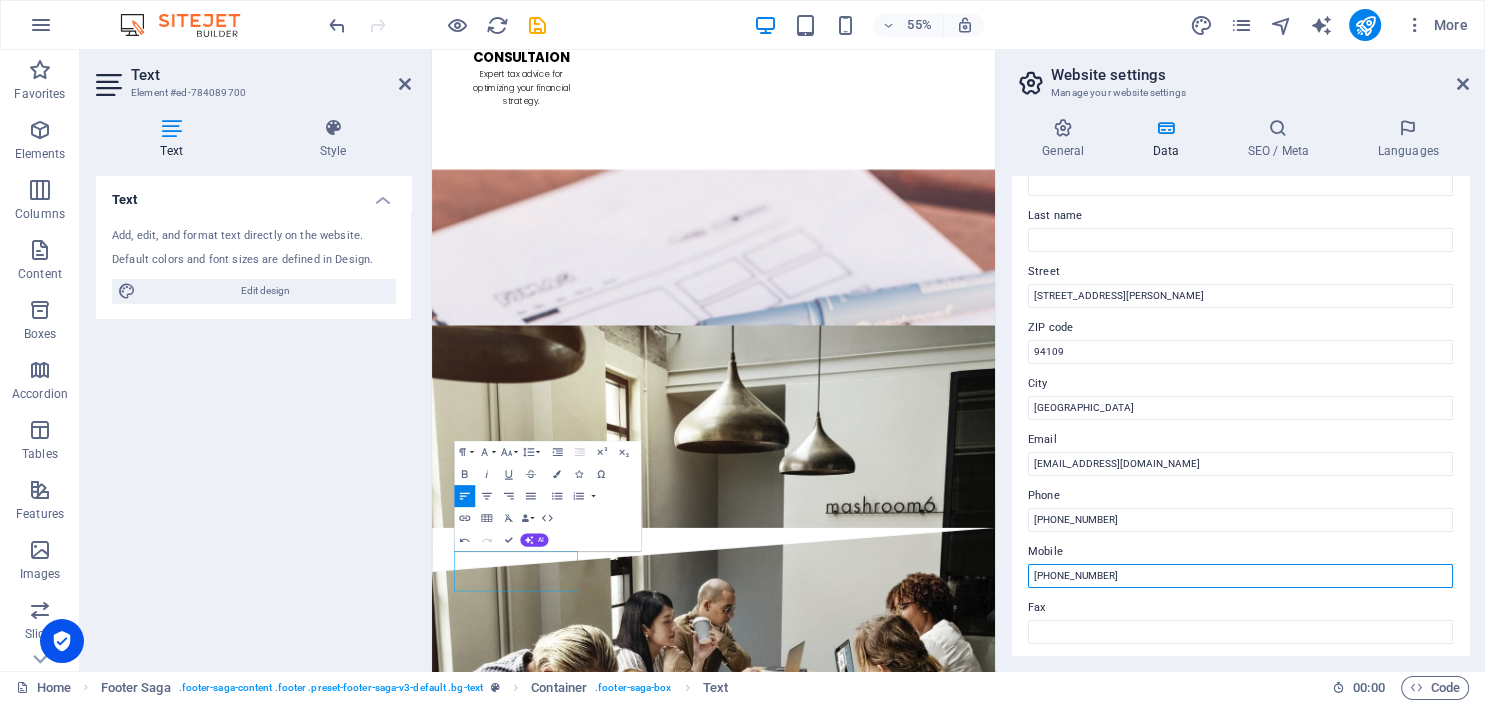 scroll, scrollTop: 140, scrollLeft: 0, axis: vertical 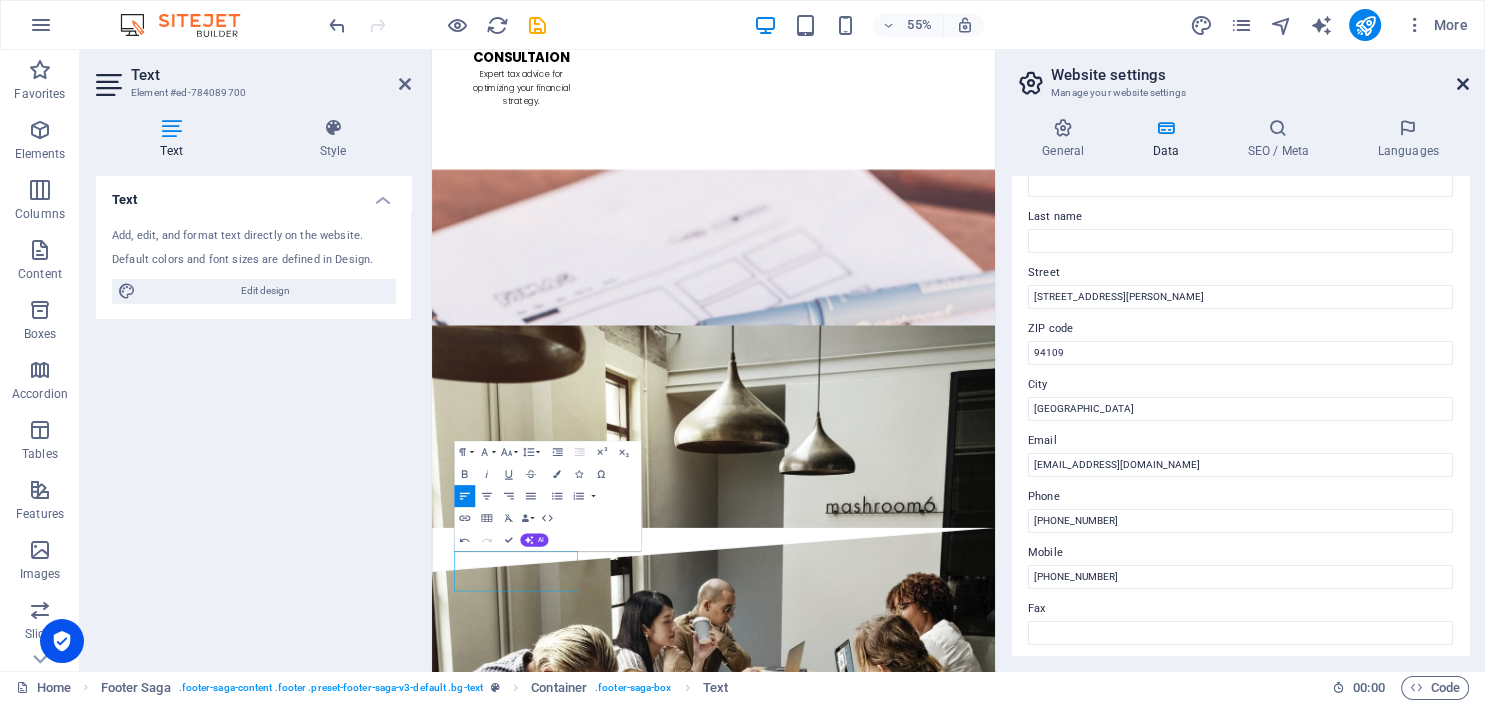 click at bounding box center (1463, 84) 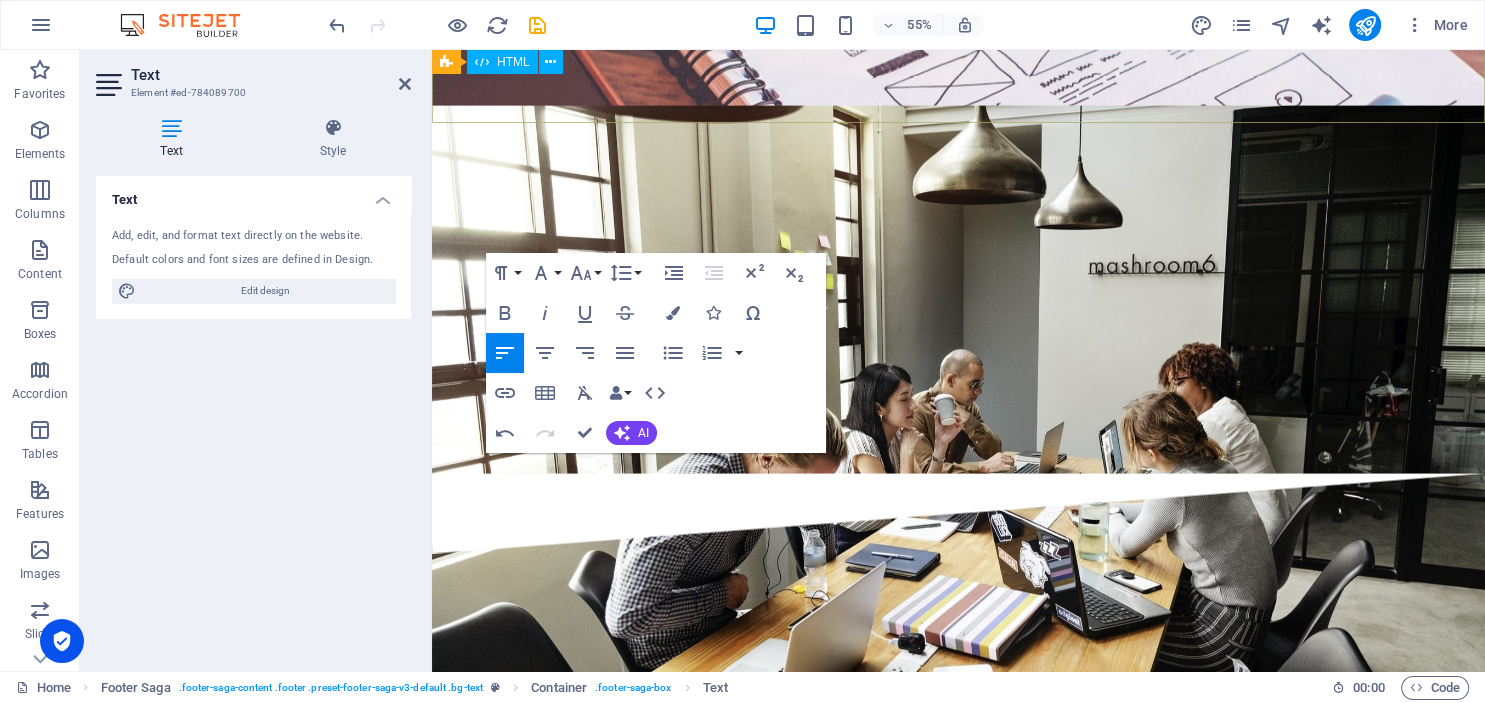 scroll, scrollTop: 3921, scrollLeft: 0, axis: vertical 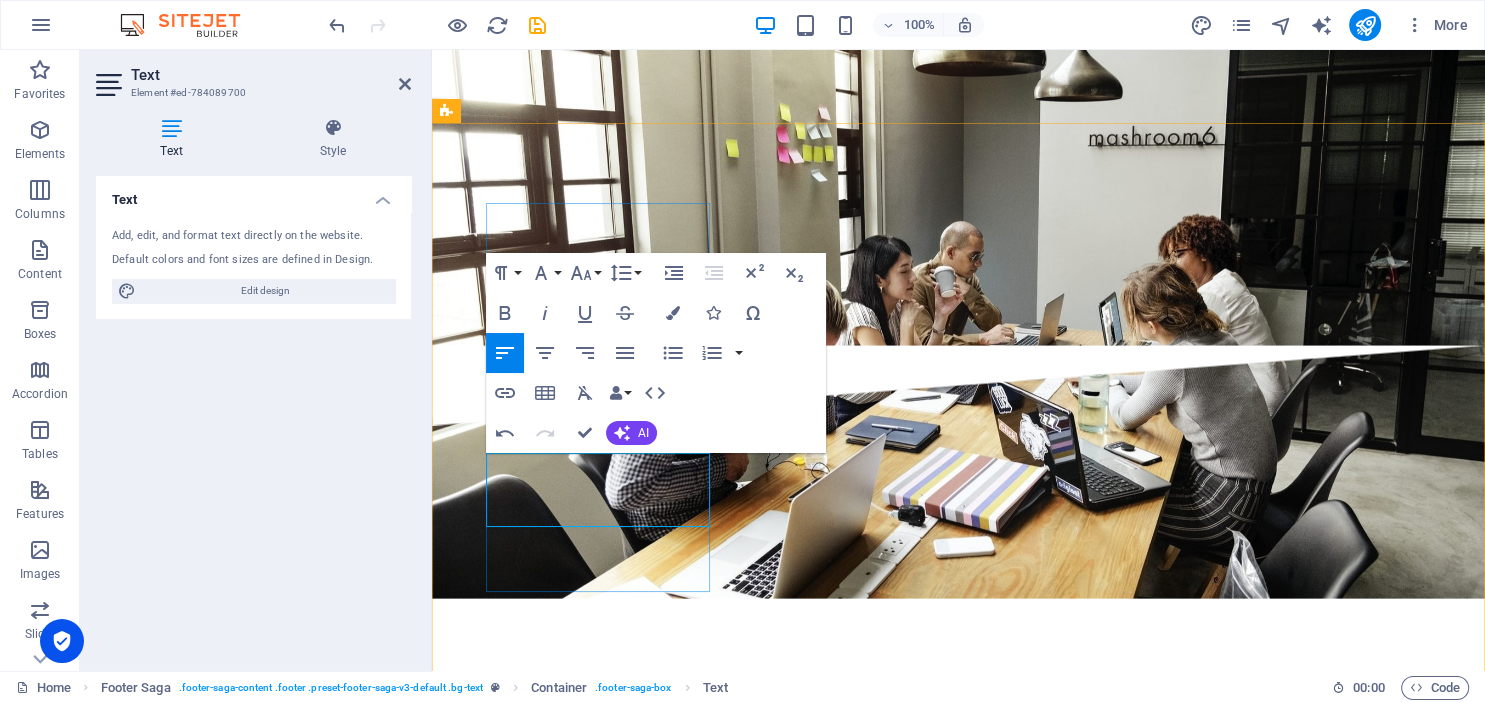click on "94109" at bounding box center [469, 4904] 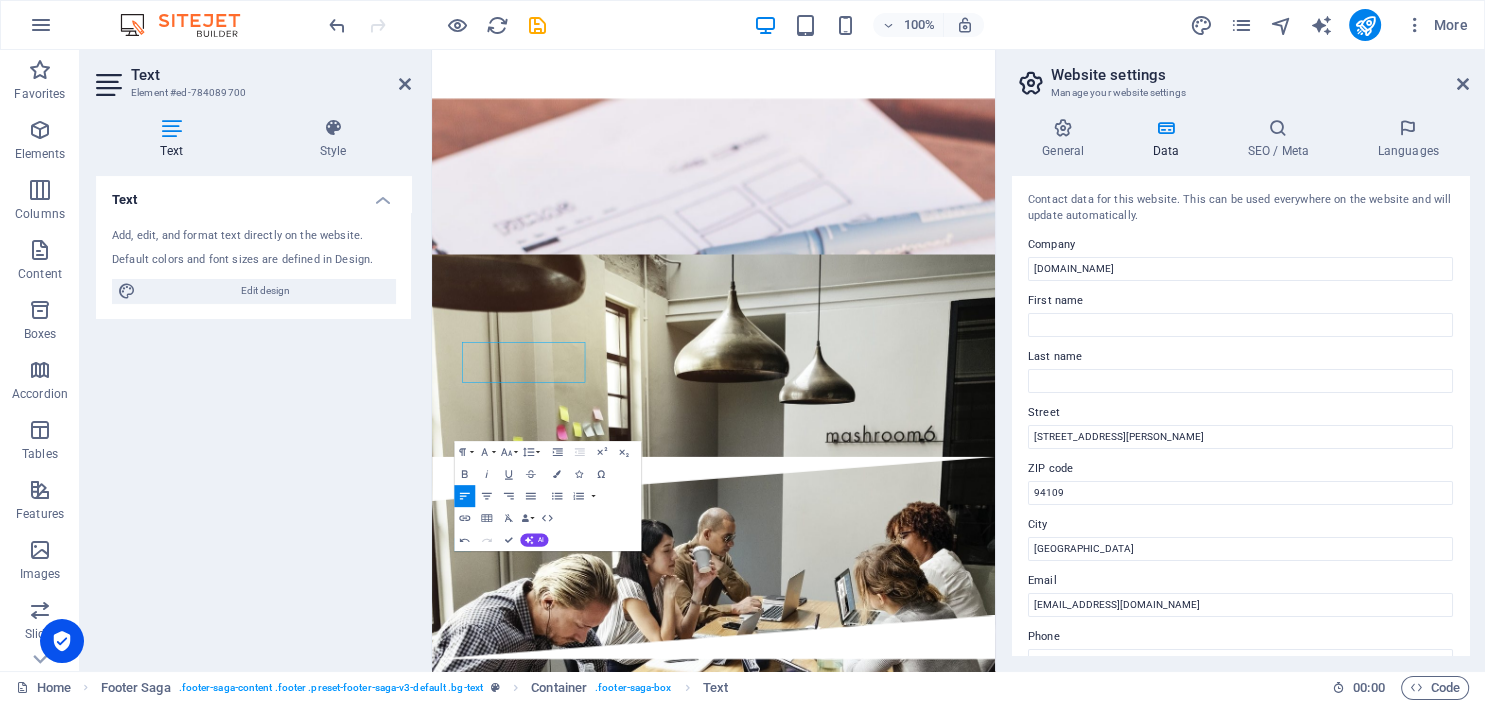 scroll, scrollTop: 3793, scrollLeft: 0, axis: vertical 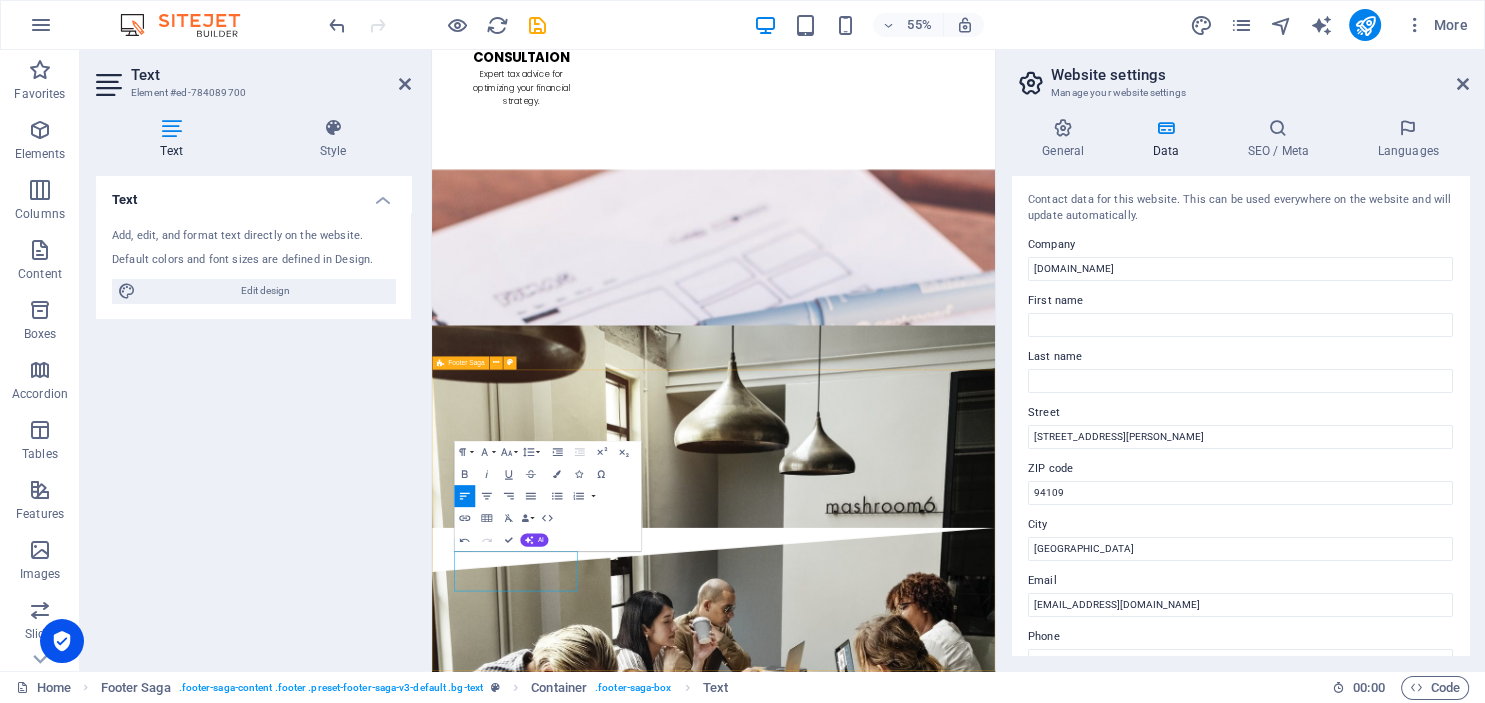click on "The Mansion Bougenville JAKARTA 14410 Legal Notice Privacy Policy Navigation Home About us Services Projects Team Contact Social Media Facebook Twitter Instagram" at bounding box center [944, 5430] 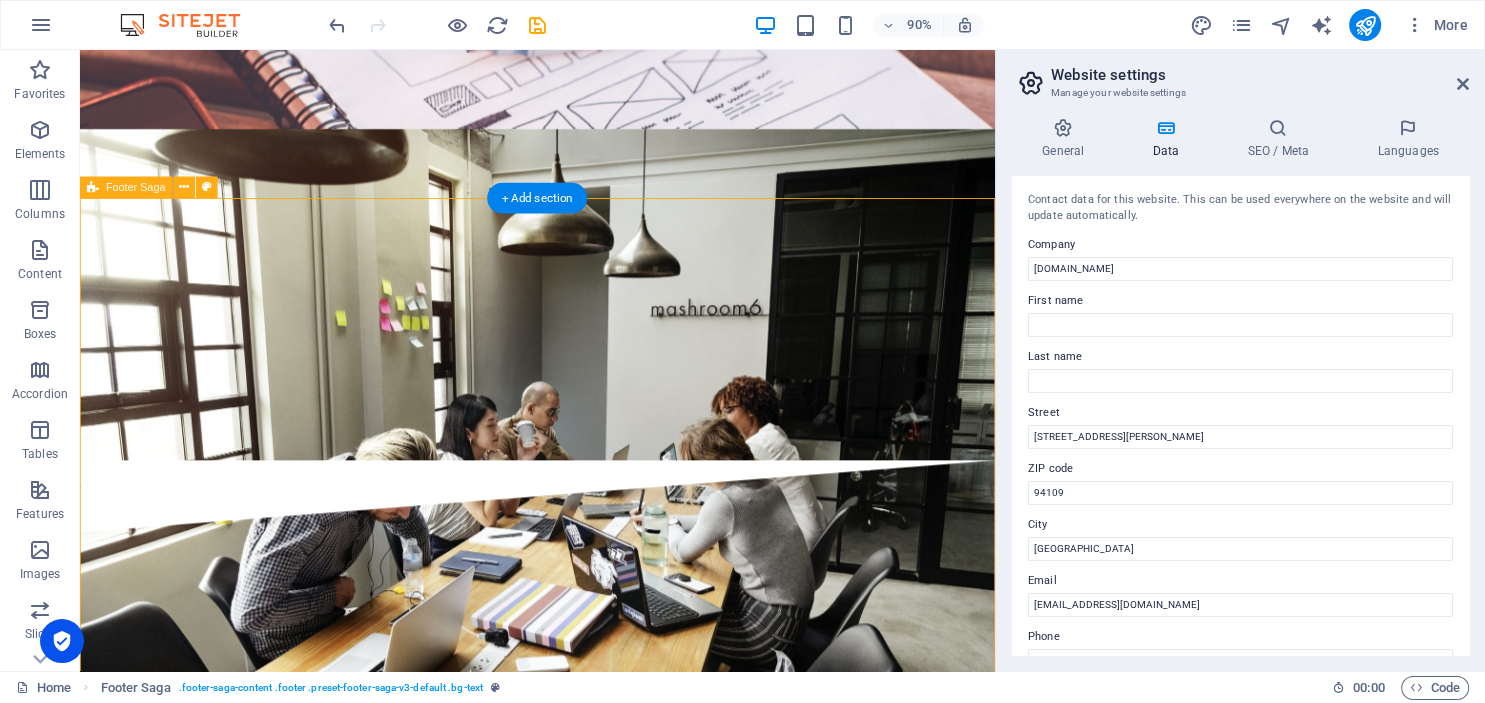 scroll, scrollTop: 3852, scrollLeft: 0, axis: vertical 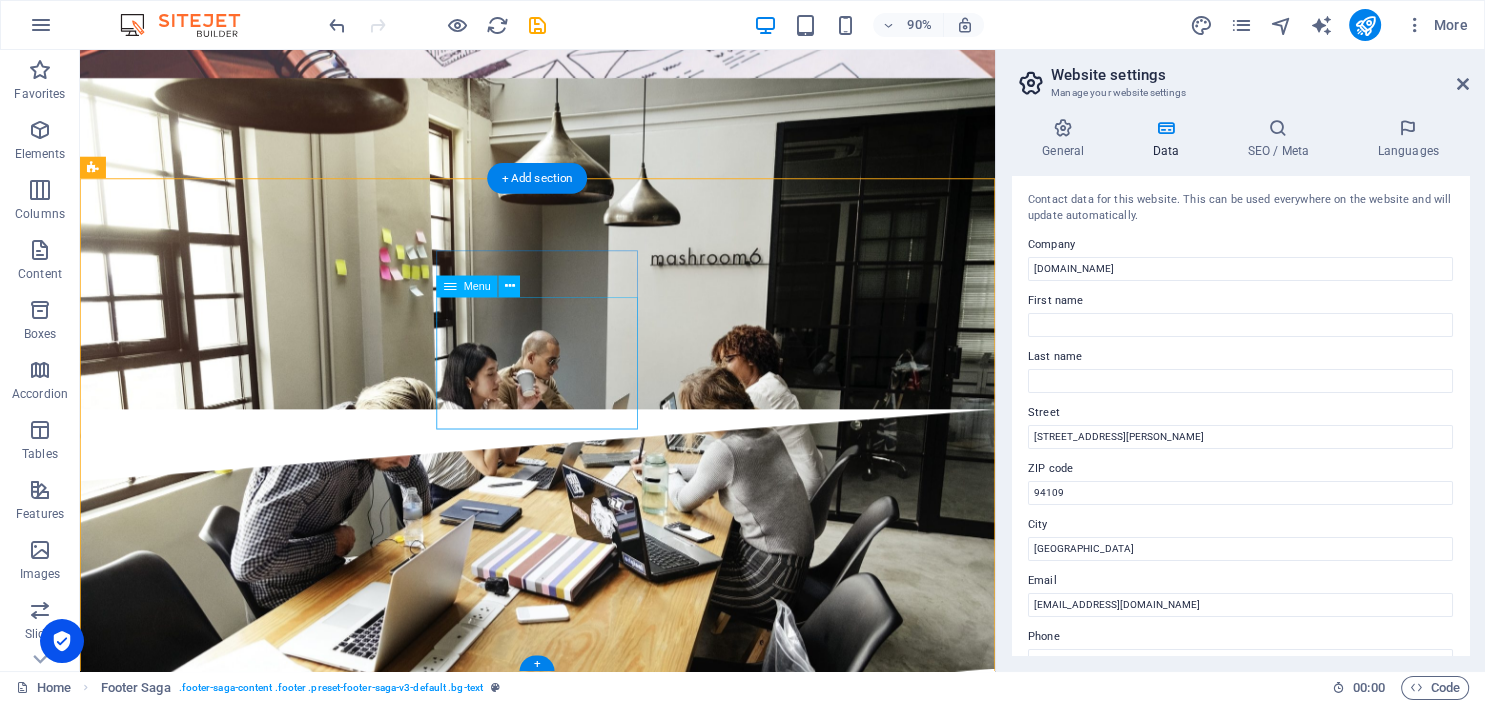 click on "Home About us Services Projects Team Contact" at bounding box center (208, 5218) 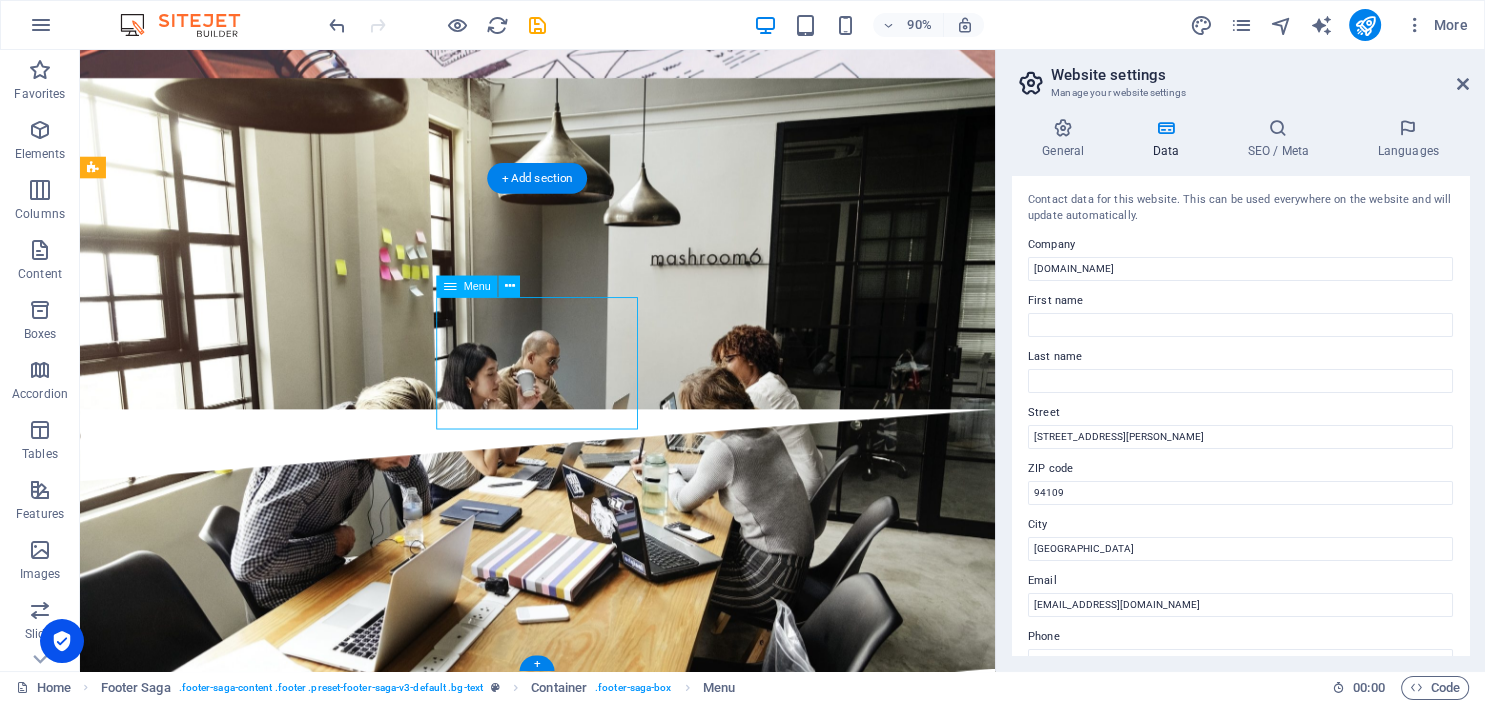 click on "Home About us Services Projects Team Contact" at bounding box center [208, 5218] 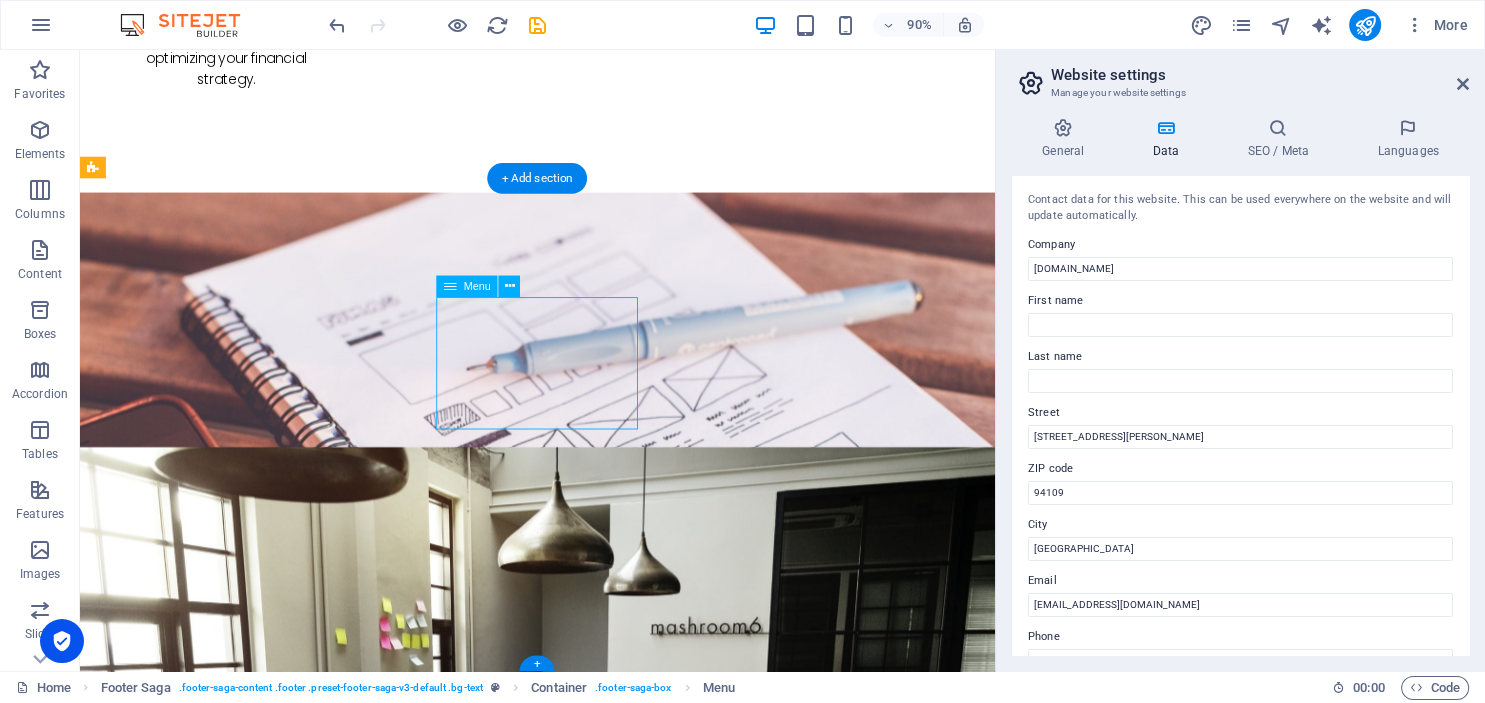 scroll, scrollTop: 3793, scrollLeft: 0, axis: vertical 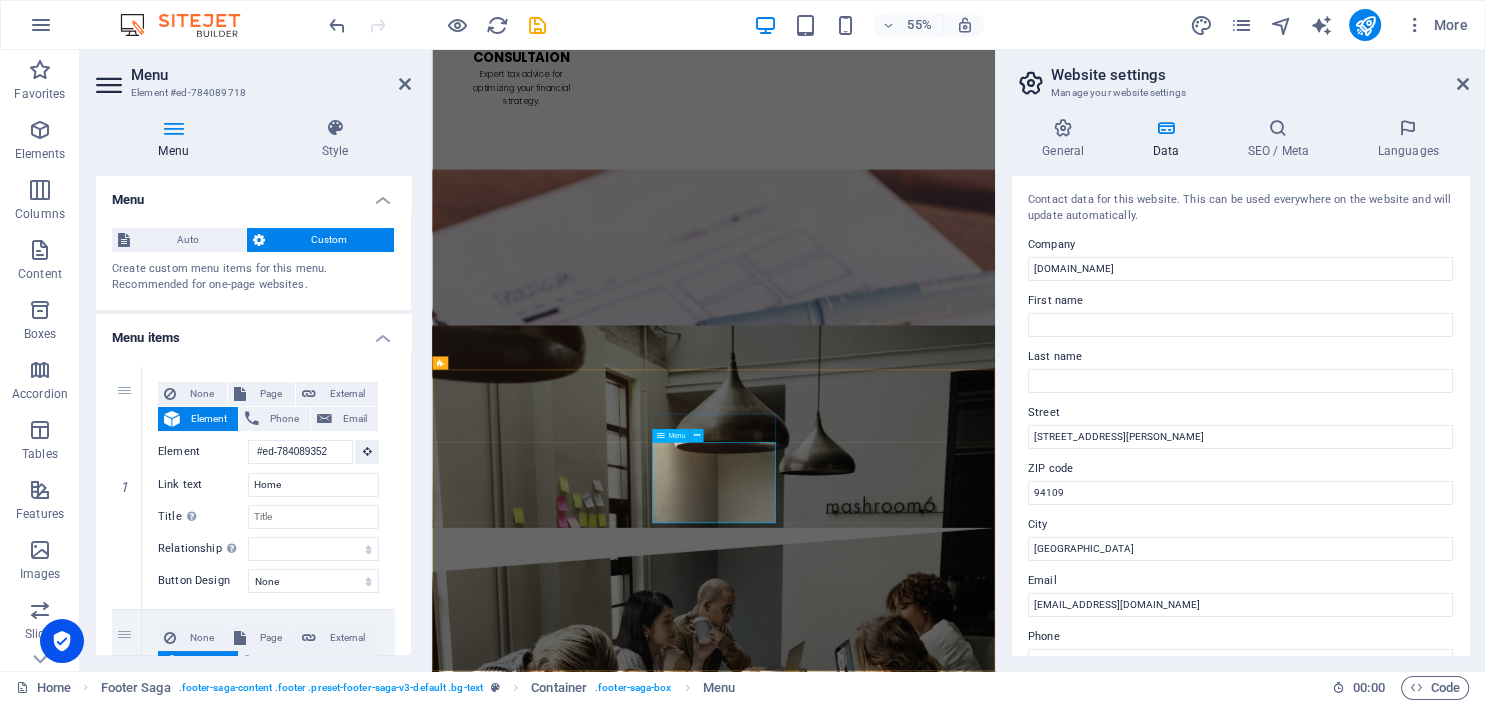 click on "Home About us Services Projects Team Contact" at bounding box center (560, 5687) 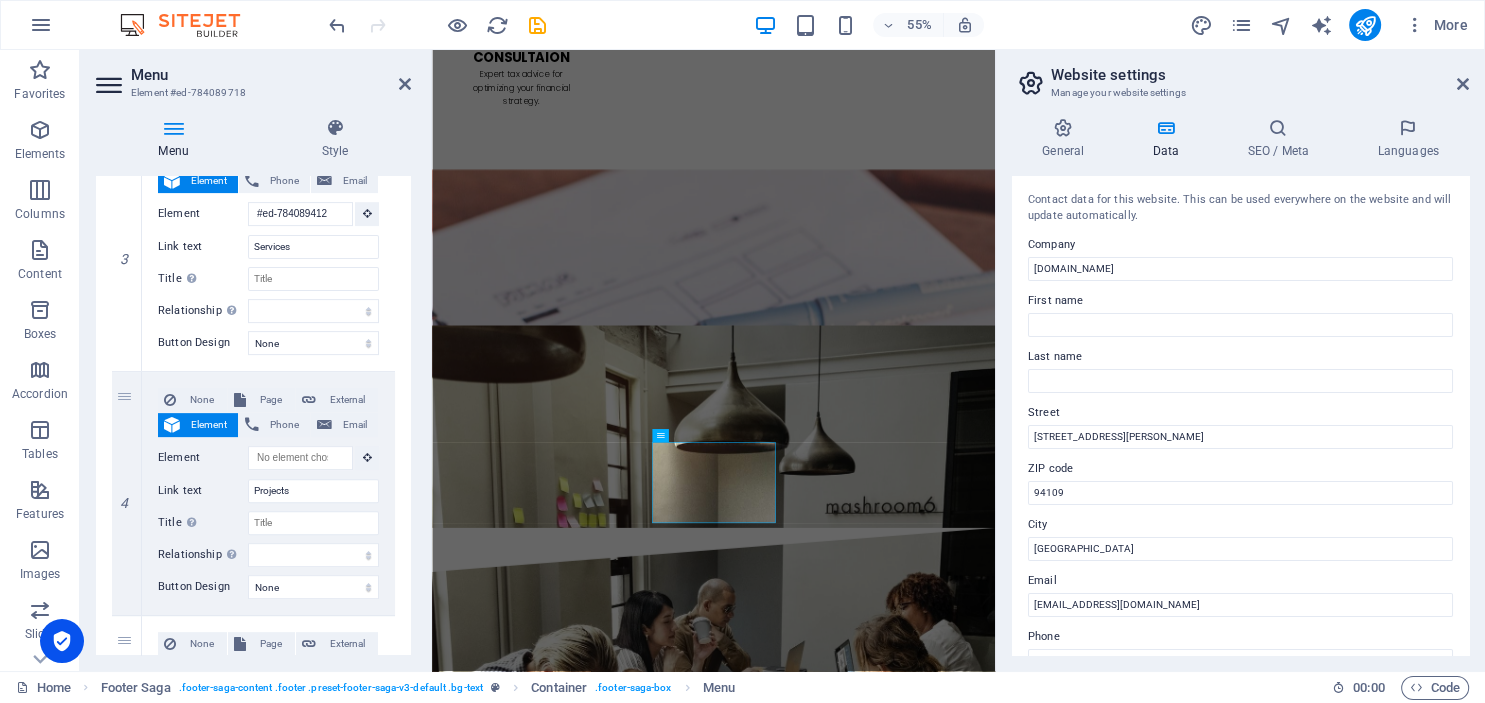 scroll, scrollTop: 726, scrollLeft: 0, axis: vertical 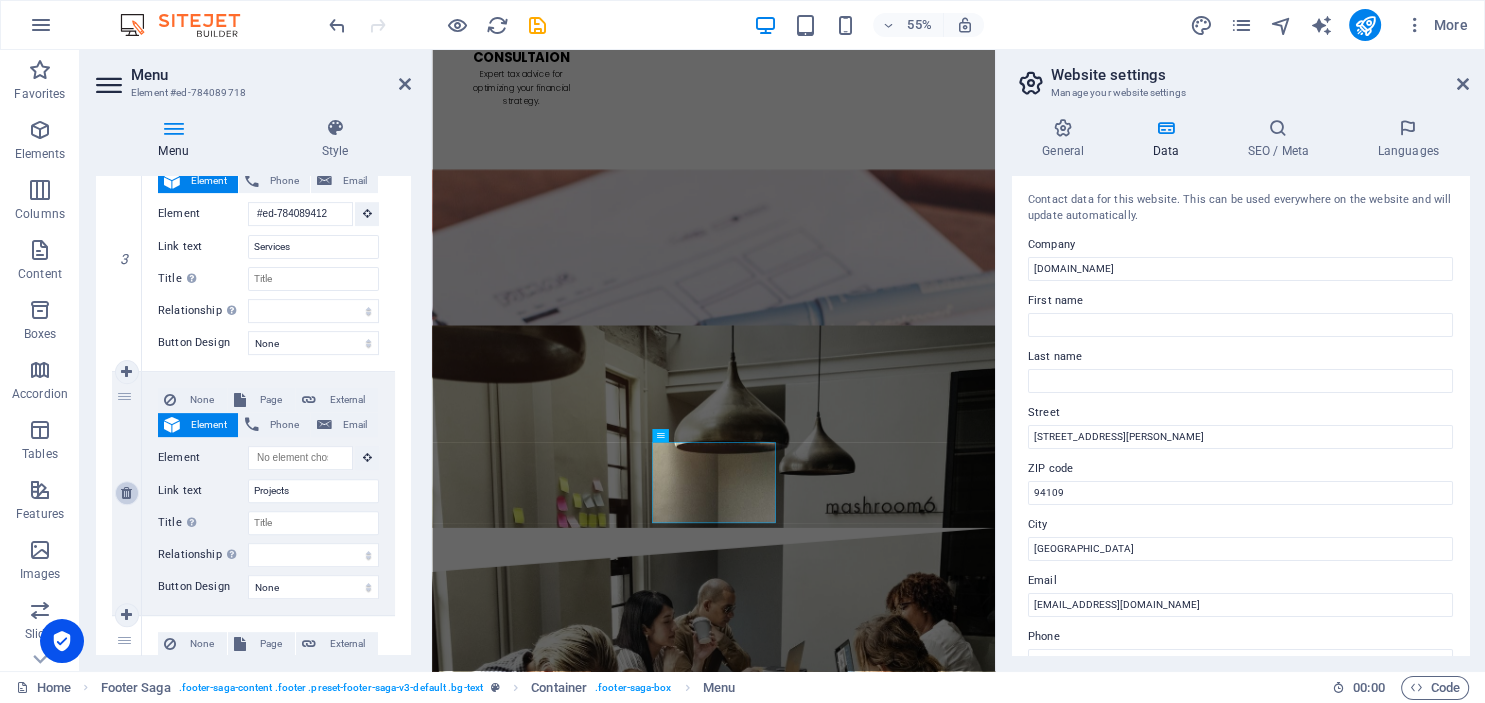 click at bounding box center (126, 493) 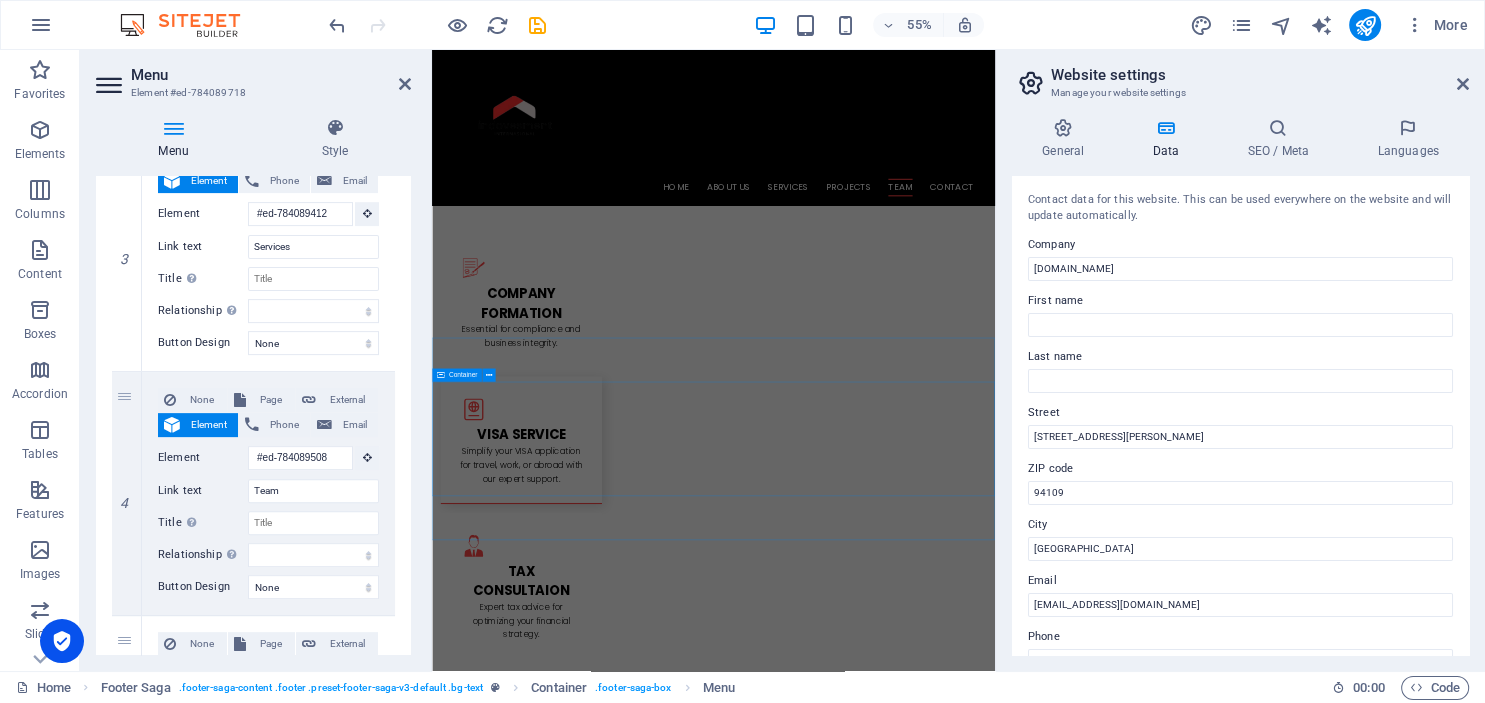 scroll, scrollTop: 2773, scrollLeft: 0, axis: vertical 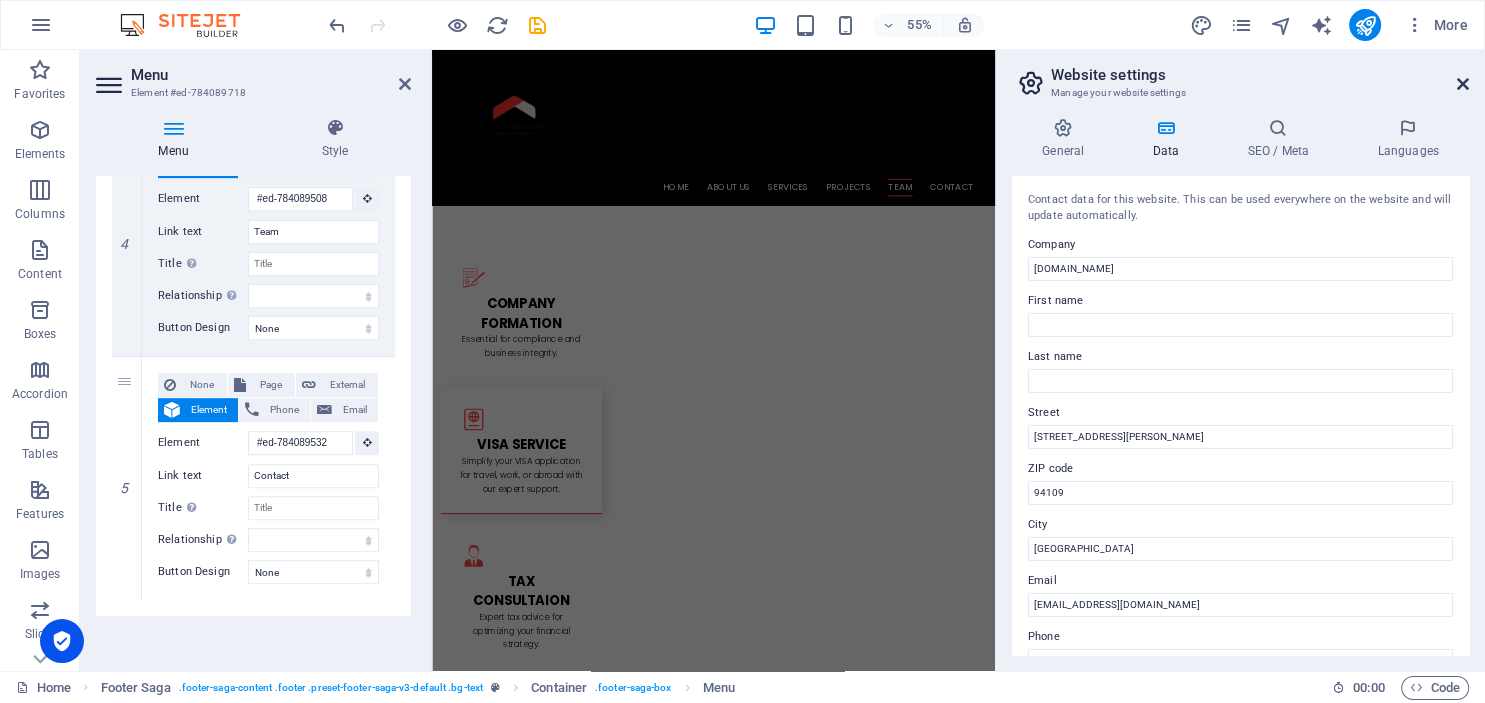 click at bounding box center (1463, 84) 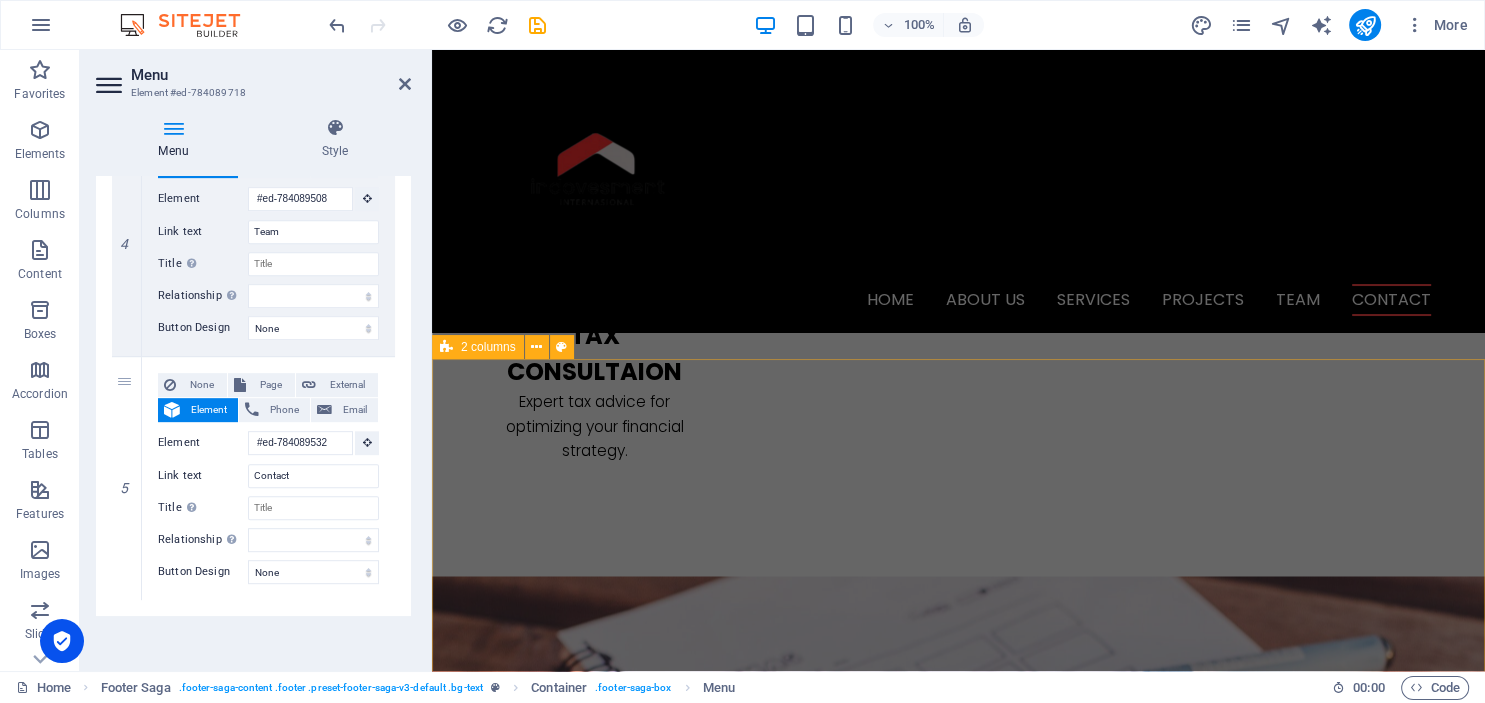 scroll, scrollTop: 3008, scrollLeft: 0, axis: vertical 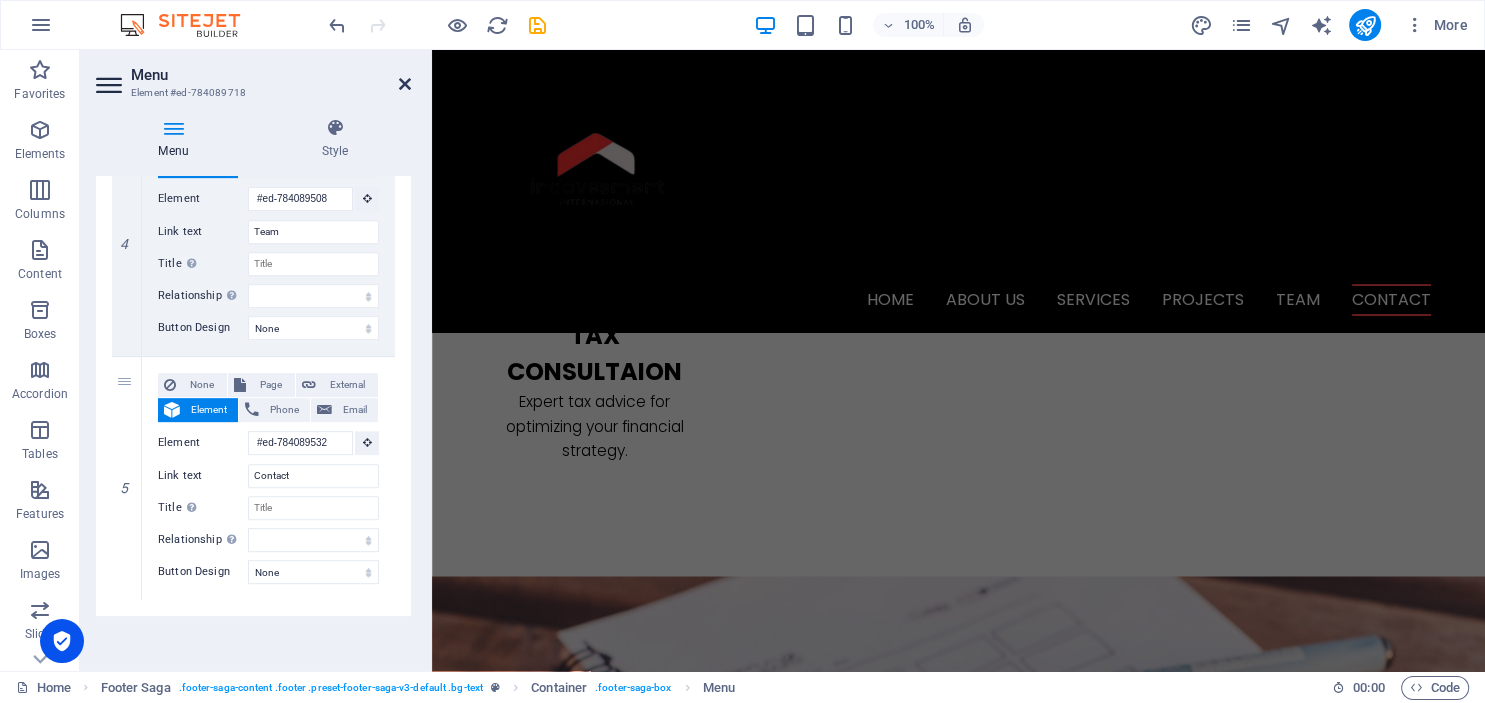 click at bounding box center [405, 84] 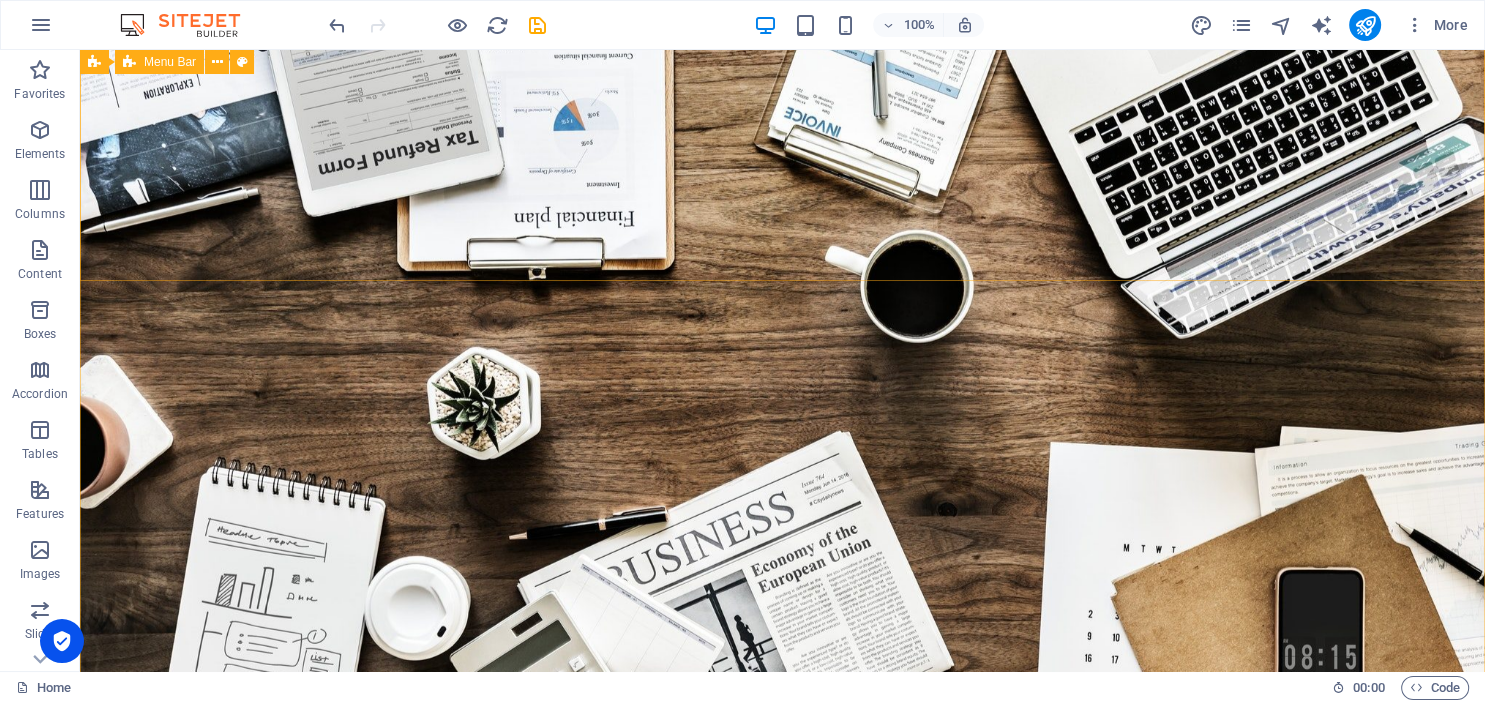 scroll, scrollTop: 14, scrollLeft: 0, axis: vertical 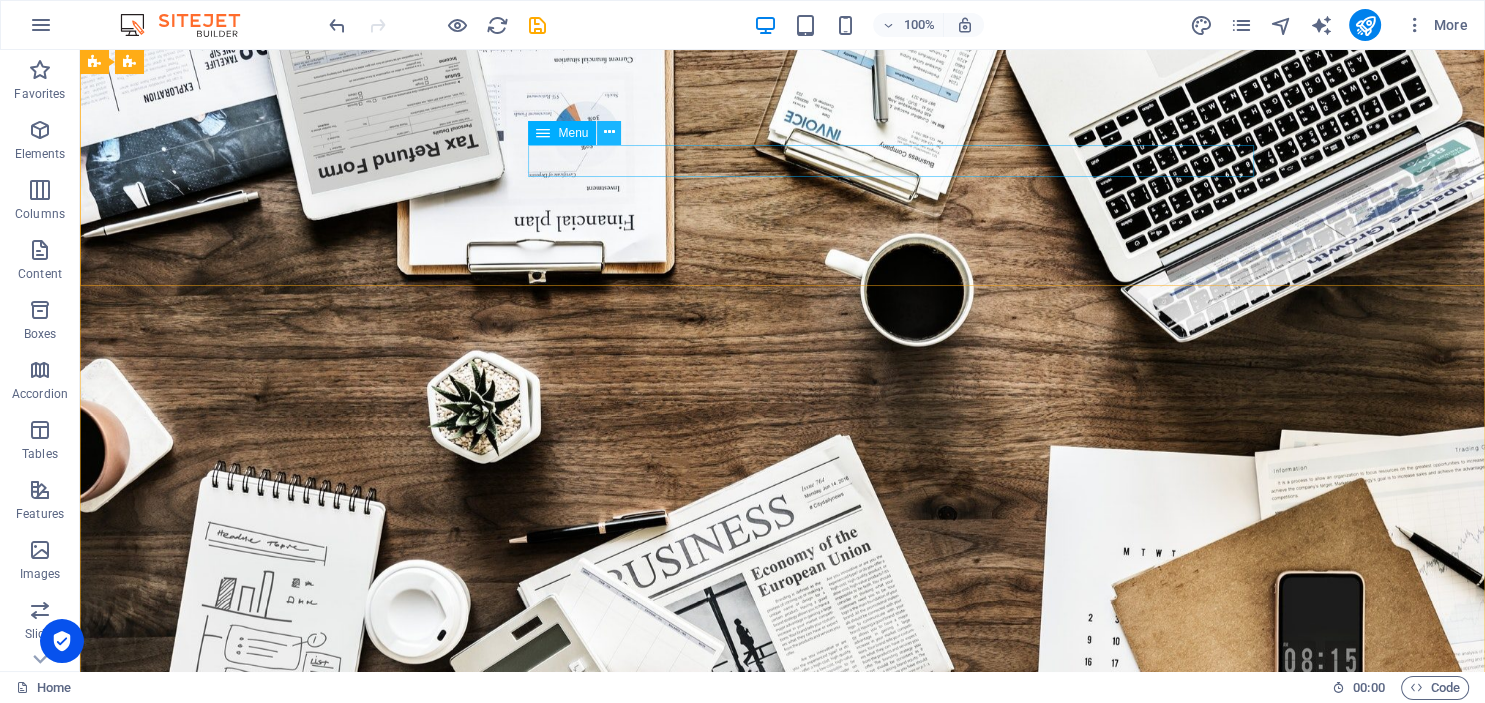 click at bounding box center [609, 132] 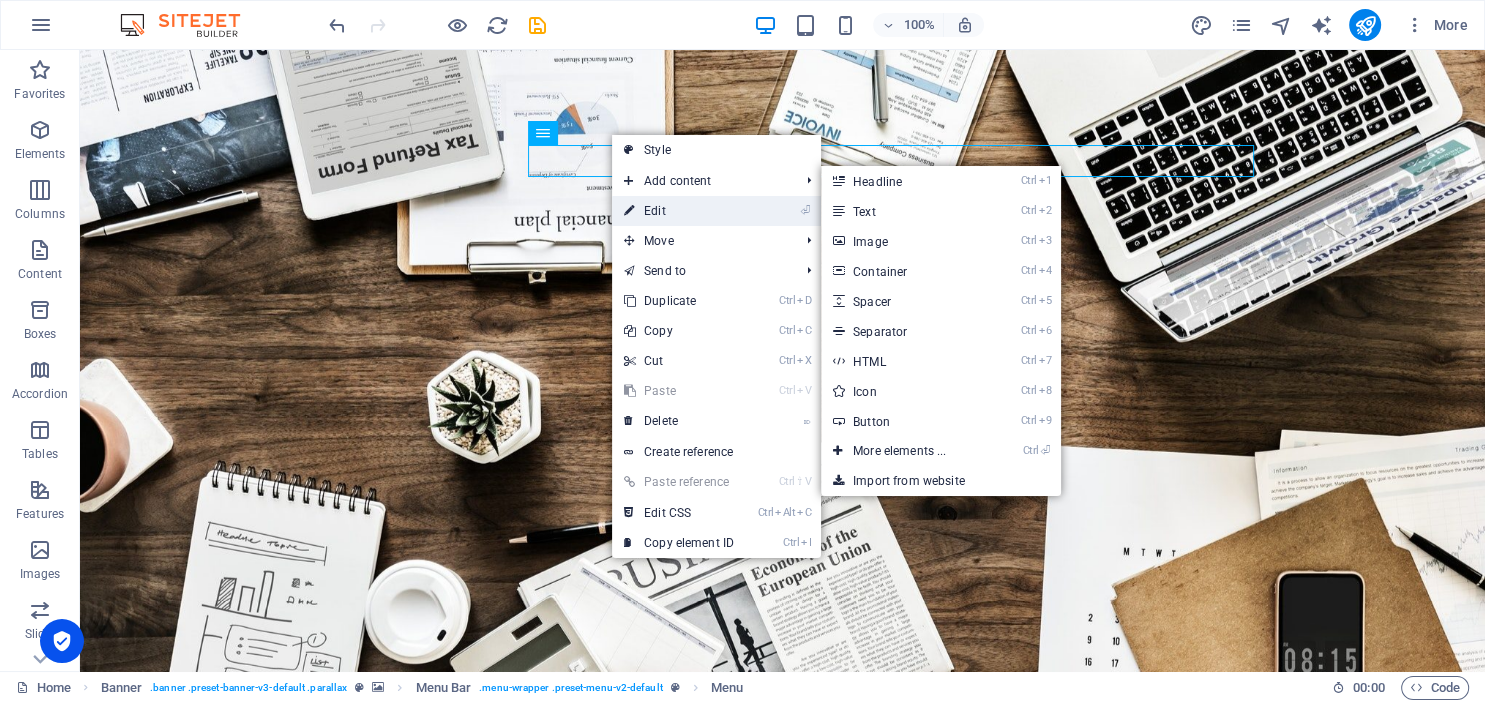 click on "⏎  Edit" at bounding box center [679, 211] 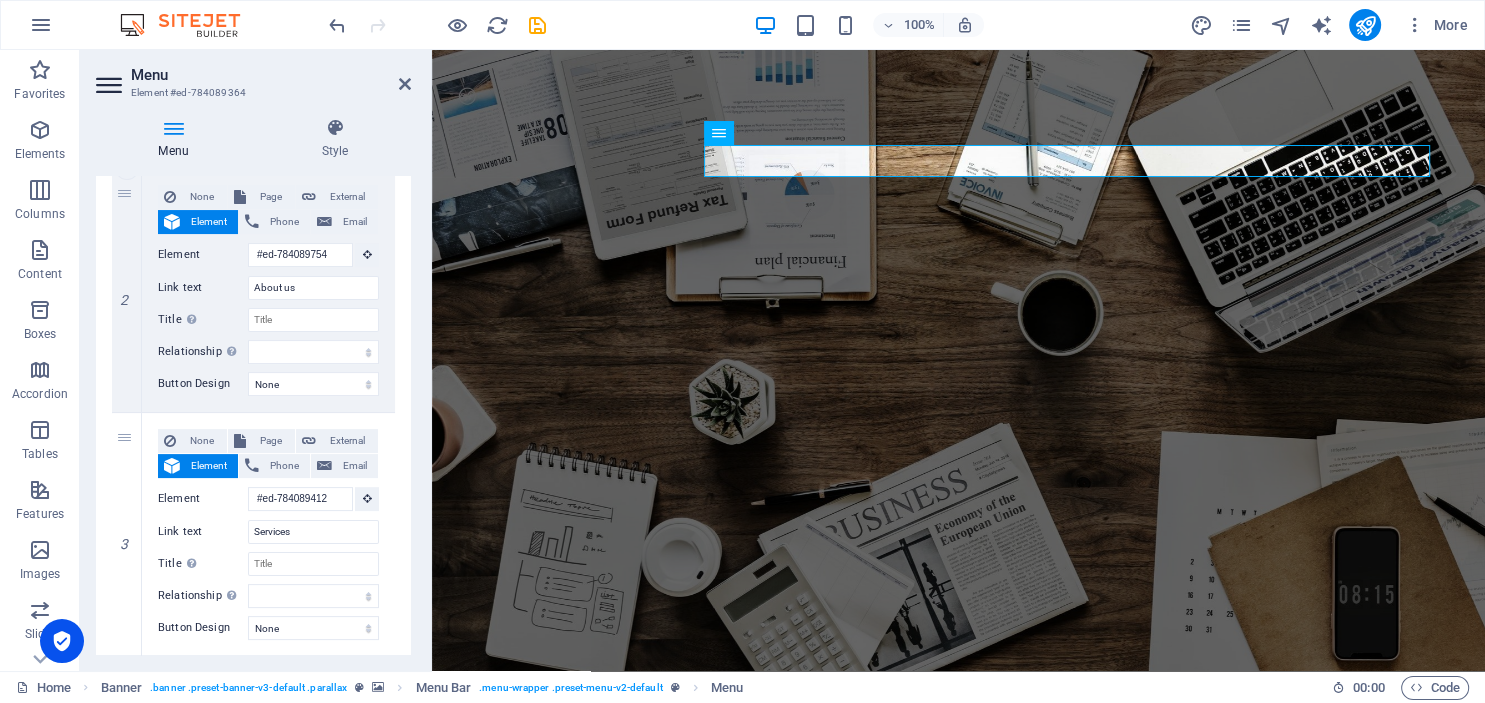 scroll, scrollTop: 442, scrollLeft: 0, axis: vertical 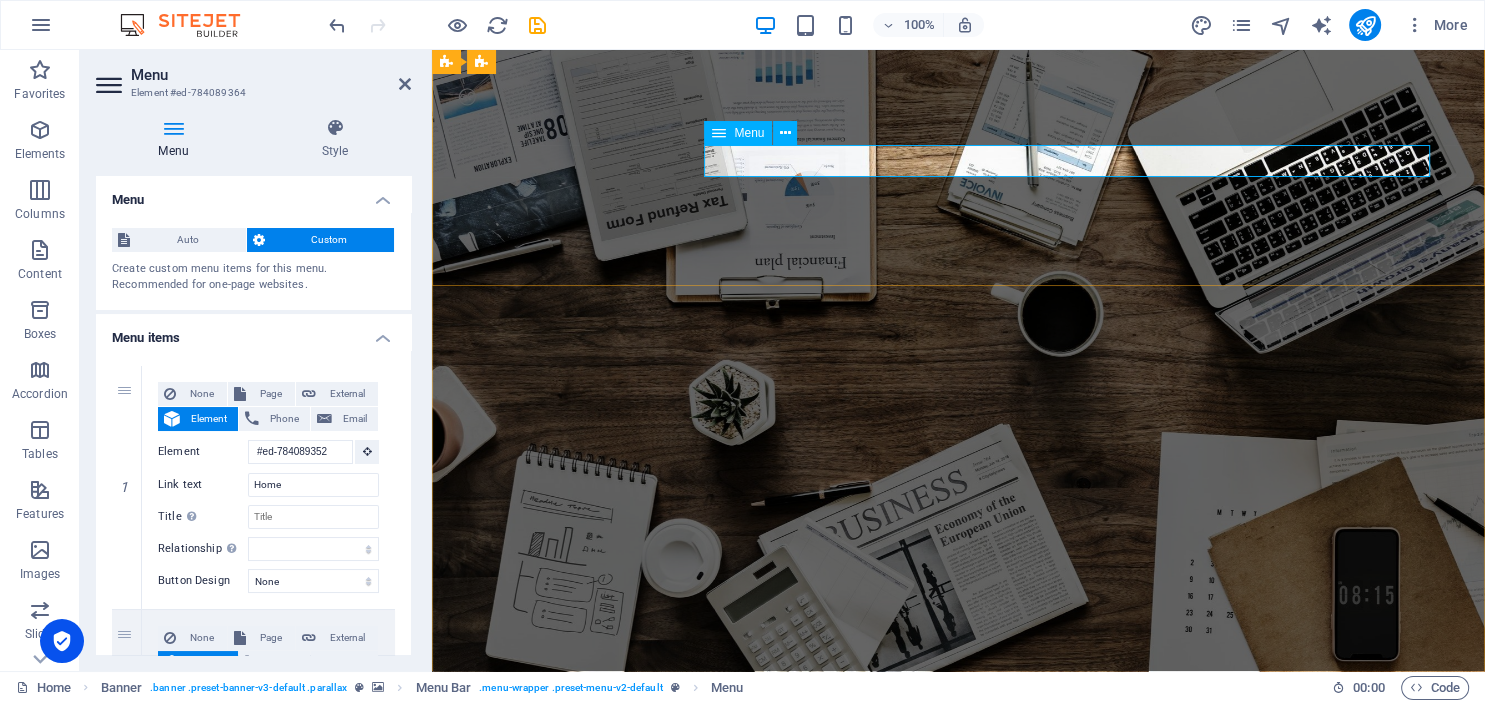 click on "Home About us Services Projects Team Contact" at bounding box center (959, 973) 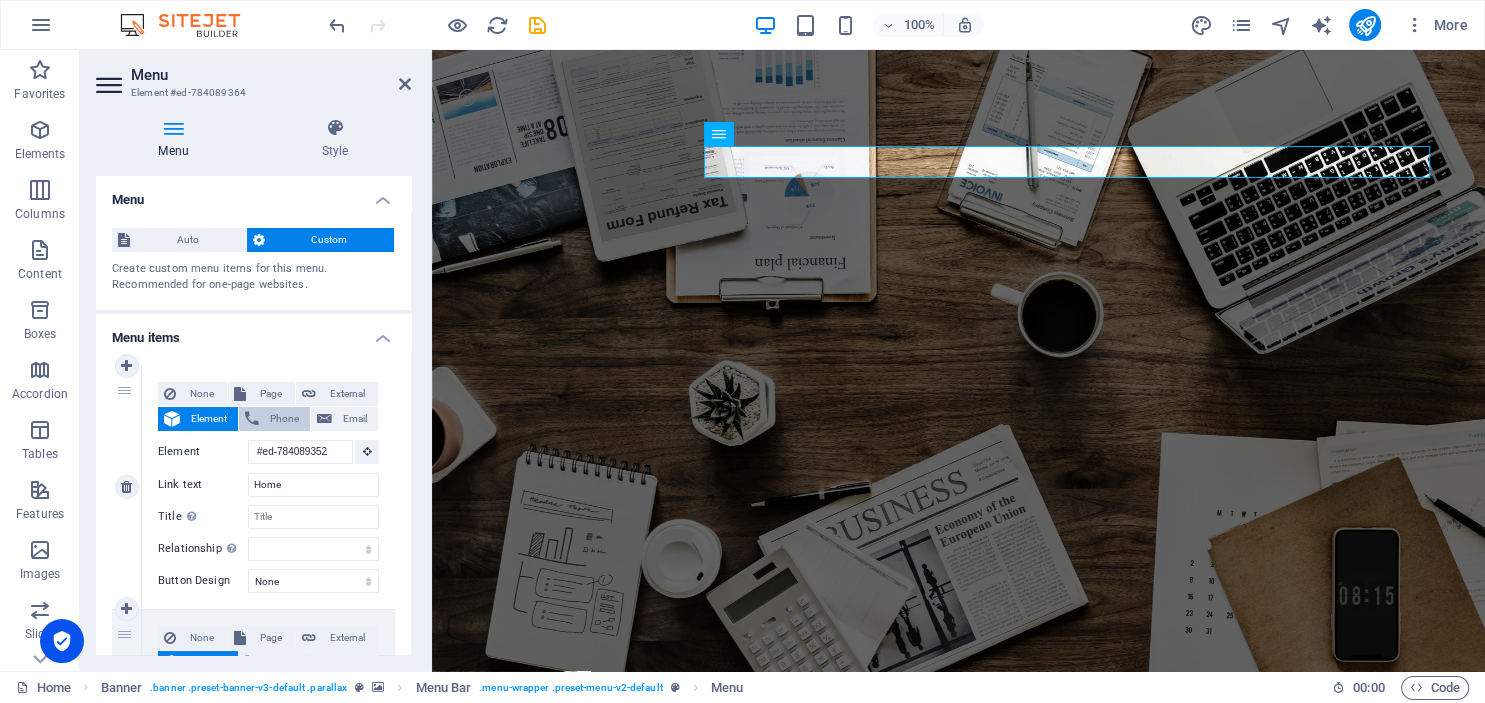 scroll, scrollTop: 12, scrollLeft: 0, axis: vertical 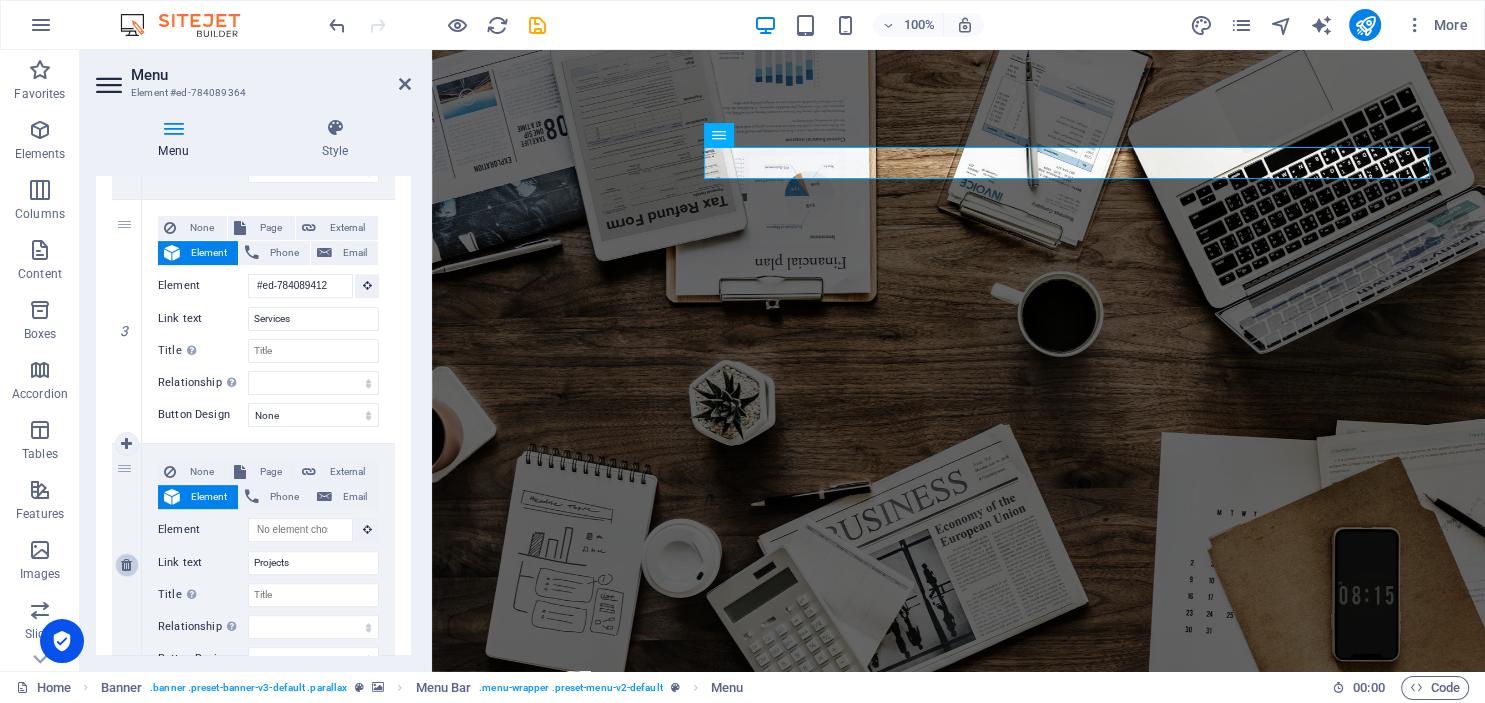 click at bounding box center [126, 565] 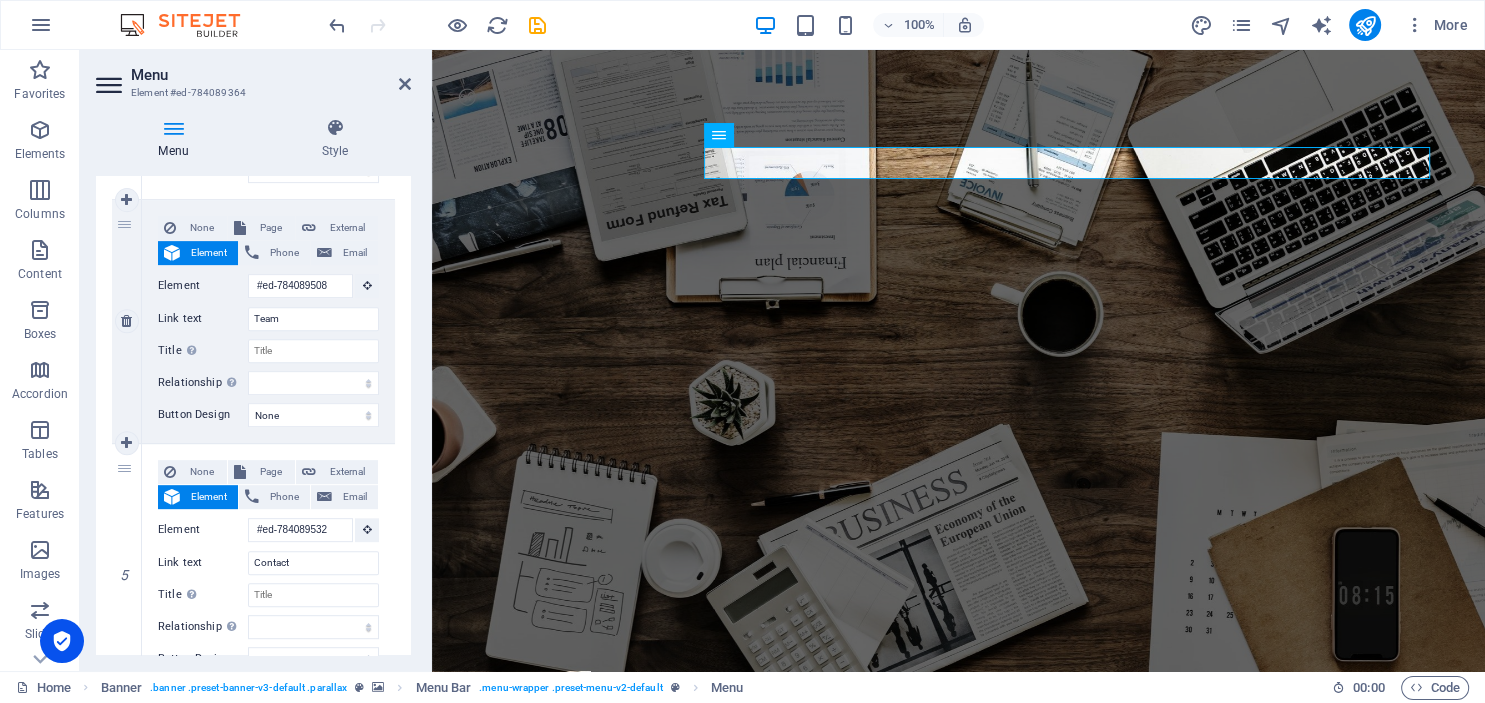 scroll, scrollTop: 985, scrollLeft: 0, axis: vertical 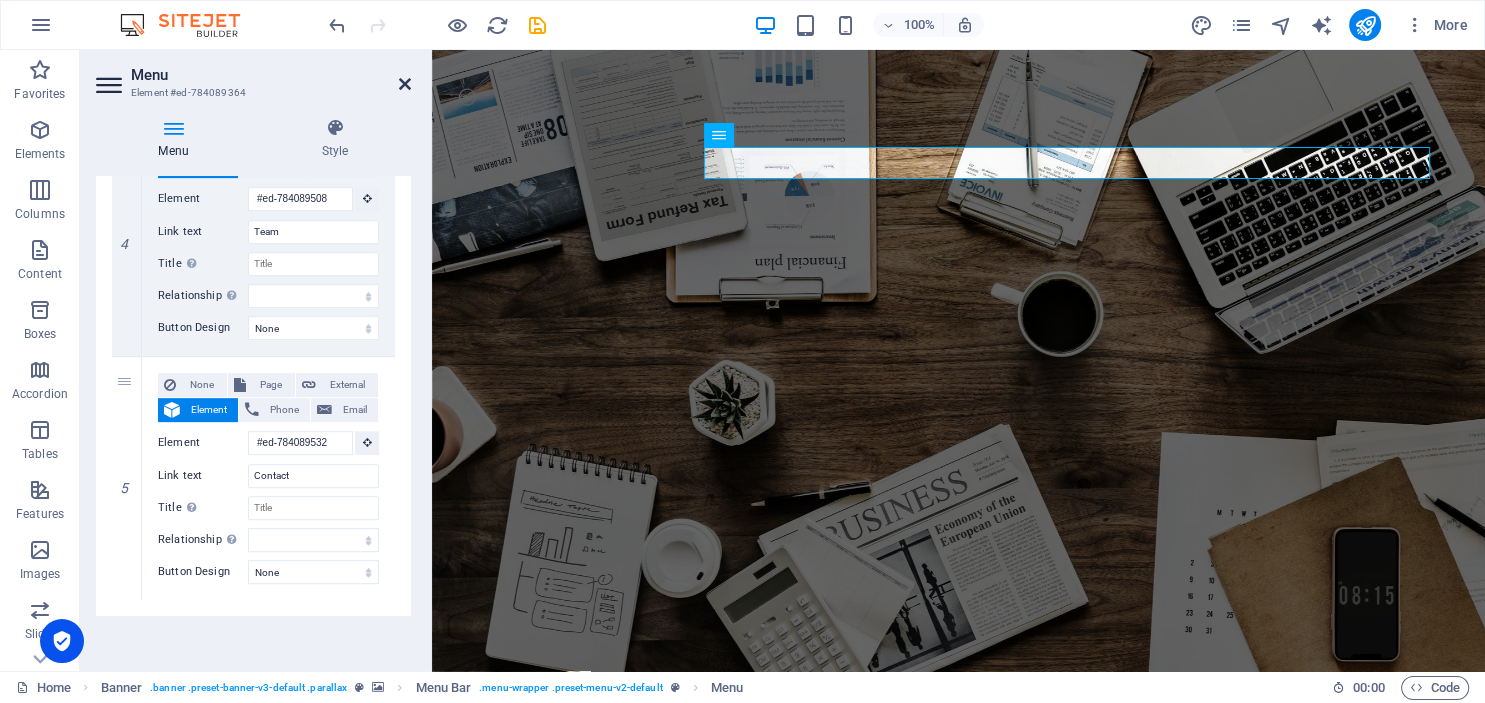 click at bounding box center (405, 84) 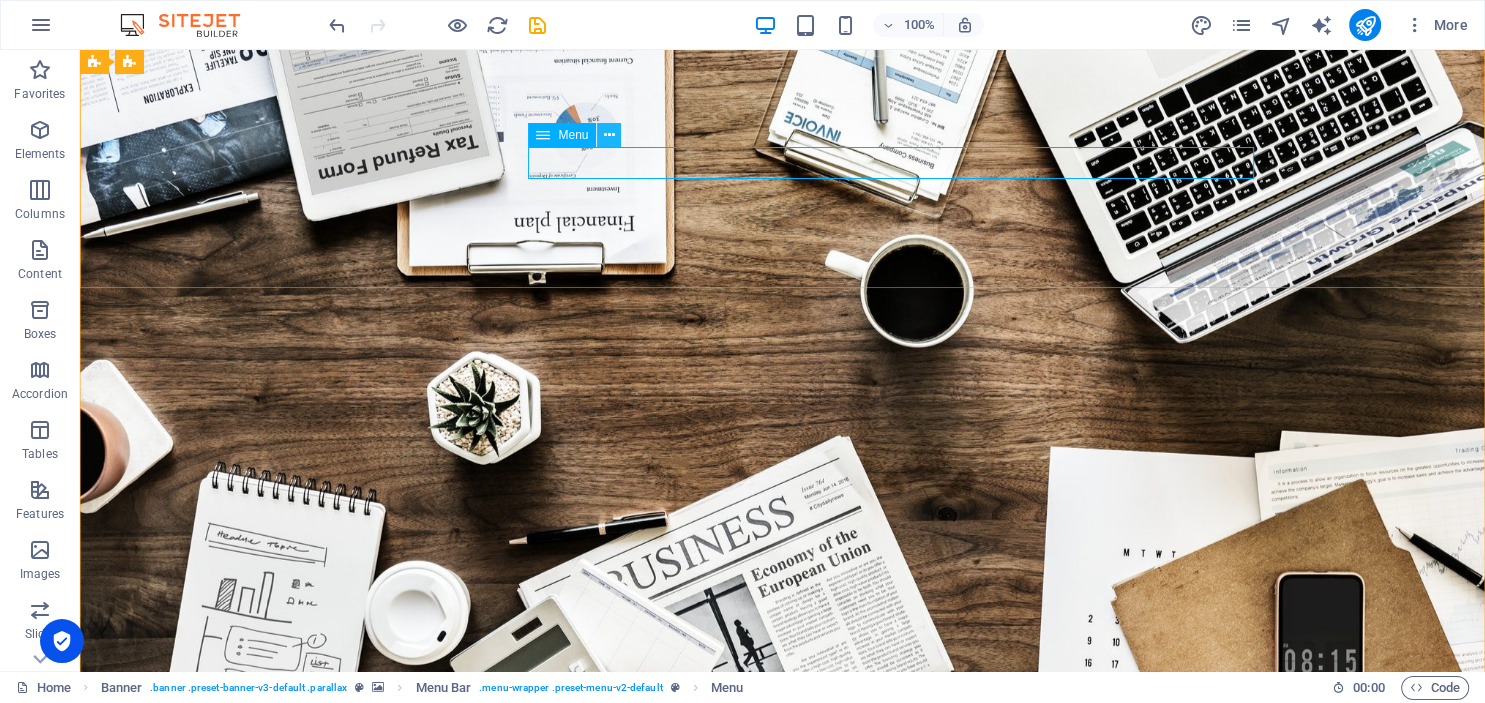 click at bounding box center [609, 135] 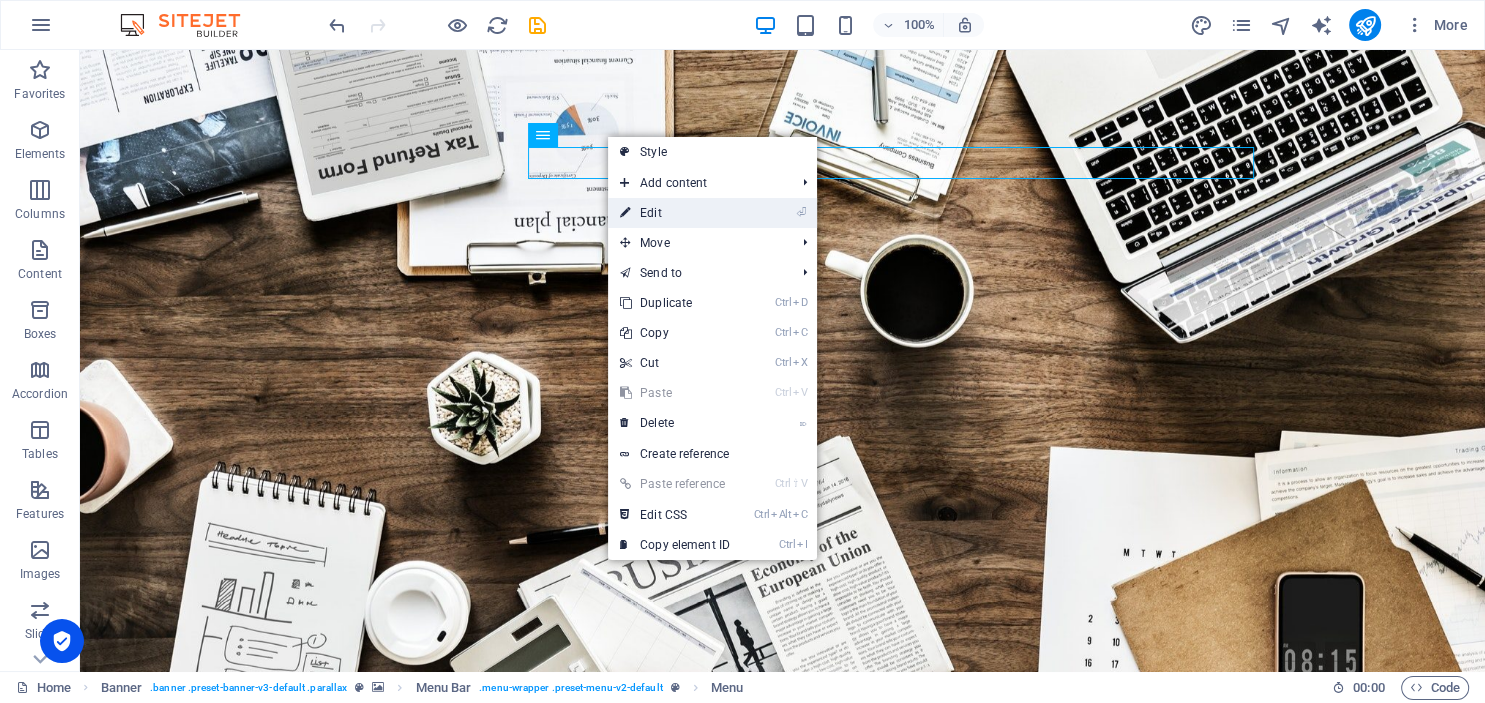 click on "⏎  Edit" at bounding box center (675, 213) 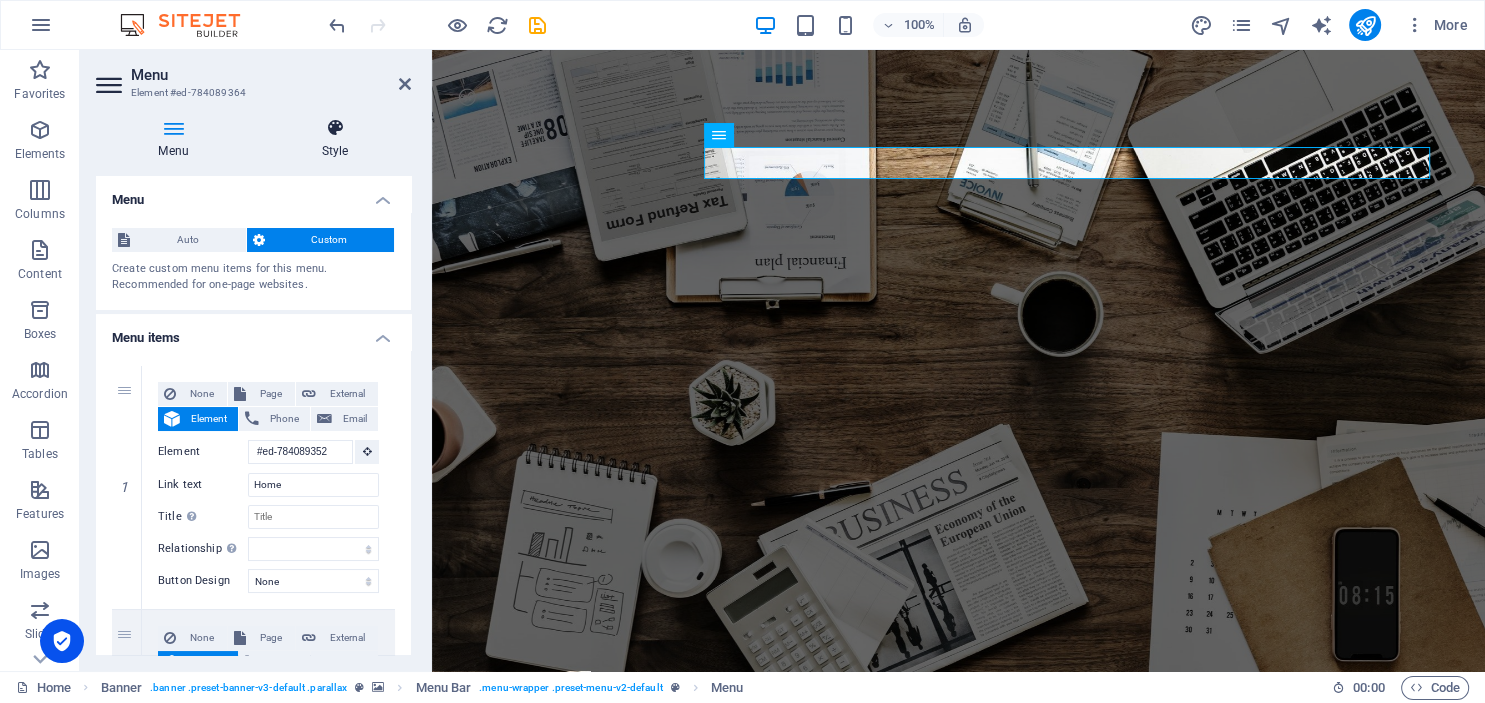 click at bounding box center (335, 128) 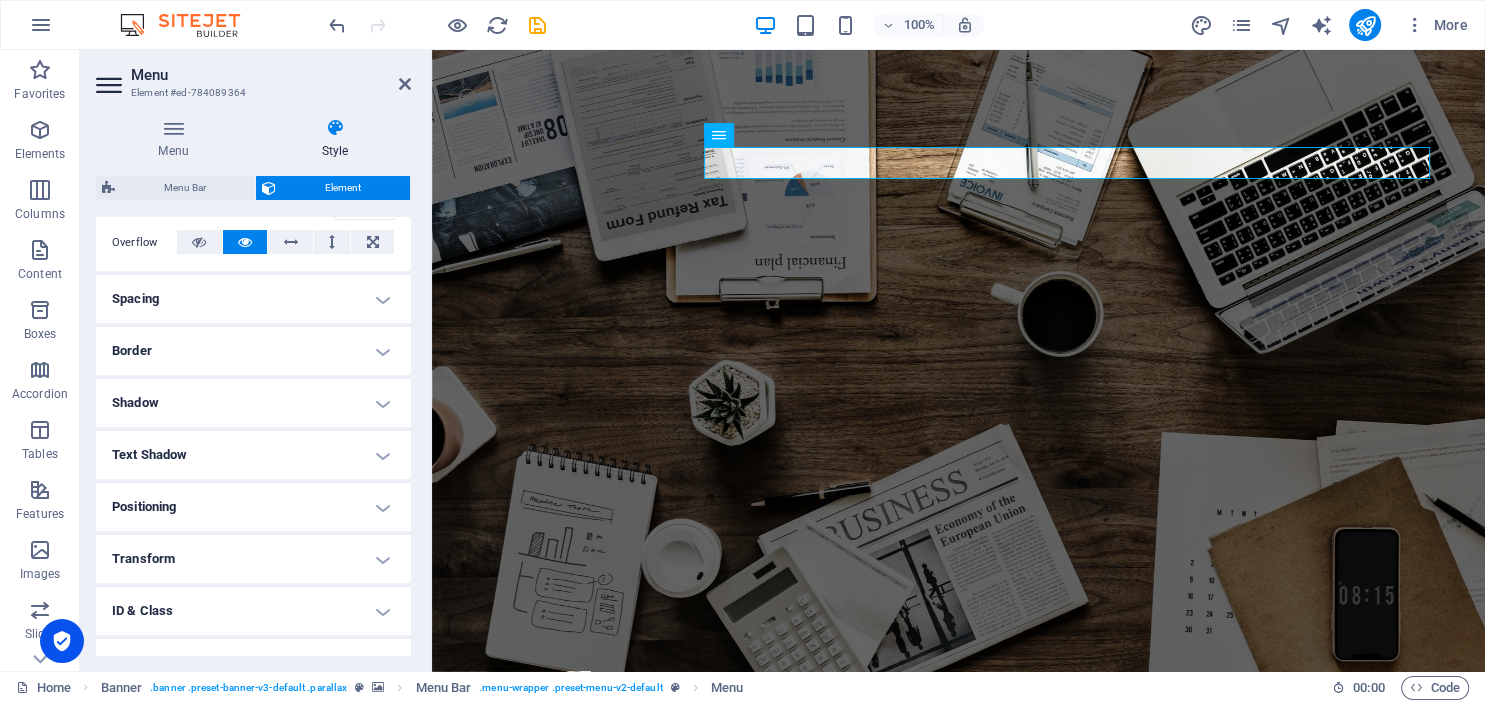 scroll, scrollTop: 406, scrollLeft: 0, axis: vertical 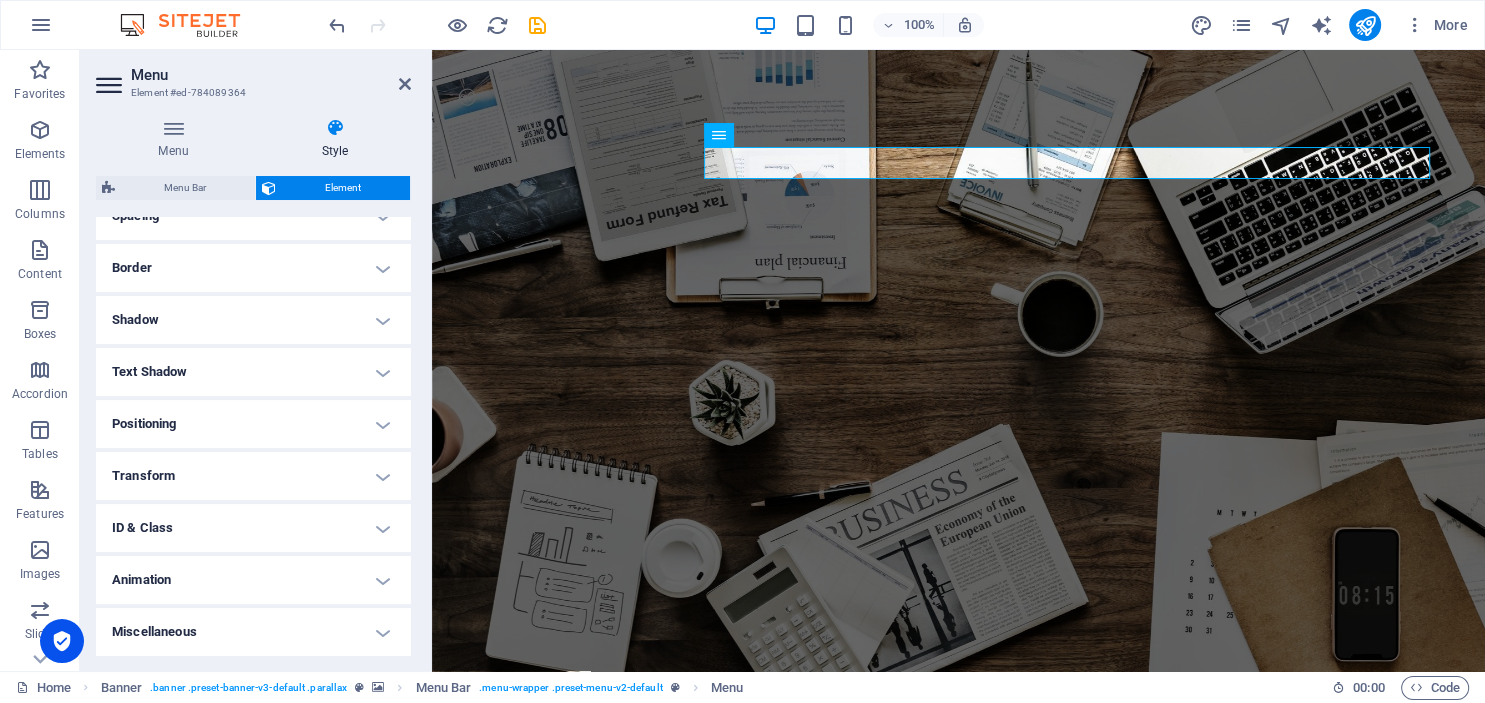 click on "Animation" at bounding box center [253, 580] 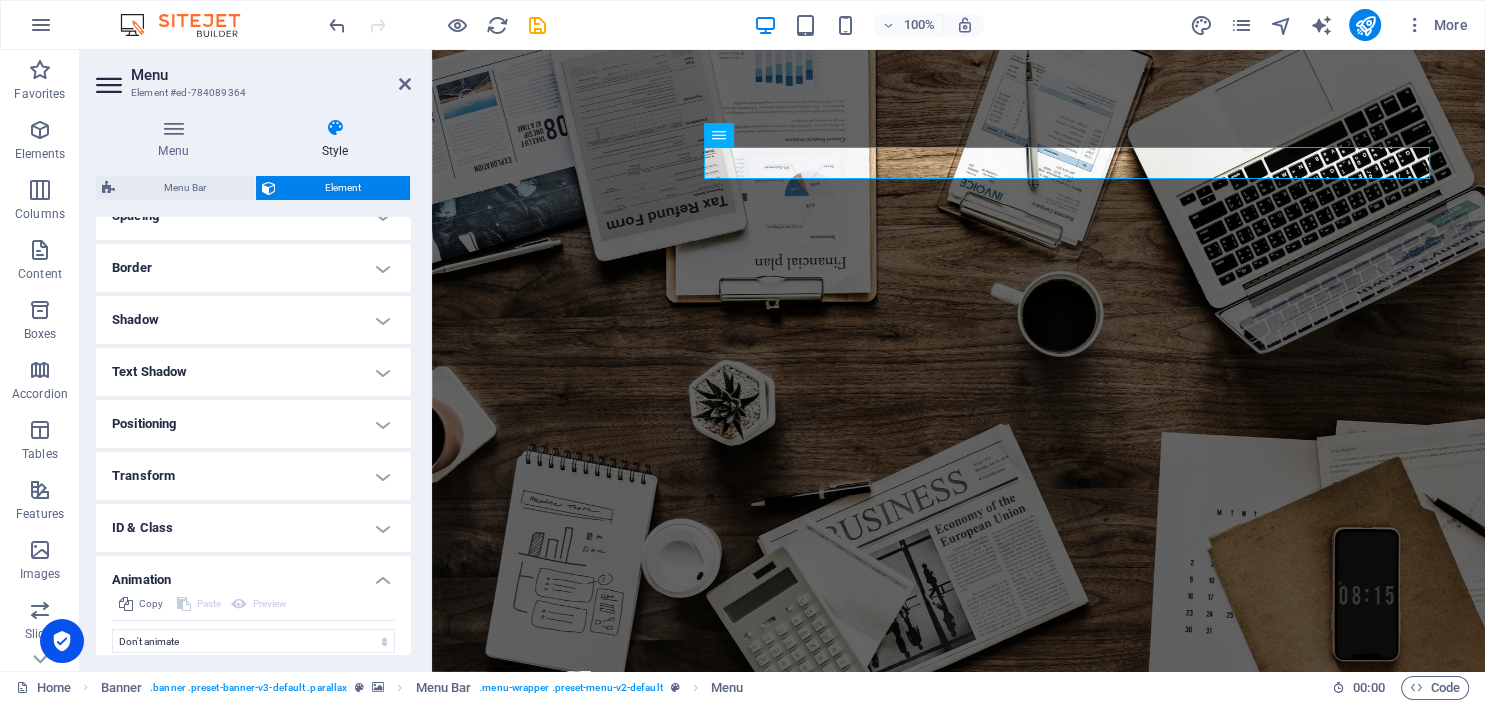click on "Animation" at bounding box center [253, 574] 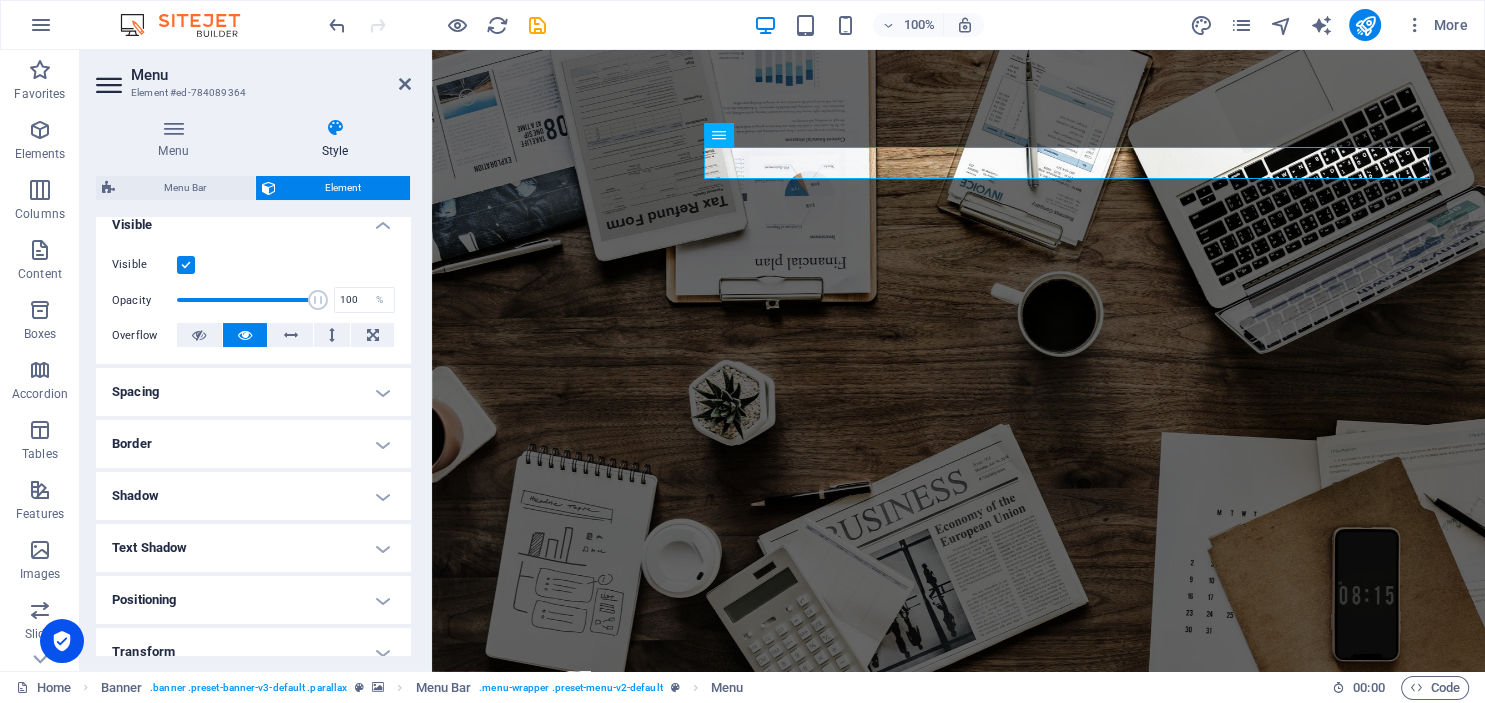 scroll, scrollTop: 214, scrollLeft: 0, axis: vertical 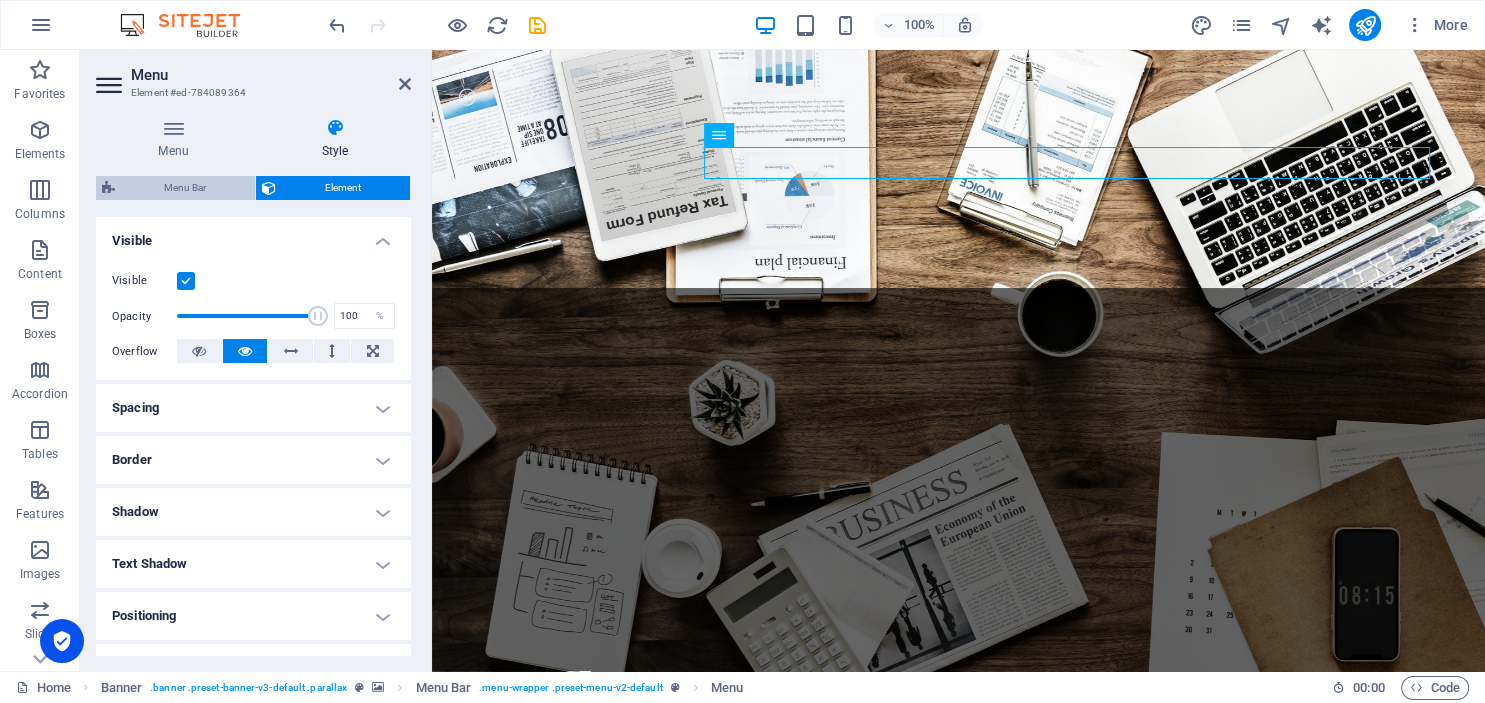 click on "Menu Bar" at bounding box center (185, 188) 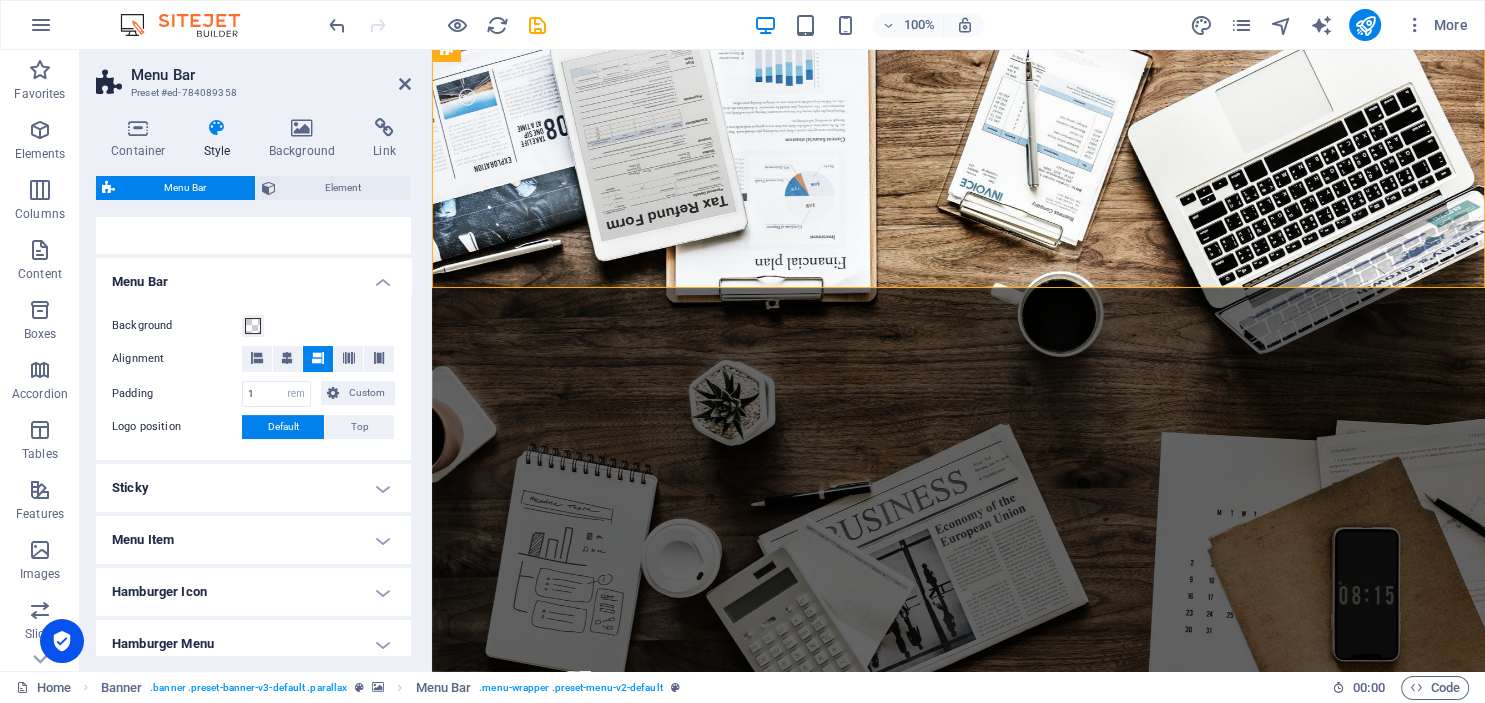 scroll, scrollTop: 300, scrollLeft: 0, axis: vertical 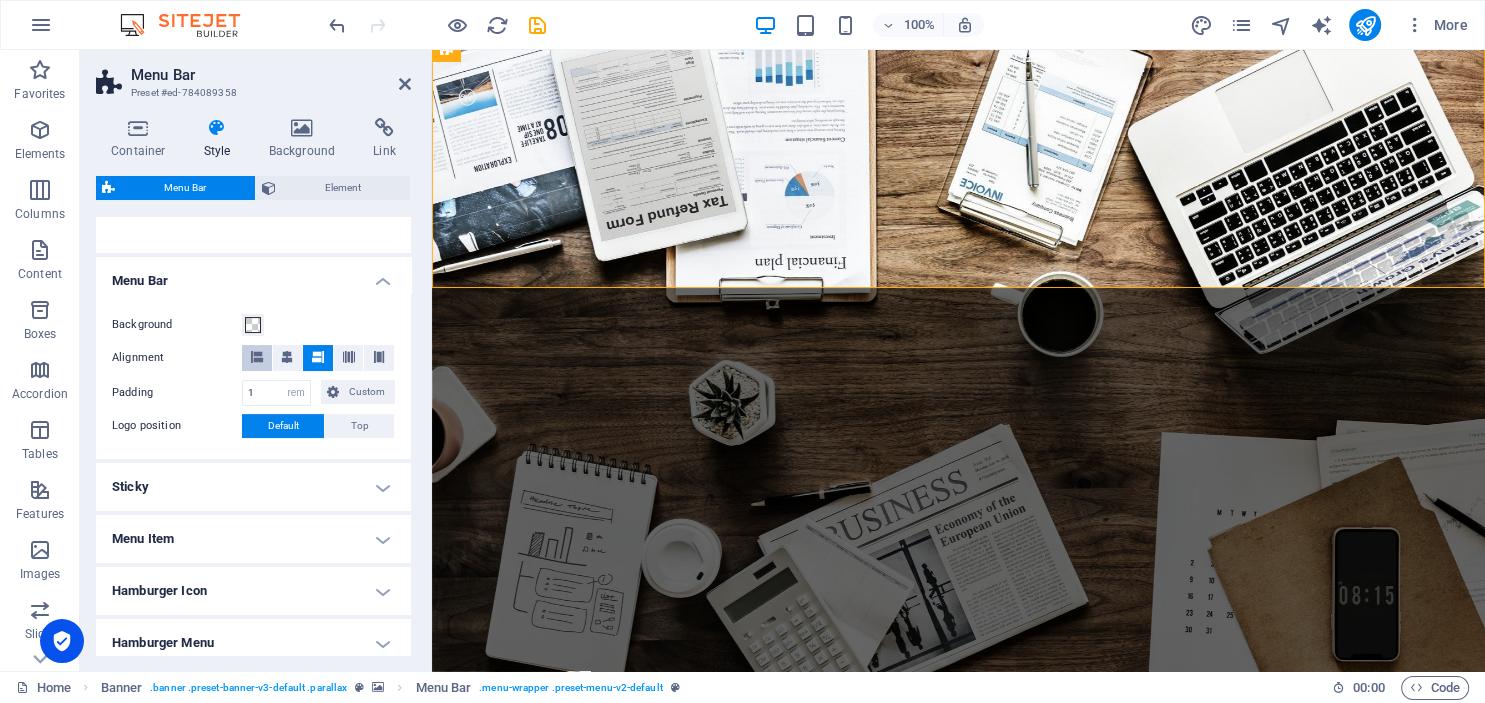 click at bounding box center [257, 357] 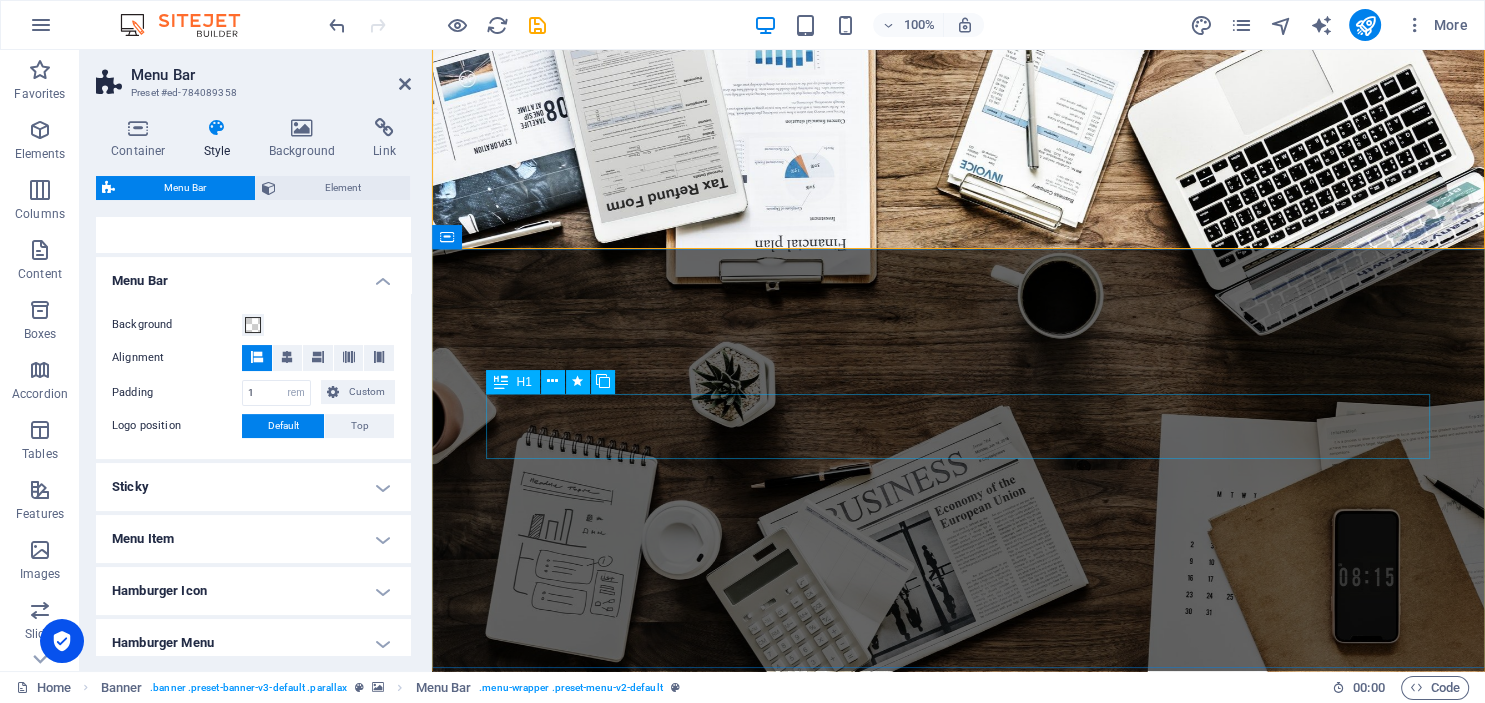 scroll, scrollTop: 52, scrollLeft: 0, axis: vertical 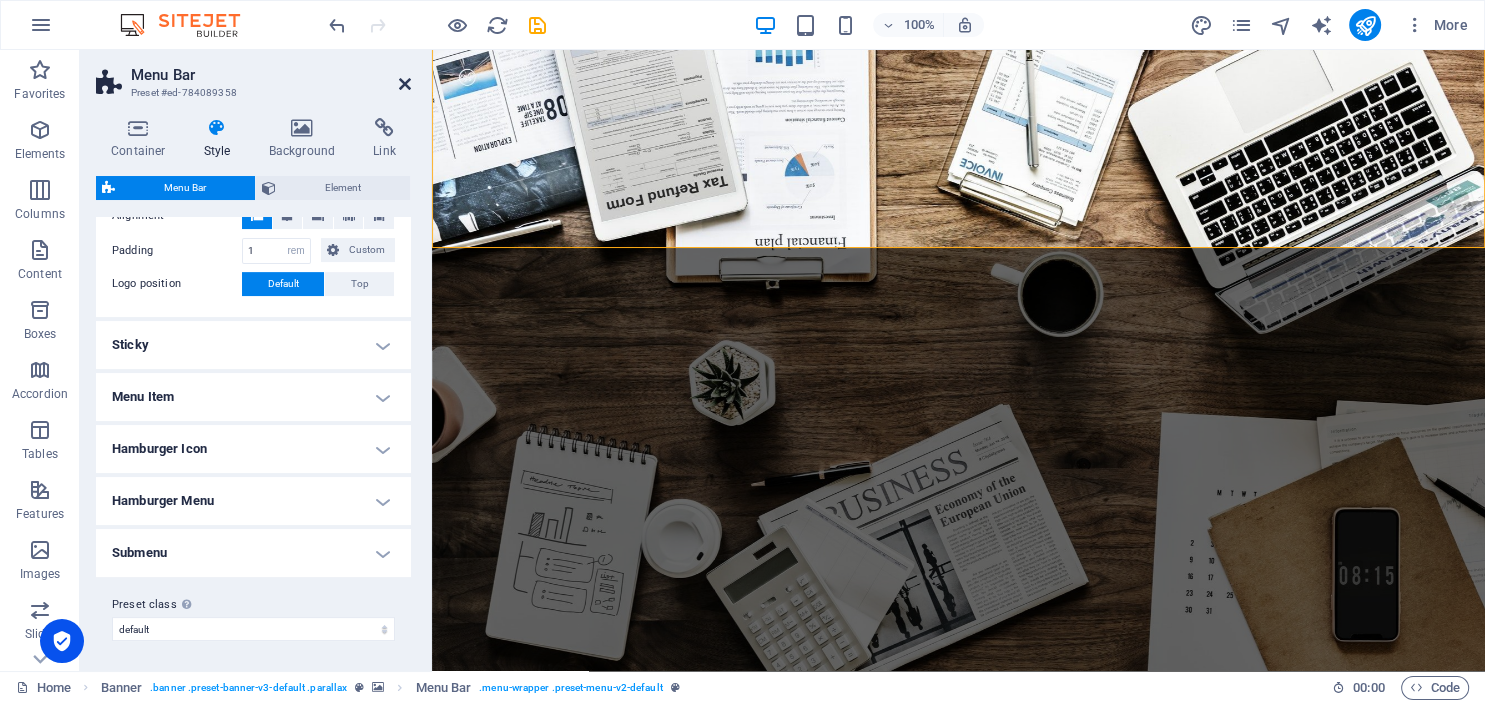 click at bounding box center (405, 84) 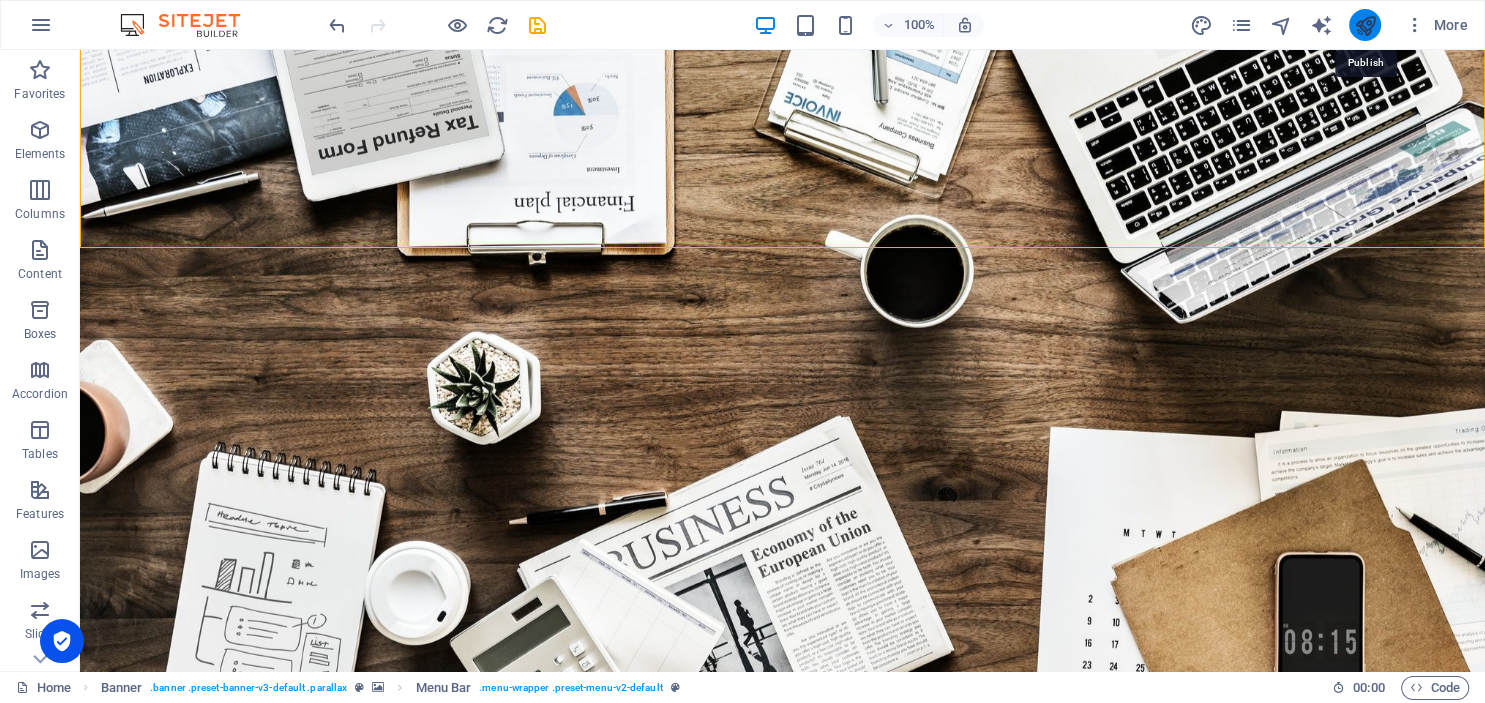 click at bounding box center (1364, 25) 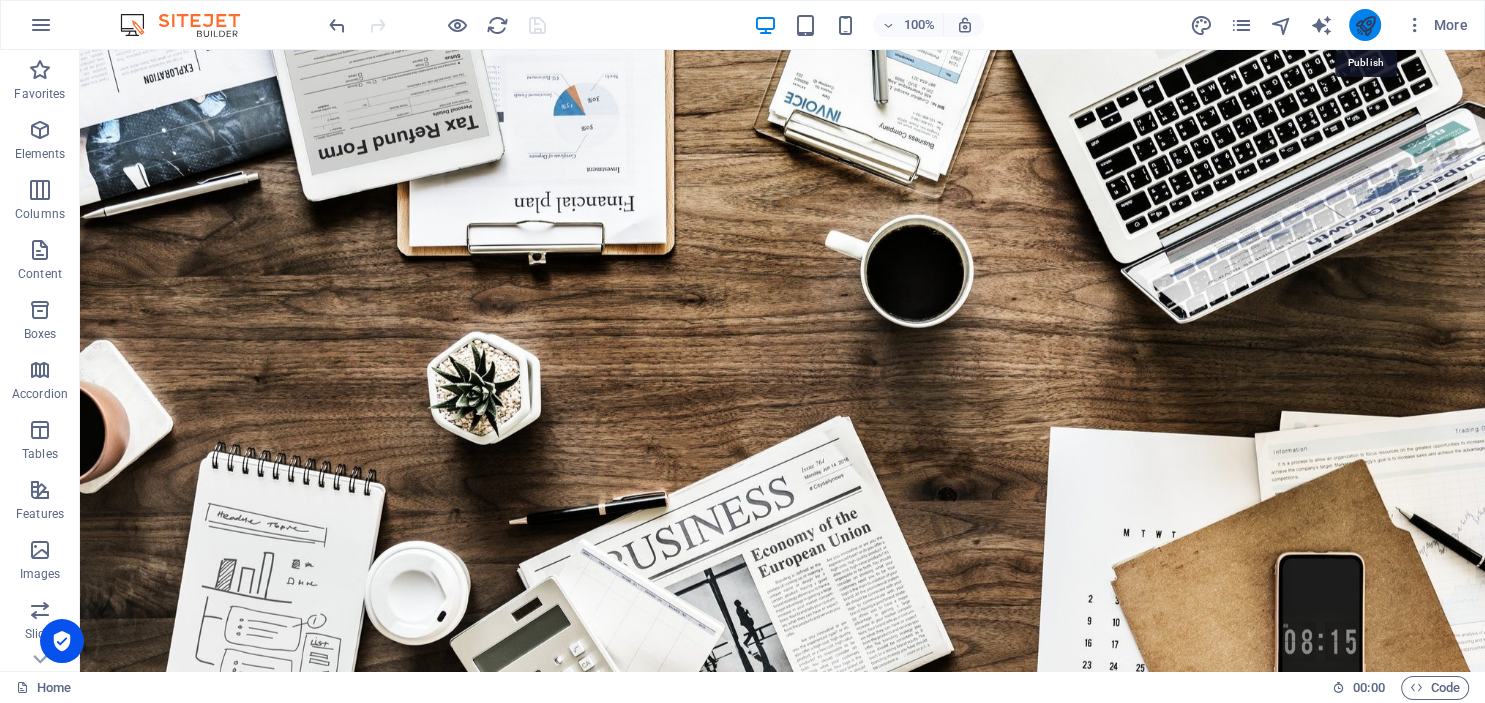 click at bounding box center [1364, 25] 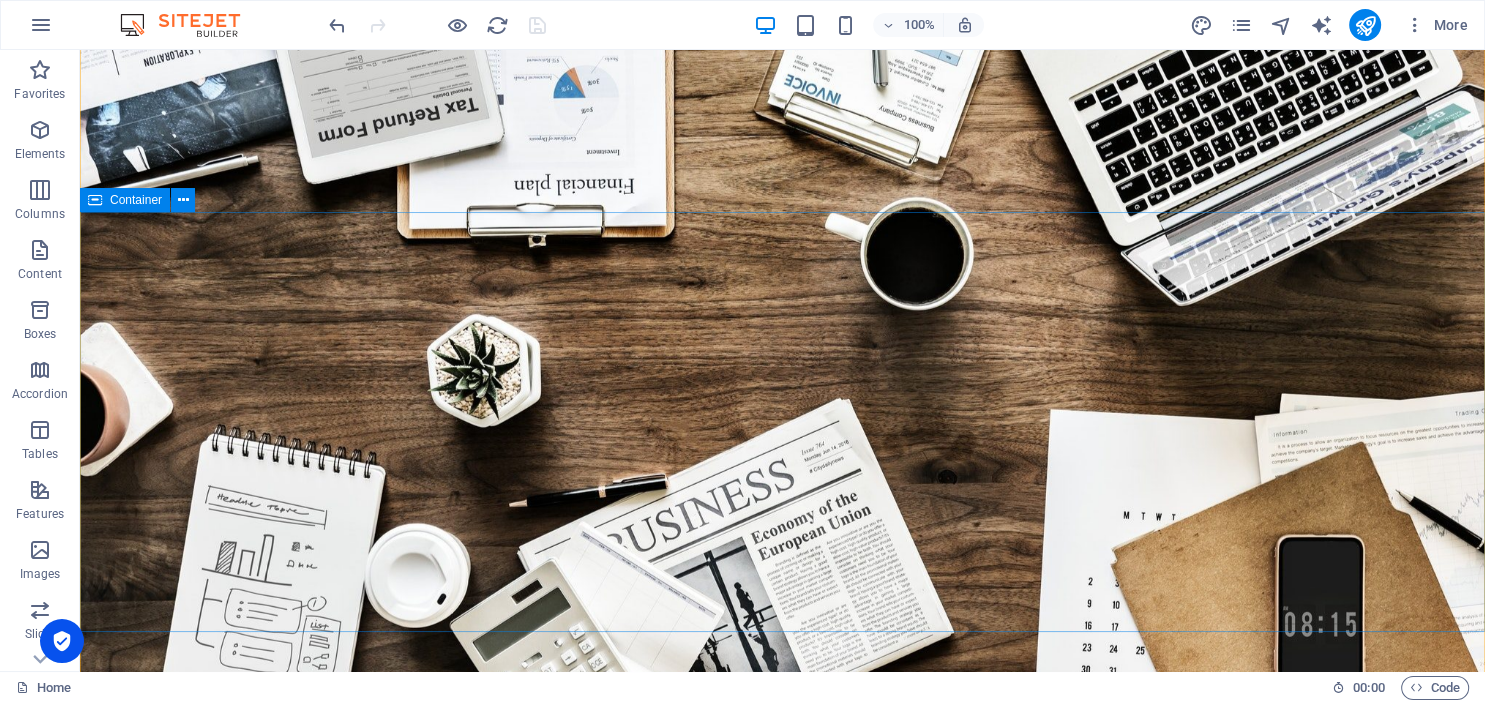 scroll, scrollTop: 96, scrollLeft: 0, axis: vertical 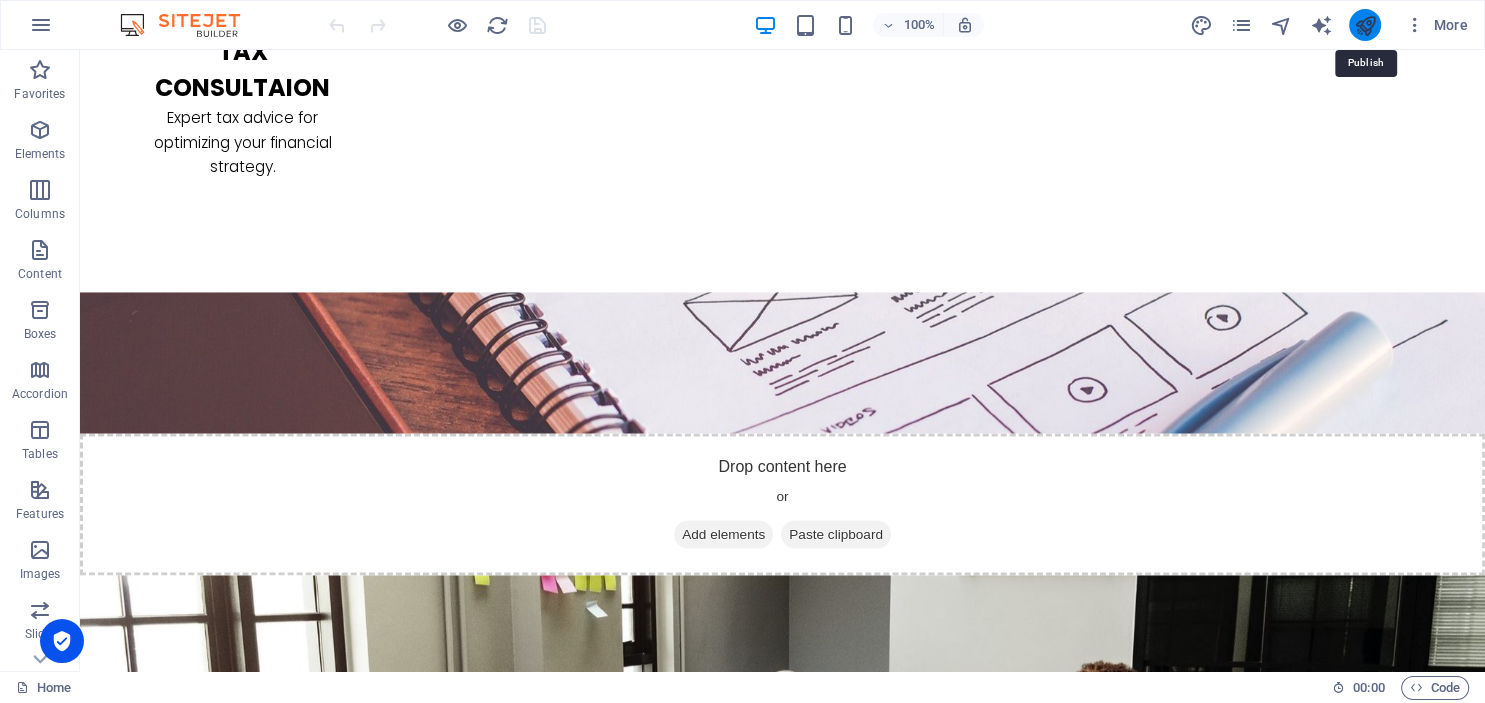 click at bounding box center (1364, 25) 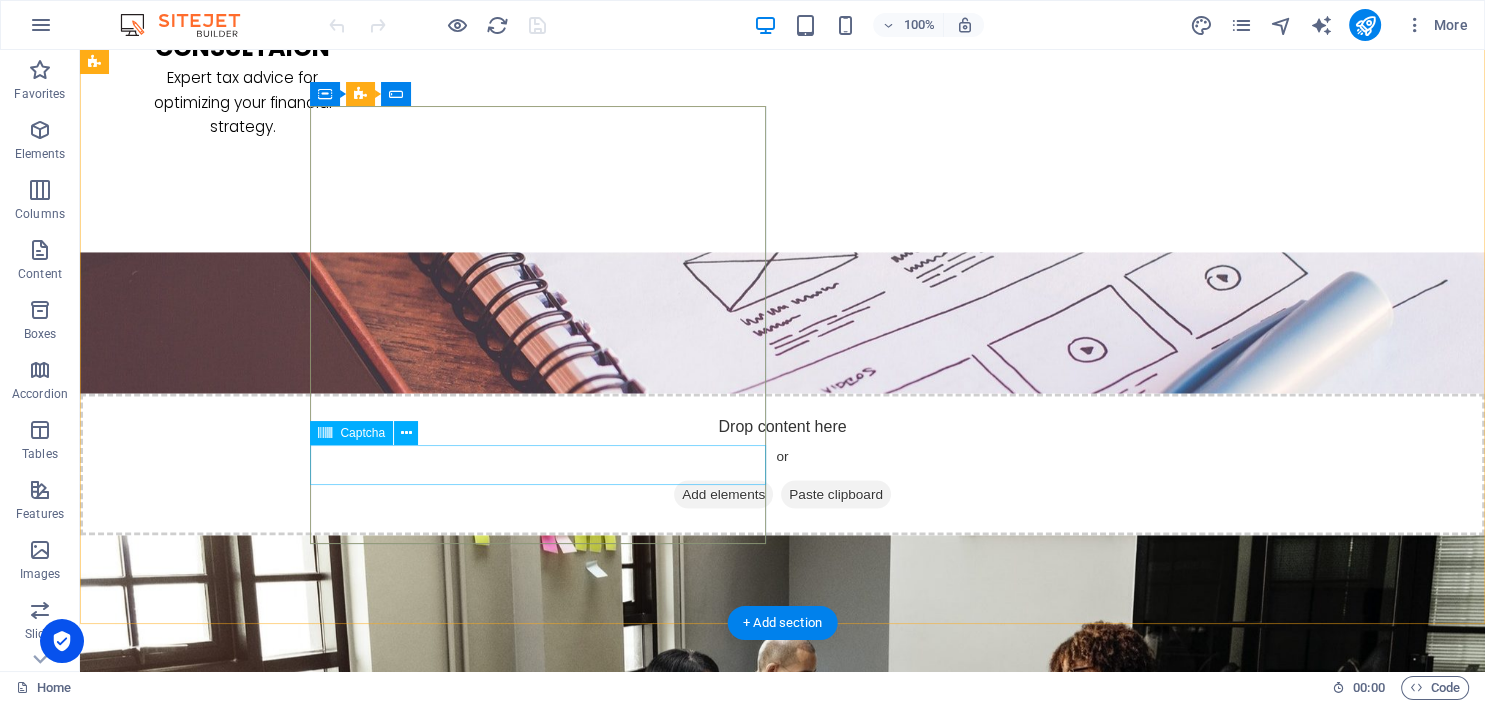 scroll, scrollTop: 3369, scrollLeft: 0, axis: vertical 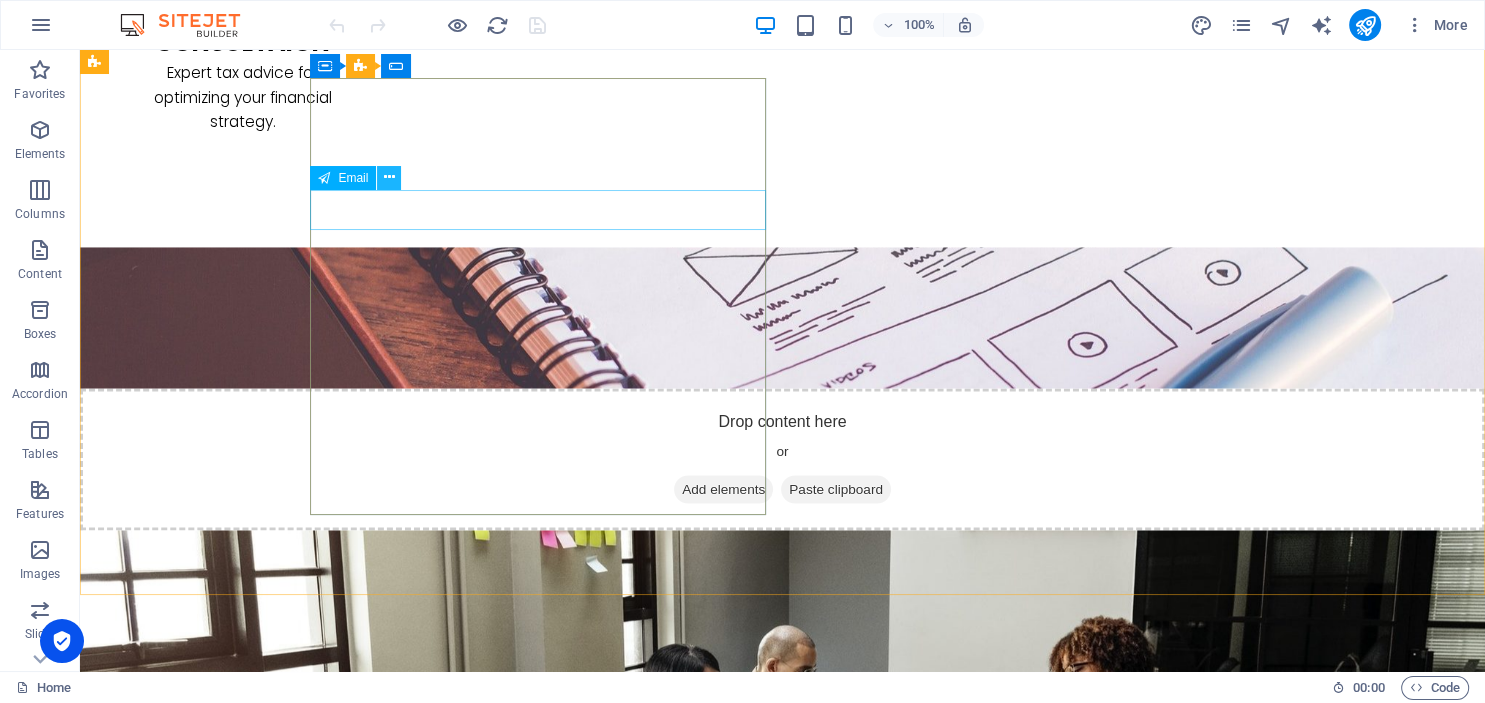click at bounding box center (389, 177) 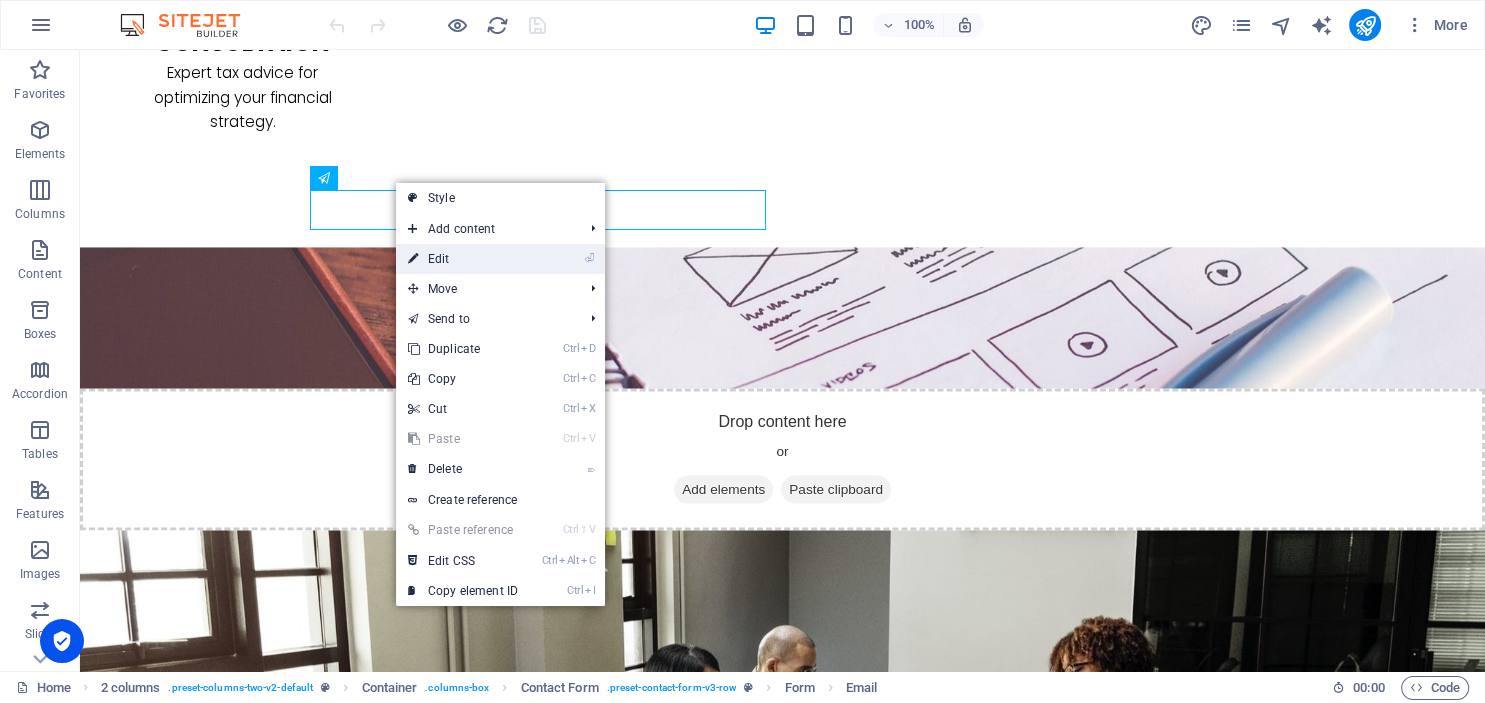 click on "⏎  Edit" at bounding box center (463, 259) 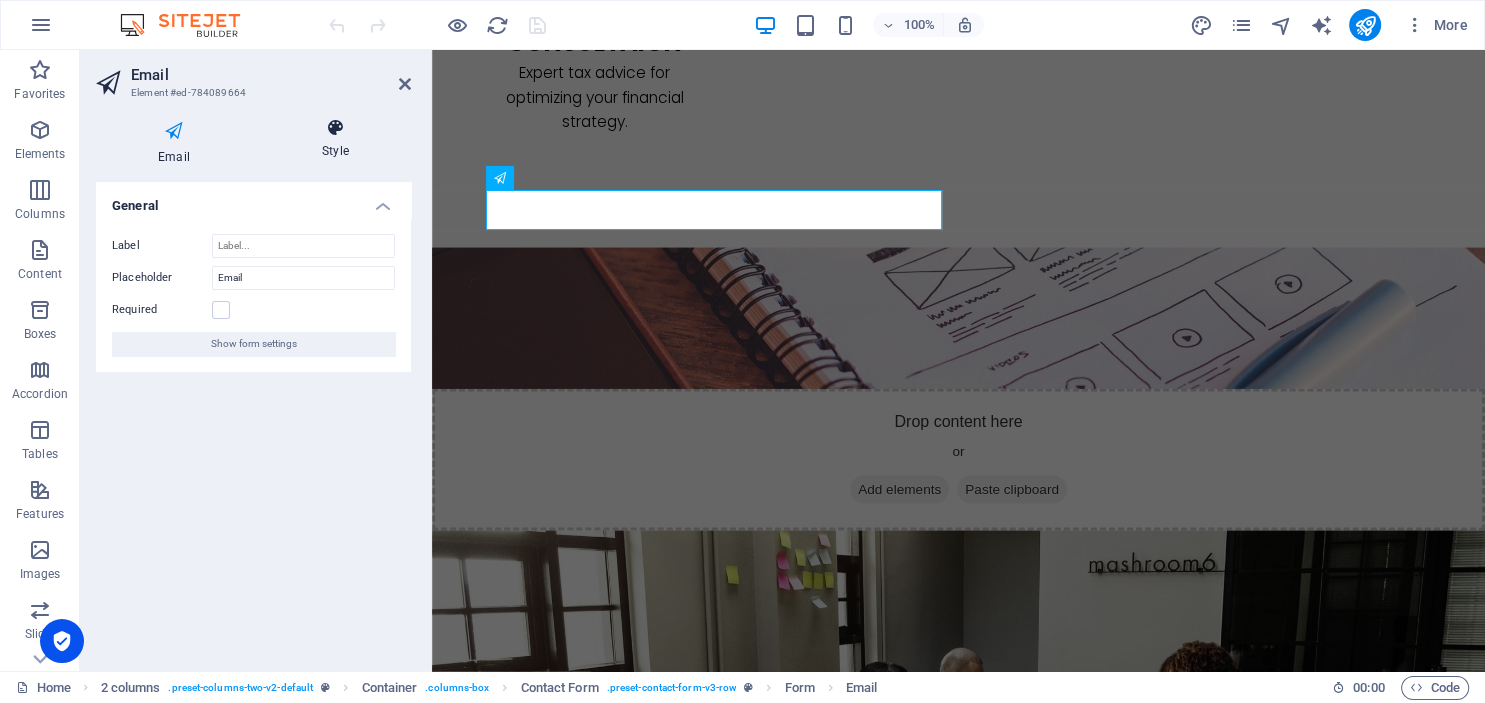 click on "Style" at bounding box center [335, 139] 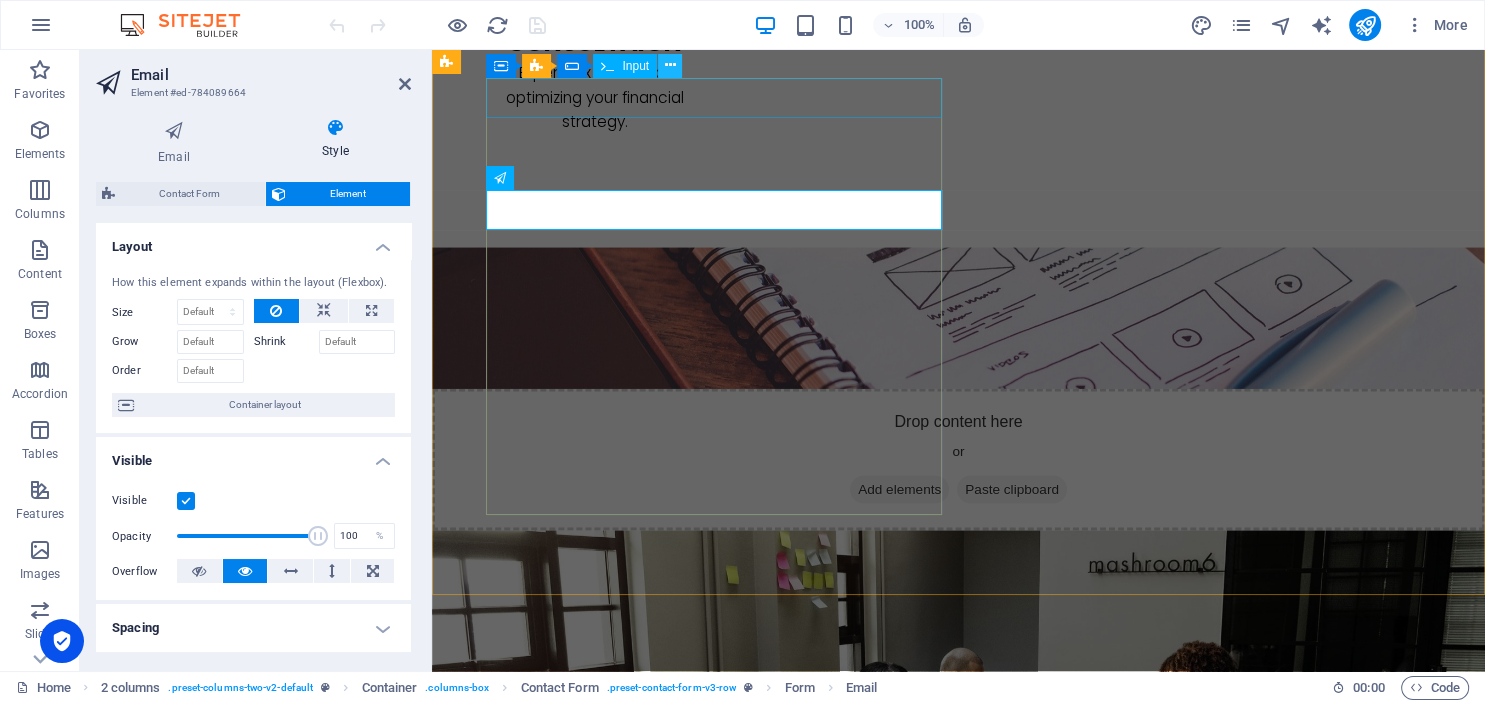 click at bounding box center [670, 65] 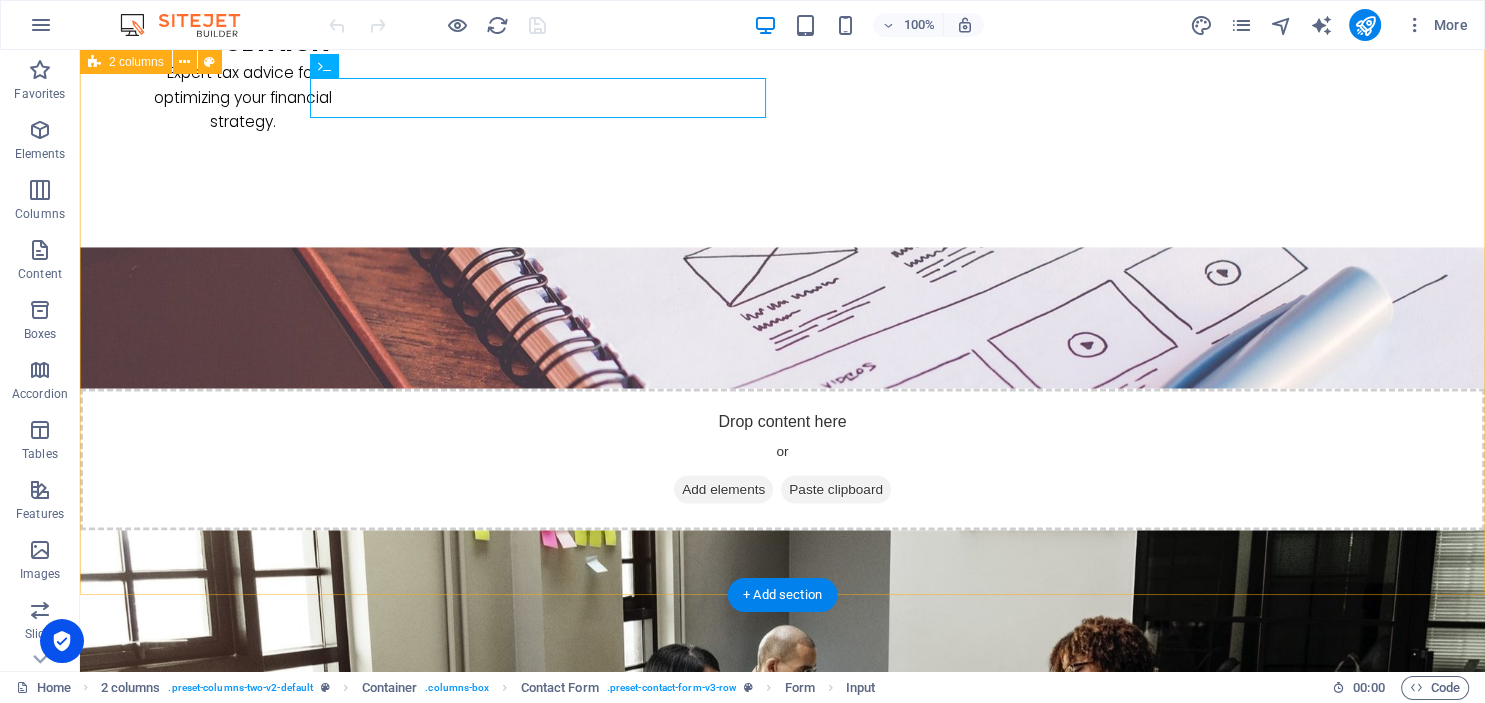 click on "I have read and understand the privacy policy. Nicht lesbar? Neu generieren Submit Drop content here or  Add elements  Paste clipboard" at bounding box center (782, 4108) 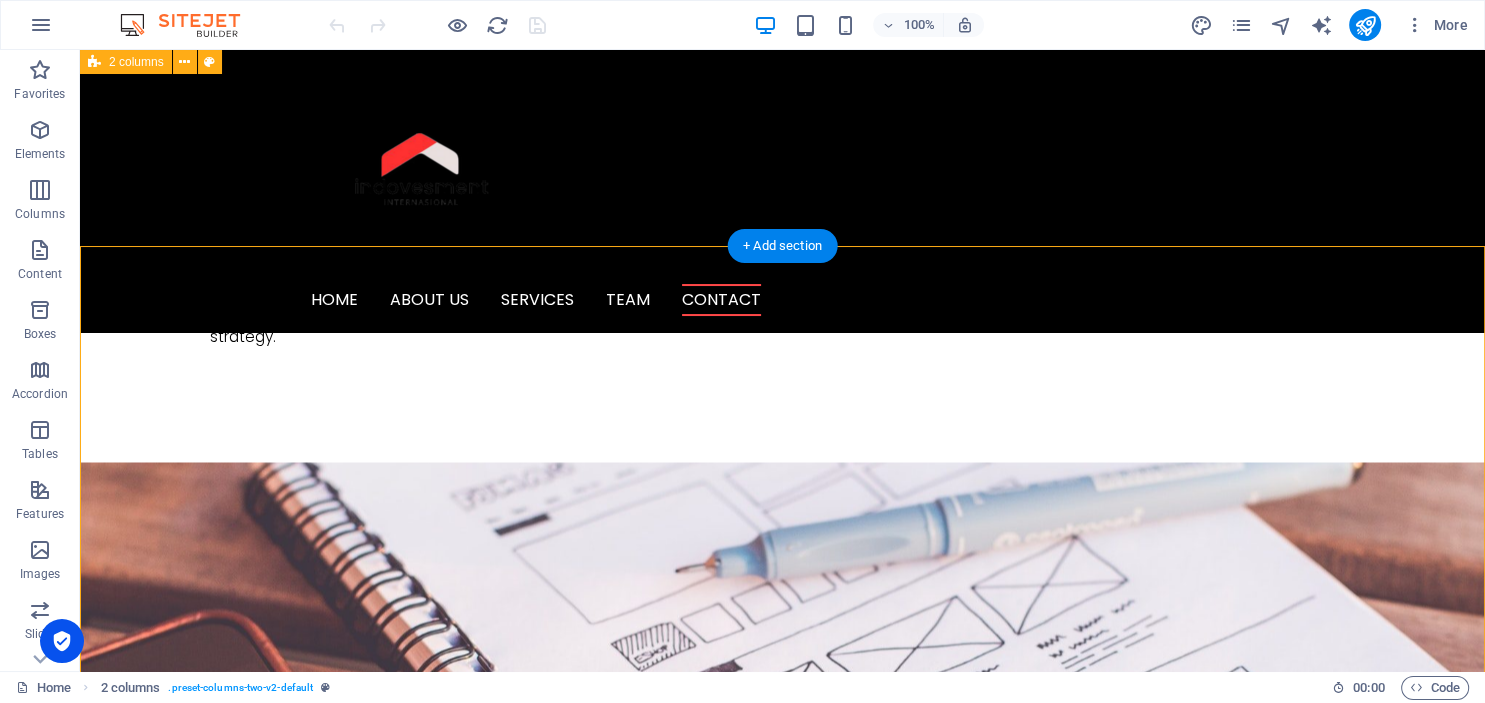 scroll, scrollTop: 3120, scrollLeft: 0, axis: vertical 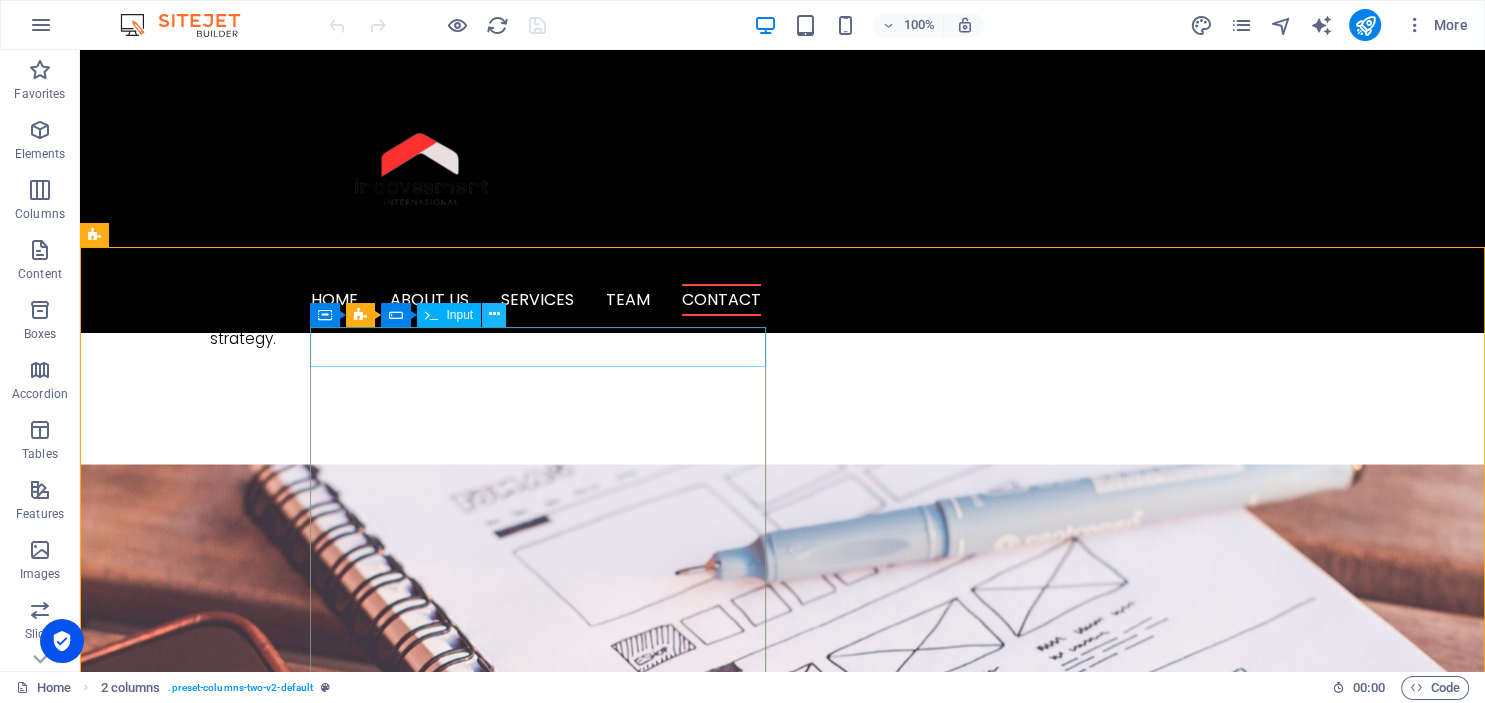 click at bounding box center (494, 314) 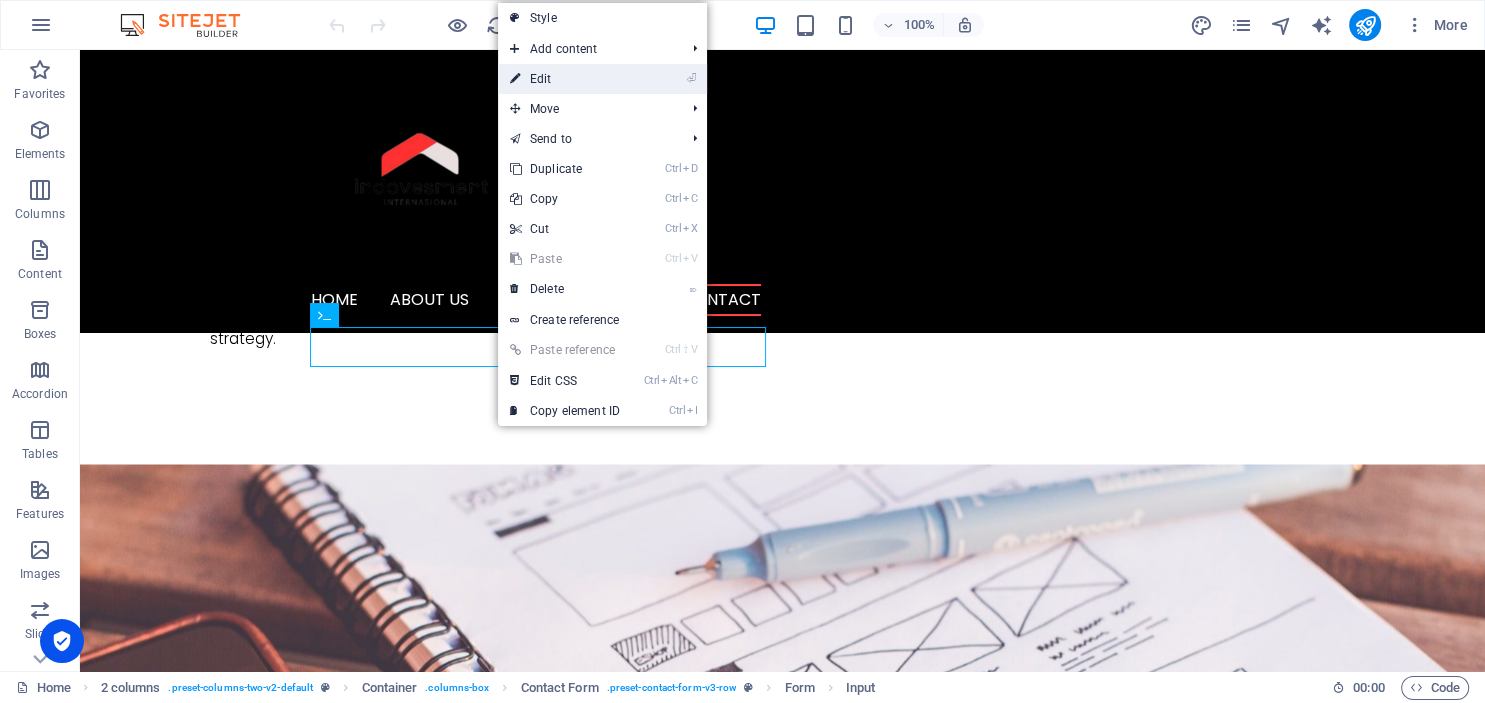 click on "⏎  Edit" at bounding box center [565, 79] 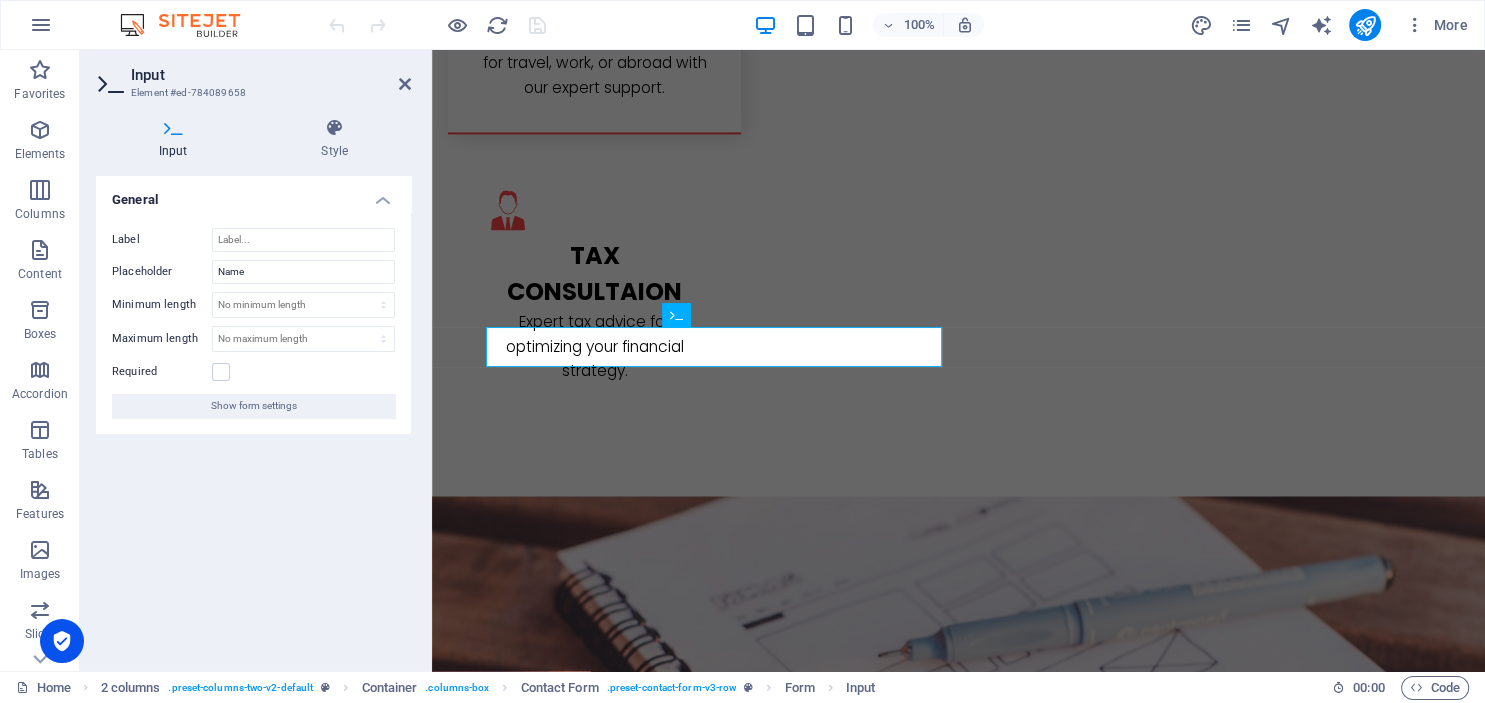 click at bounding box center (173, 128) 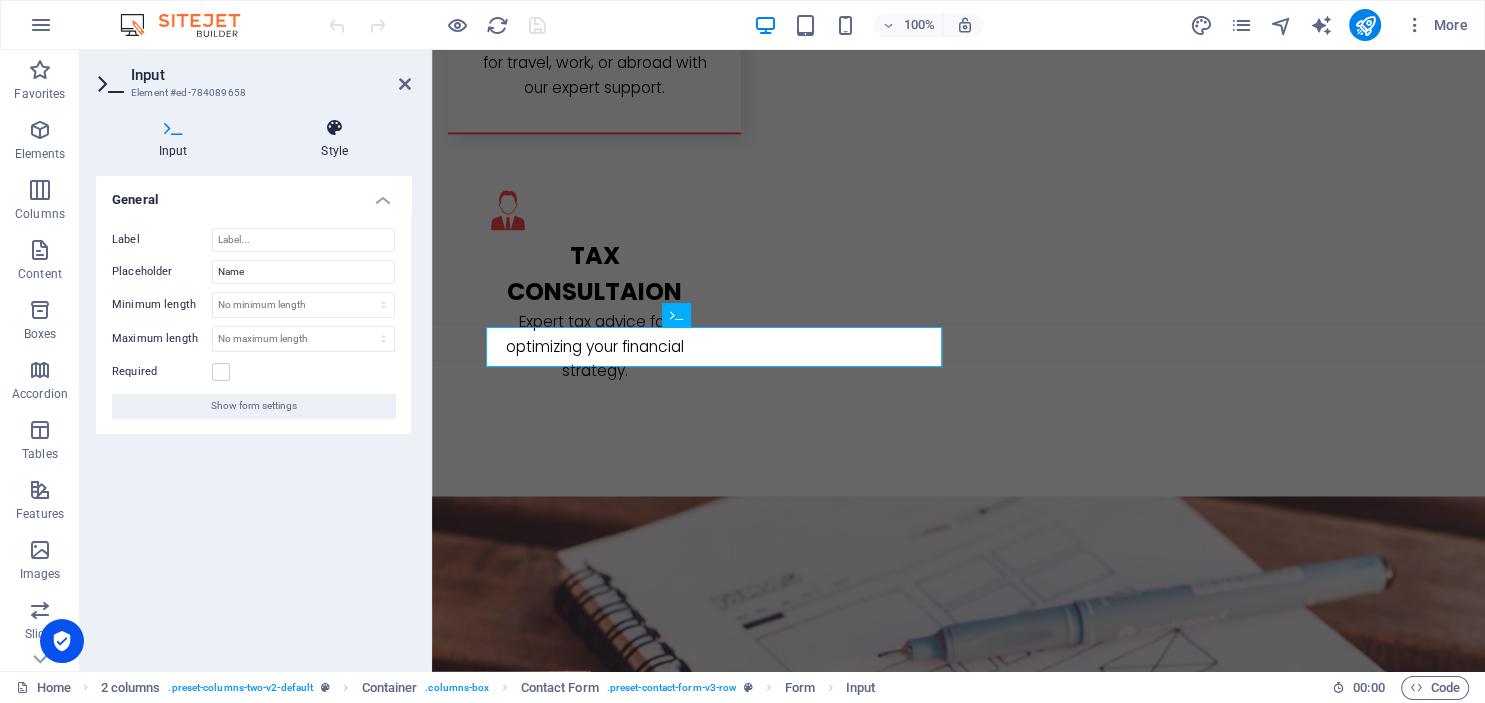 click on "Style" at bounding box center [335, 139] 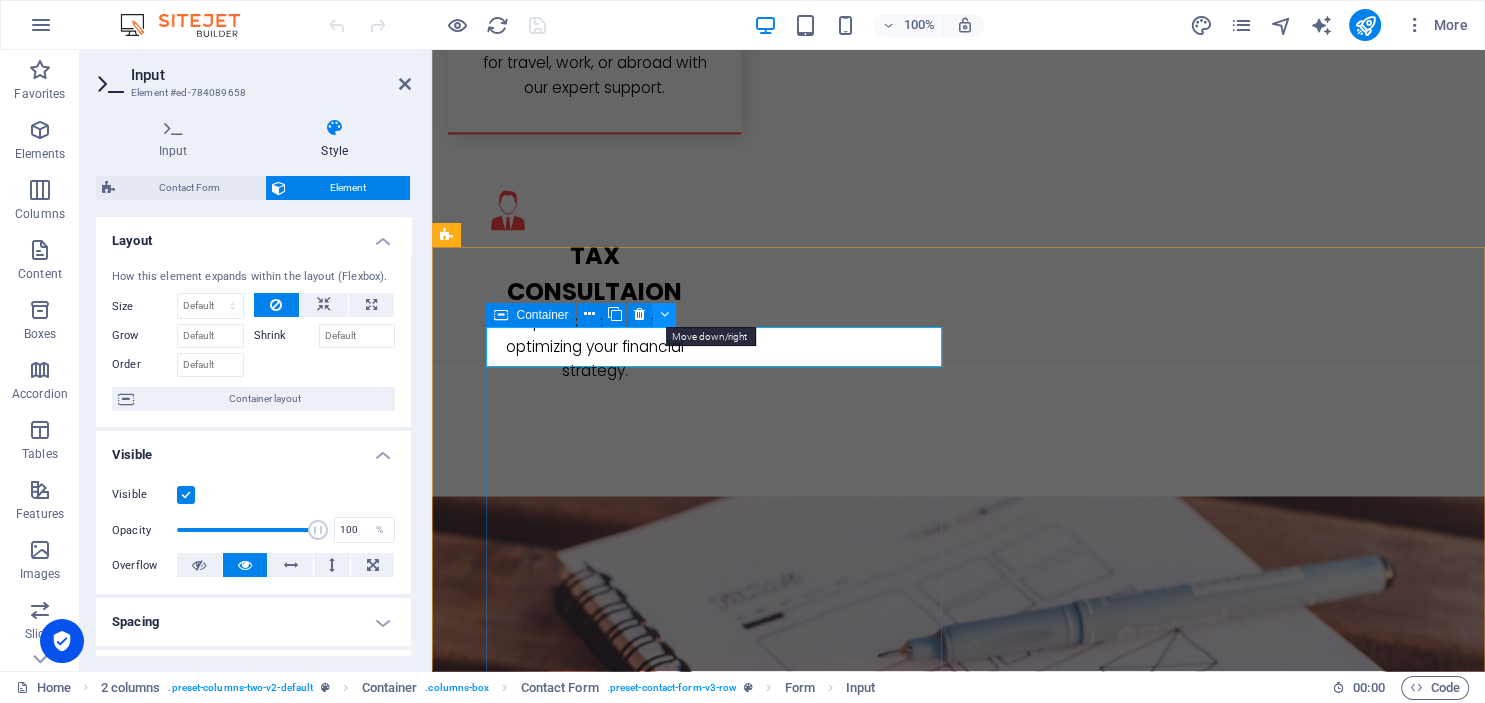 click at bounding box center (664, 314) 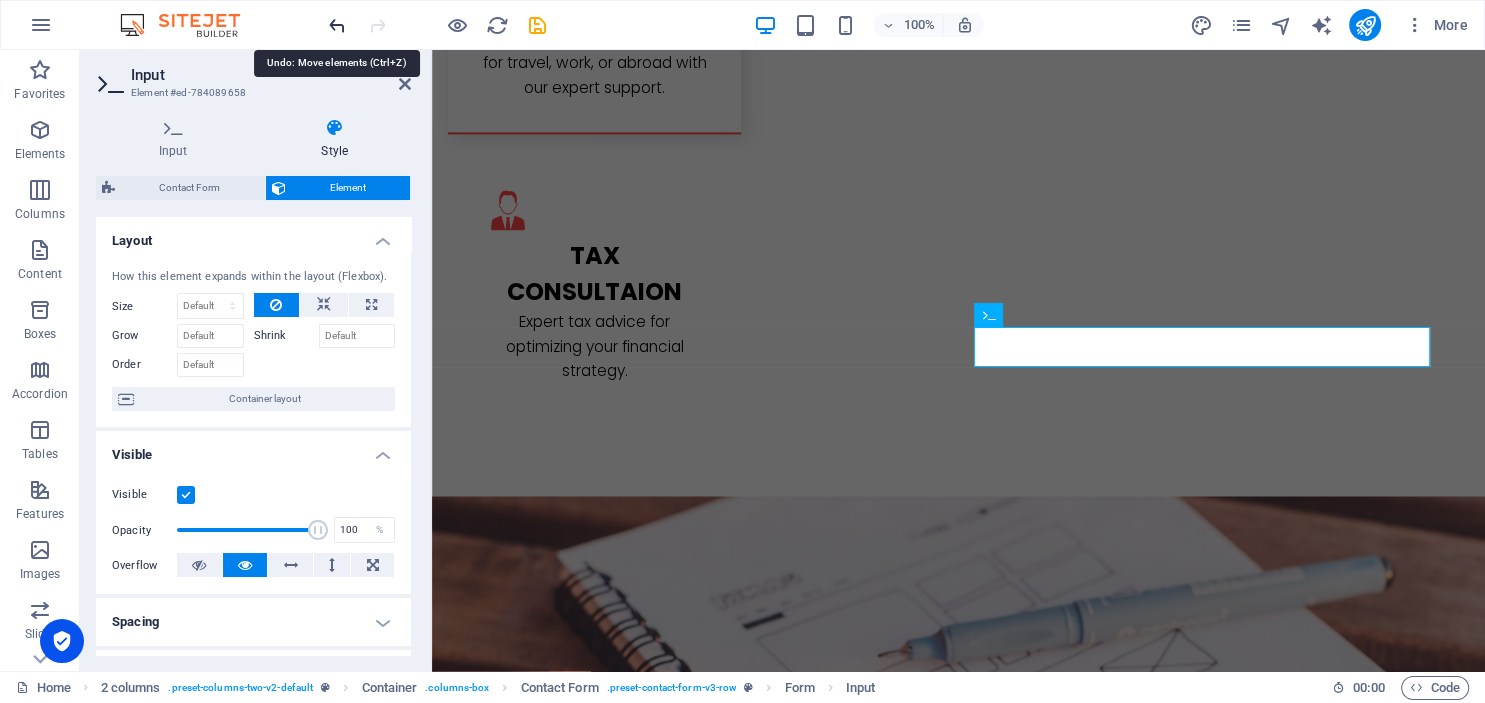 click at bounding box center (337, 25) 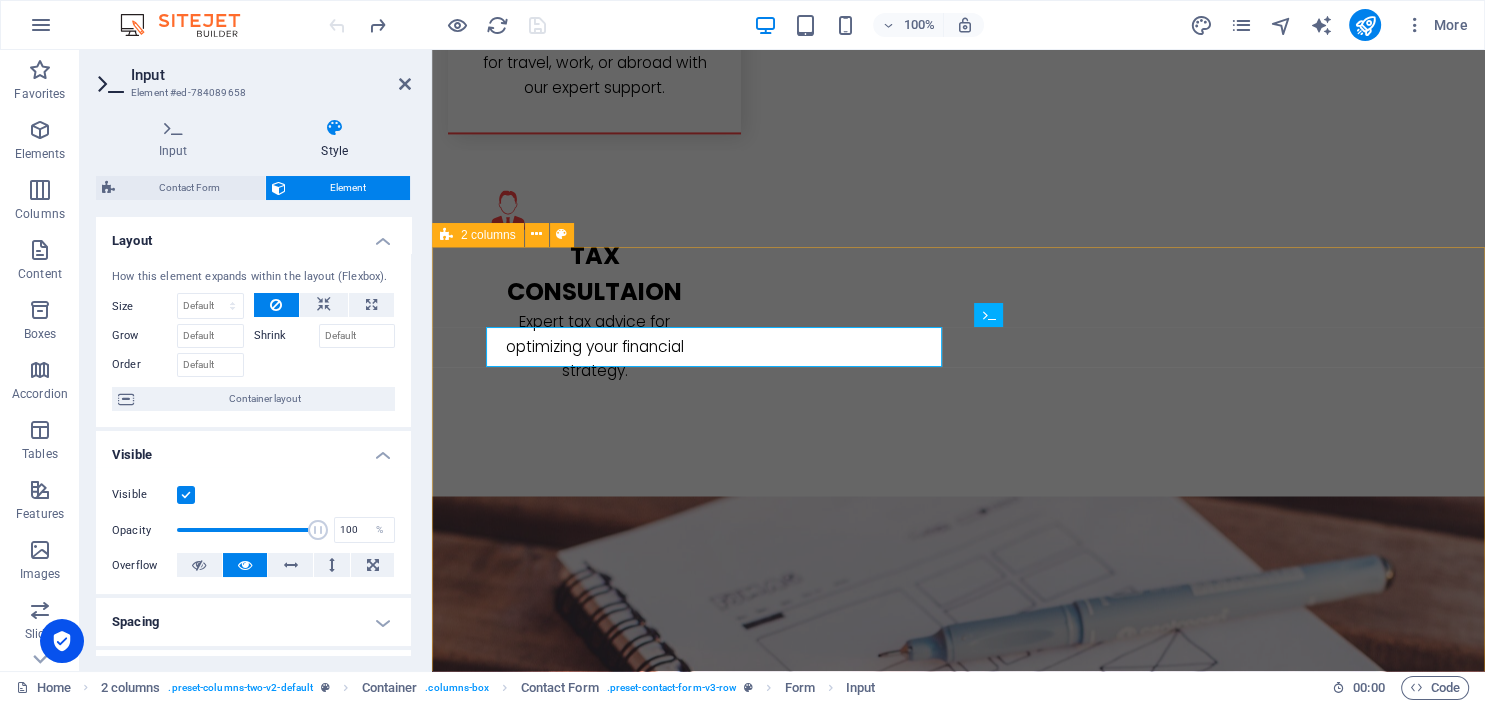 click on "I have read and understand the privacy policy. Nicht lesbar? Neu generieren Submit Drop content here or  Add elements  Paste clipboard" at bounding box center (958, 4357) 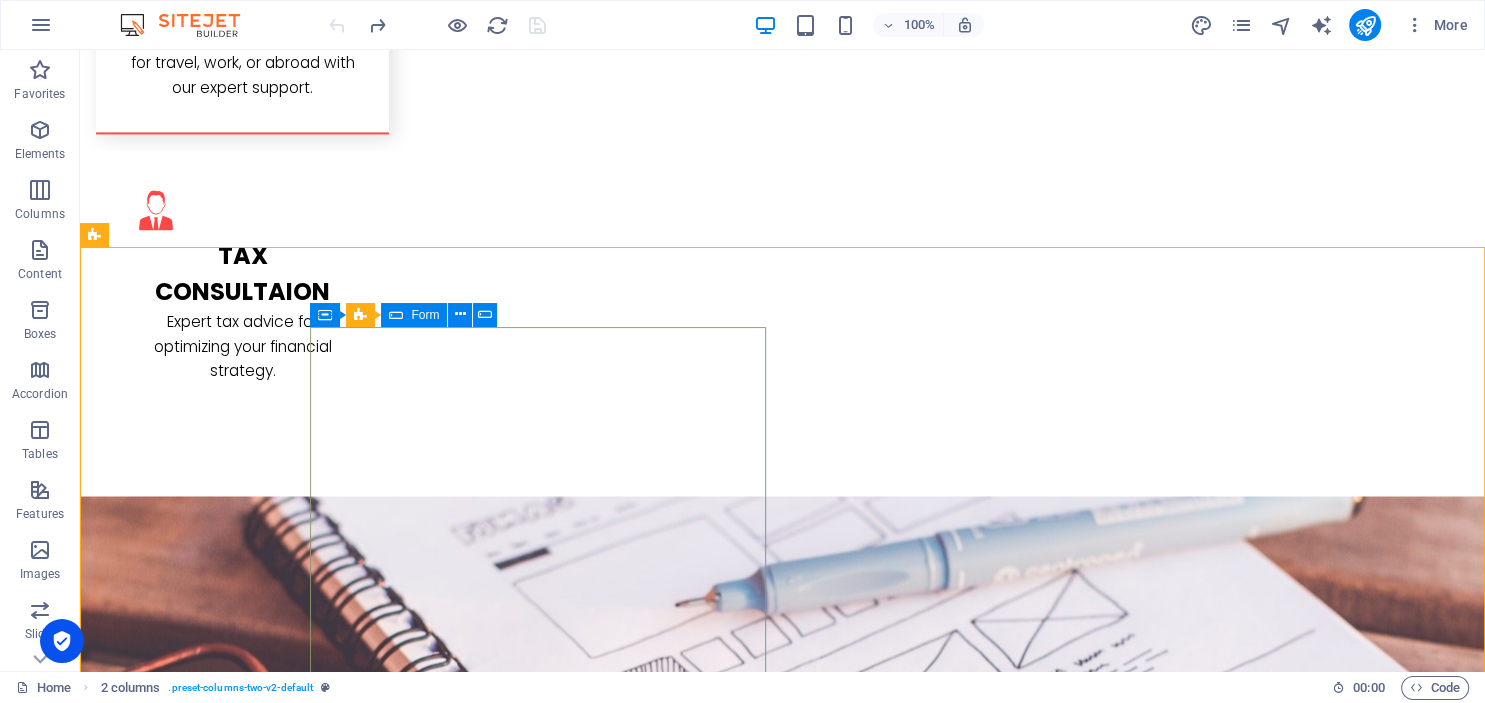 click at bounding box center [396, 315] 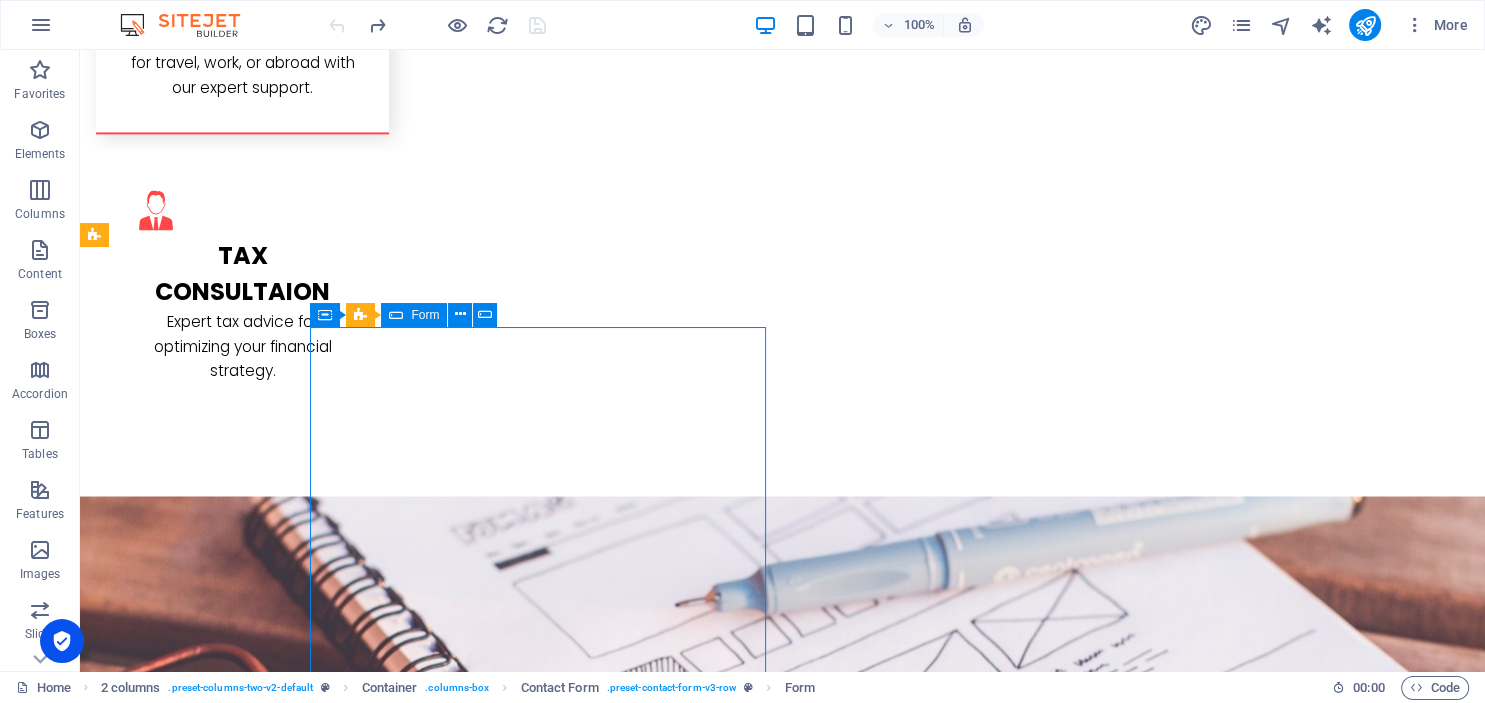 click on "Form" at bounding box center [414, 315] 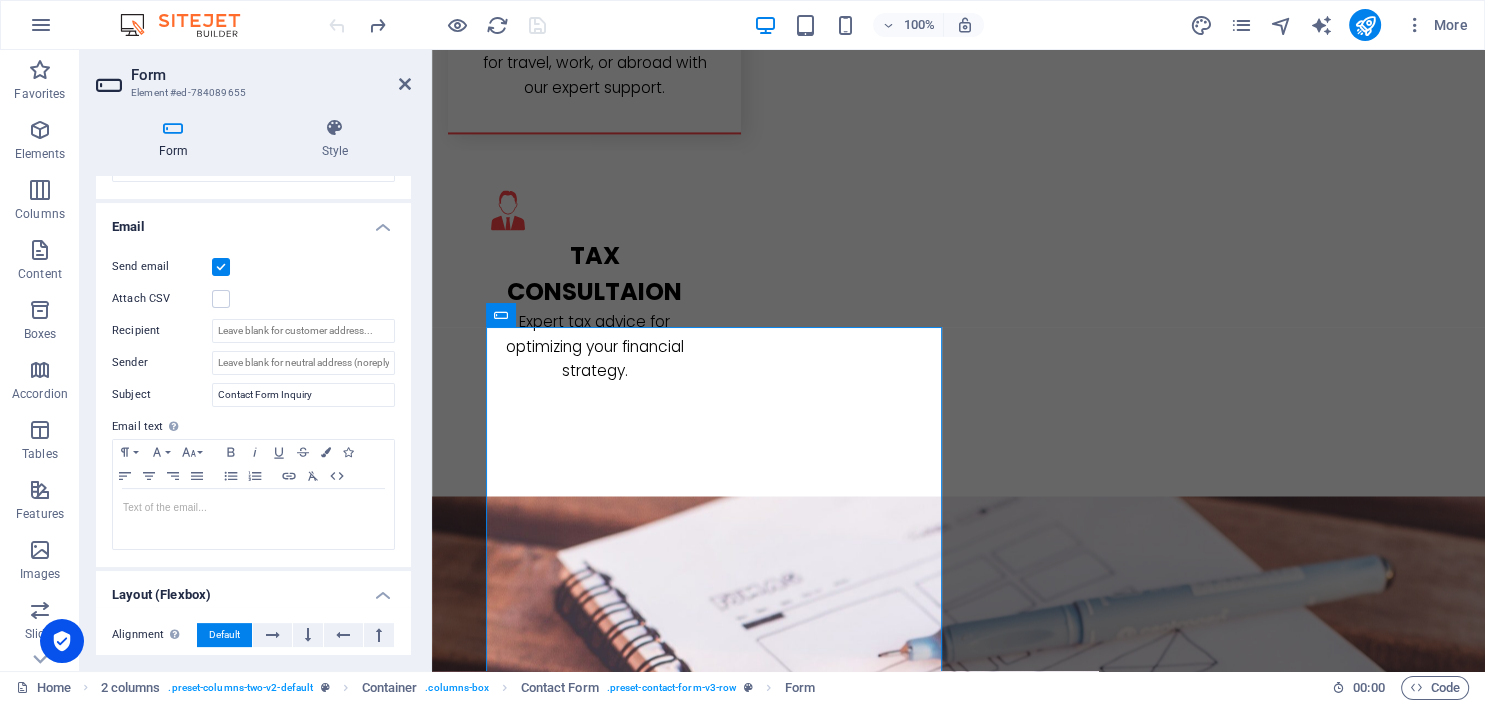 scroll, scrollTop: 486, scrollLeft: 0, axis: vertical 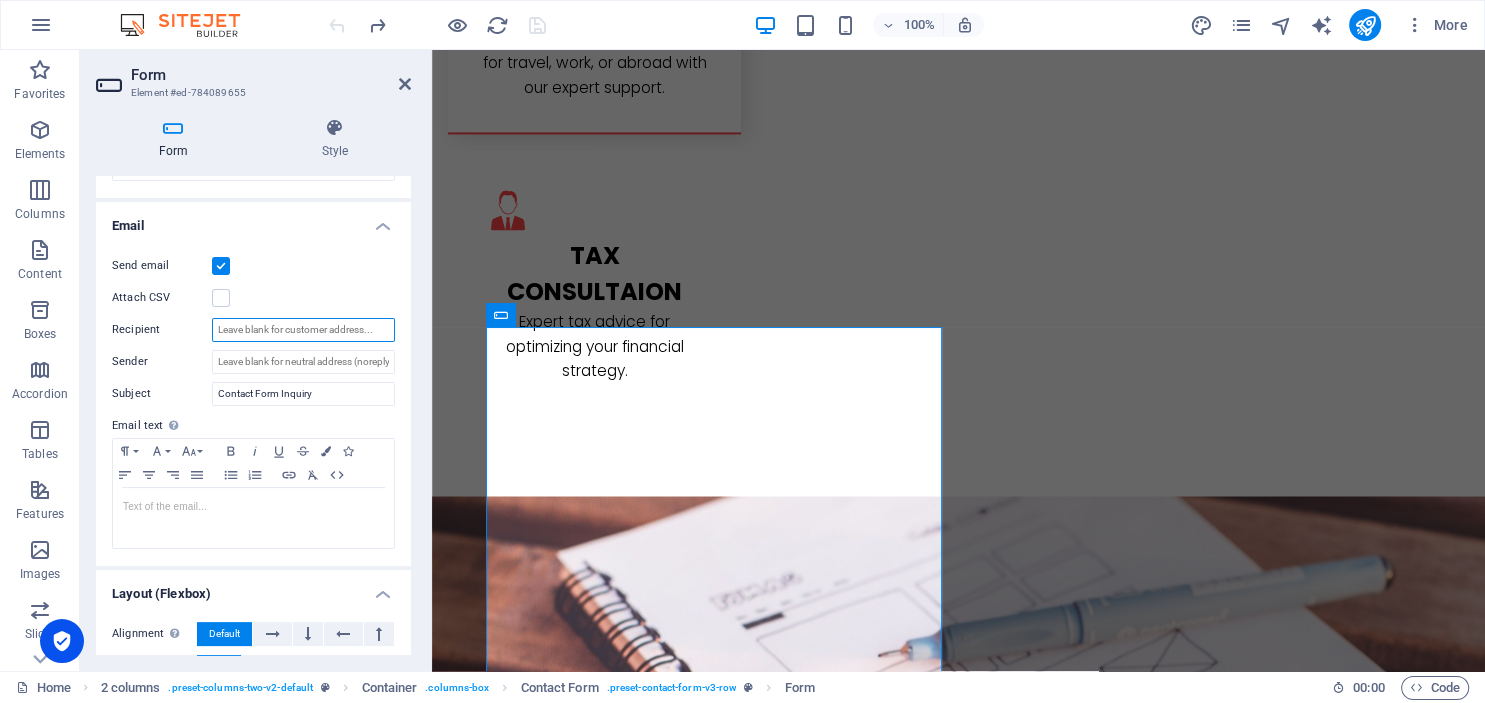 click on "Recipient" at bounding box center [303, 330] 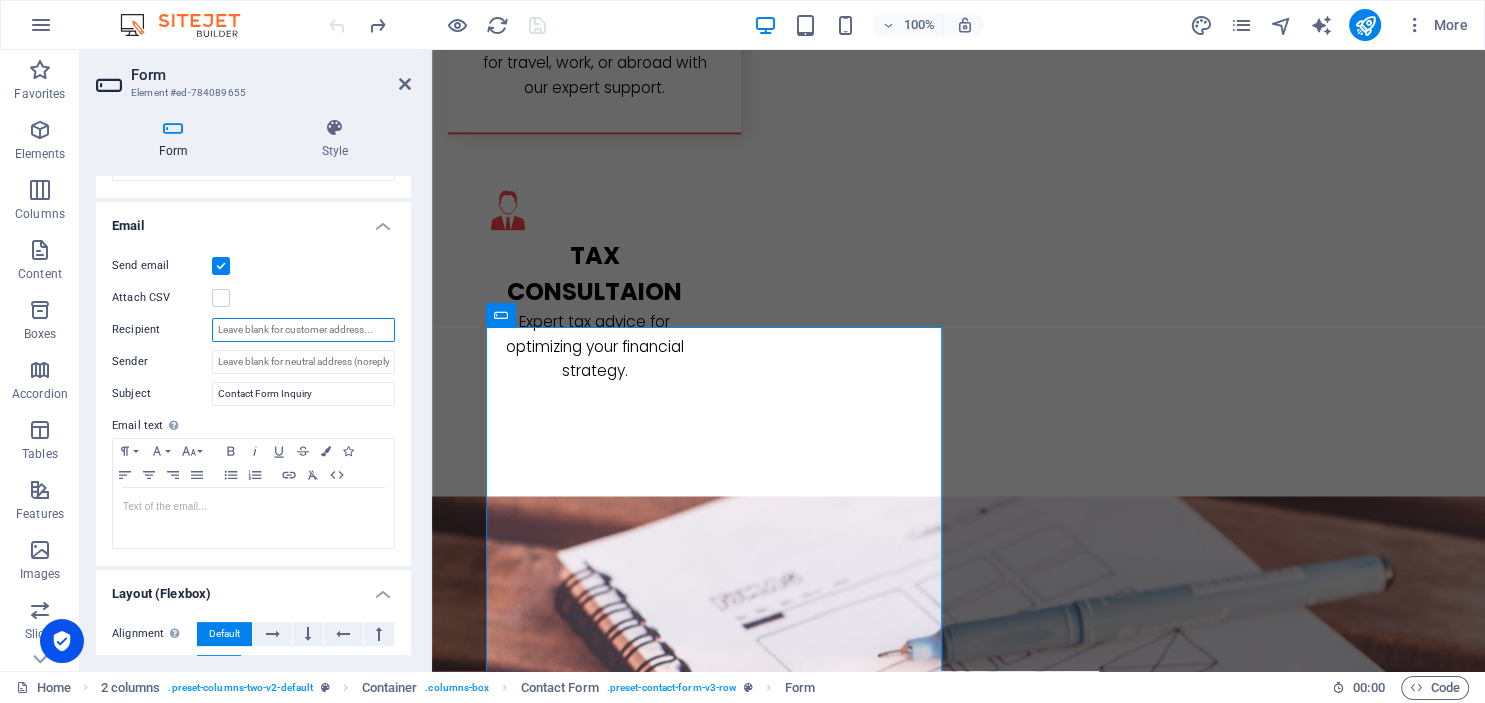 type on "I" 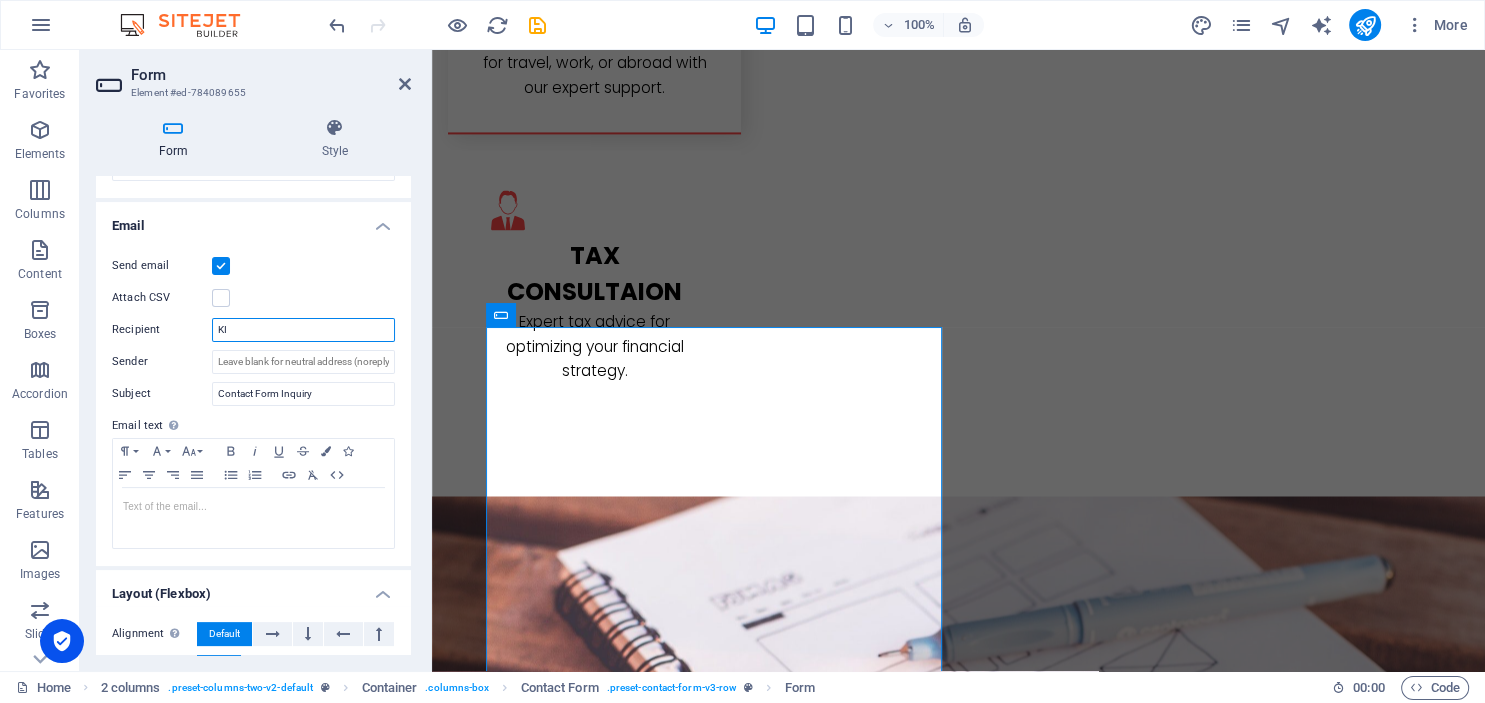 type on "K" 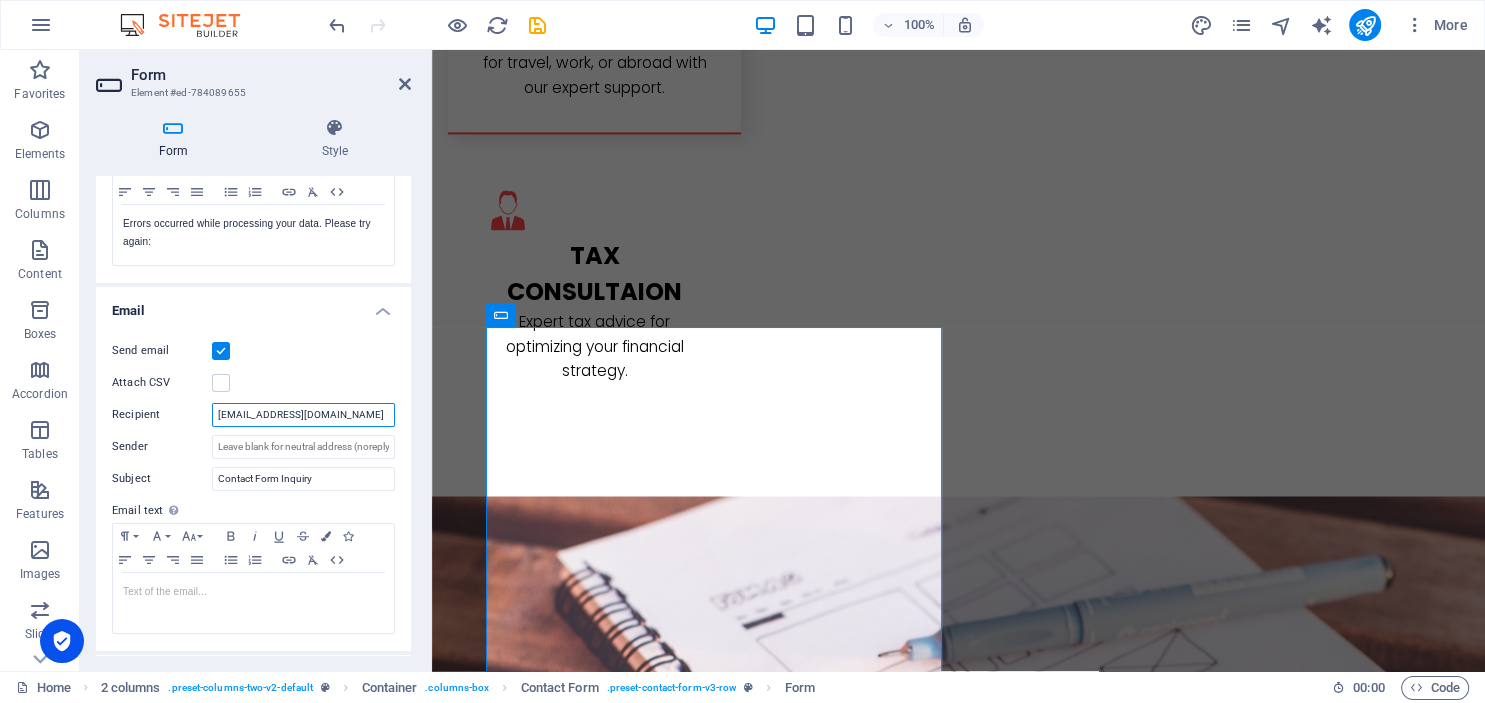 scroll, scrollTop: 370, scrollLeft: 0, axis: vertical 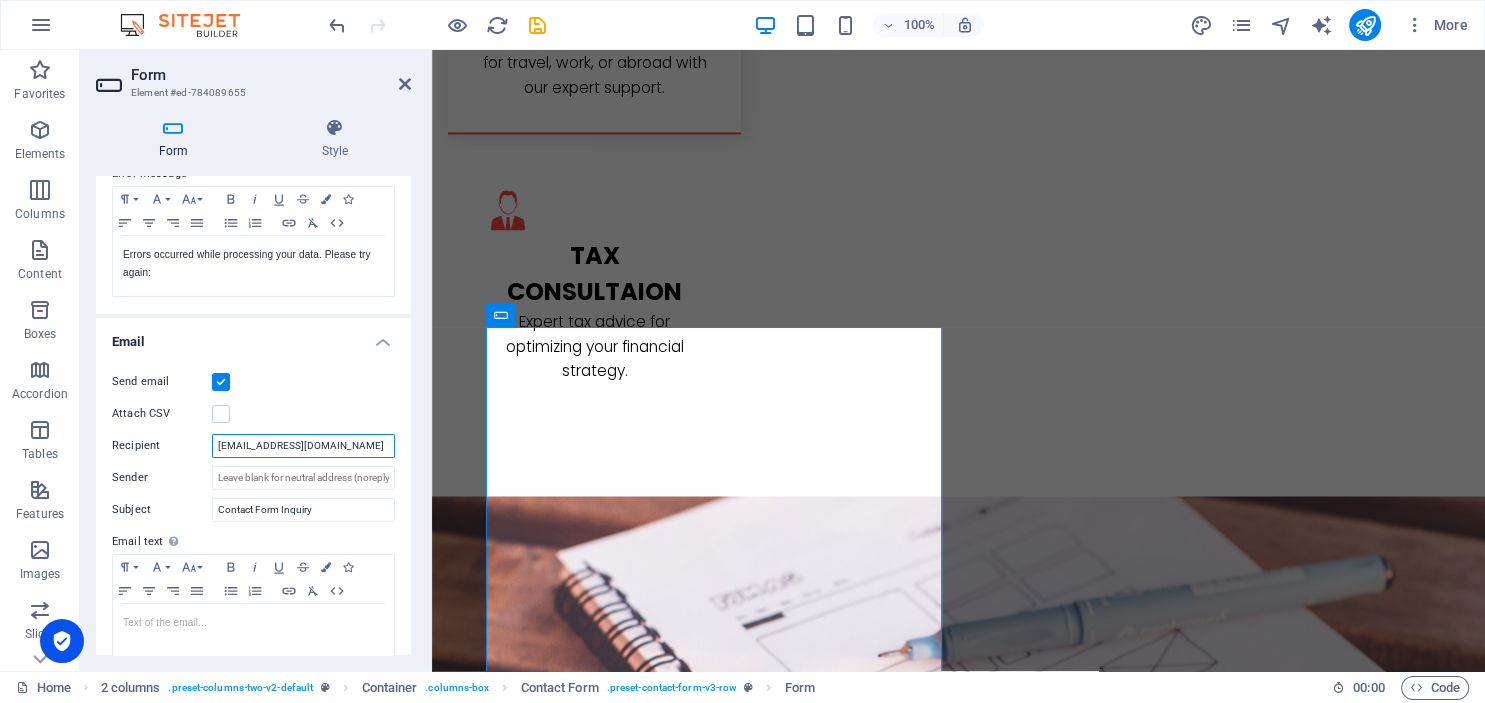 type on "[EMAIL_ADDRESS][DOMAIN_NAME]" 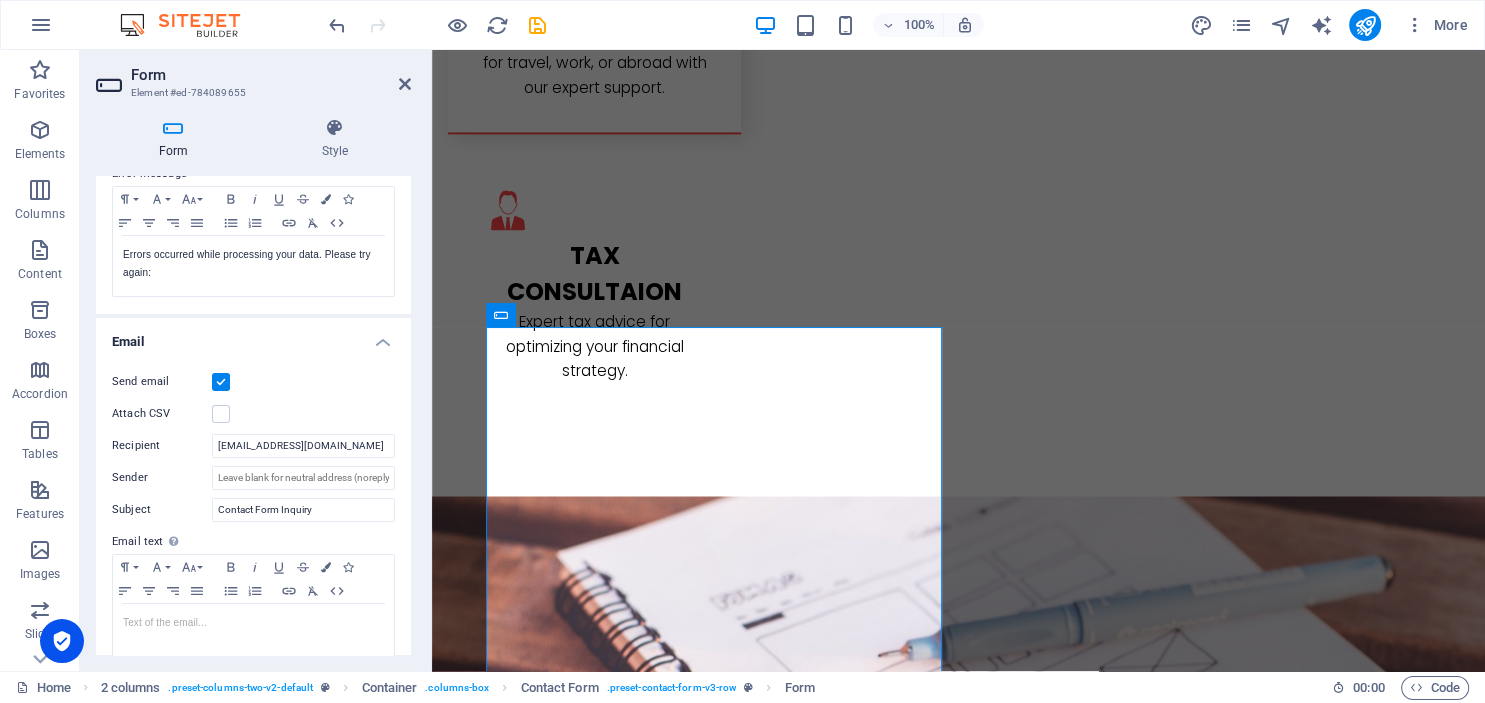 click on "Success message Paragraph Format Normal Heading 1 Heading 2 Heading 3 Heading 4 Heading 5 Heading 6 Code Font Family Arial [US_STATE] Impact Tahoma Times New Roman Verdana Font Size 8 9 10 11 12 14 18 24 30 36 48 60 72 96 Bold Italic Underline Strikethrough Colors Icons Align Left Align Center Align Right Align Justify Unordered List Ordered List Insert Link Clear Formatting HTML Thanks for your message. We'll get in touch with you soon! Shown after form was submitted successfully... Redirect Define a redirect target upon successful form submission; for example, a success page. Webhook A webhook is a push notification from this form to another server. Every time someone submits this form, the data will be pushed to your server.  Error message Paragraph Format Normal Heading 1 Heading 2 Heading 3 Heading 4 Heading 5 Heading 6 Code Font Family Arial [US_STATE] Impact Tahoma Times New Roman Verdana Font Size 8 9 10 11 12 14 18 24 30 36 48 60 72 96 Bold Italic Underline Strikethrough Colors Icons Align Left Align Right" at bounding box center (253, 126) 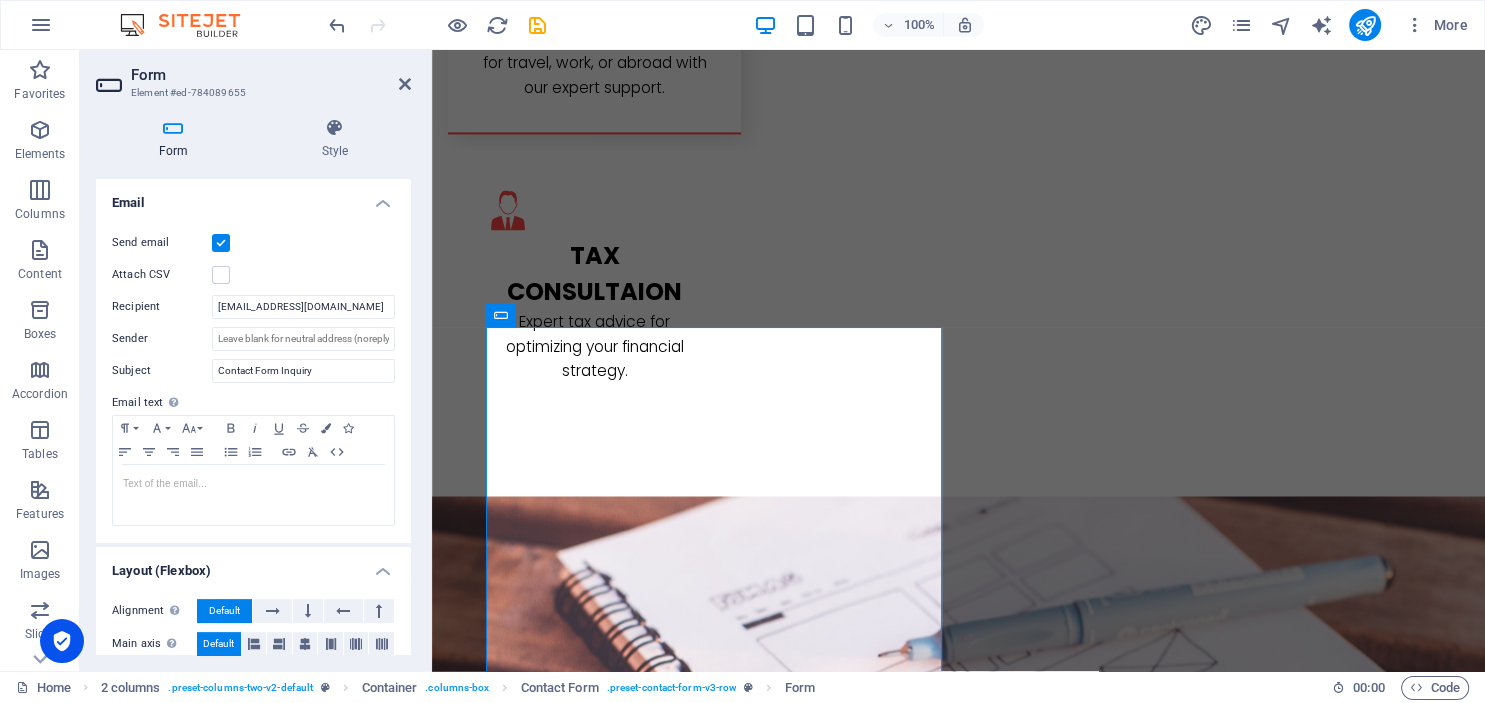scroll, scrollTop: 624, scrollLeft: 0, axis: vertical 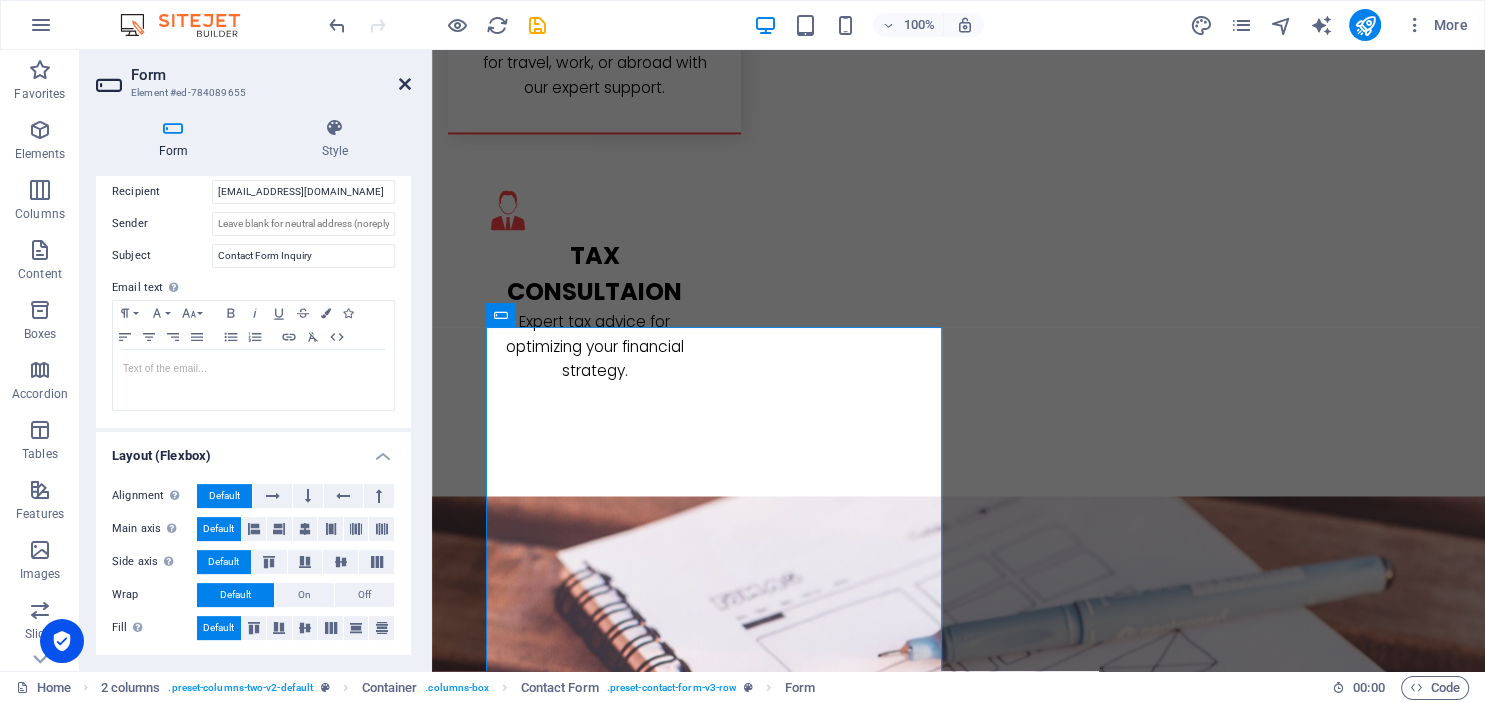 click at bounding box center (405, 84) 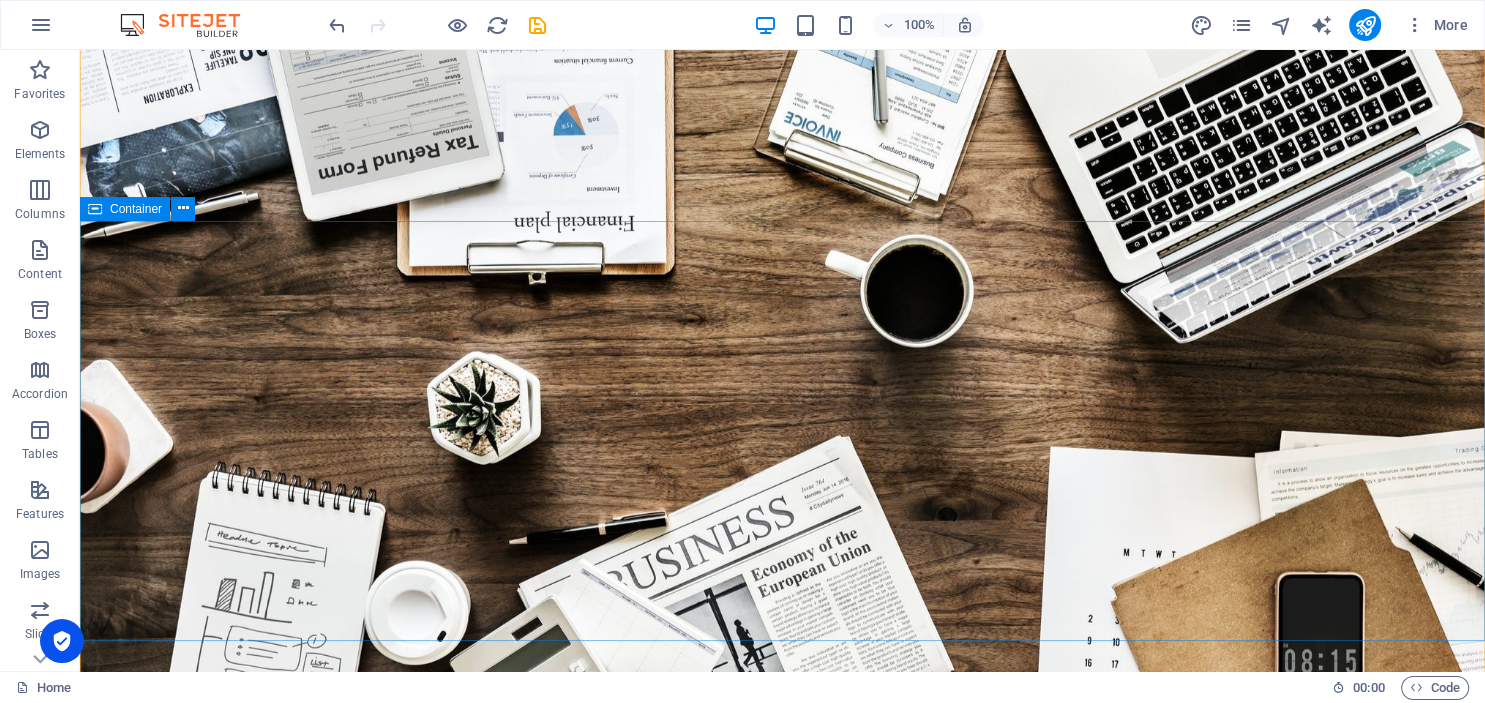 scroll, scrollTop: 0, scrollLeft: 0, axis: both 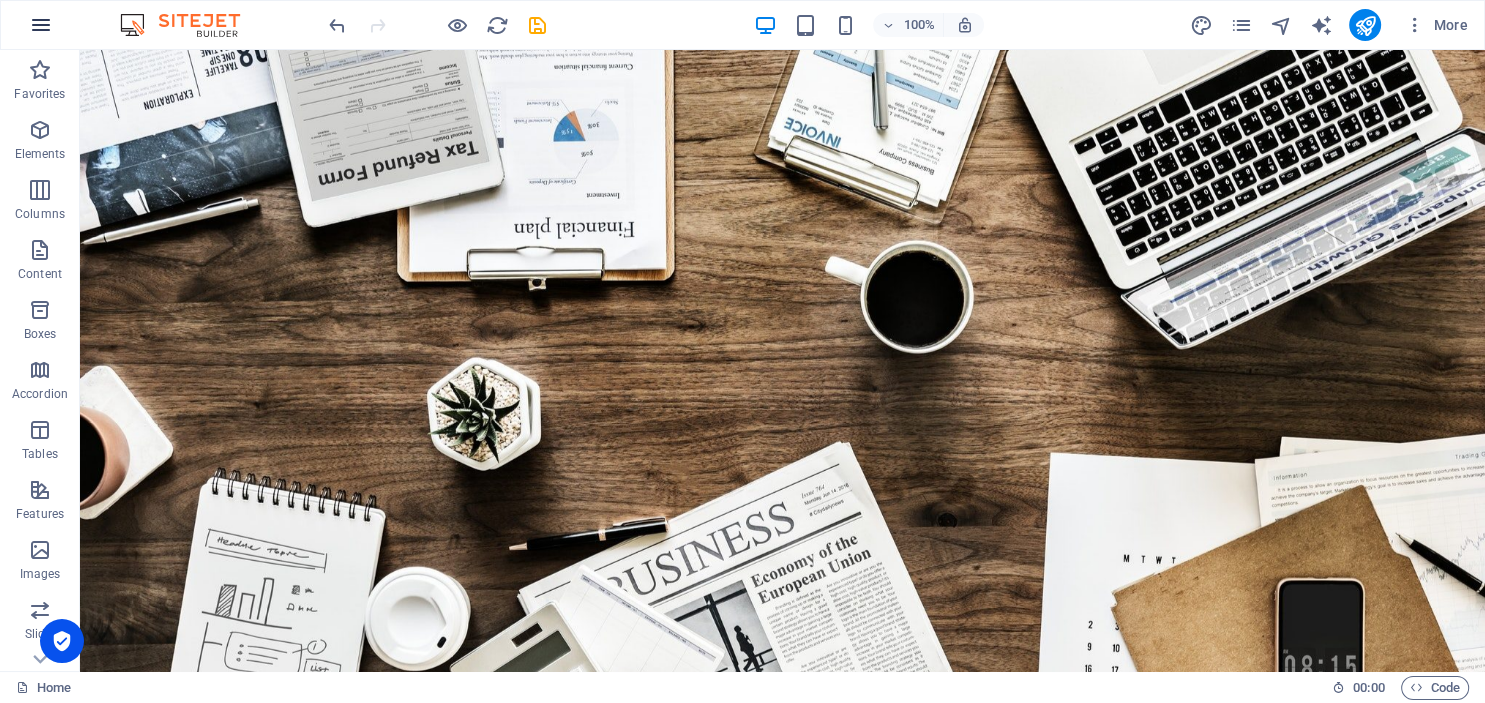 click at bounding box center [41, 25] 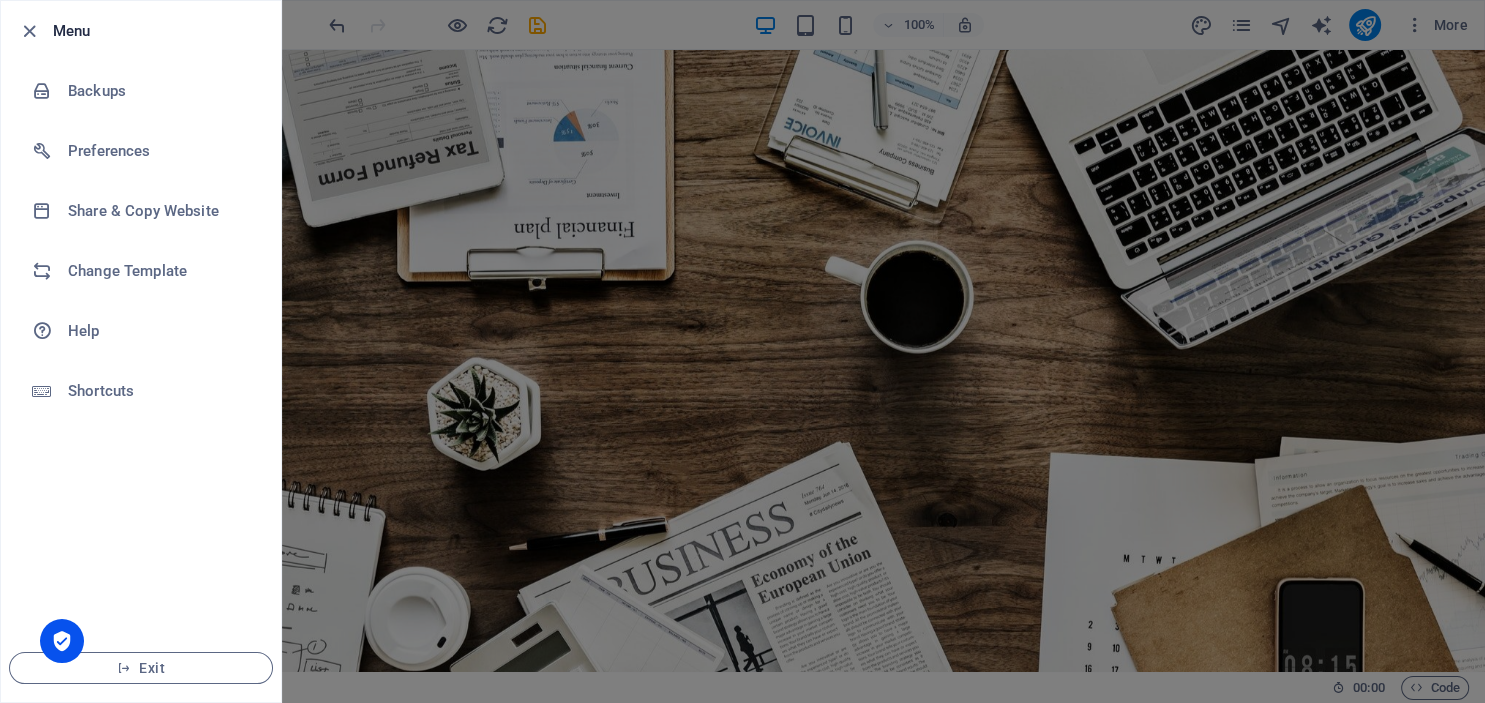 click at bounding box center (742, 351) 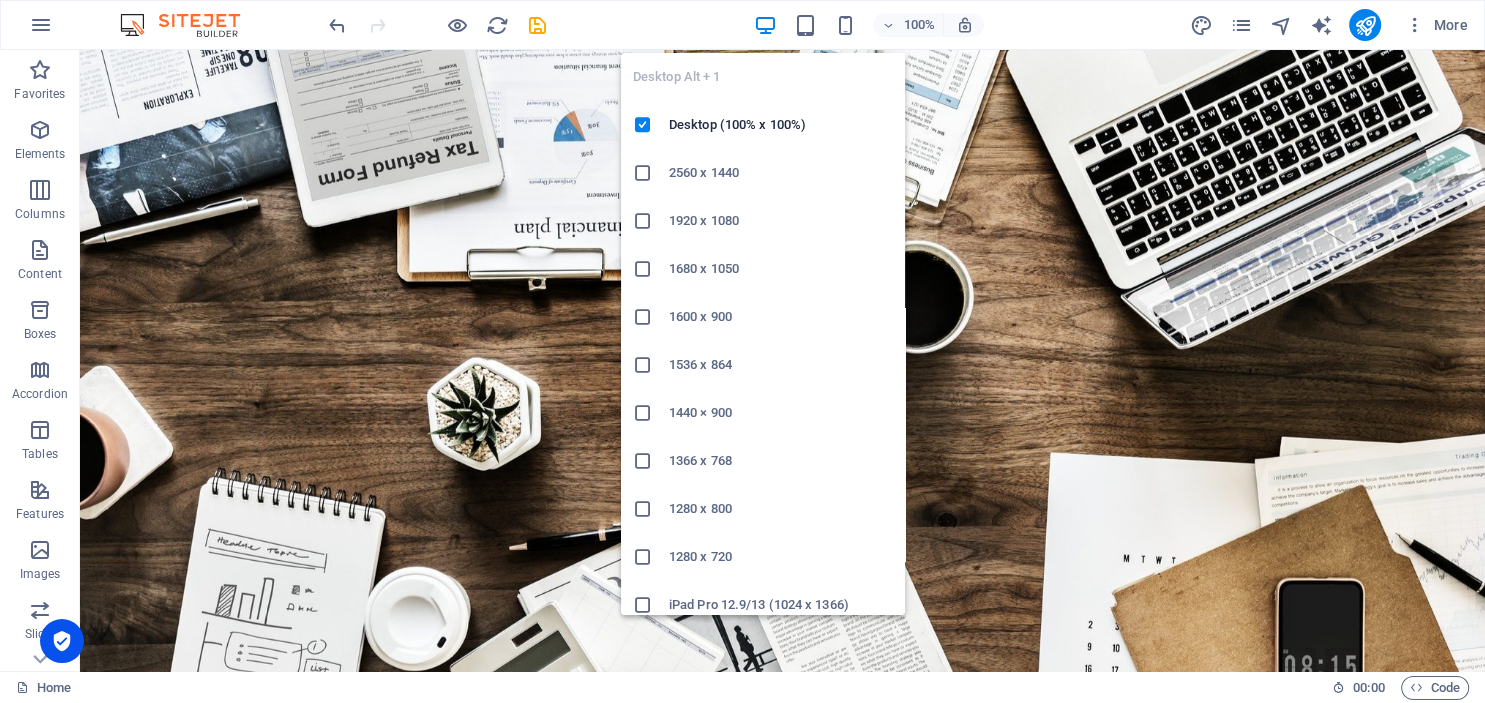 click at bounding box center (765, 25) 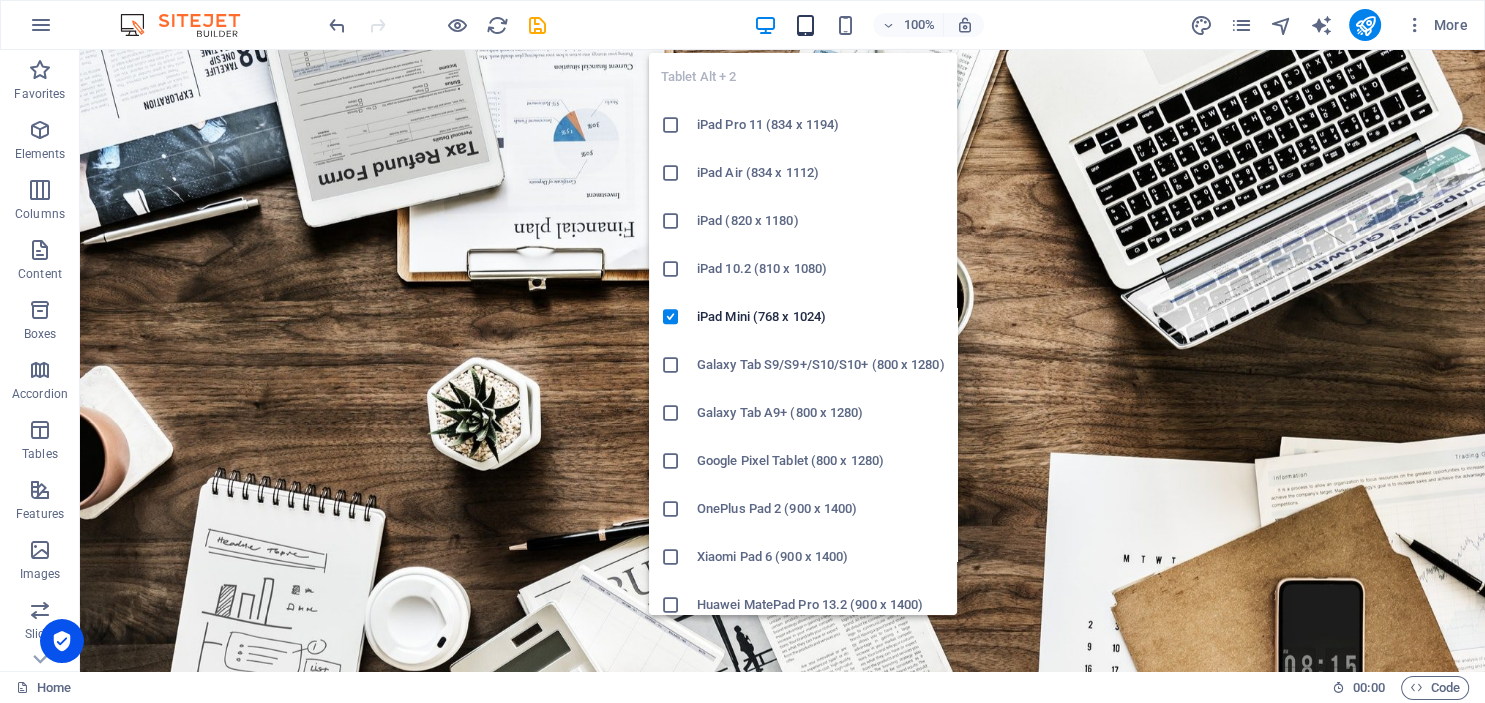 click at bounding box center (805, 25) 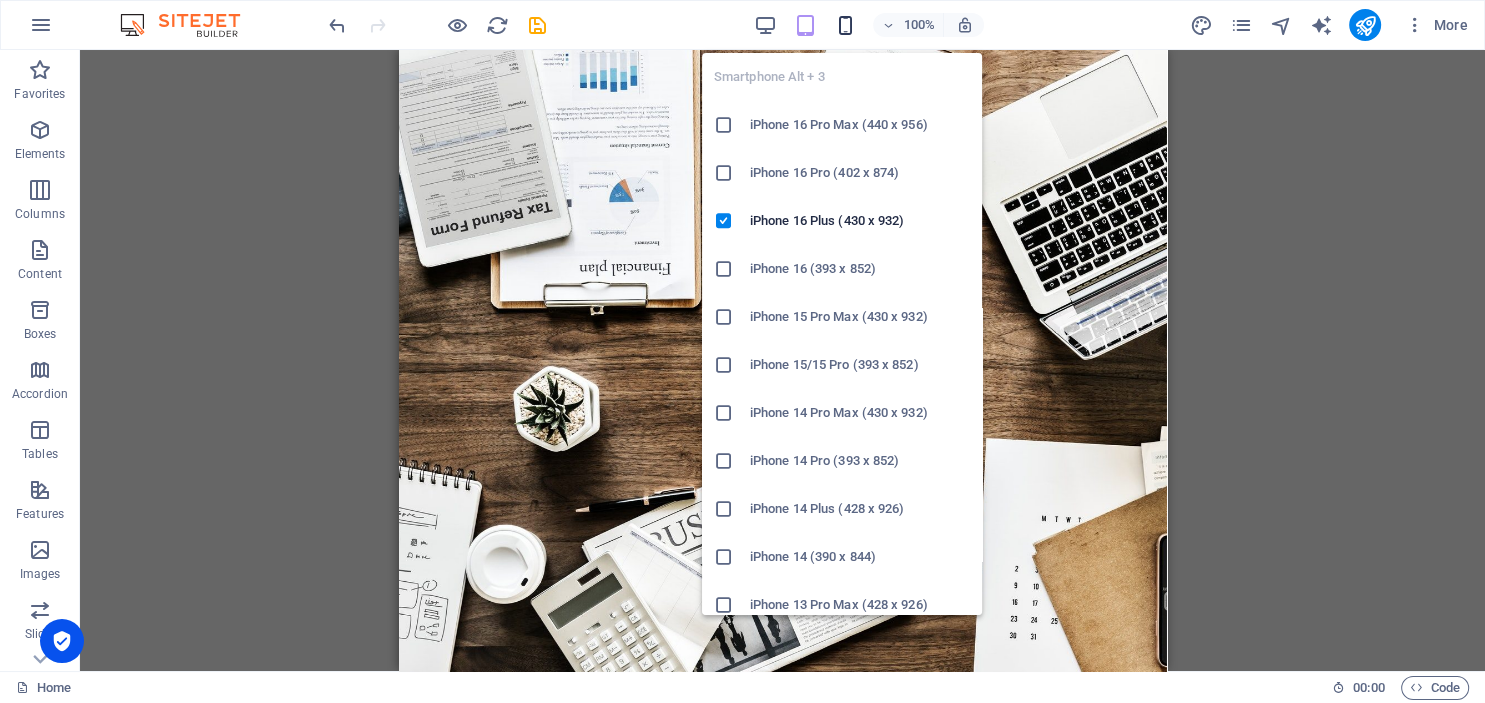 click at bounding box center (845, 25) 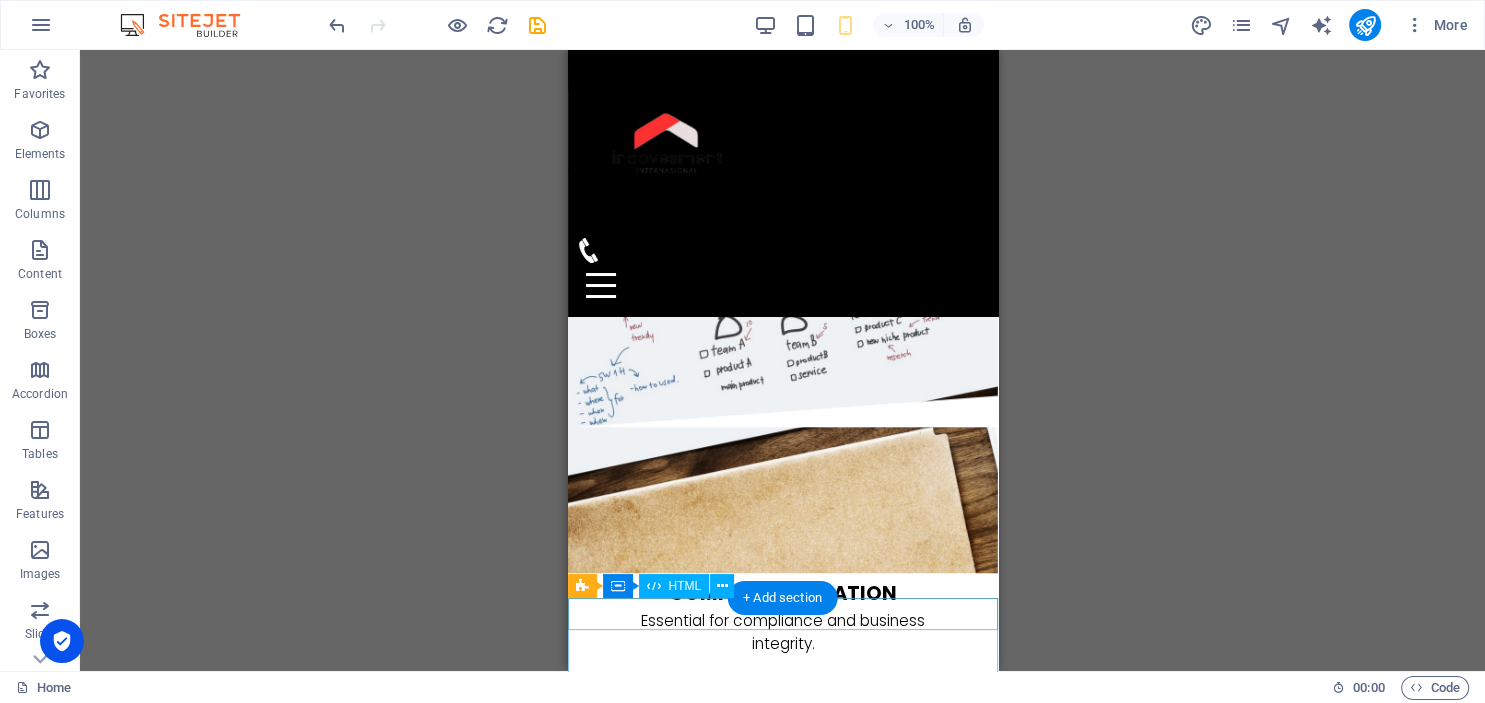 scroll, scrollTop: 1663, scrollLeft: 0, axis: vertical 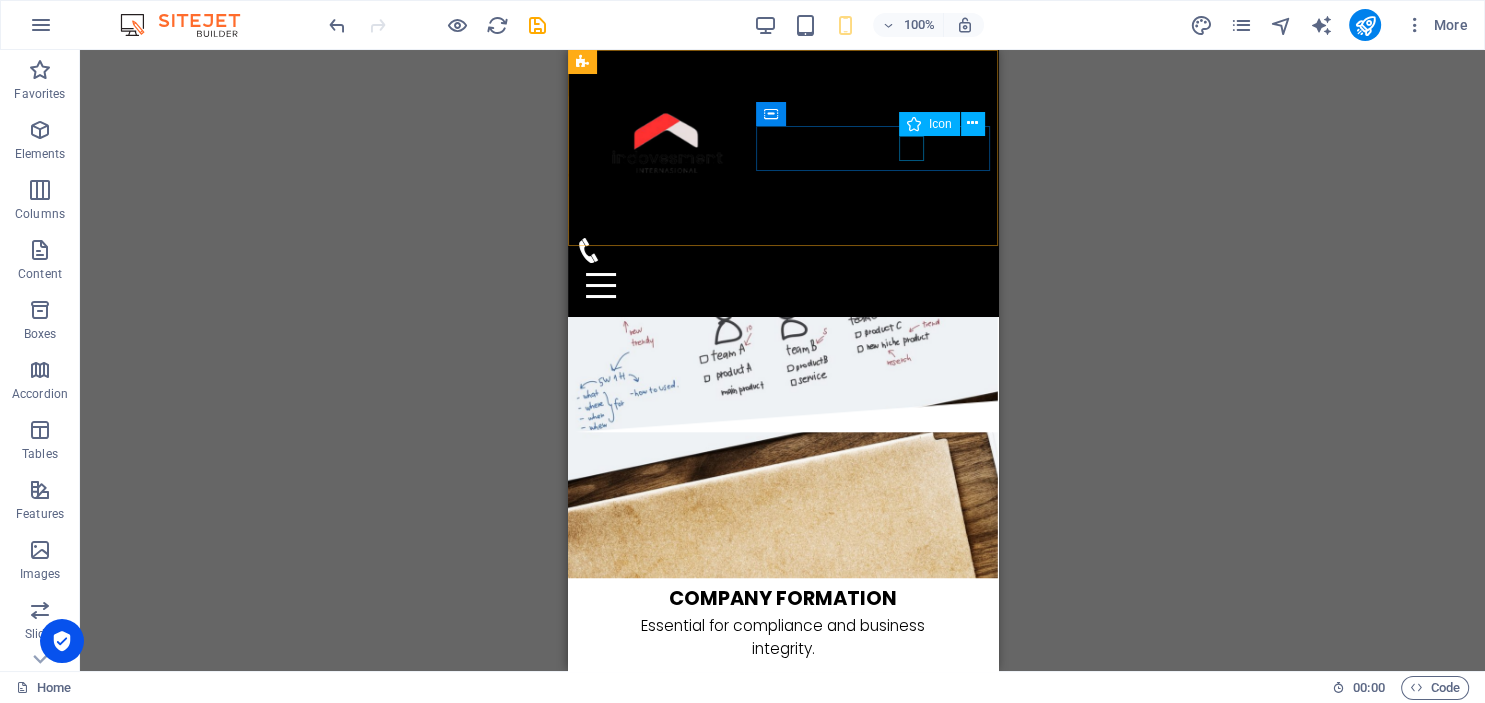 click on "Icon" at bounding box center [940, 124] 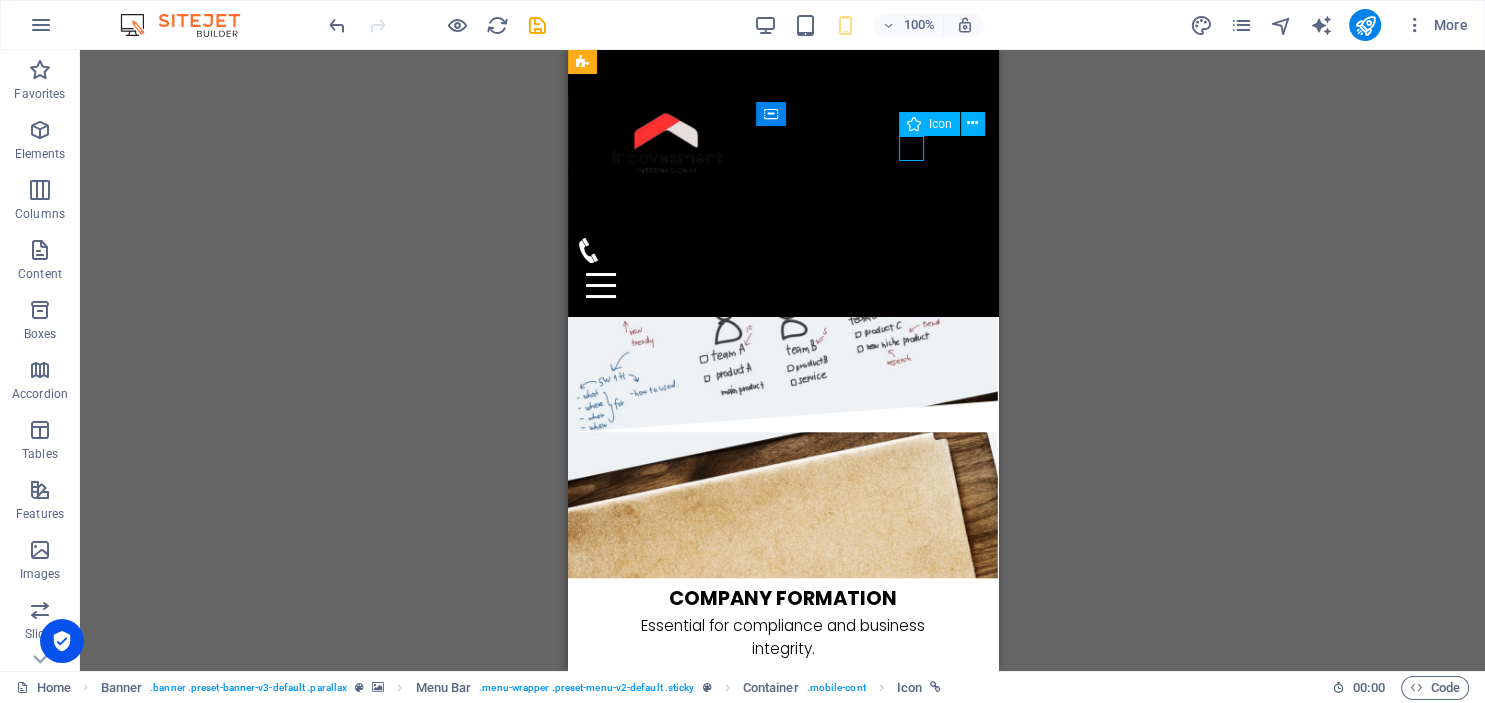 click on "Icon" at bounding box center (940, 124) 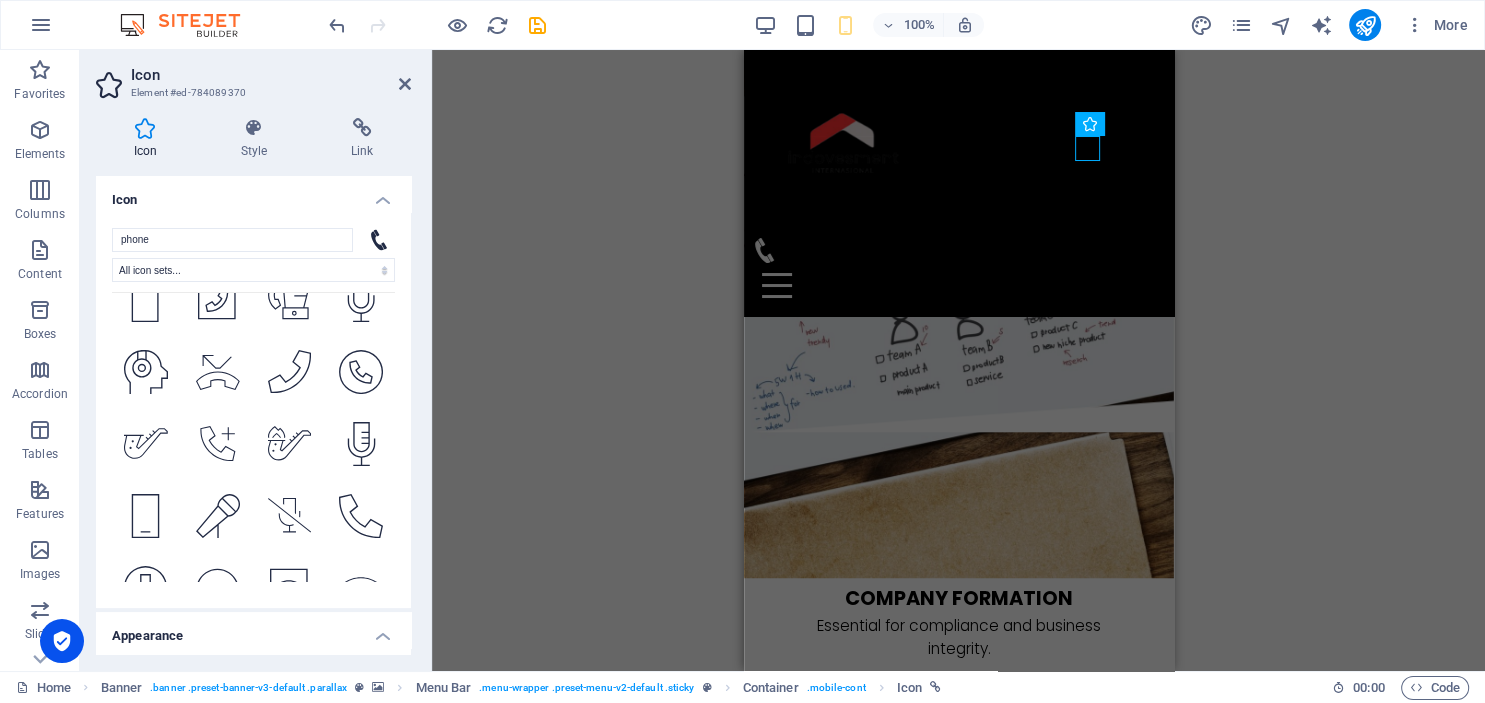 scroll, scrollTop: 6394, scrollLeft: 0, axis: vertical 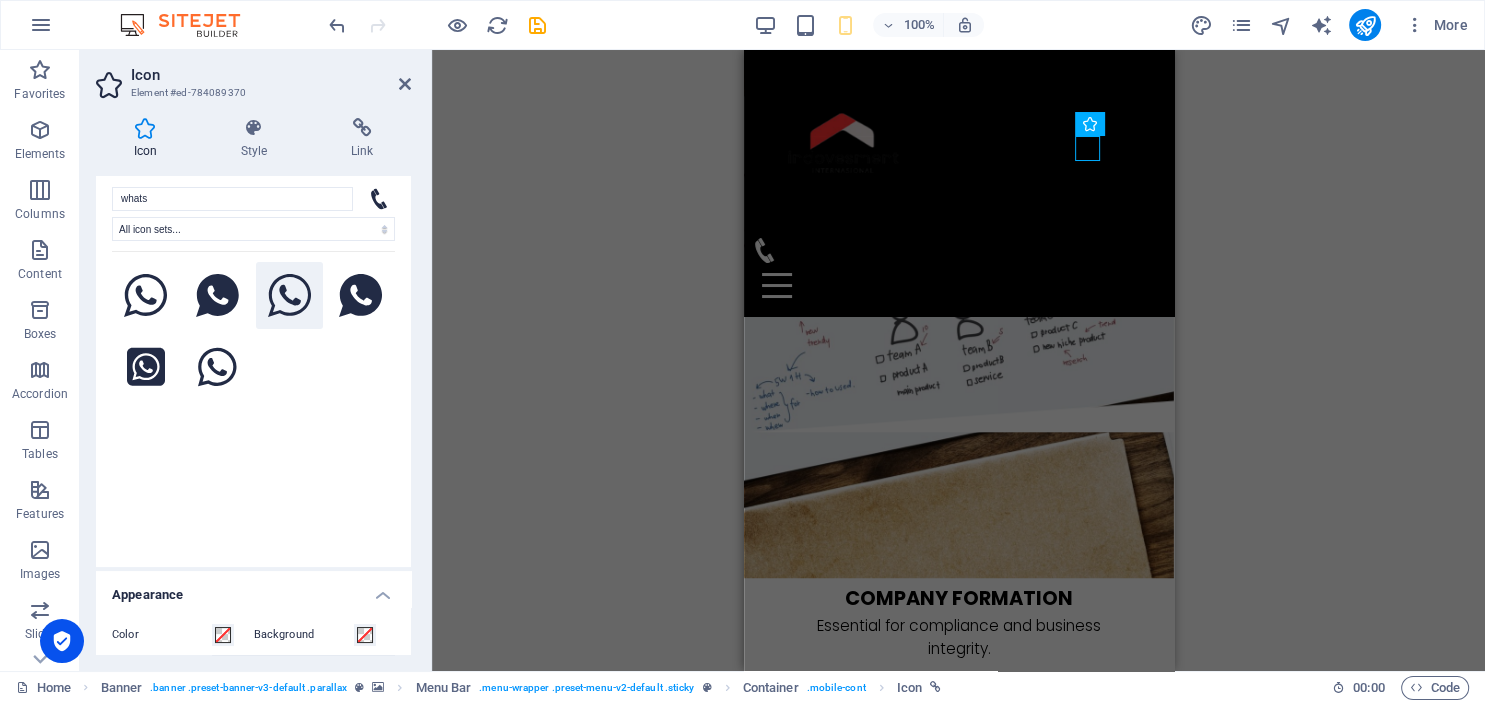 type on "whats" 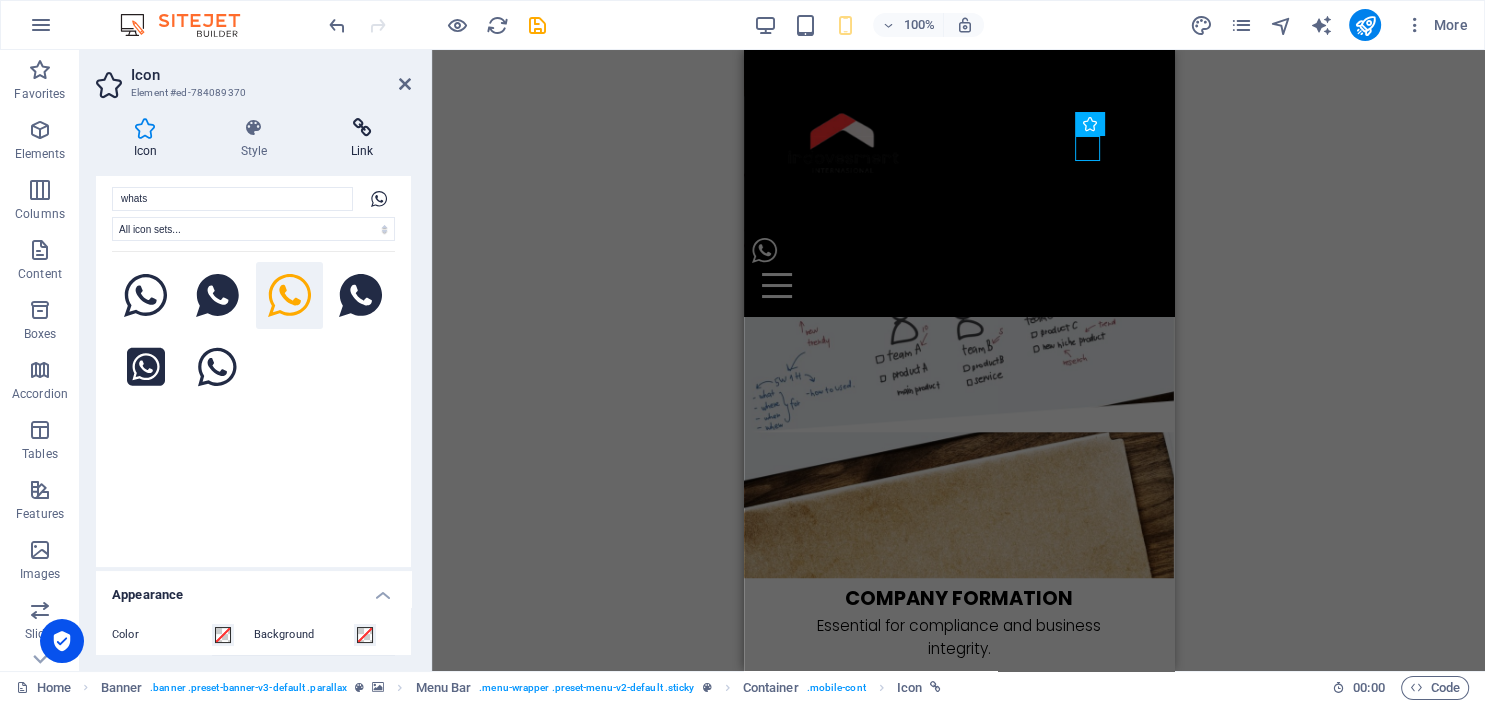click at bounding box center [362, 128] 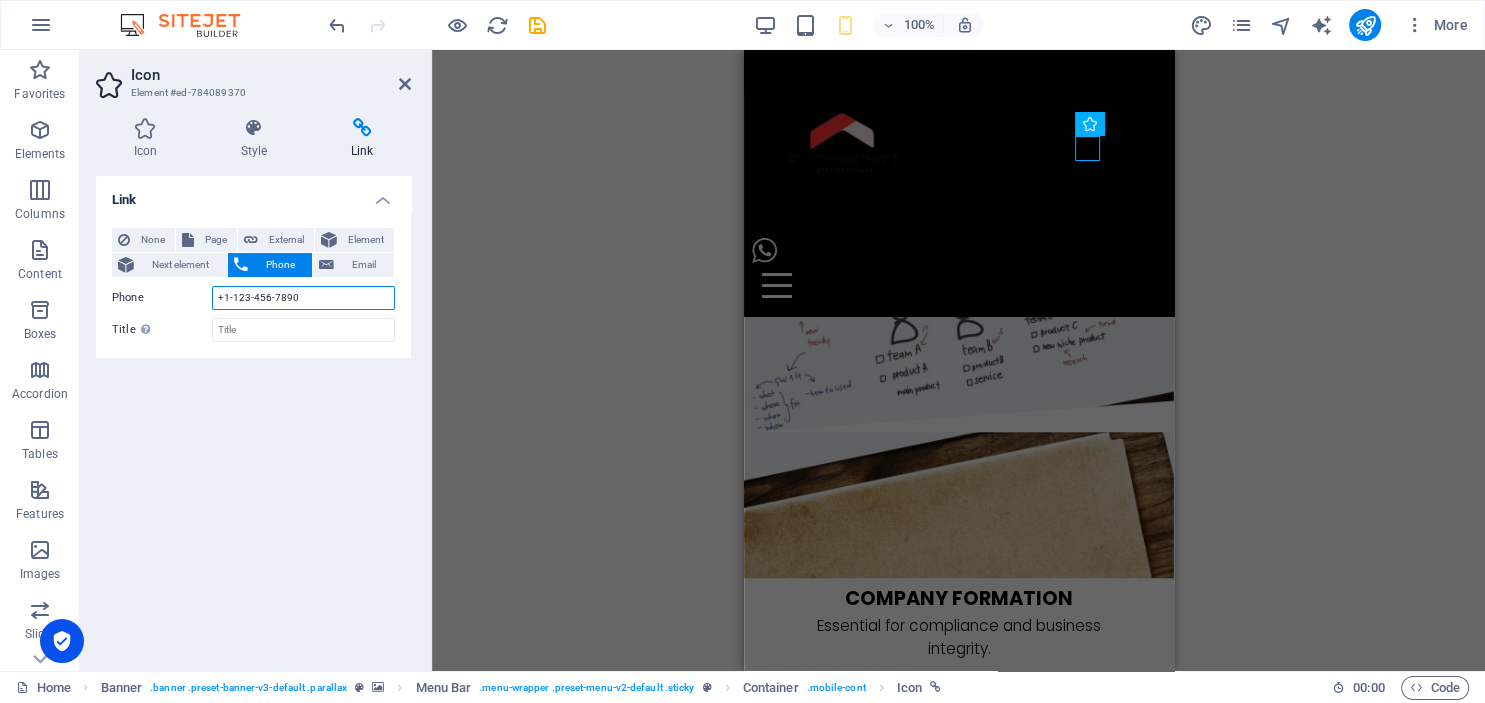 drag, startPoint x: 322, startPoint y: 293, endPoint x: 198, endPoint y: 299, distance: 124.14507 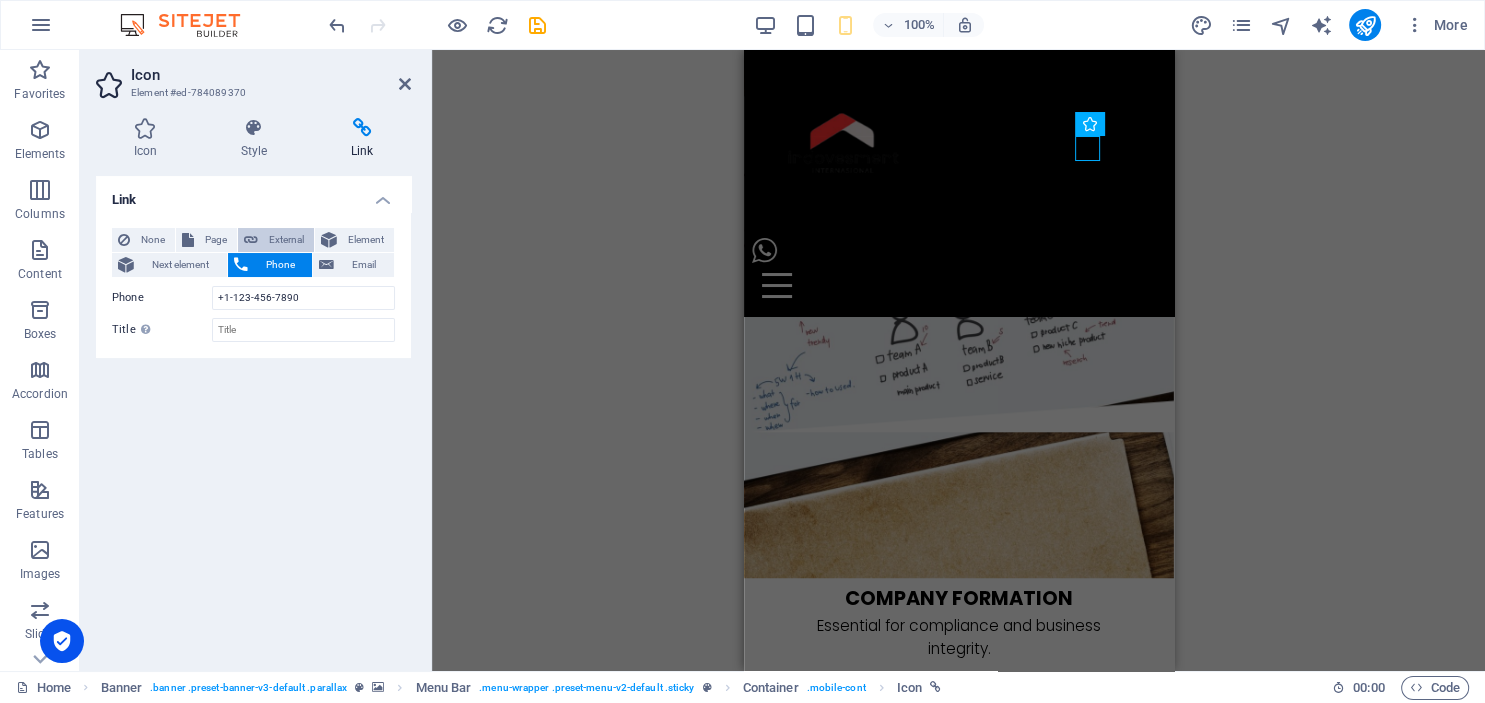 click on "External" at bounding box center (286, 240) 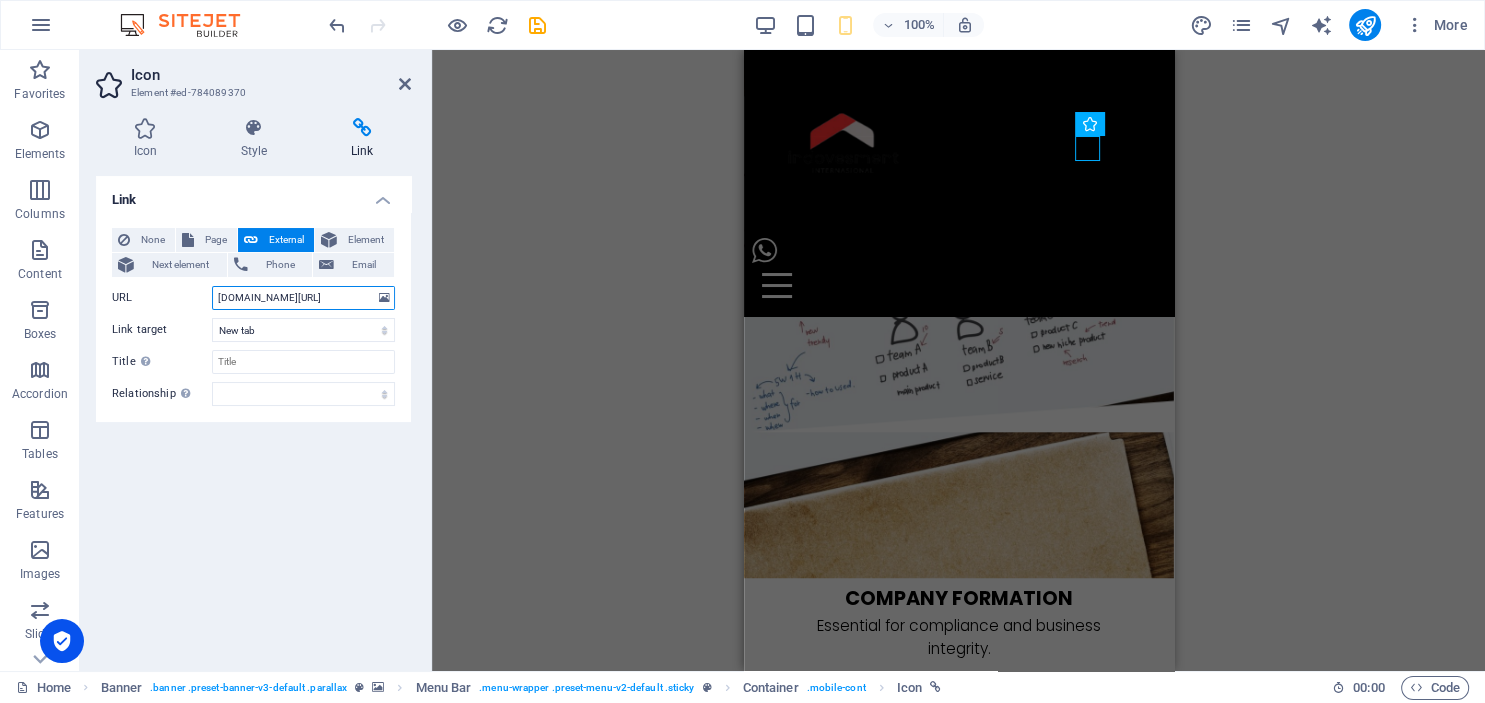 type on "[DOMAIN_NAME][URL]" 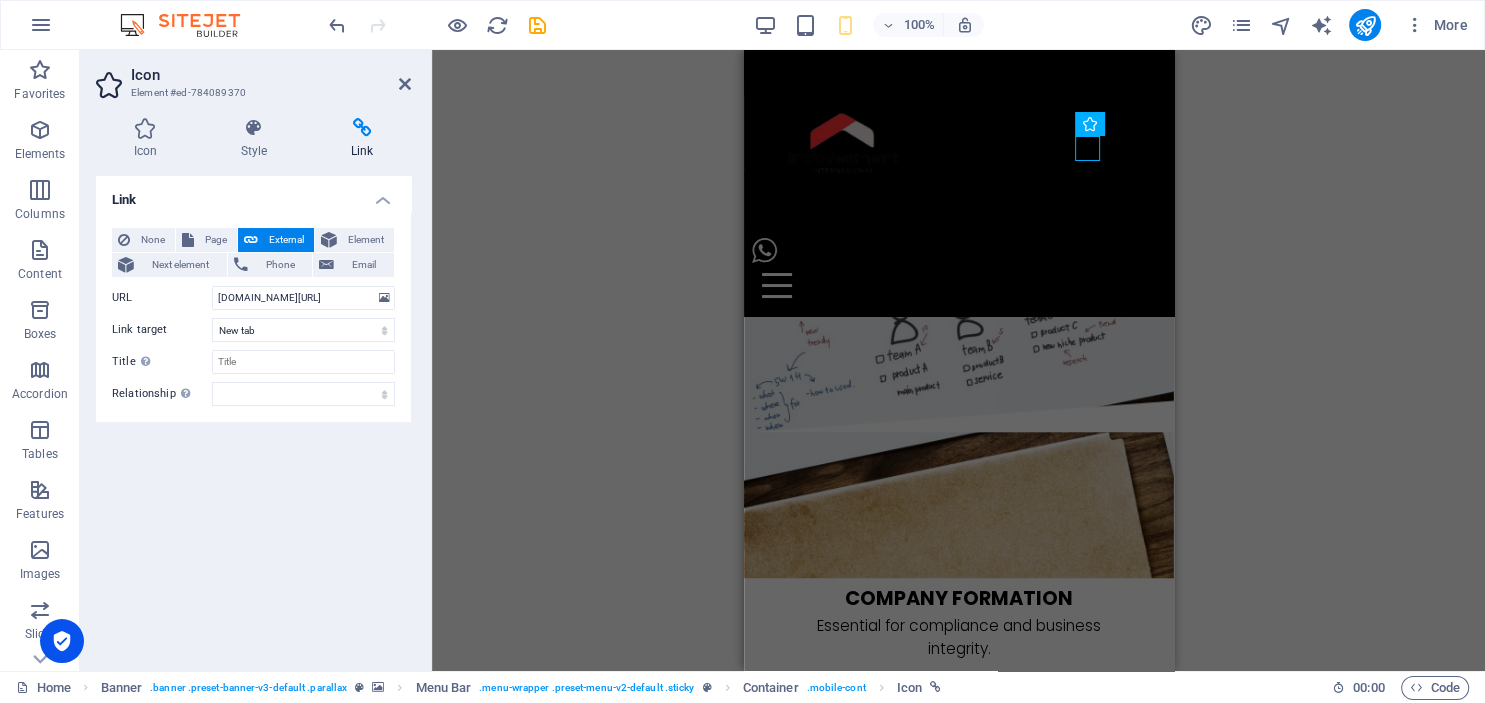 click on "Link None Page External Element Next element Phone Email Page Home Subpage Legal Notice Privacy Element
URL [DOMAIN_NAME][URL] Phone [PHONE_NUMBER] Email Link target New tab Same tab Overlay Title Additional link description, should not be the same as the link text. The title is most often shown as a tooltip text when the mouse moves over the element. Leave empty if uncertain. Relationship Sets the  relationship of this link to the link target . For example, the value "nofollow" instructs search engines not to follow the link. Can be left empty. alternate author bookmark external help license next nofollow noreferrer noopener prev search tag" at bounding box center [253, 415] 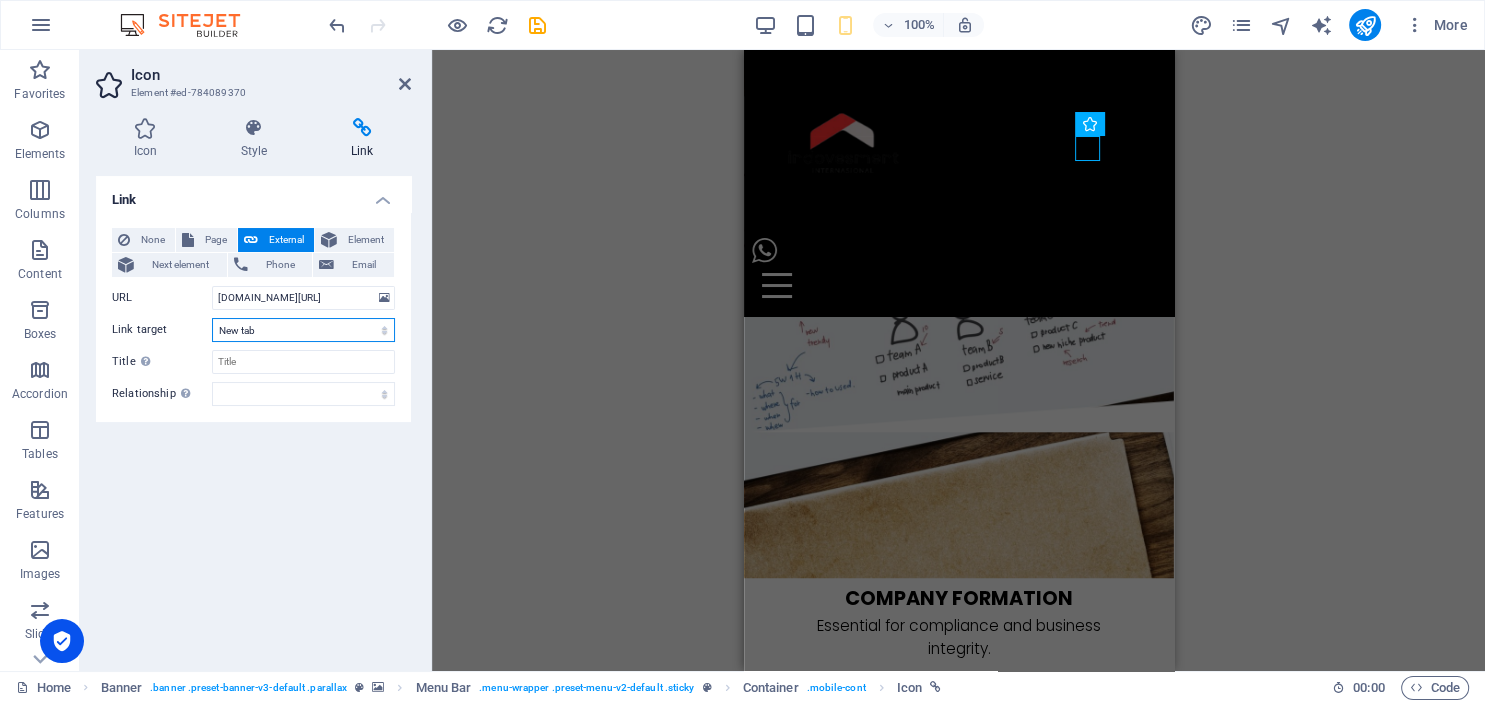 click on "New tab Same tab Overlay" at bounding box center (303, 330) 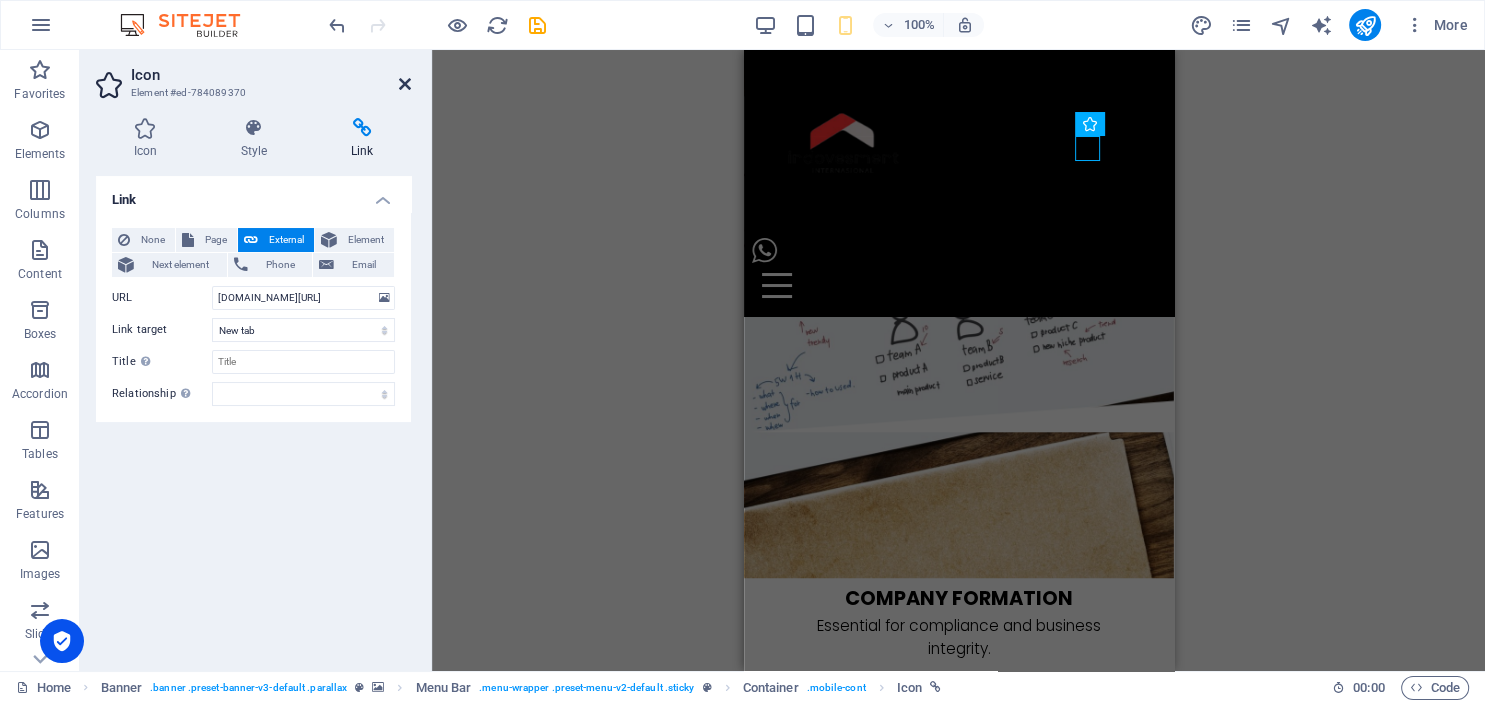 click at bounding box center [405, 84] 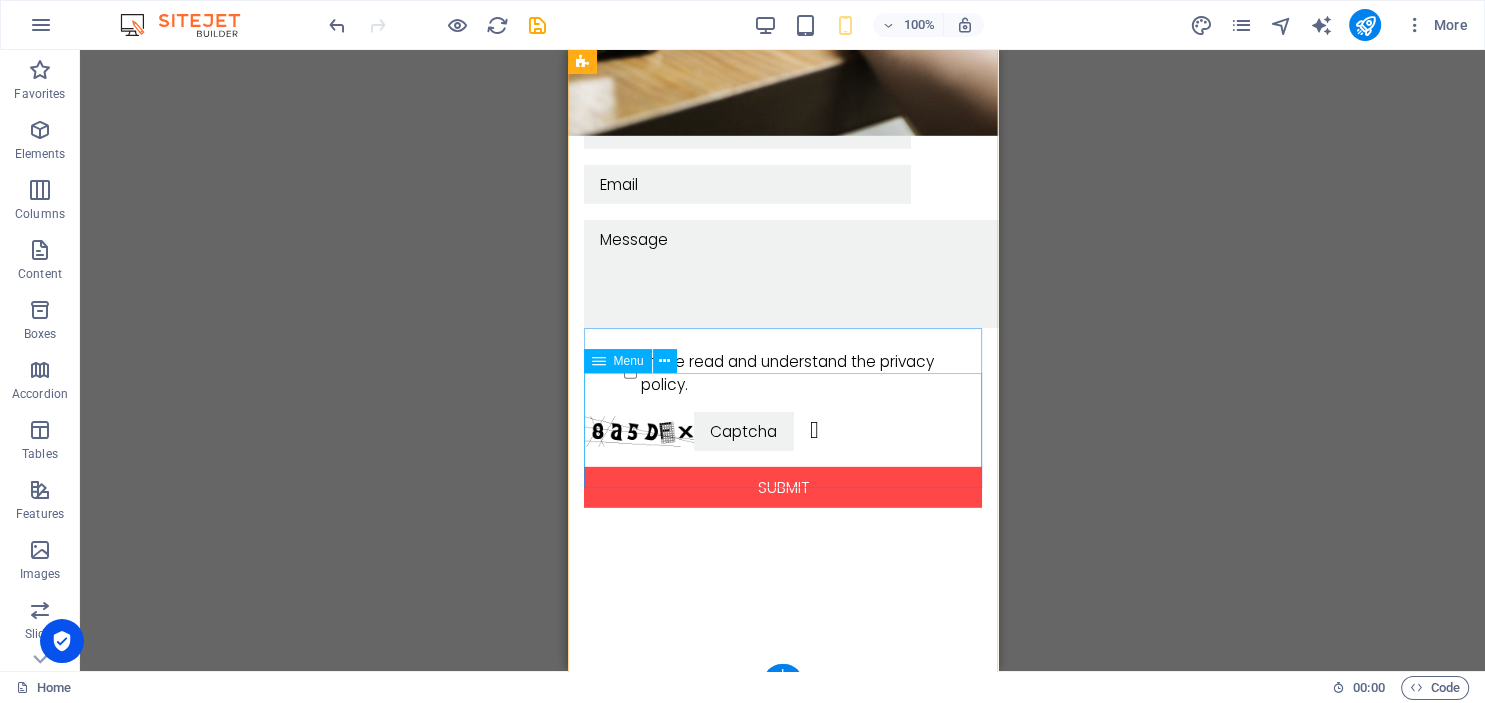 scroll, scrollTop: 5829, scrollLeft: 0, axis: vertical 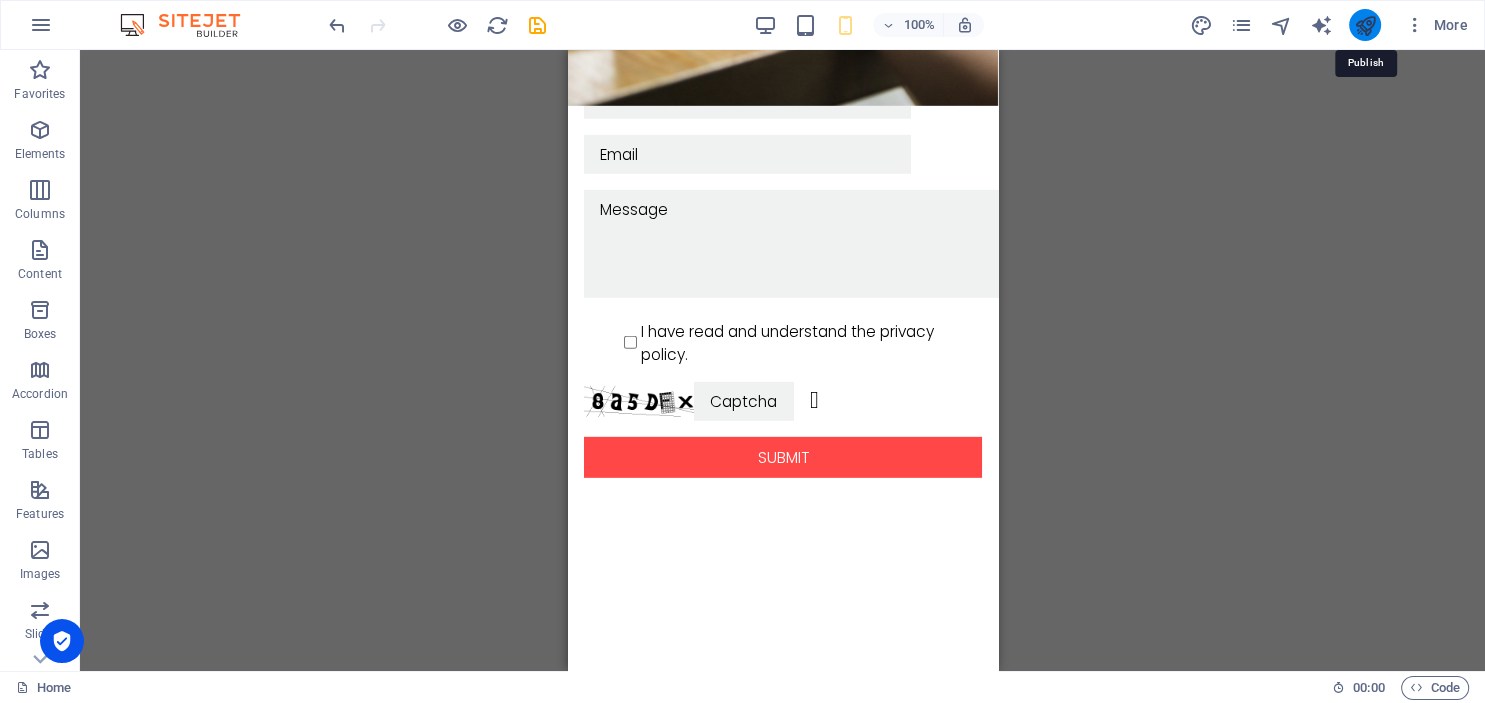 click at bounding box center [1364, 25] 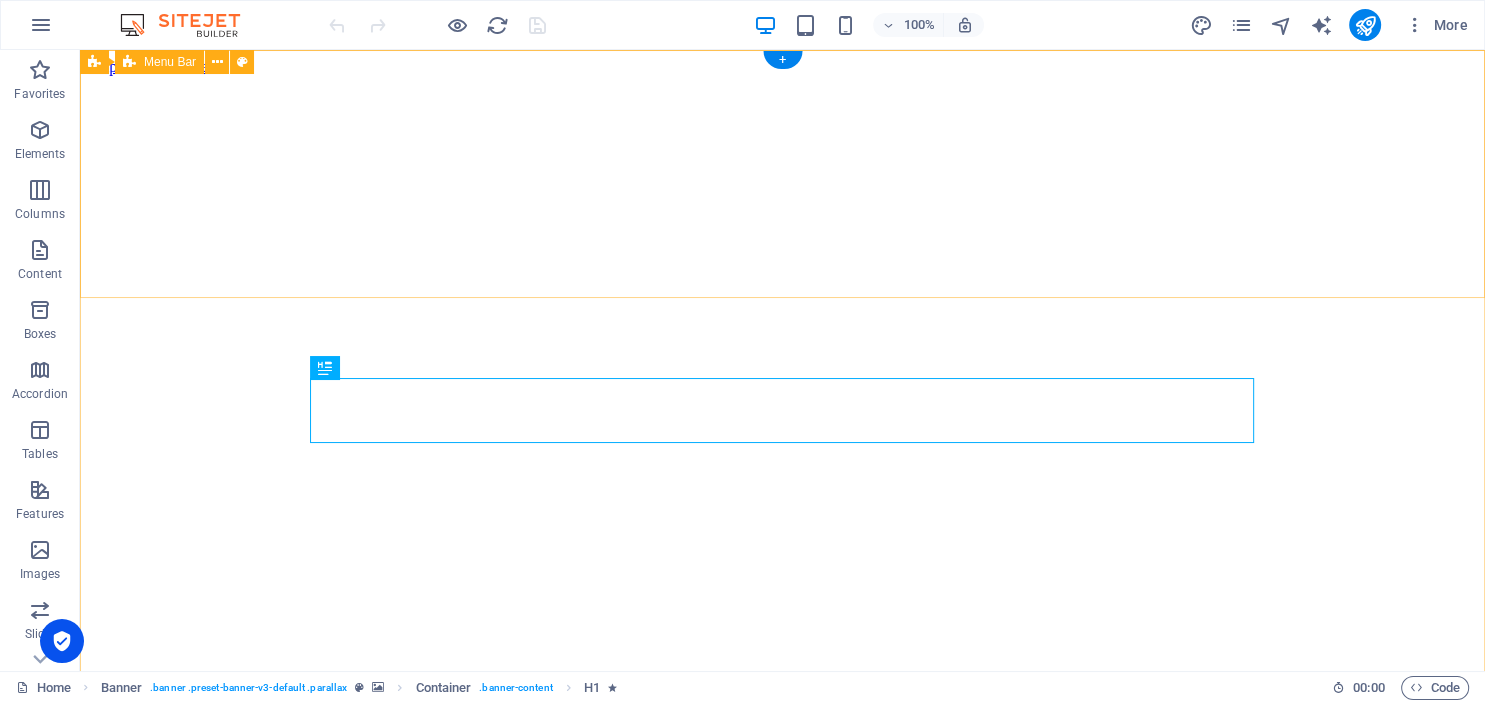 scroll, scrollTop: 0, scrollLeft: 0, axis: both 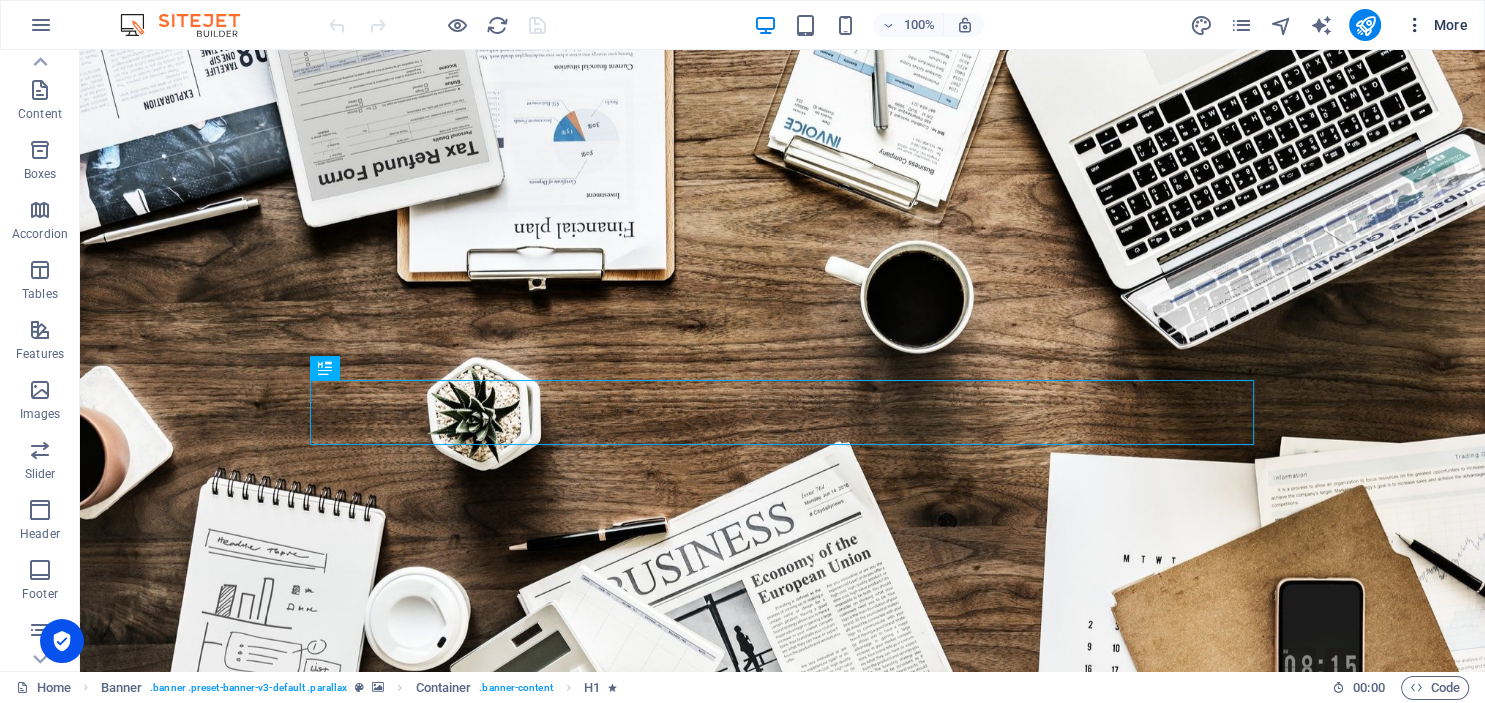 click on "More" at bounding box center [1436, 25] 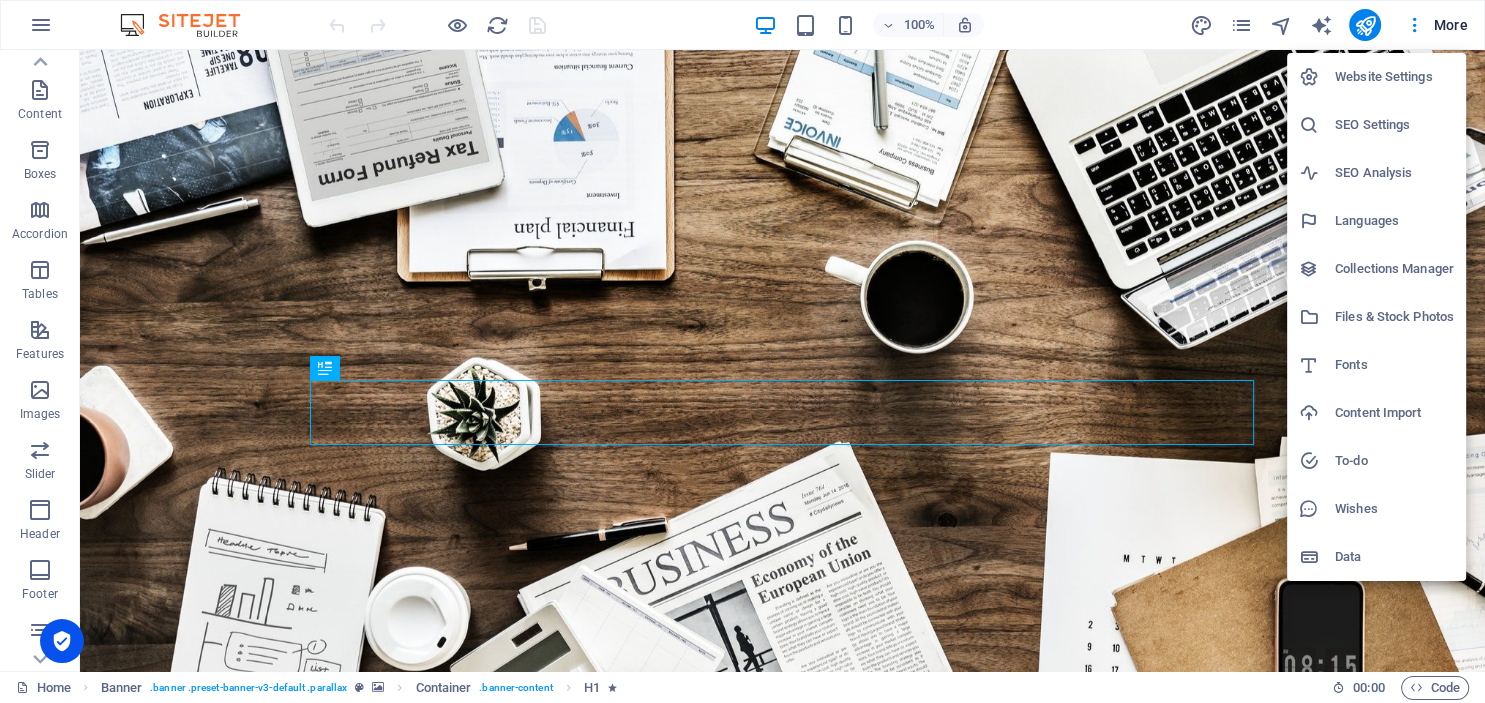 click at bounding box center [742, 351] 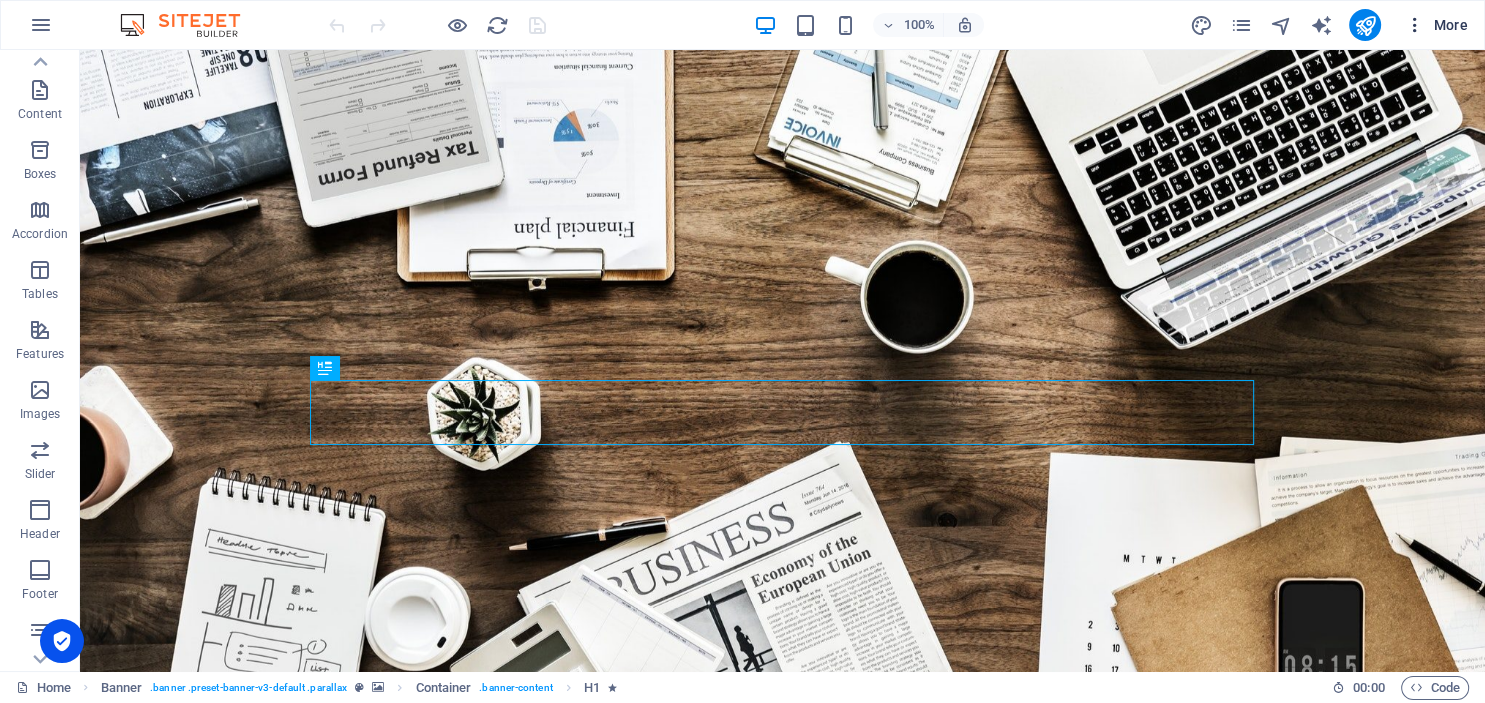 click on "More" at bounding box center (1436, 25) 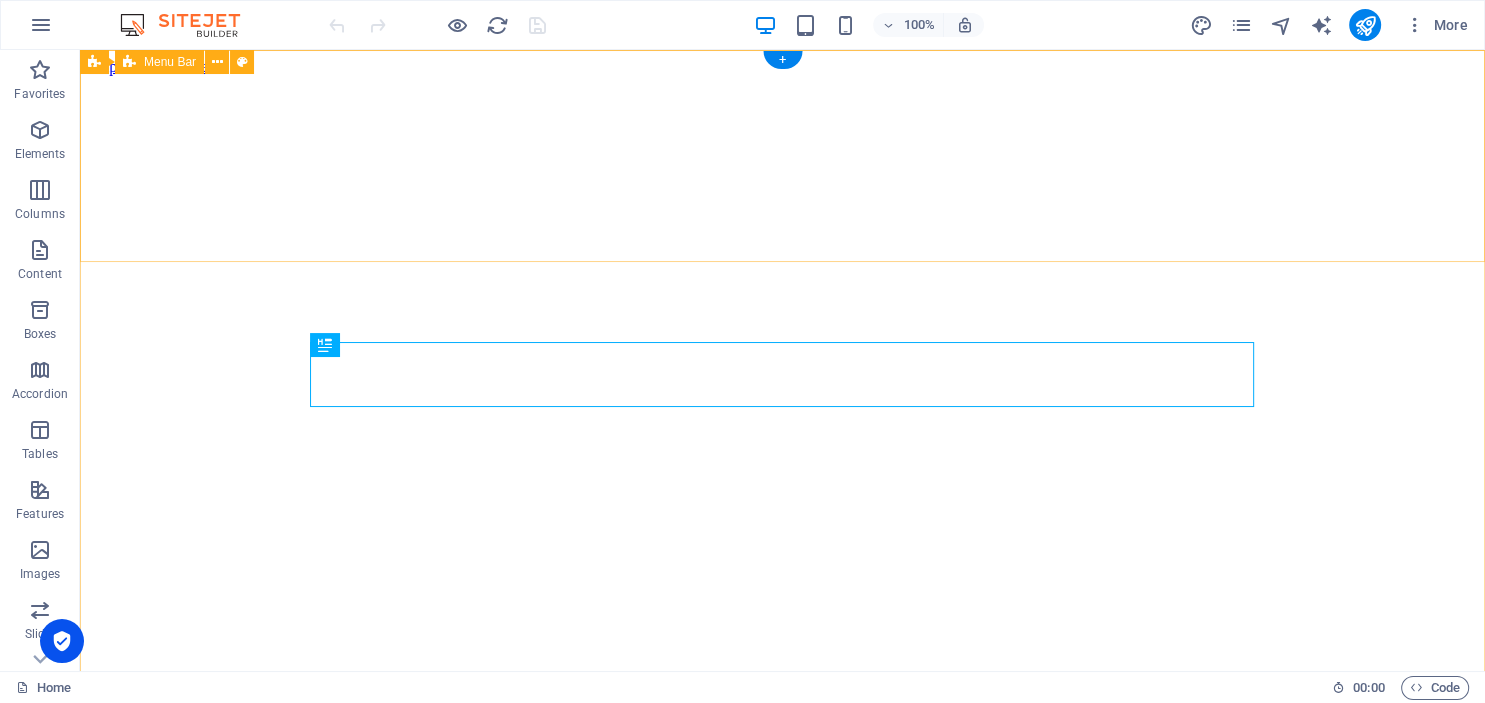 scroll, scrollTop: 0, scrollLeft: 0, axis: both 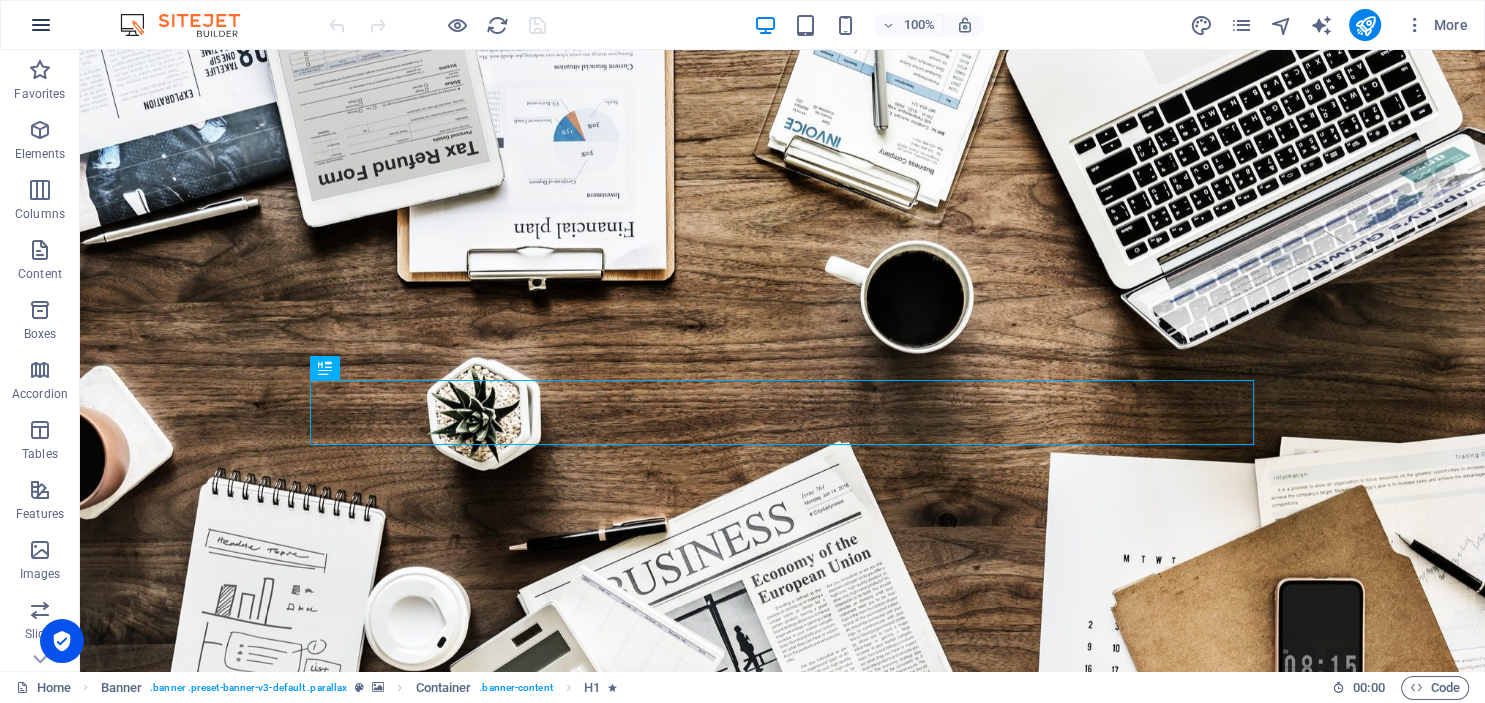 click at bounding box center (41, 25) 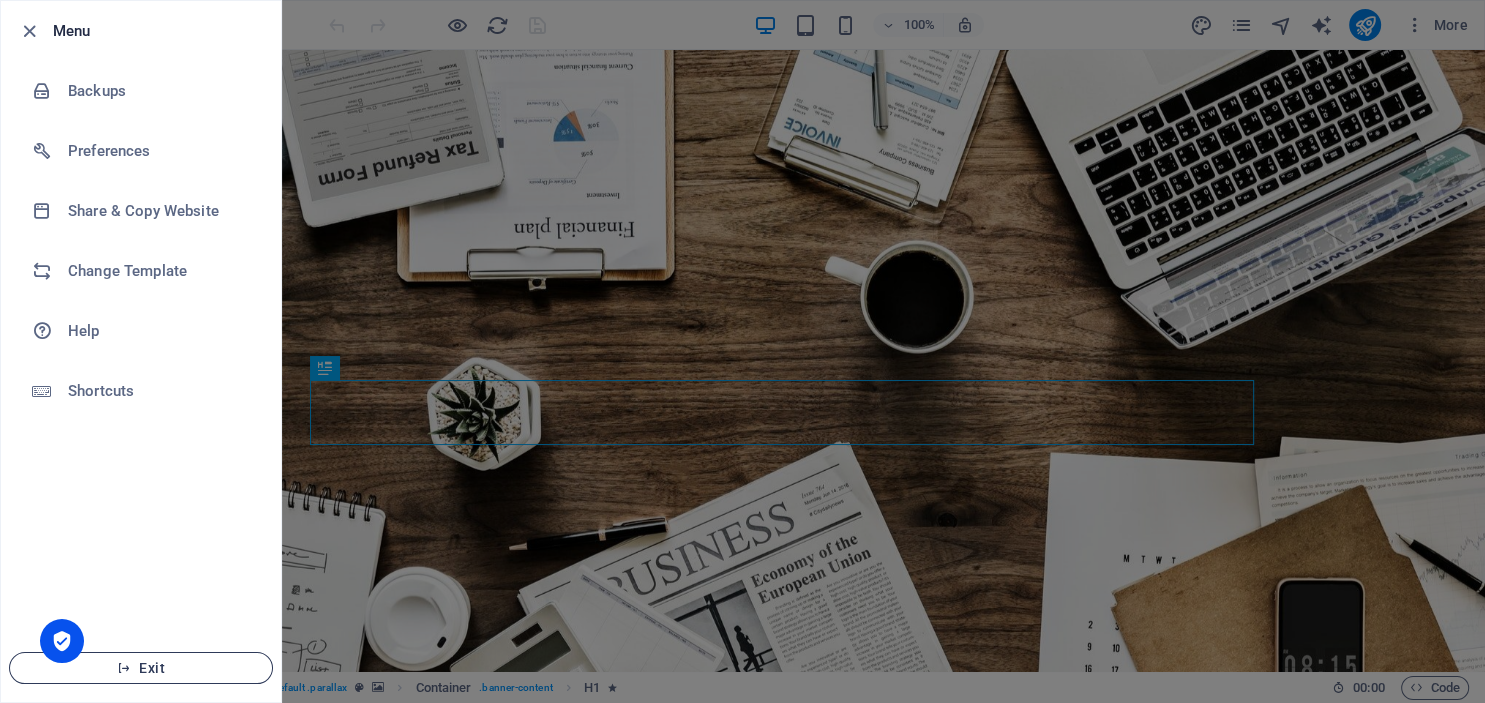 click on "Exit" at bounding box center (141, 668) 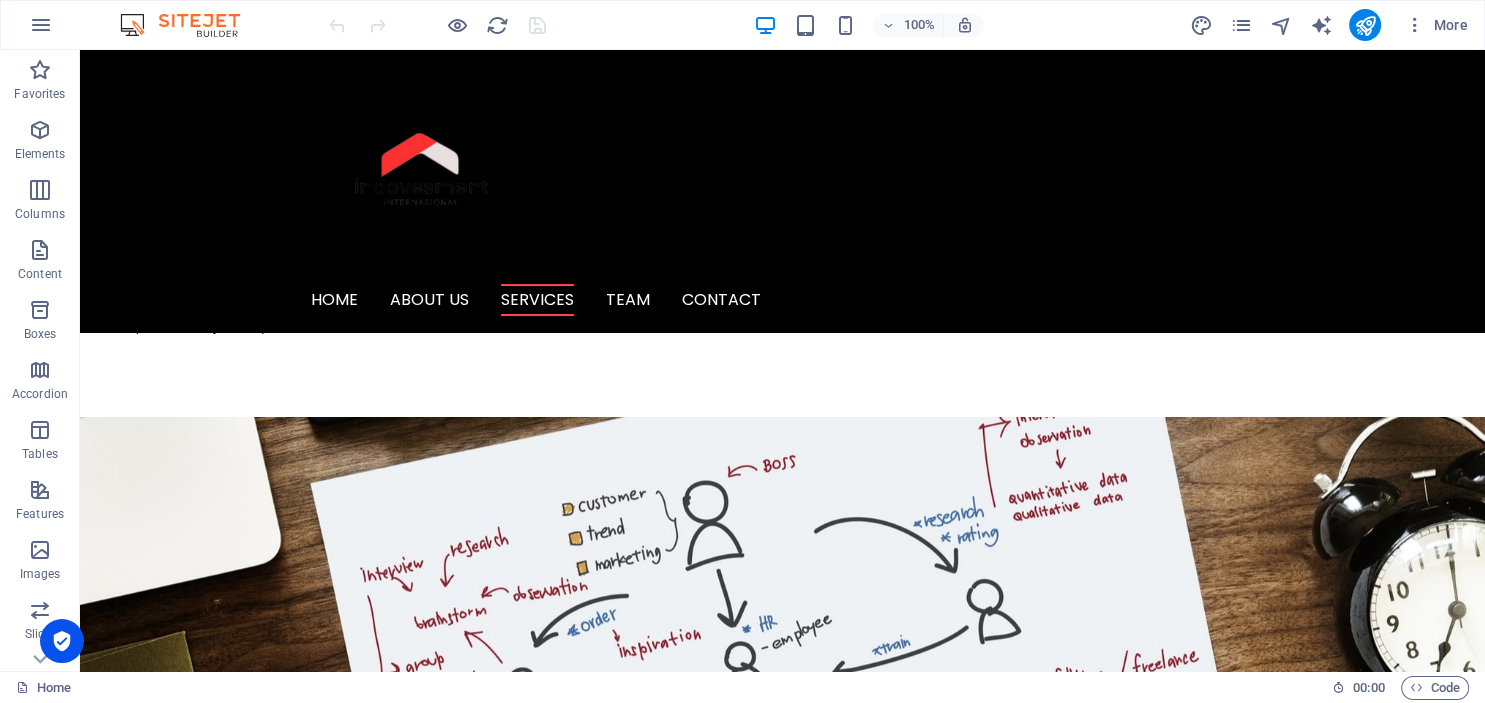 scroll, scrollTop: 1483, scrollLeft: 0, axis: vertical 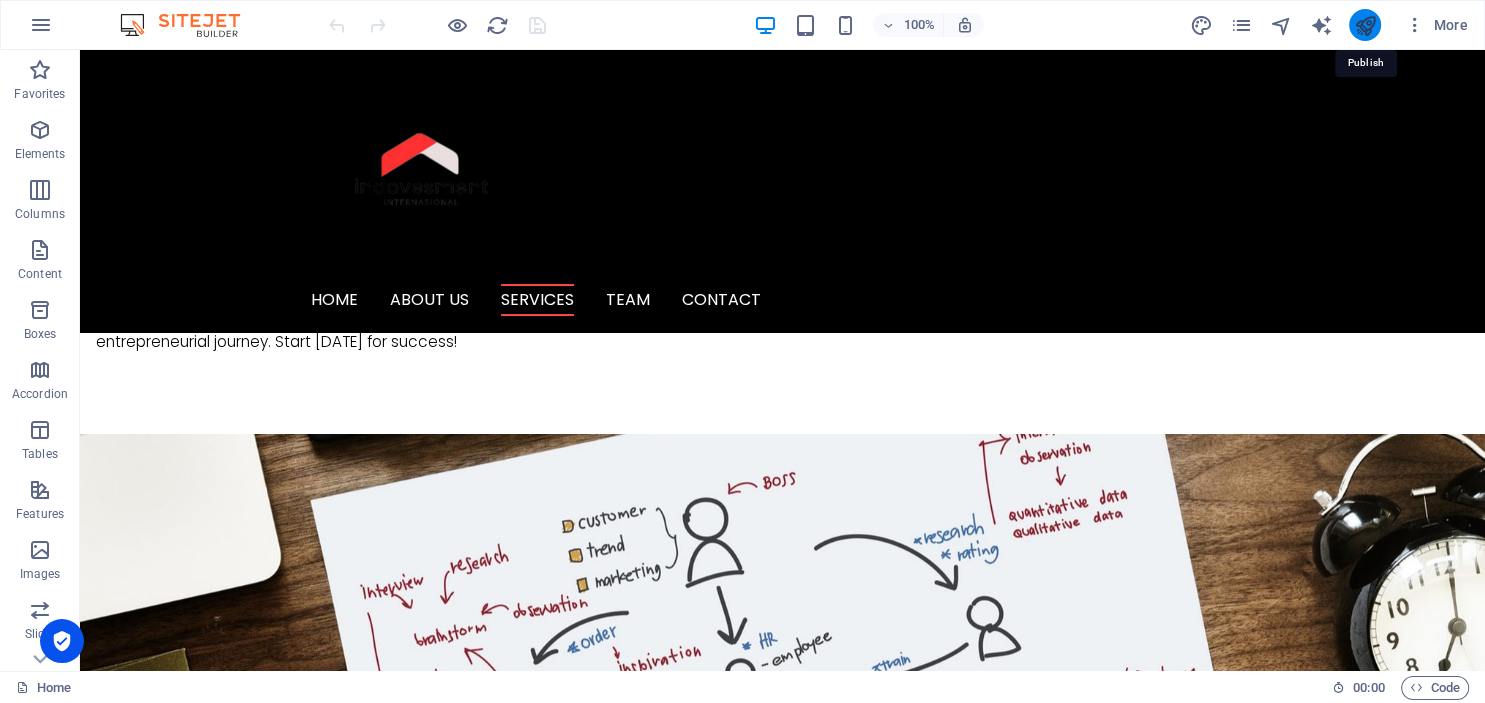 click at bounding box center (1364, 25) 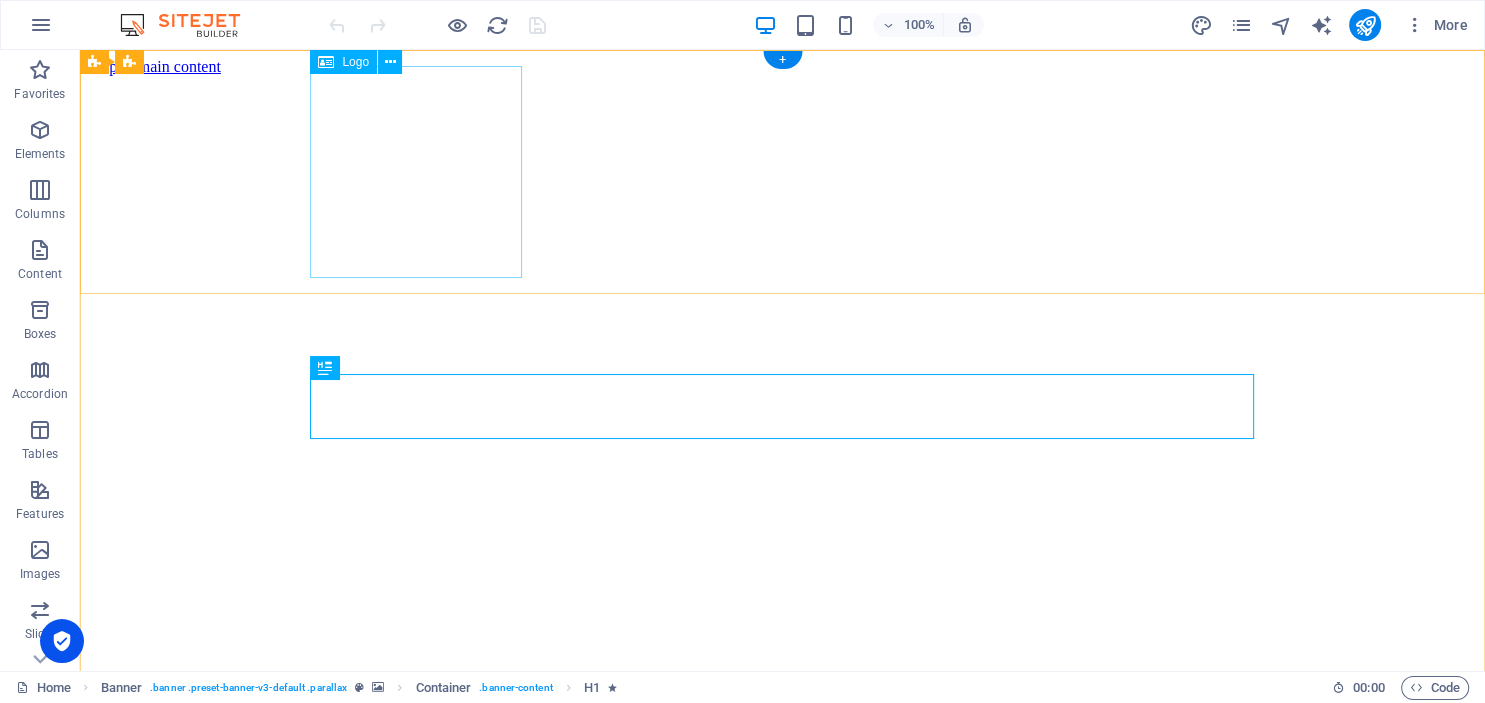 scroll, scrollTop: 0, scrollLeft: 0, axis: both 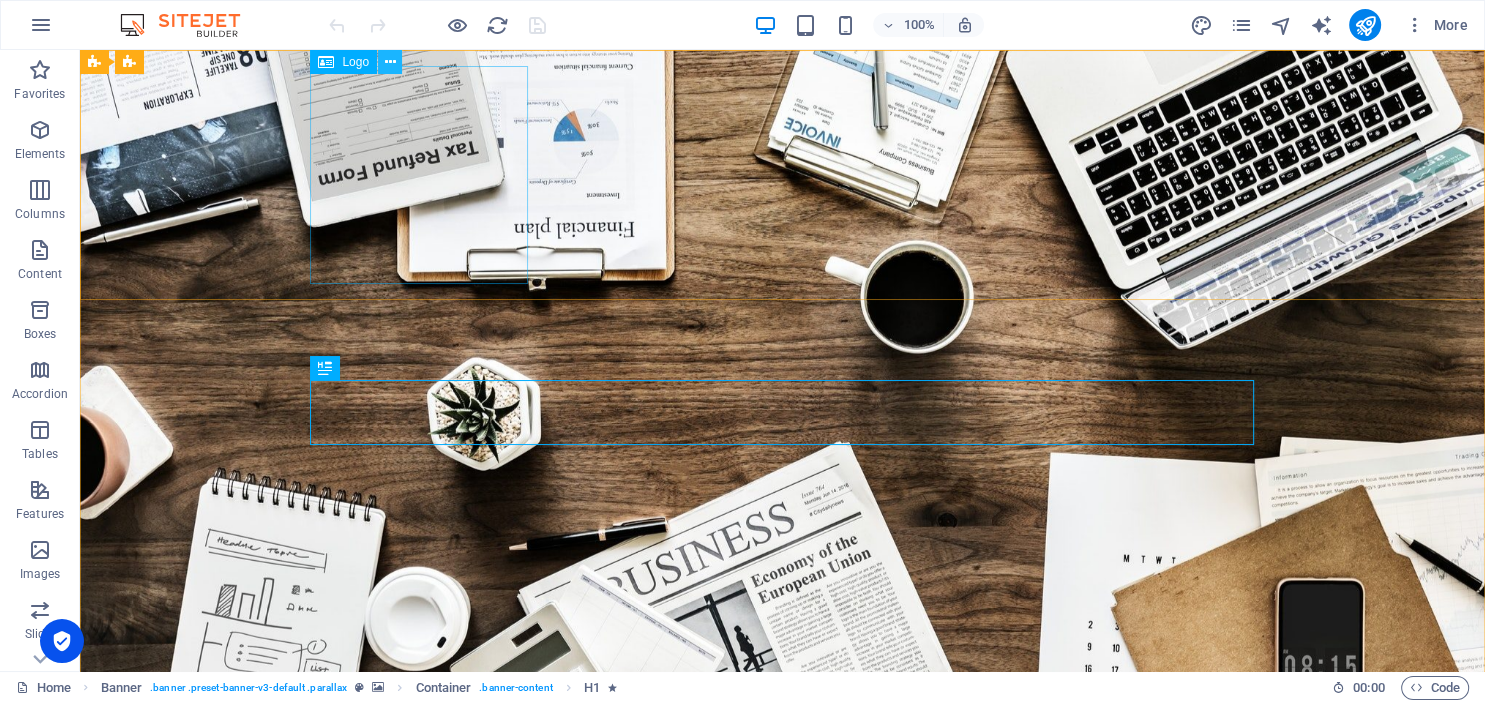 click at bounding box center (390, 62) 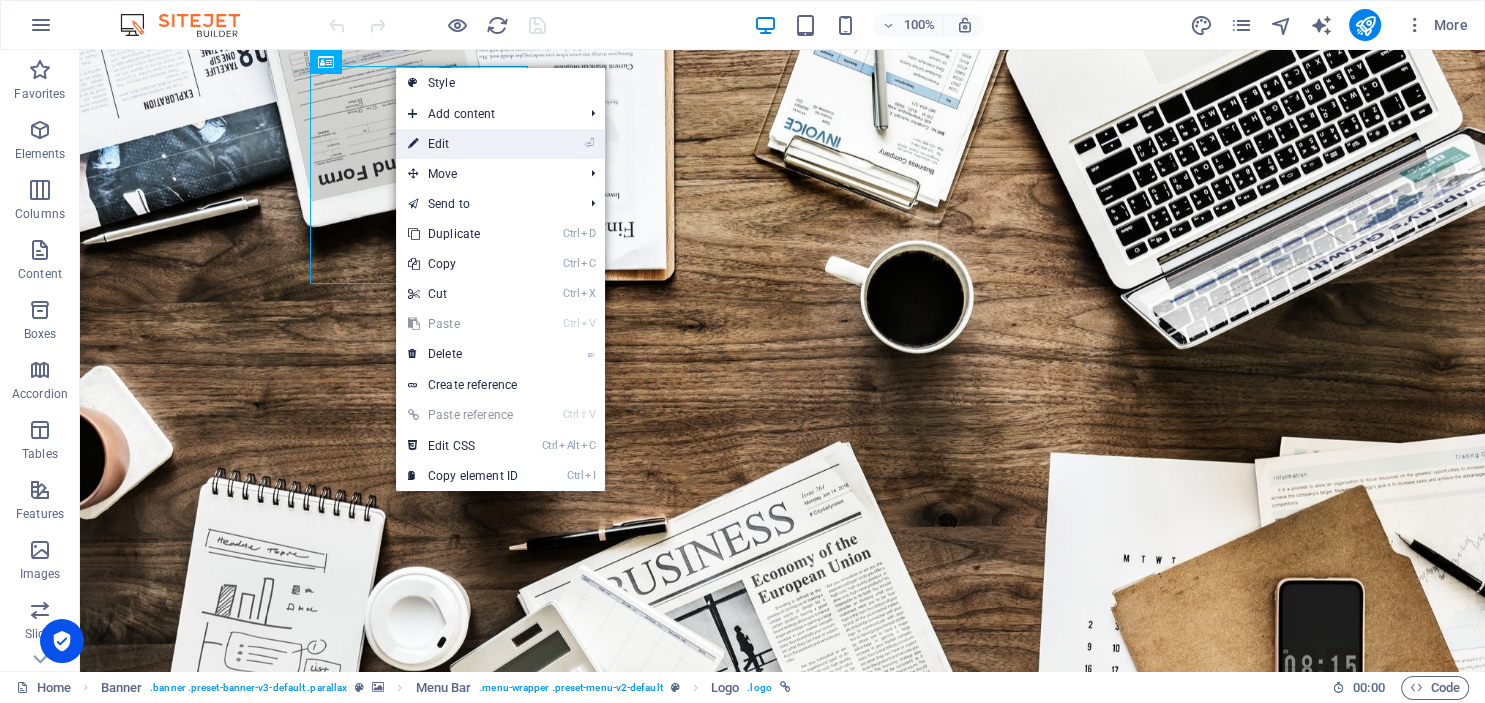 click on "⏎  Edit" at bounding box center [463, 144] 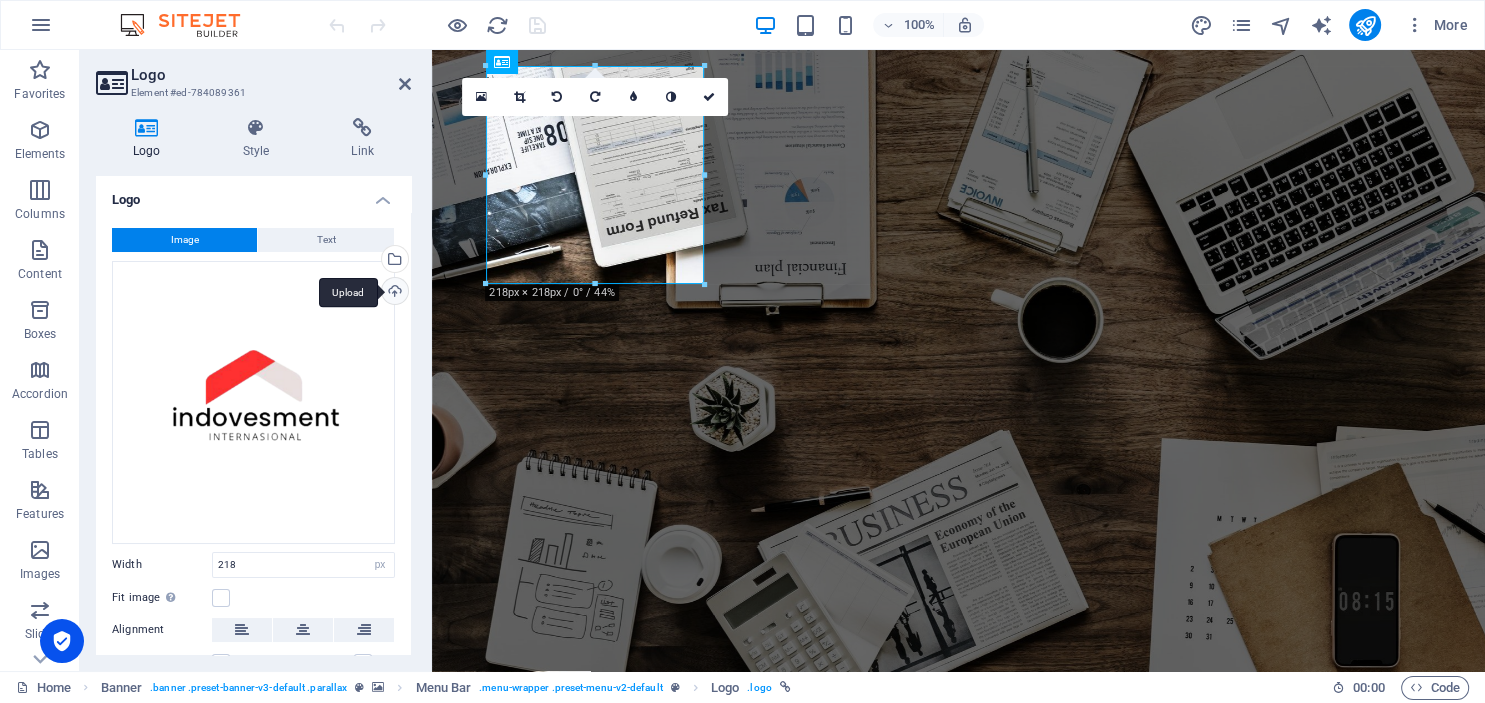 click on "Upload" at bounding box center [393, 293] 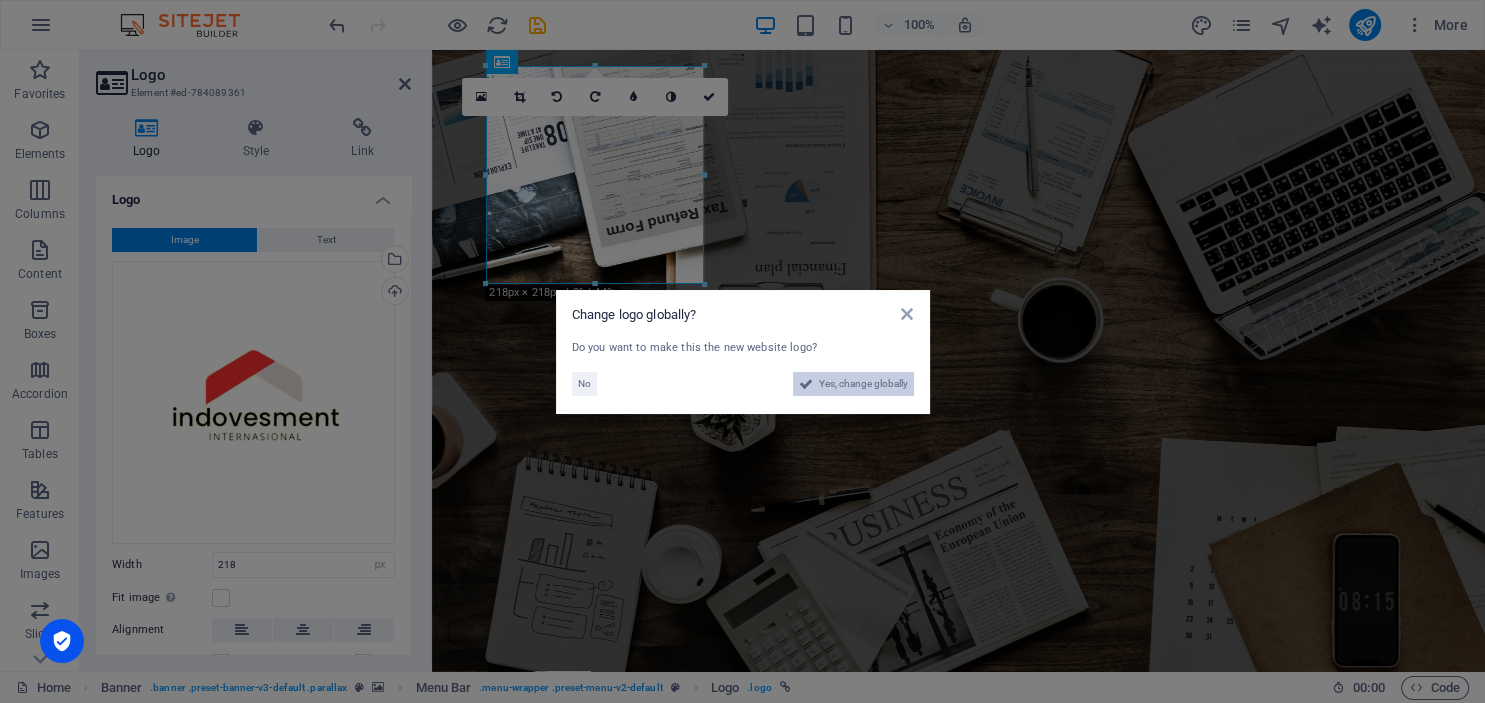 click on "Yes, change globally" at bounding box center [863, 384] 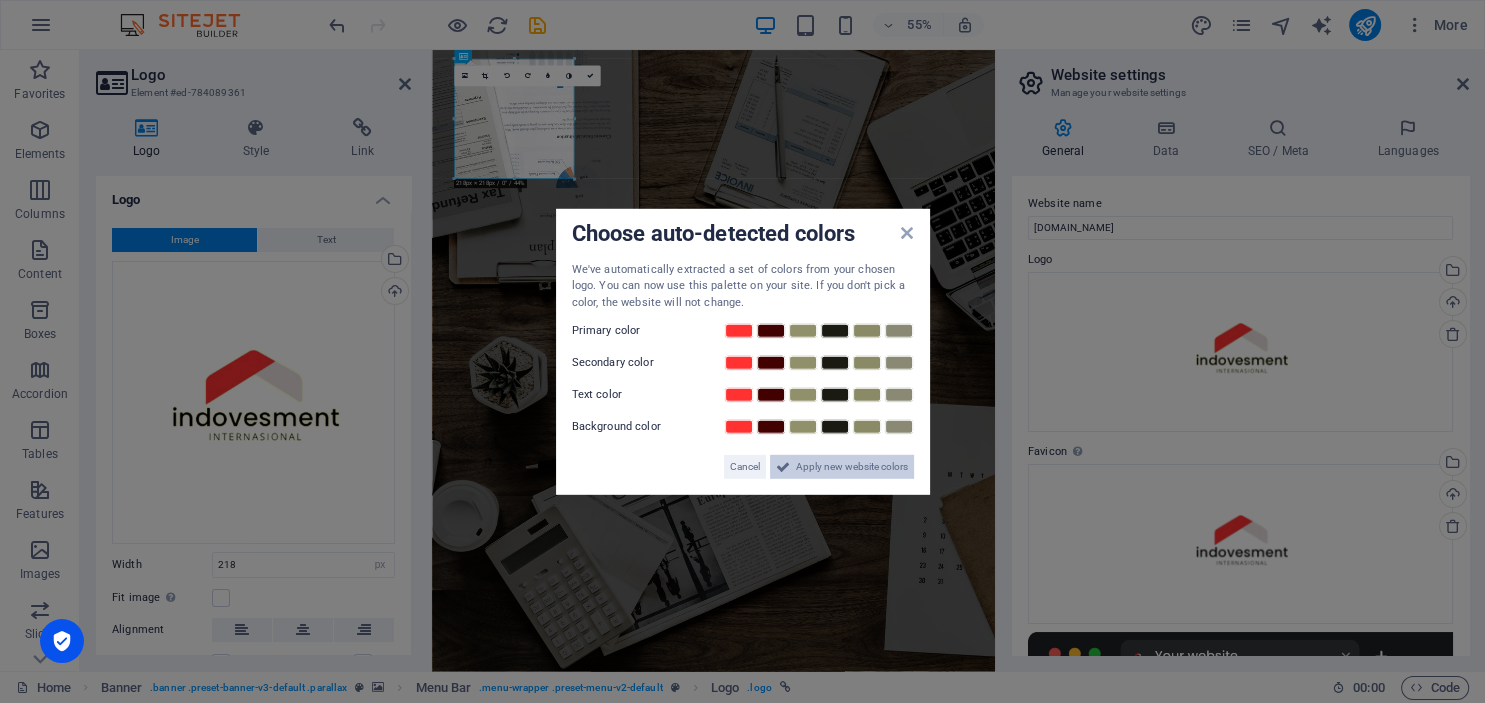 click on "Apply new website colors" at bounding box center [852, 467] 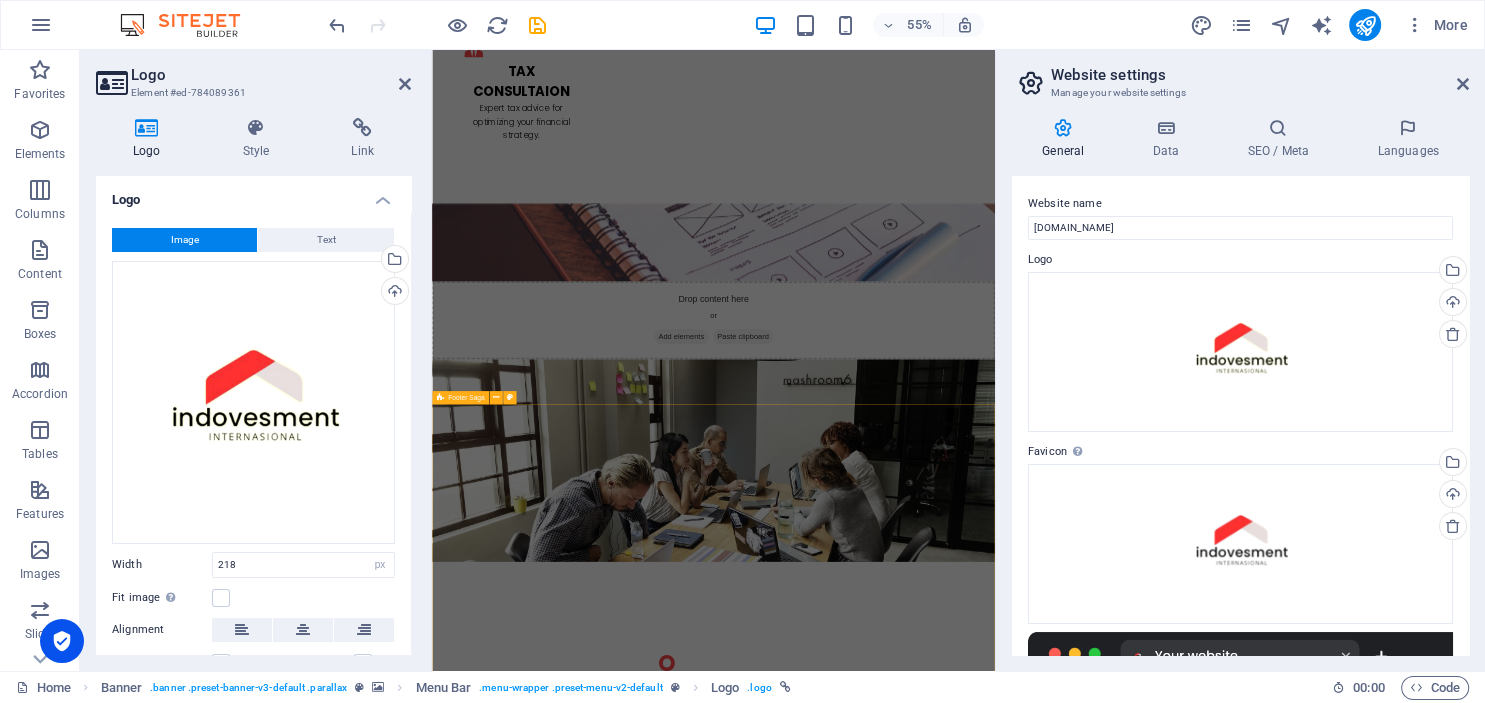 scroll, scrollTop: 3733, scrollLeft: 0, axis: vertical 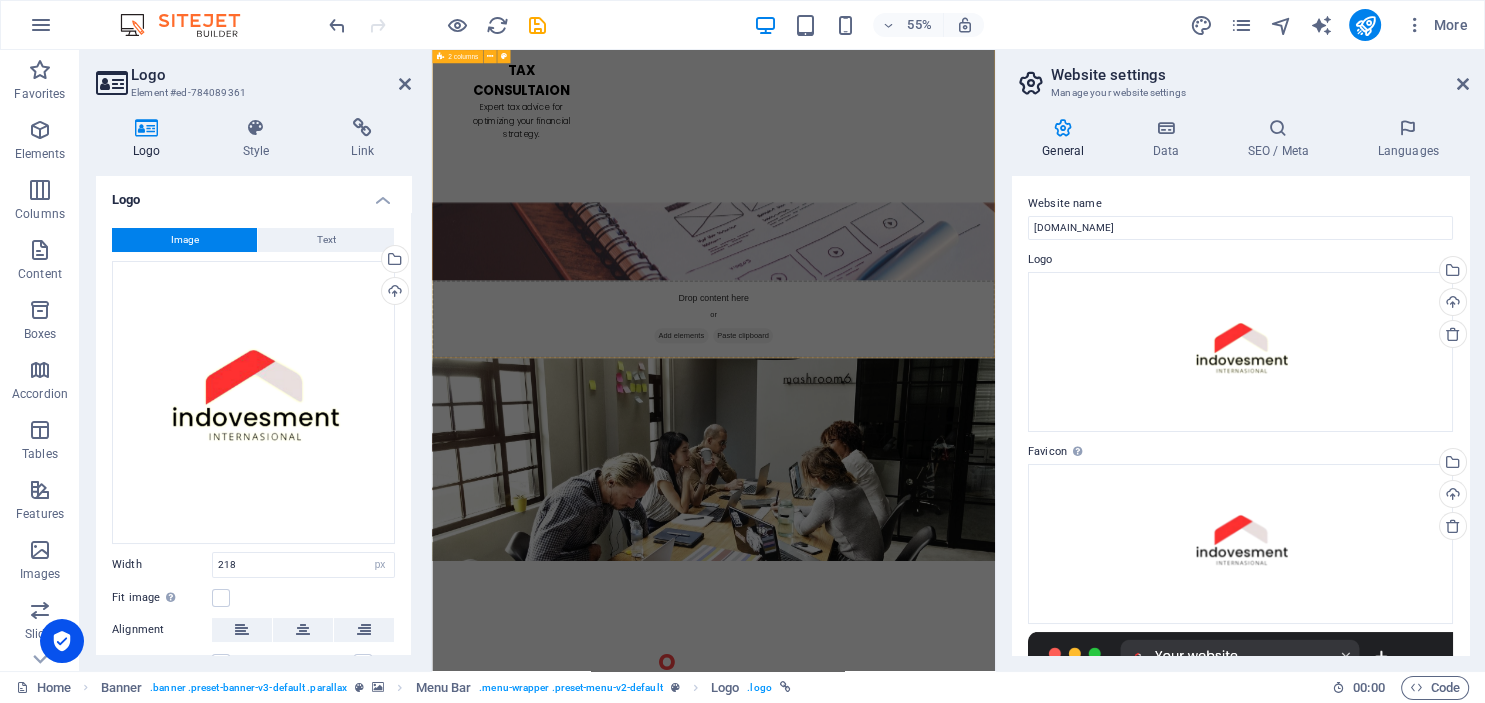 click on "Website settings Manage your website settings  General  Data  SEO / Meta  Languages Website name indovesment.co.id Logo Drag files here, click to choose files or select files from Files or our free stock photos & videos Select files from the file manager, stock photos, or upload file(s) Upload Favicon Set the favicon of your website here. A favicon is a small icon shown in the browser tab next to your website title. It helps visitors identify your website. Drag files here, click to choose files or select files from Files or our free stock photos & videos Select files from the file manager, stock photos, or upload file(s) Upload Preview Image (Open Graph) This image will be shown when the website is shared on social networks Drag files here, click to choose files or select files from Files or our free stock photos & videos Select files from the file manager, stock photos, or upload file(s) Upload Contact data for this website. This can be used everywhere on the website and will update automatically. Company AI" at bounding box center (1240, 360) 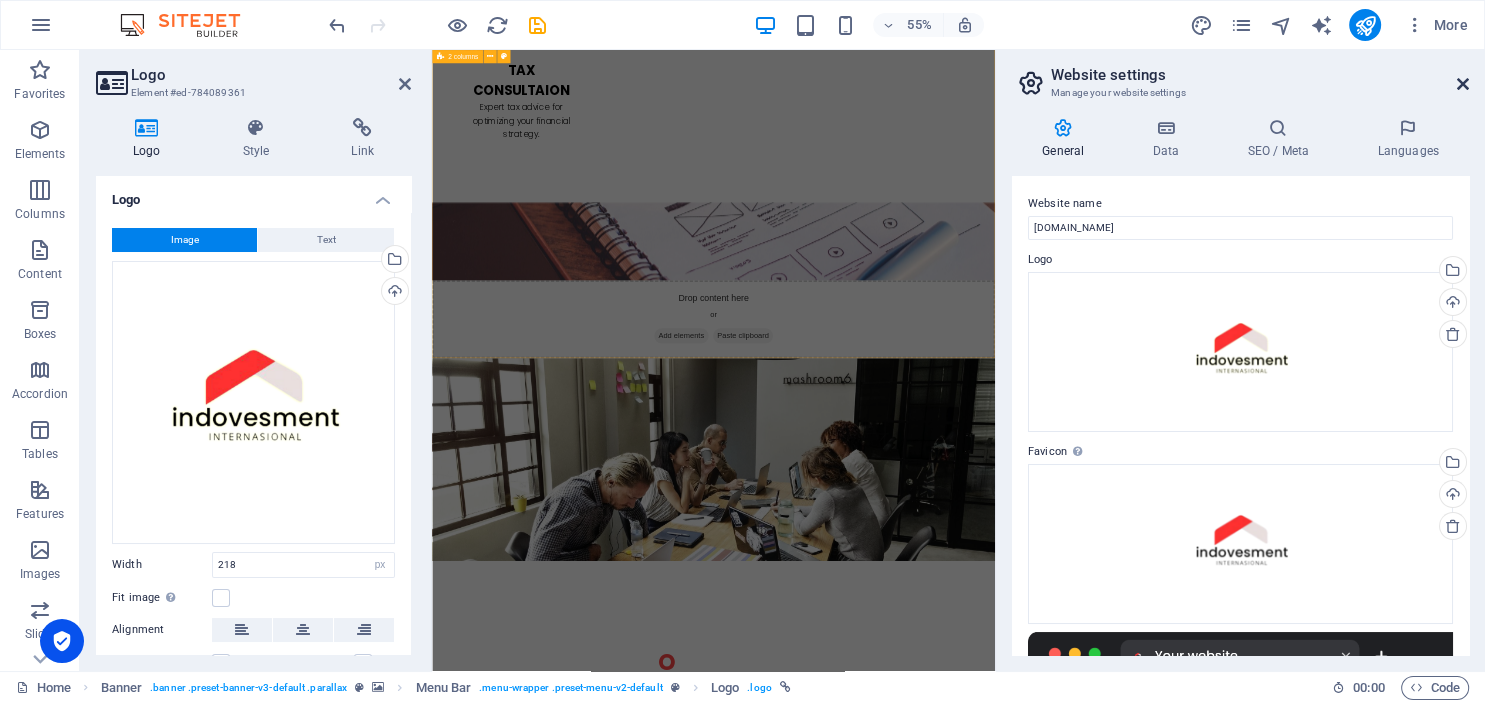 click at bounding box center (1463, 84) 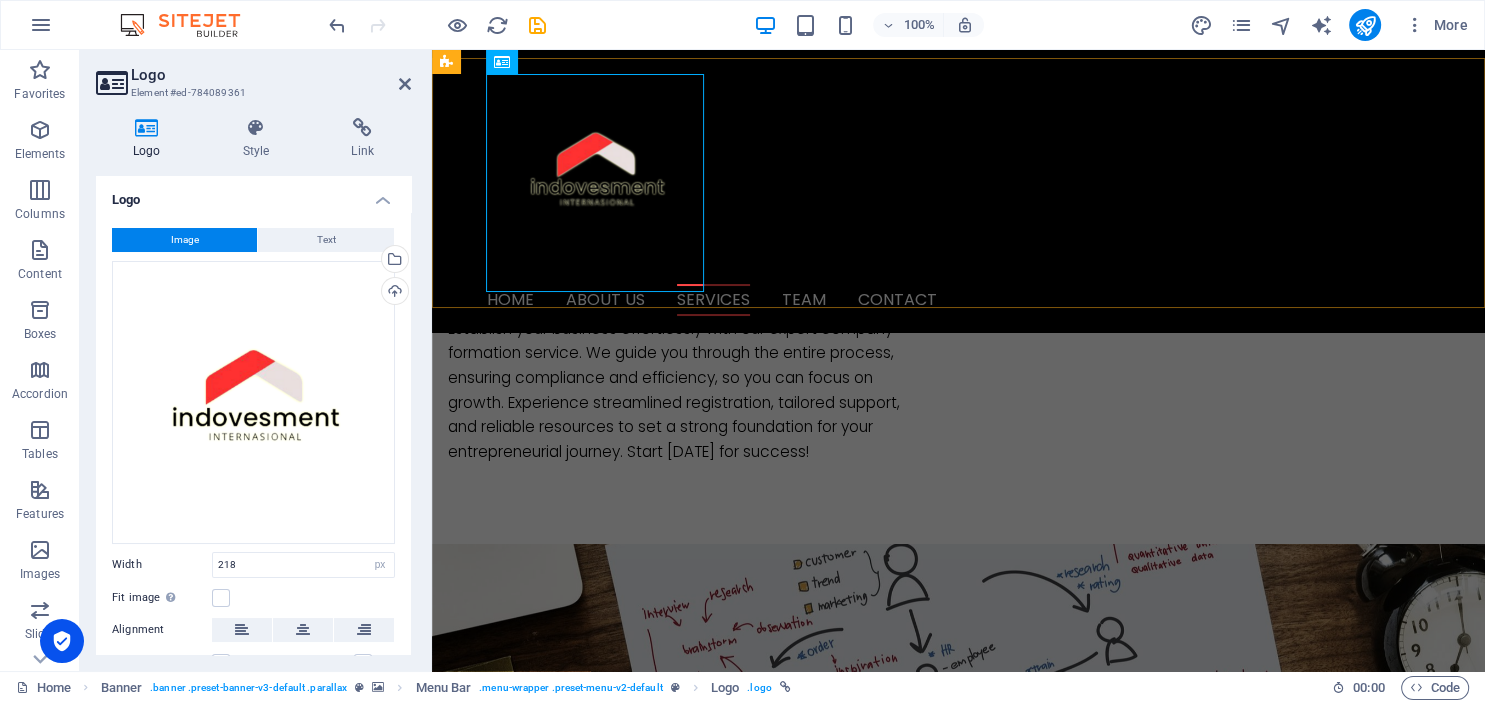 scroll, scrollTop: 1372, scrollLeft: 0, axis: vertical 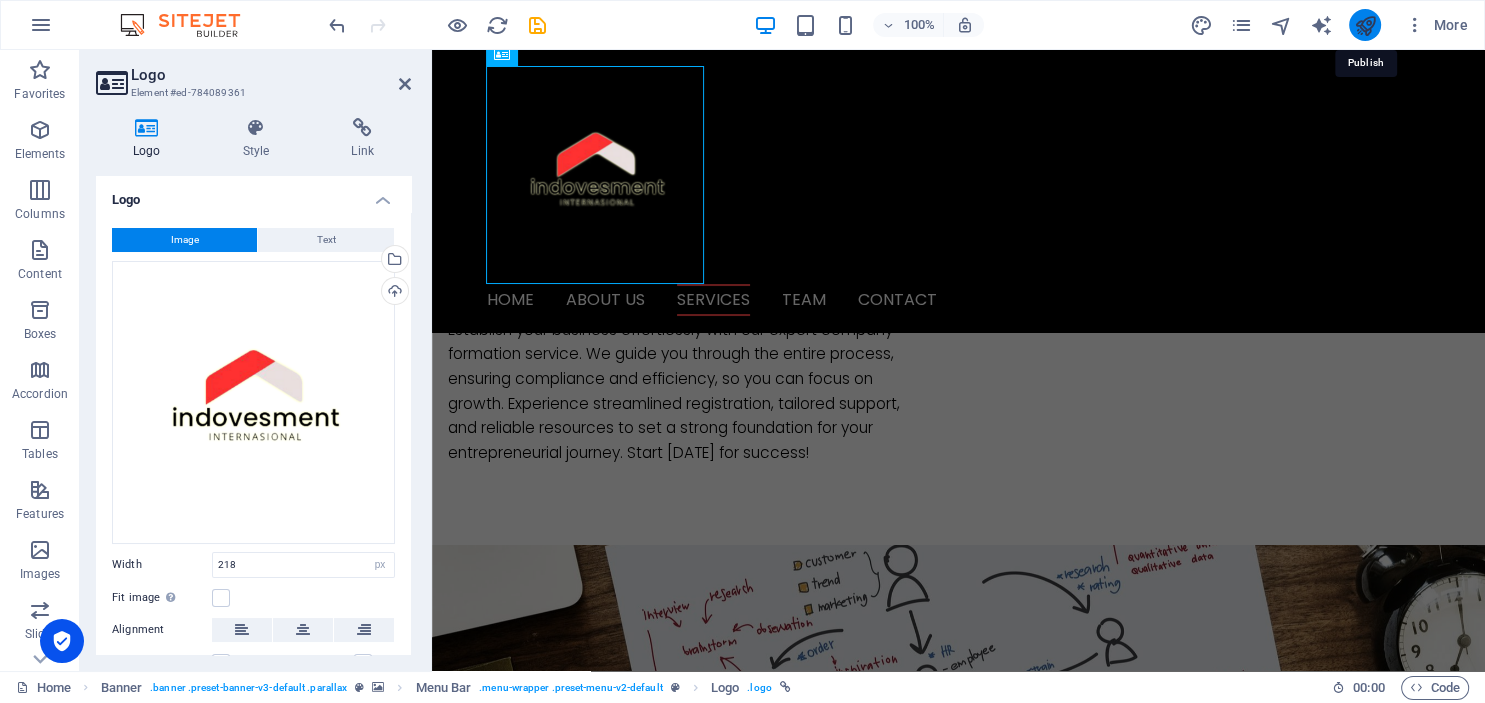 click at bounding box center (1364, 25) 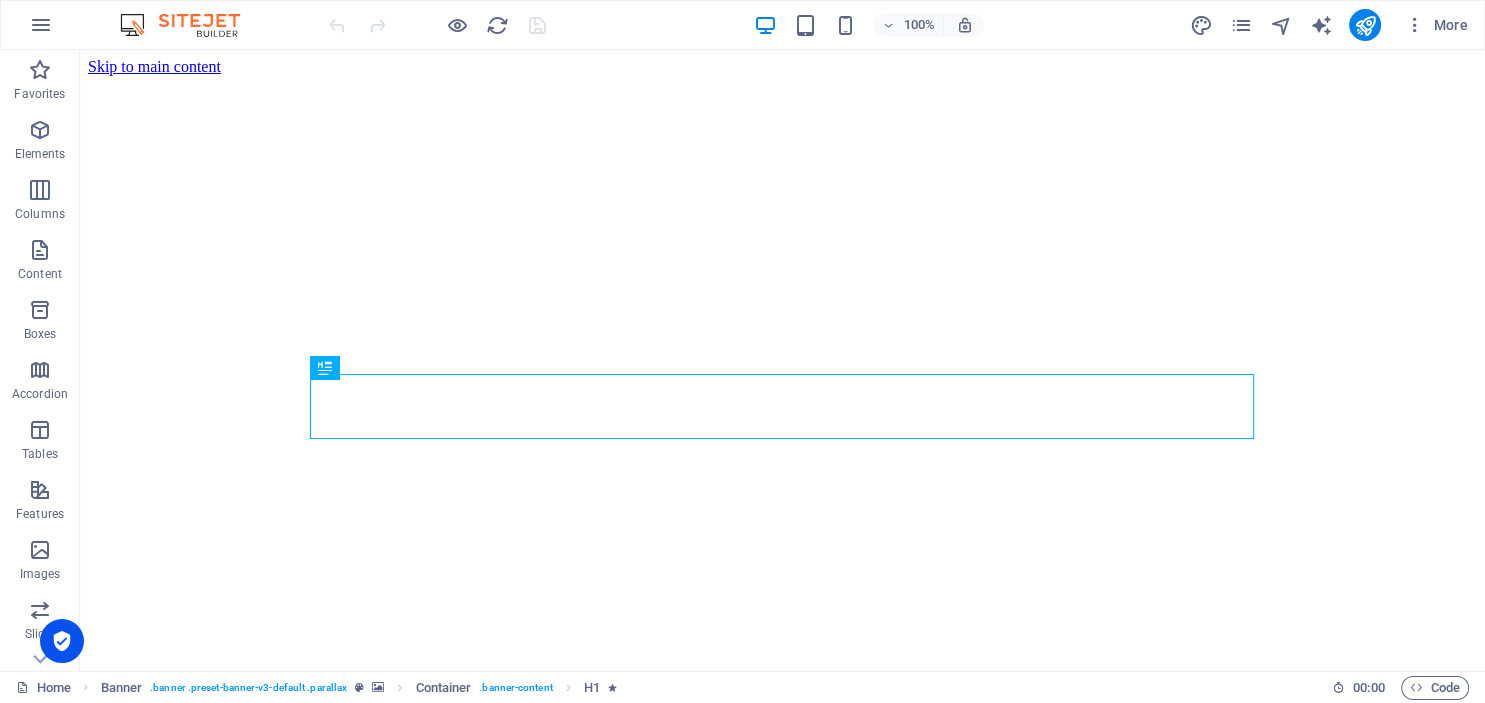 scroll, scrollTop: 0, scrollLeft: 0, axis: both 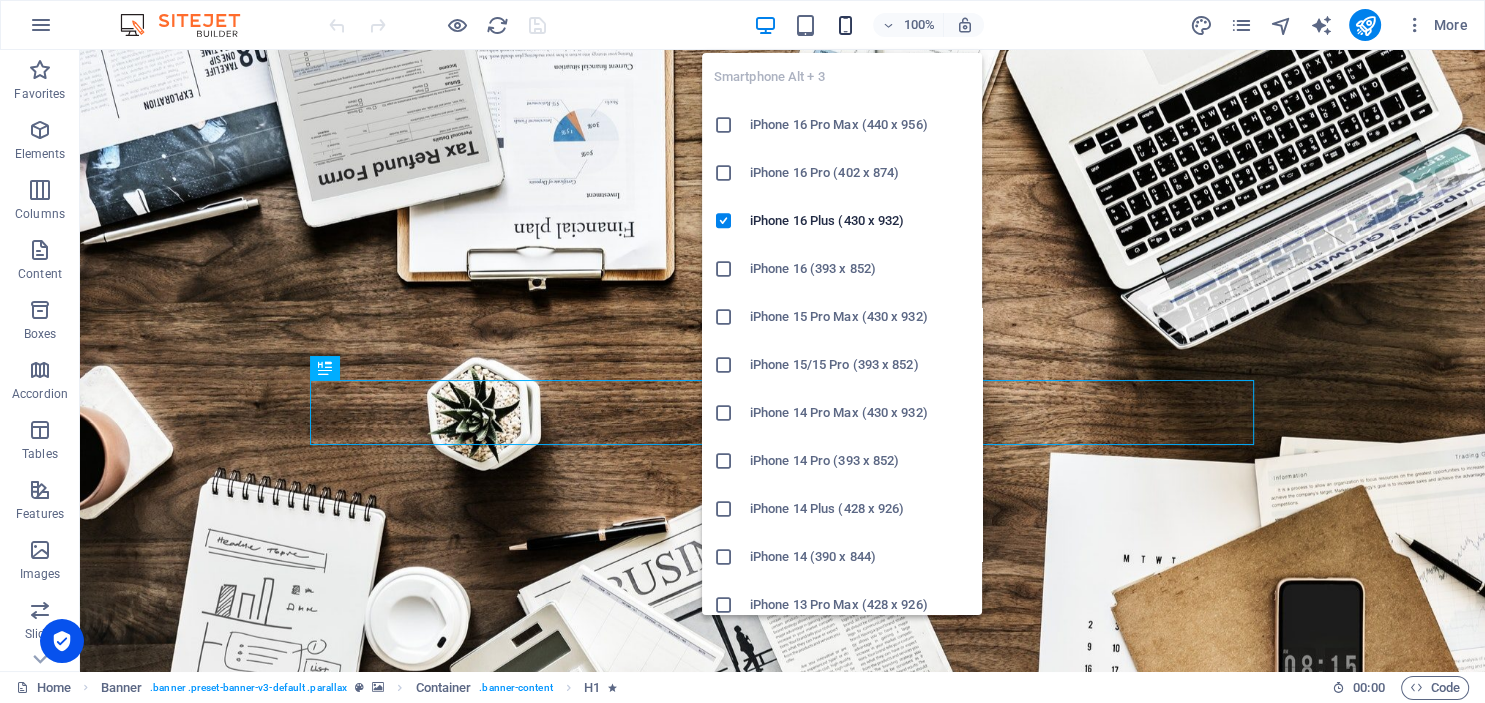click at bounding box center (845, 25) 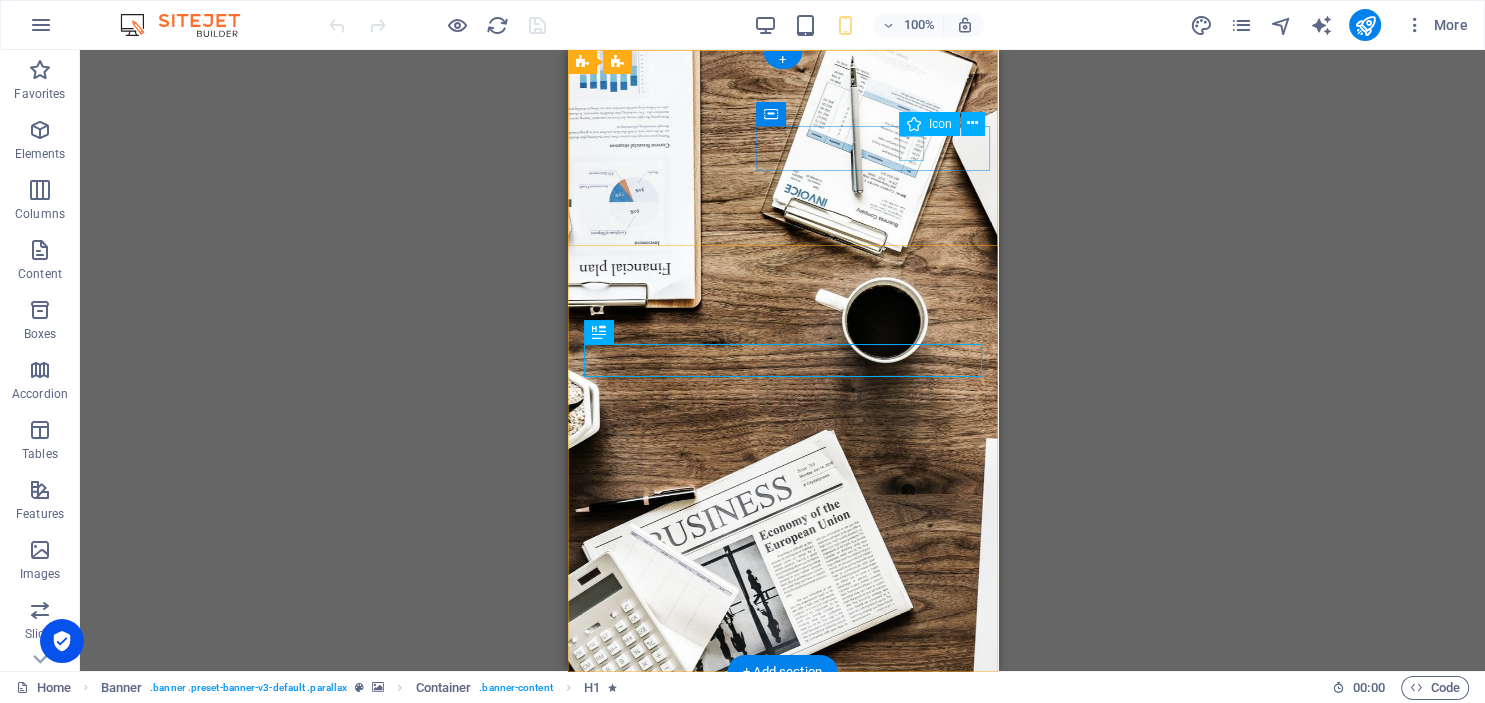 click at bounding box center (774, 936) 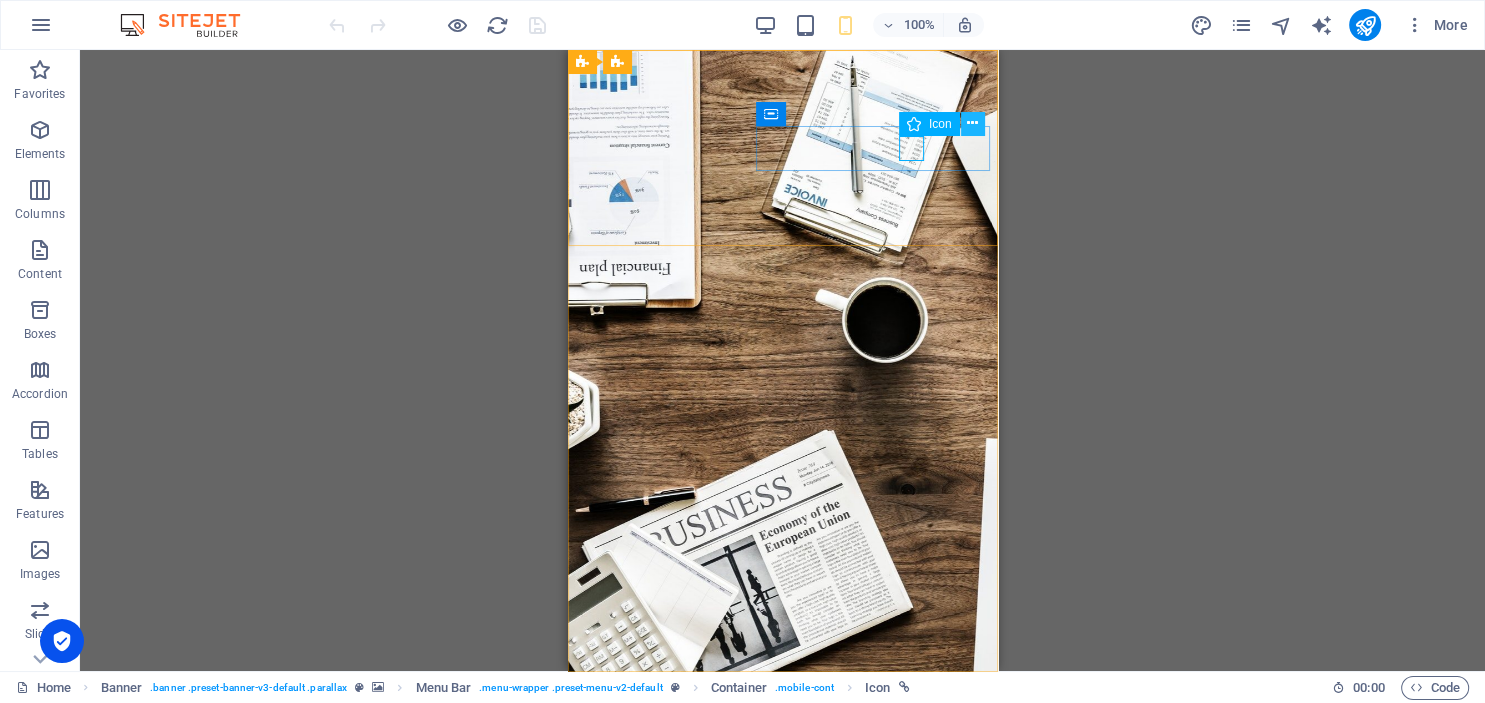 click at bounding box center [972, 123] 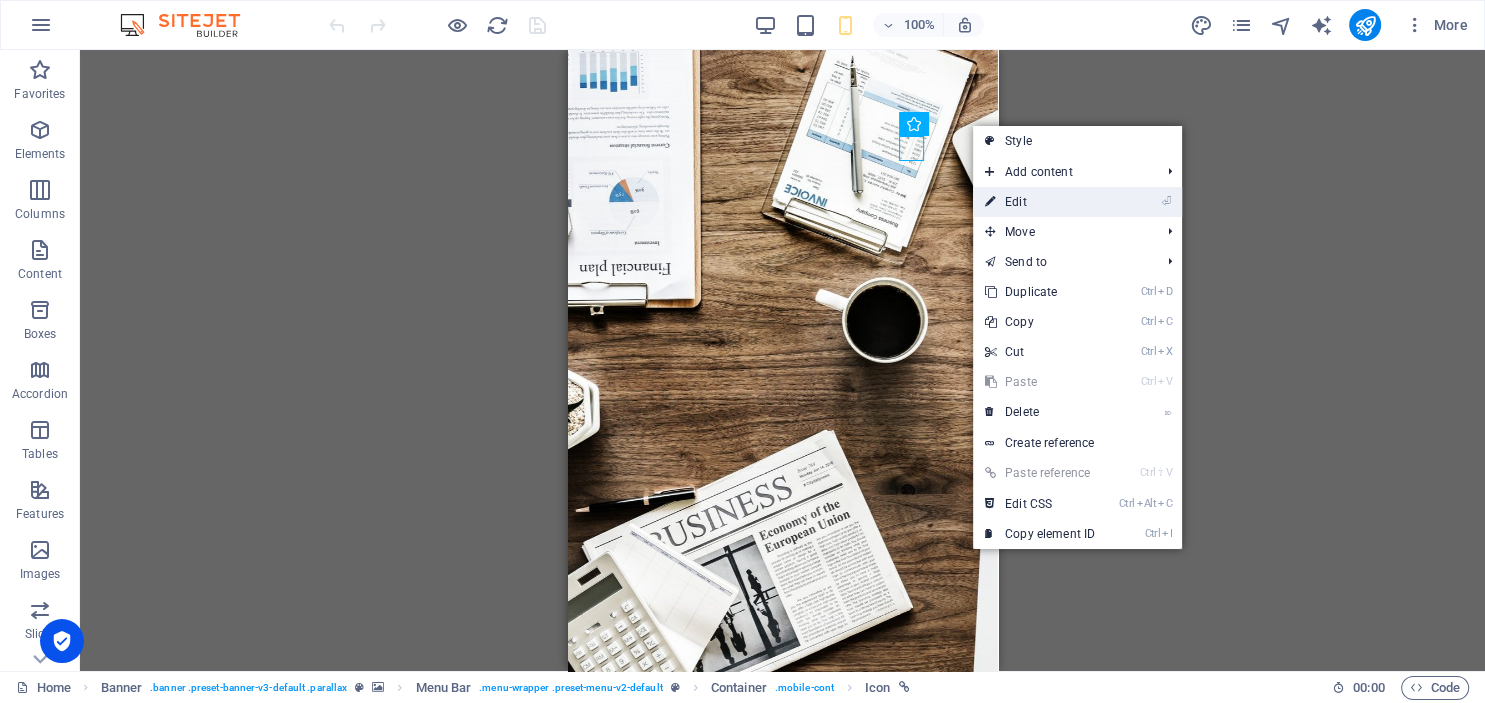click on "⏎  Edit" at bounding box center (1040, 202) 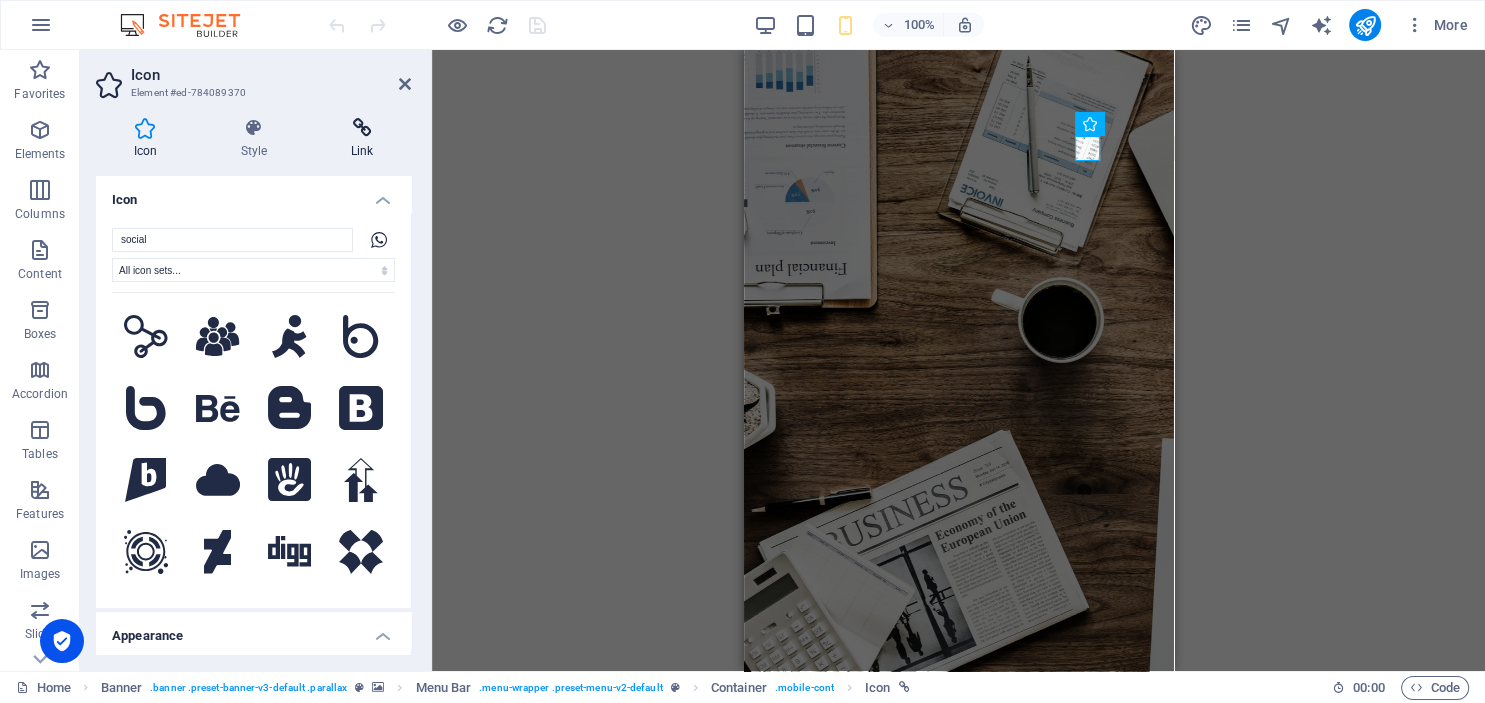 click at bounding box center [362, 128] 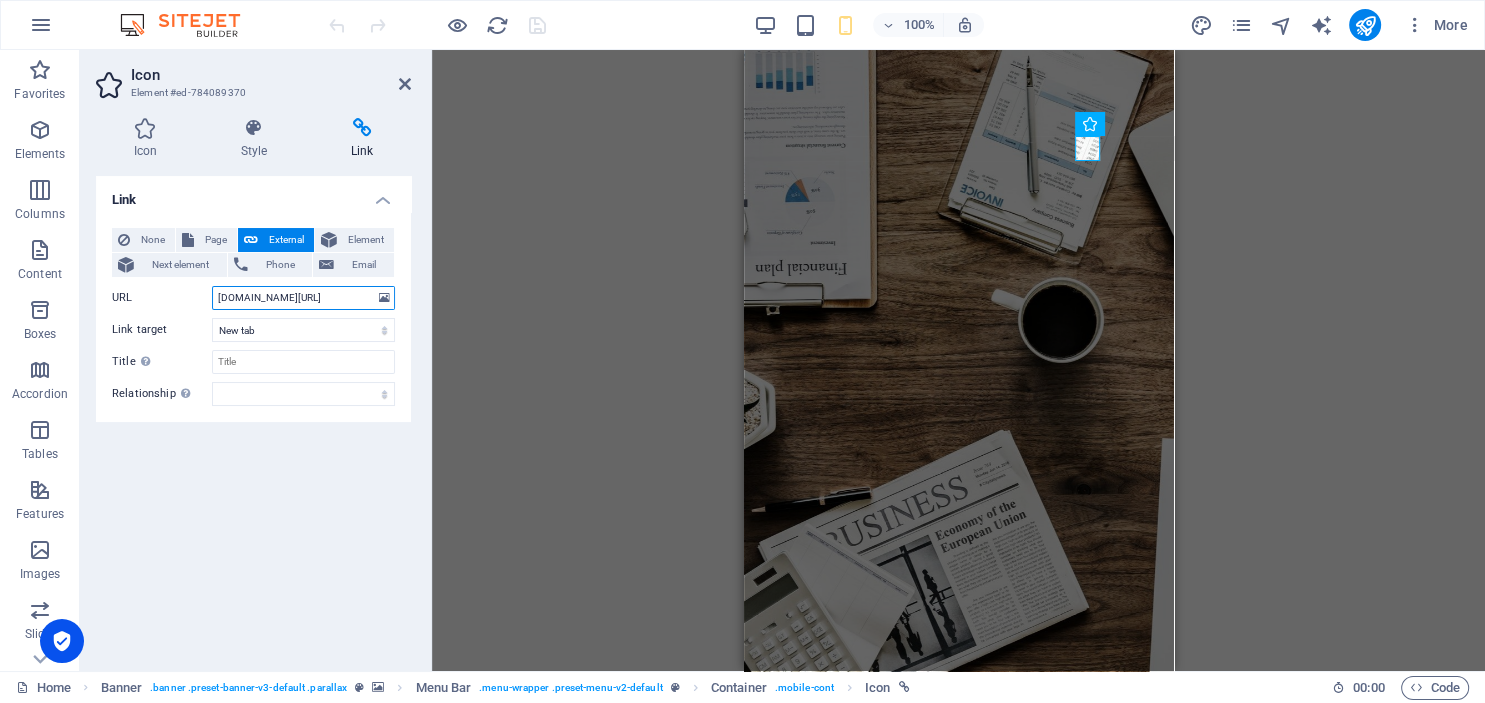 click on "[DOMAIN_NAME][URL]" at bounding box center (303, 298) 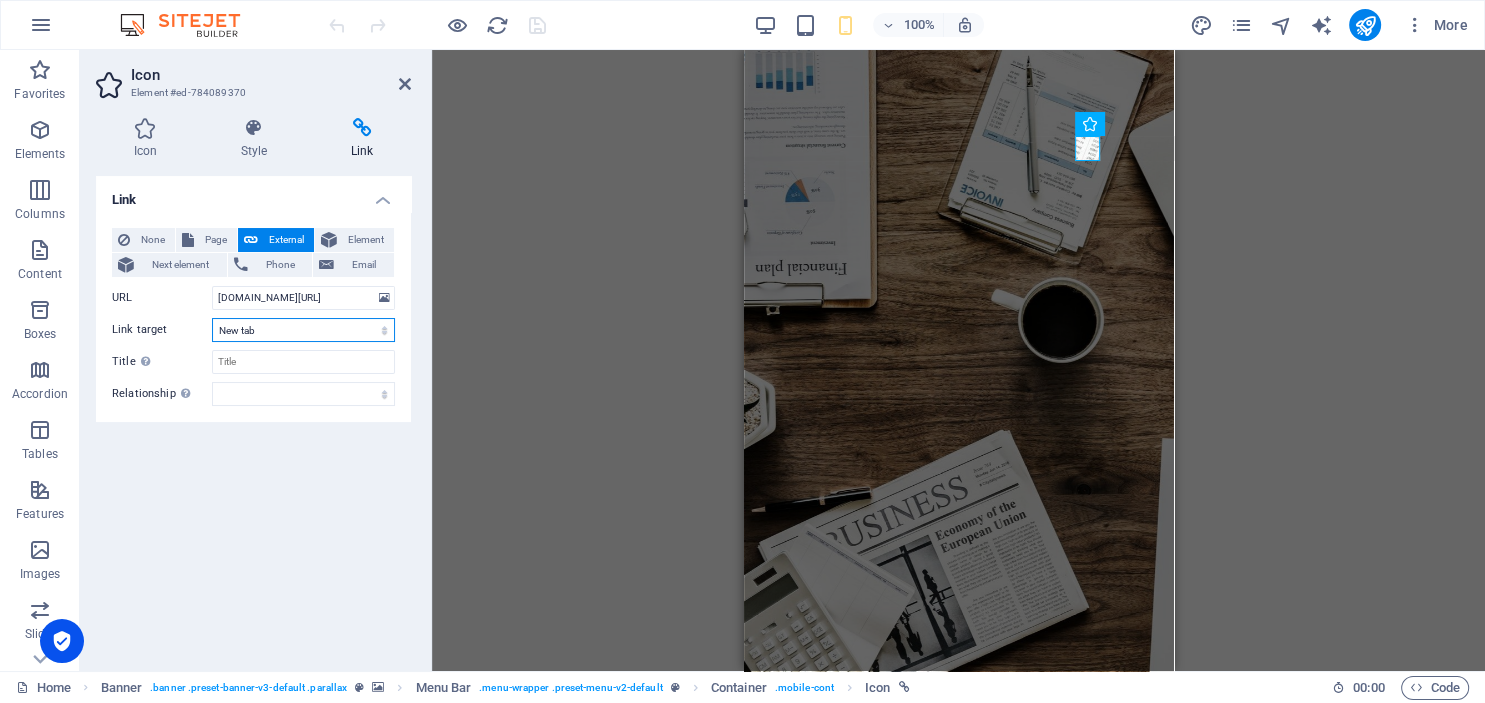 click on "New tab Same tab Overlay" at bounding box center (303, 330) 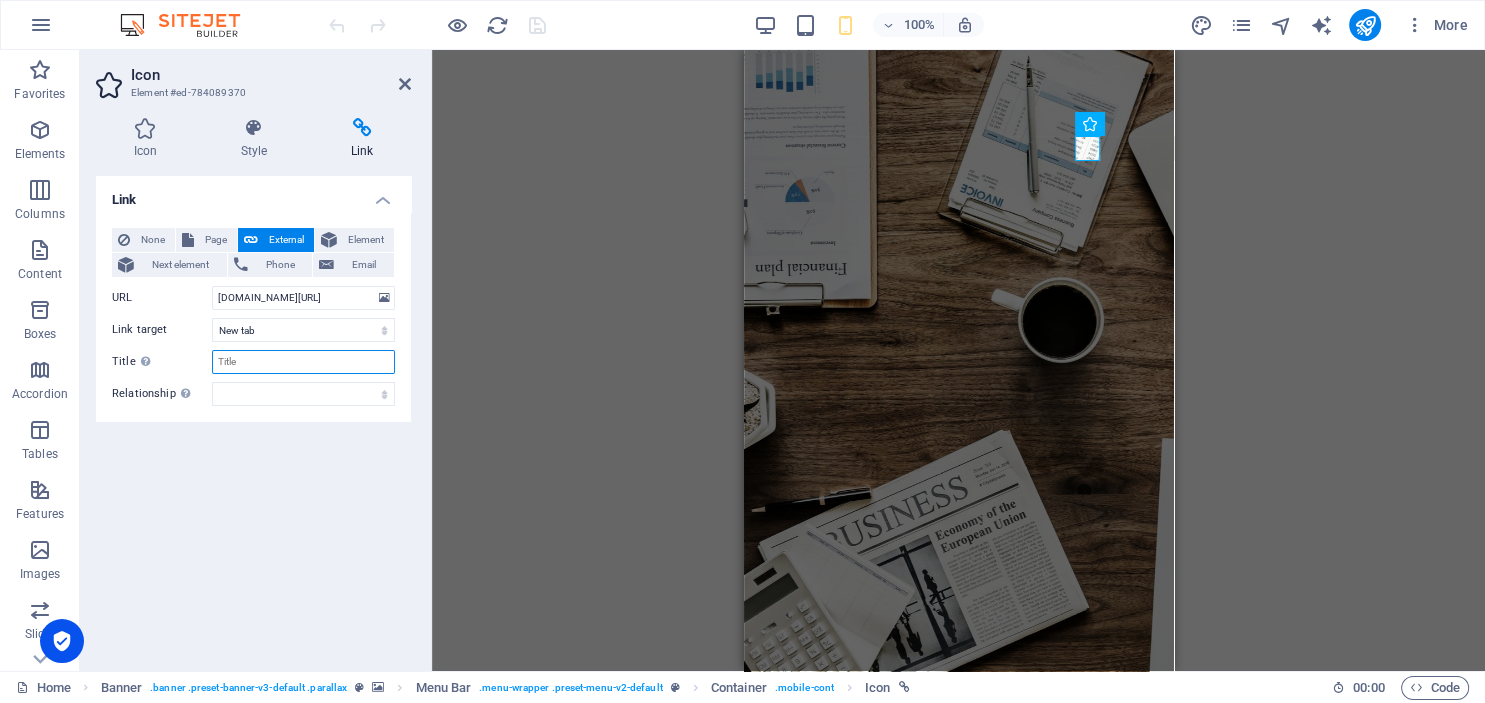 click on "Title Additional link description, should not be the same as the link text. The title is most often shown as a tooltip text when the mouse moves over the element. Leave empty if uncertain." at bounding box center [303, 362] 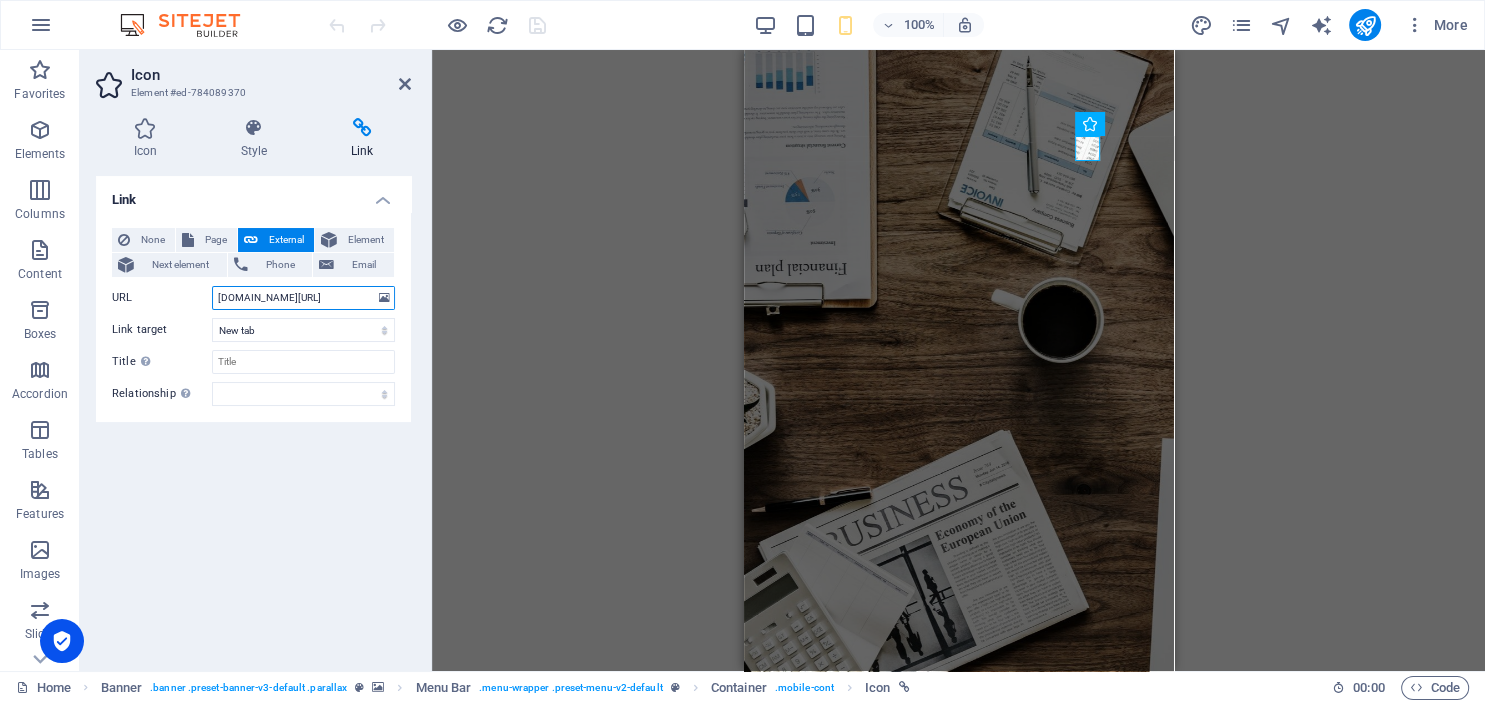 drag, startPoint x: 328, startPoint y: 297, endPoint x: 206, endPoint y: 298, distance: 122.0041 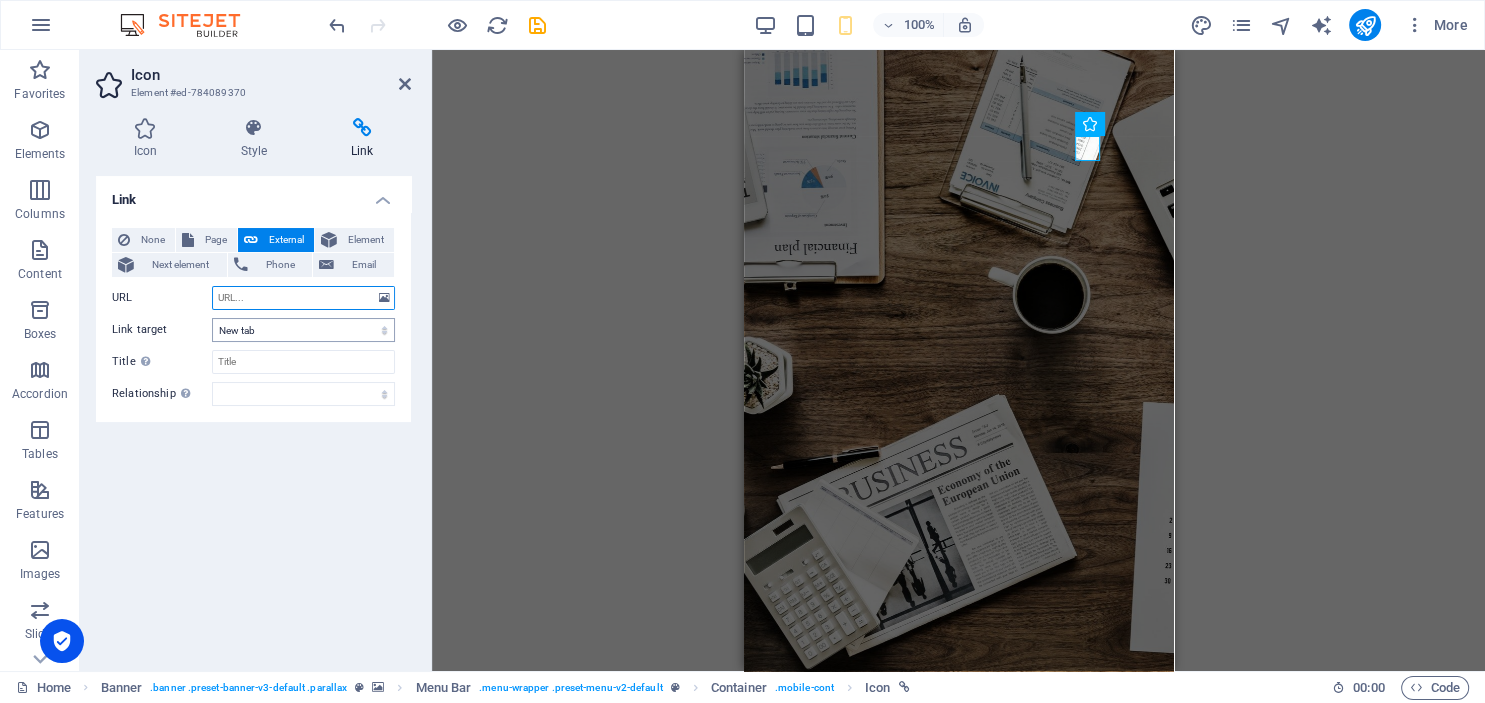 type 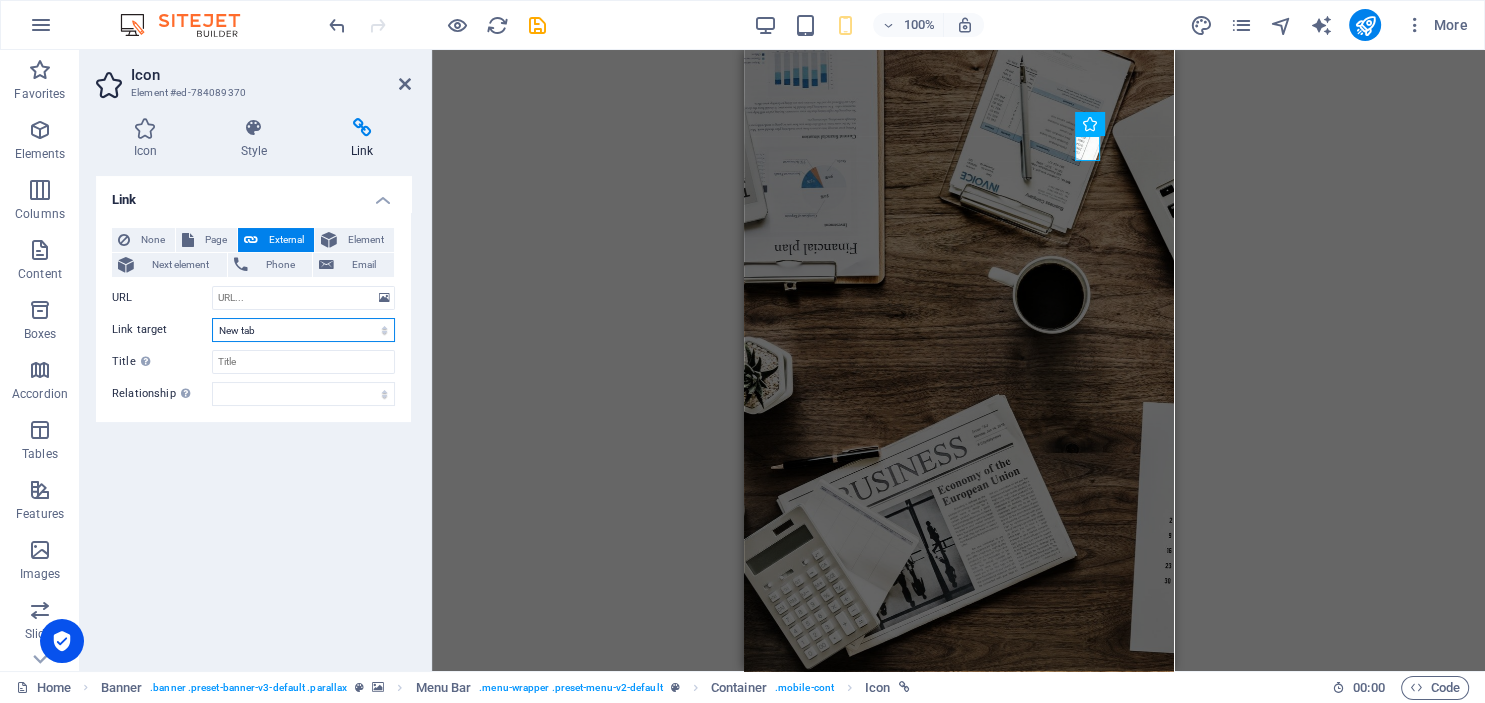 click on "New tab Same tab Overlay" at bounding box center (303, 330) 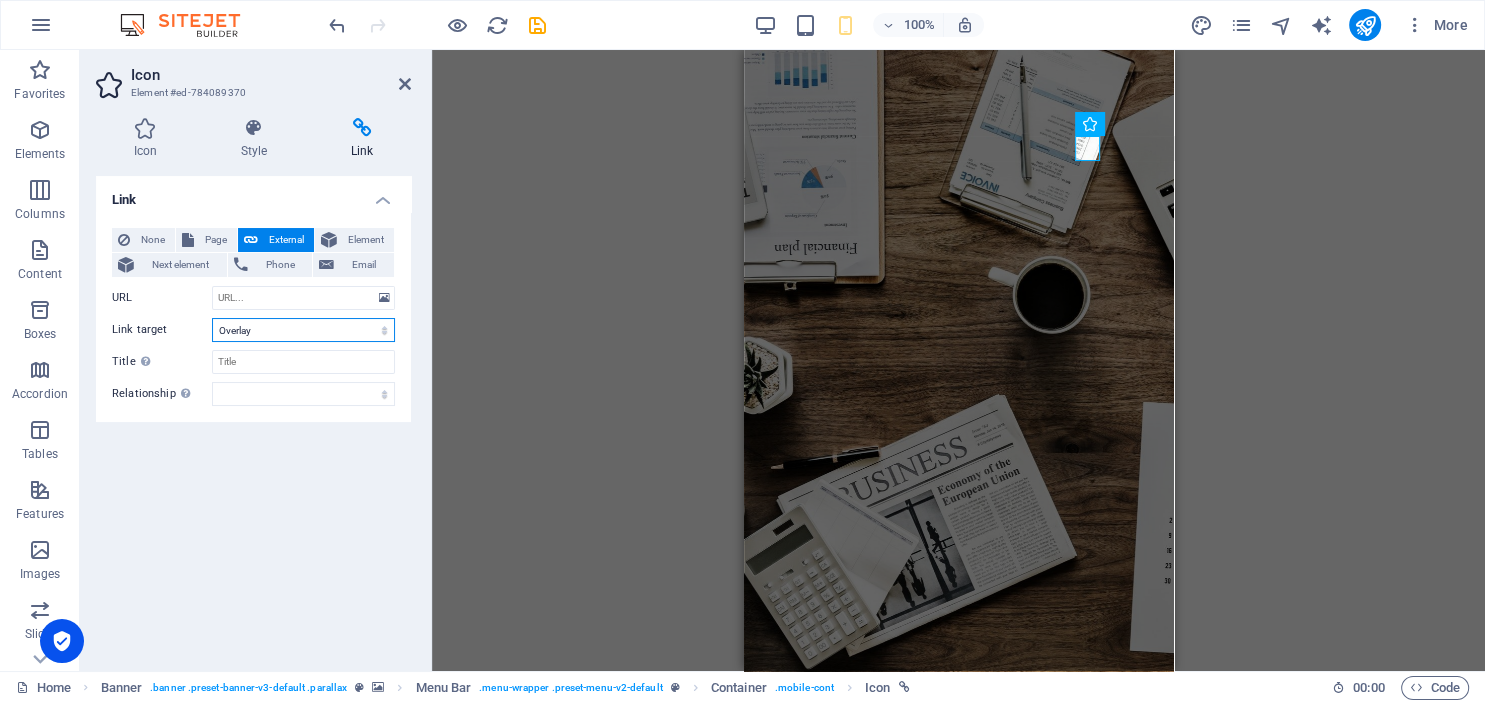 click on "Overlay" at bounding box center [0, 0] 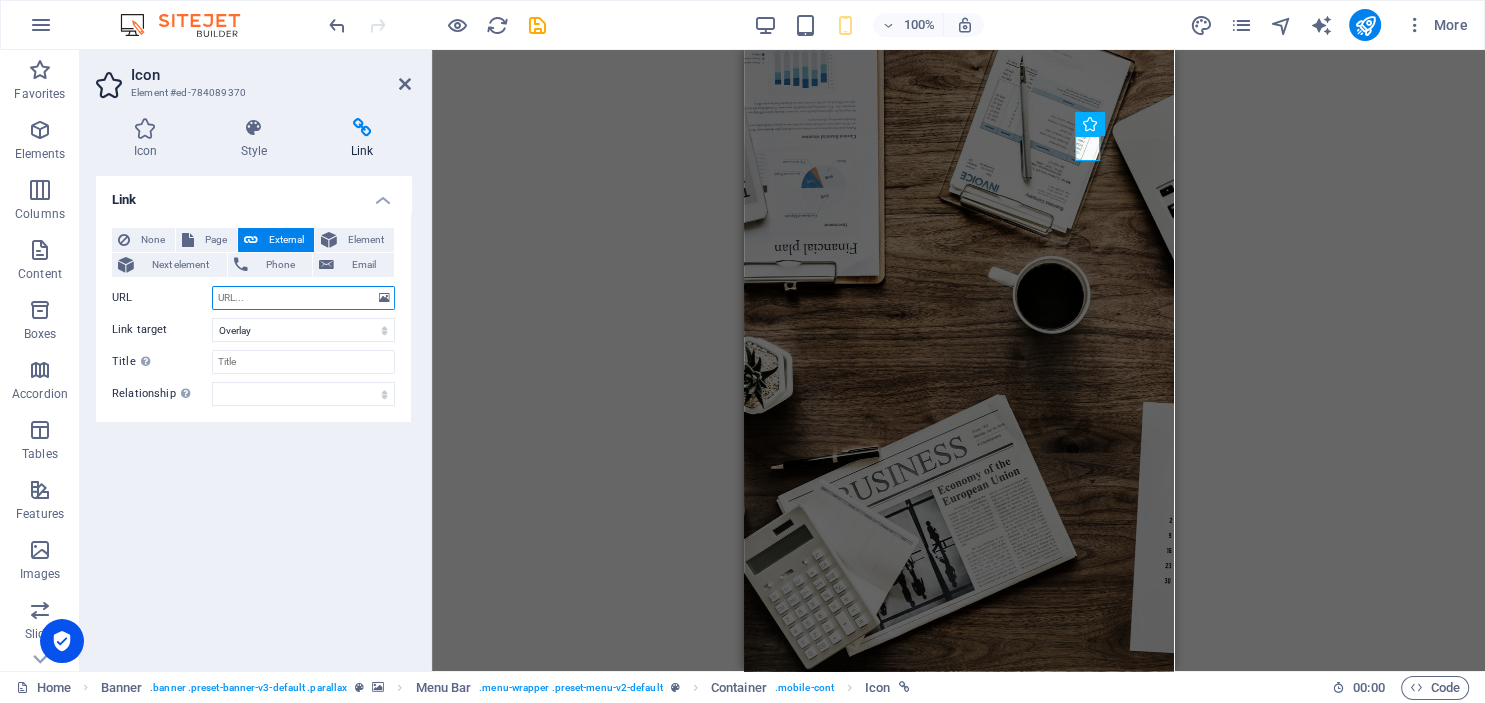 click on "URL" at bounding box center [303, 298] 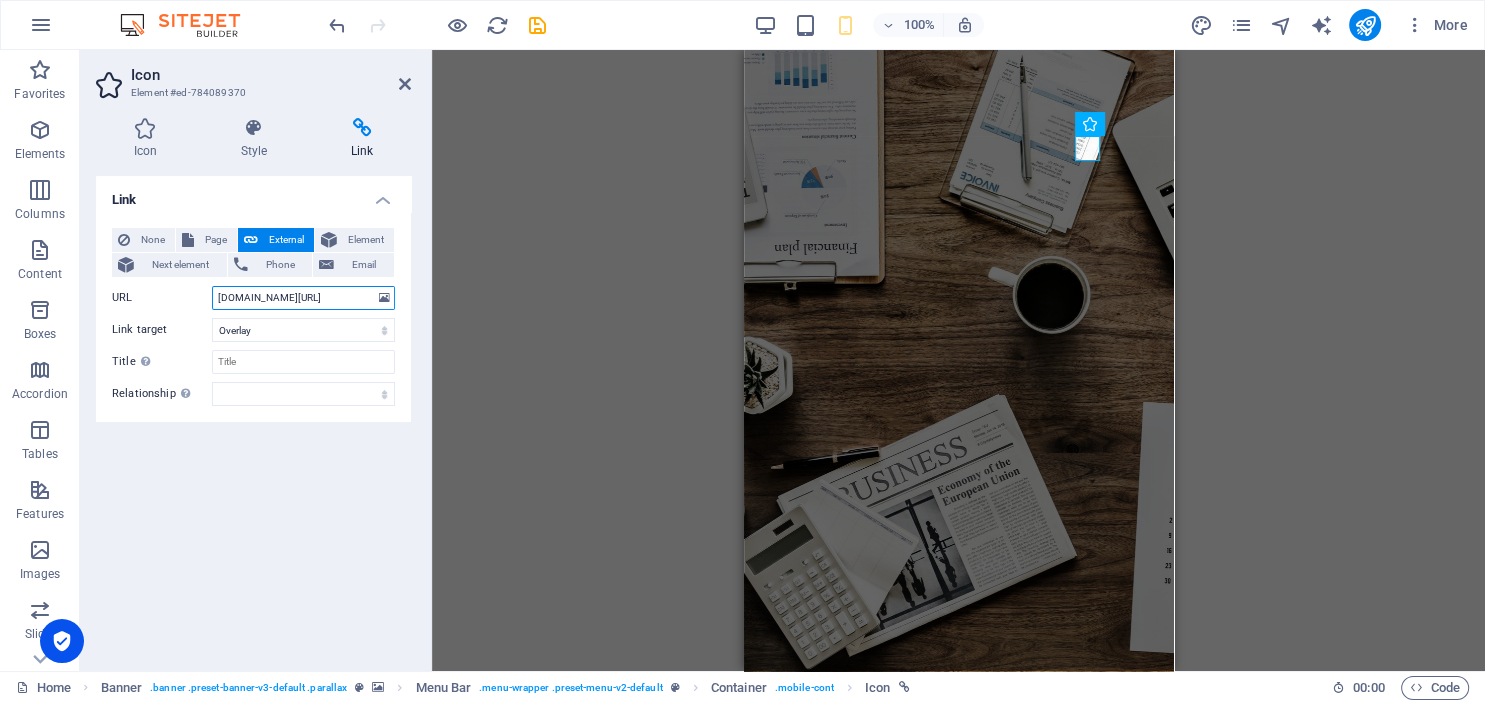 click on "[DOMAIN_NAME][URL]" at bounding box center [303, 298] 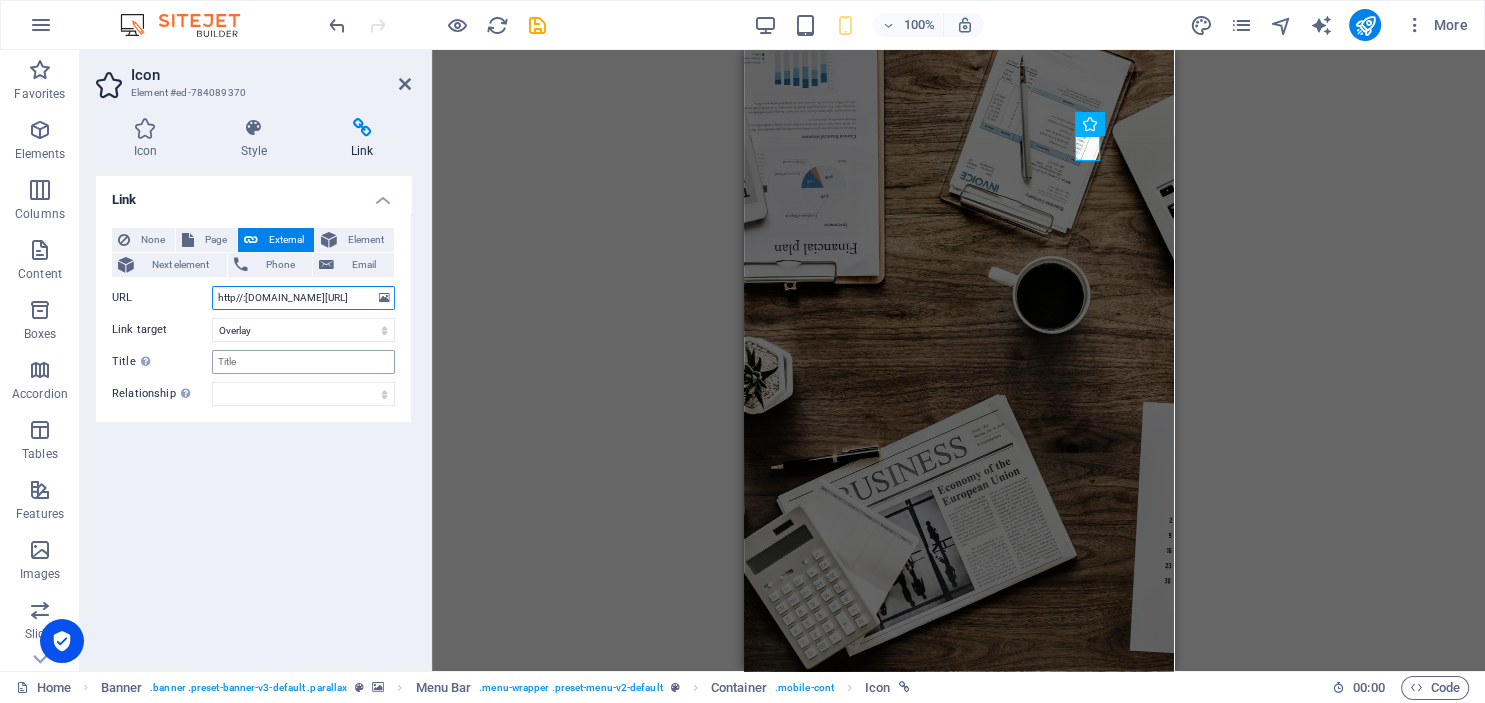 type on "http//:[DOMAIN_NAME][URL]" 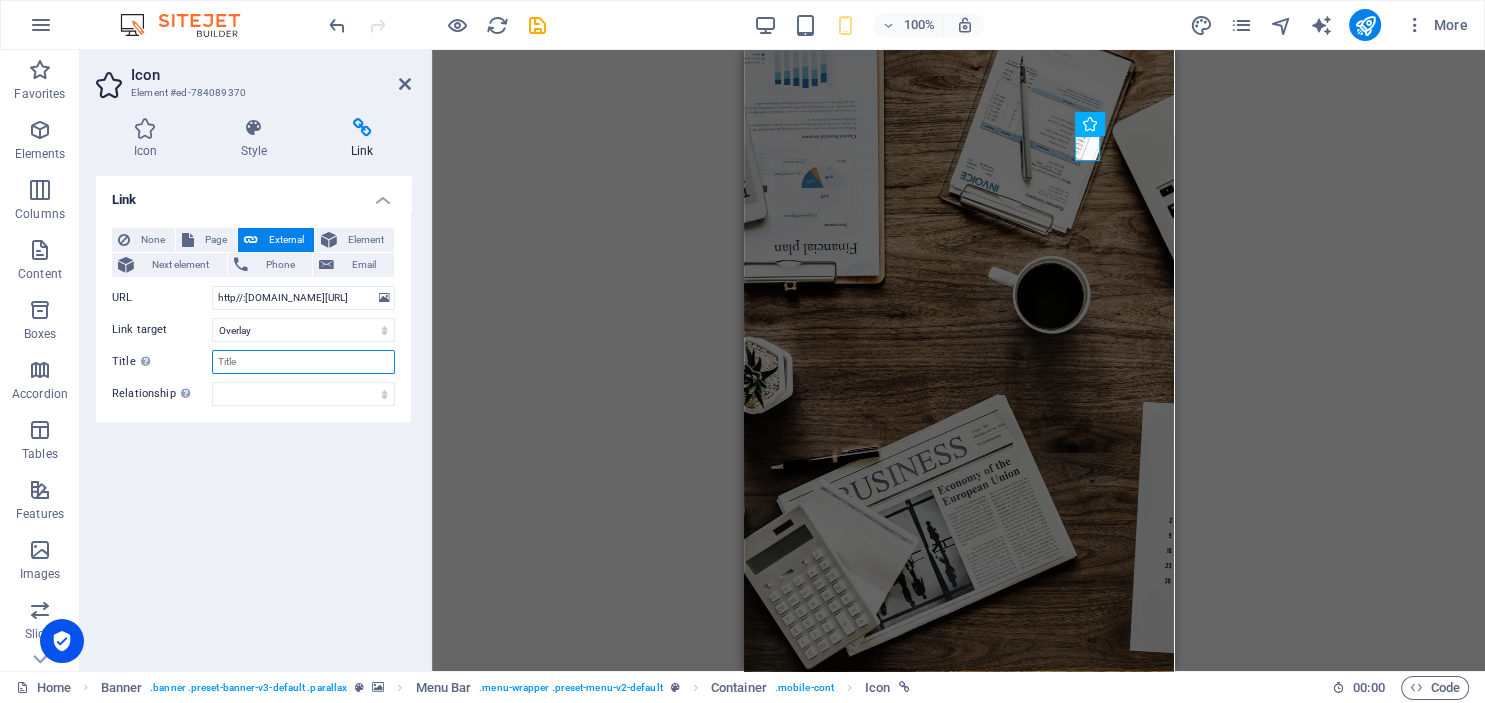 click on "Title Additional link description, should not be the same as the link text. The title is most often shown as a tooltip text when the mouse moves over the element. Leave empty if uncertain." at bounding box center [303, 362] 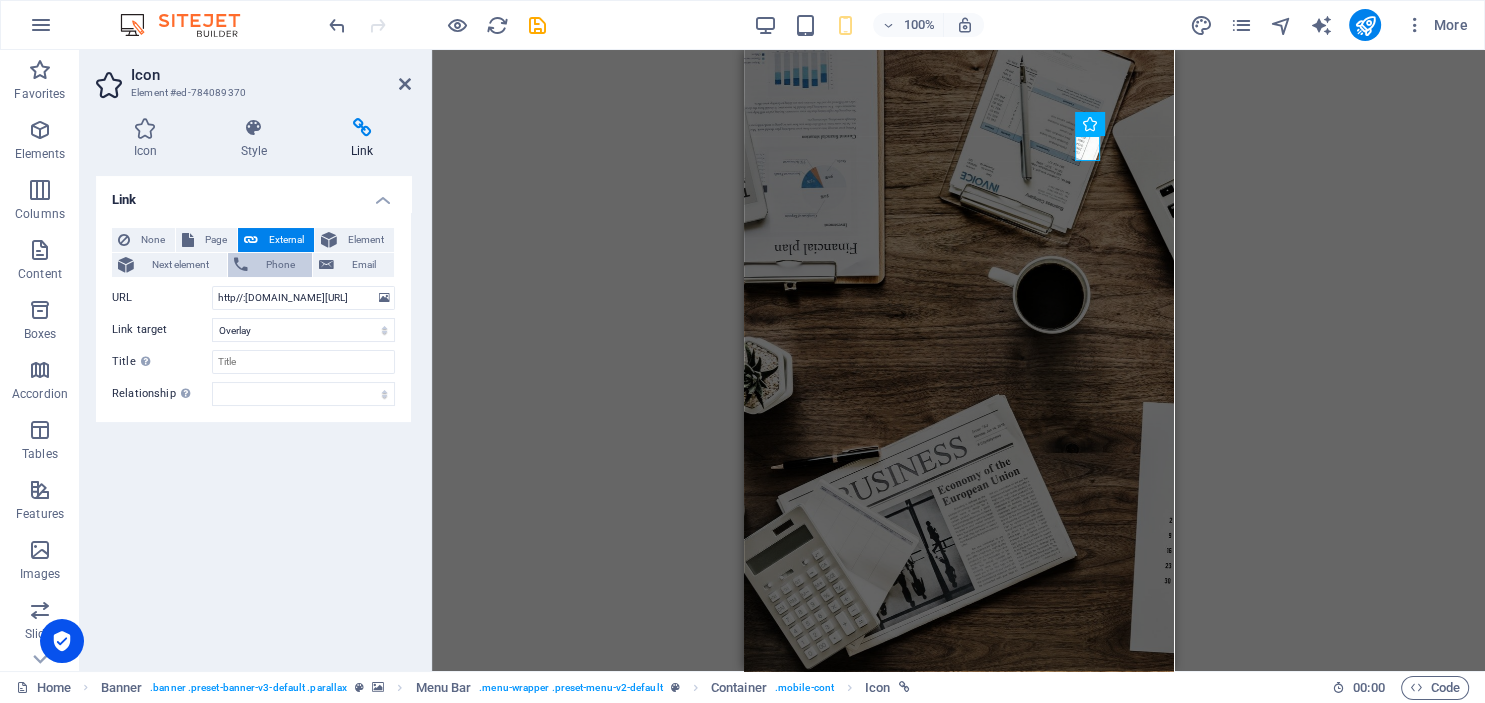 click on "Phone" at bounding box center [280, 265] 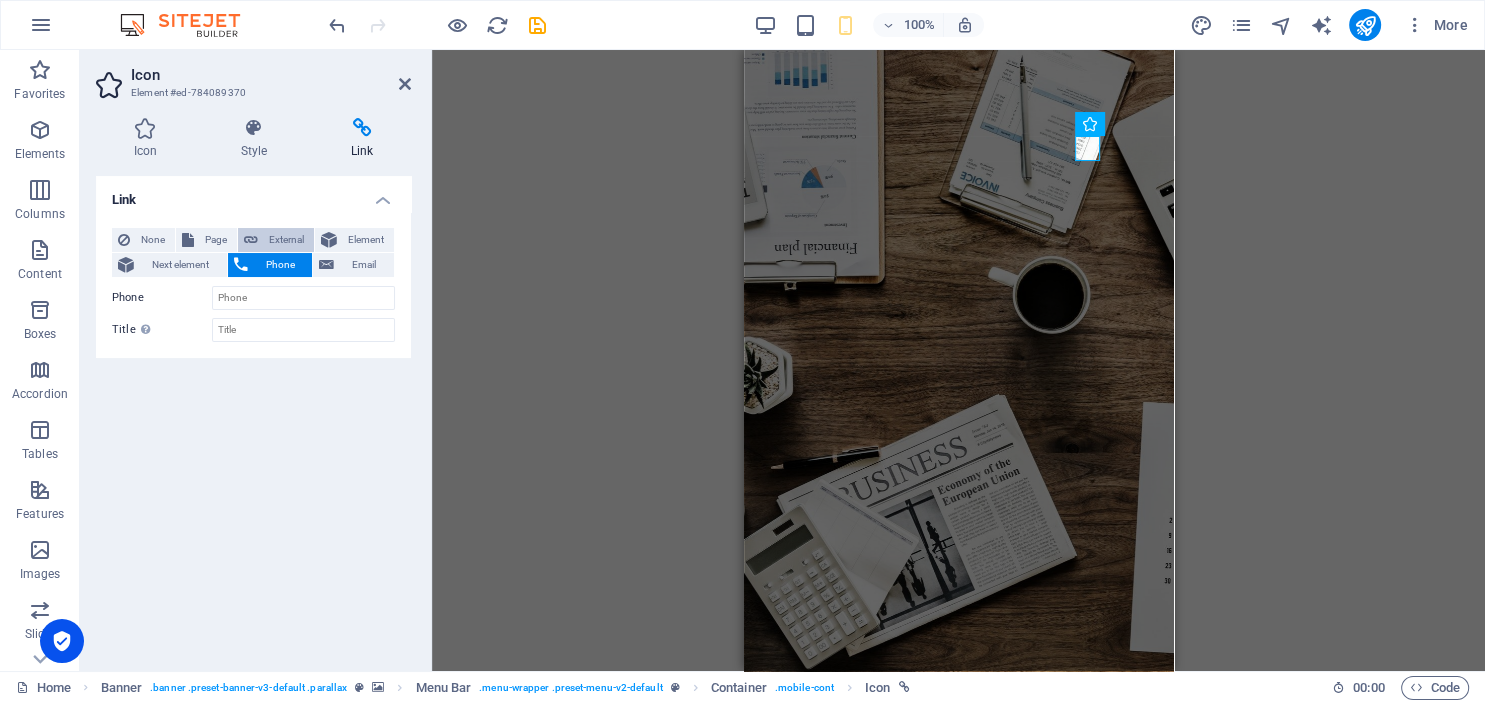 click on "External" at bounding box center [286, 240] 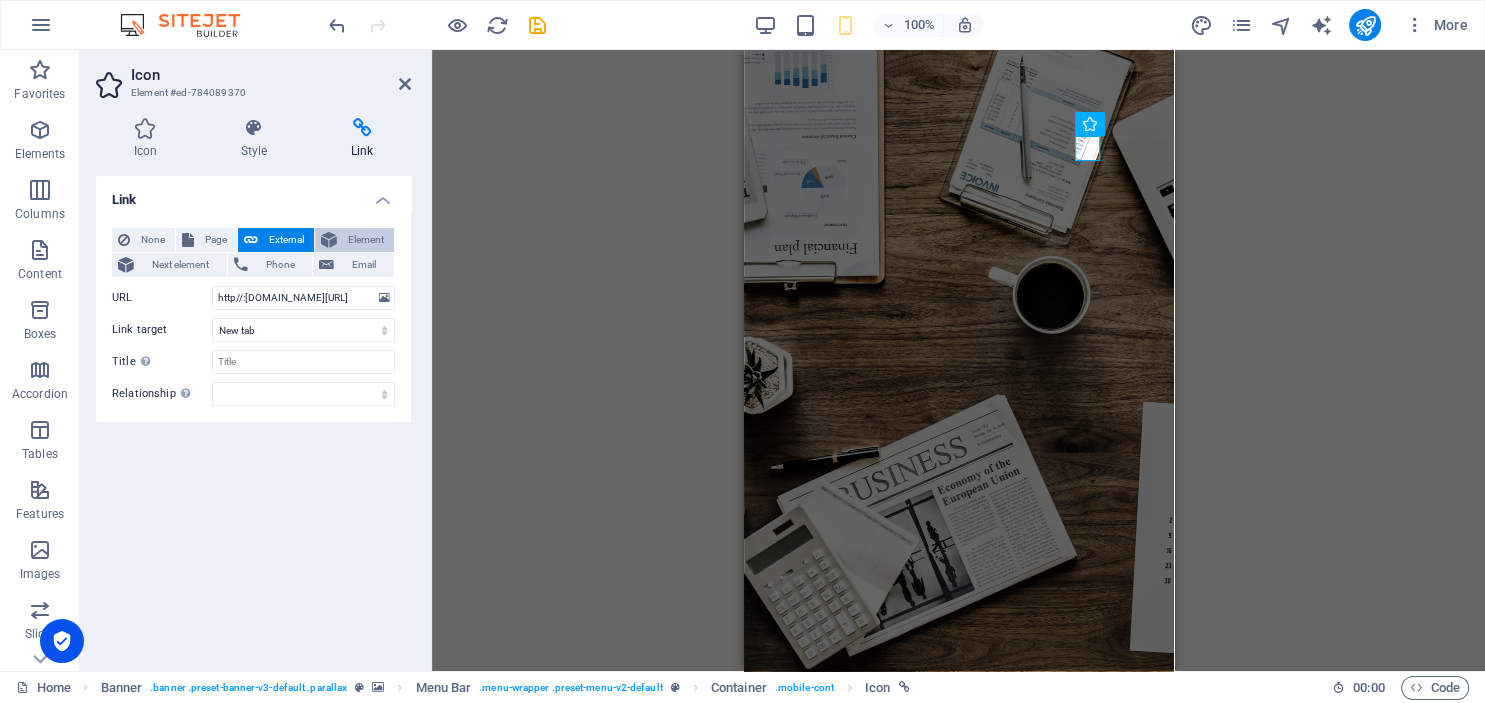 click on "Element" at bounding box center (365, 240) 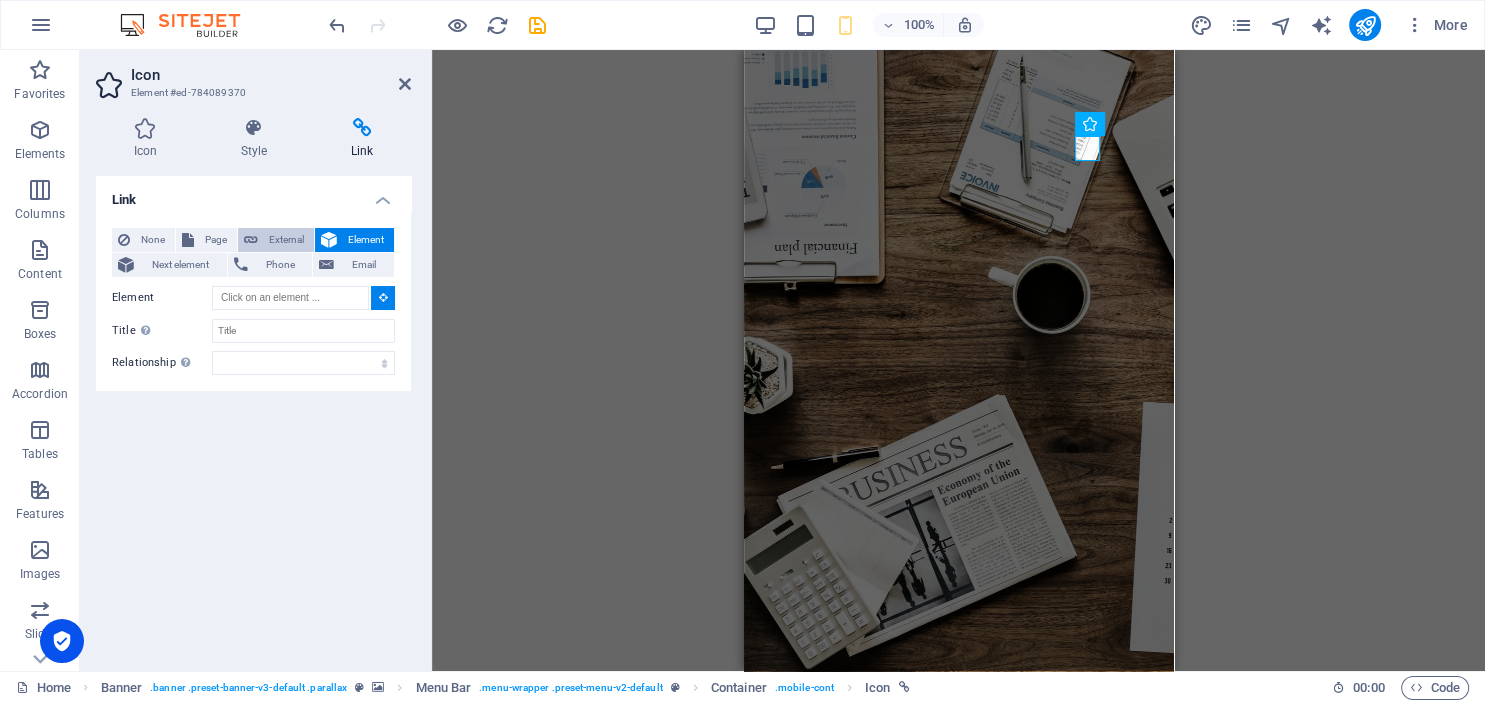 click on "External" at bounding box center (286, 240) 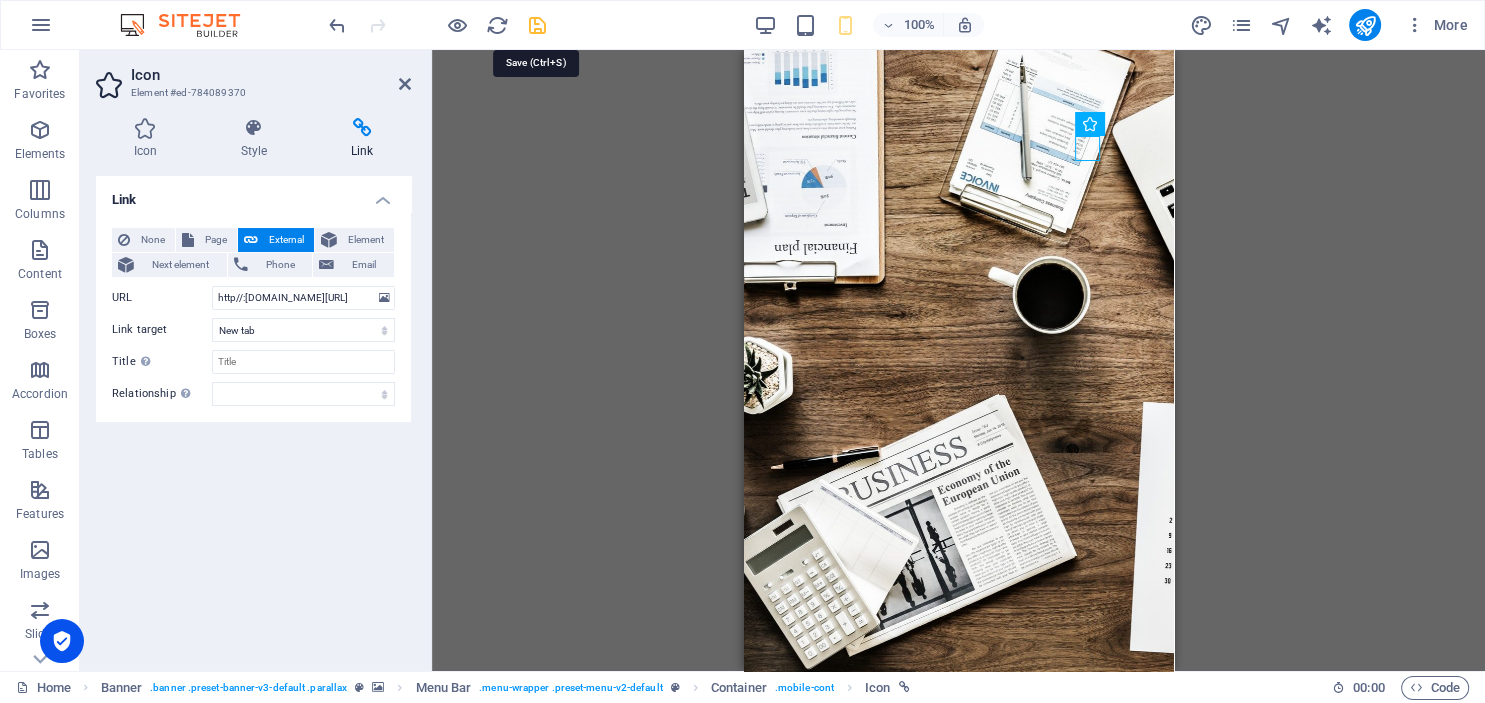 click at bounding box center [537, 25] 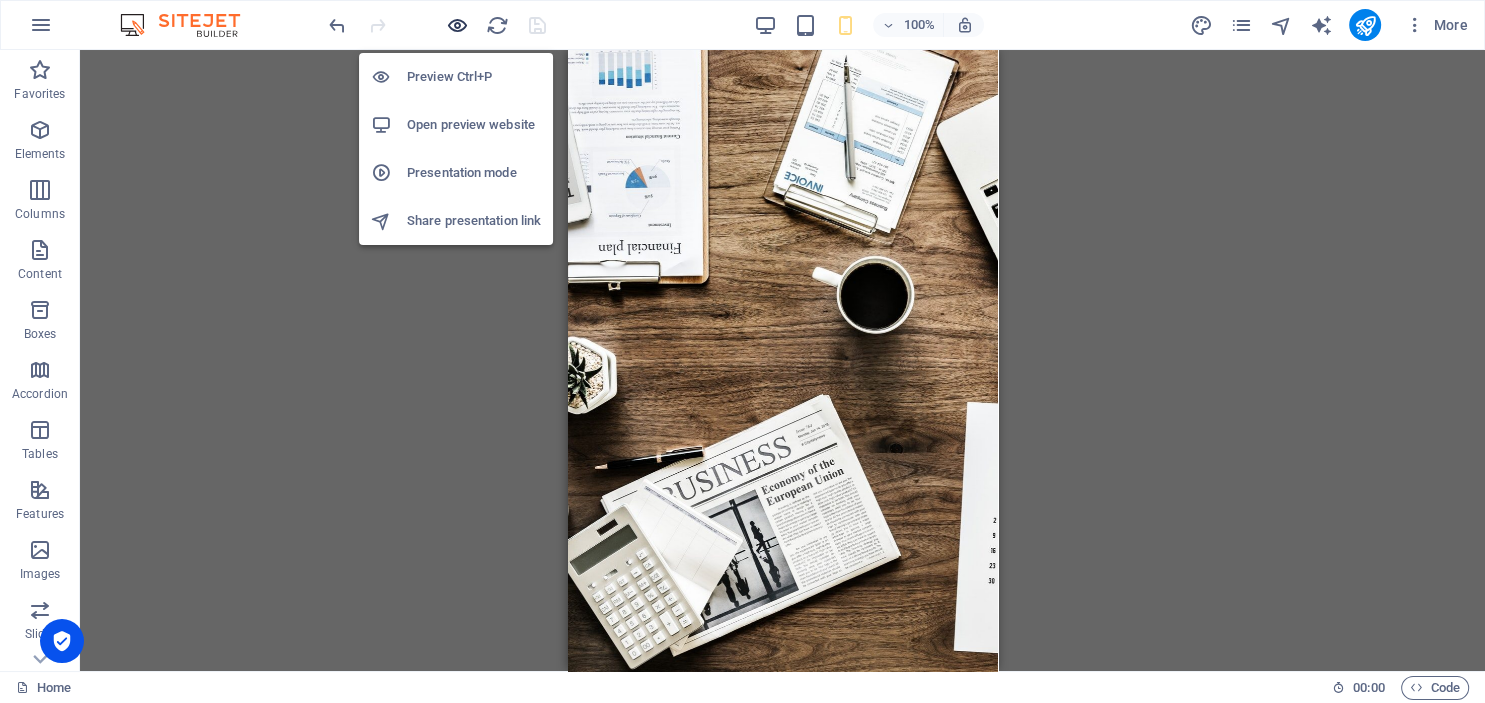 click at bounding box center (457, 25) 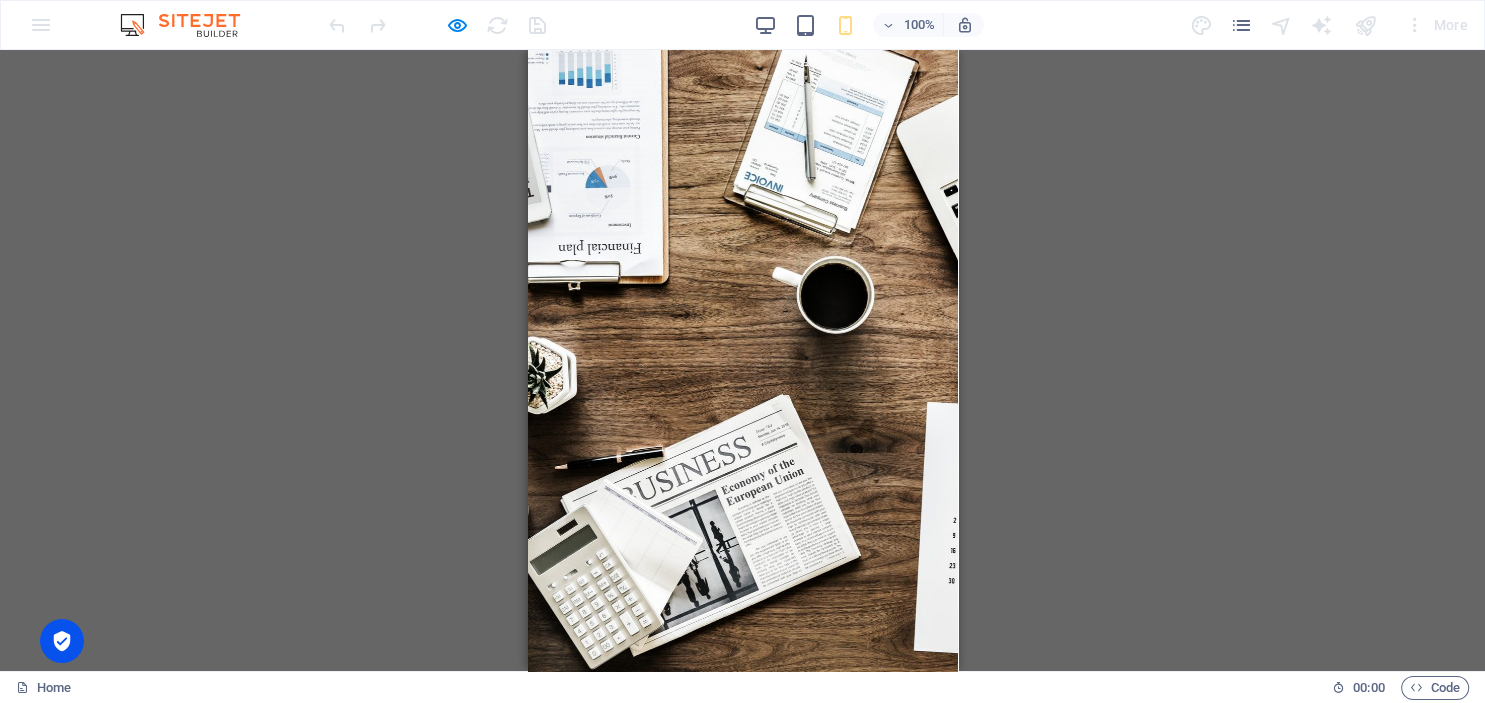 click 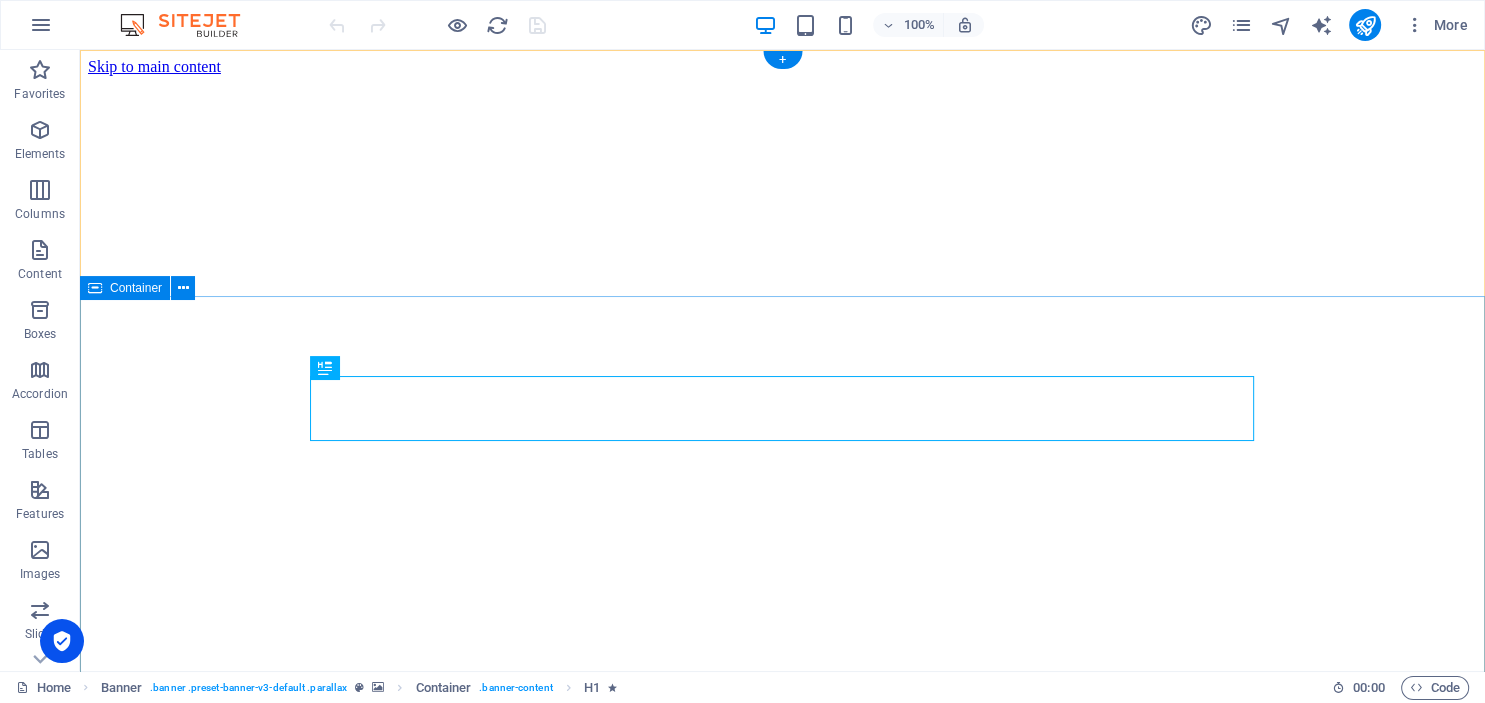 scroll, scrollTop: 0, scrollLeft: 0, axis: both 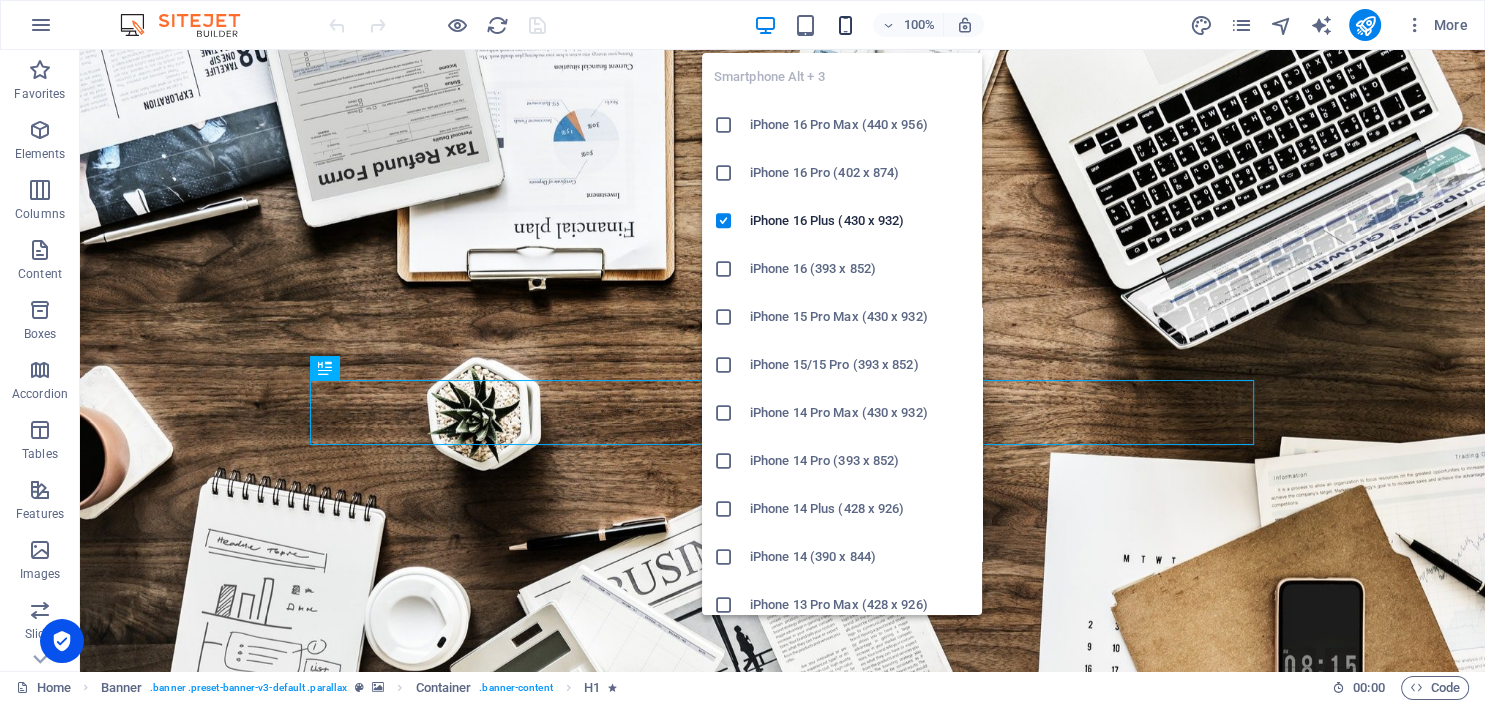 click at bounding box center (845, 25) 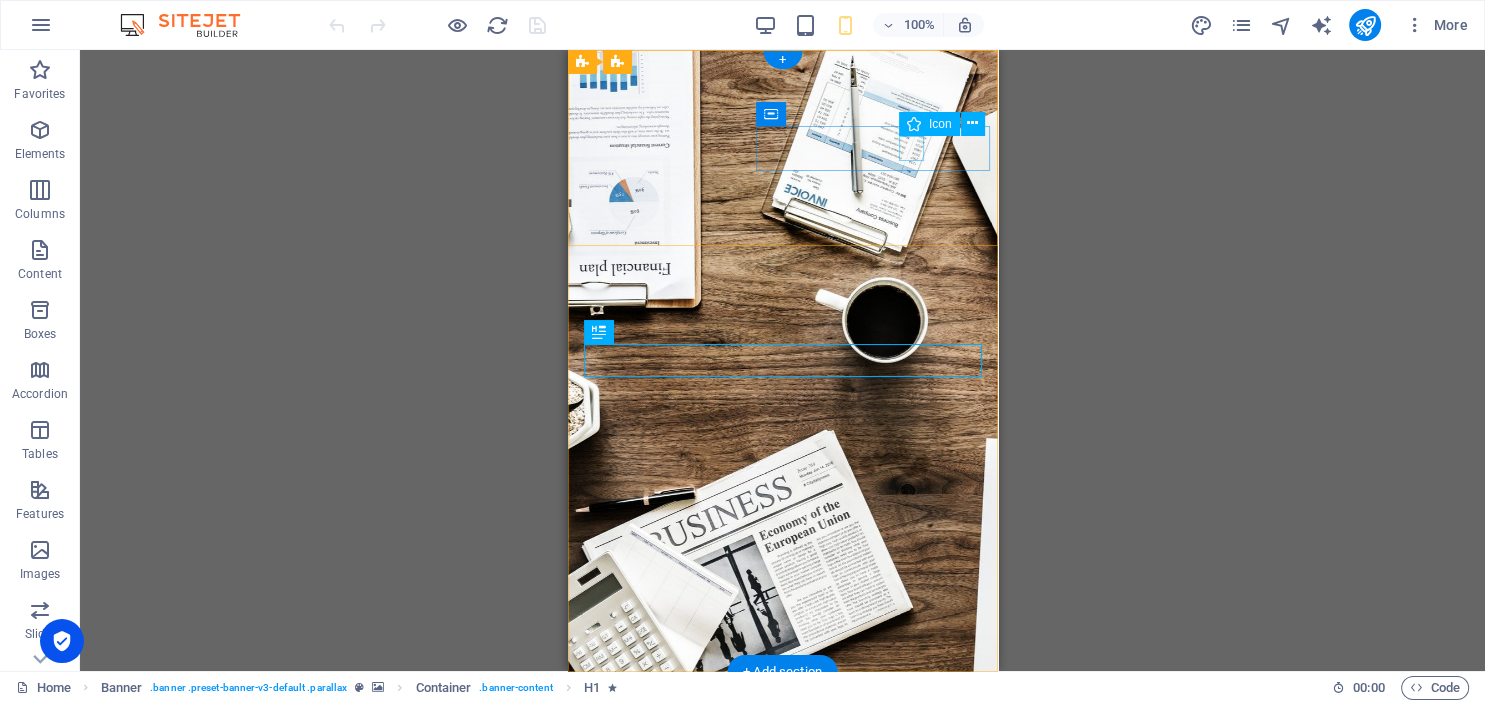 click at bounding box center [774, 936] 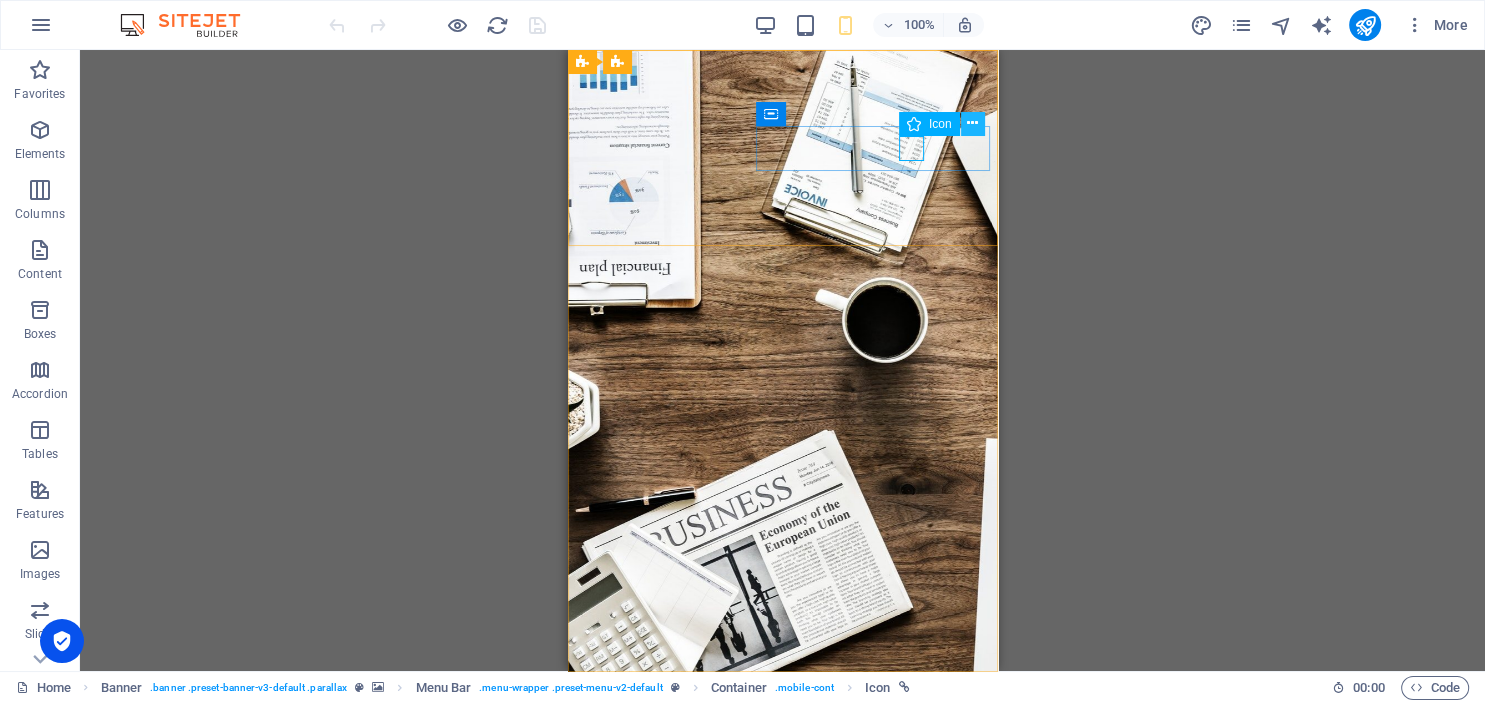 click at bounding box center (972, 123) 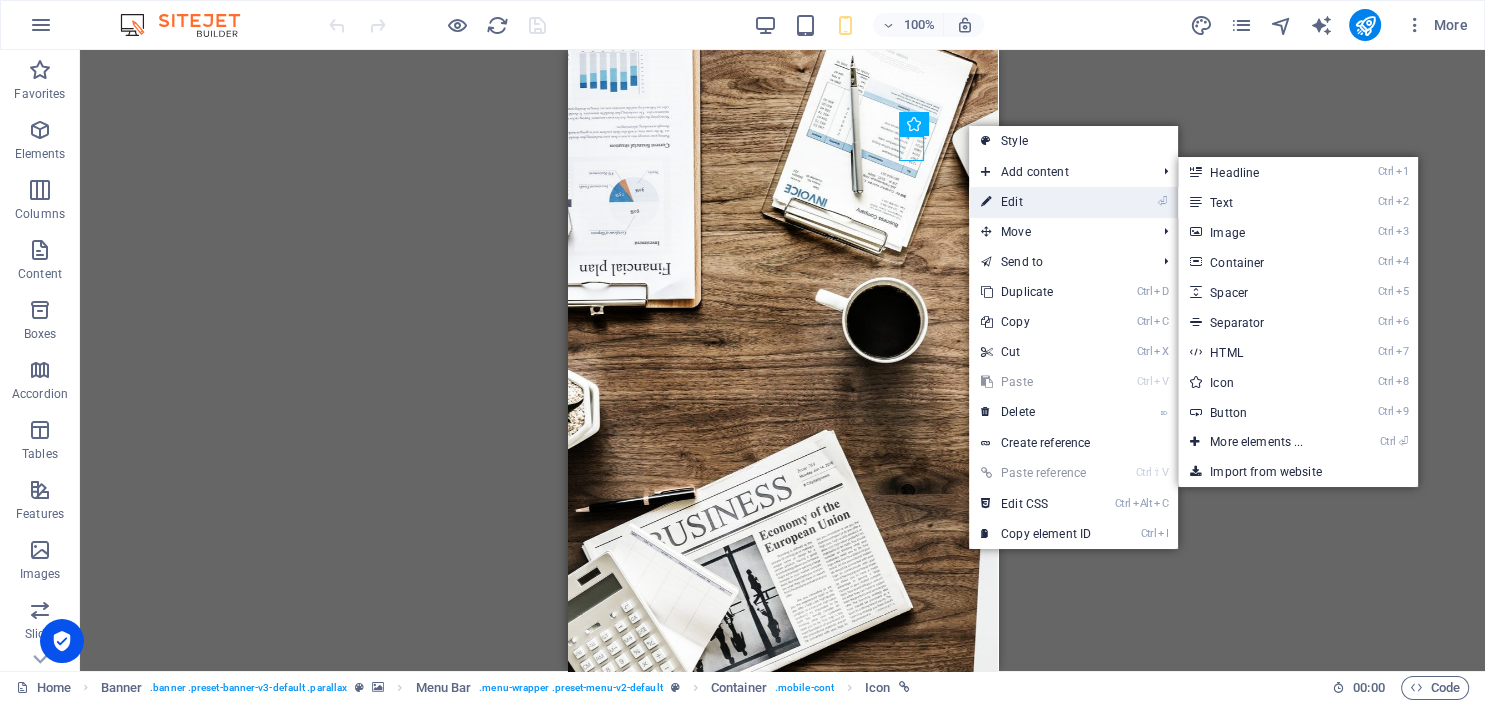 click on "⏎  Edit" at bounding box center [1036, 202] 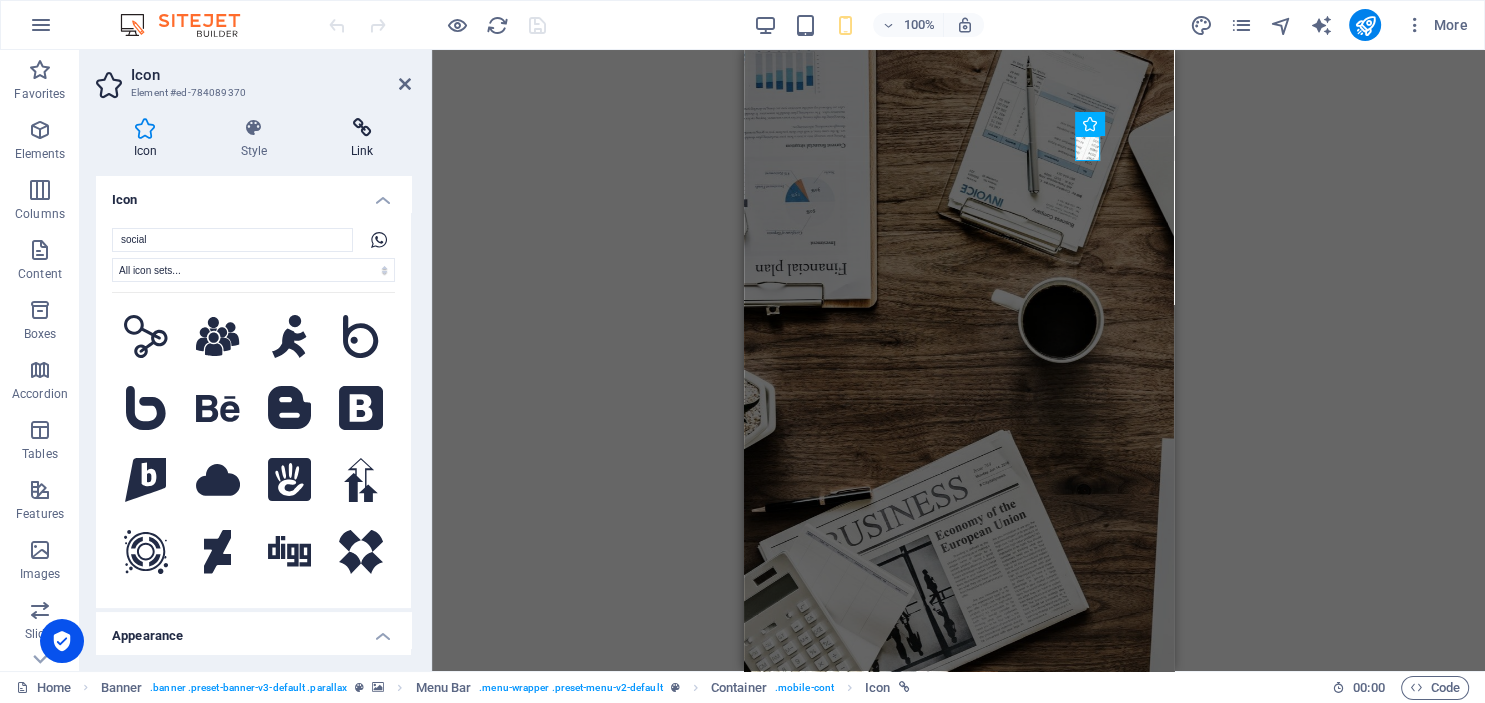 click at bounding box center (362, 128) 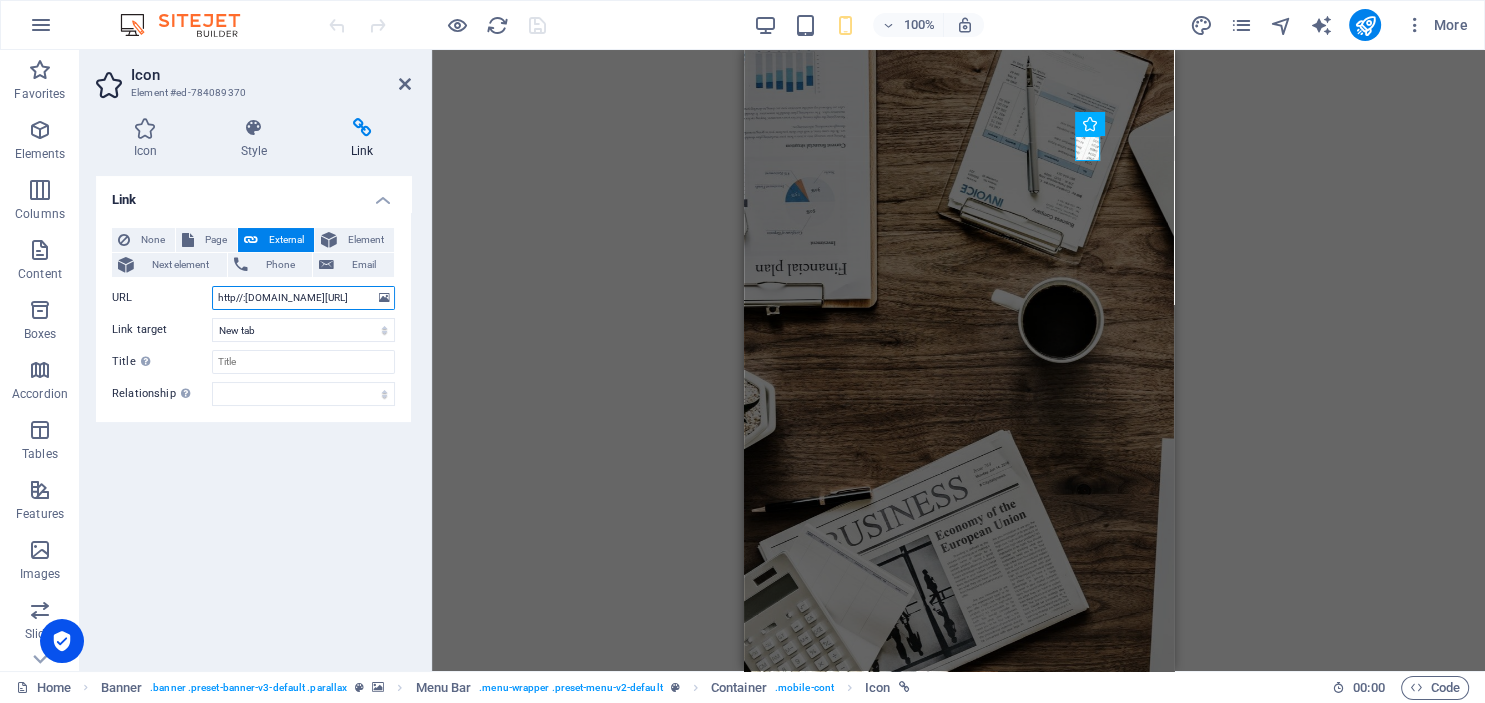 drag, startPoint x: 358, startPoint y: 302, endPoint x: 197, endPoint y: 299, distance: 161.02795 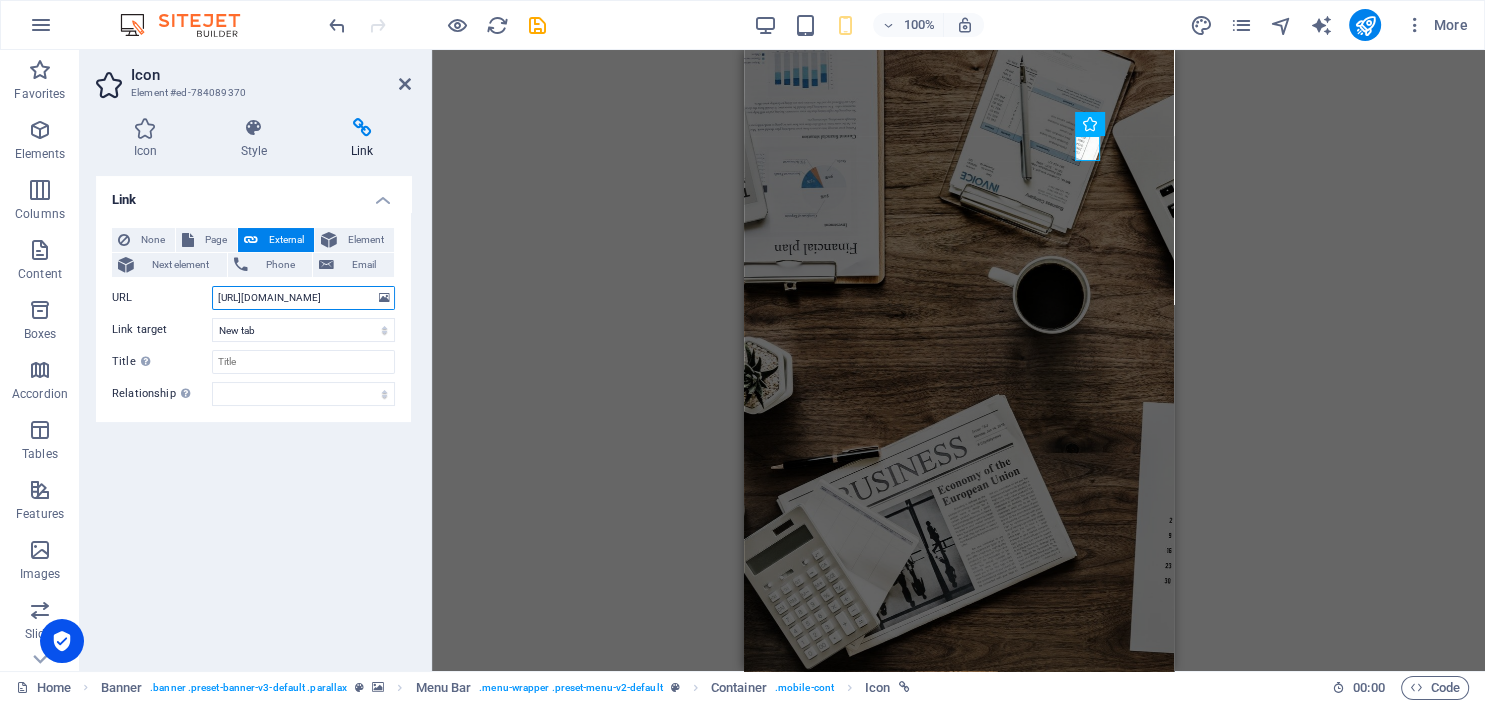 type on "https://wa.me/628822880005" 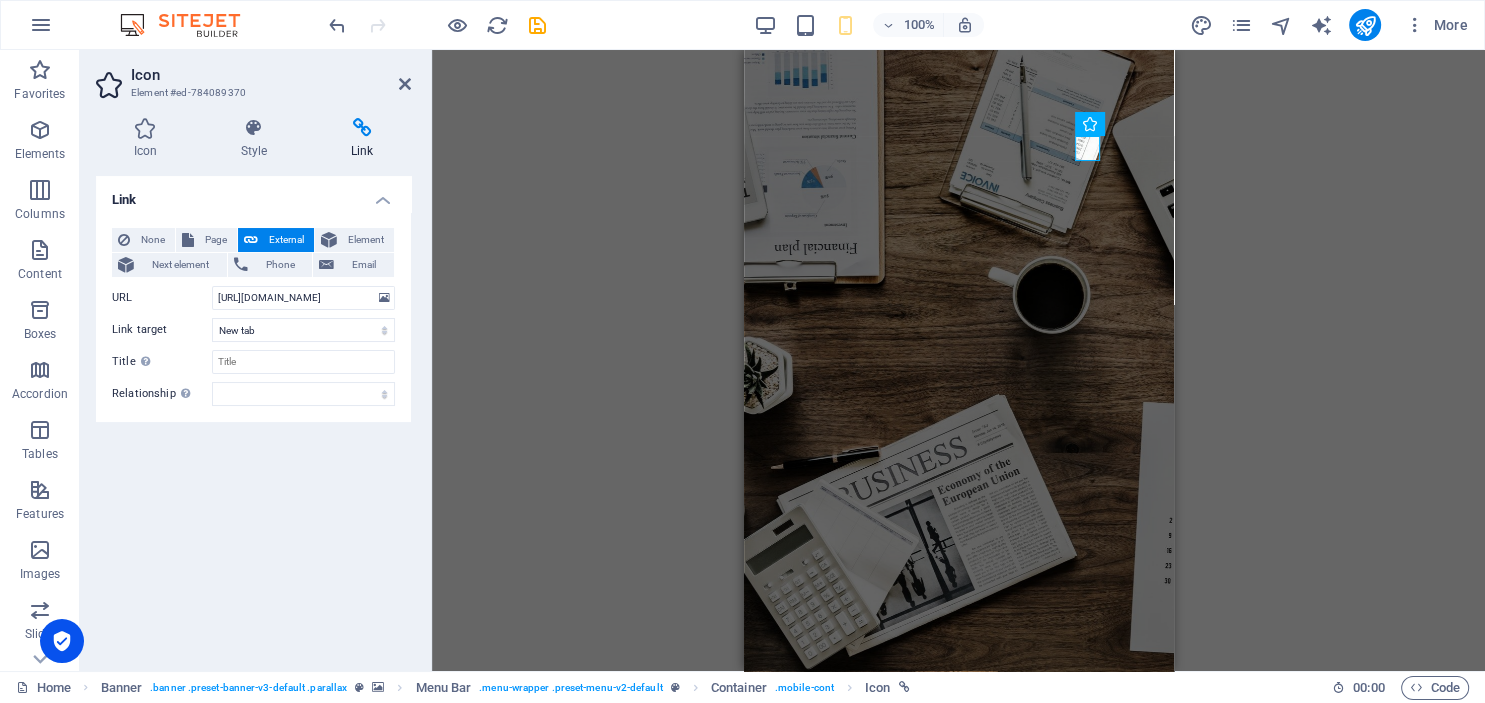 click on "Link None Page External Element Next element Phone Email Page Home Subpage Legal Notice Privacy Element
URL https://wa.me/628822880005 Phone Email Link target New tab Same tab Overlay Title Additional link description, should not be the same as the link text. The title is most often shown as a tooltip text when the mouse moves over the element. Leave empty if uncertain. Relationship Sets the  relationship of this link to the link target . For example, the value "nofollow" instructs search engines not to follow the link. Can be left empty. alternate author bookmark external help license next nofollow noreferrer noopener prev search tag" at bounding box center [253, 415] 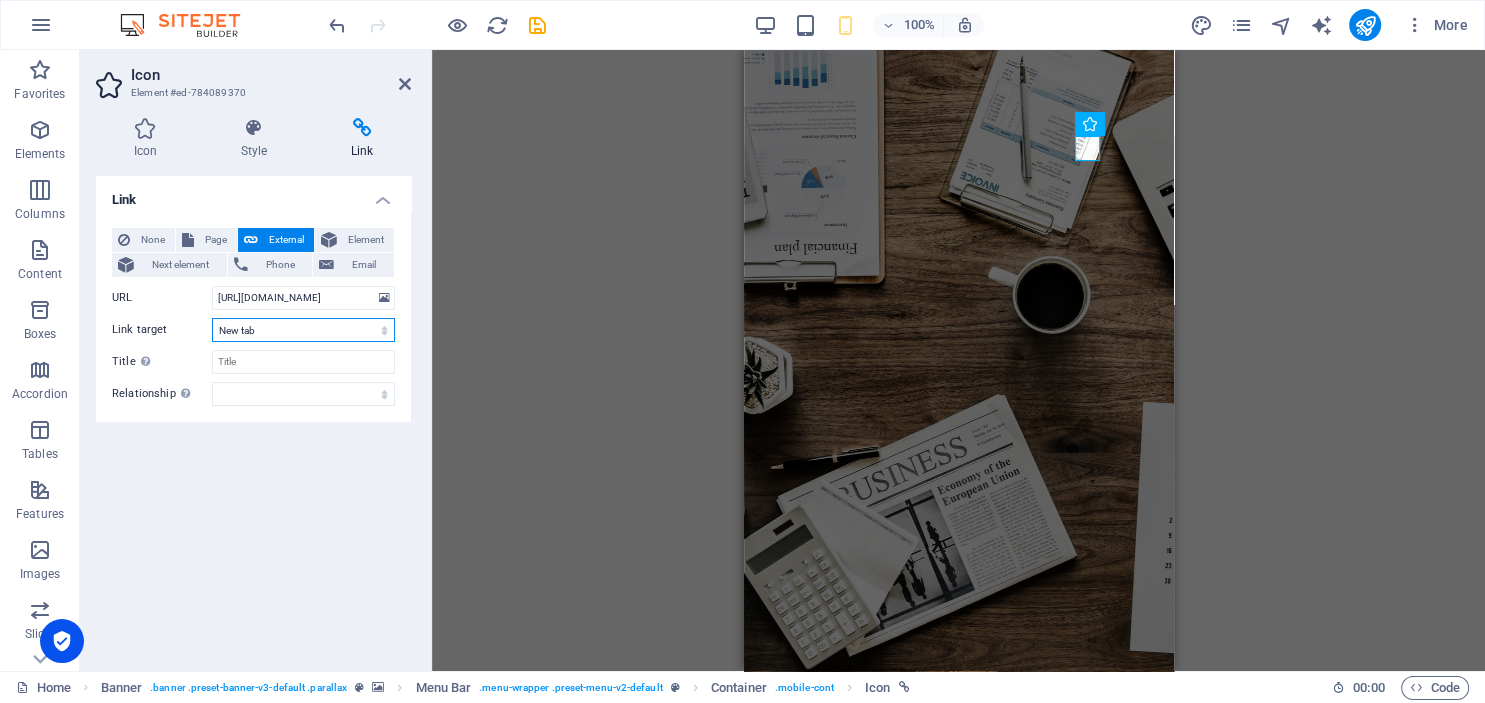 click on "New tab Same tab Overlay" at bounding box center [303, 330] 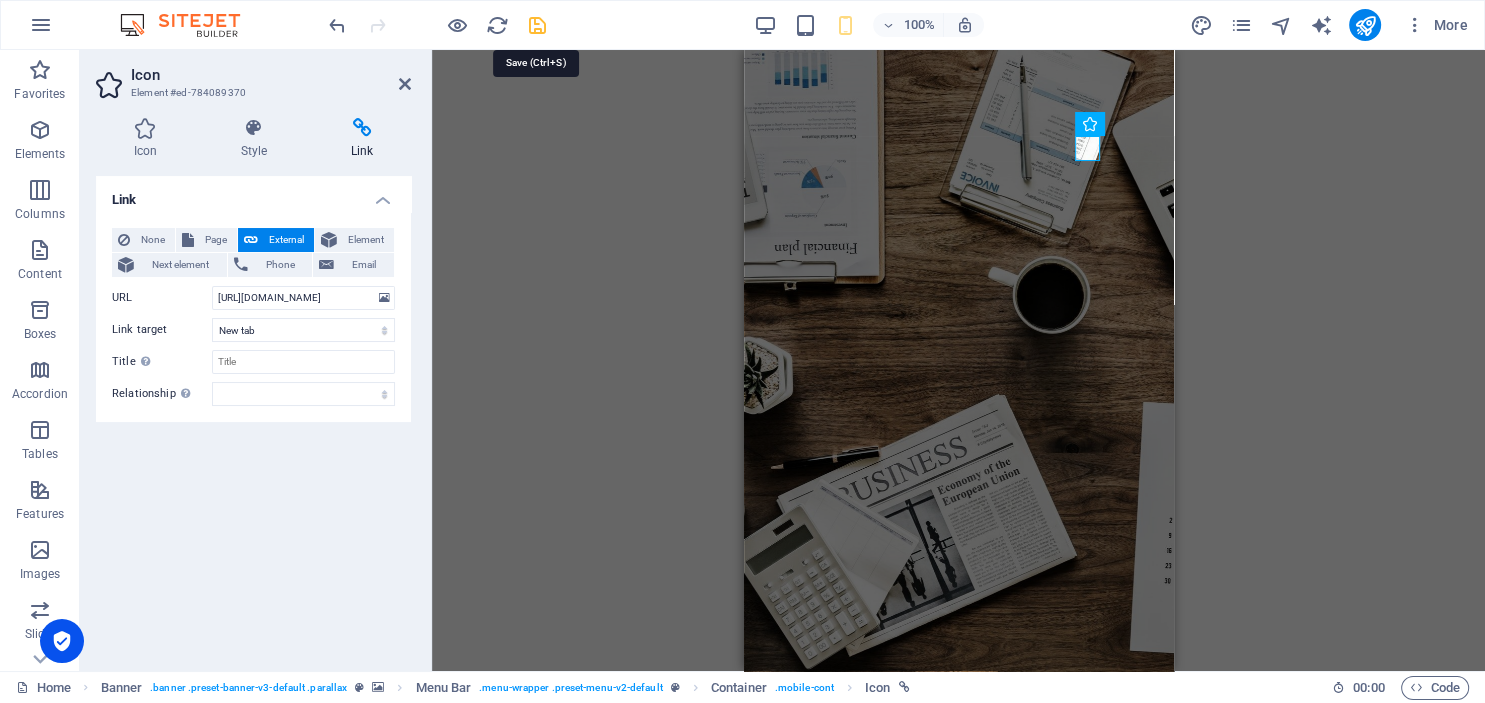 click at bounding box center [537, 25] 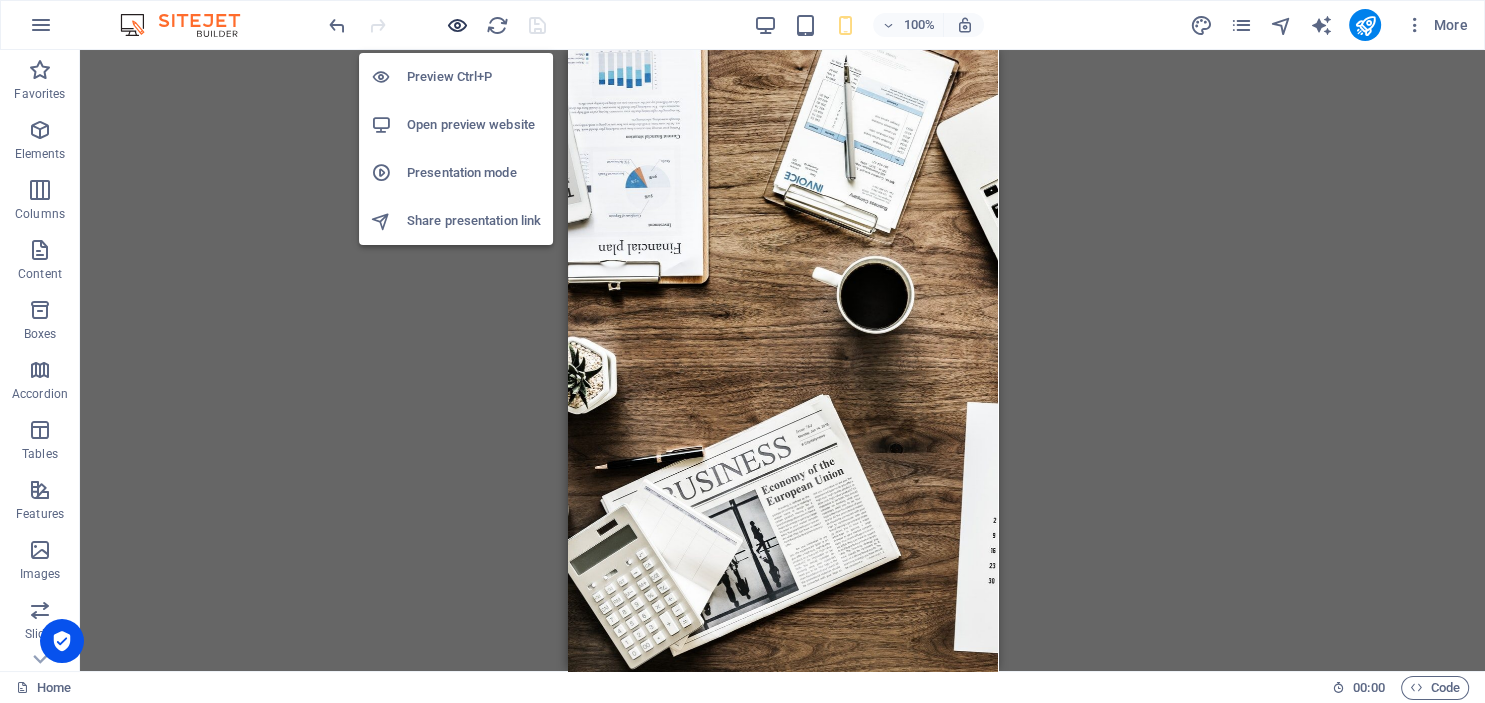 click at bounding box center (457, 25) 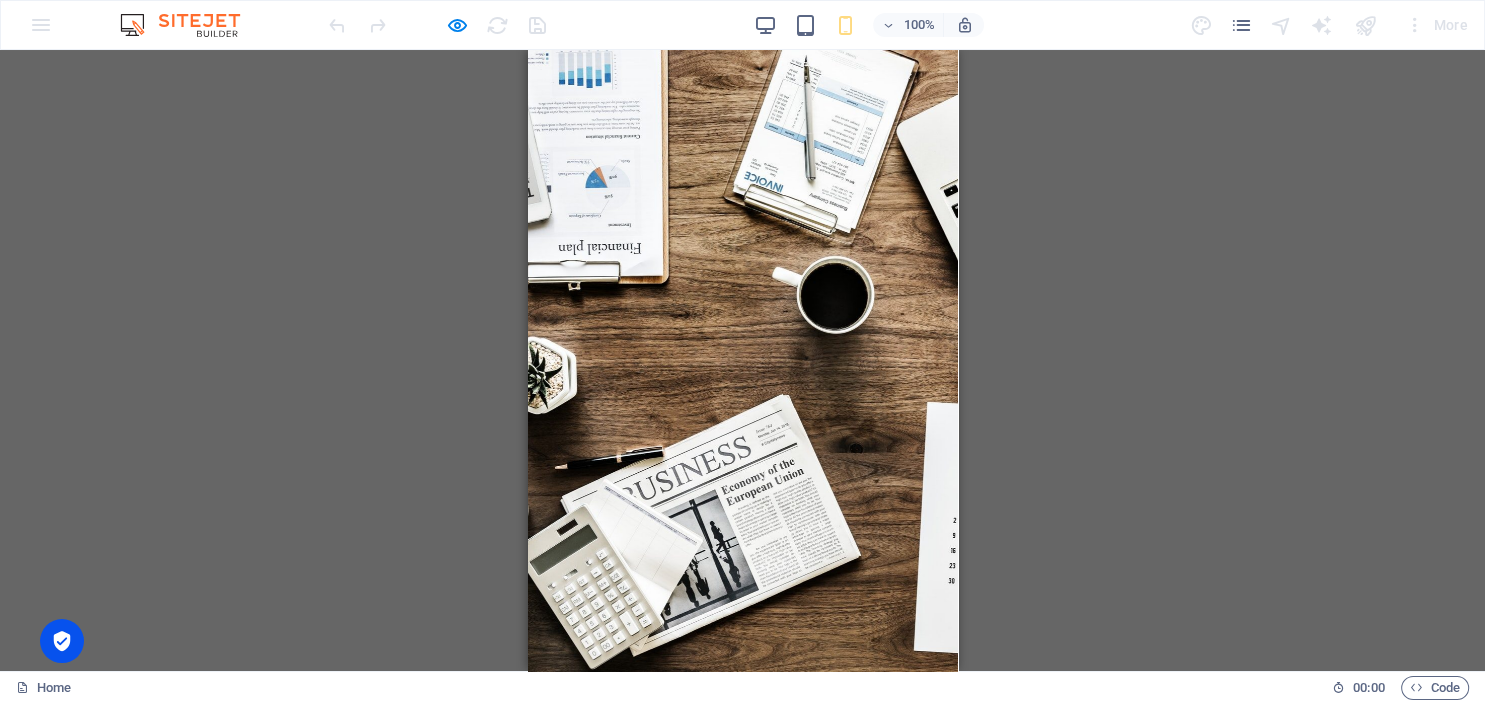 click 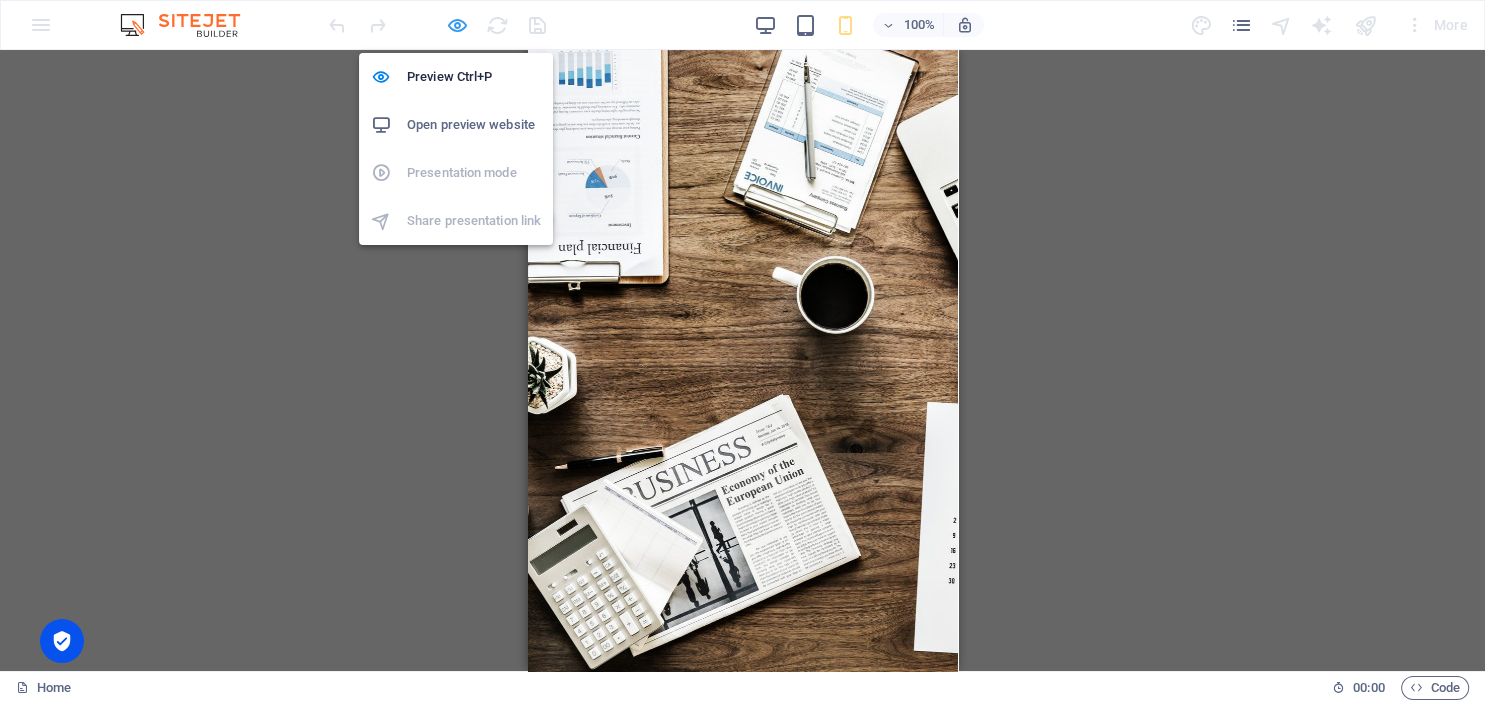 click at bounding box center [457, 25] 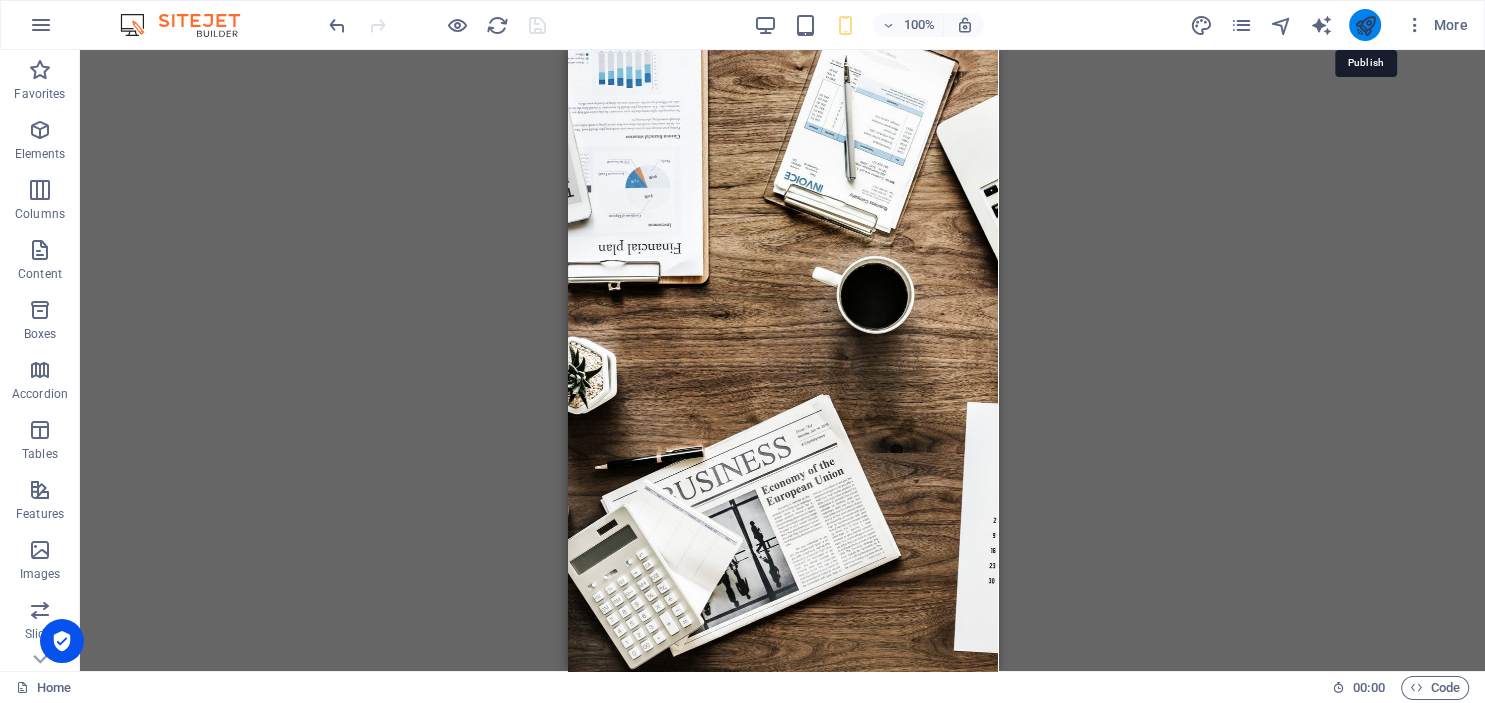 click at bounding box center (1364, 25) 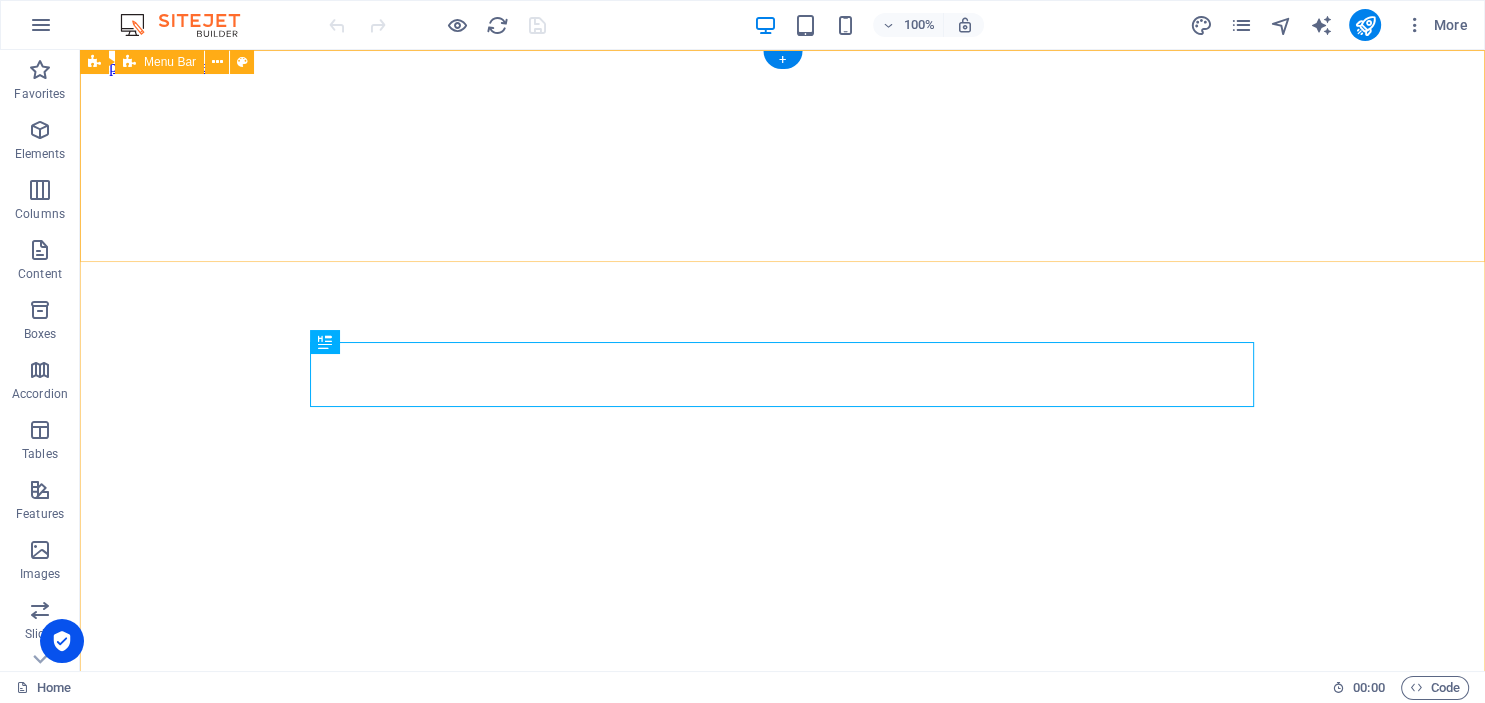scroll, scrollTop: 0, scrollLeft: 0, axis: both 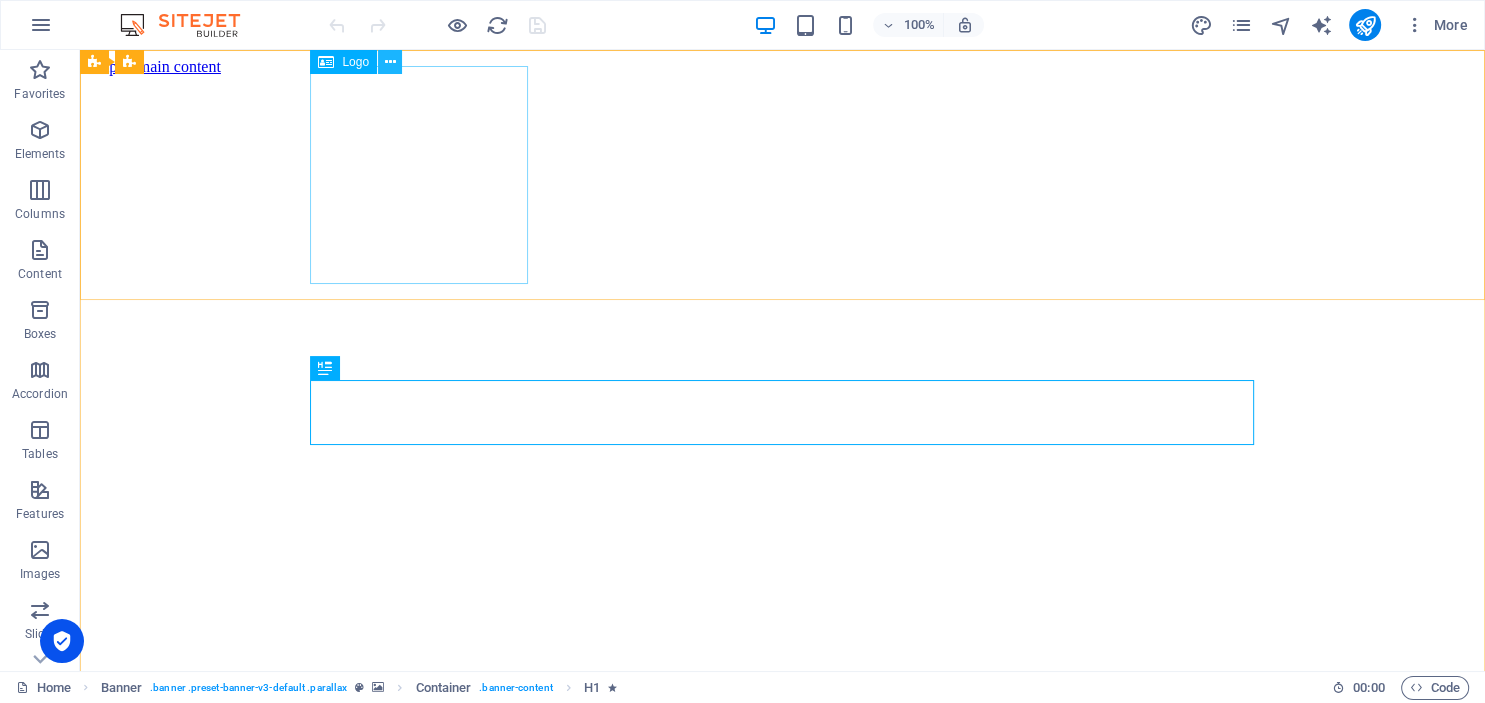 click at bounding box center [390, 62] 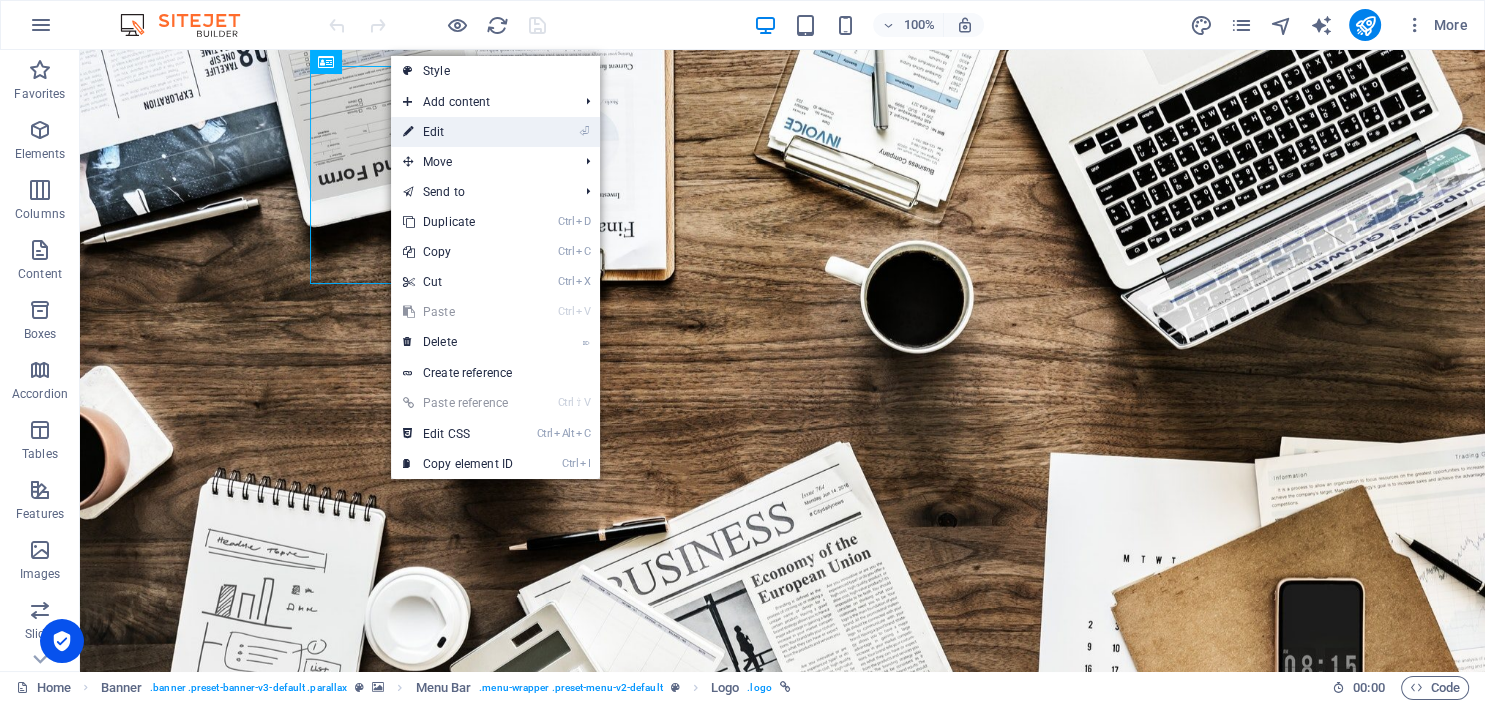 click on "⏎  Edit" at bounding box center (458, 132) 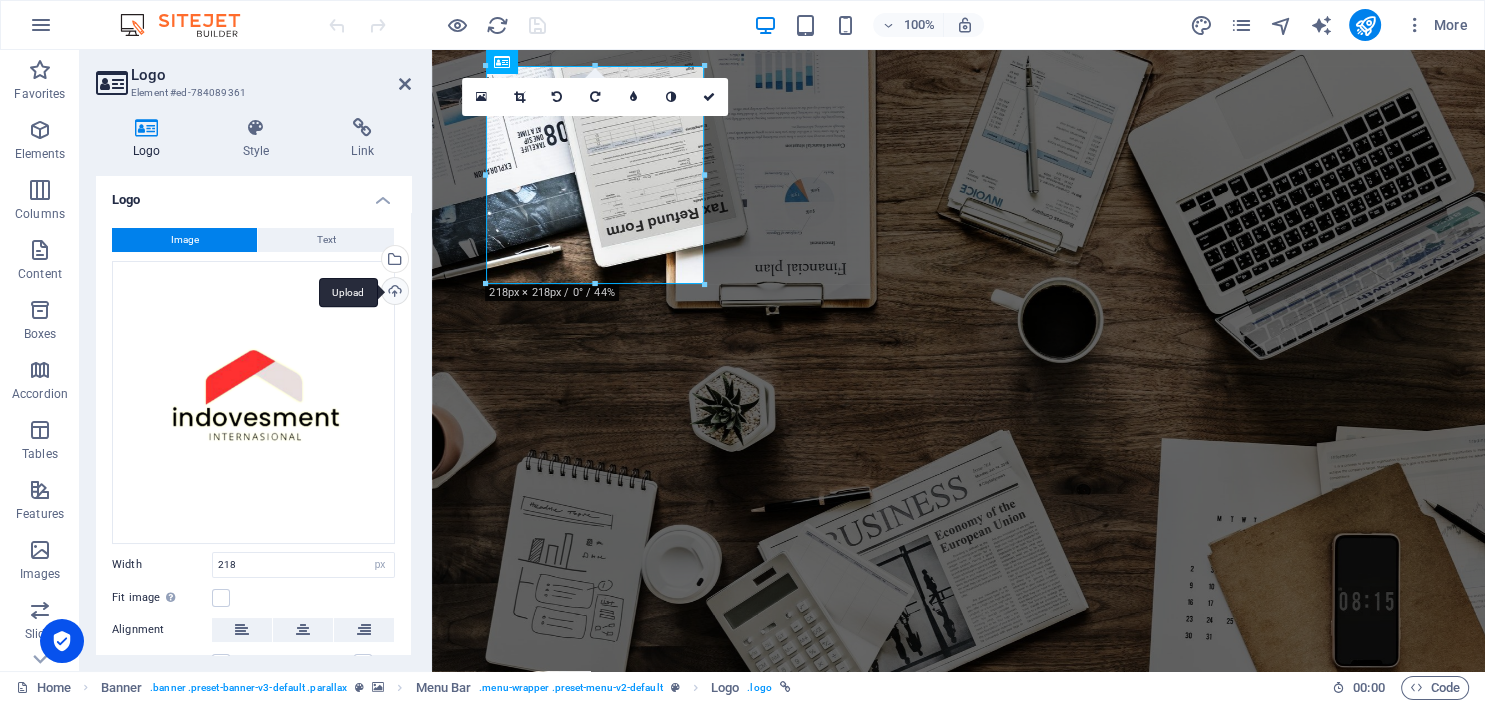 click on "Upload" at bounding box center [393, 293] 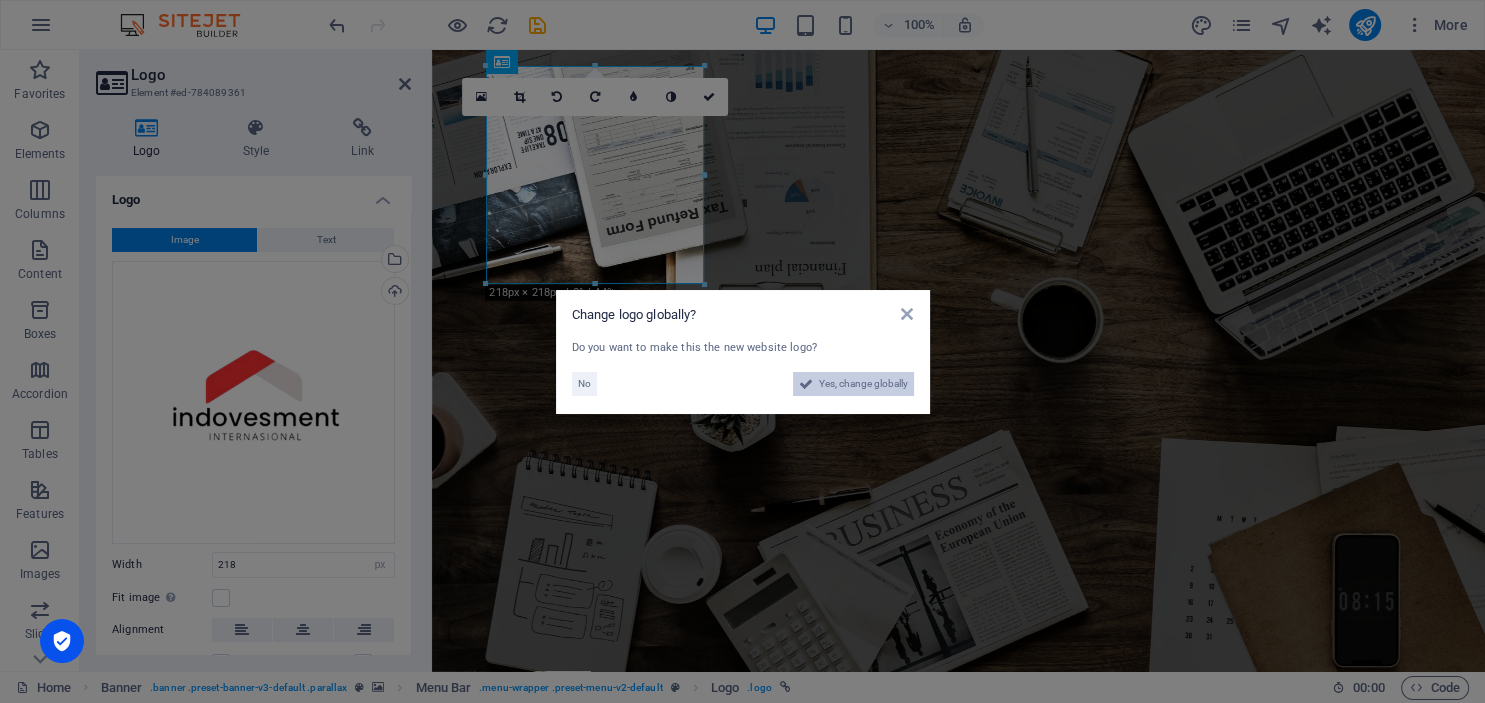 click on "Yes, change globally" at bounding box center (863, 384) 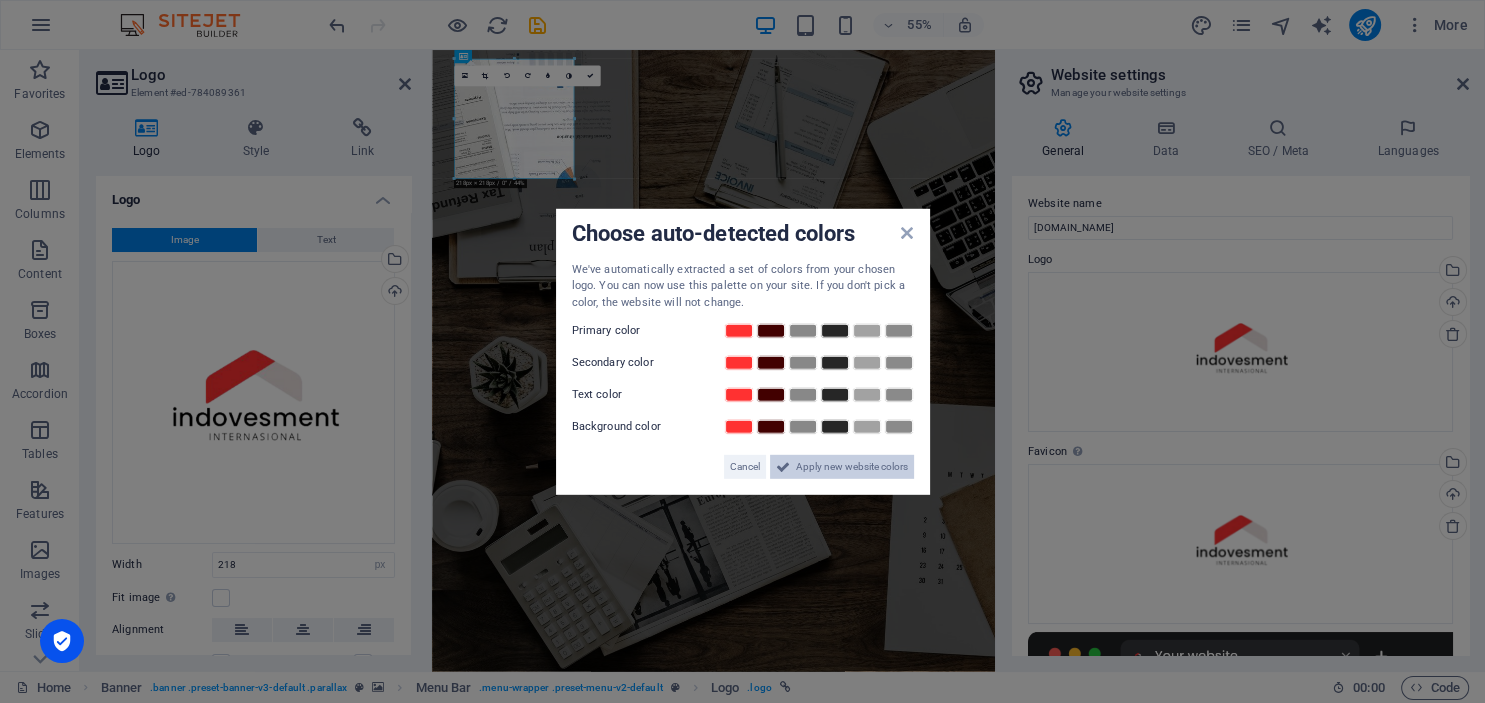 click on "Apply new website colors" at bounding box center (852, 467) 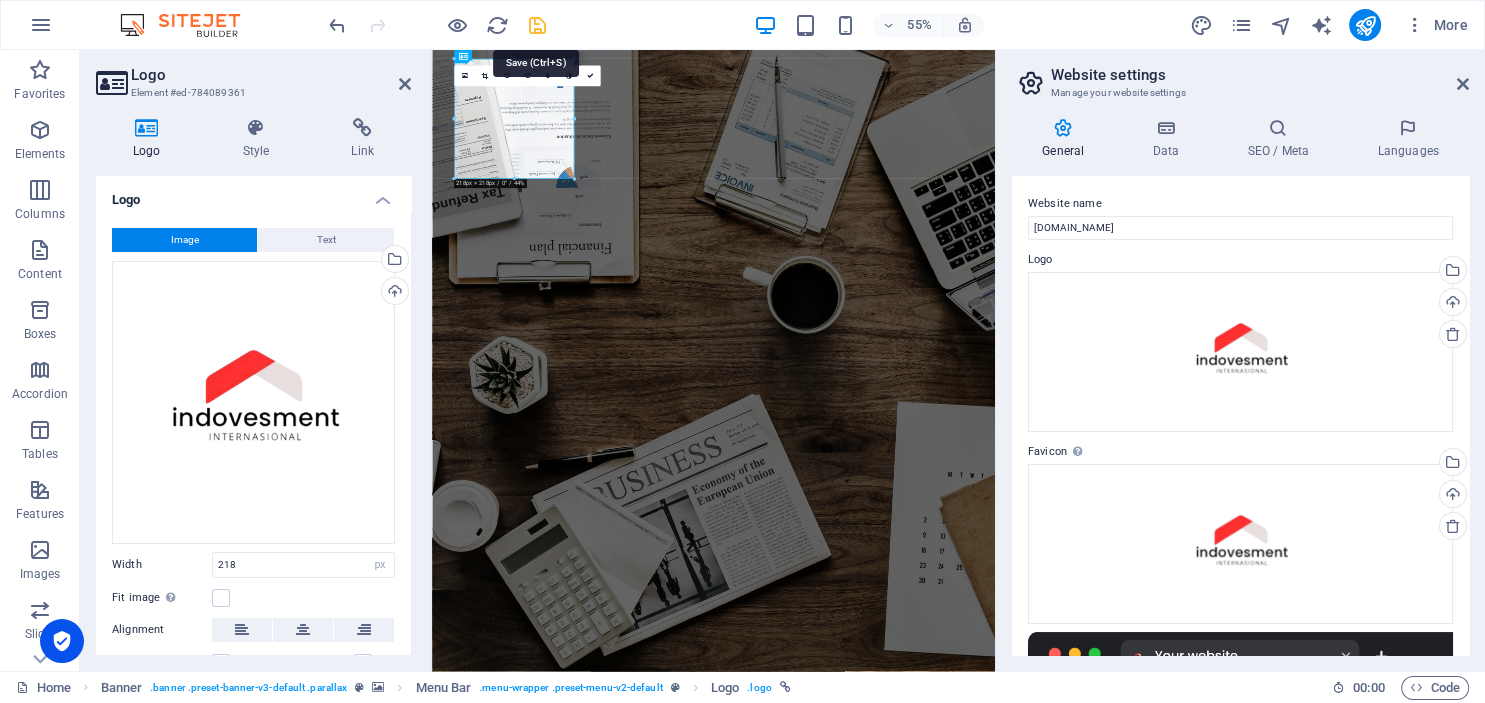 click at bounding box center [537, 25] 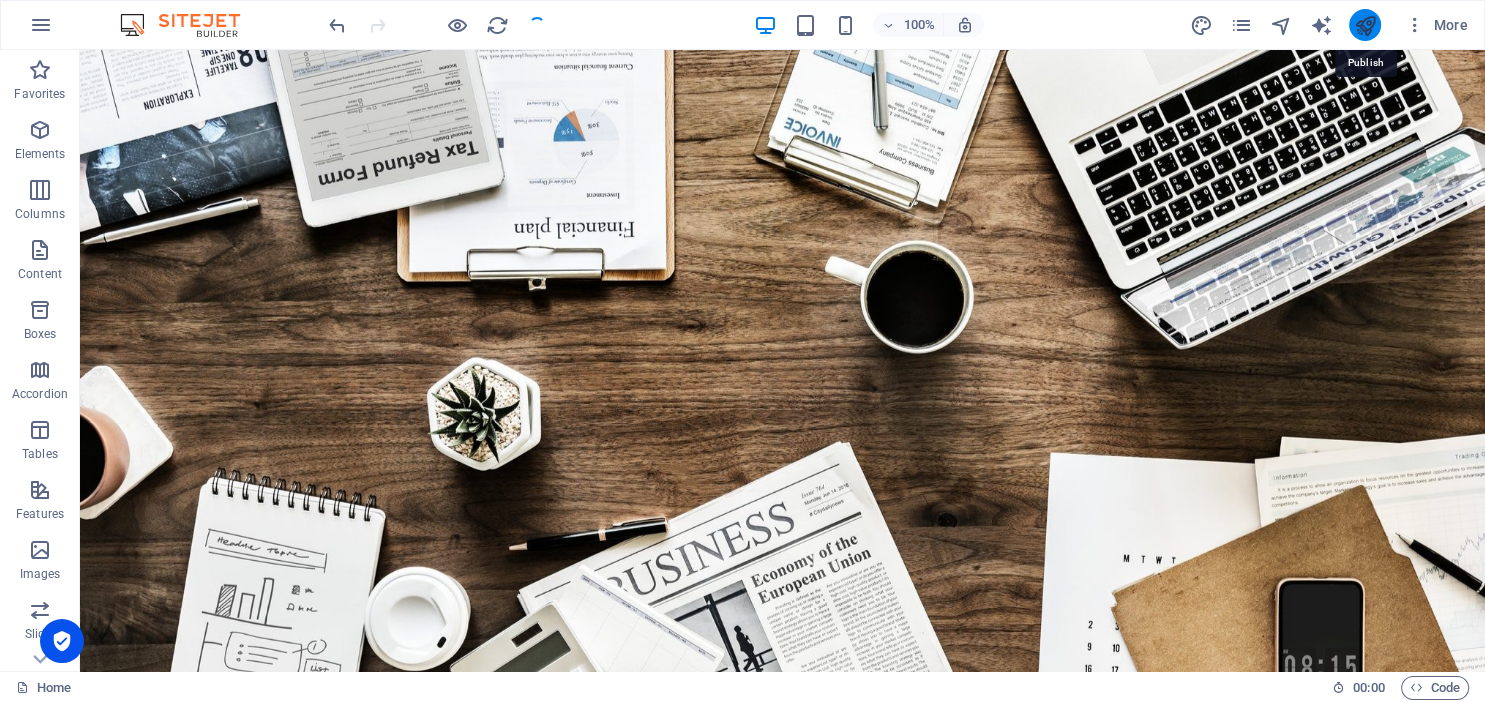 click at bounding box center (1364, 25) 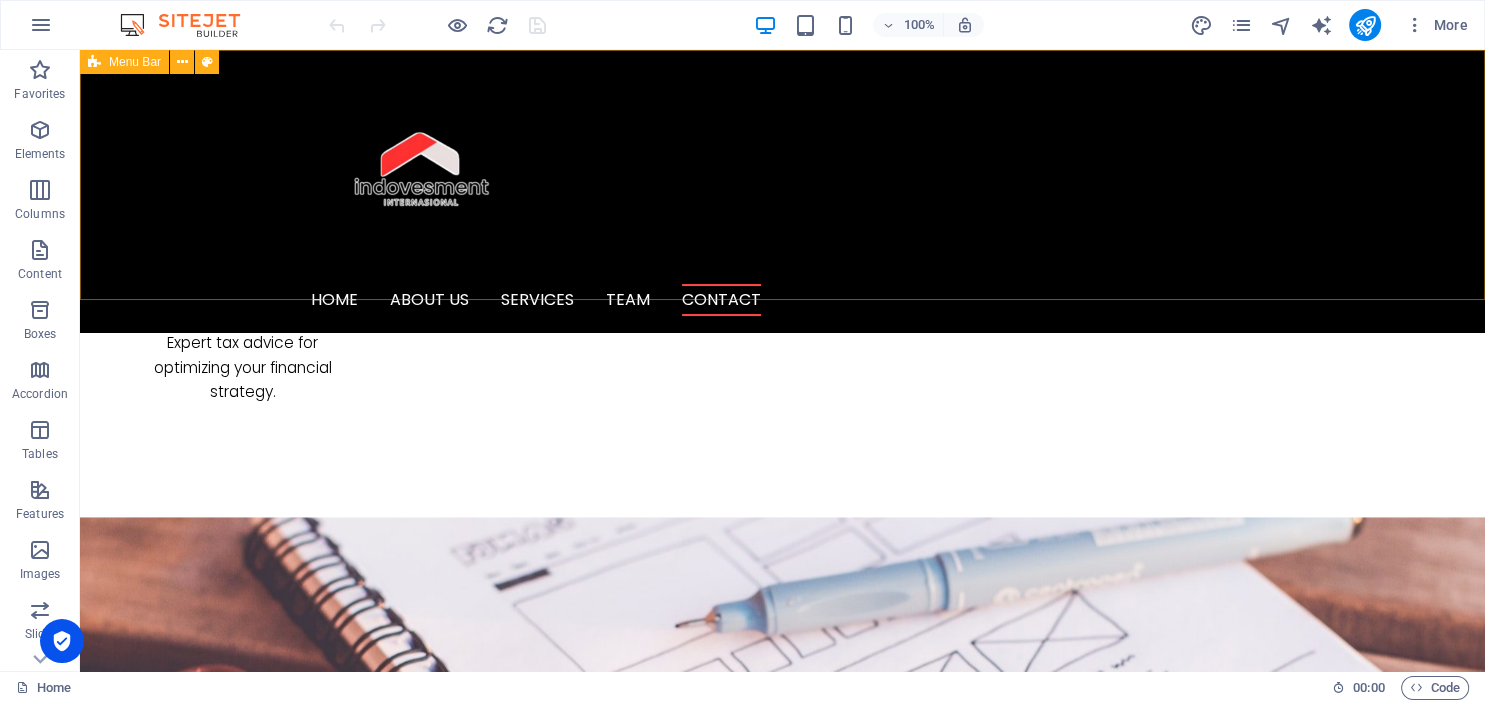 scroll, scrollTop: 3065, scrollLeft: 0, axis: vertical 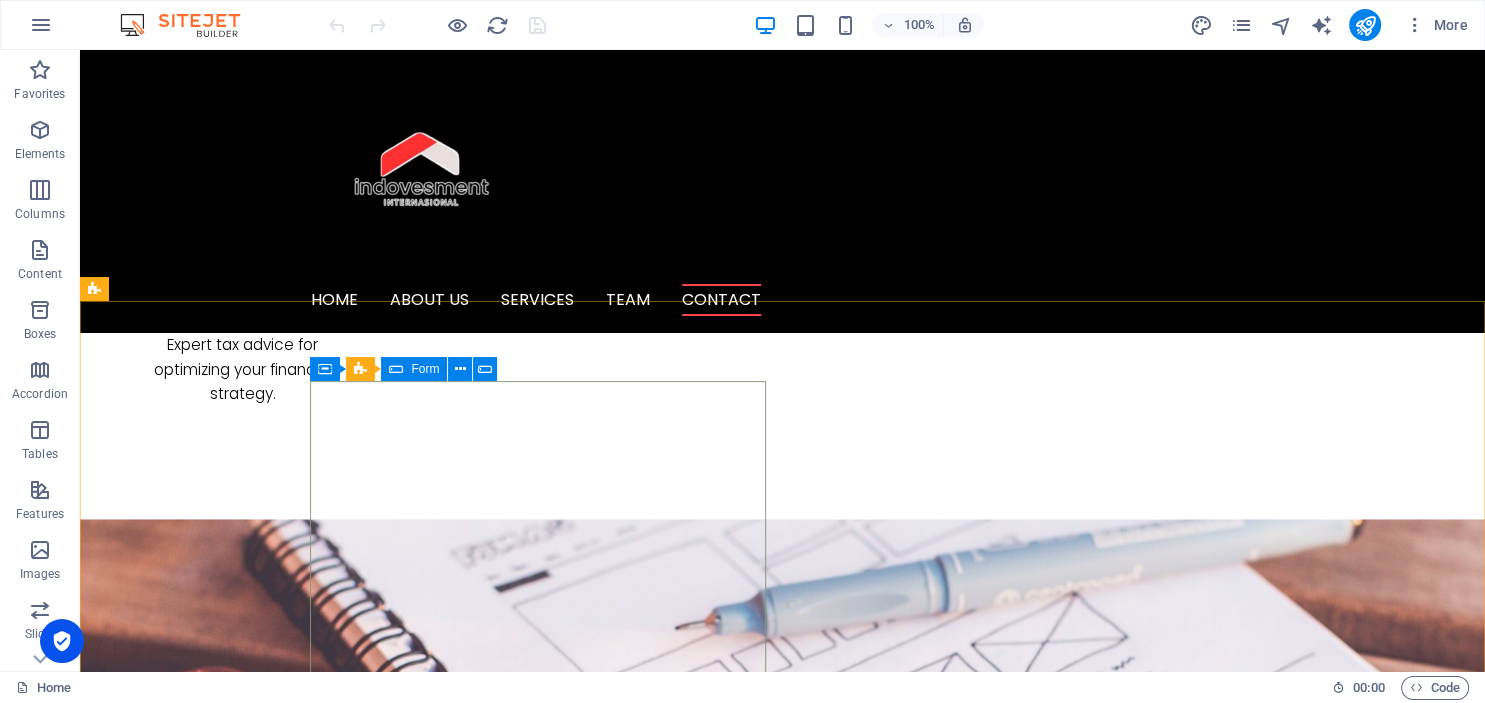 click at bounding box center [396, 369] 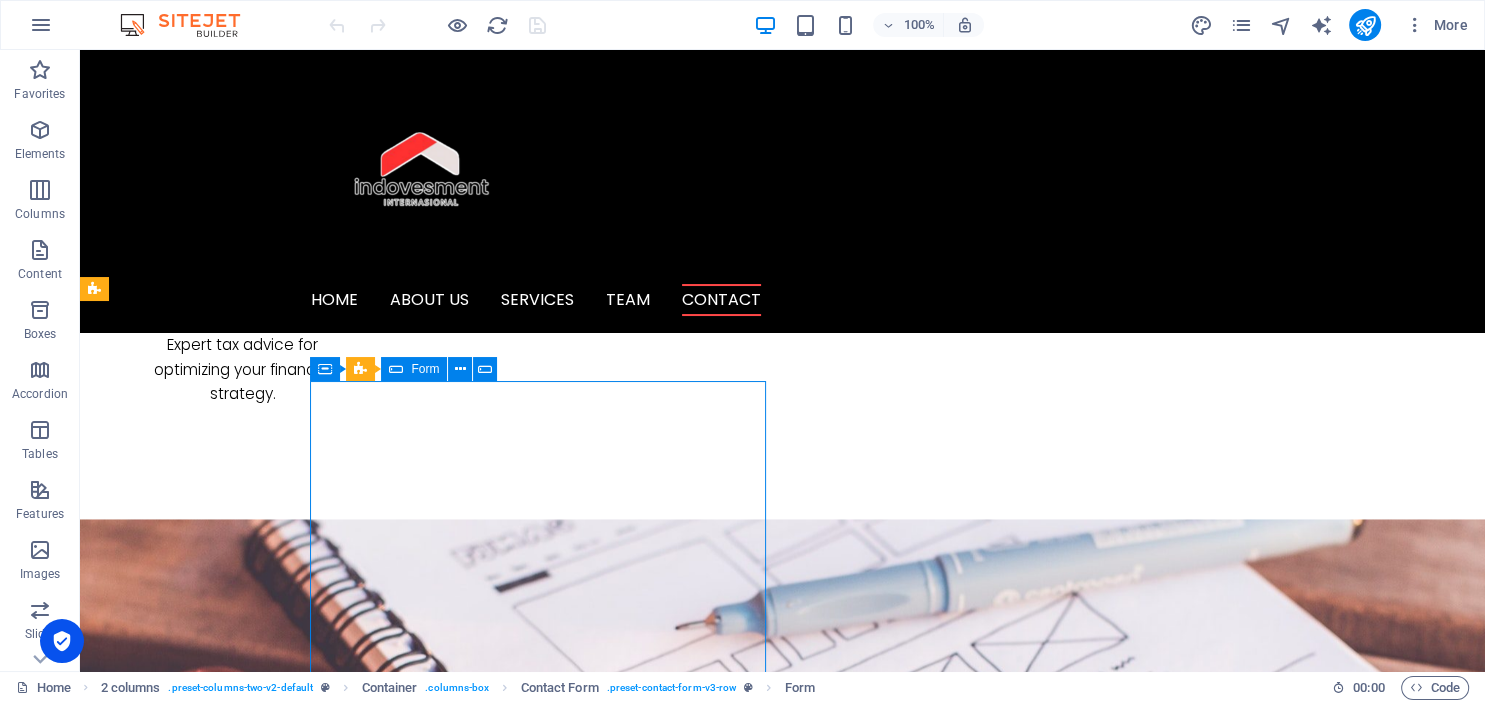 click at bounding box center (396, 369) 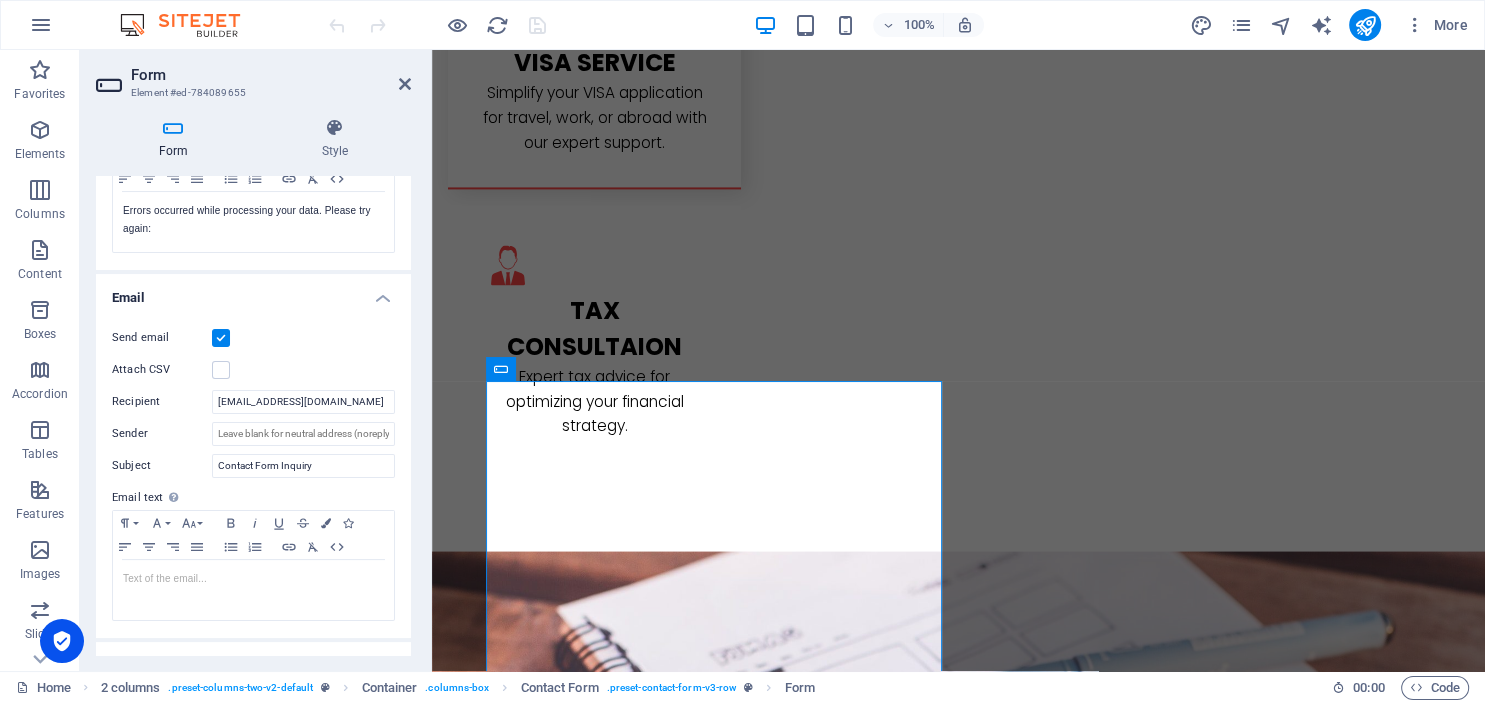 scroll, scrollTop: 421, scrollLeft: 0, axis: vertical 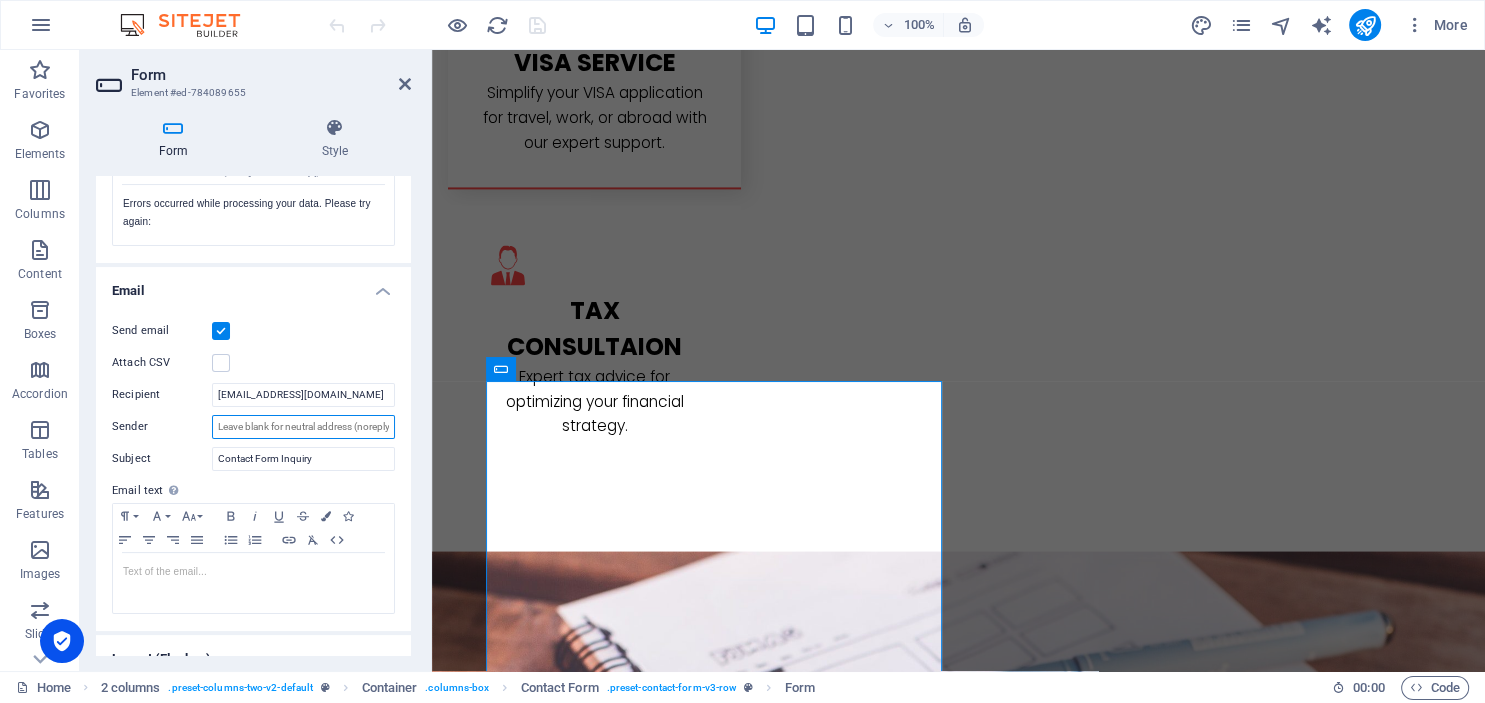 click on "Sender" at bounding box center (303, 427) 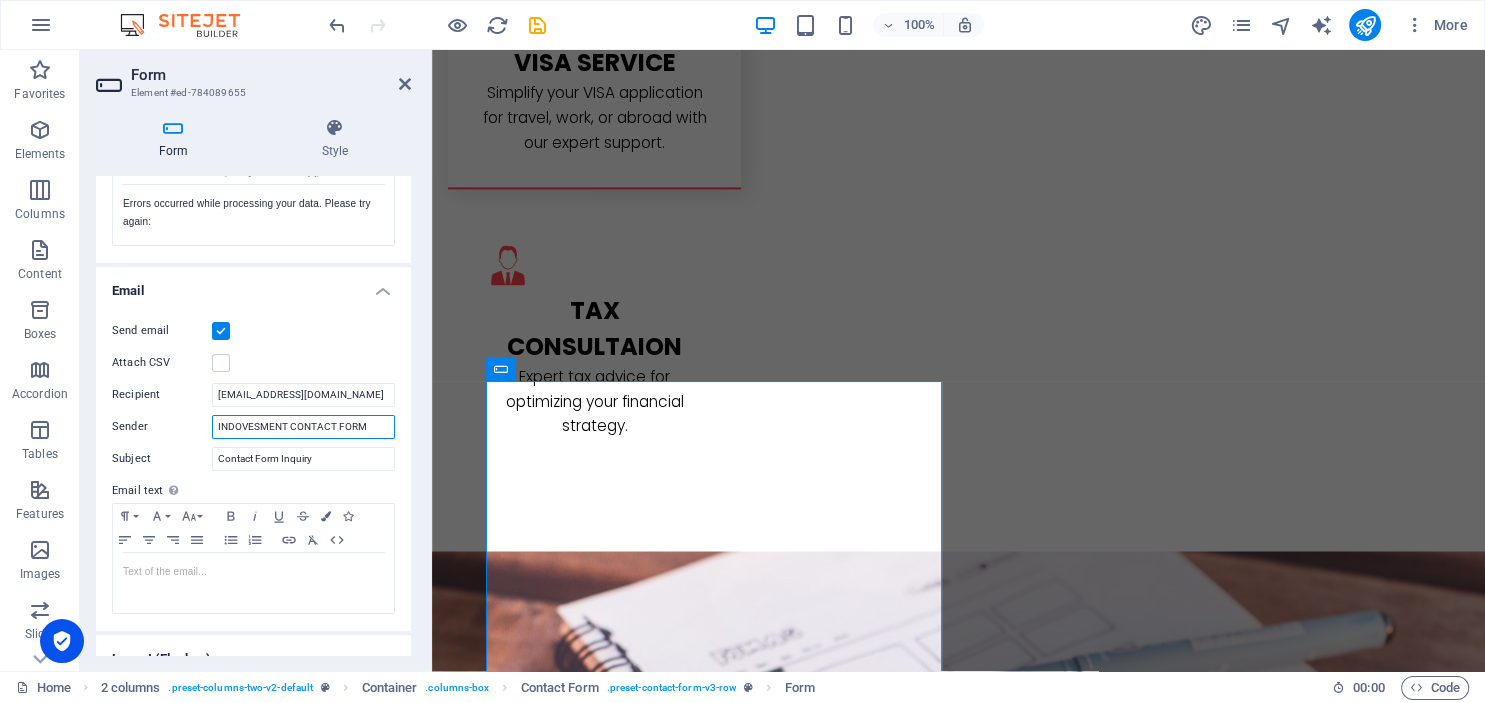 drag, startPoint x: 363, startPoint y: 423, endPoint x: 290, endPoint y: 424, distance: 73.00685 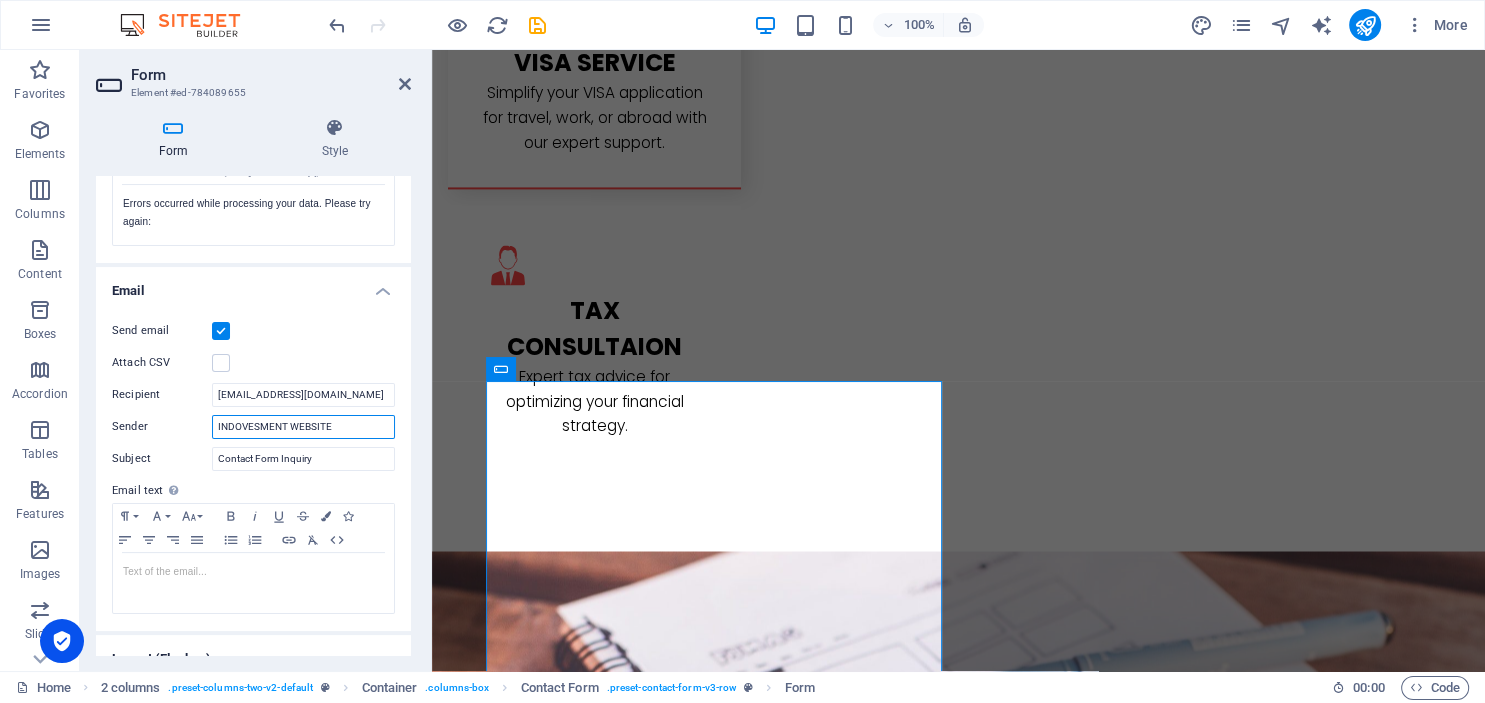 scroll, scrollTop: 624, scrollLeft: 0, axis: vertical 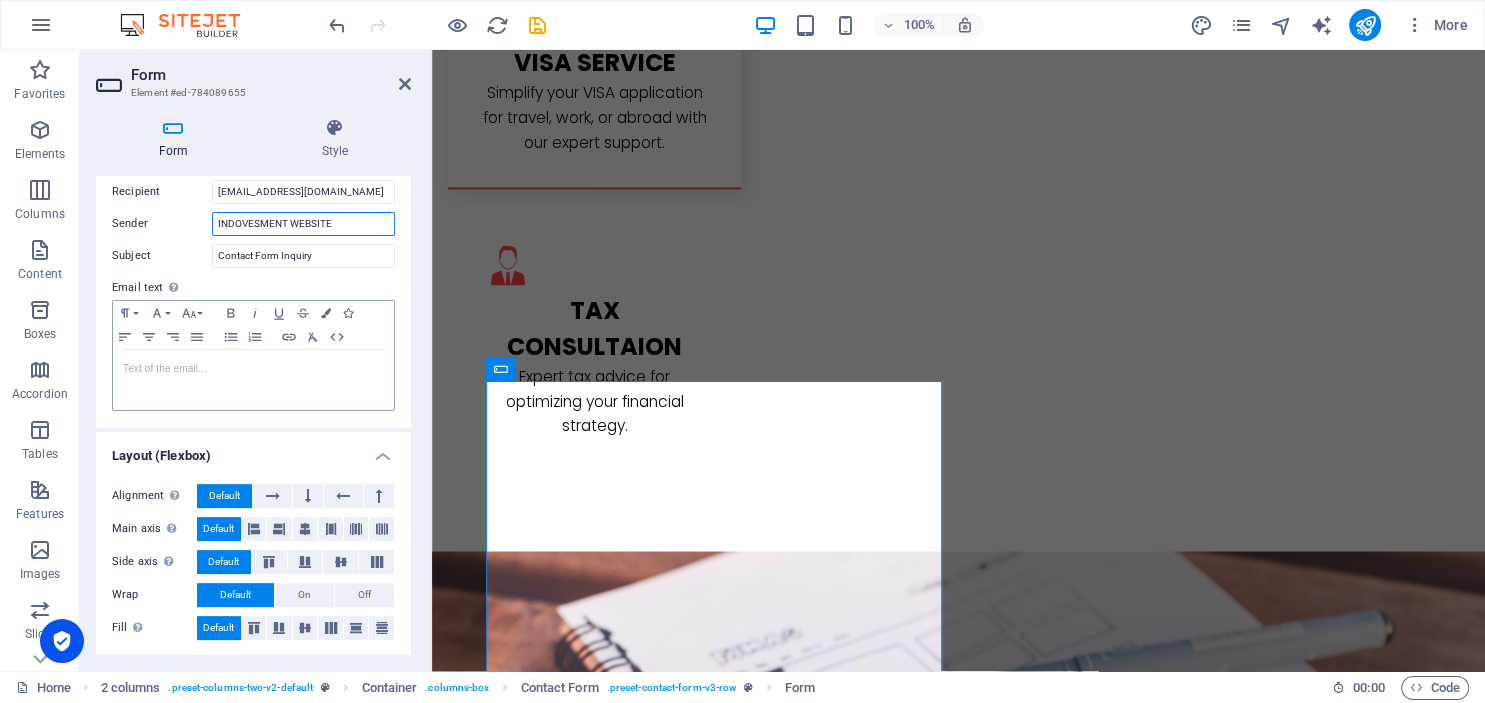 type on "INDOVESMENT WEBSITE" 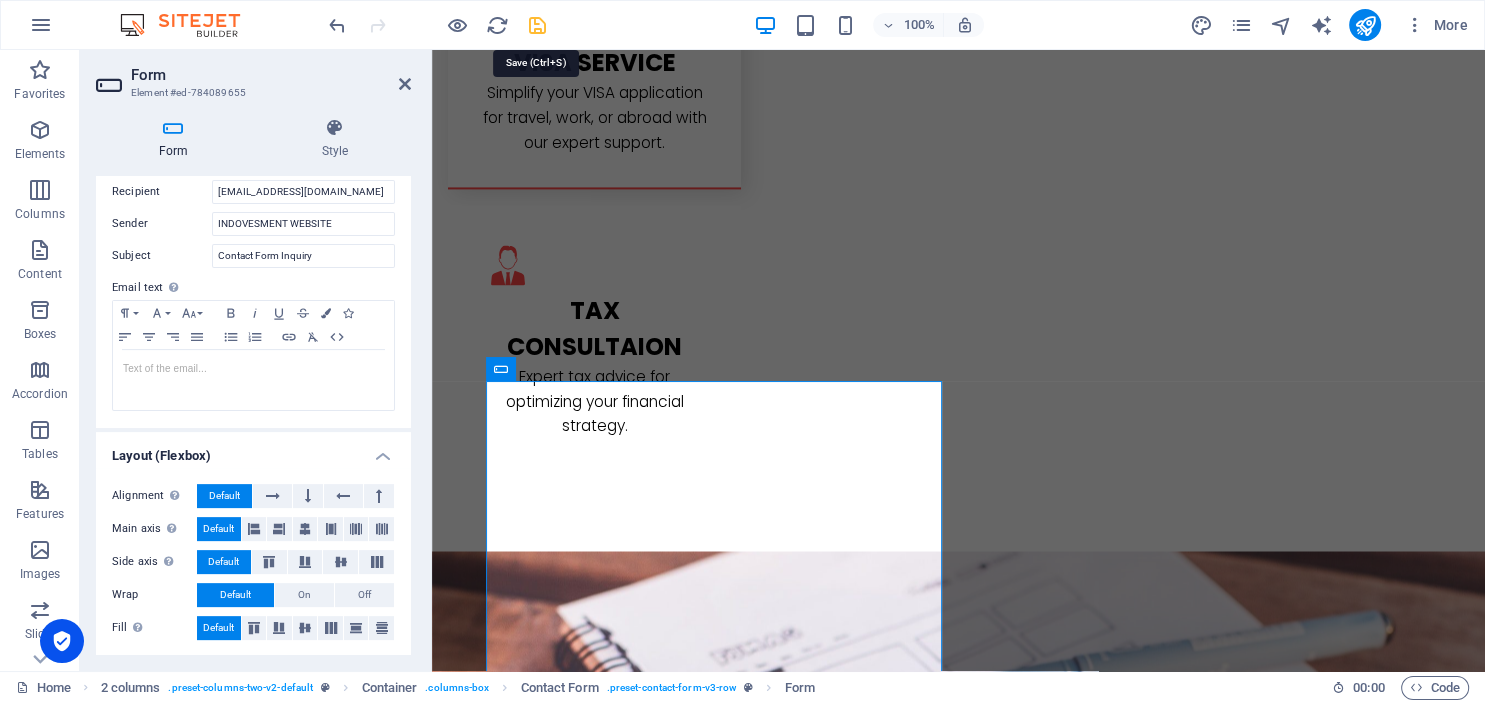 click at bounding box center (537, 25) 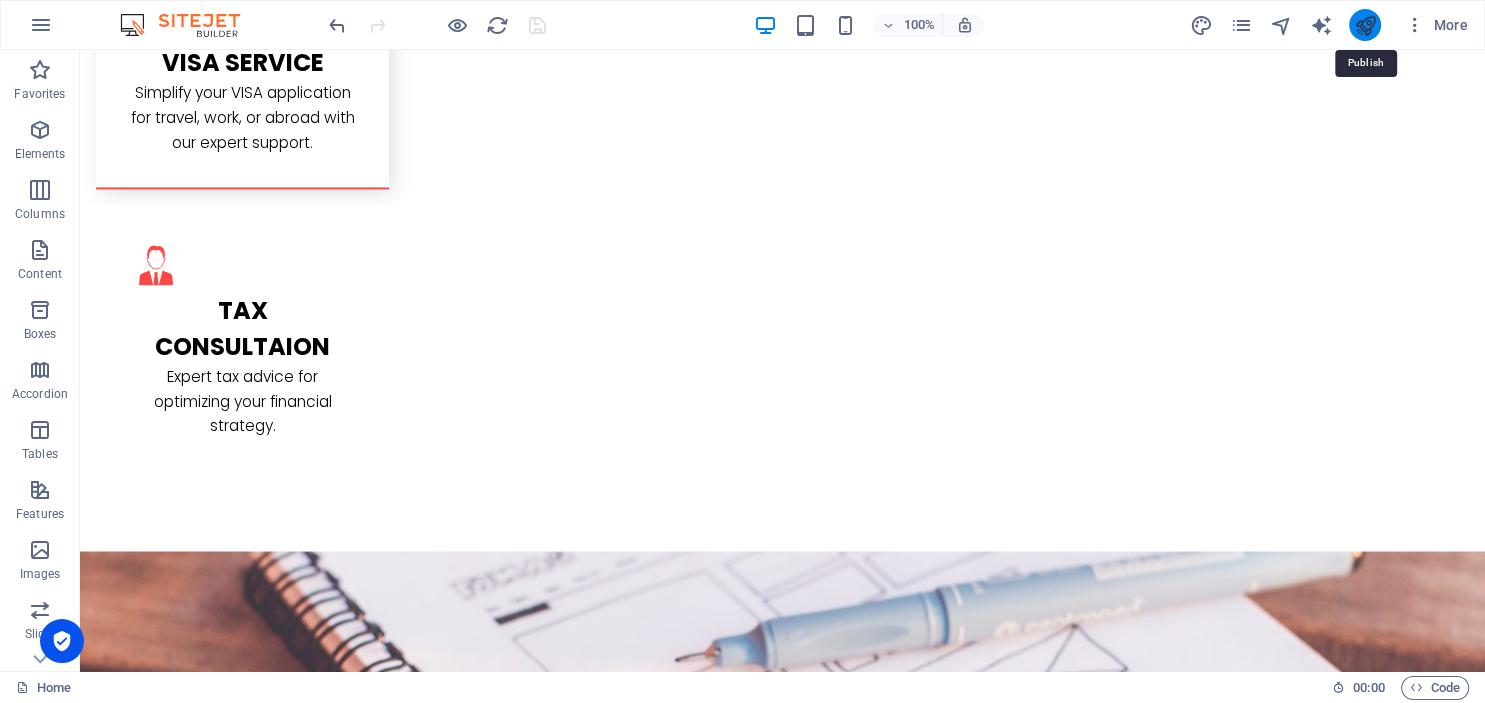 click at bounding box center [1364, 25] 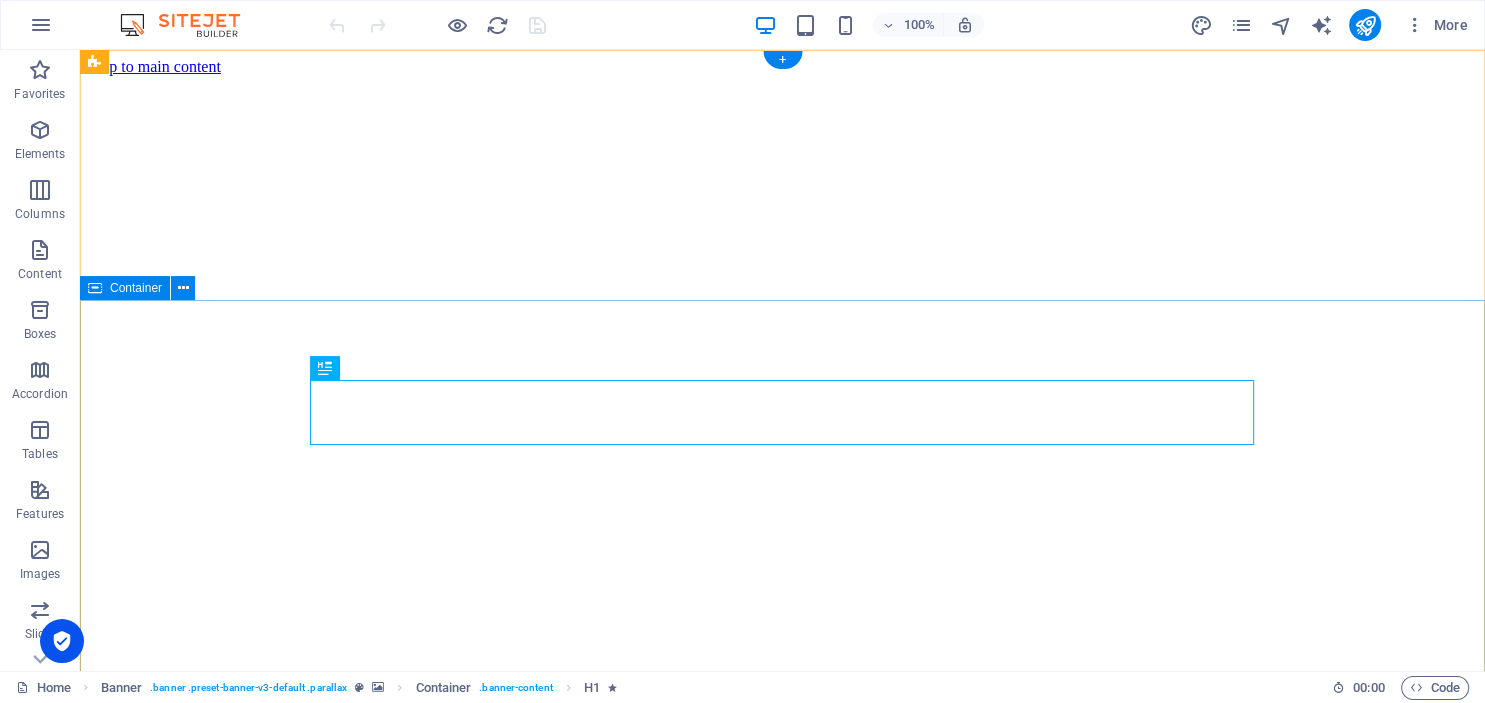 scroll, scrollTop: 0, scrollLeft: 0, axis: both 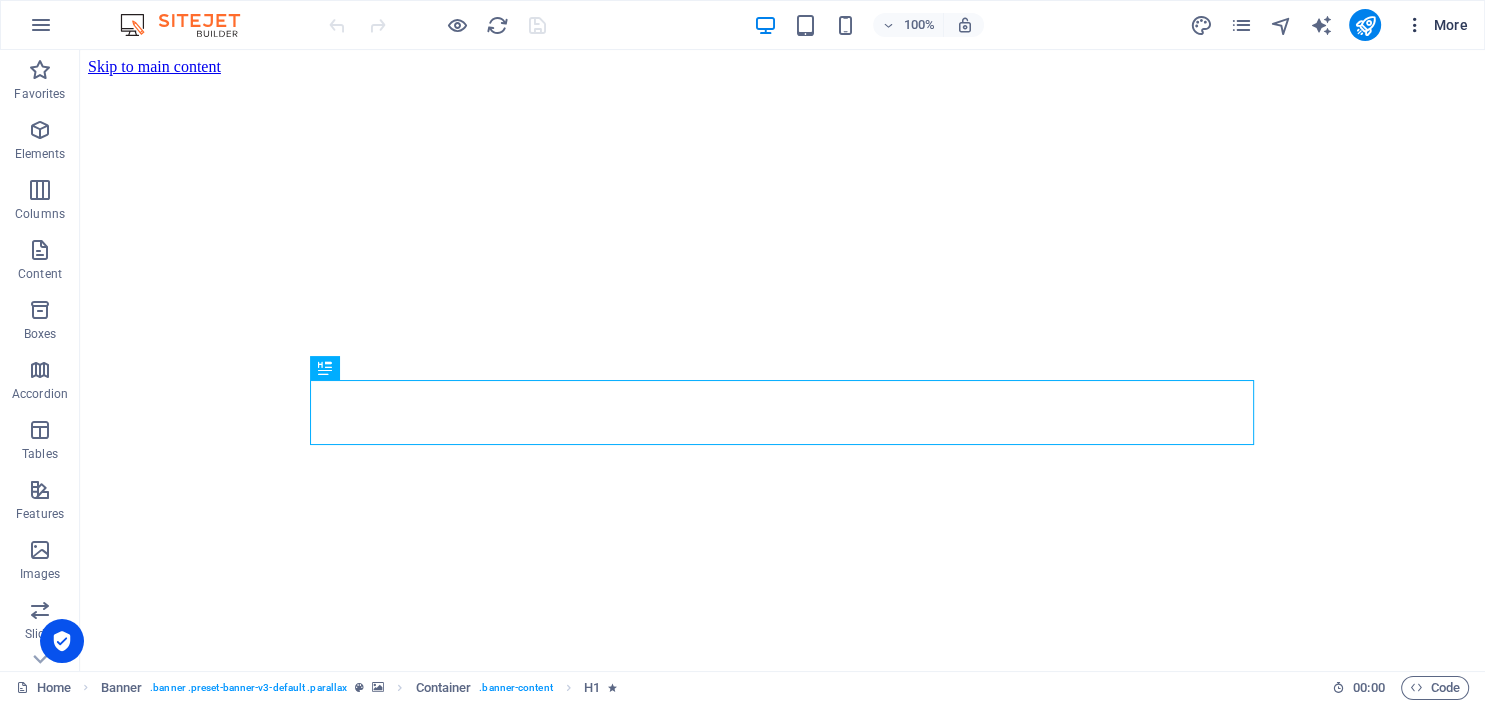 click on "More" at bounding box center [1436, 25] 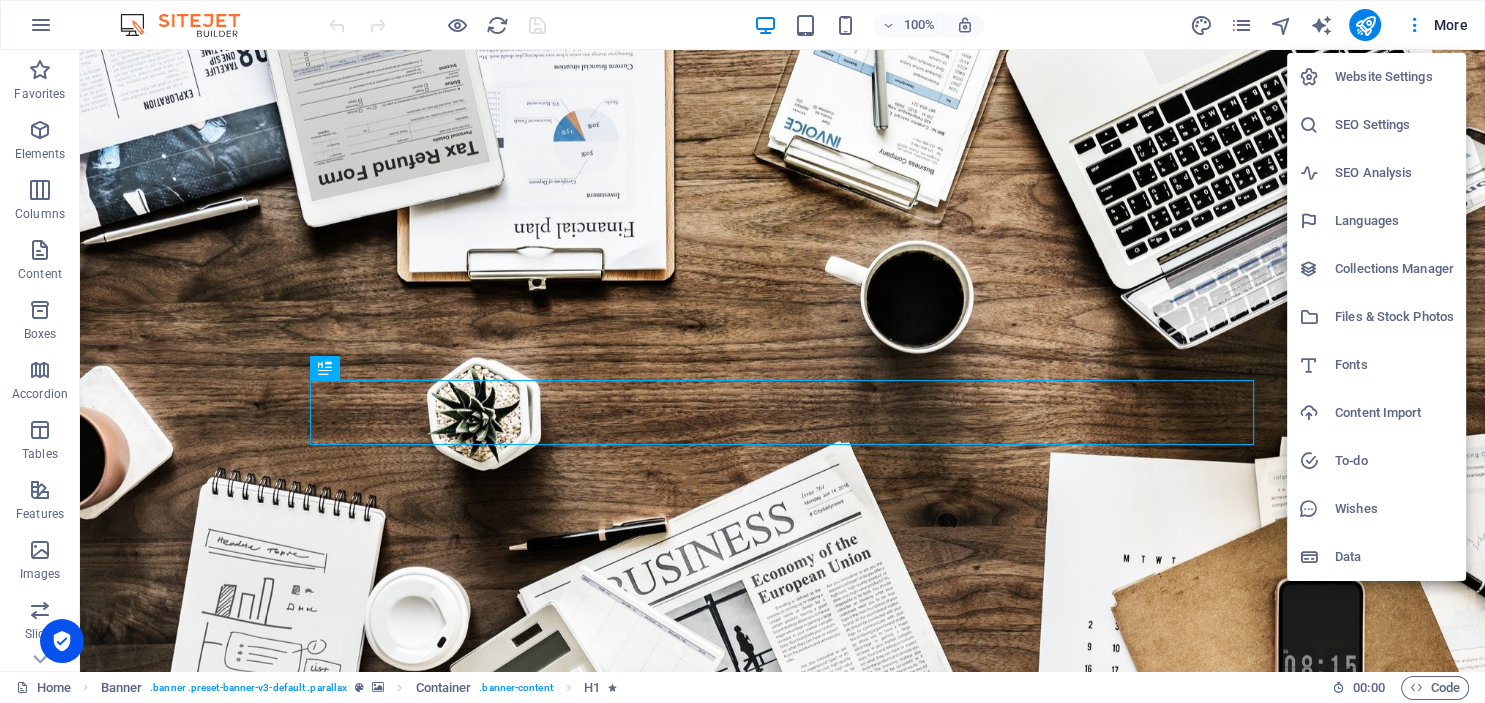 click on "Website Settings" at bounding box center [1394, 77] 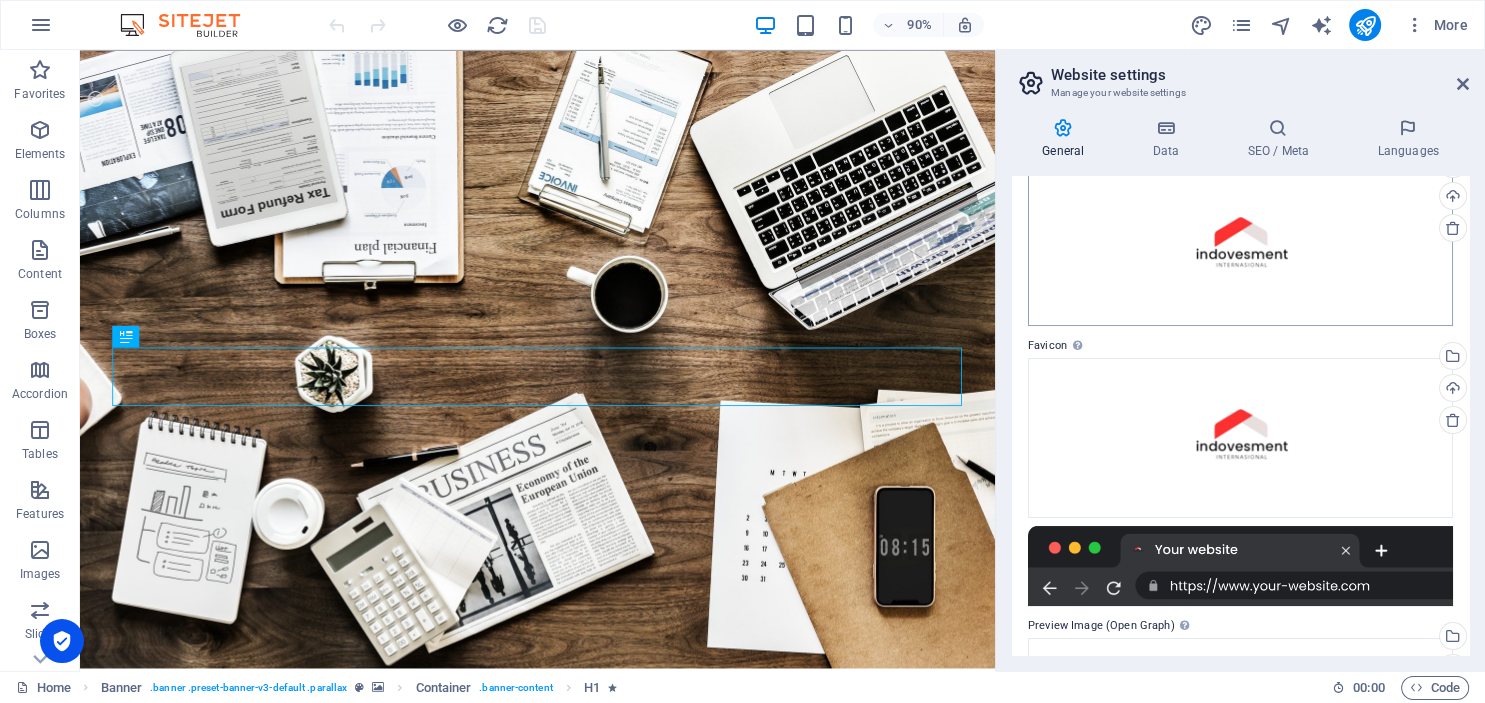 scroll, scrollTop: 0, scrollLeft: 0, axis: both 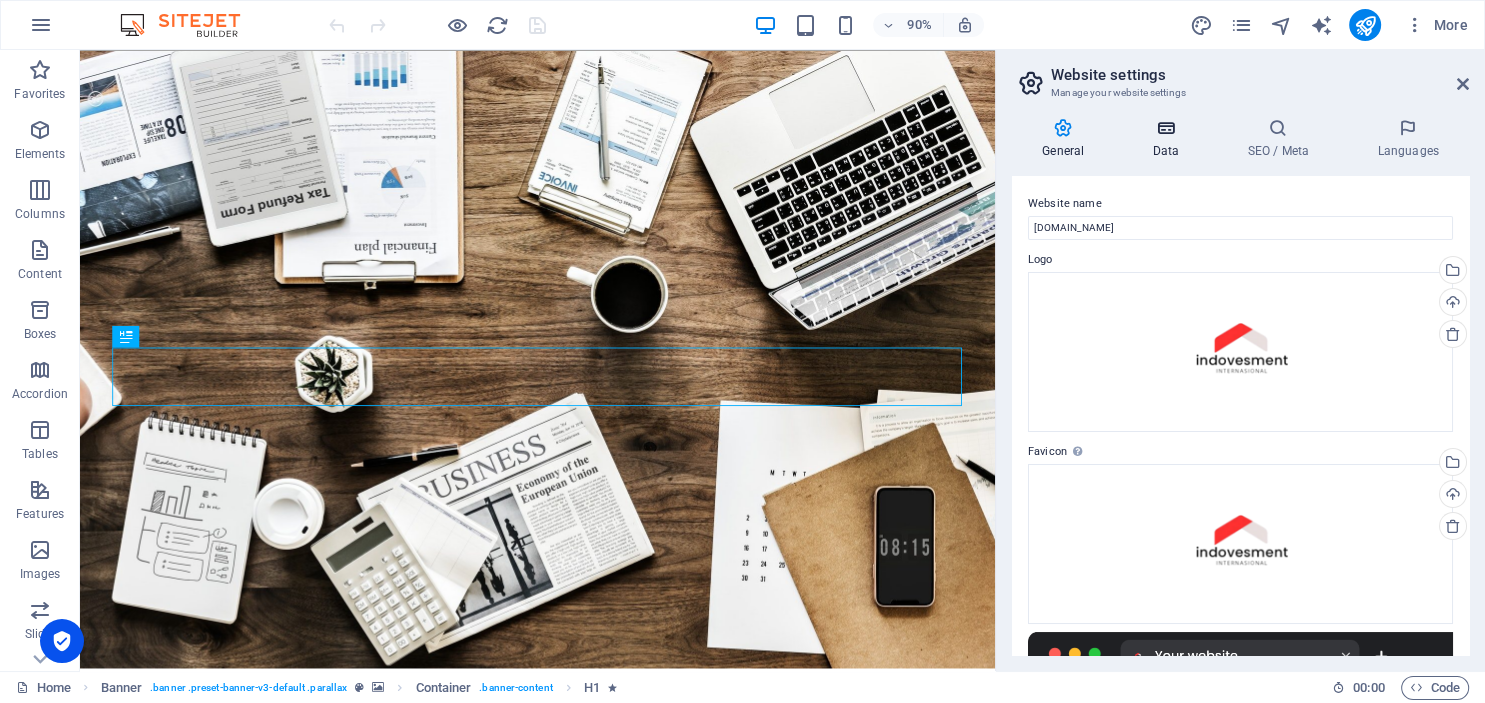 click on "Data" at bounding box center [1169, 139] 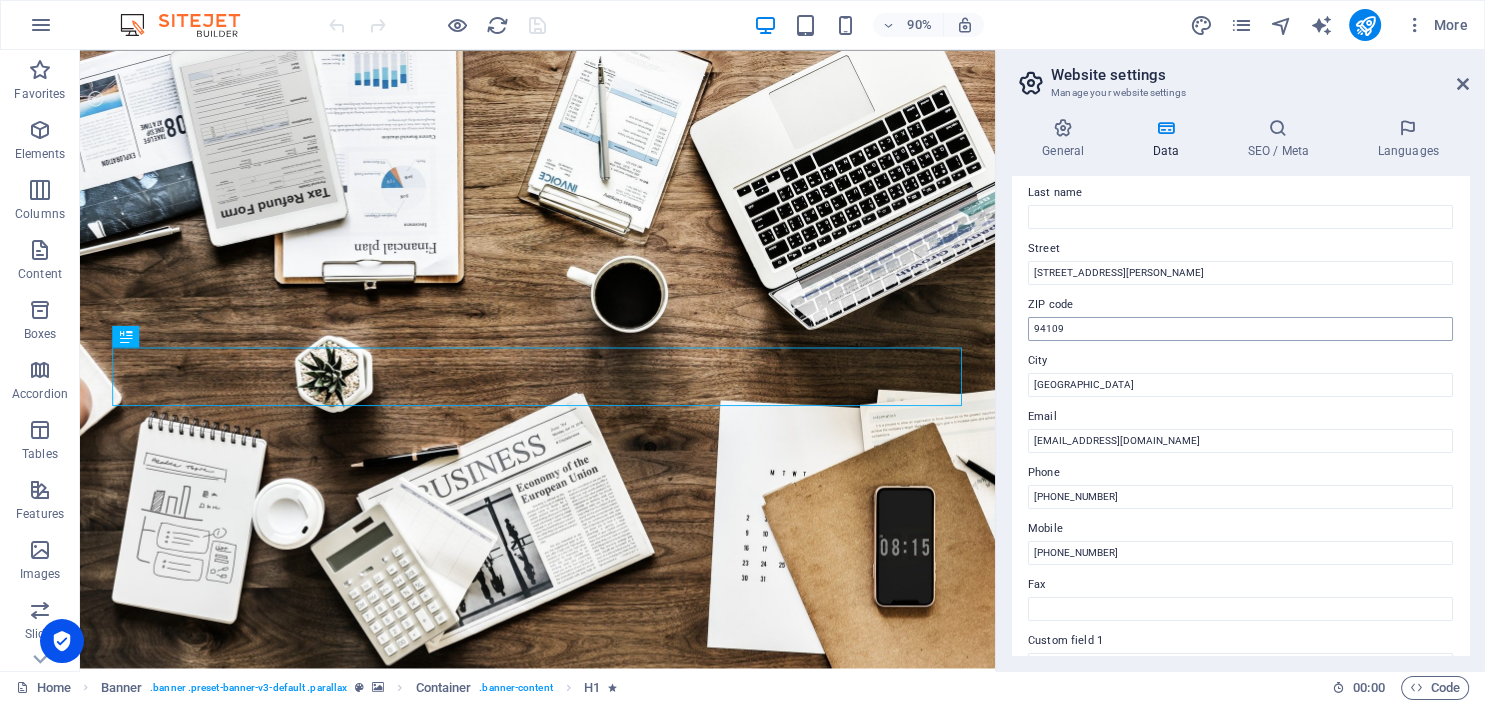scroll, scrollTop: 0, scrollLeft: 0, axis: both 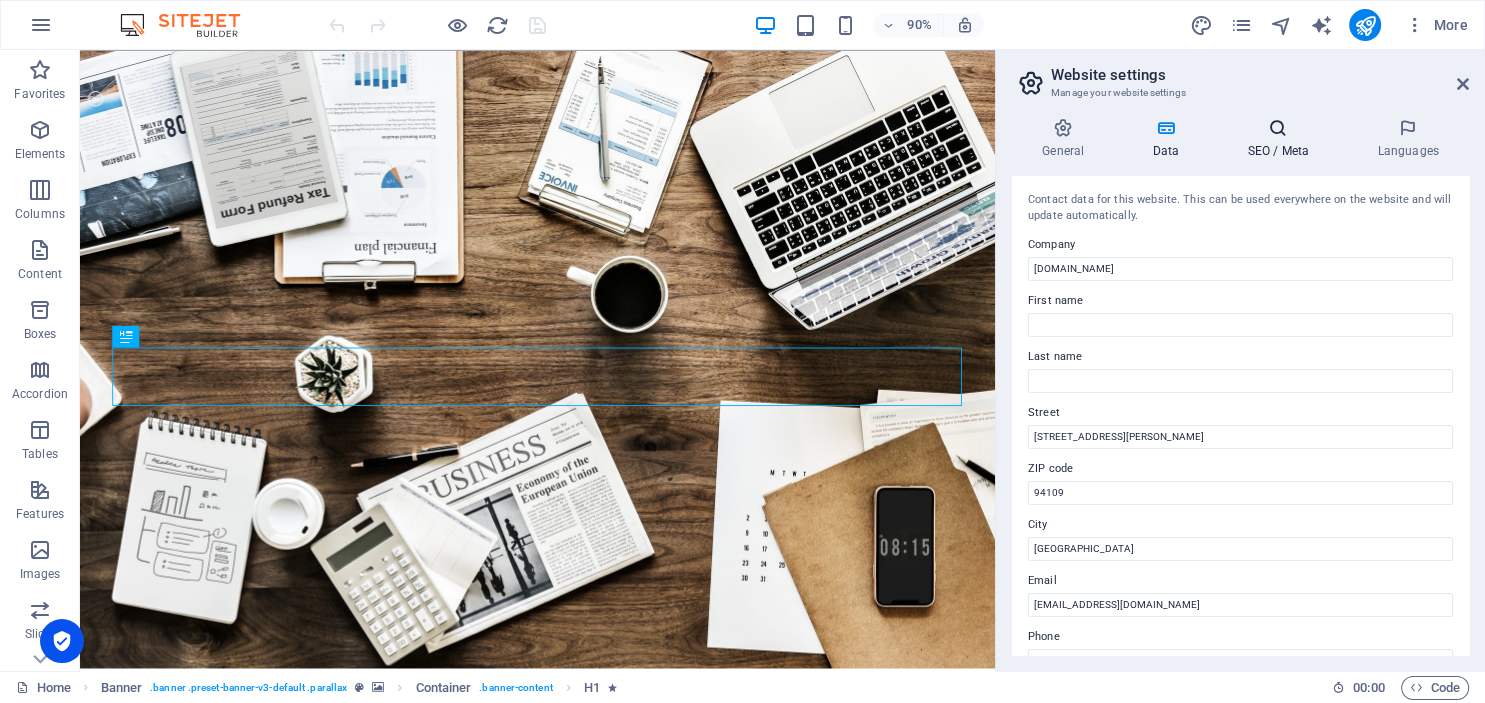 click on "SEO / Meta" at bounding box center (1282, 139) 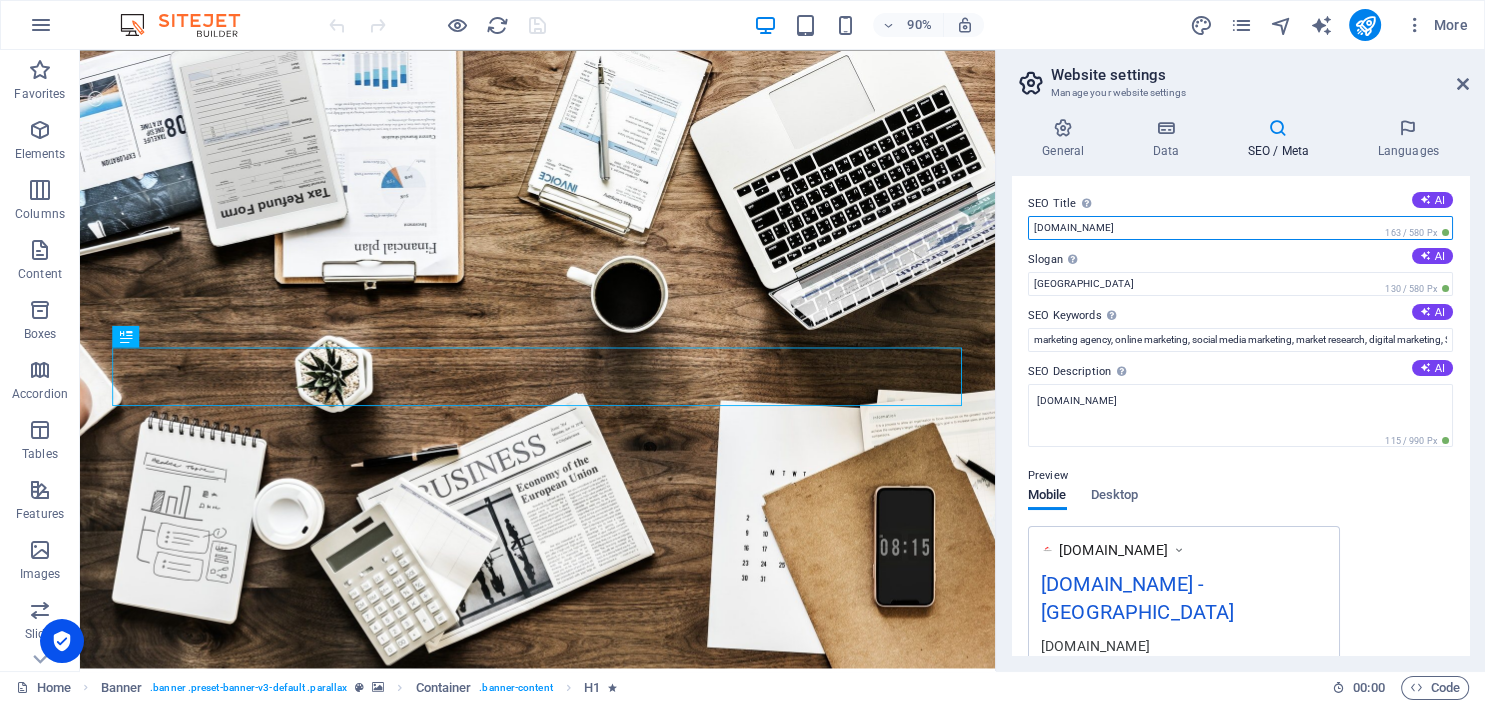 click on "[DOMAIN_NAME]" at bounding box center (1240, 228) 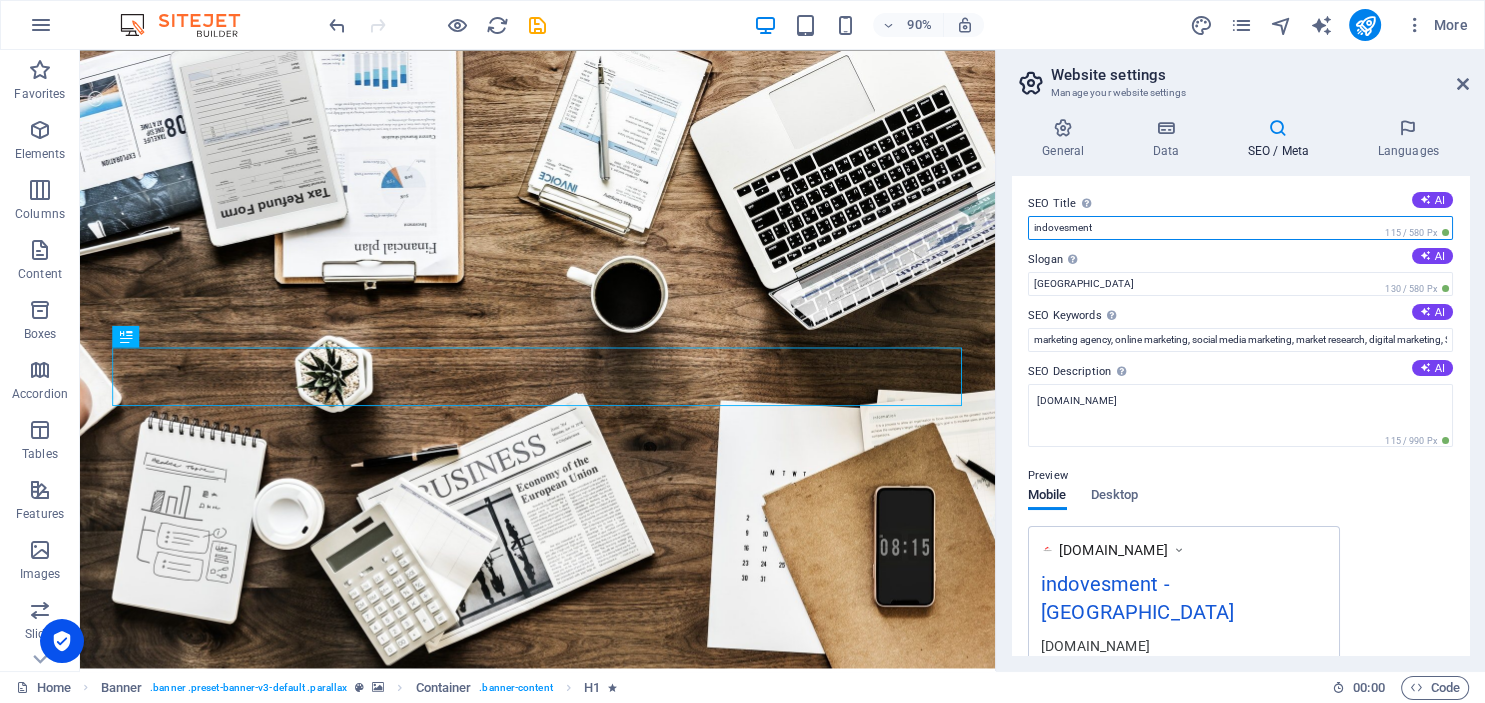 click on "indovesment" at bounding box center (1240, 228) 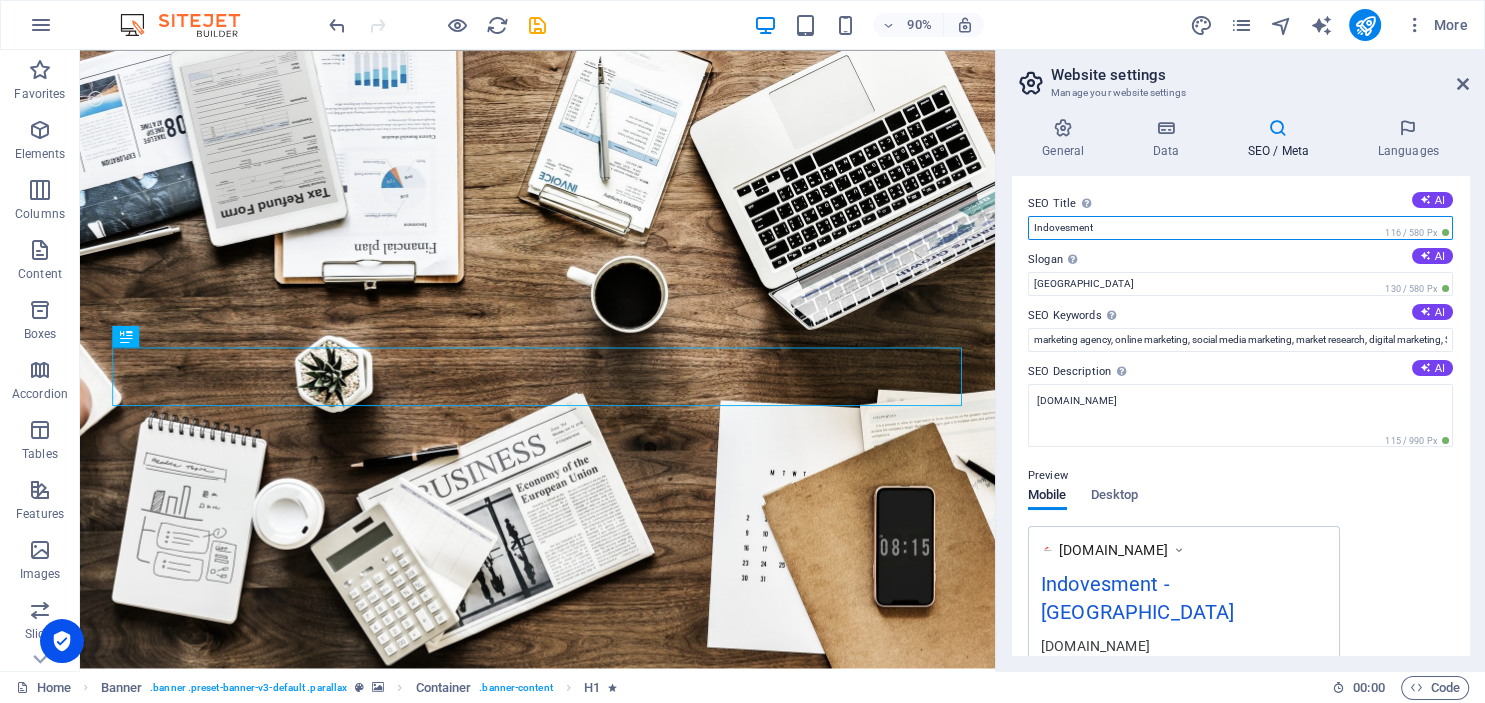 click on "Indovesment" at bounding box center (1240, 228) 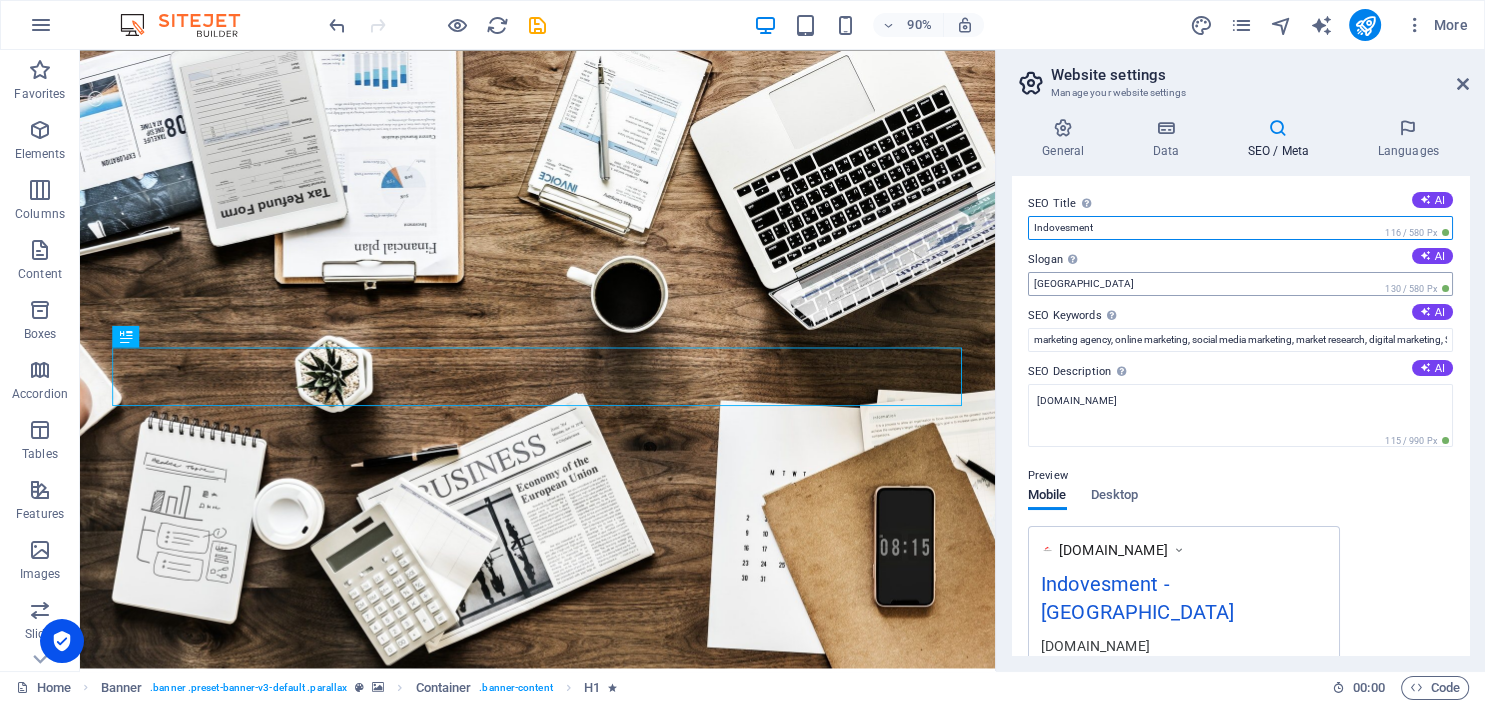 type on "Indovesment" 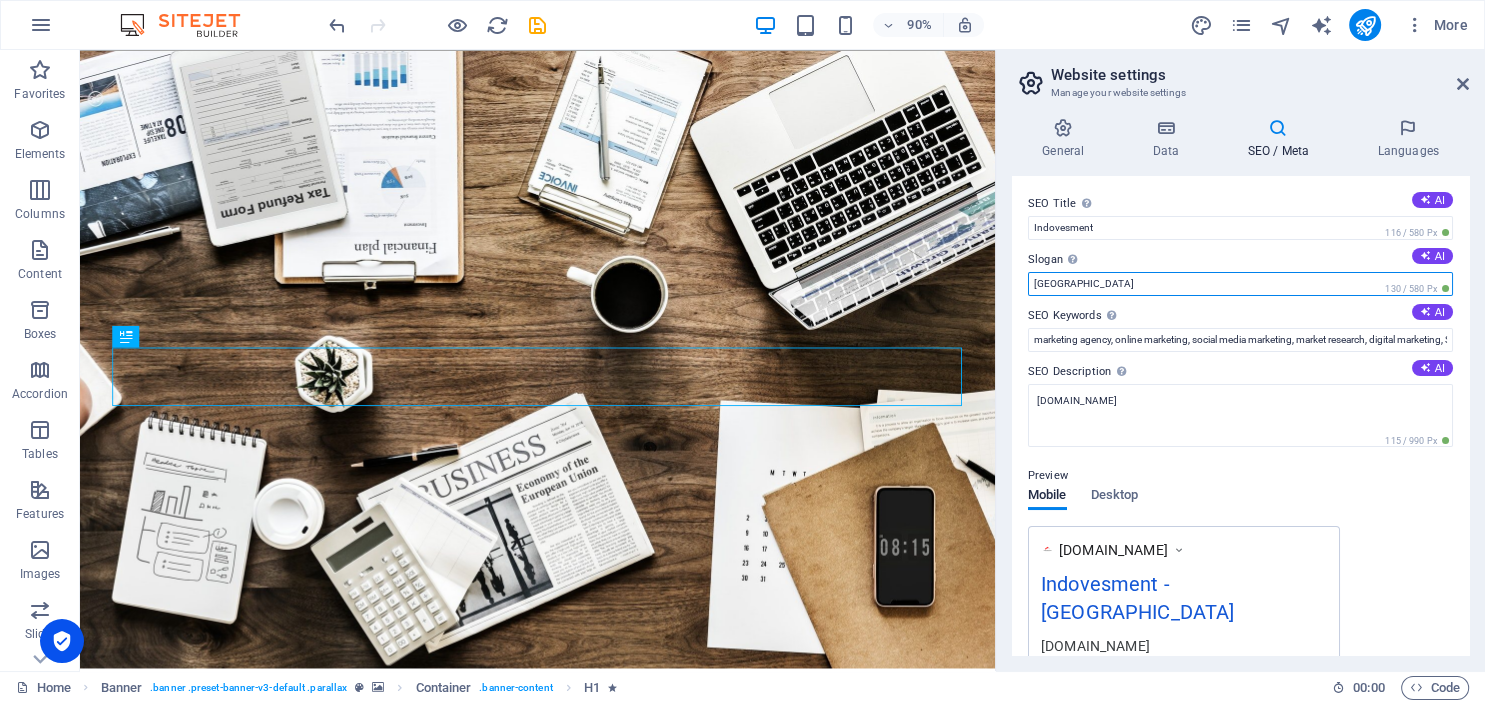 drag, startPoint x: 1099, startPoint y: 283, endPoint x: 1016, endPoint y: 286, distance: 83.0542 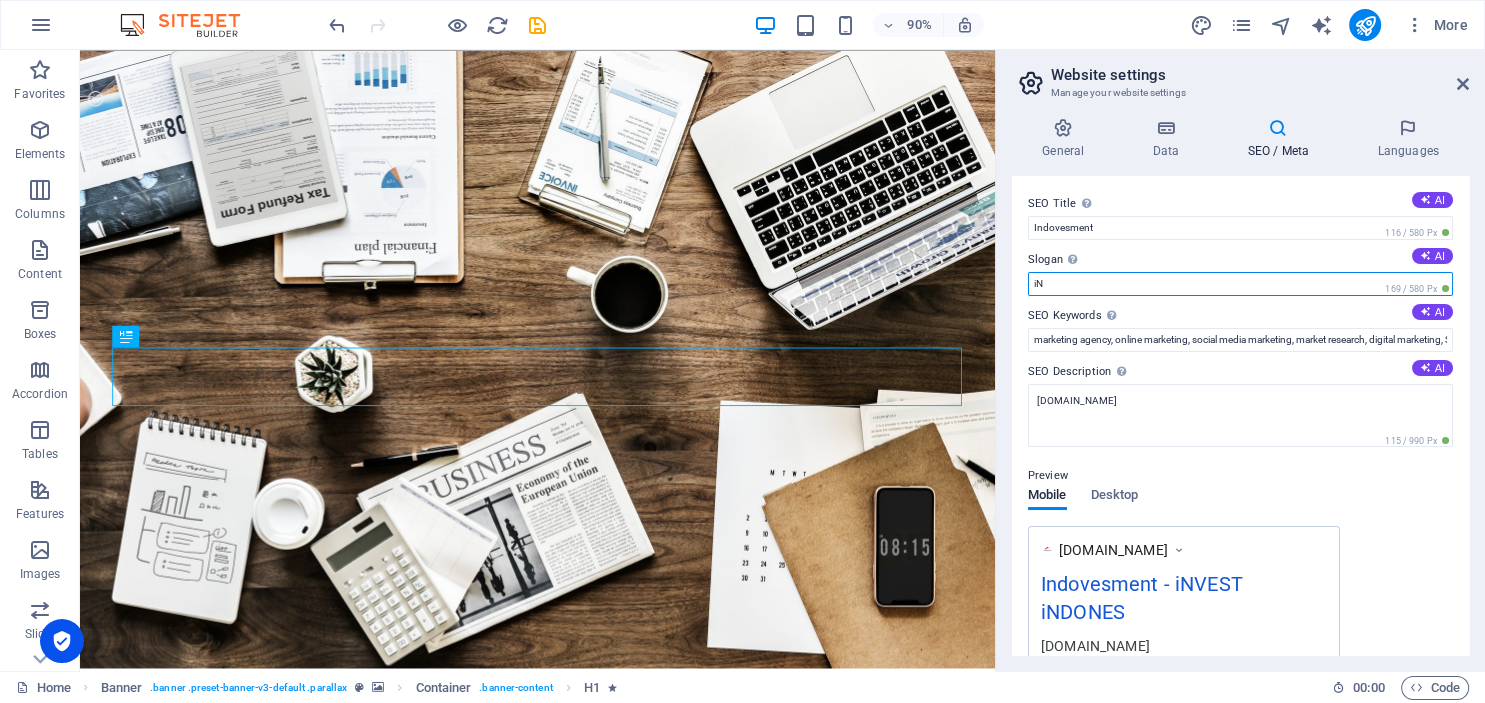 type on "i" 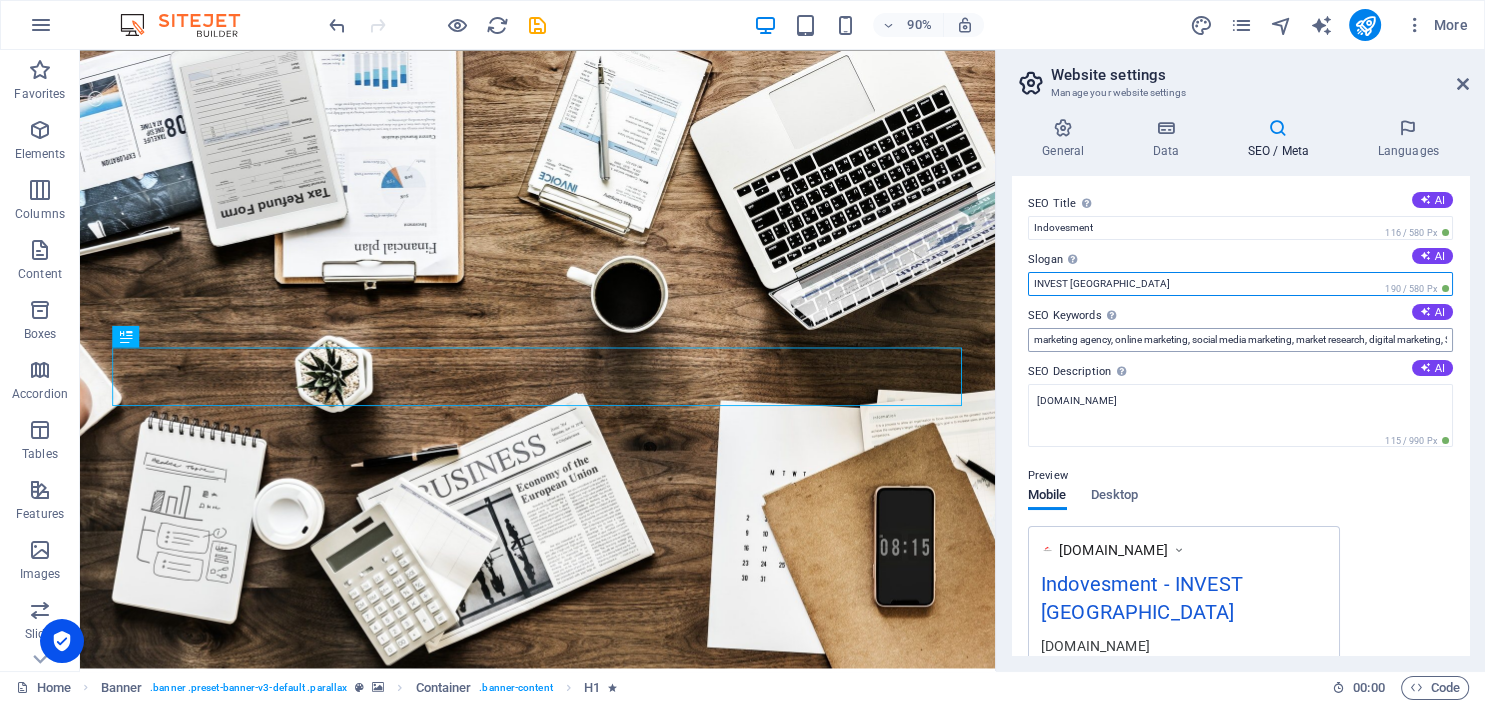 type on "INVEST INDONESIA" 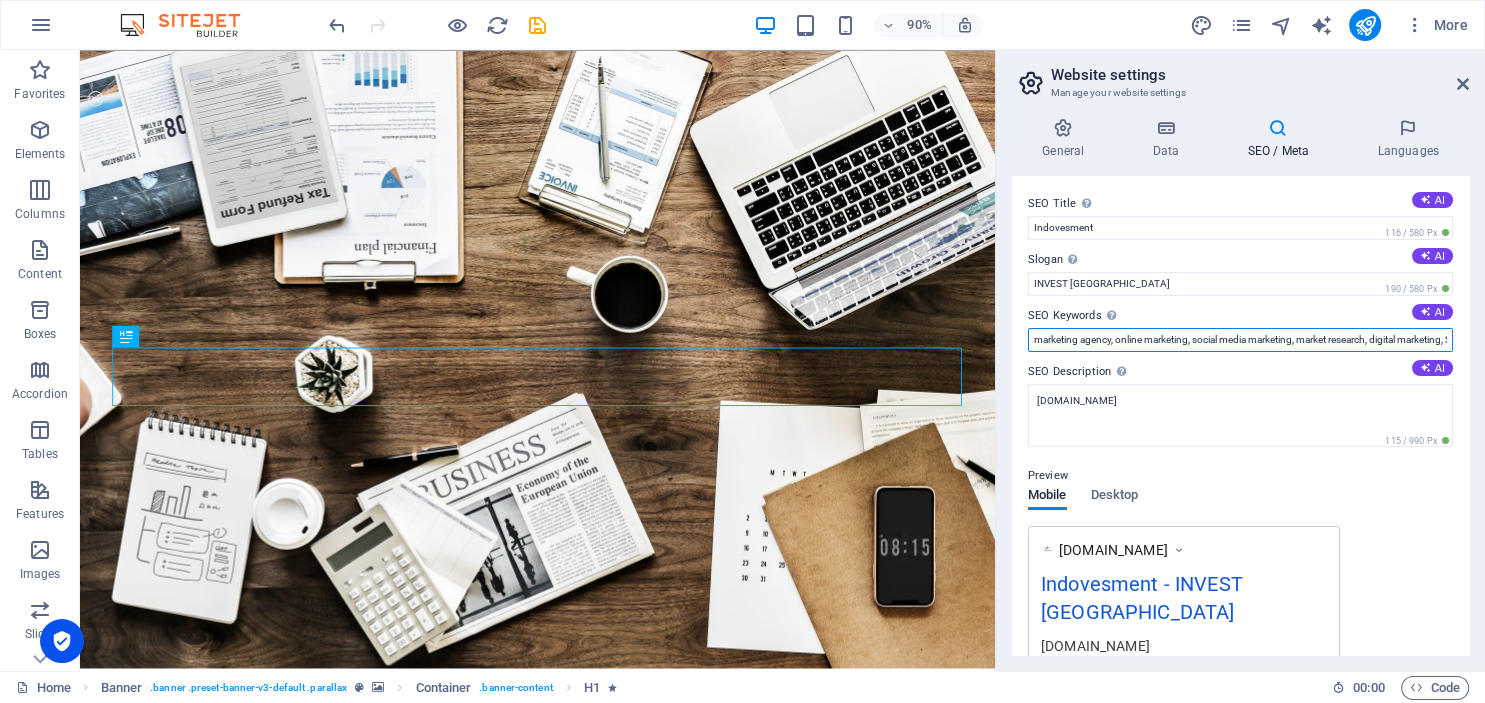 click on "marketing agency, online marketing, social media marketing, market research, digital marketing, SEO, SEM, lead generation, indovesment.co.id, San Francisco" at bounding box center [1240, 340] 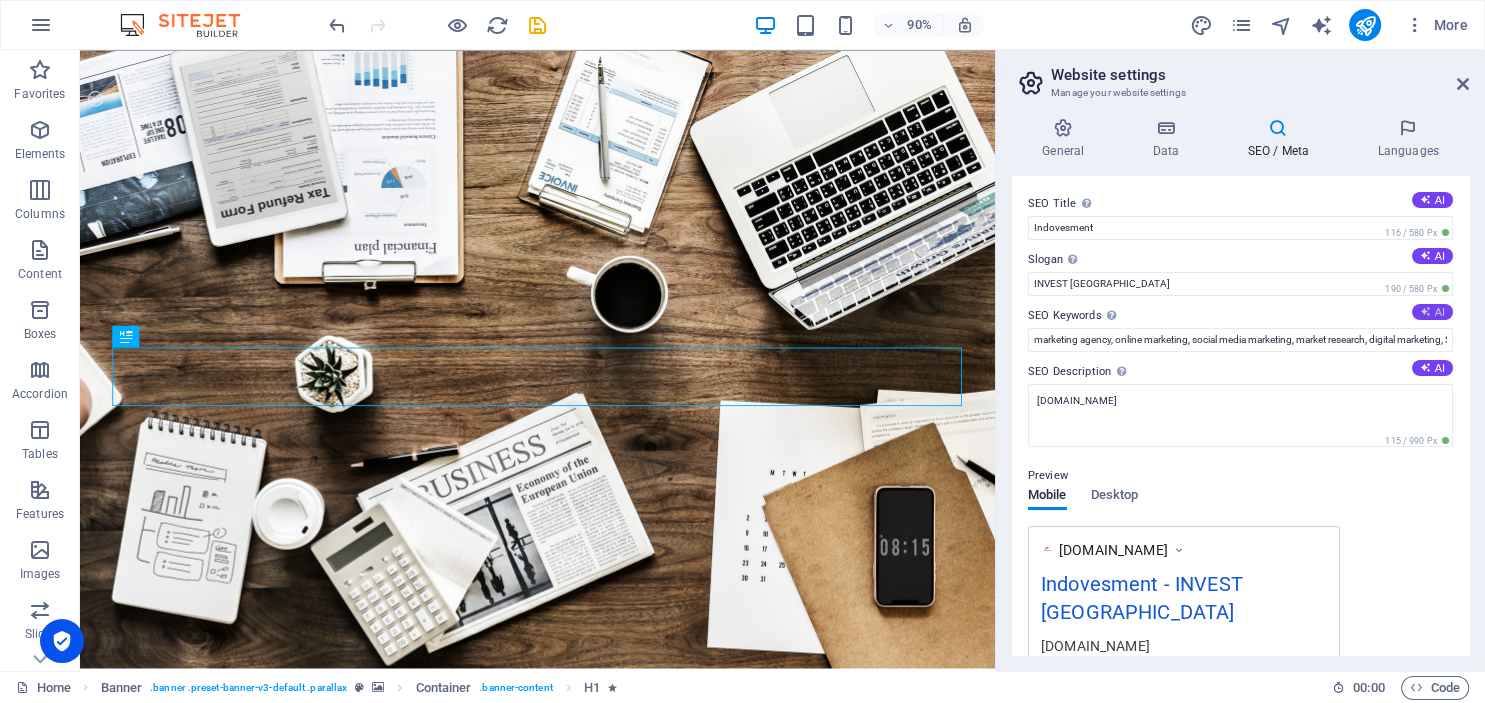 click at bounding box center [1425, 311] 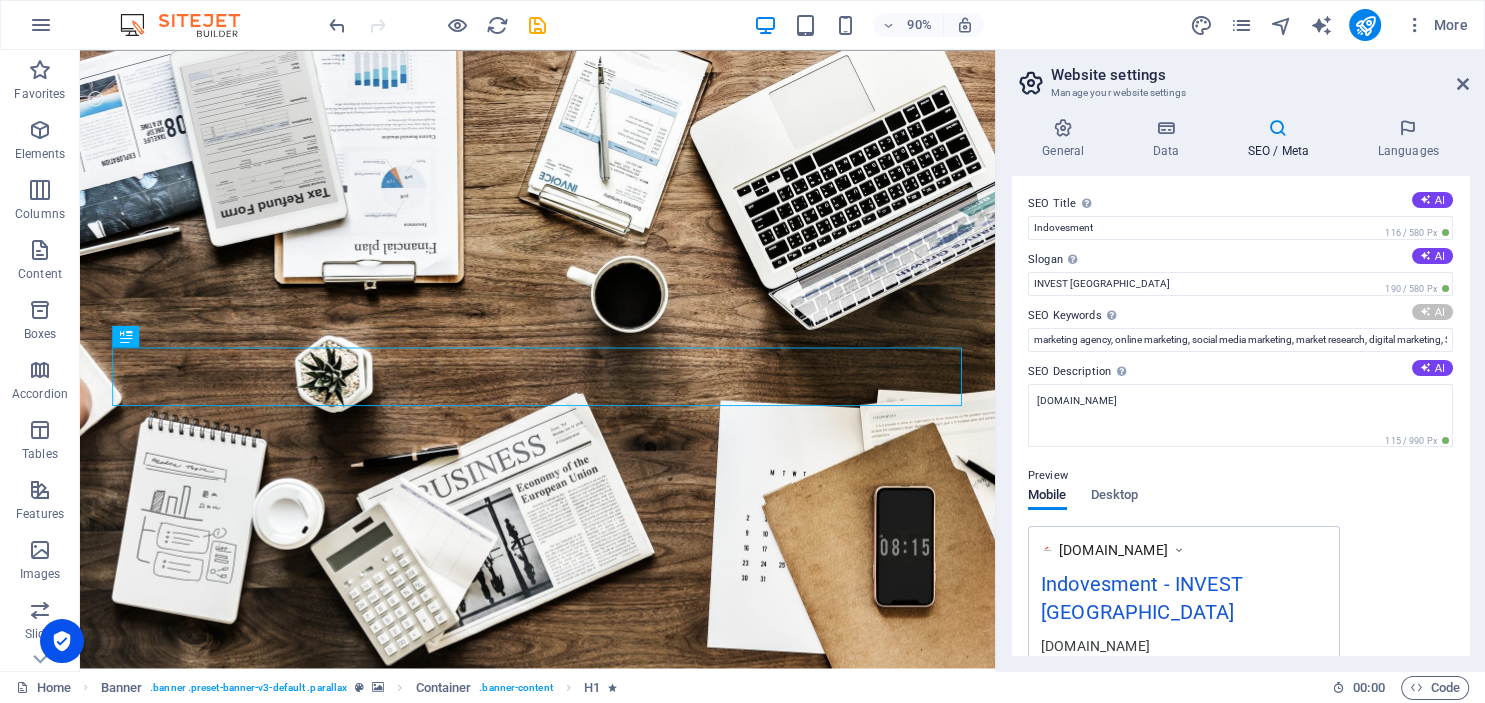 type on "company formation, expert visa service, tax consultation, business registration, tailored support, compliance efficiency" 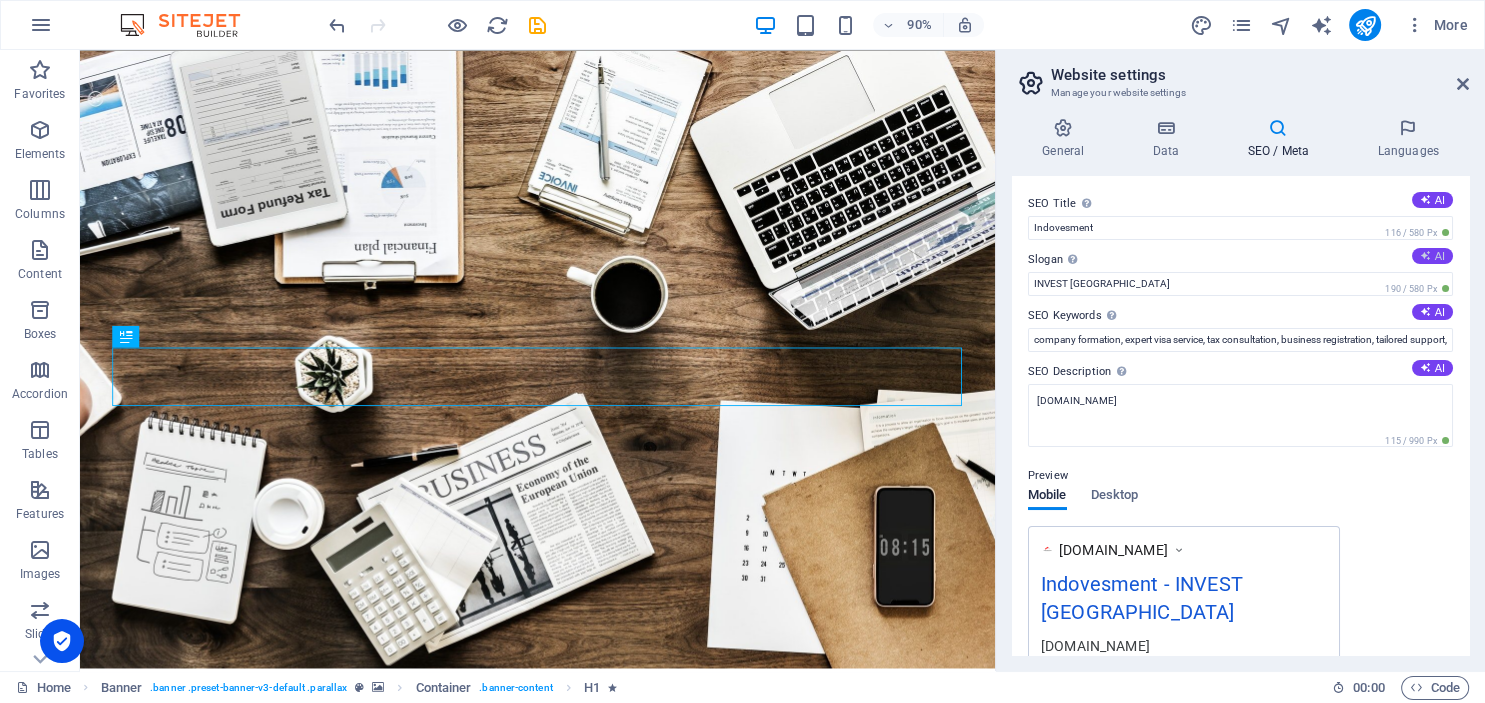 click on "AI" at bounding box center [1432, 256] 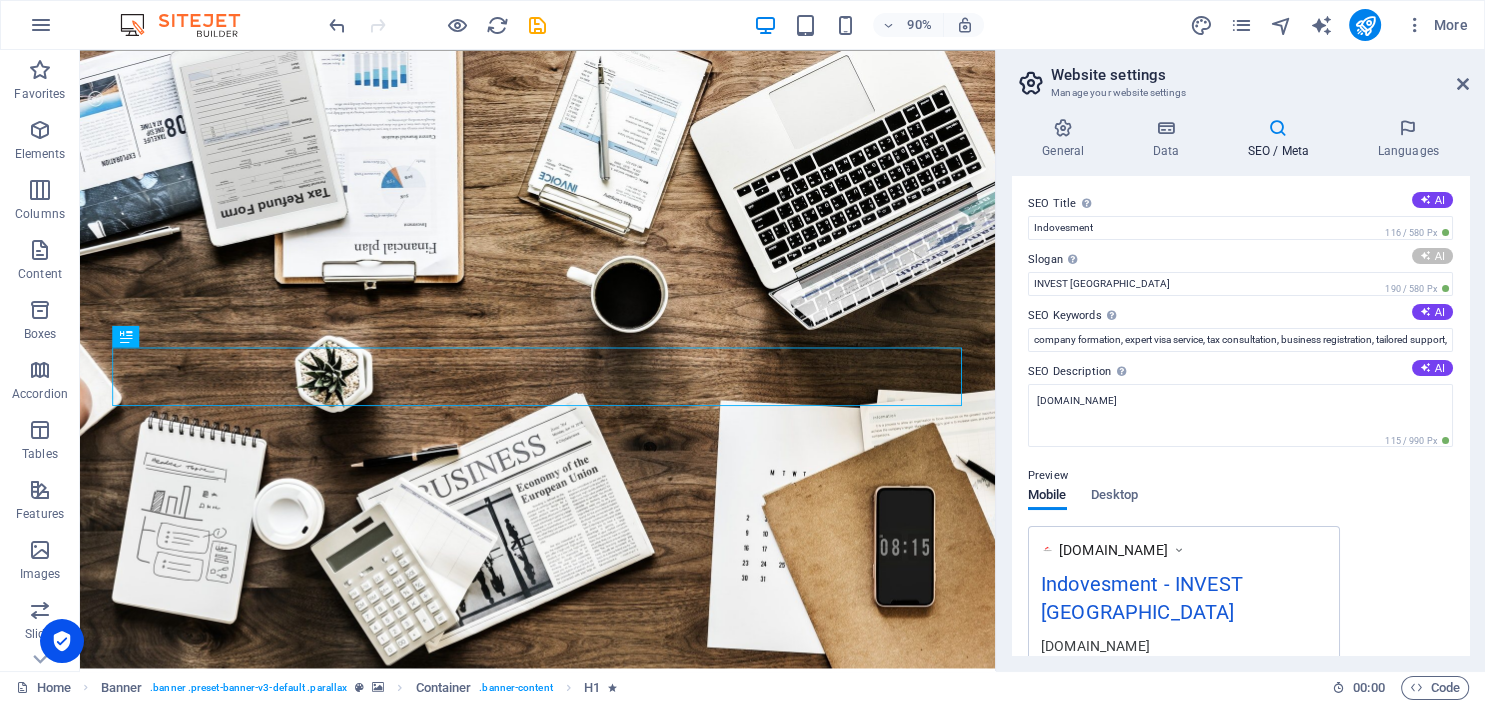 type on "Effortless Business Setup. Focus on Growth!" 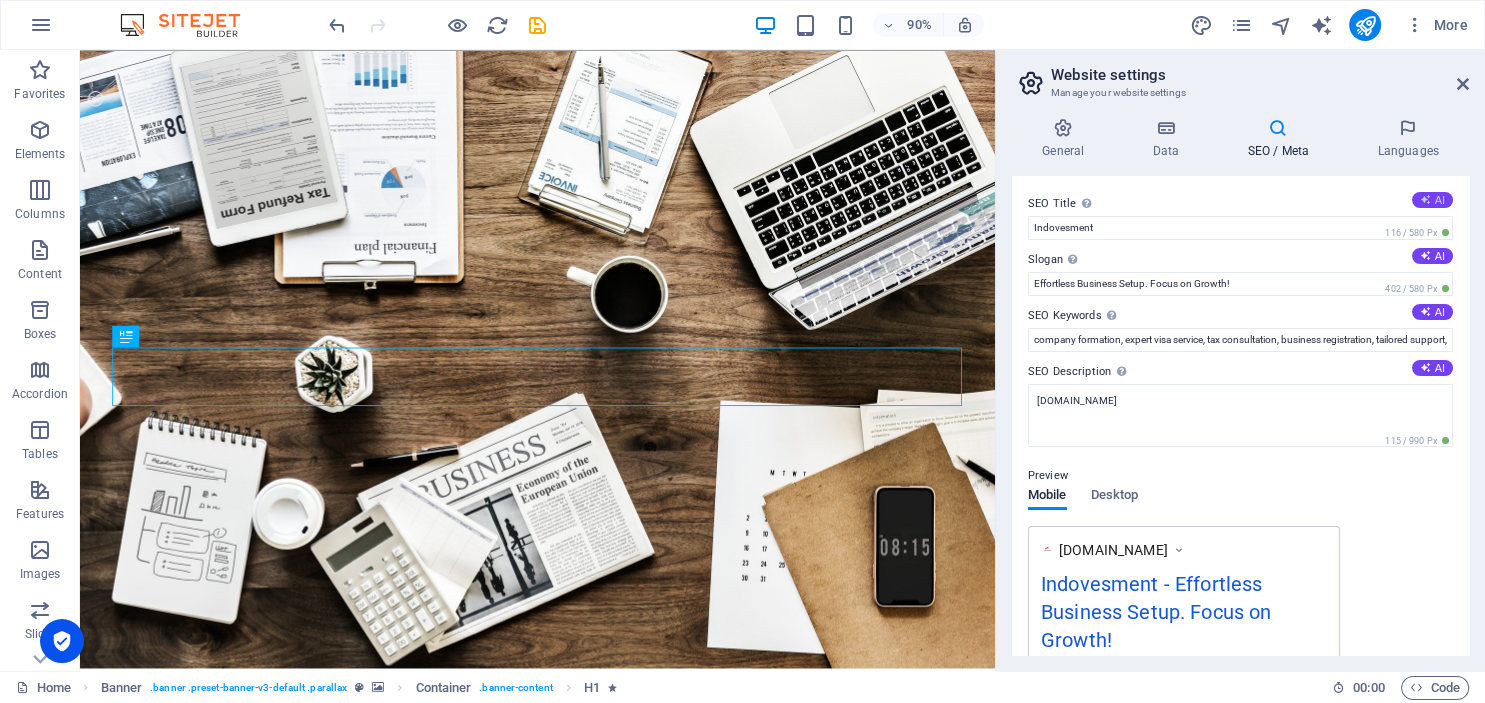click at bounding box center [1425, 199] 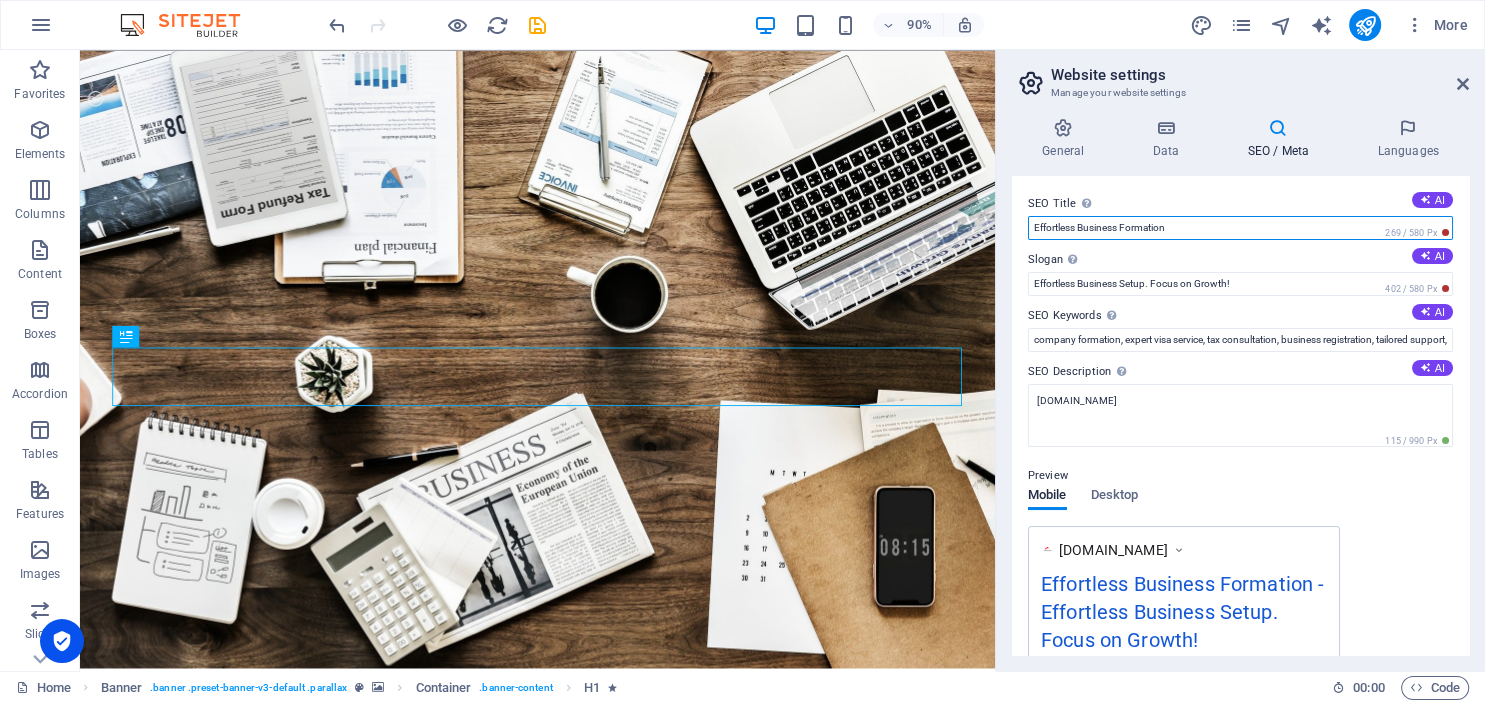 click on "Effortless Business Formation" at bounding box center (1240, 228) 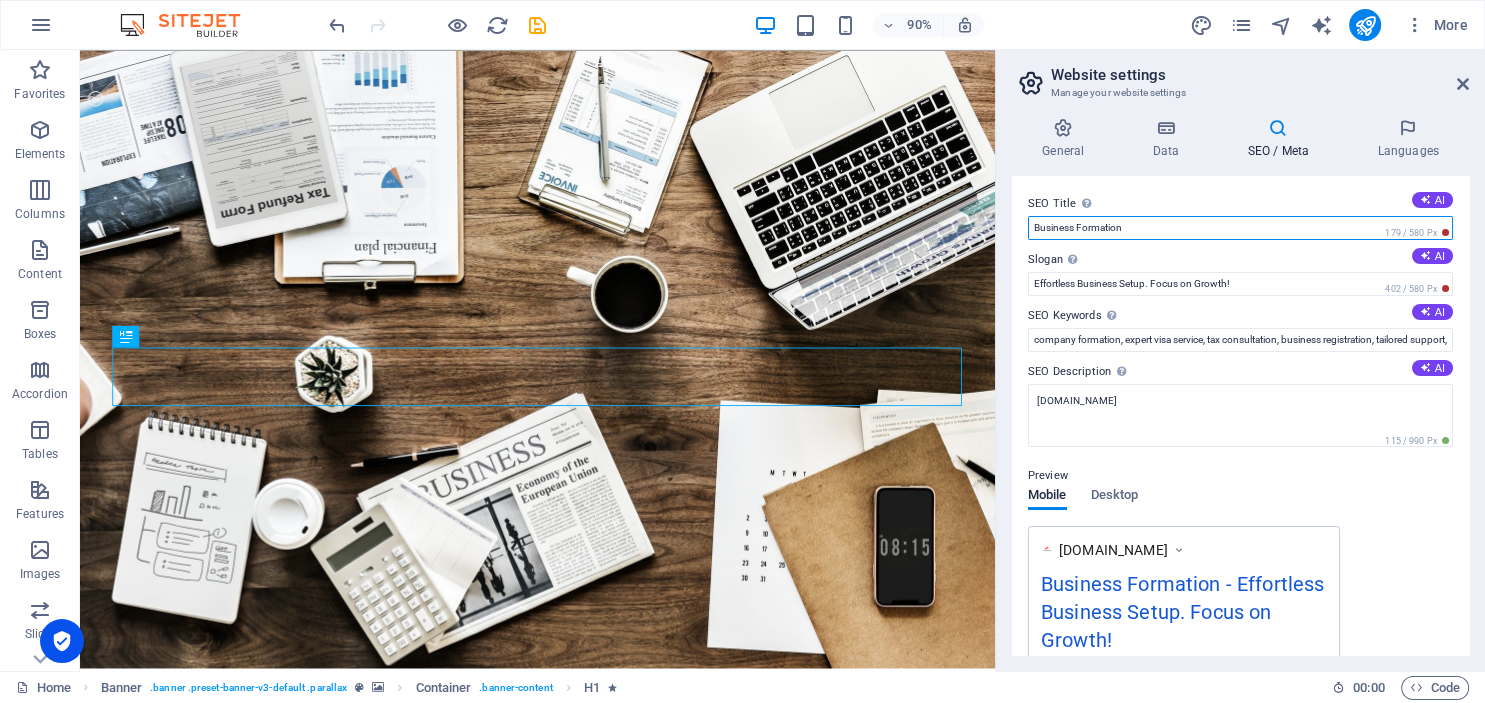 click on "Business Formation" at bounding box center [1240, 228] 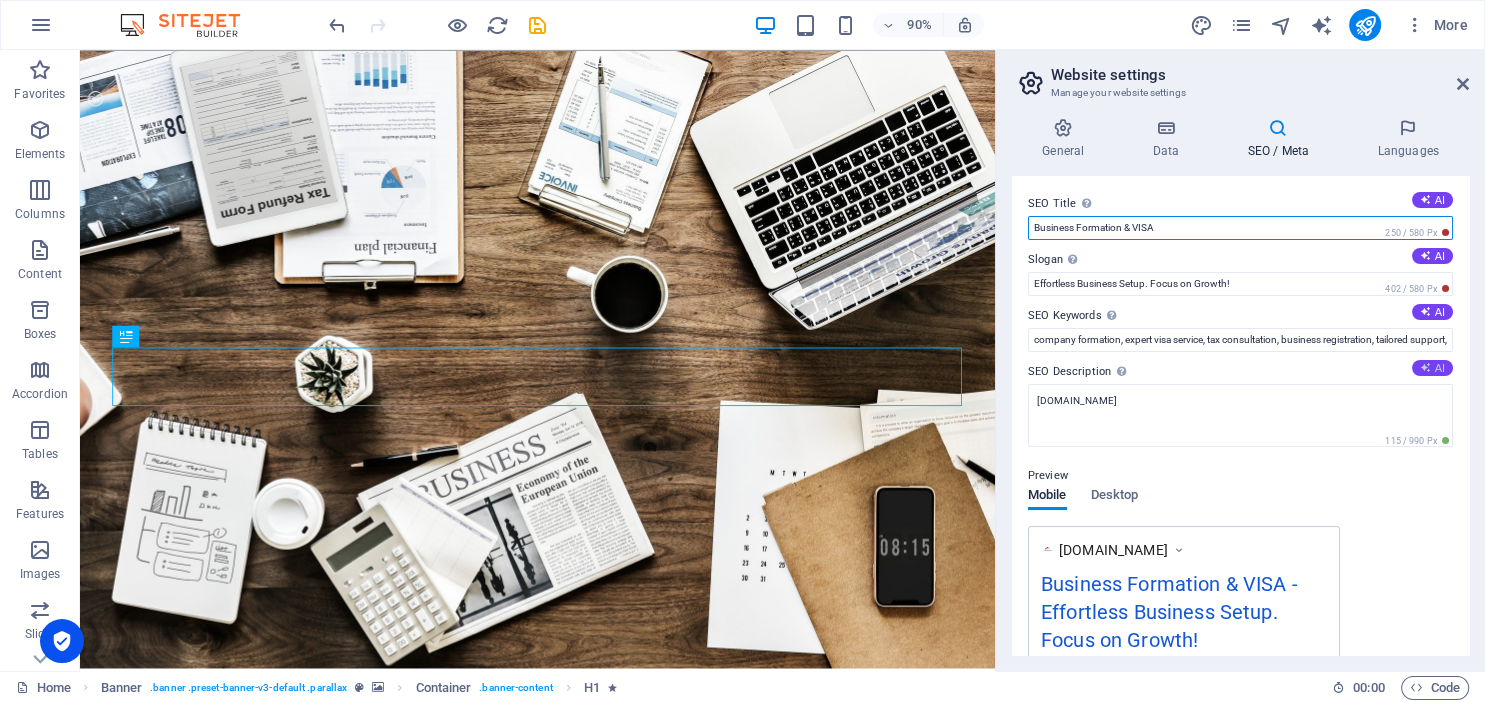 type on "Business Formation & VISA" 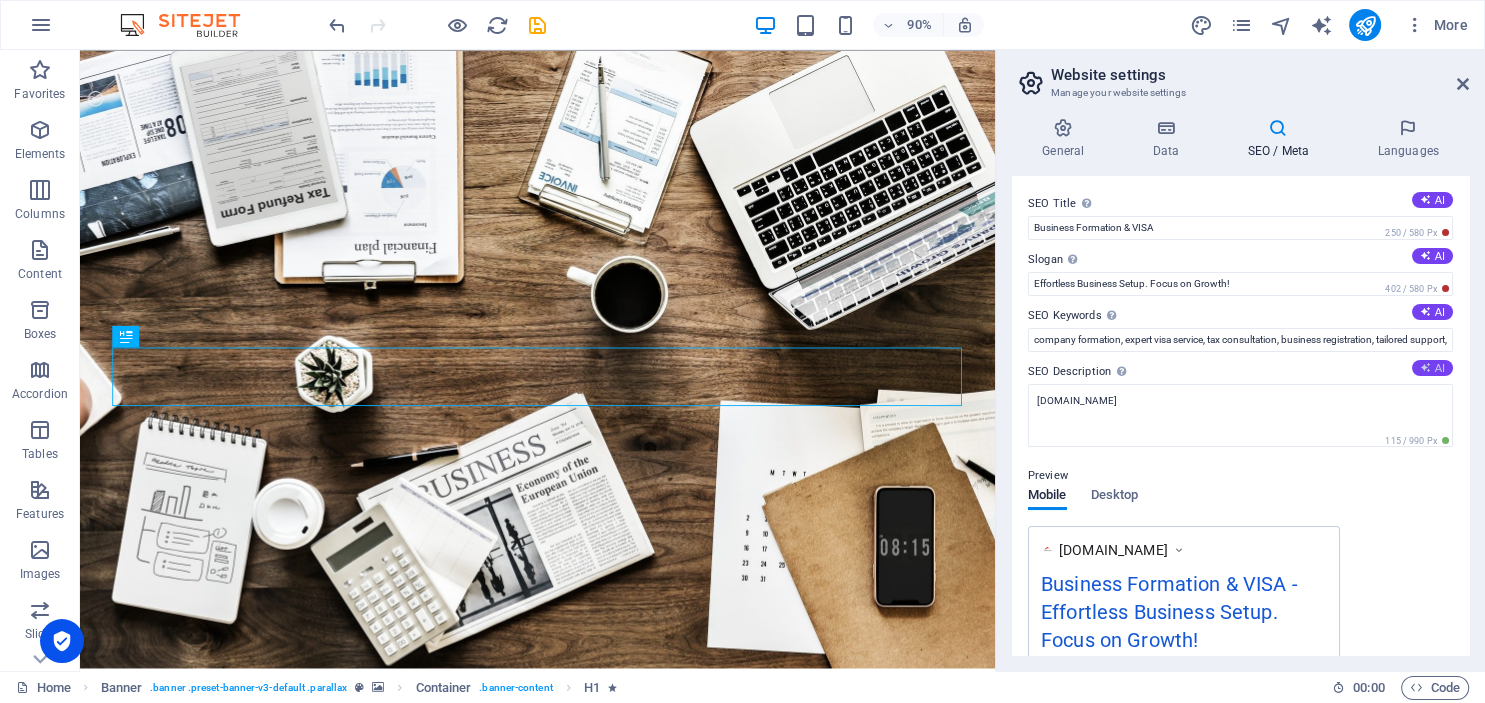 click on "AI" at bounding box center (1432, 368) 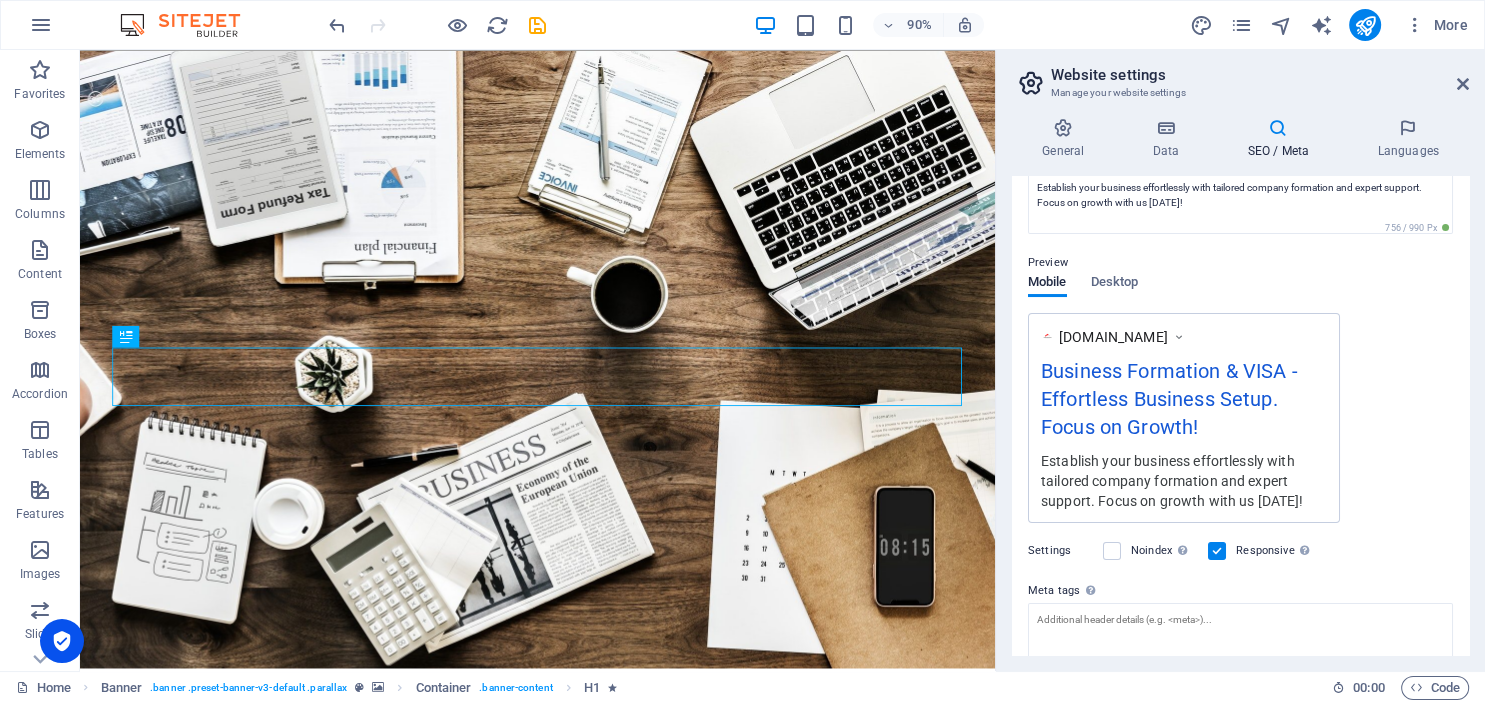 scroll, scrollTop: 0, scrollLeft: 0, axis: both 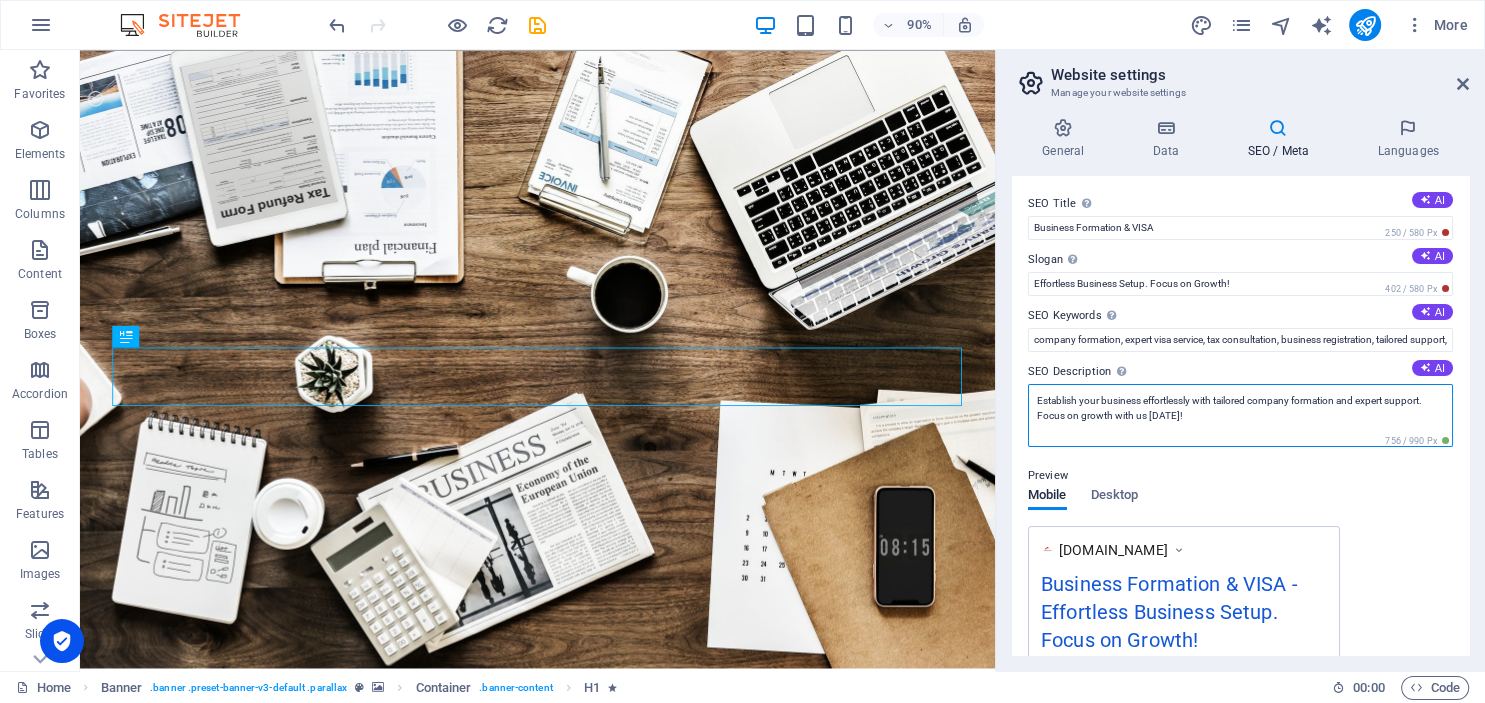 click on "Establish your business effortlessly with tailored company formation and expert support. Focus on growth with us today!" at bounding box center [1240, 415] 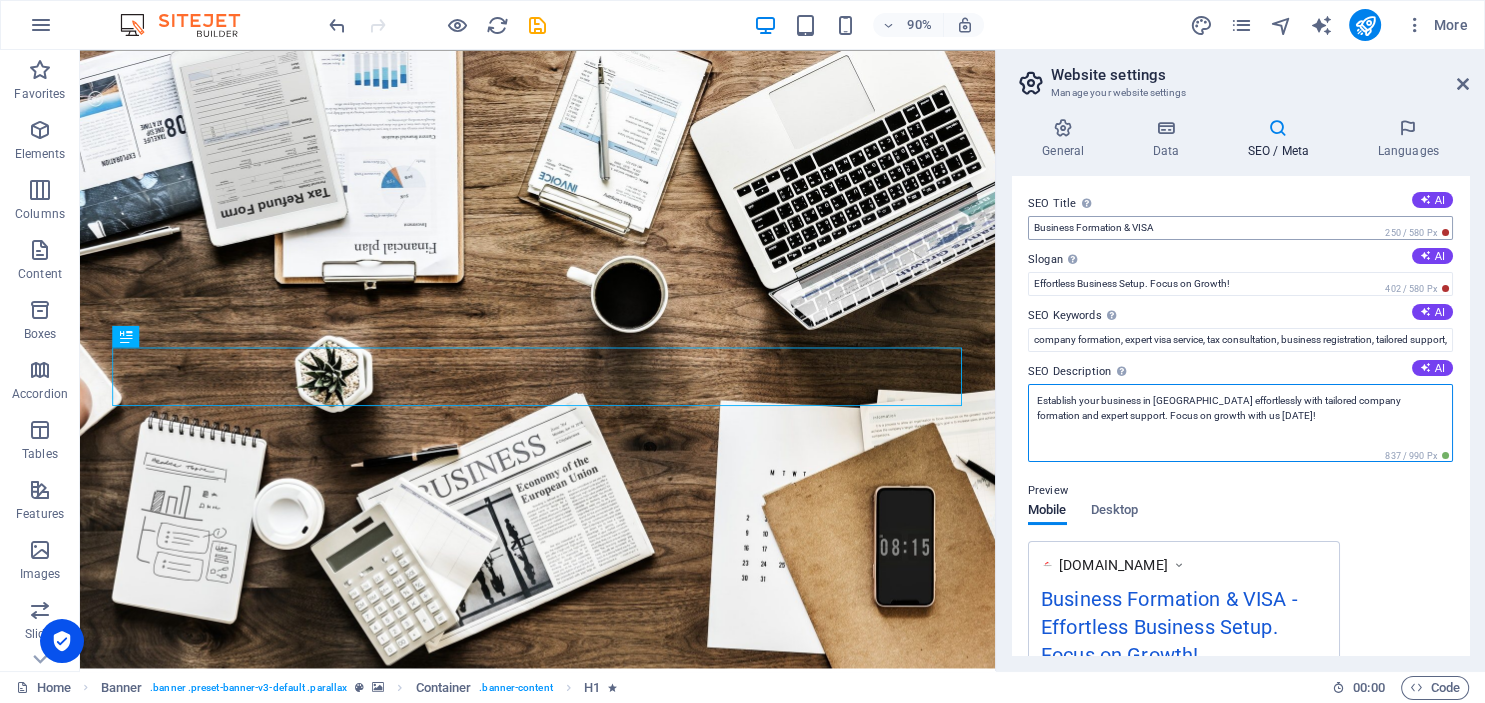 type on "Establish your business in Indonesia effortlessly with tailored company formation and expert support. Focus on growth with us today!" 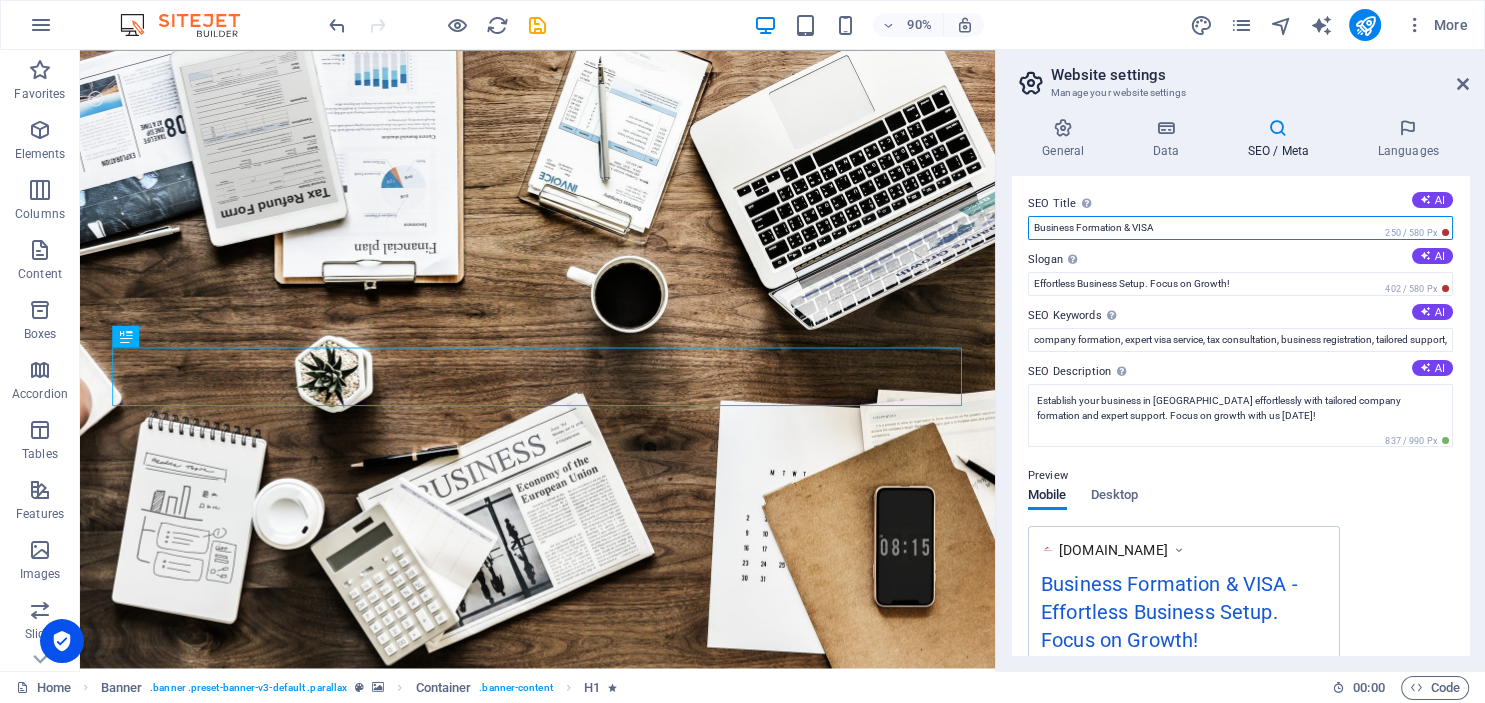 click on "Business Formation & VISA" at bounding box center [1240, 228] 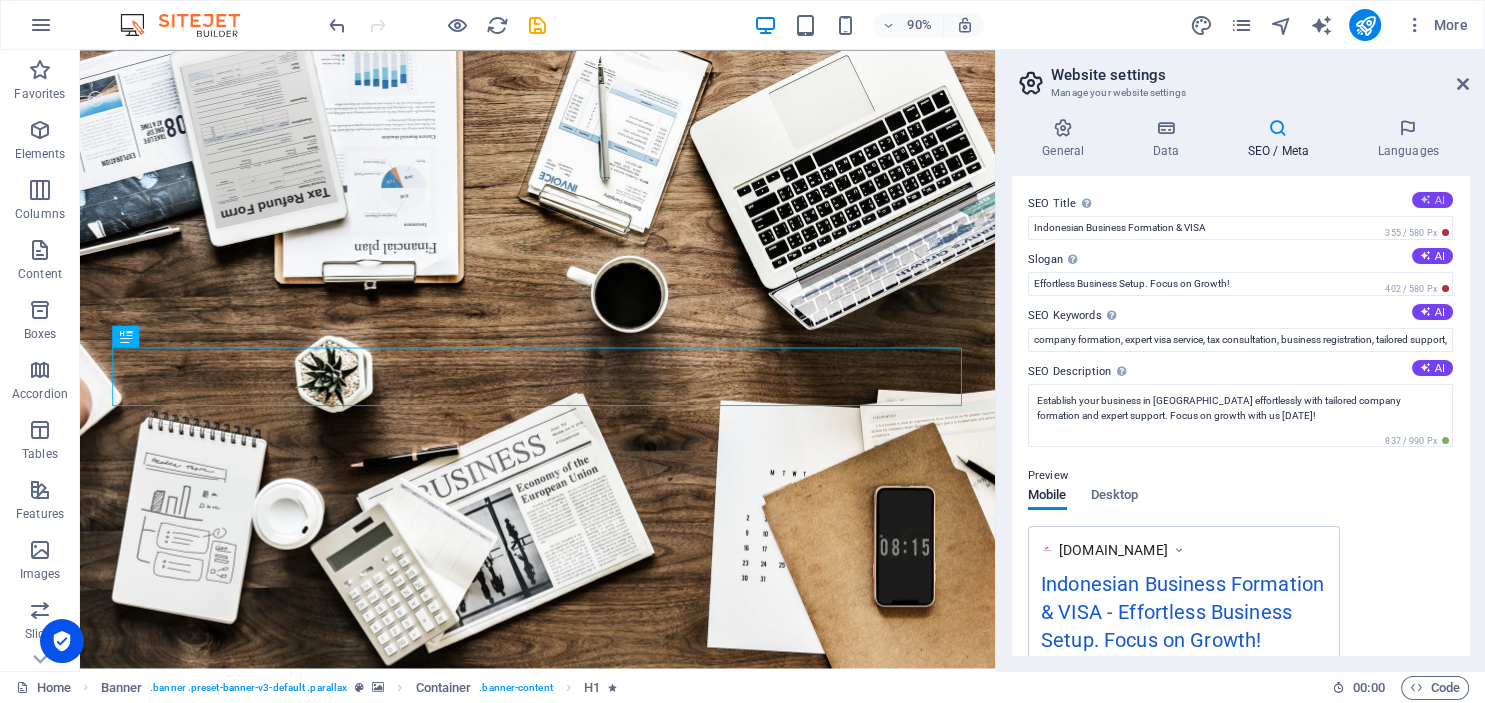 click at bounding box center [1425, 199] 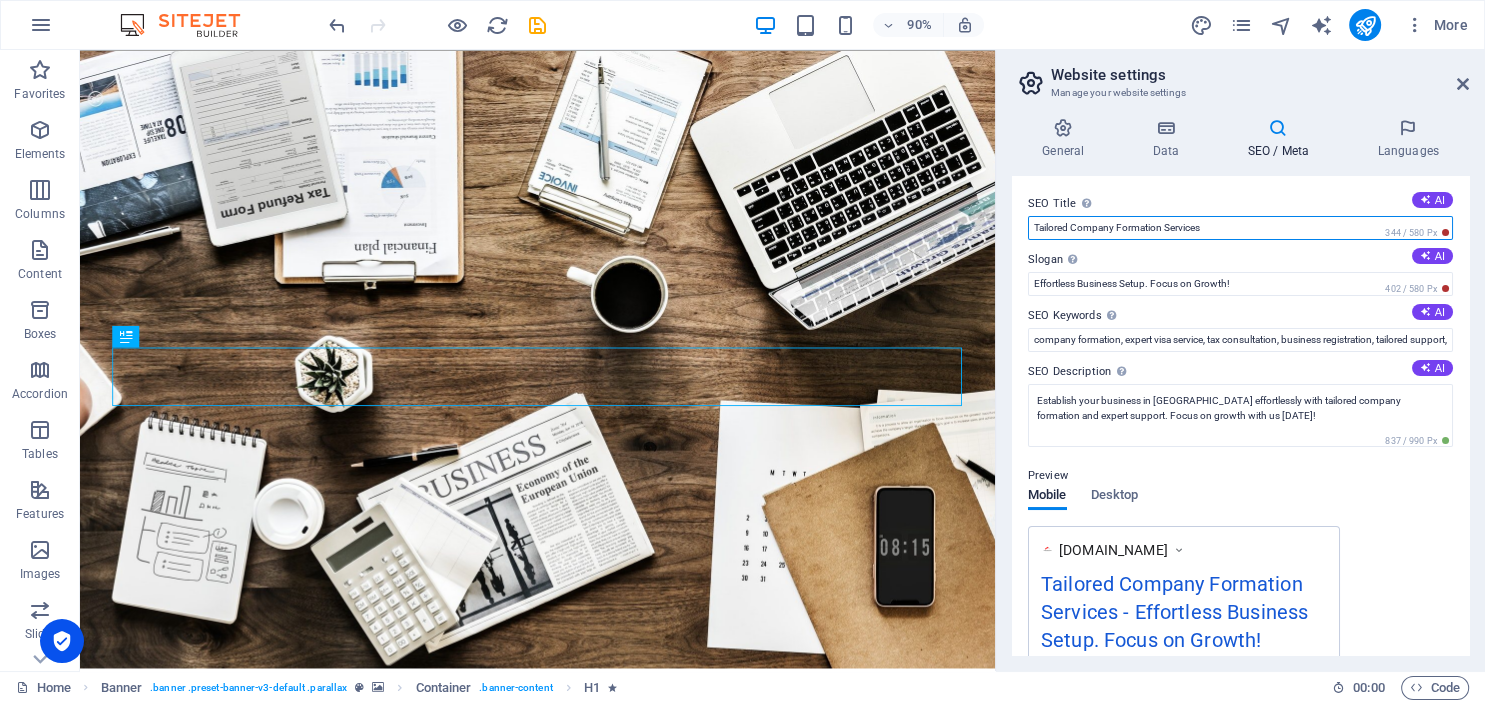 drag, startPoint x: 1072, startPoint y: 228, endPoint x: 1016, endPoint y: 234, distance: 56.32051 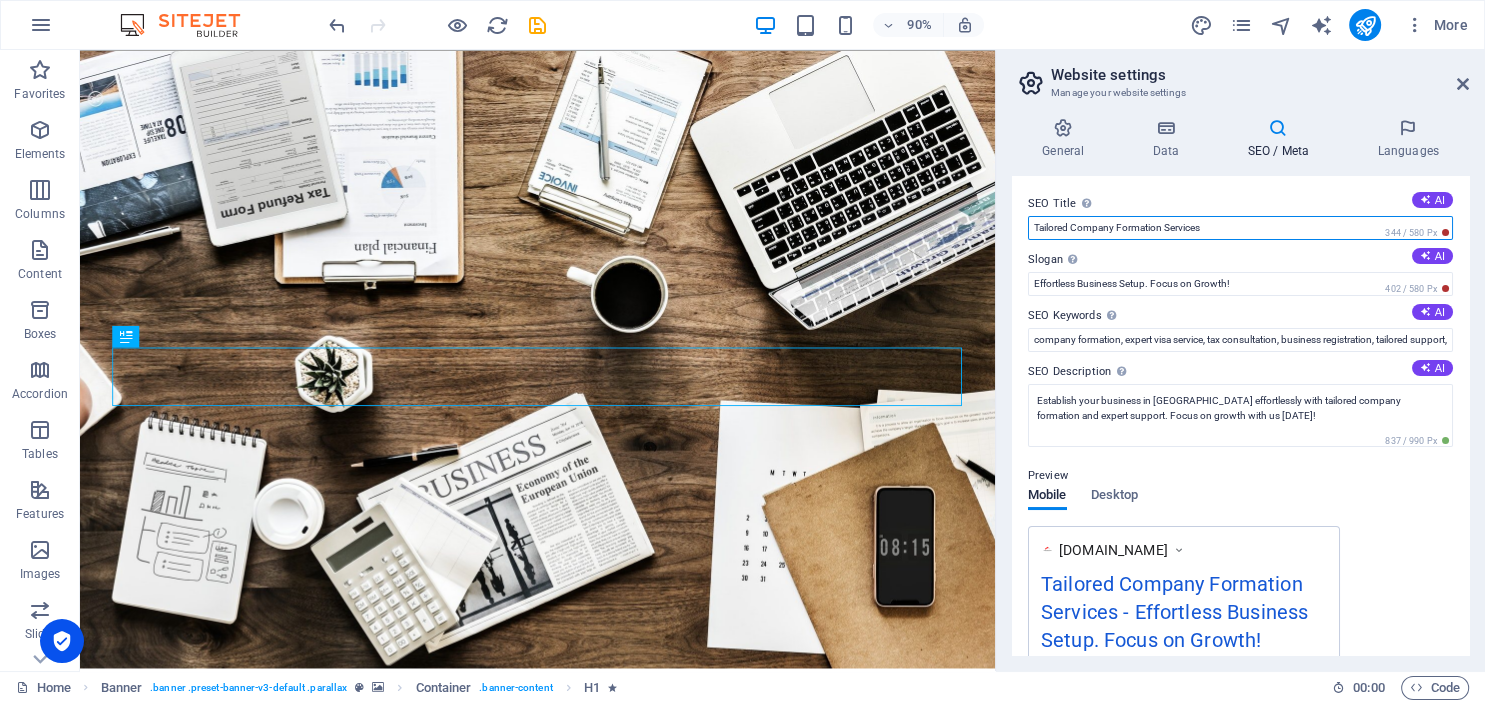 click on "Tailored Company Formation Services" at bounding box center [1240, 228] 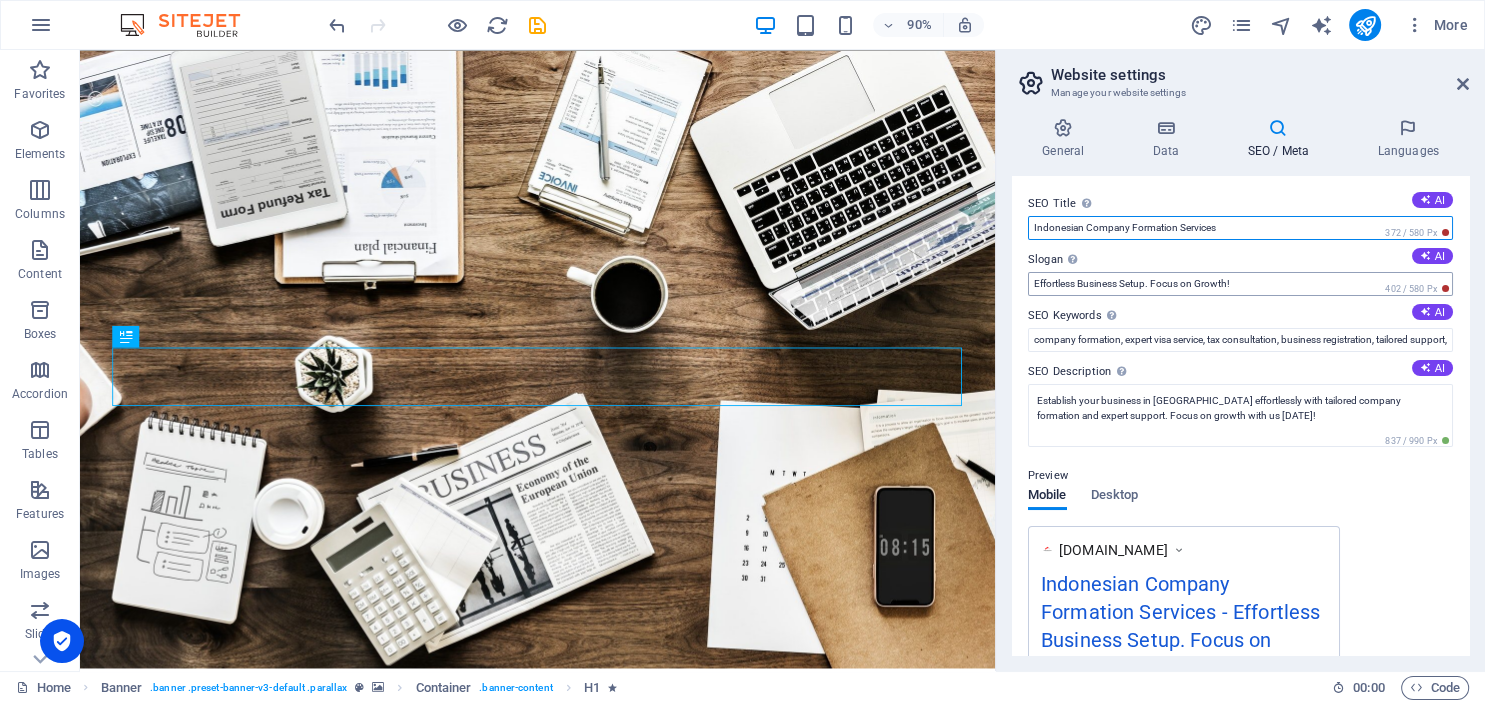 type on "Indonesian Company Formation Services" 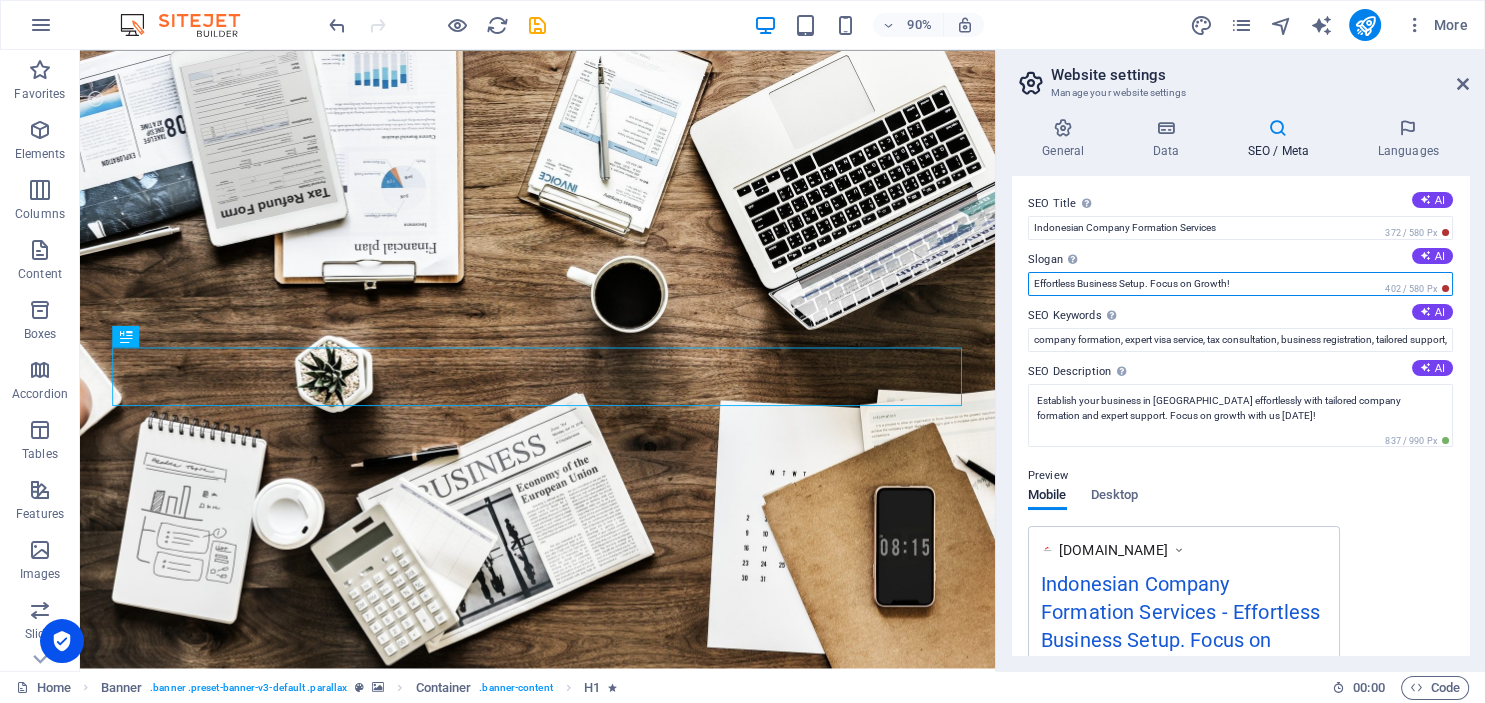 click on "Effortless Business Setup. Focus on Growth!" at bounding box center (1240, 284) 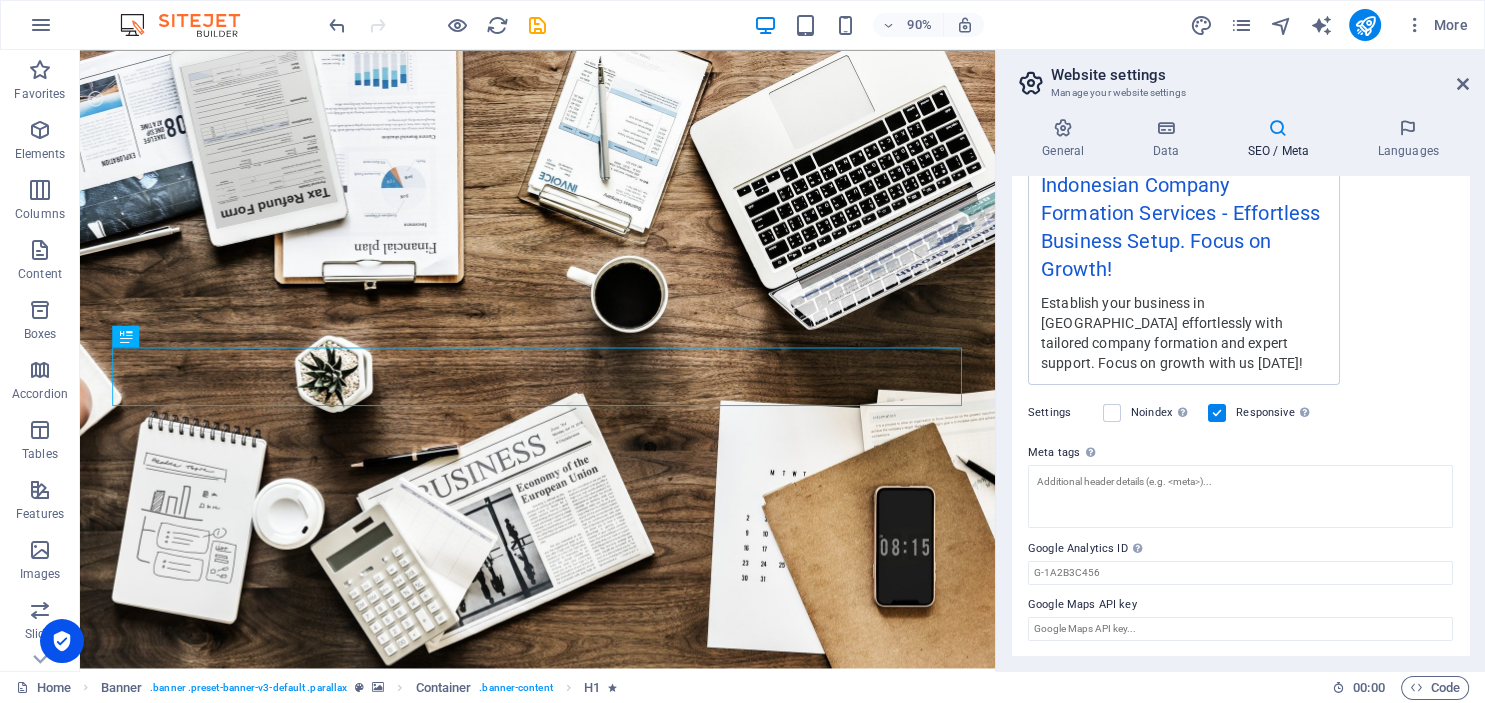 scroll, scrollTop: 0, scrollLeft: 0, axis: both 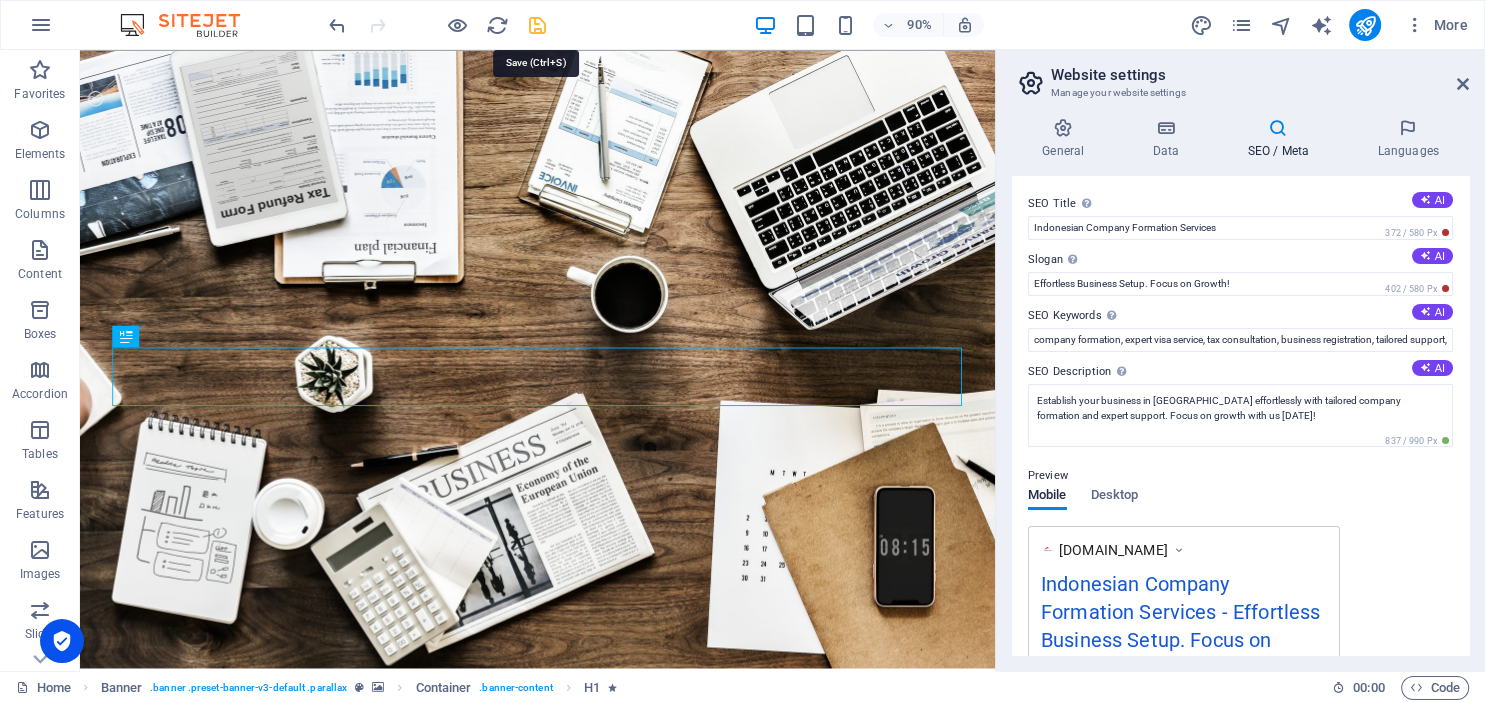 click at bounding box center [537, 25] 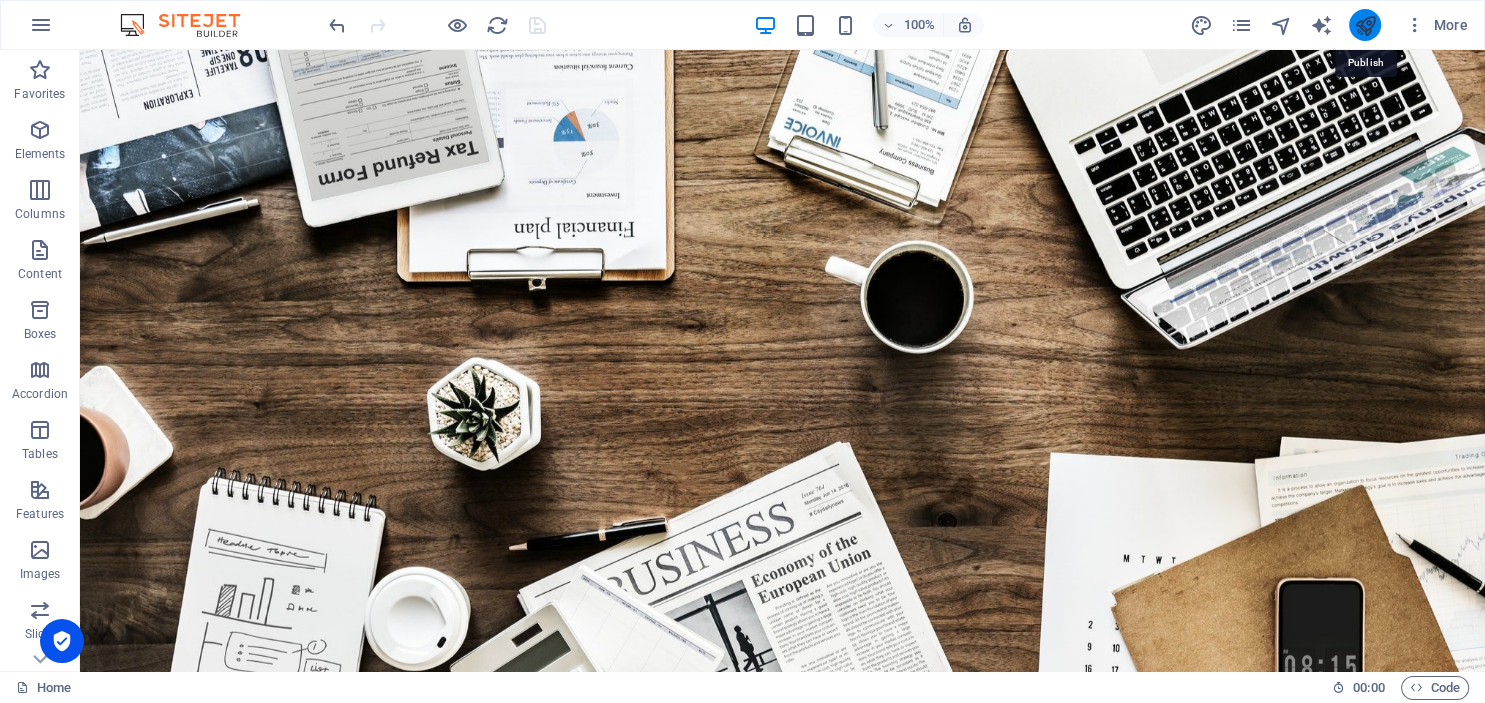click at bounding box center (1364, 25) 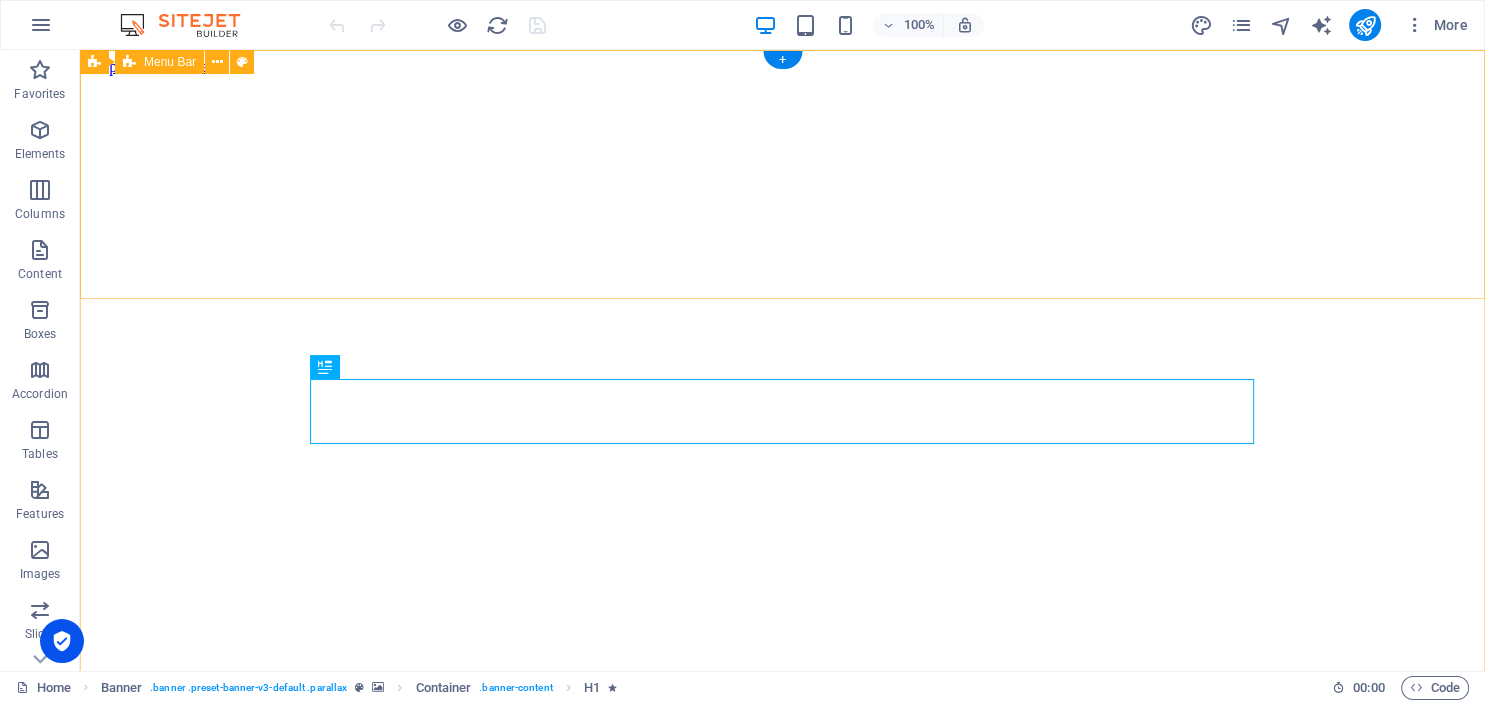 scroll, scrollTop: 0, scrollLeft: 0, axis: both 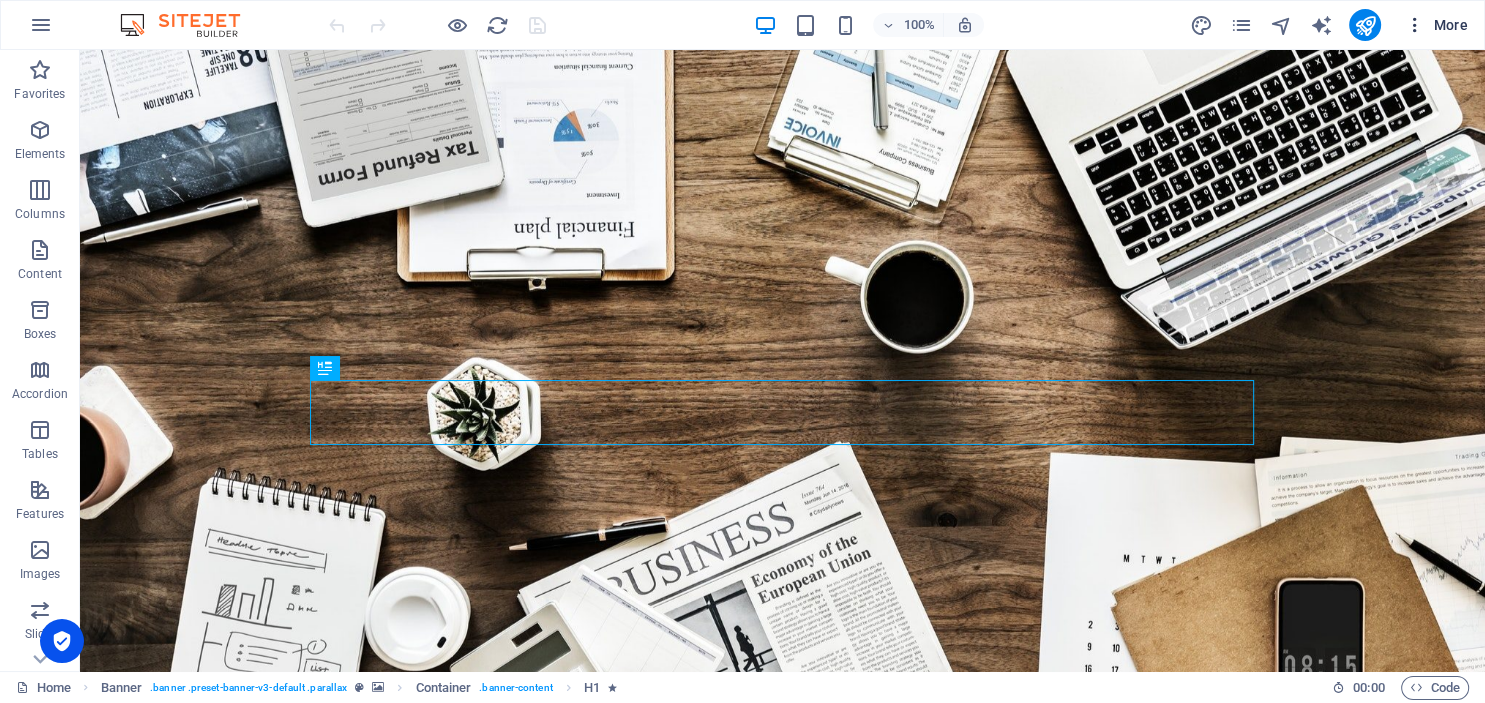 click on "More" at bounding box center [1436, 25] 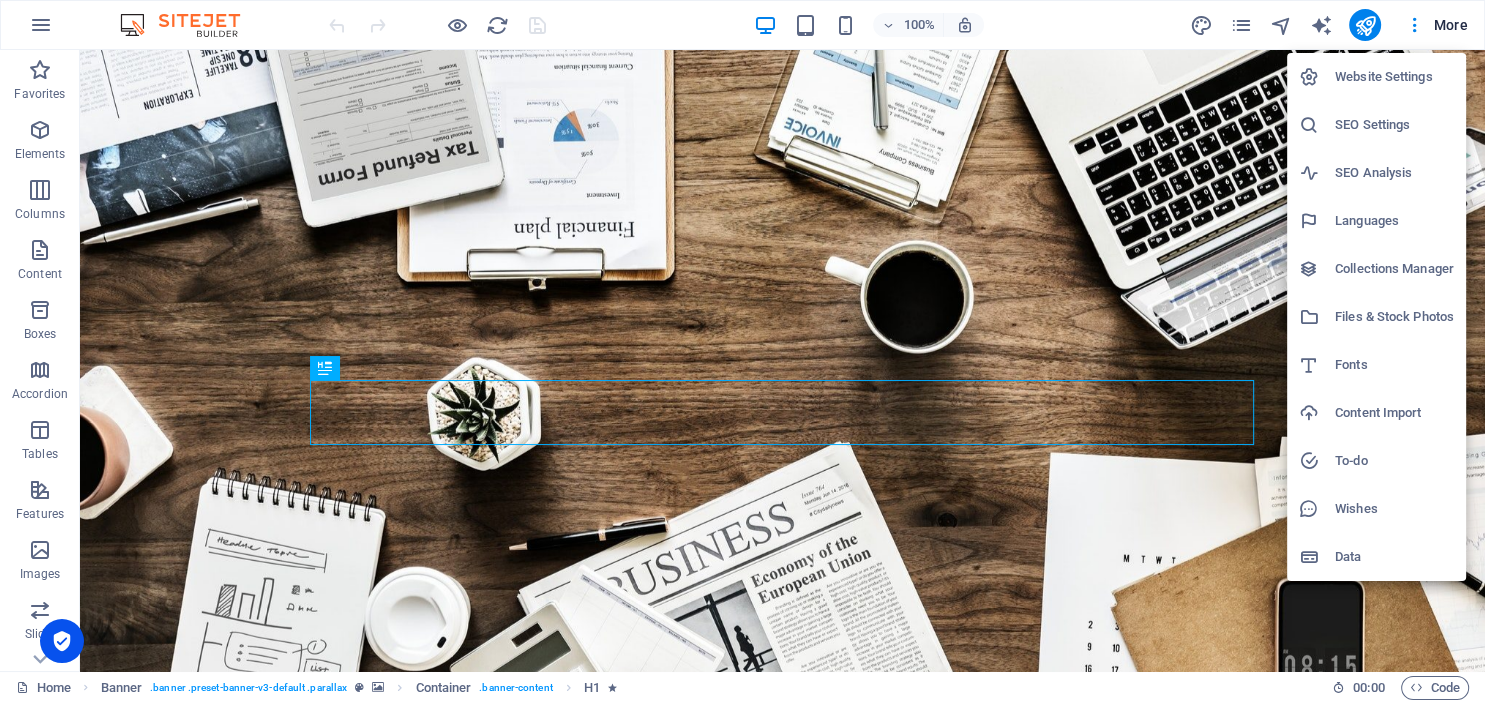 click on "Website Settings" at bounding box center (1394, 77) 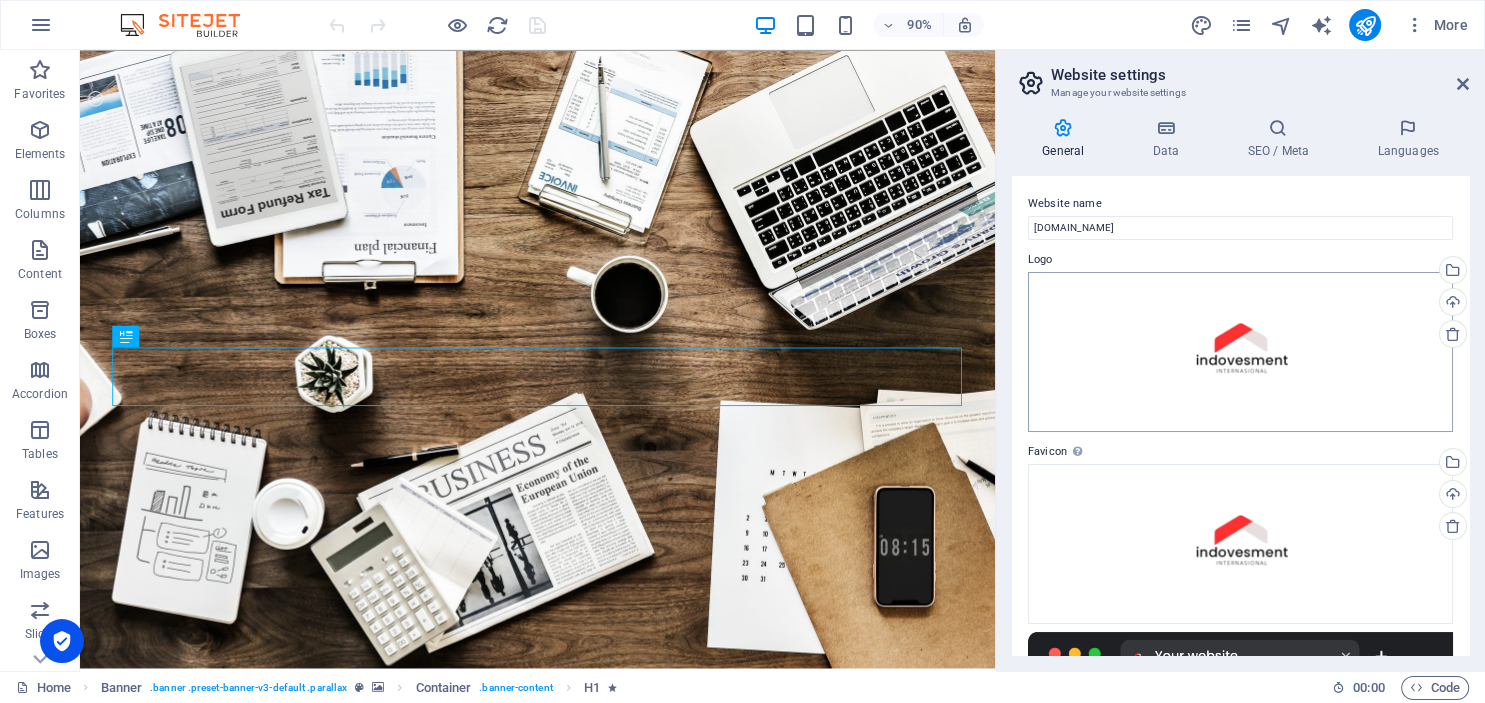 scroll, scrollTop: 334, scrollLeft: 0, axis: vertical 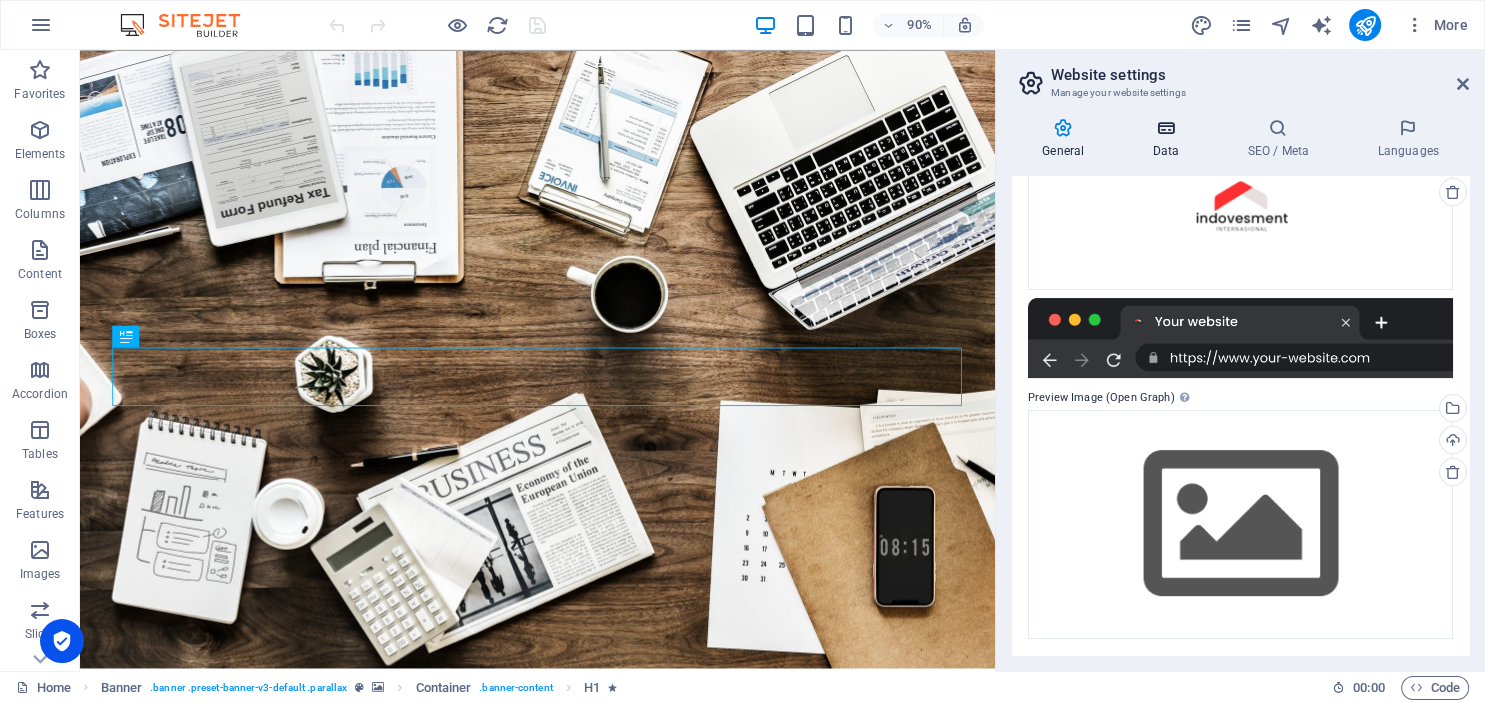 click at bounding box center [1165, 128] 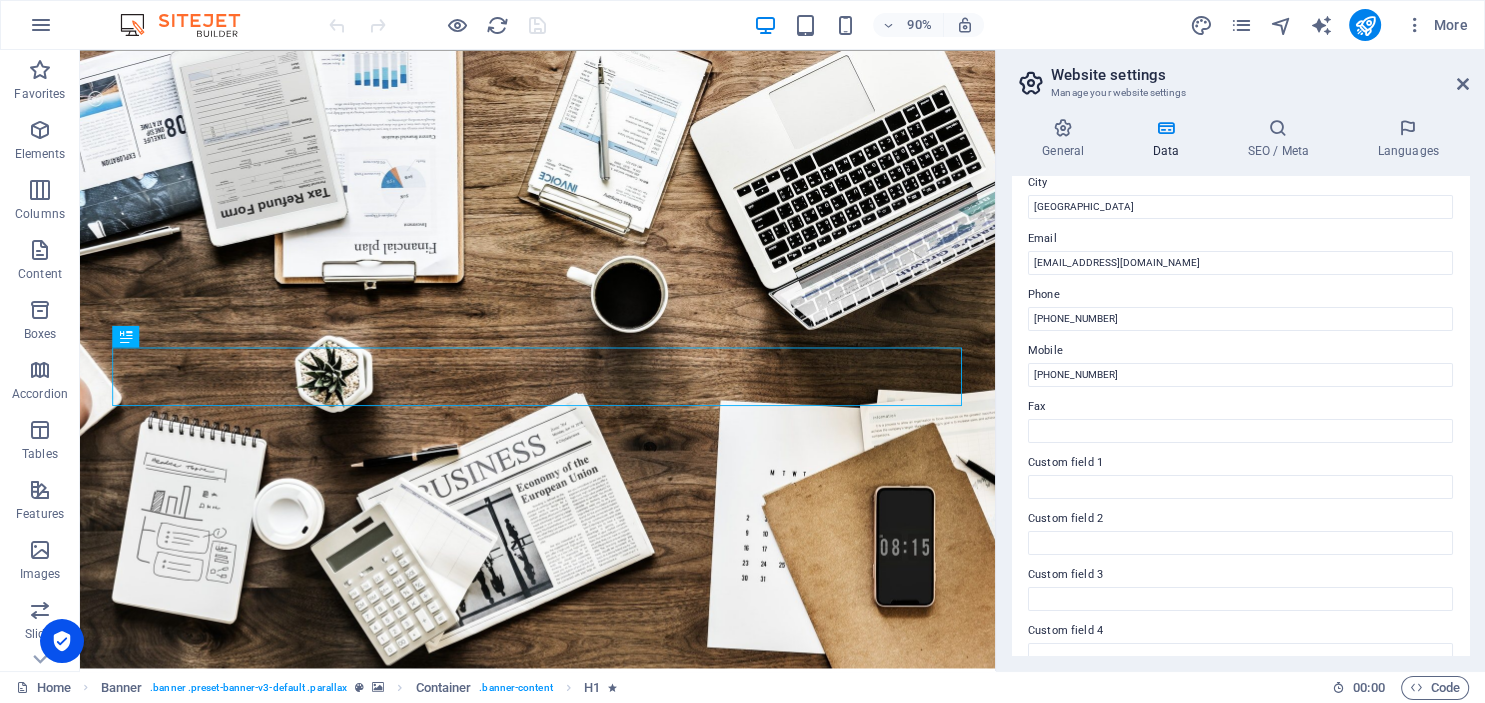 scroll, scrollTop: 344, scrollLeft: 0, axis: vertical 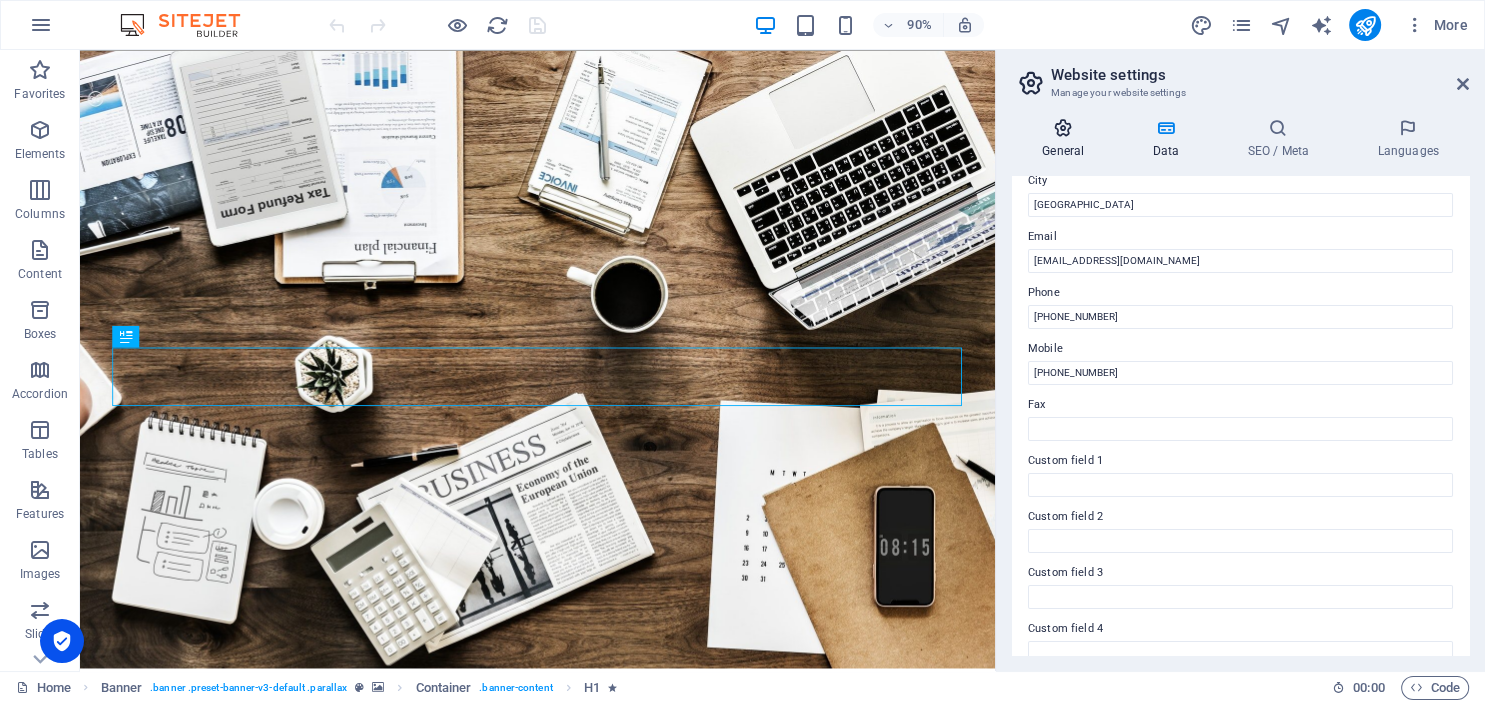 click on "General" at bounding box center (1067, 139) 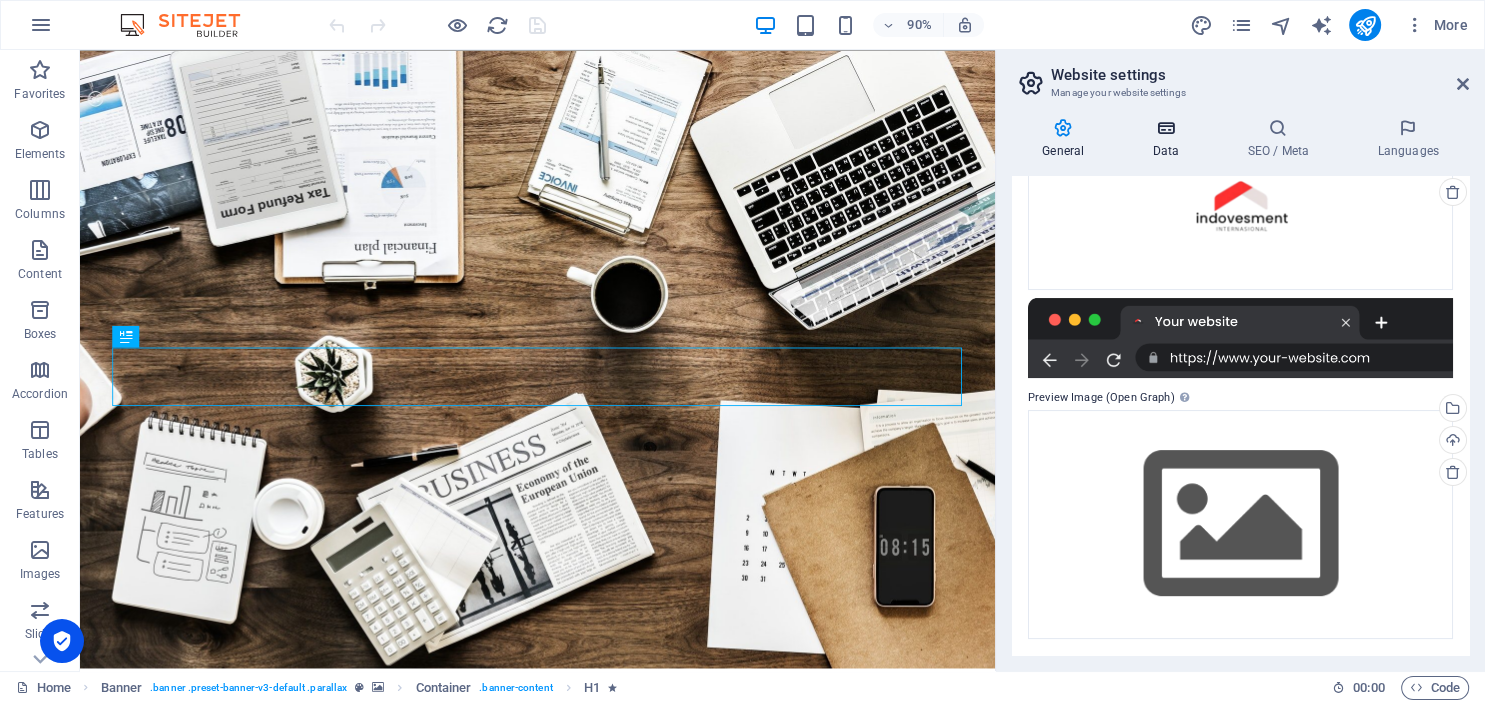 click on "Data" at bounding box center [1169, 139] 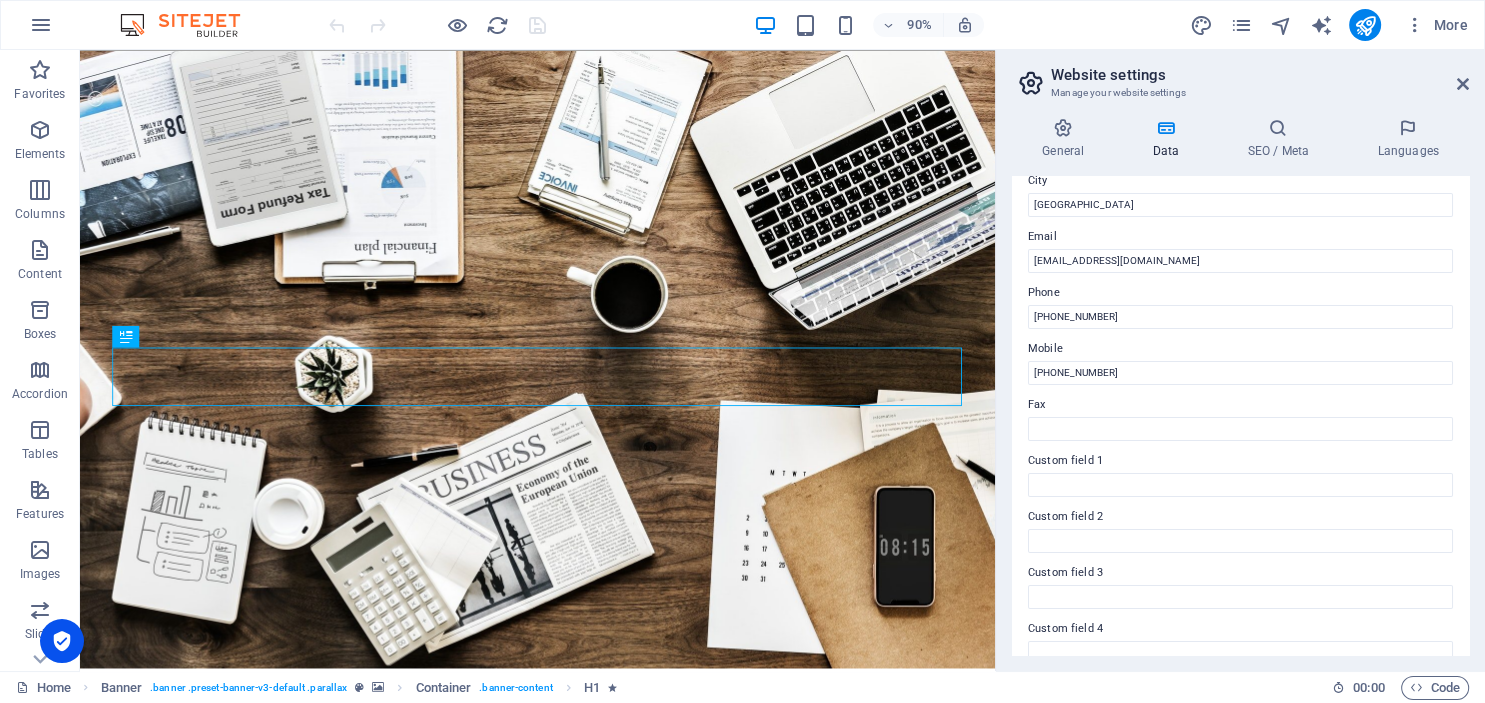 scroll, scrollTop: 482, scrollLeft: 0, axis: vertical 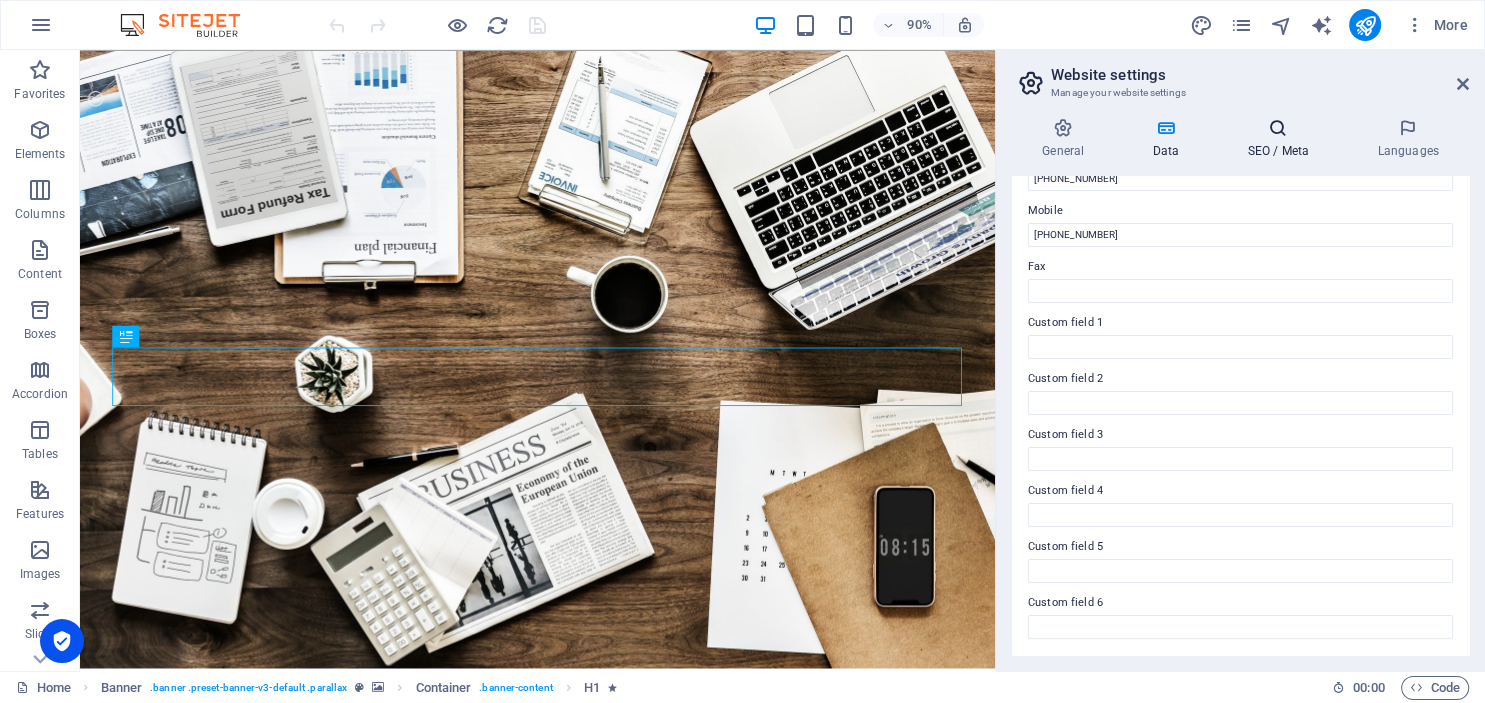 click at bounding box center [1278, 128] 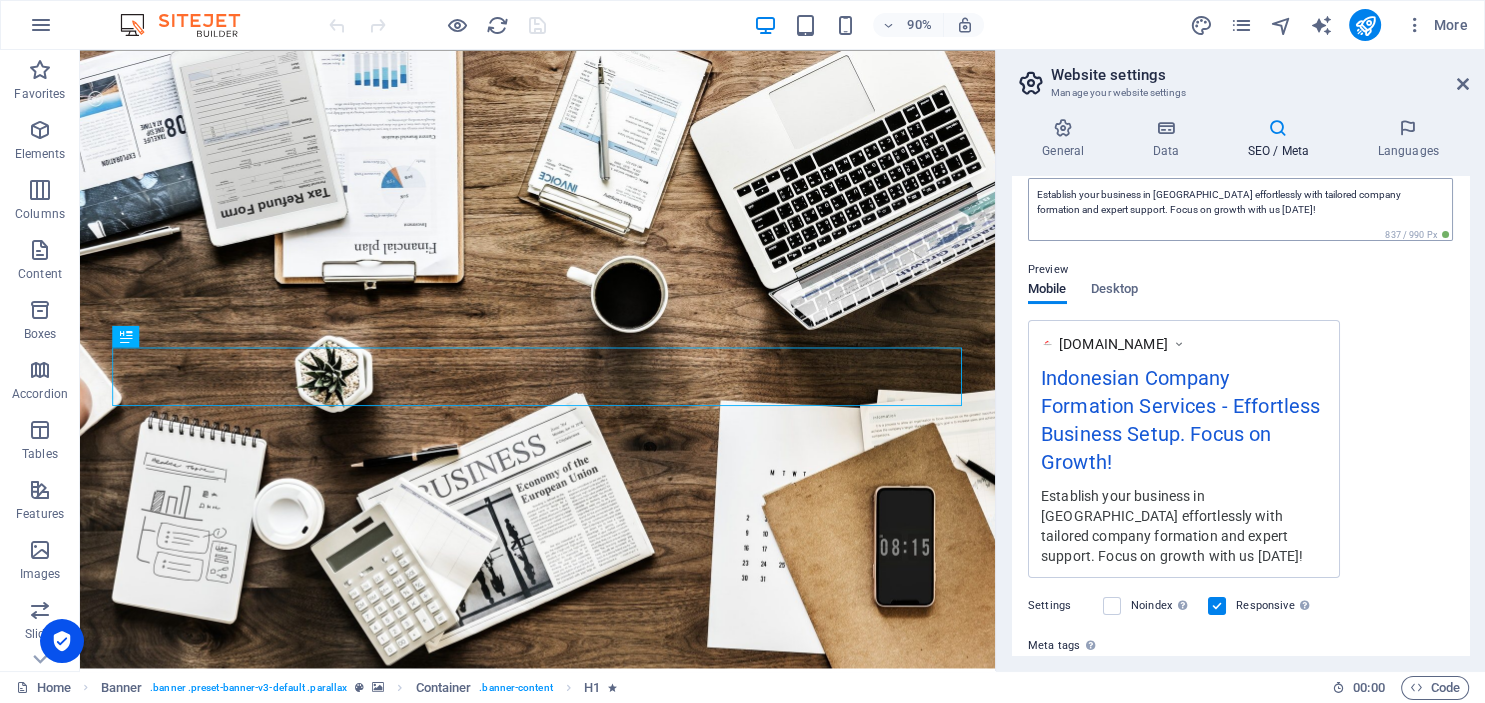 scroll, scrollTop: 0, scrollLeft: 0, axis: both 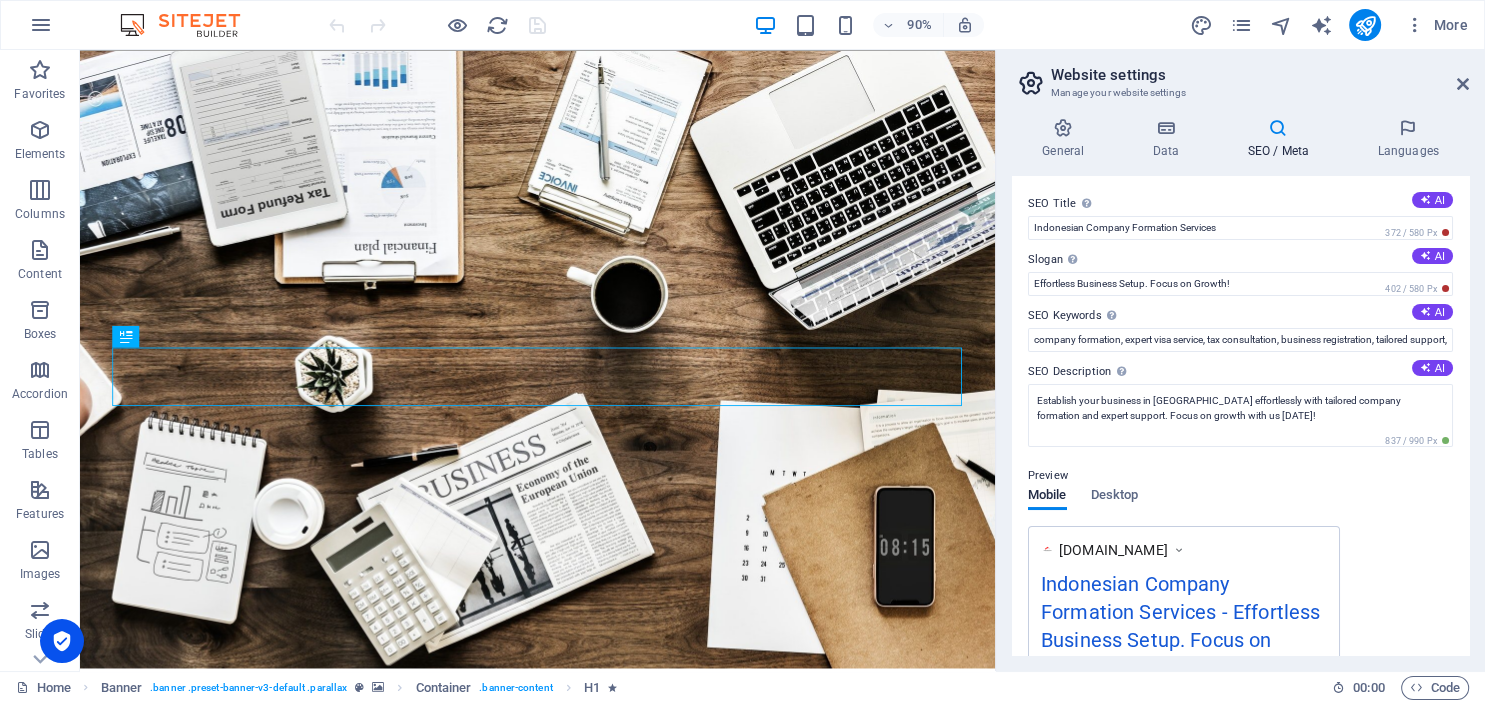 click on "SEO / Meta" at bounding box center (1282, 139) 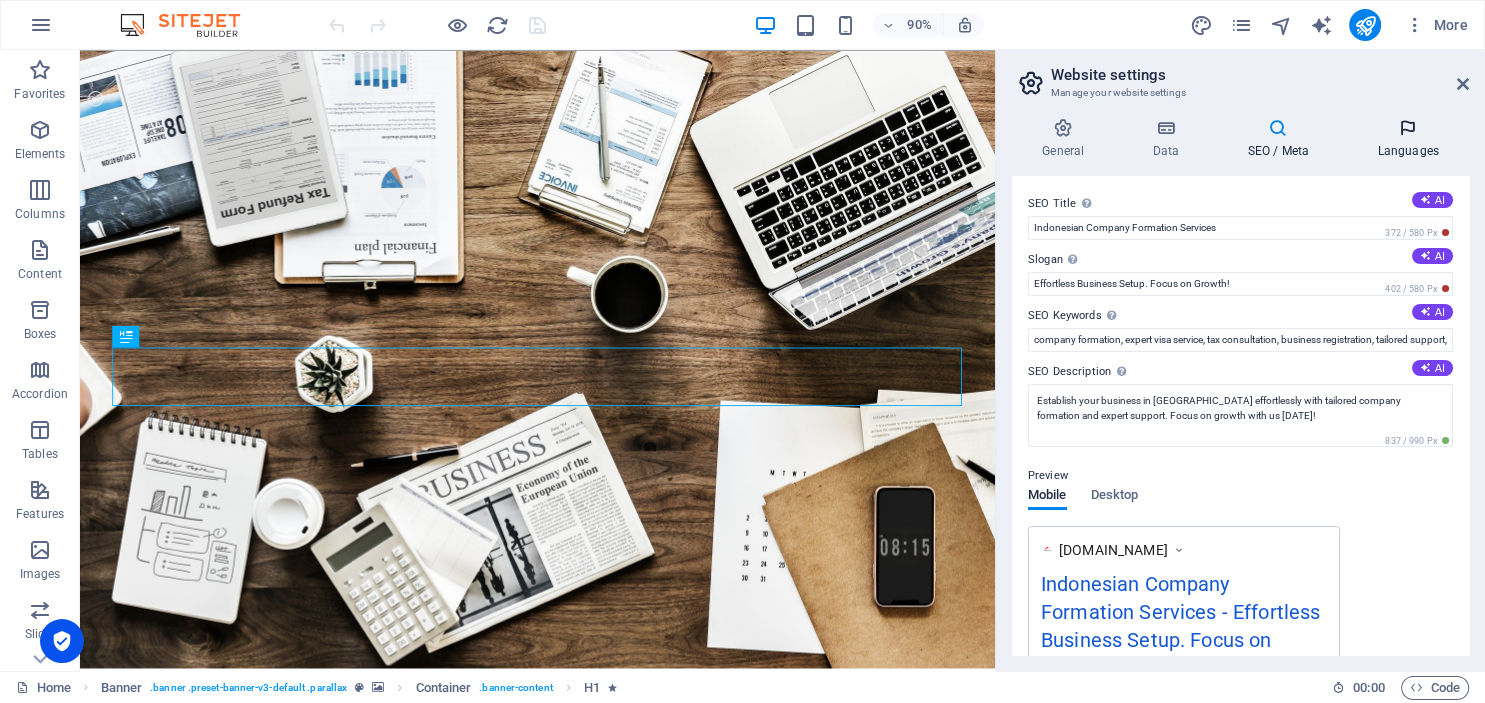 click at bounding box center (1408, 128) 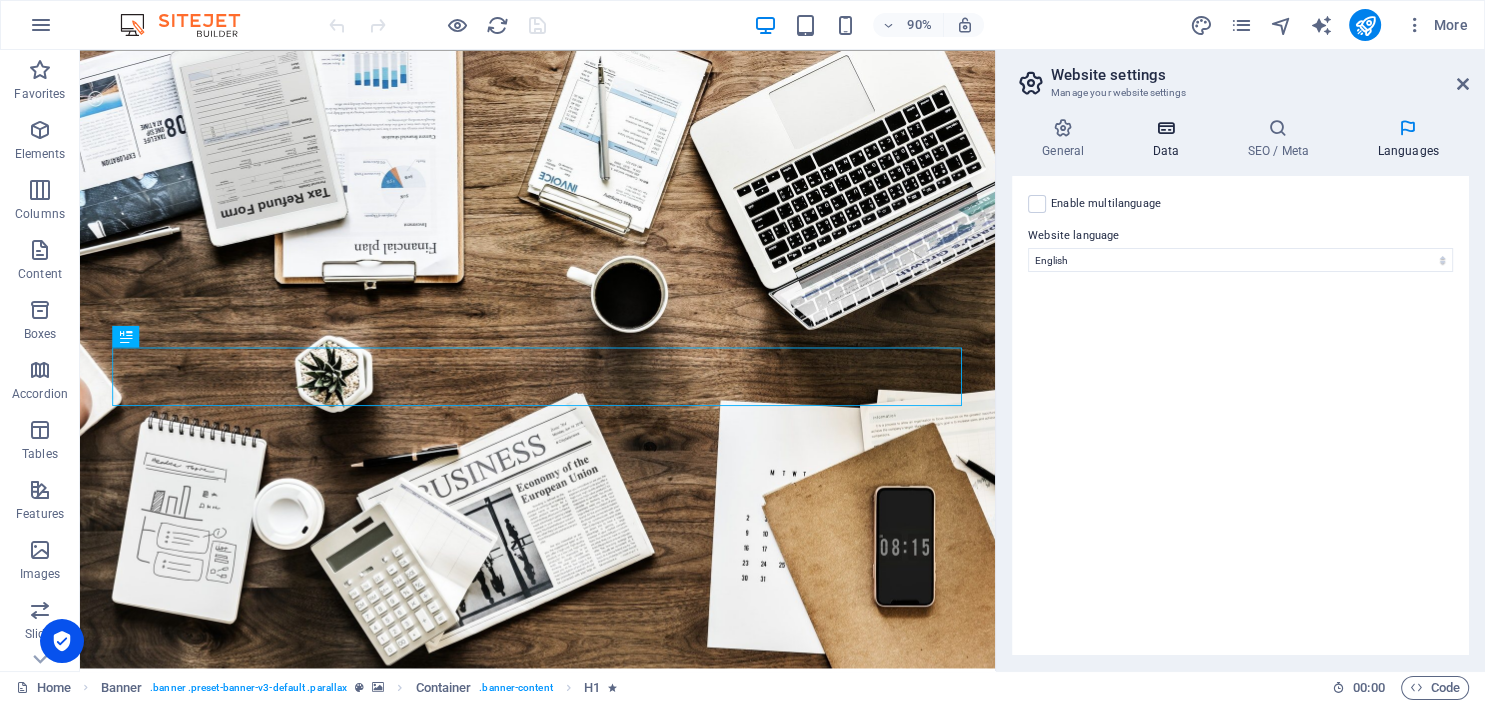 click at bounding box center [1165, 128] 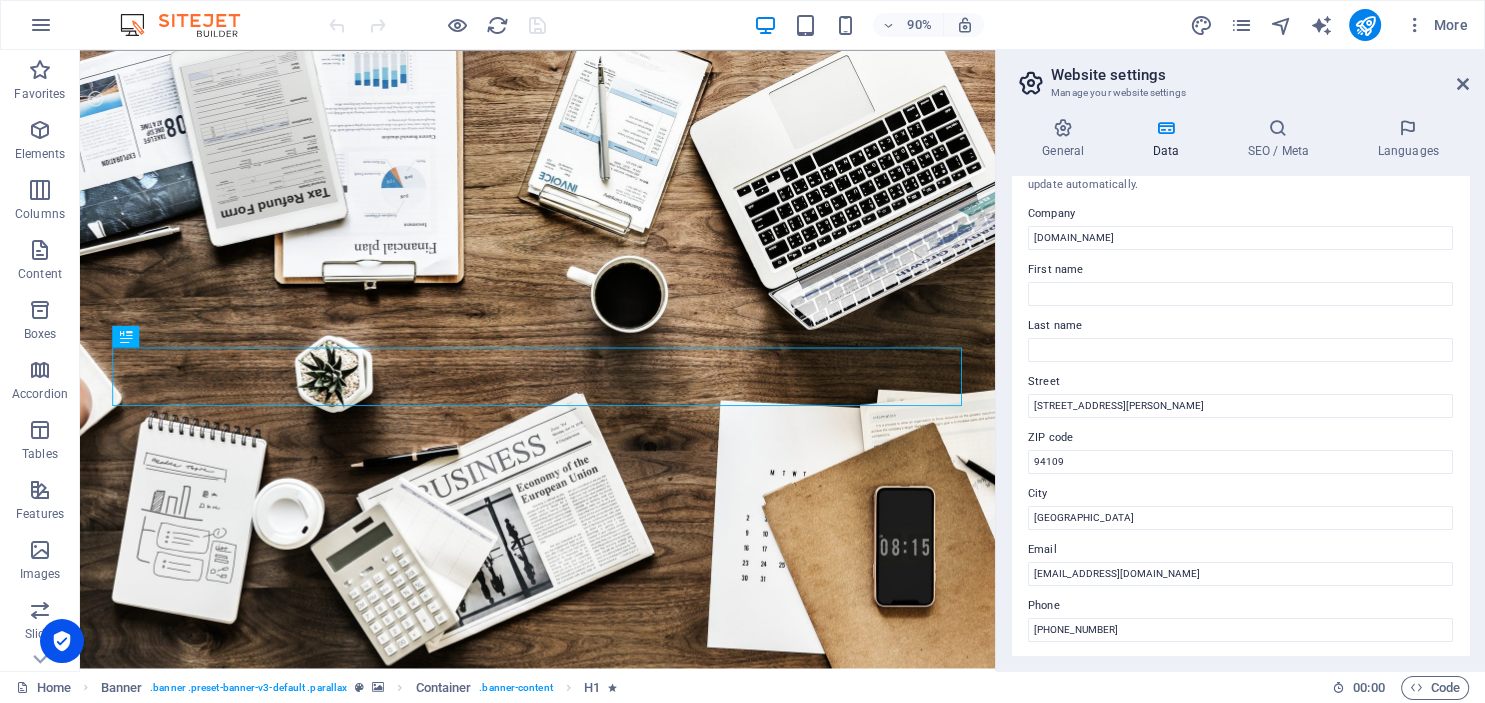 scroll, scrollTop: 0, scrollLeft: 0, axis: both 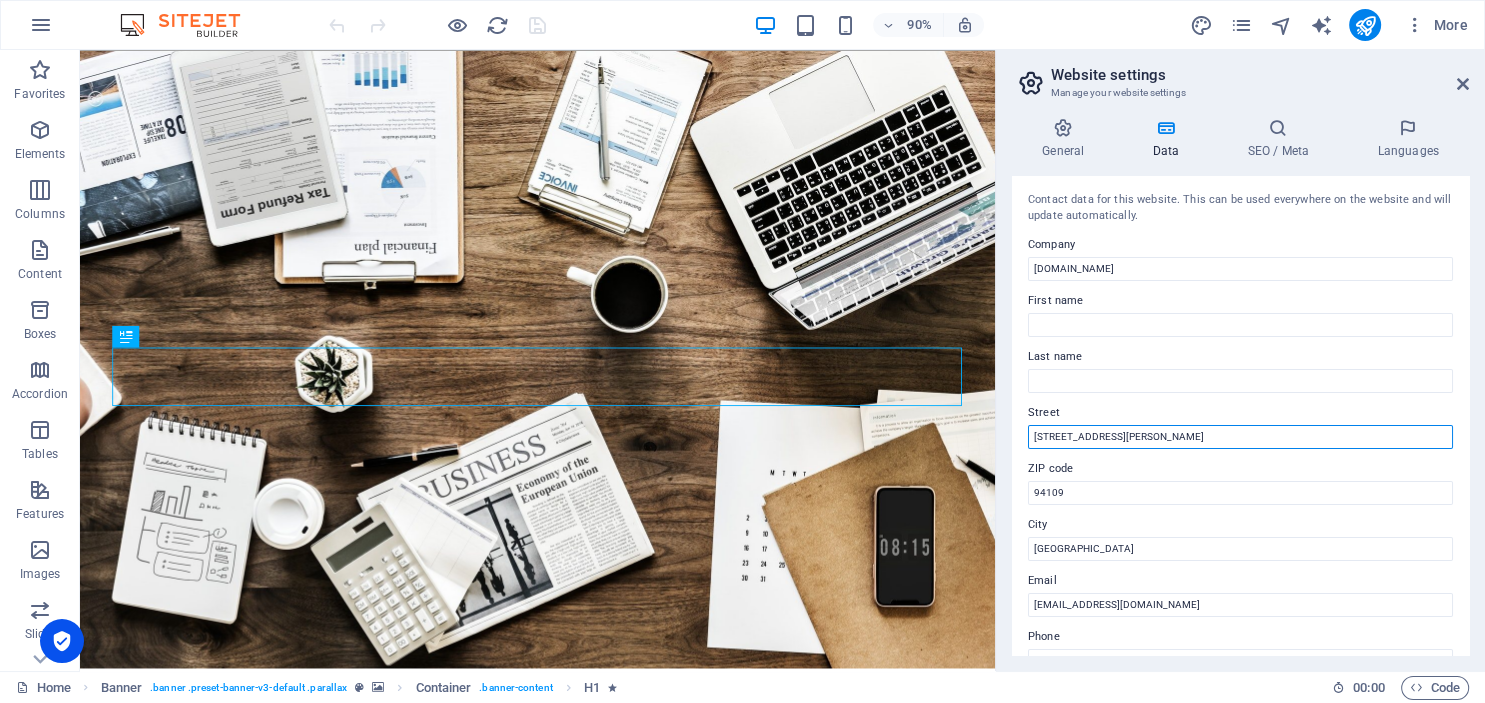 drag, startPoint x: 1139, startPoint y: 429, endPoint x: 1036, endPoint y: 434, distance: 103.121284 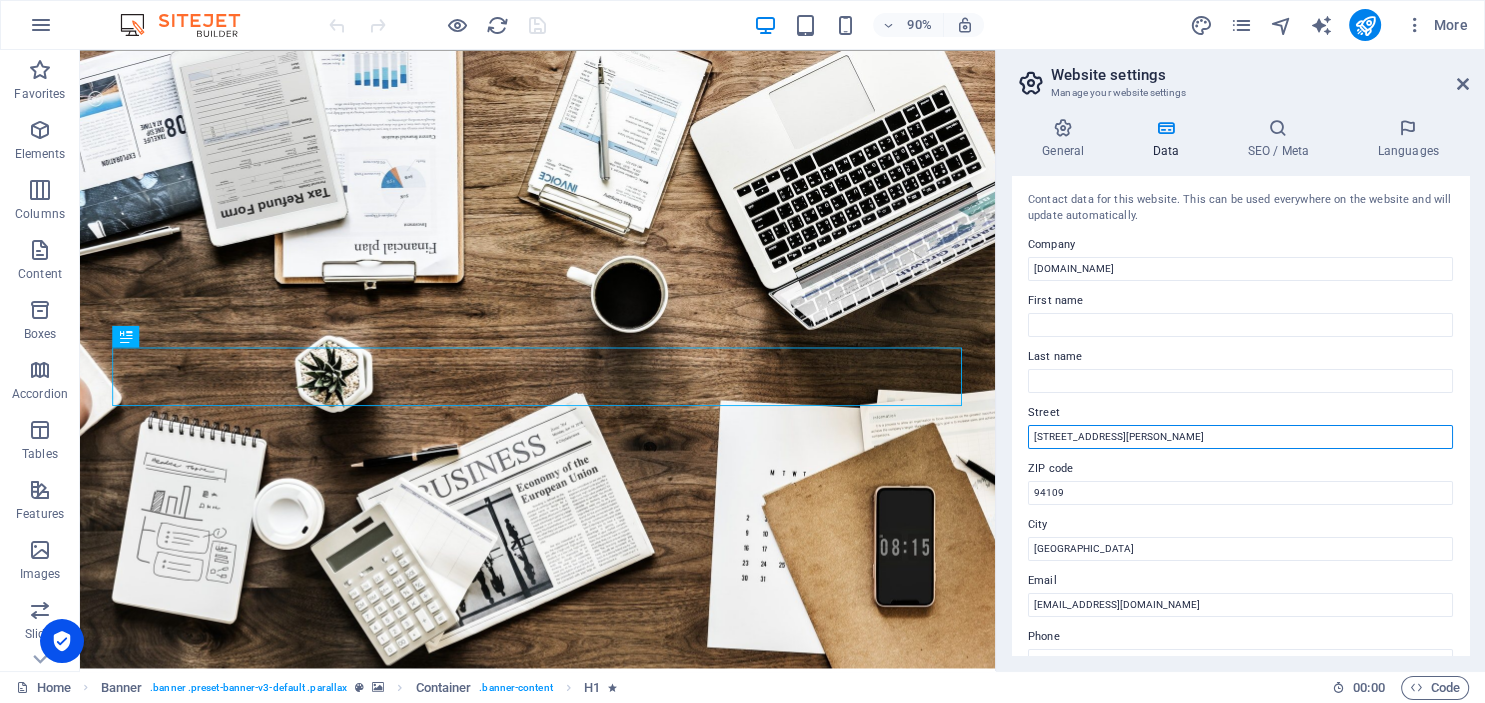 drag, startPoint x: 1124, startPoint y: 430, endPoint x: 1014, endPoint y: 445, distance: 111.01801 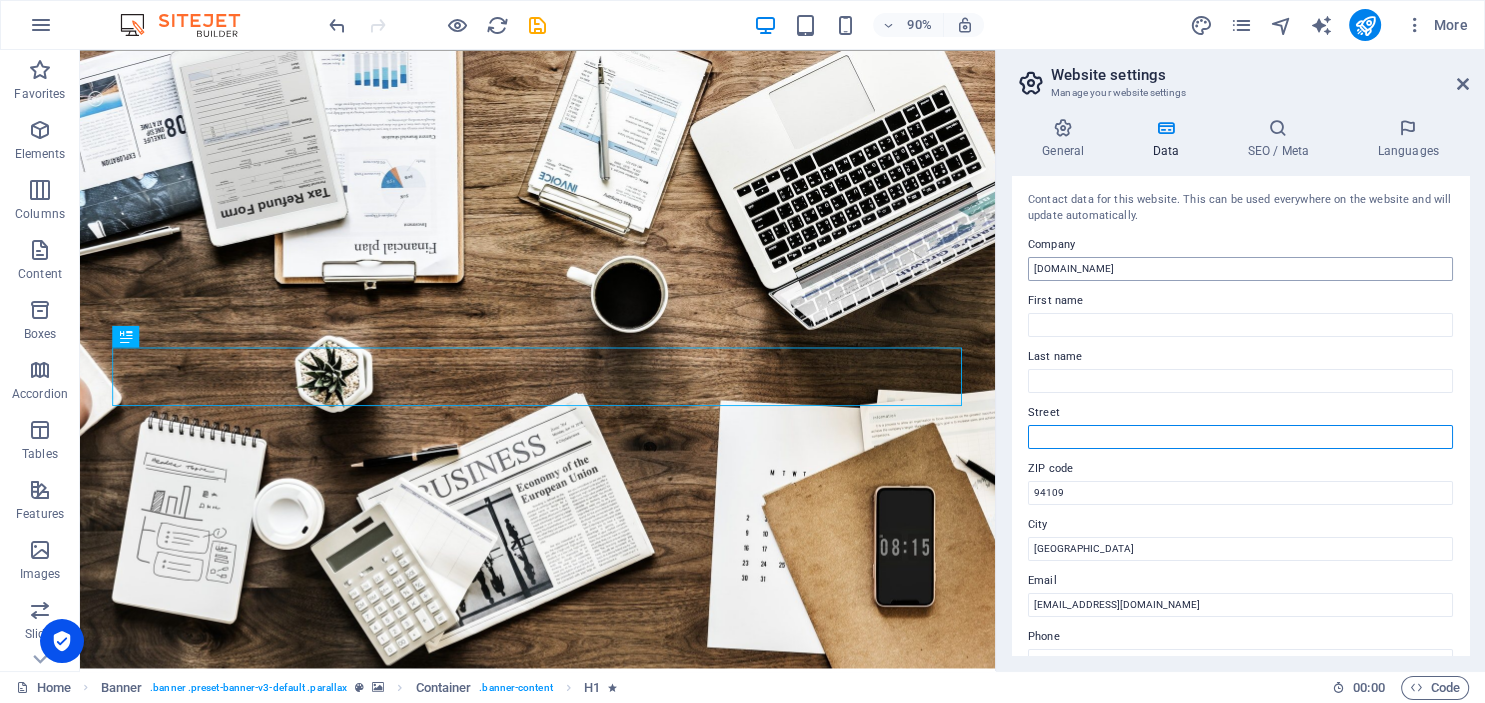 type 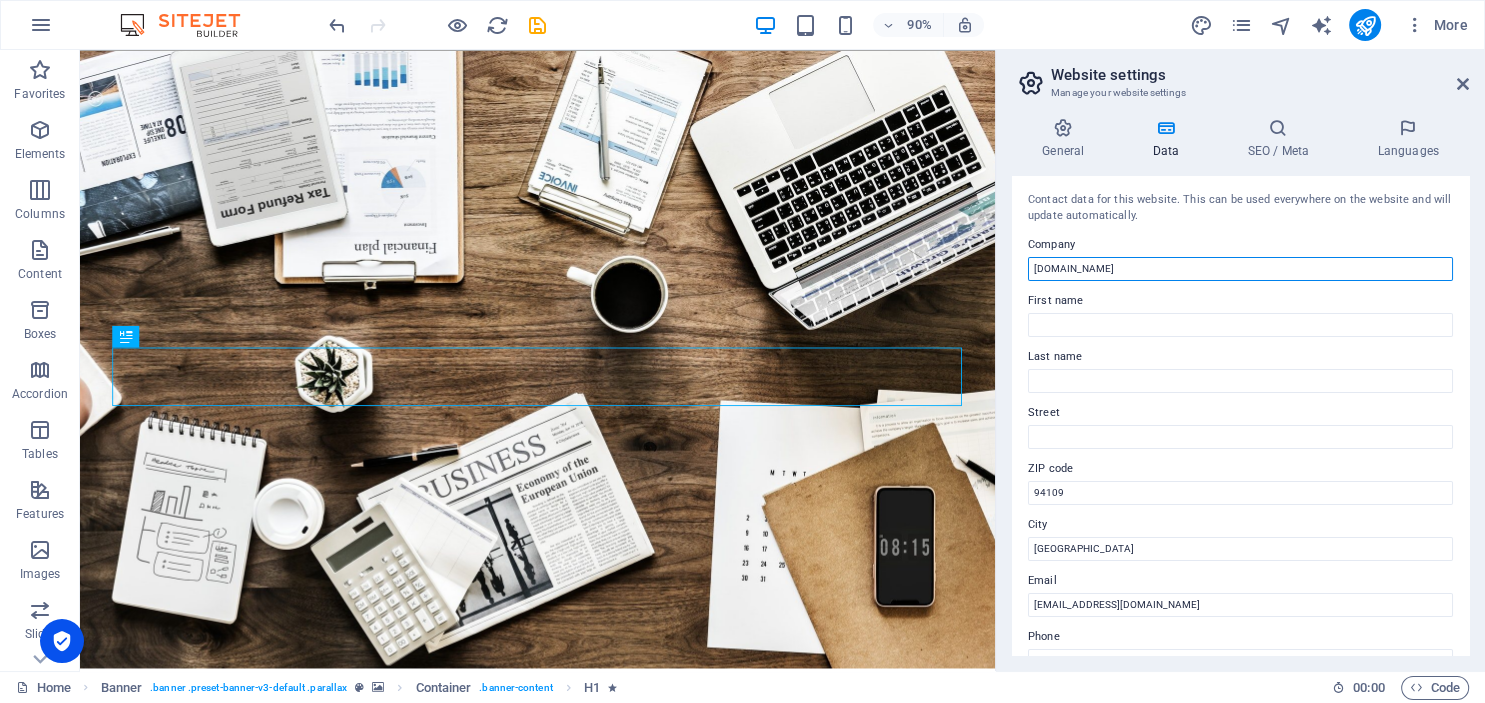 drag, startPoint x: 1136, startPoint y: 270, endPoint x: 1021, endPoint y: 266, distance: 115.06954 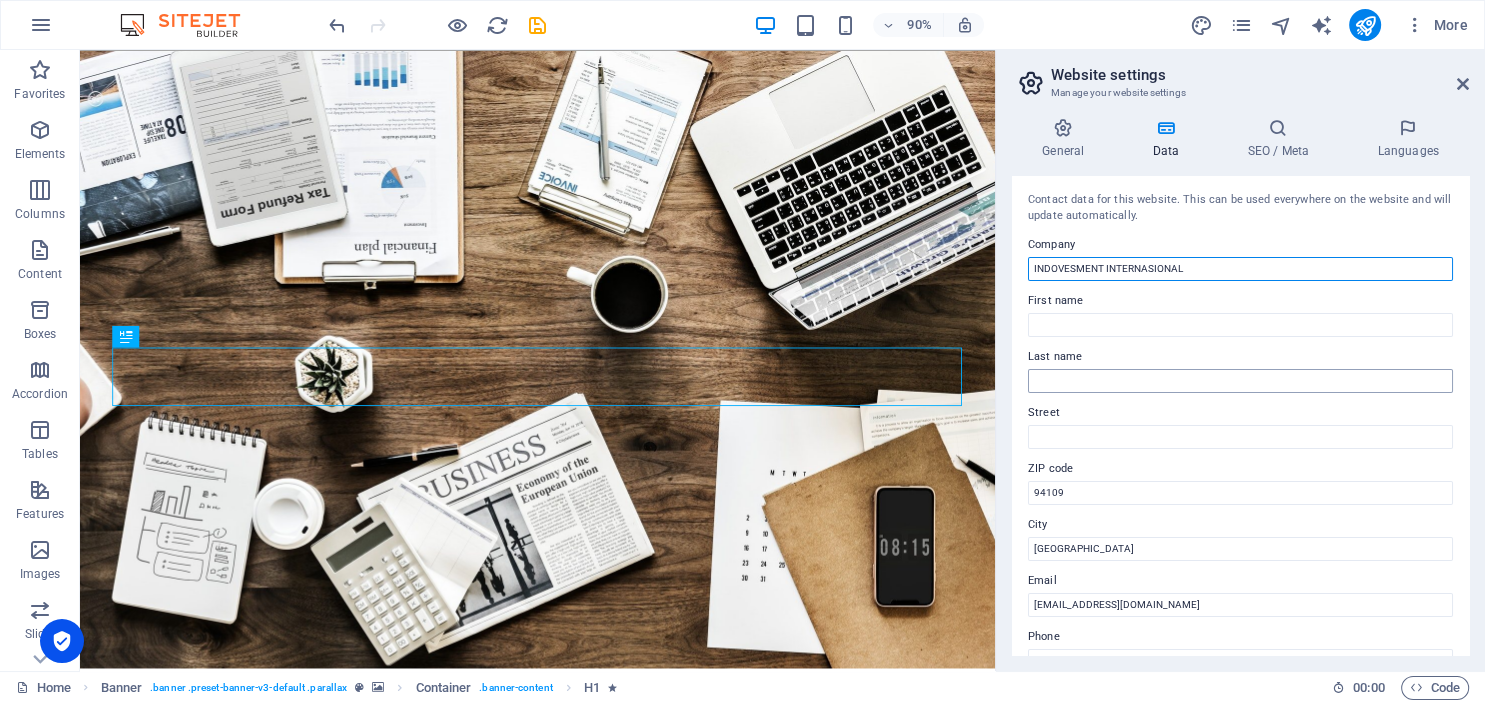 type on "INDOVESMENT INTERNASIONAL" 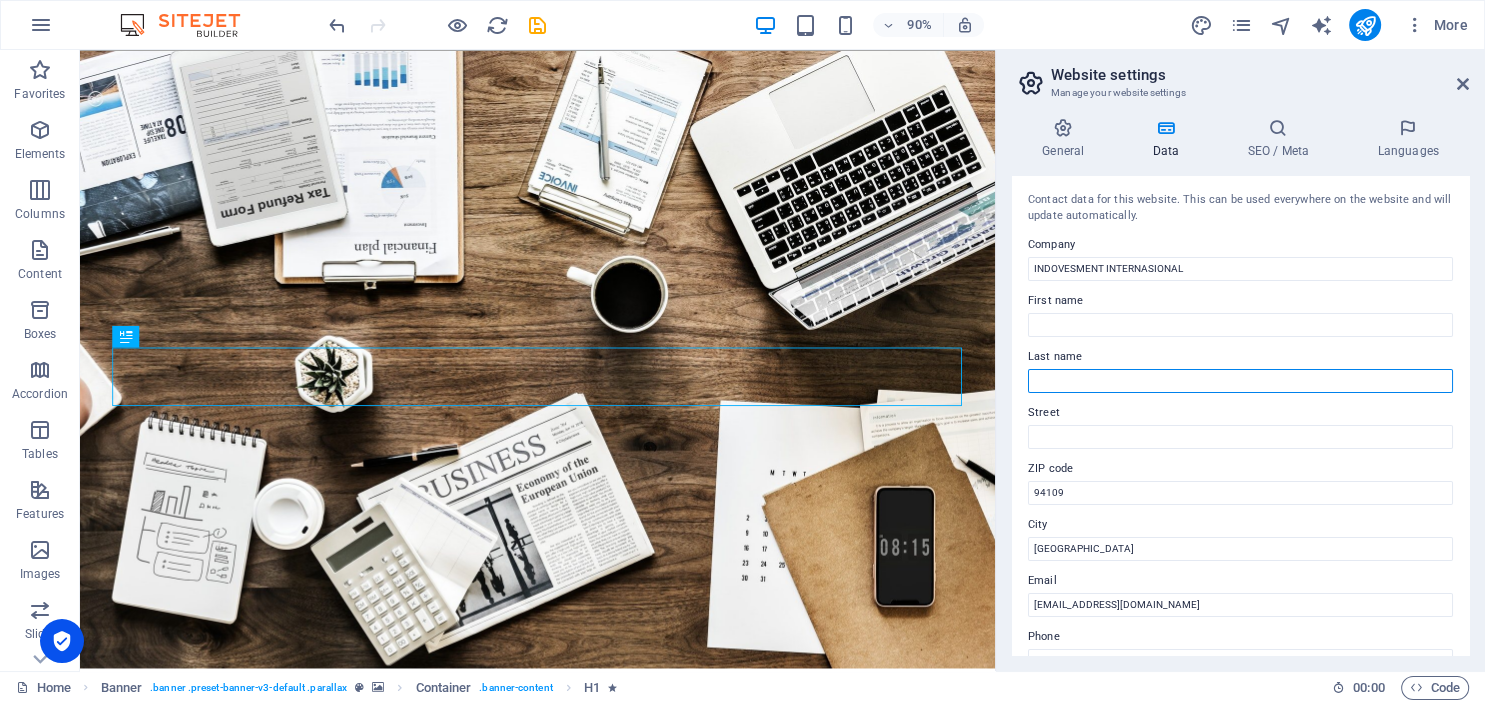 click on "Last name" at bounding box center (1240, 381) 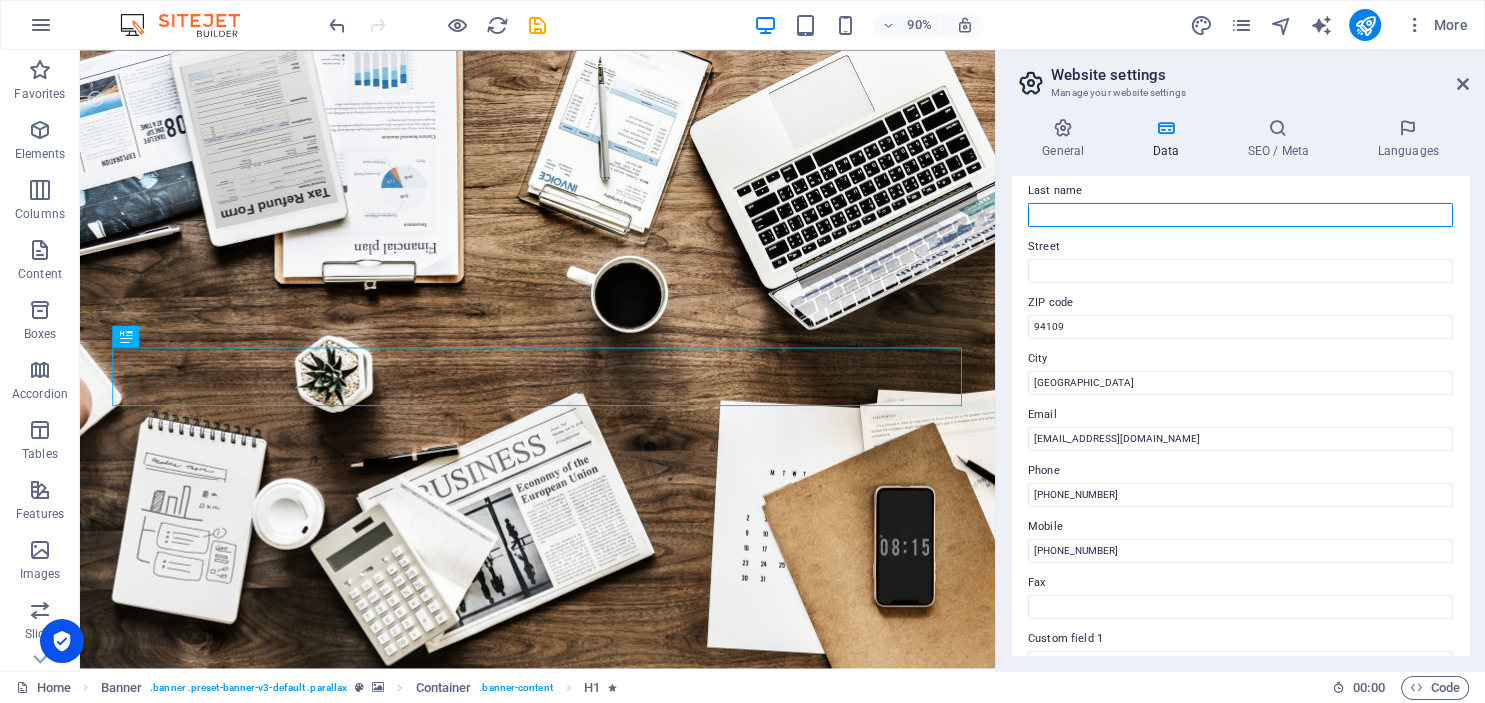 scroll, scrollTop: 166, scrollLeft: 0, axis: vertical 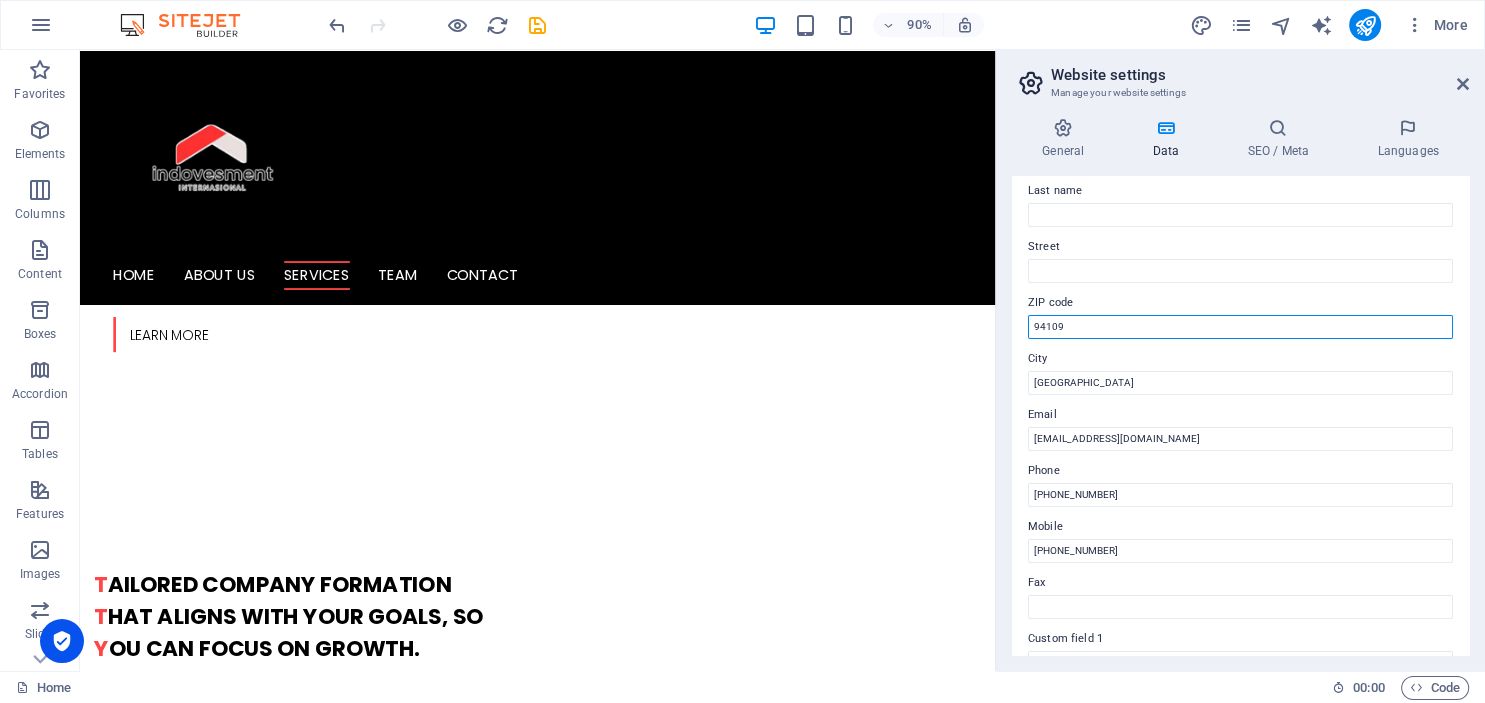 drag, startPoint x: 1081, startPoint y: 322, endPoint x: 1002, endPoint y: 322, distance: 79 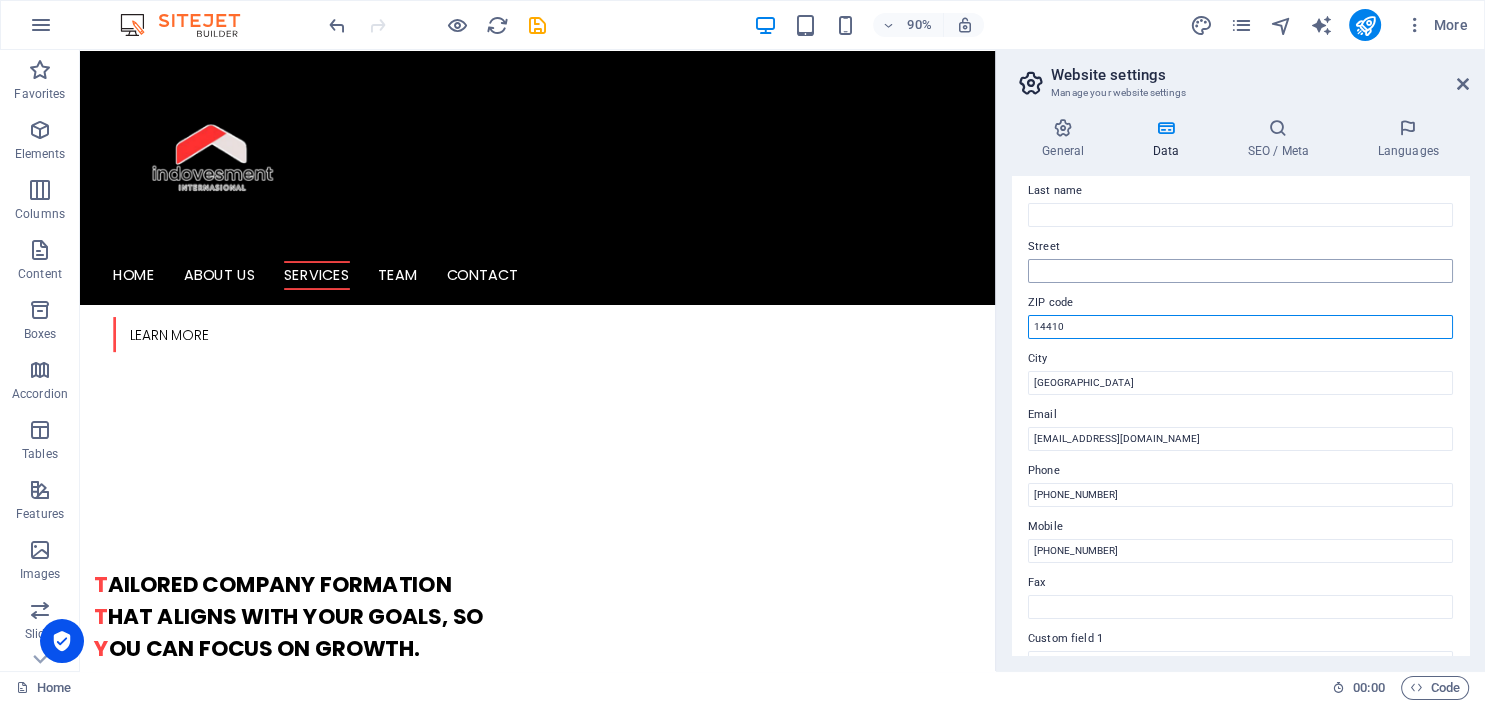 type on "14410" 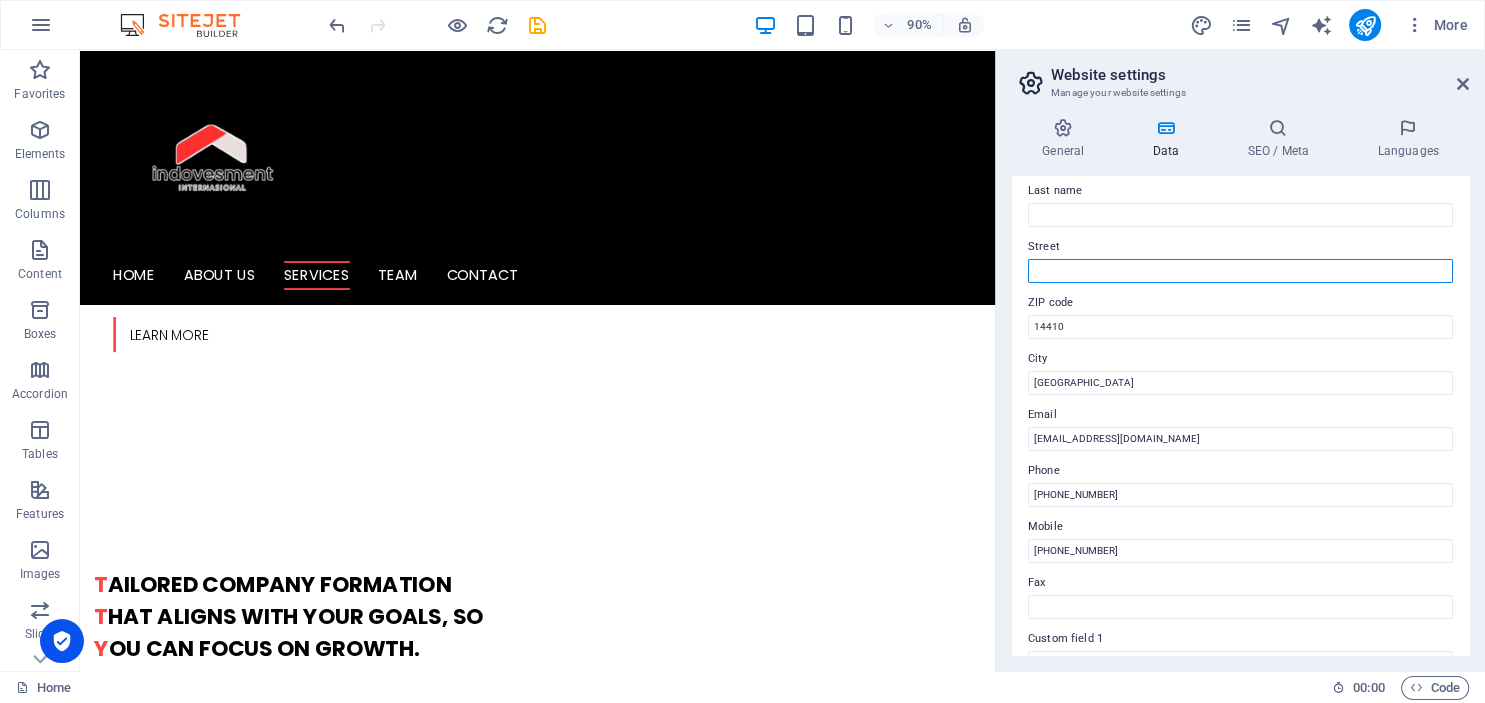 click on "Street" at bounding box center [1240, 271] 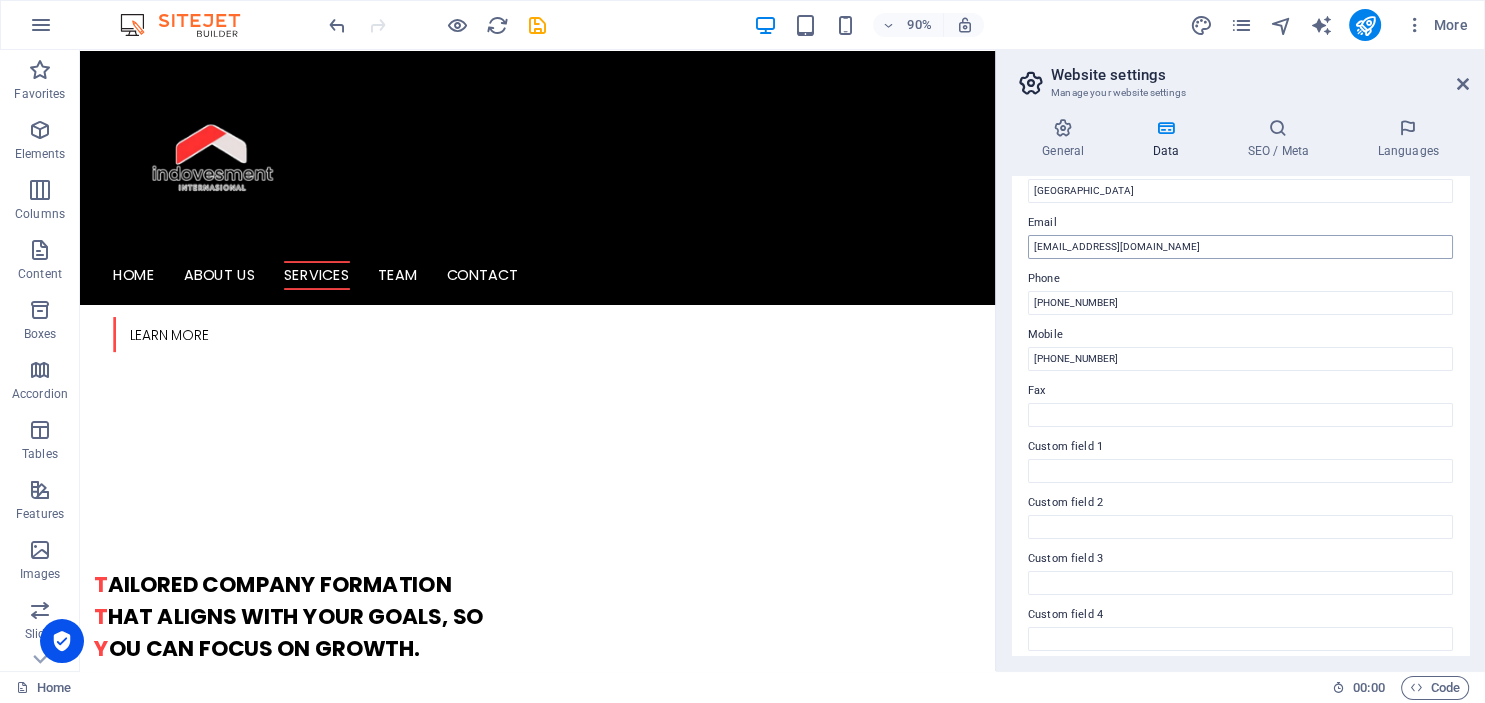 scroll, scrollTop: 357, scrollLeft: 0, axis: vertical 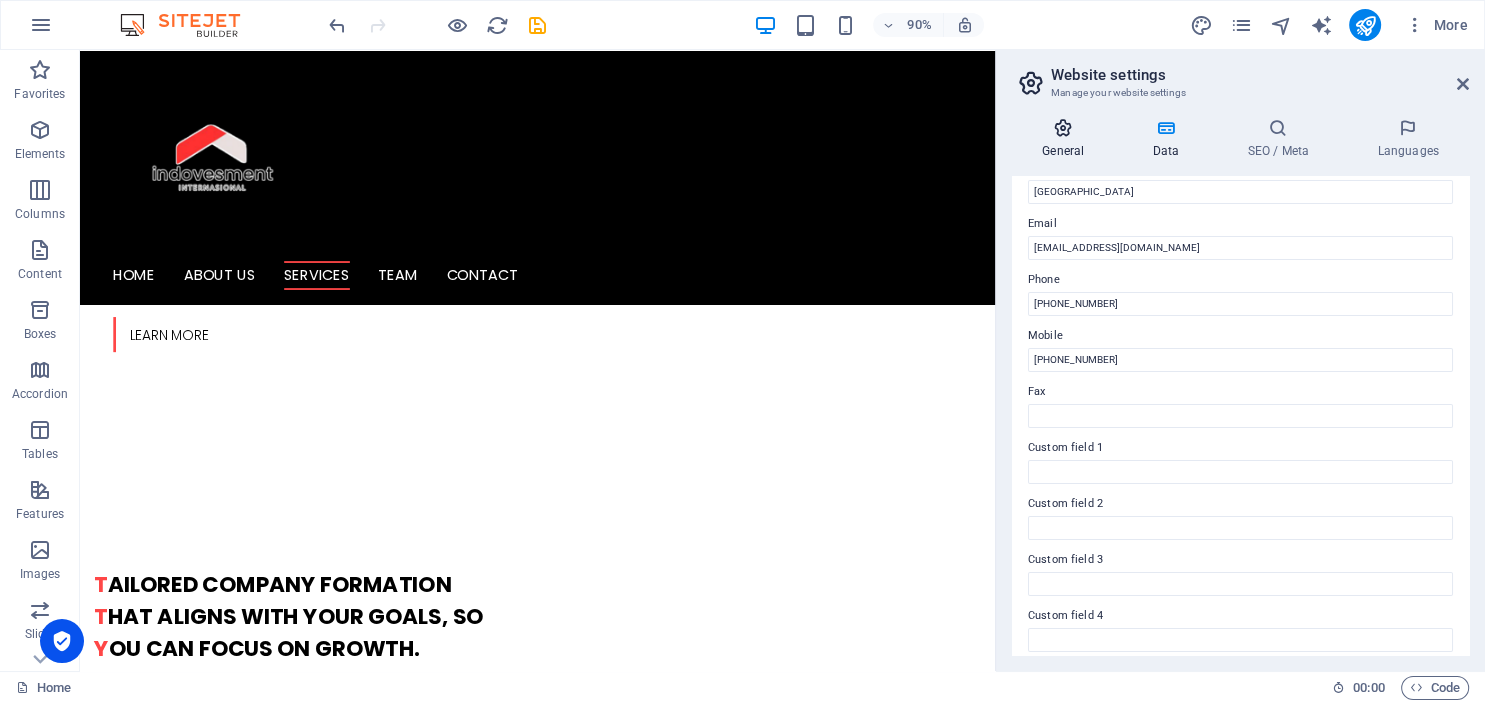 click at bounding box center (1063, 128) 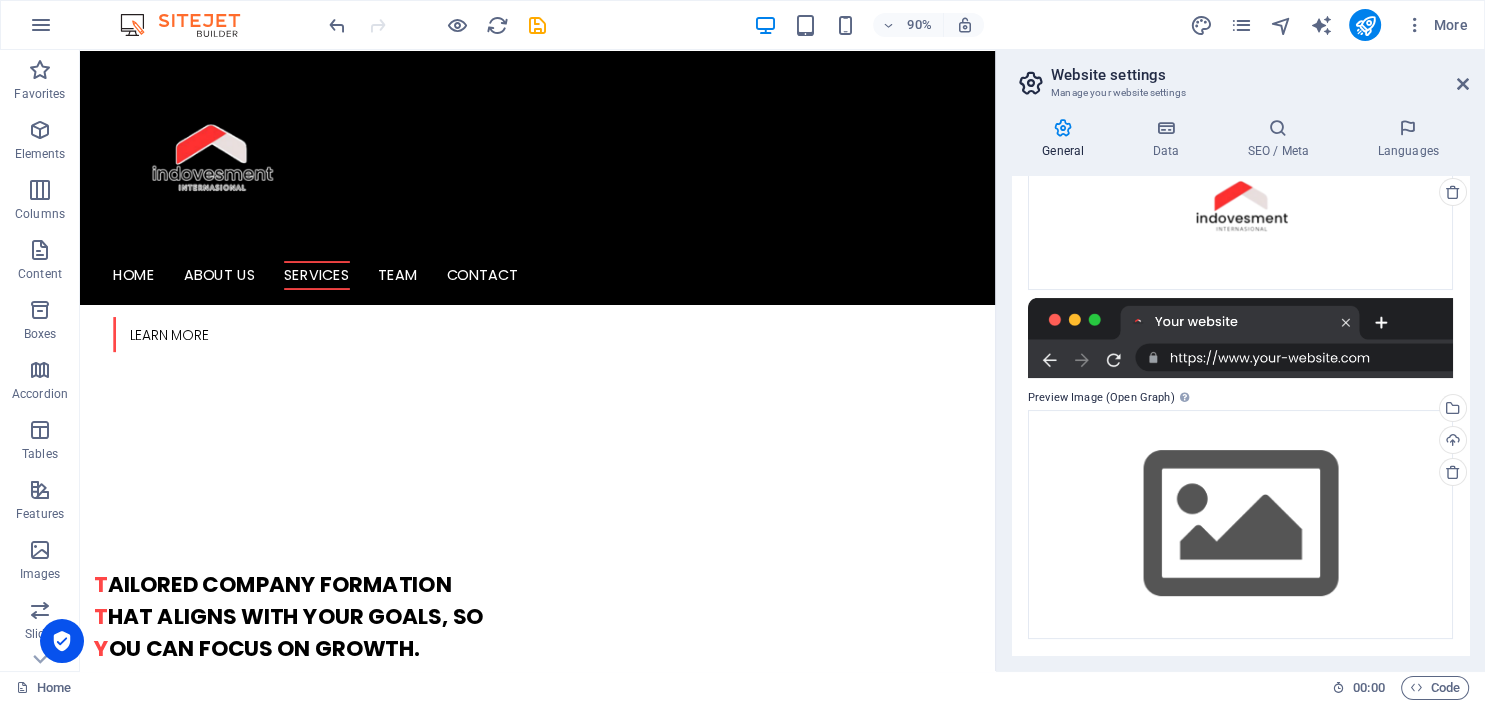 scroll, scrollTop: 0, scrollLeft: 0, axis: both 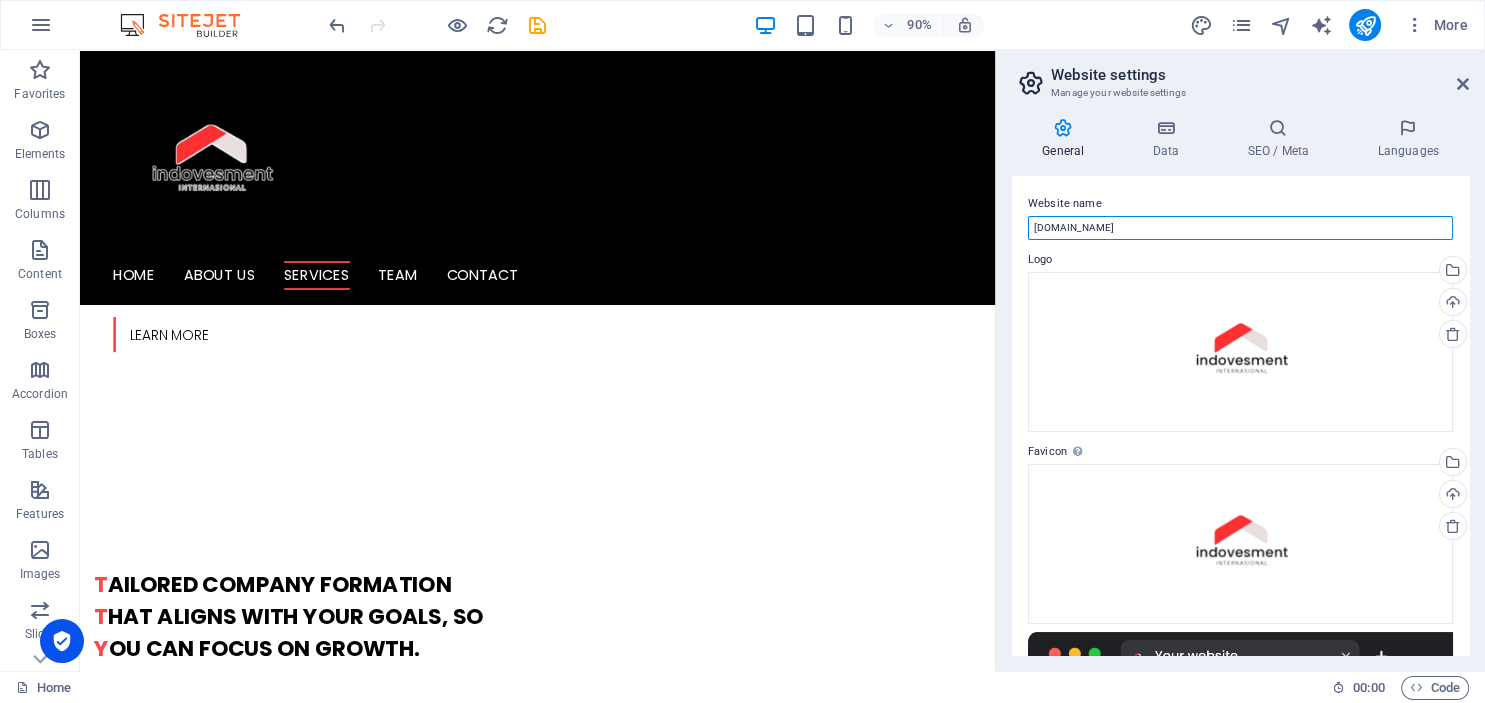 drag, startPoint x: 1130, startPoint y: 224, endPoint x: 1022, endPoint y: 229, distance: 108.11568 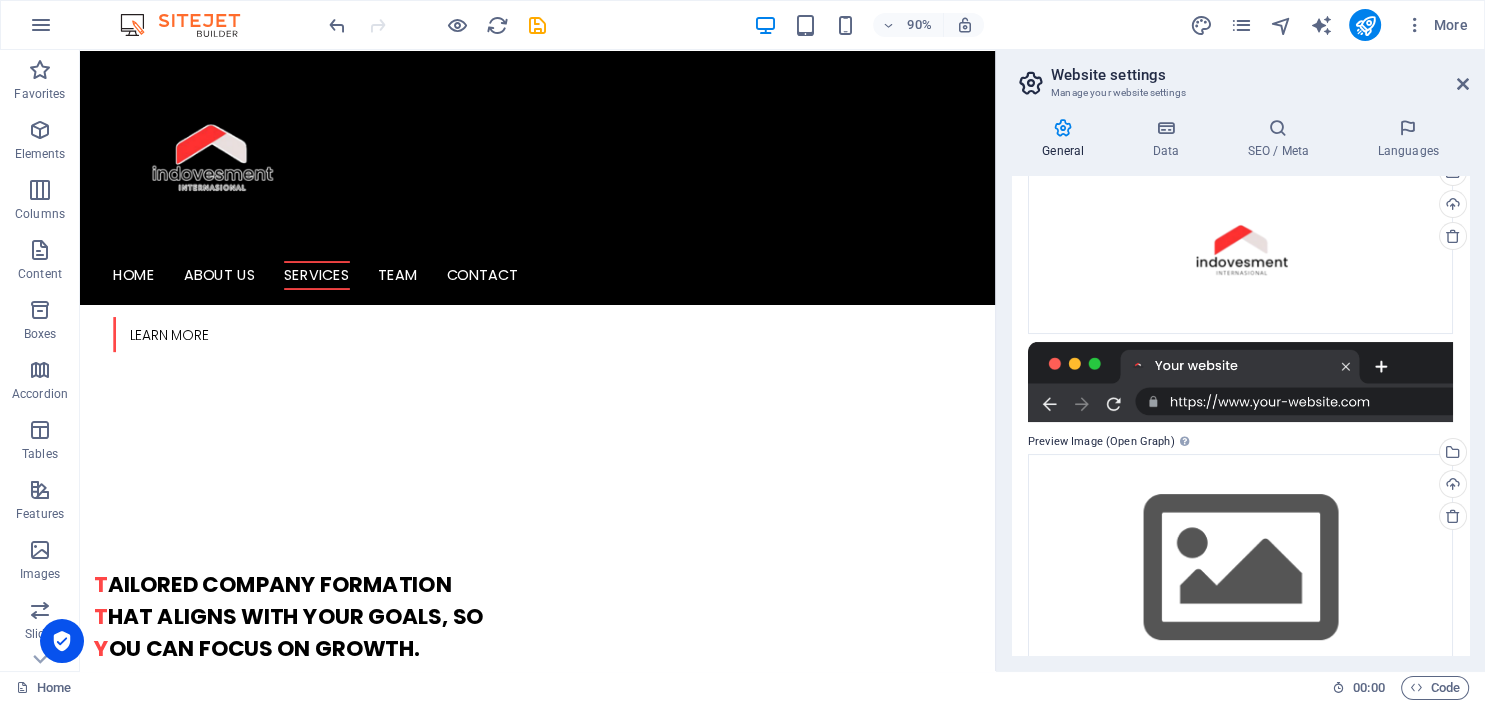 scroll, scrollTop: 334, scrollLeft: 0, axis: vertical 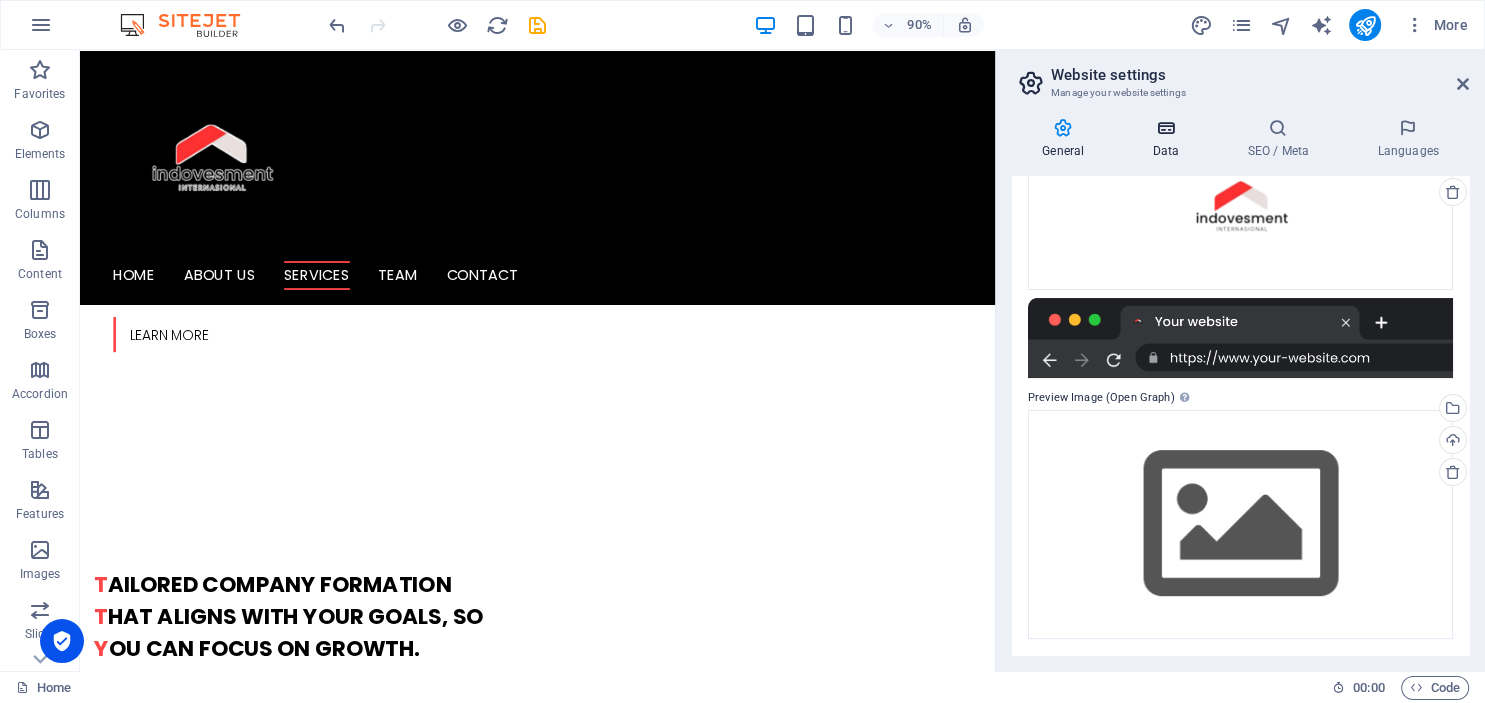 type on "INDOVESMENT INTERNASIONAL" 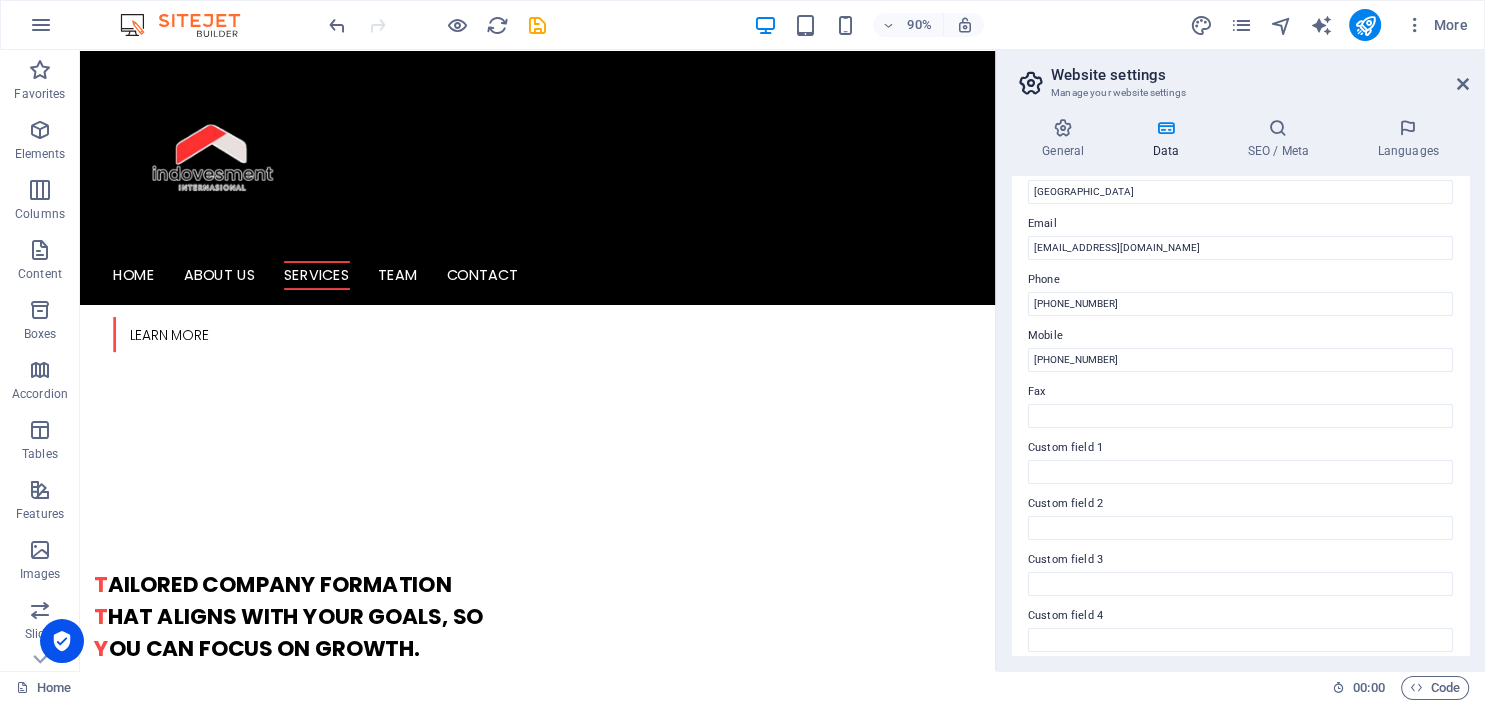 scroll, scrollTop: 357, scrollLeft: 0, axis: vertical 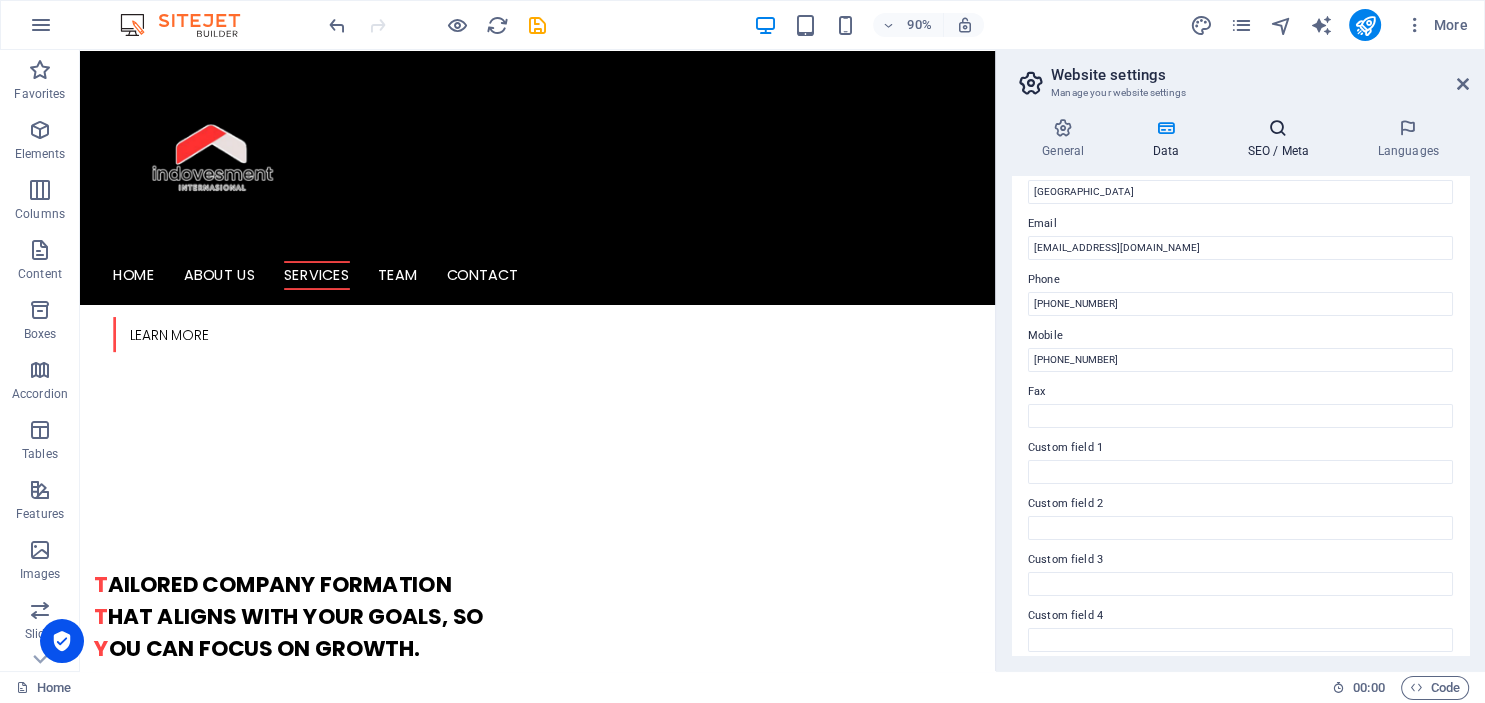 click at bounding box center [1278, 128] 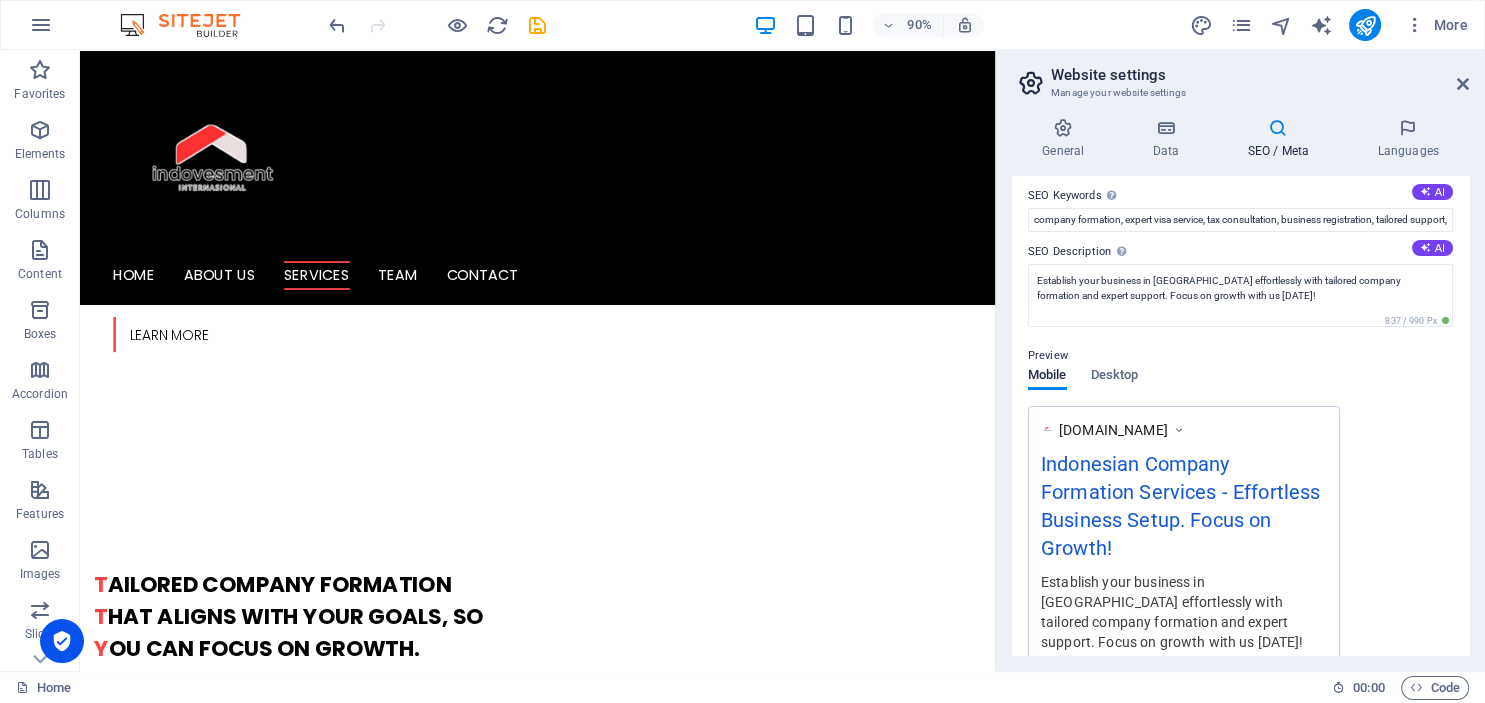 scroll, scrollTop: 0, scrollLeft: 0, axis: both 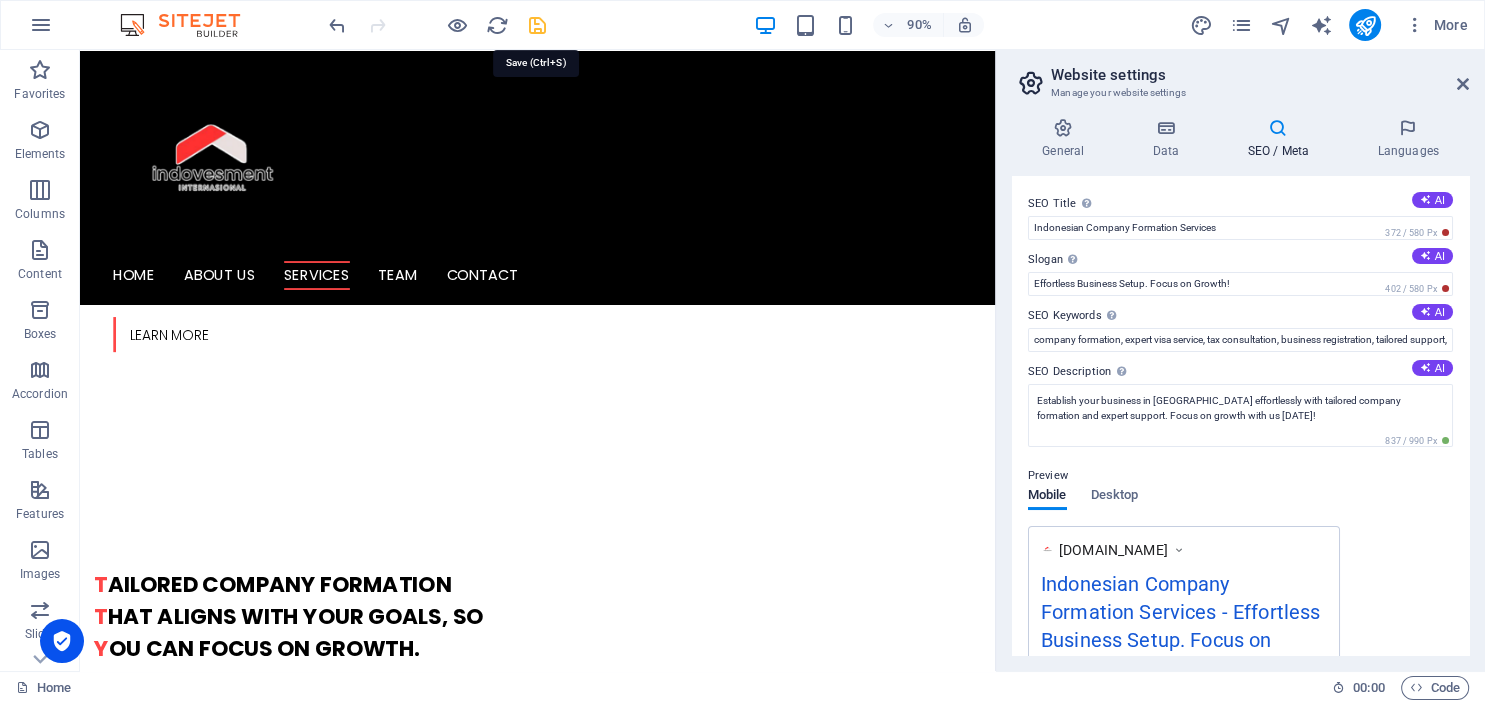 click at bounding box center [537, 25] 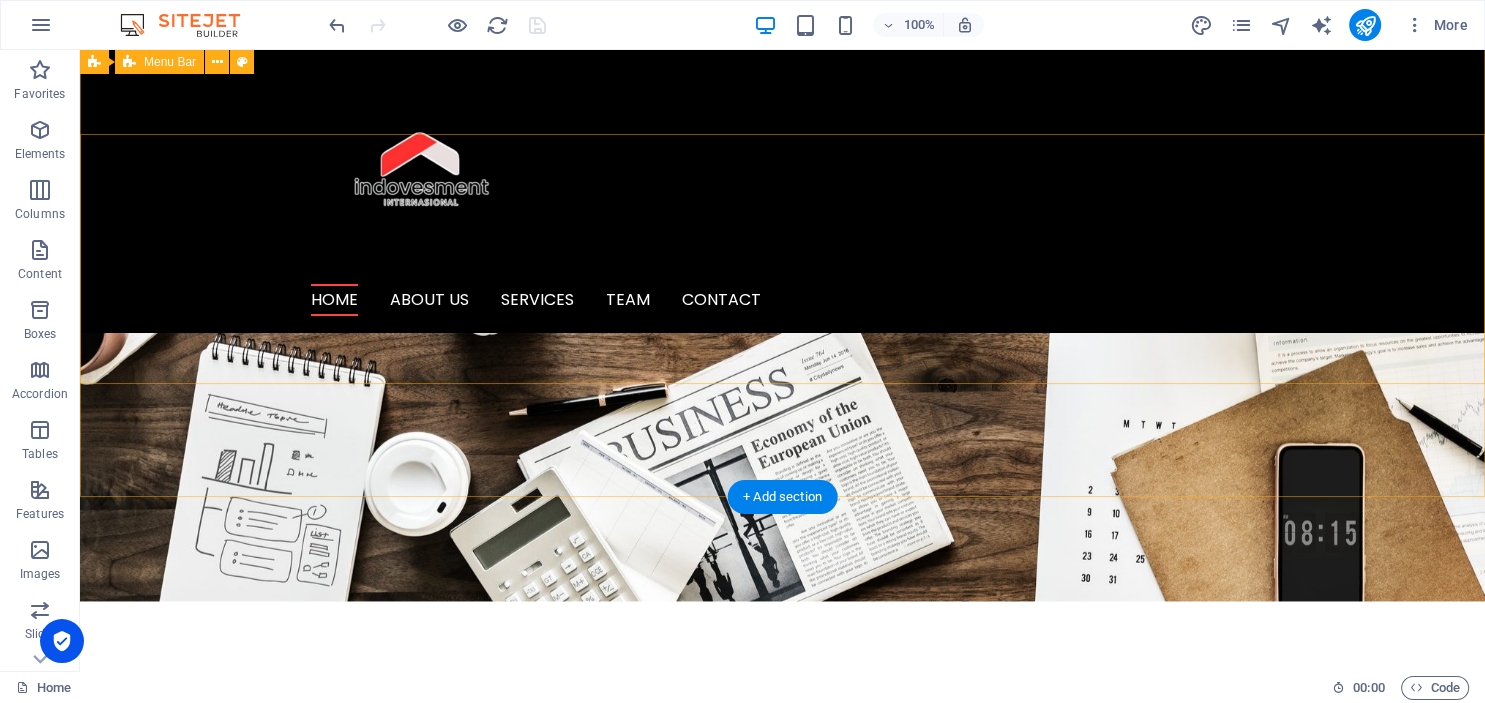 scroll, scrollTop: 0, scrollLeft: 0, axis: both 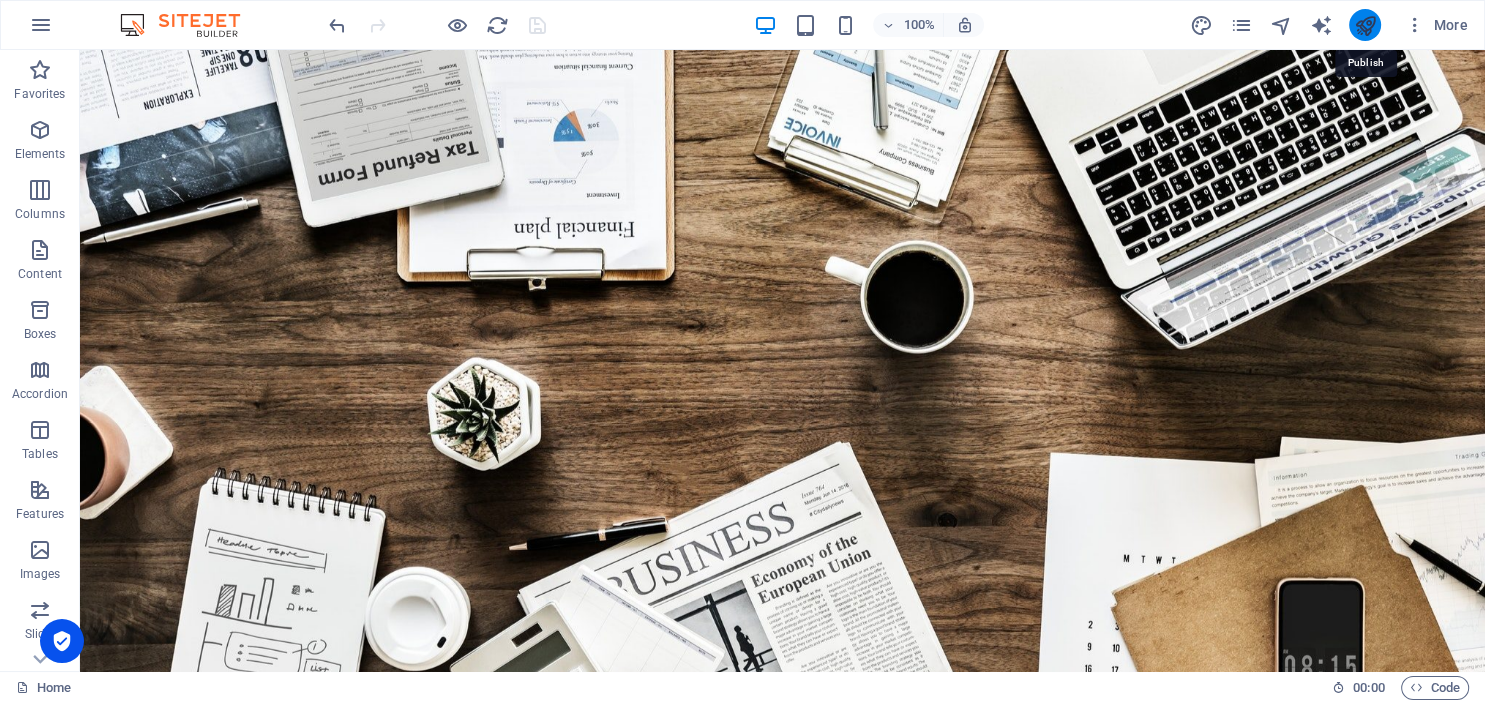 click at bounding box center (1364, 25) 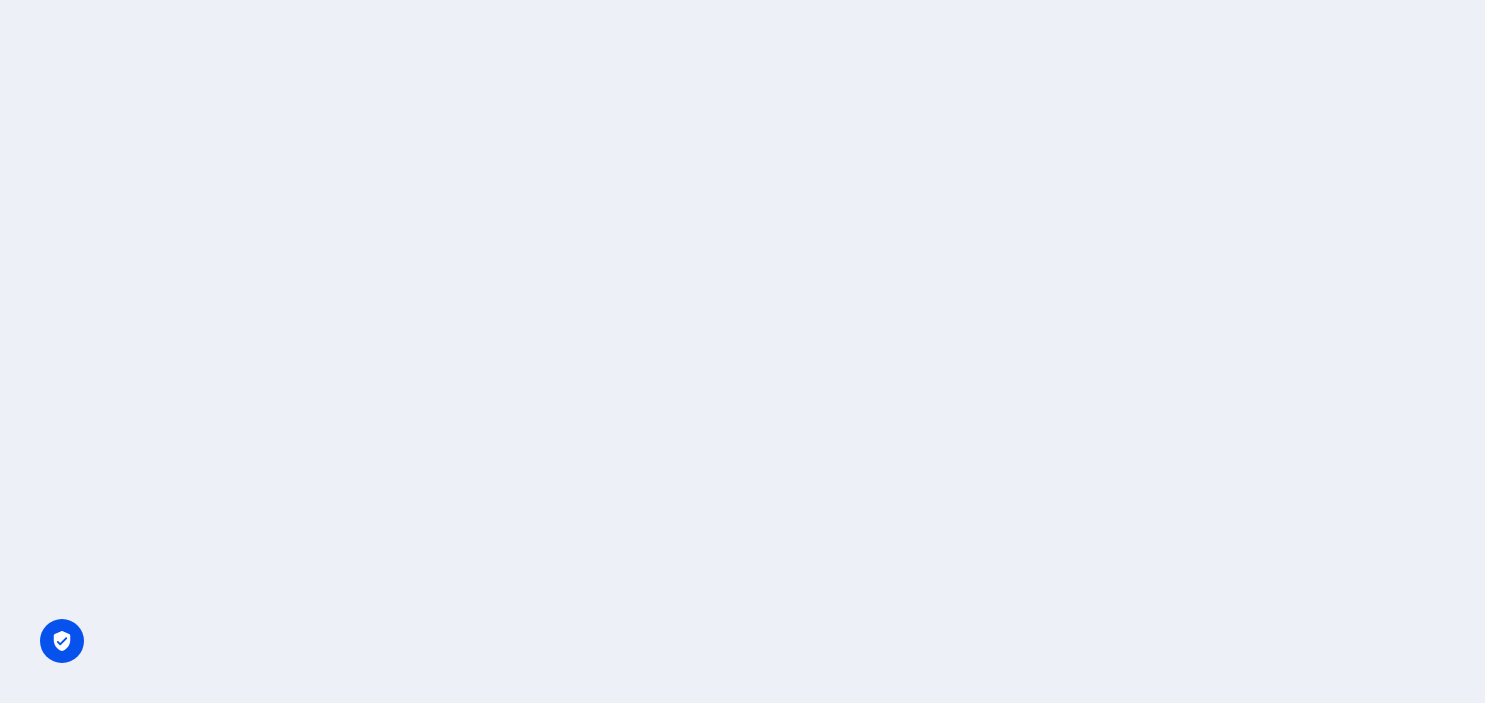 scroll, scrollTop: 0, scrollLeft: 0, axis: both 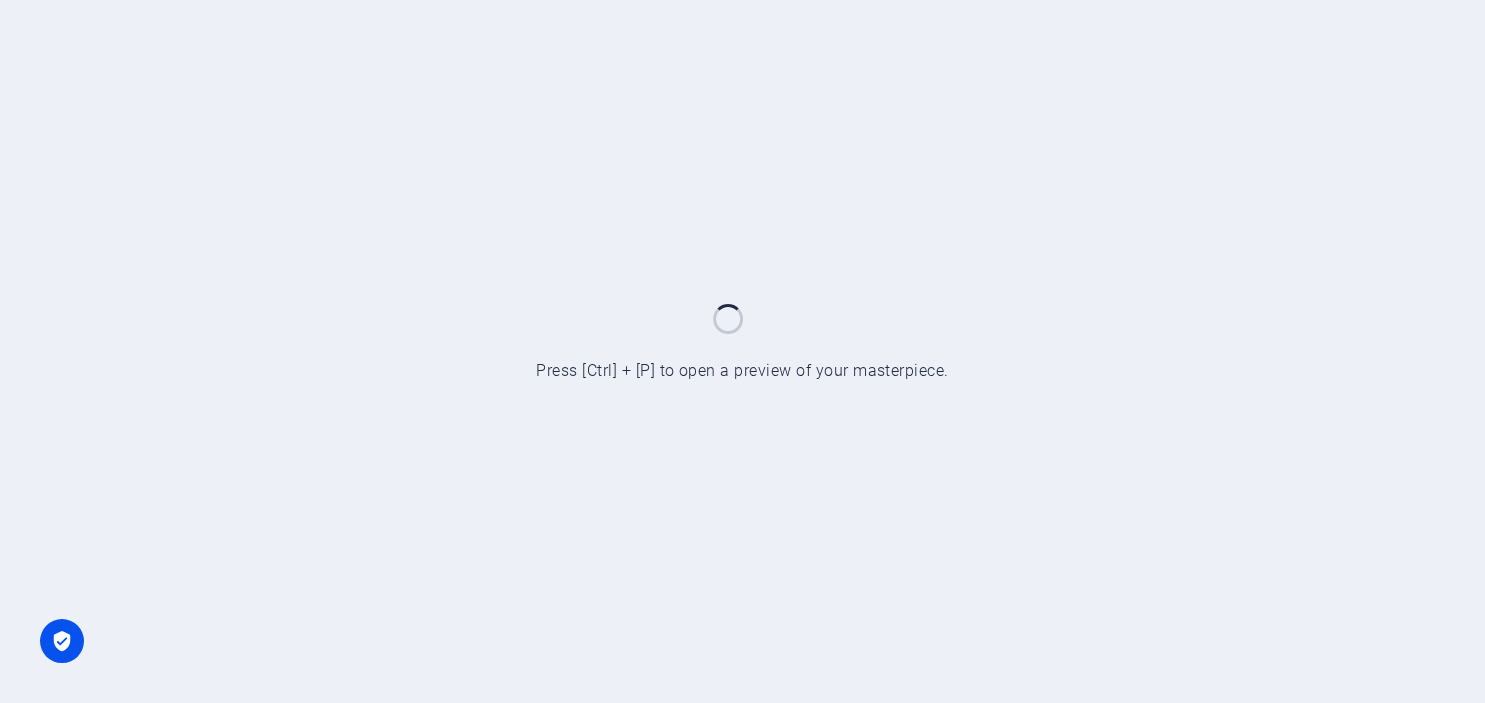 click on "Home Press [Ctrl] + [P] to open a preview of your masterpiece." at bounding box center [742, 351] 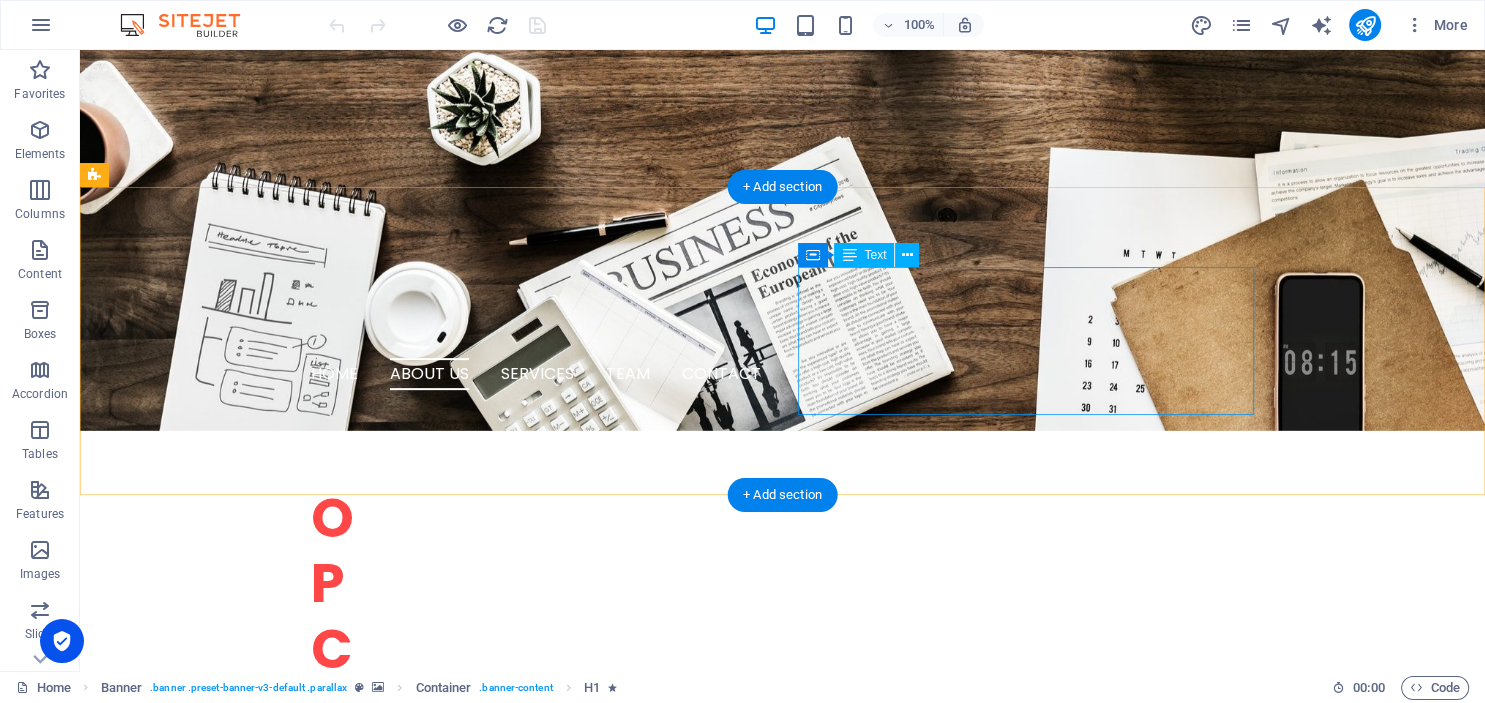scroll, scrollTop: 613, scrollLeft: 0, axis: vertical 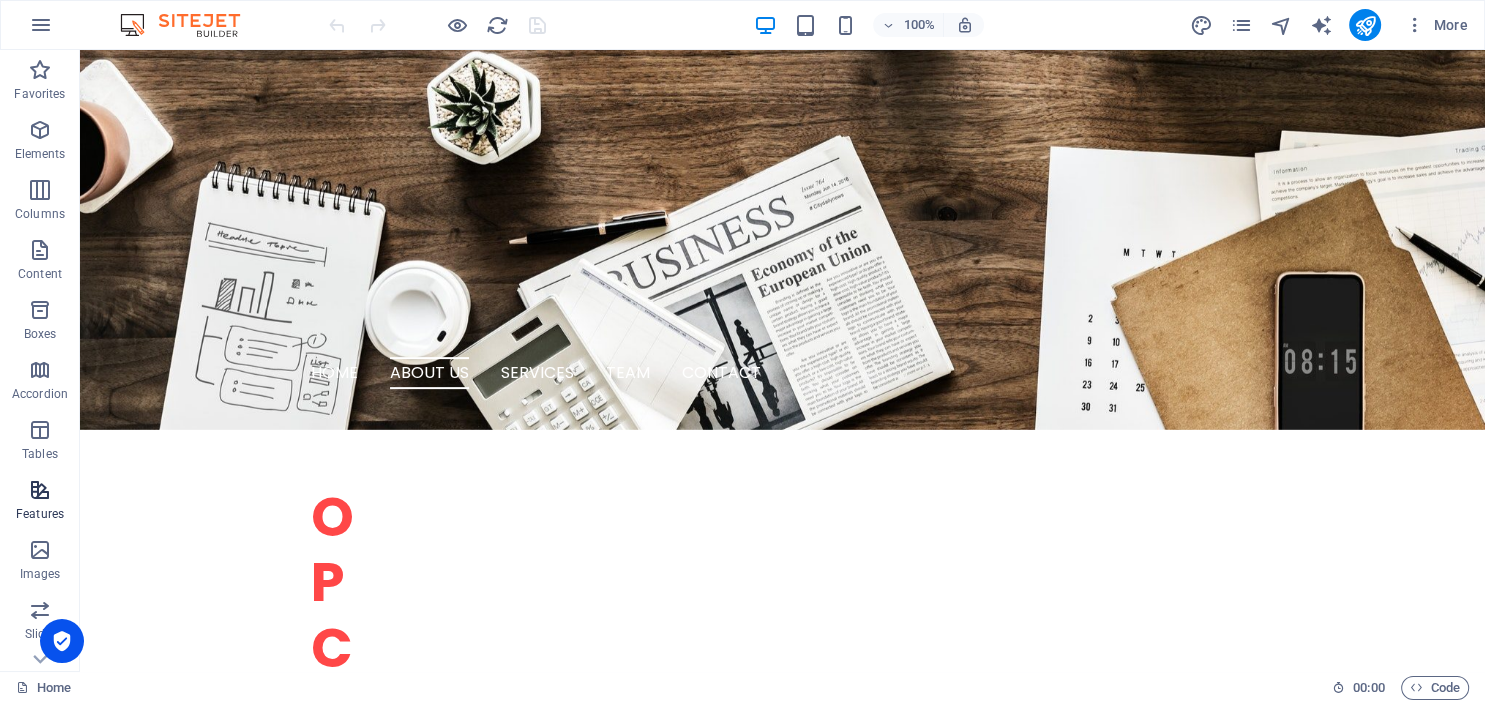 click at bounding box center [40, 490] 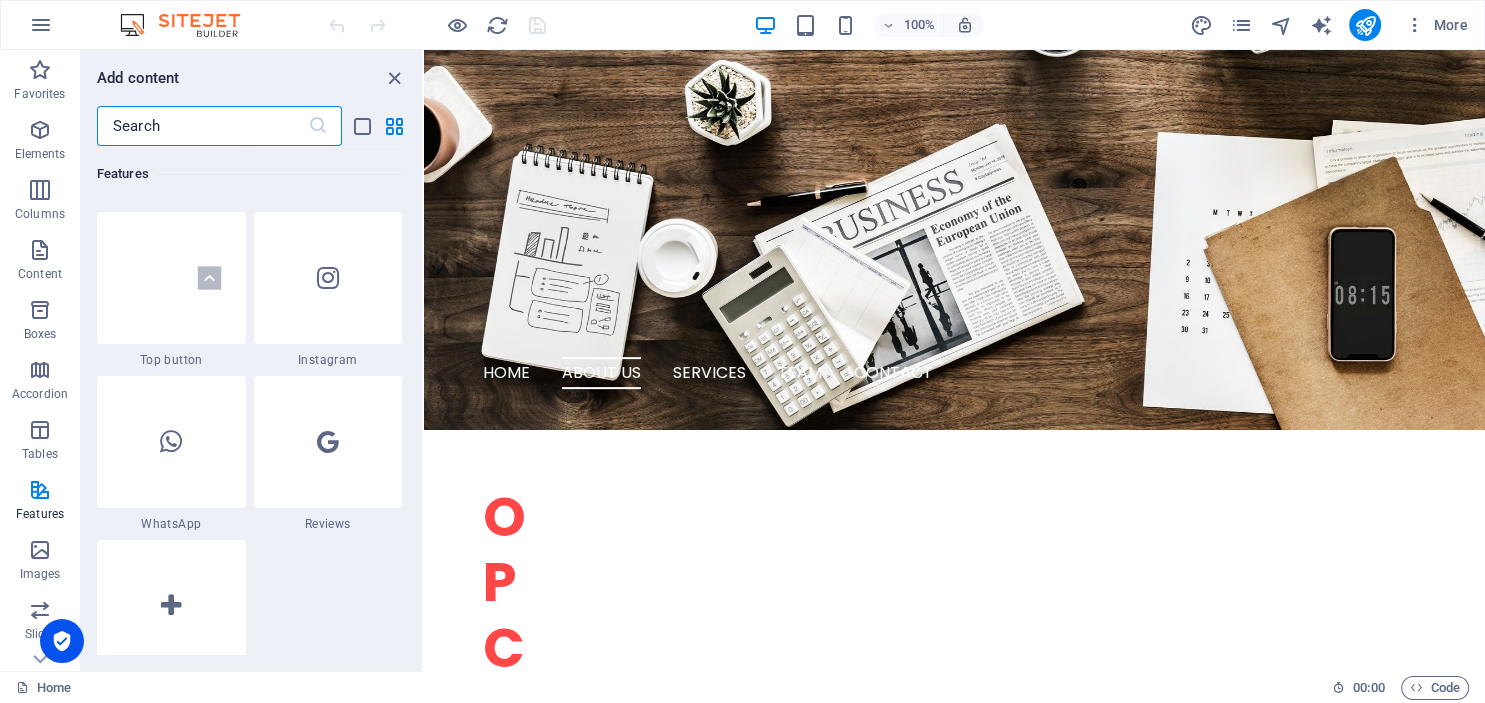 scroll, scrollTop: 9442, scrollLeft: 0, axis: vertical 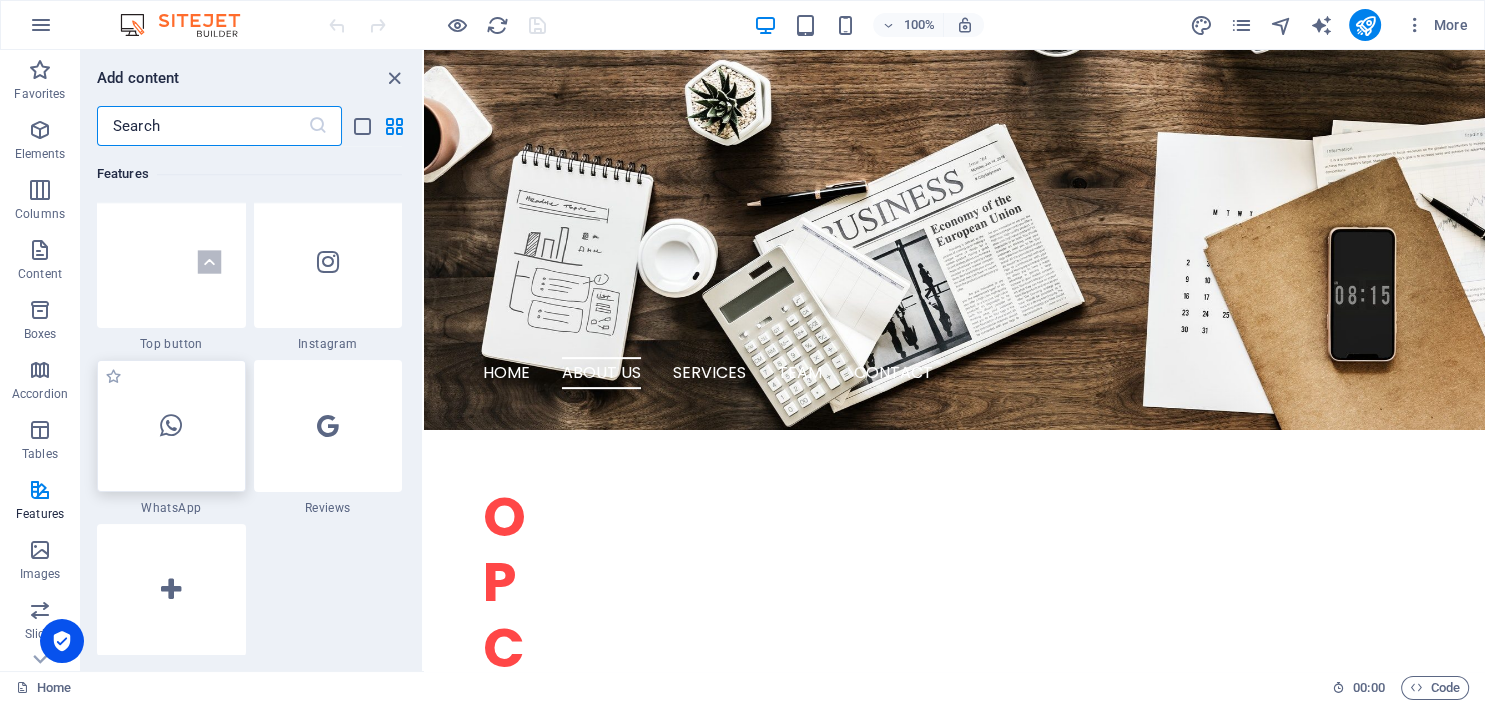 click at bounding box center (171, 426) 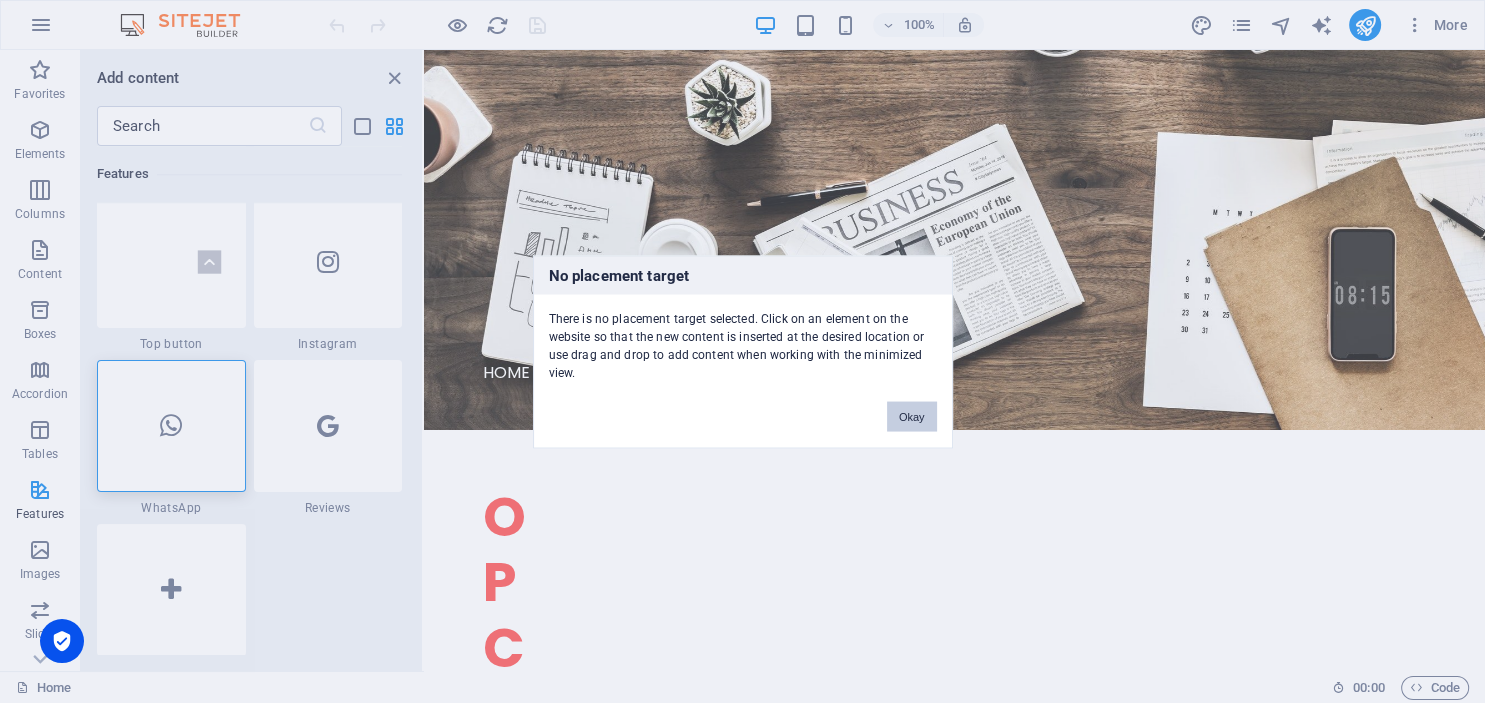 click on "Okay" at bounding box center [912, 416] 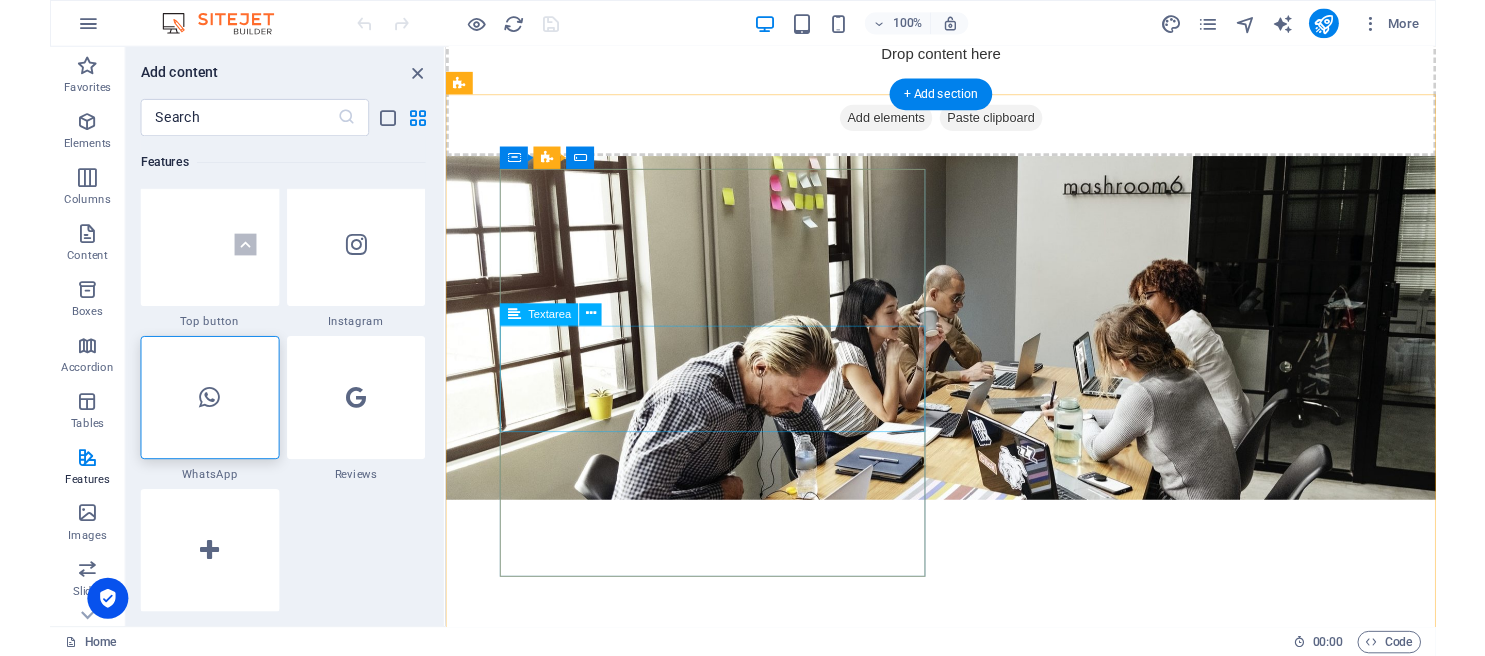 scroll, scrollTop: 3921, scrollLeft: 0, axis: vertical 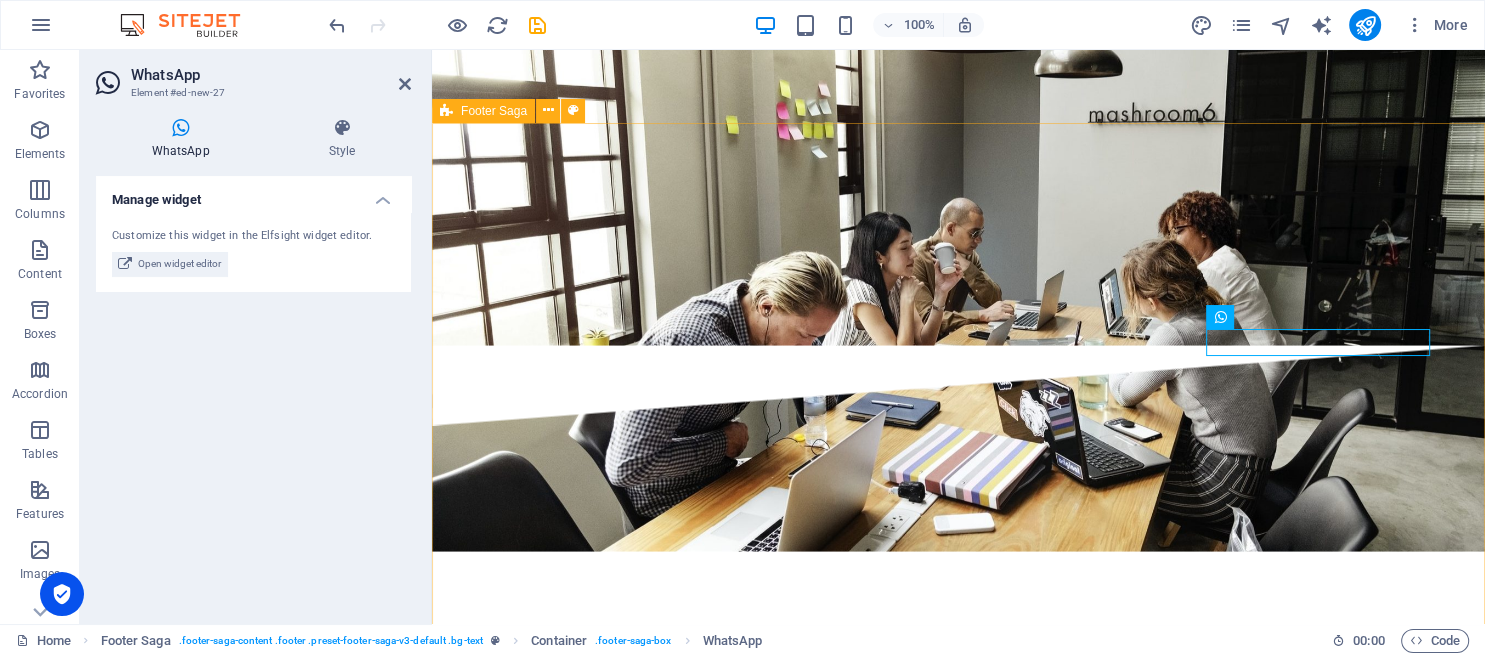 click on "[GEOGRAPHIC_DATA] Legal Notice Privacy Policy Navigation Home About us Services Team Contact Social Media Facebook Twitter Instagram" at bounding box center [958, 4859] 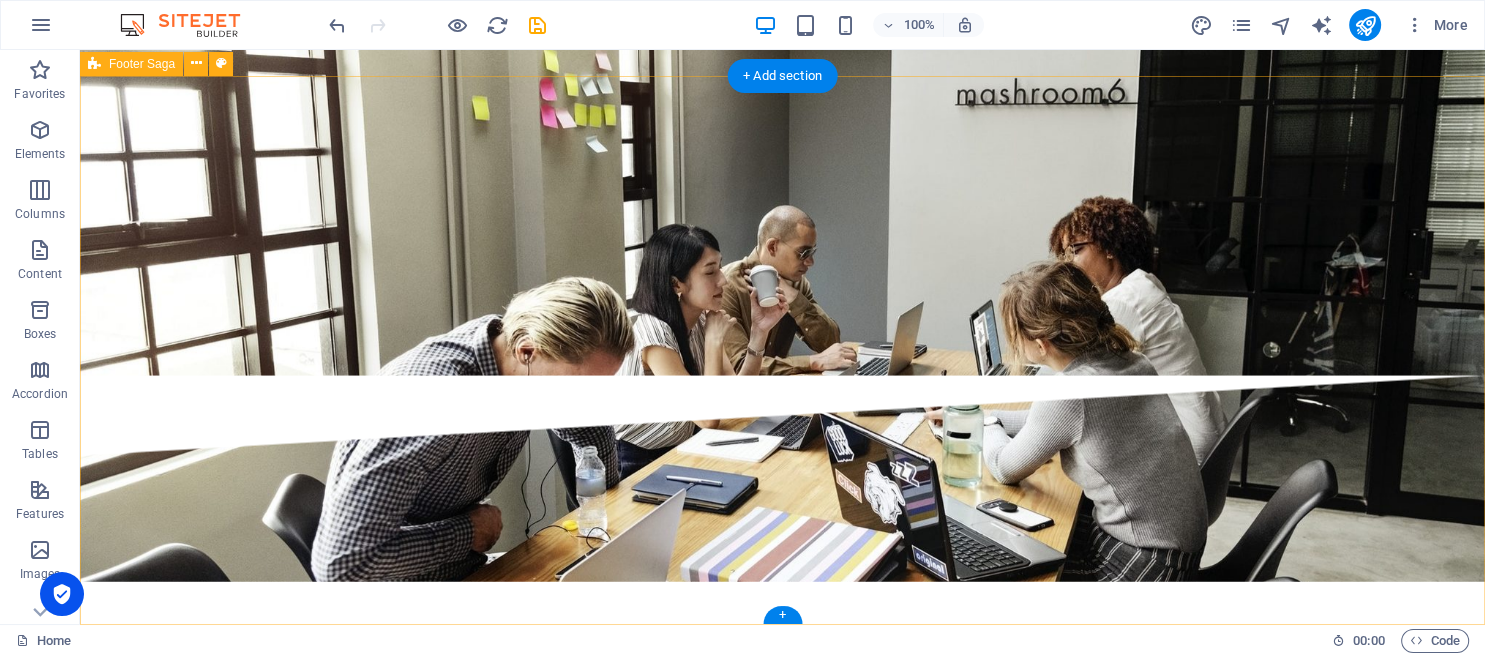 scroll, scrollTop: 3968, scrollLeft: 0, axis: vertical 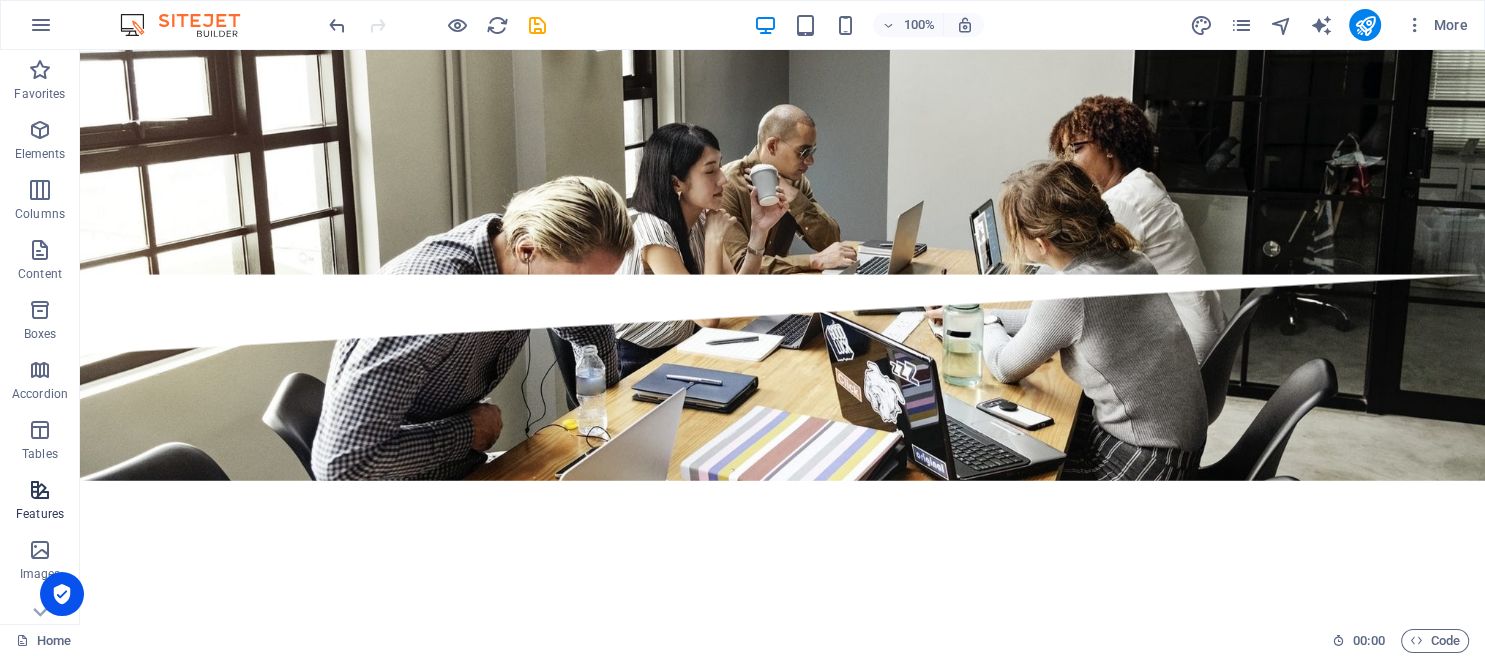 click at bounding box center (40, 490) 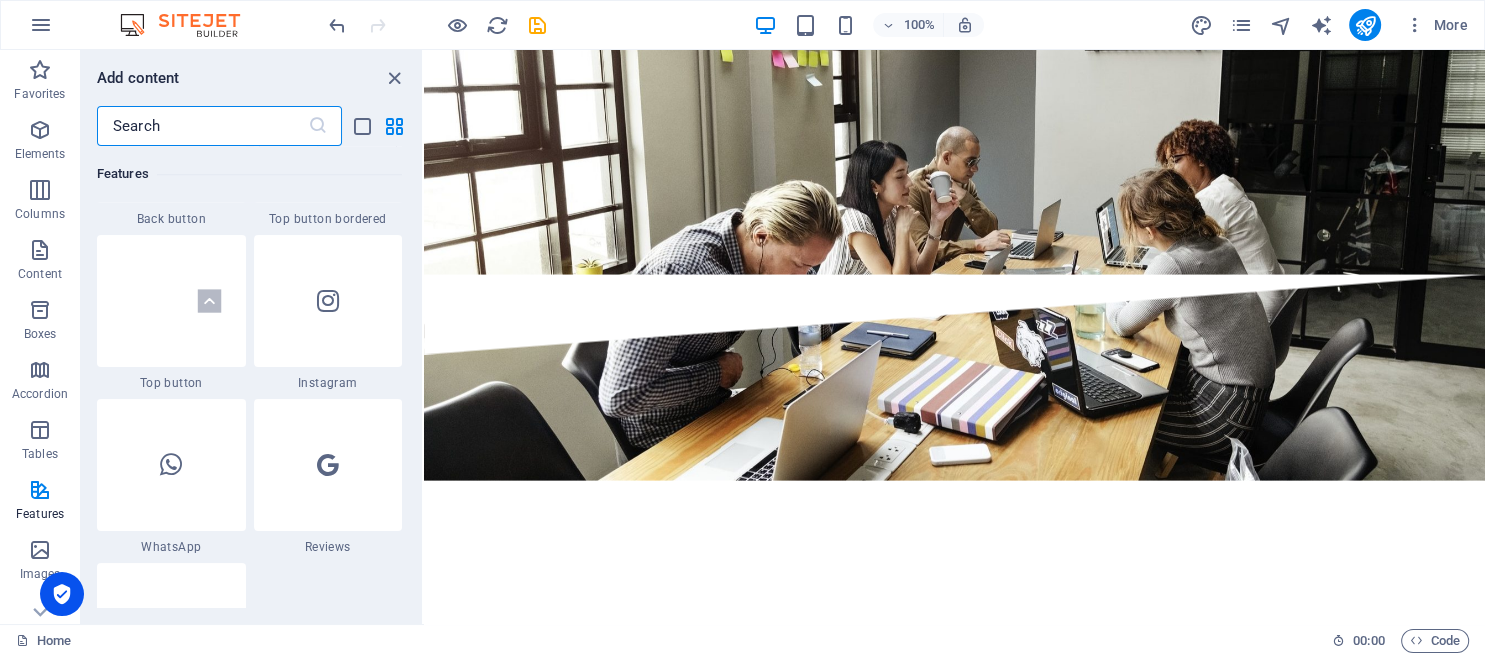 scroll, scrollTop: 9404, scrollLeft: 0, axis: vertical 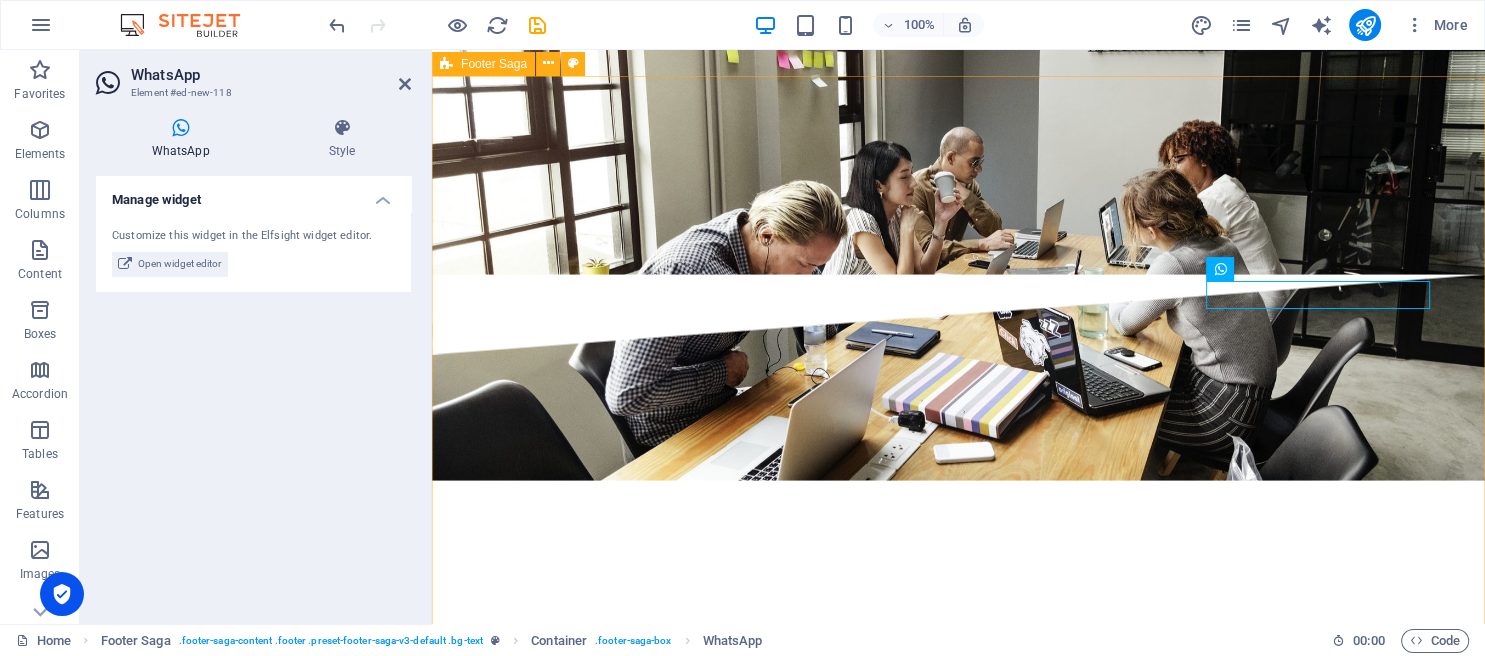 click on "[GEOGRAPHIC_DATA] Legal Notice Privacy Policy Navigation Home About us Services Team Contact Social Media Facebook Twitter Instagram" at bounding box center (958, 4788) 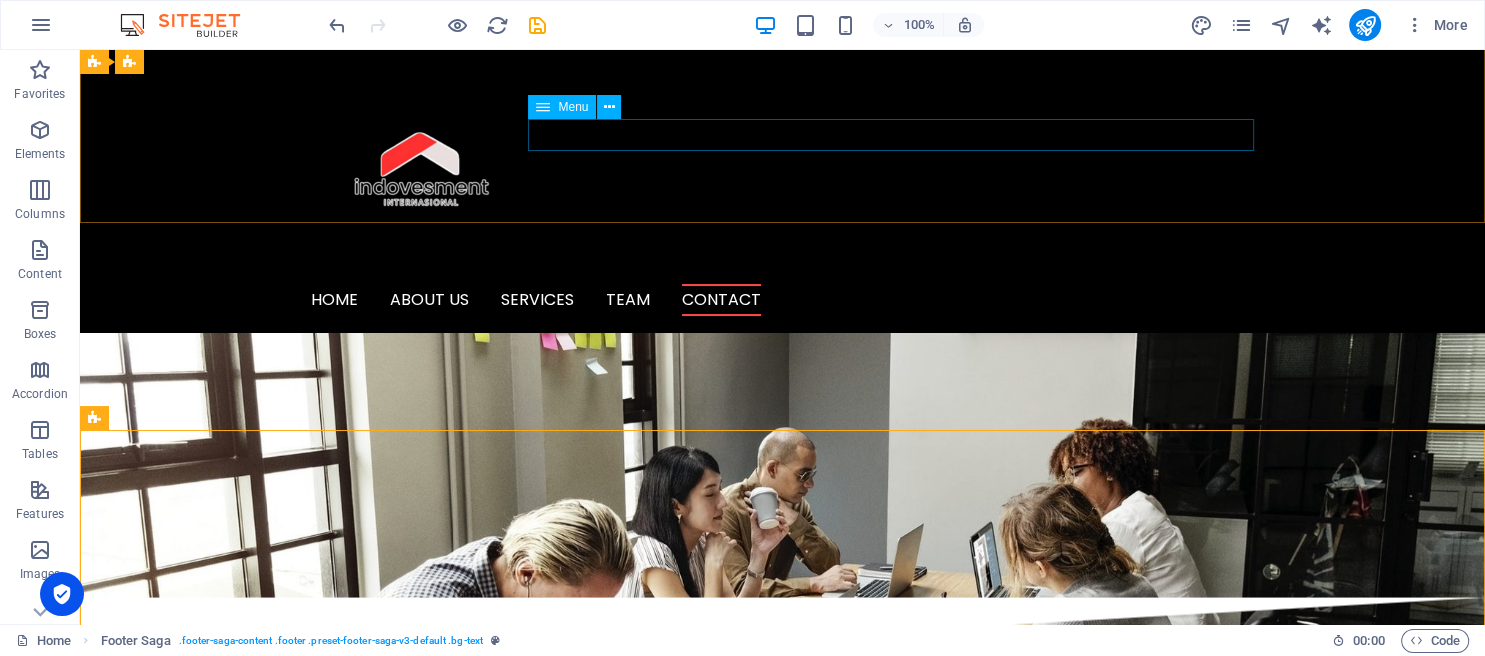 scroll, scrollTop: 3588, scrollLeft: 0, axis: vertical 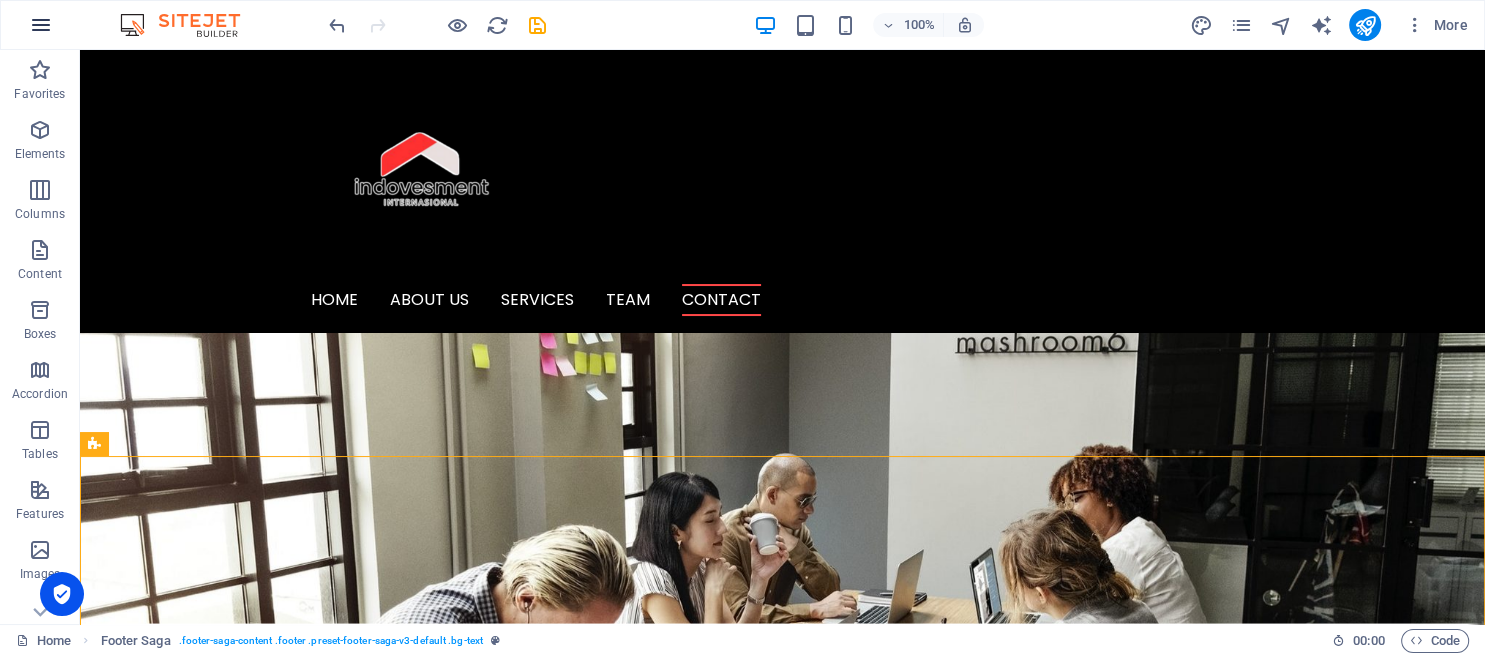 click at bounding box center (41, 25) 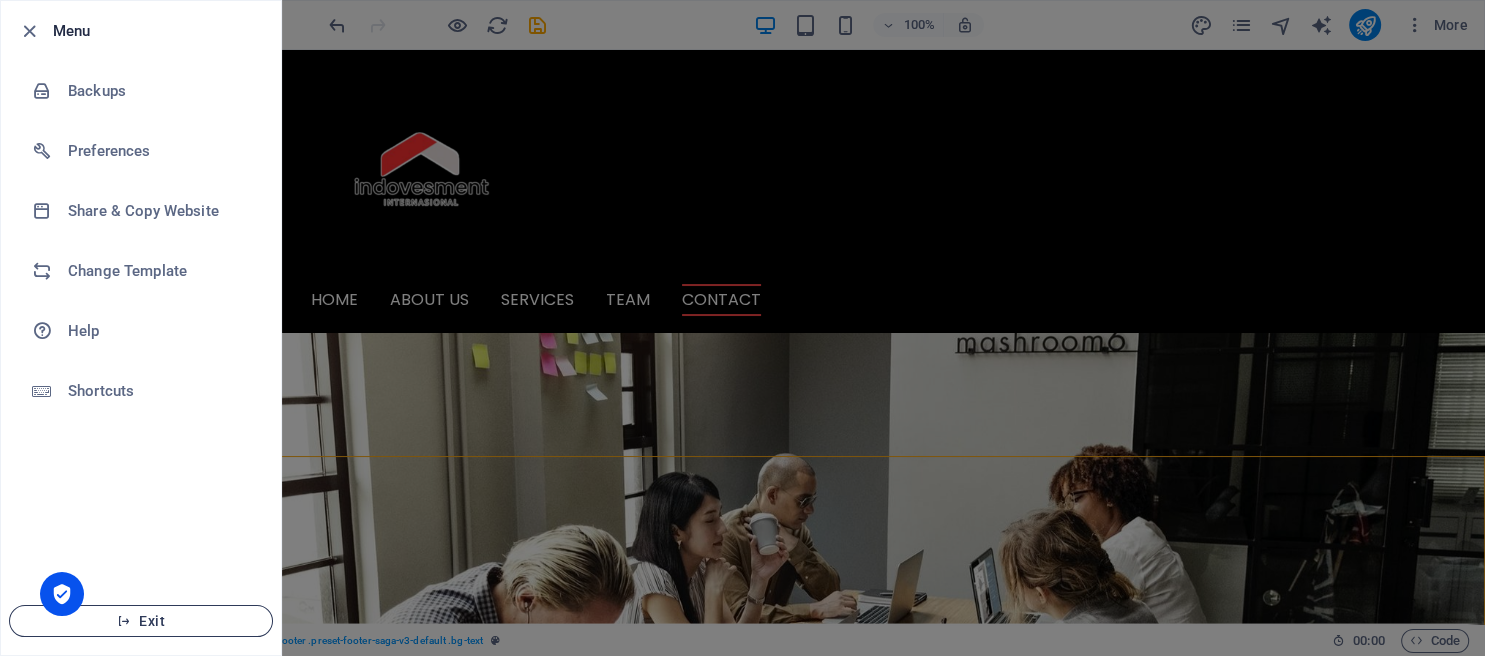 click on "Exit" at bounding box center (141, 621) 